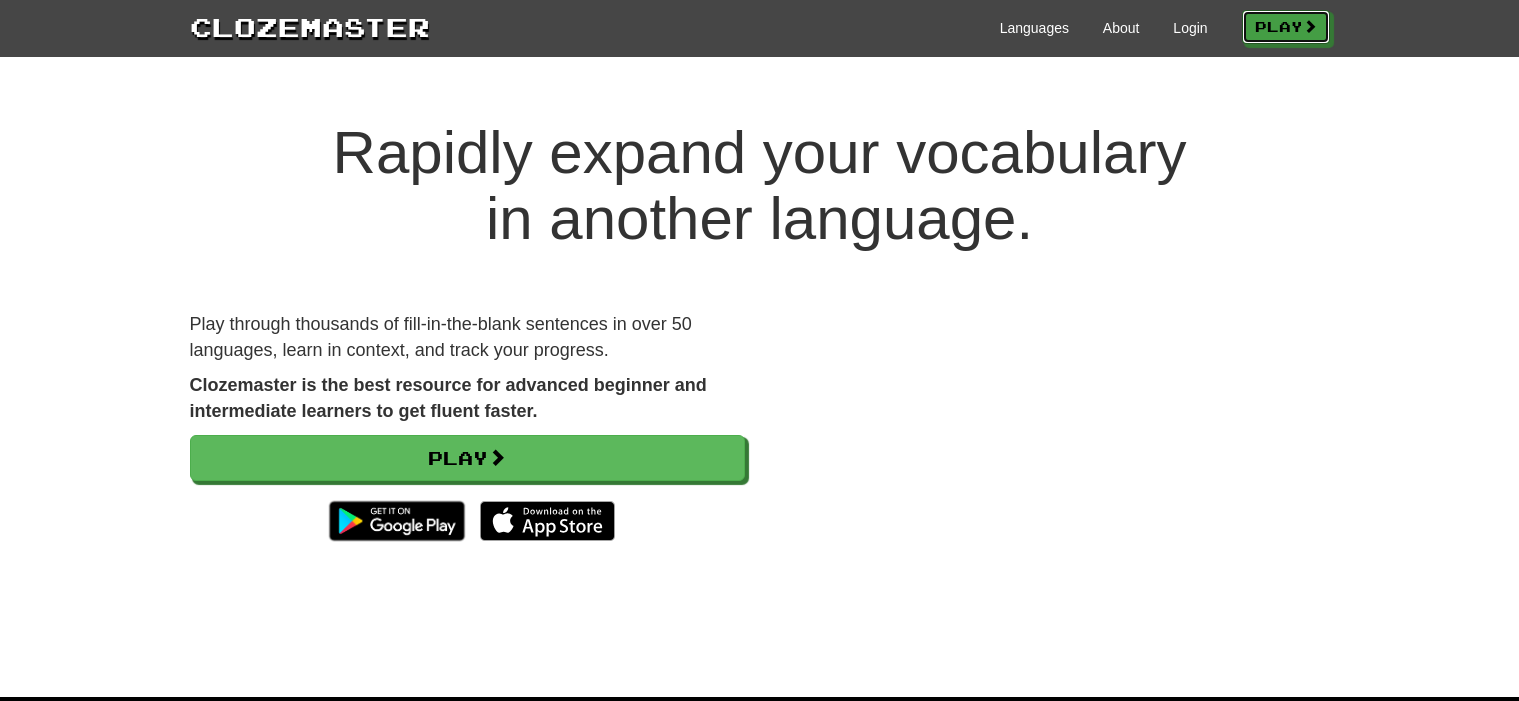 click on "Play" at bounding box center [1286, 27] 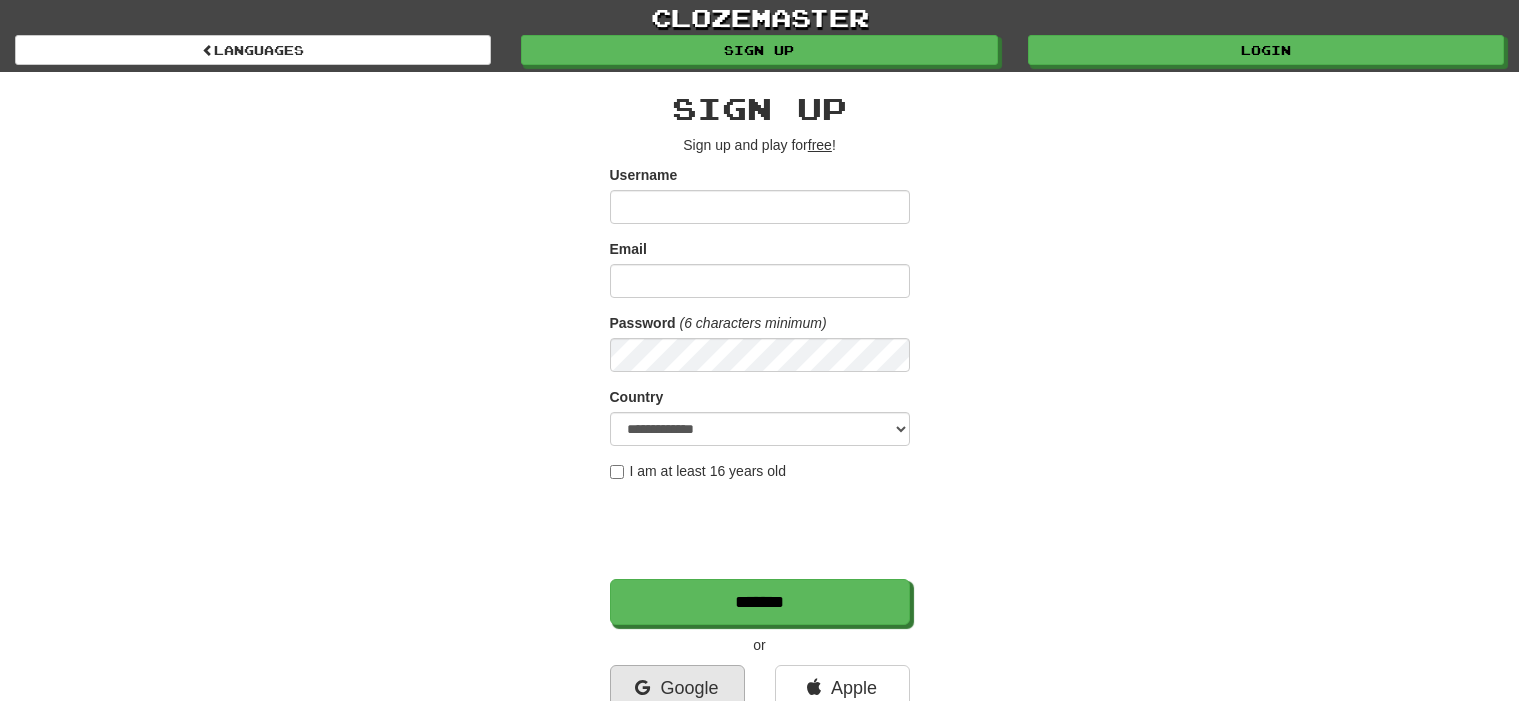 scroll, scrollTop: 102, scrollLeft: 0, axis: vertical 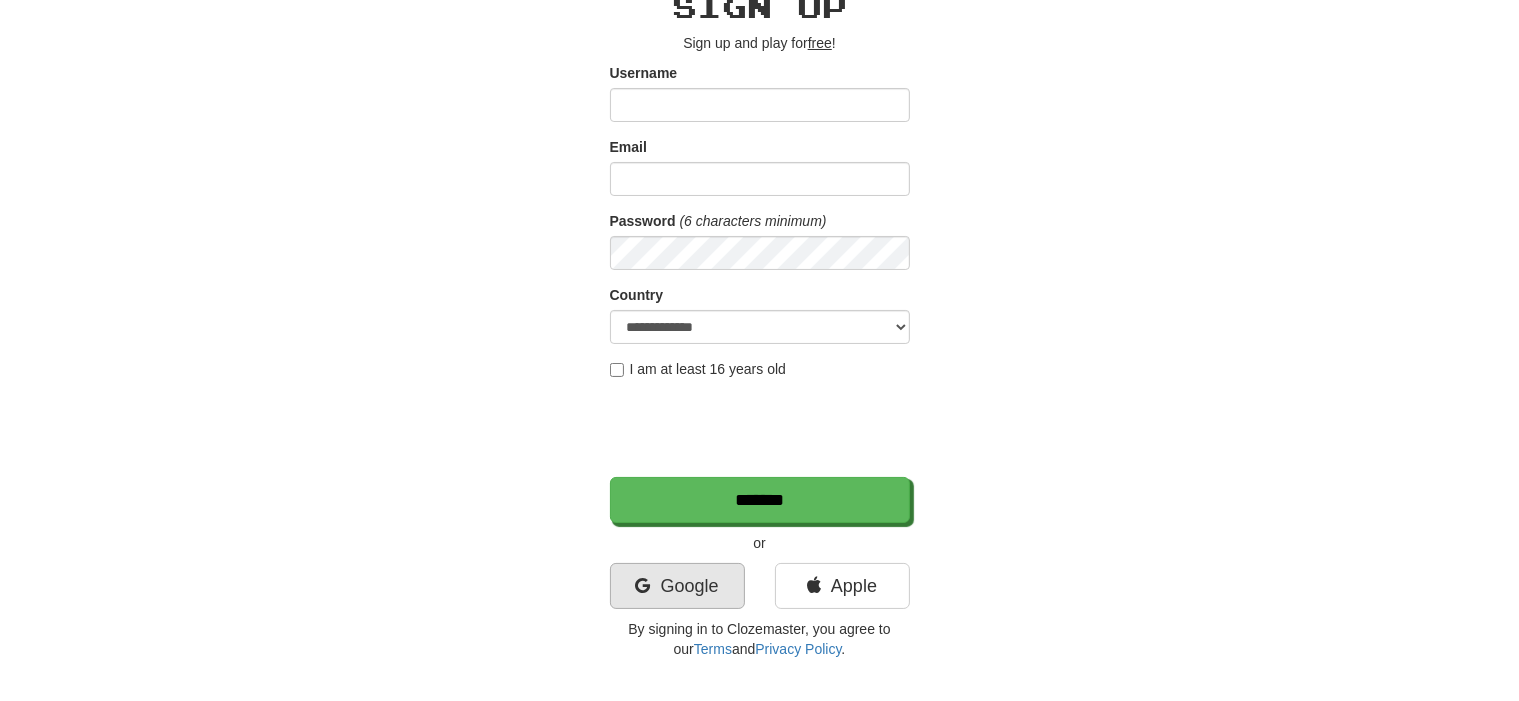 click on "**********" at bounding box center (760, 324) 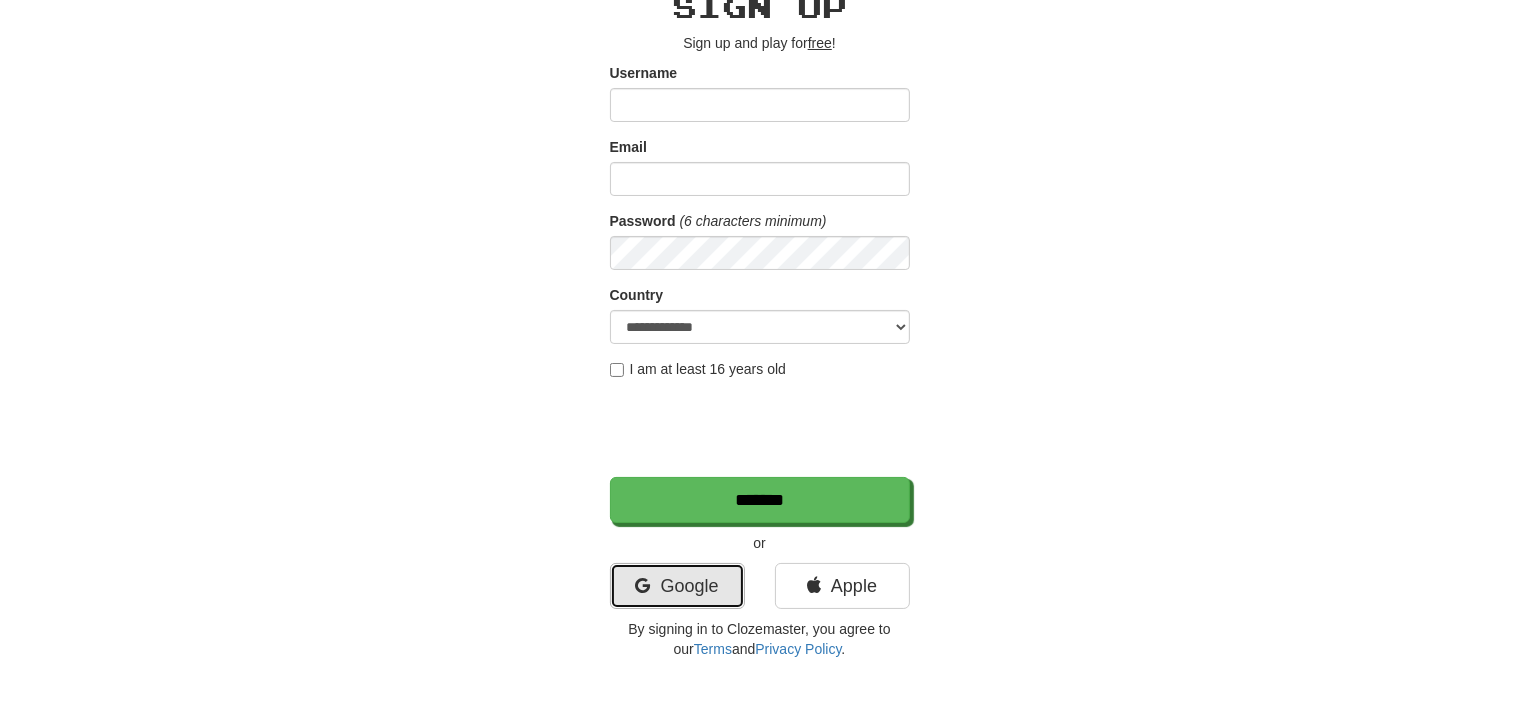 click on "Google" at bounding box center [677, 586] 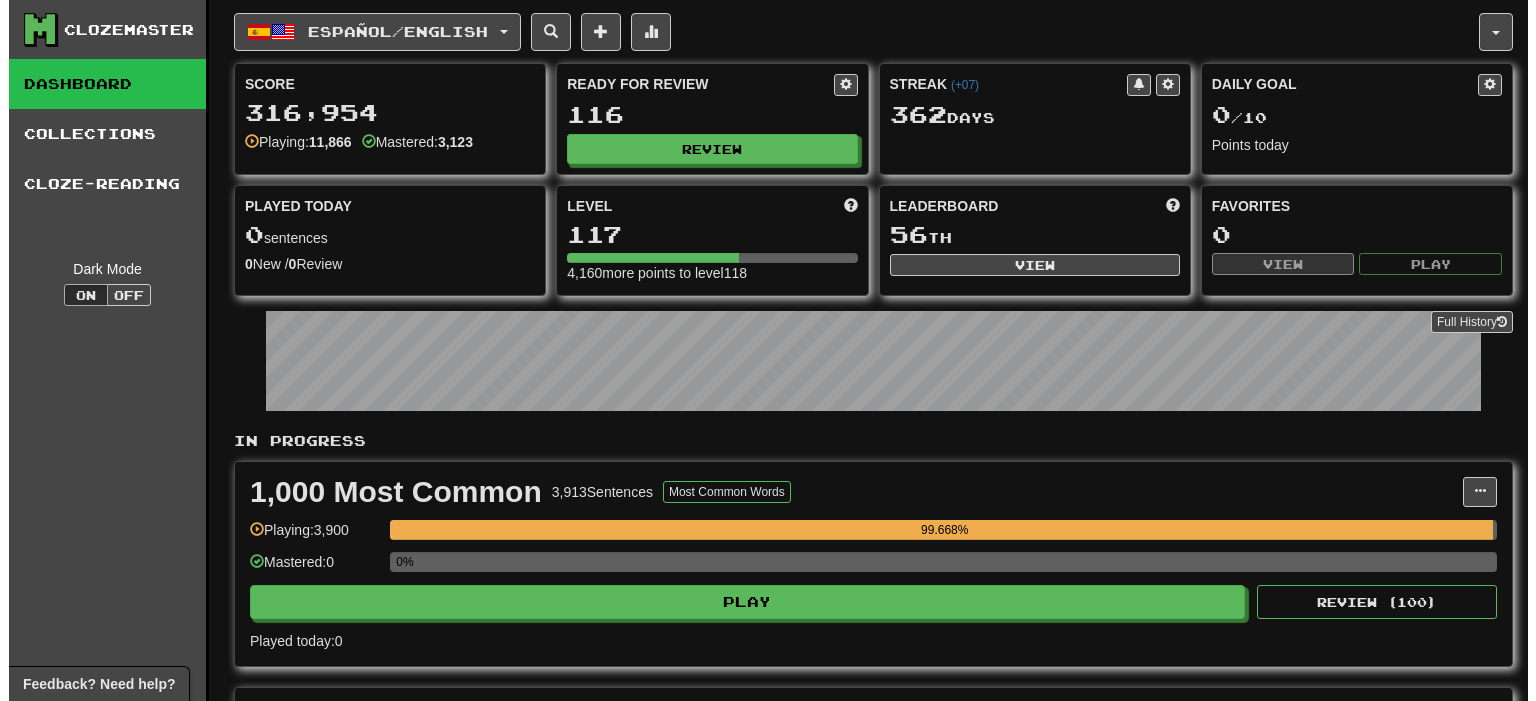 scroll, scrollTop: 0, scrollLeft: 0, axis: both 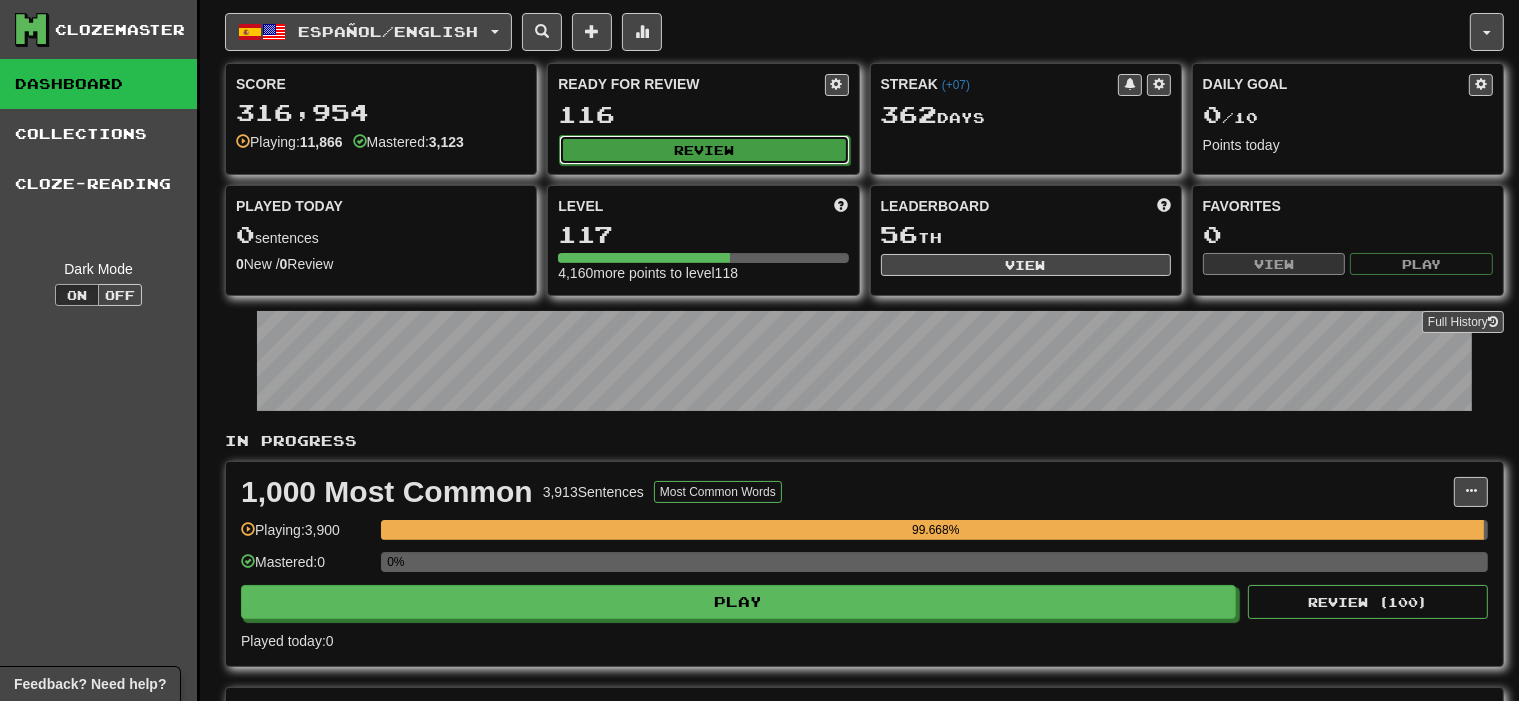 click on "Review" at bounding box center (704, 150) 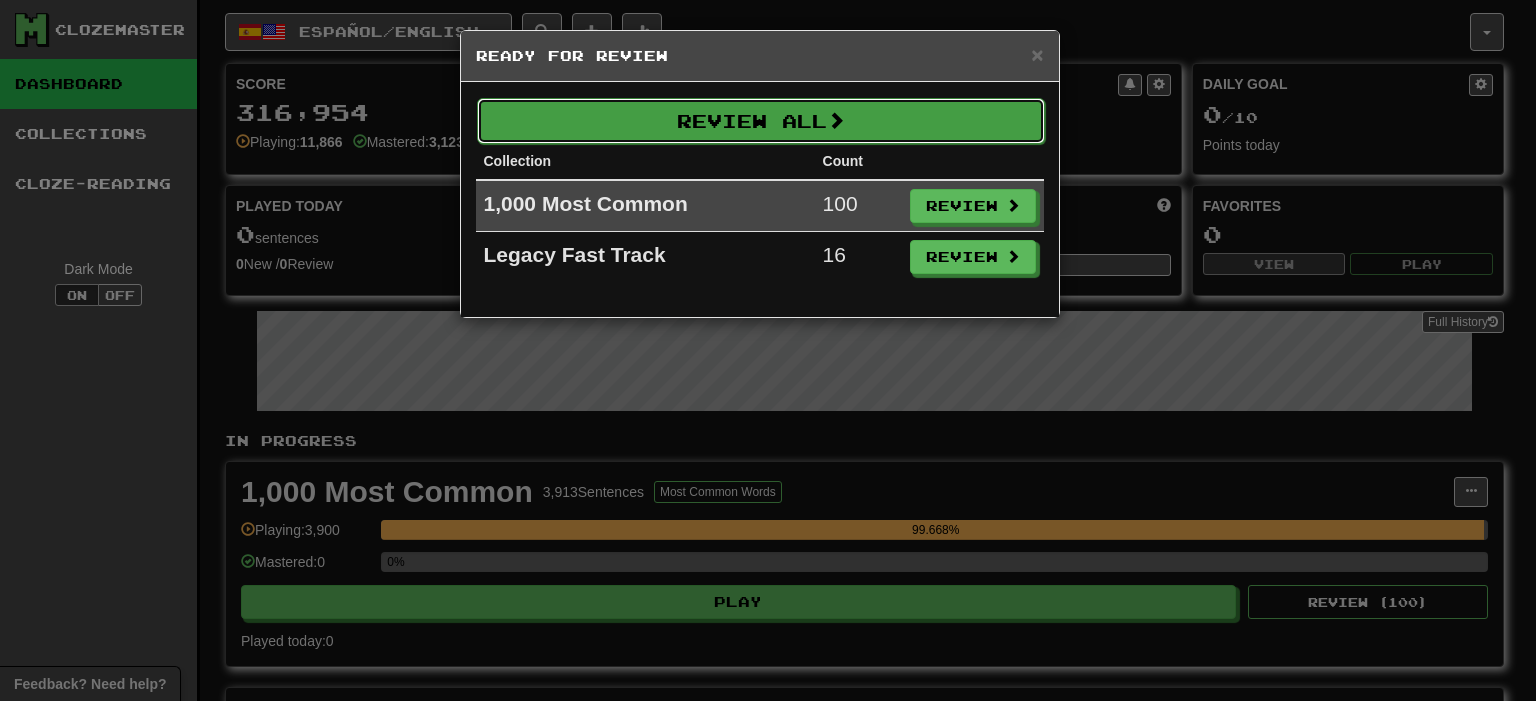 click at bounding box center [836, 120] 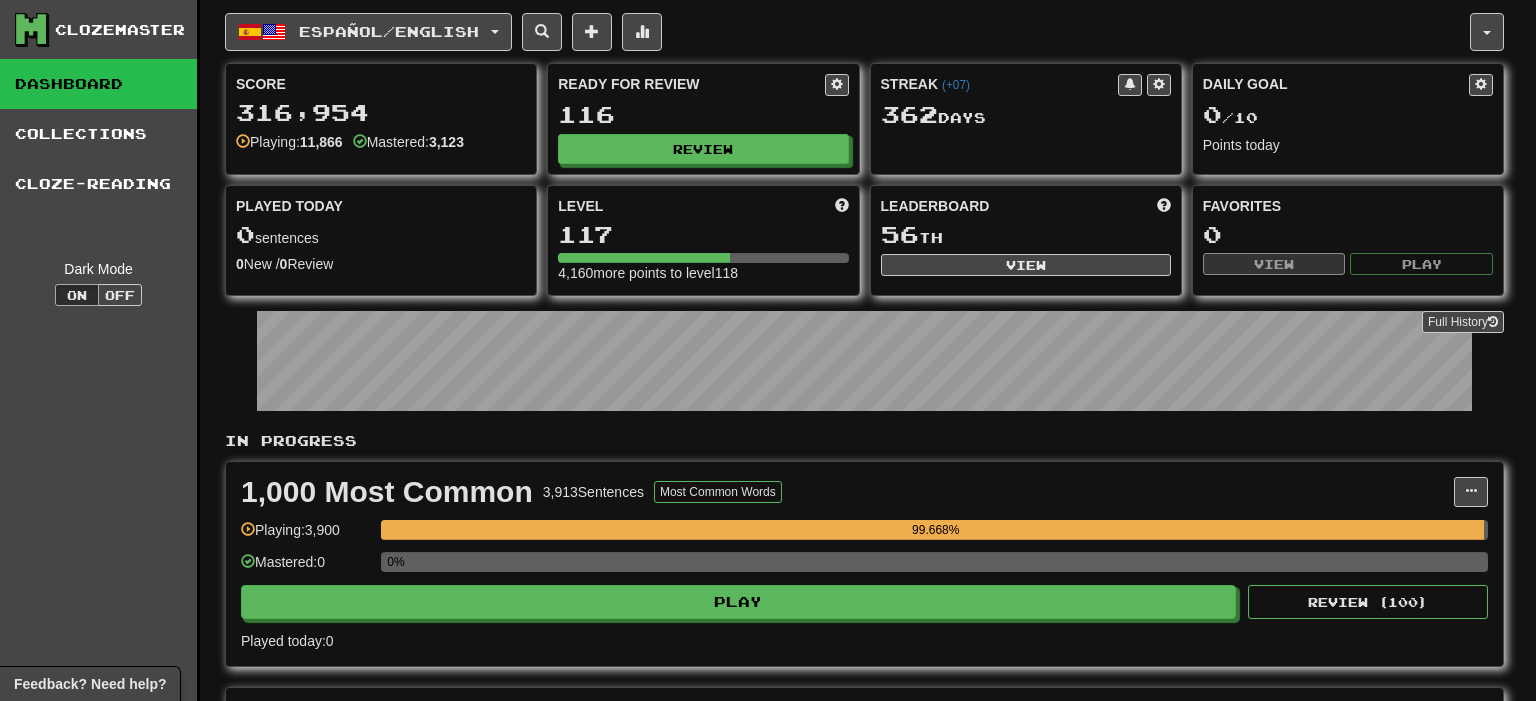 select on "********" 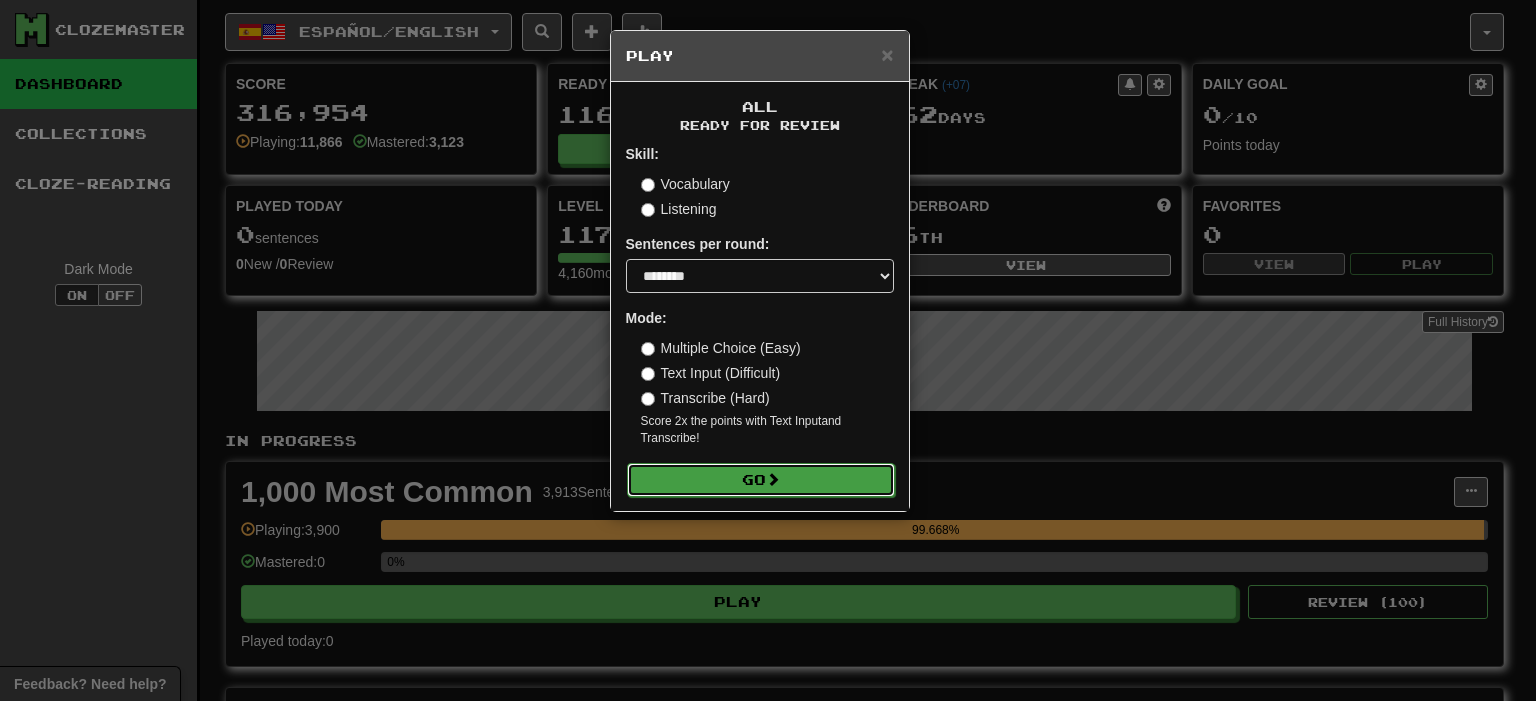 click on "Go" at bounding box center (761, 480) 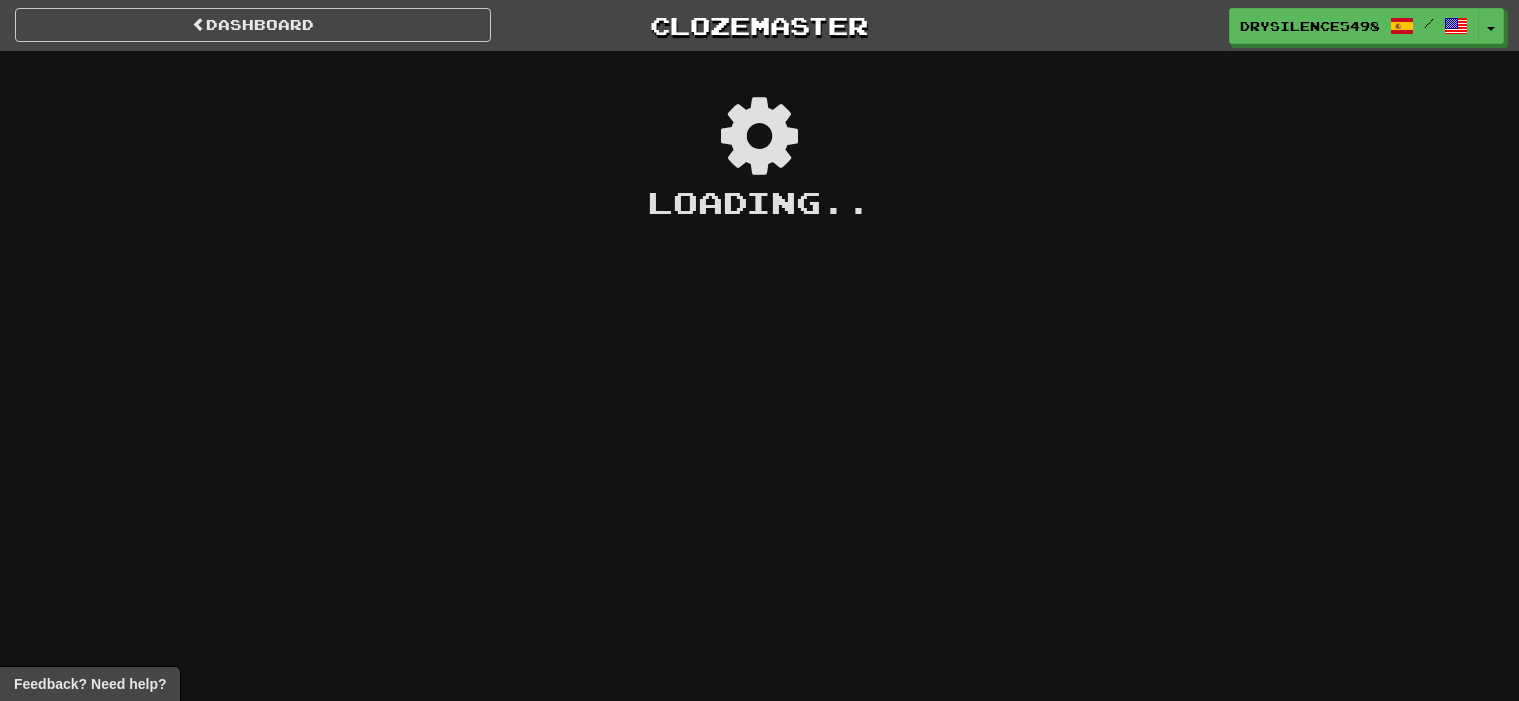 scroll, scrollTop: 0, scrollLeft: 0, axis: both 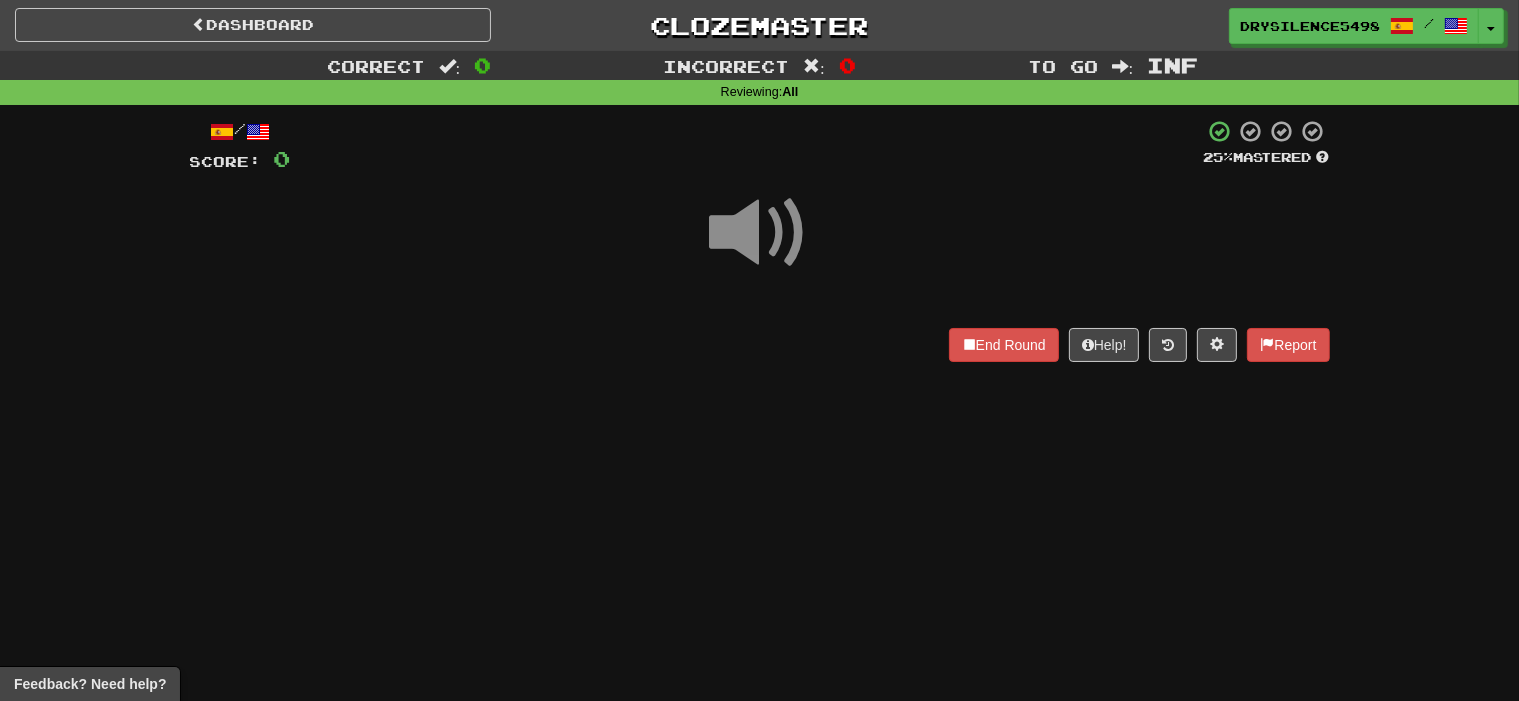 click at bounding box center [760, 233] 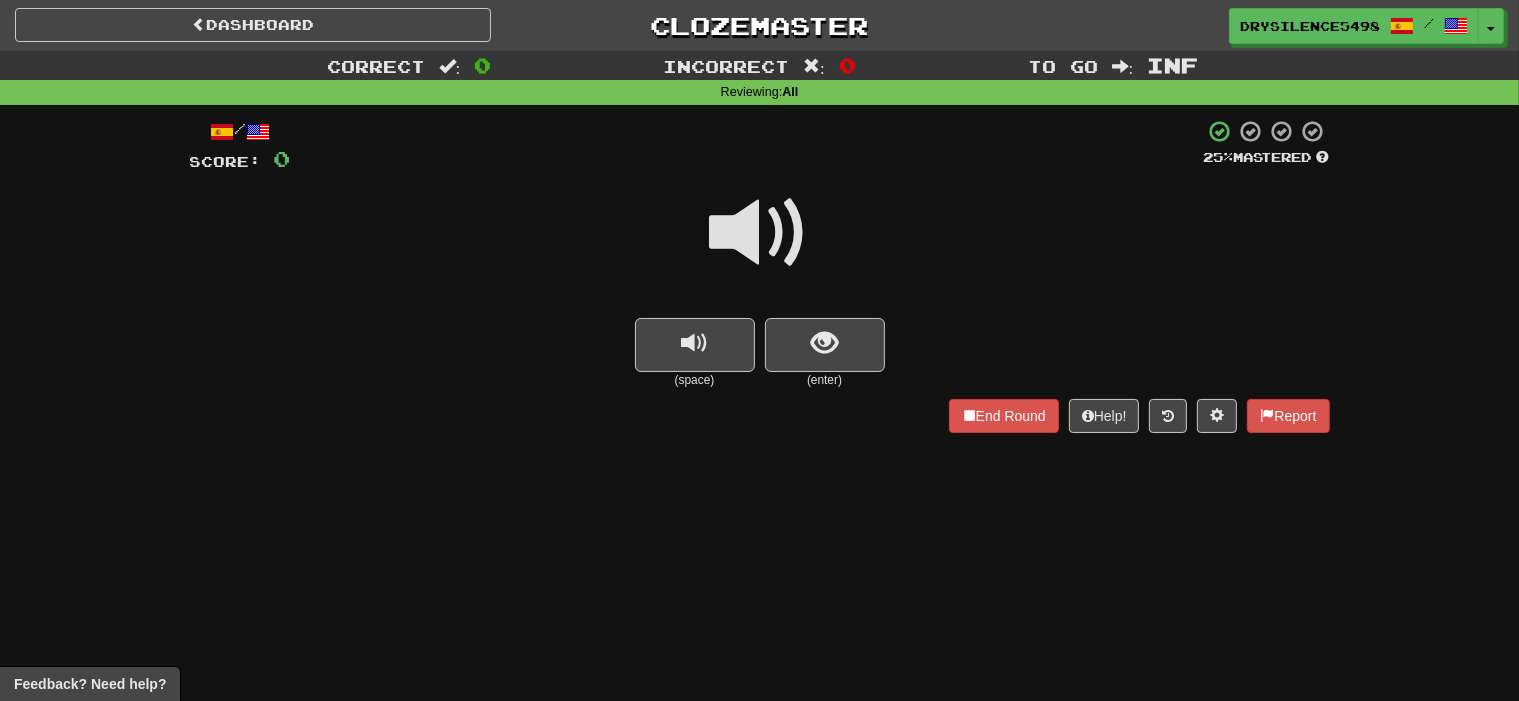 click at bounding box center [824, 343] 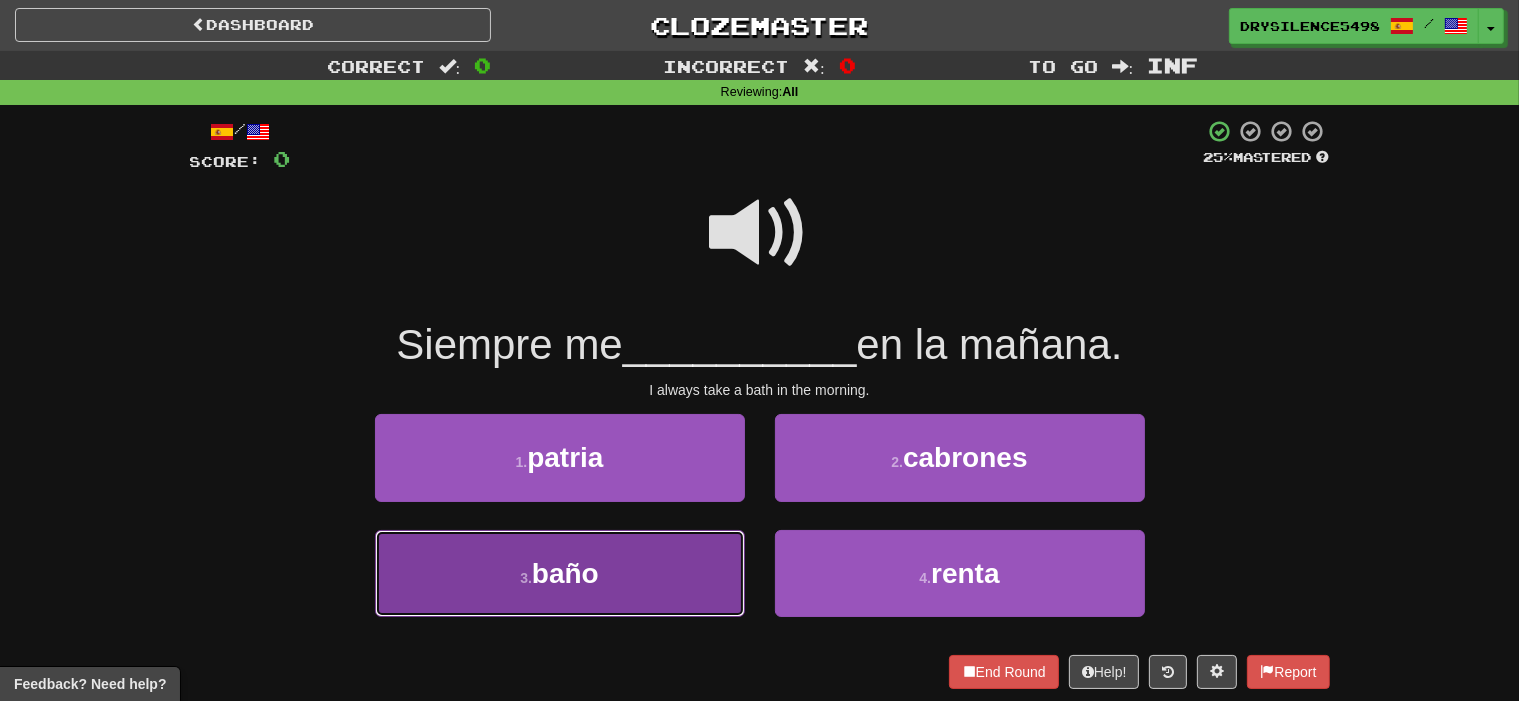 click on "3 .  baño" at bounding box center [560, 573] 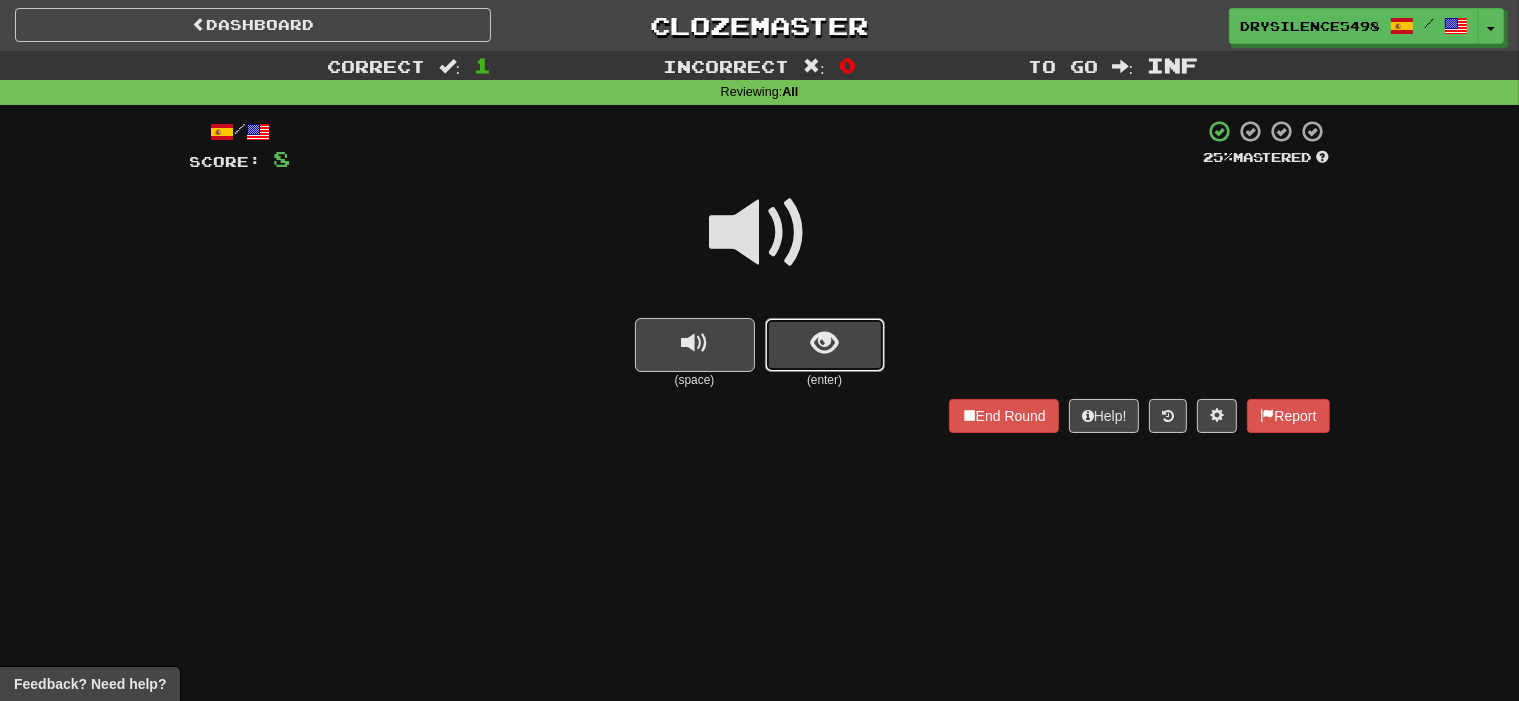 click at bounding box center (824, 343) 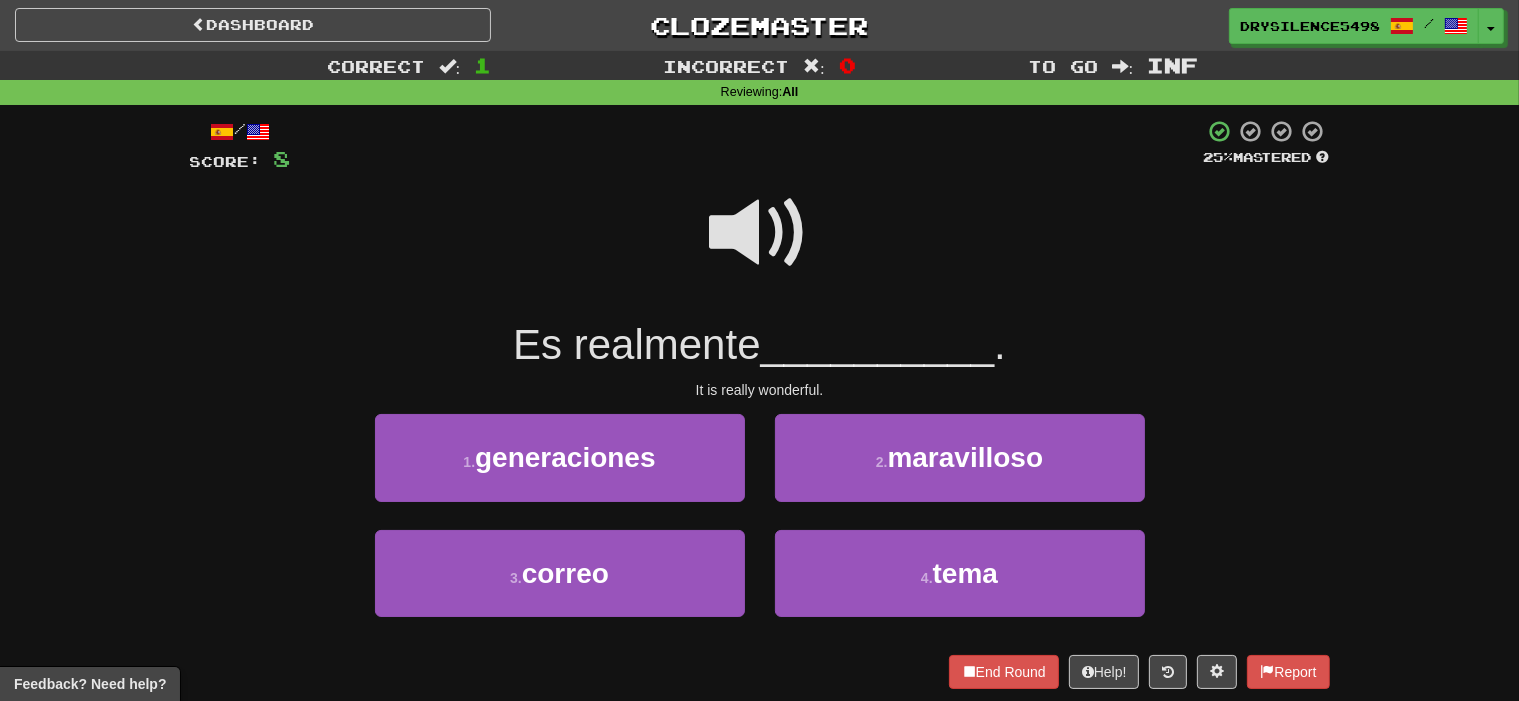 click on "2 .  maravilloso" at bounding box center [960, 471] 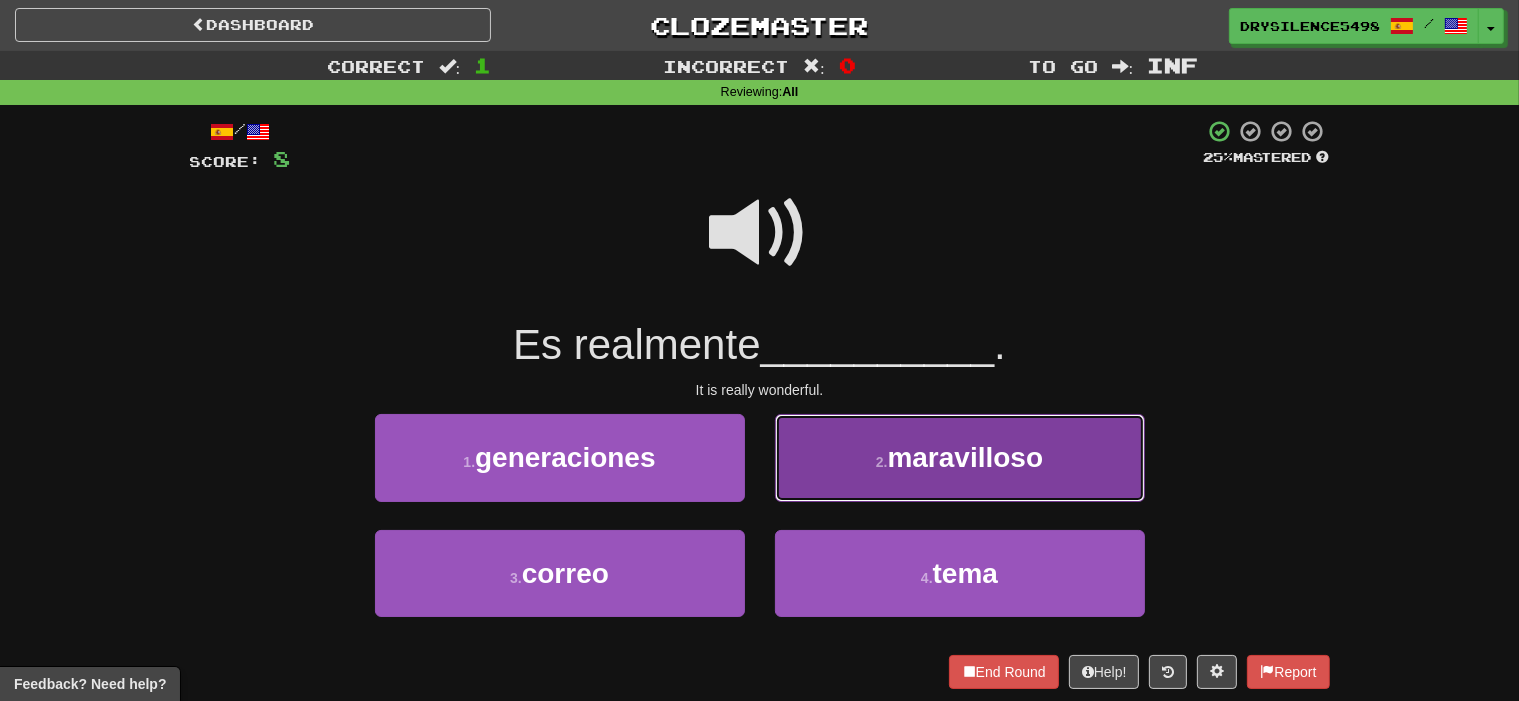 click on "2 .  maravilloso" at bounding box center (960, 457) 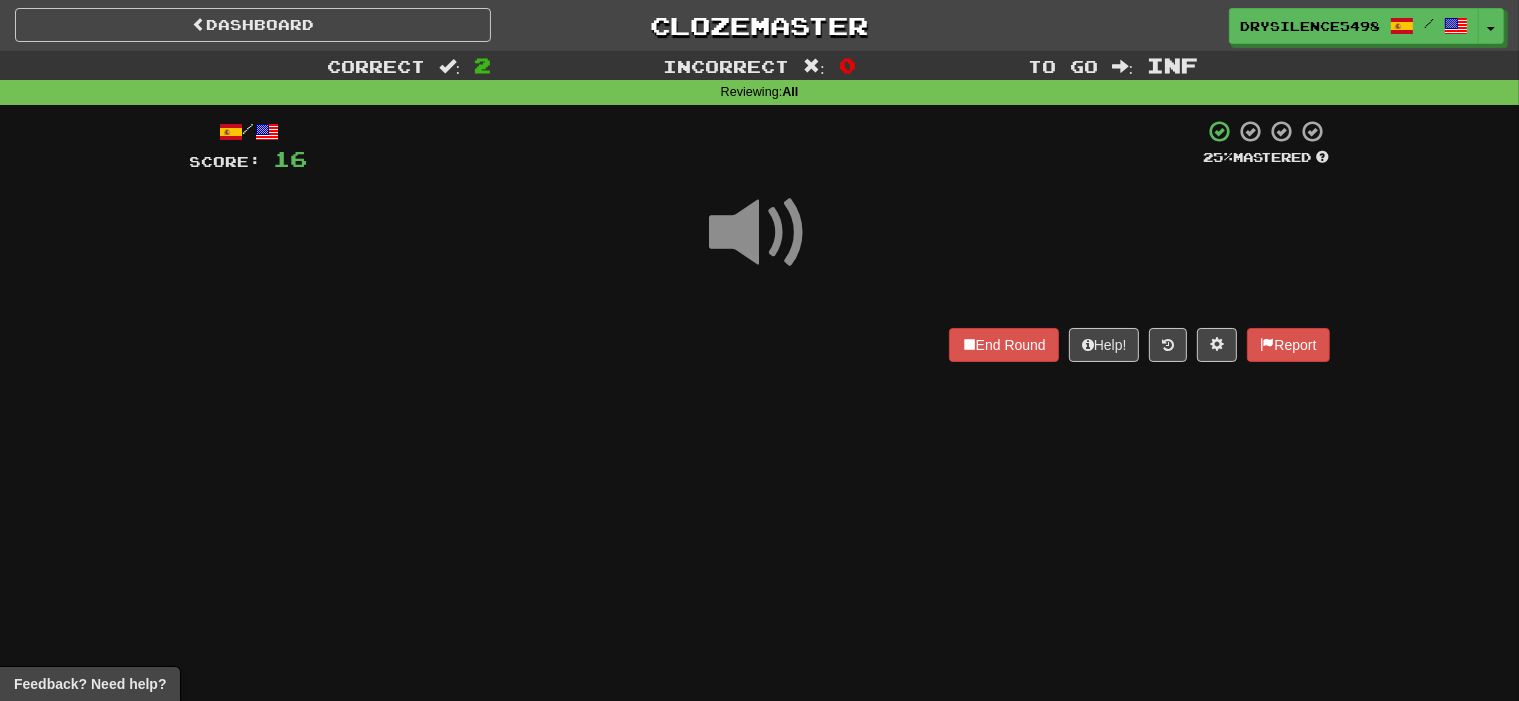 click on "End Round  Help!  Report" at bounding box center (760, 345) 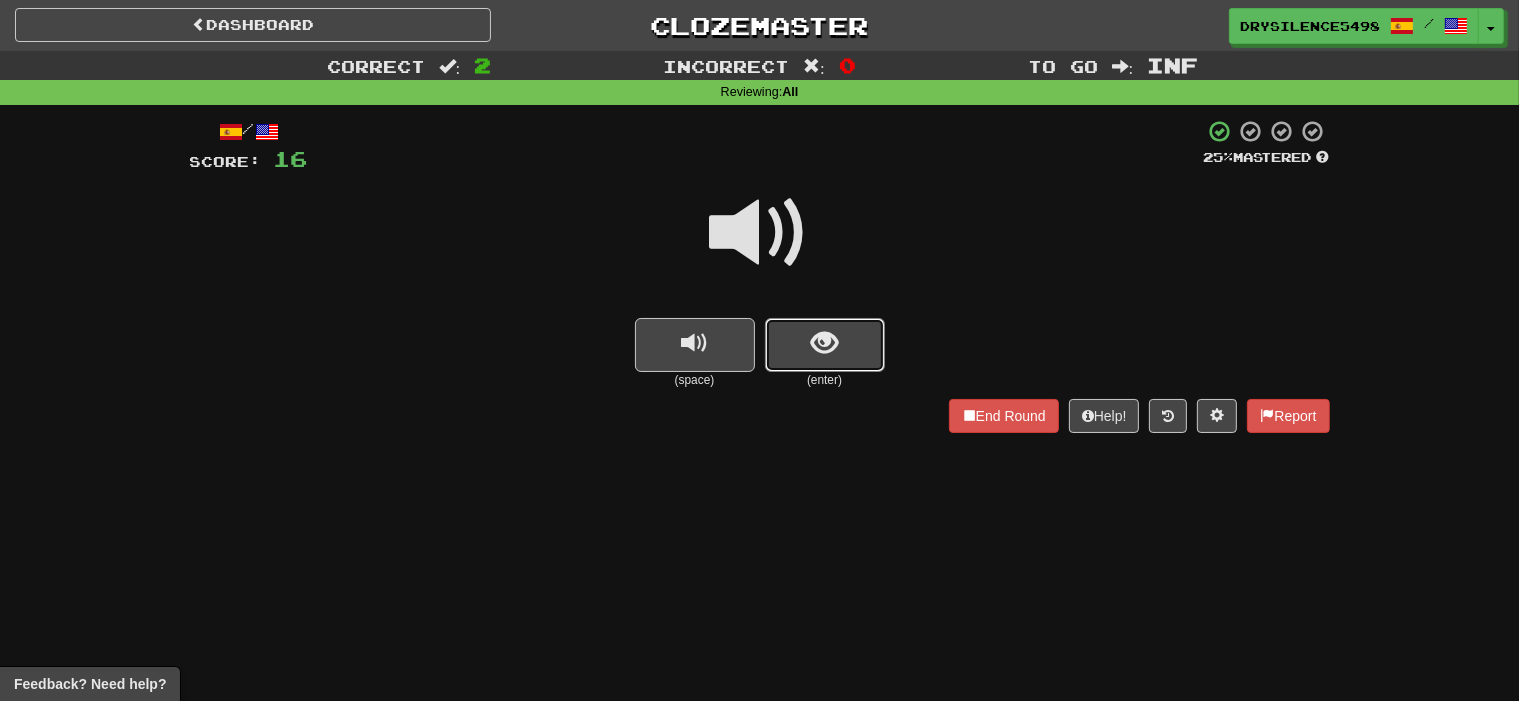 click at bounding box center [824, 343] 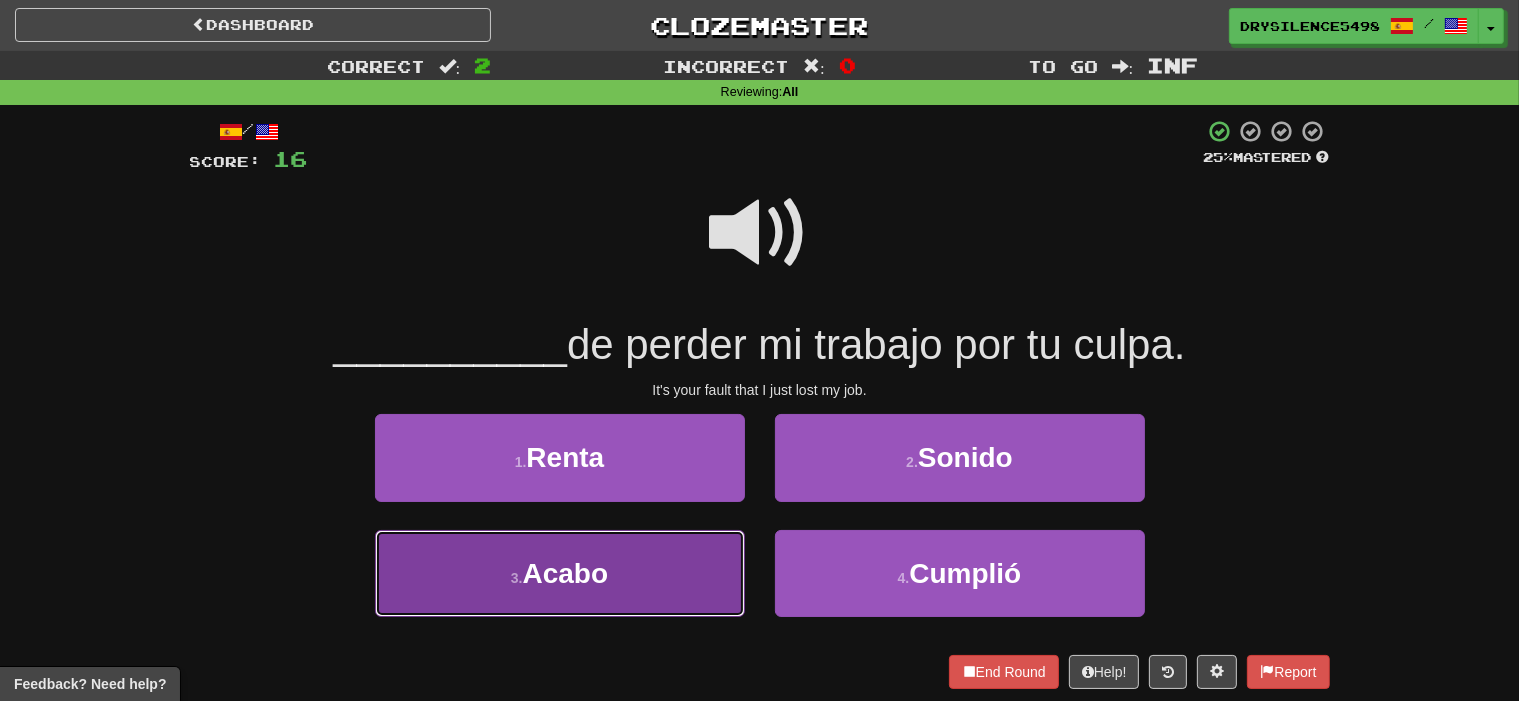 click on "3 .  Acabo" at bounding box center (560, 573) 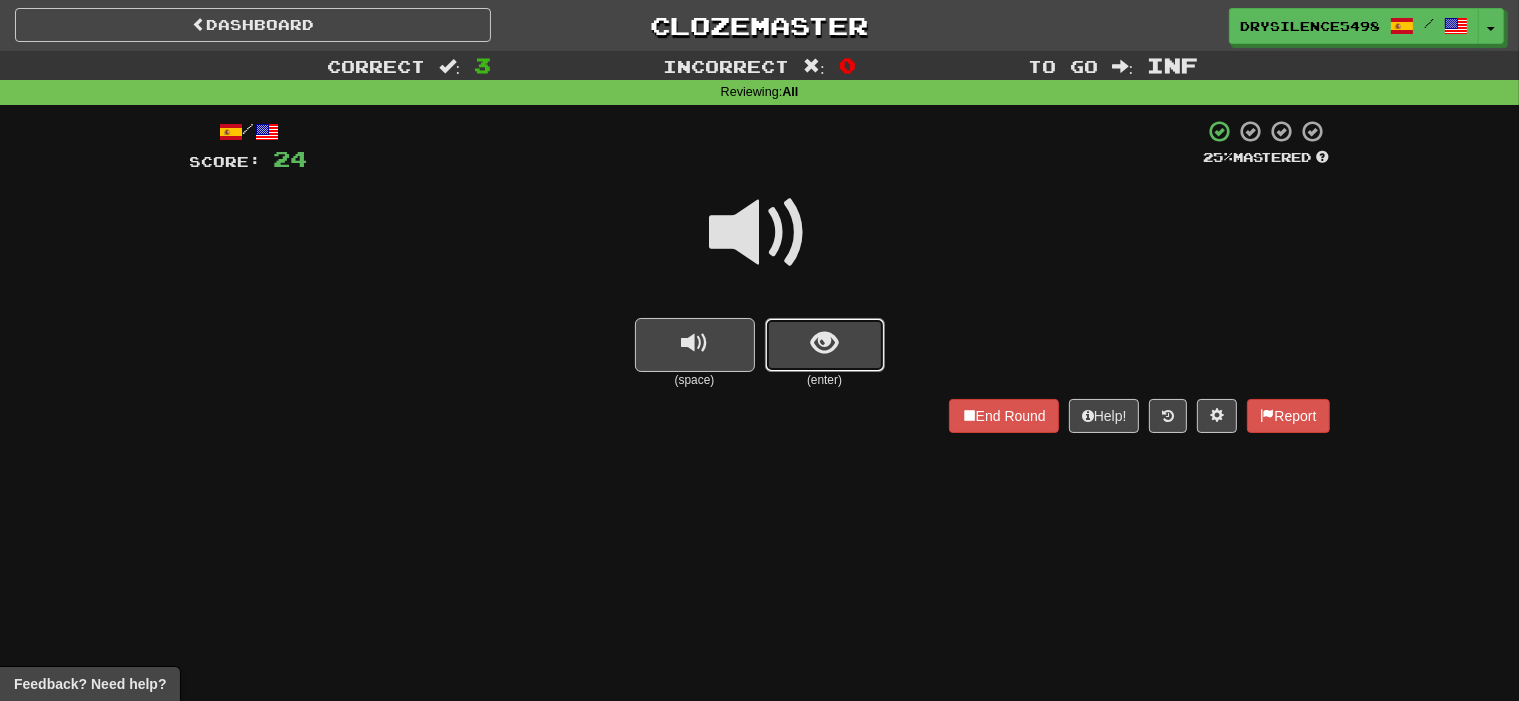 click at bounding box center [825, 345] 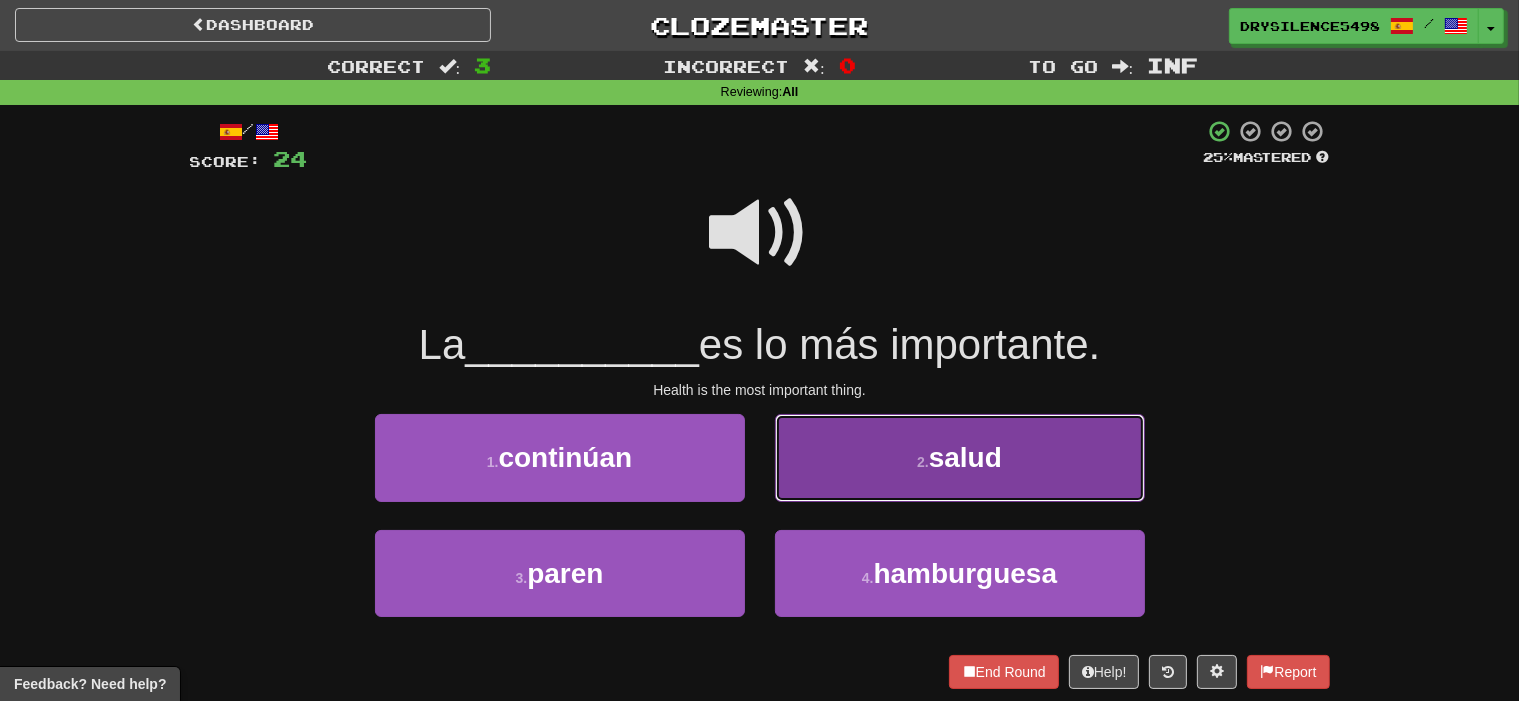 click on "2 .  salud" at bounding box center (960, 457) 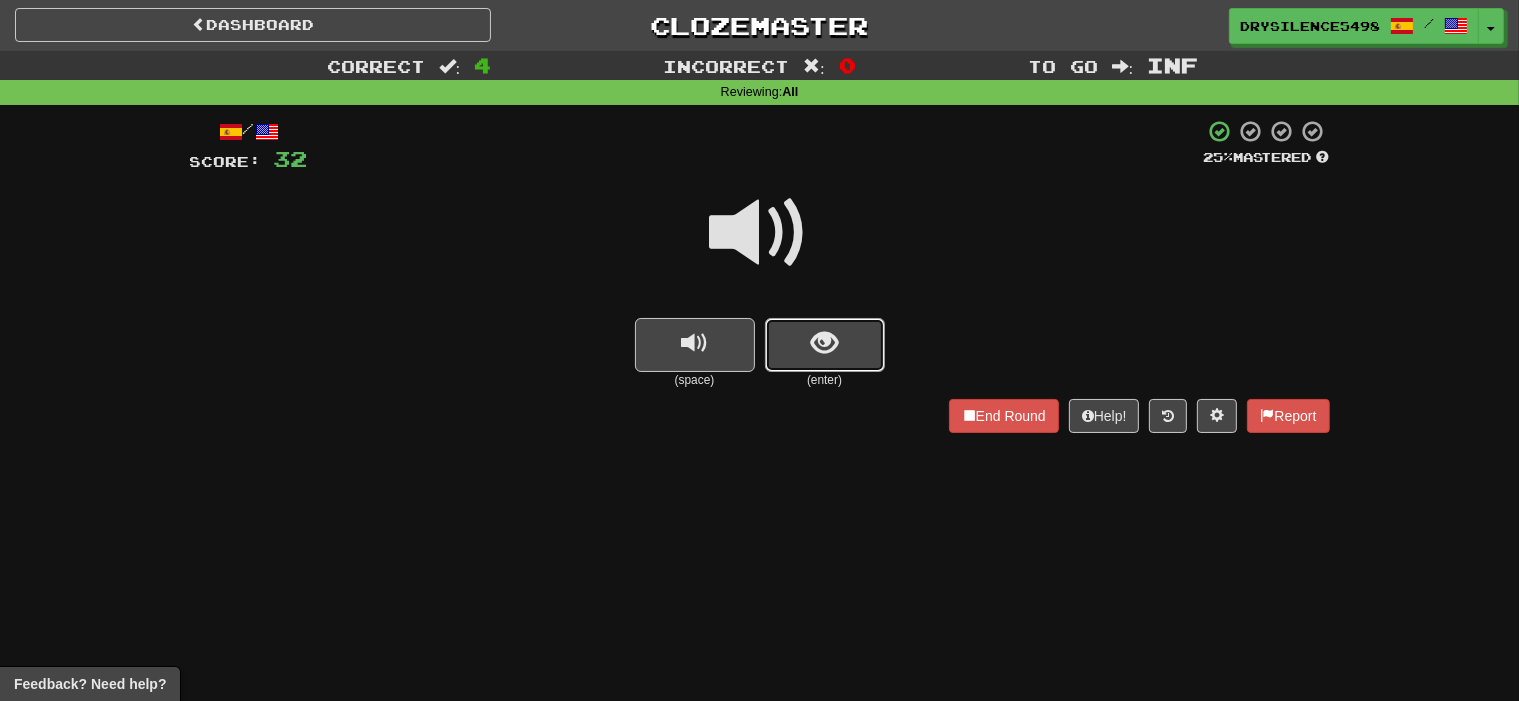 click at bounding box center (825, 345) 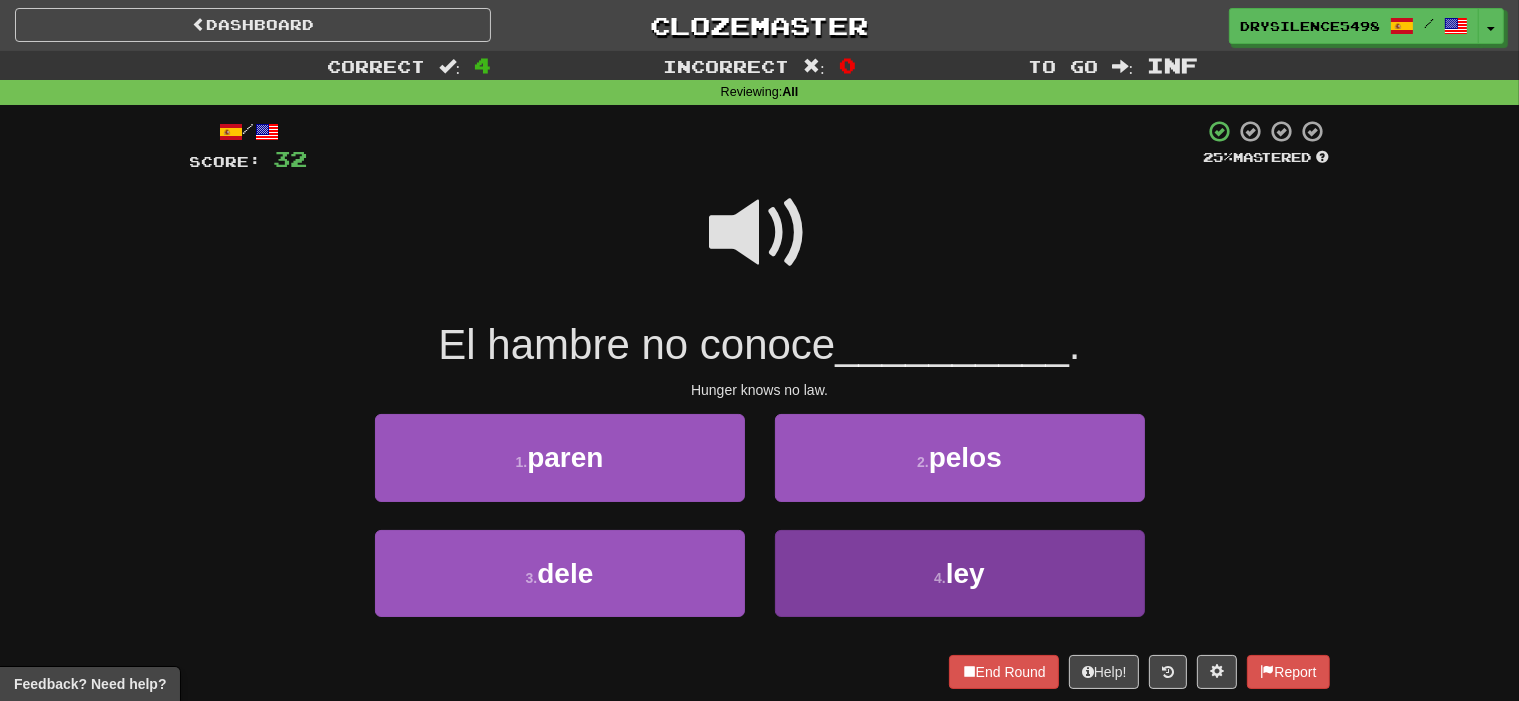 drag, startPoint x: 892, startPoint y: 625, endPoint x: 904, endPoint y: 573, distance: 53.366657 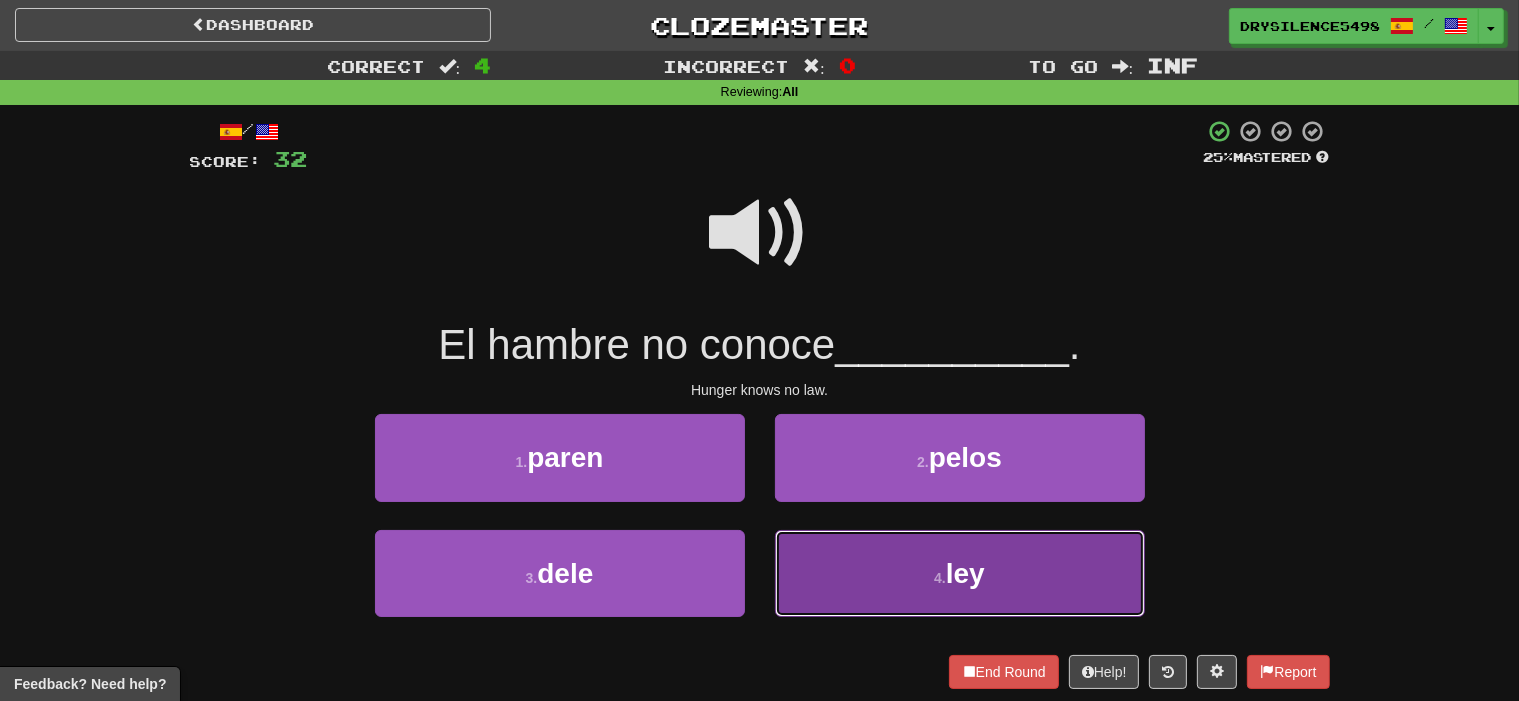 click on "4 .  ley" at bounding box center [960, 573] 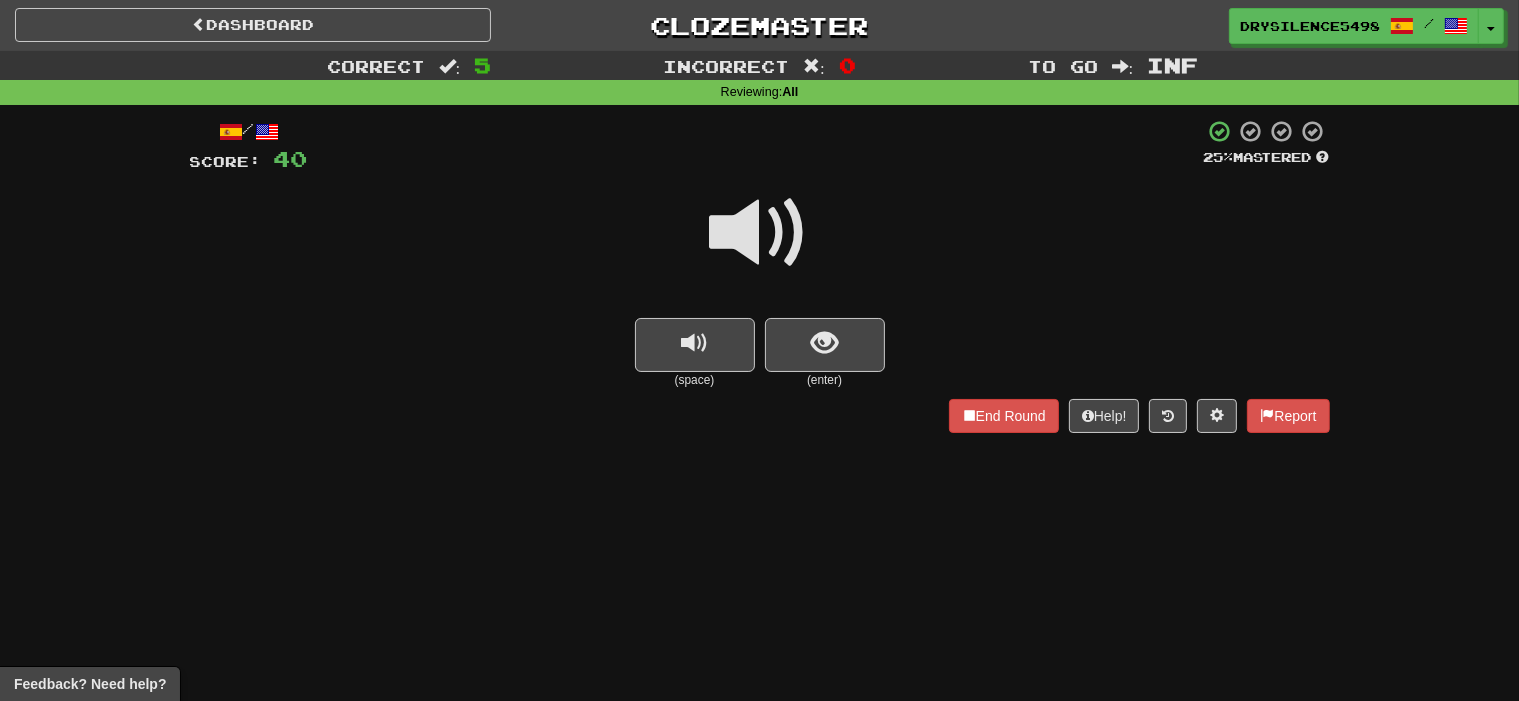 click at bounding box center [825, 345] 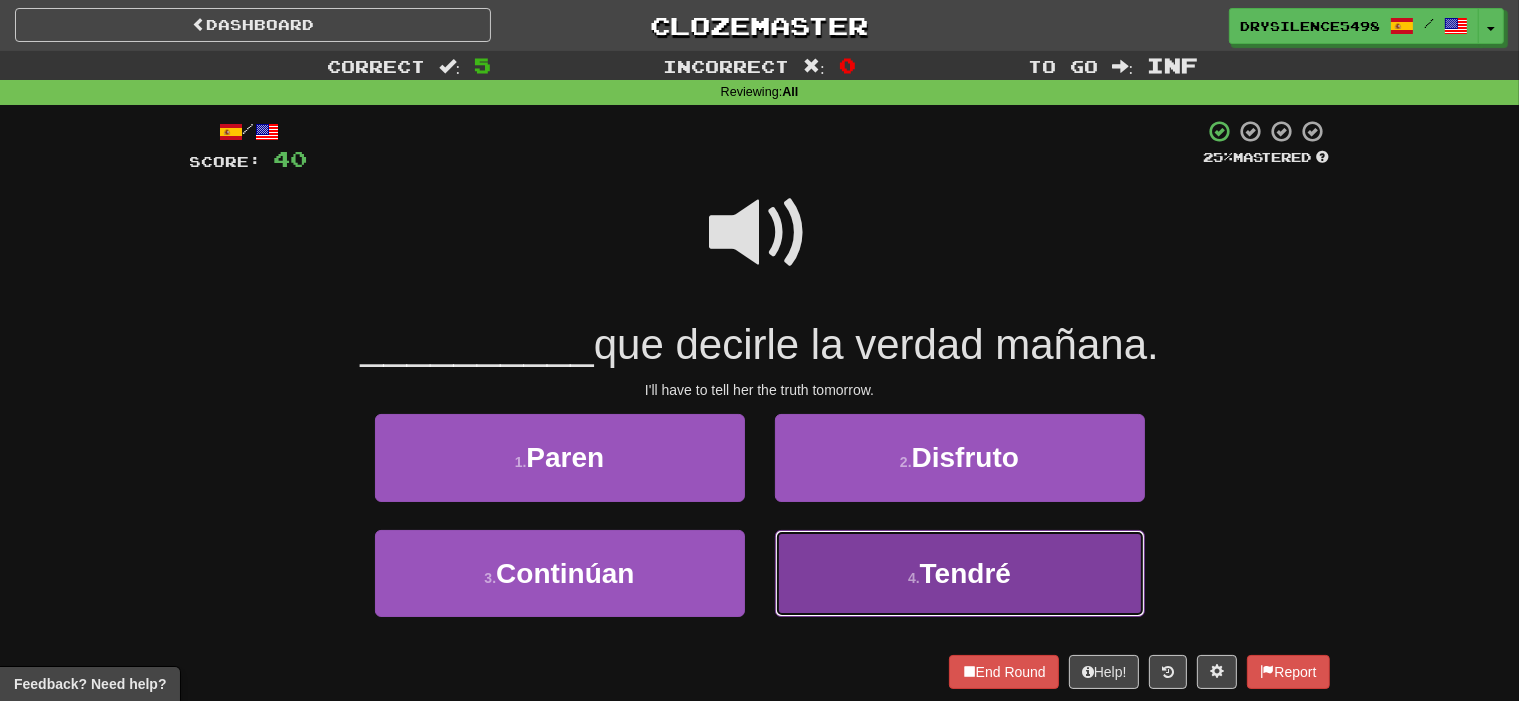 click on "4 .  Tendré" at bounding box center (960, 573) 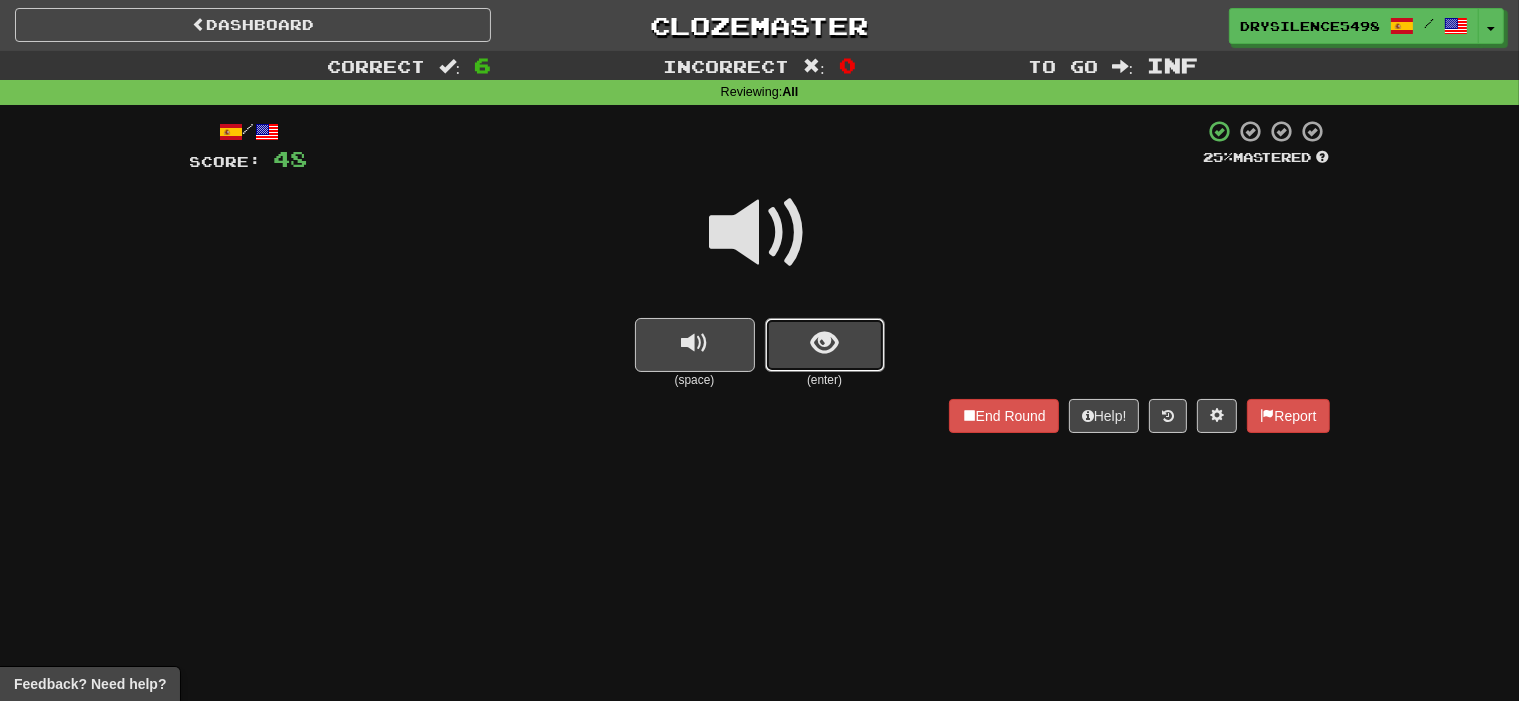 click at bounding box center [824, 343] 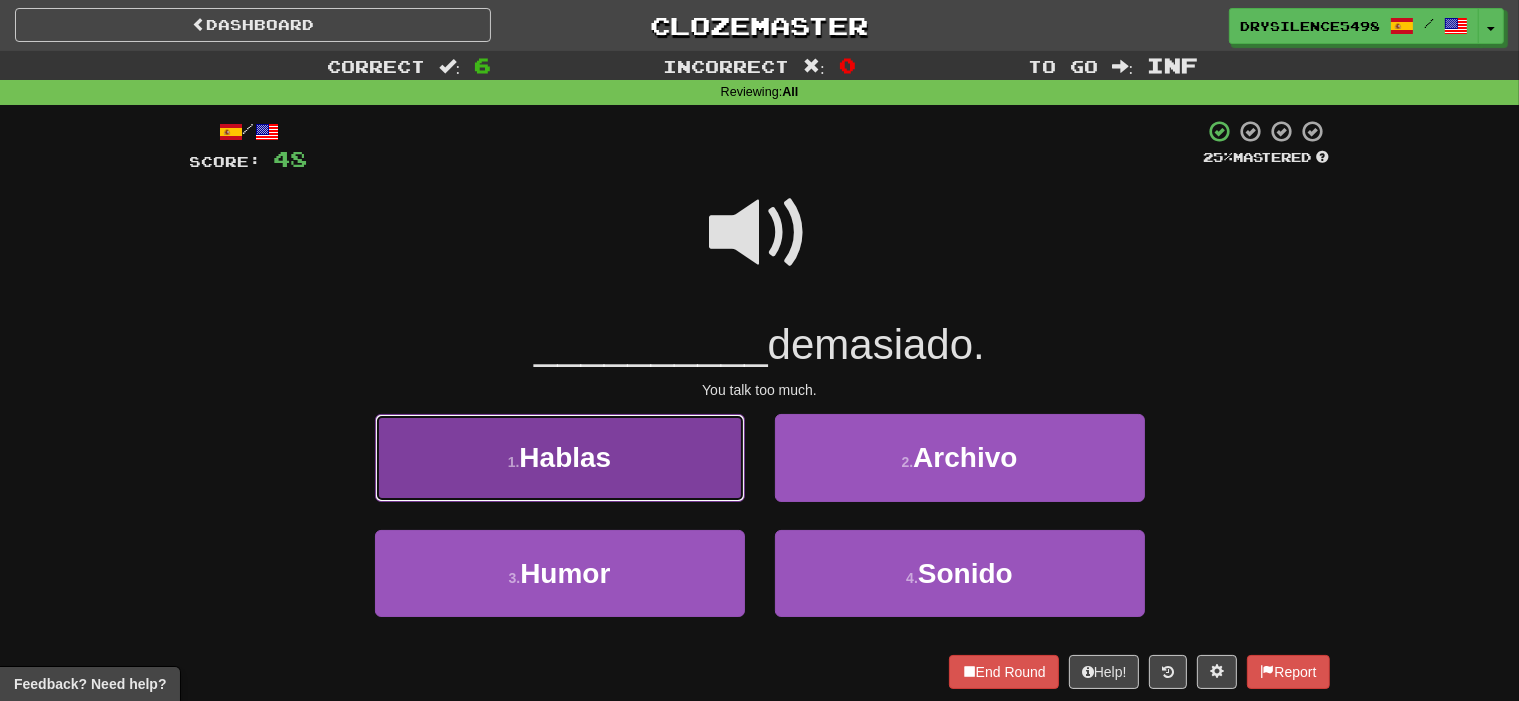 click on "1 .  Hablas" at bounding box center [560, 457] 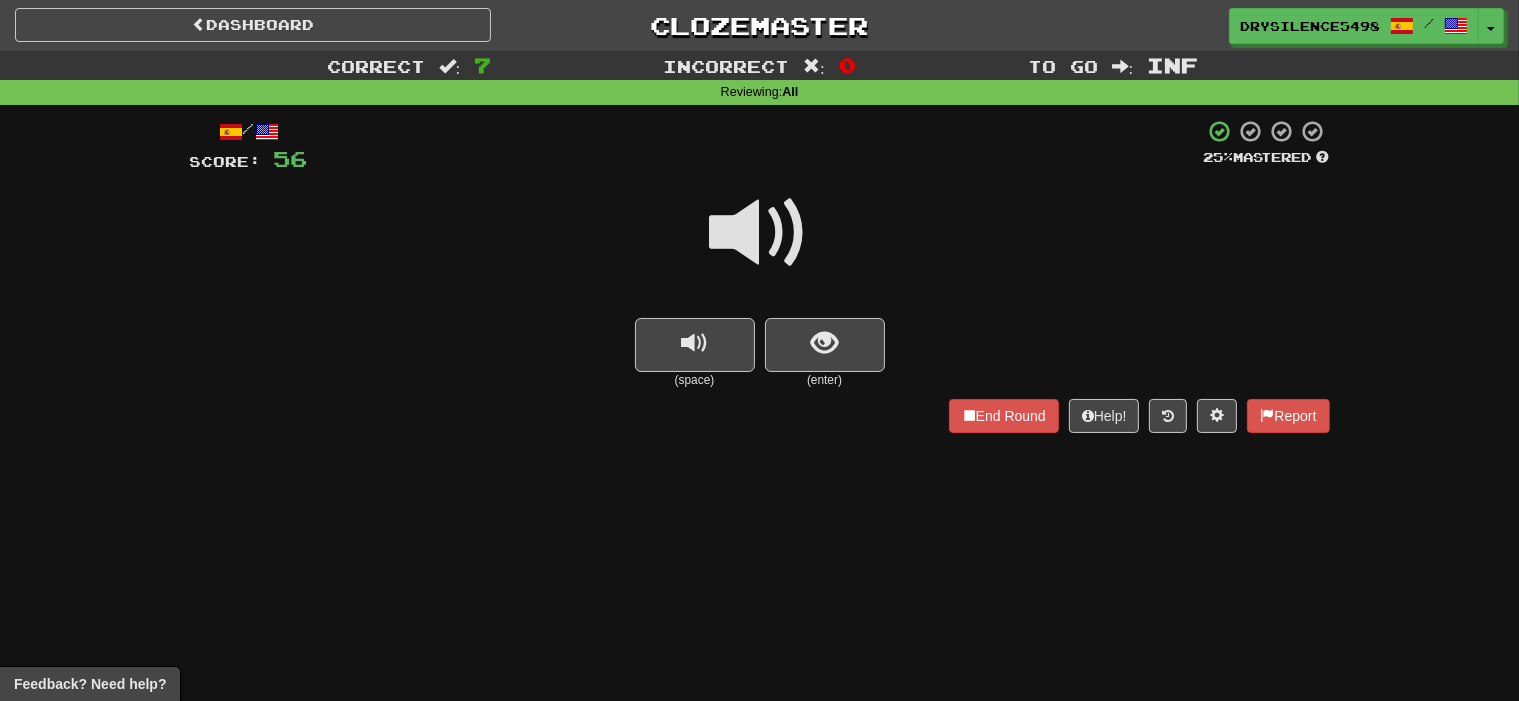 click at bounding box center (824, 343) 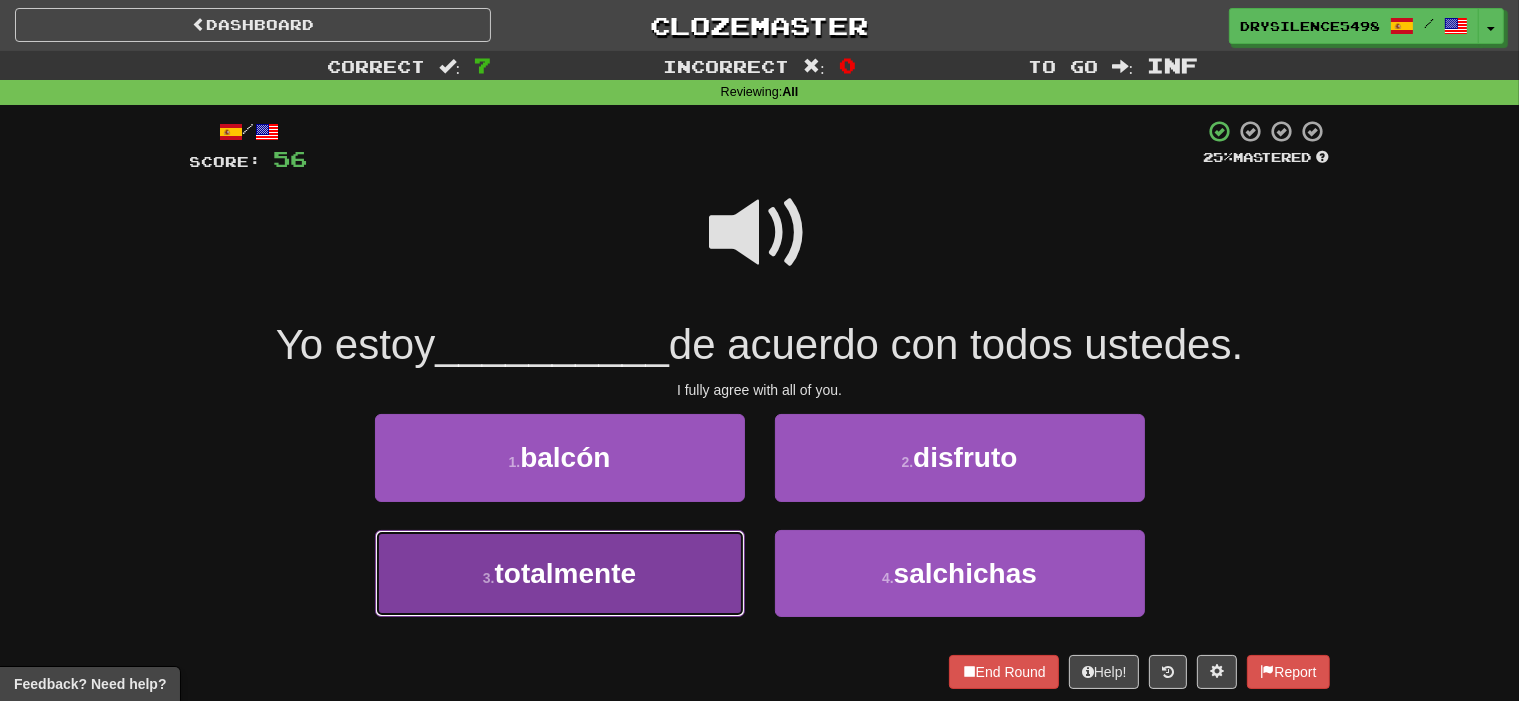 click on "3 .  totalmente" at bounding box center (560, 573) 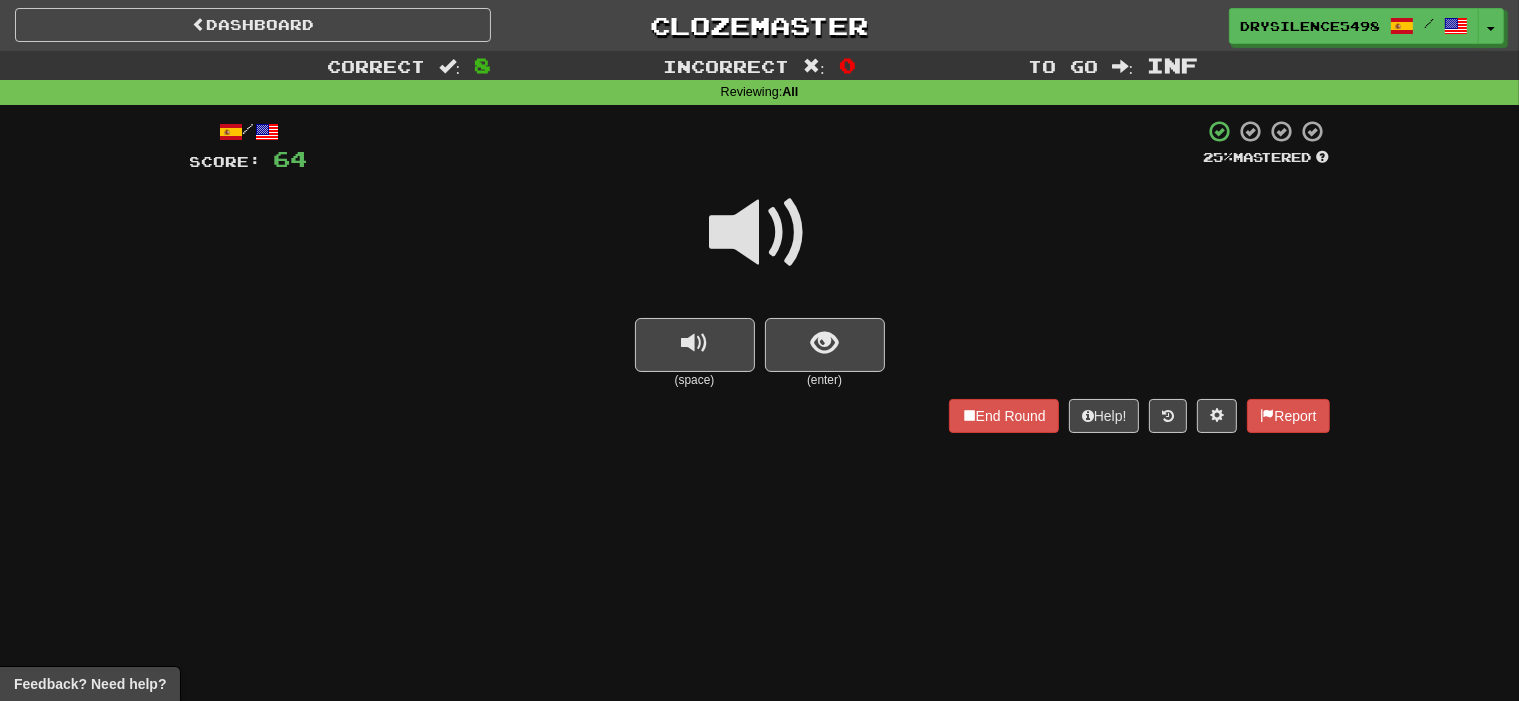 click at bounding box center [824, 343] 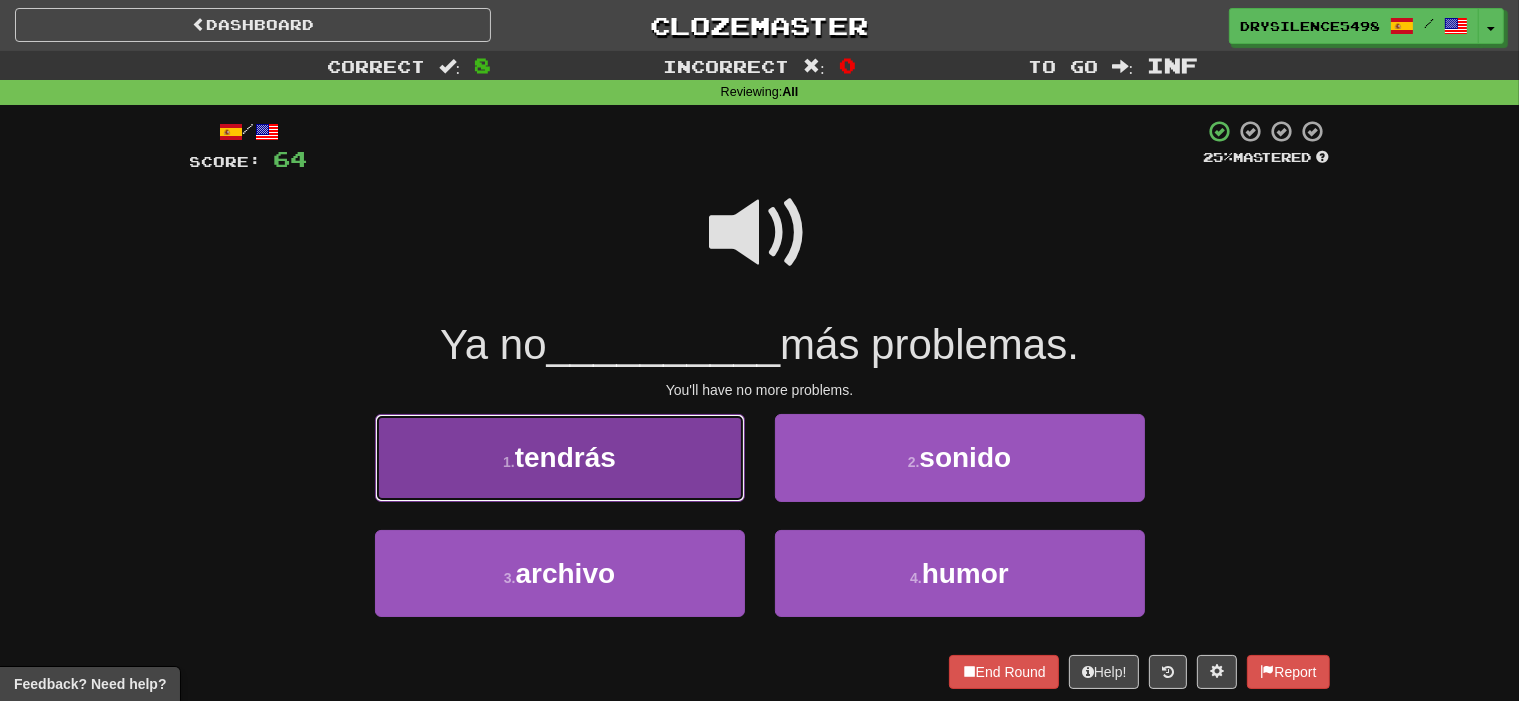 click on "1 .  tendrás" at bounding box center [560, 457] 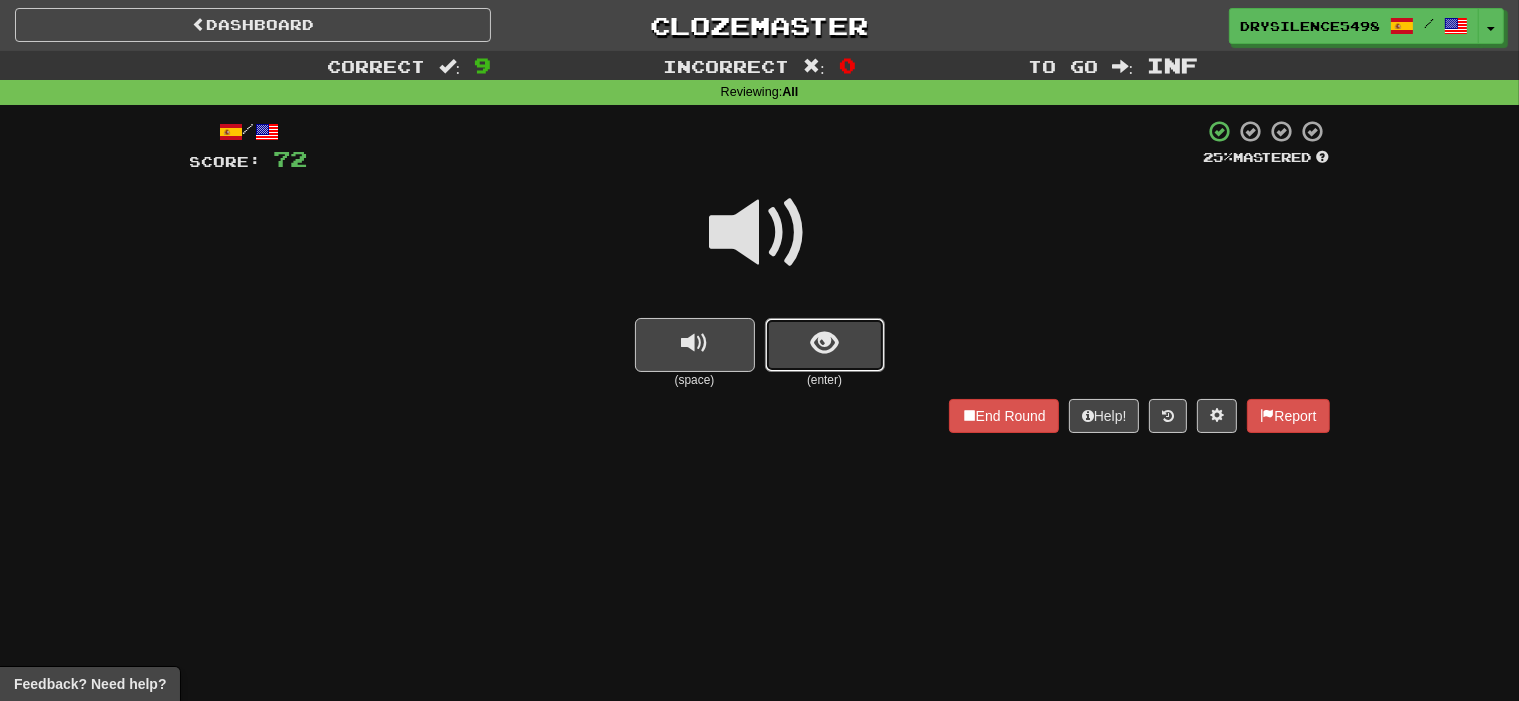 click at bounding box center [824, 343] 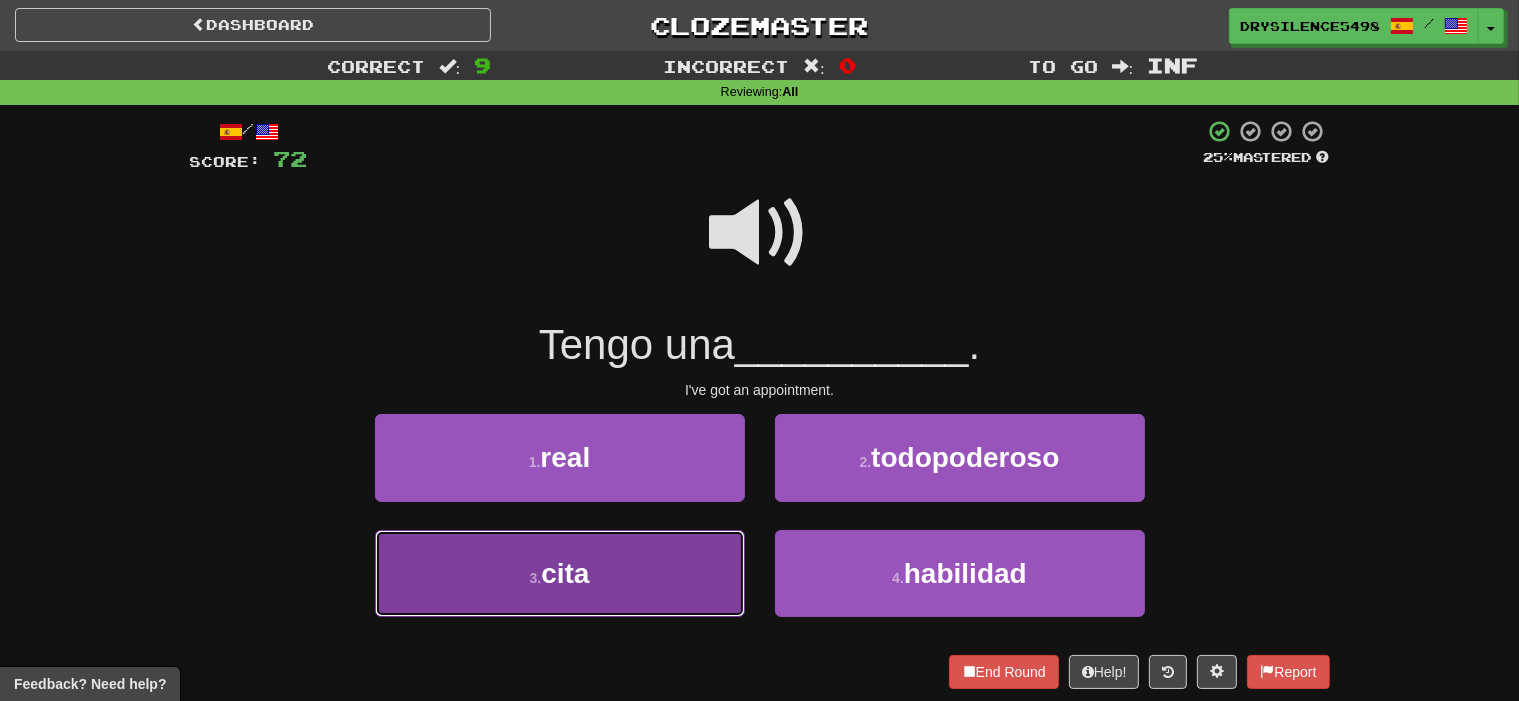 click on "3 .  cita" at bounding box center (560, 573) 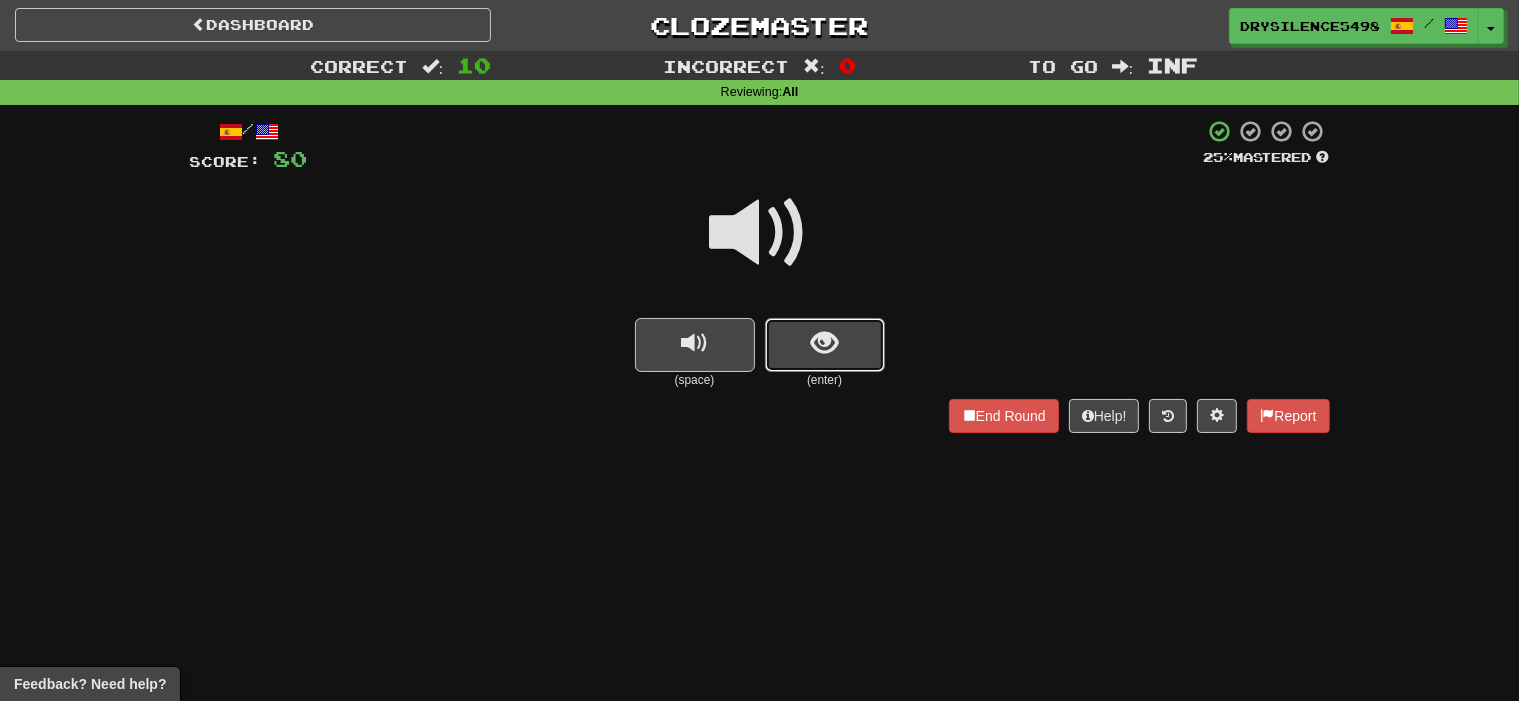 click at bounding box center [825, 345] 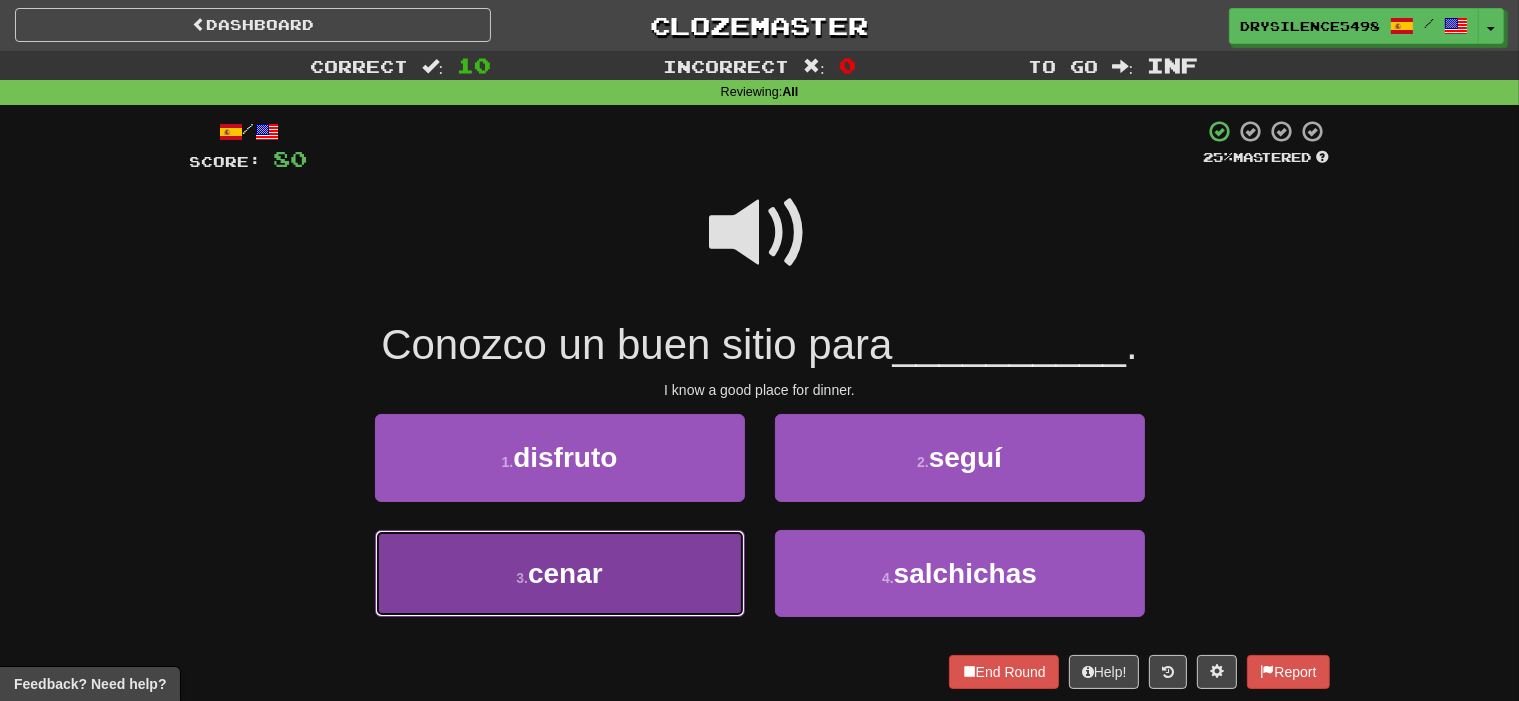 click on "3 .  cenar" at bounding box center (560, 573) 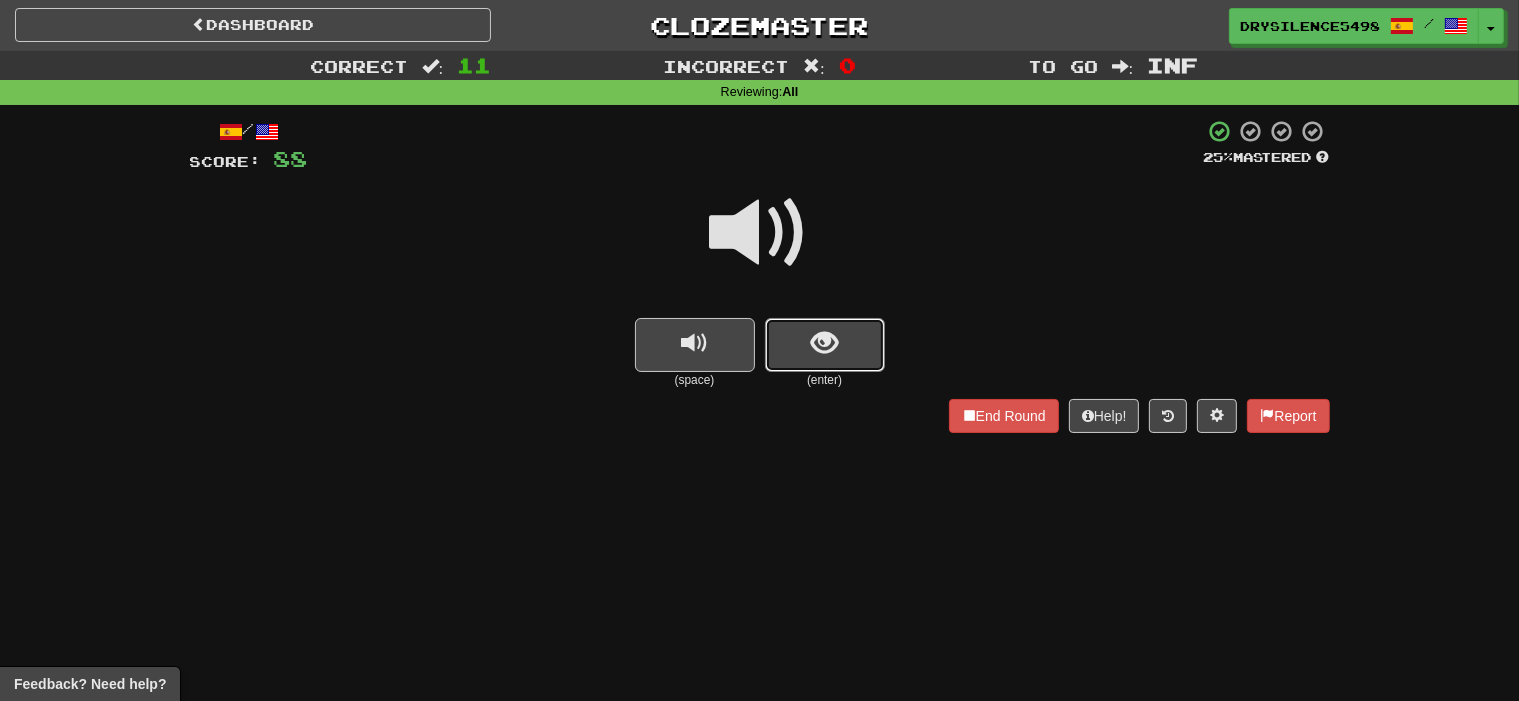 click at bounding box center [824, 343] 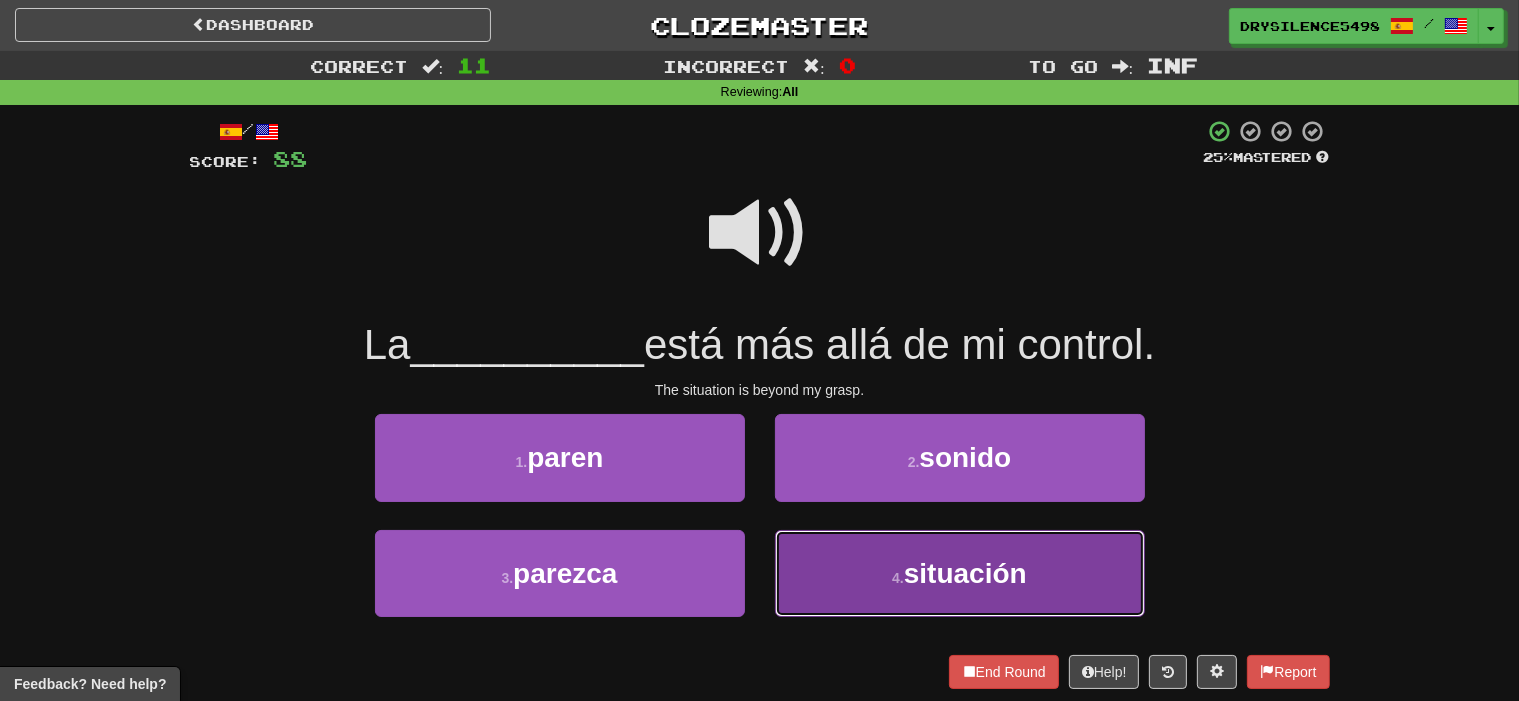 click on "4 .  situación" at bounding box center [960, 573] 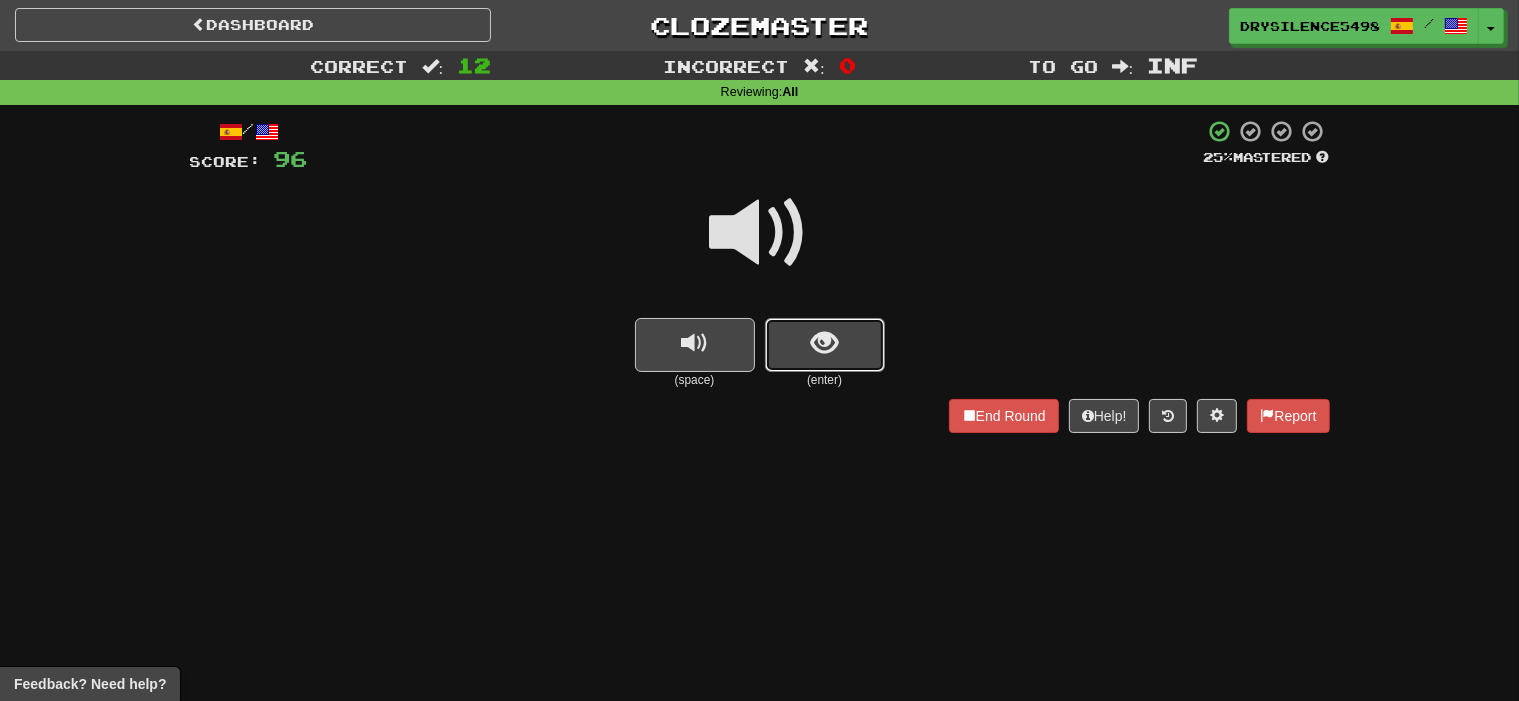 click at bounding box center (825, 345) 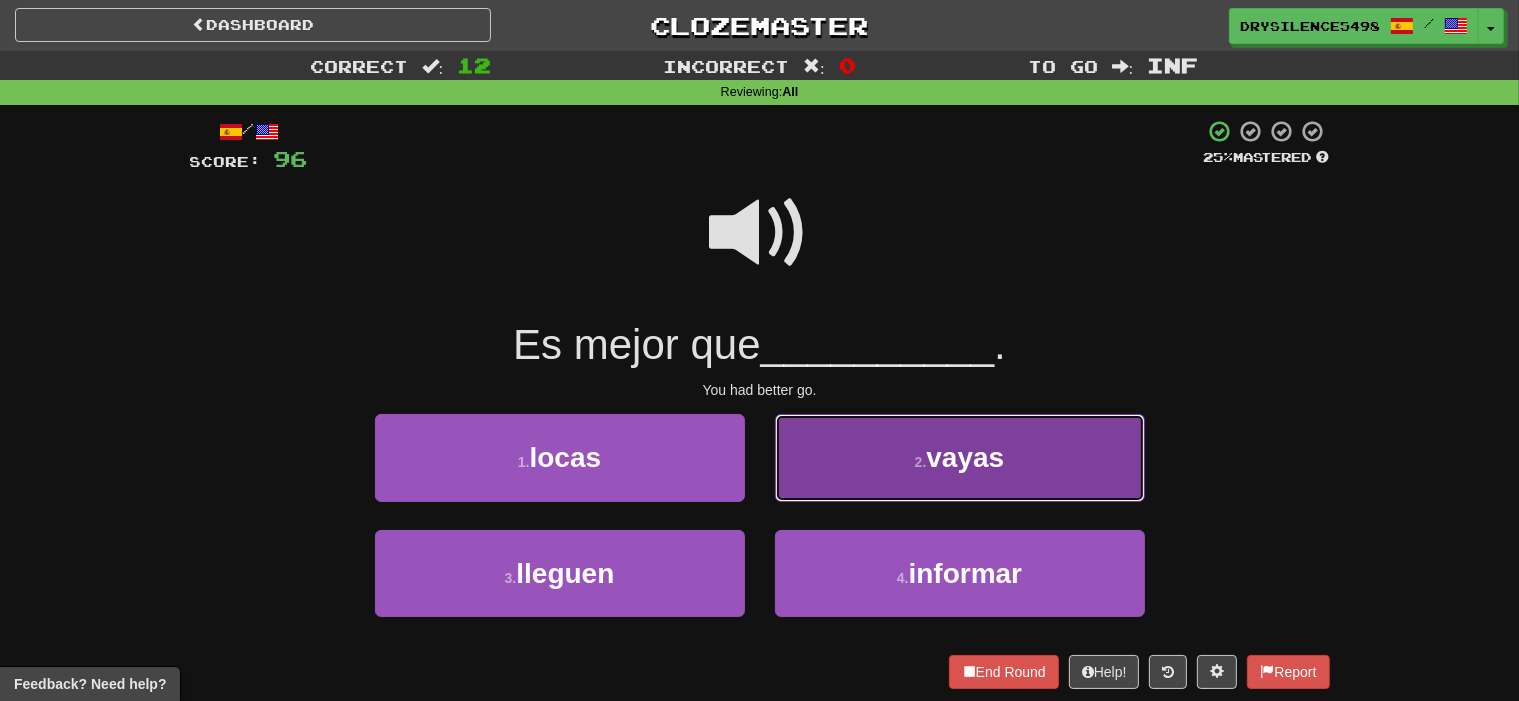 click on "2 .  vayas" at bounding box center [960, 457] 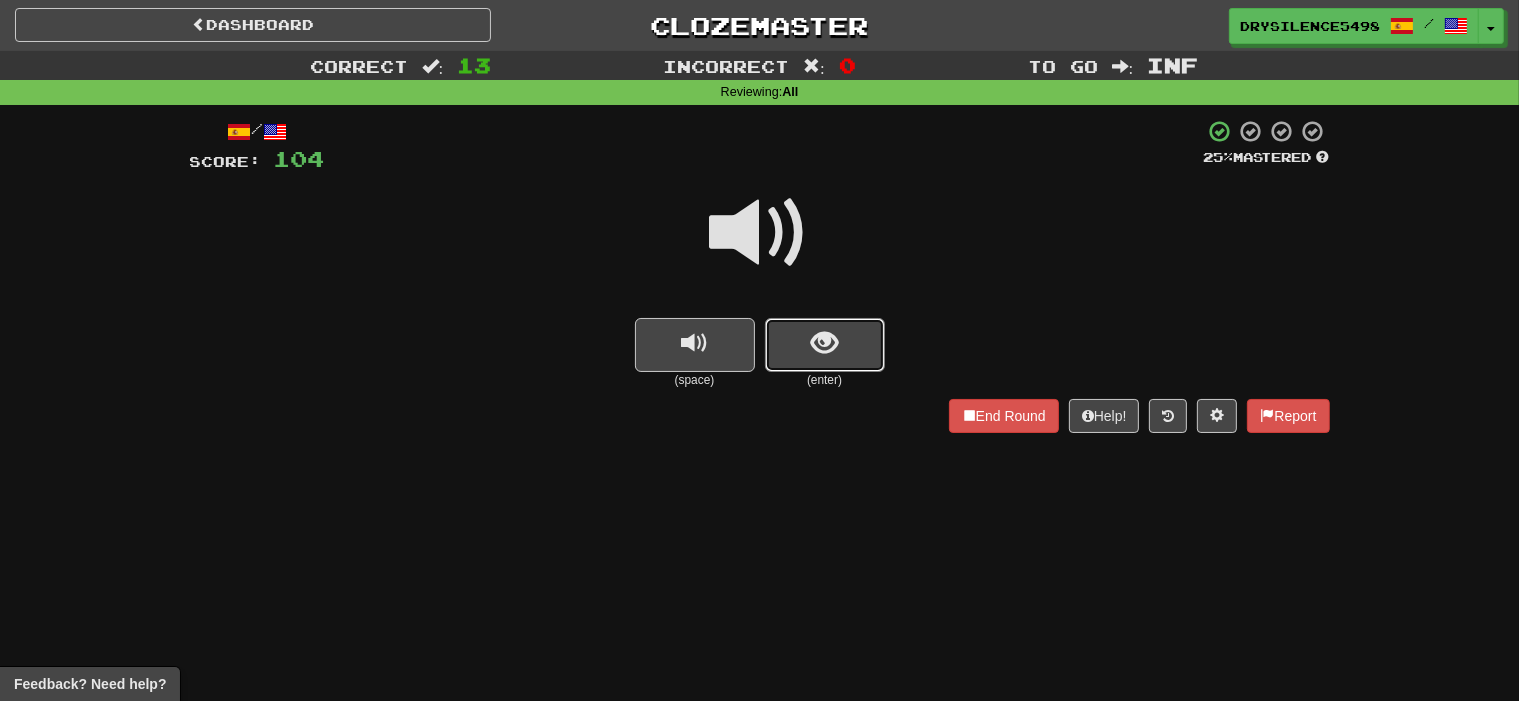 click at bounding box center (824, 343) 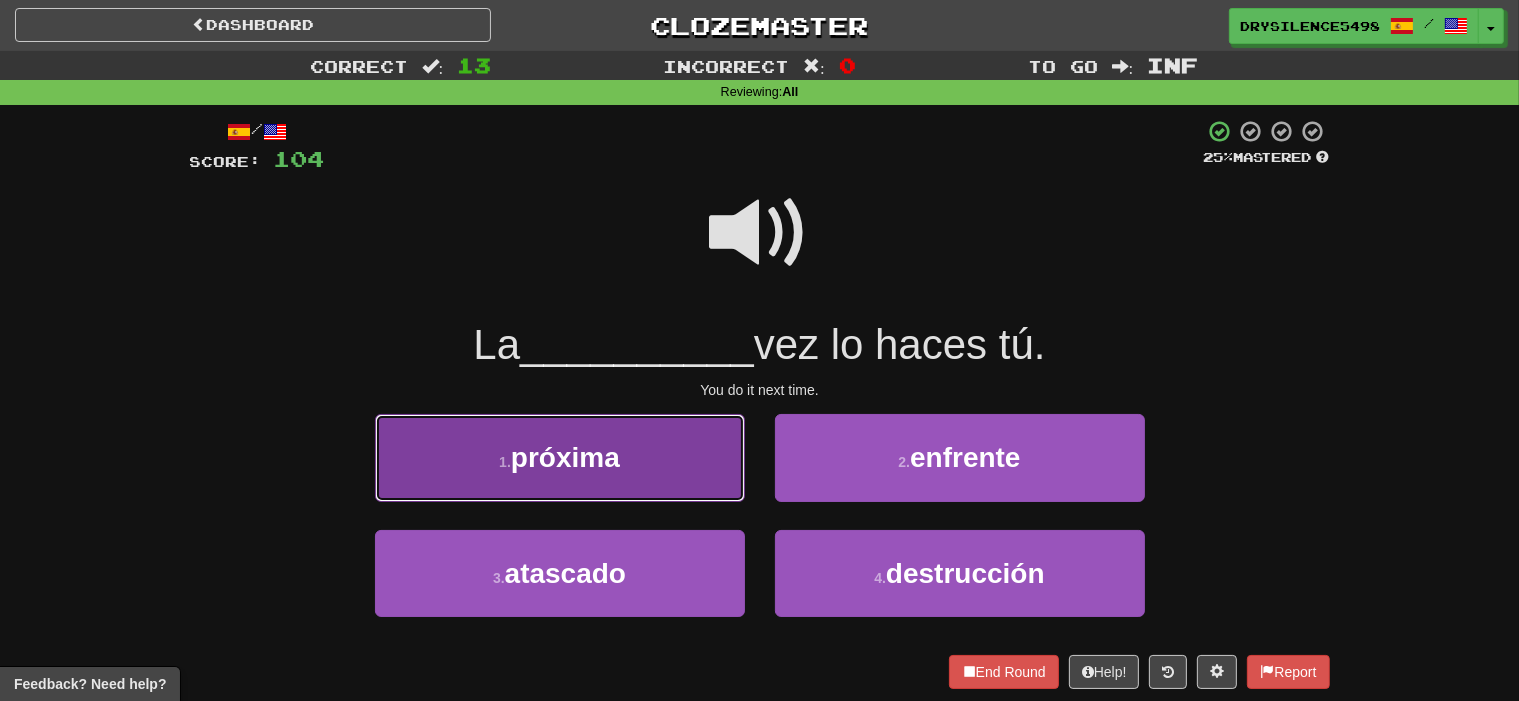 click on "1 .  próxima" at bounding box center [560, 457] 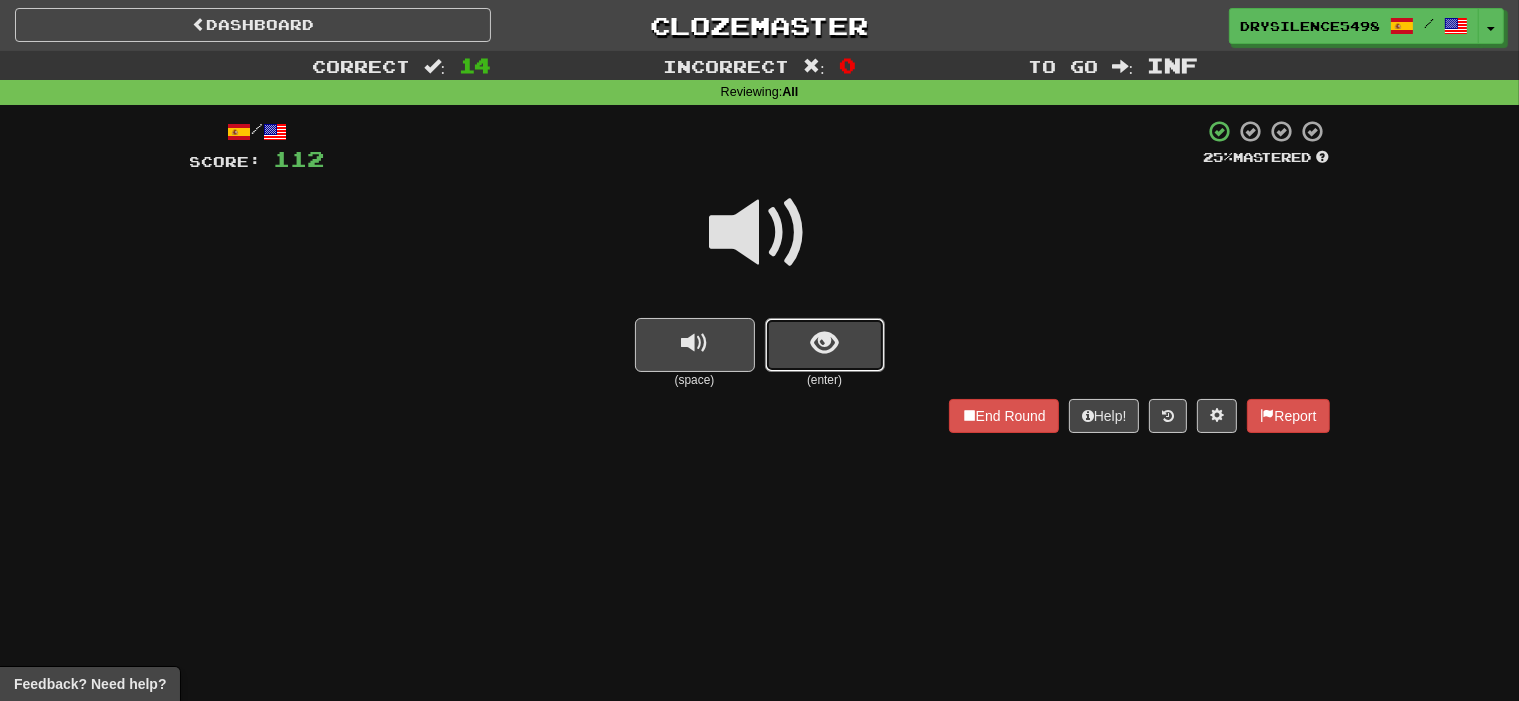 click at bounding box center [824, 343] 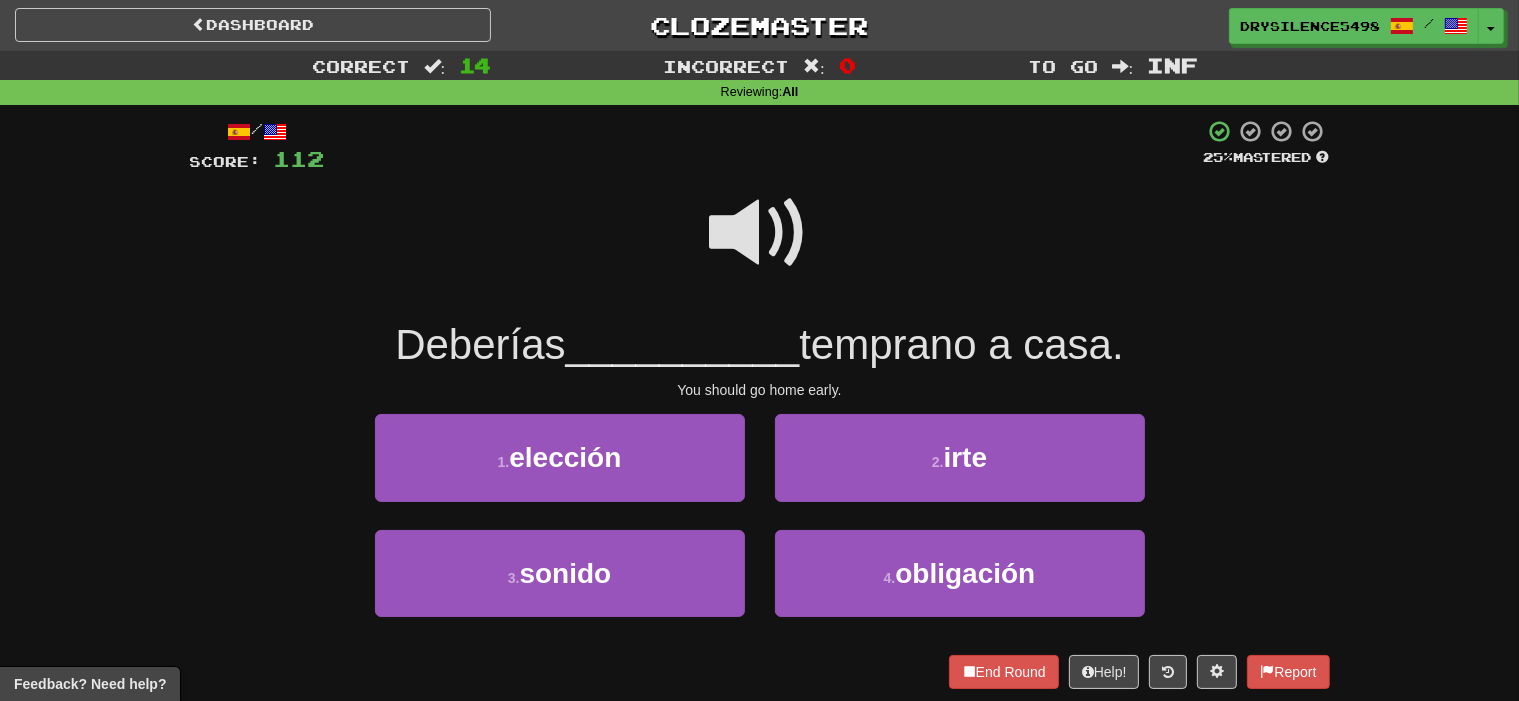 click at bounding box center [760, 233] 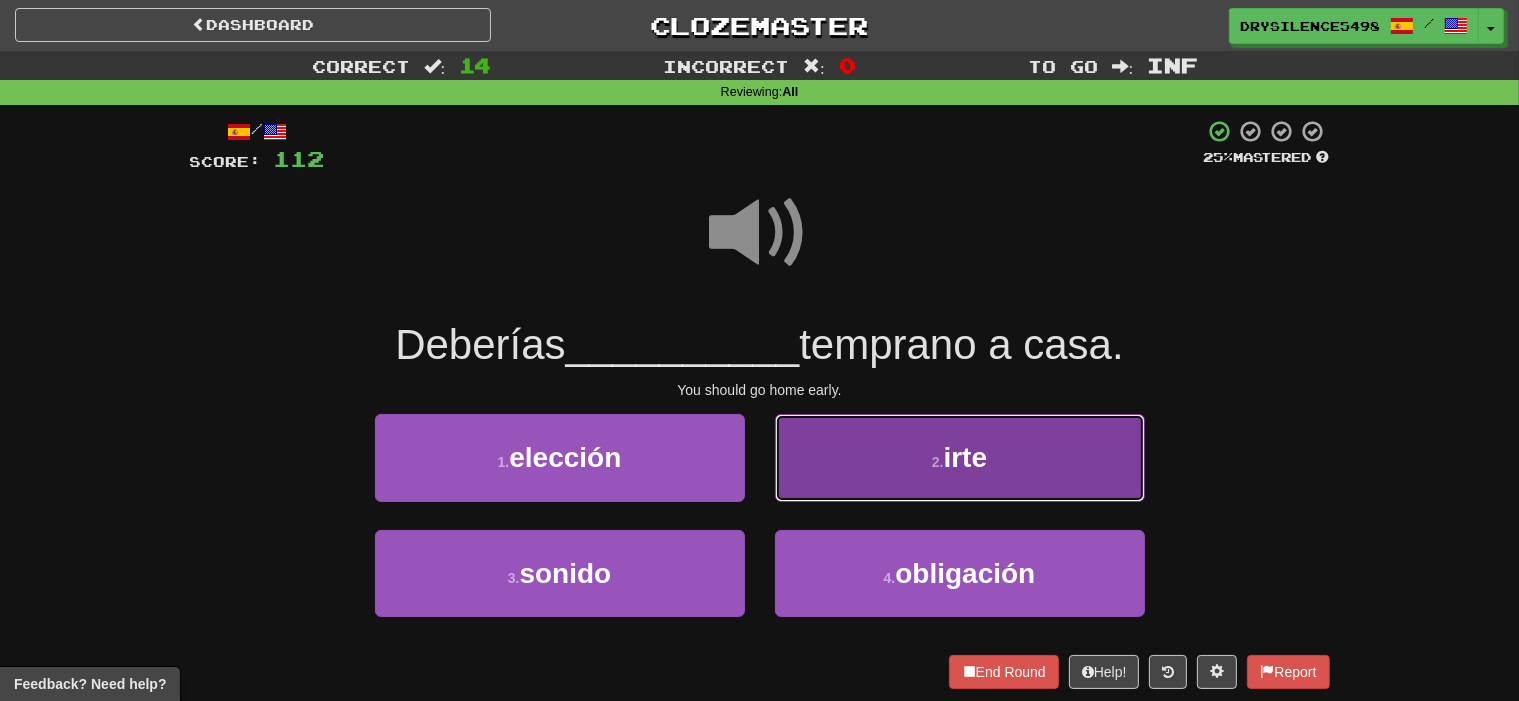 click on "2 .  irte" at bounding box center (960, 457) 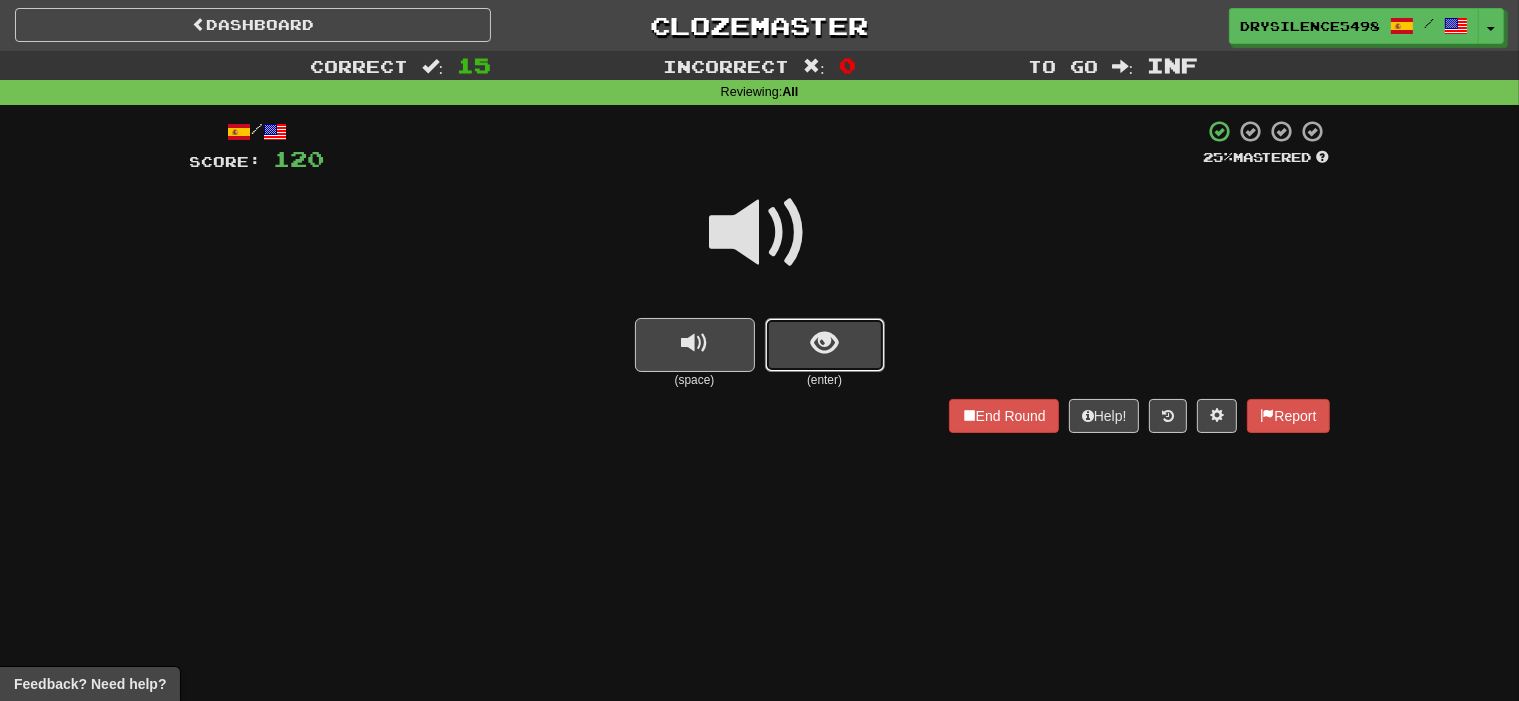 click at bounding box center (824, 343) 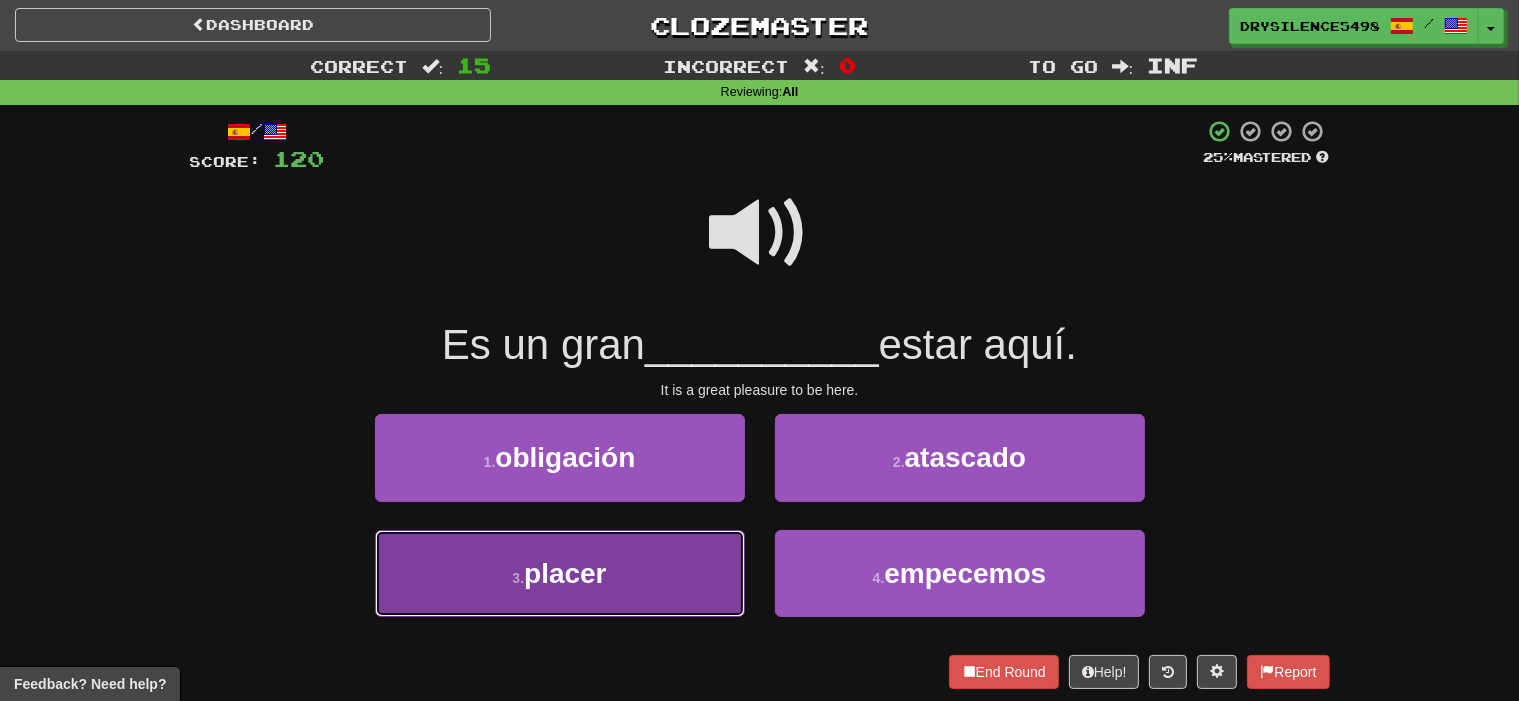 click on "3 .  placer" at bounding box center [560, 573] 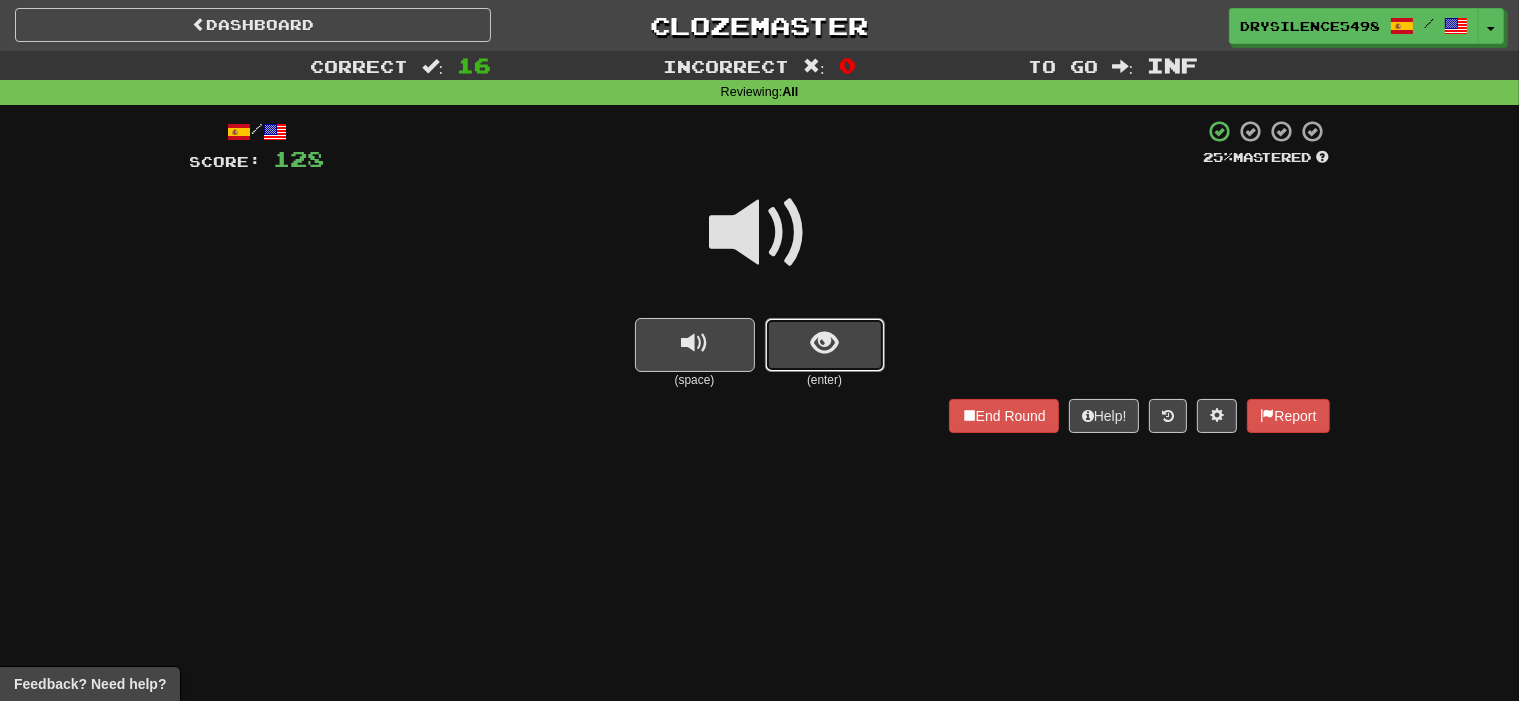 click at bounding box center (824, 343) 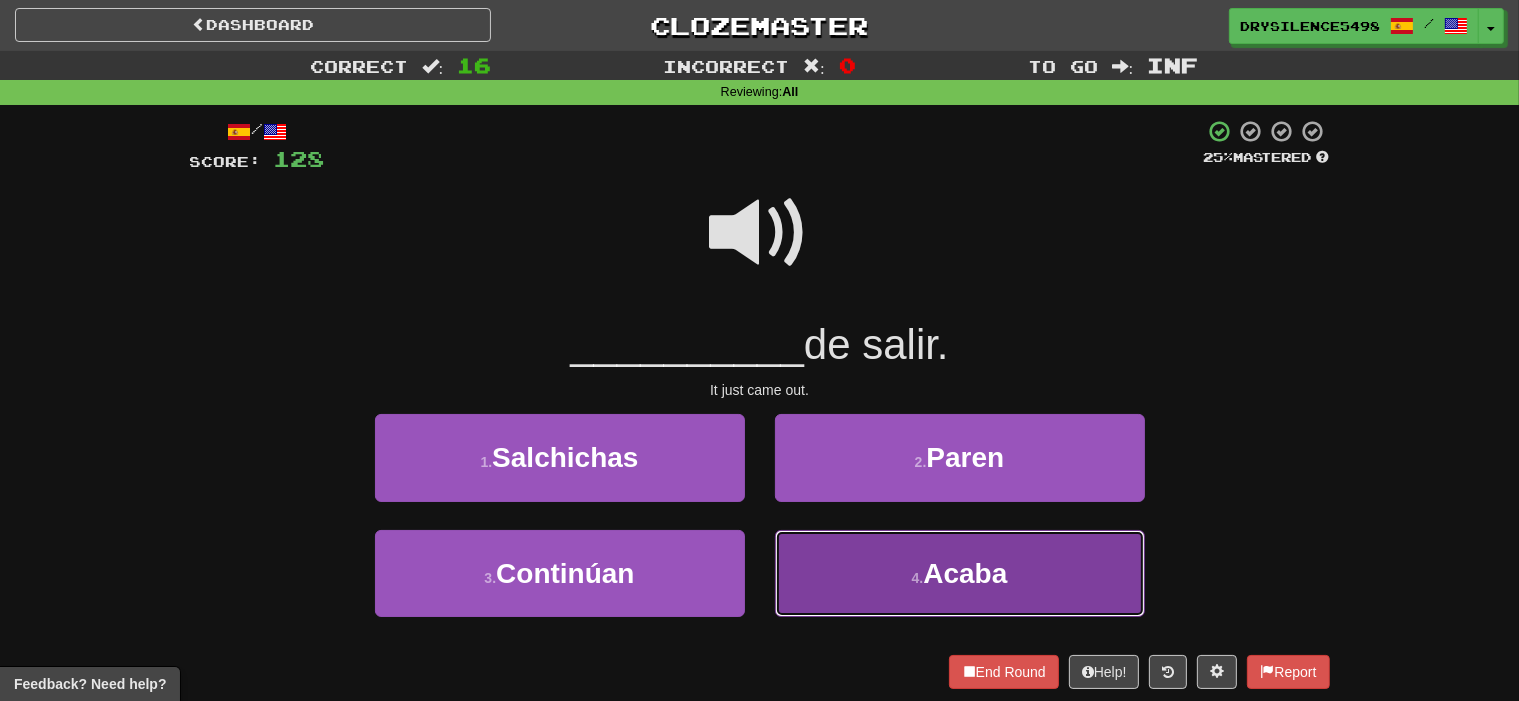 click on "4 .  Acaba" at bounding box center [960, 573] 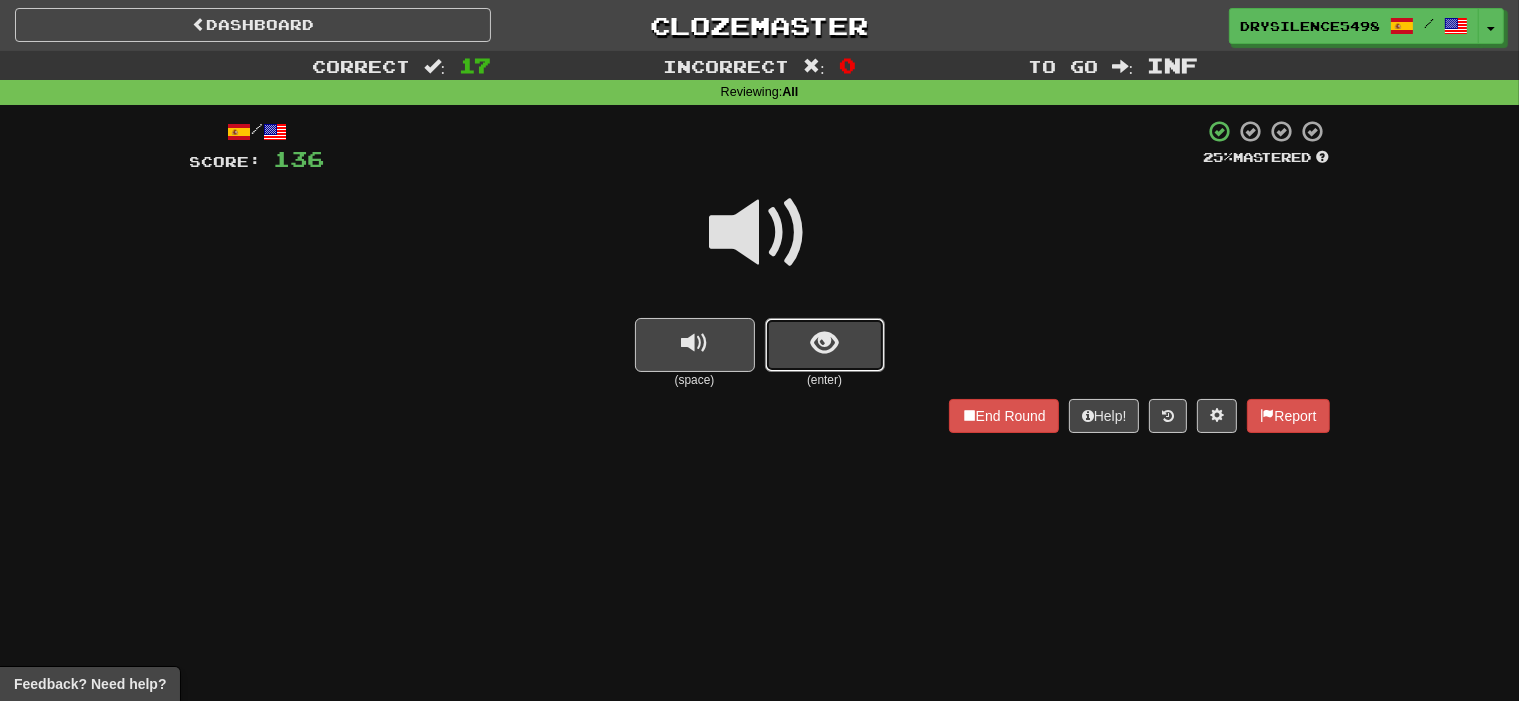 click at bounding box center [824, 343] 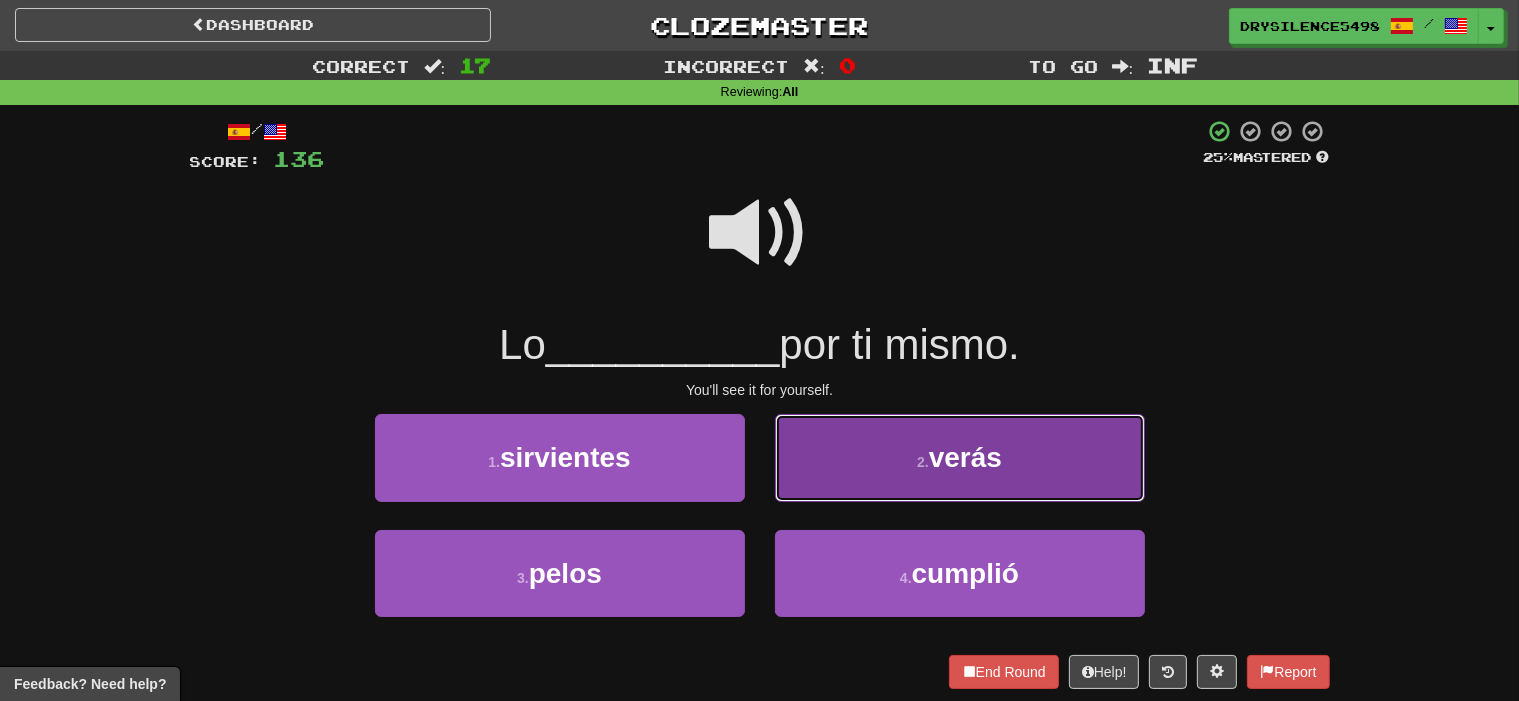 click on "2 .  verás" at bounding box center (960, 457) 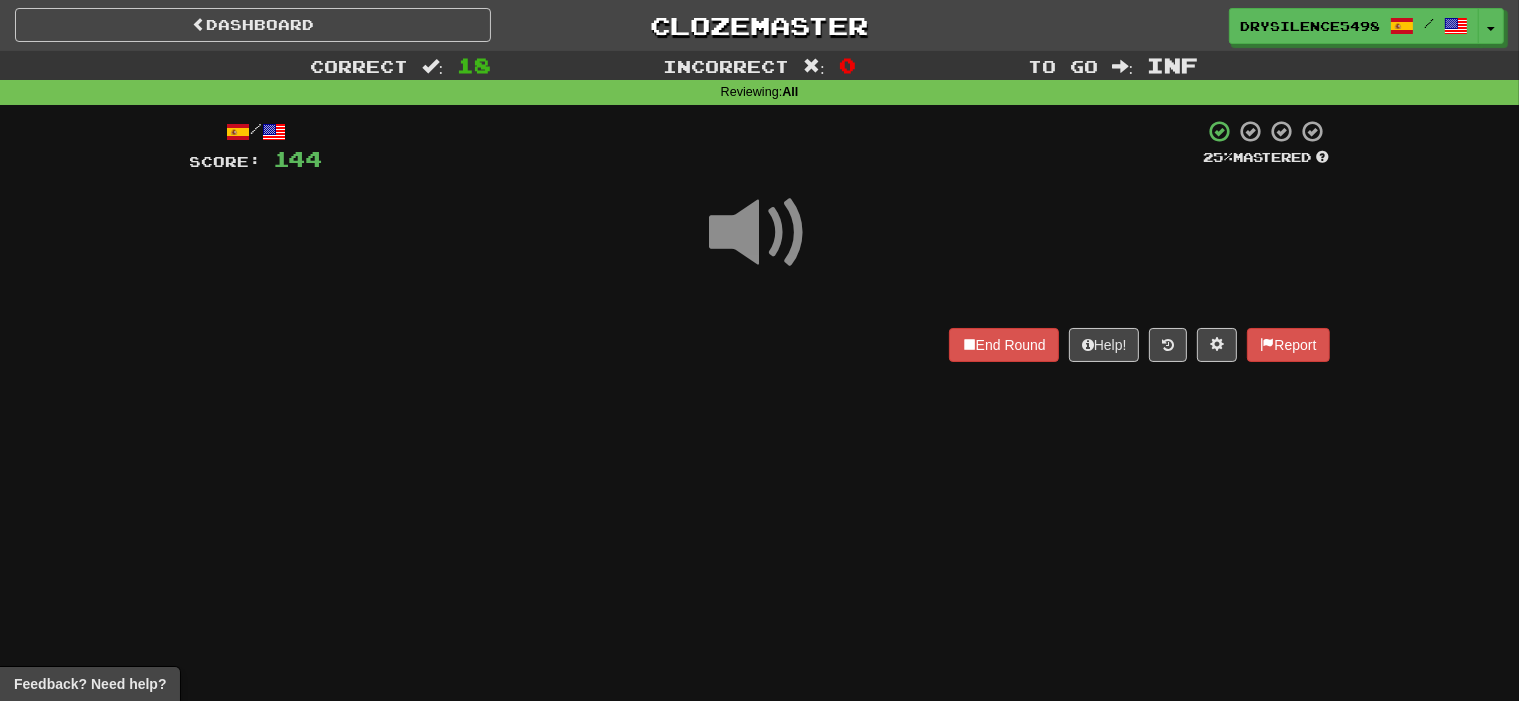 click on "/  Score:   144 25 %  Mastered  End Round  Help!  Report" at bounding box center (760, 240) 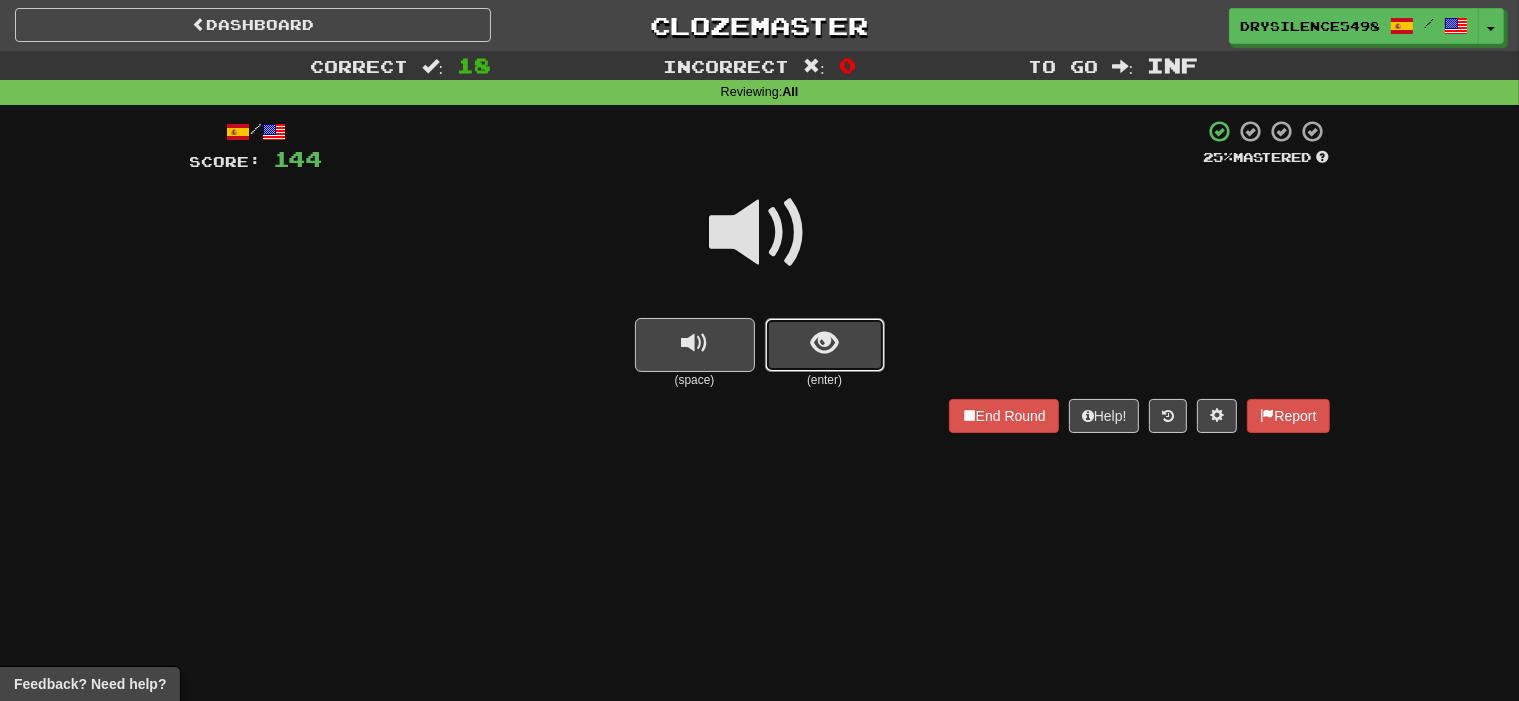 click at bounding box center [824, 343] 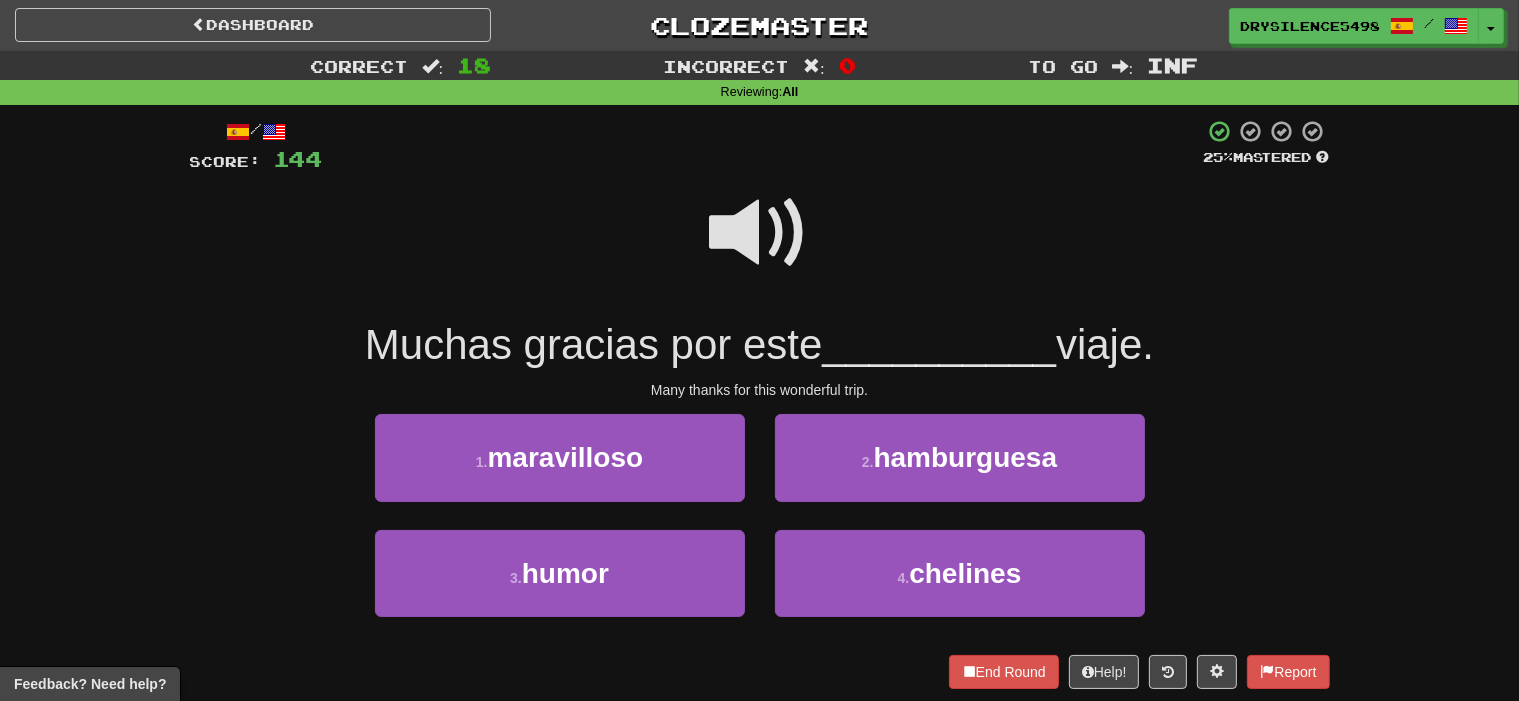click at bounding box center (760, 233) 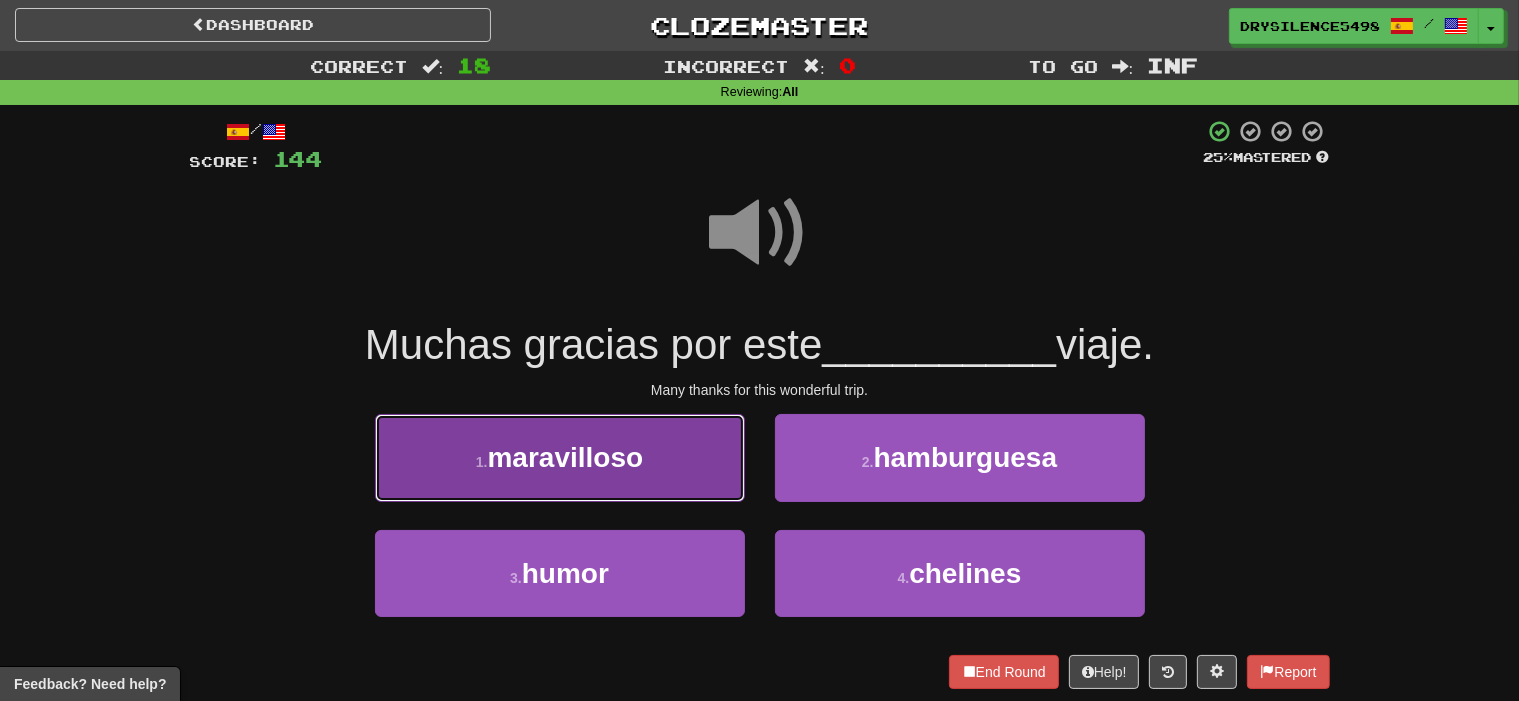 click on "1 .  maravilloso" at bounding box center [560, 457] 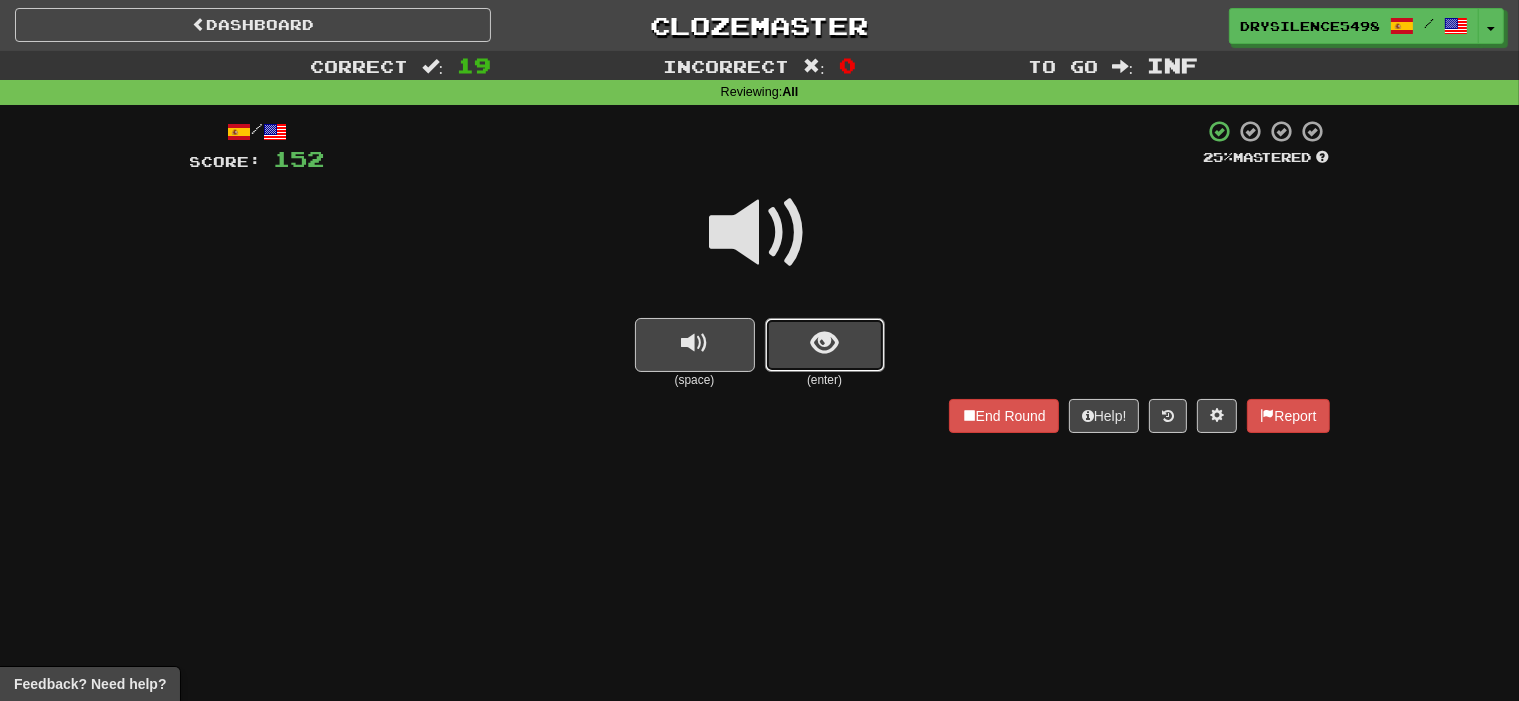 click at bounding box center (825, 345) 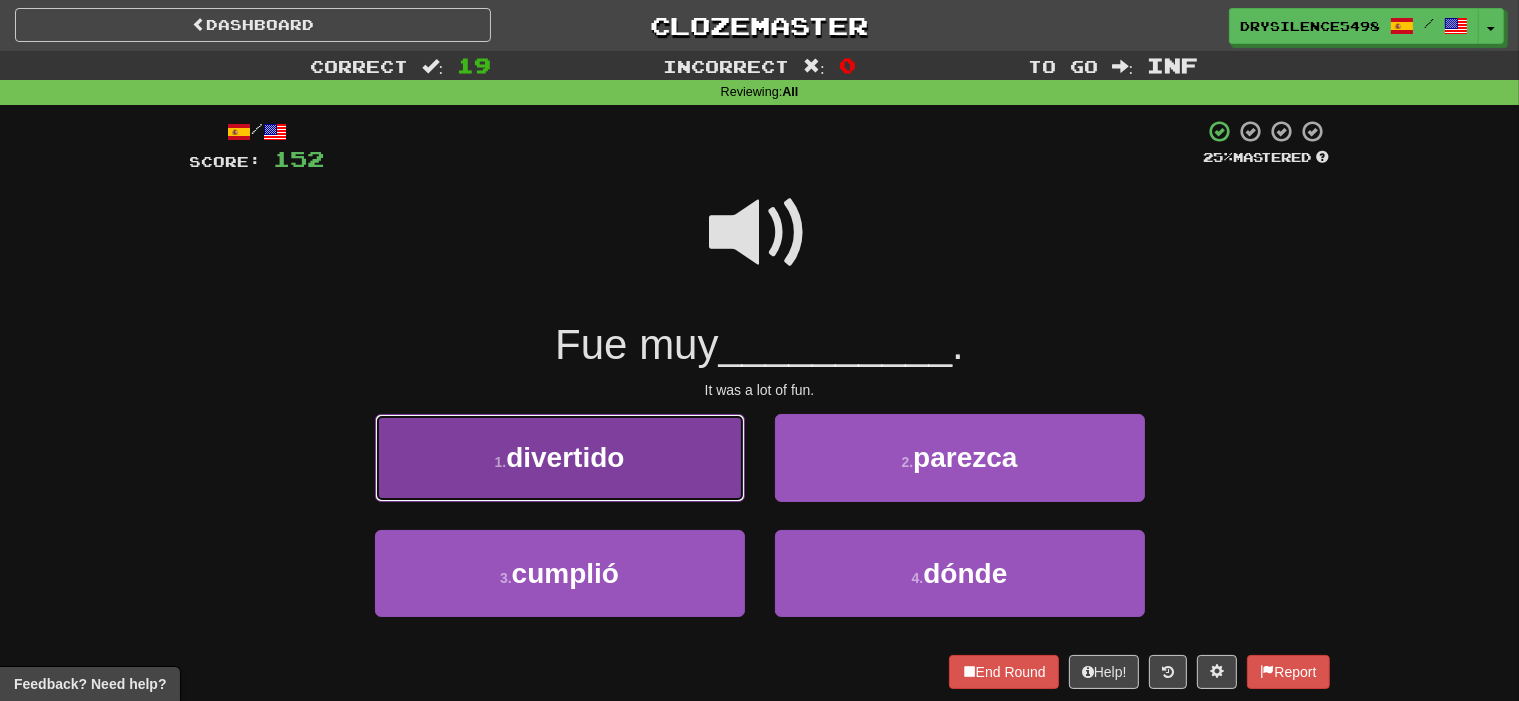 click on "1 .  divertido" at bounding box center (560, 457) 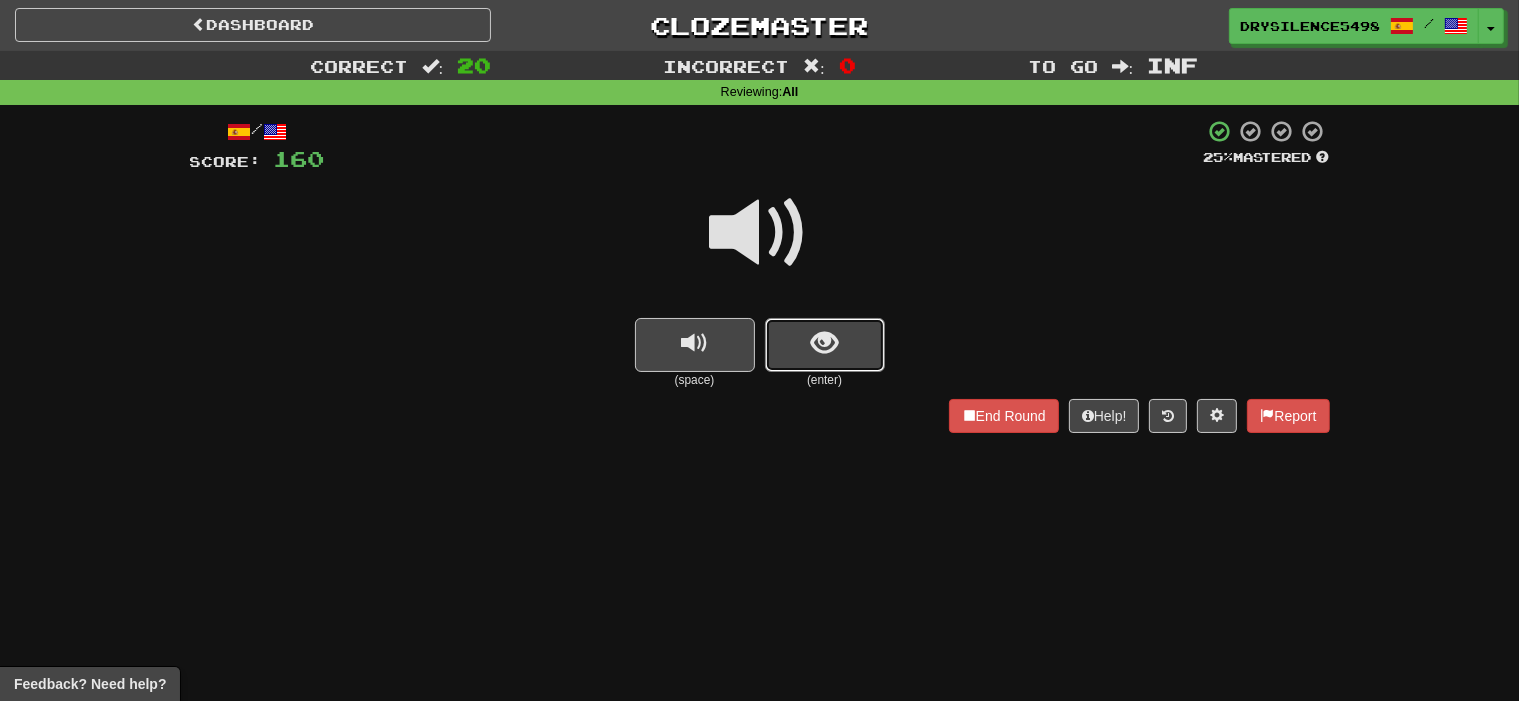 click at bounding box center (825, 345) 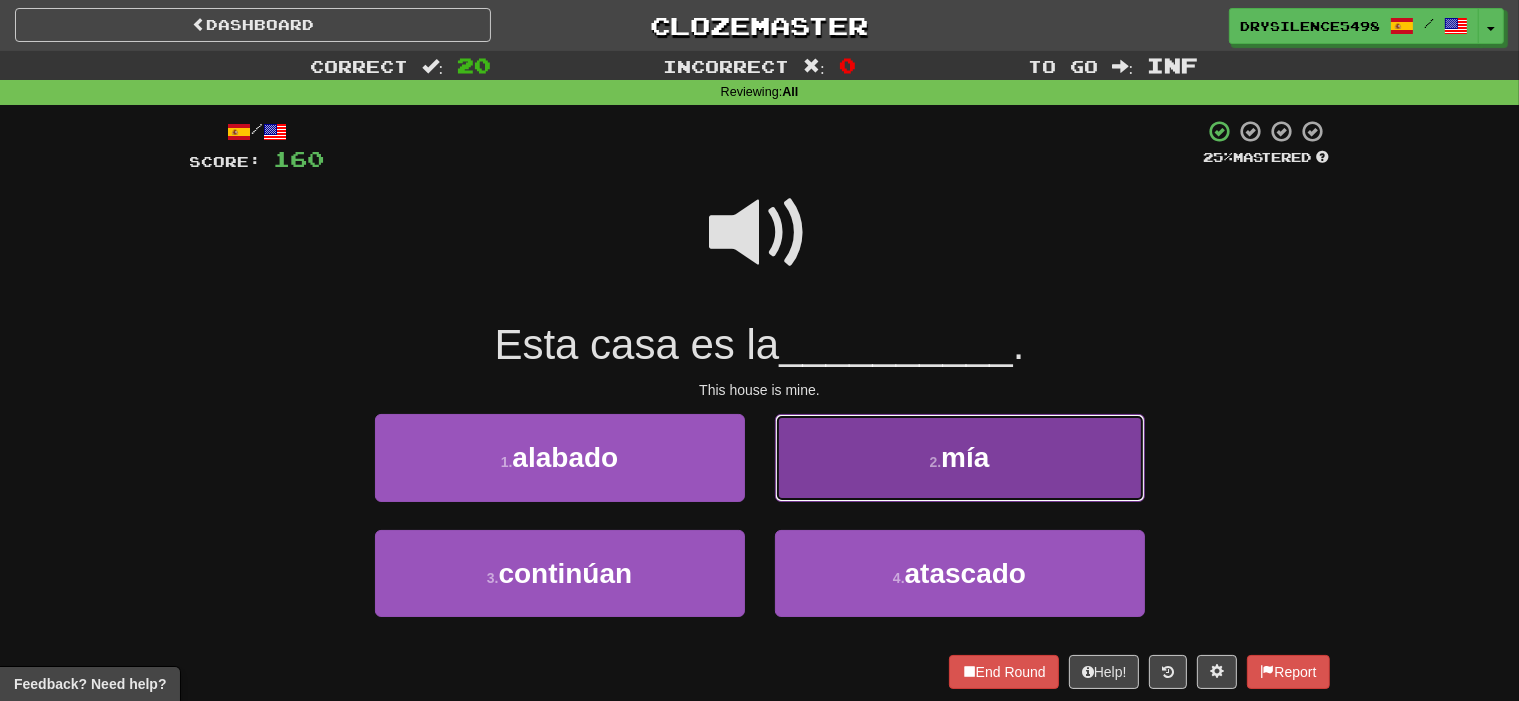 click on "2 .  mía" at bounding box center [960, 457] 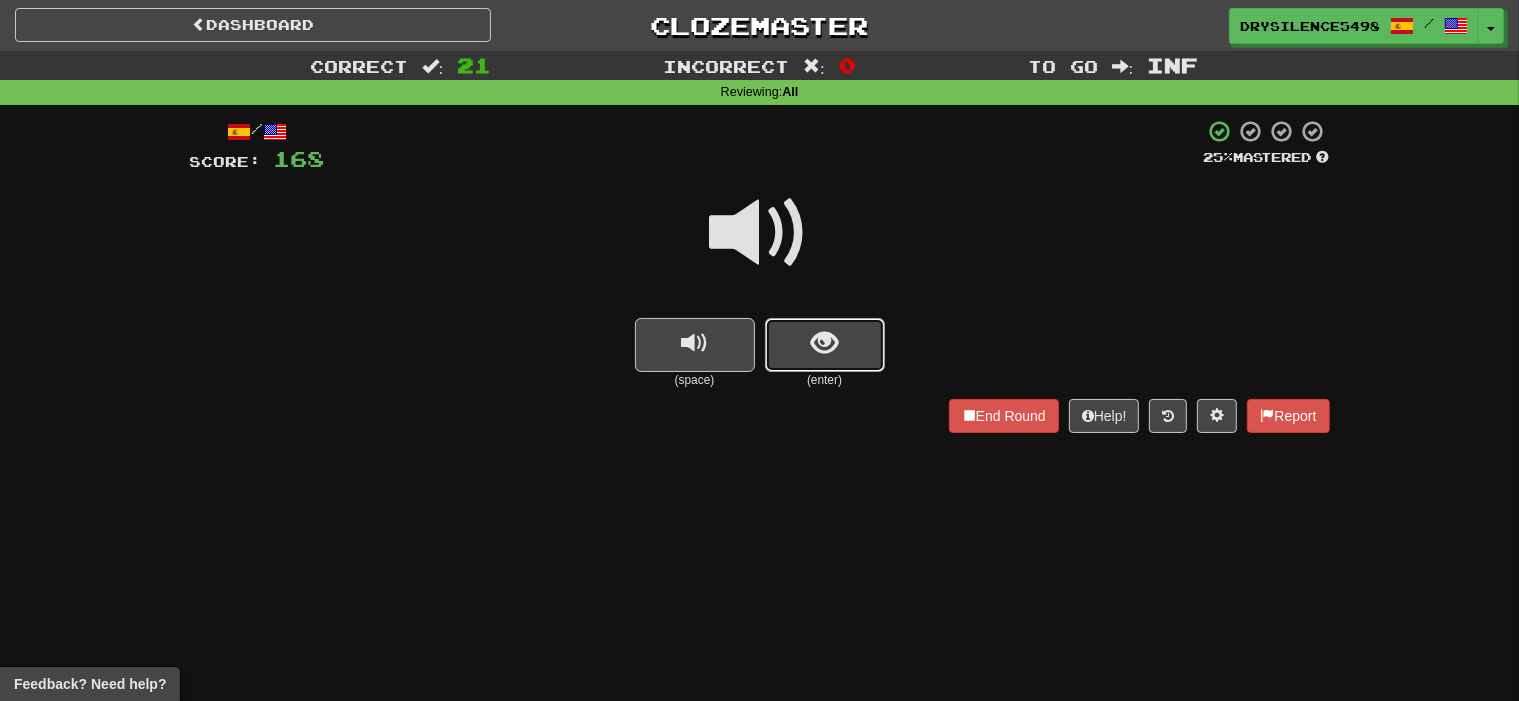 click at bounding box center (825, 345) 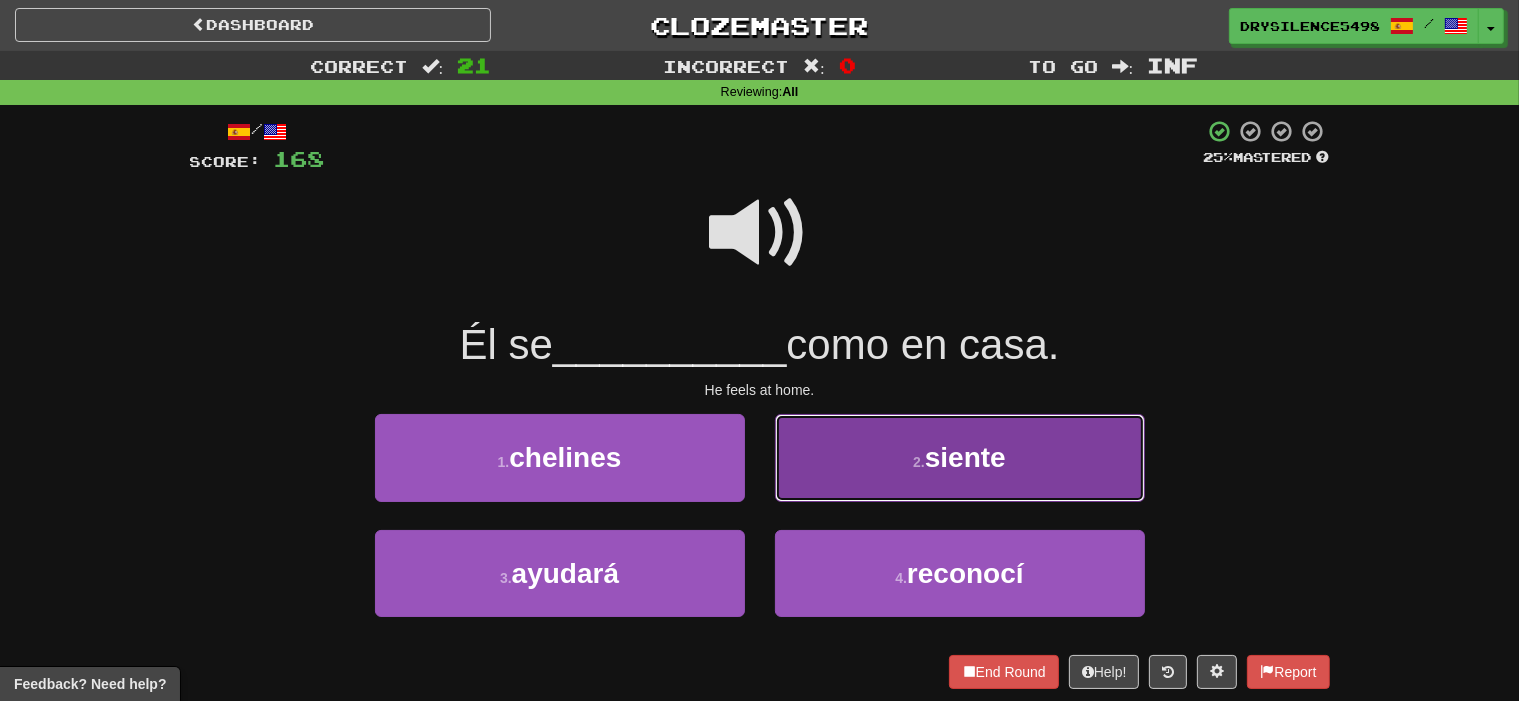 click on "2 .  siente" at bounding box center [960, 457] 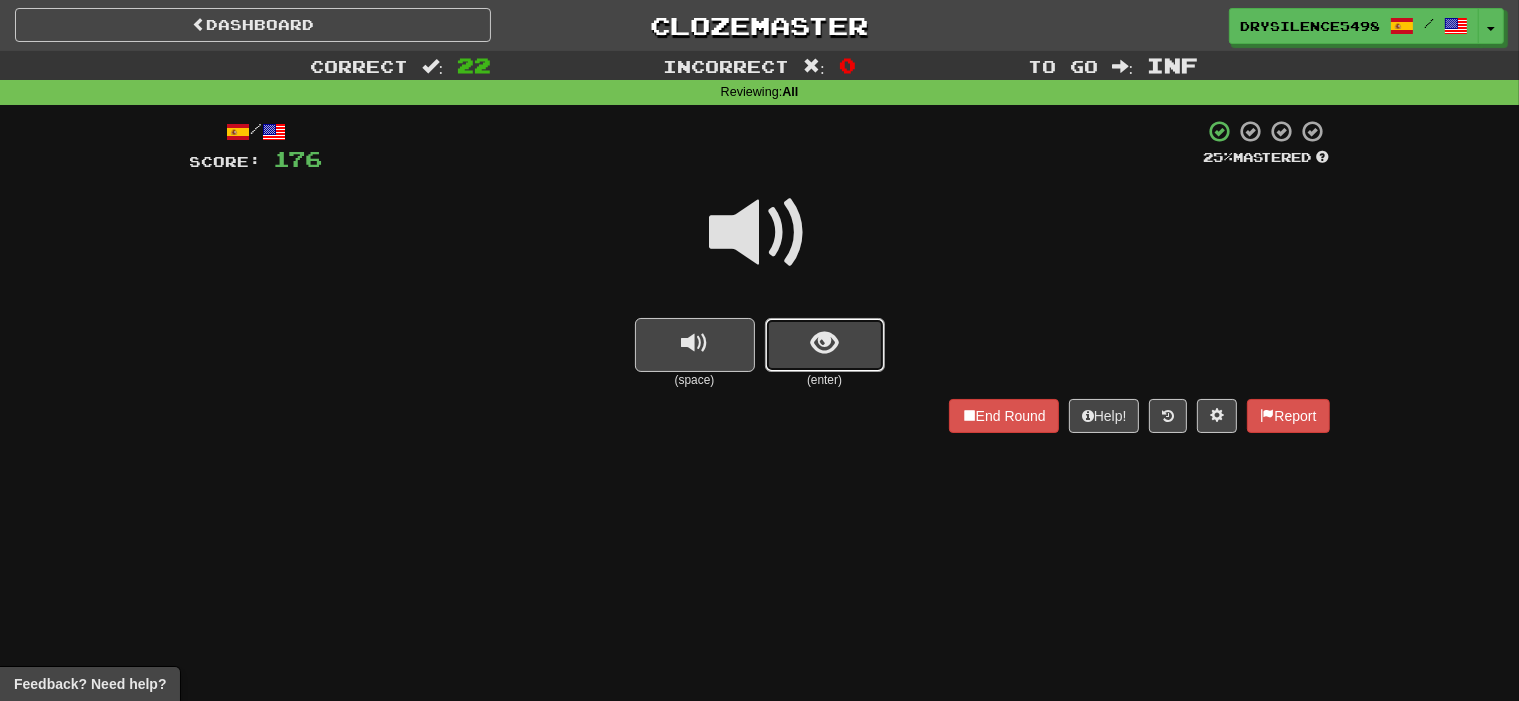 click at bounding box center [825, 345] 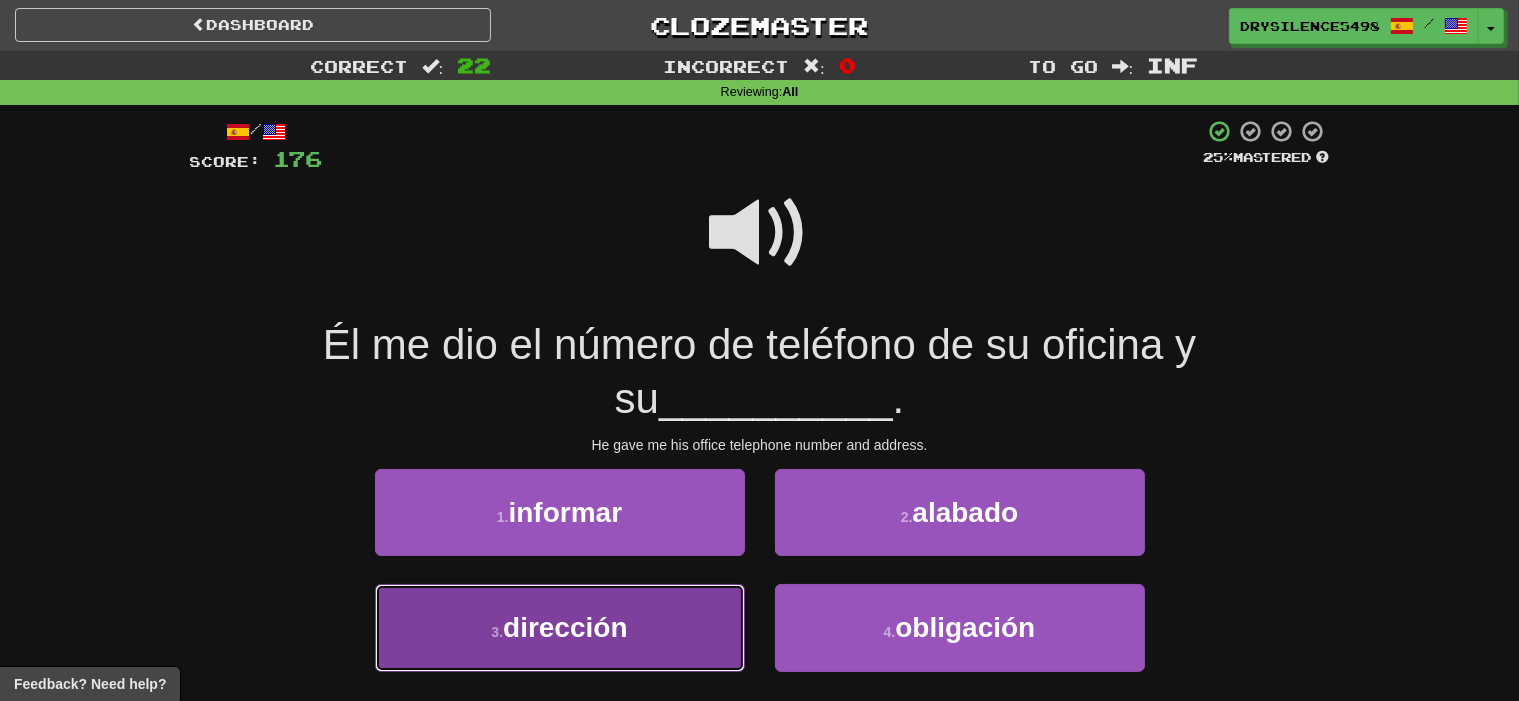 click on "3 .  dirección" at bounding box center (560, 627) 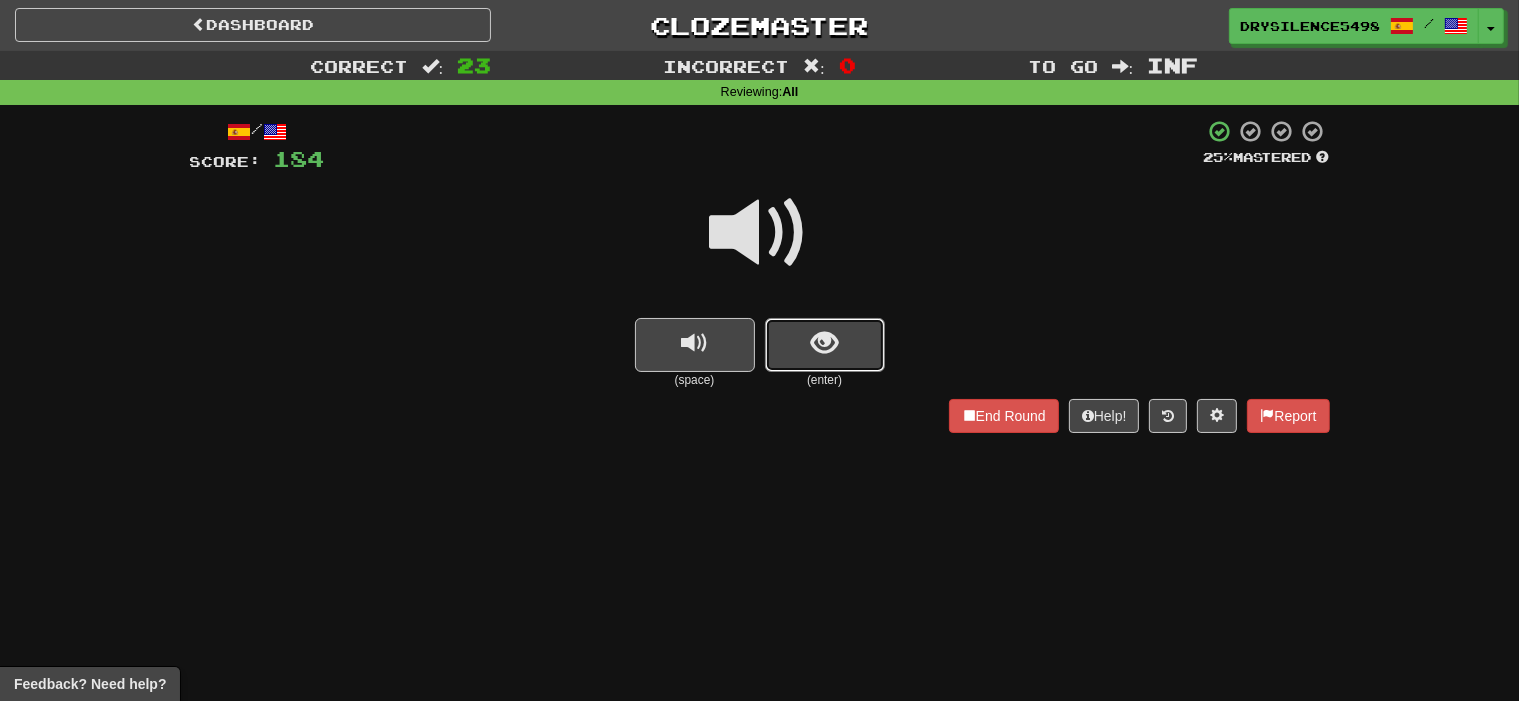 click at bounding box center [824, 343] 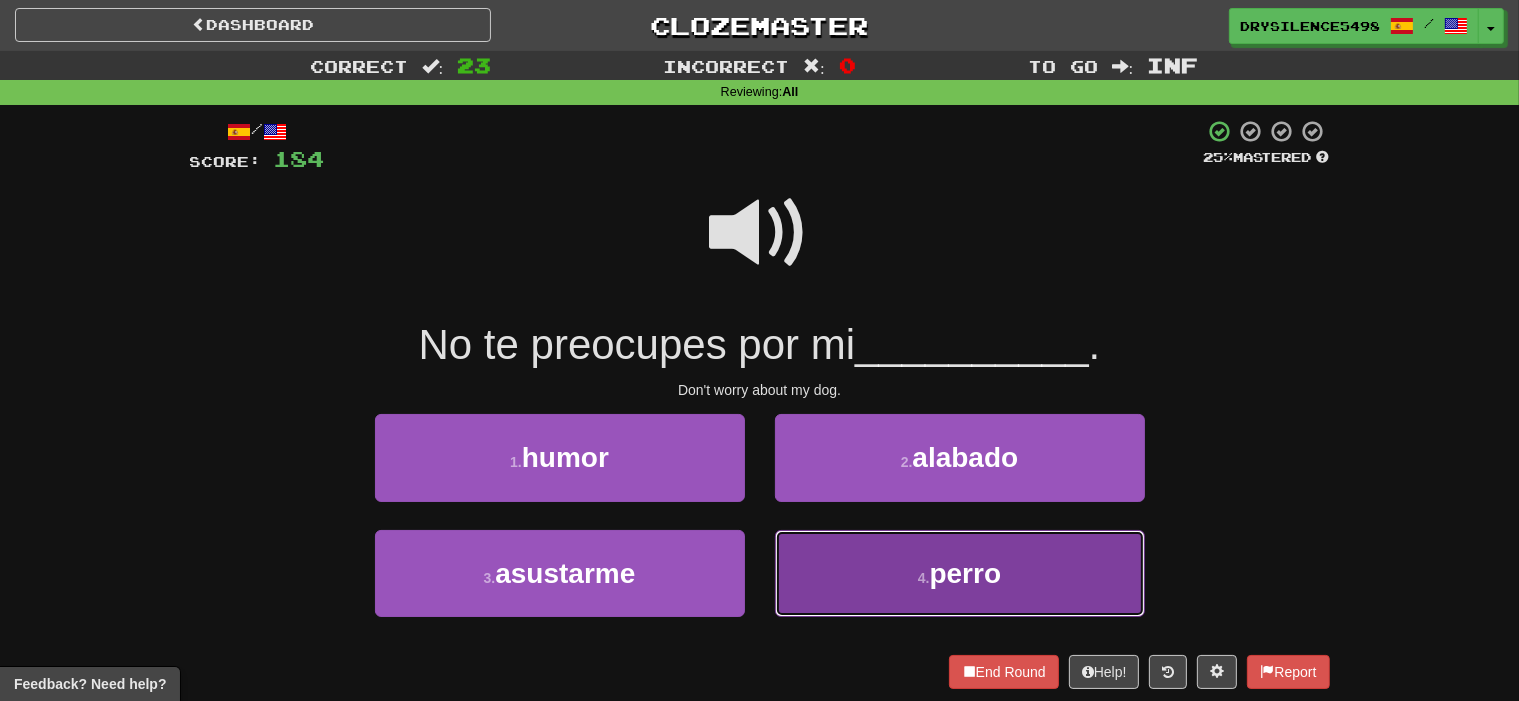 click on "4 .  perro" at bounding box center [960, 573] 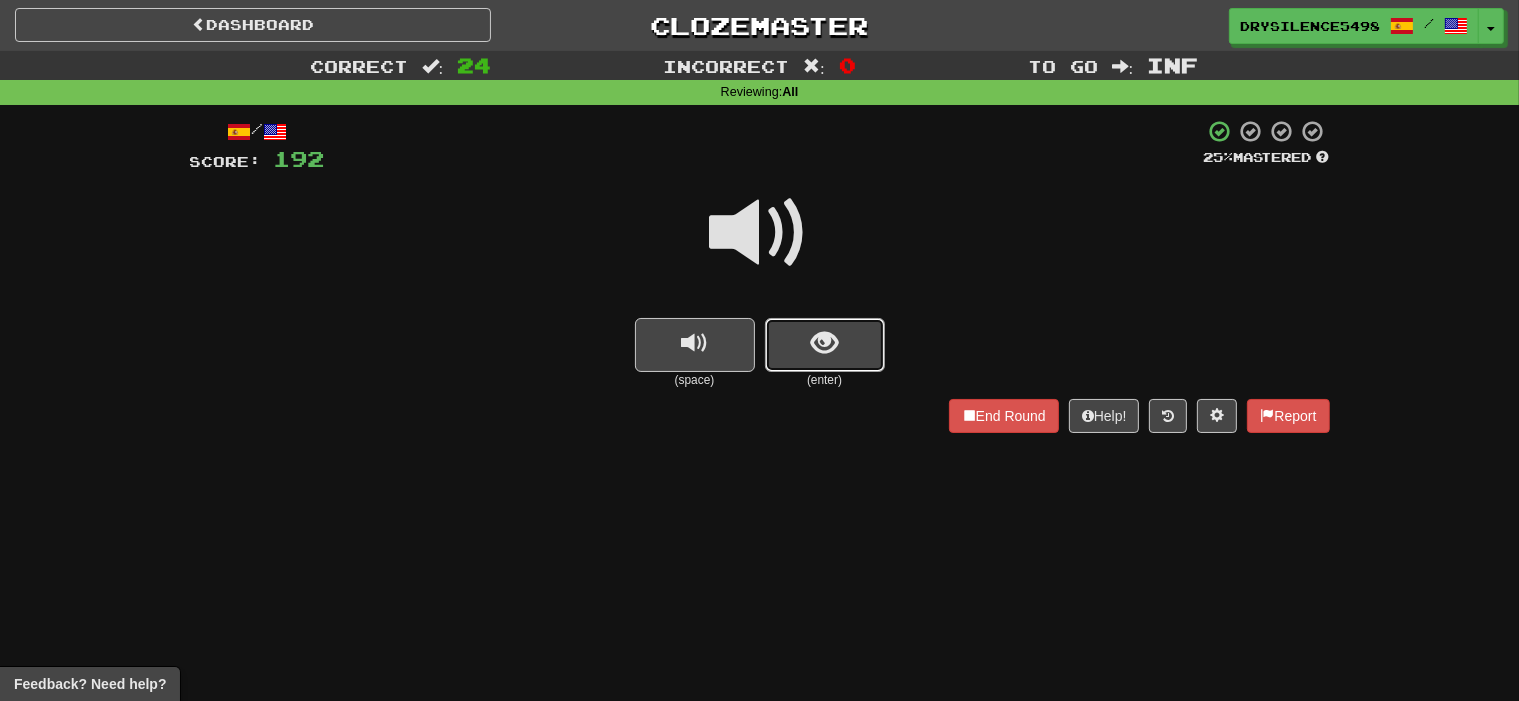 click at bounding box center (824, 343) 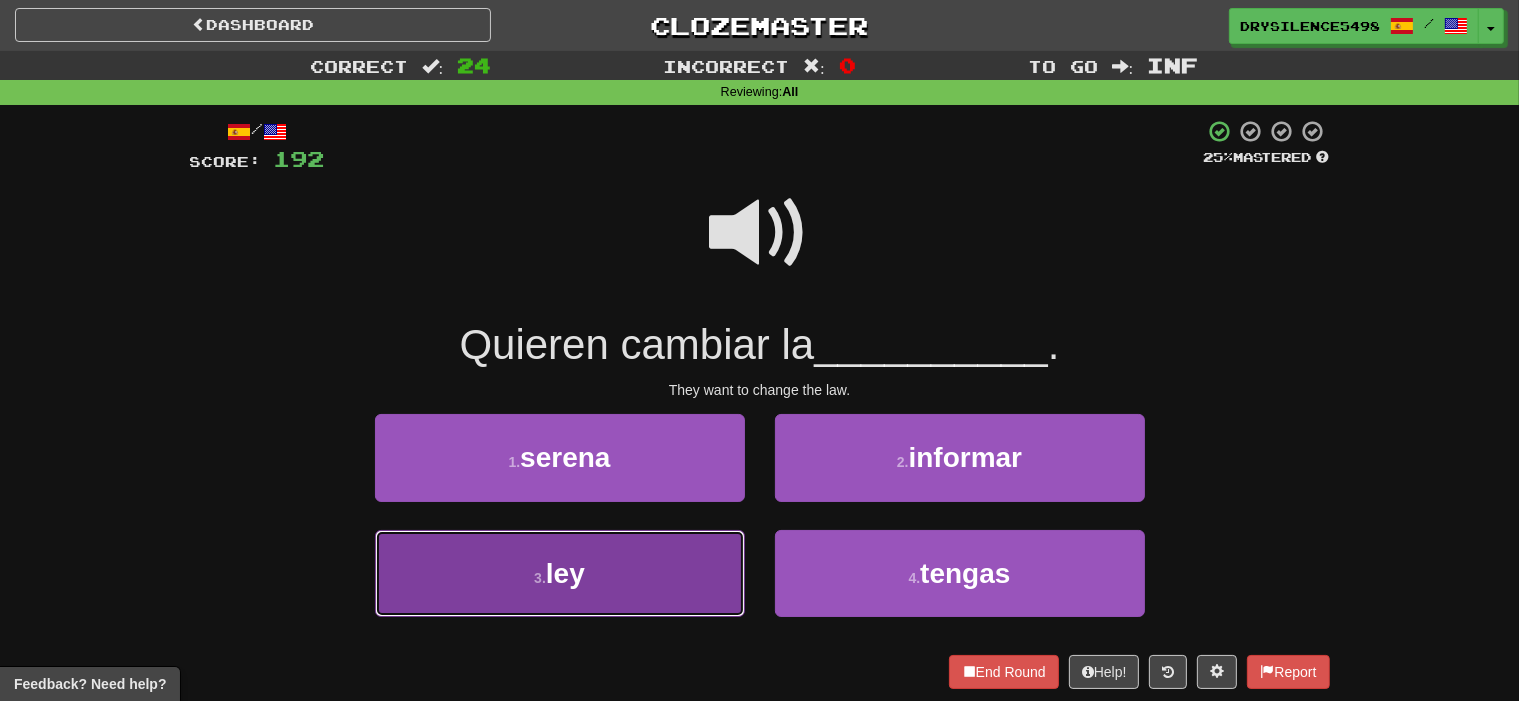 click on "3 .  ley" at bounding box center (560, 573) 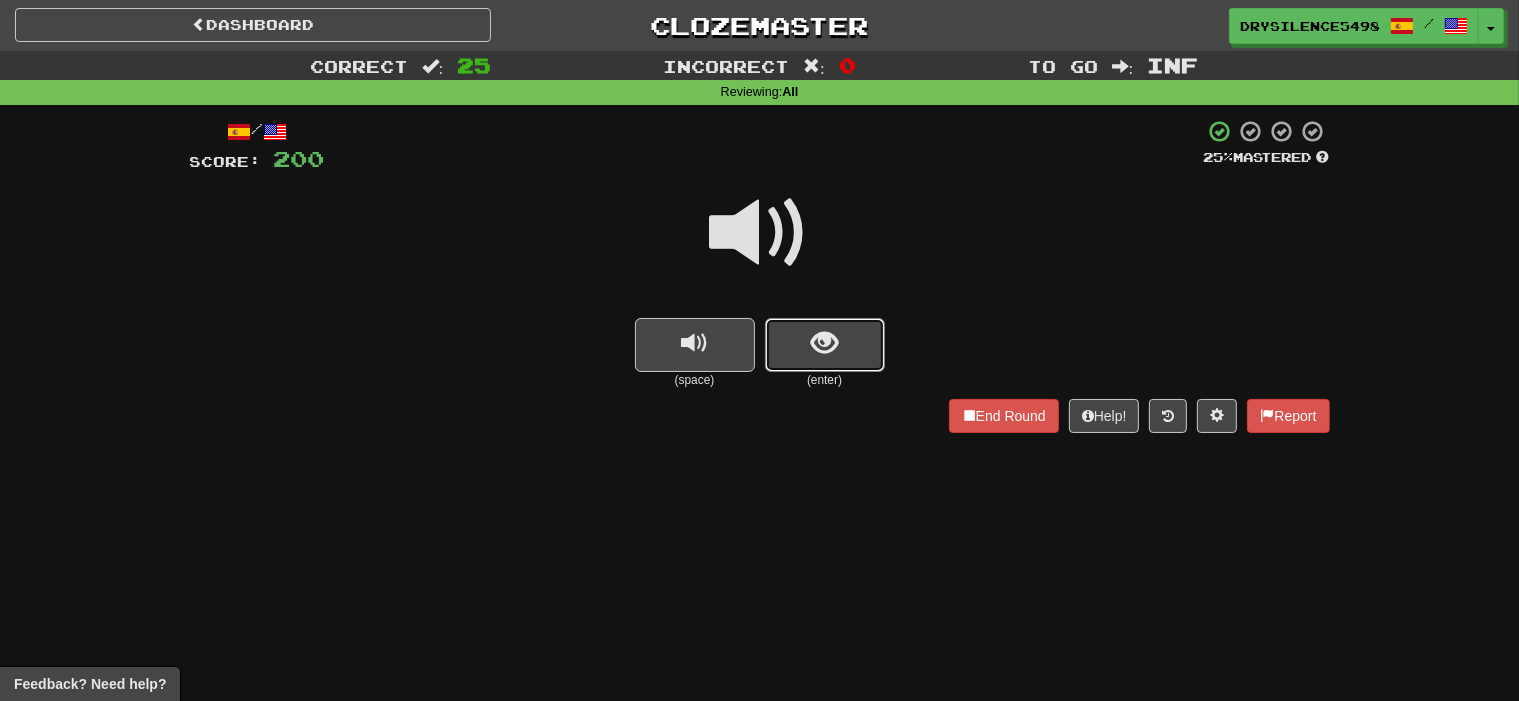 click at bounding box center [824, 343] 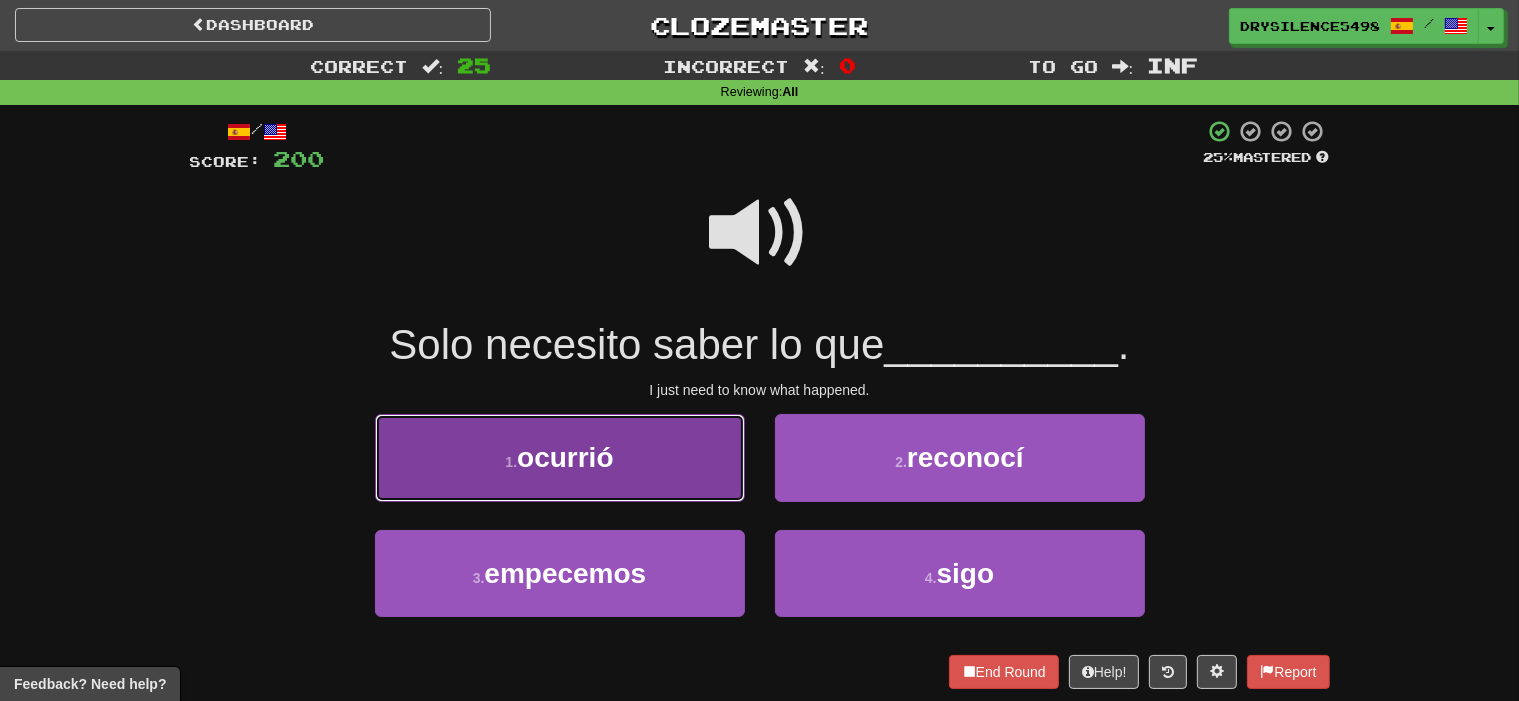click on "1 .  ocurrió" at bounding box center [560, 457] 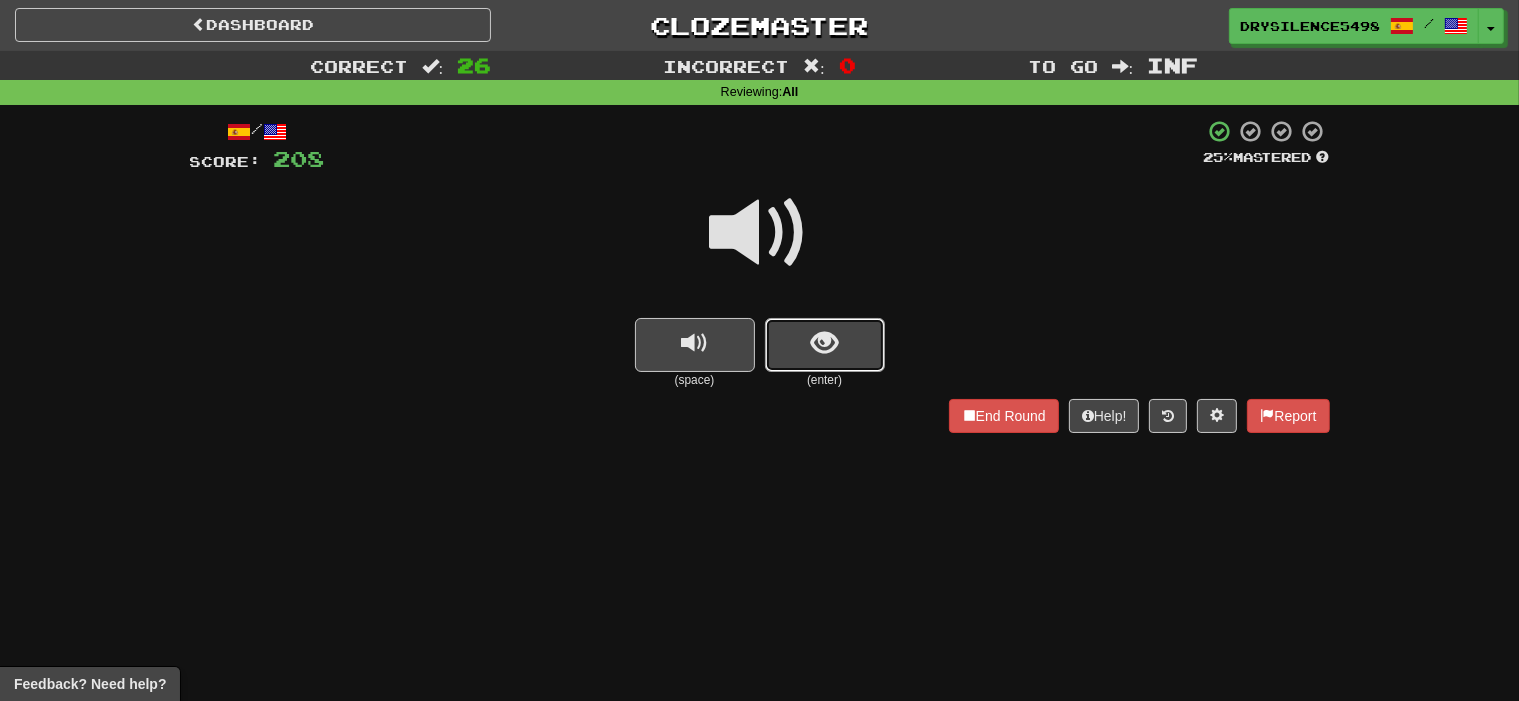 click at bounding box center [825, 345] 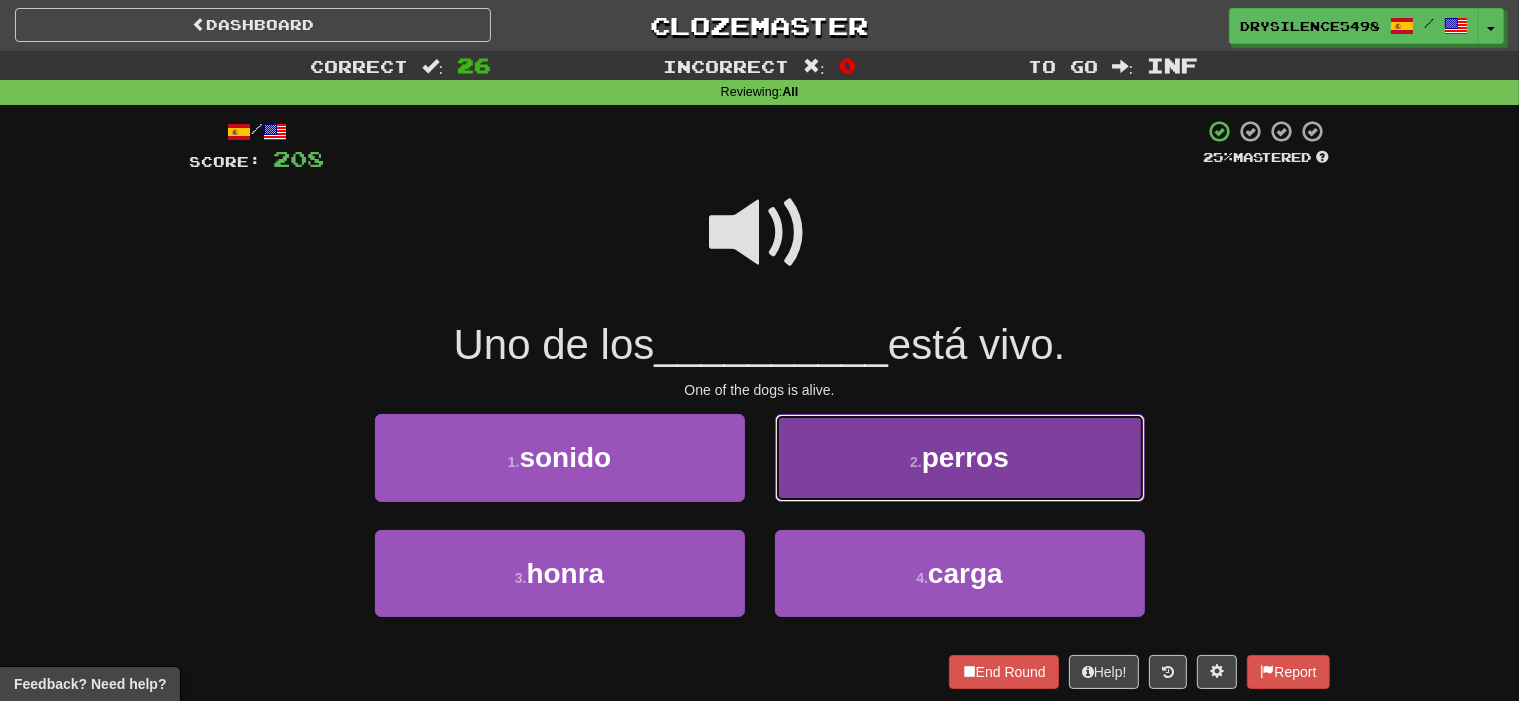 click on "2 .  perros" at bounding box center (960, 457) 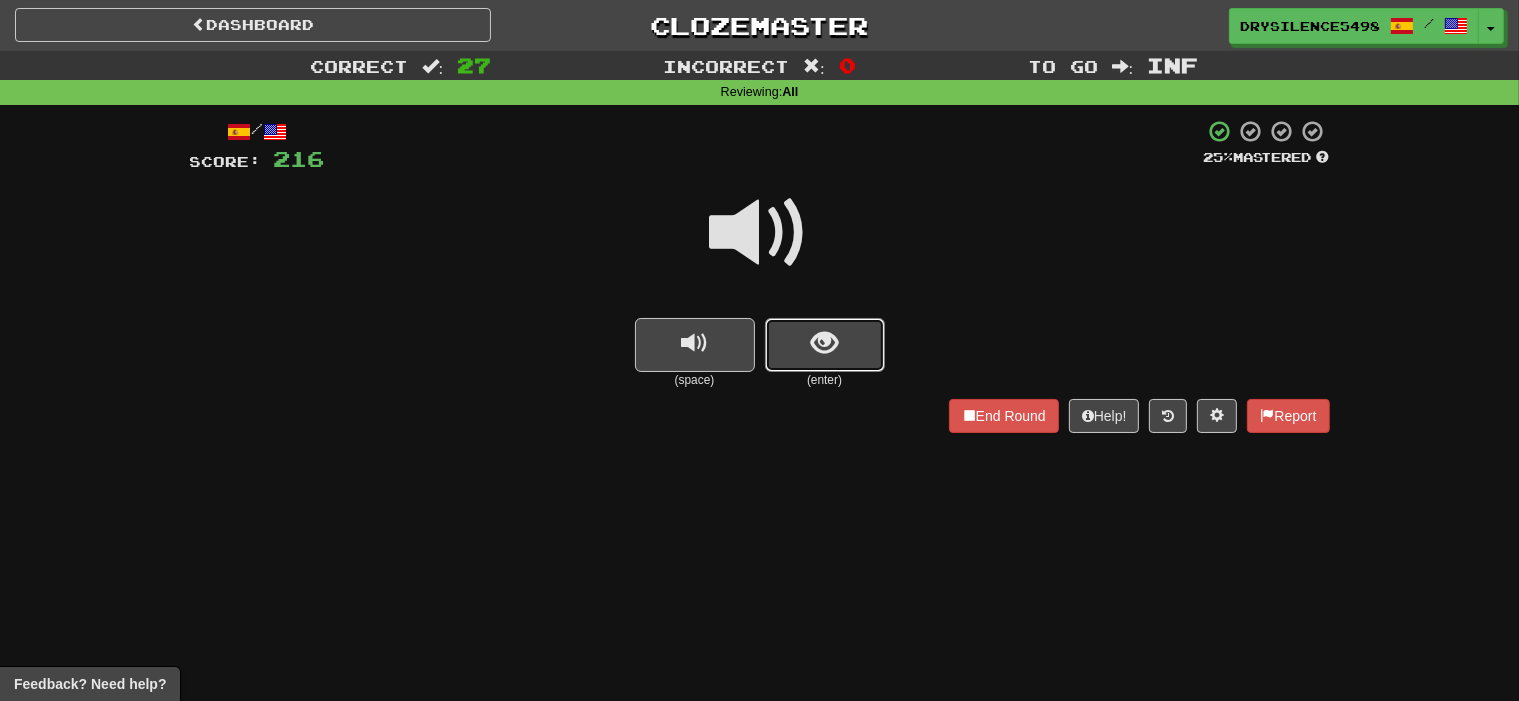 click at bounding box center [825, 345] 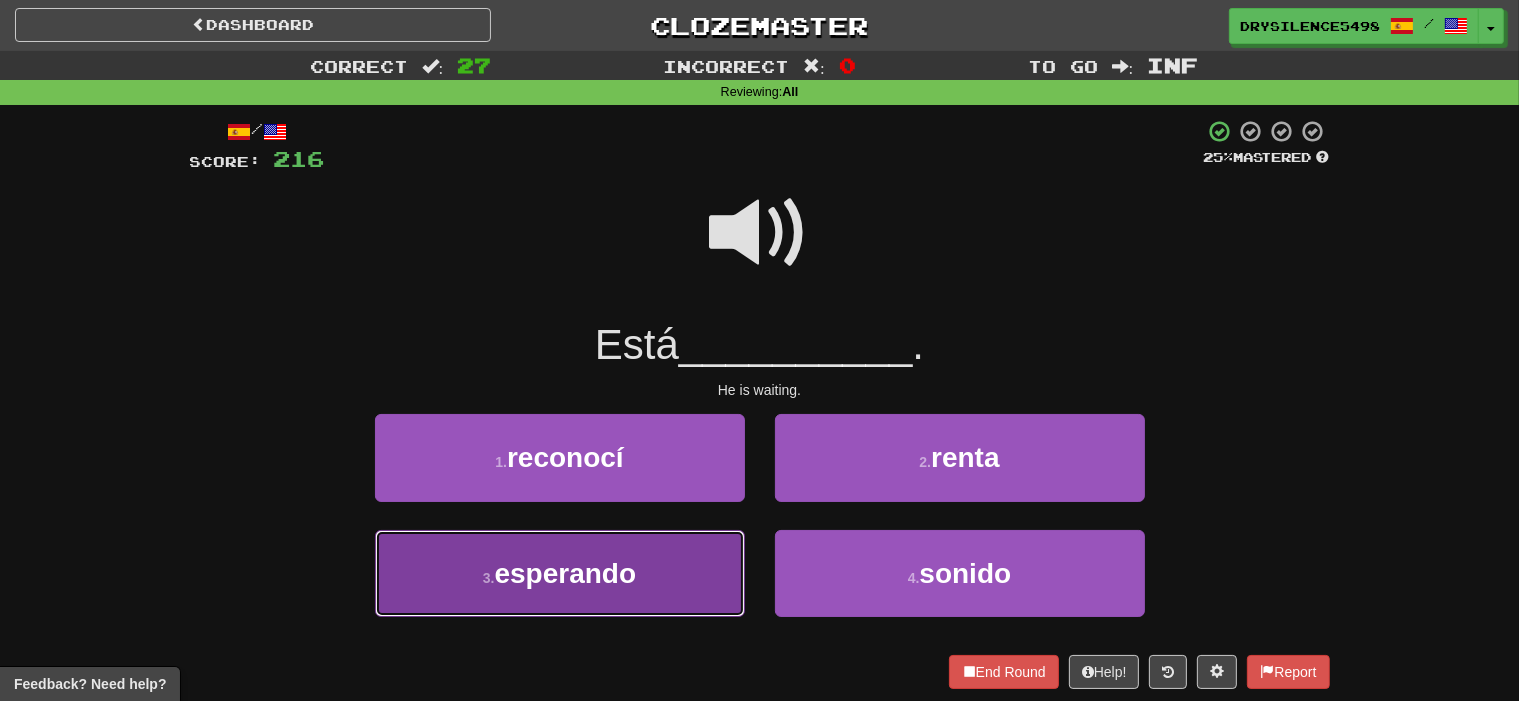 click on "3 .  esperando" at bounding box center (560, 573) 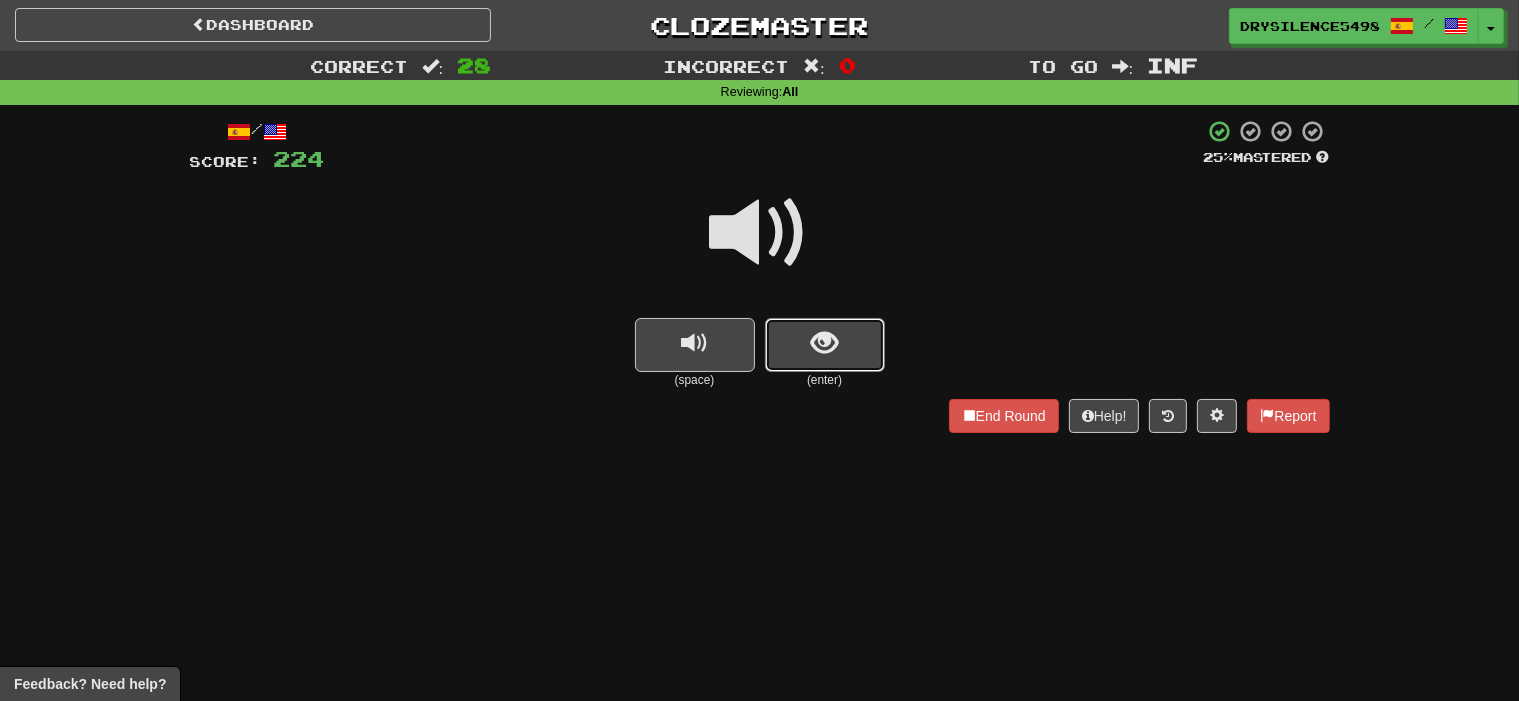 click at bounding box center [824, 343] 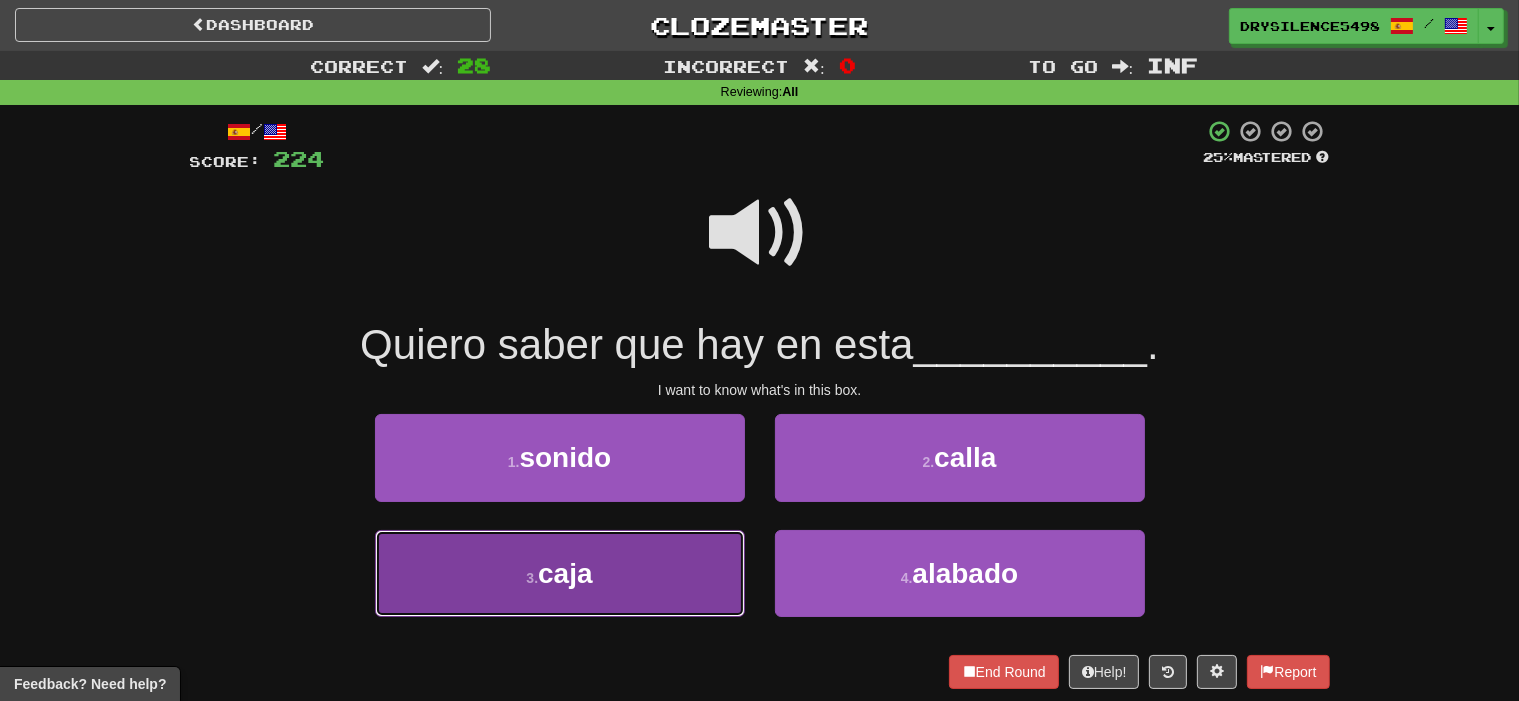 click on "3 .  caja" at bounding box center (560, 573) 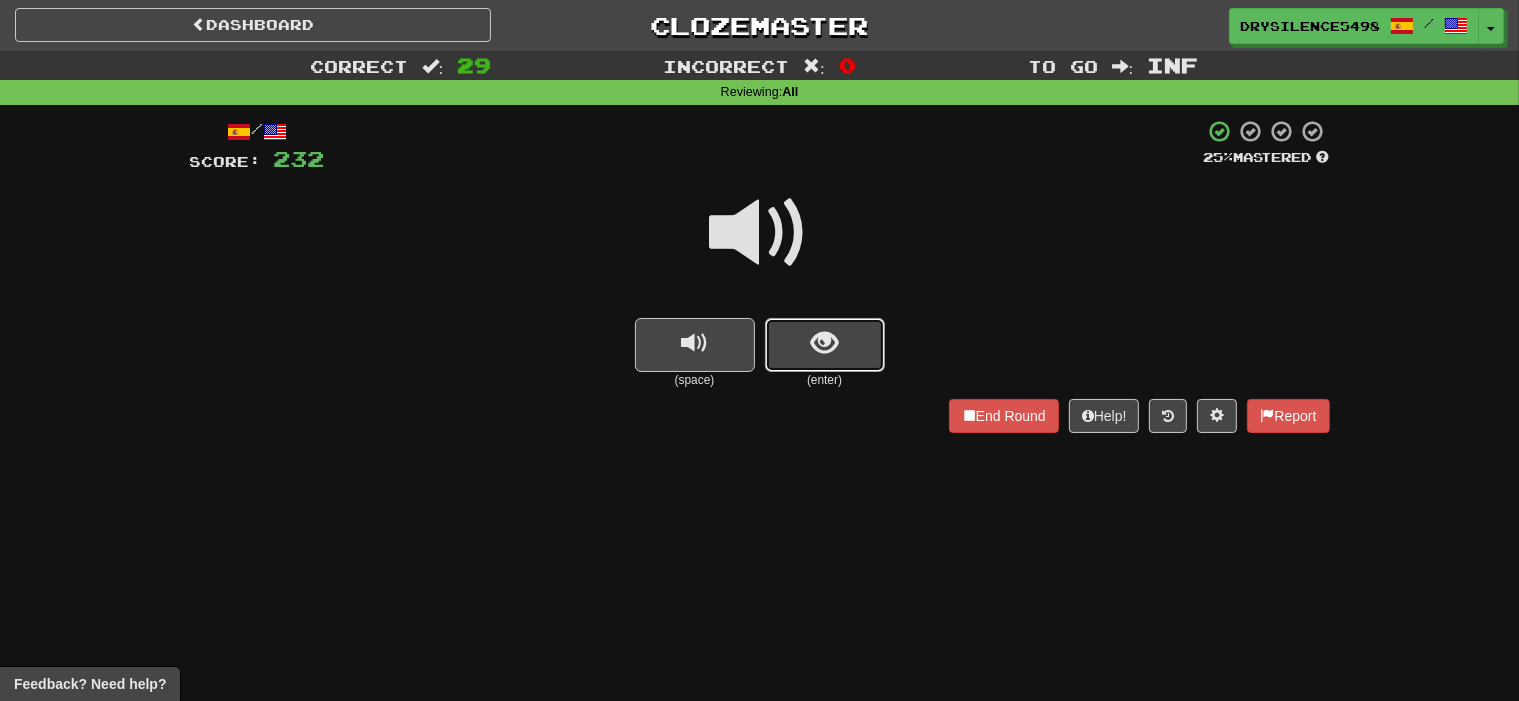 click at bounding box center (824, 343) 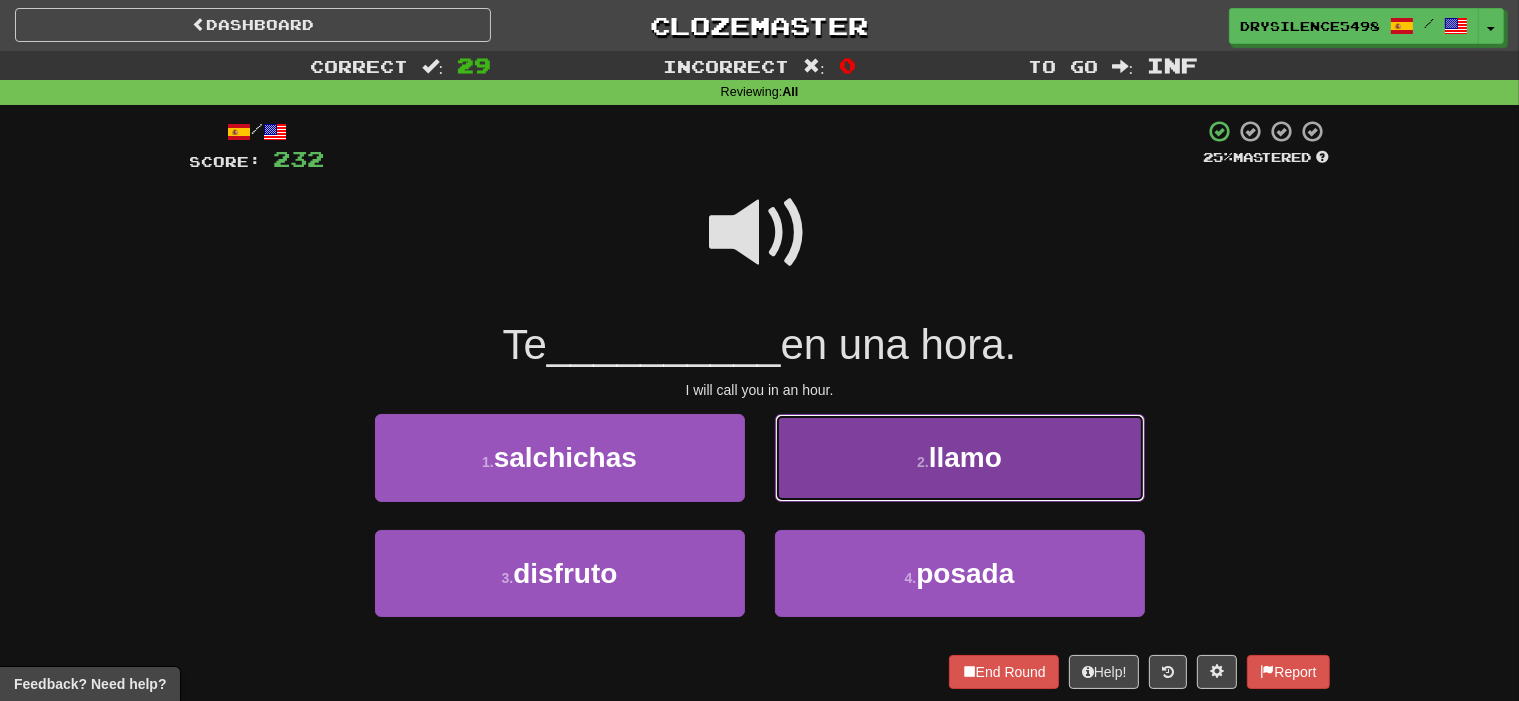 click on "2 .  llamo" at bounding box center (960, 457) 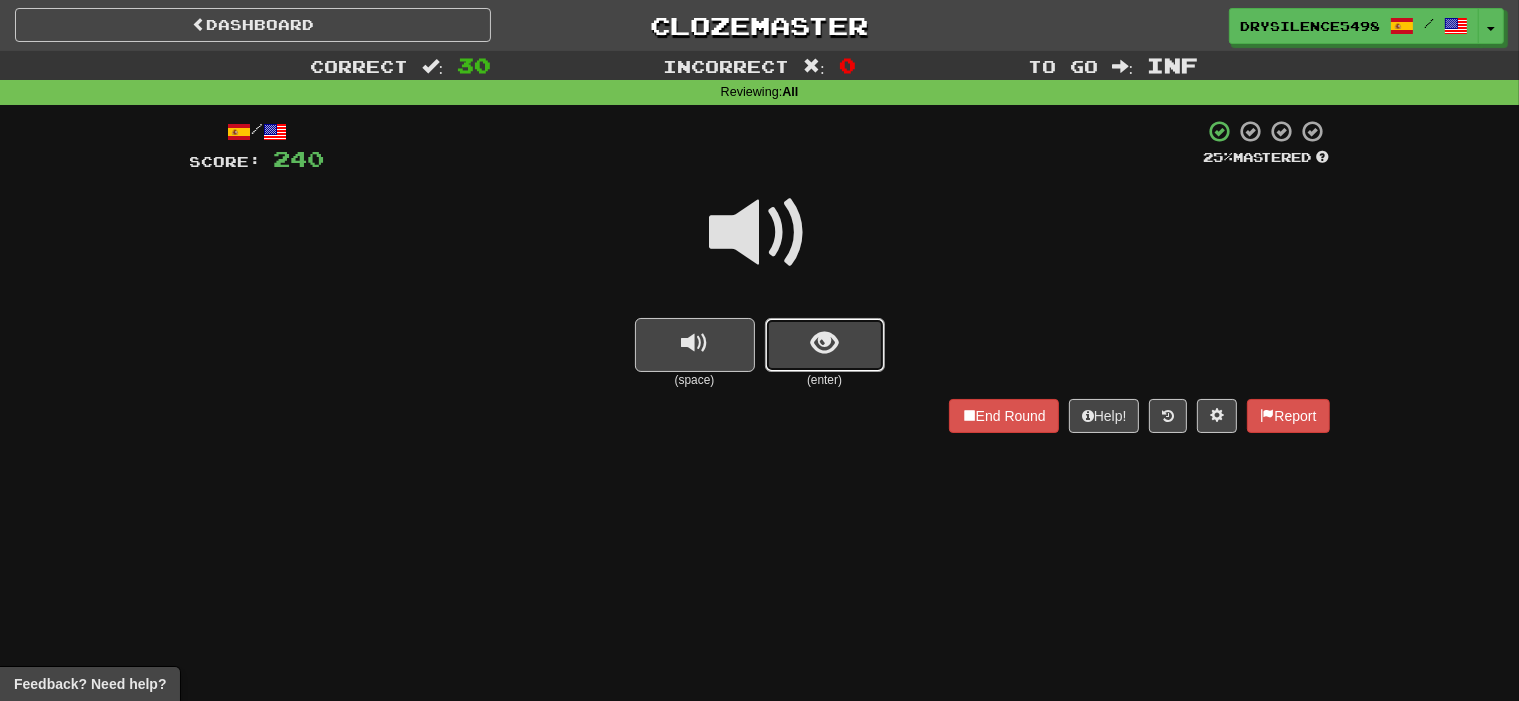 click at bounding box center (825, 345) 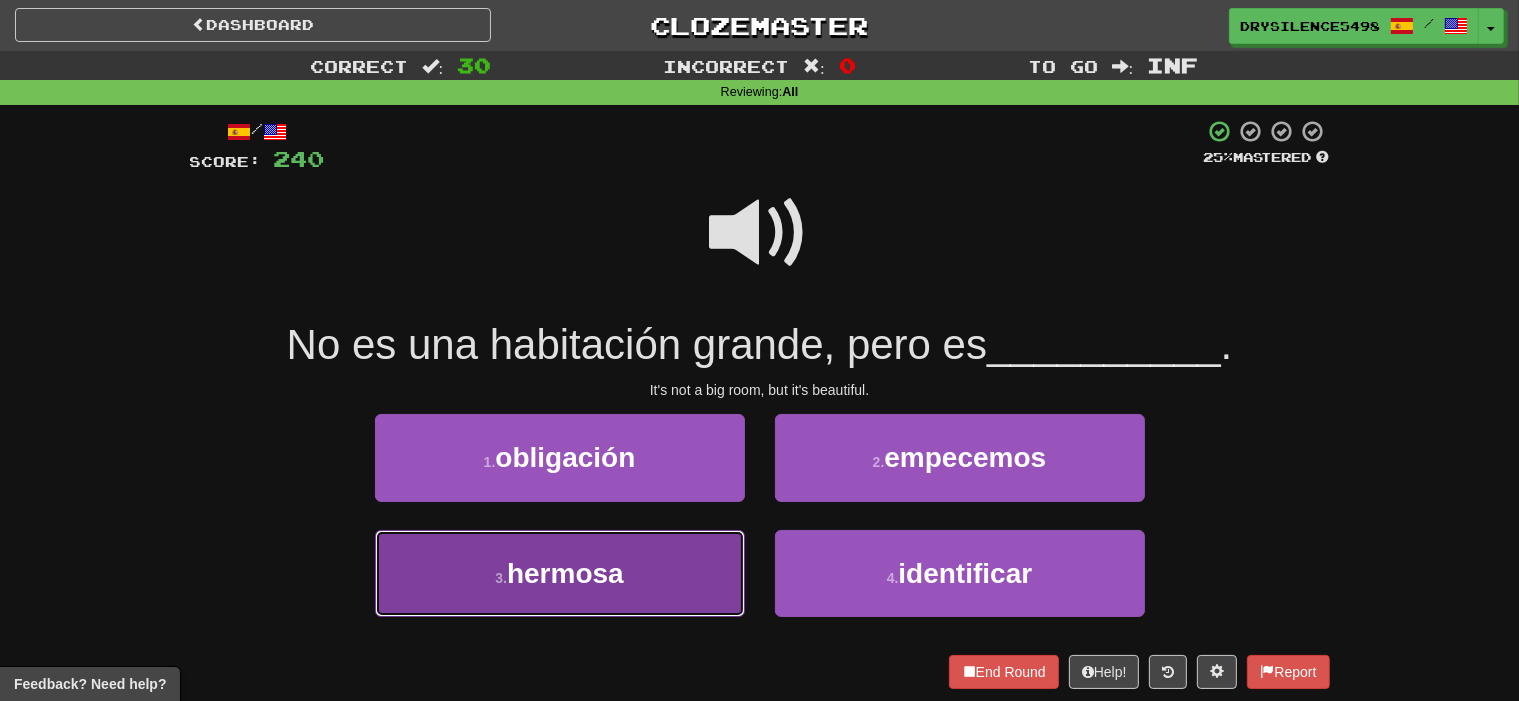 click on "3 .  hermosa" at bounding box center (560, 573) 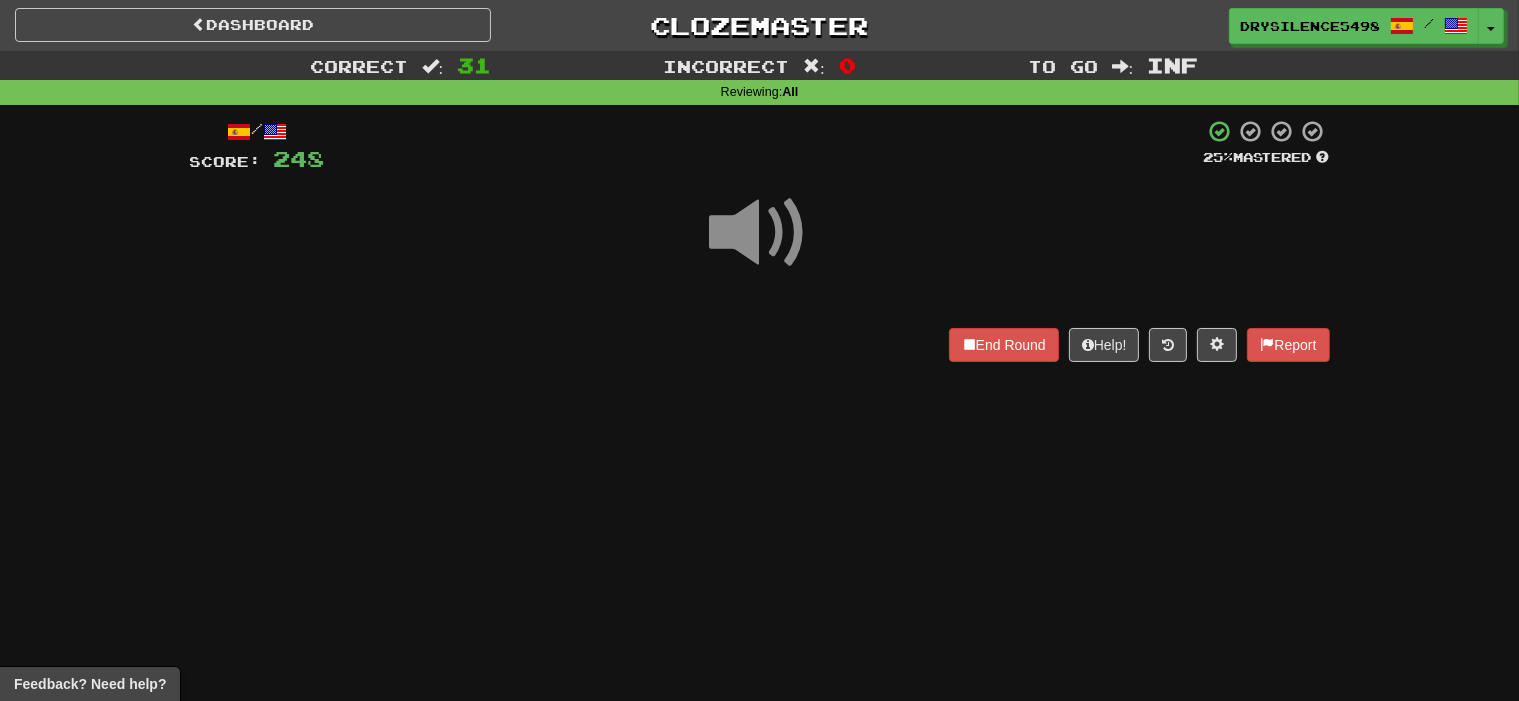 click on "End Round  Help!  Report" at bounding box center [760, 345] 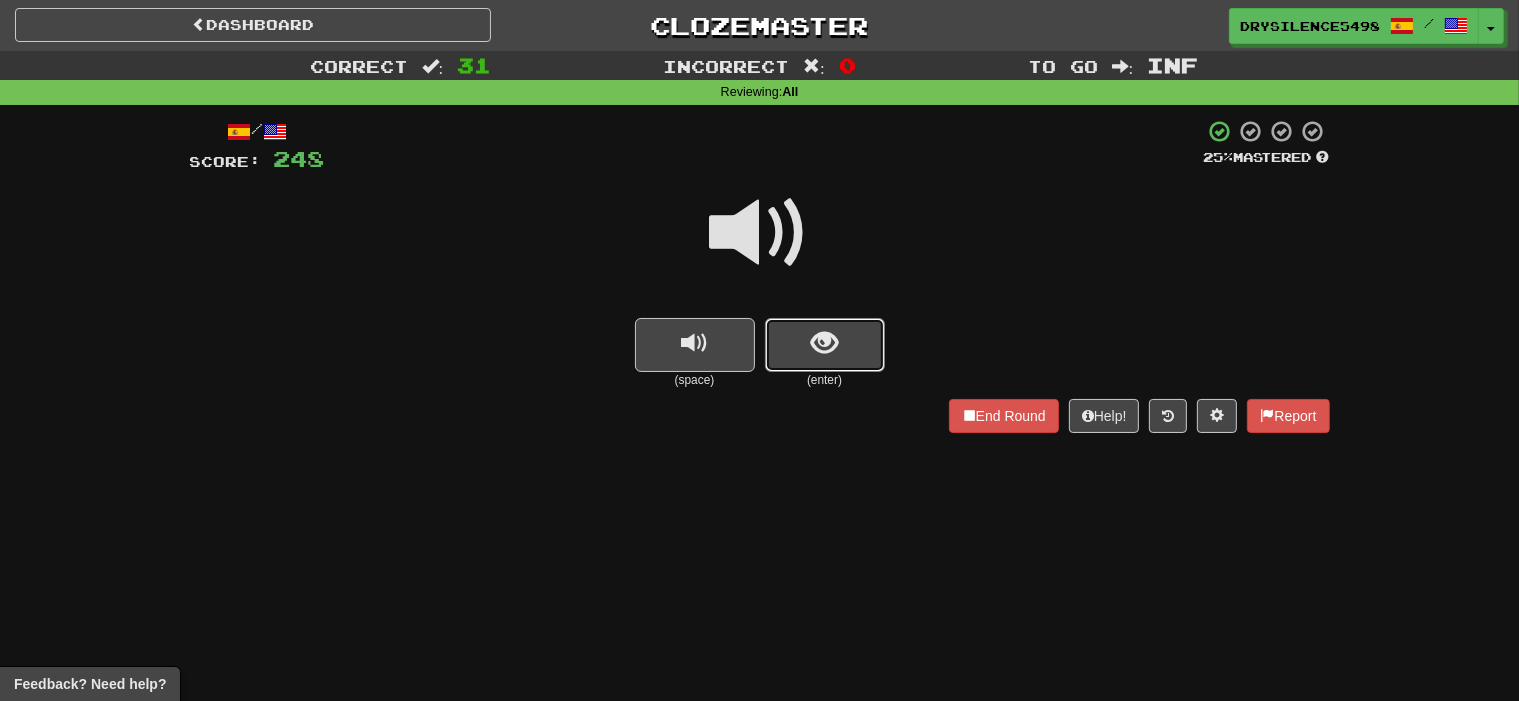 click at bounding box center [824, 343] 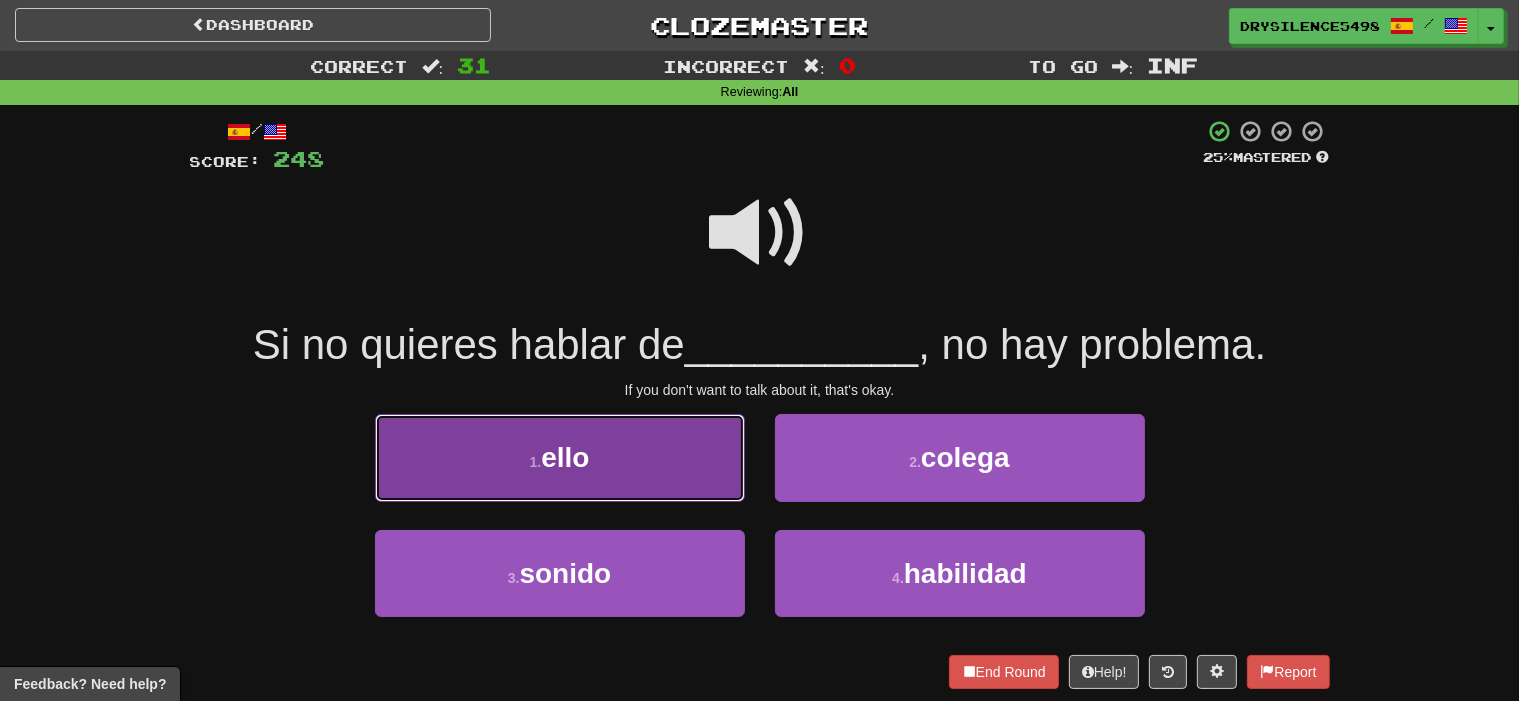 click on "1 .  ello" at bounding box center [560, 457] 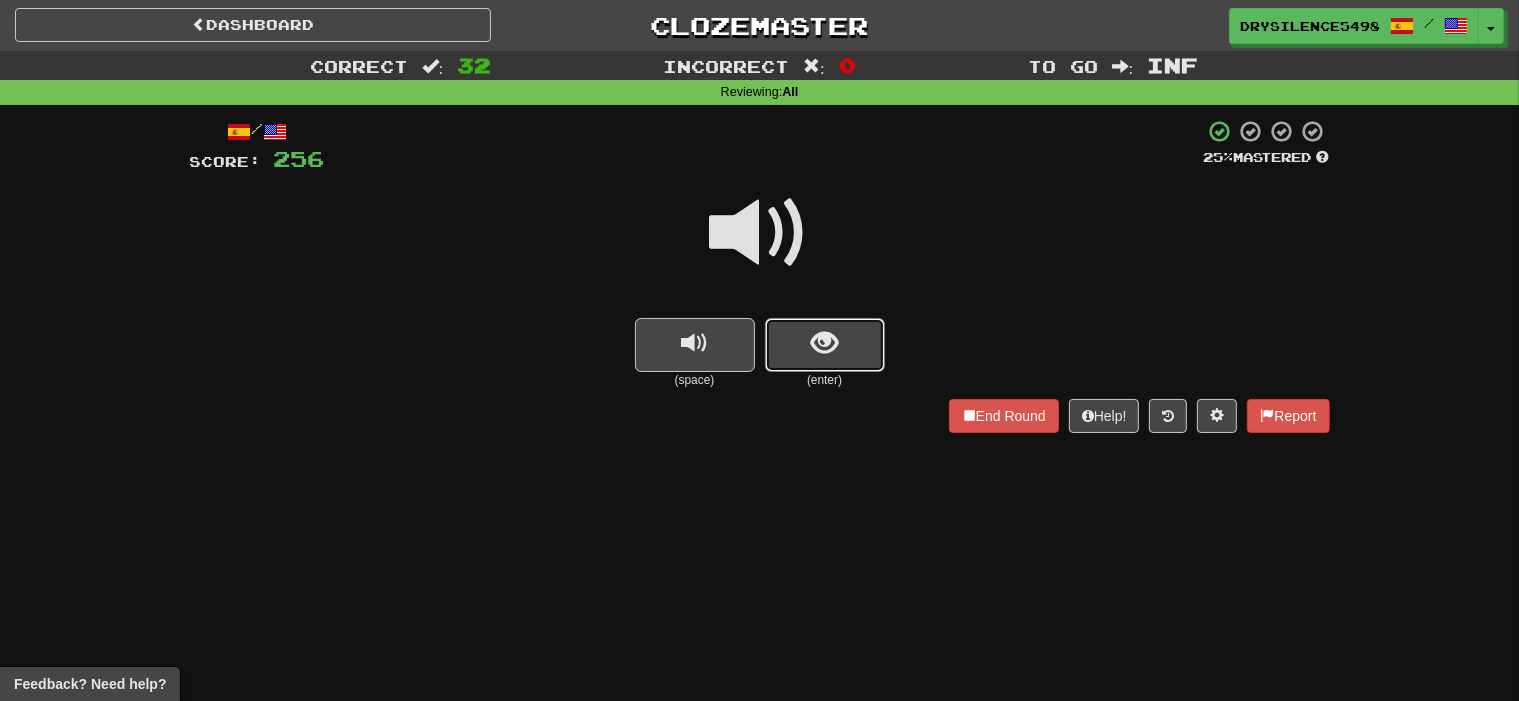 click at bounding box center [825, 345] 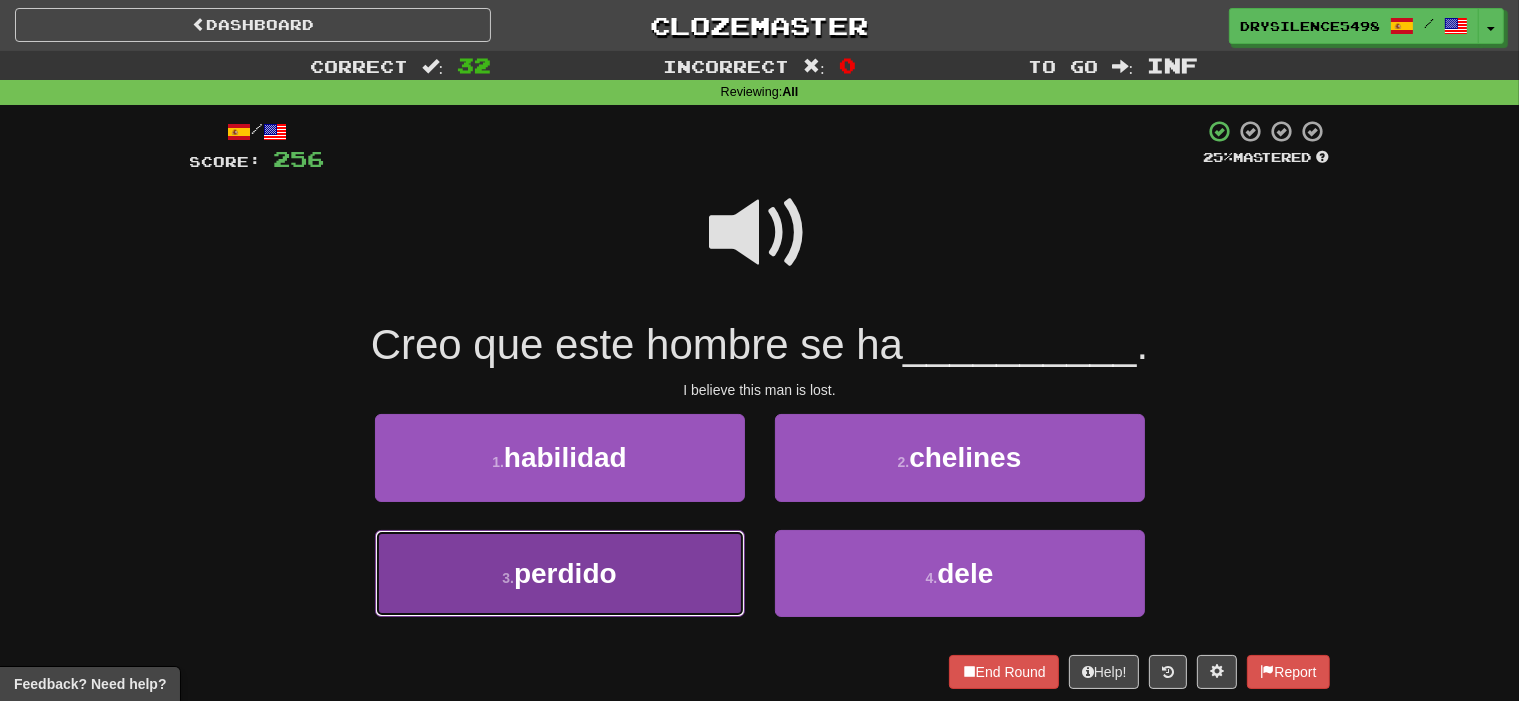 click on "3 .  perdido" at bounding box center (560, 573) 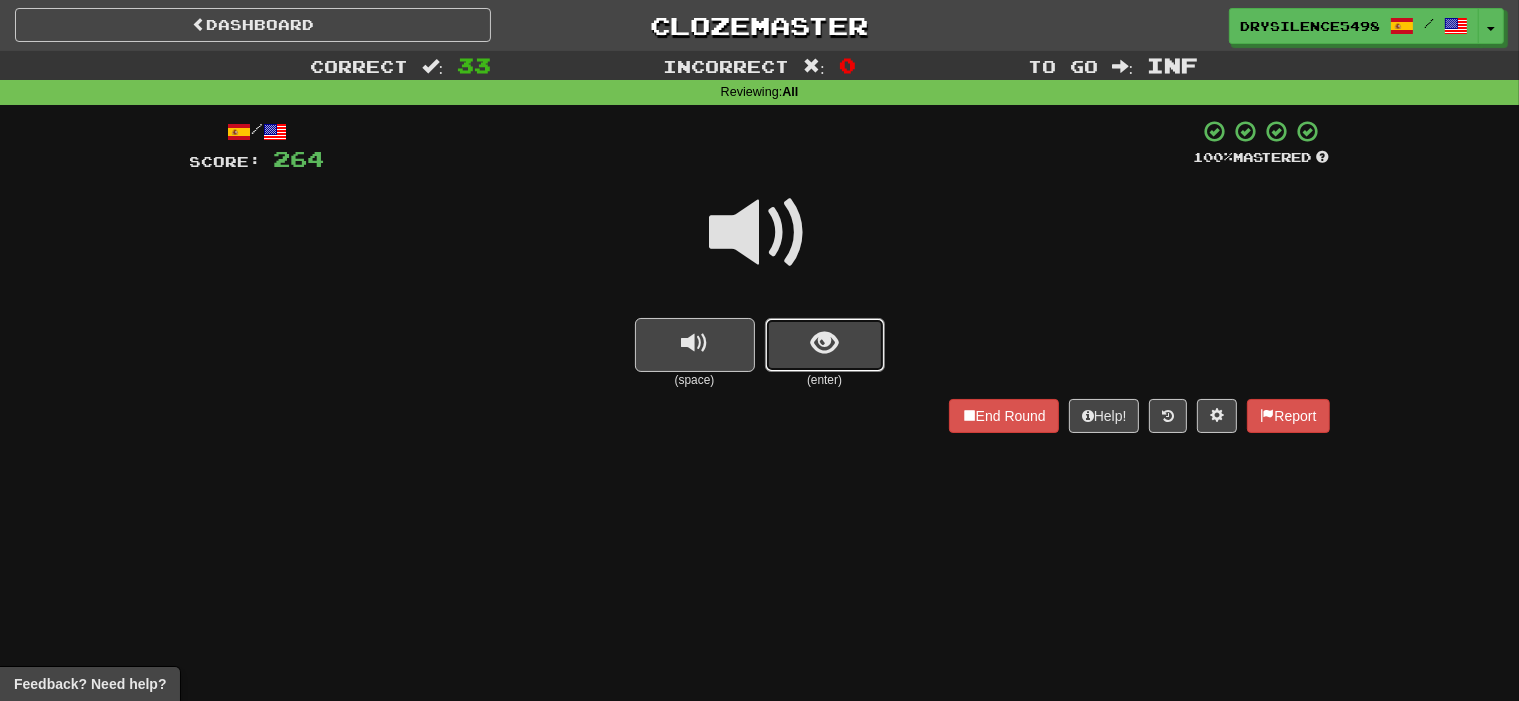 click at bounding box center (825, 345) 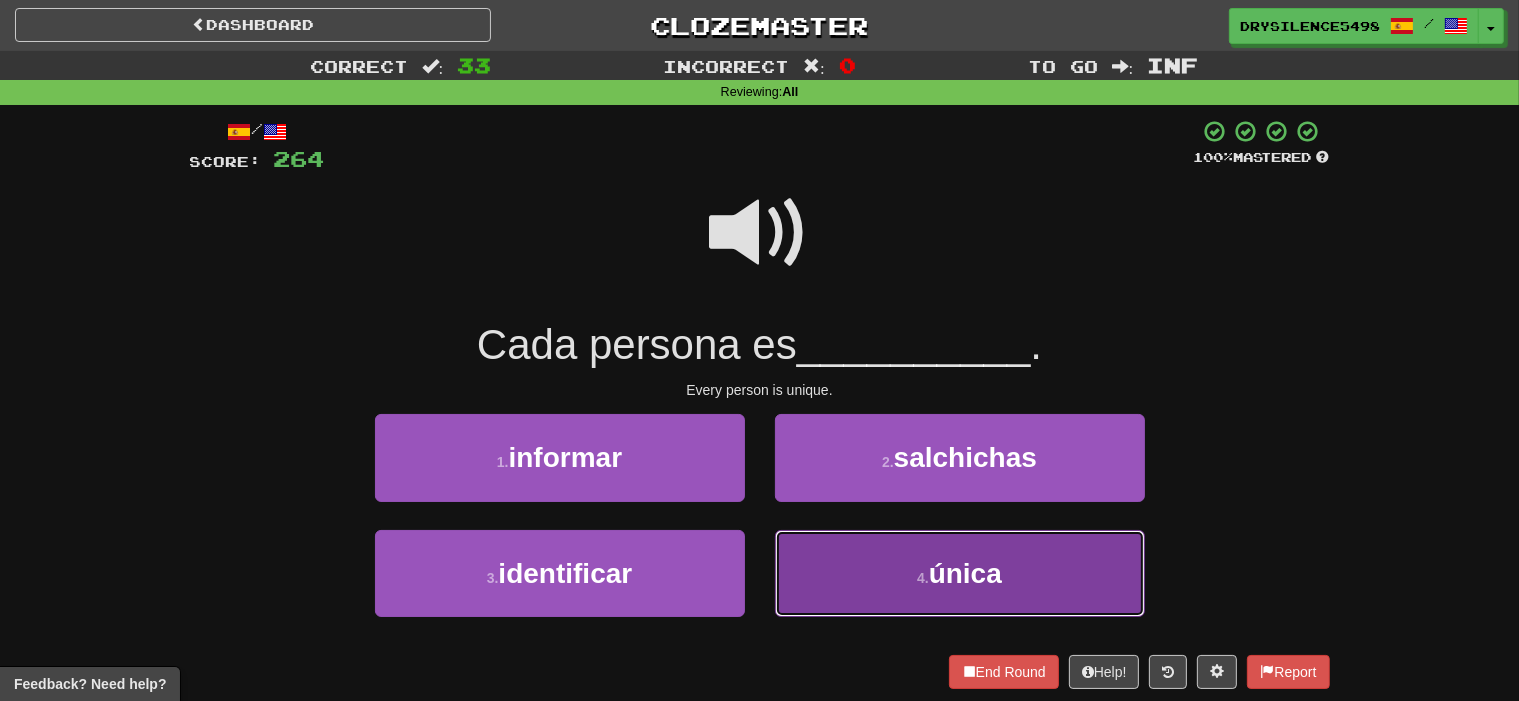 click on "4 .  única" at bounding box center [960, 573] 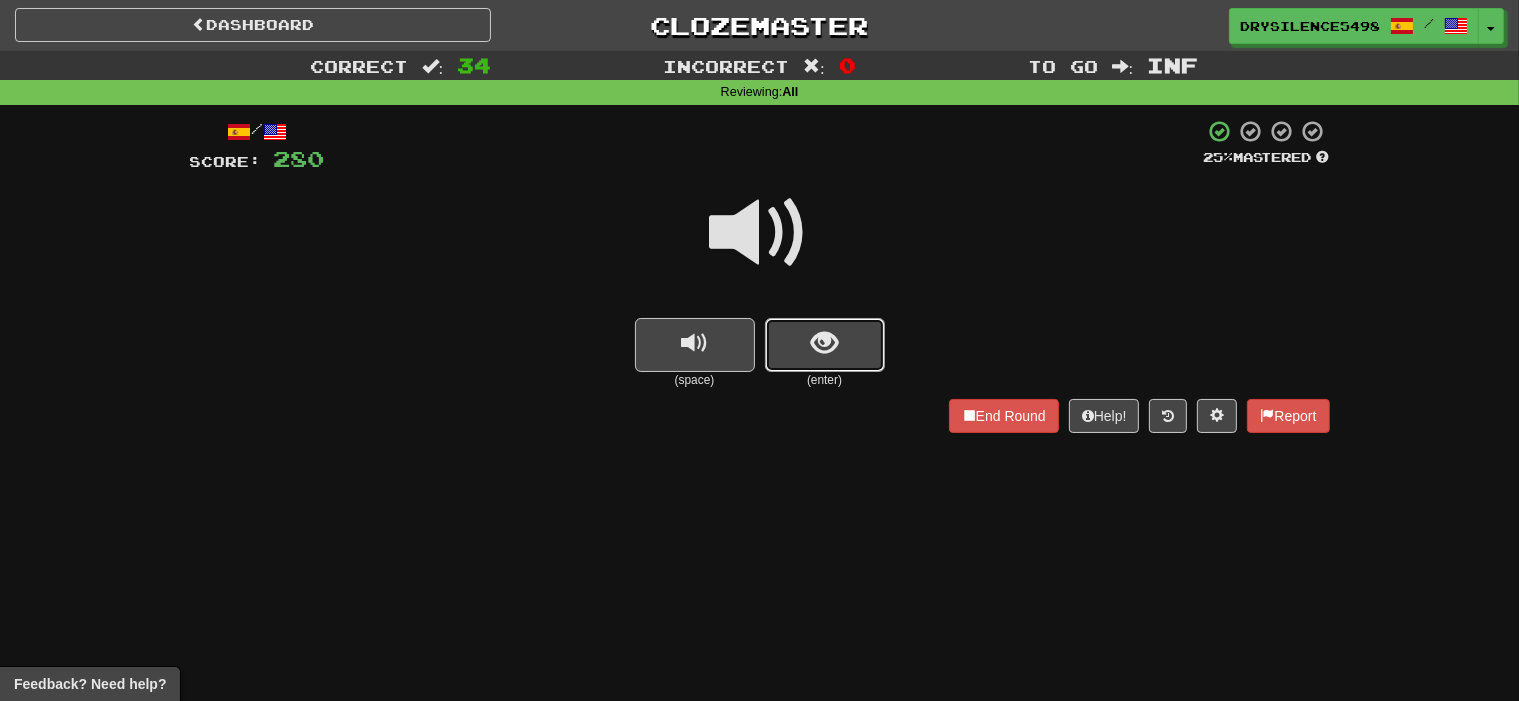 click at bounding box center [824, 343] 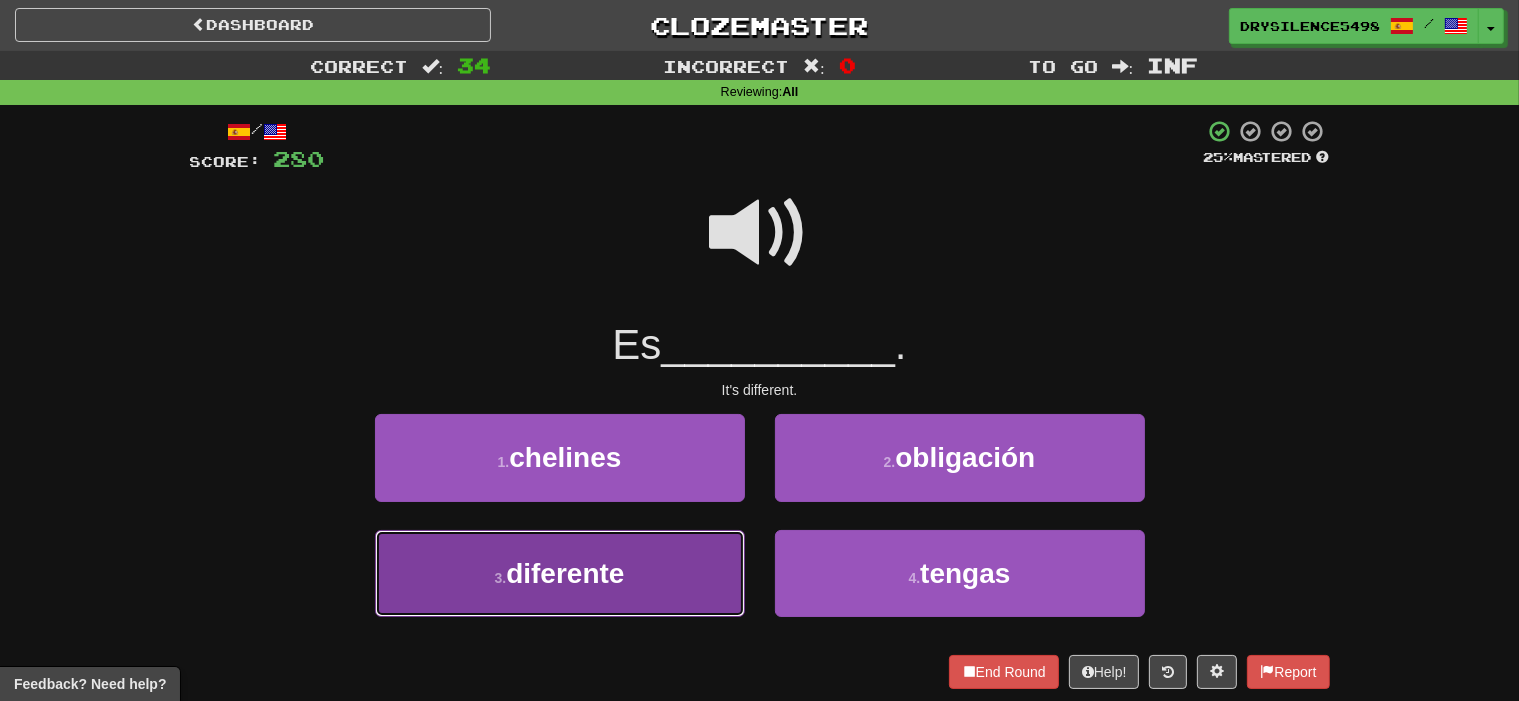 click on "3 .  diferente" at bounding box center [560, 573] 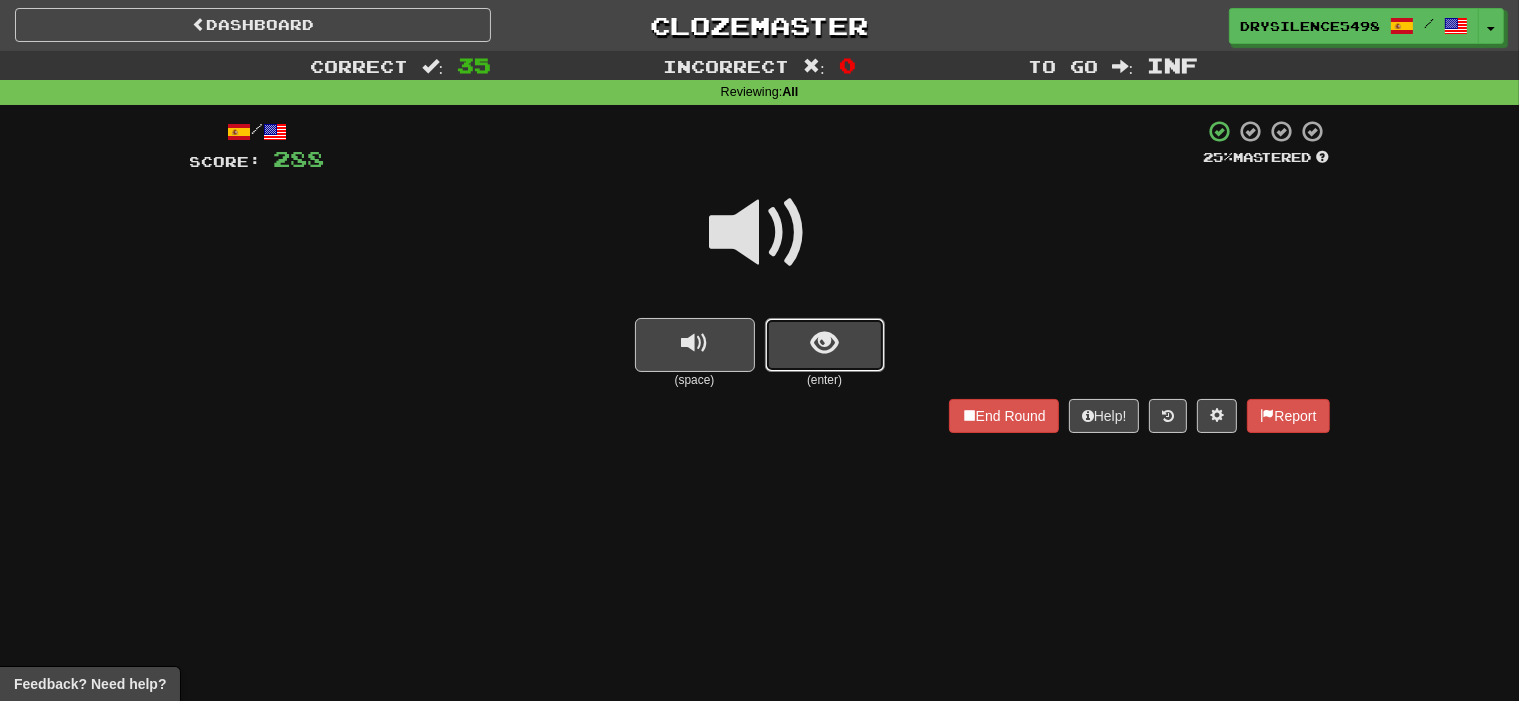 click at bounding box center [824, 343] 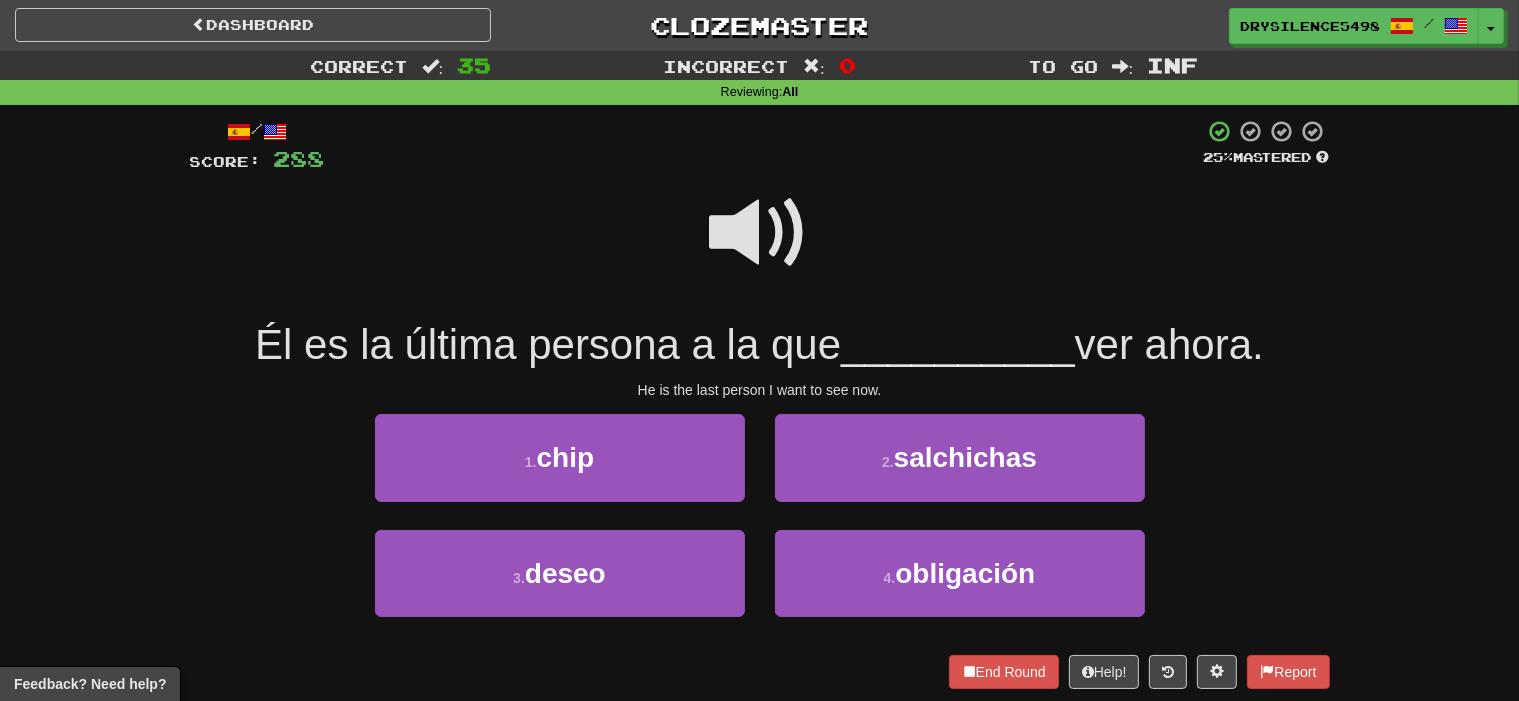 click at bounding box center (760, 233) 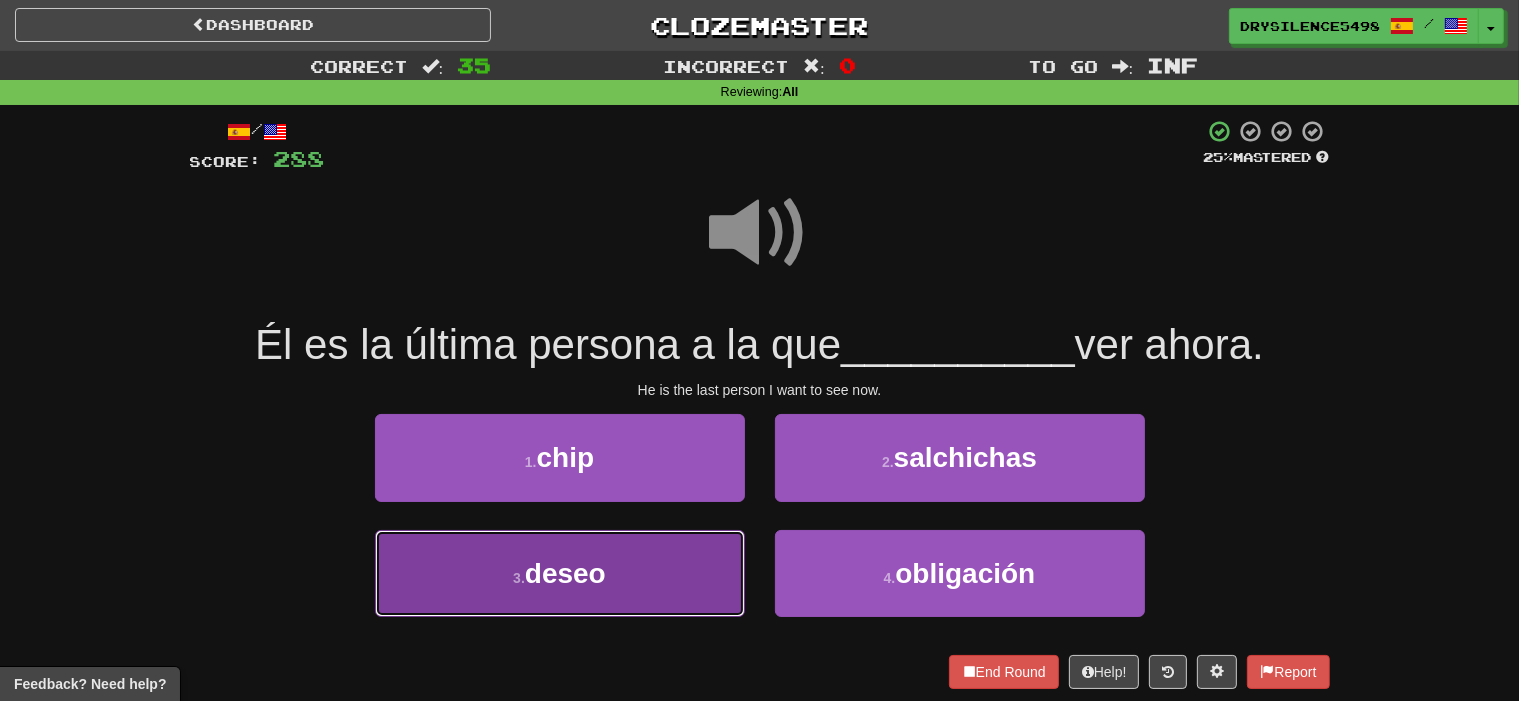 click on "3 .  deseo" at bounding box center (560, 573) 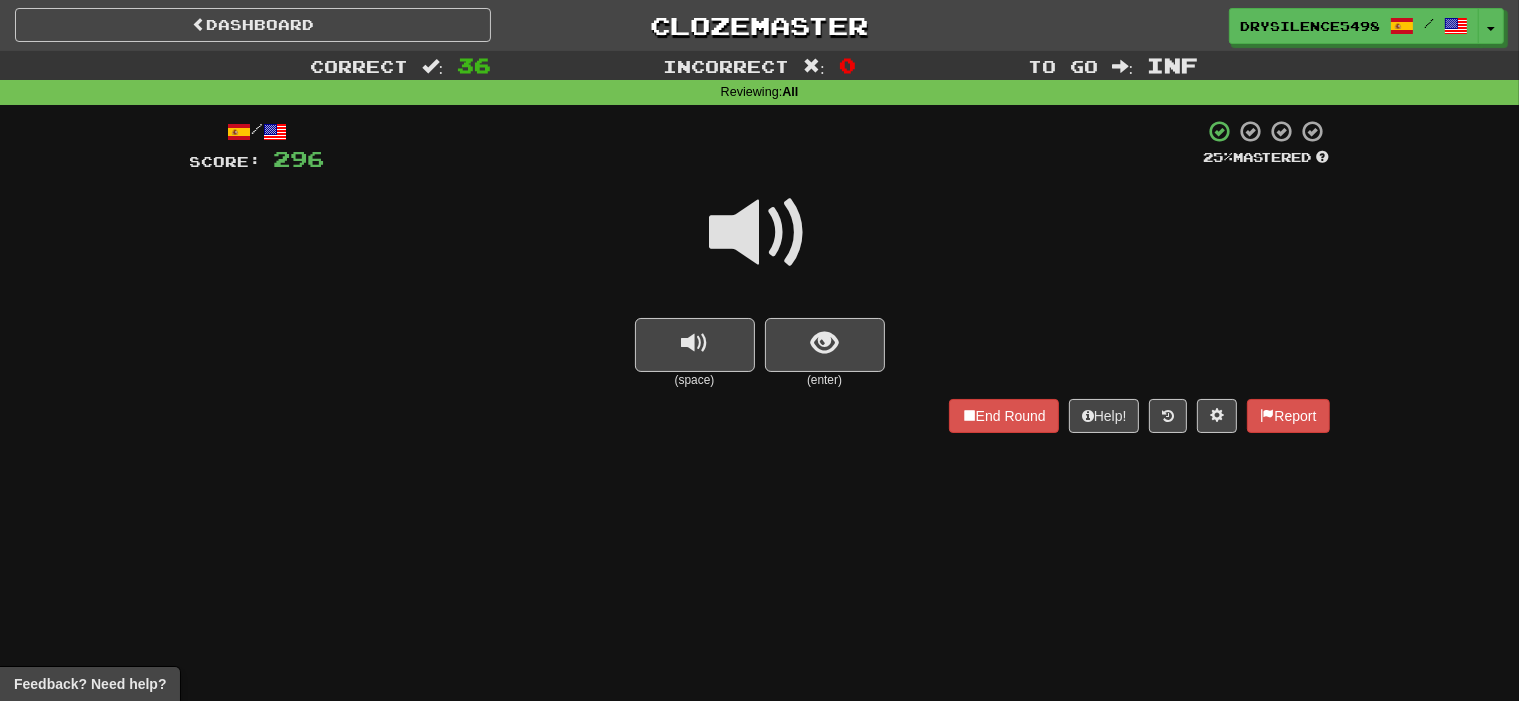 click at bounding box center [824, 343] 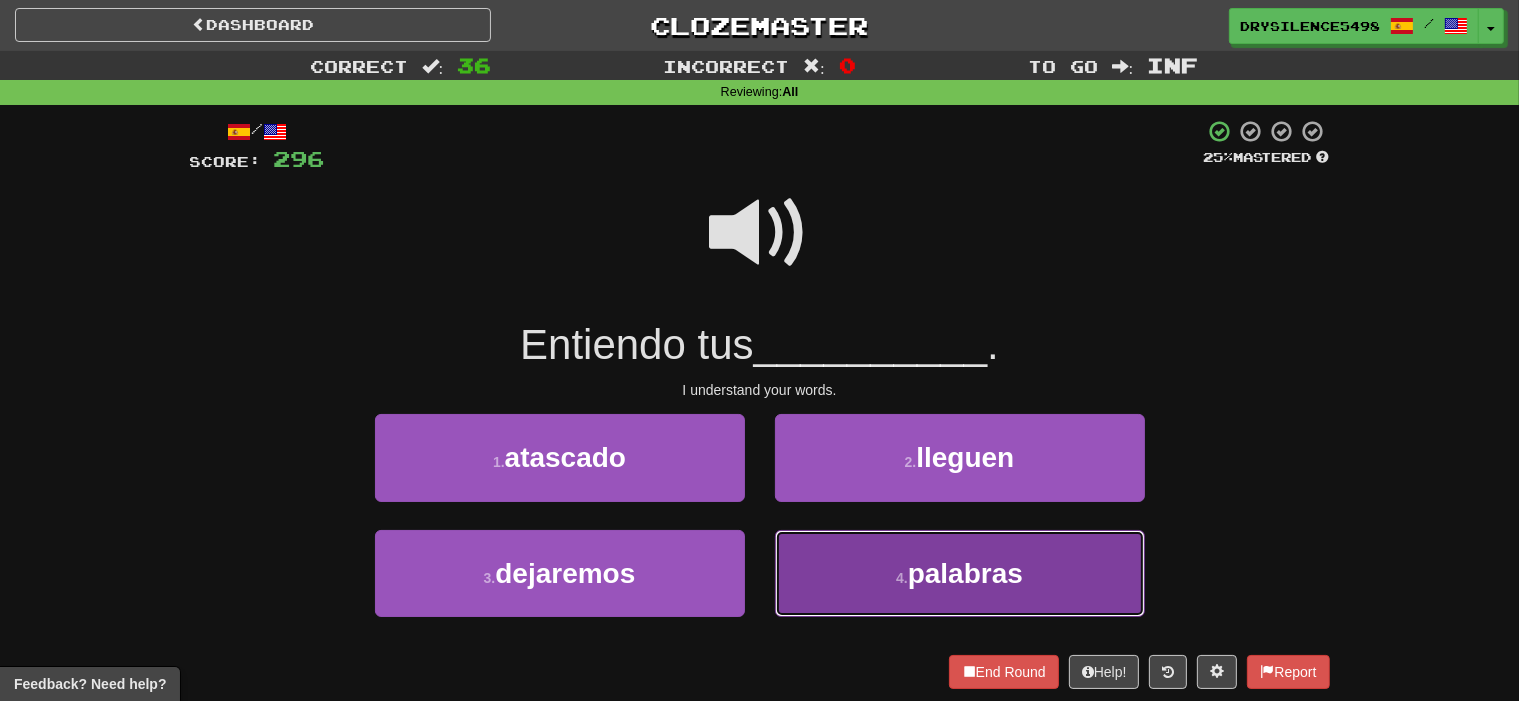 click on "4 .  palabras" at bounding box center [960, 573] 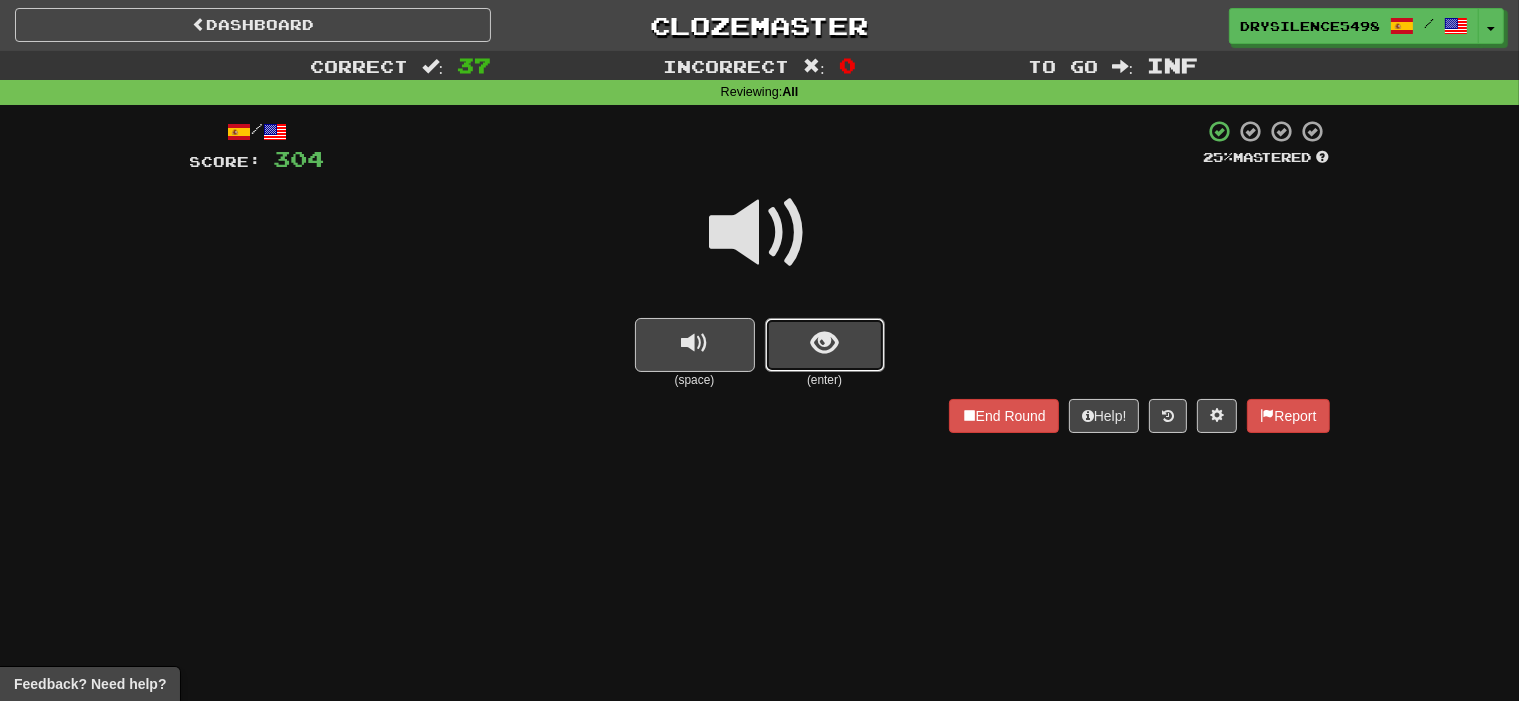 click at bounding box center [825, 345] 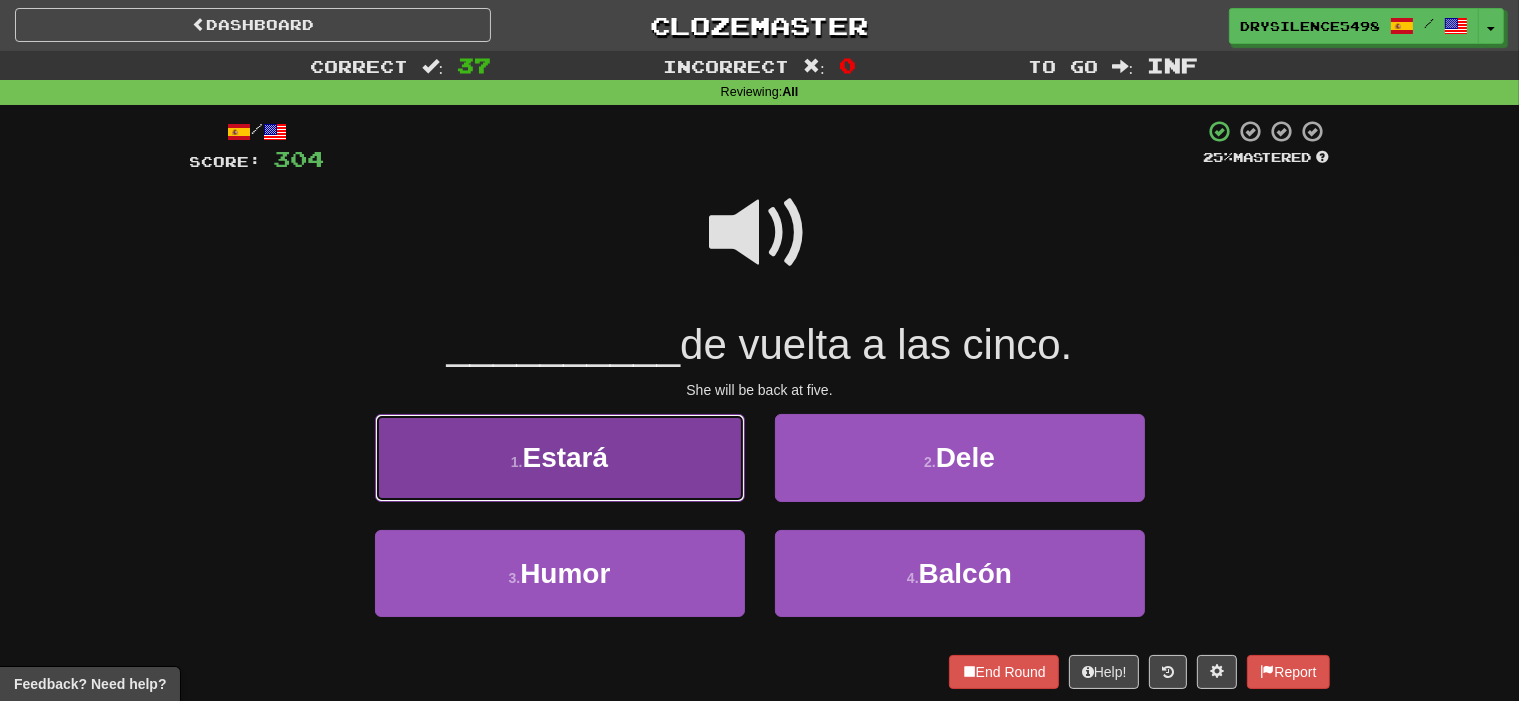 click on "1 .  Estará" at bounding box center (560, 457) 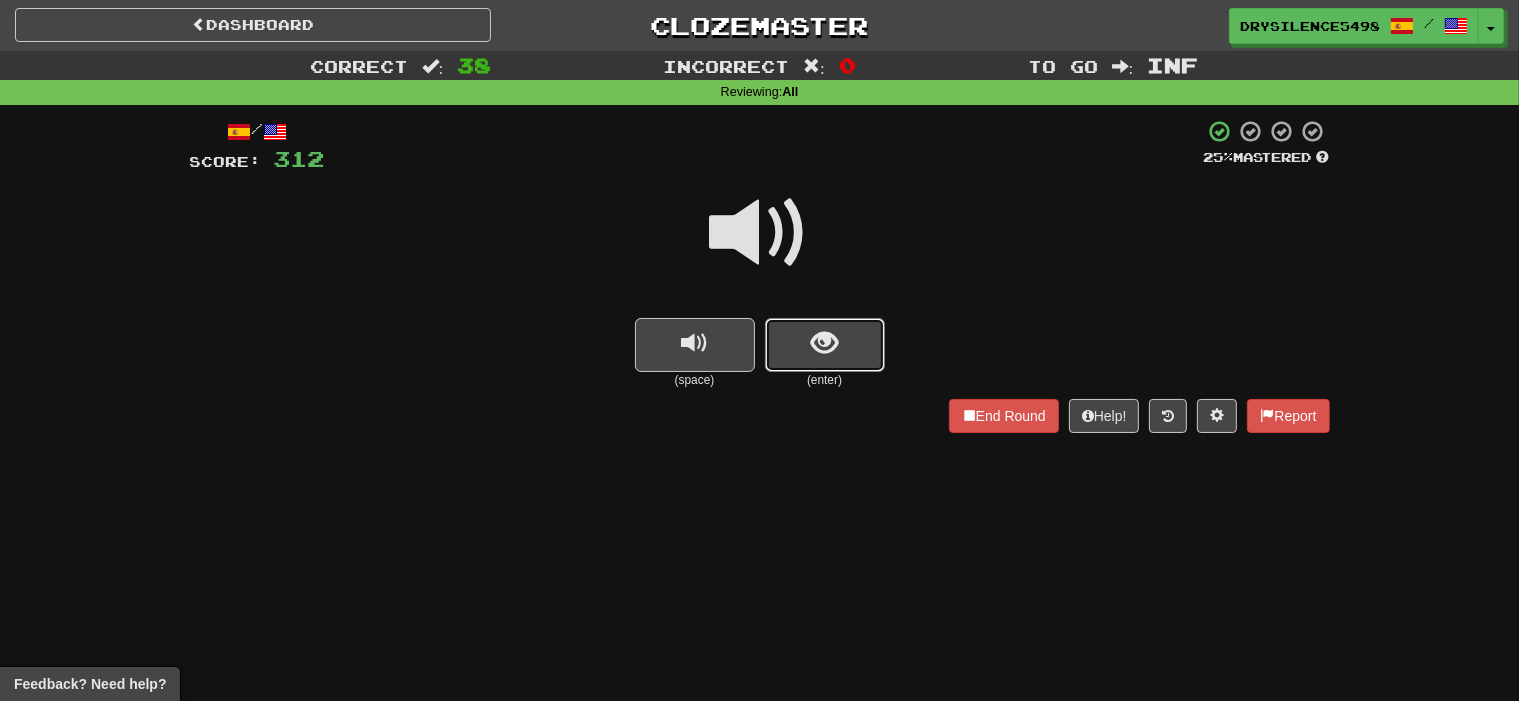 click at bounding box center [824, 343] 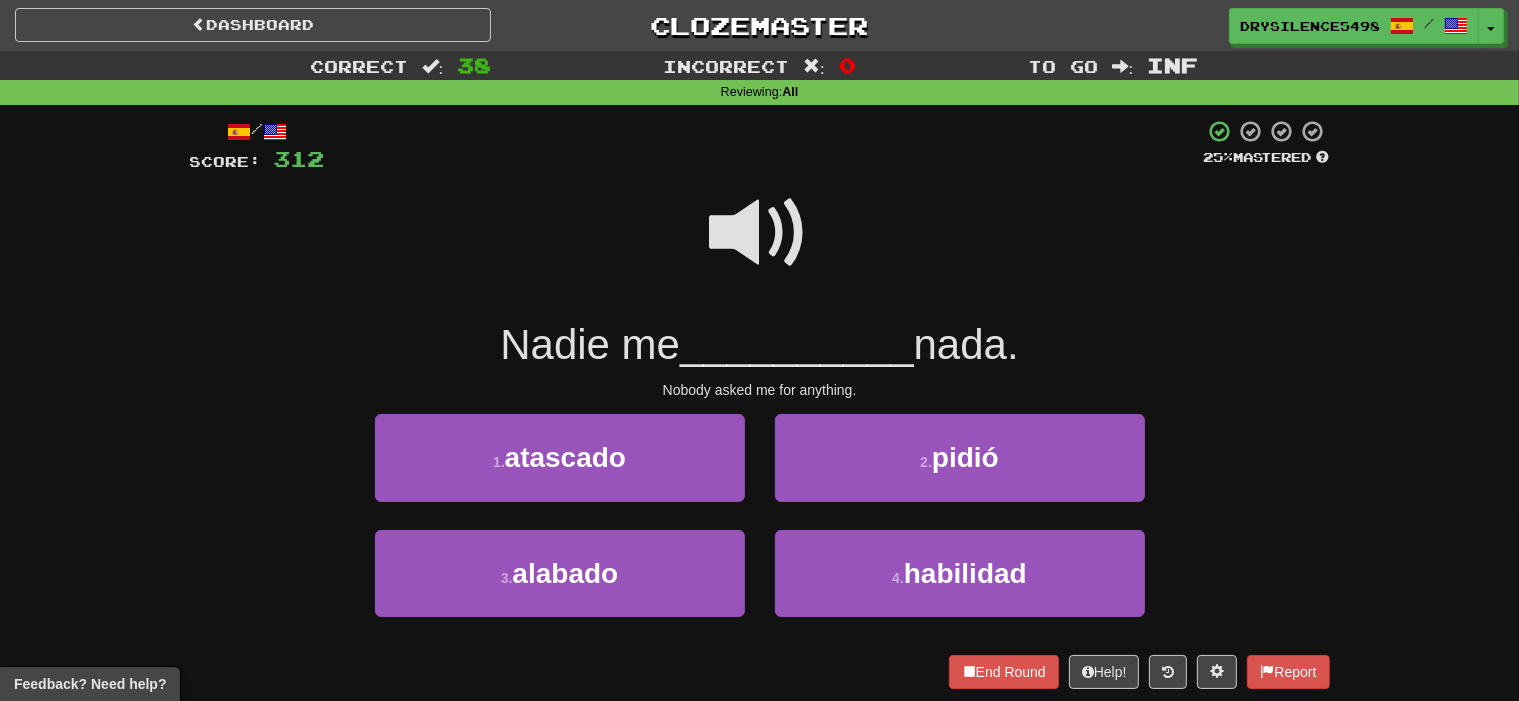 click at bounding box center [760, 233] 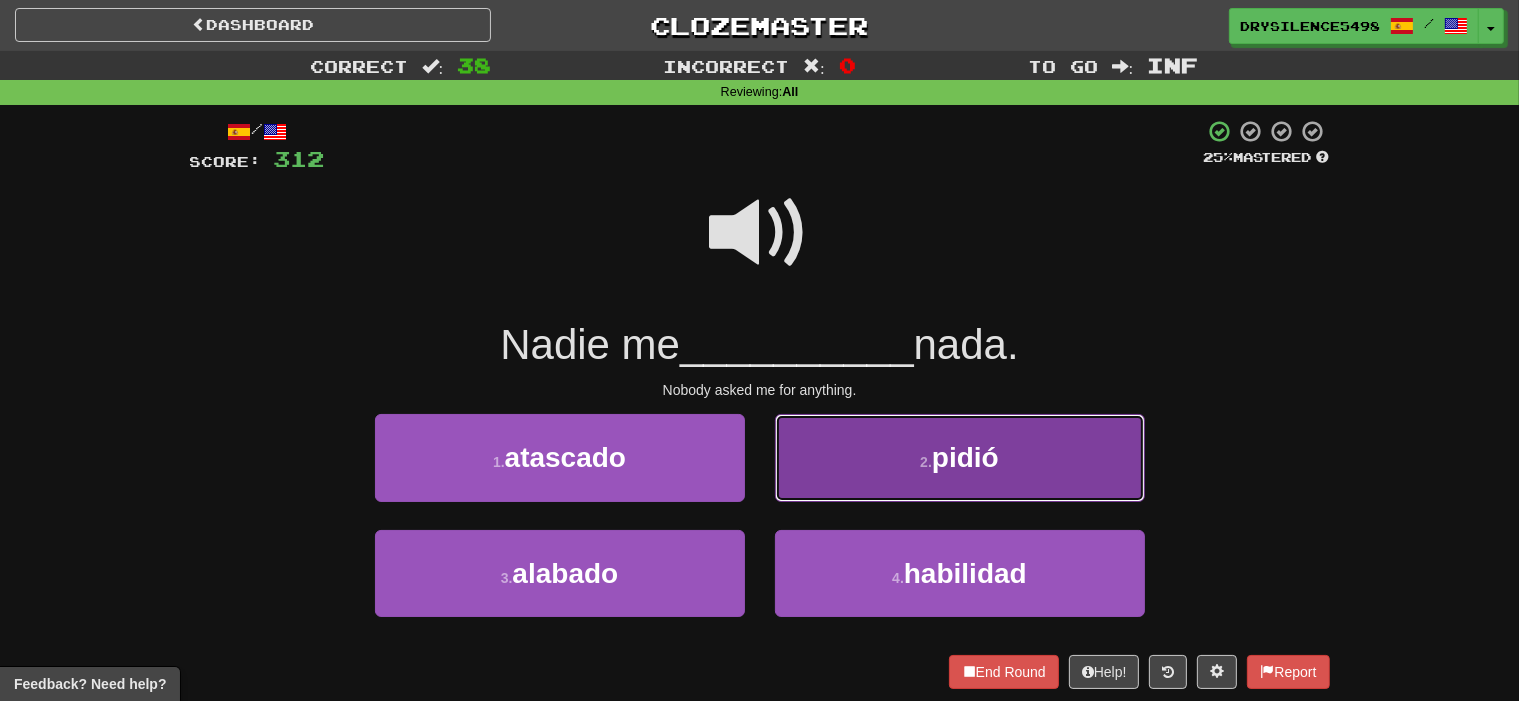 click on "2 .  pidió" at bounding box center (960, 457) 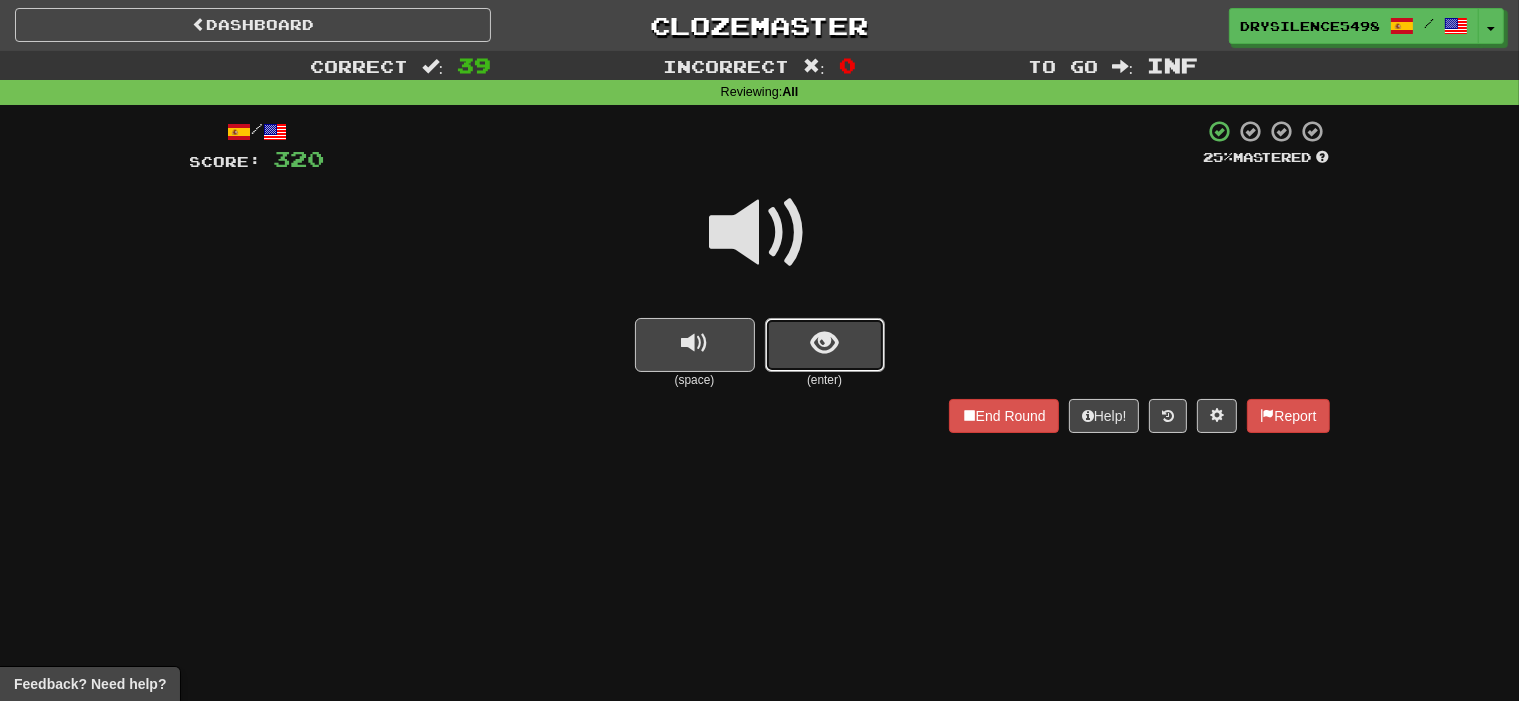 click at bounding box center (824, 343) 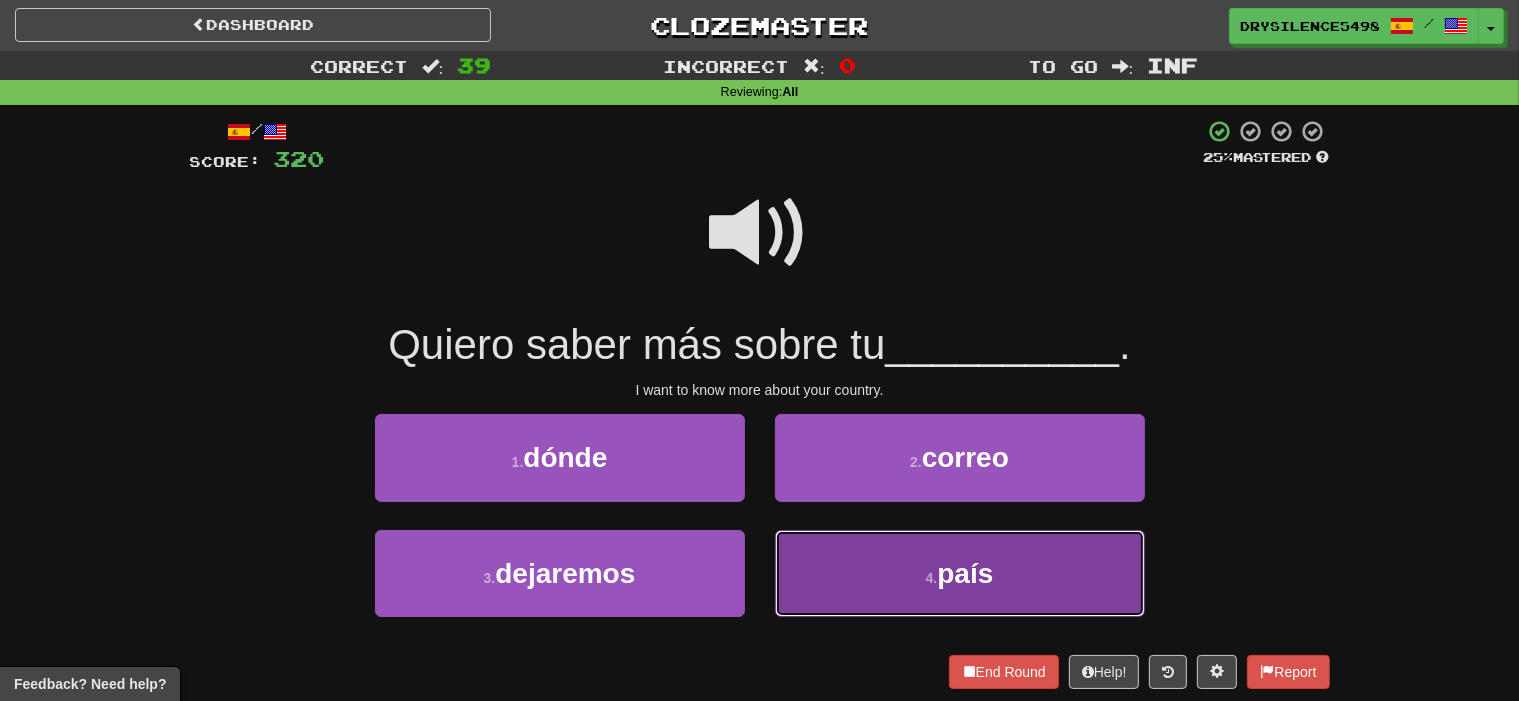 click on "4 .  país" at bounding box center (960, 573) 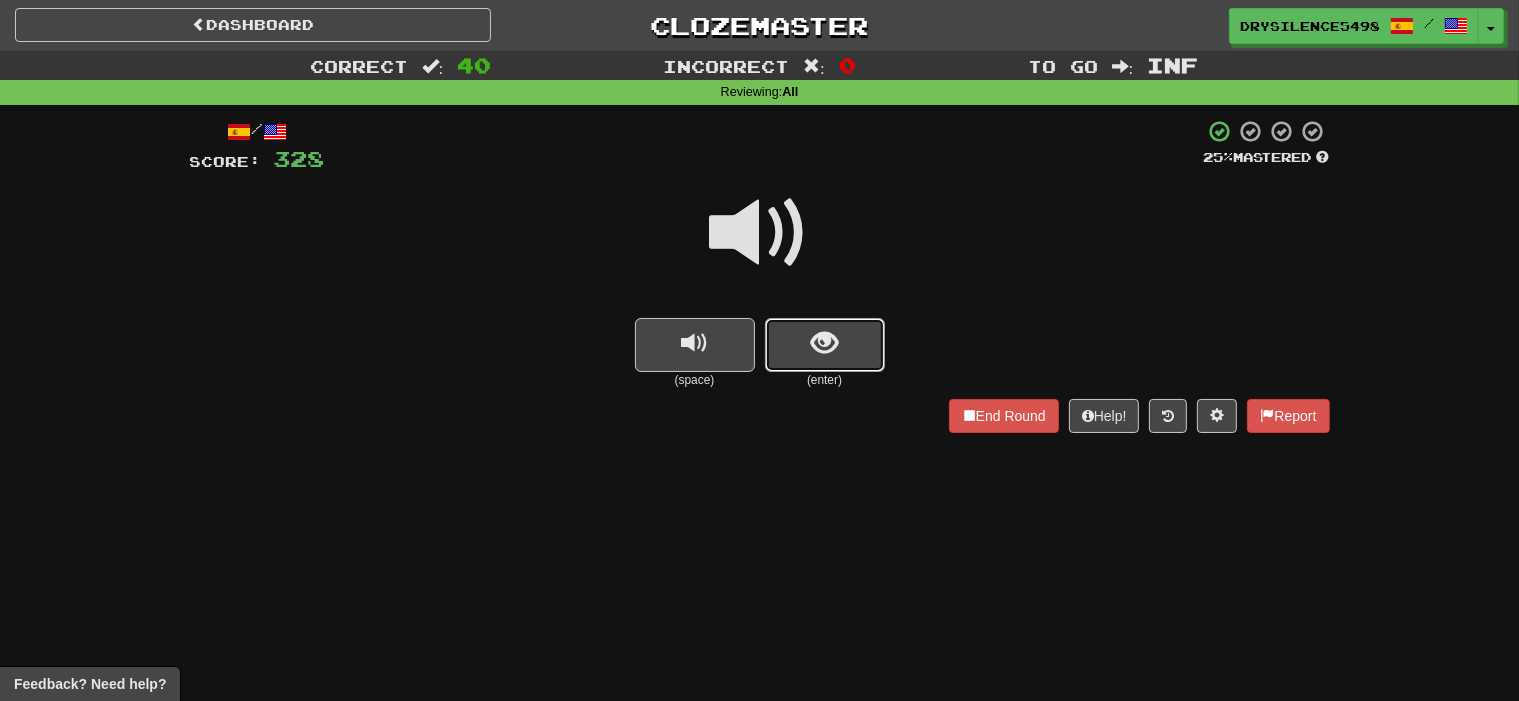 click at bounding box center [825, 345] 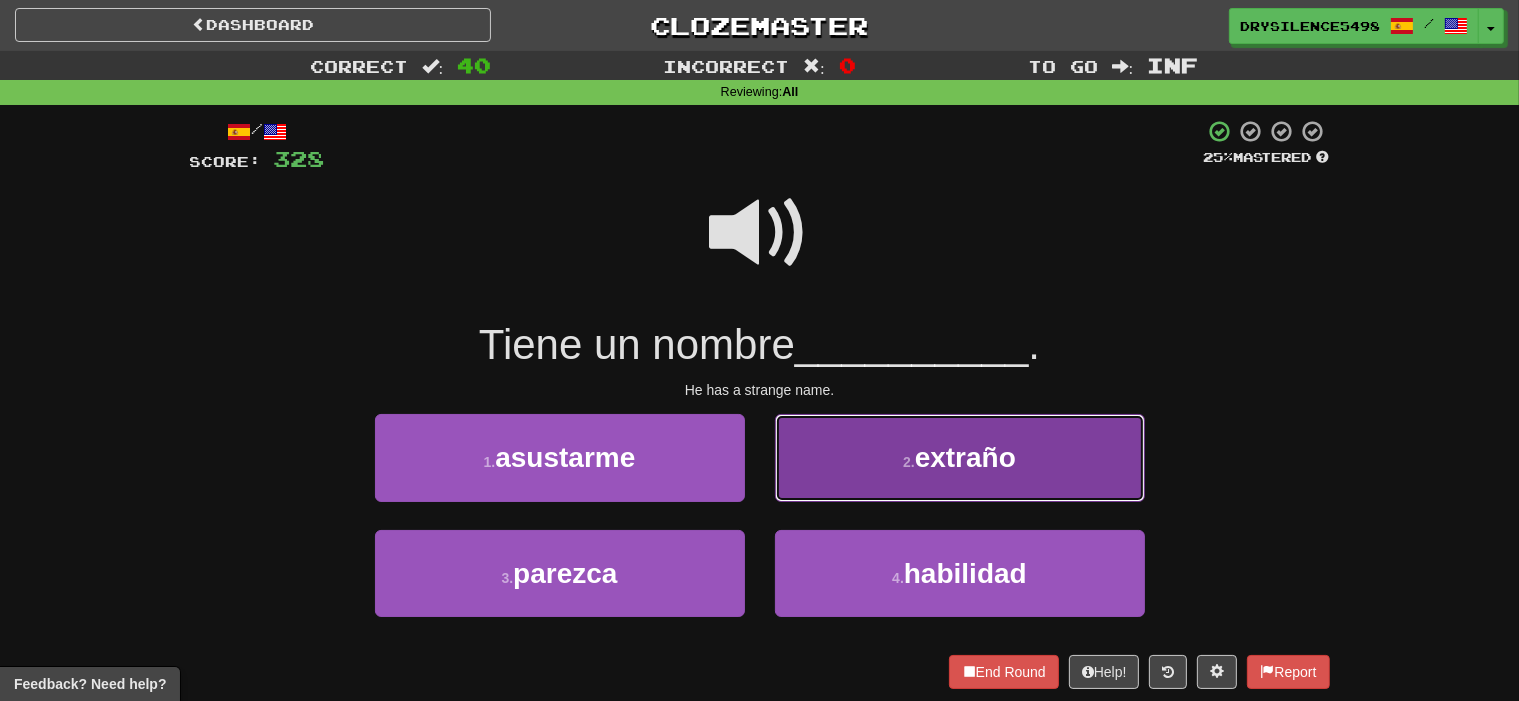 click on "2 .  extraño" at bounding box center [960, 457] 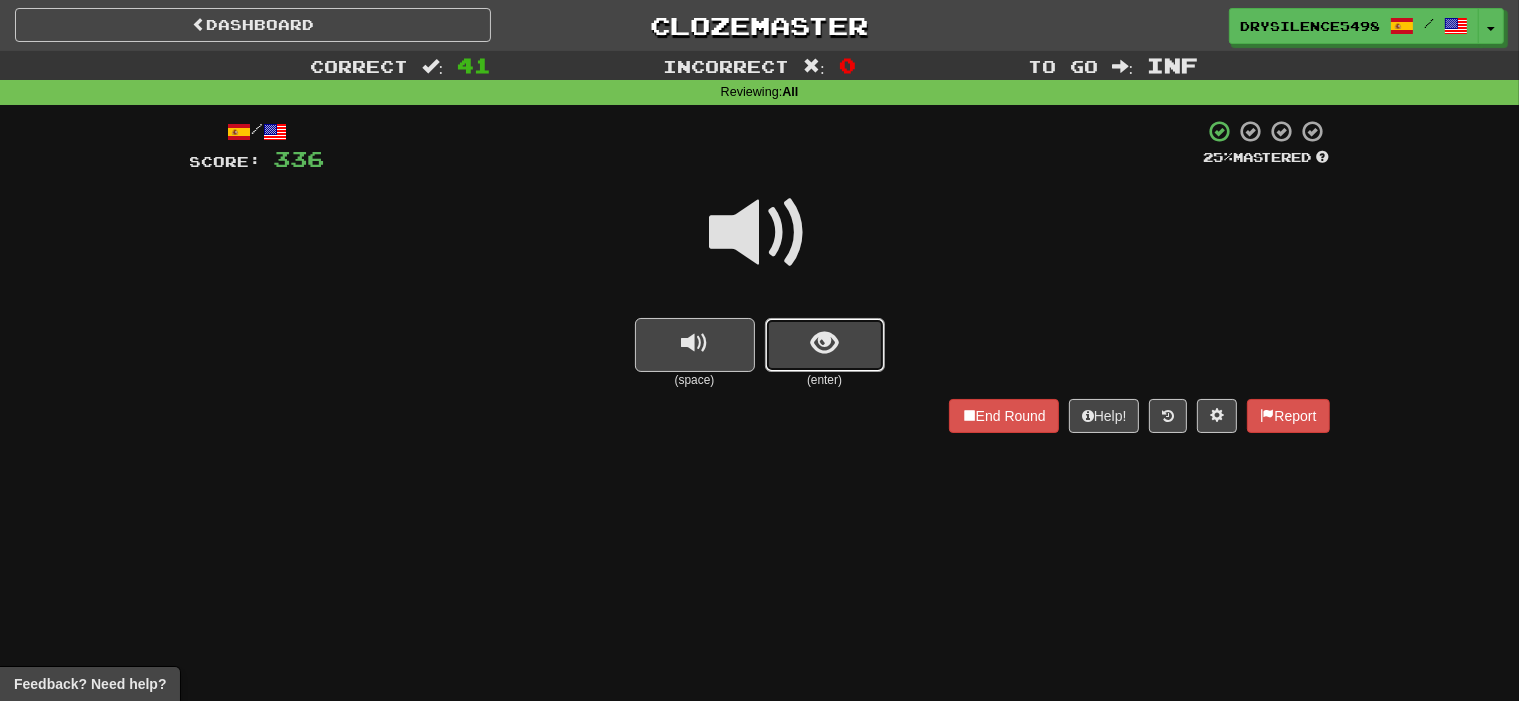 click at bounding box center (825, 345) 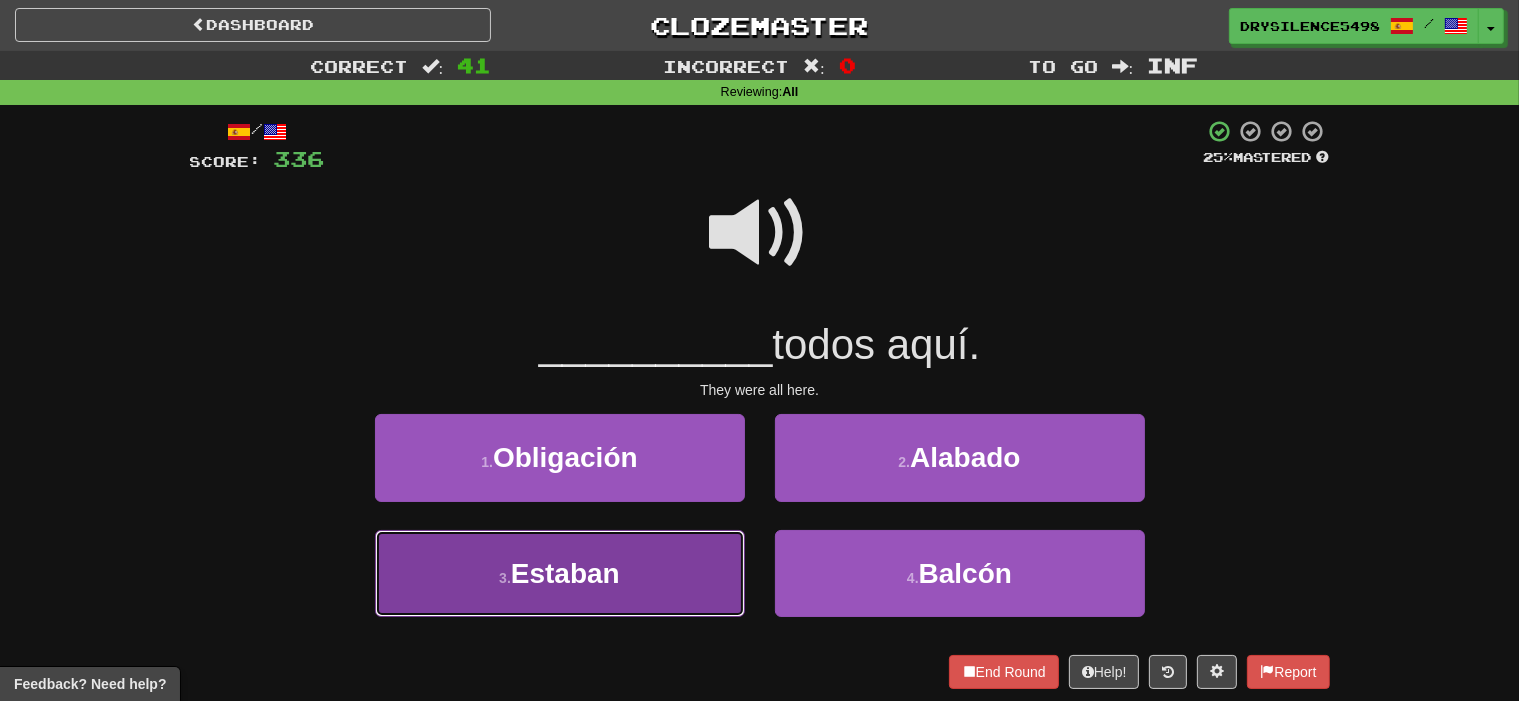 click on "3 .  Estaban" at bounding box center (560, 573) 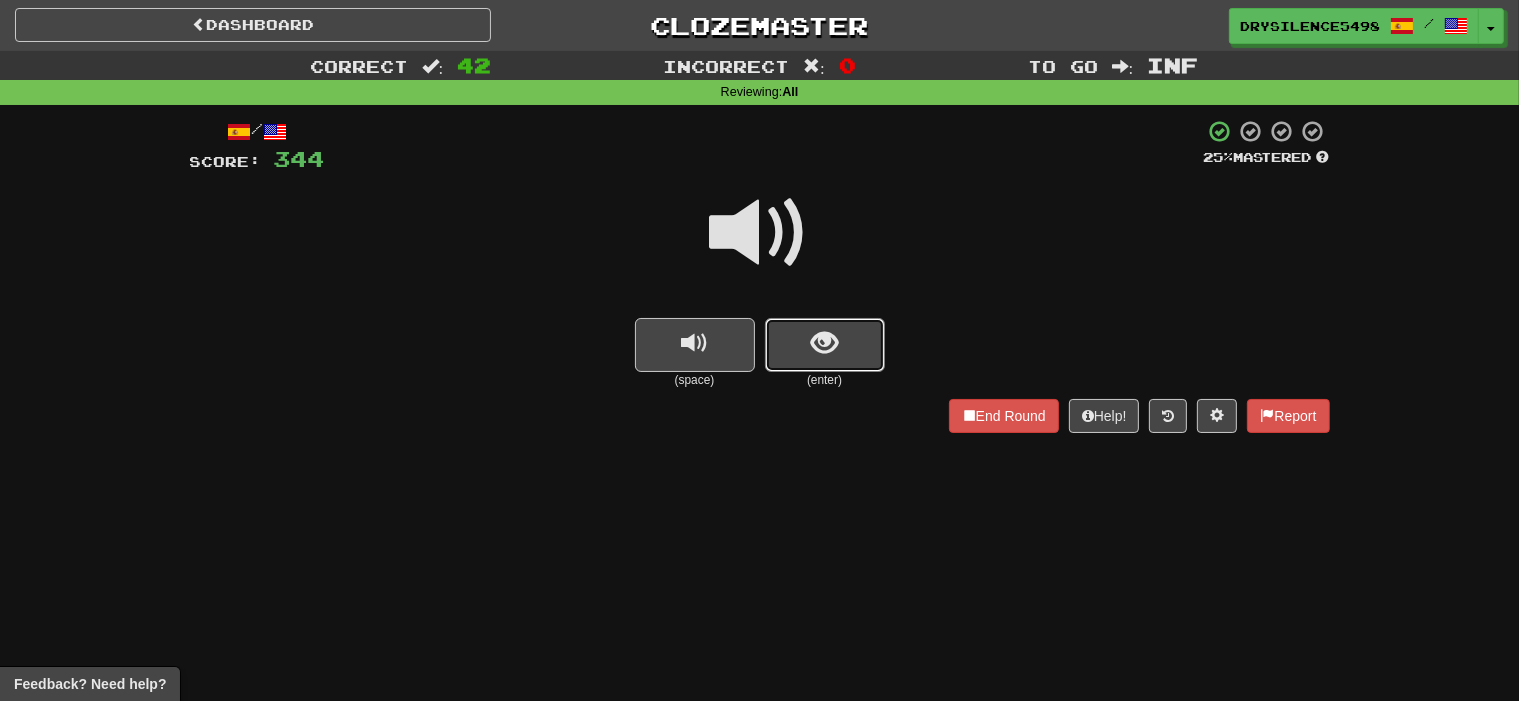 click at bounding box center [824, 343] 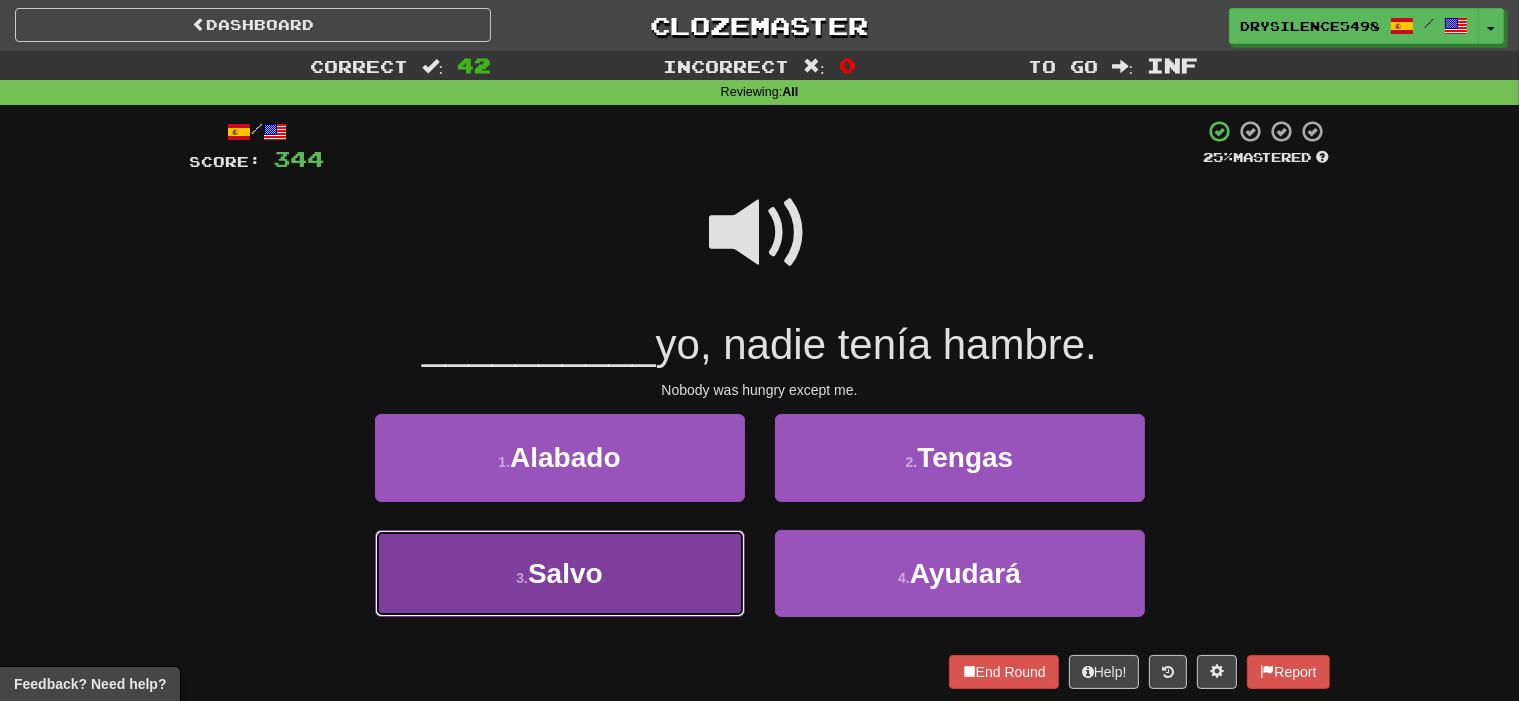click on "3 .  Salvo" at bounding box center (560, 573) 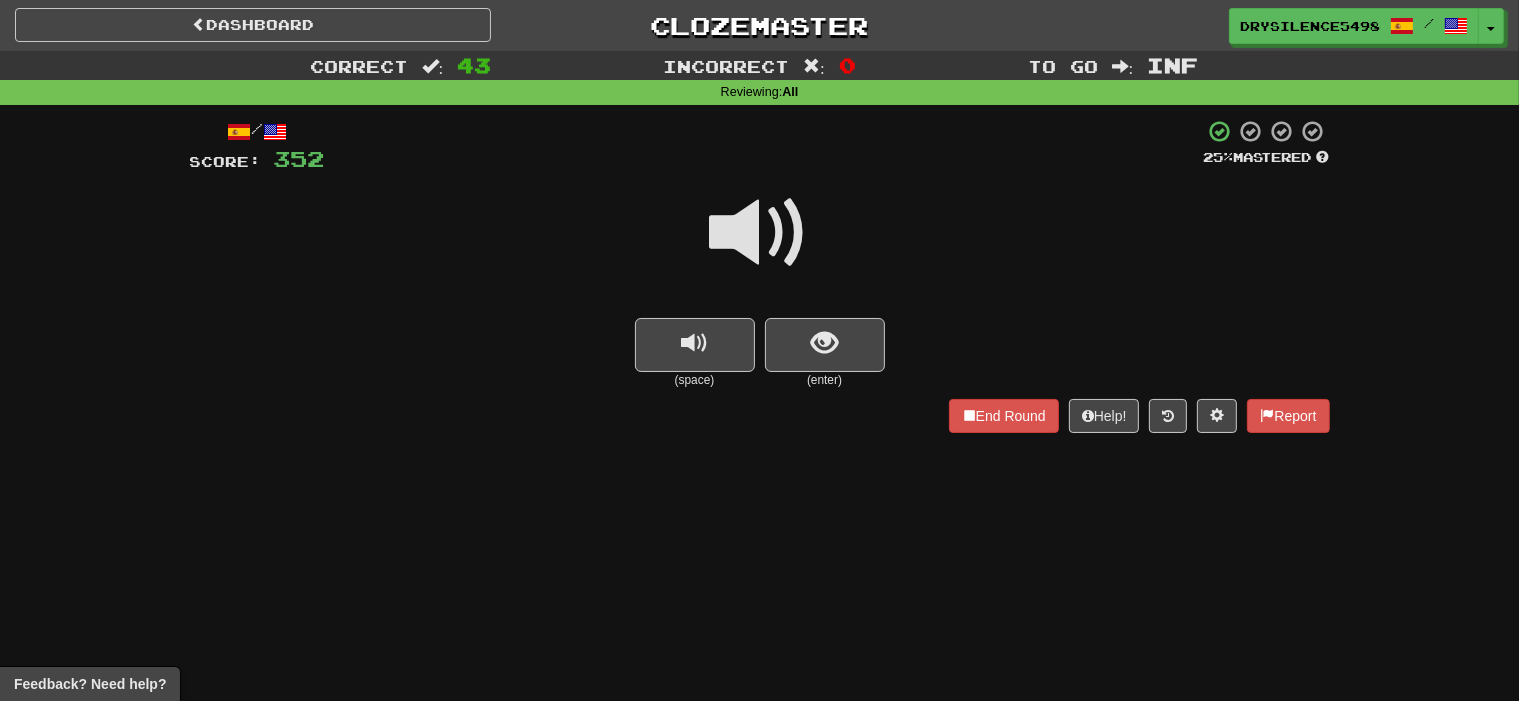 click at bounding box center (825, 345) 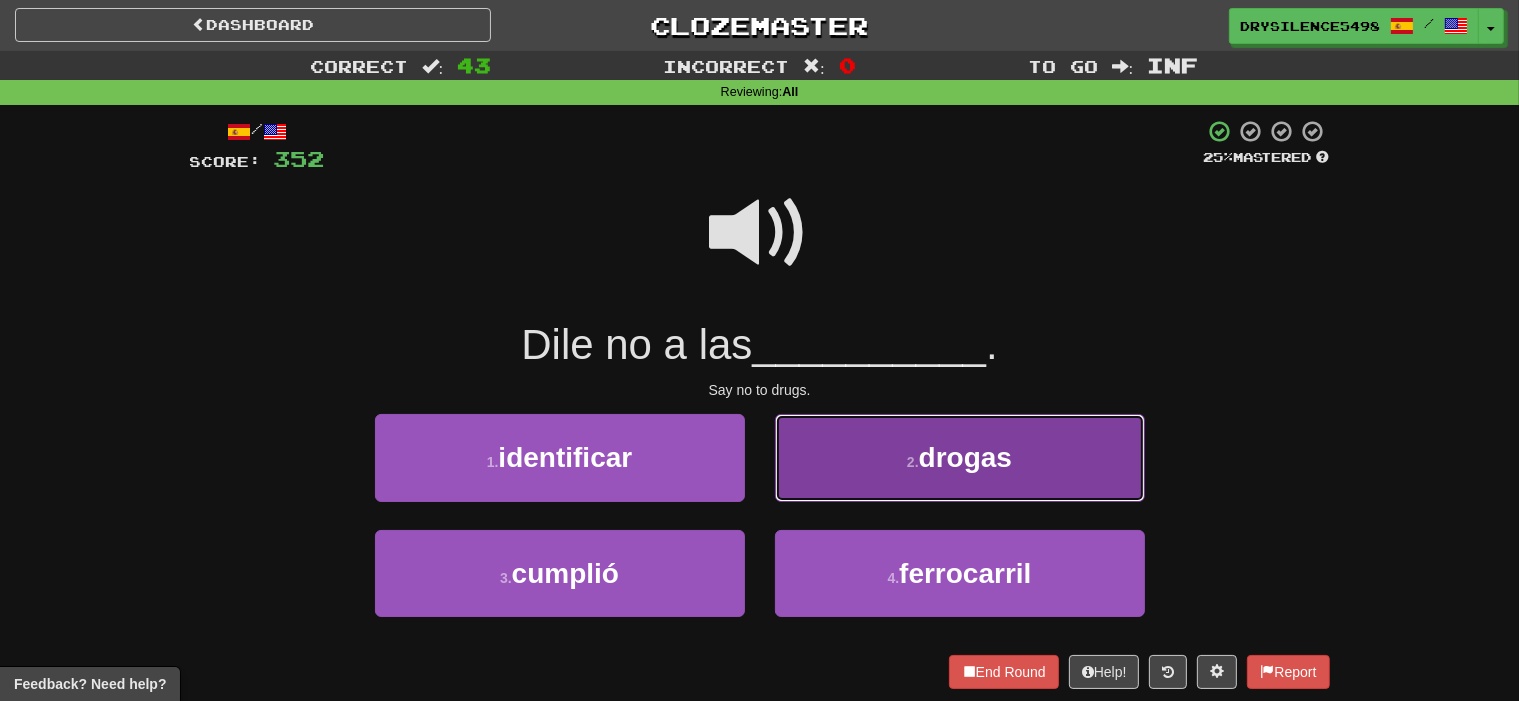 click on "2 .  drogas" at bounding box center [960, 457] 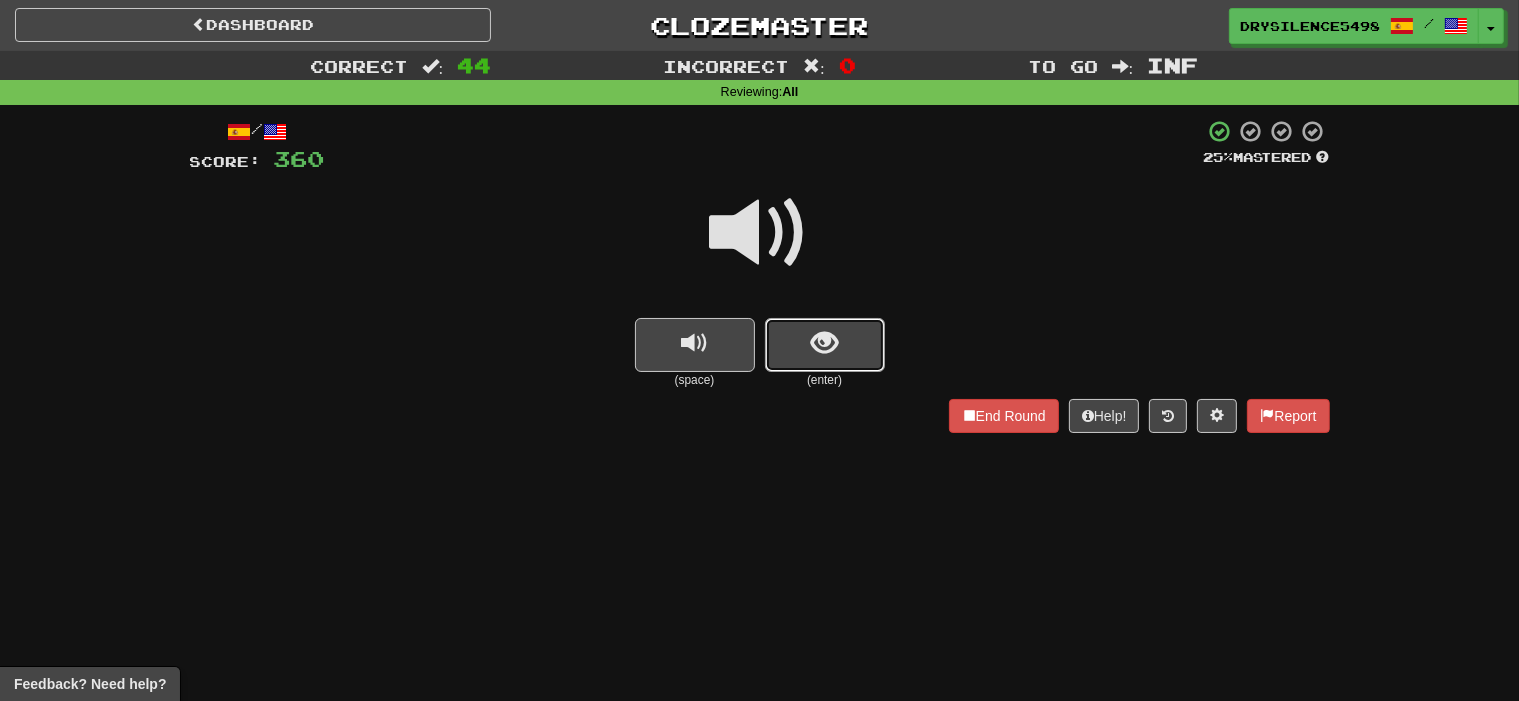 click at bounding box center [824, 343] 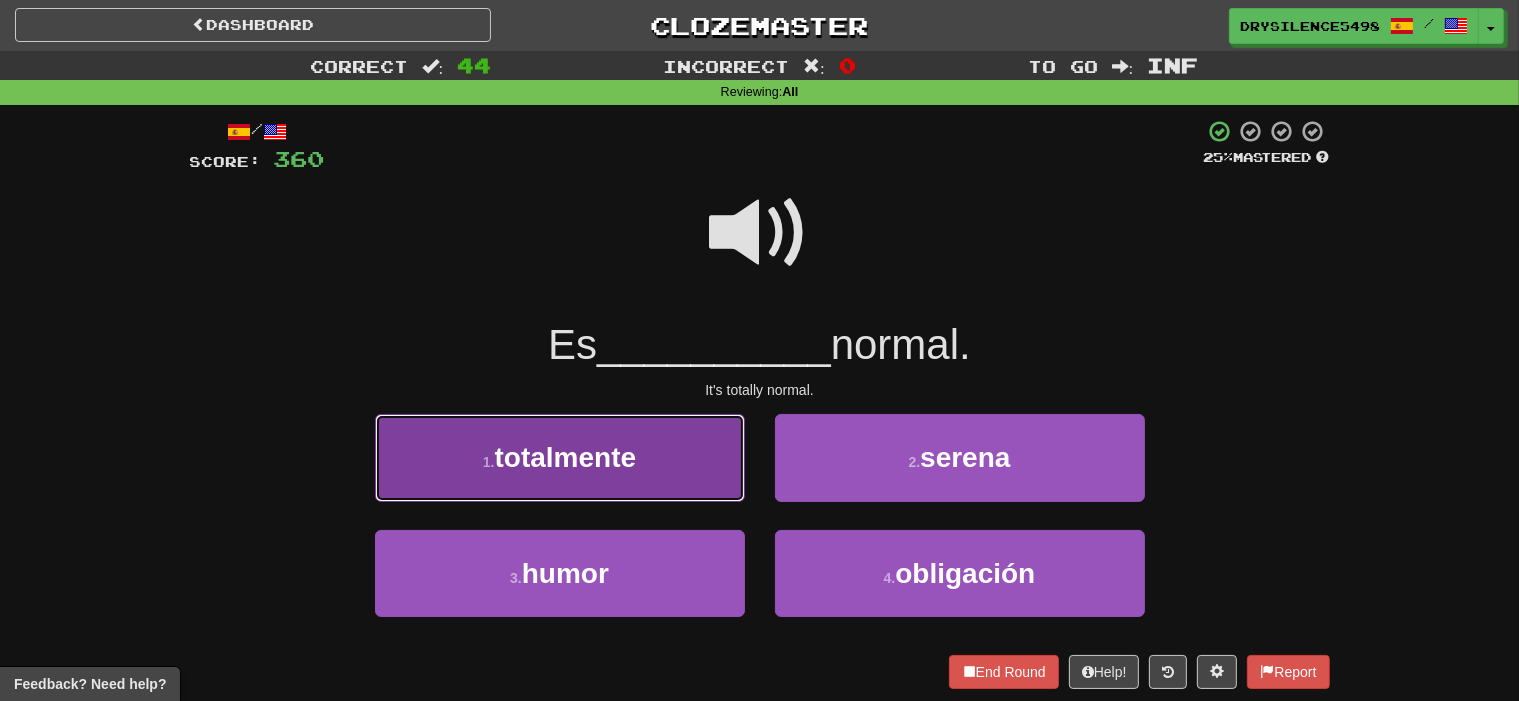 click on "1 .  totalmente" at bounding box center [560, 457] 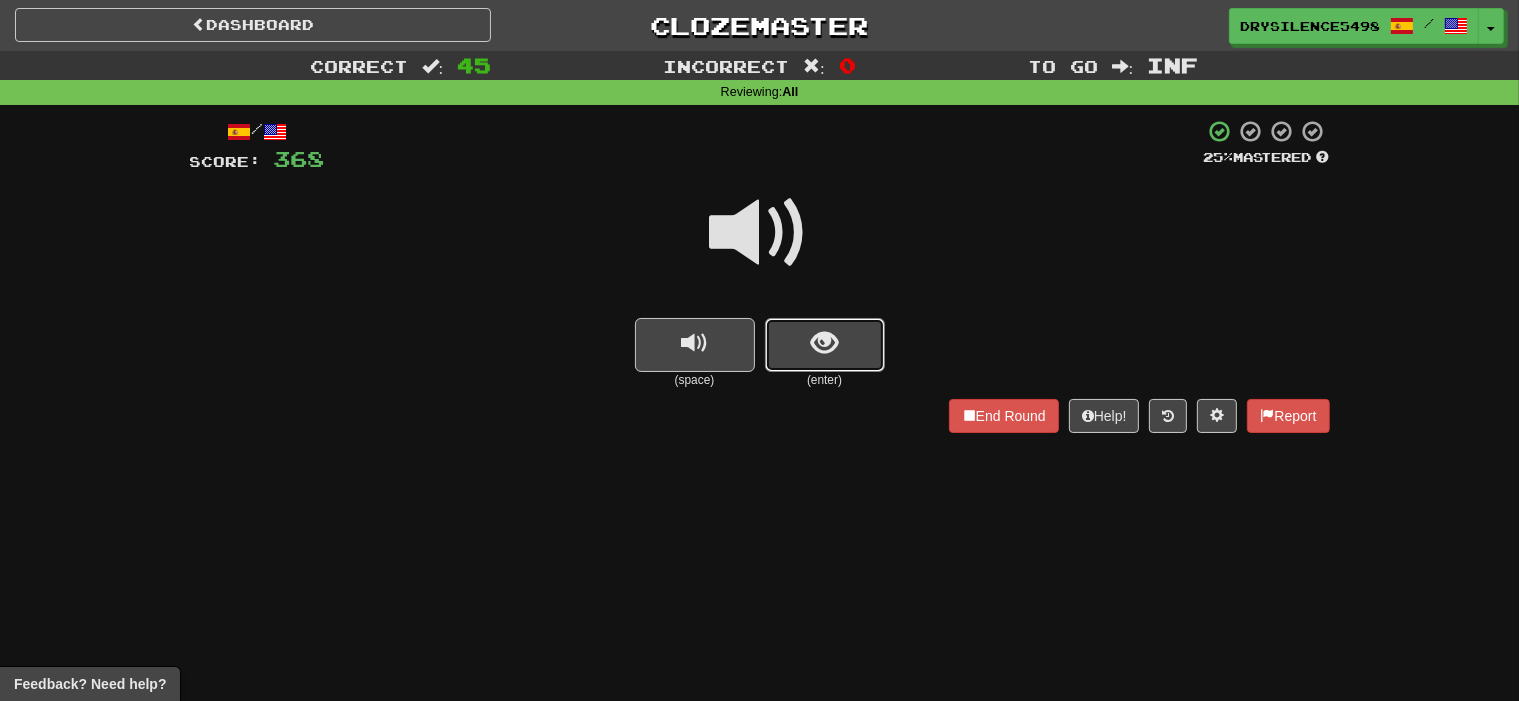 click at bounding box center [825, 345] 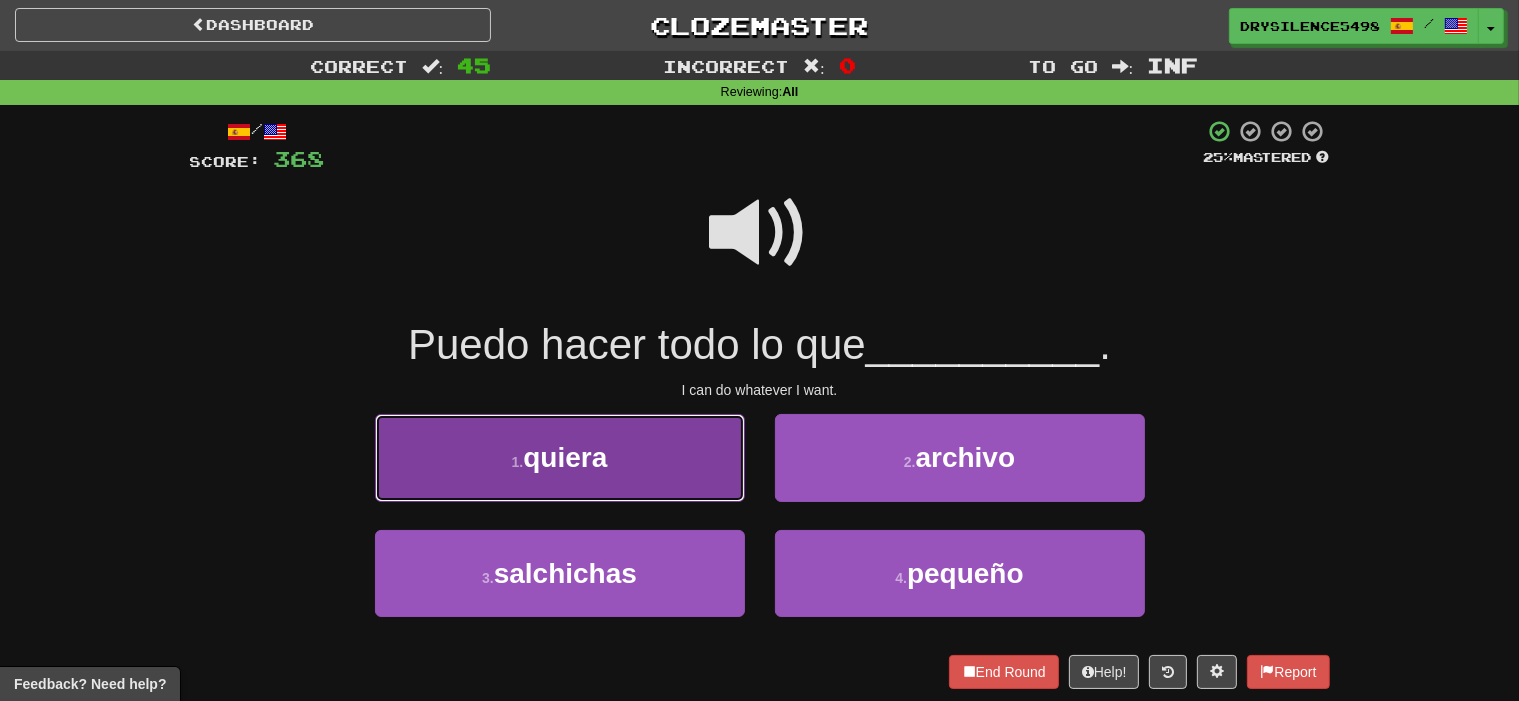 click on "1 .  quiera" at bounding box center [560, 457] 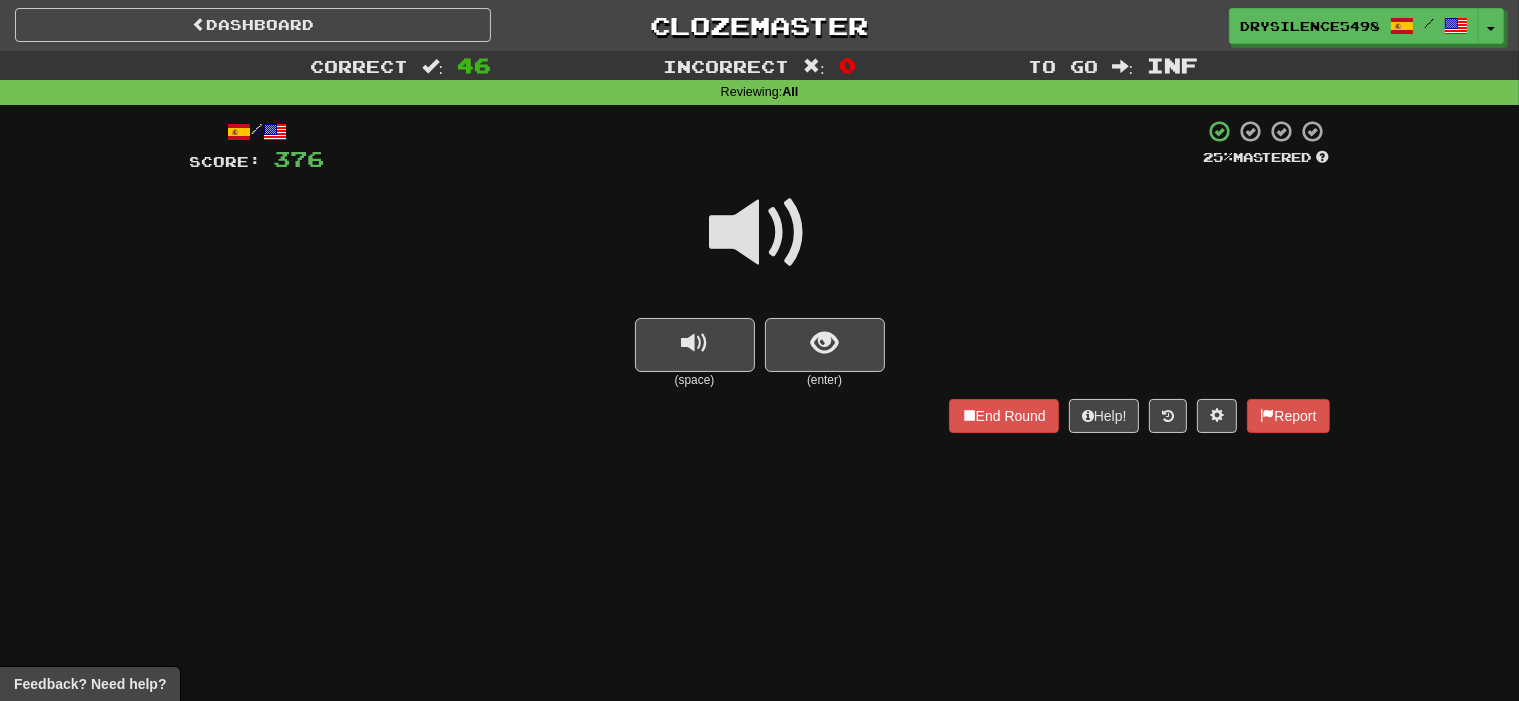 click on "/  Score:   376 25 %  Mastered (space) (enter)  End Round  Help!  Report" at bounding box center (760, 275) 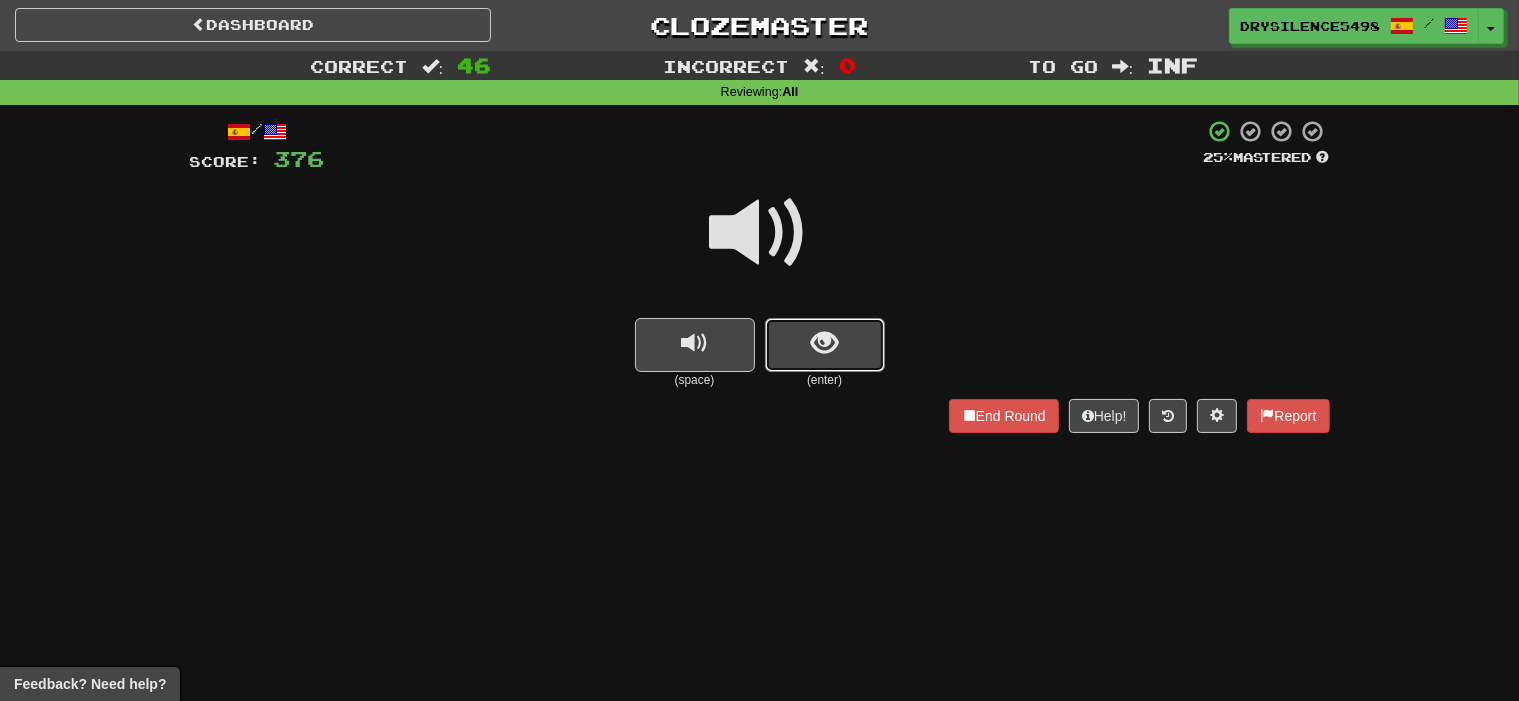 click at bounding box center (824, 343) 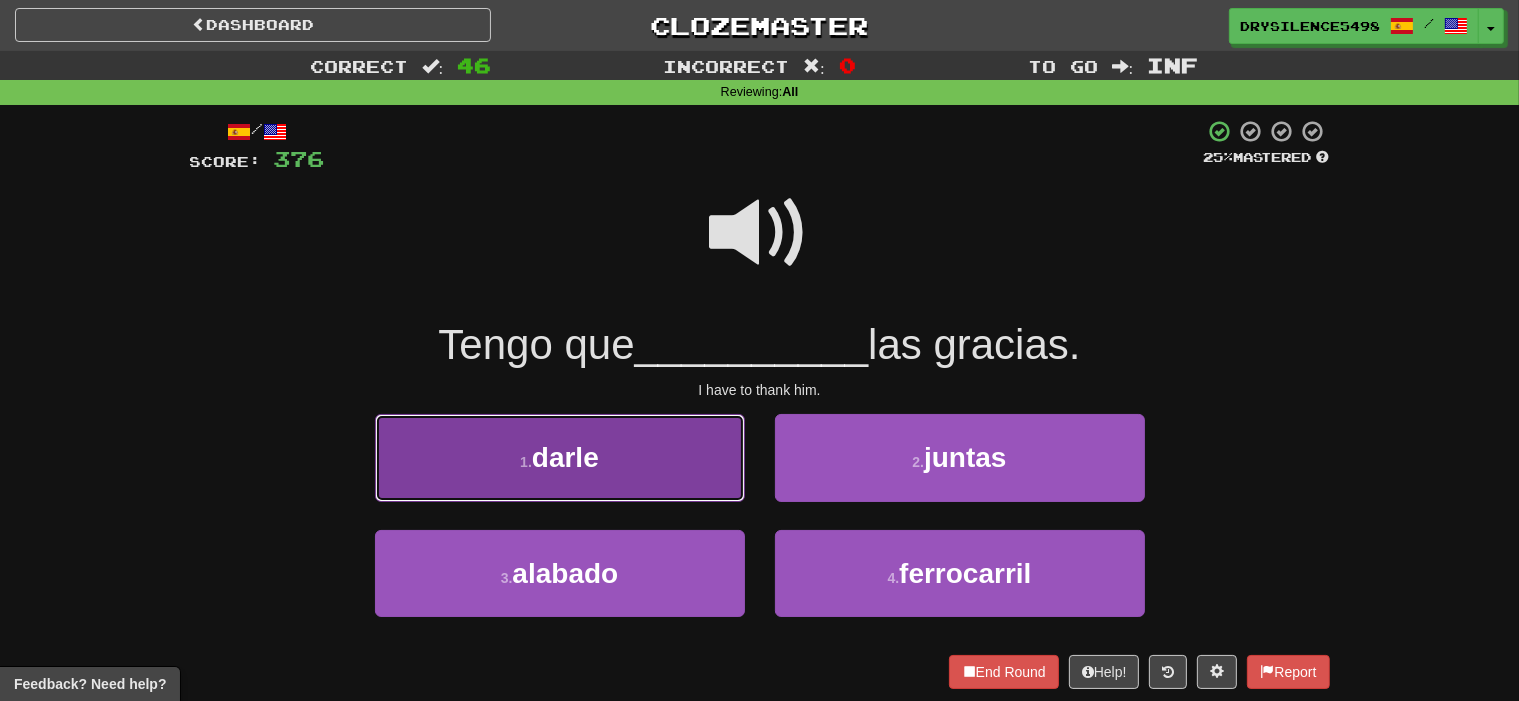 click on "1 .  darle" at bounding box center [560, 457] 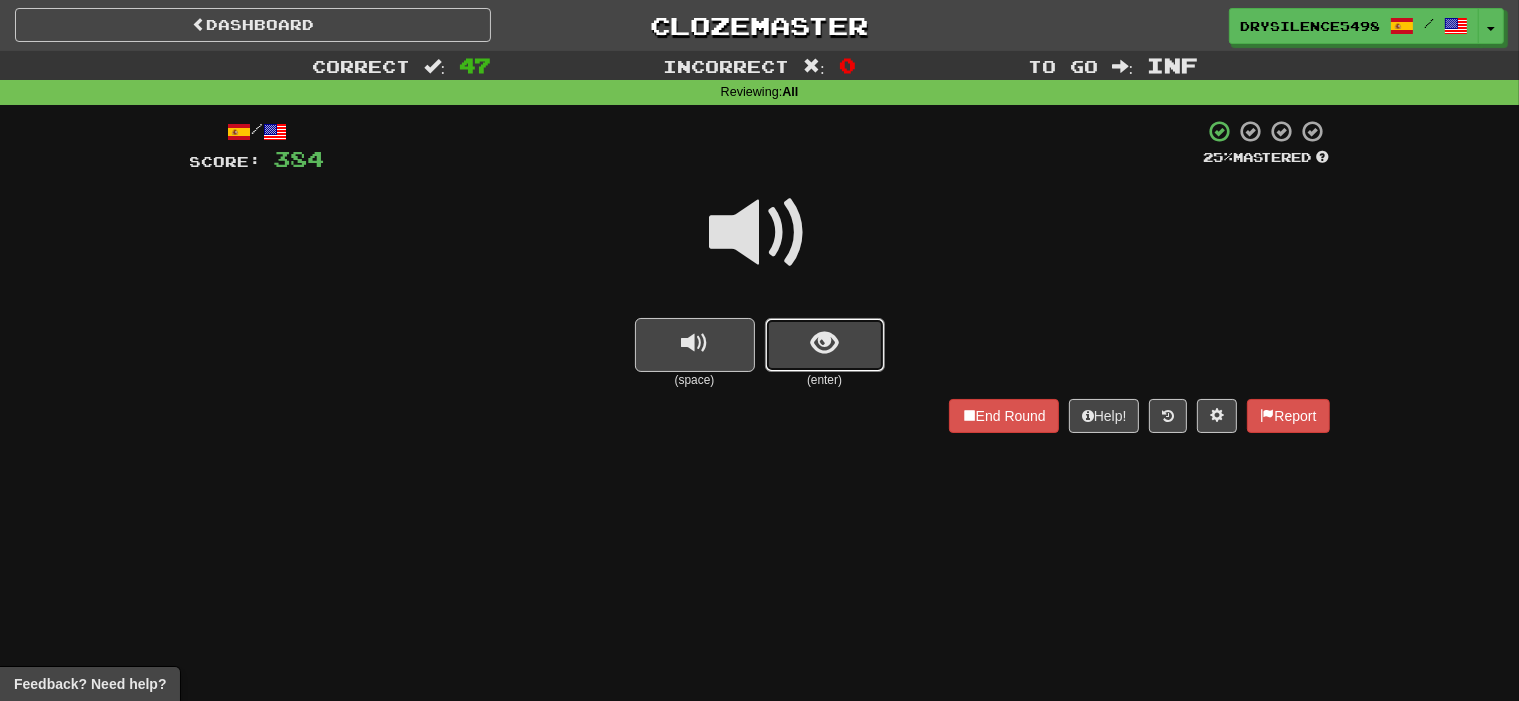 click at bounding box center [825, 345] 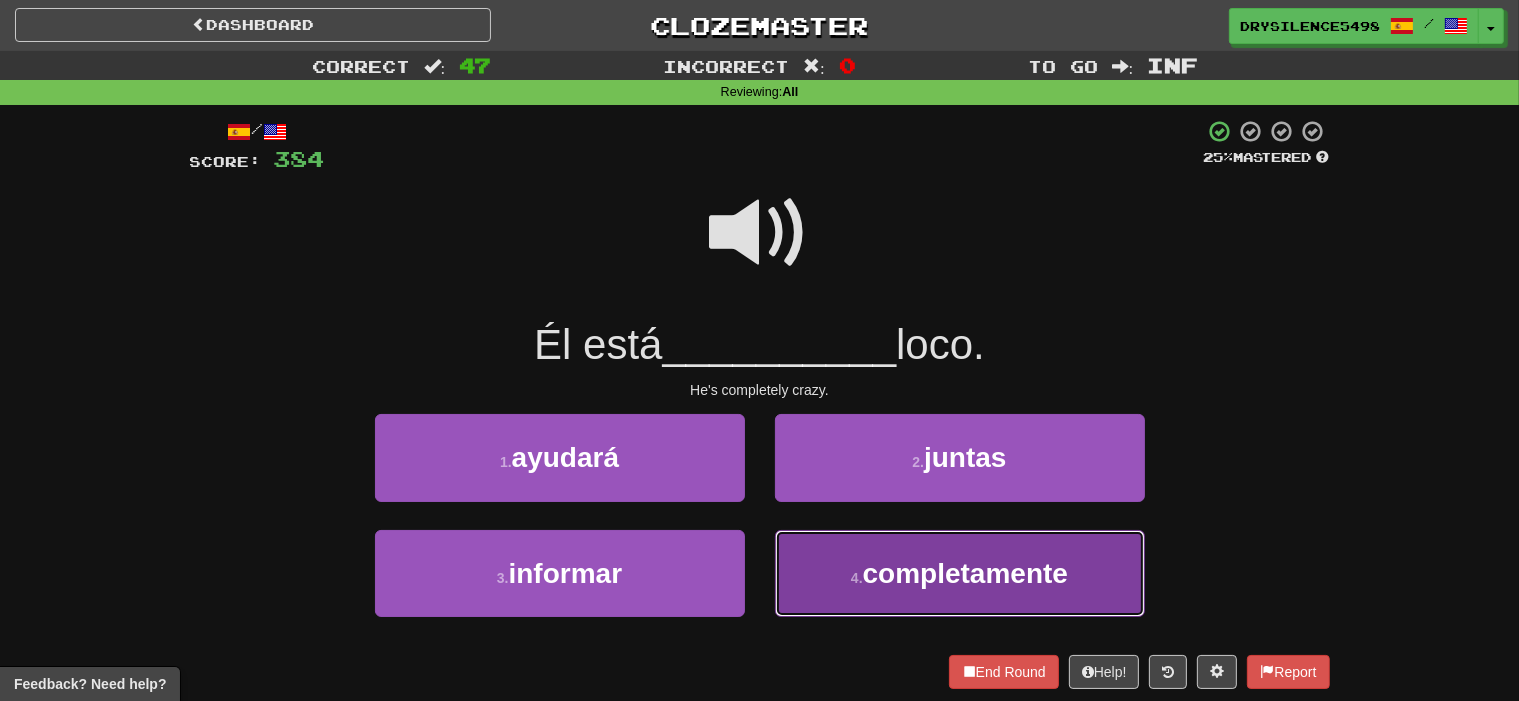 click on "4 .  completamente" at bounding box center [960, 573] 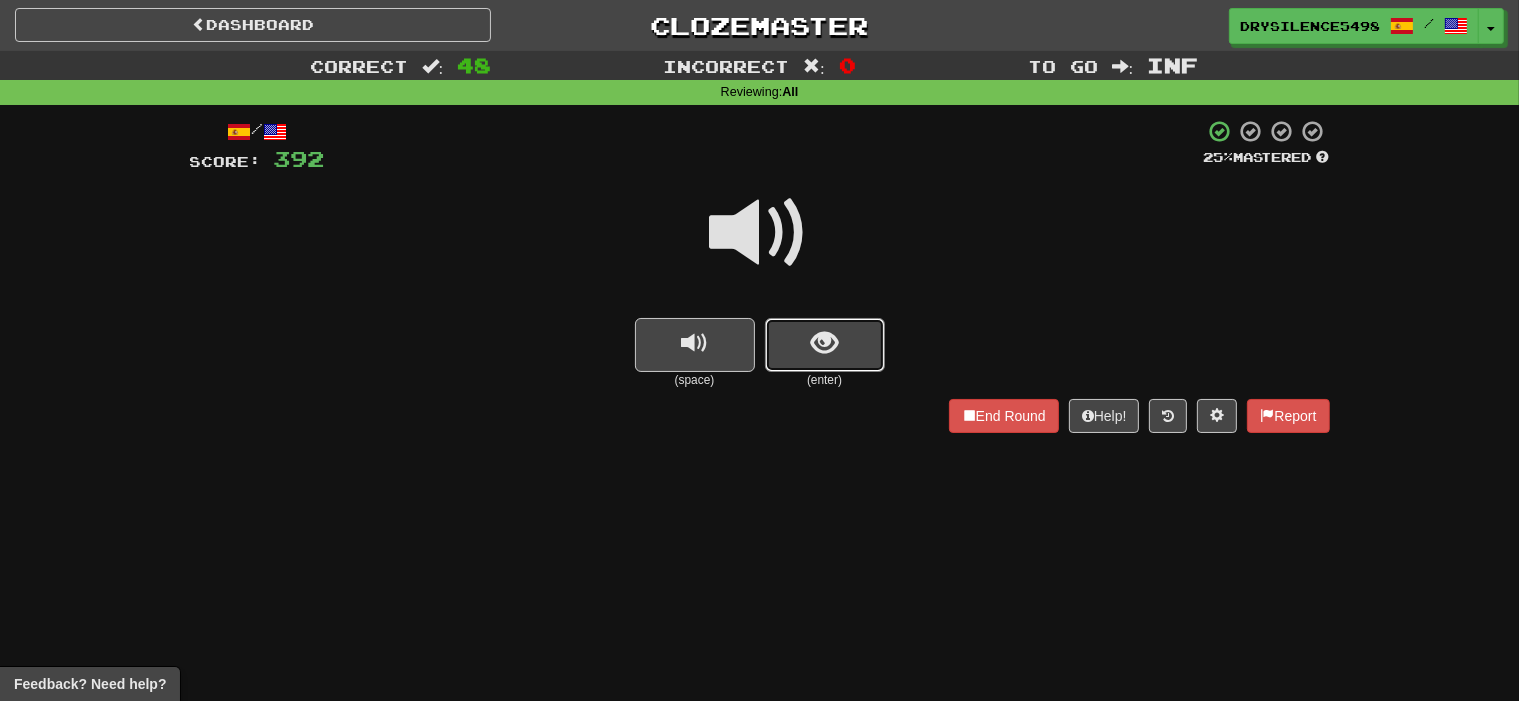 click at bounding box center [824, 343] 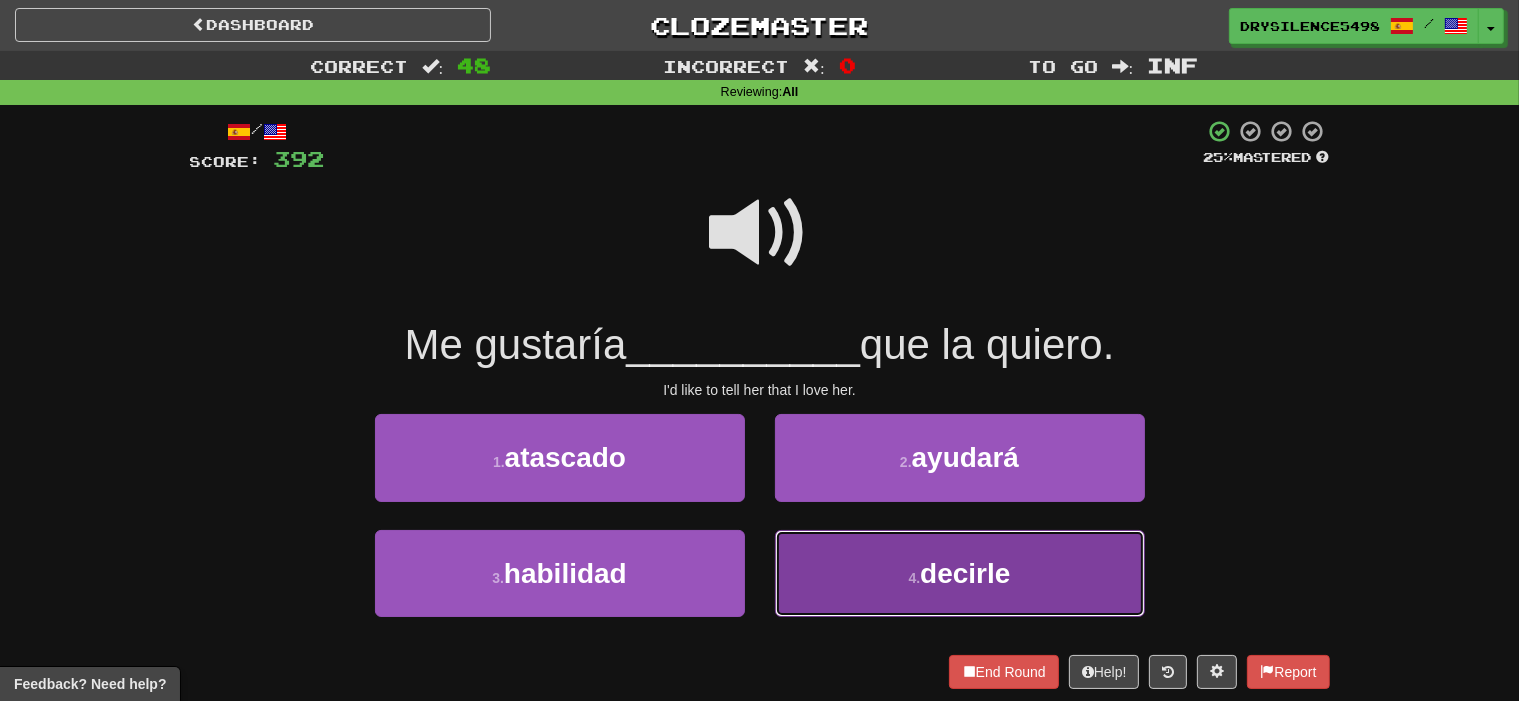 click on "4 .  decirle" at bounding box center (960, 573) 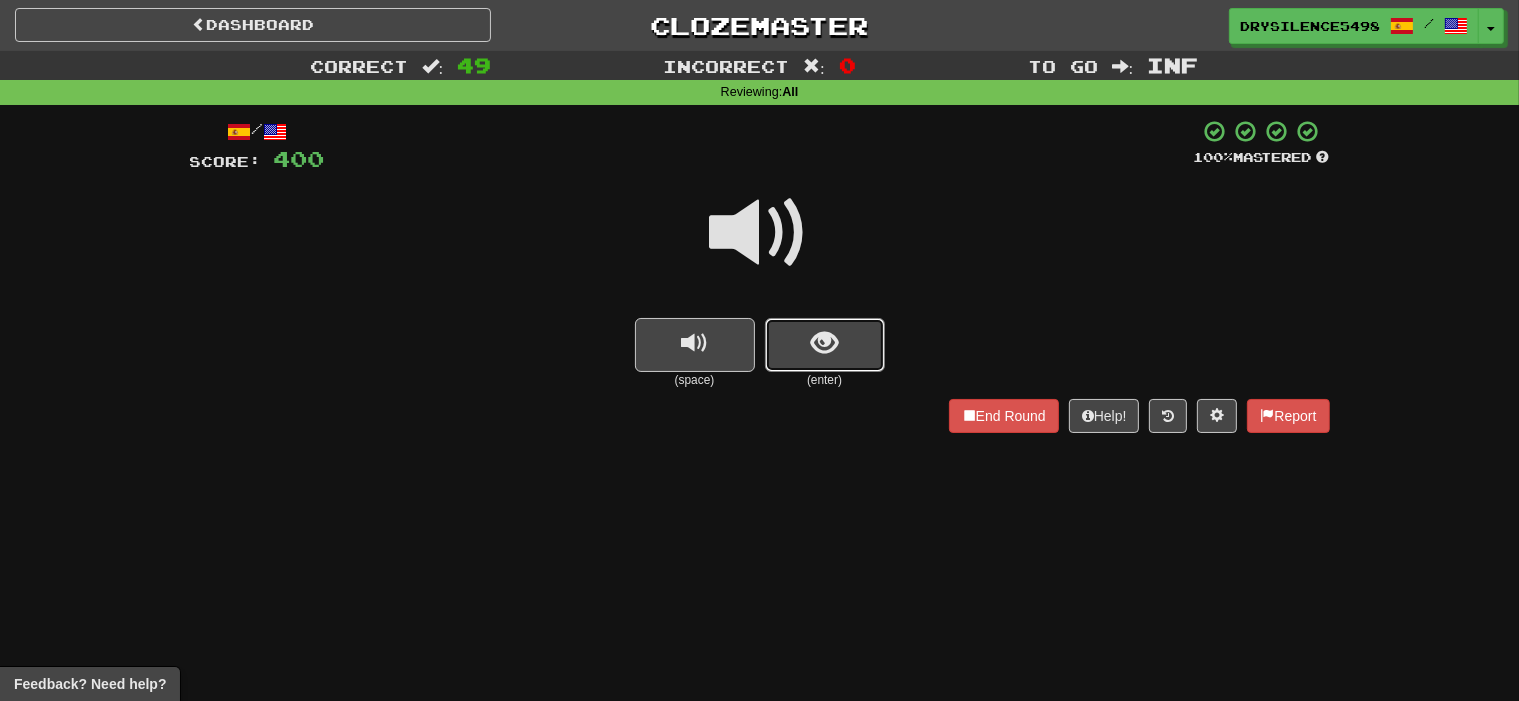 click at bounding box center (825, 345) 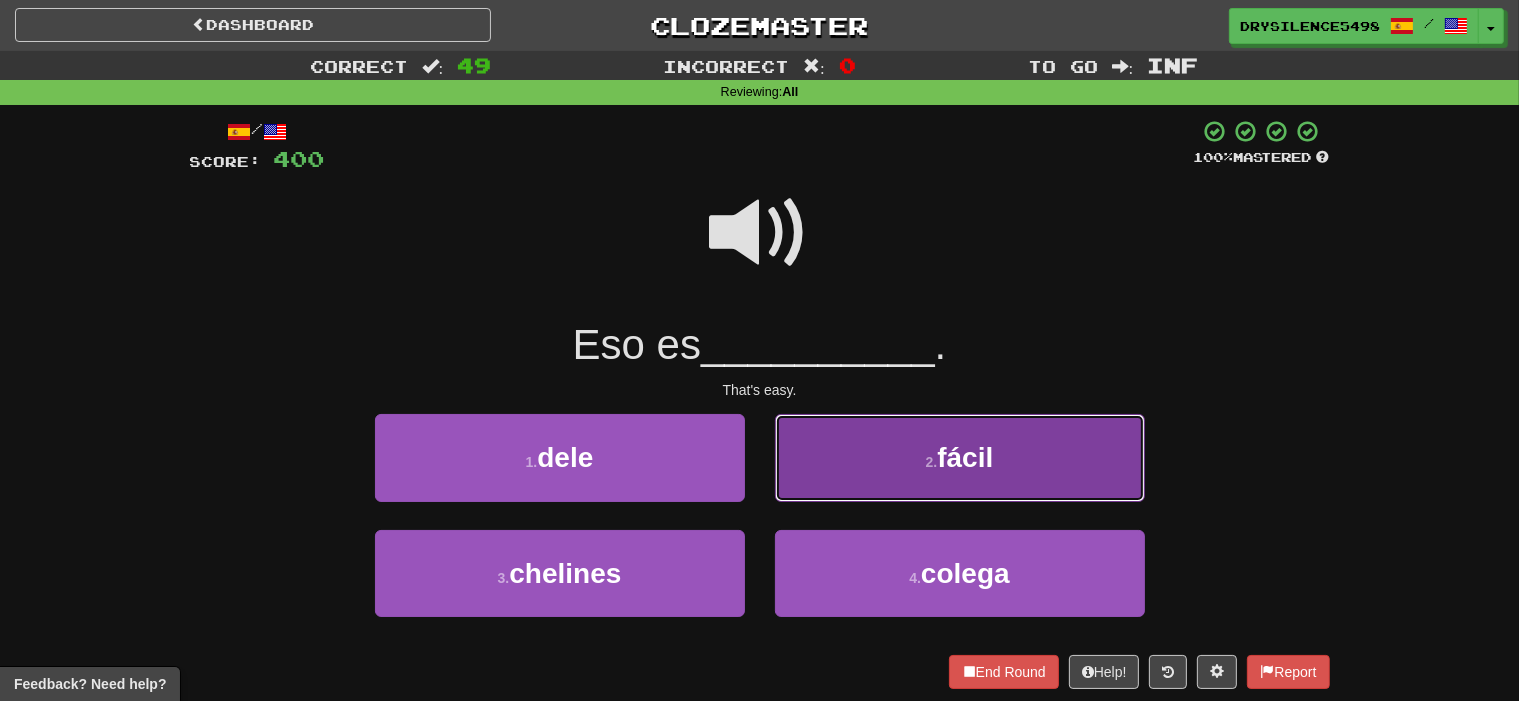 click on "2 .  fácil" at bounding box center [960, 457] 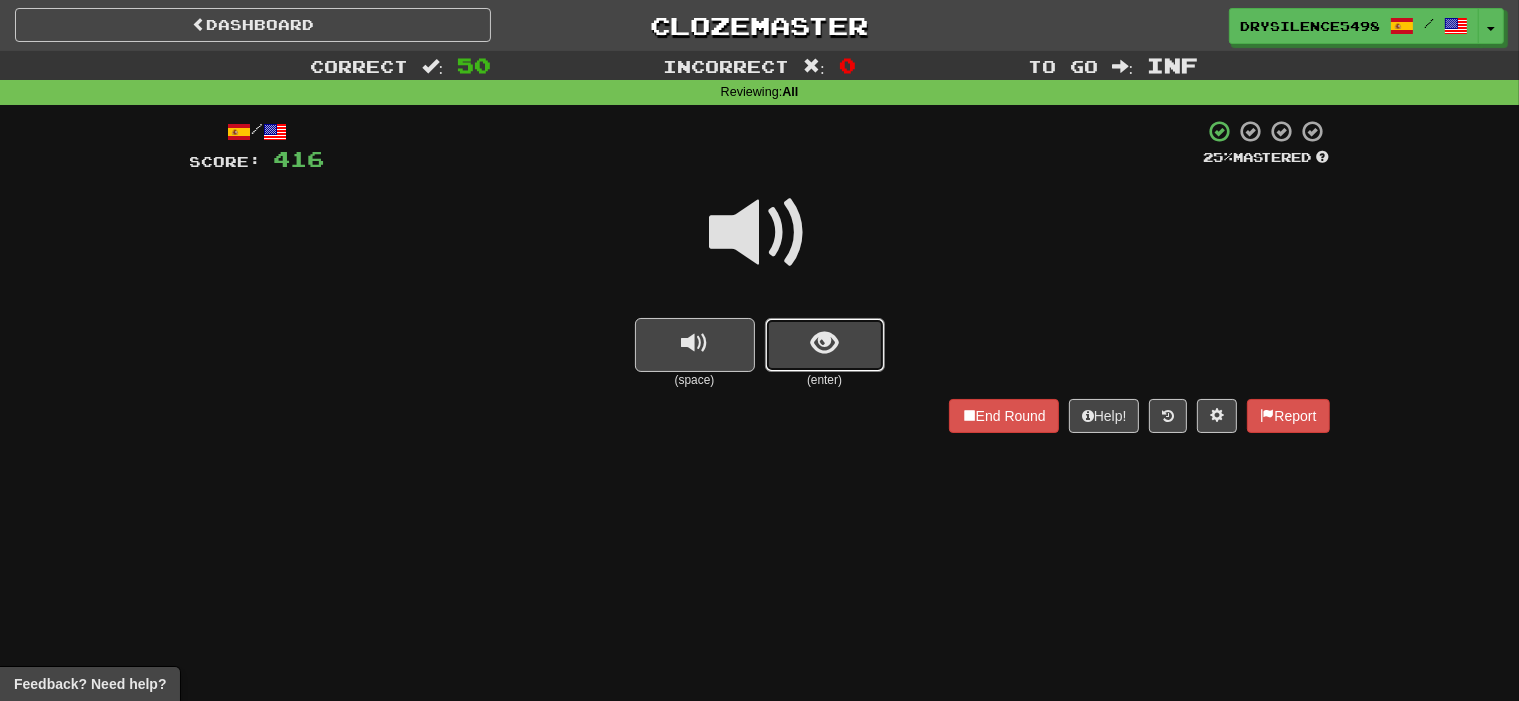 click at bounding box center (824, 343) 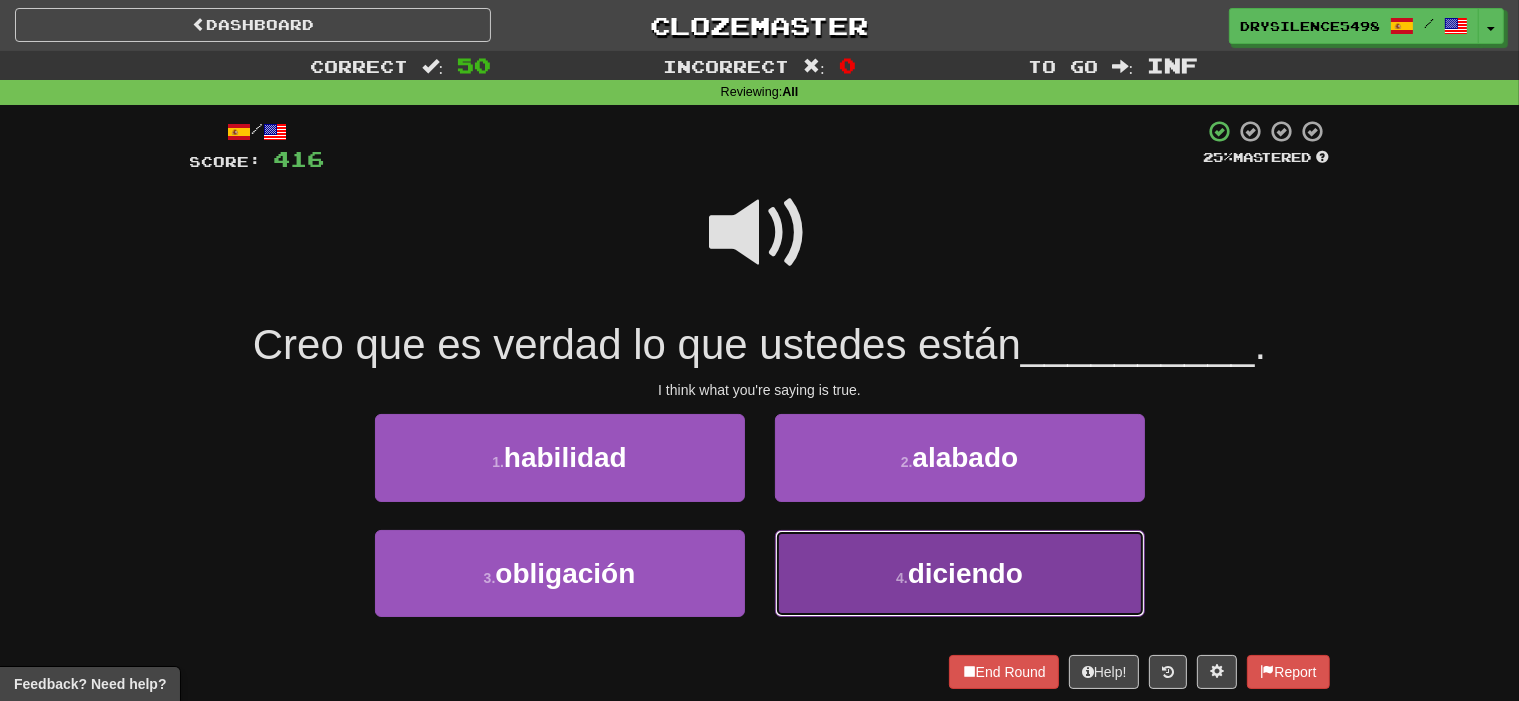 click on "4 .  diciendo" at bounding box center [960, 573] 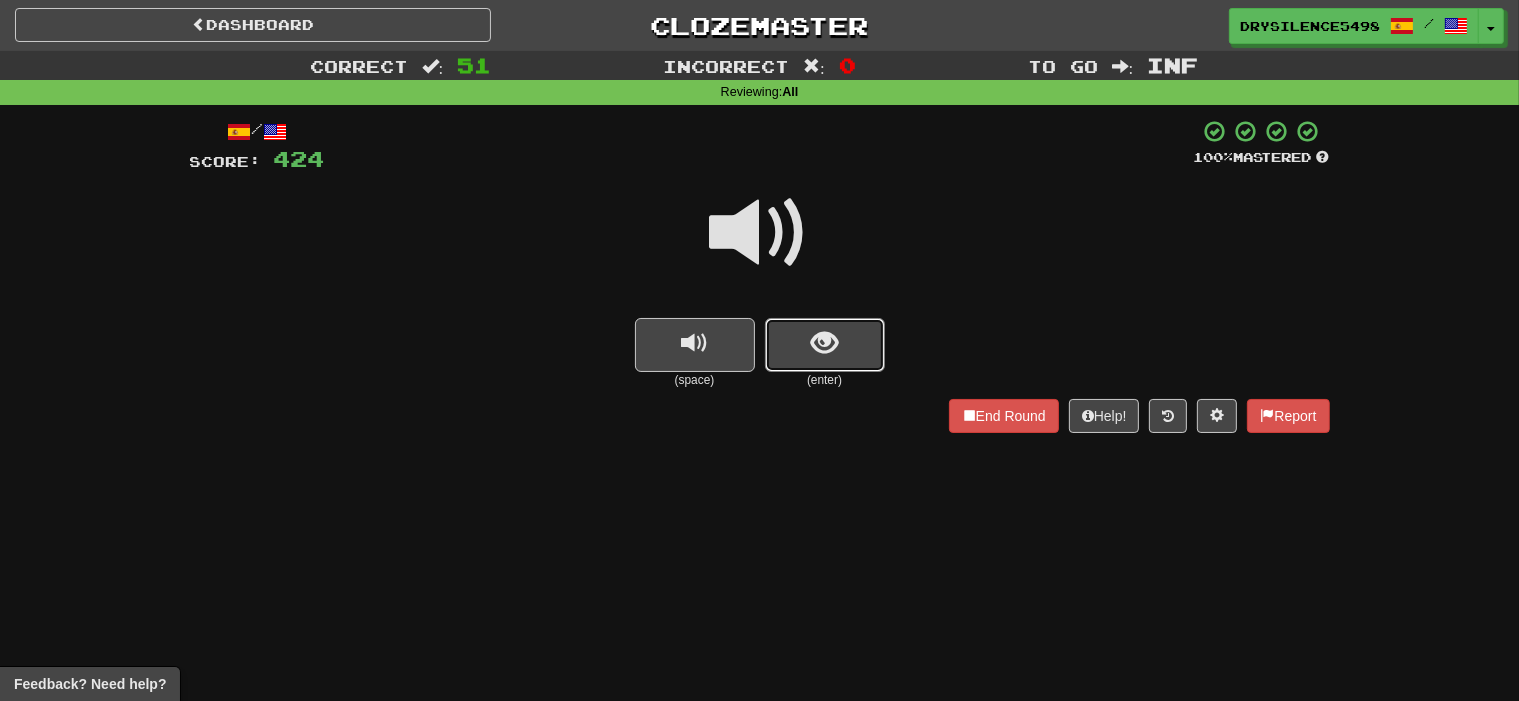 click at bounding box center [824, 343] 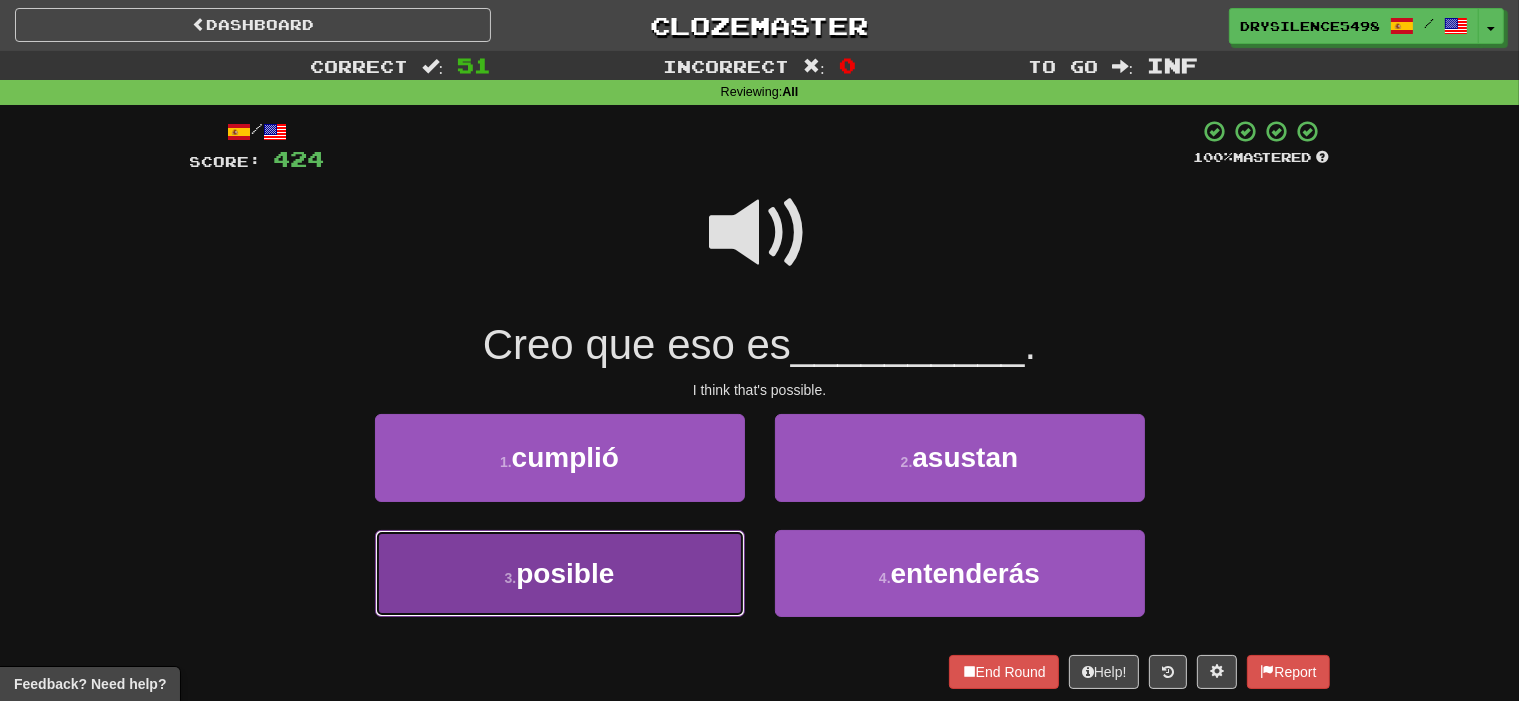 click on "3 .  posible" at bounding box center [560, 573] 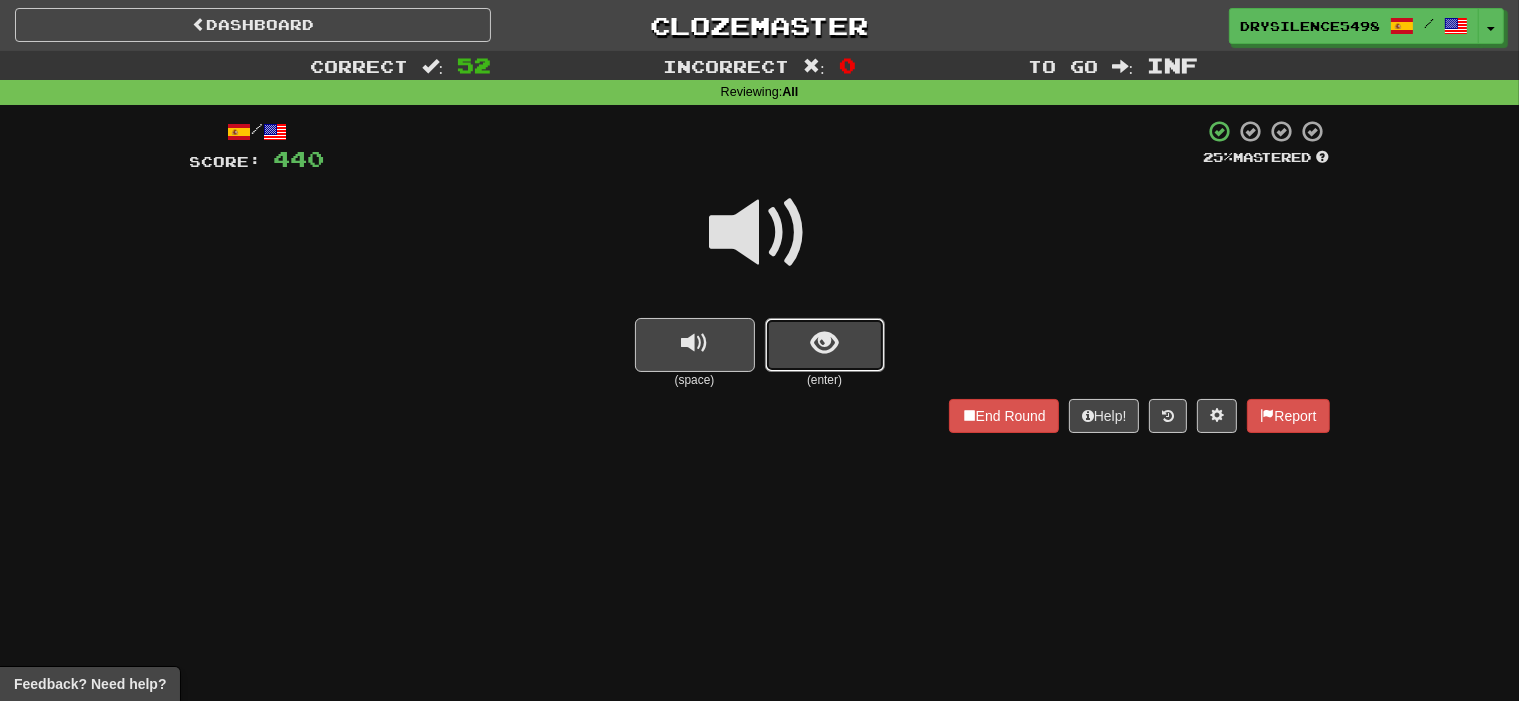 click at bounding box center (825, 345) 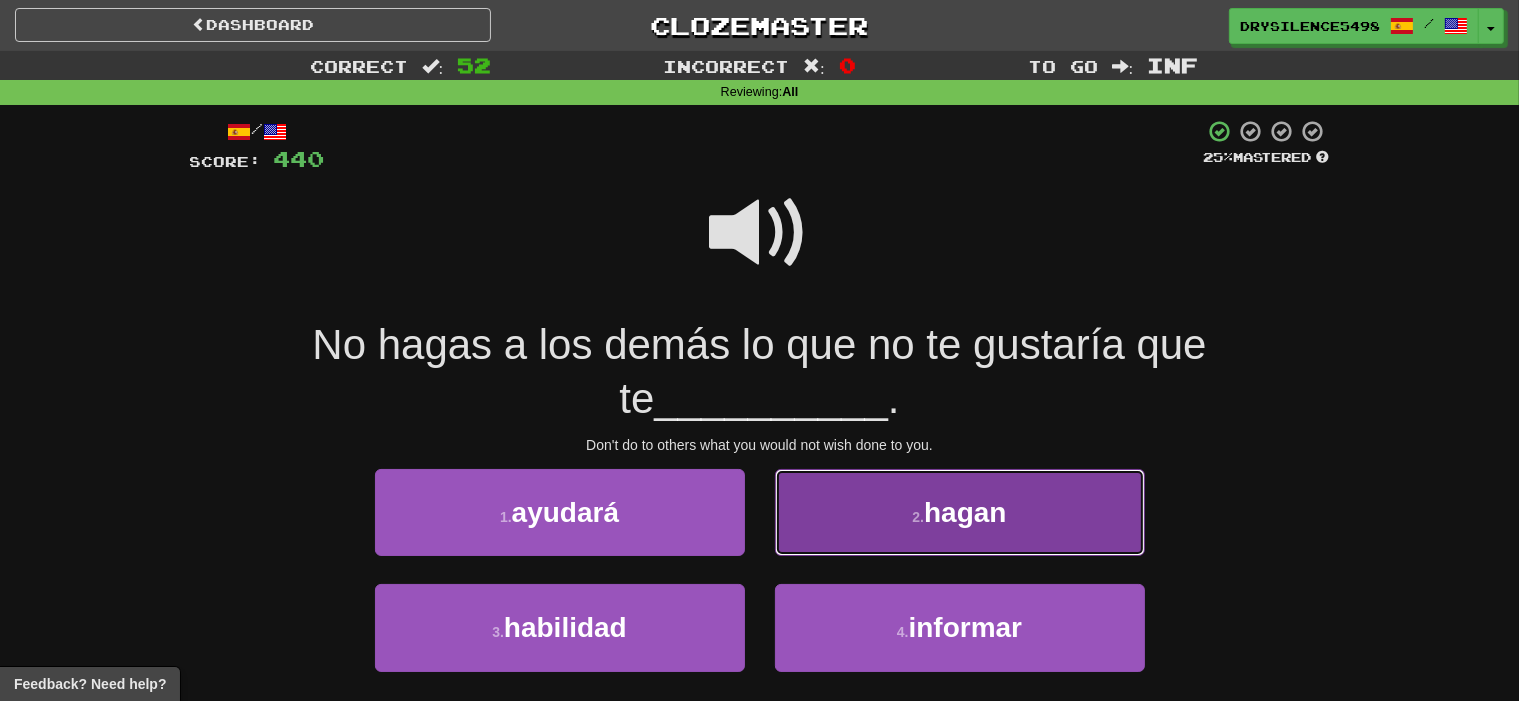 click on "2 .  hagan" at bounding box center (960, 512) 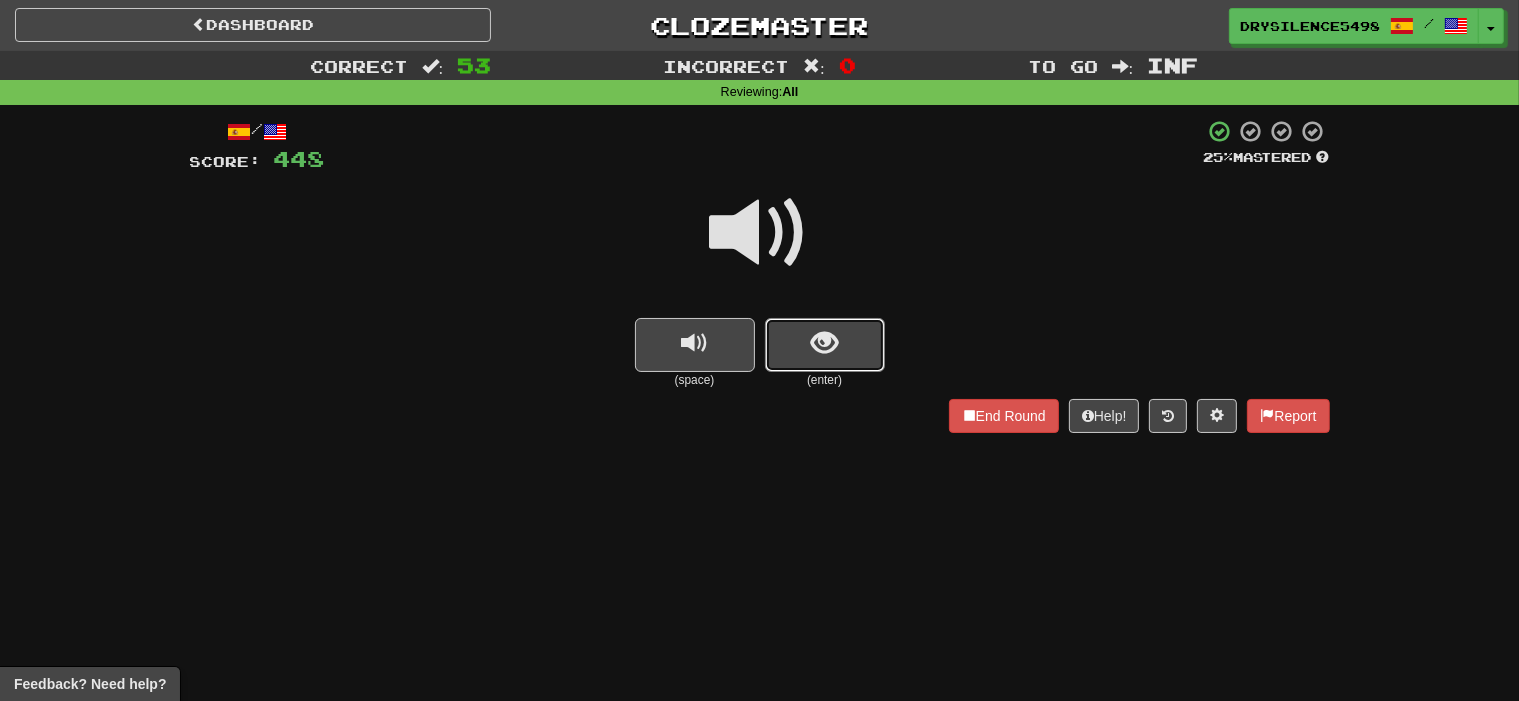 click at bounding box center (824, 343) 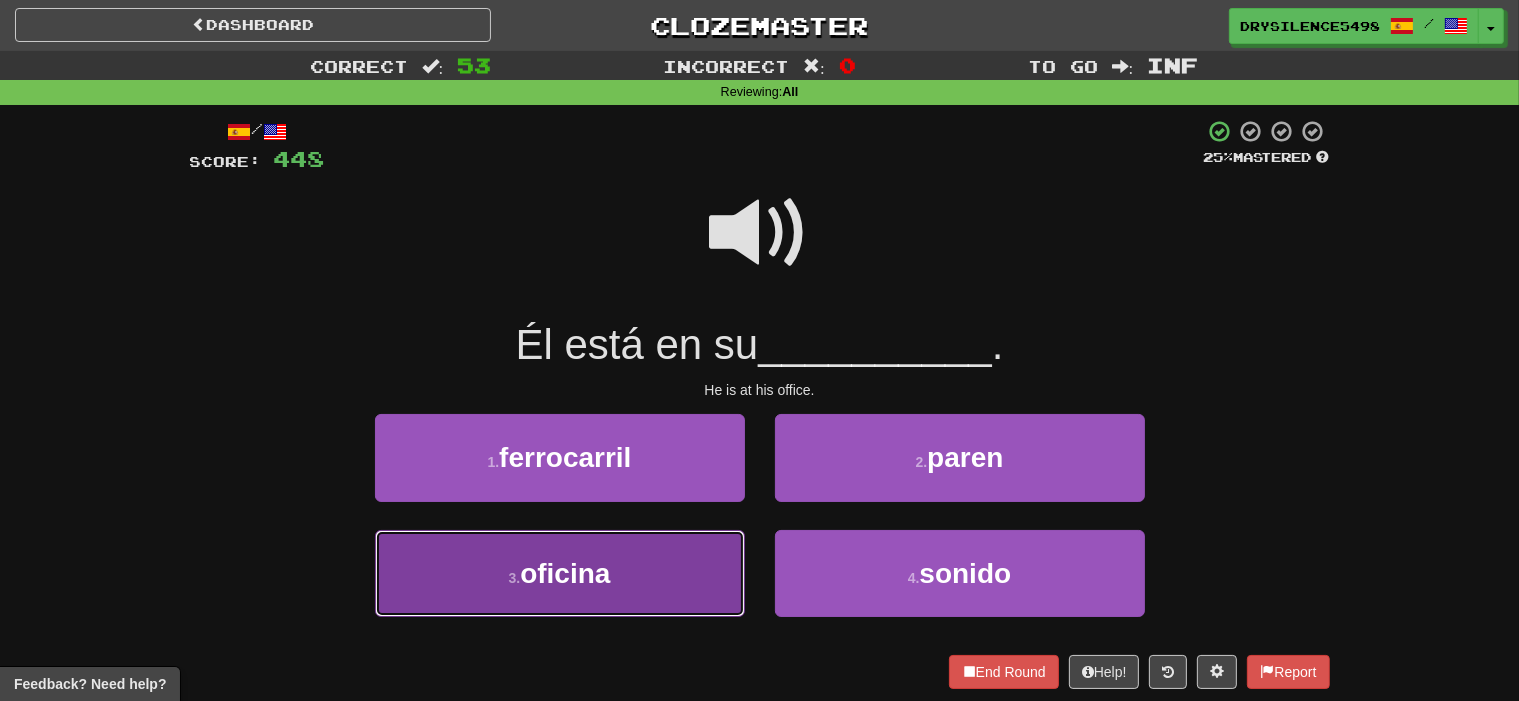 click on "3 .  oficina" at bounding box center [560, 573] 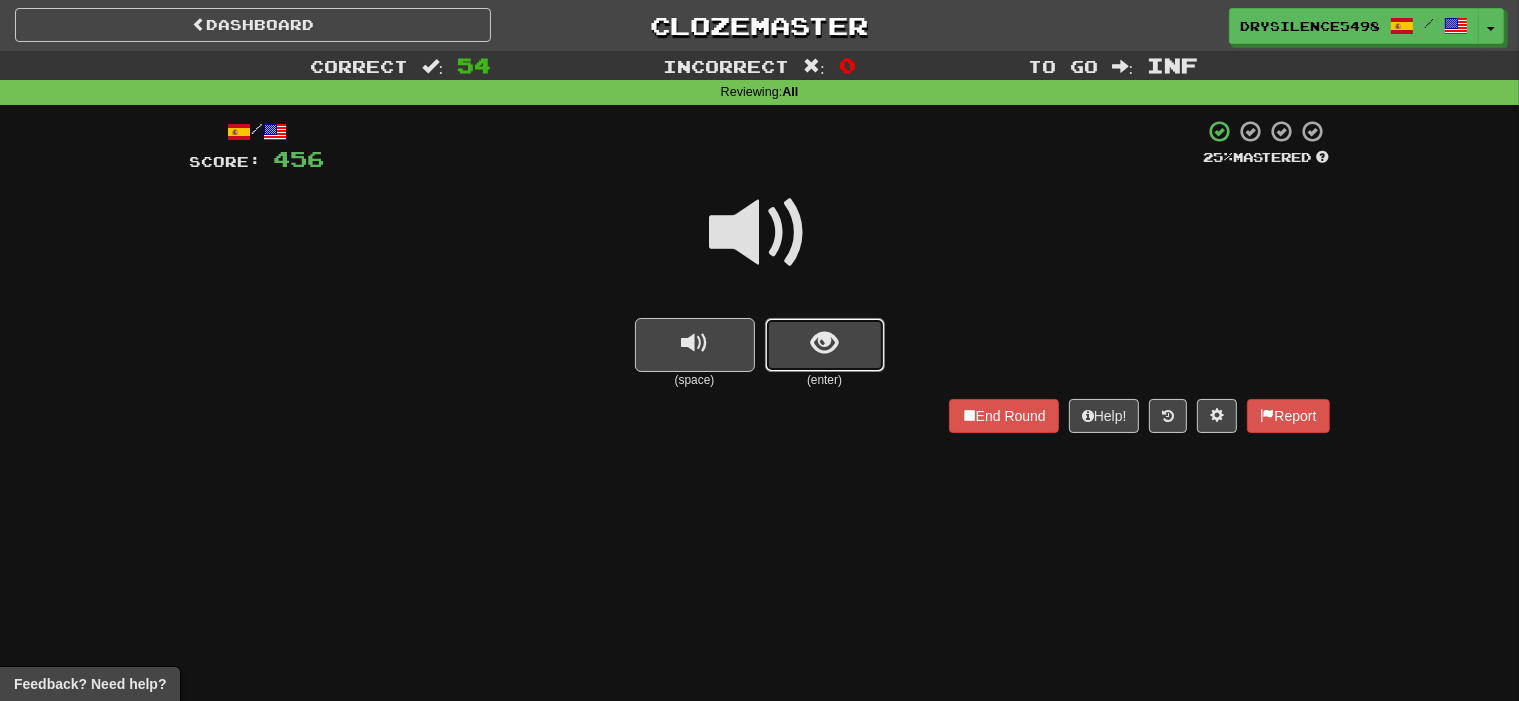 click at bounding box center [825, 345] 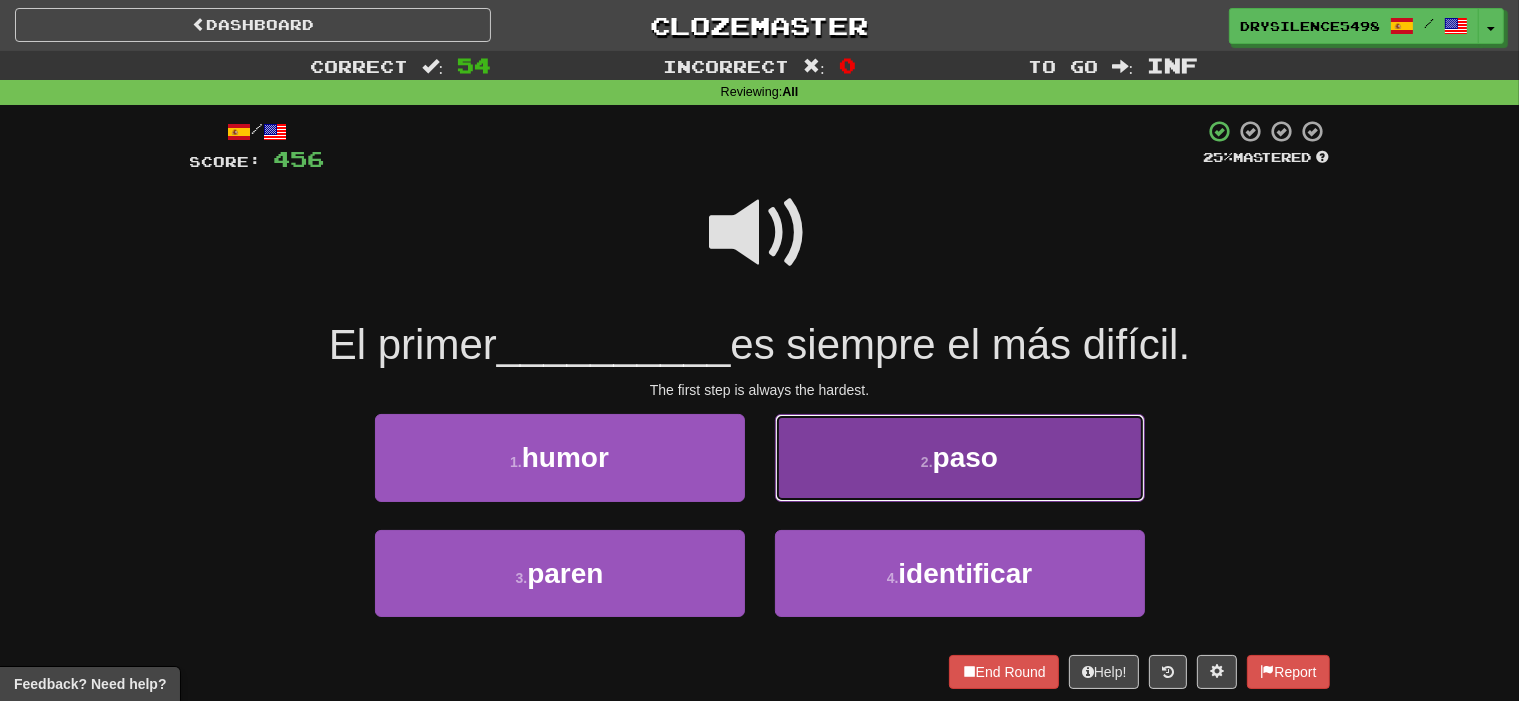 click on "2 .  paso" at bounding box center (960, 457) 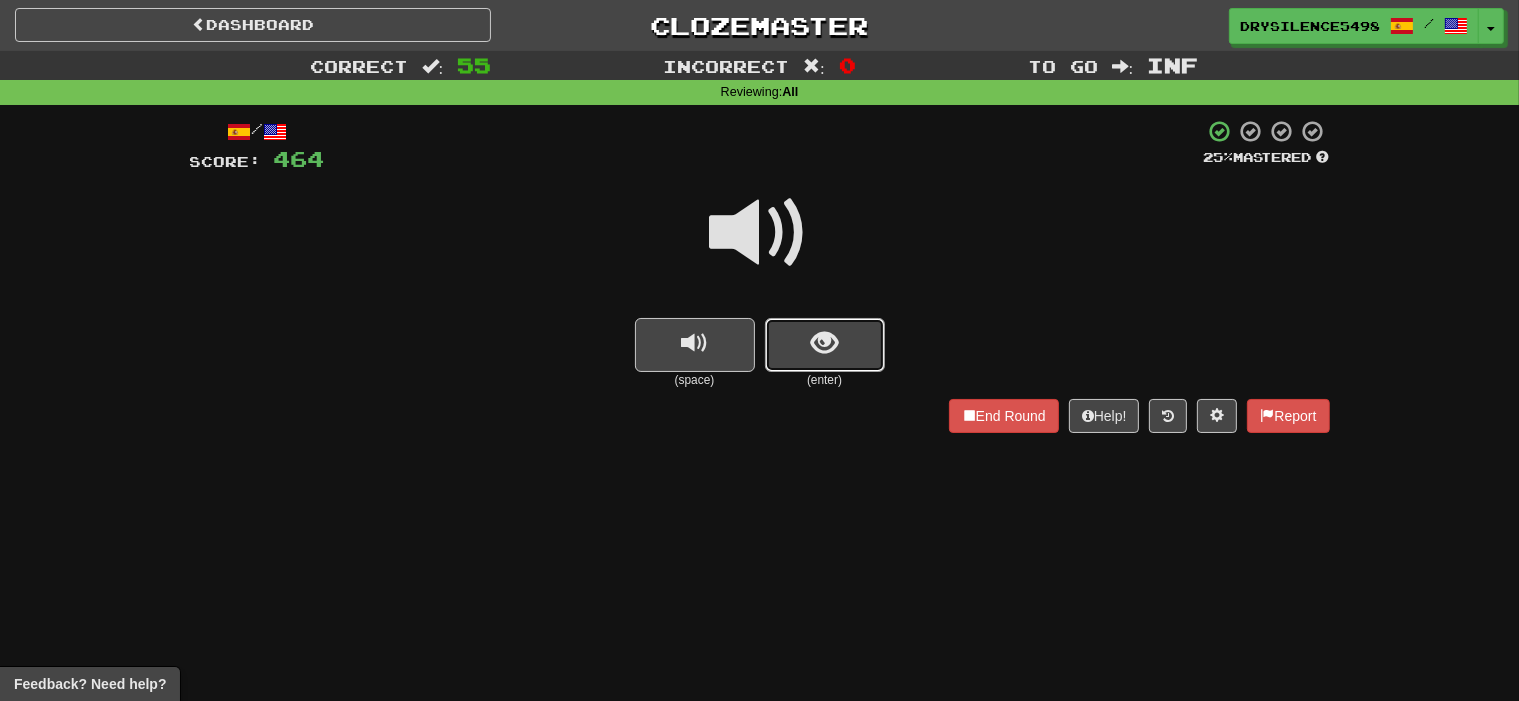 click at bounding box center (824, 343) 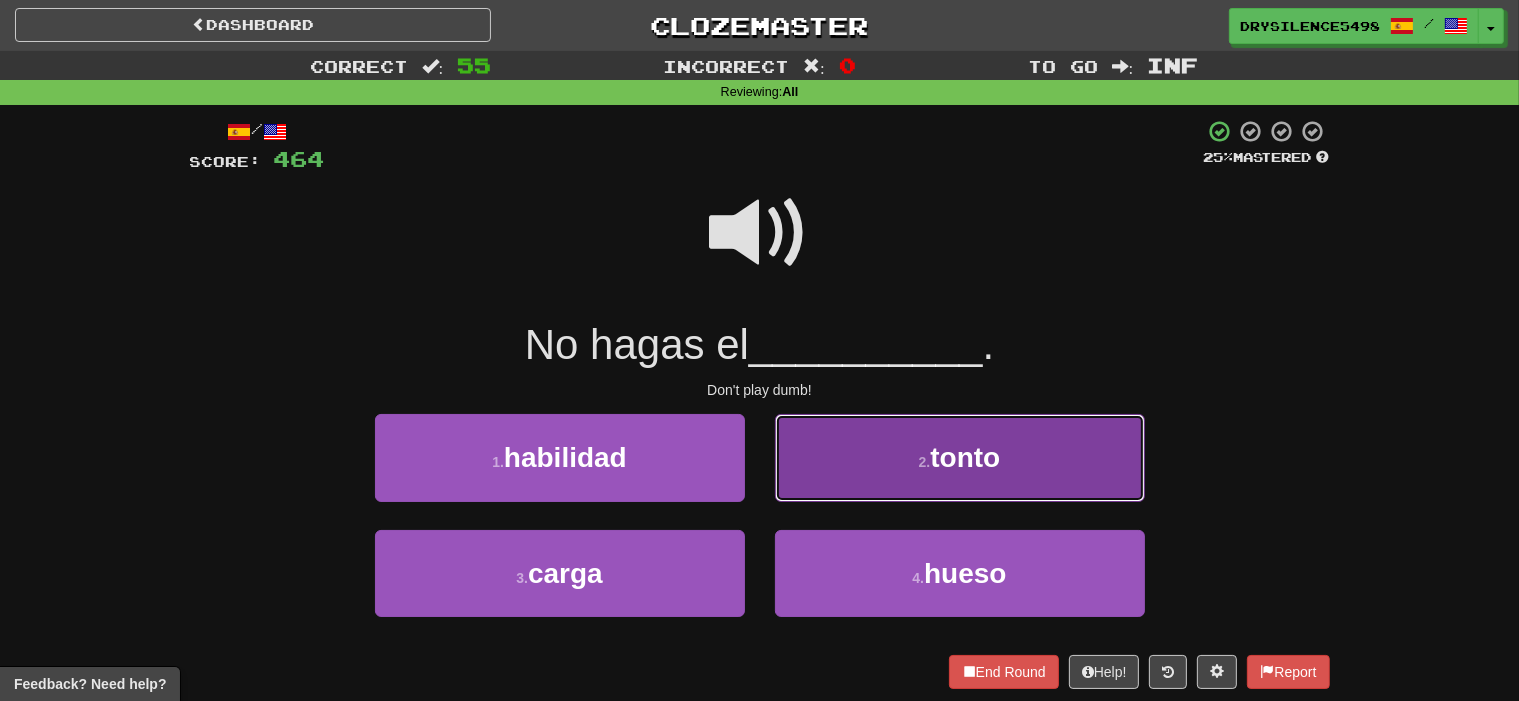 click on "2 .  tonto" at bounding box center (960, 457) 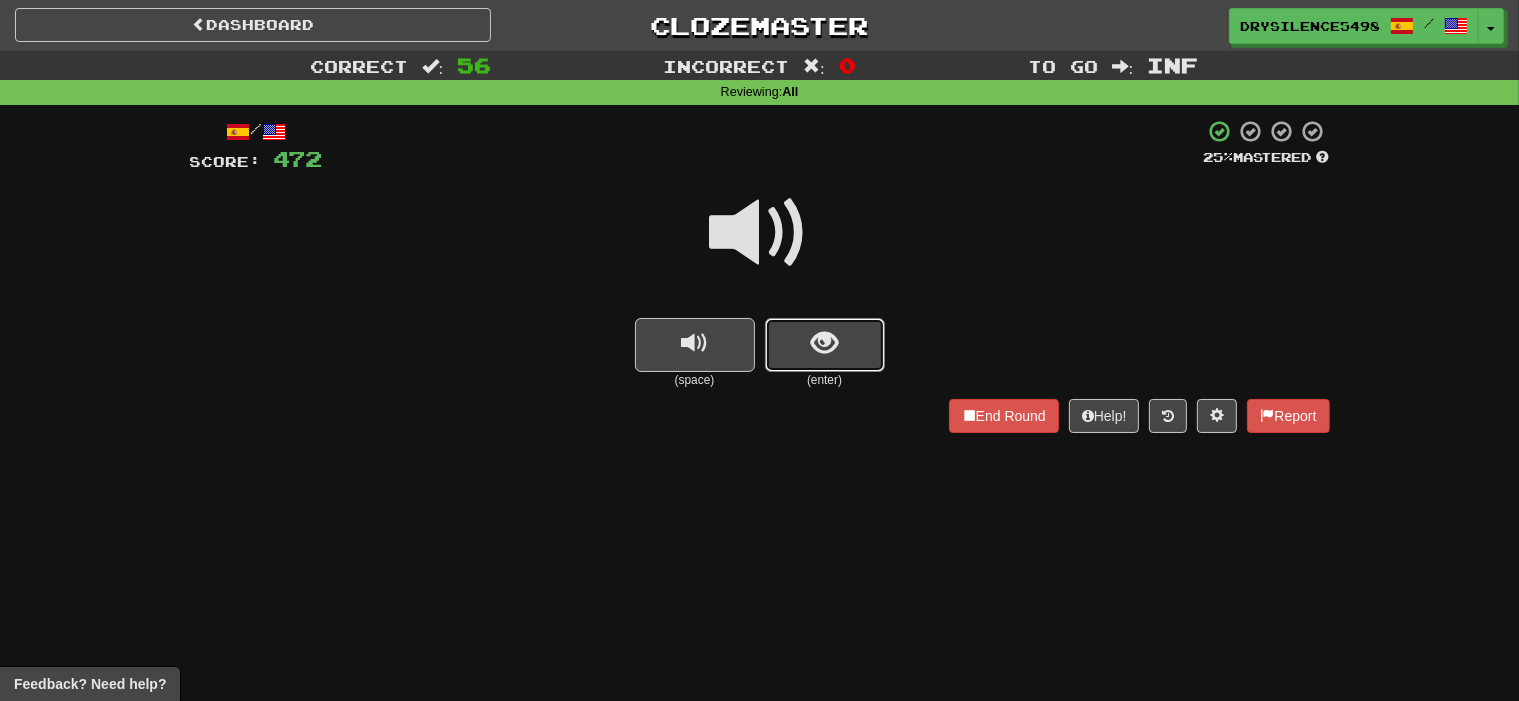 click at bounding box center [825, 345] 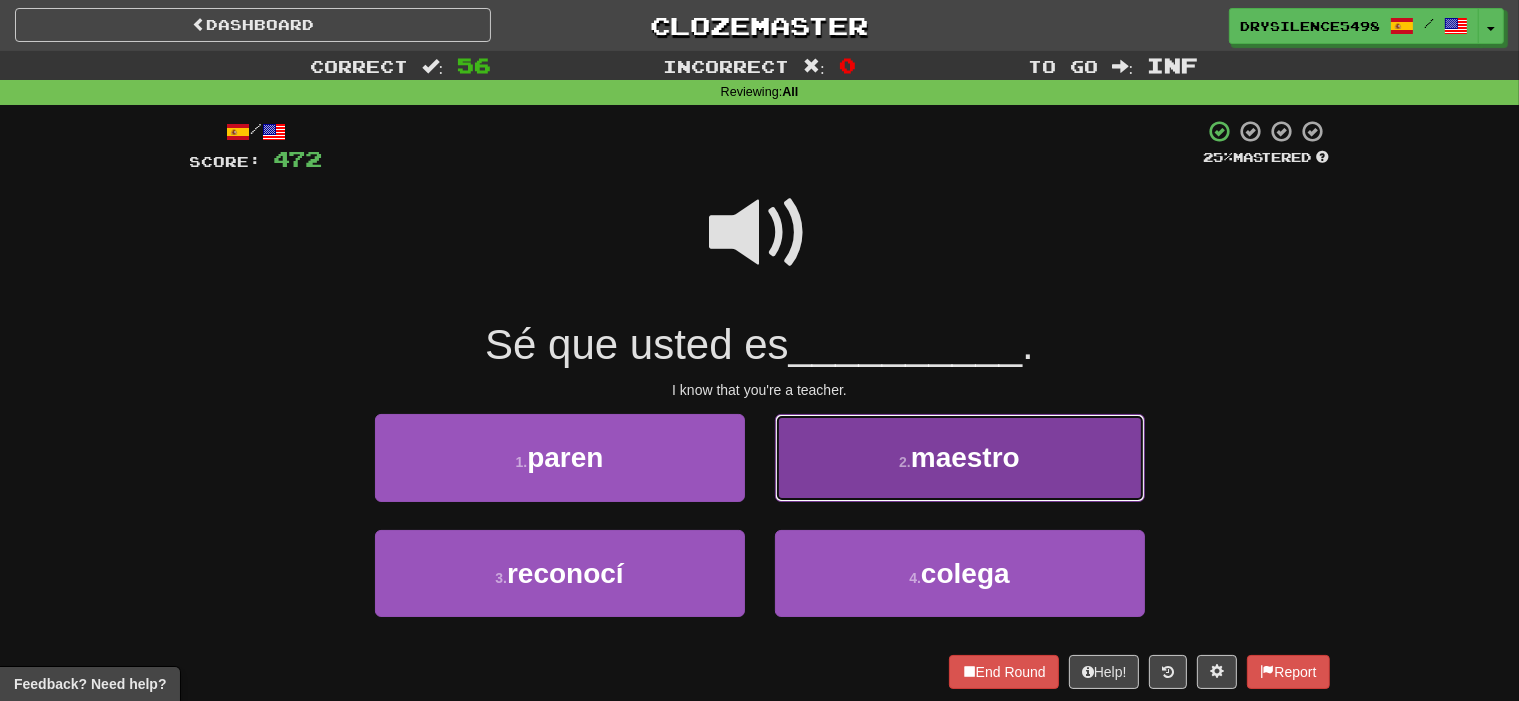 click on "2 .  maestro" at bounding box center (960, 457) 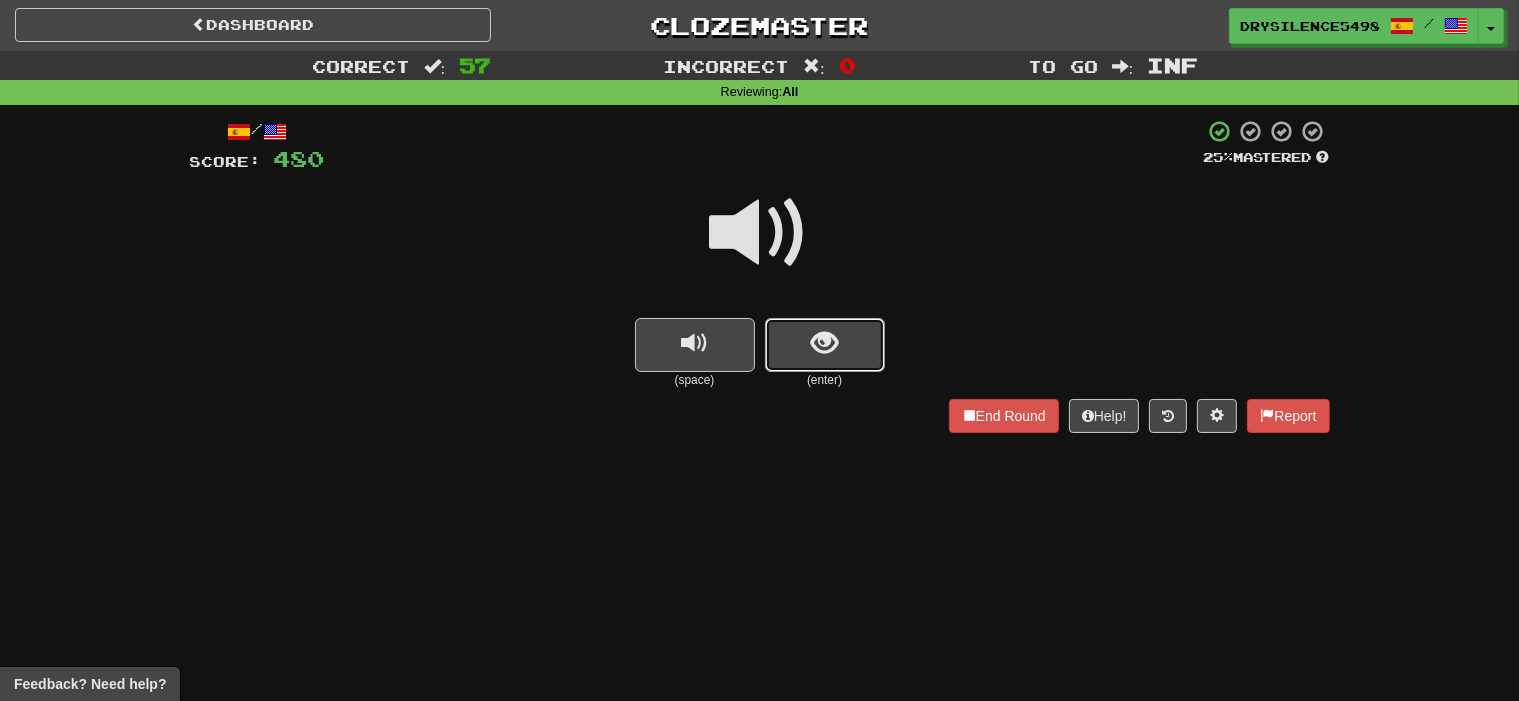 click at bounding box center [825, 345] 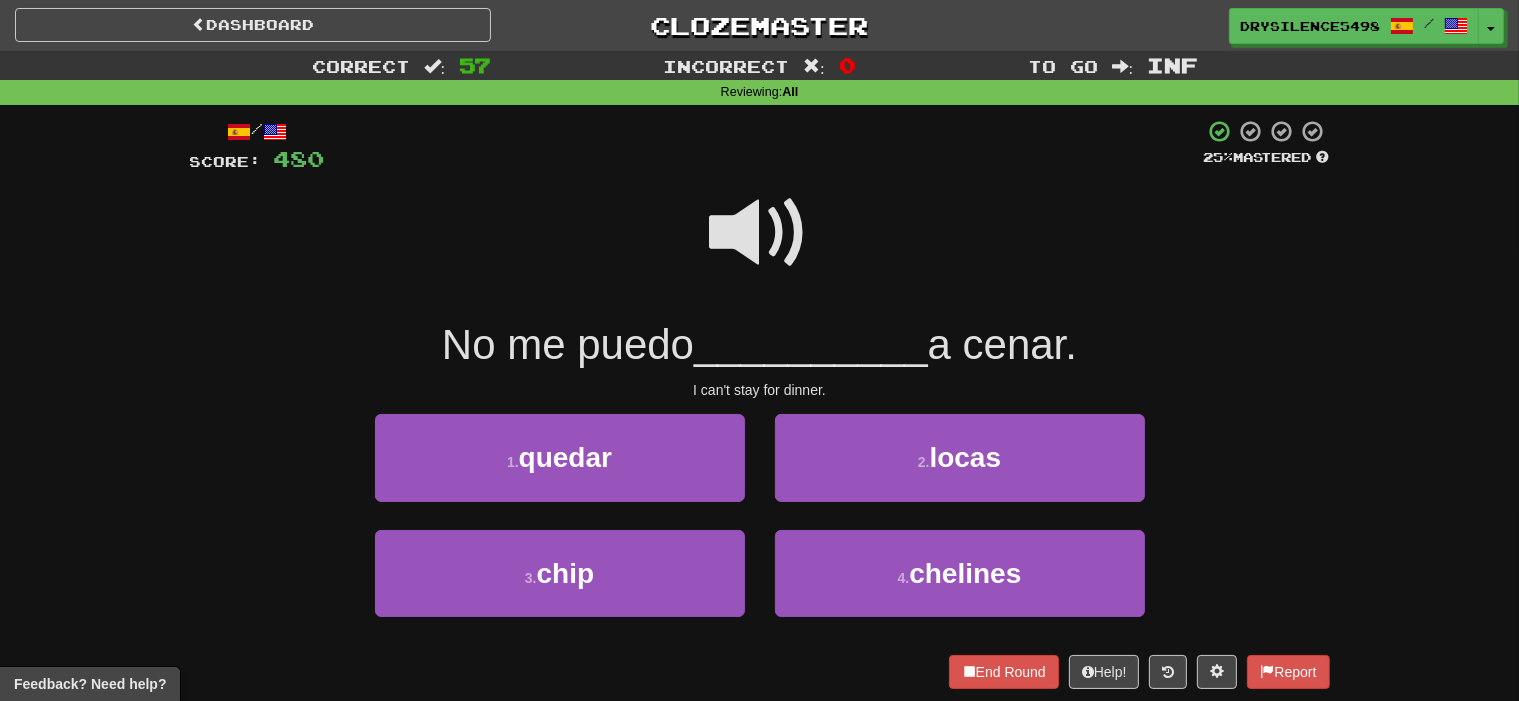 click at bounding box center (760, 233) 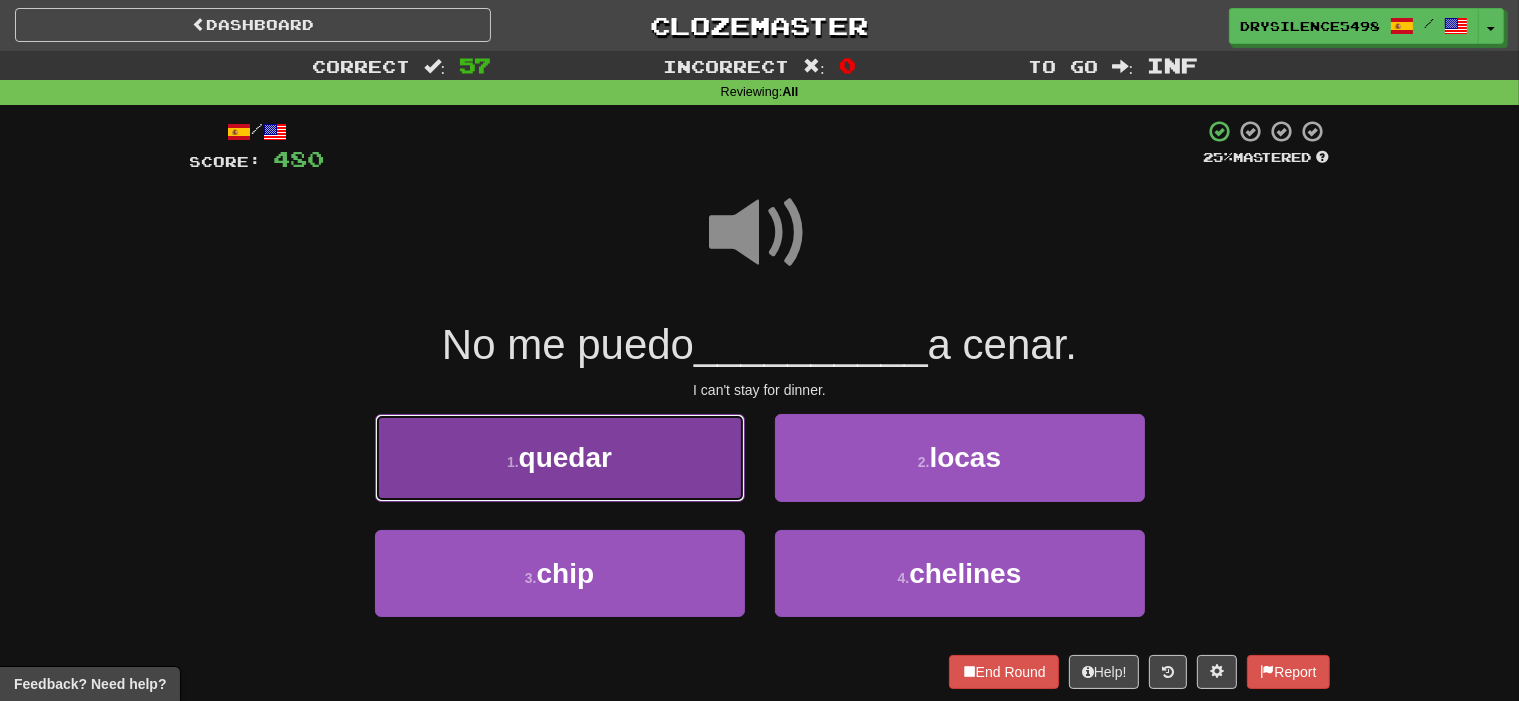 click on "1 .  quedar" at bounding box center (560, 457) 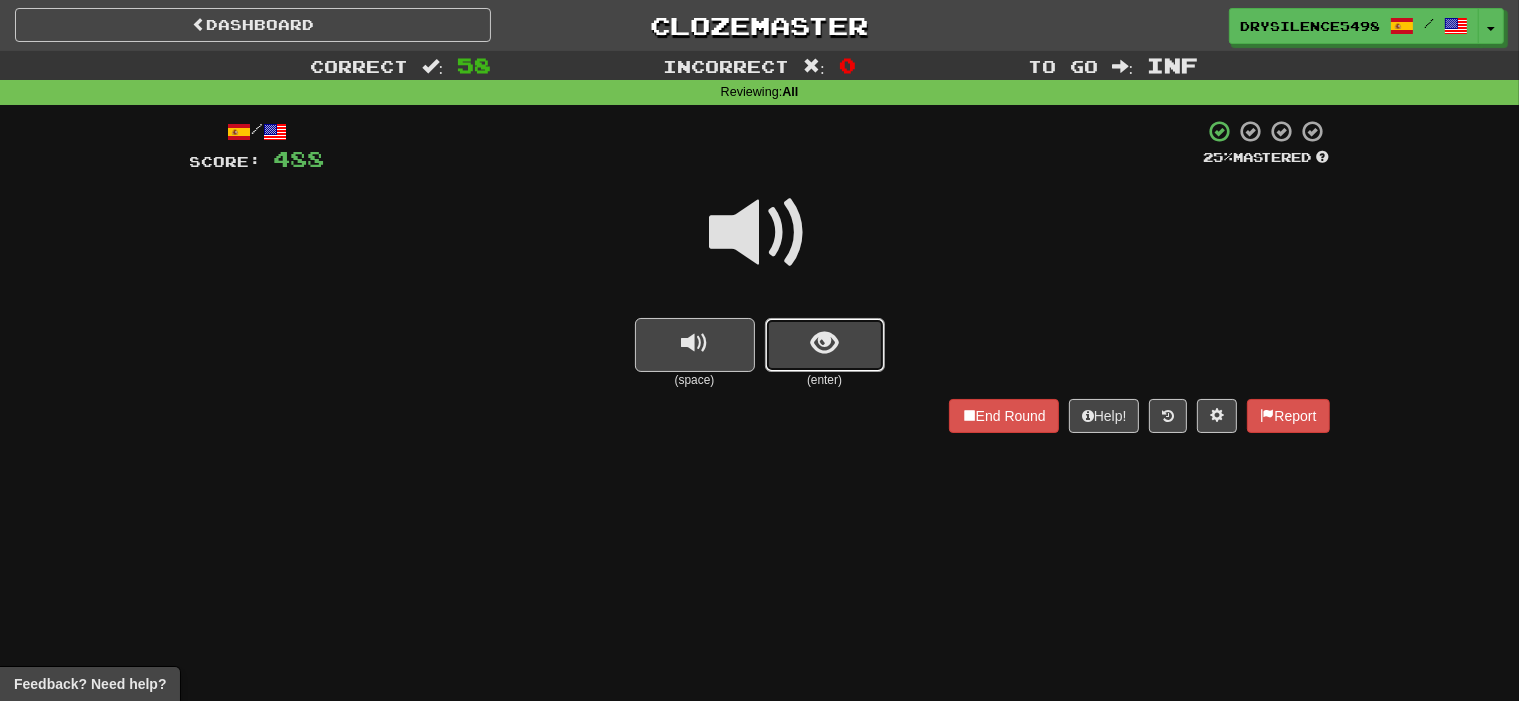 click at bounding box center [825, 345] 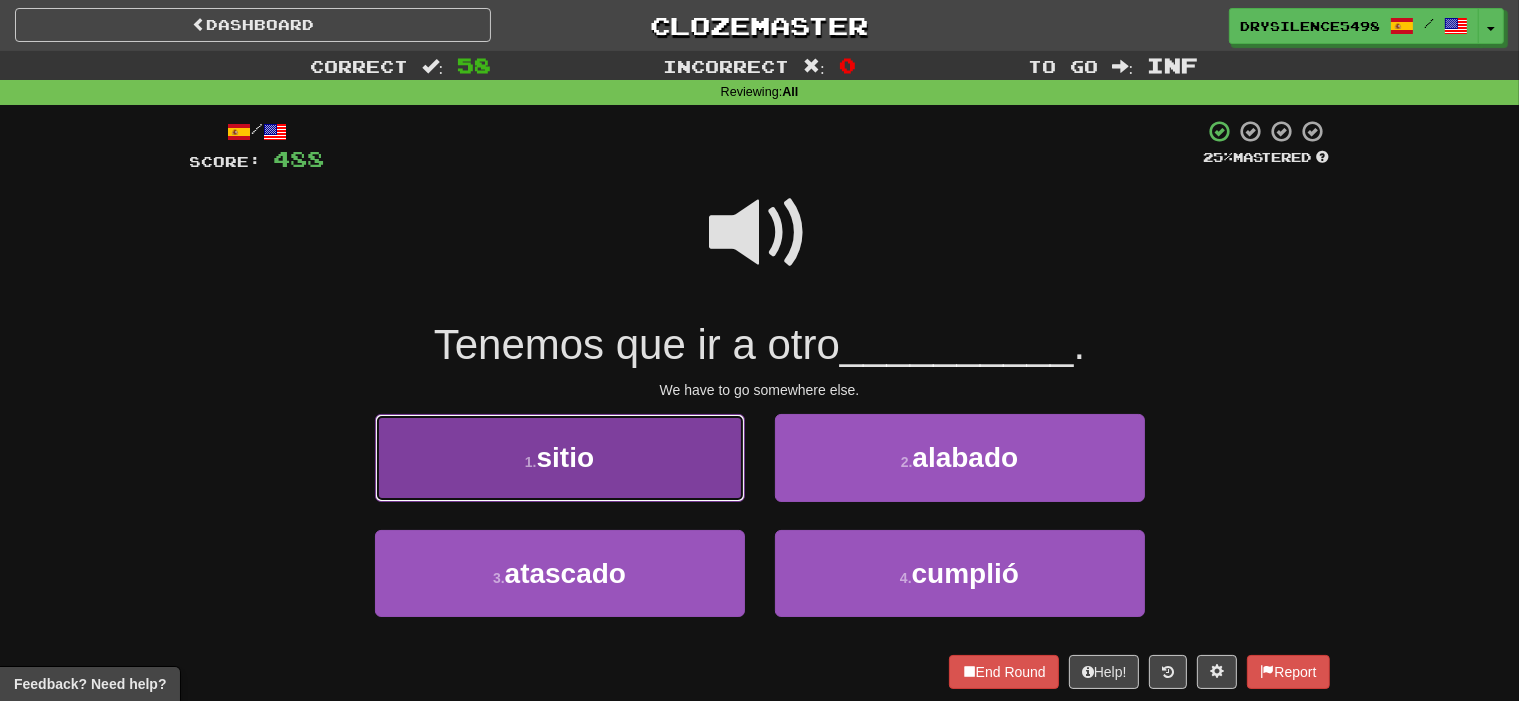 click on "1 .  sitio" at bounding box center [560, 457] 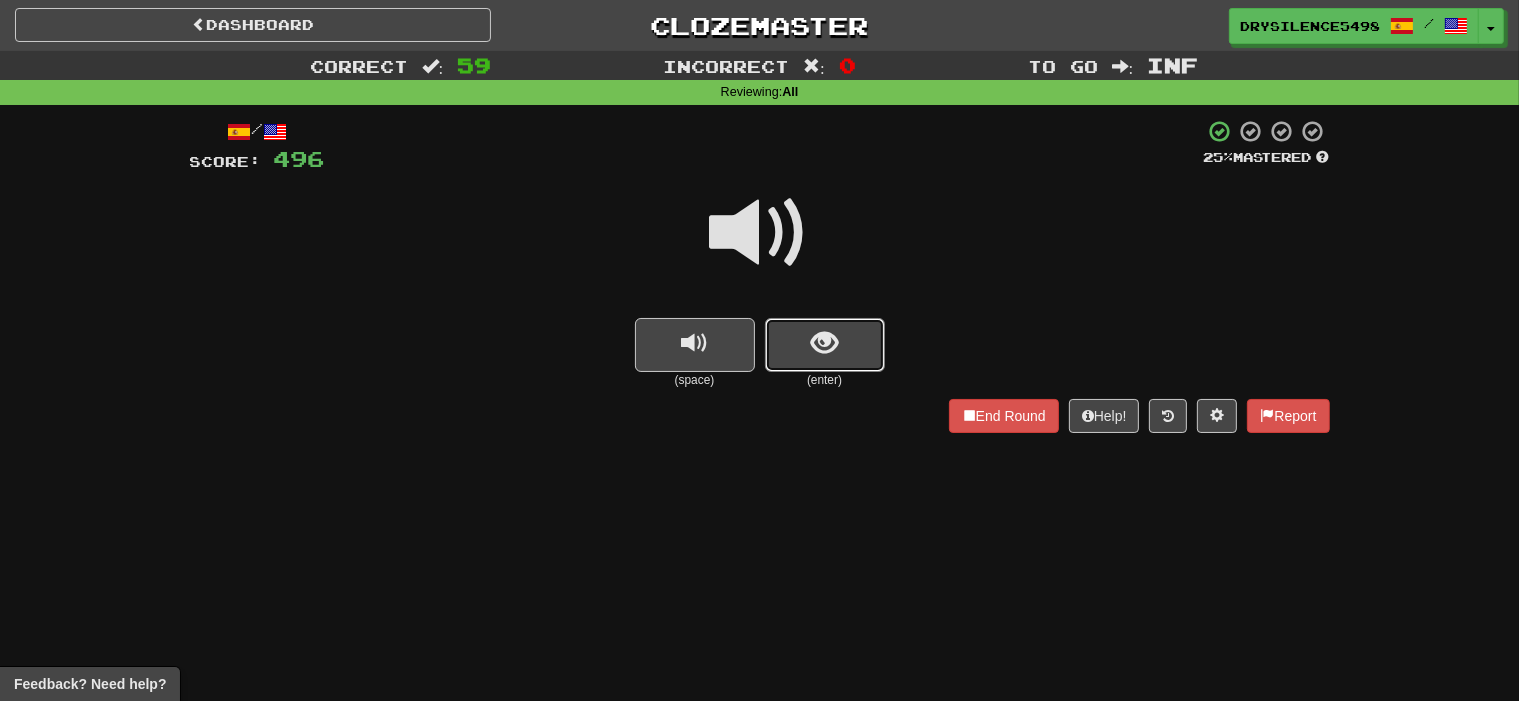 click at bounding box center (824, 343) 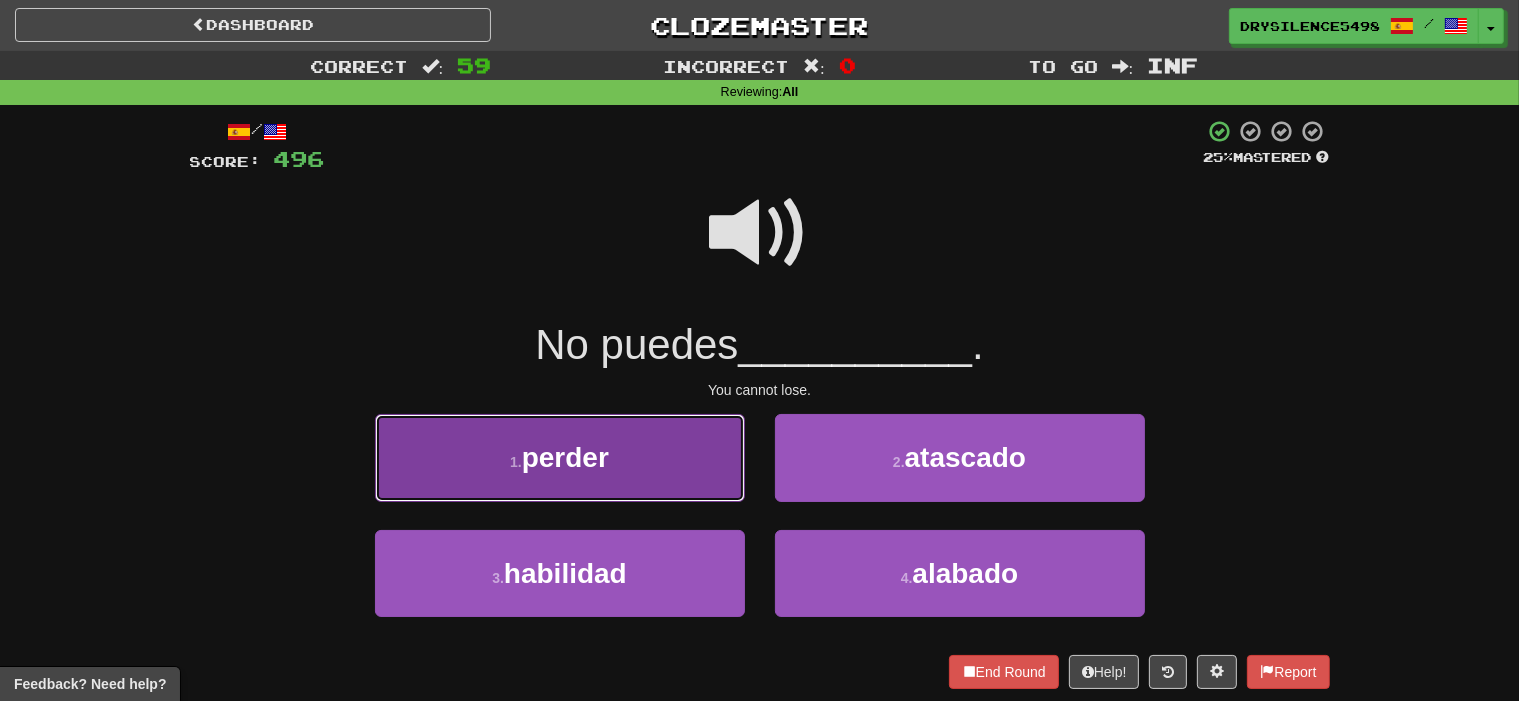 click on "1 .  perder" at bounding box center (560, 457) 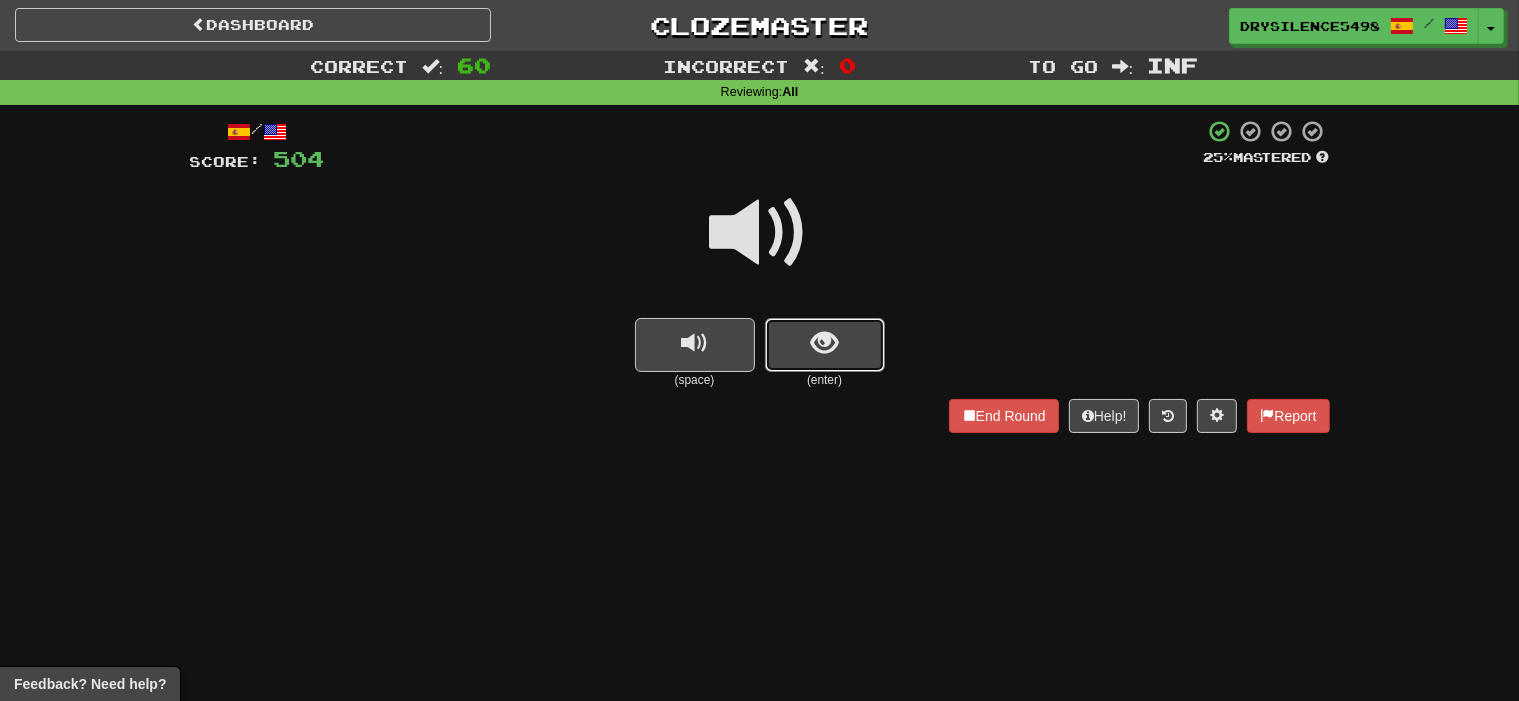 click at bounding box center (824, 343) 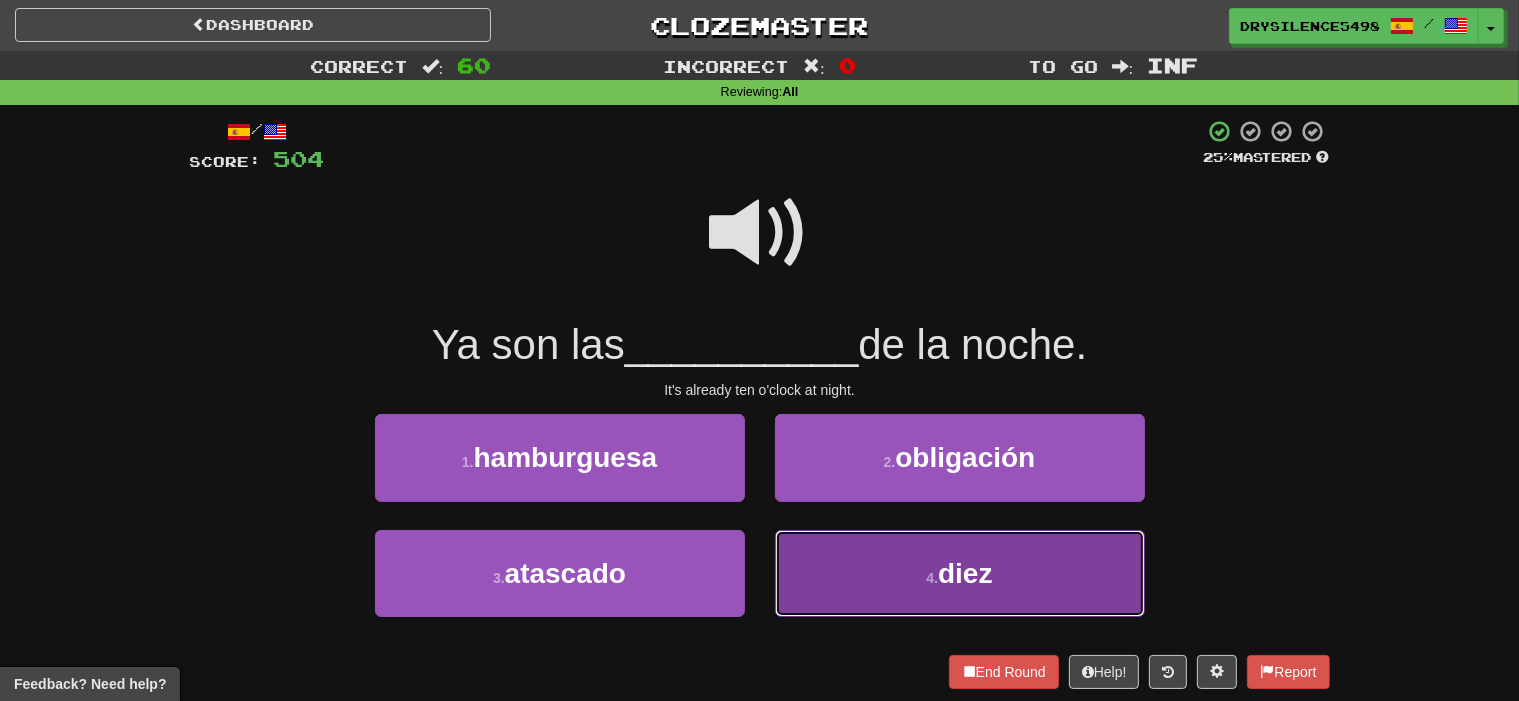 click on "4 .  diez" at bounding box center (960, 573) 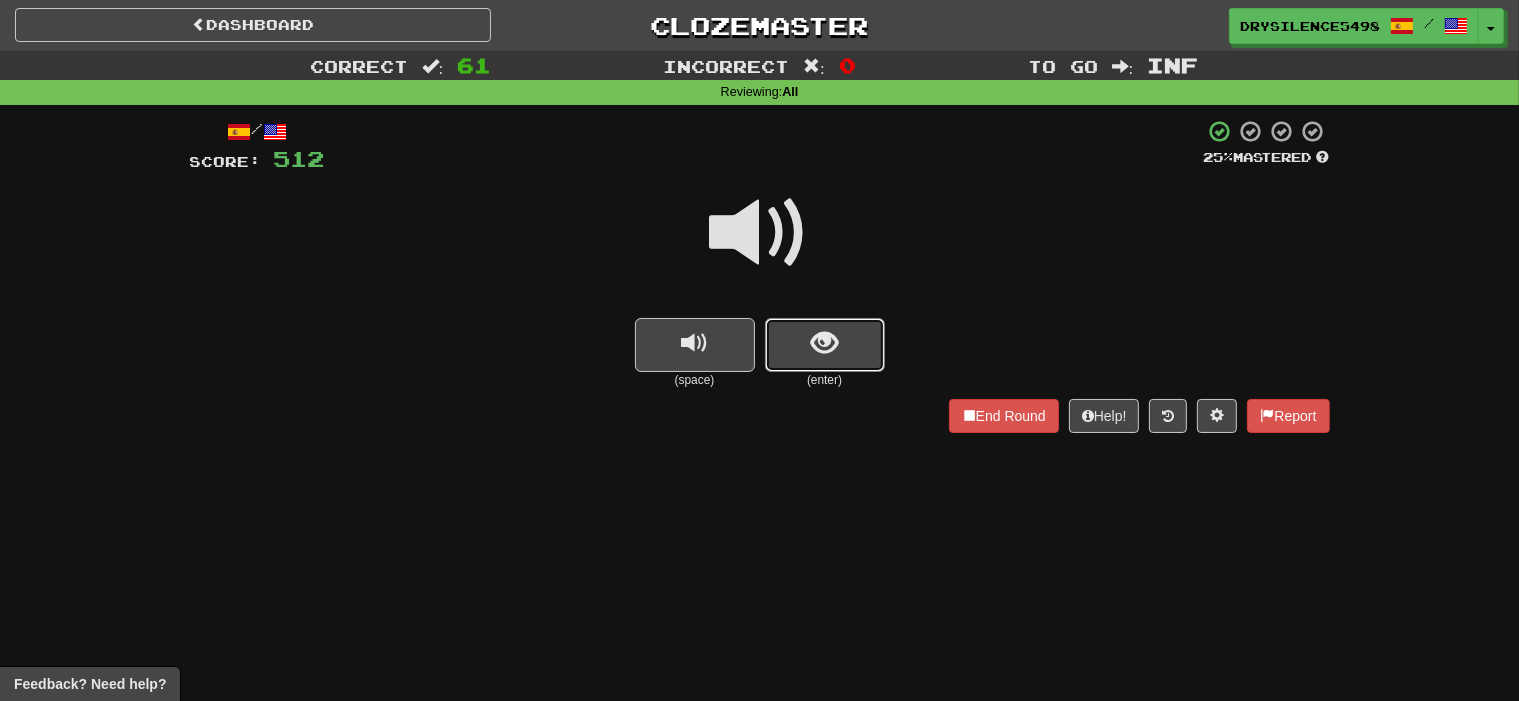 click at bounding box center (824, 343) 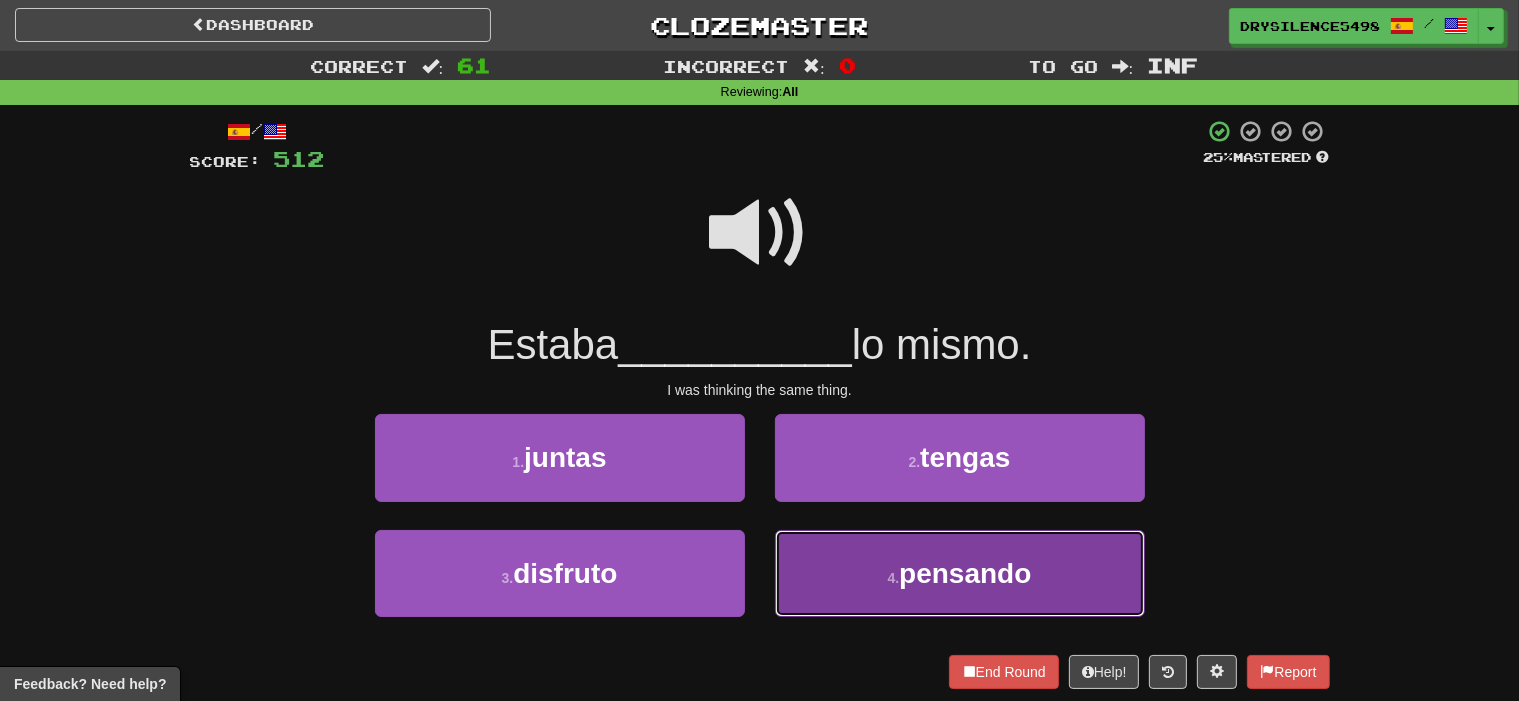 click on "4 .  pensando" at bounding box center [960, 573] 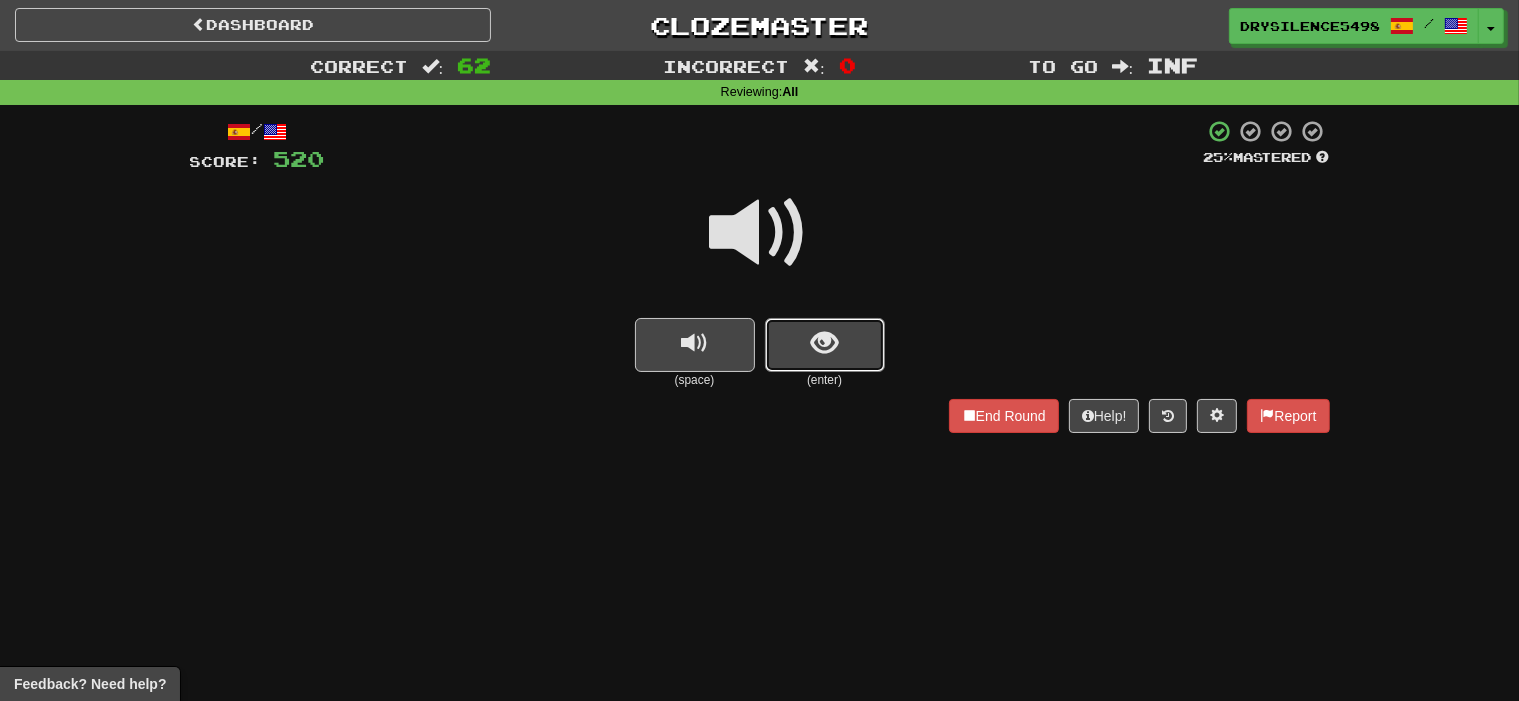 click at bounding box center [824, 343] 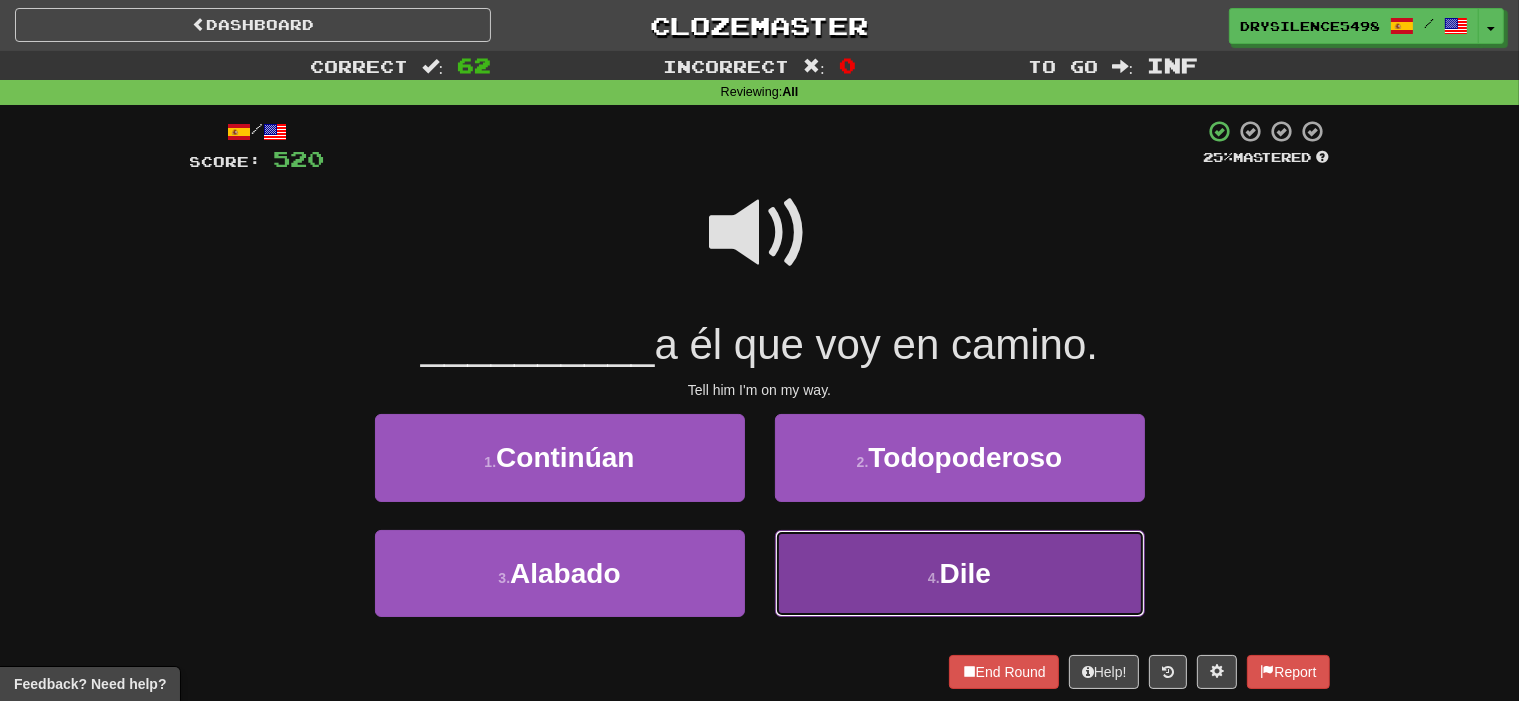 click on "4 .  Dile" at bounding box center [960, 573] 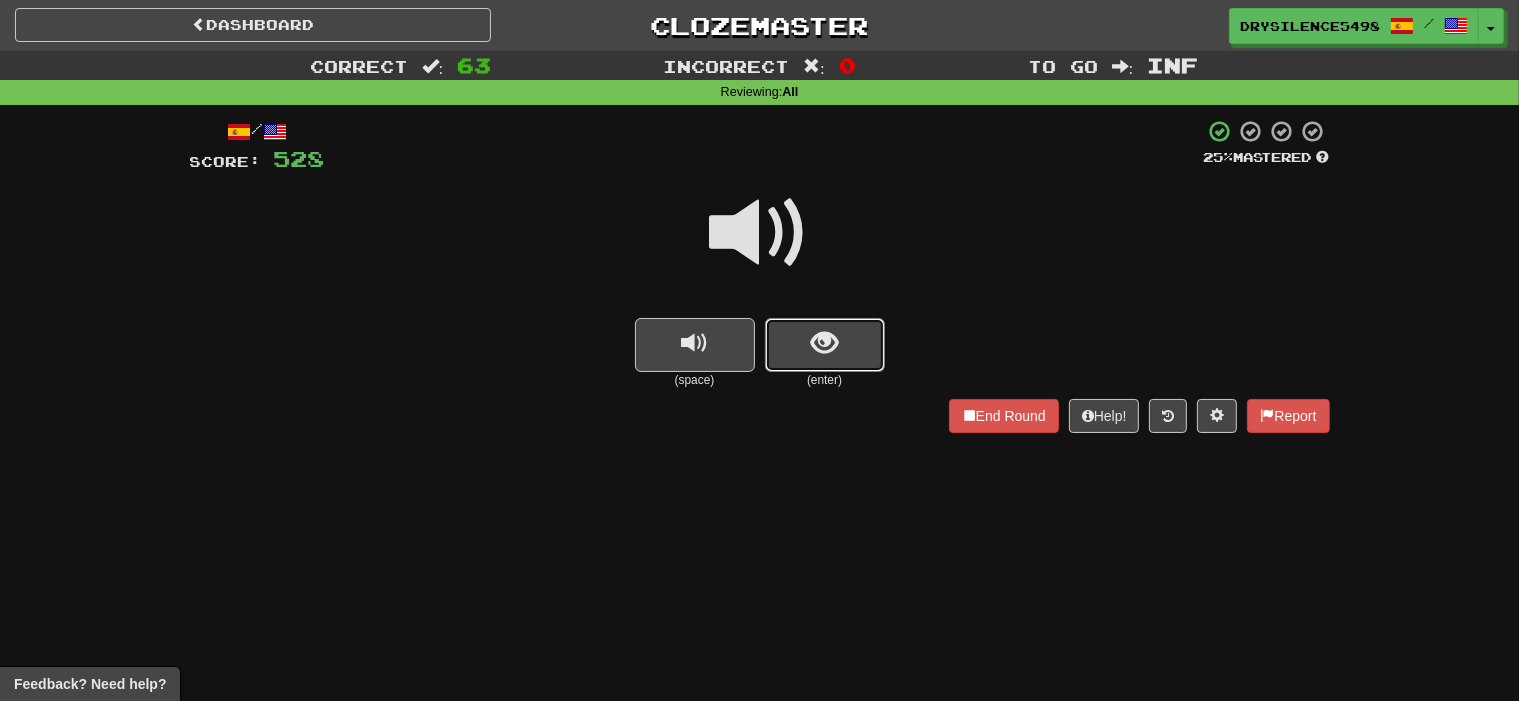 click at bounding box center [824, 343] 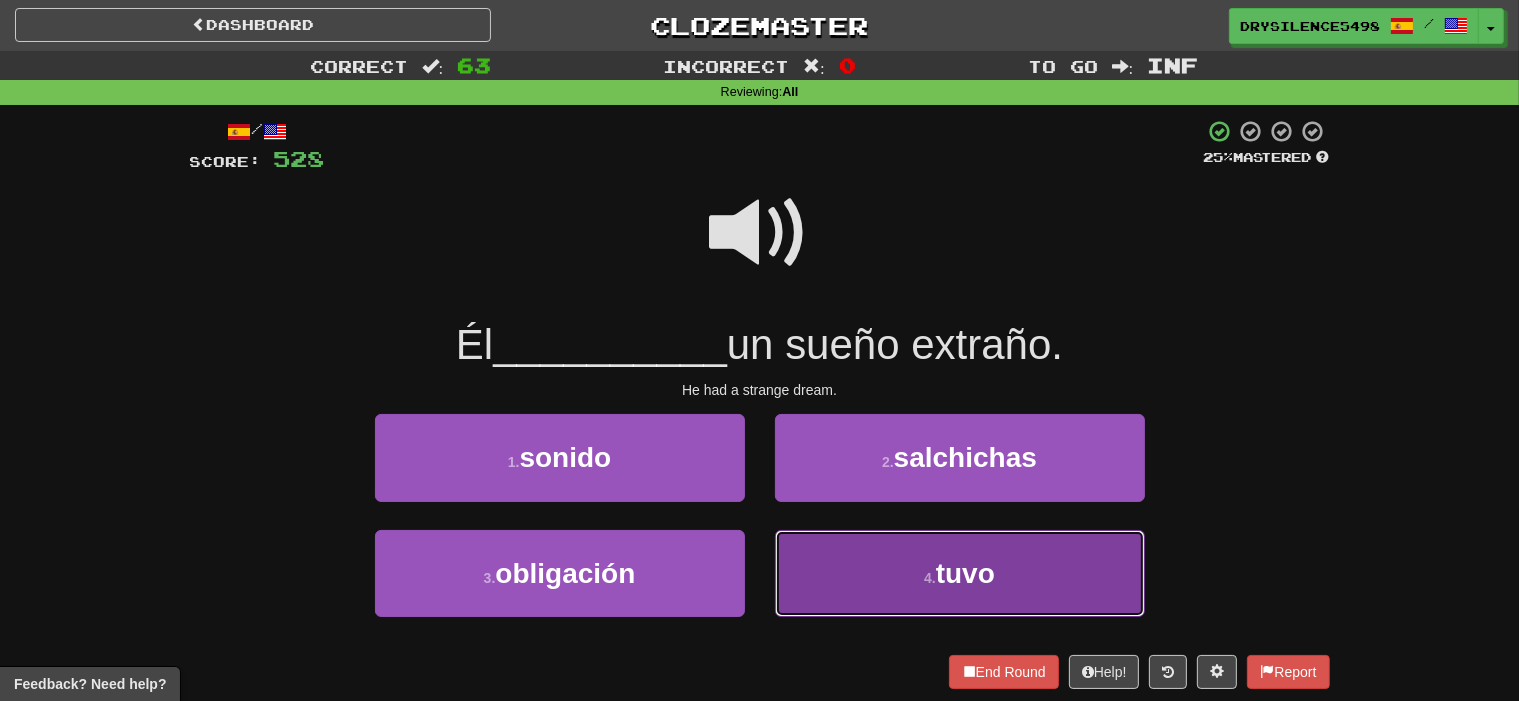 click on "4 .  tuvo" at bounding box center (960, 573) 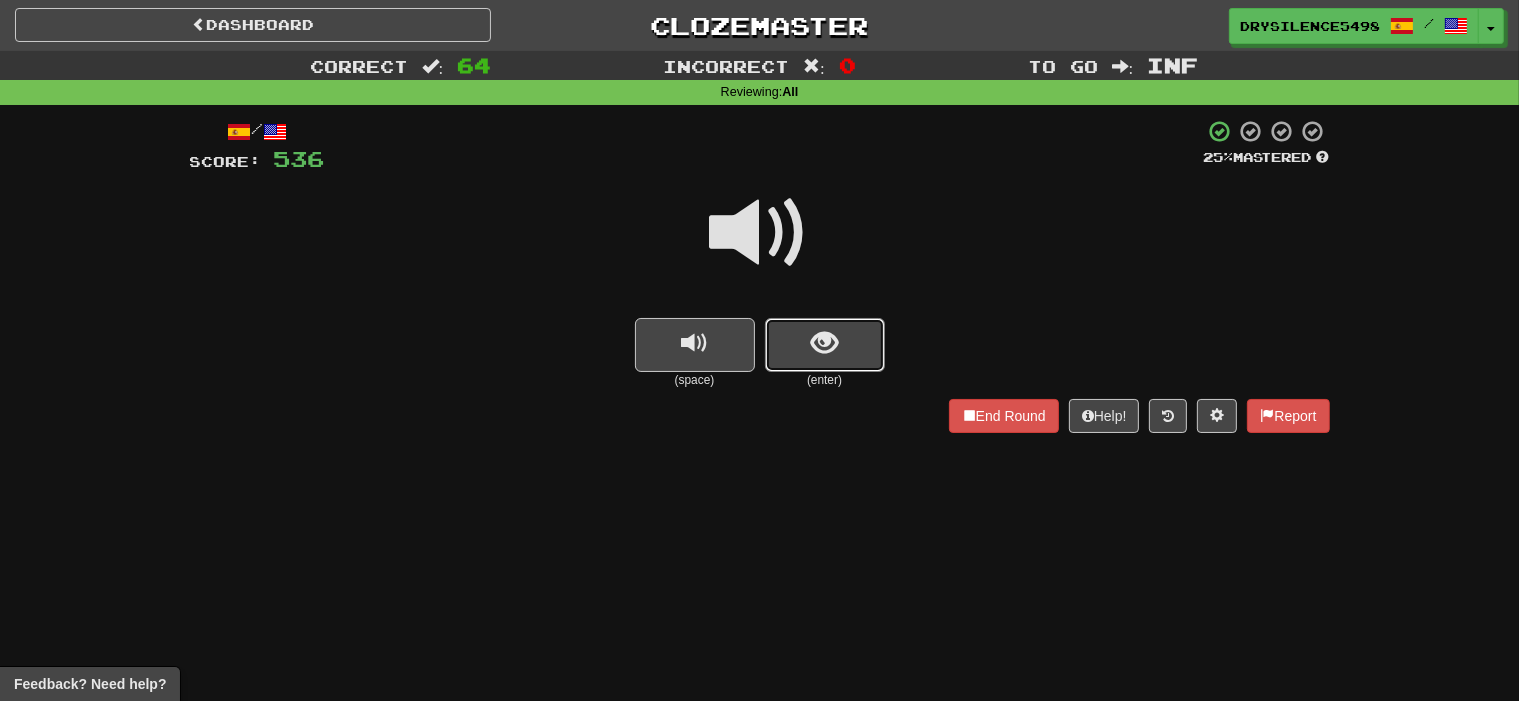 click at bounding box center [824, 343] 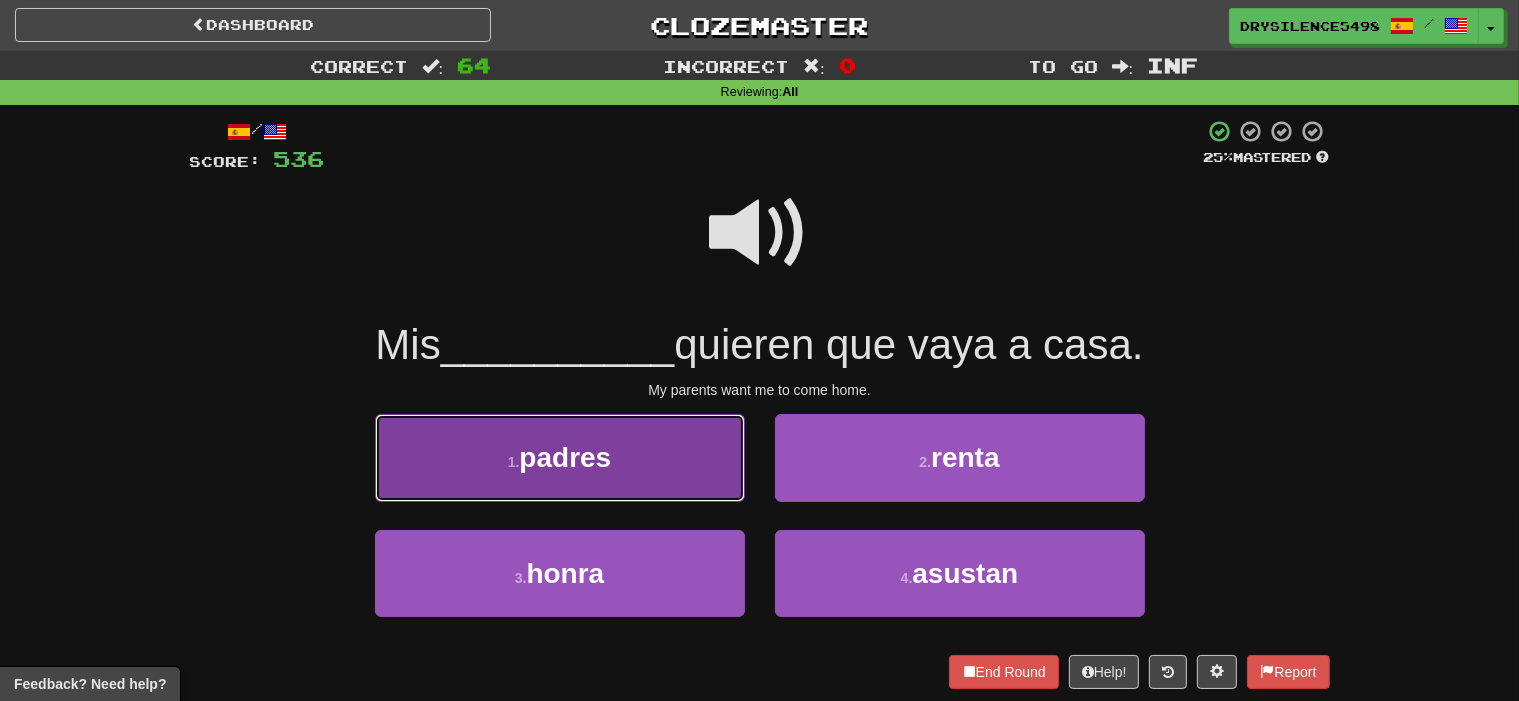 click on "1 .  padres" at bounding box center (560, 457) 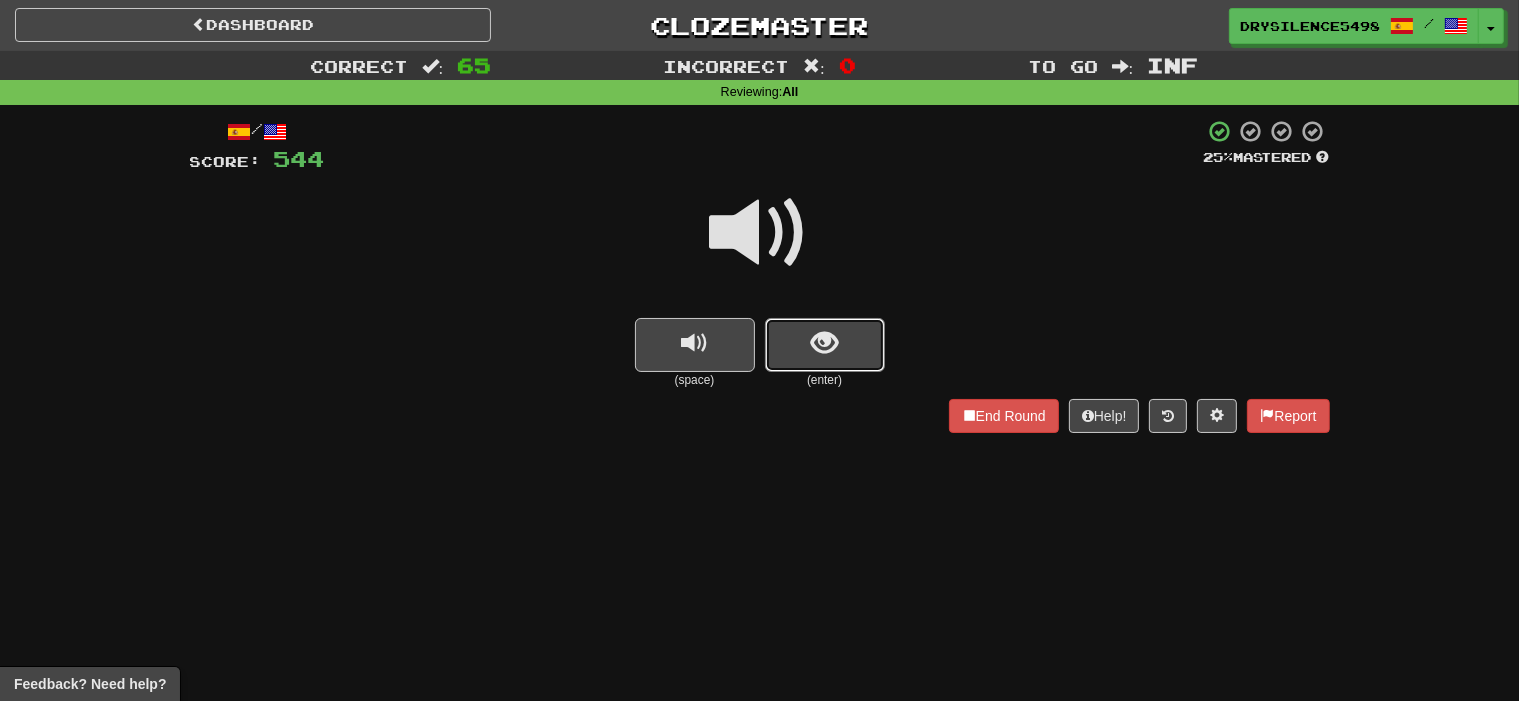 click at bounding box center [824, 343] 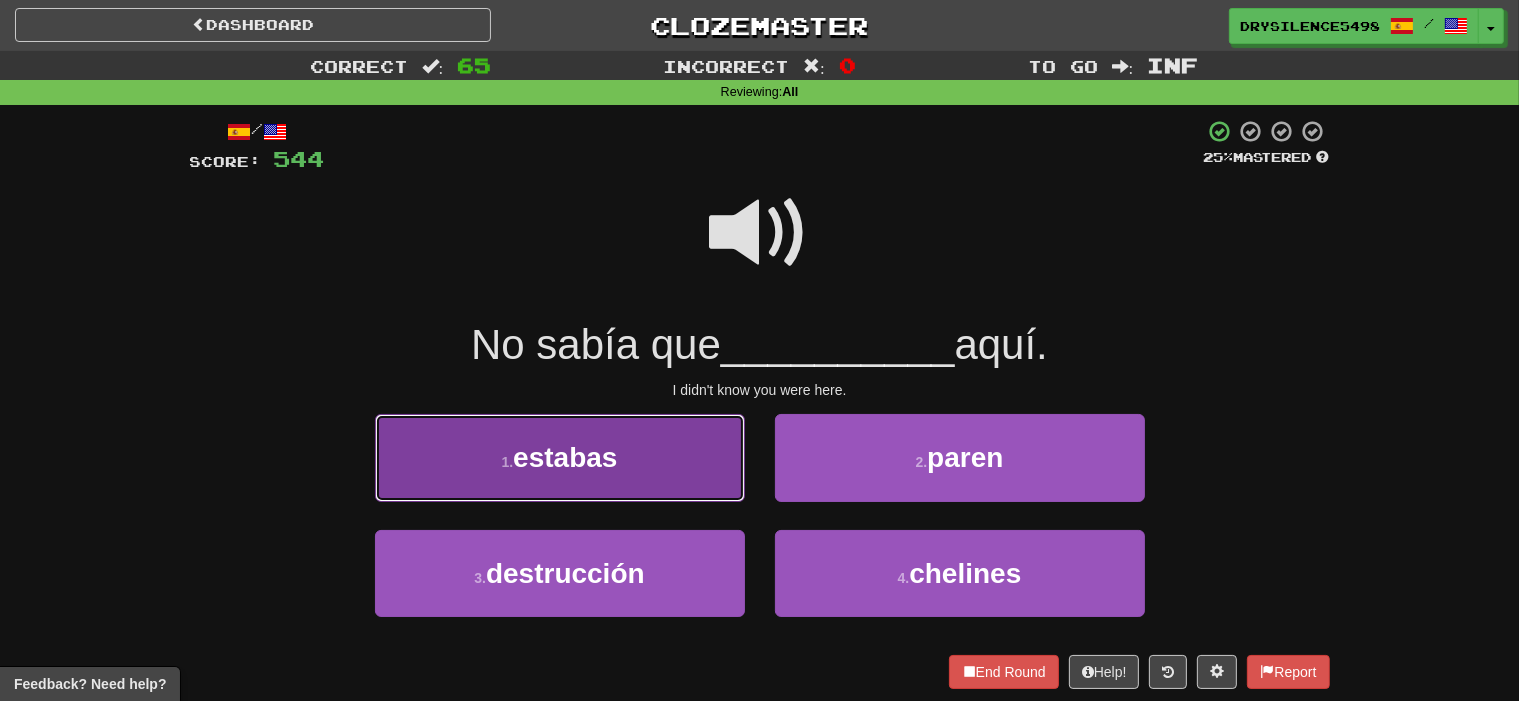 click on "1 .  estabas" at bounding box center [560, 457] 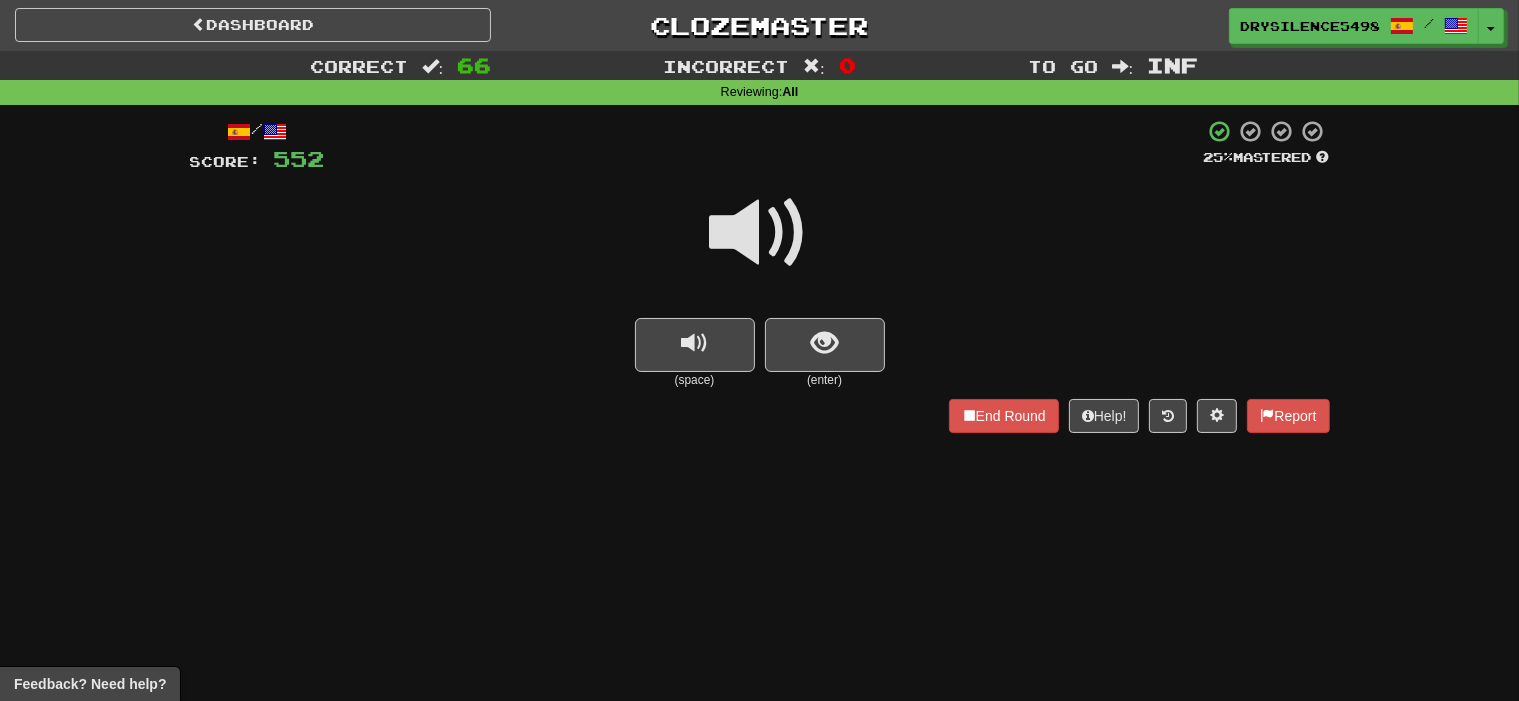 click at bounding box center (824, 343) 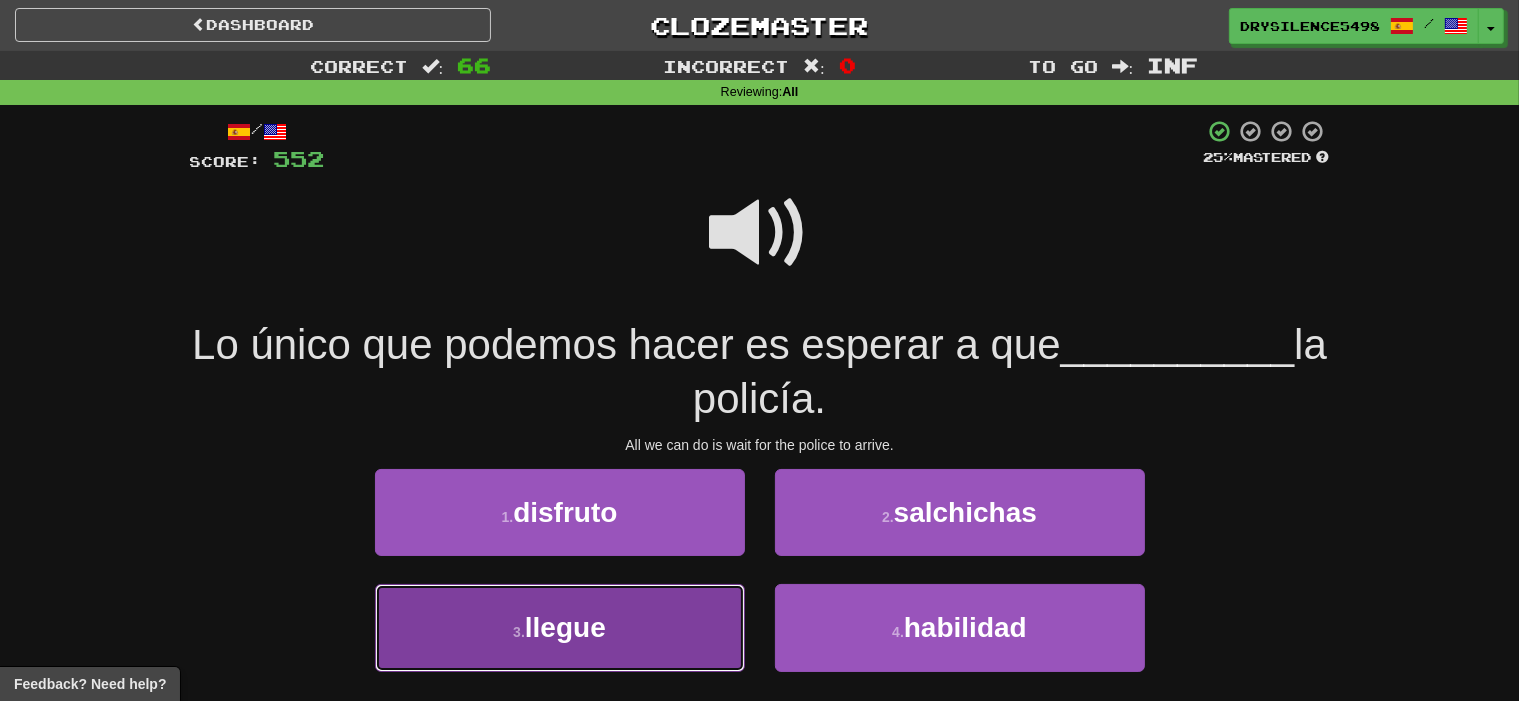 click on "3 .  llegue" at bounding box center [560, 627] 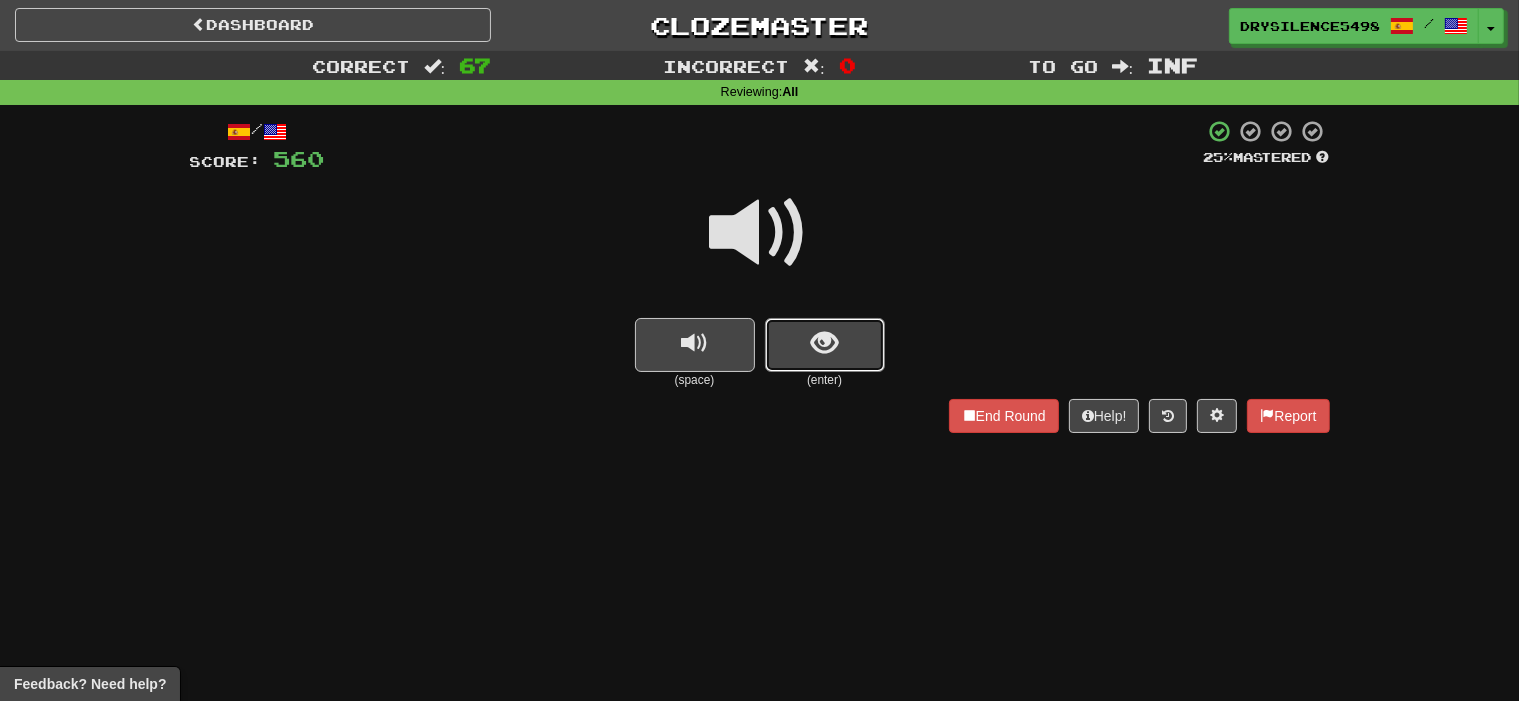 click at bounding box center [824, 343] 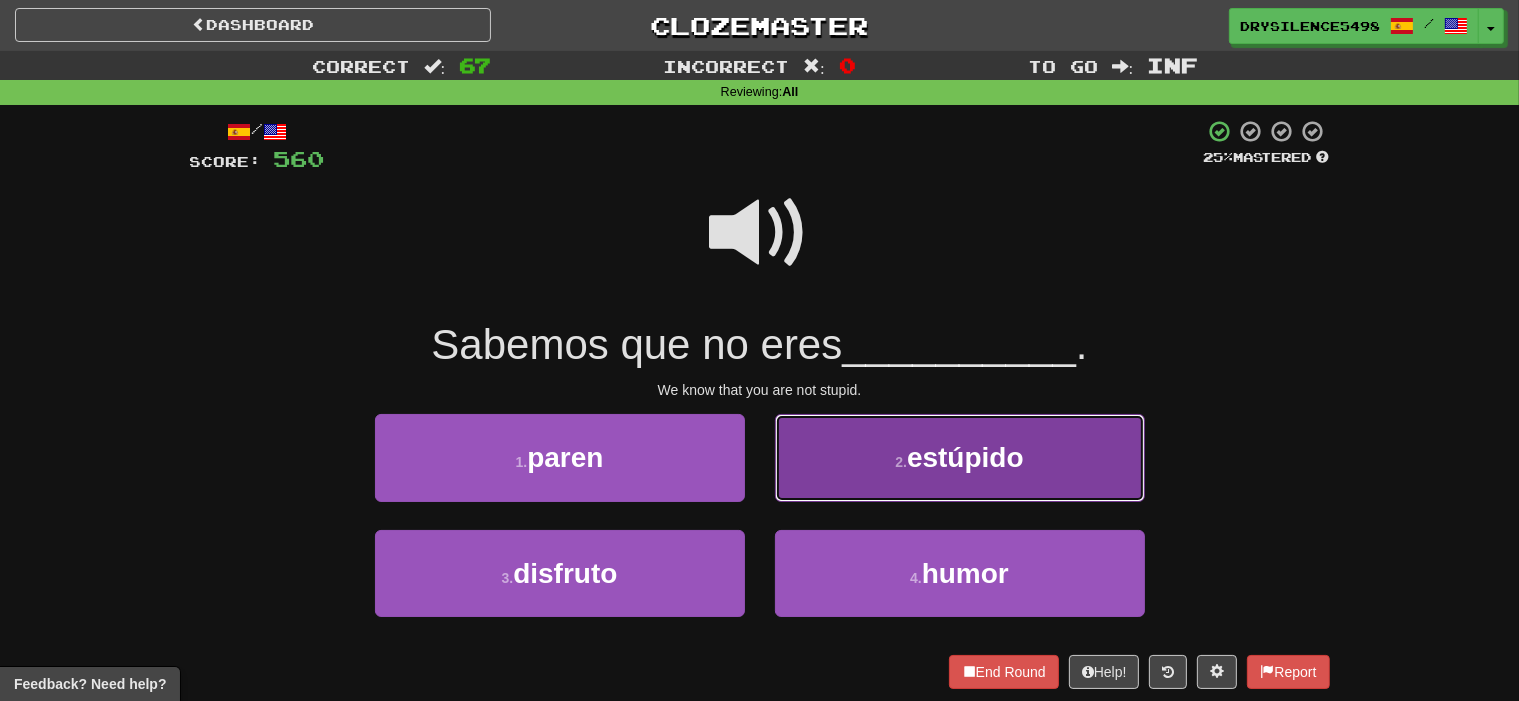 click on "2 .  estúpido" at bounding box center [960, 457] 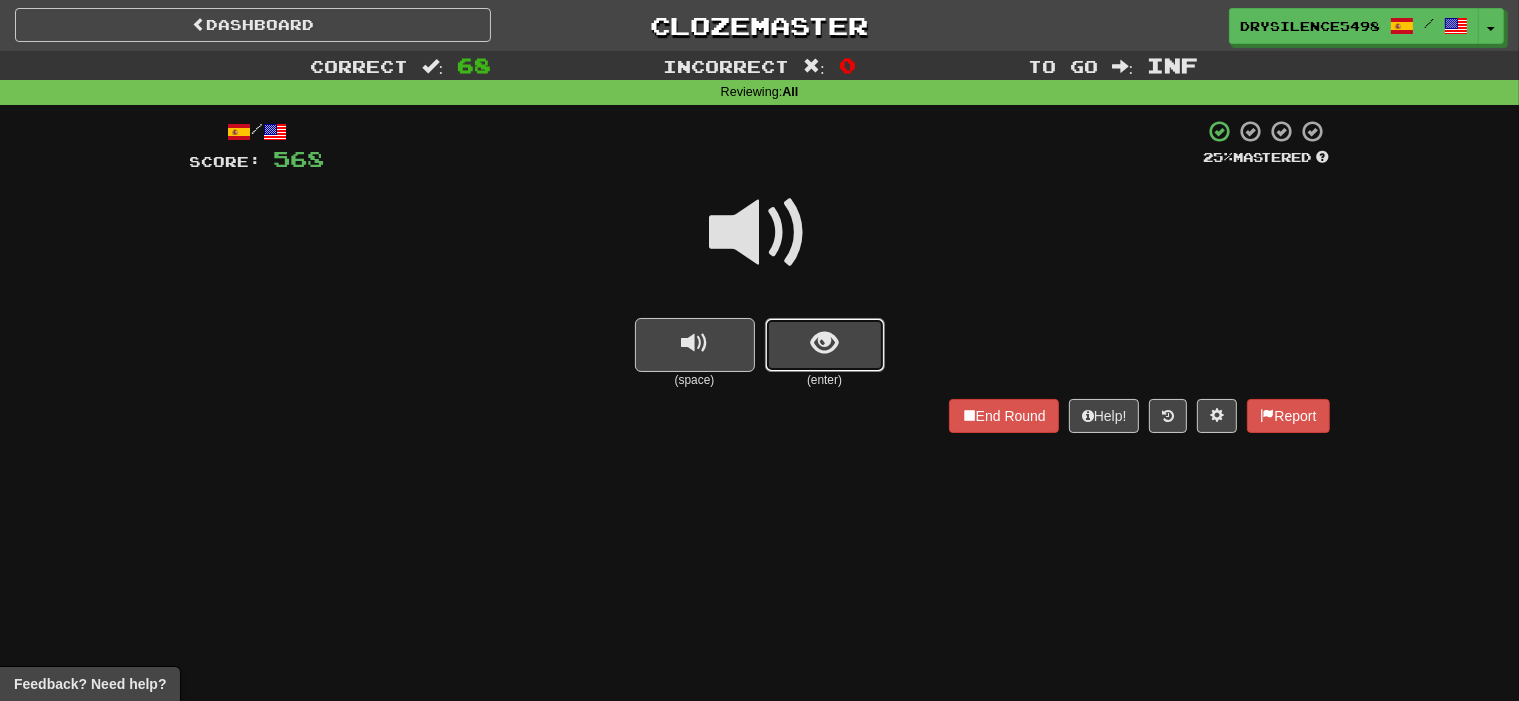 click at bounding box center (824, 343) 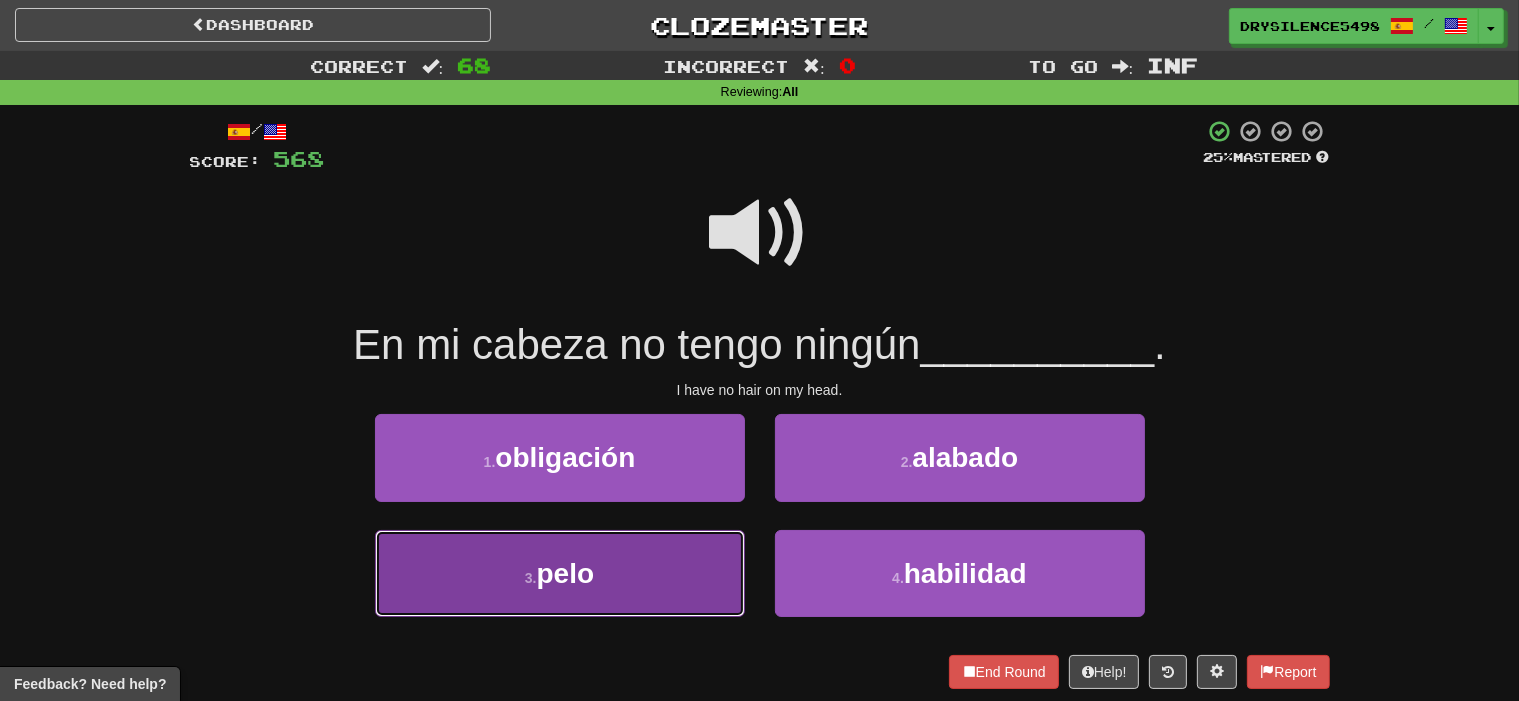 click on "3 .  pelo" at bounding box center (560, 573) 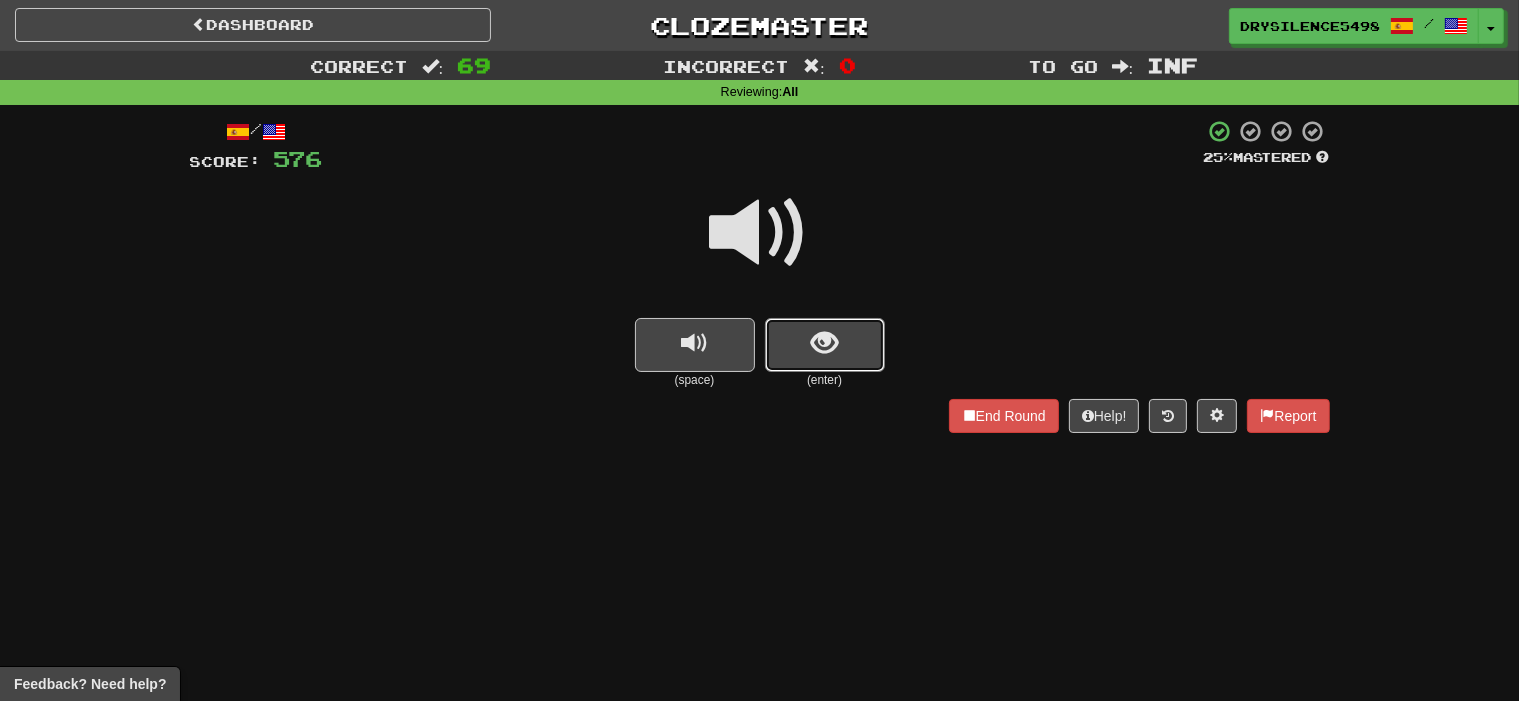 click at bounding box center [824, 343] 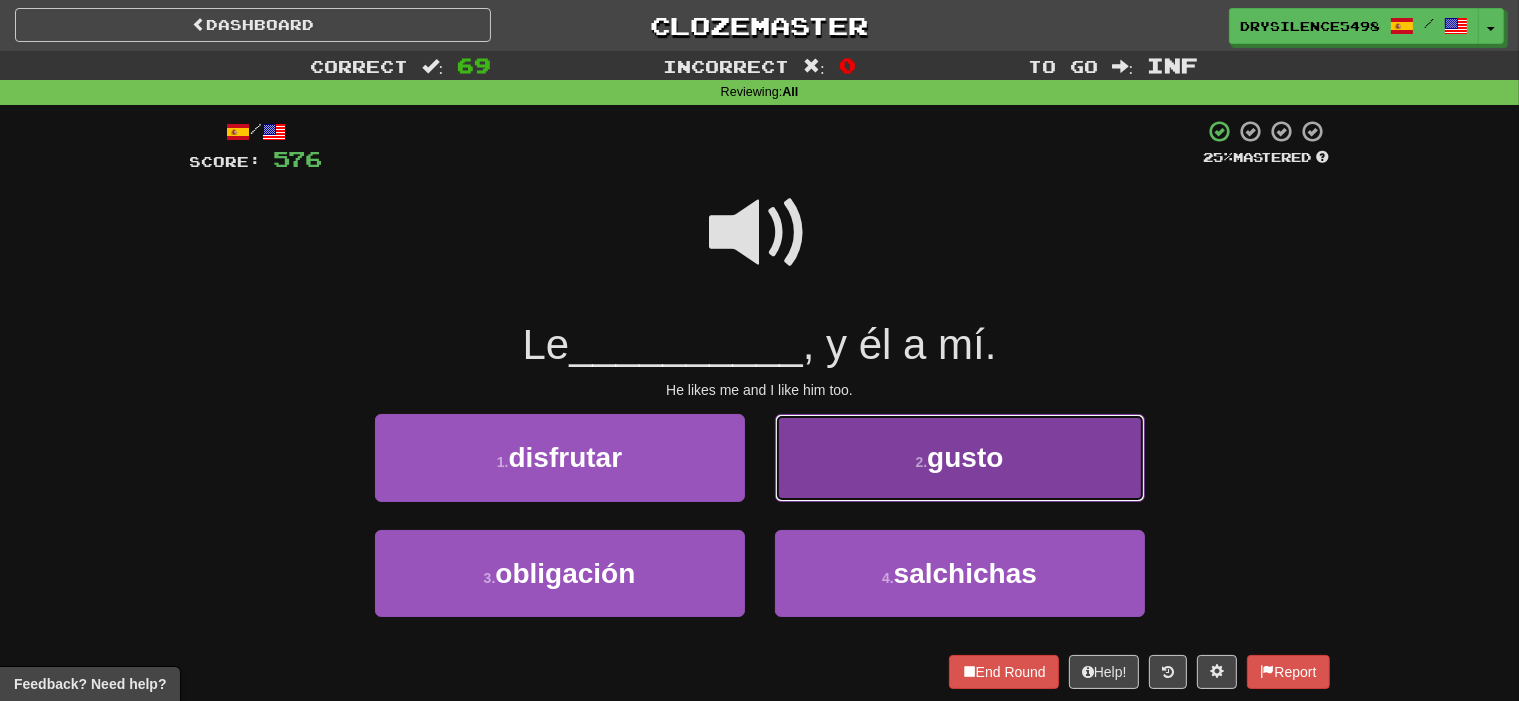click on "2 .  gusto" at bounding box center (960, 457) 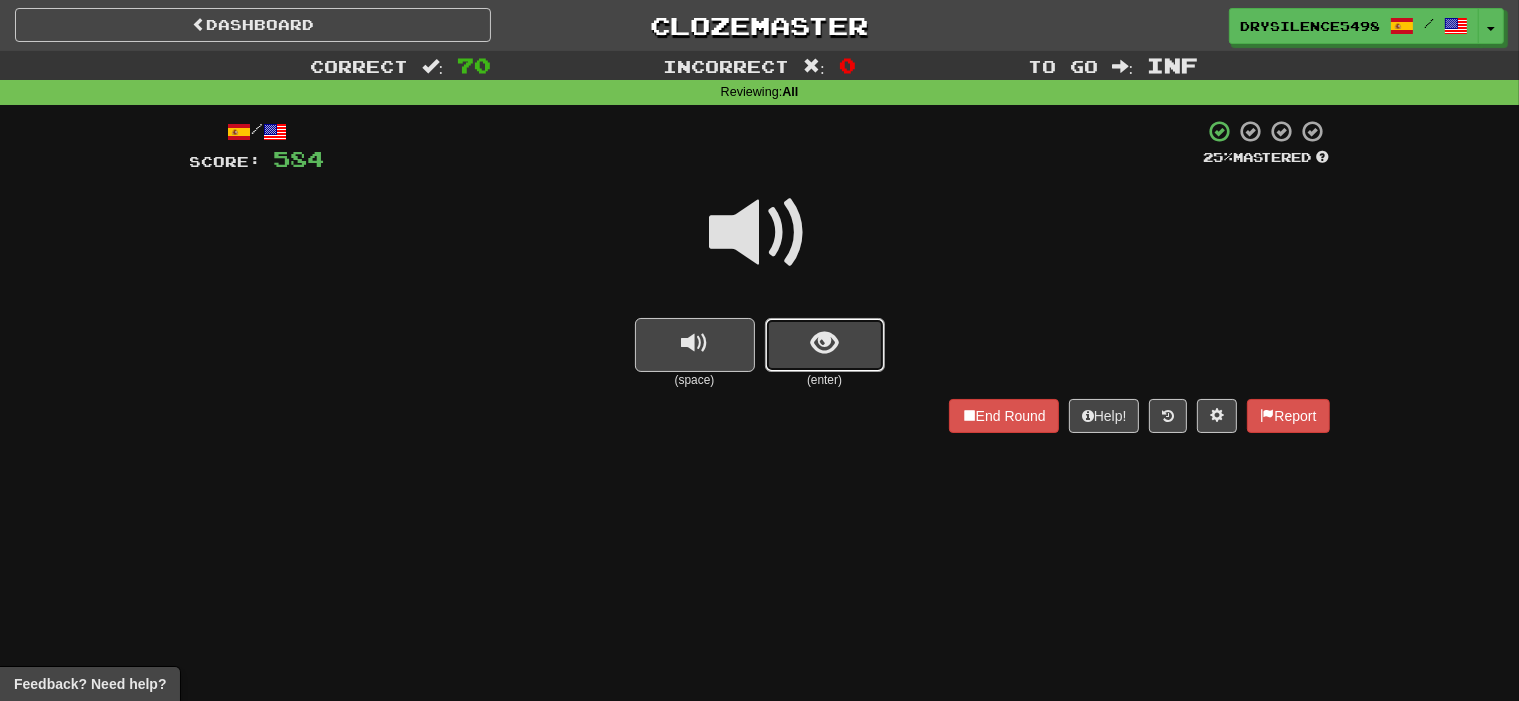 click at bounding box center (824, 343) 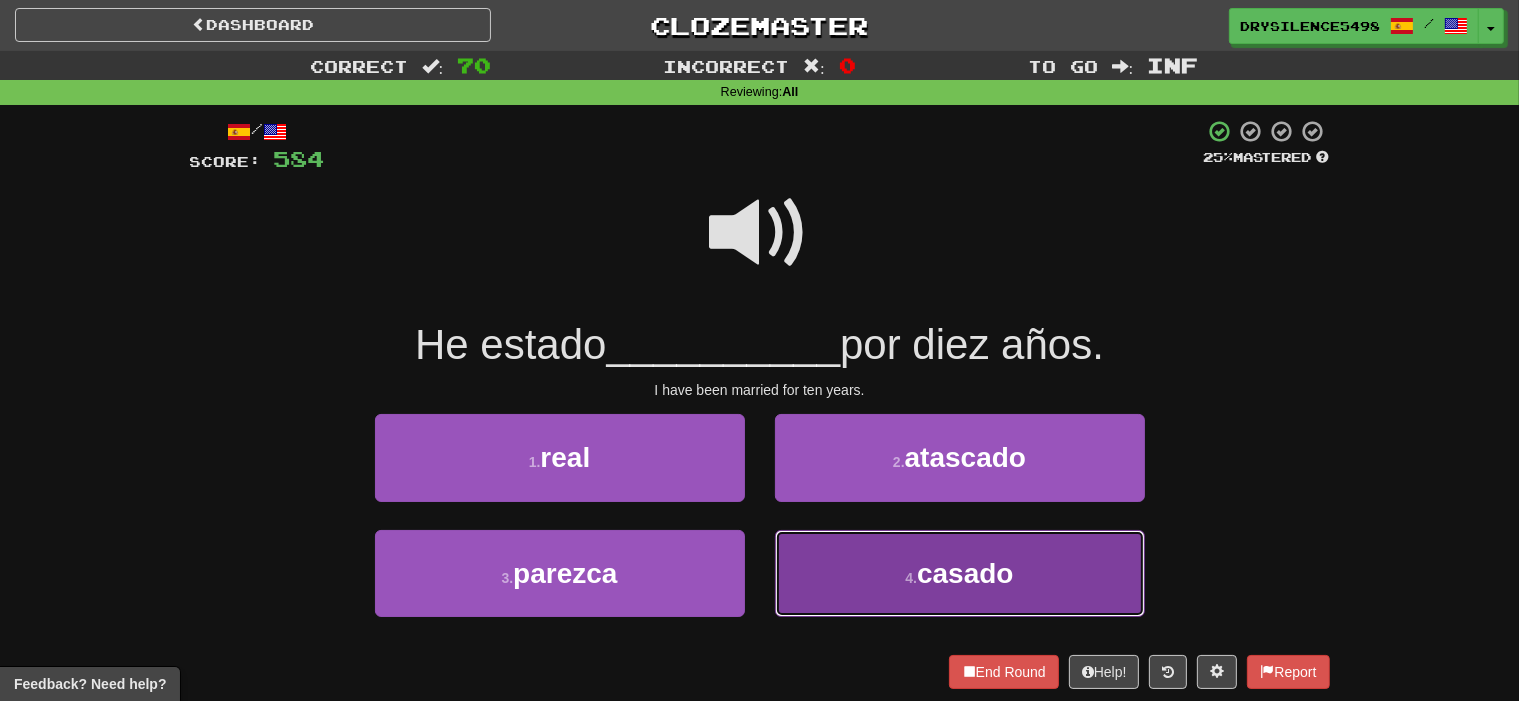 click on "4 .  casado" at bounding box center (960, 573) 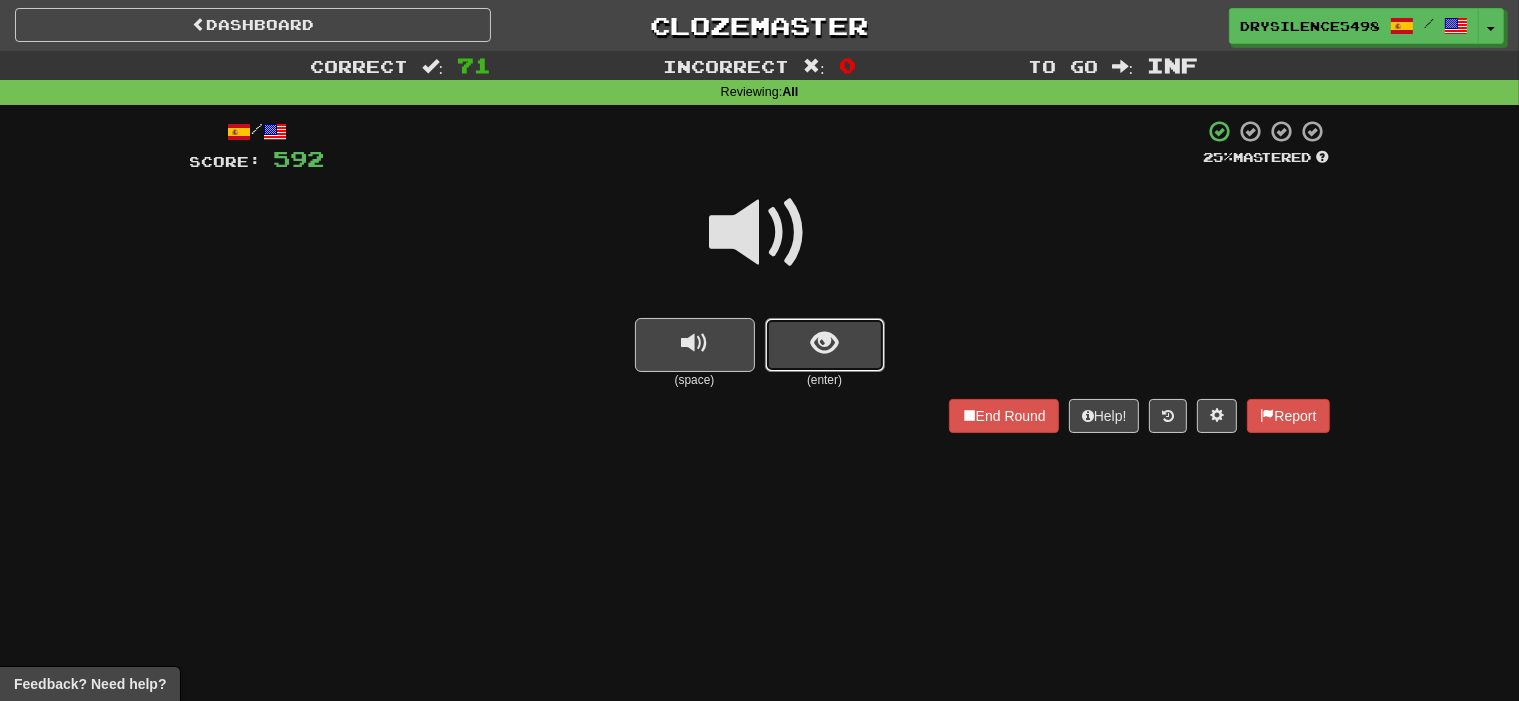 click at bounding box center [825, 345] 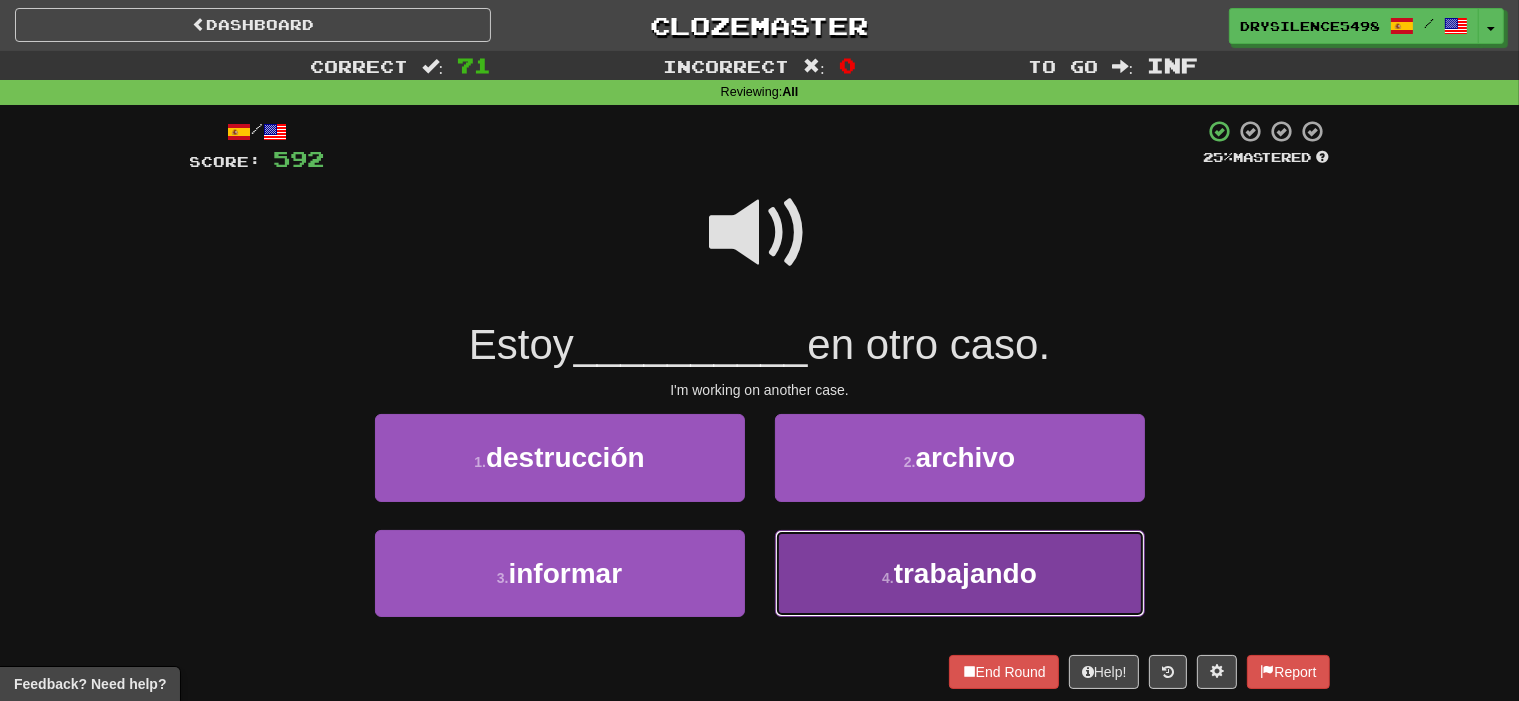 click on "4 .  trabajando" at bounding box center (960, 573) 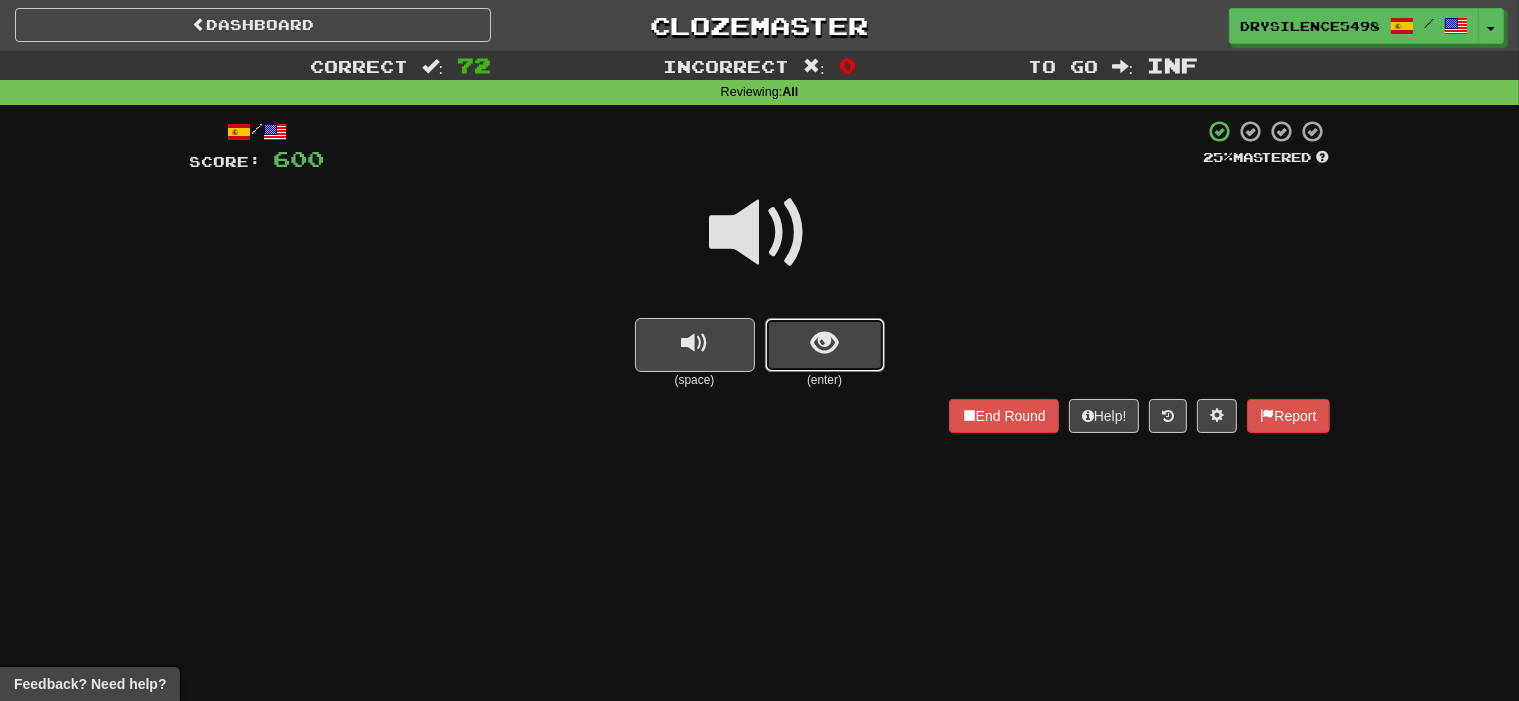 click at bounding box center [824, 343] 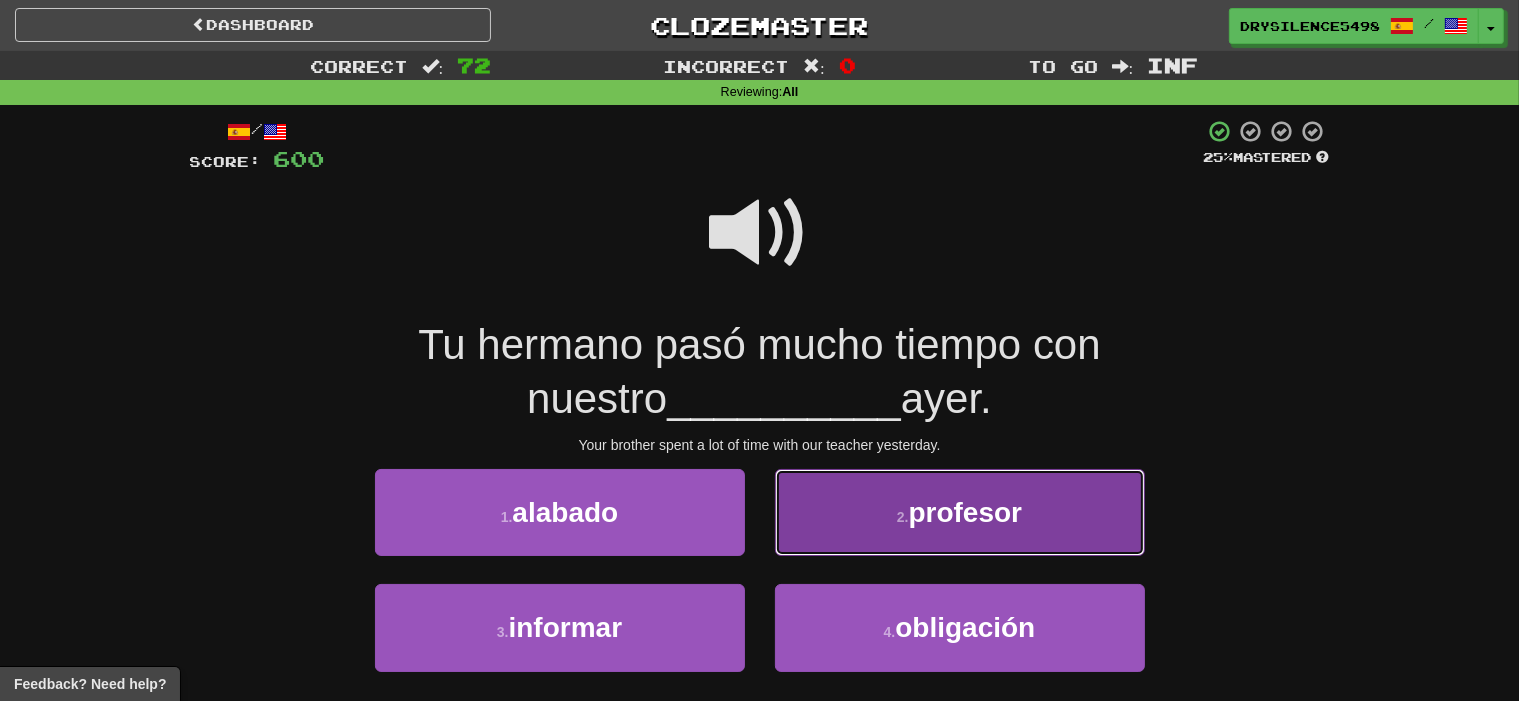 click on "2 .  profesor" at bounding box center (960, 512) 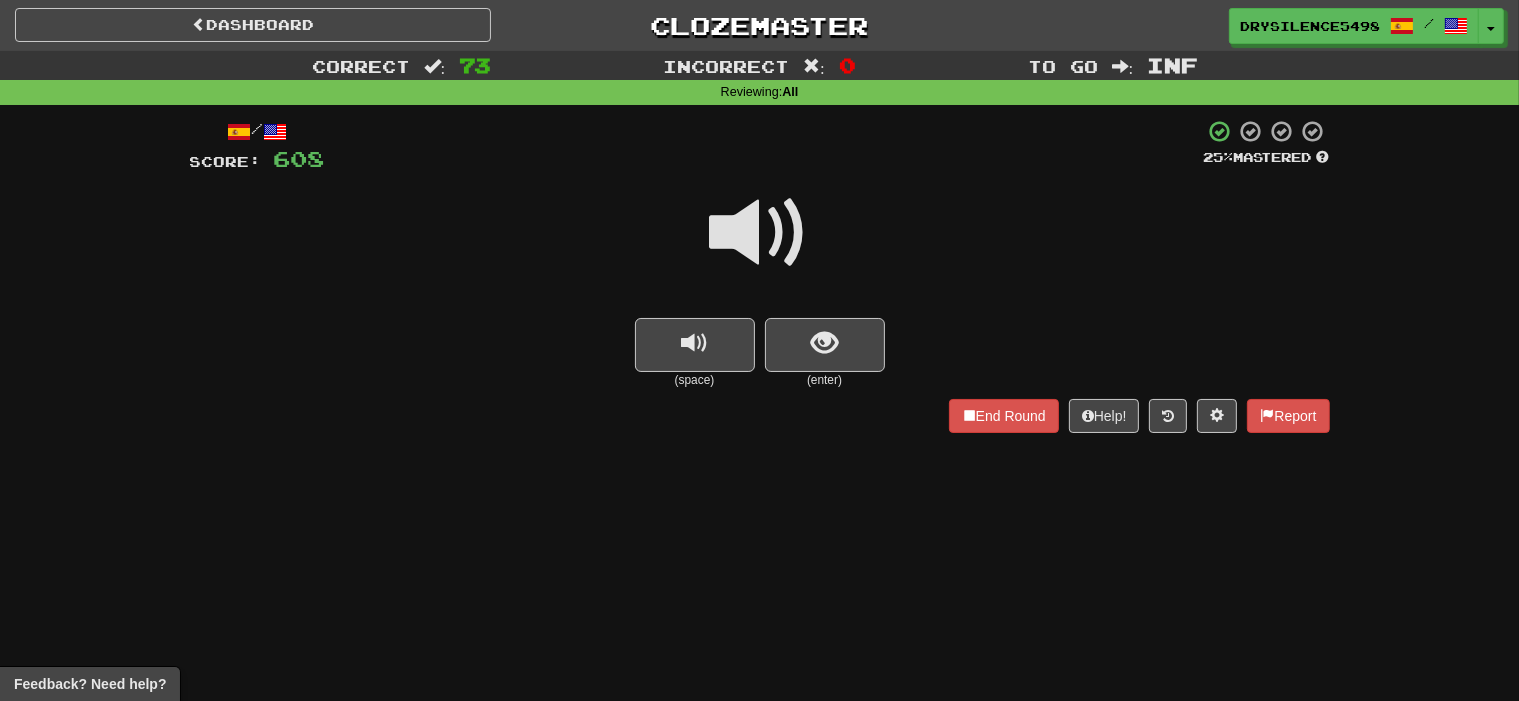 click at bounding box center [825, 345] 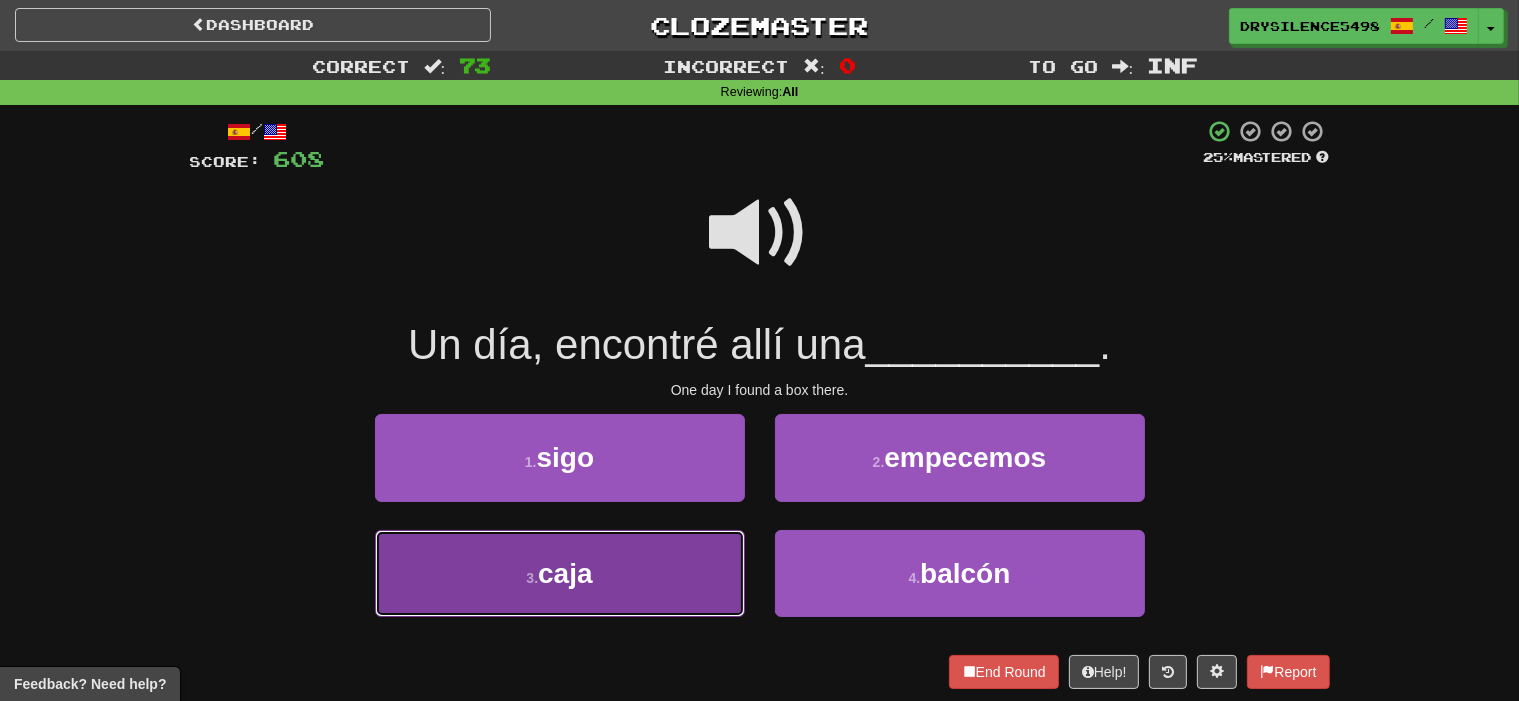 click on "3 .  caja" at bounding box center (560, 573) 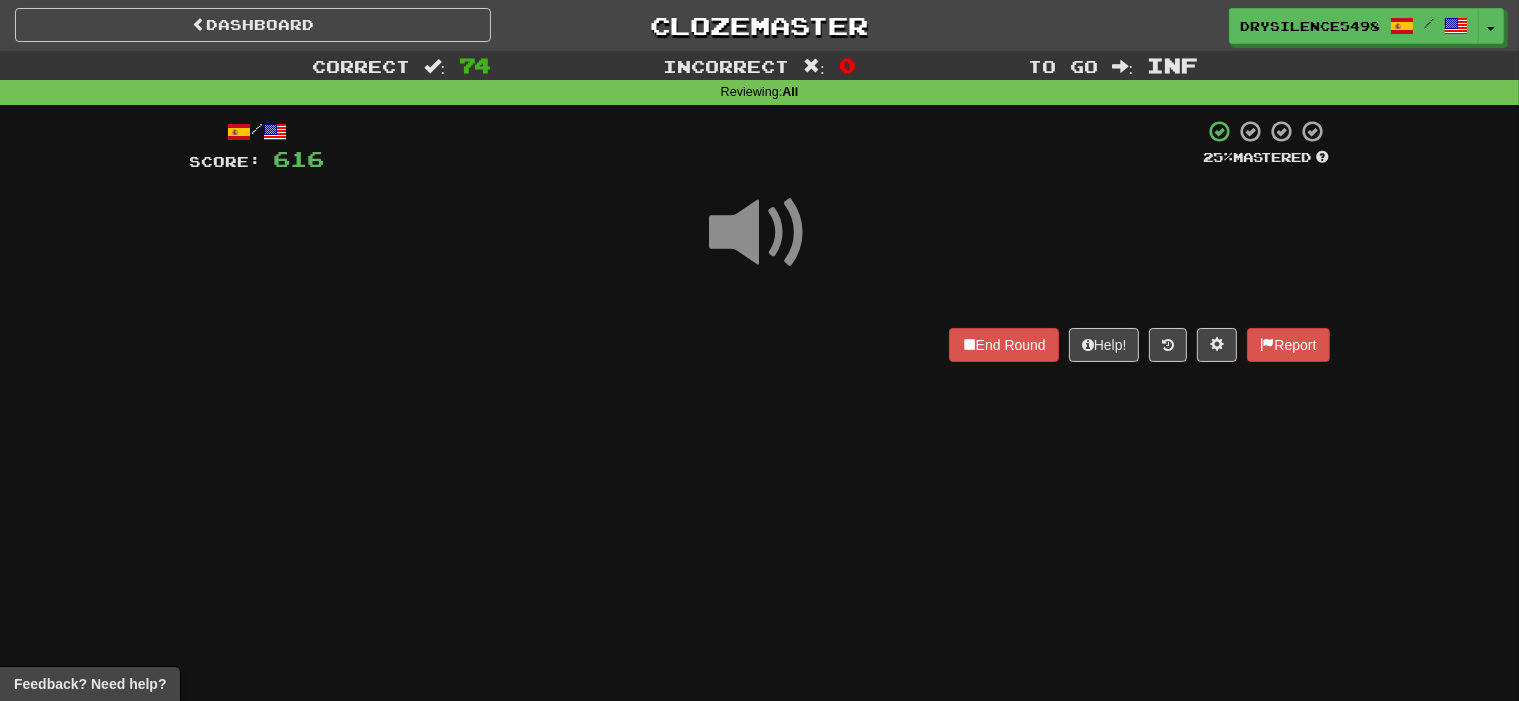 click on "End Round  Help!  Report" at bounding box center [760, 345] 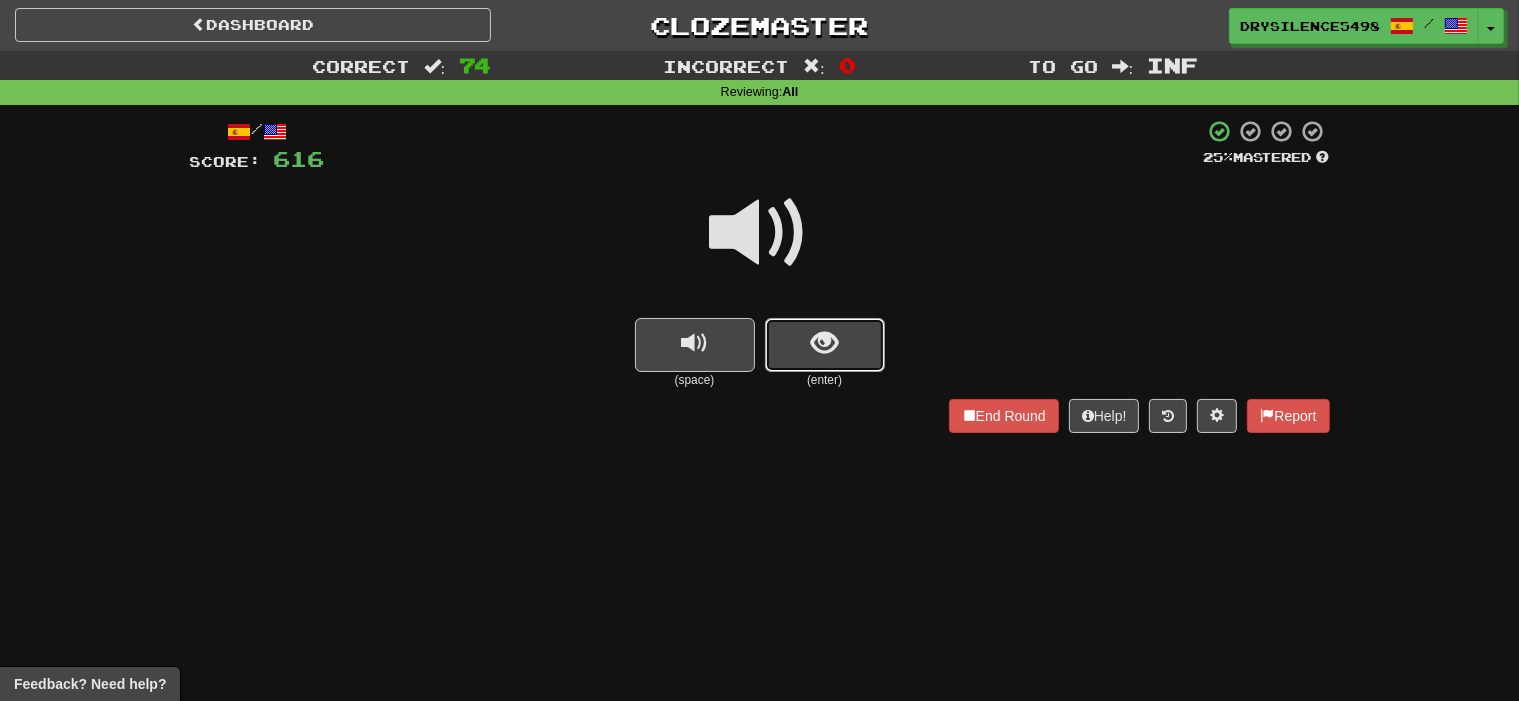 click at bounding box center (824, 343) 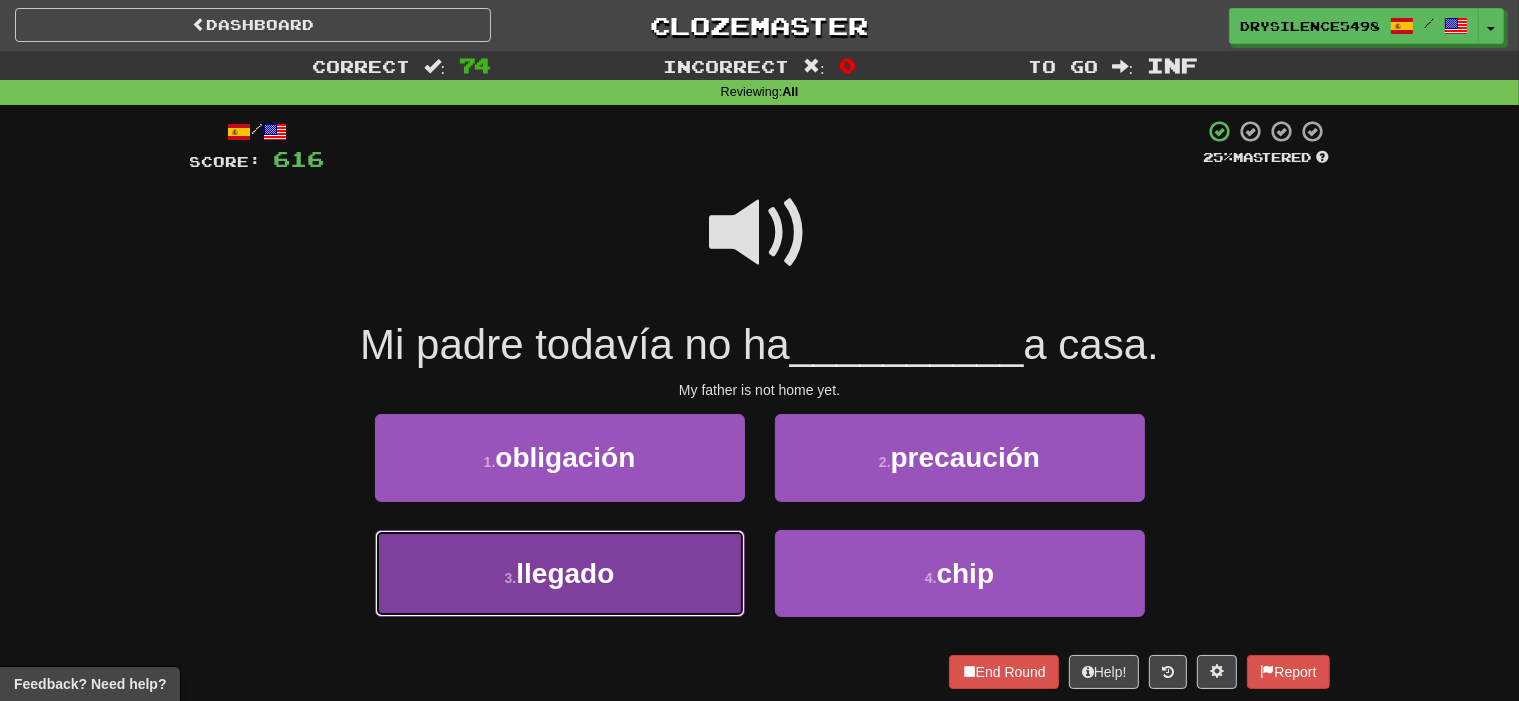 click on "3 .  llegado" at bounding box center [560, 573] 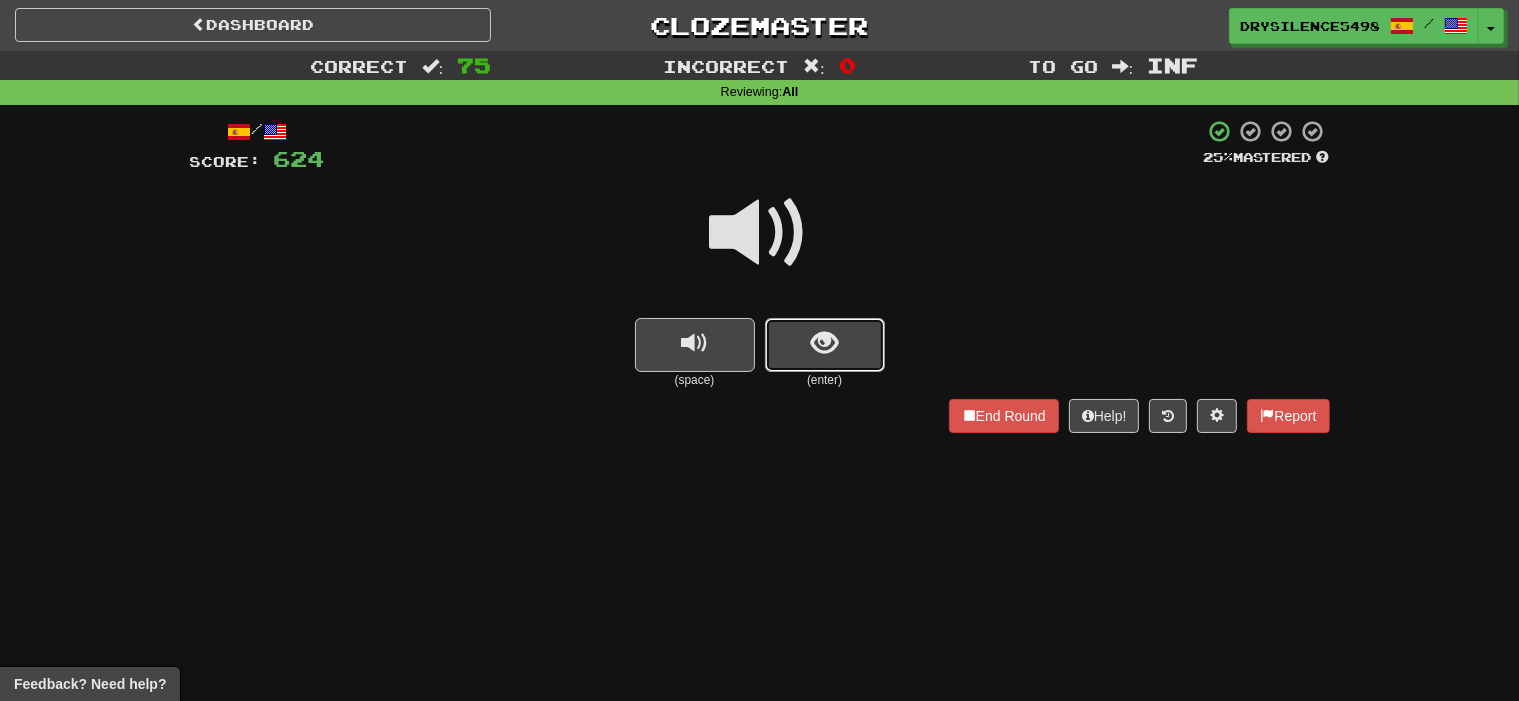 click at bounding box center (825, 345) 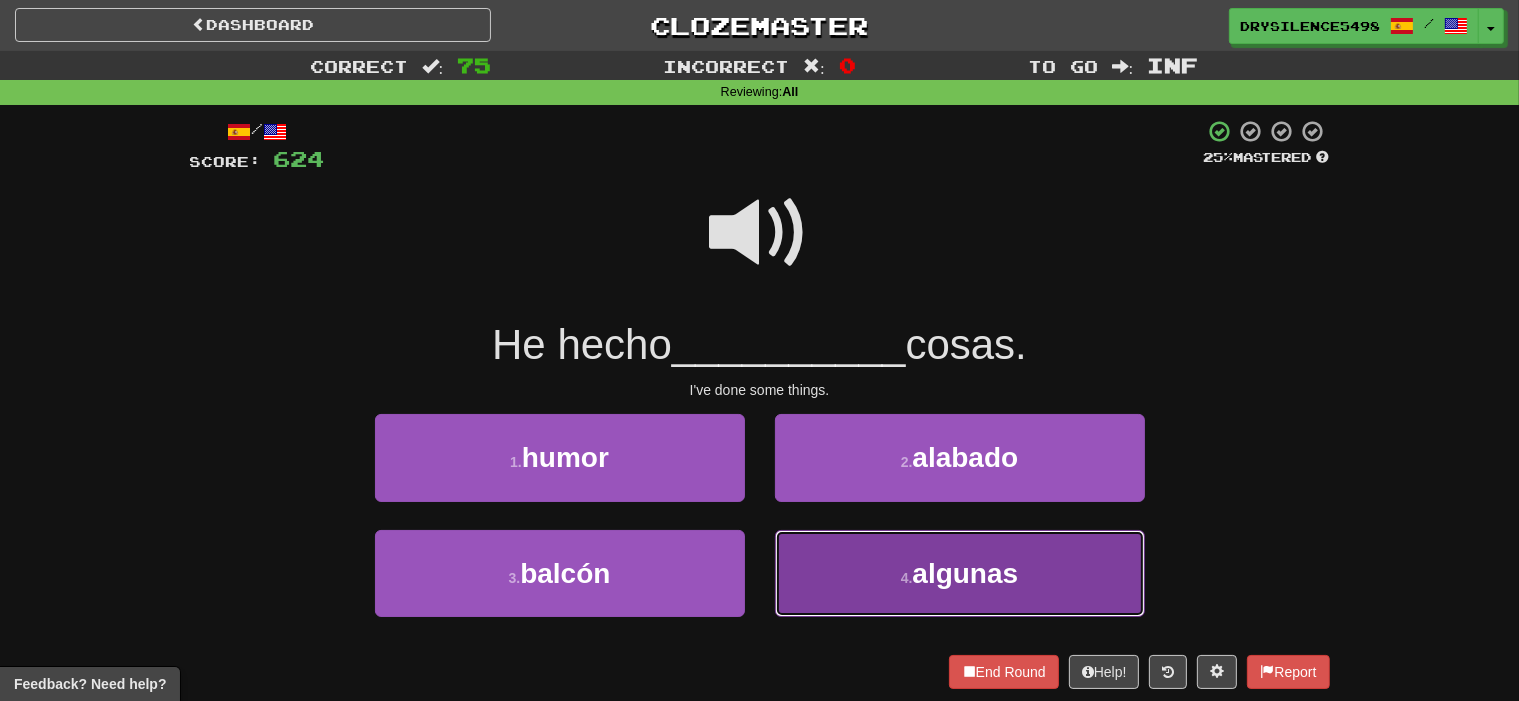click on "4 .  algunas" at bounding box center [960, 573] 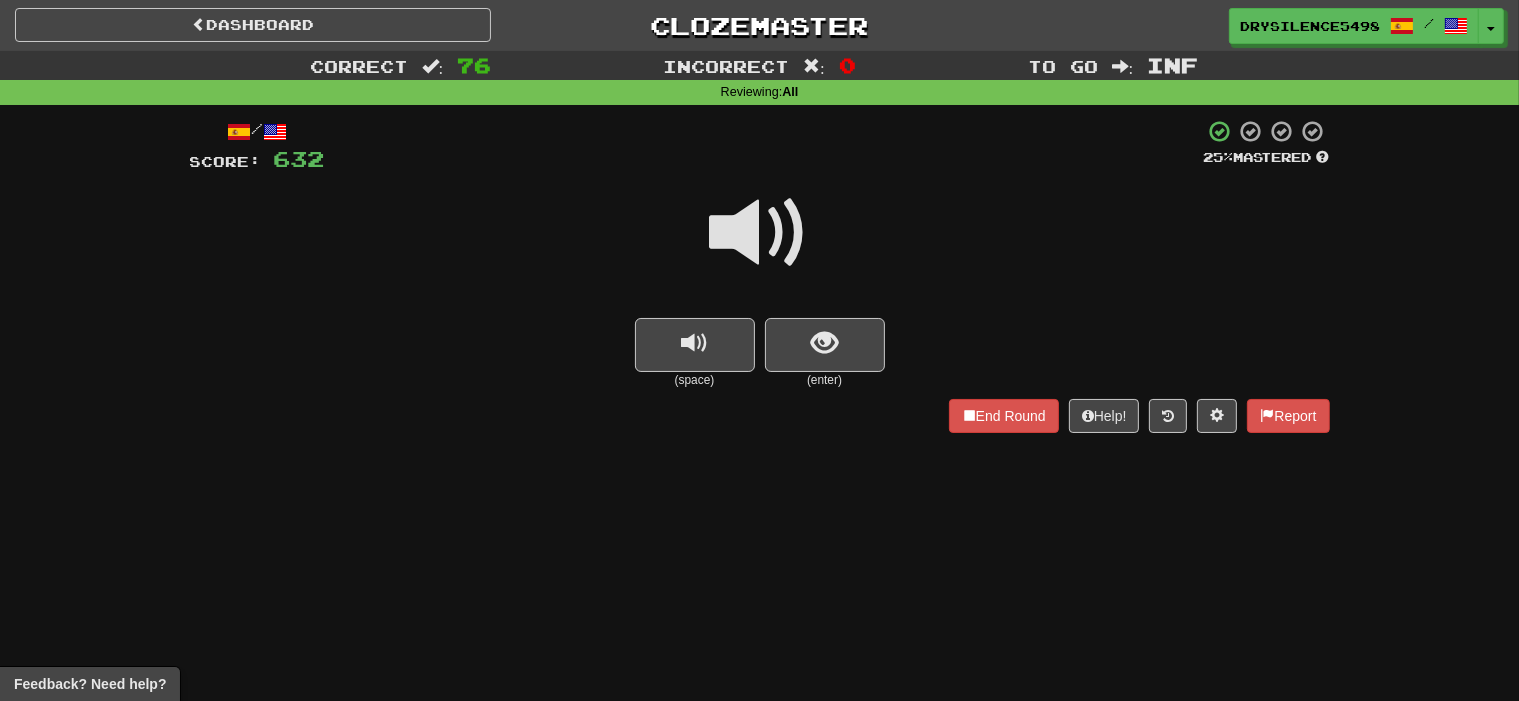 click at bounding box center [824, 343] 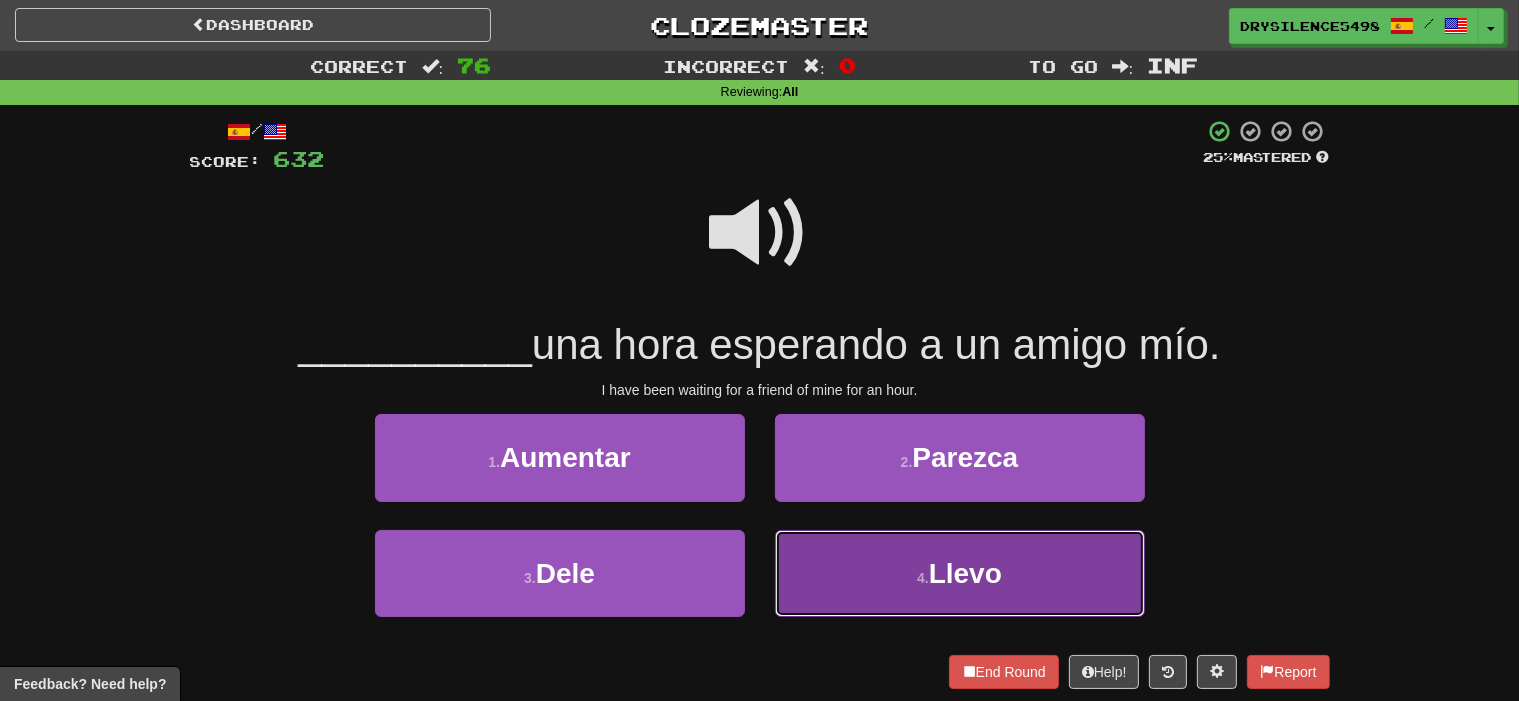 click on "4 .  Llevo" at bounding box center (960, 573) 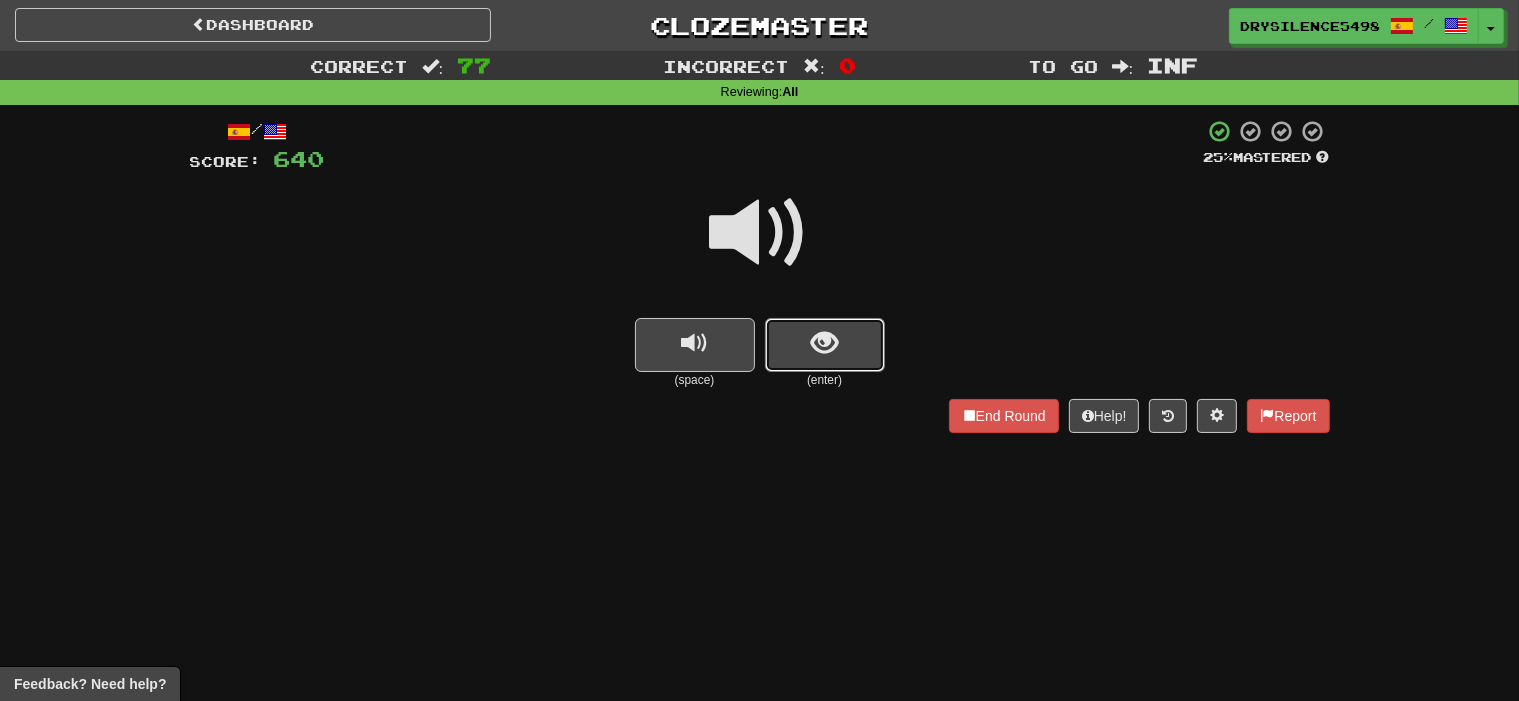 click at bounding box center (824, 343) 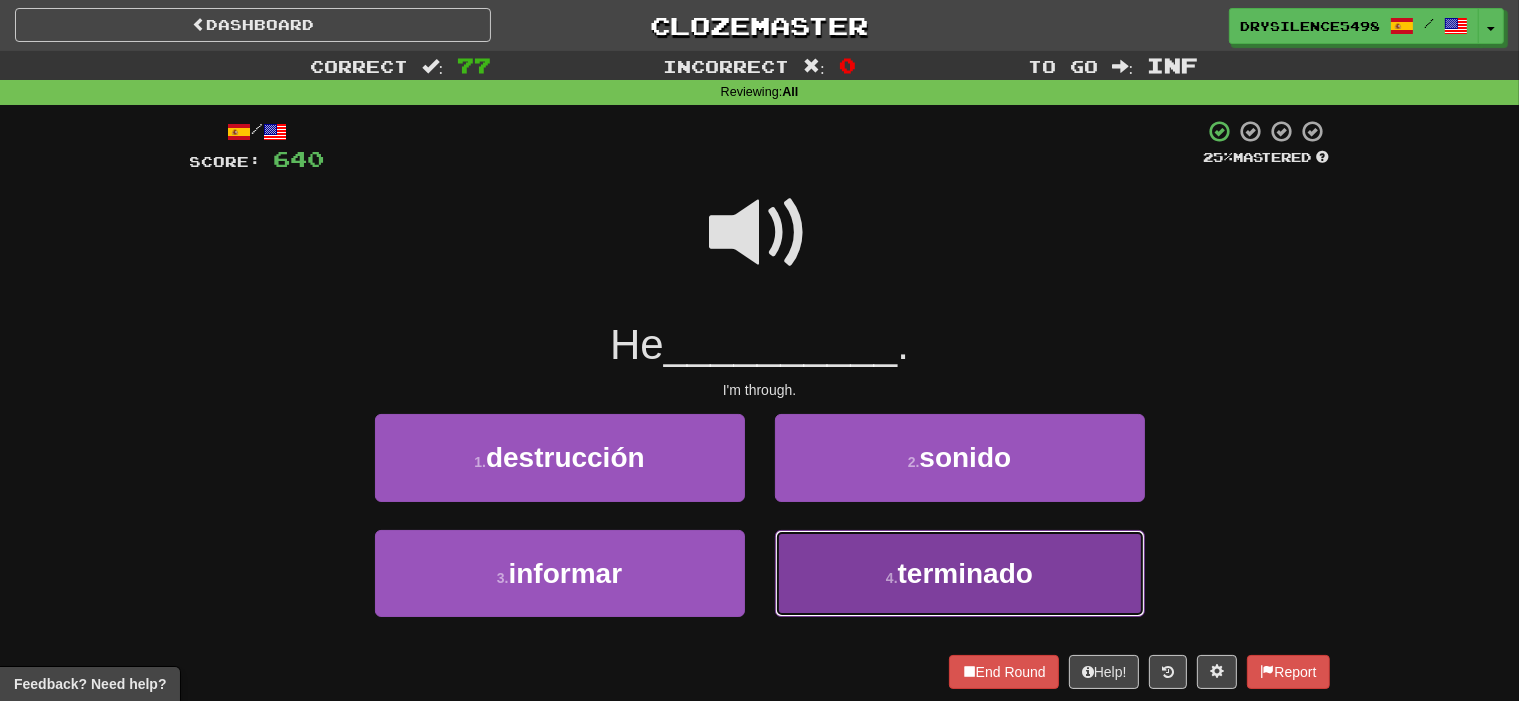 click on "terminado" at bounding box center (965, 573) 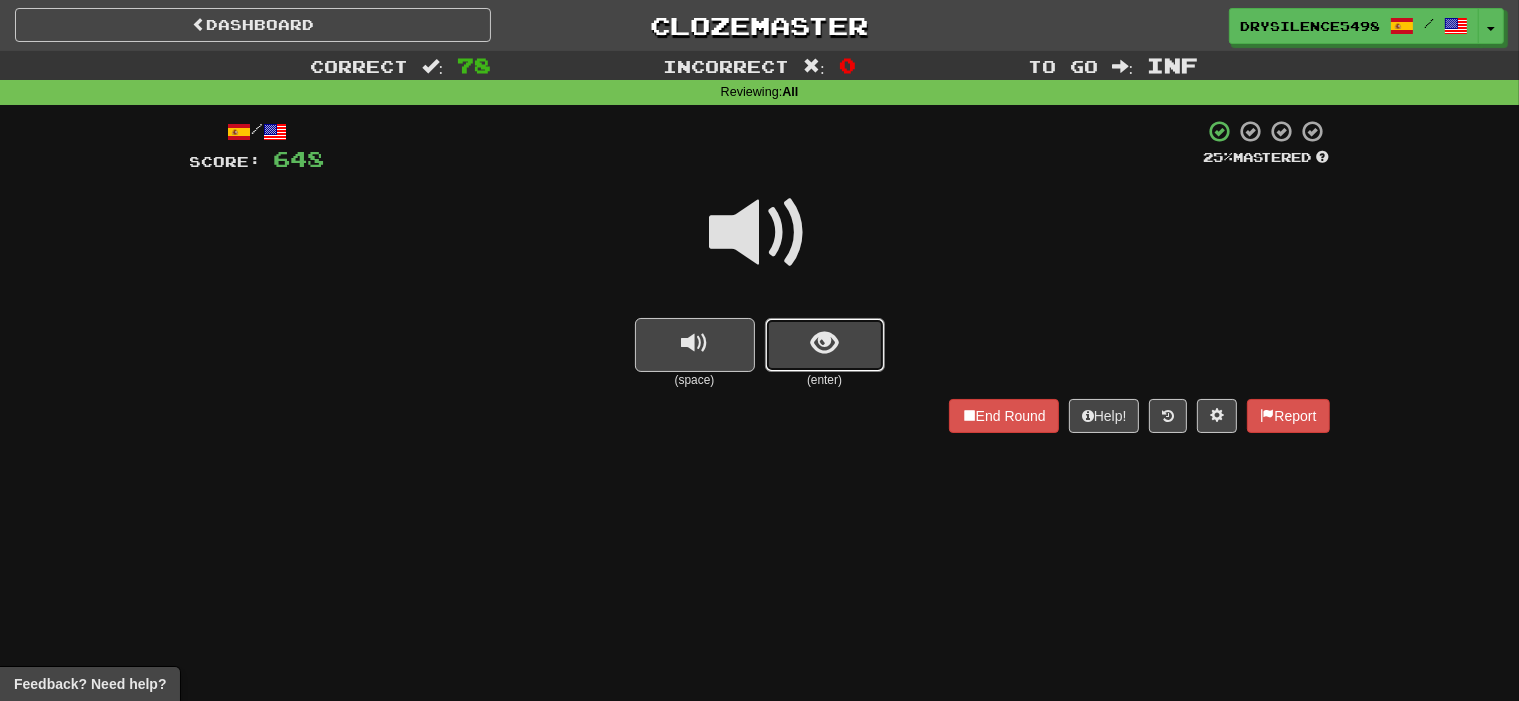 click at bounding box center [825, 345] 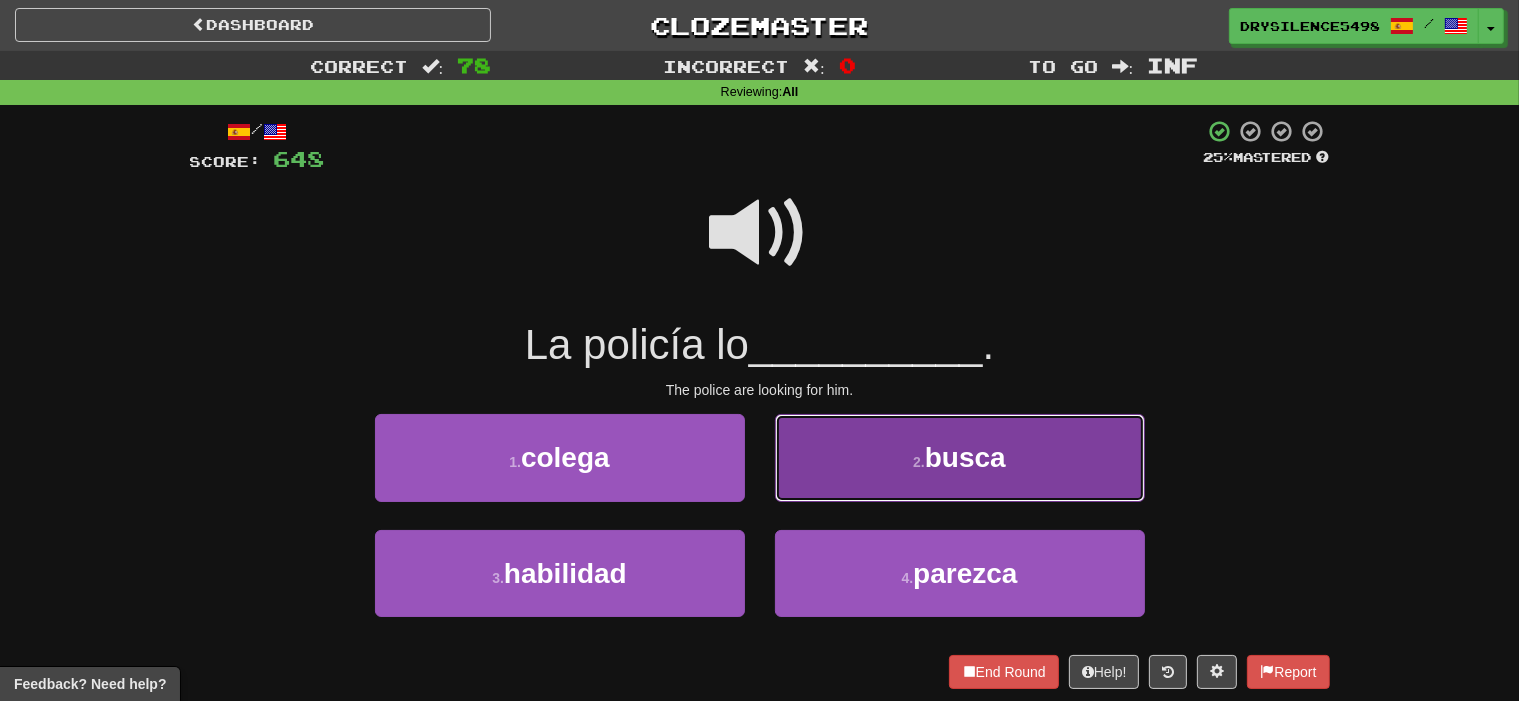 click on "2 .  busca" at bounding box center (960, 457) 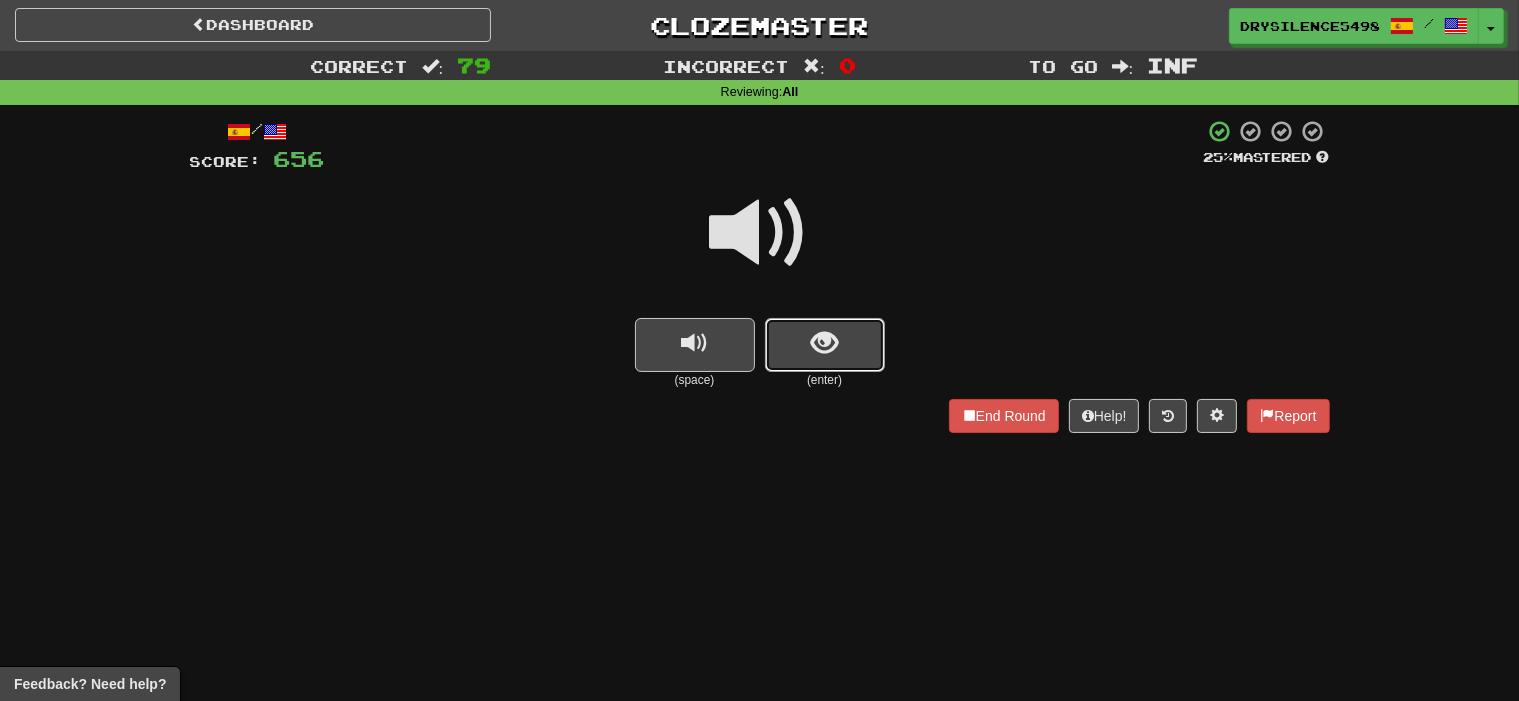 click at bounding box center (825, 345) 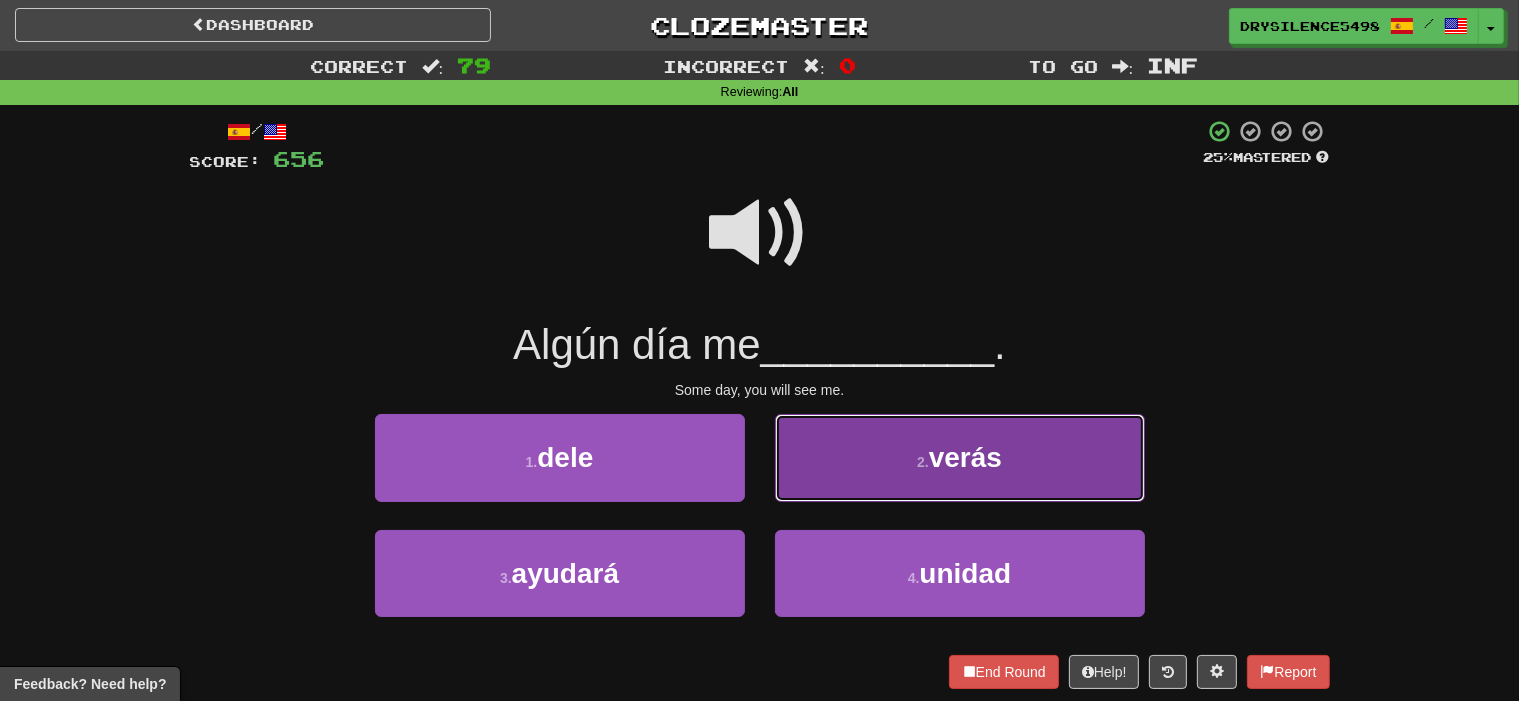 click on "2 .  verás" at bounding box center [960, 457] 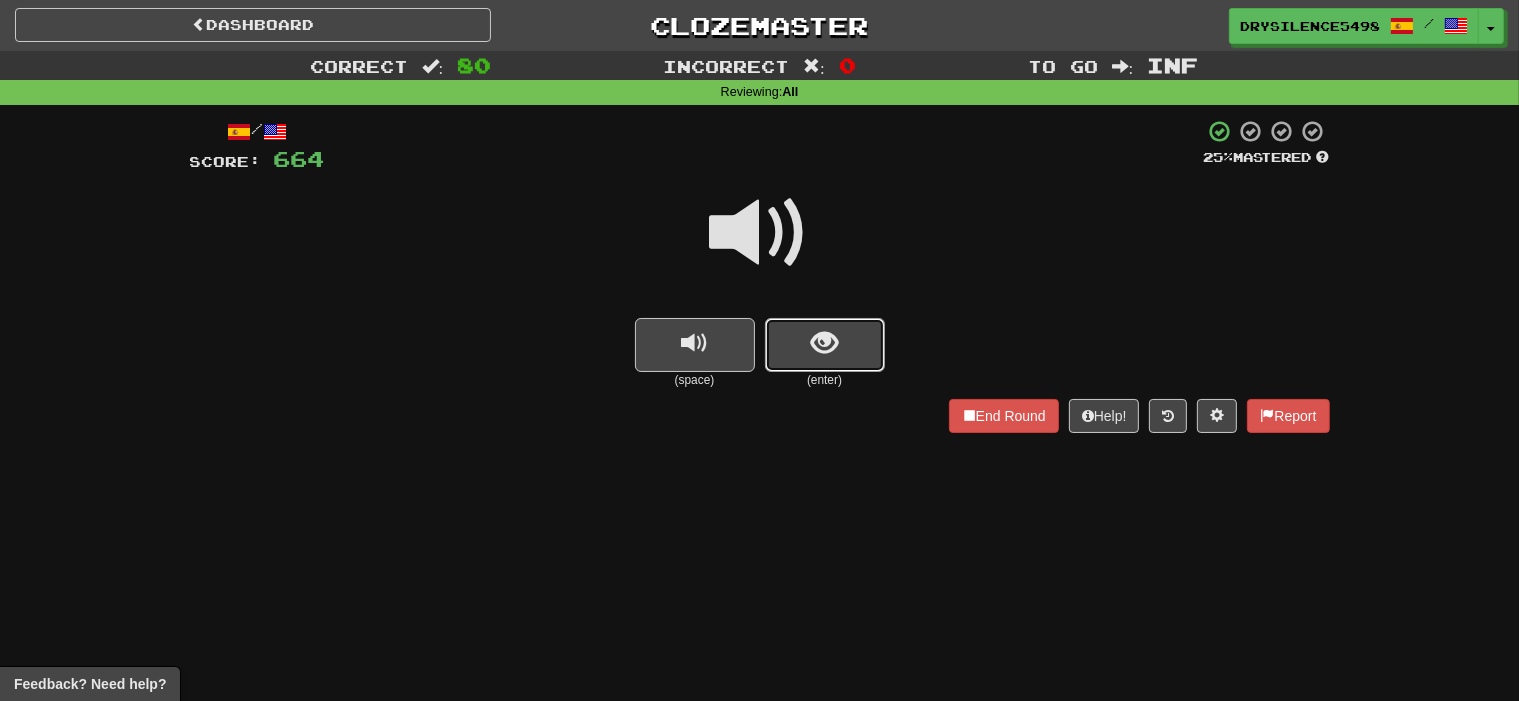 click at bounding box center [825, 345] 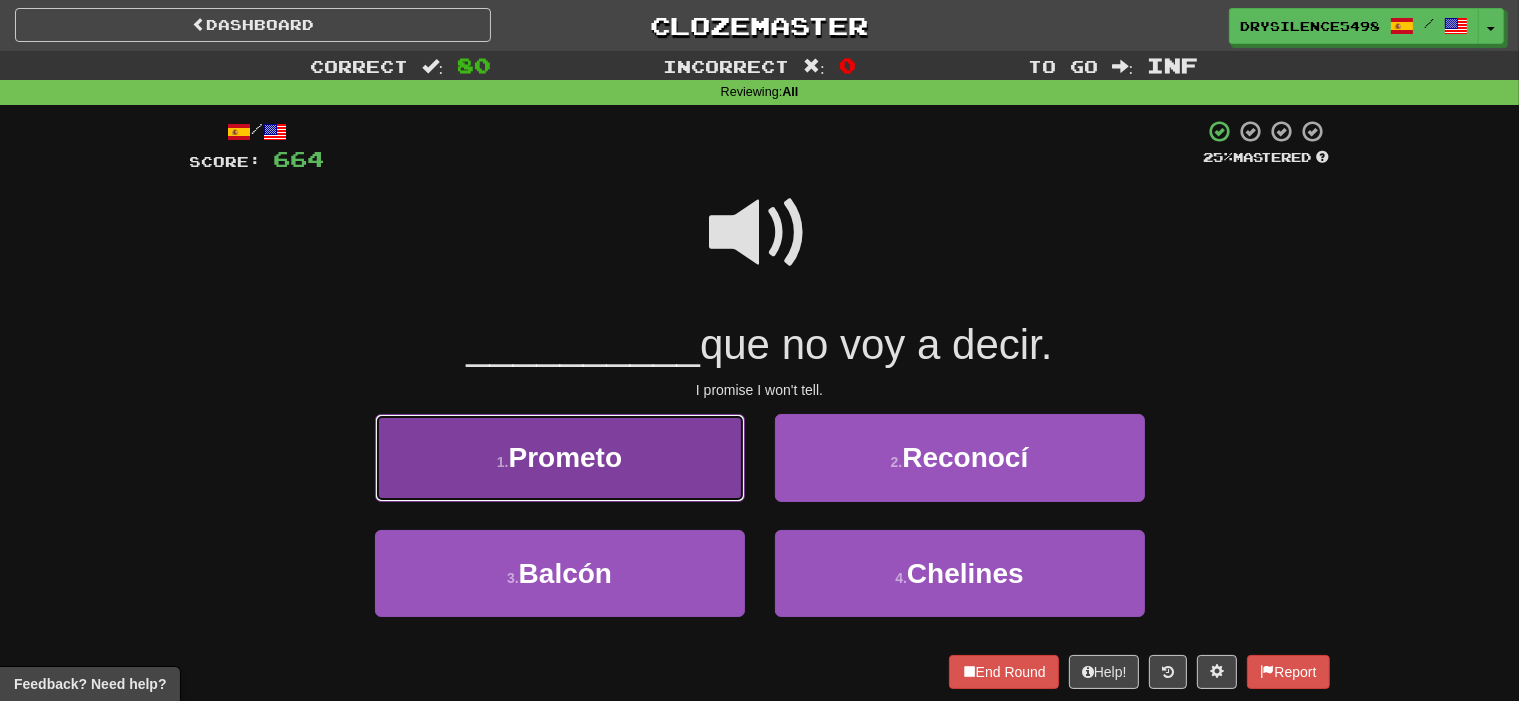 click on "1 .  Prometo" at bounding box center (560, 457) 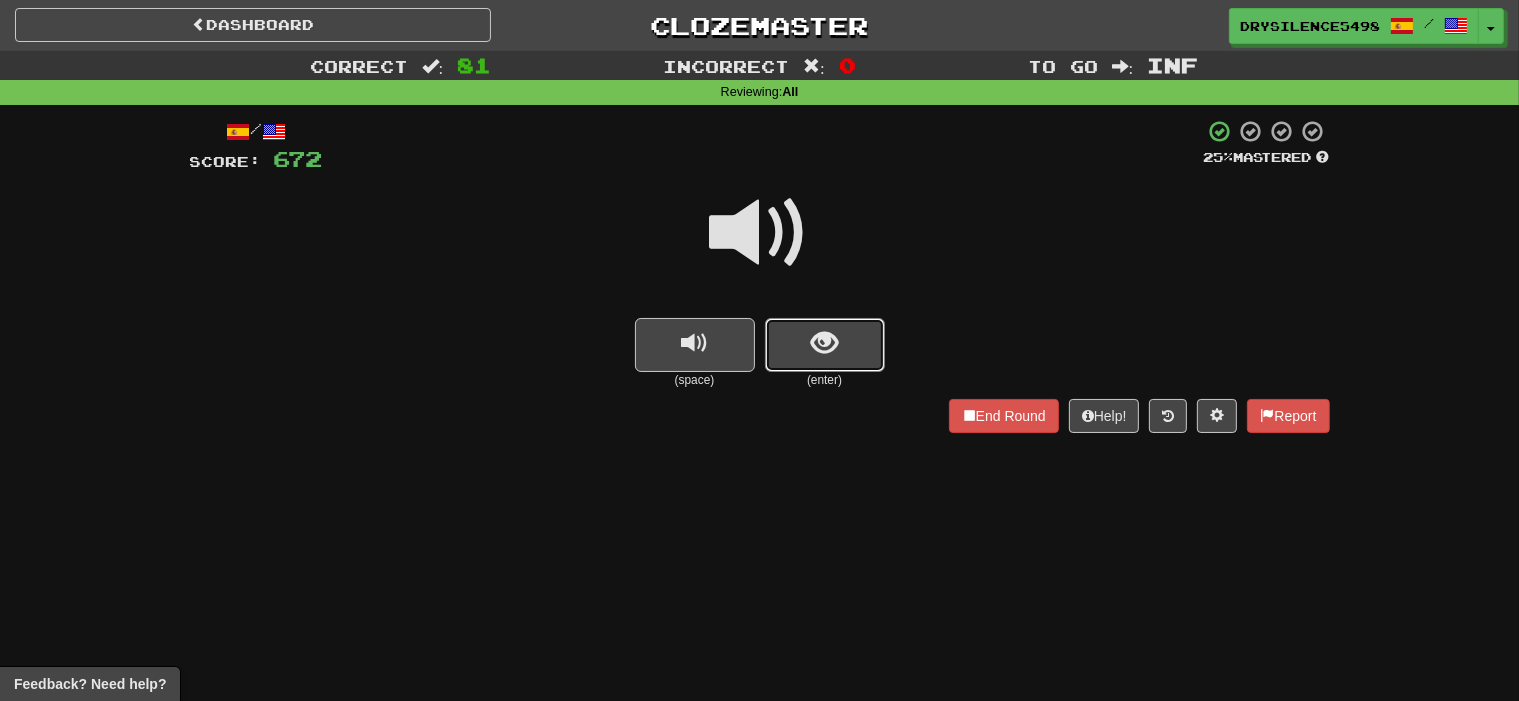 click at bounding box center [824, 343] 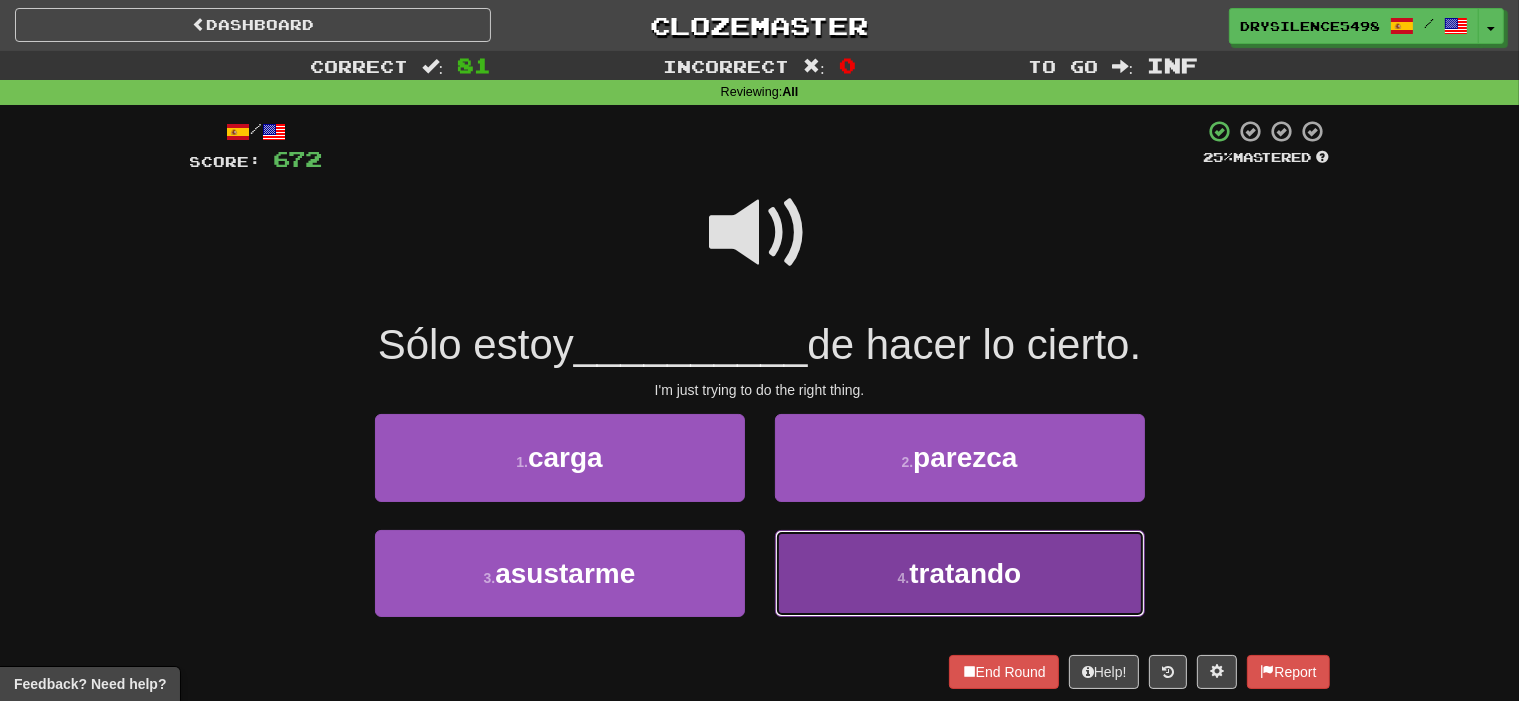 click on "4 .  tratando" at bounding box center [960, 573] 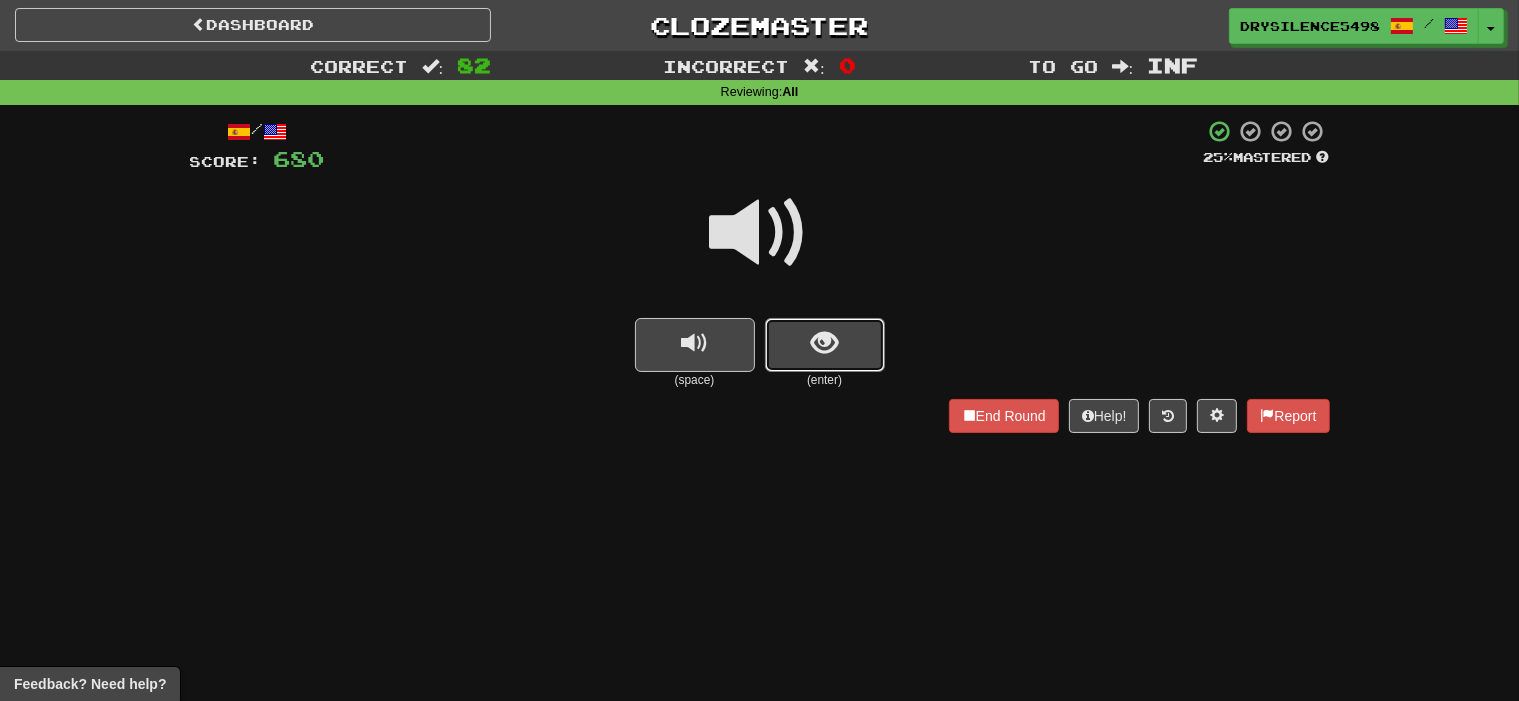 click at bounding box center [824, 343] 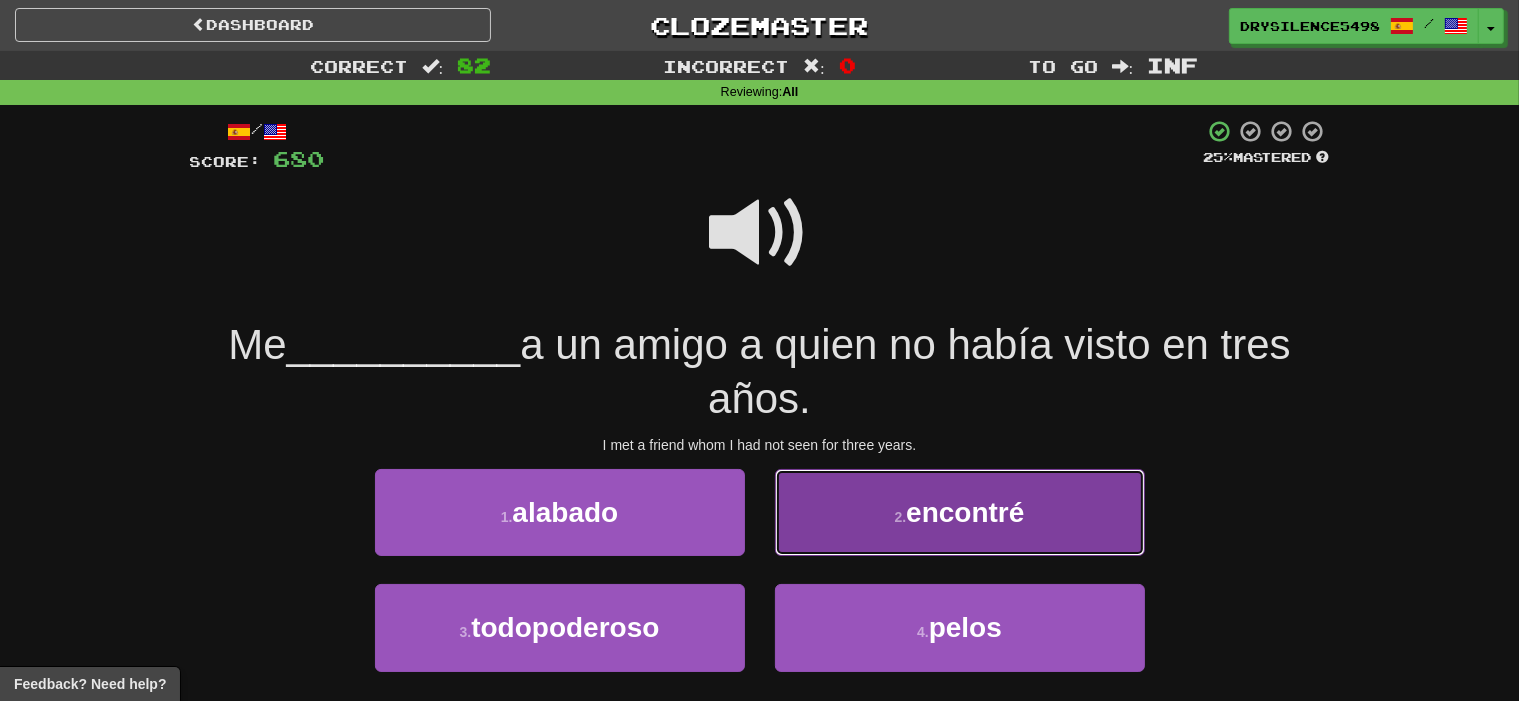 click on "2 .  encontré" at bounding box center (960, 512) 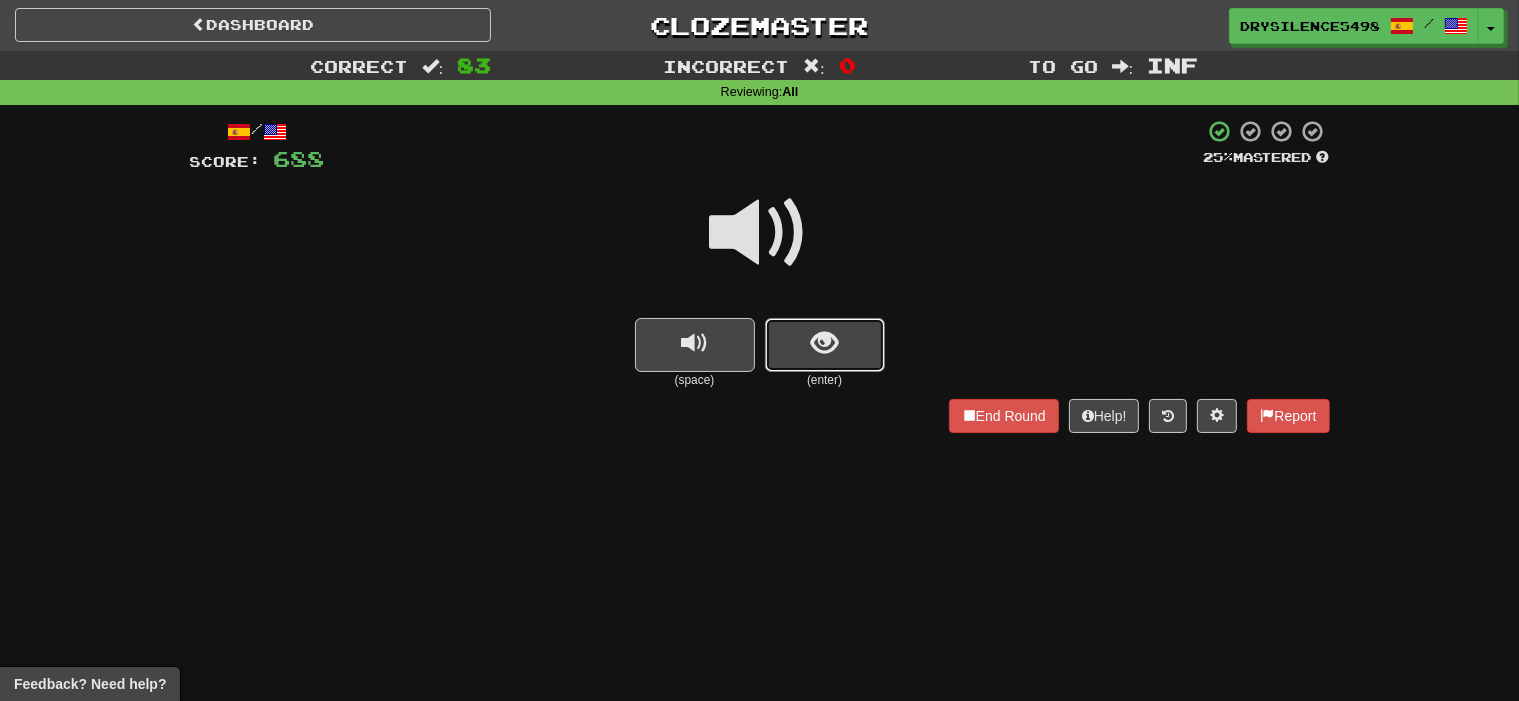 click at bounding box center [824, 343] 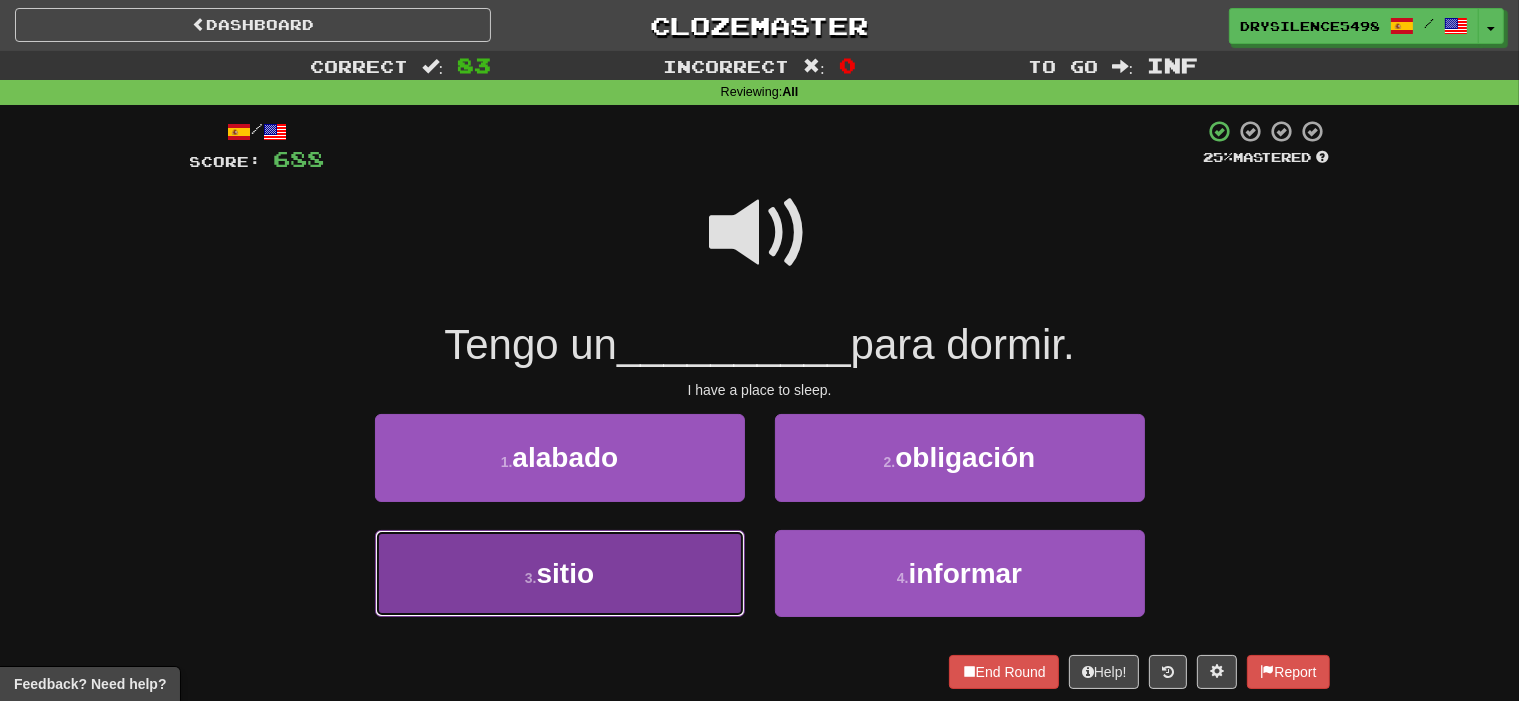 click on "3 .  sitio" at bounding box center (560, 573) 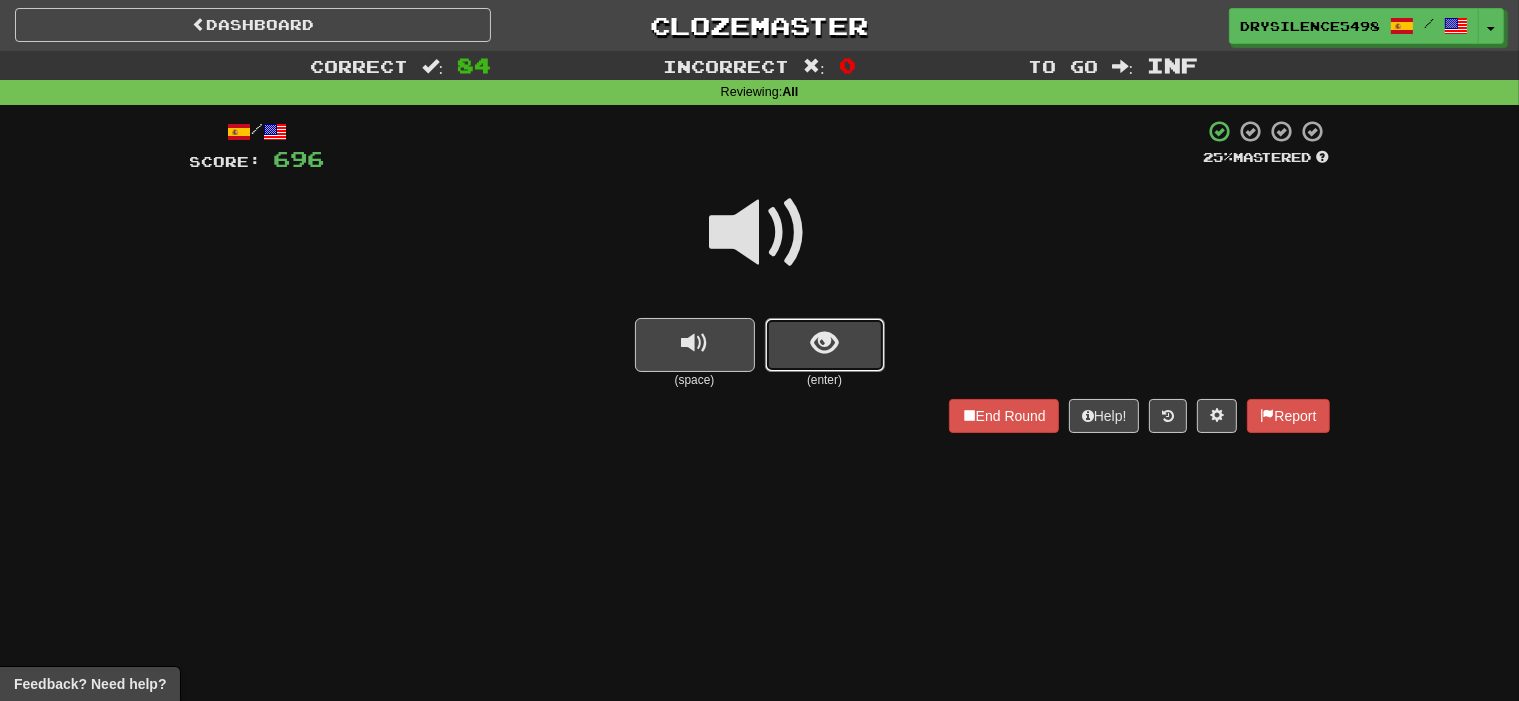 click at bounding box center [824, 343] 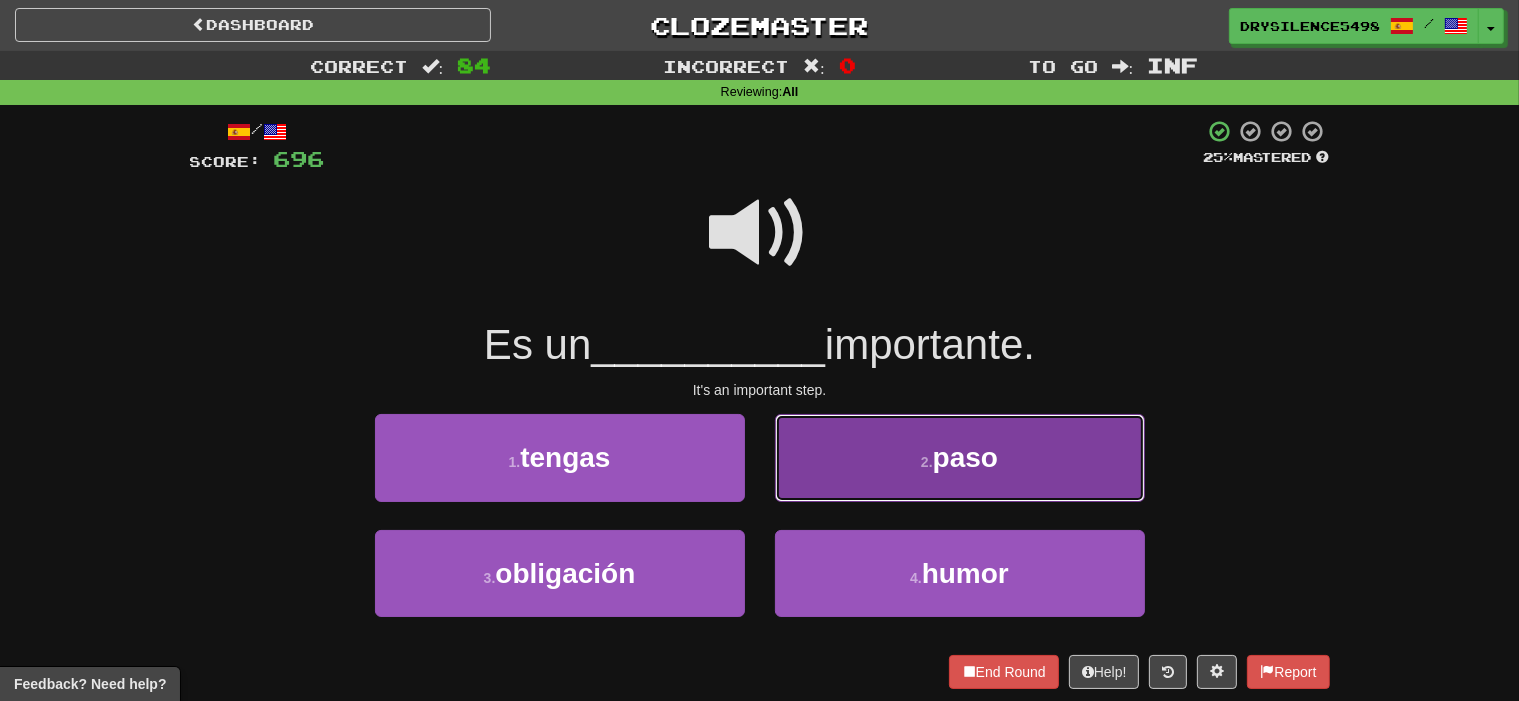 click on "2 .  paso" at bounding box center [960, 457] 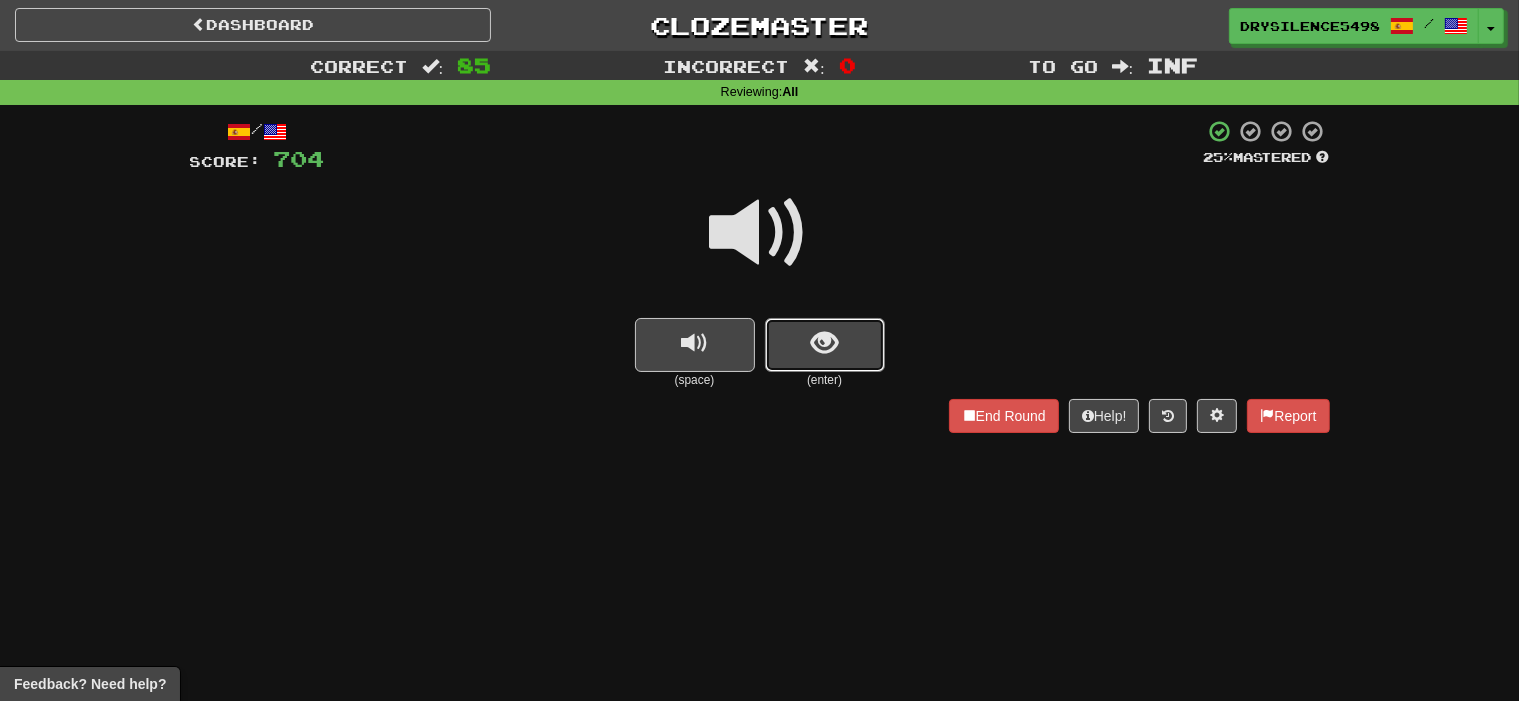 click at bounding box center (824, 343) 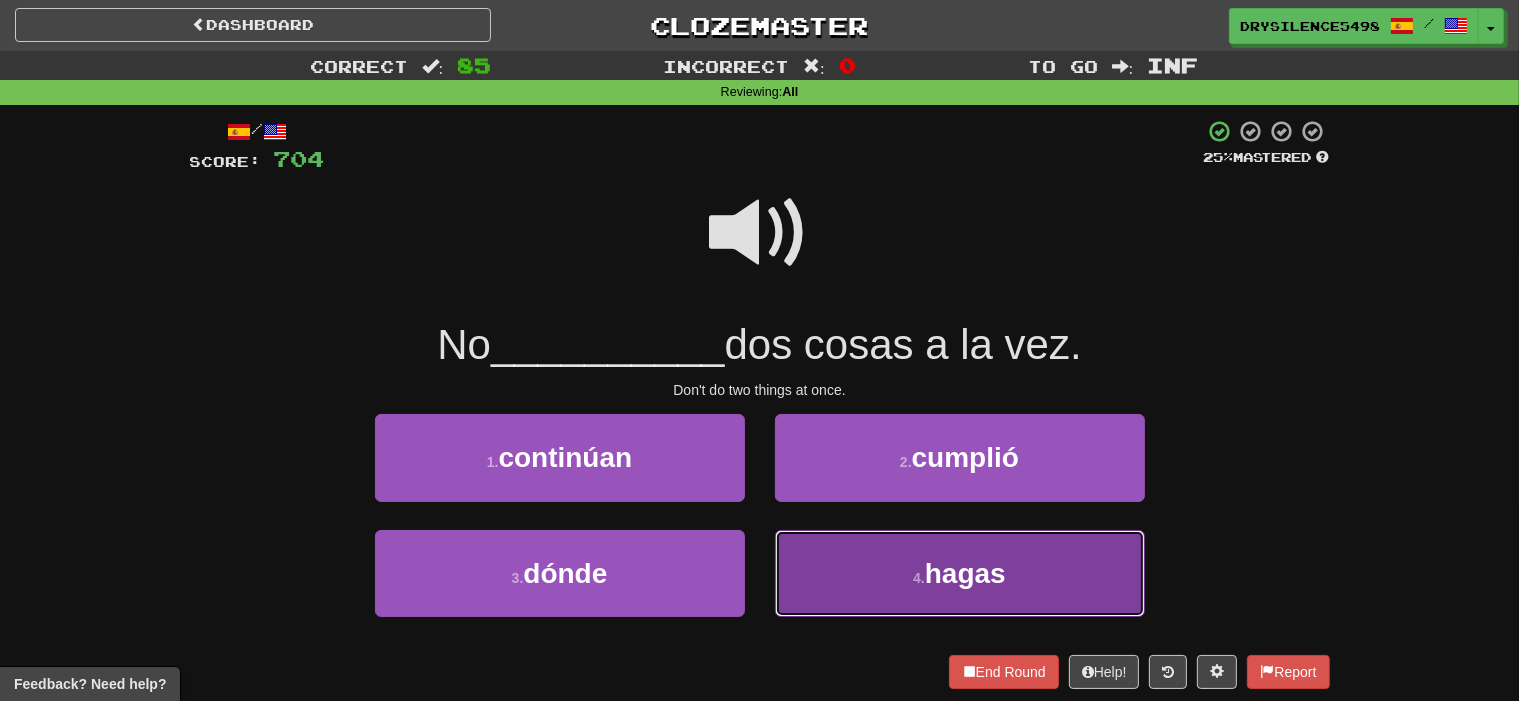 click on "4 .  hagas" at bounding box center (960, 573) 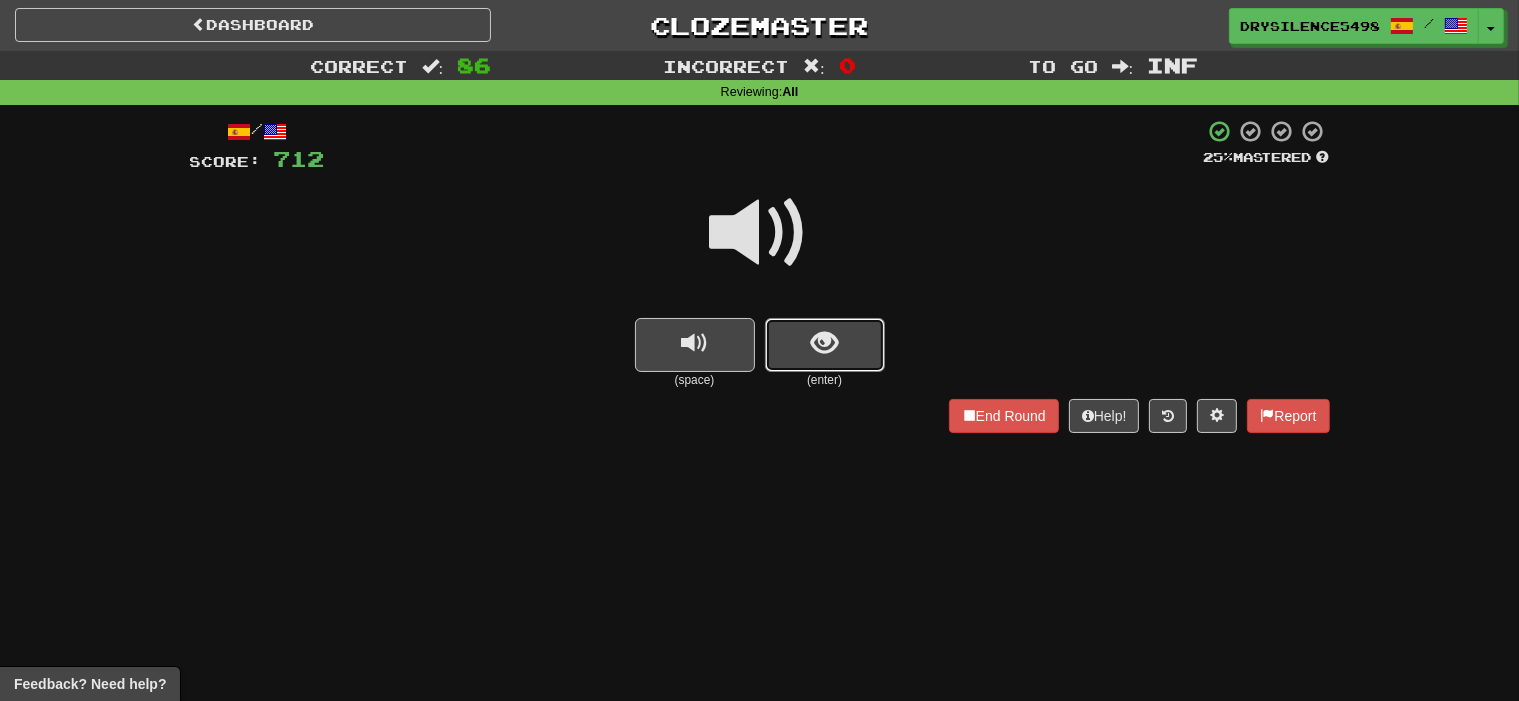 click at bounding box center [825, 345] 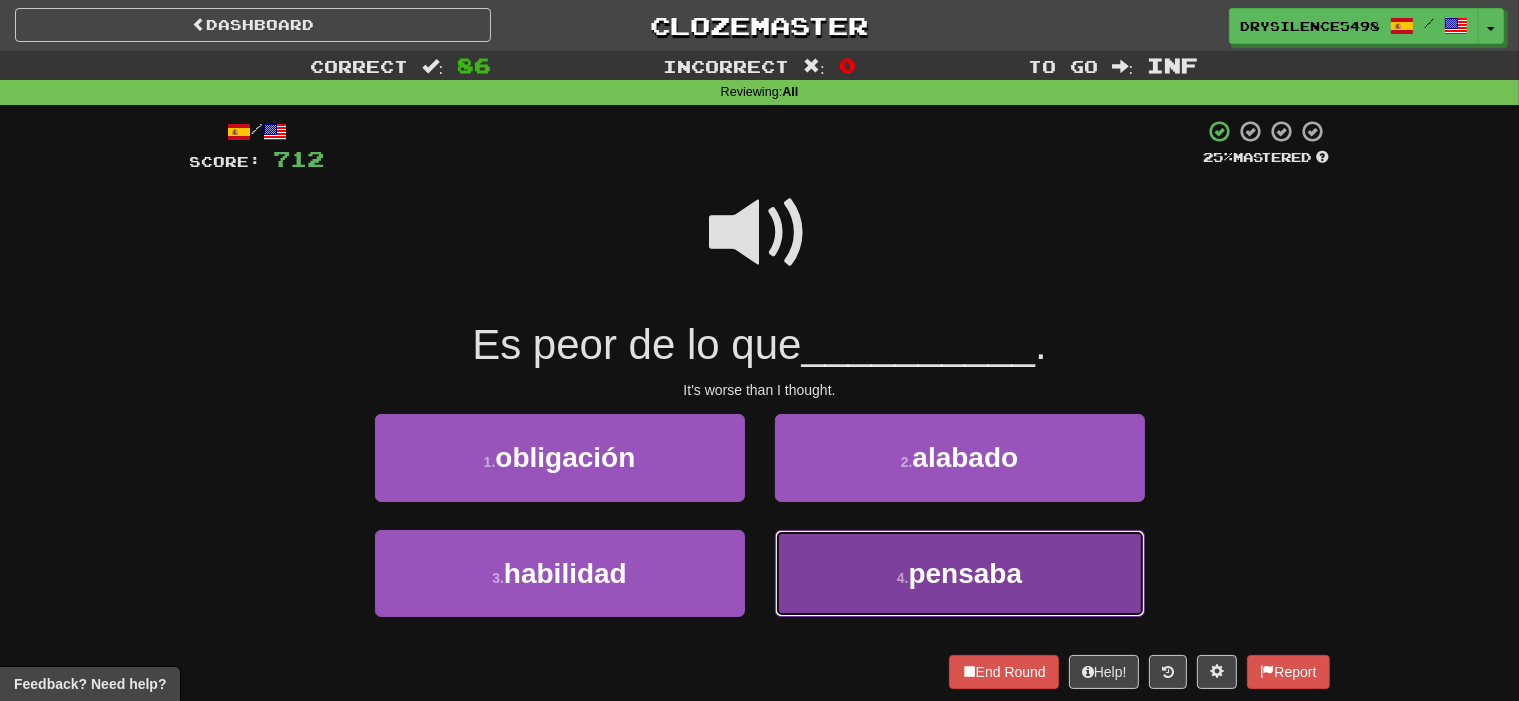 click on "4 .  pensaba" at bounding box center [960, 573] 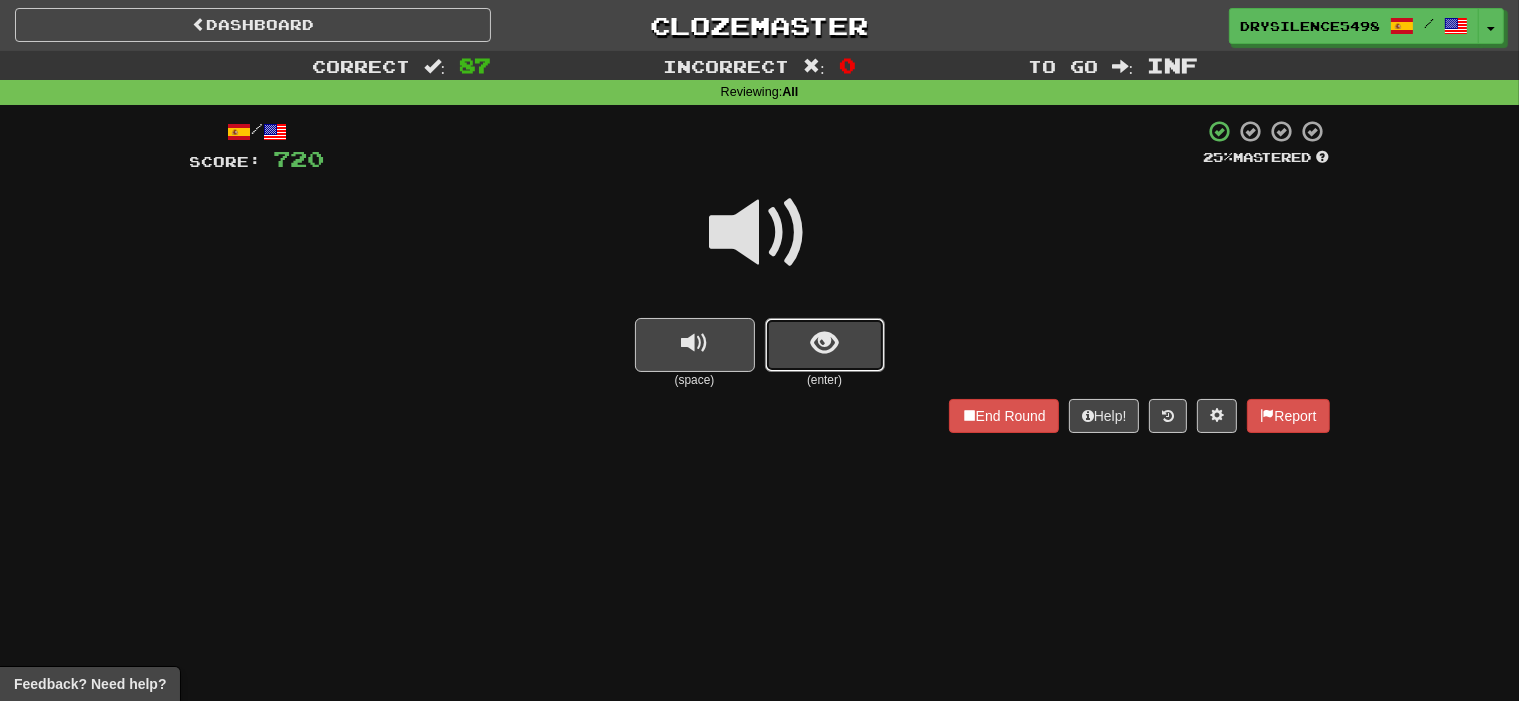 click at bounding box center (824, 343) 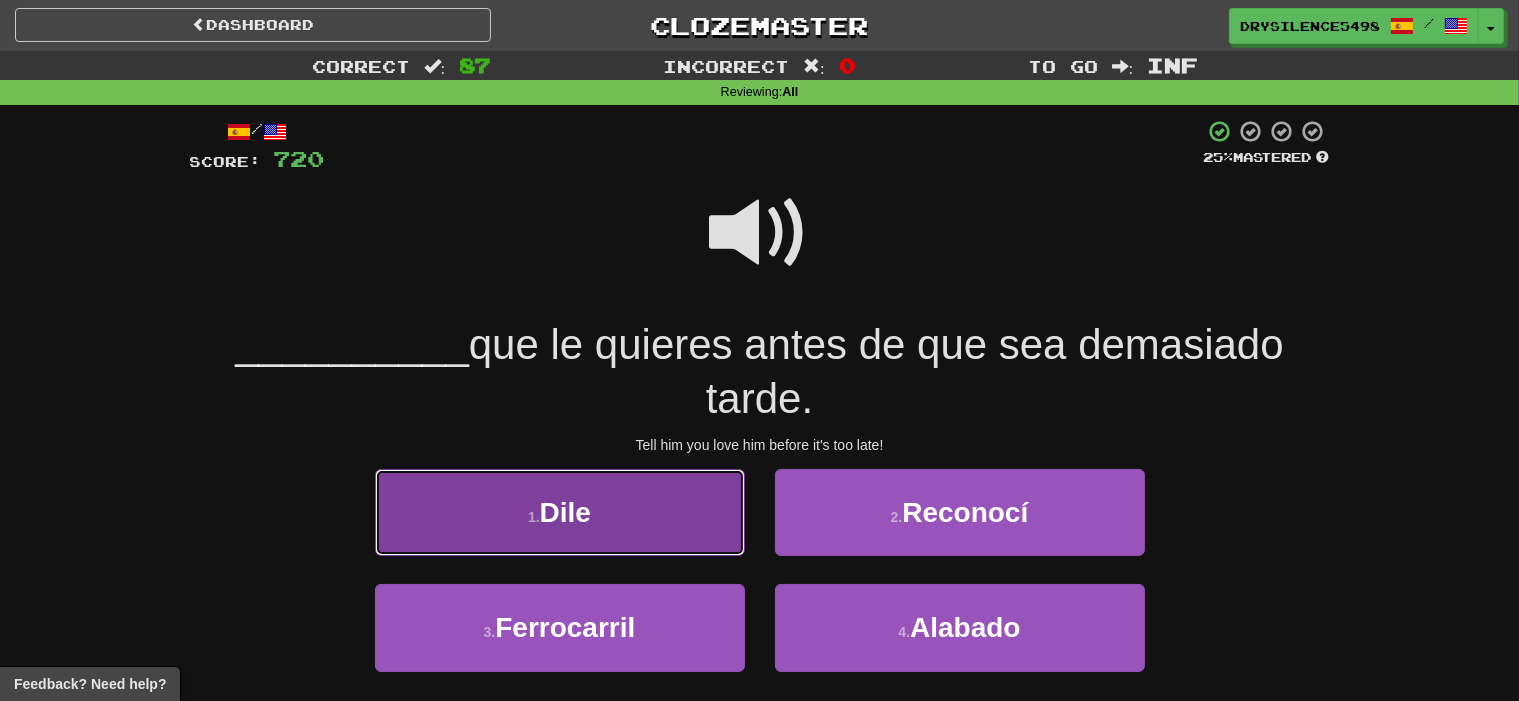 click on "1 .  Dile" at bounding box center (560, 512) 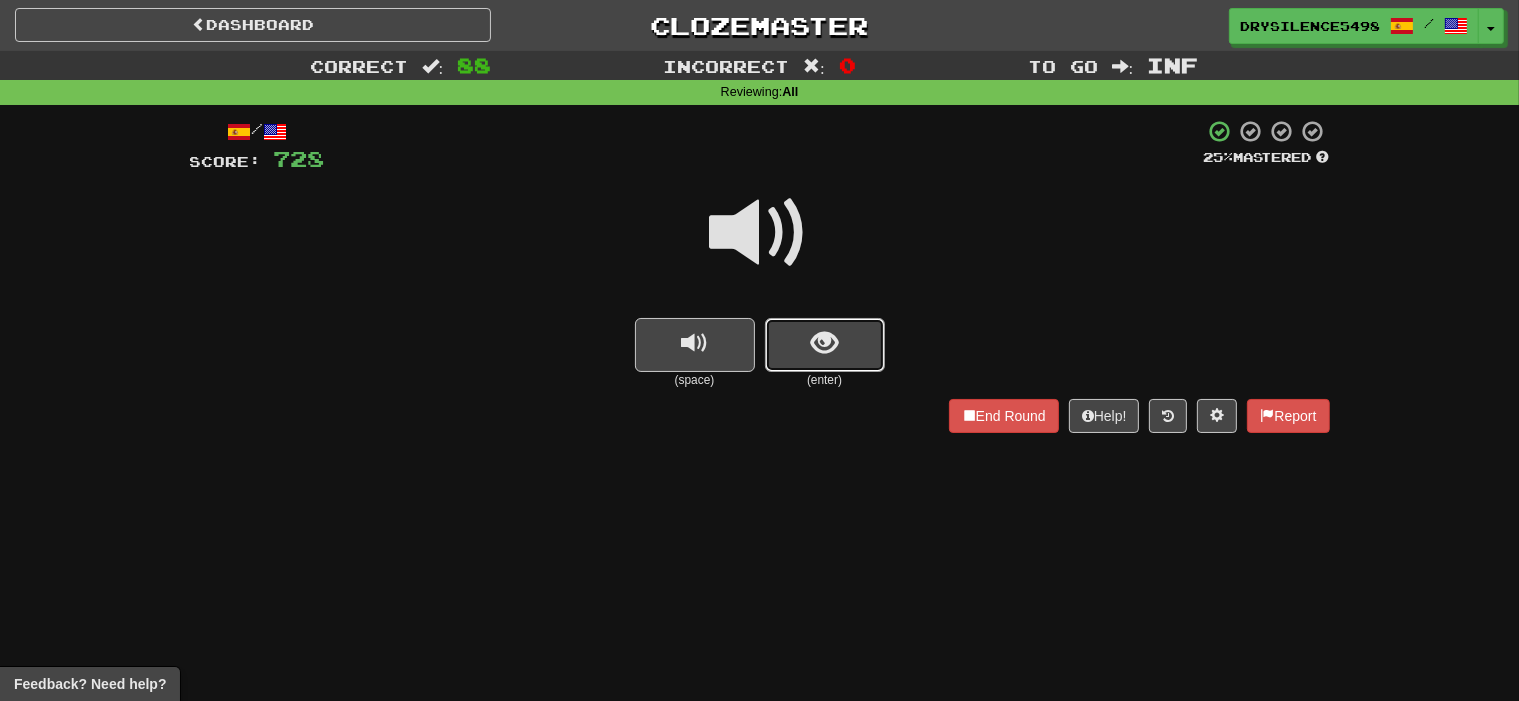click at bounding box center [824, 343] 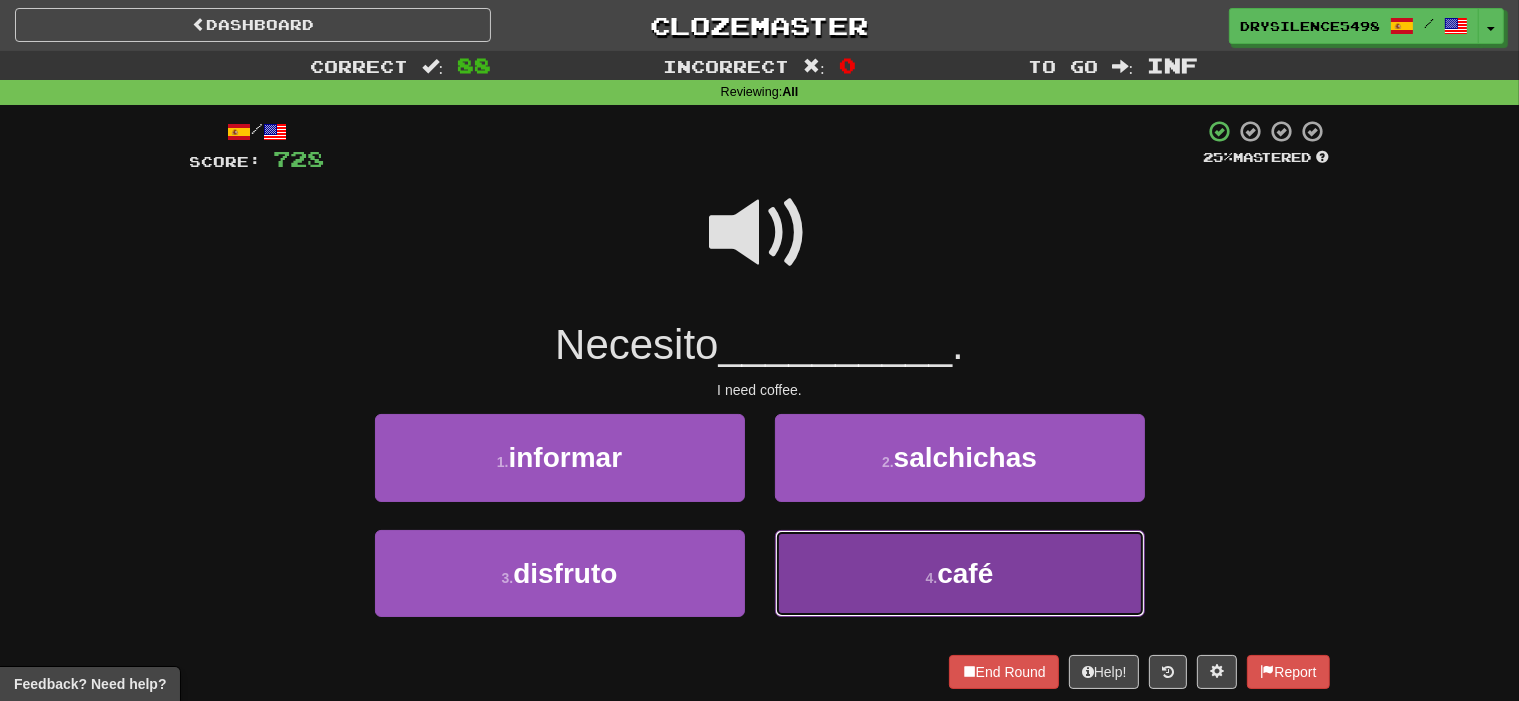 click on "4 .  café" at bounding box center (960, 573) 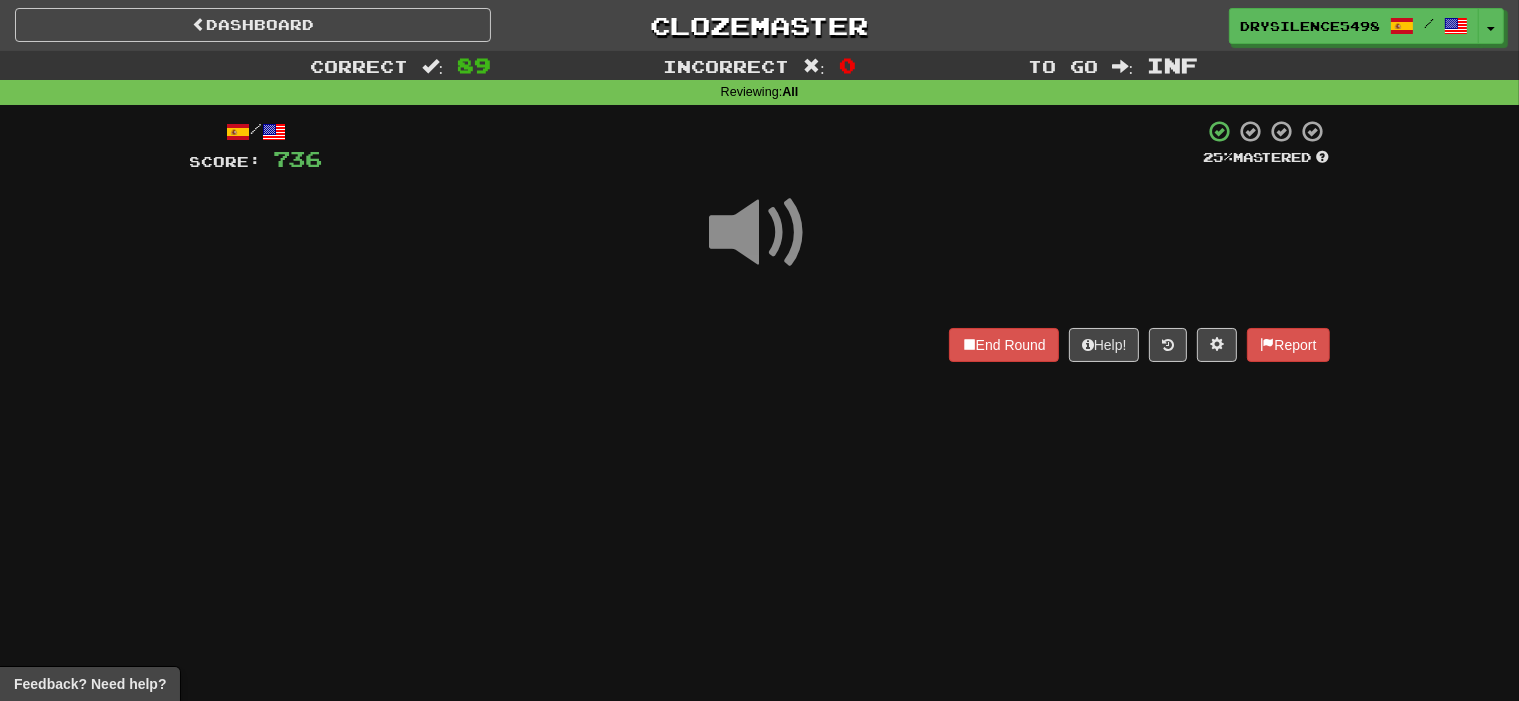 click on "End Round  Help!  Report" at bounding box center [760, 345] 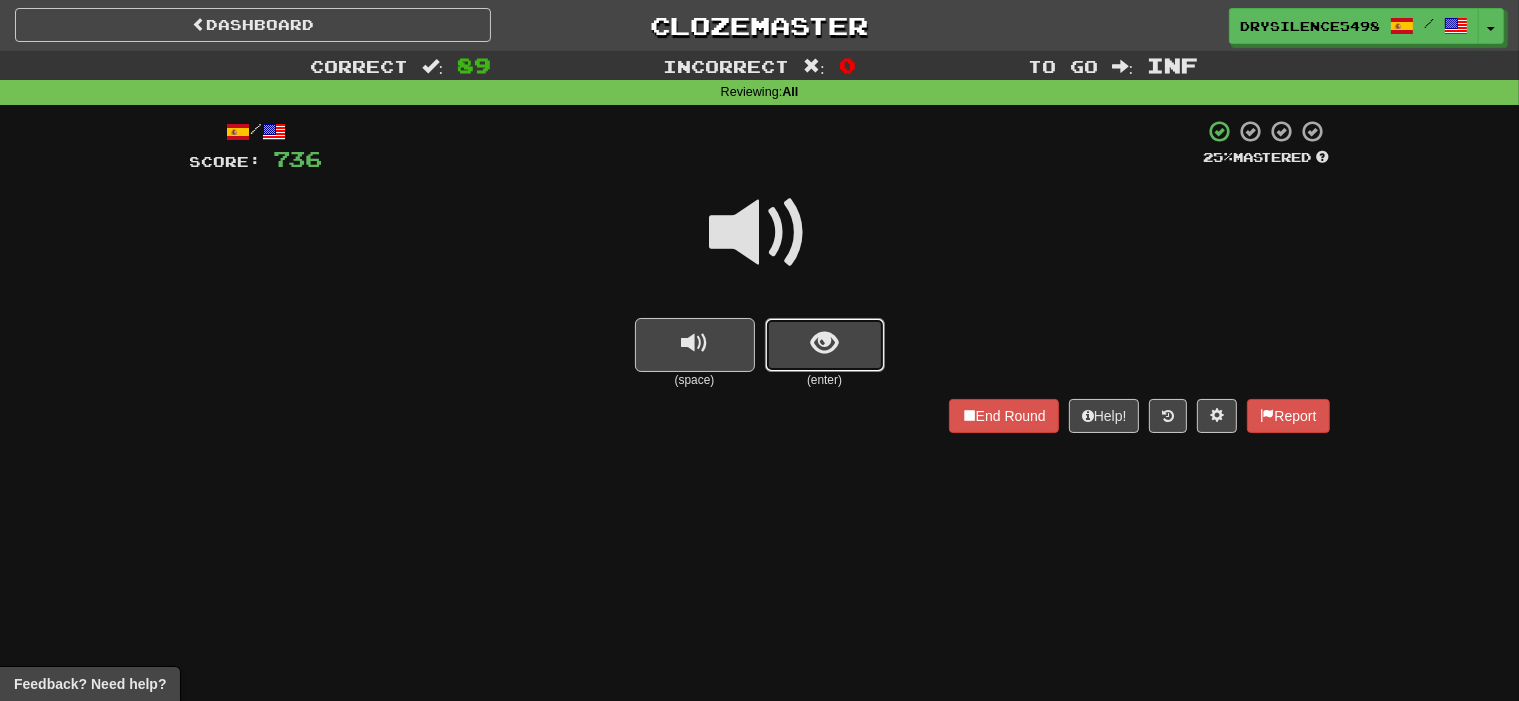 click at bounding box center [824, 343] 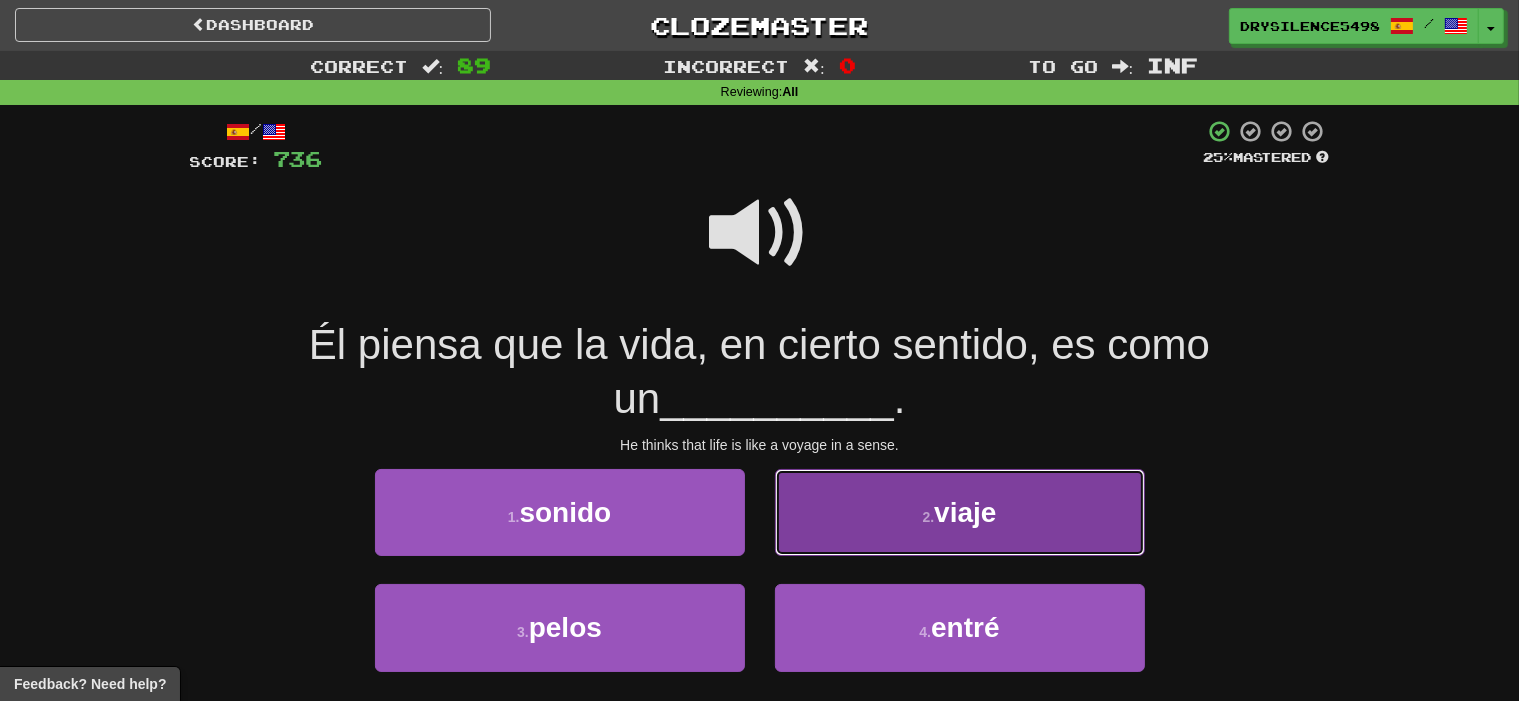 click on "2 .  viaje" at bounding box center (960, 512) 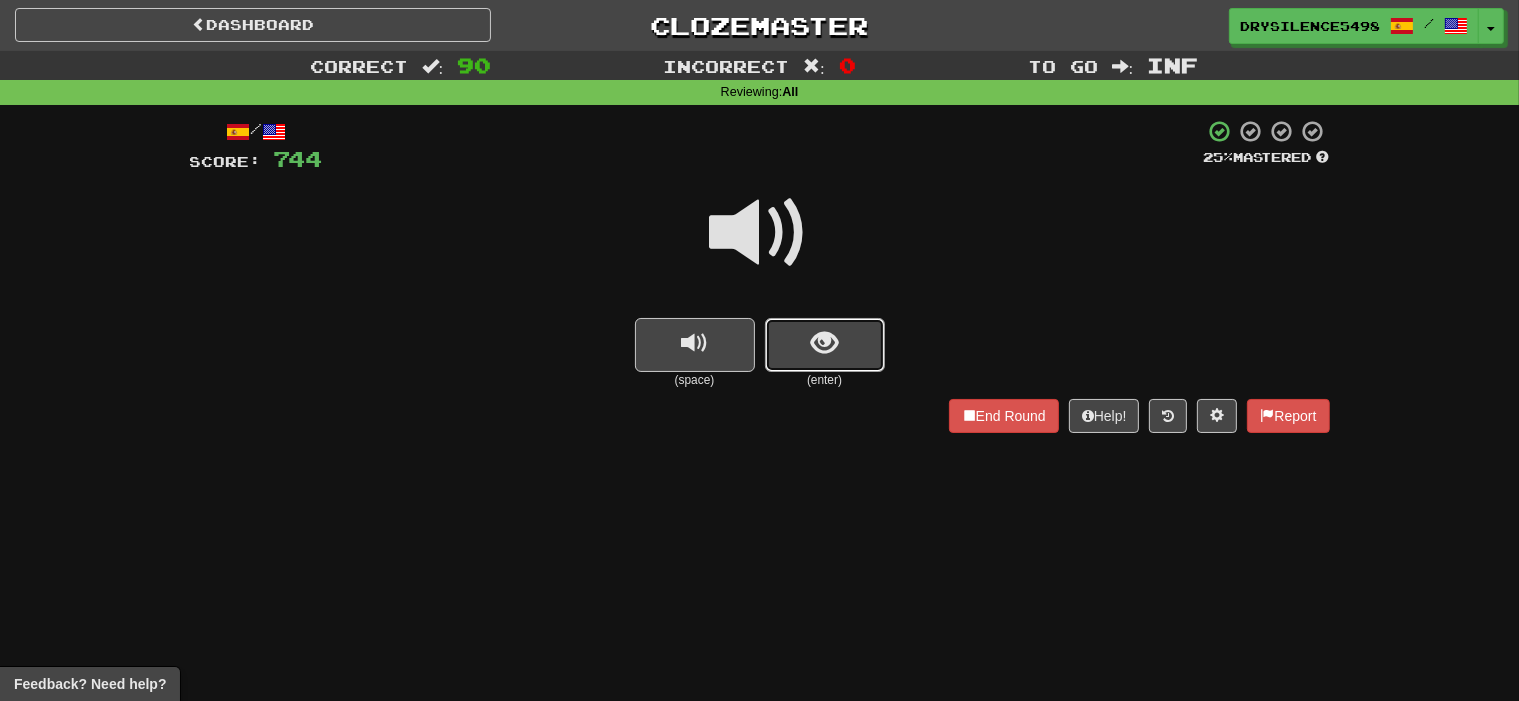 click at bounding box center (824, 343) 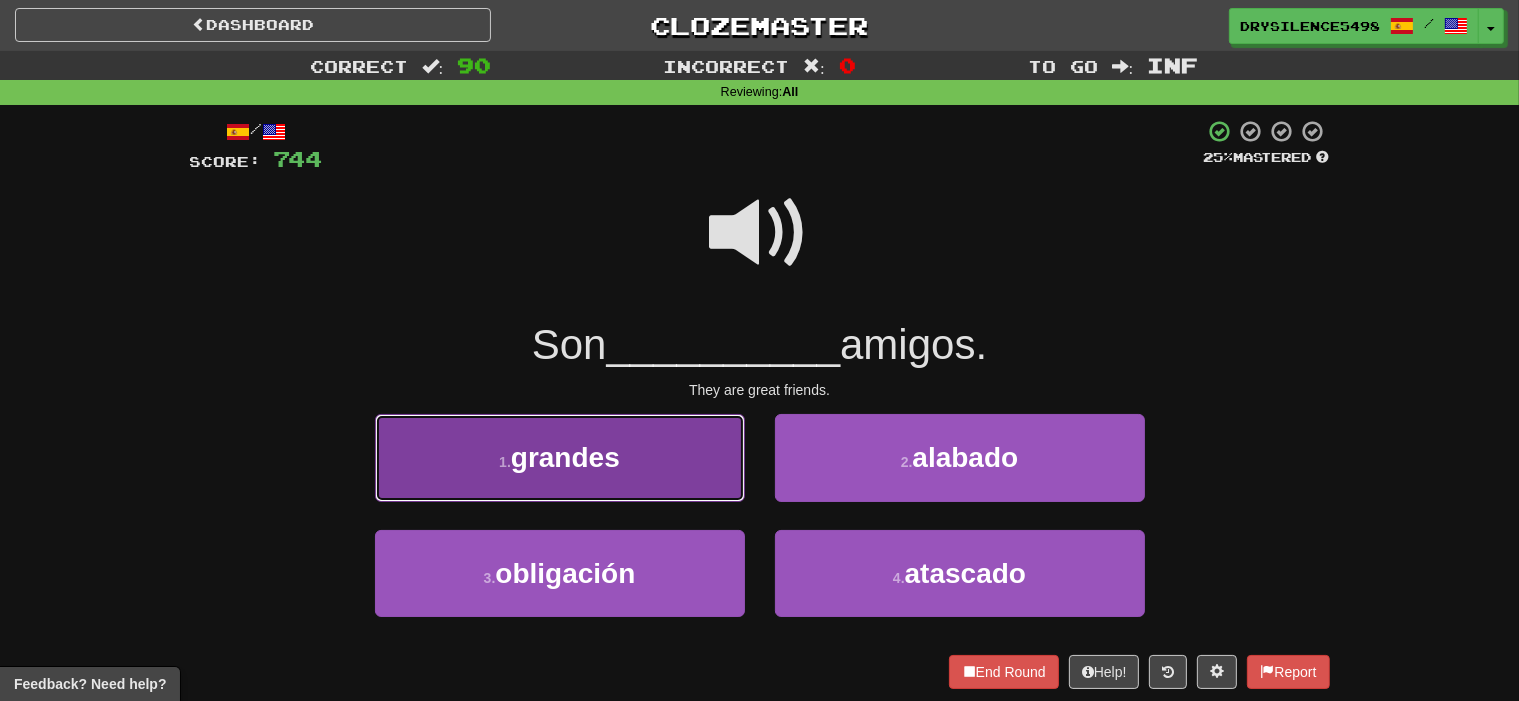 click on "1 .  grandes" at bounding box center (560, 457) 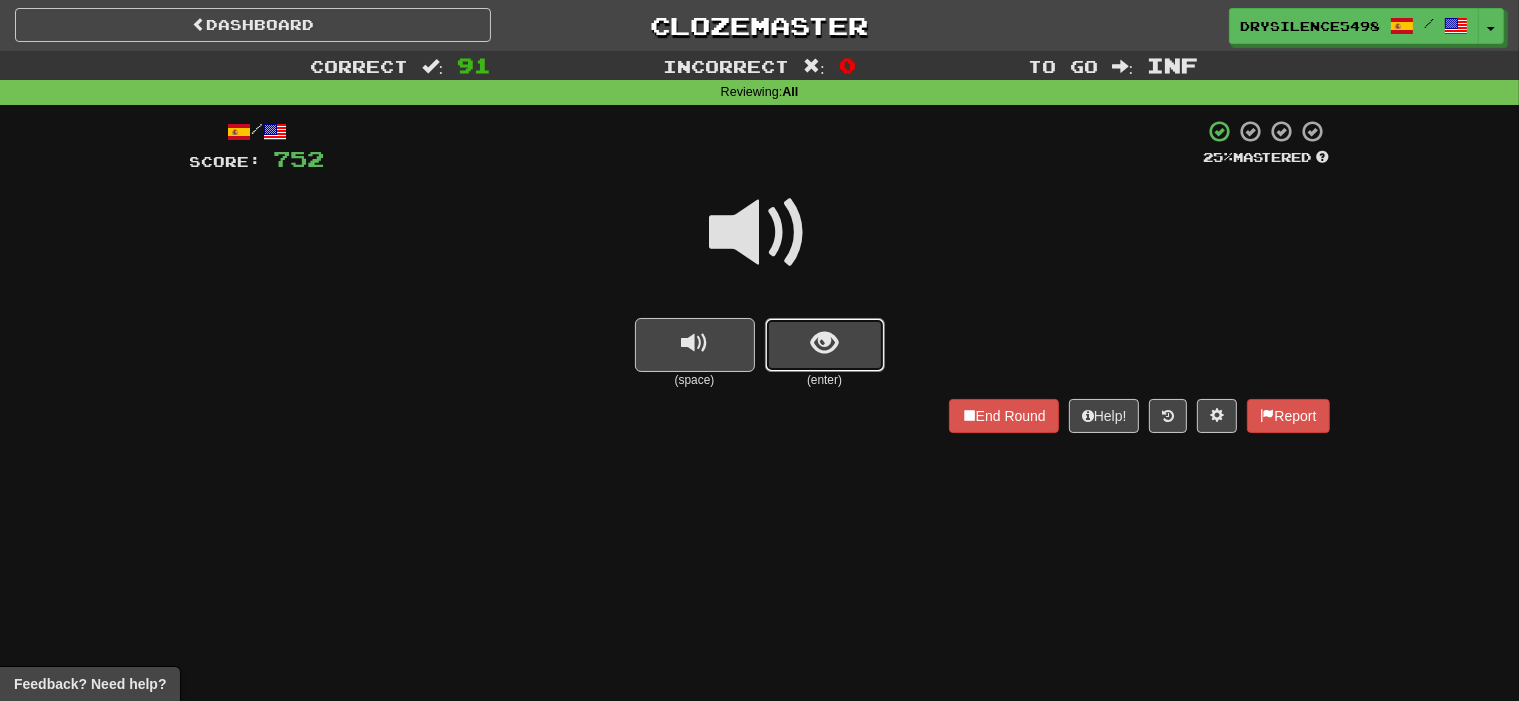 click at bounding box center [825, 345] 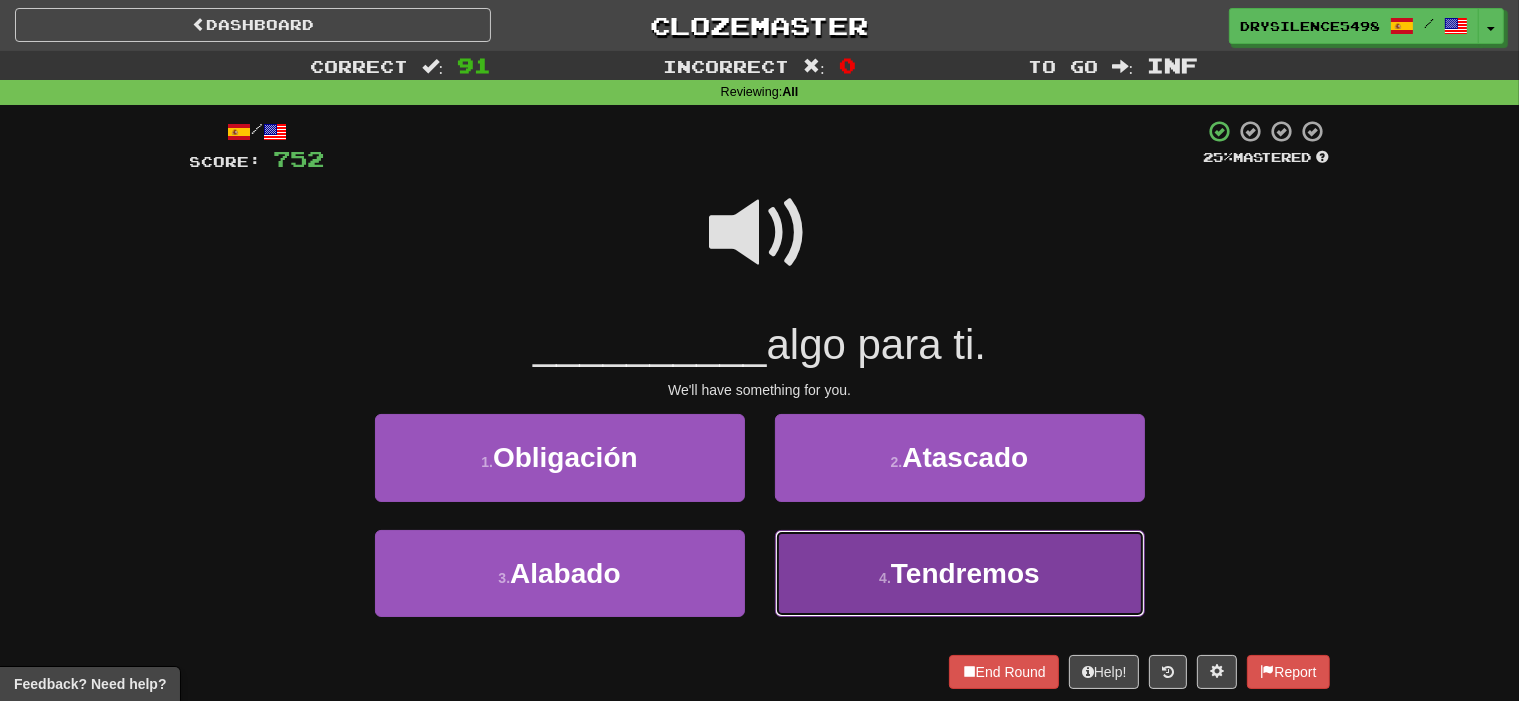click on "4 .  Tendremos" at bounding box center (960, 573) 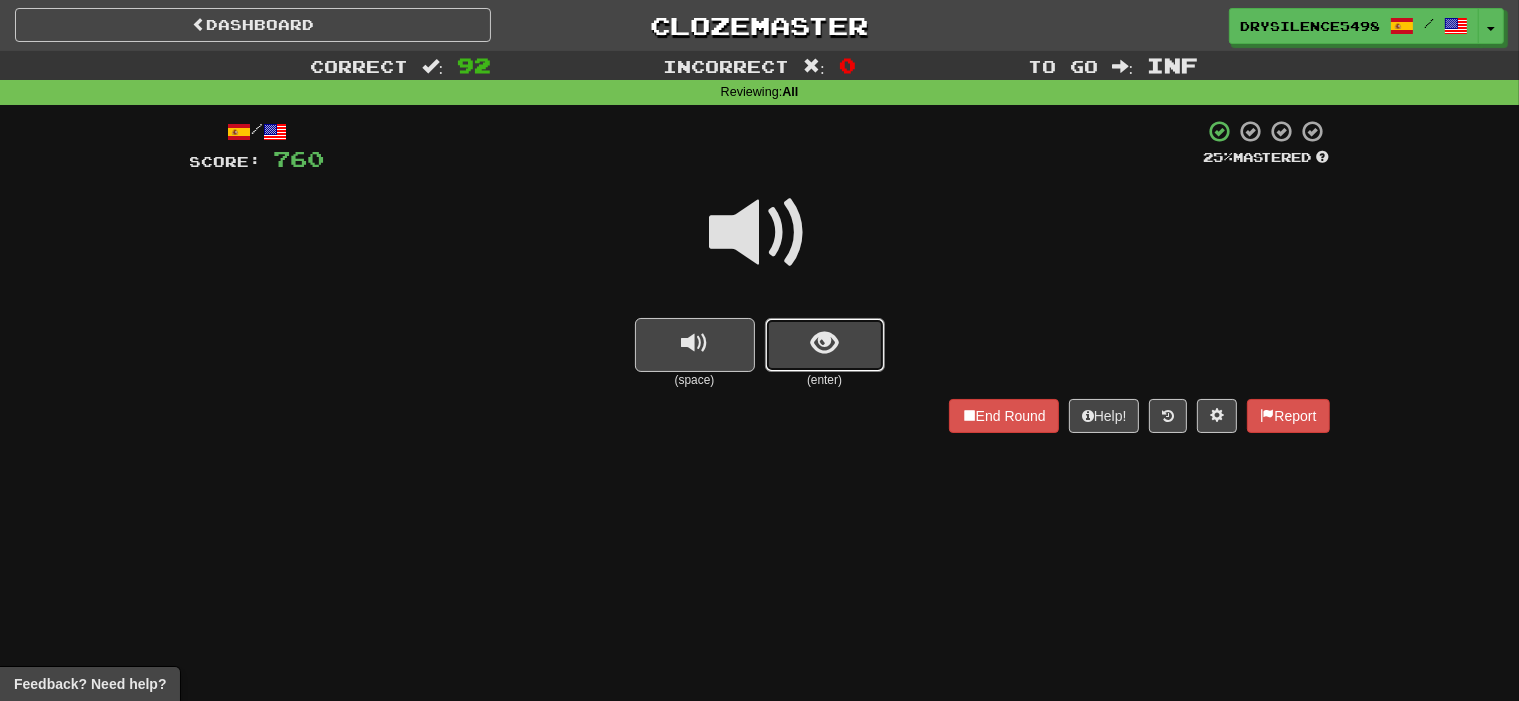 click at bounding box center [824, 343] 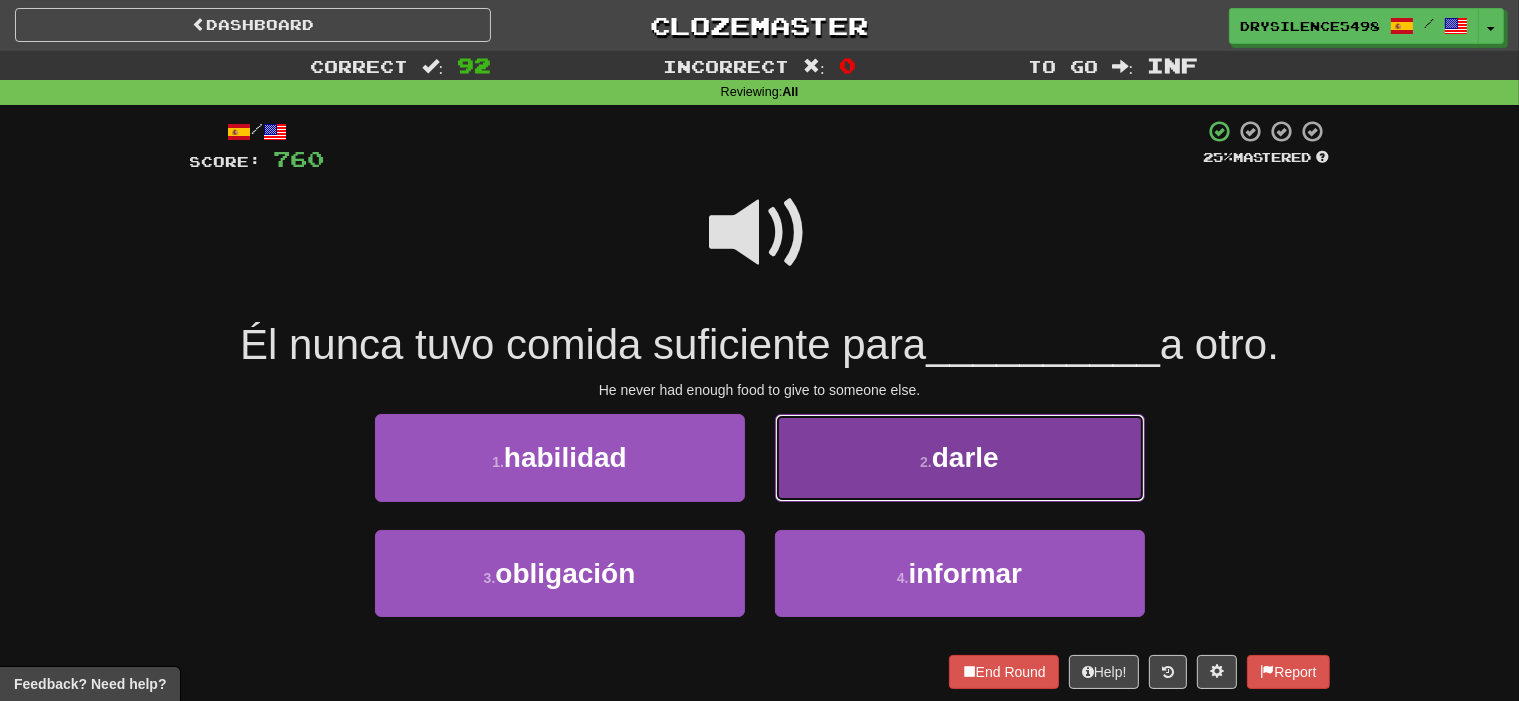 click on "2 .  darle" at bounding box center [960, 457] 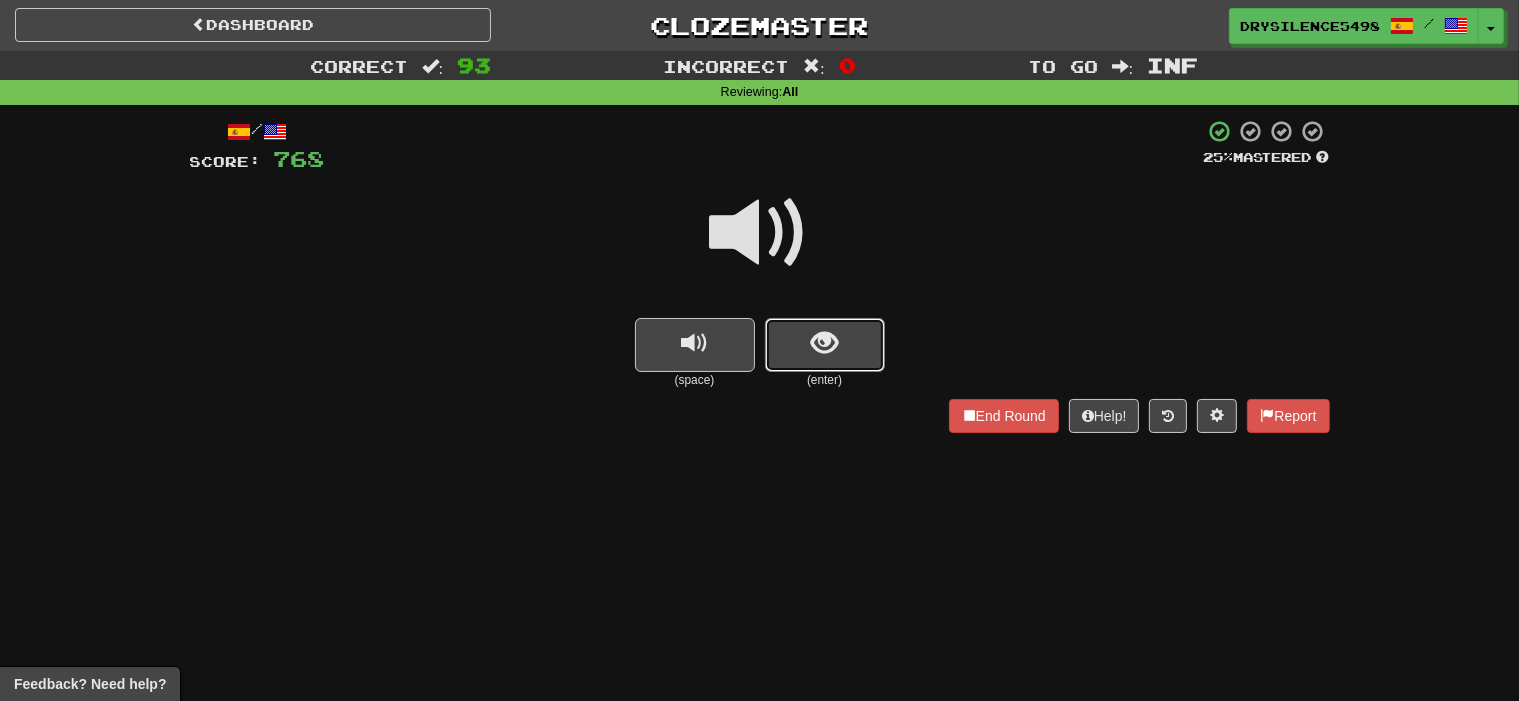 click at bounding box center [824, 343] 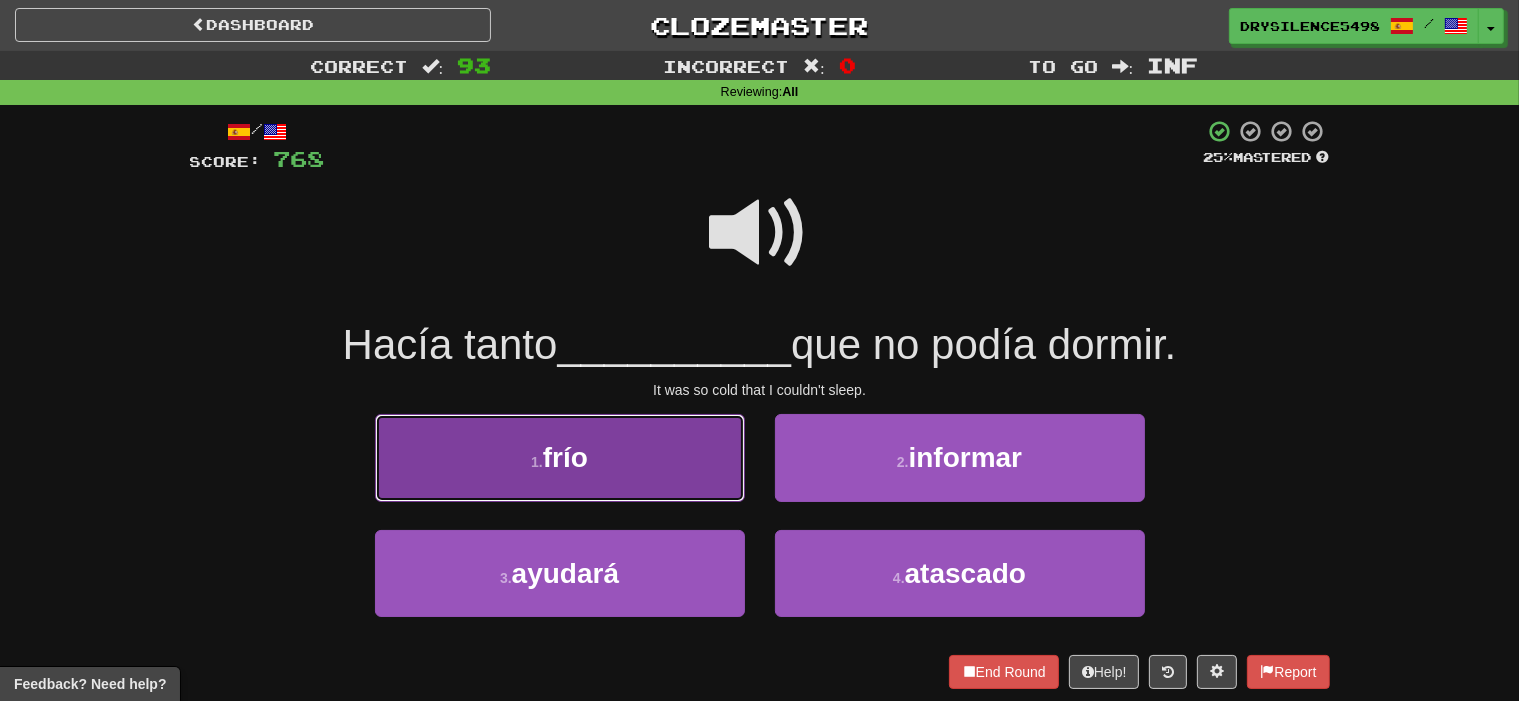click on "1 .  frío" at bounding box center (560, 457) 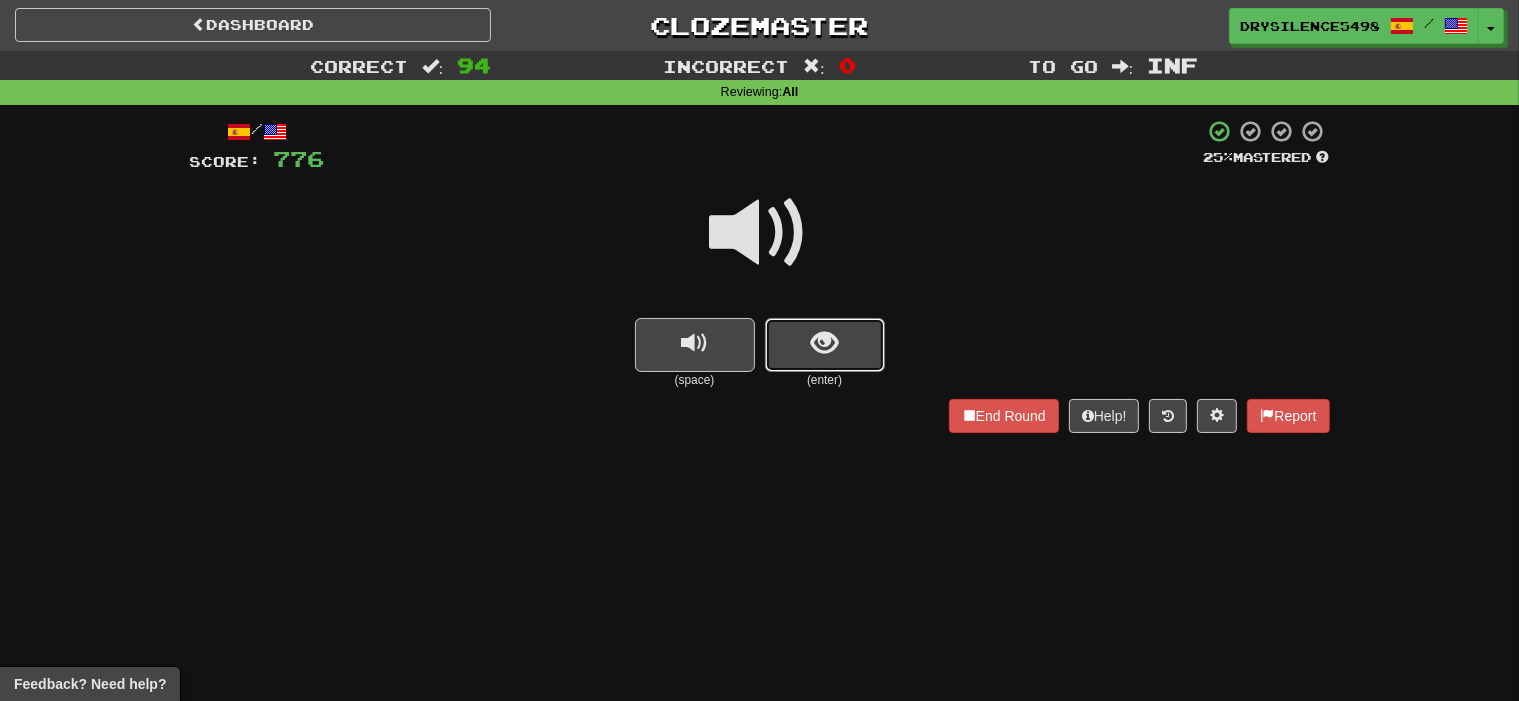 click at bounding box center [824, 343] 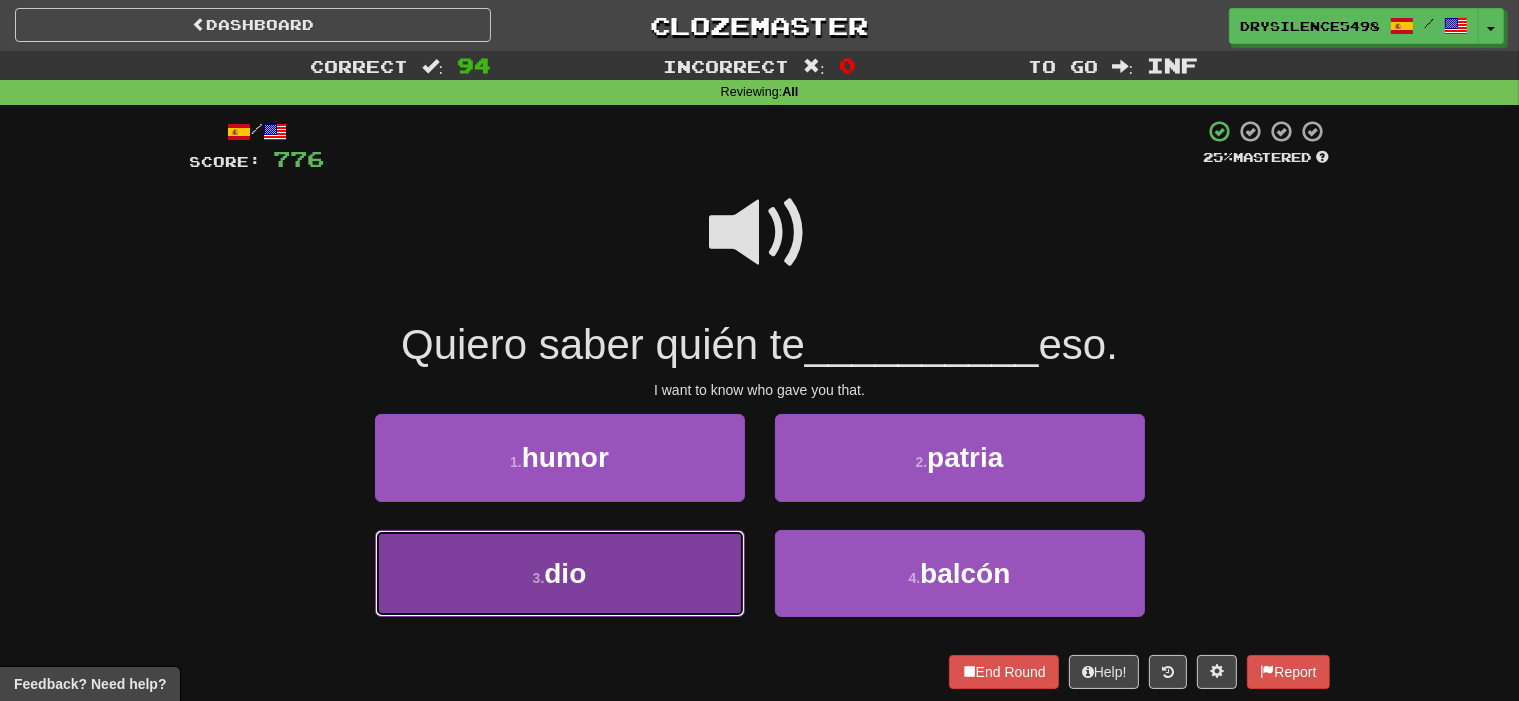 click on "3 .  dio" at bounding box center (560, 573) 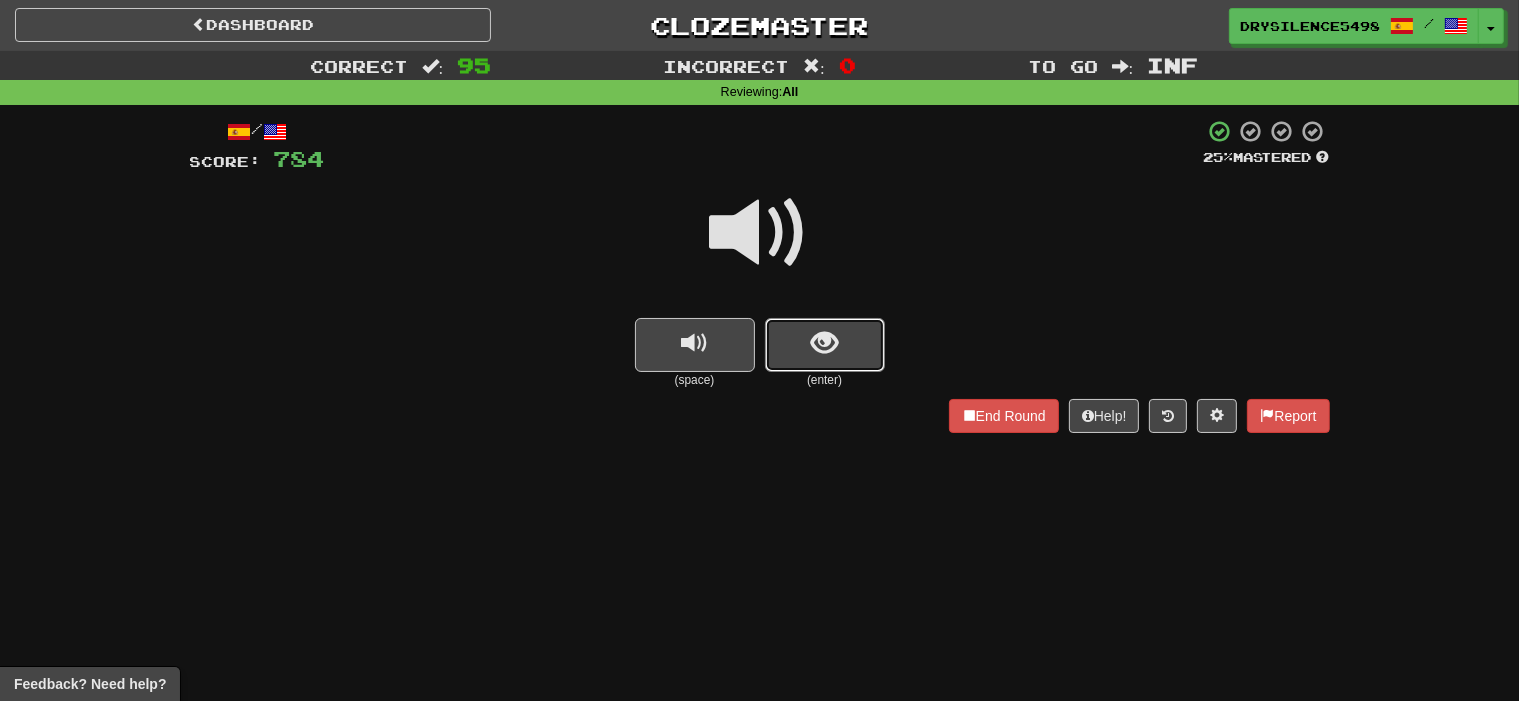 click at bounding box center [825, 345] 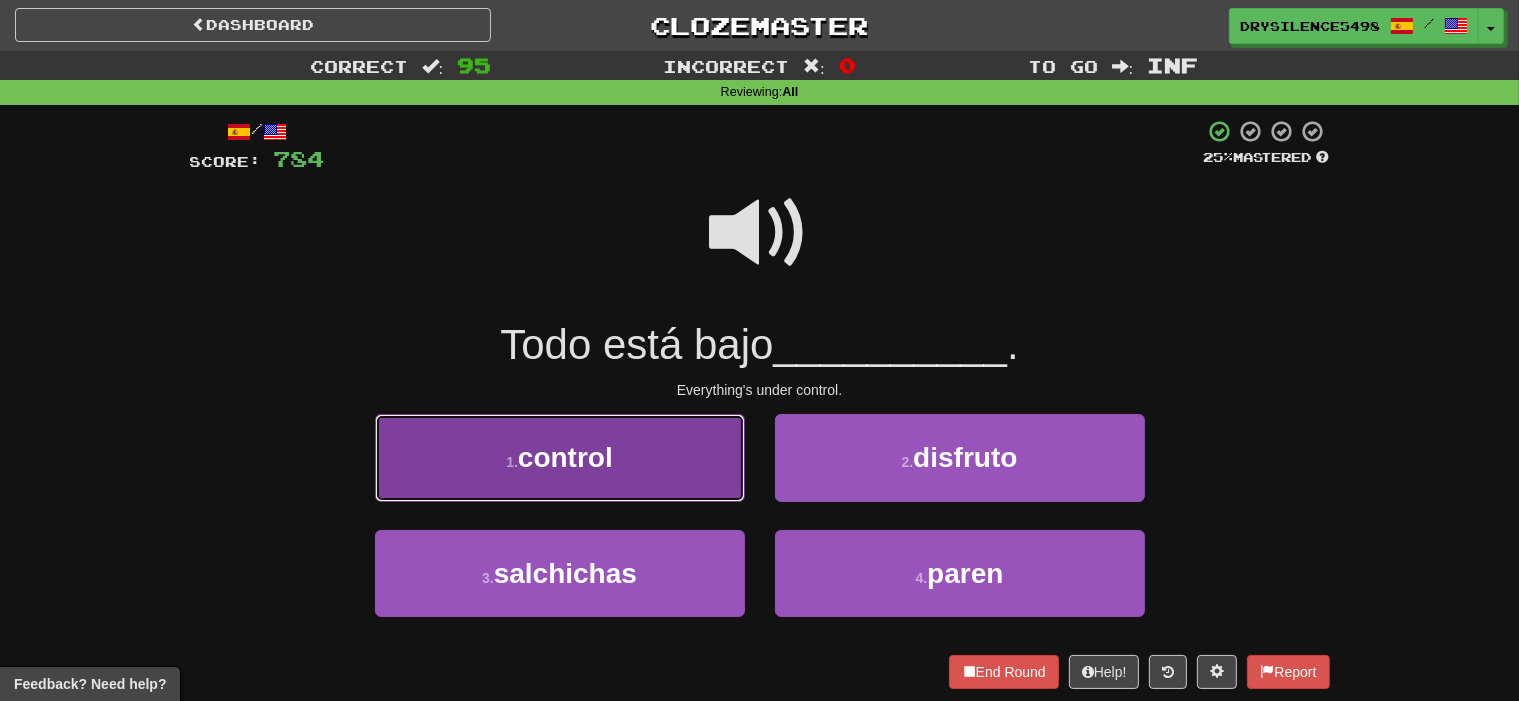 click on "1 .  control" at bounding box center [560, 457] 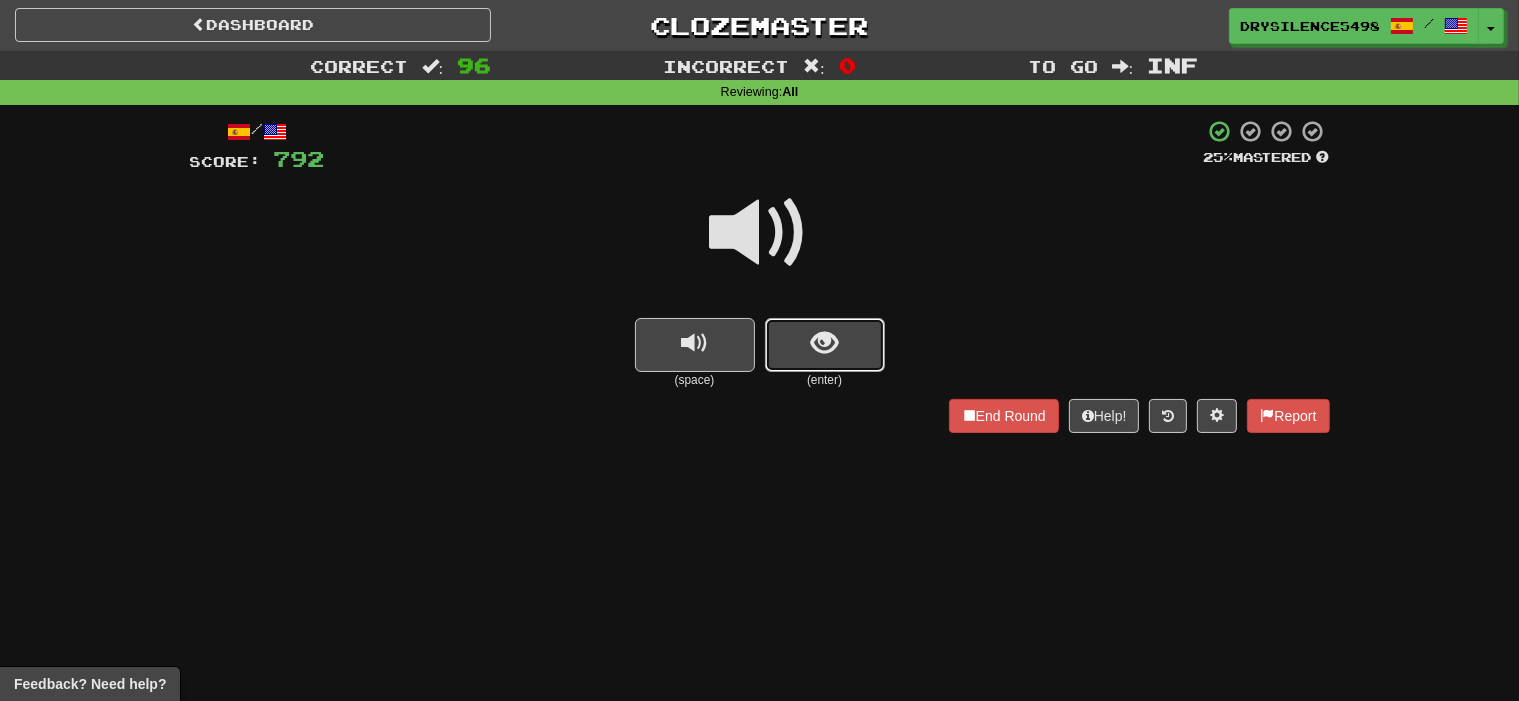 click at bounding box center (825, 345) 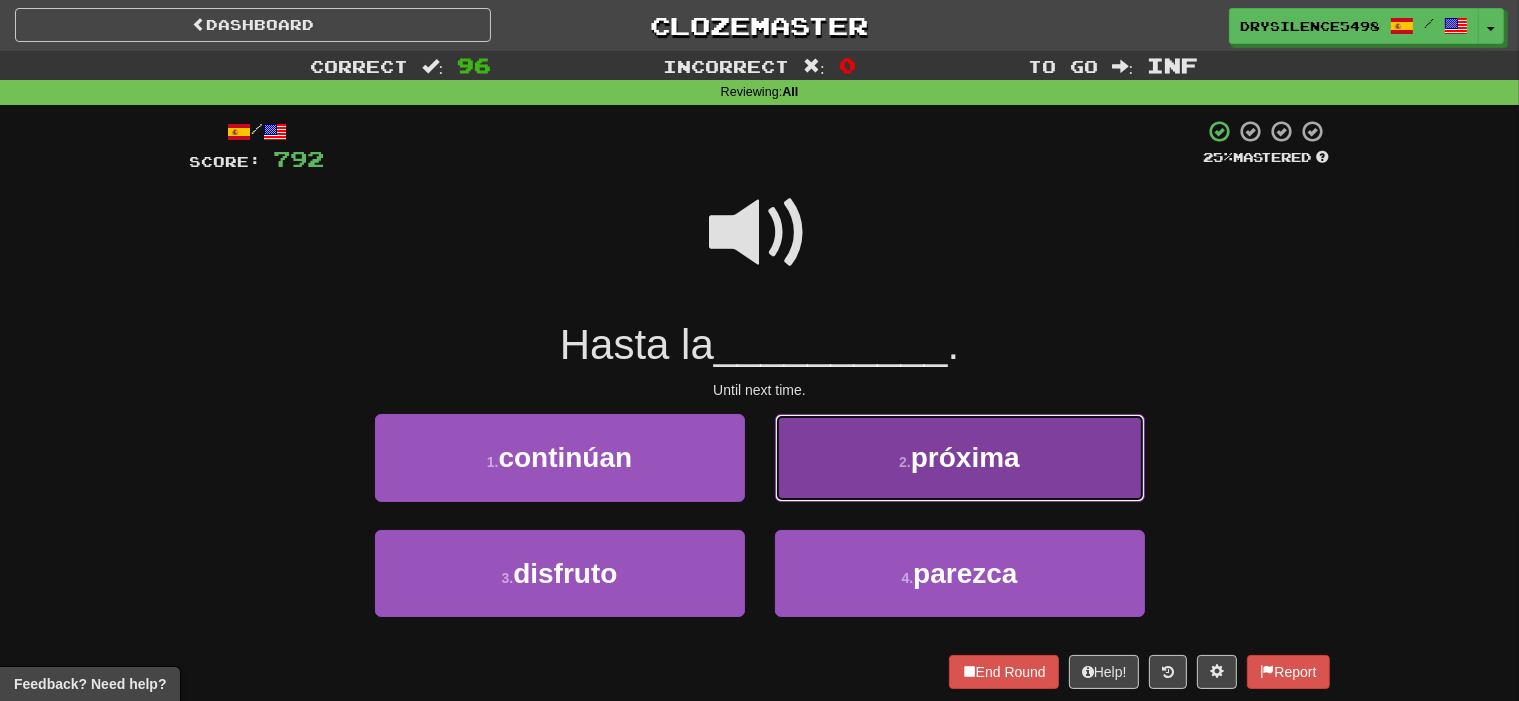 click on "2 .  próxima" at bounding box center [960, 457] 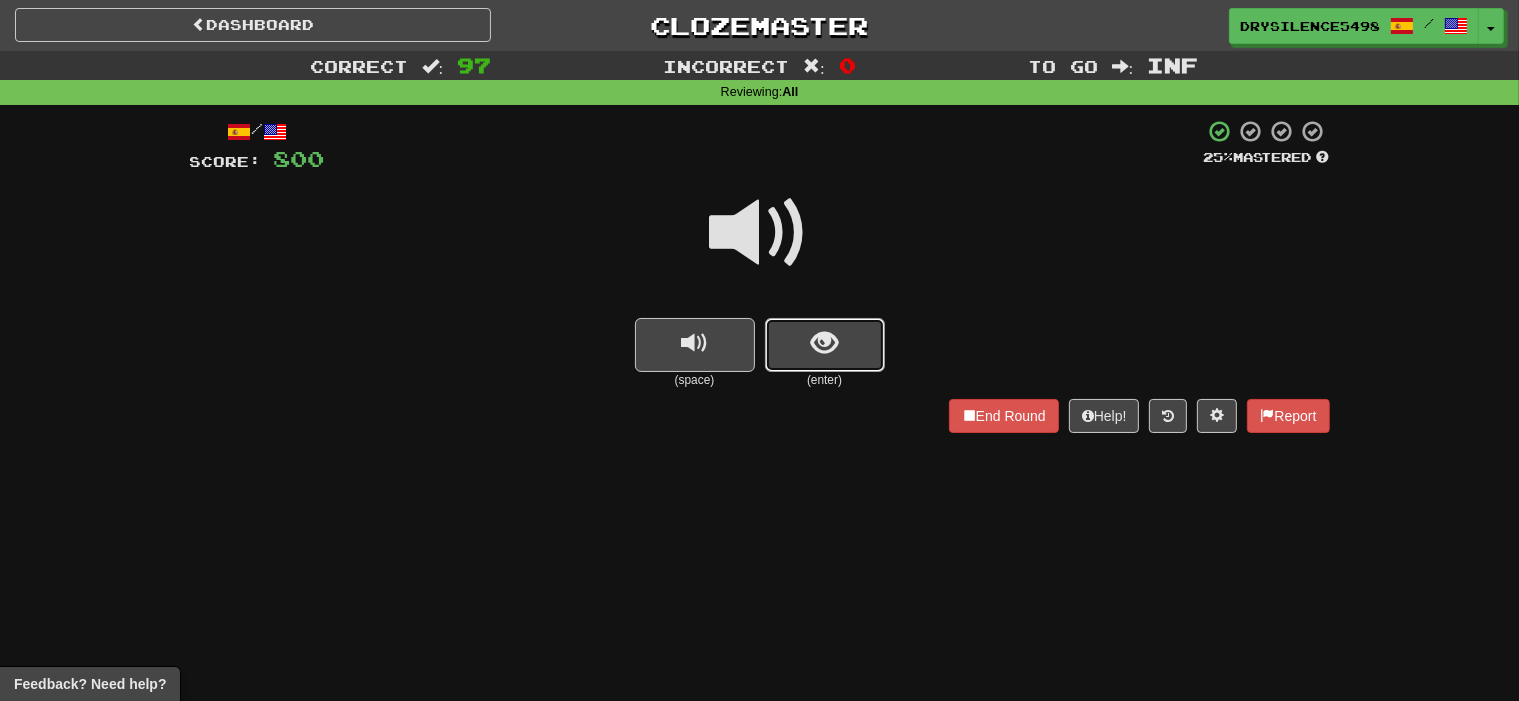 click at bounding box center (825, 345) 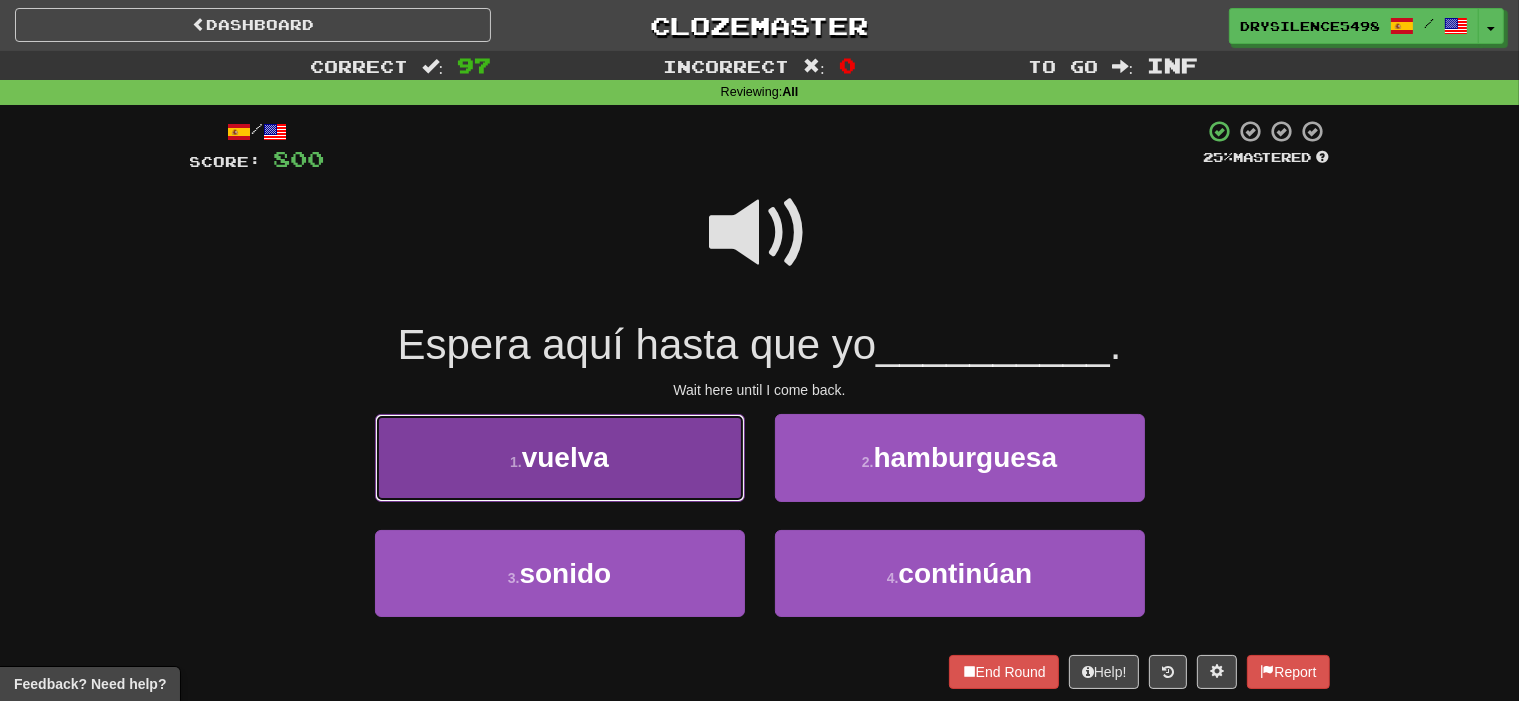 click on "1 .  vuelva" at bounding box center (560, 457) 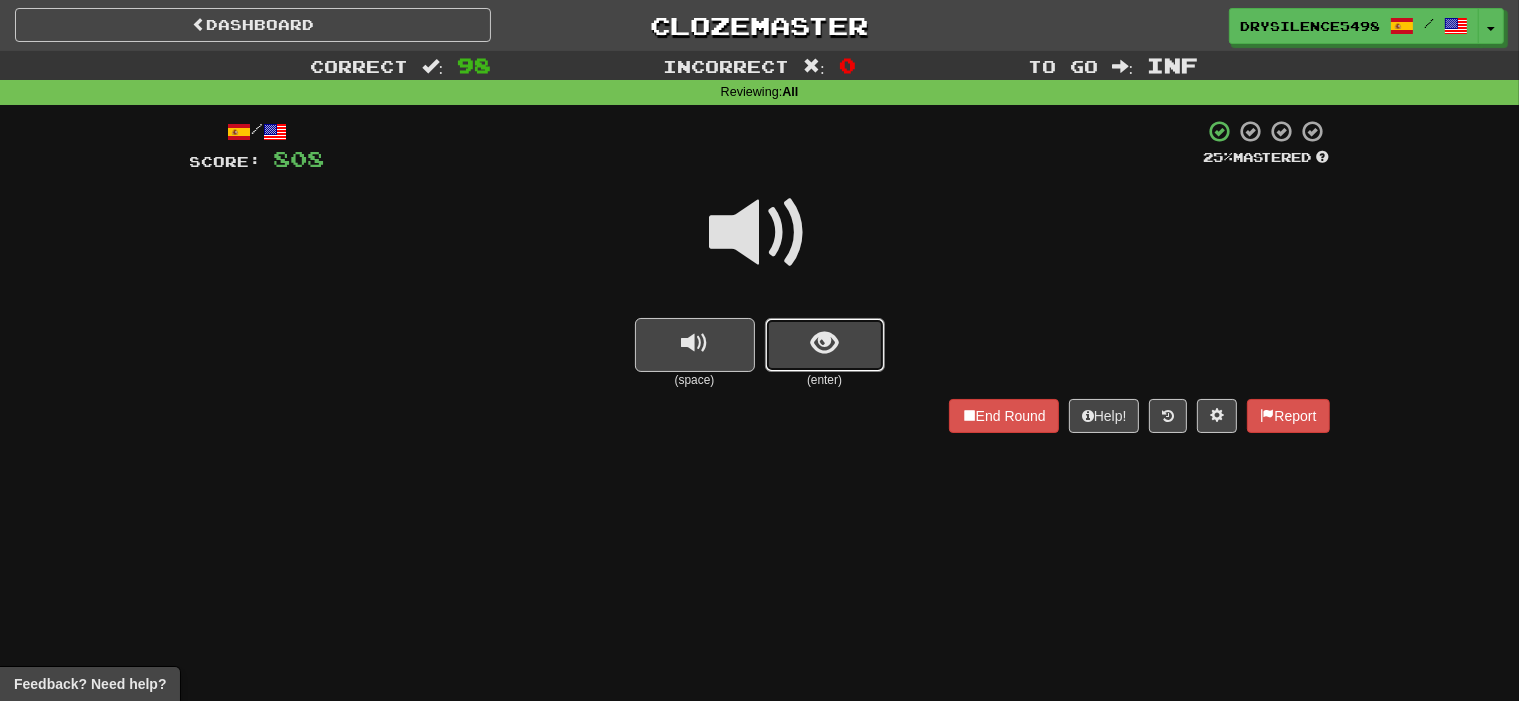 click at bounding box center [825, 345] 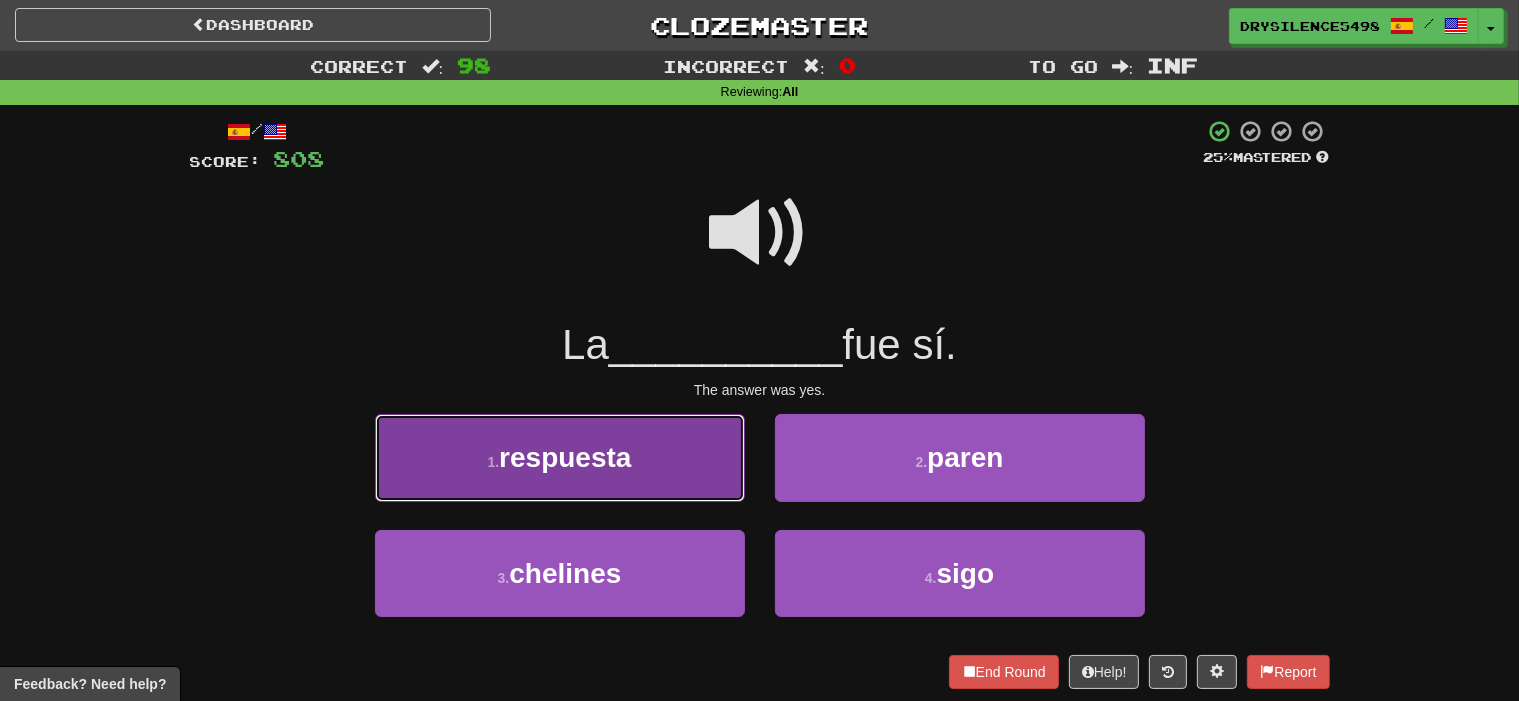 click on "1 .  respuesta" at bounding box center (560, 457) 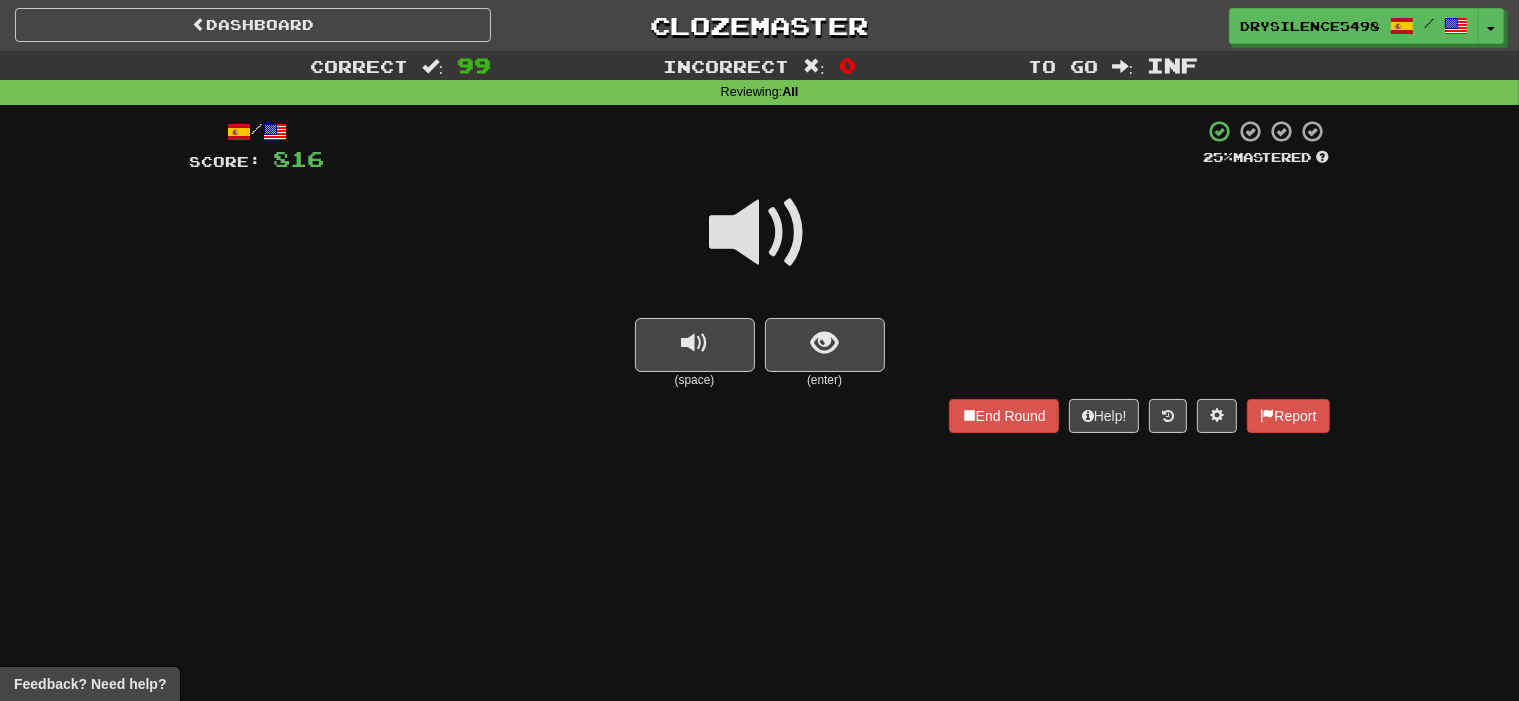 click at bounding box center (824, 343) 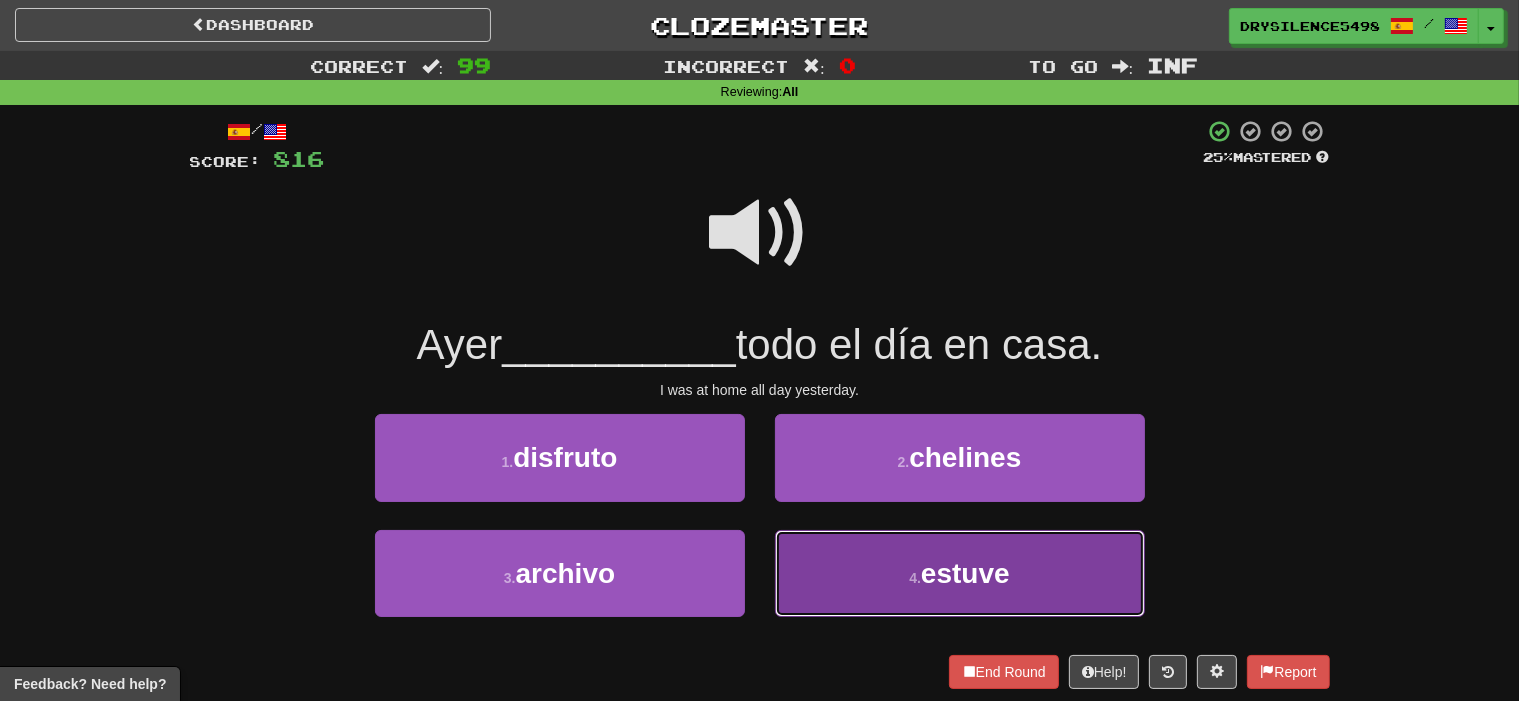 click on "4 .  estuve" at bounding box center (960, 573) 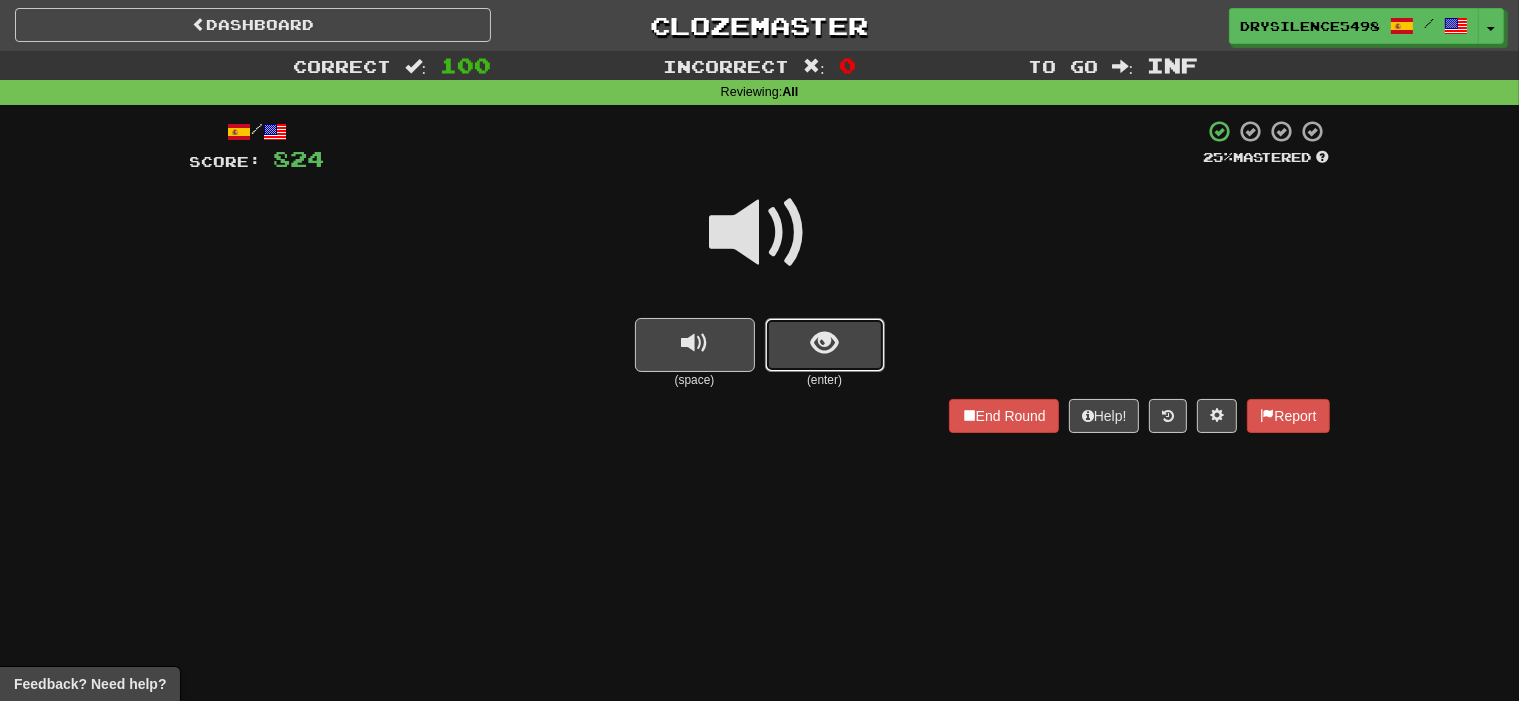 click at bounding box center (824, 343) 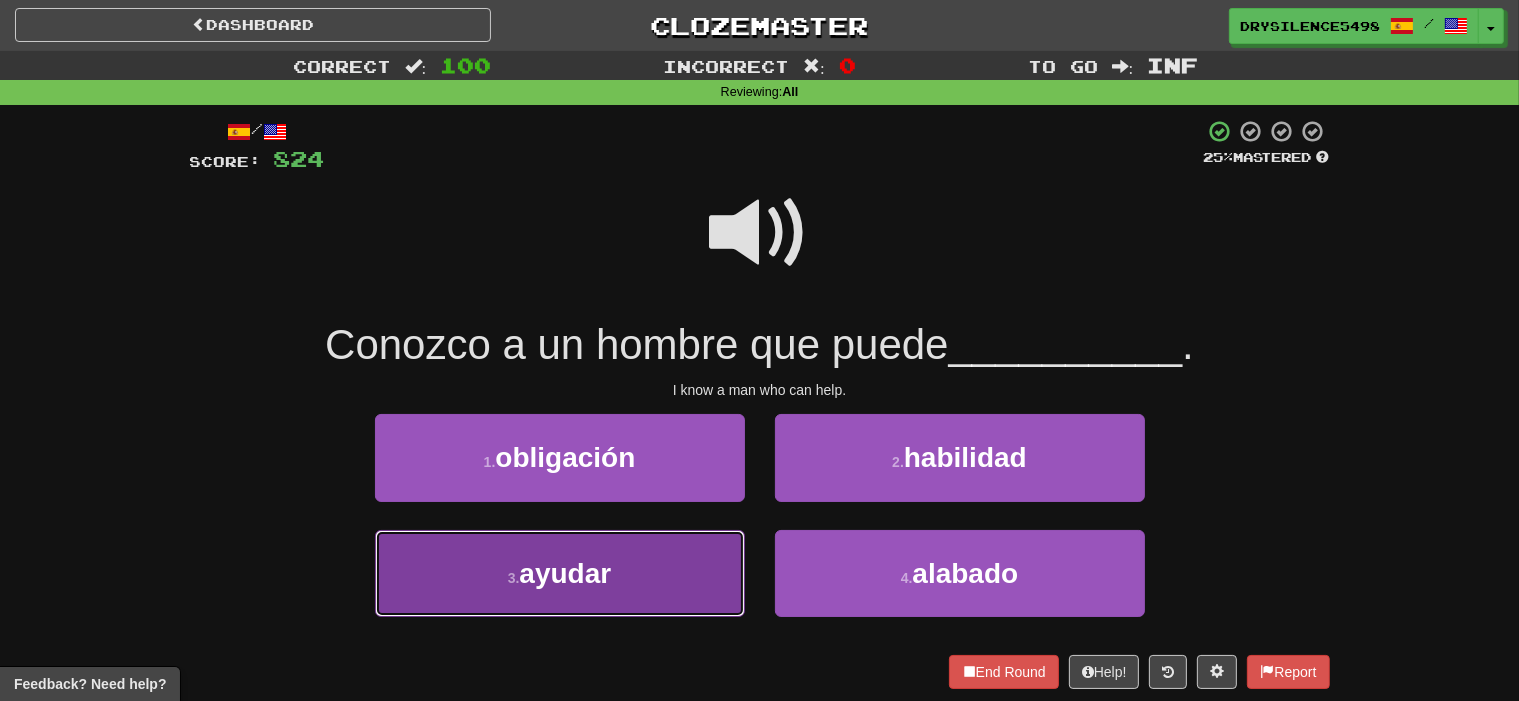 click on "3 .  ayudar" at bounding box center [560, 573] 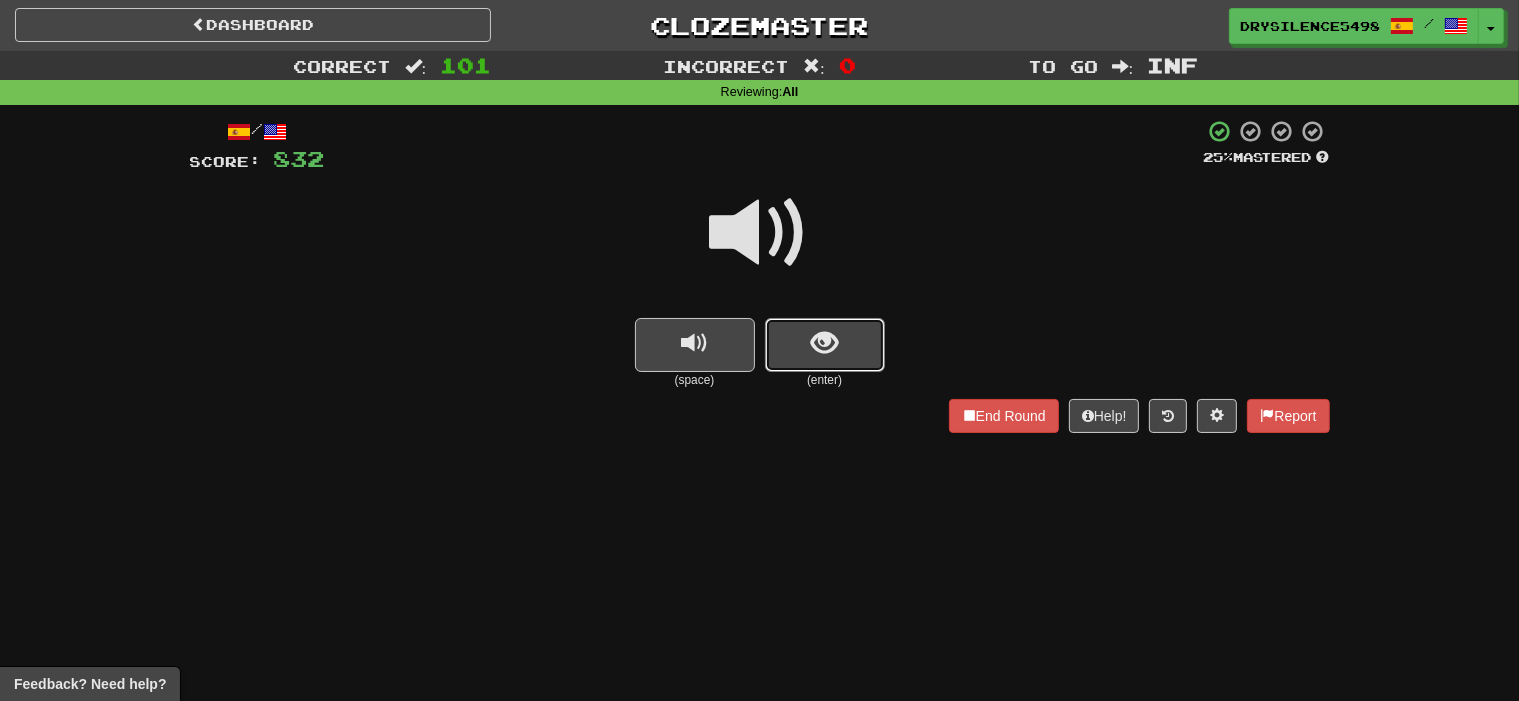 click at bounding box center (825, 345) 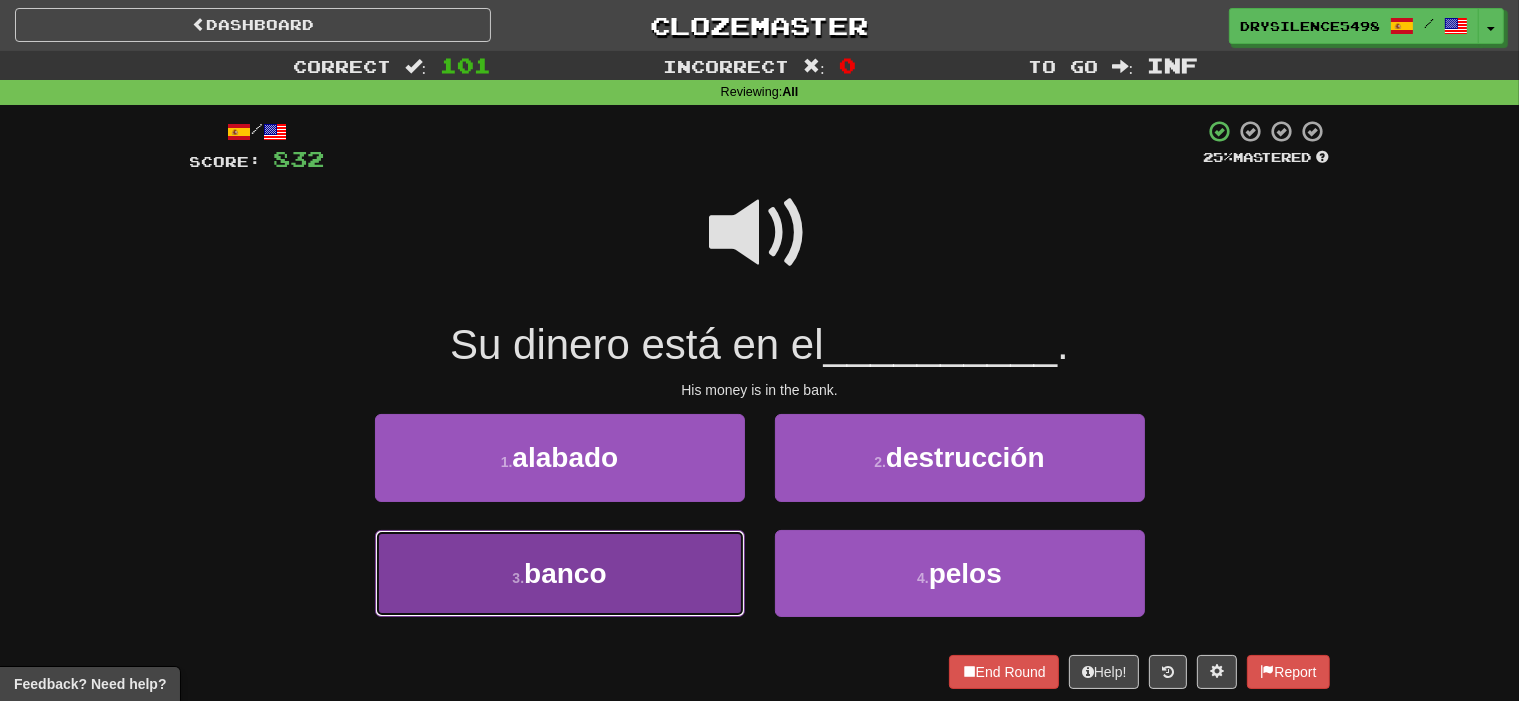 click on "3 .  banco" at bounding box center [560, 573] 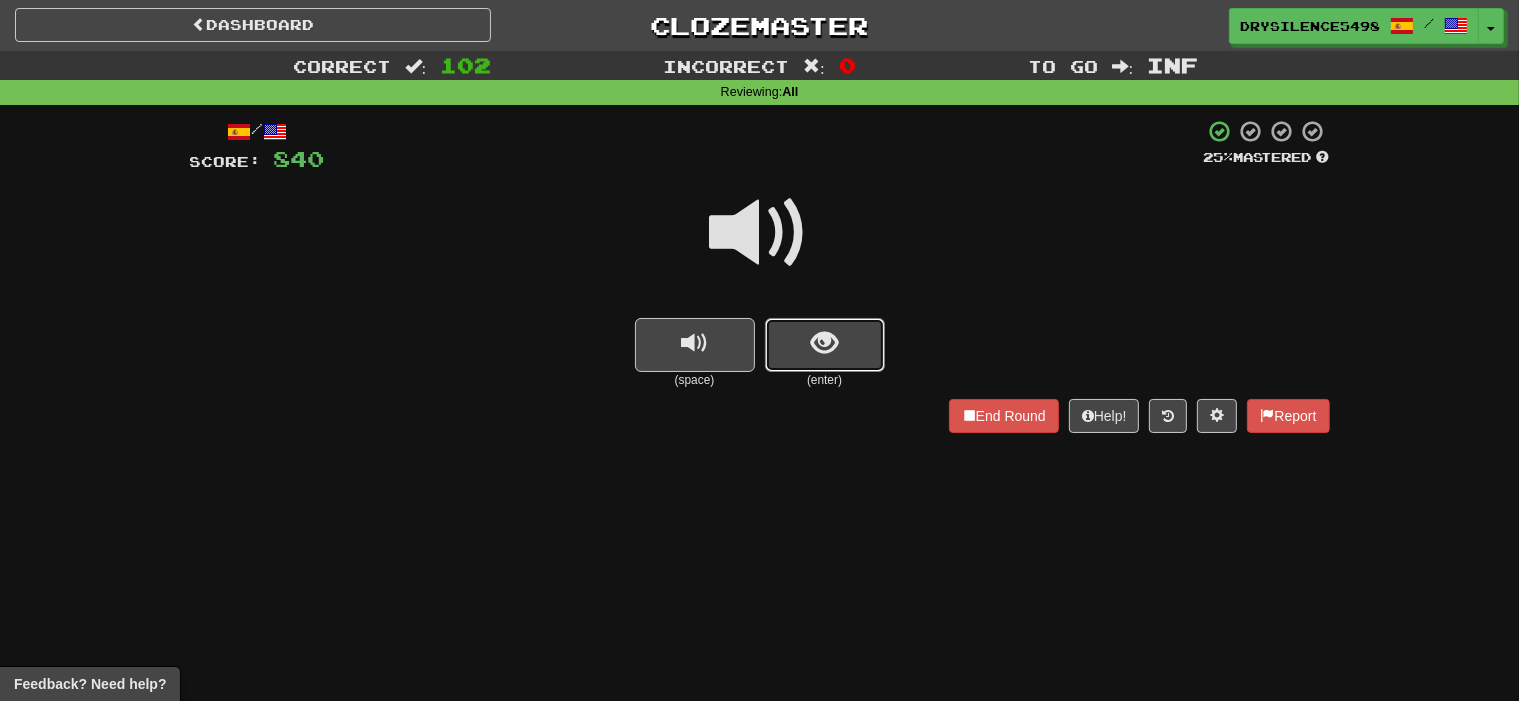 click at bounding box center [824, 343] 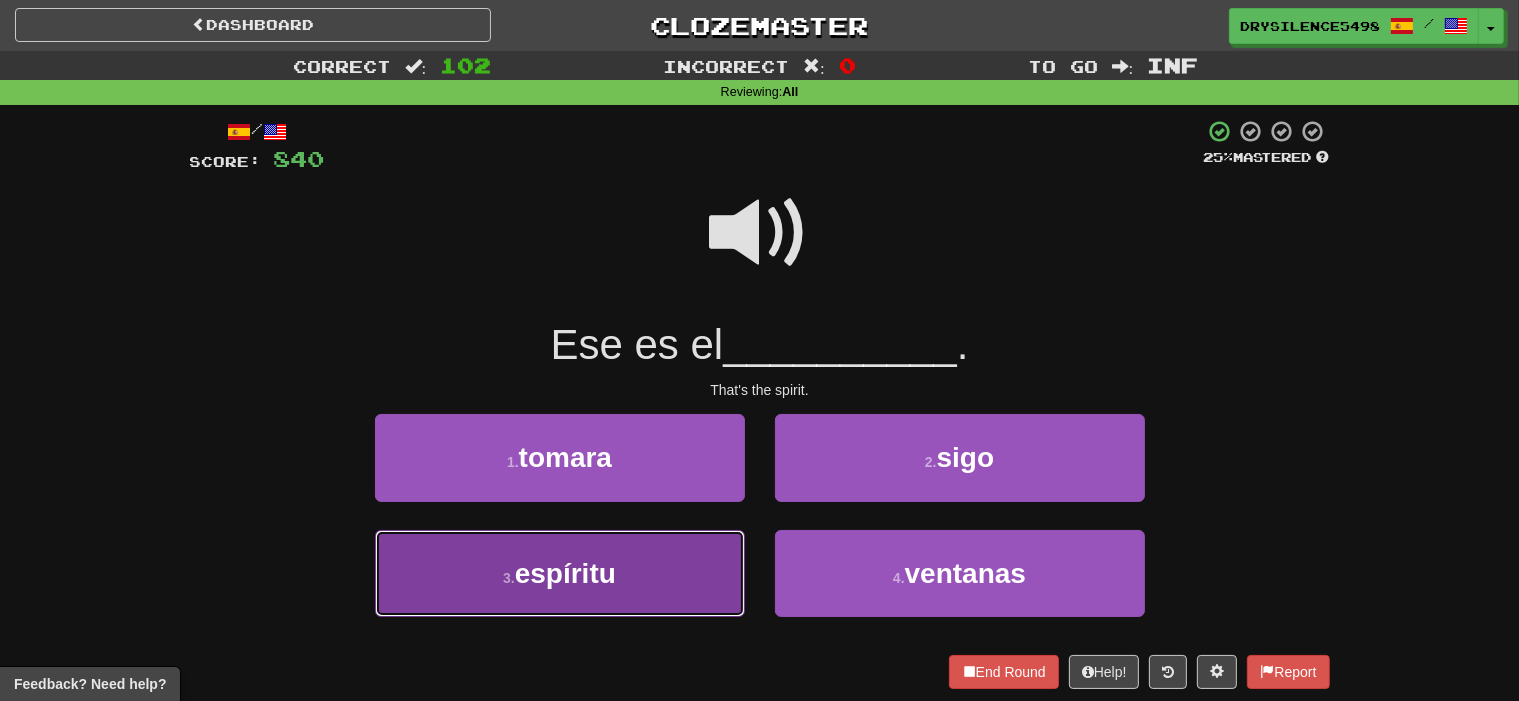 click on "3 .  espíritu" at bounding box center (560, 573) 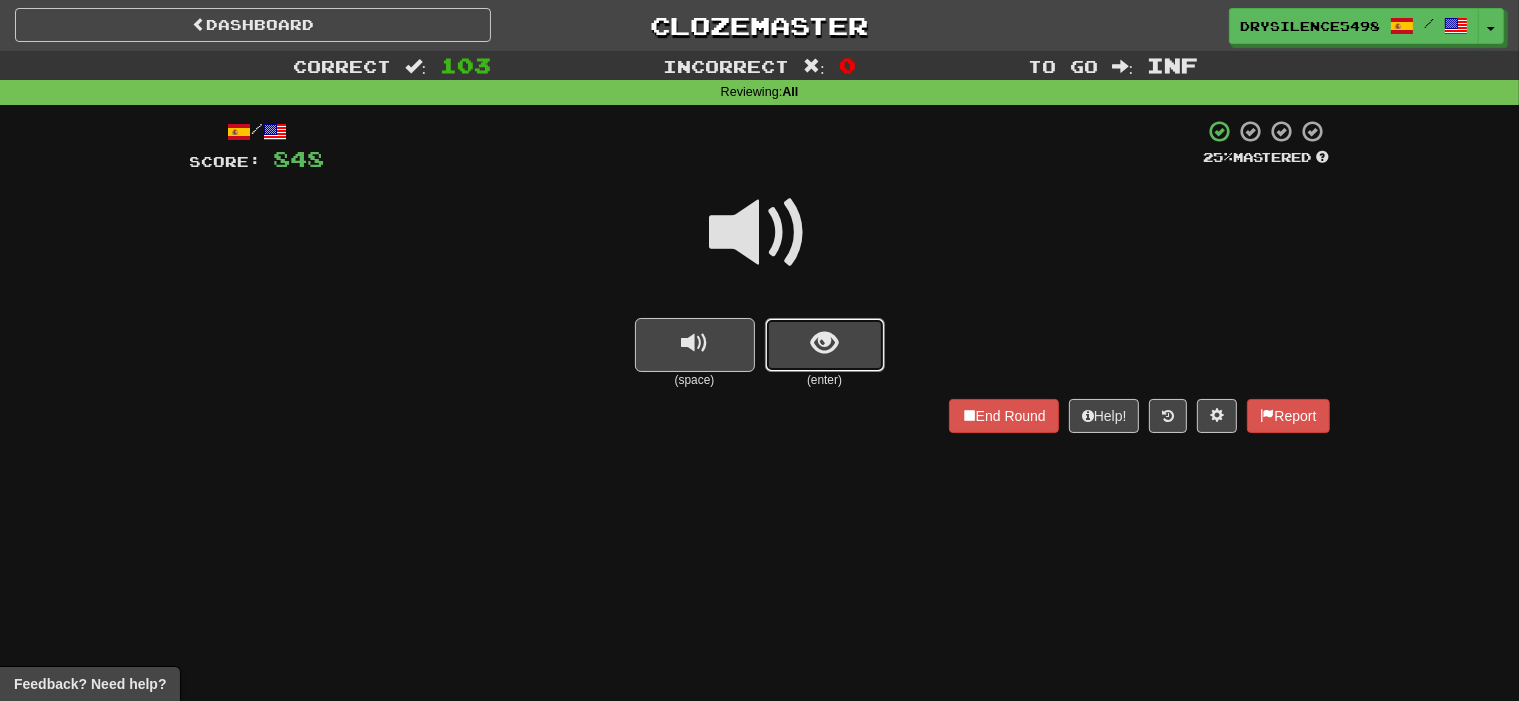 click at bounding box center (824, 343) 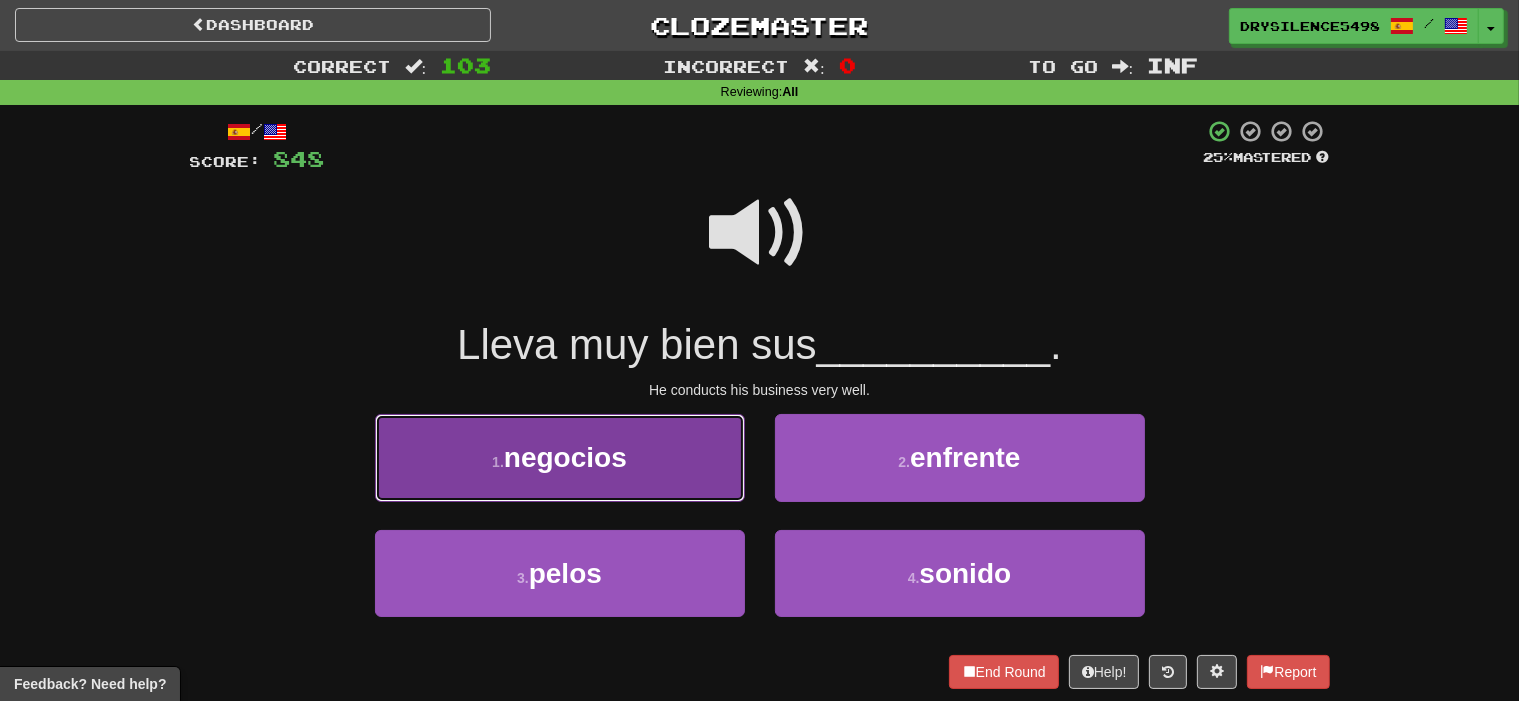 click on "1 .  negocios" at bounding box center (560, 457) 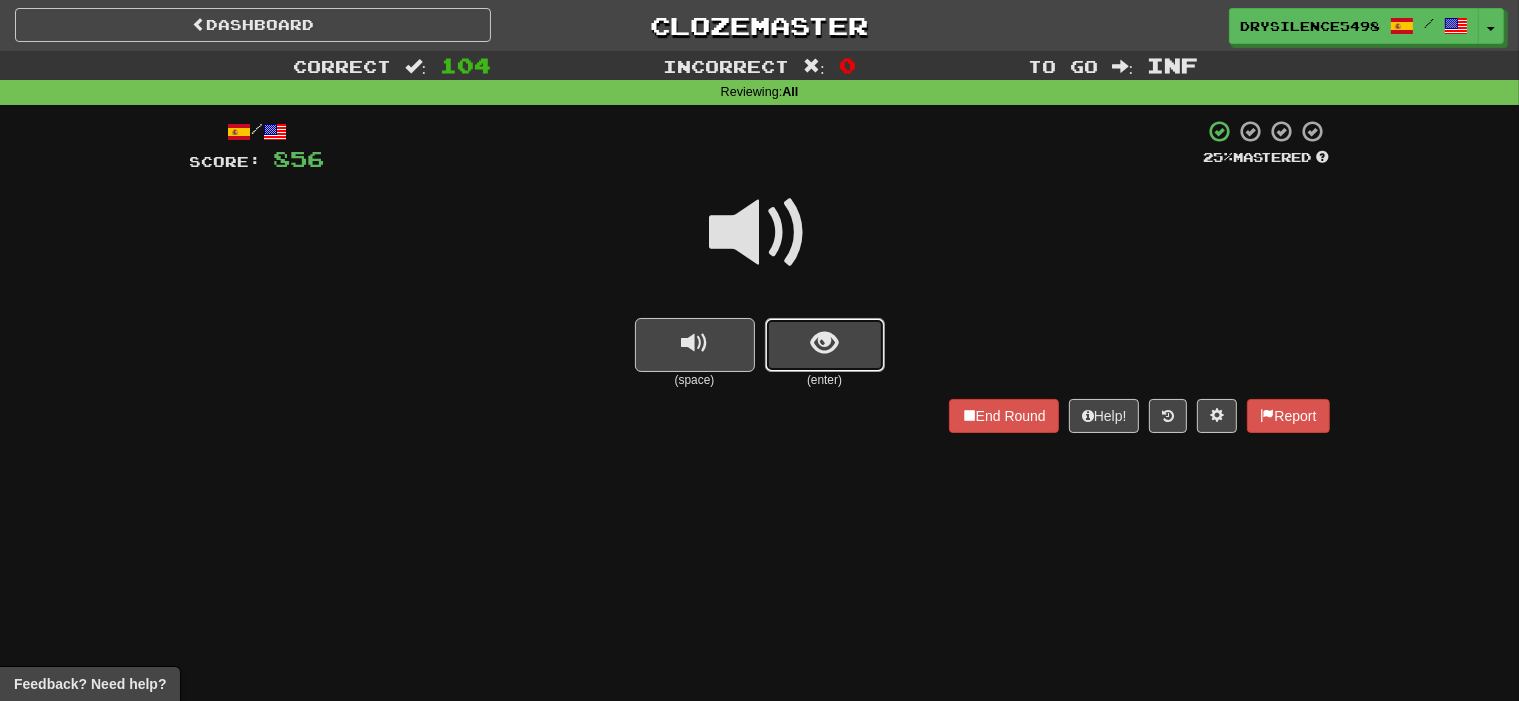 click at bounding box center [825, 345] 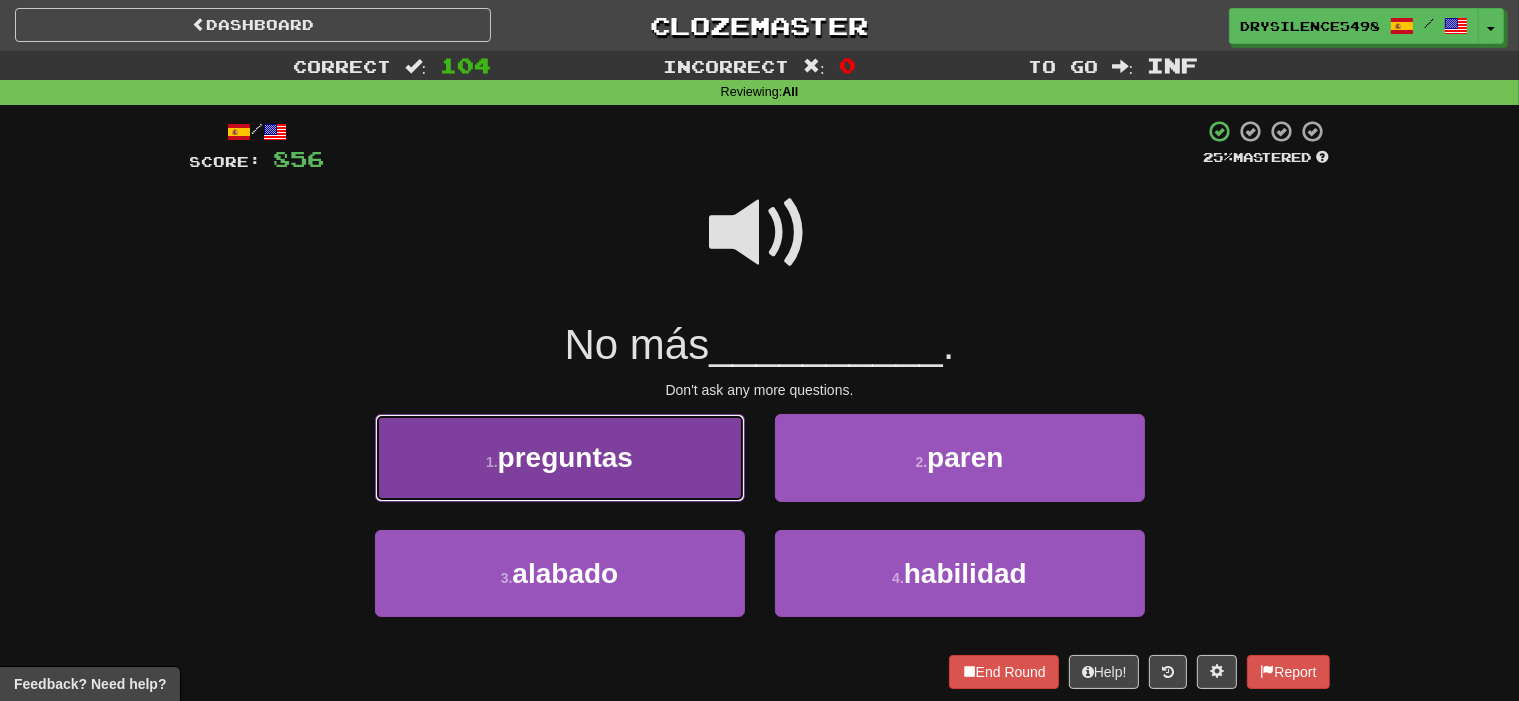 click on "1 .  preguntas" at bounding box center (560, 457) 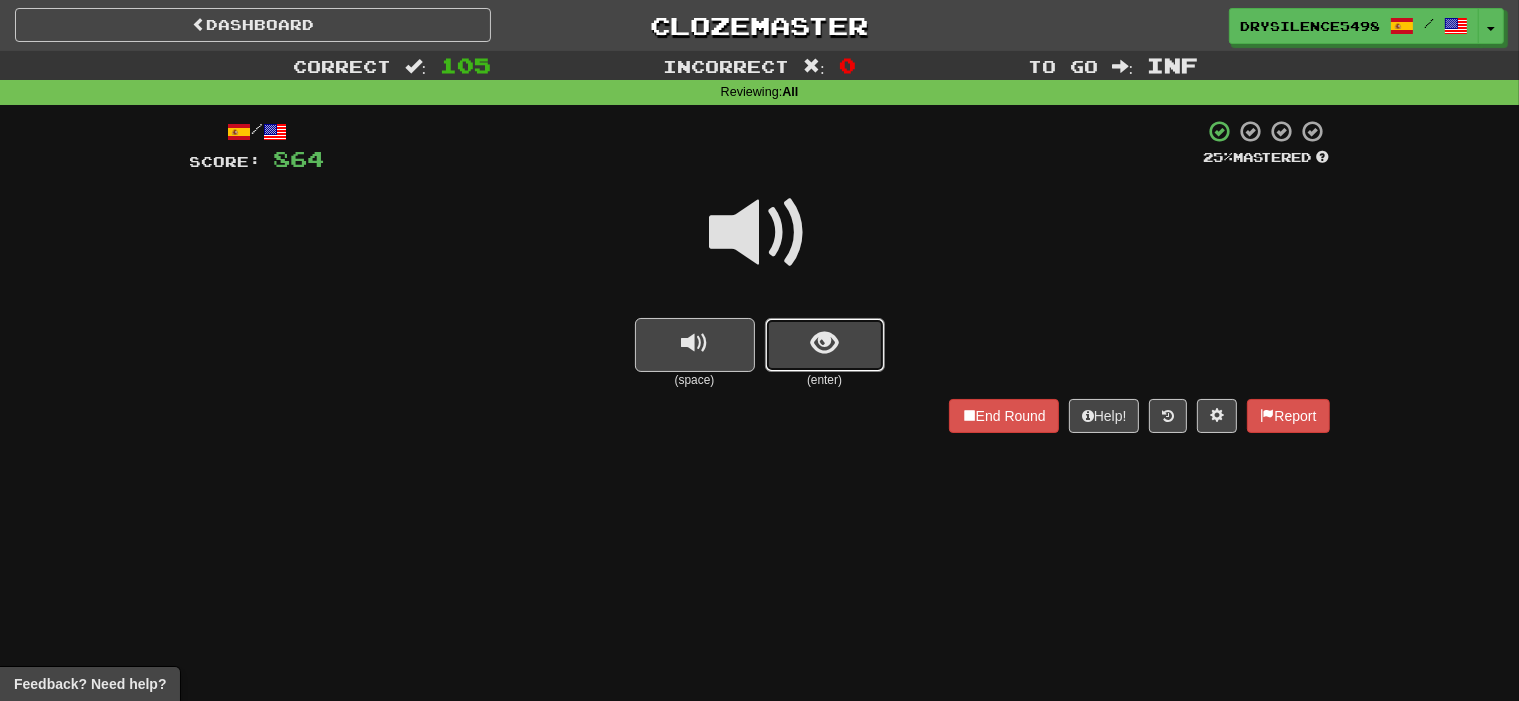 click at bounding box center (824, 343) 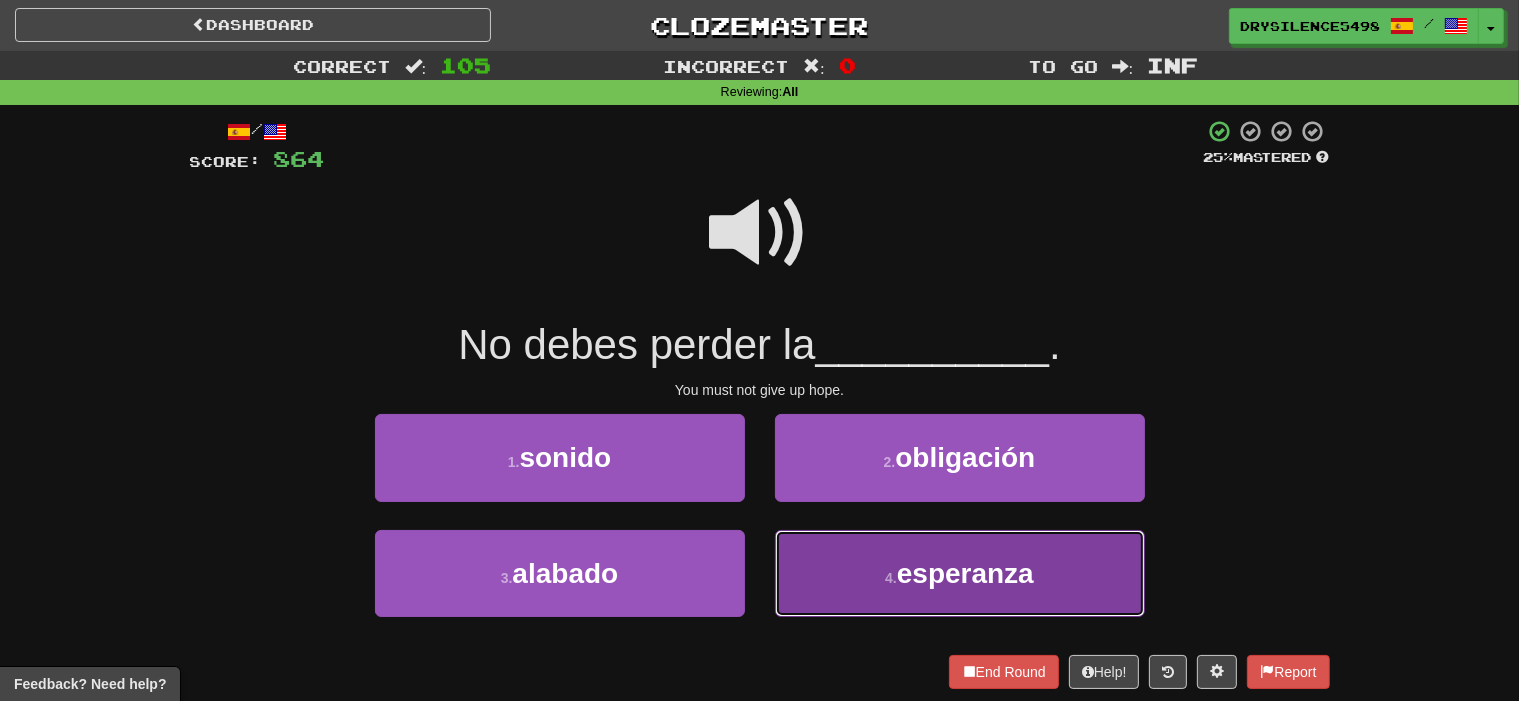 click on "4 .  esperanza" at bounding box center (960, 573) 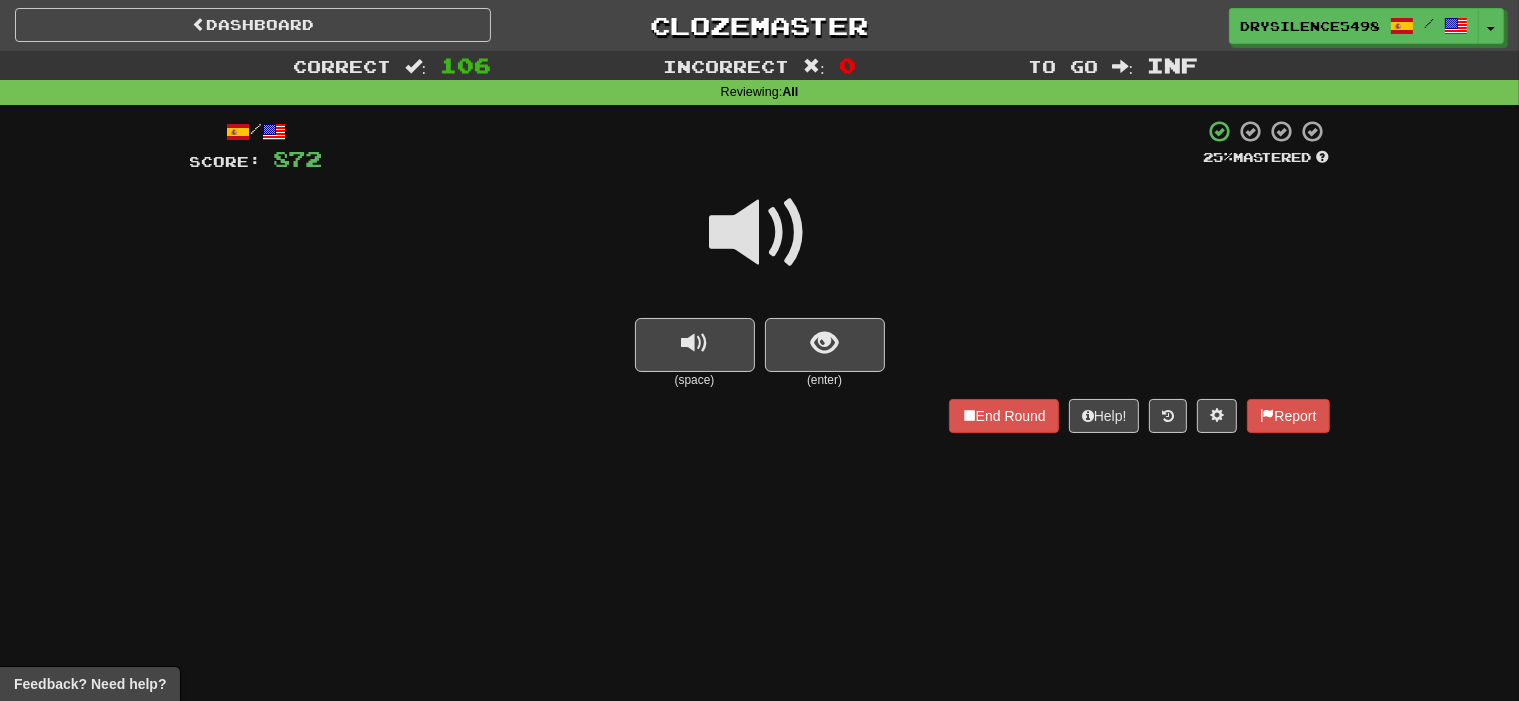 click at bounding box center (825, 345) 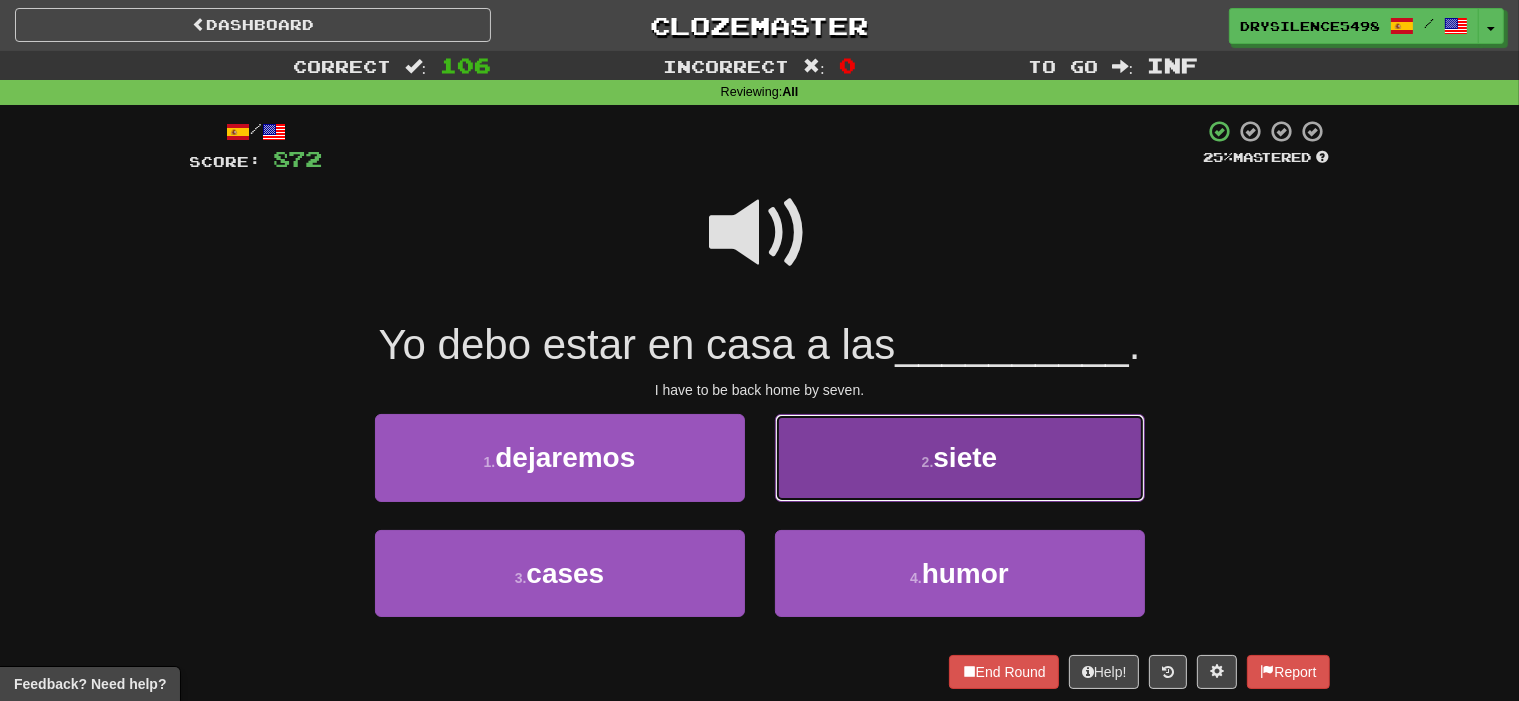 click on "2 .  siete" at bounding box center (960, 457) 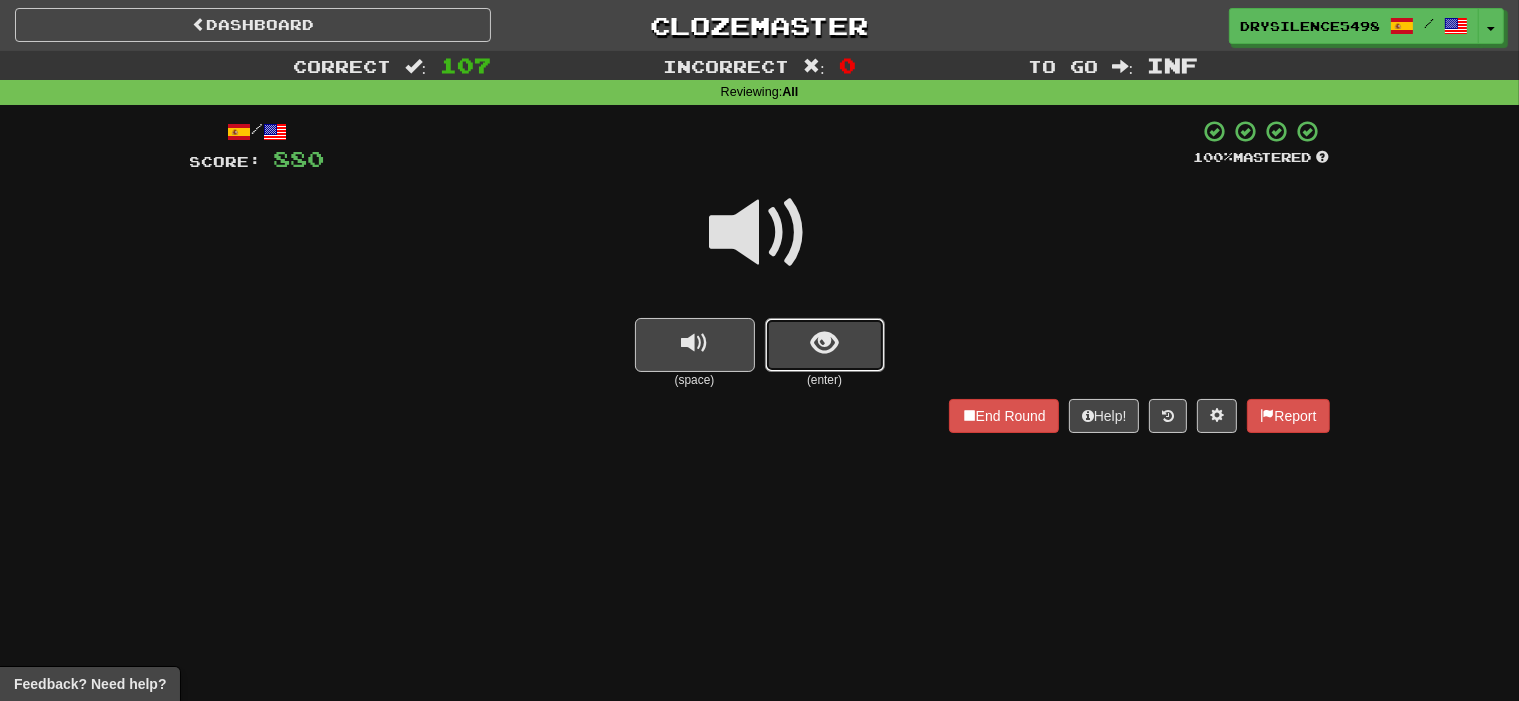 click at bounding box center [825, 345] 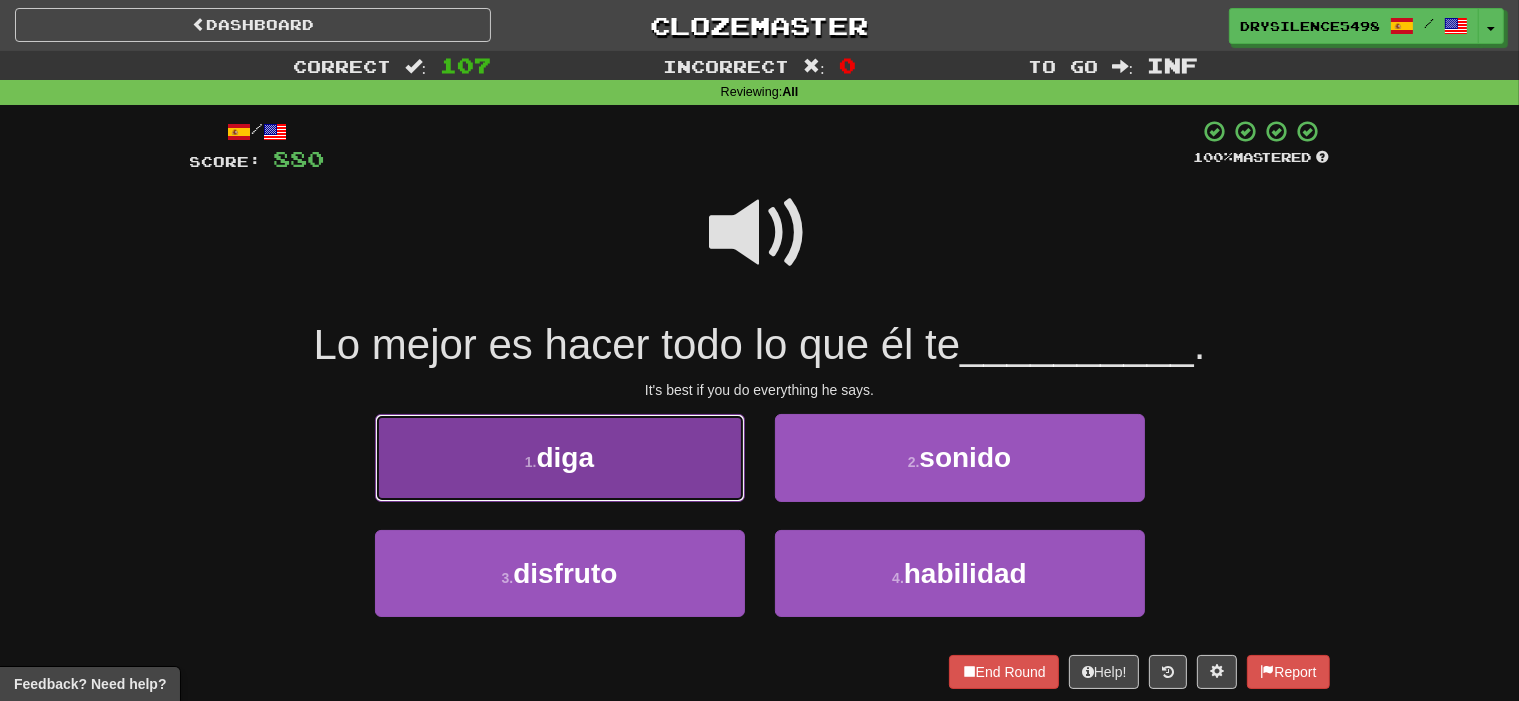 click on "1 .  diga" at bounding box center (560, 457) 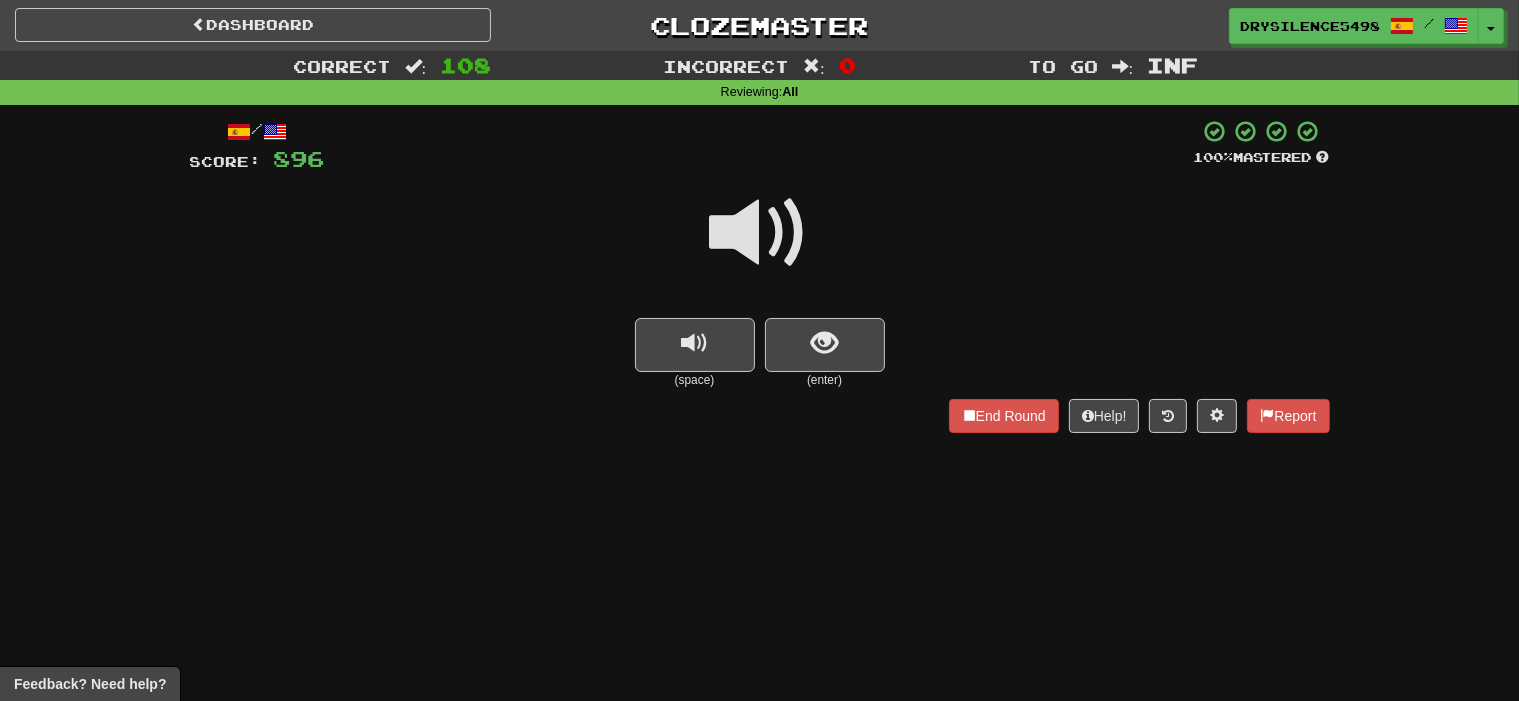 click at bounding box center [825, 345] 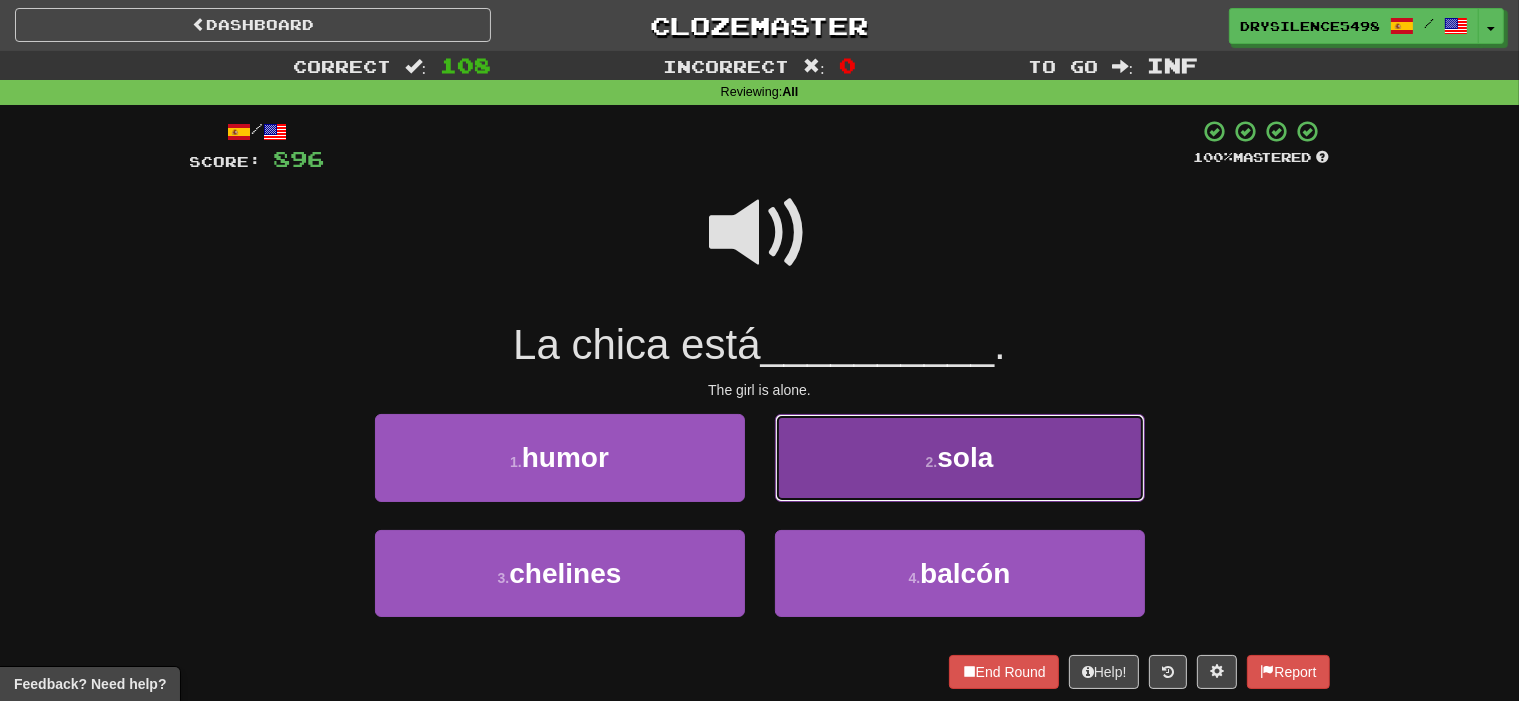 click on "2 .  sola" at bounding box center (960, 457) 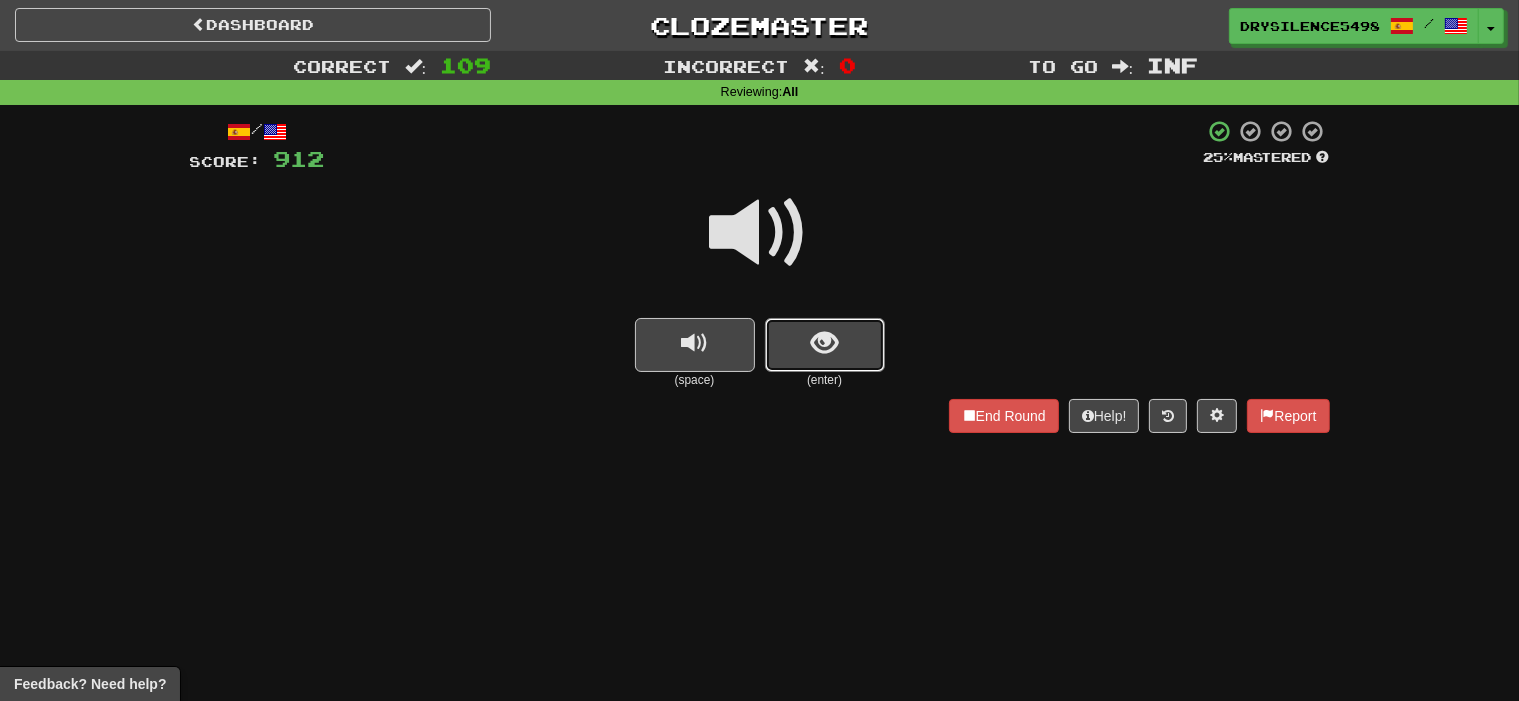 click at bounding box center [824, 343] 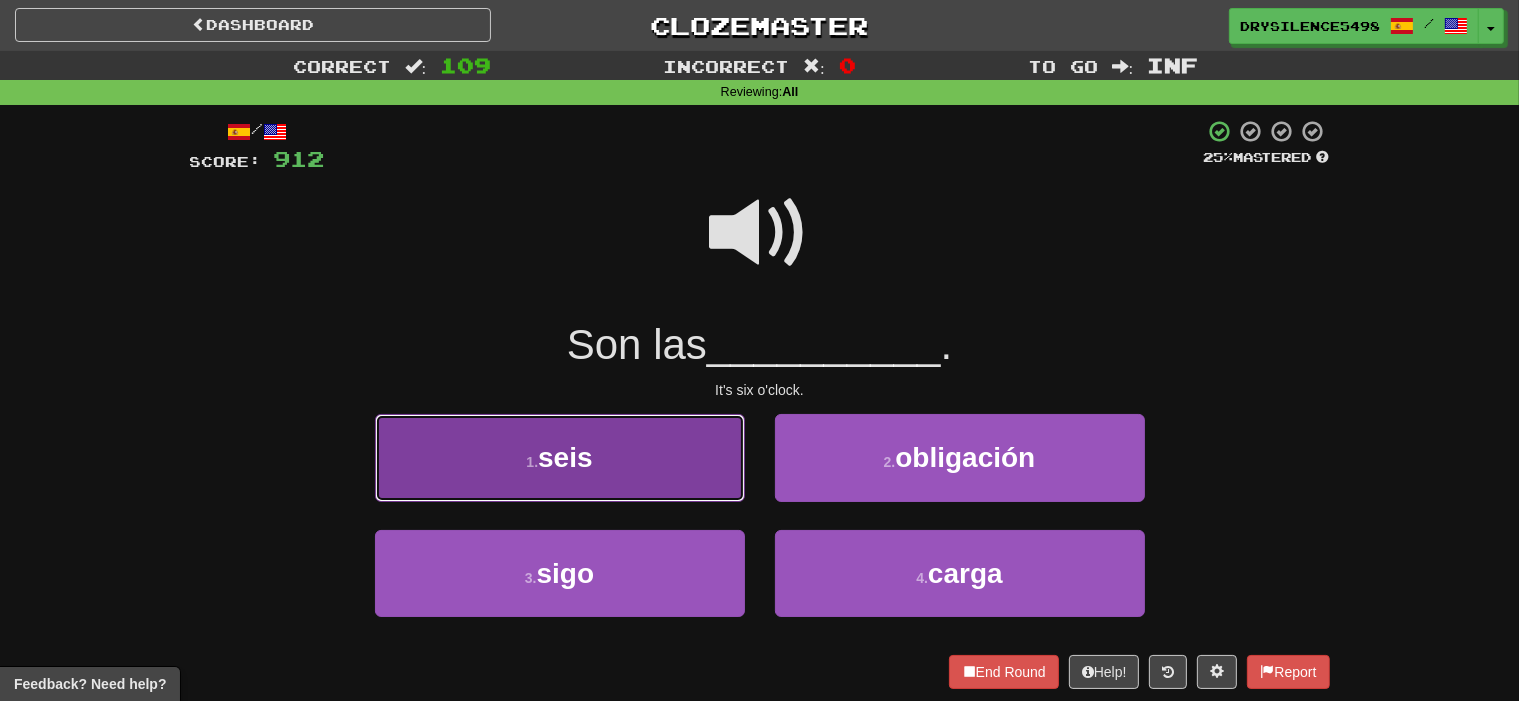 click on "1 .  seis" at bounding box center (560, 457) 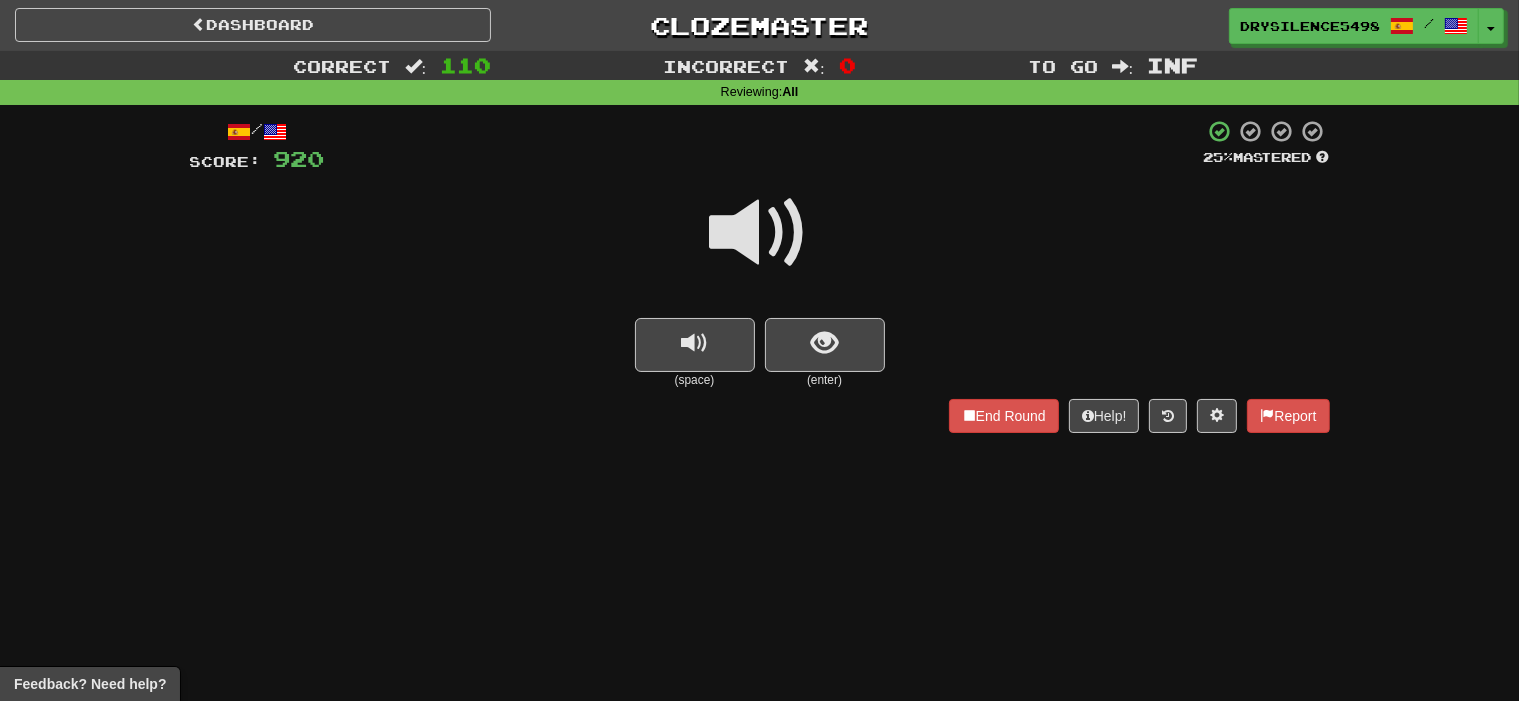 click at bounding box center (824, 343) 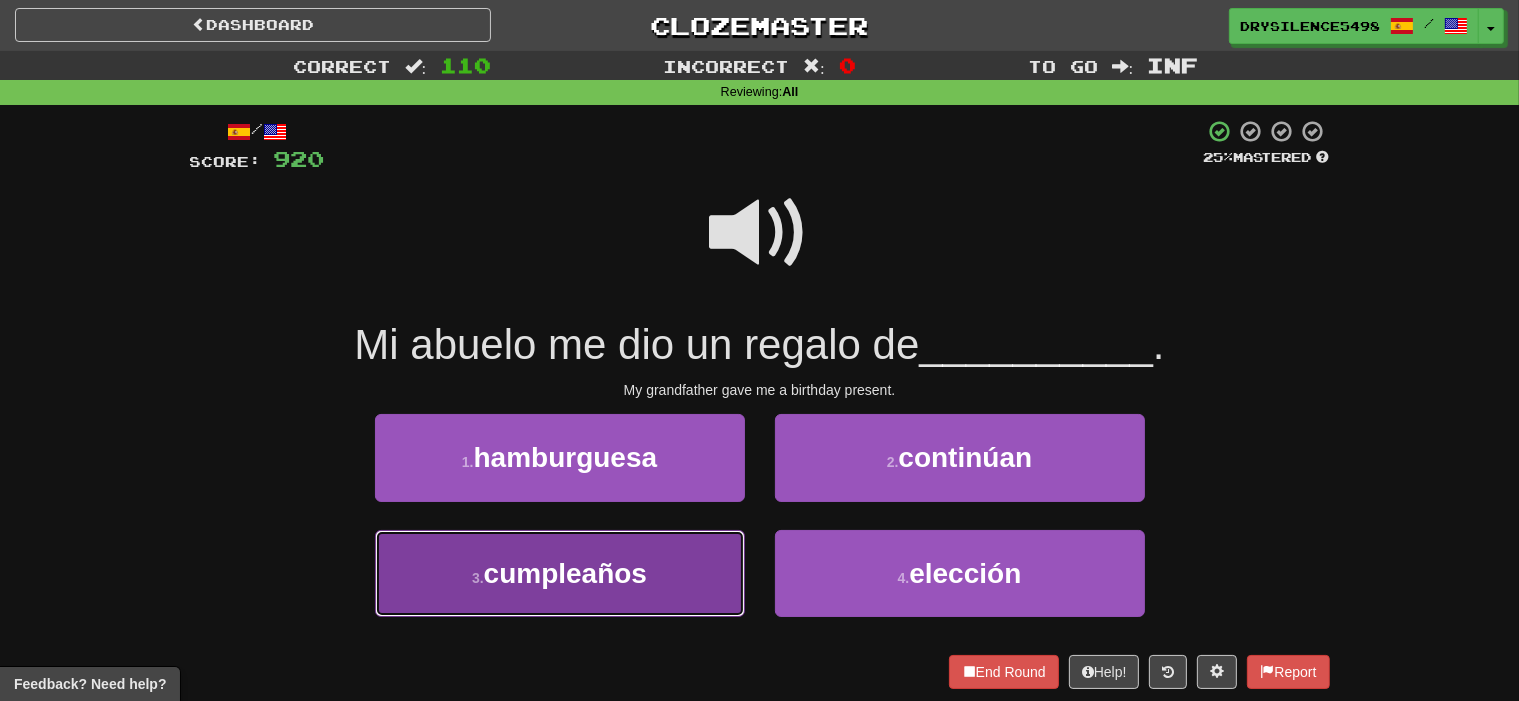 click on "3 .  cumpleaños" at bounding box center (560, 573) 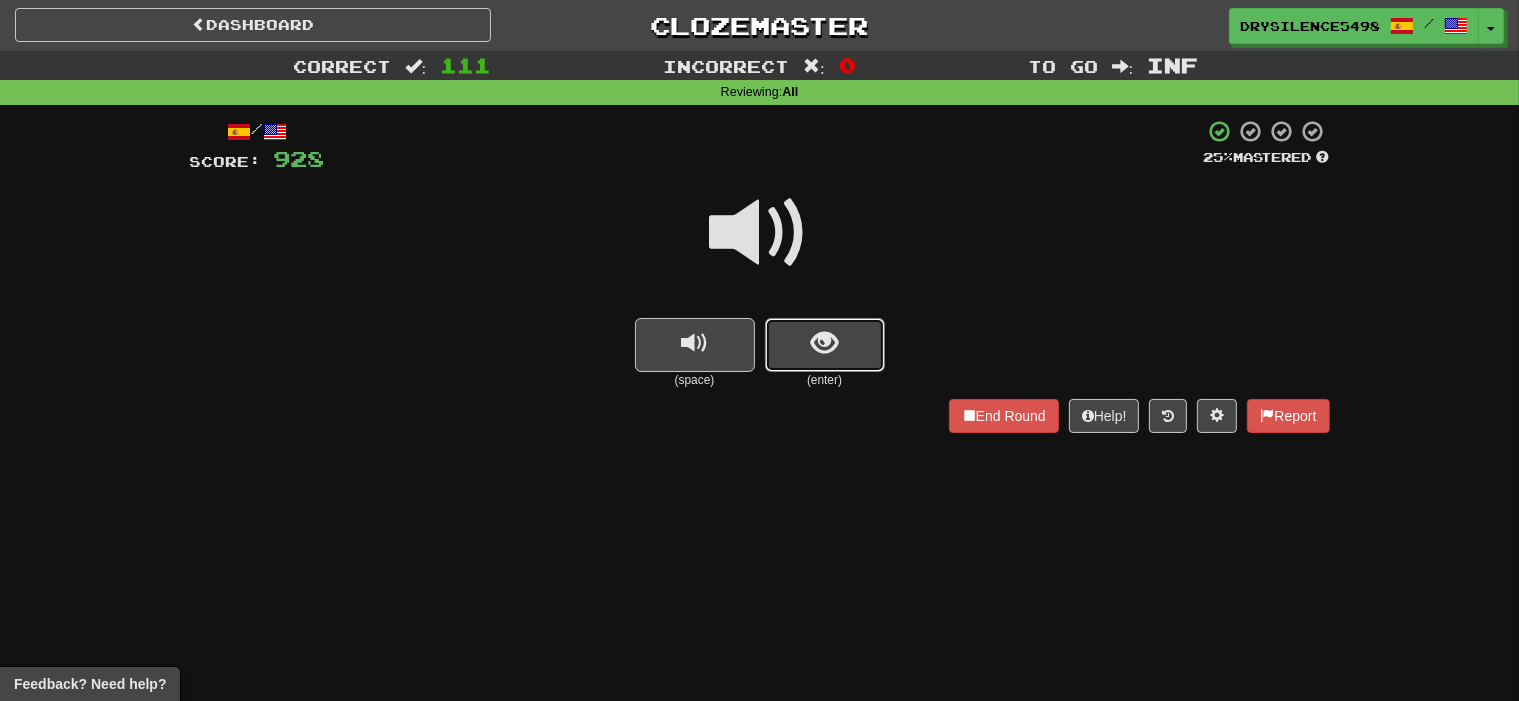 click at bounding box center (824, 343) 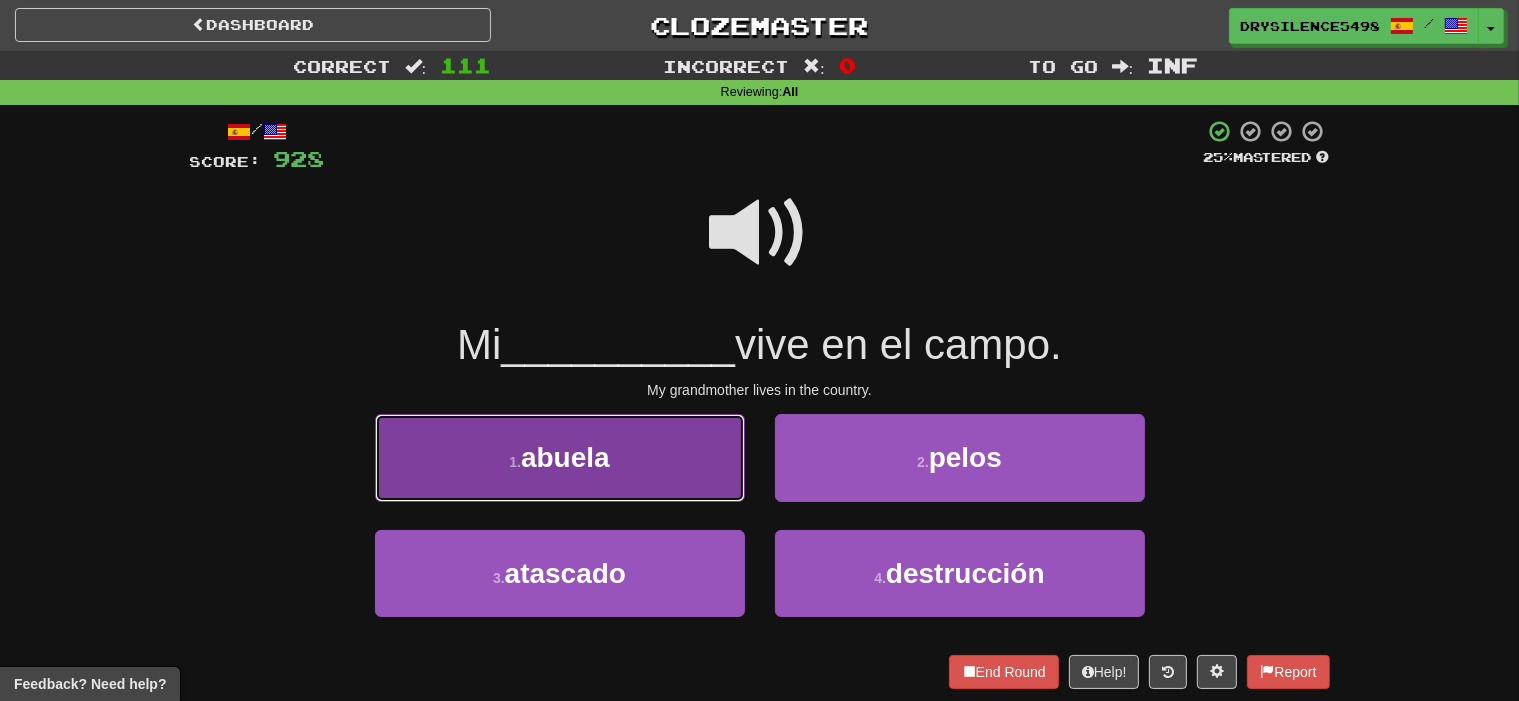 click on "1 .  abuela" at bounding box center [560, 457] 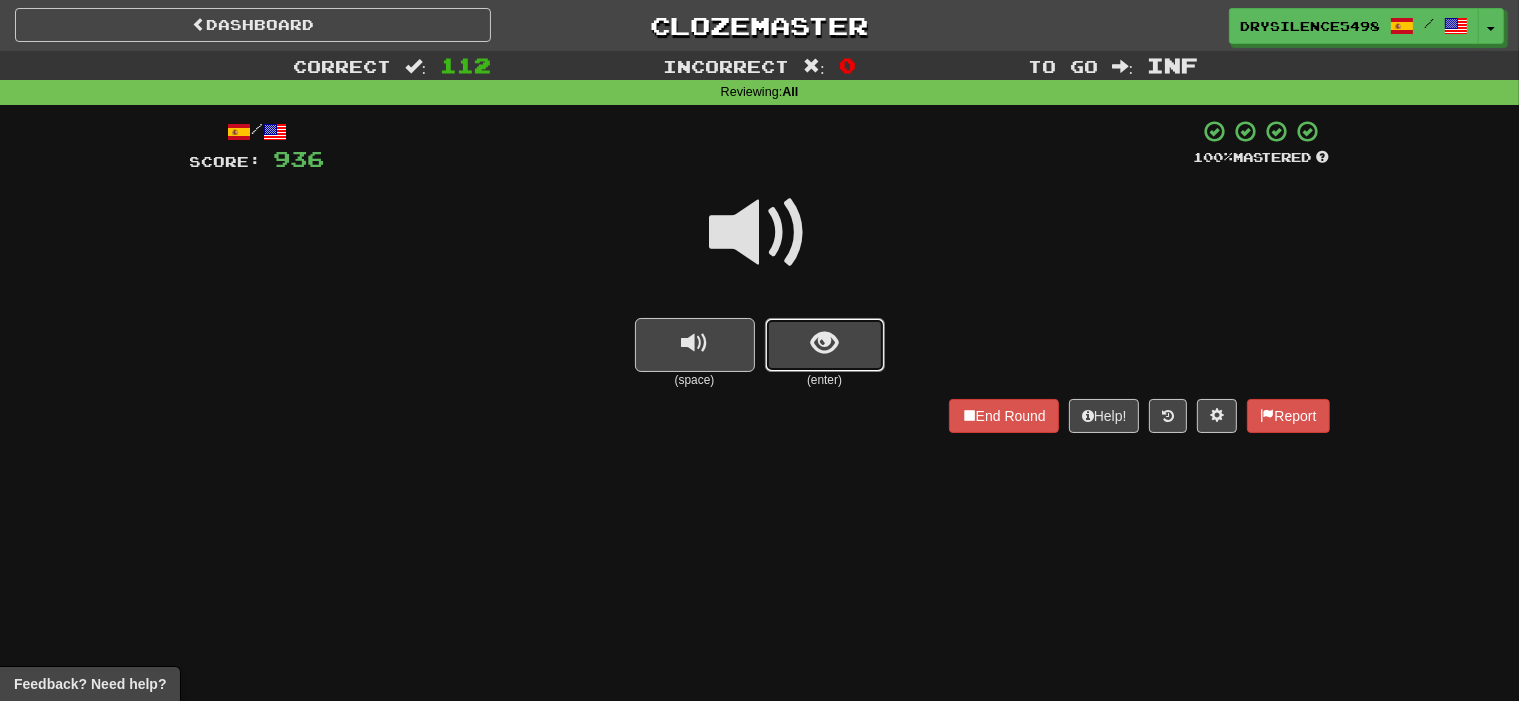 click at bounding box center (824, 343) 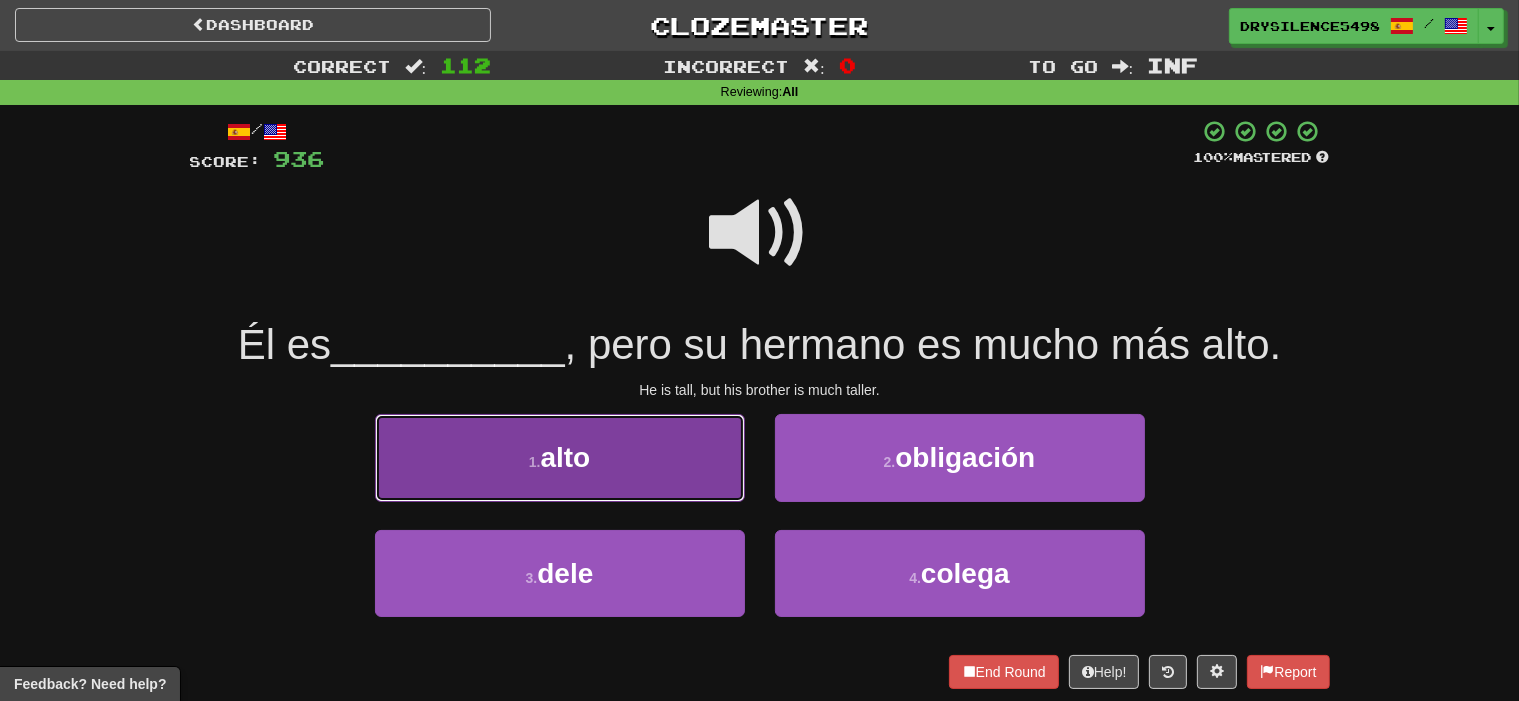 click on "1 .  alto" at bounding box center [560, 457] 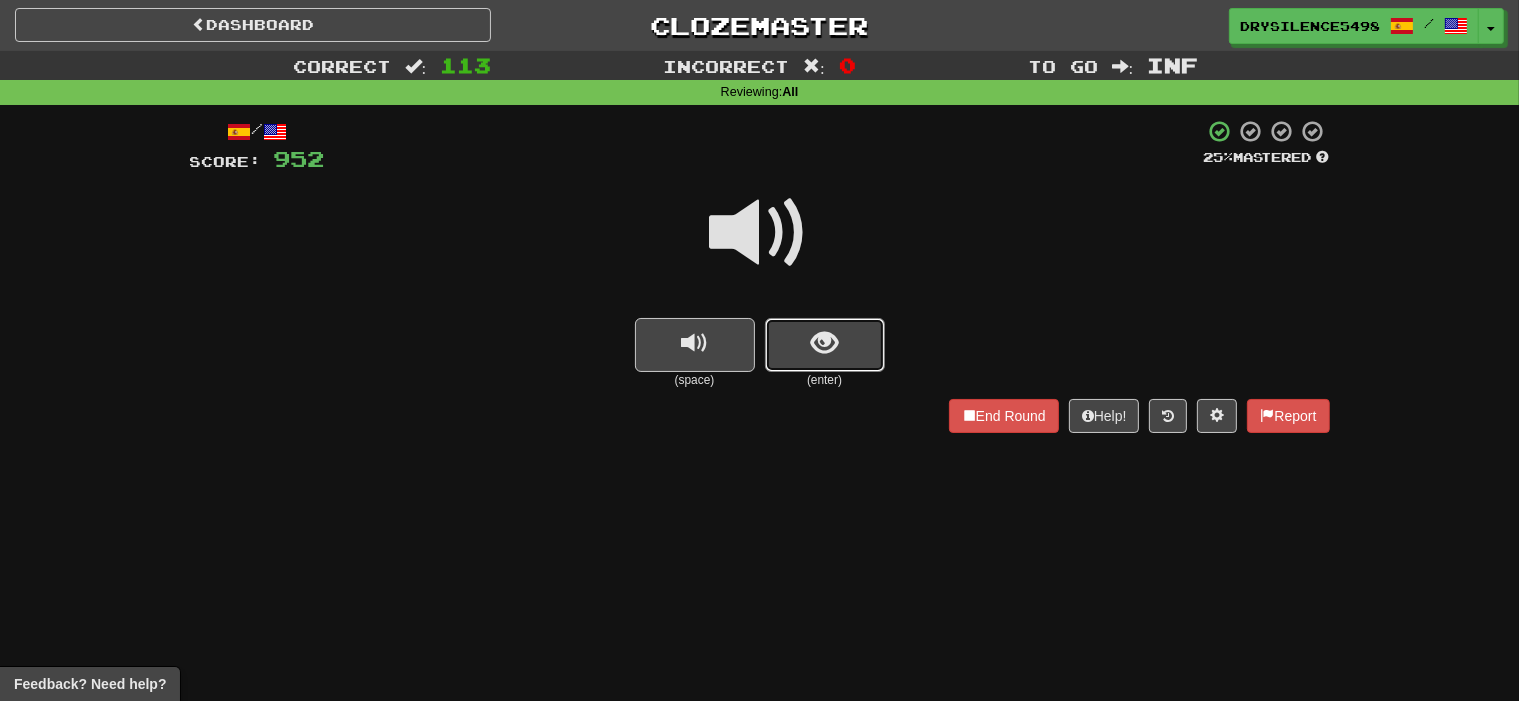 click at bounding box center [824, 343] 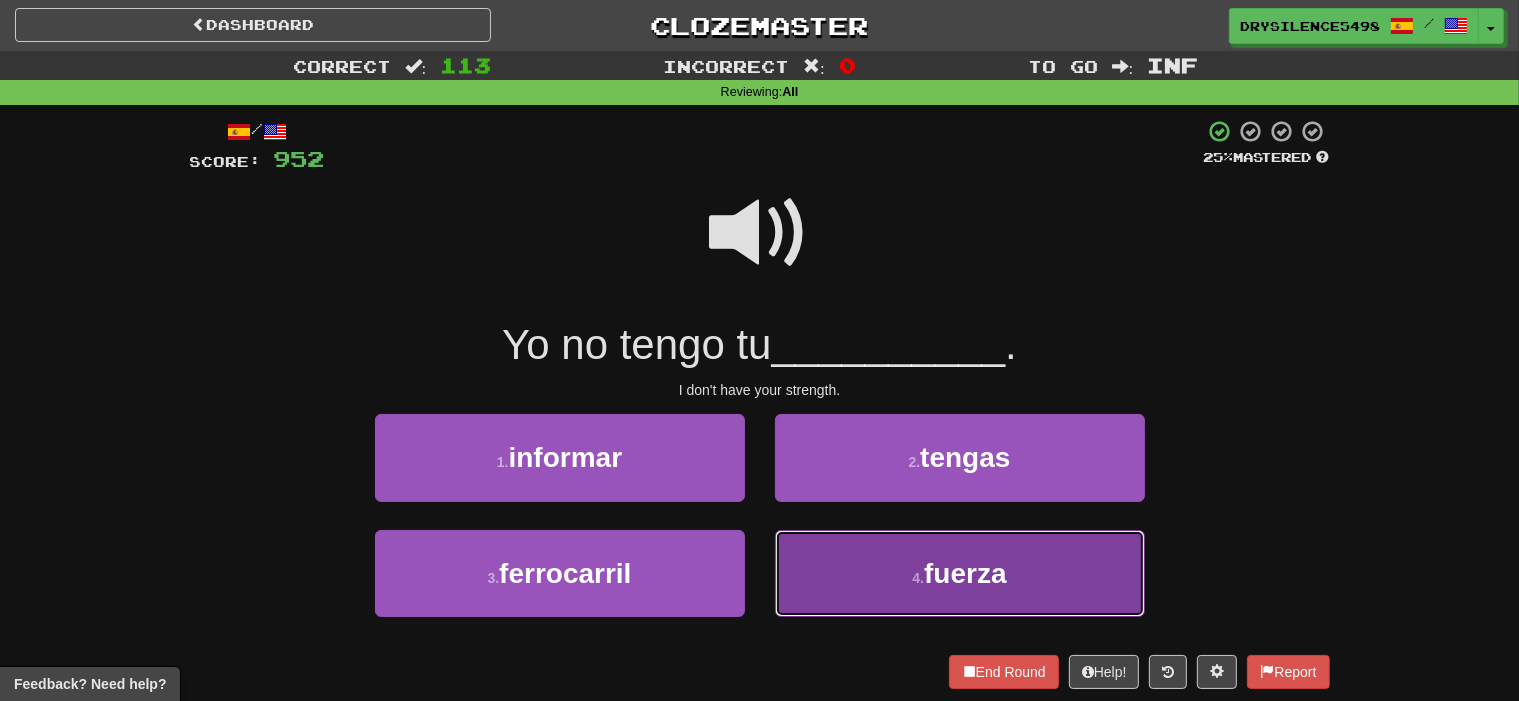 click on "4 .  fuerza" at bounding box center [960, 573] 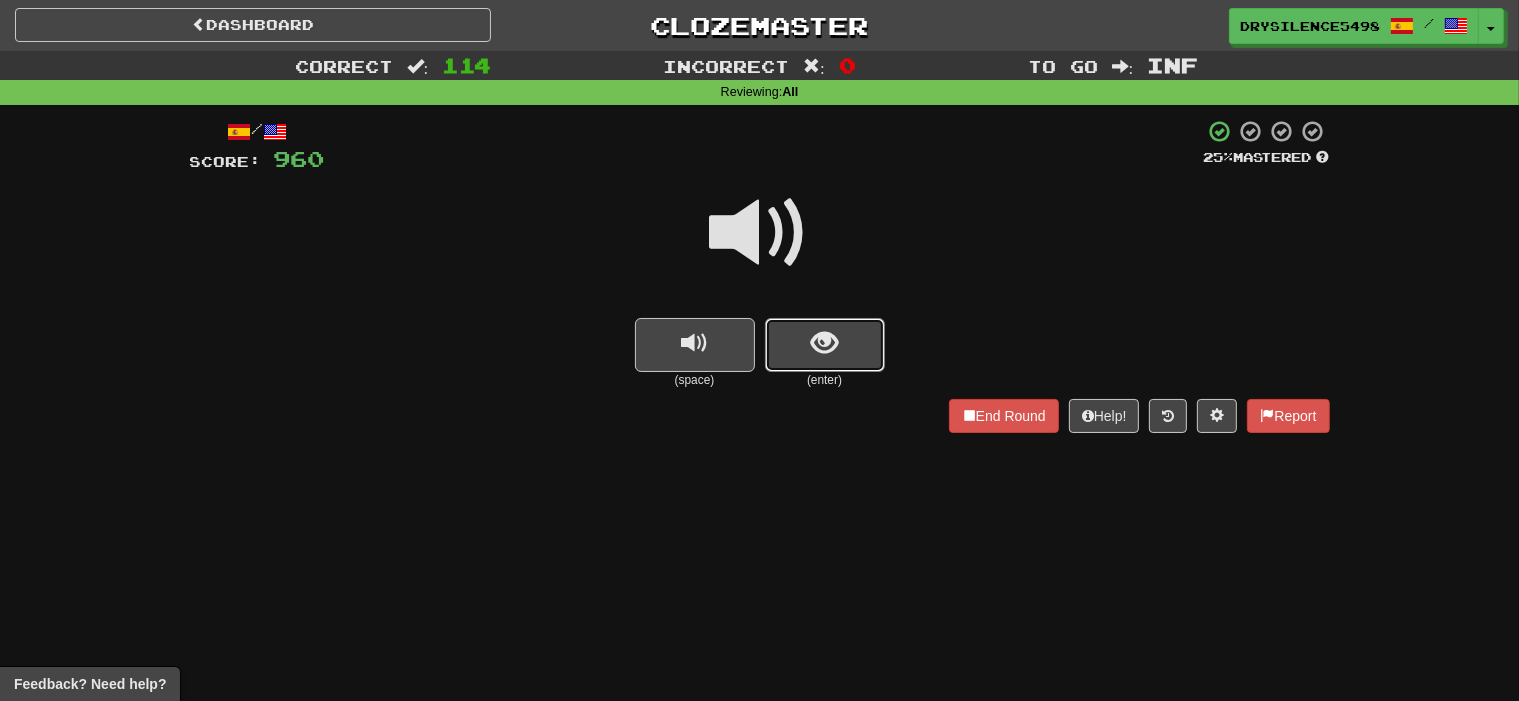 click at bounding box center (824, 343) 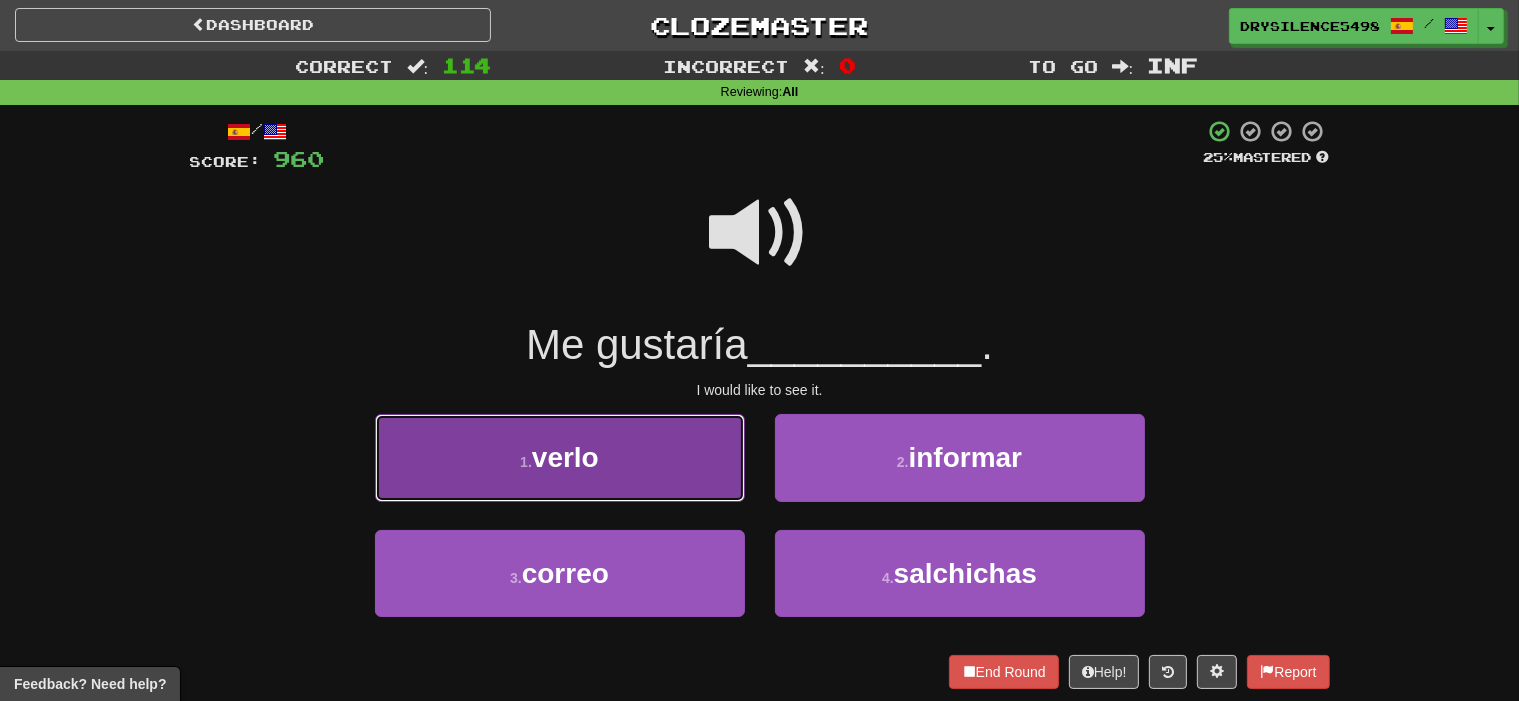 click on "1 .  verlo" at bounding box center (560, 457) 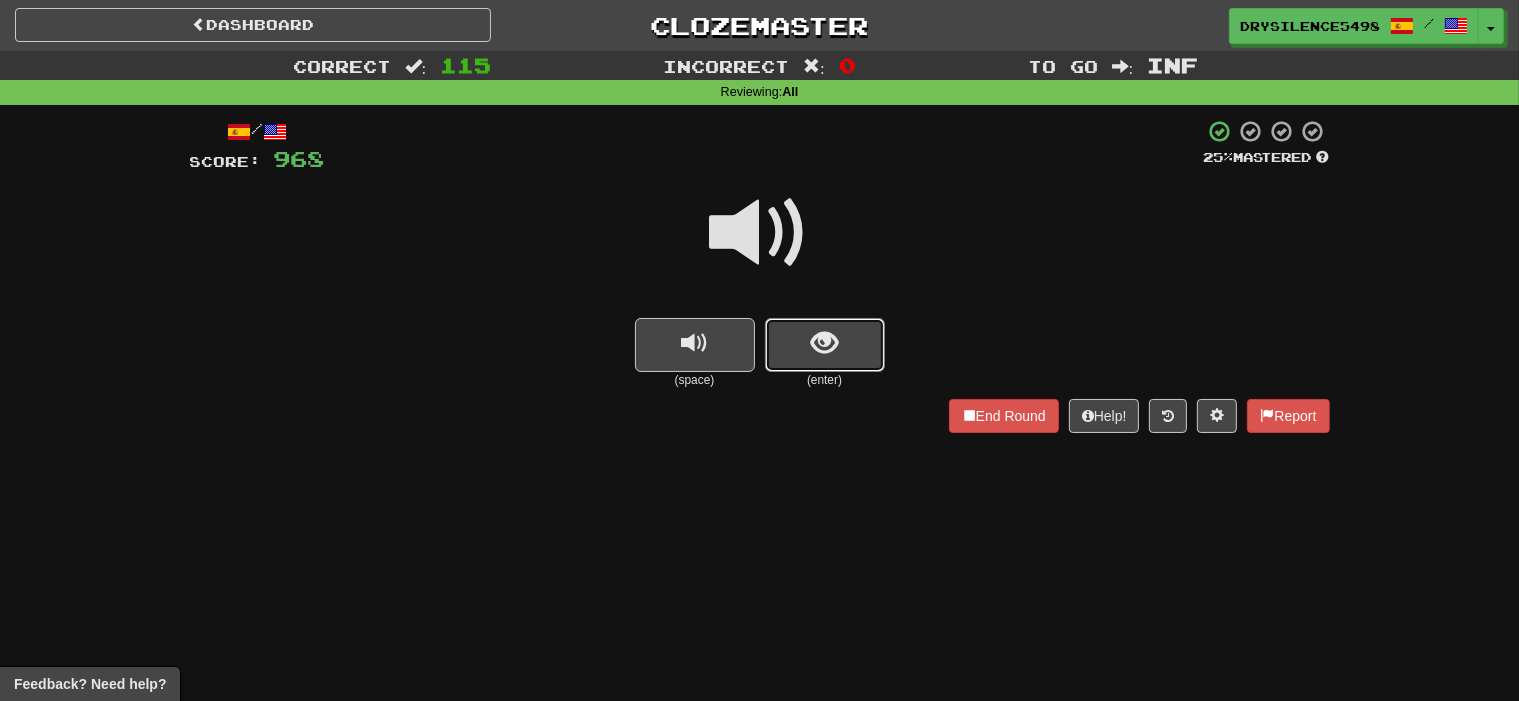 click at bounding box center (825, 345) 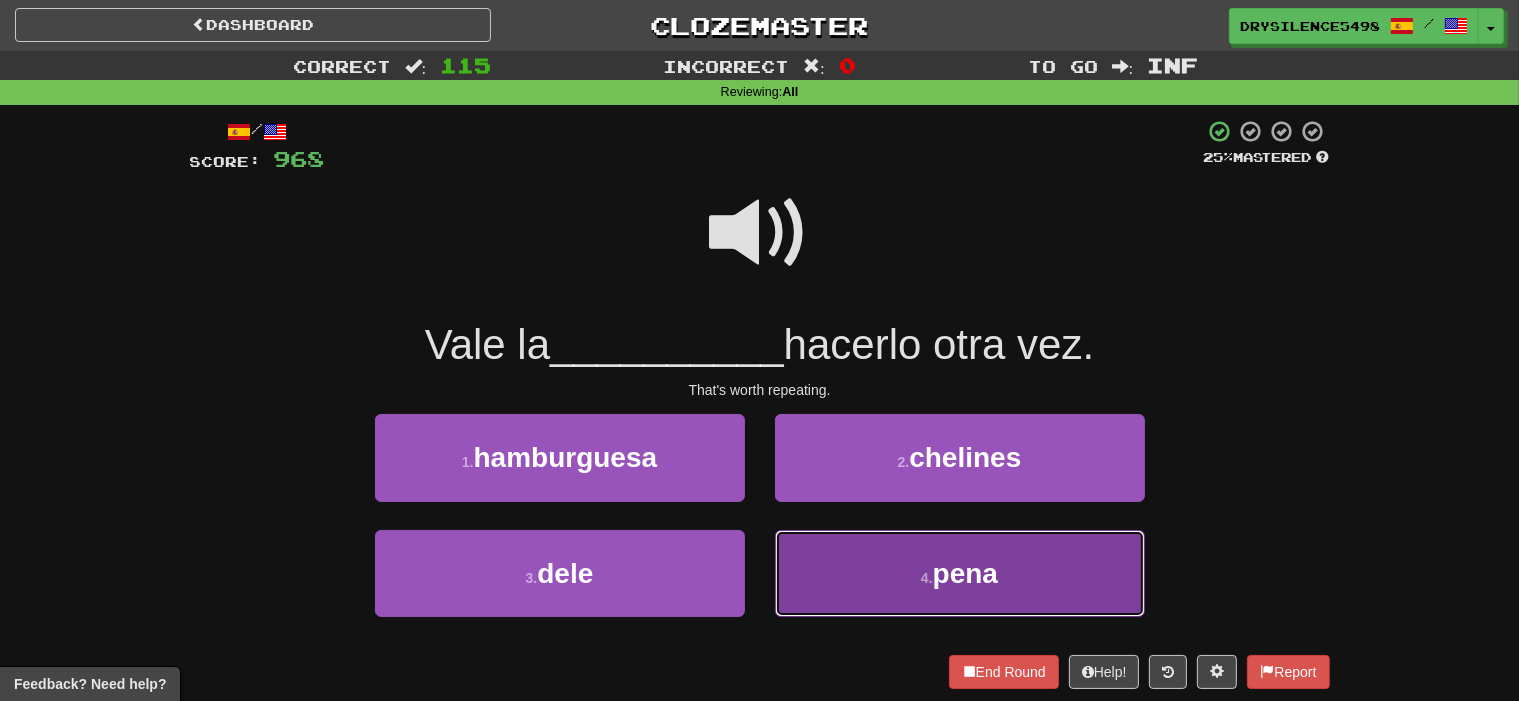 click on "4 .  pena" at bounding box center [960, 573] 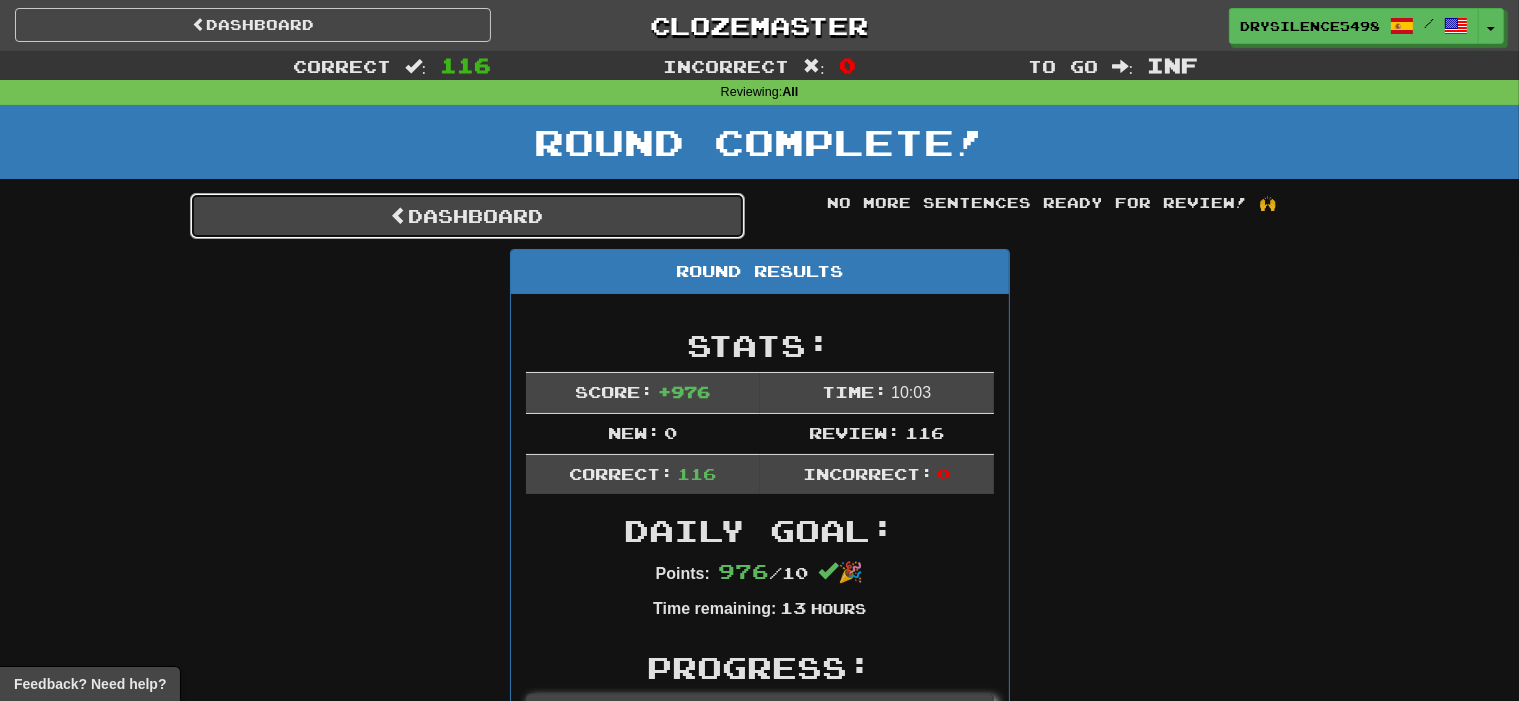 click on "Dashboard" at bounding box center (467, 216) 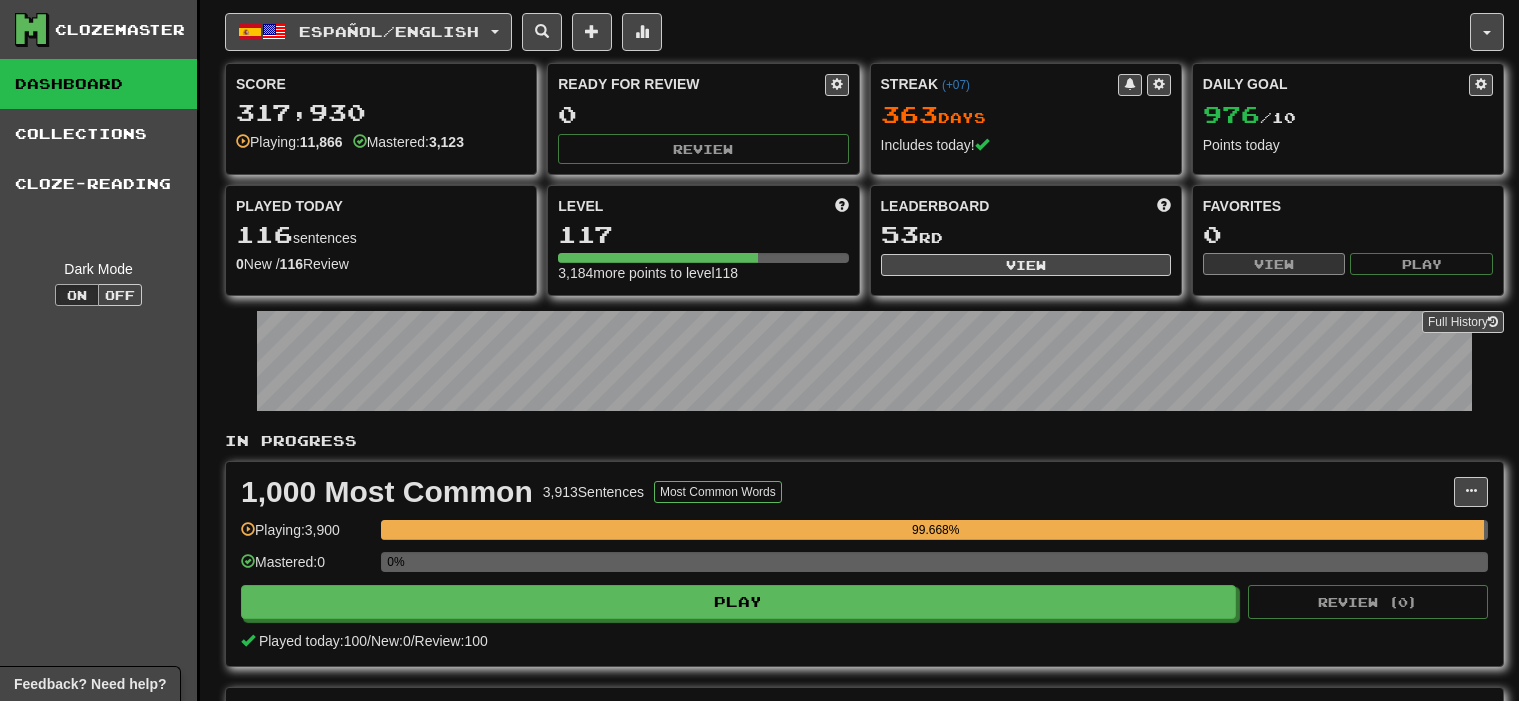 scroll, scrollTop: 0, scrollLeft: 0, axis: both 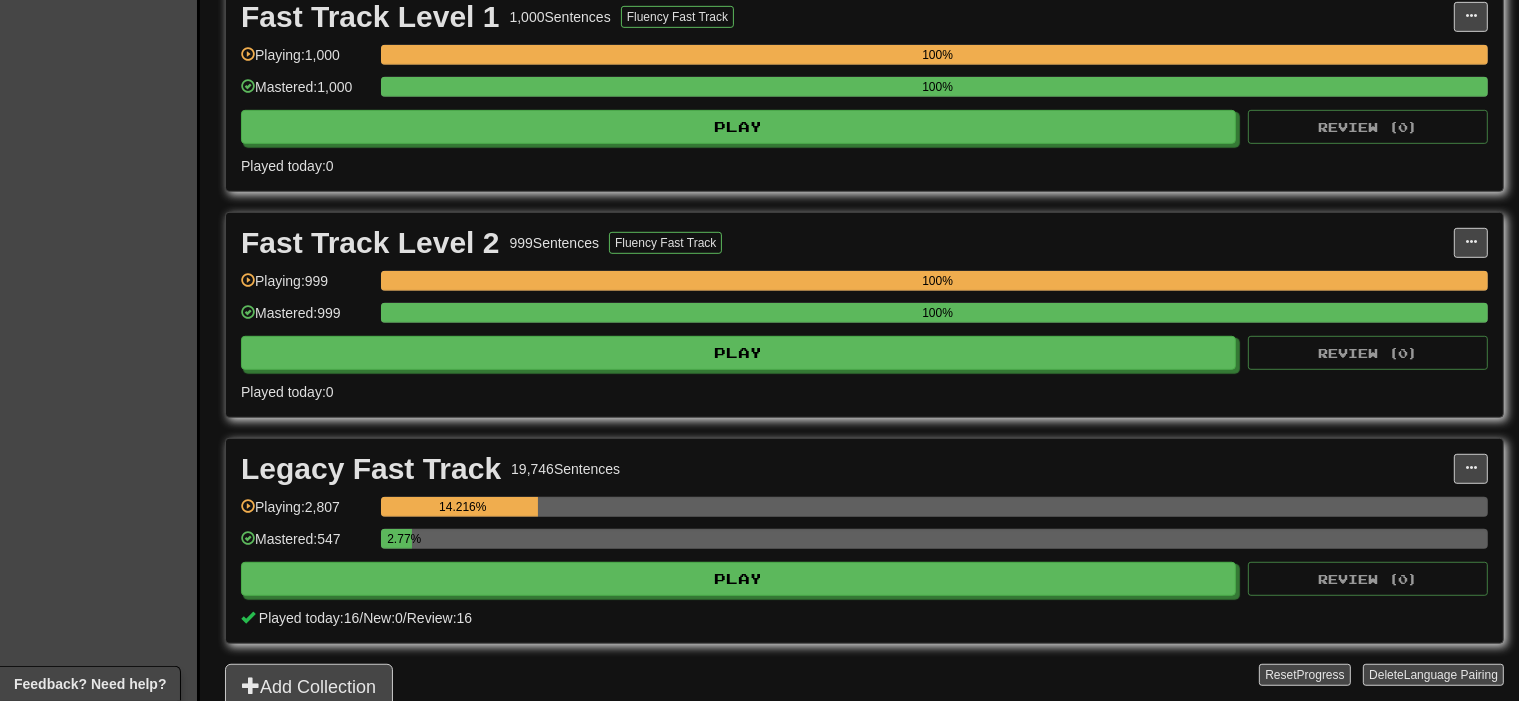 click on "2.77%" at bounding box center (934, 545) 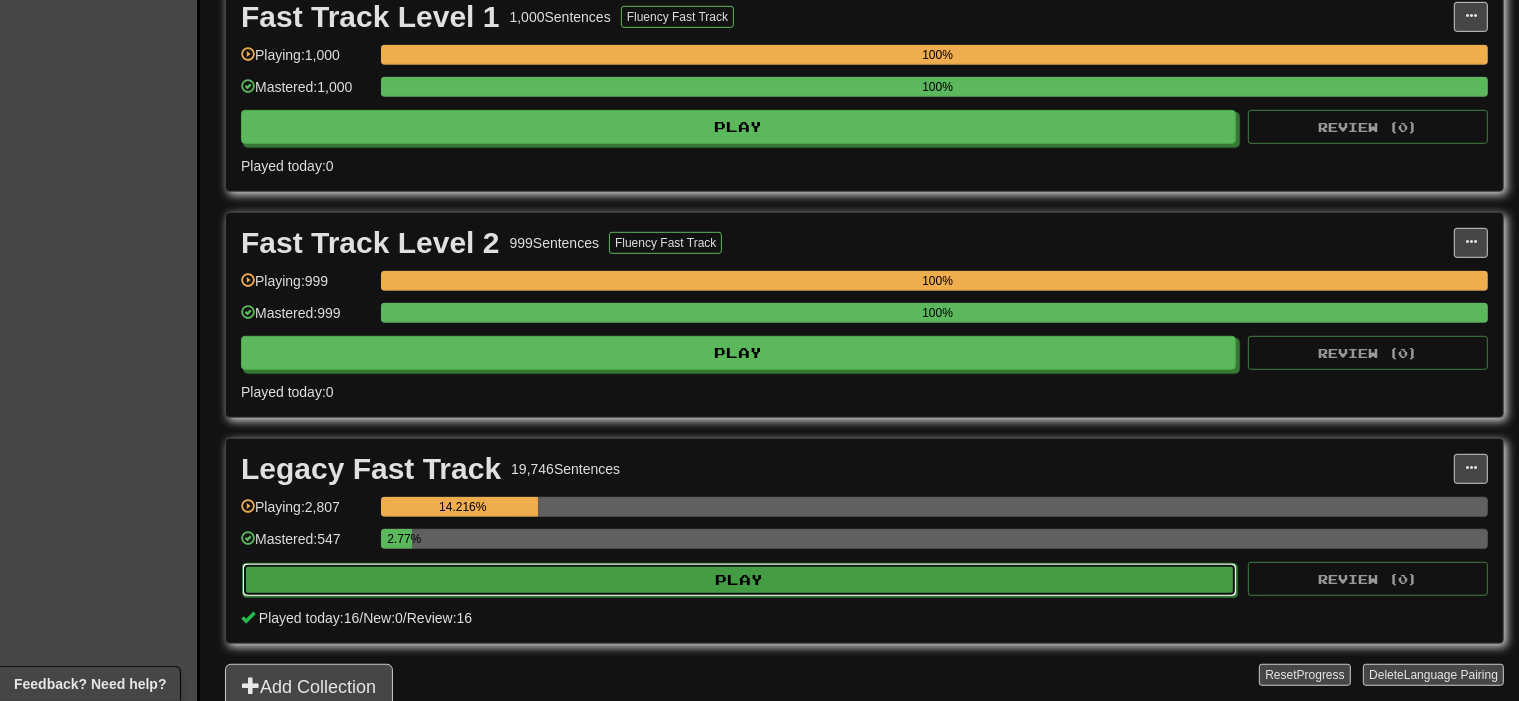 click on "Play" at bounding box center [739, 580] 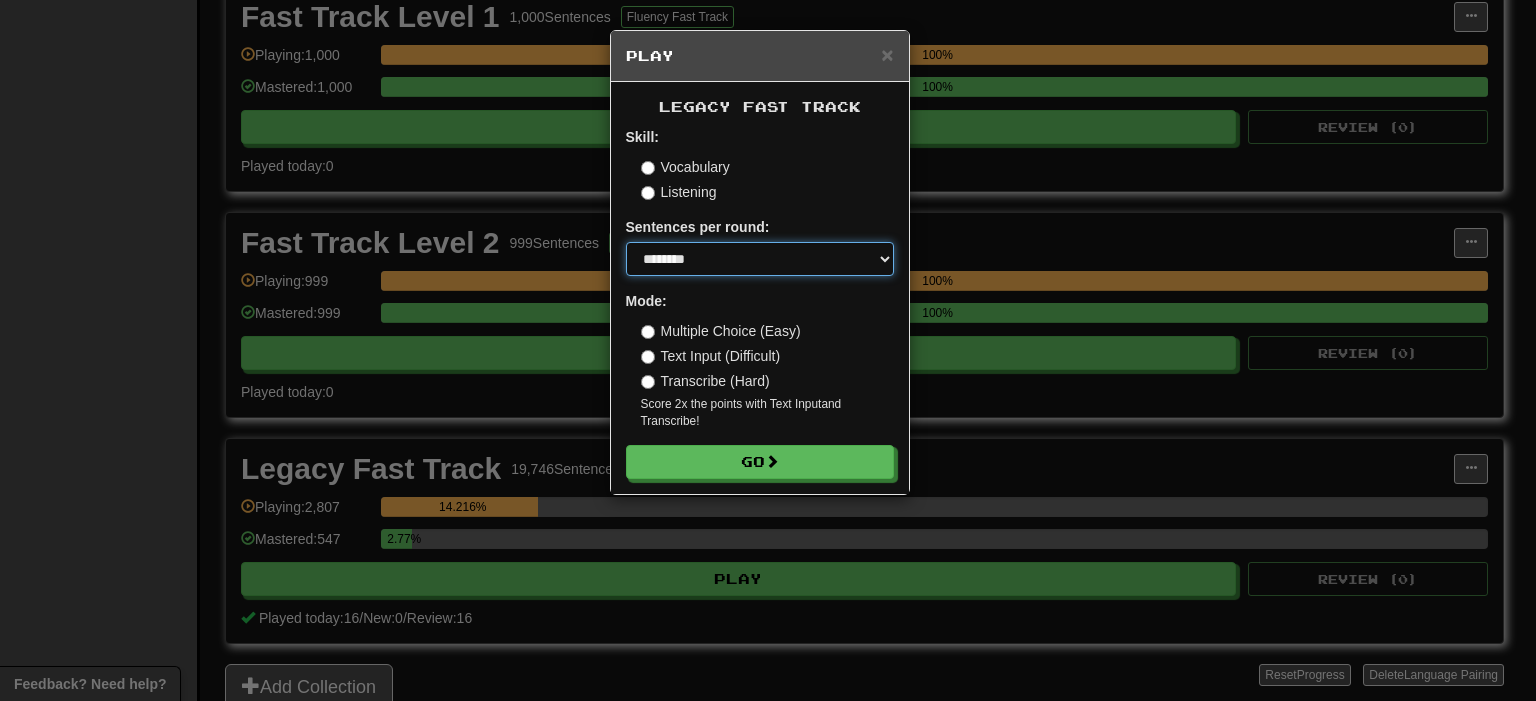 click on "* ** ** ** ** ** *** ********" at bounding box center [760, 259] 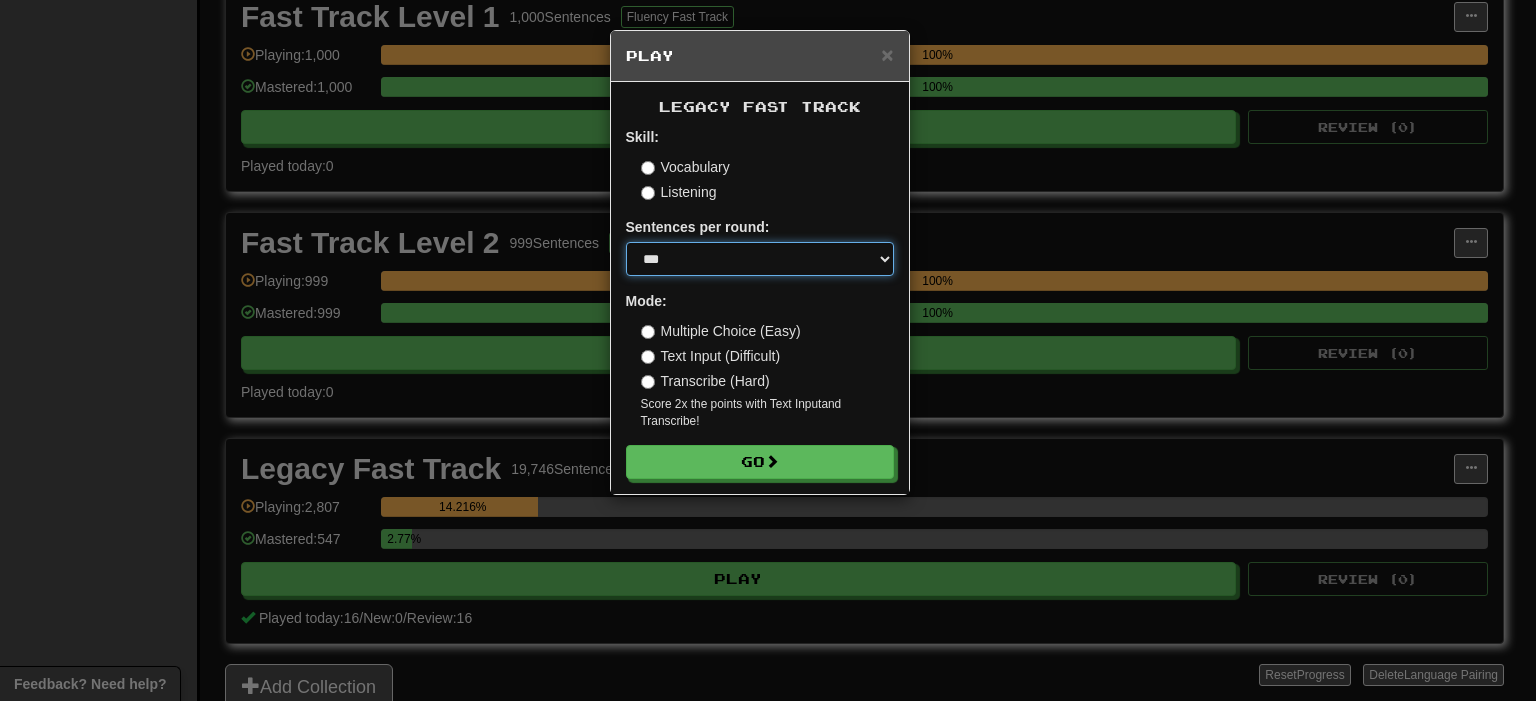 click on "***" at bounding box center [0, 0] 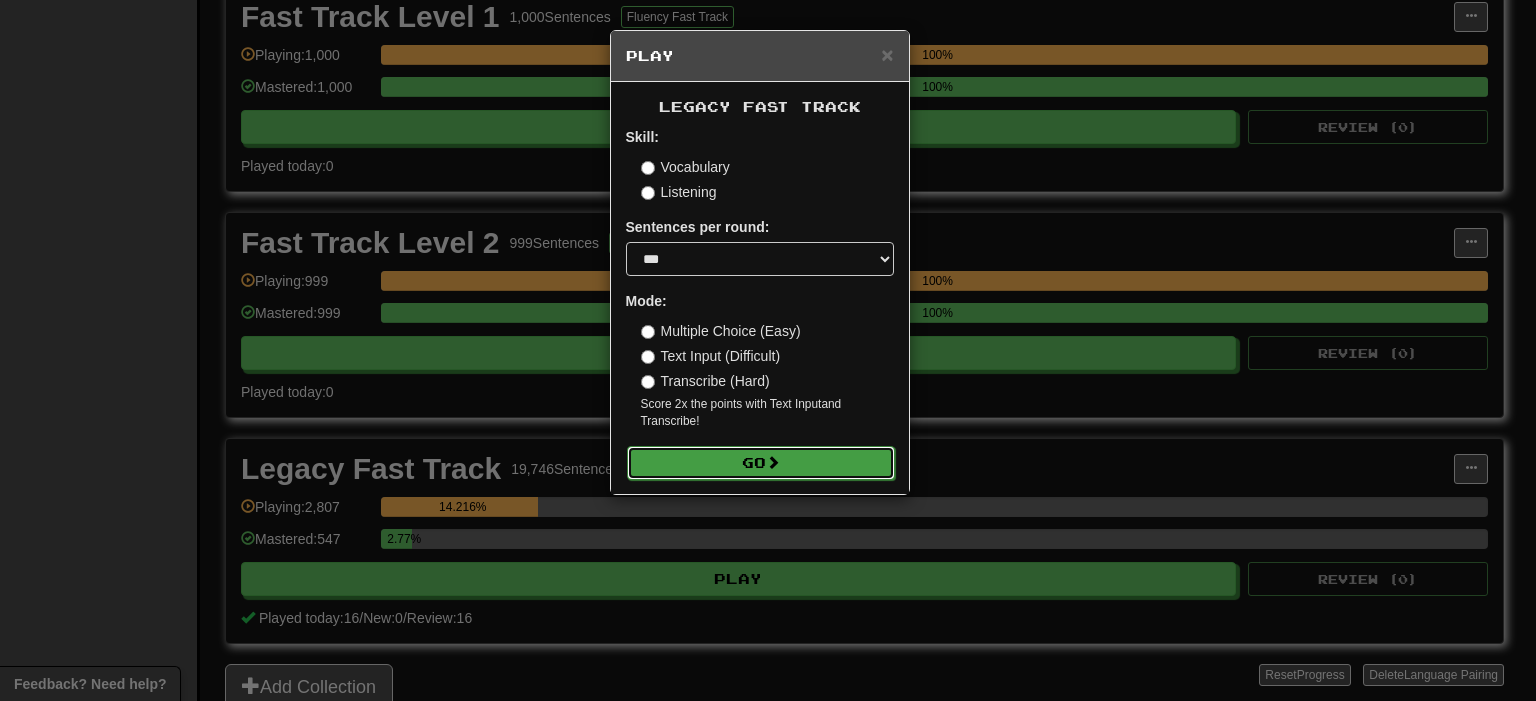 click on "Go" at bounding box center (761, 463) 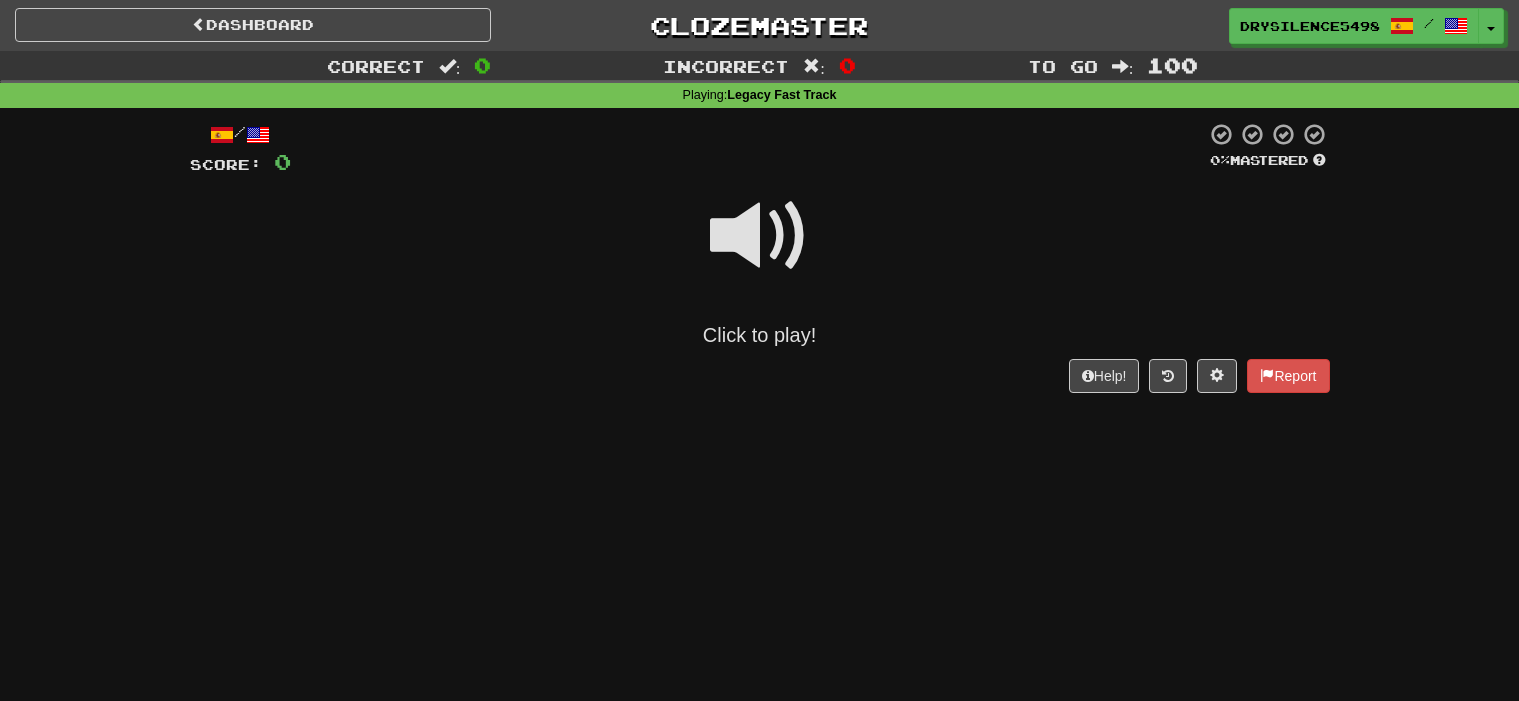 scroll, scrollTop: 0, scrollLeft: 0, axis: both 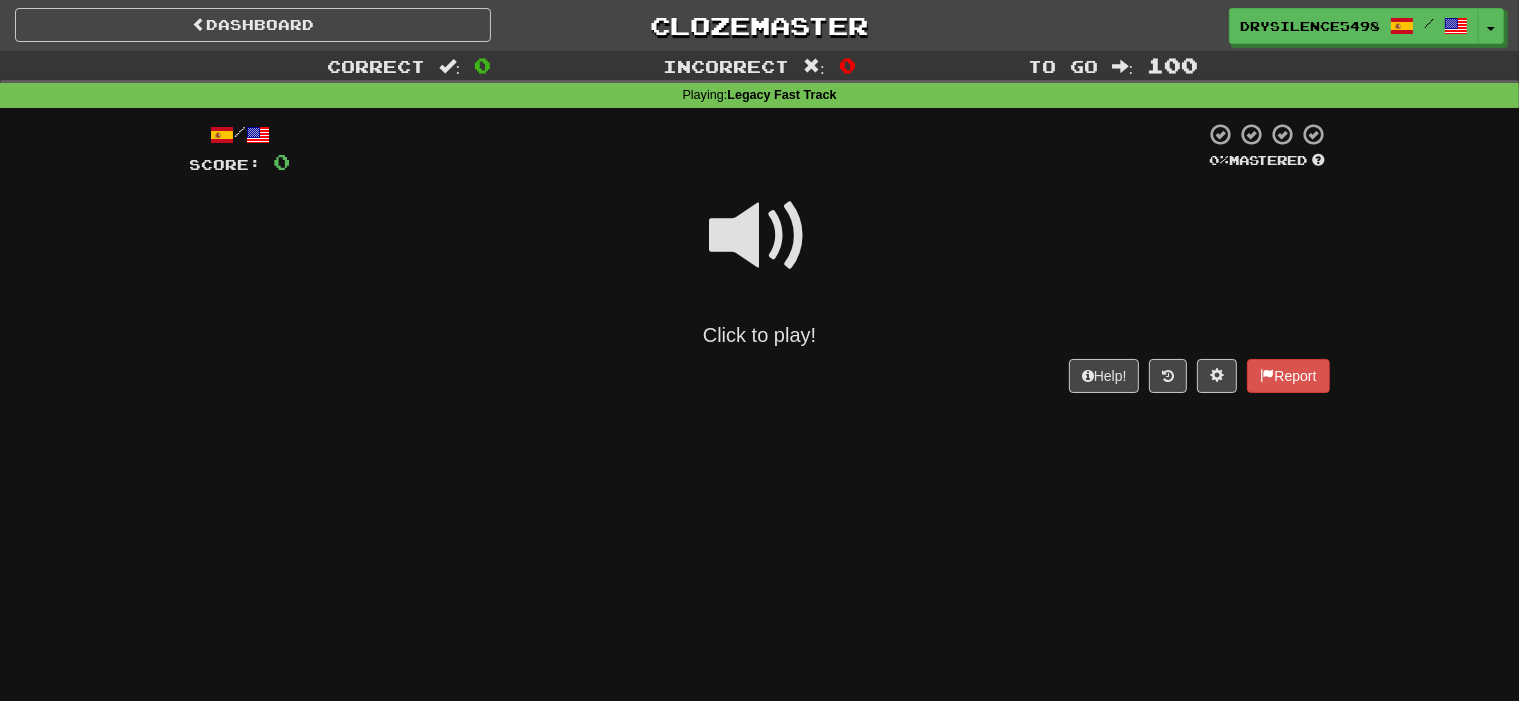 click at bounding box center (760, 236) 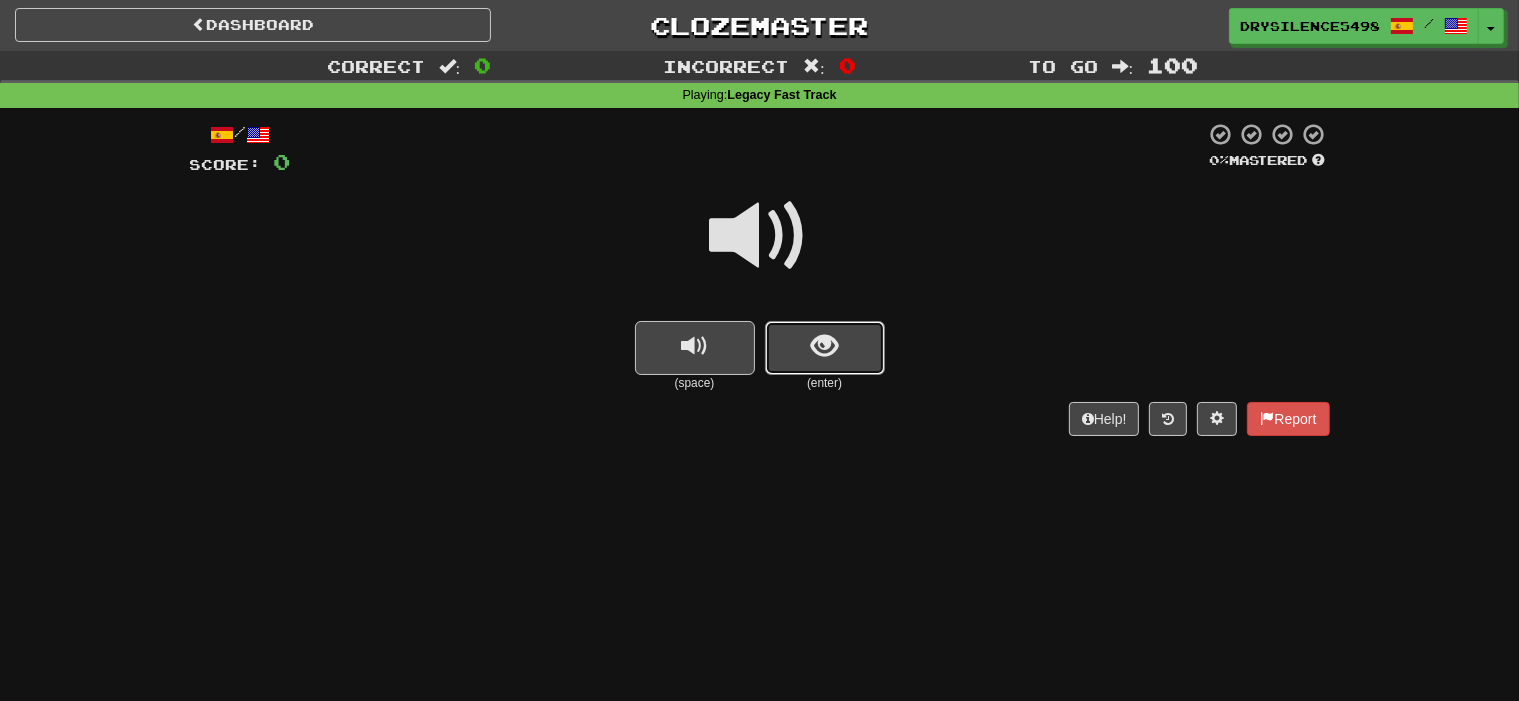 click at bounding box center (824, 346) 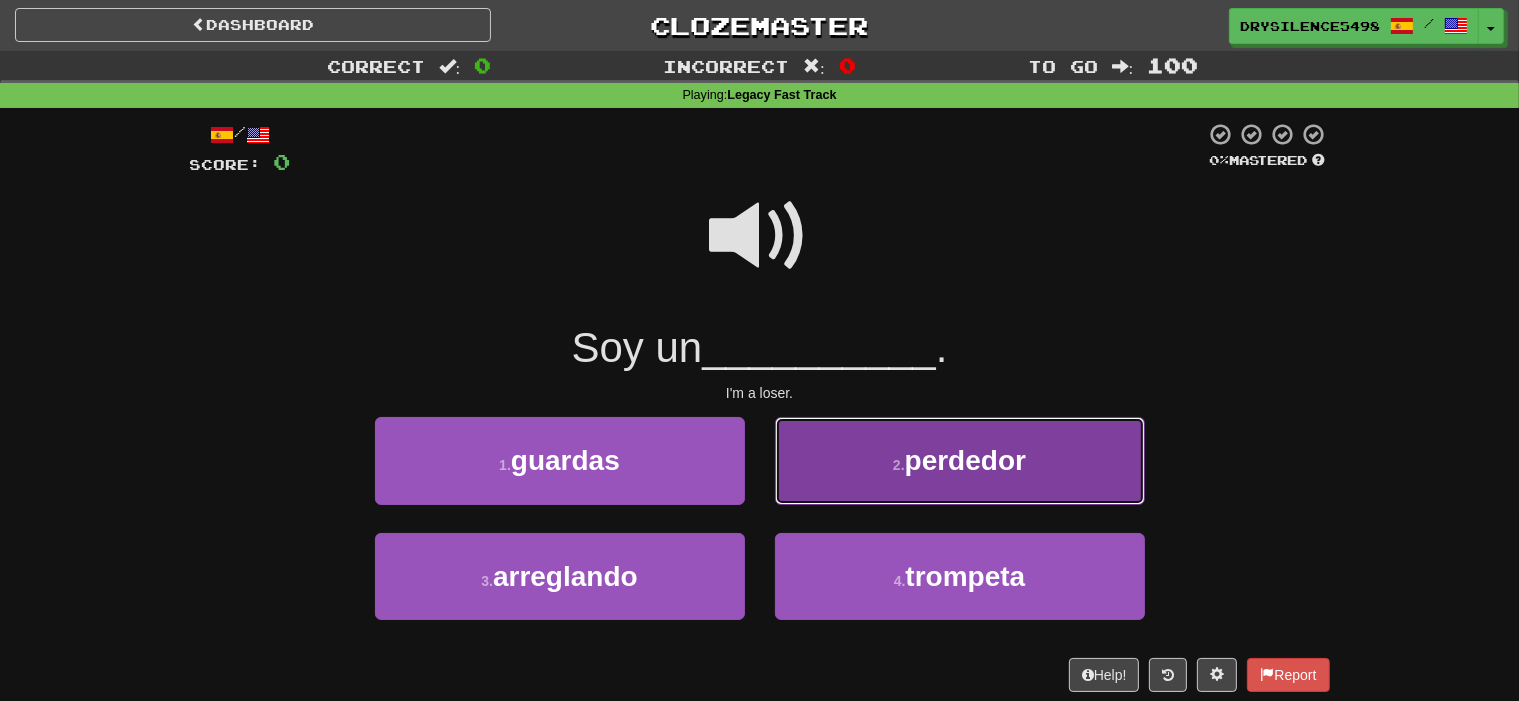 click on "2 .  perdedor" at bounding box center [960, 460] 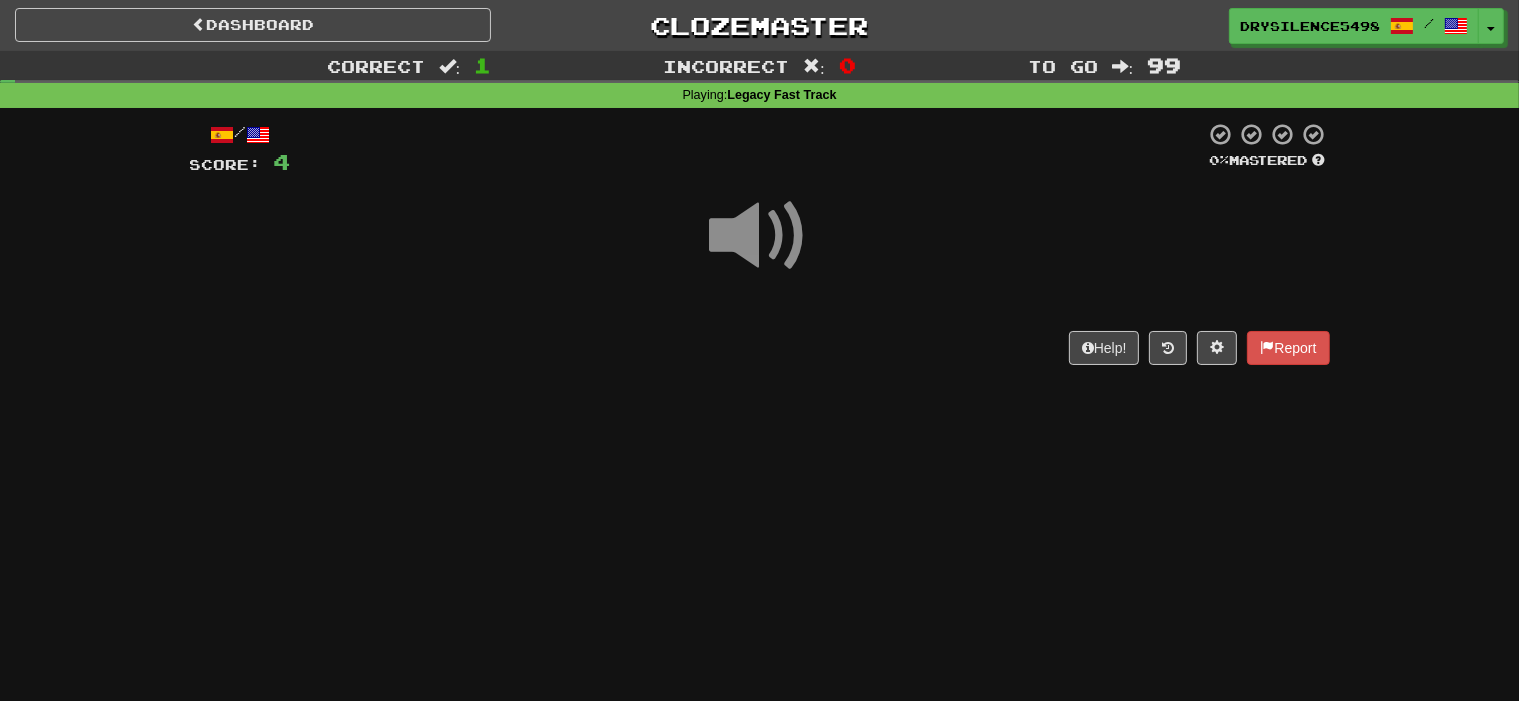 click on "Help!  Report" at bounding box center [760, 348] 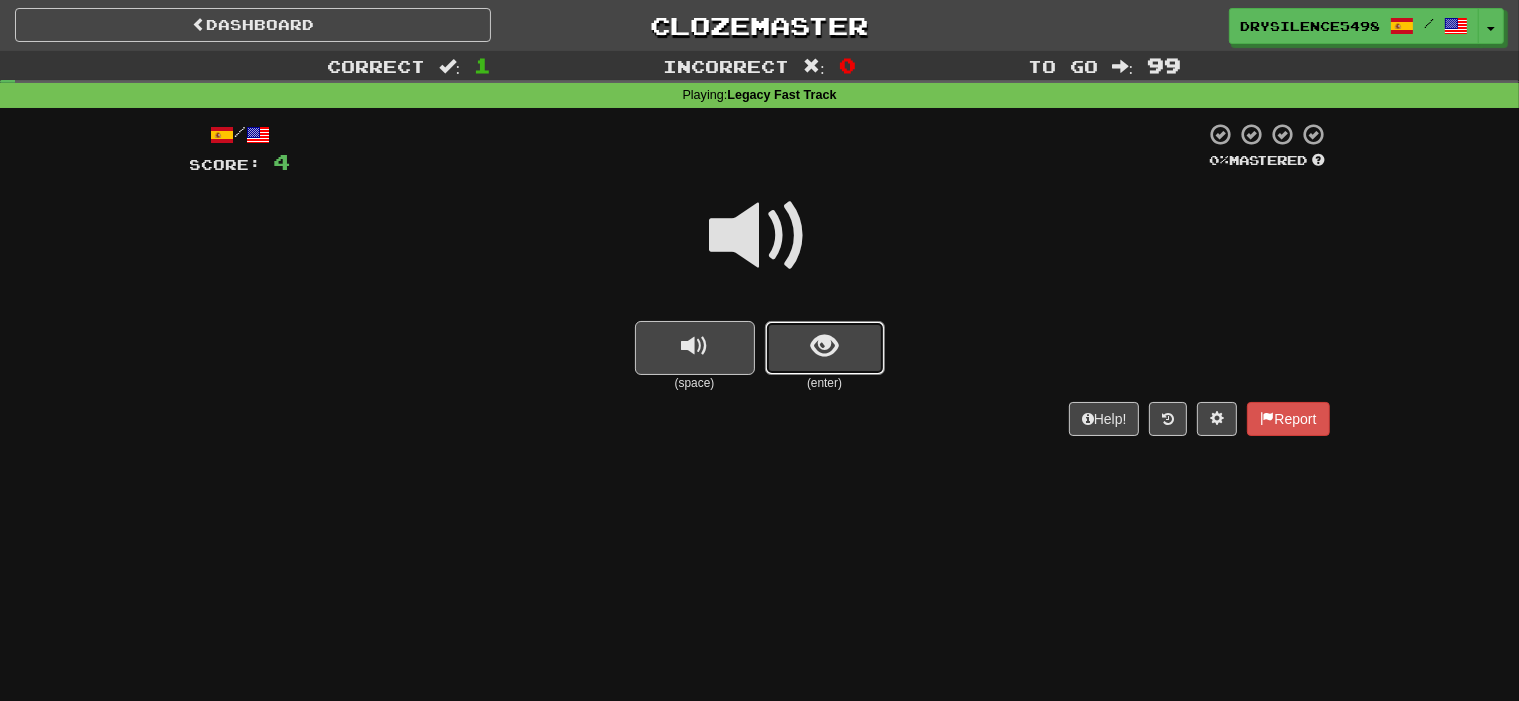 click at bounding box center (824, 346) 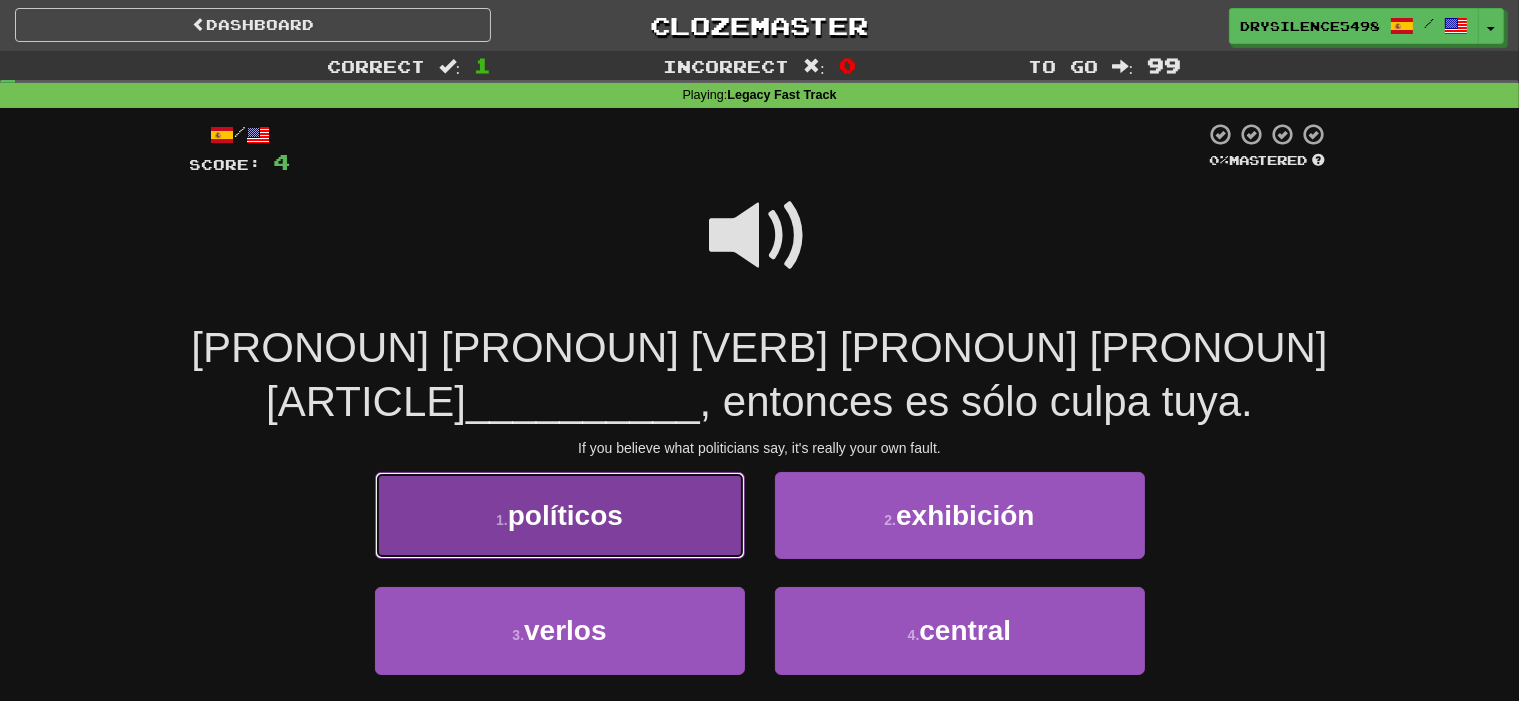 click on "1 .  políticos" at bounding box center (560, 515) 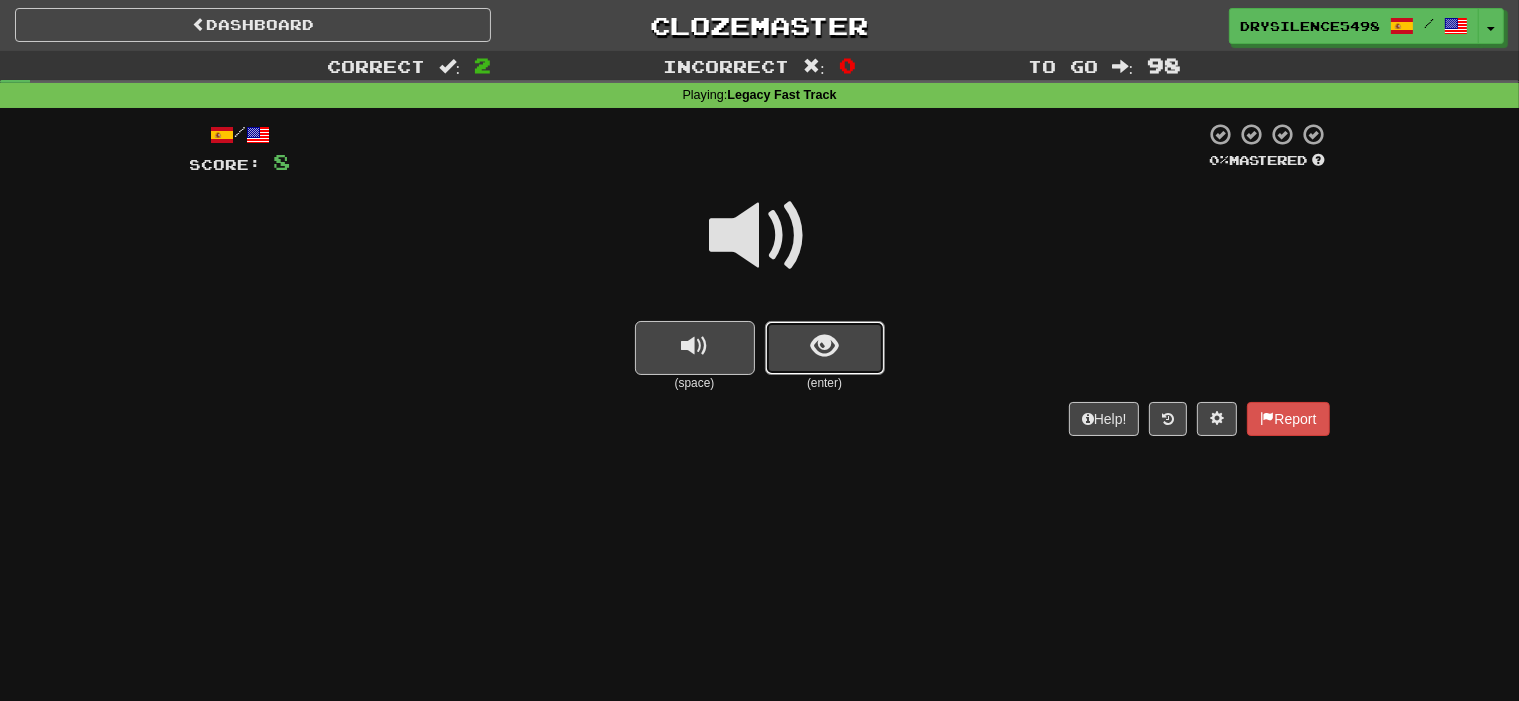 click at bounding box center (824, 346) 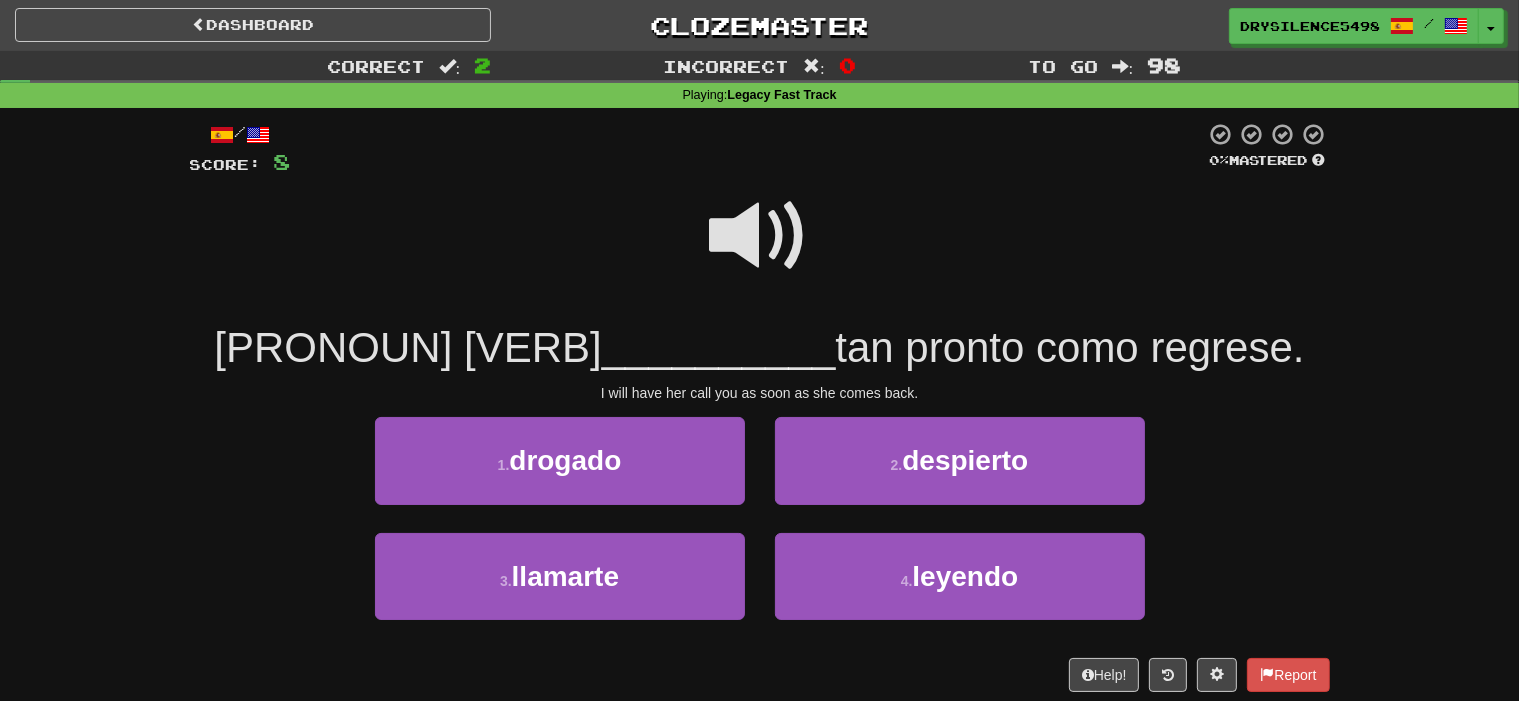 click at bounding box center [760, 236] 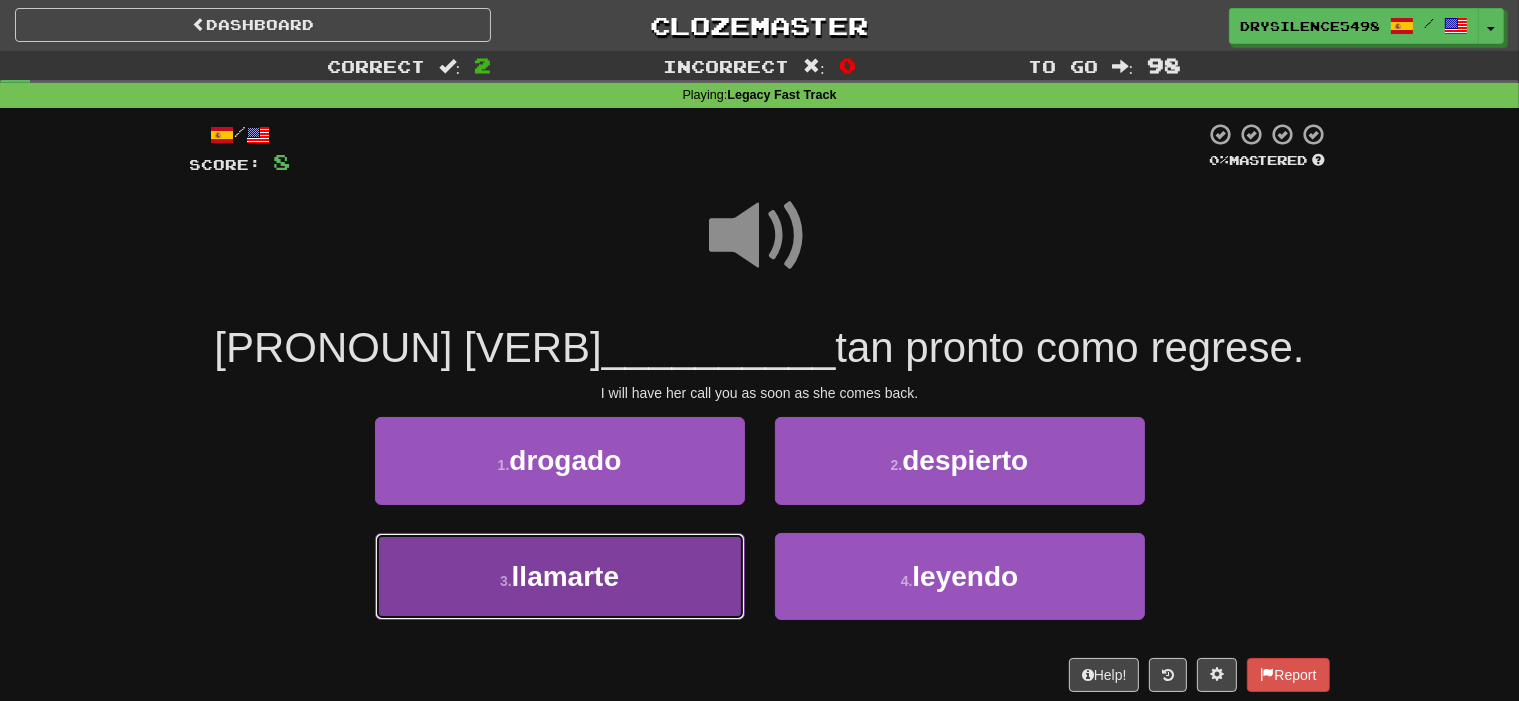click on "3 .  llamarte" at bounding box center [560, 576] 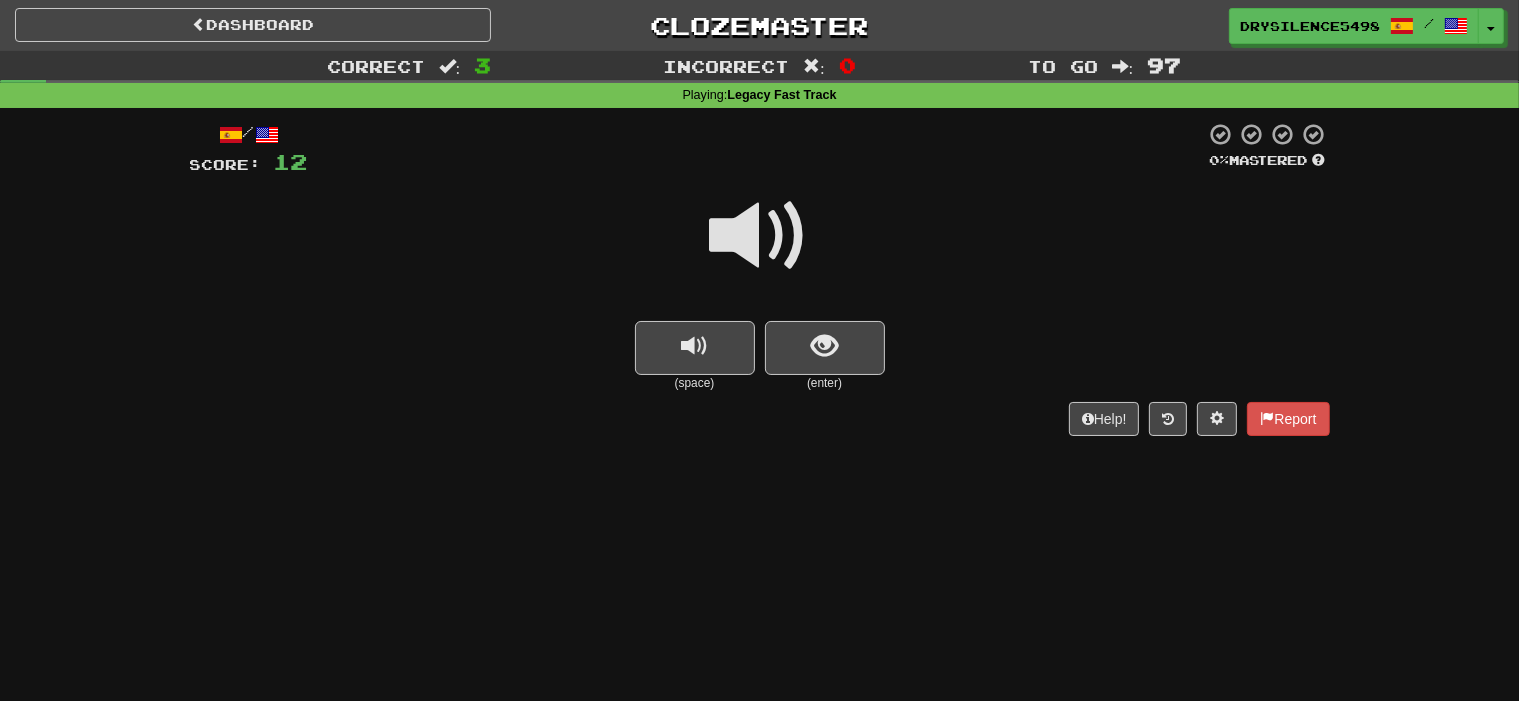 click at bounding box center (825, 348) 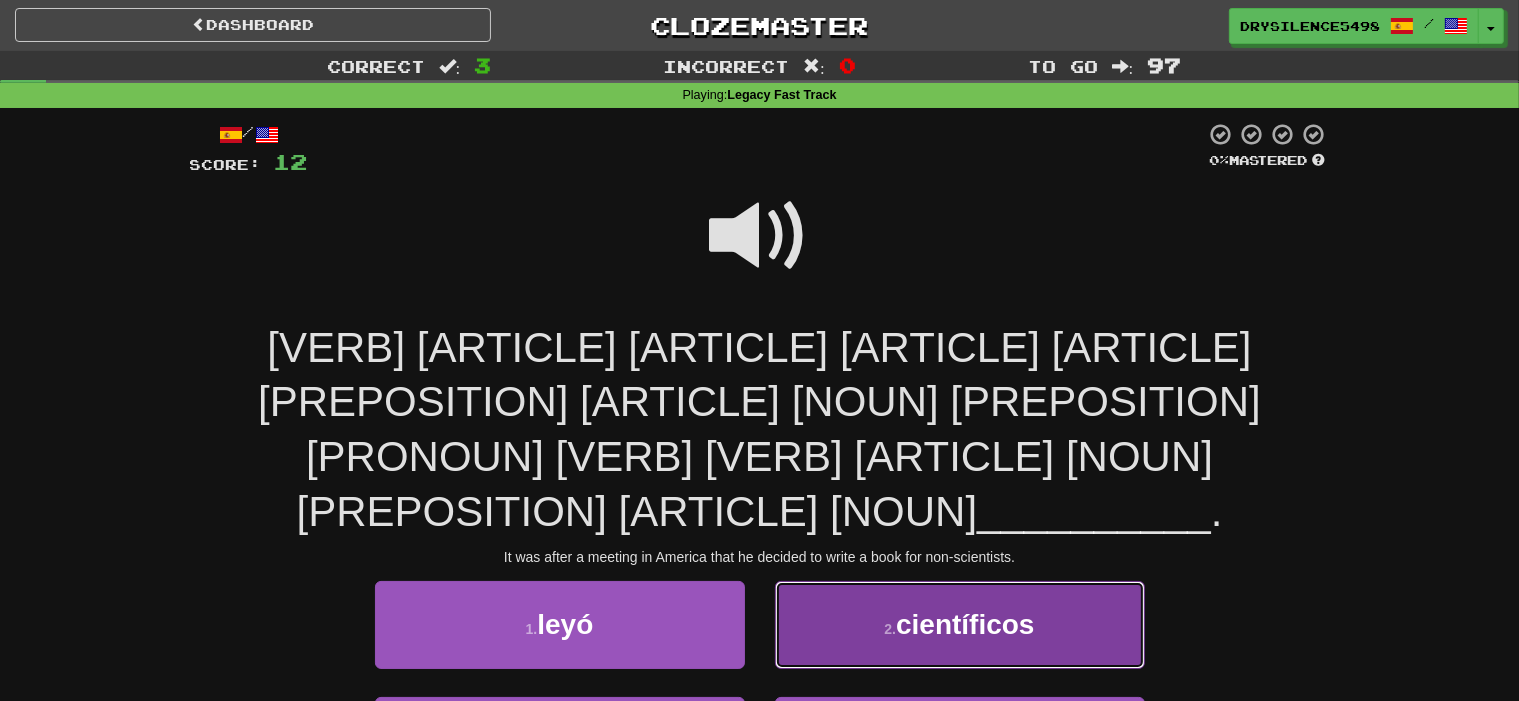 click on "2 .  científicos" at bounding box center (960, 624) 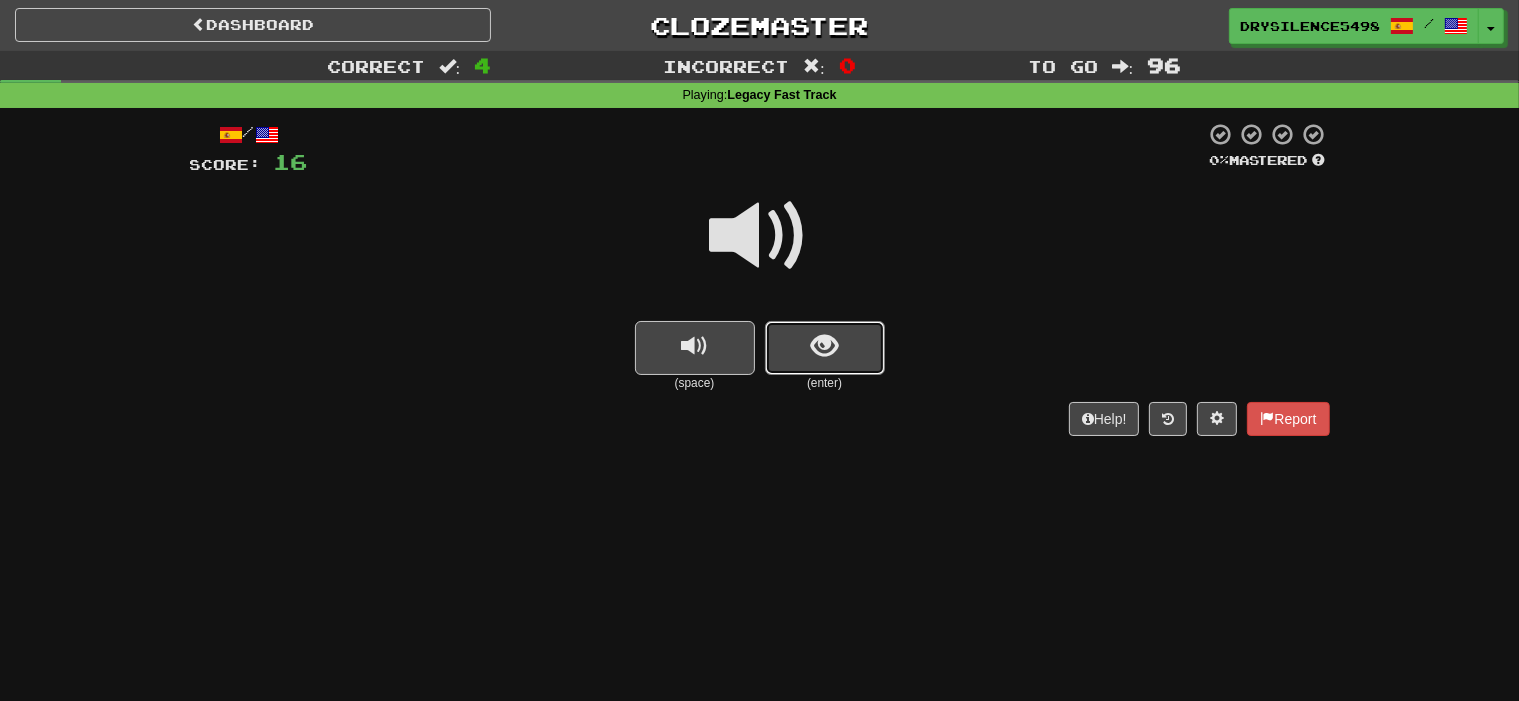 click at bounding box center [825, 348] 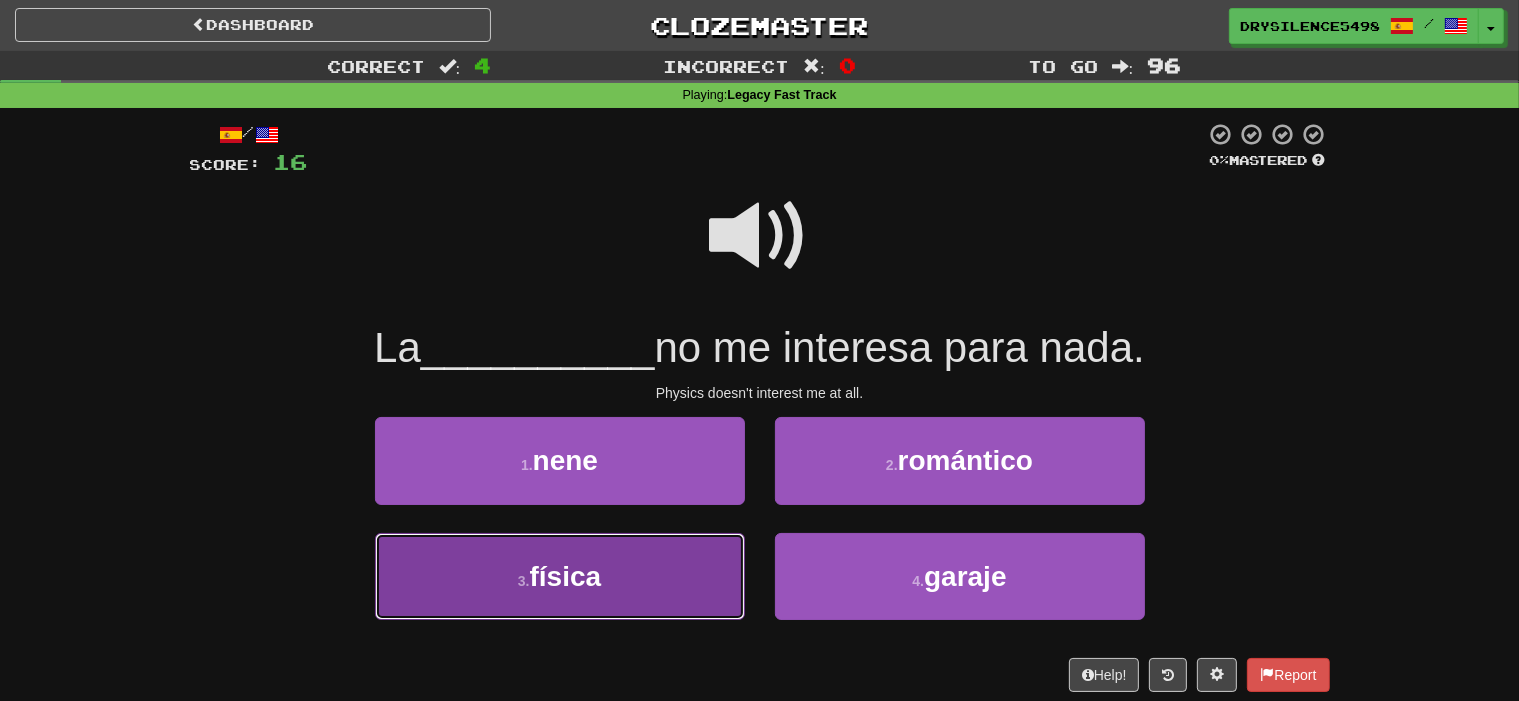 click on "3 .  física" at bounding box center [560, 576] 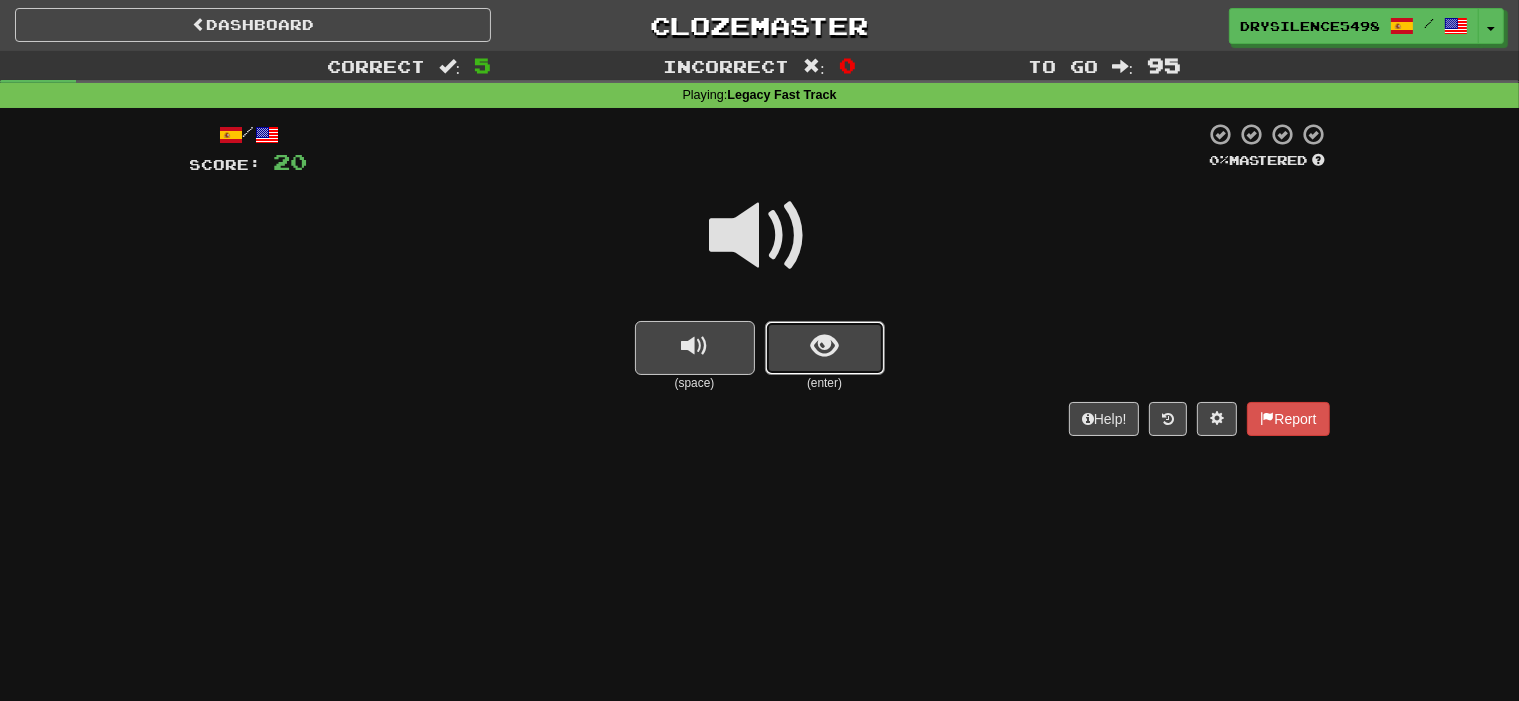 click at bounding box center (824, 346) 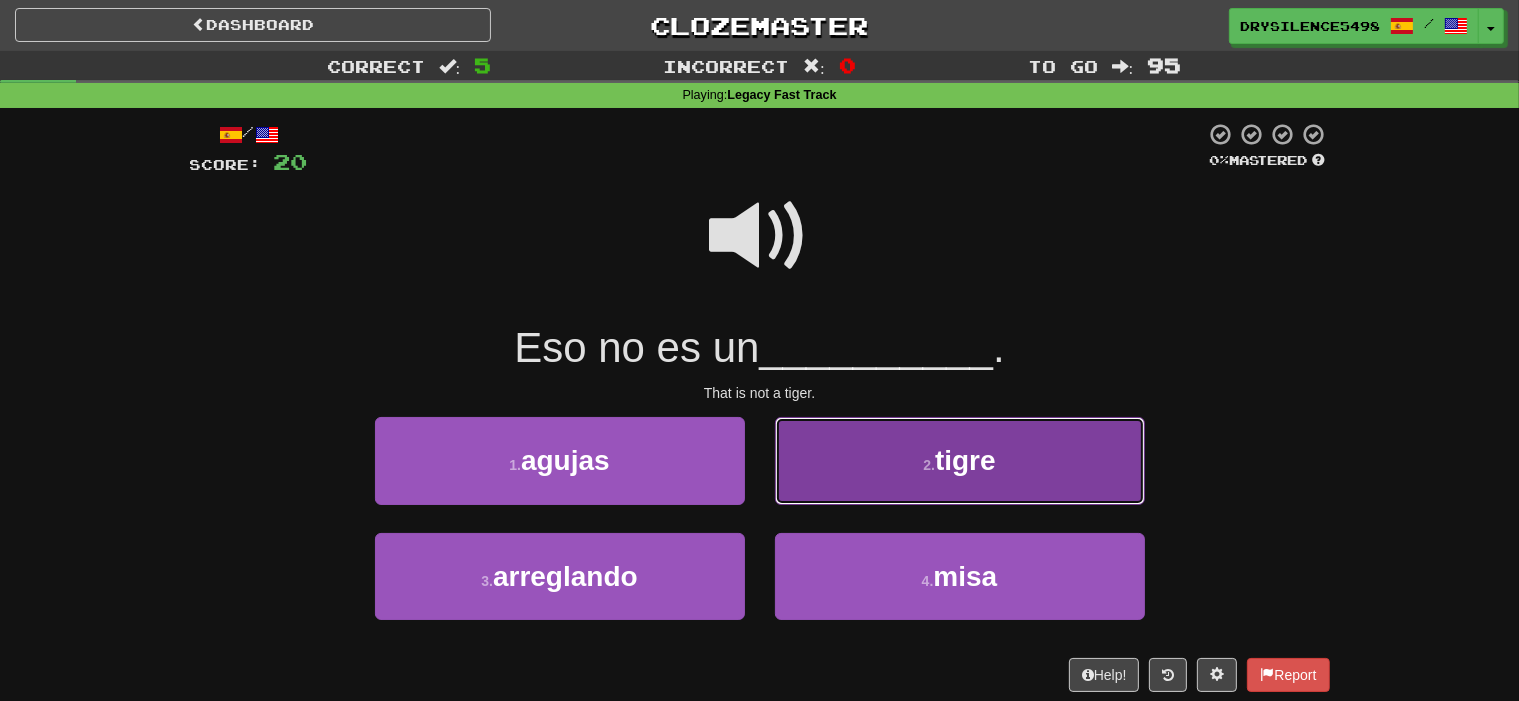 click on "2 .  tigre" at bounding box center (960, 460) 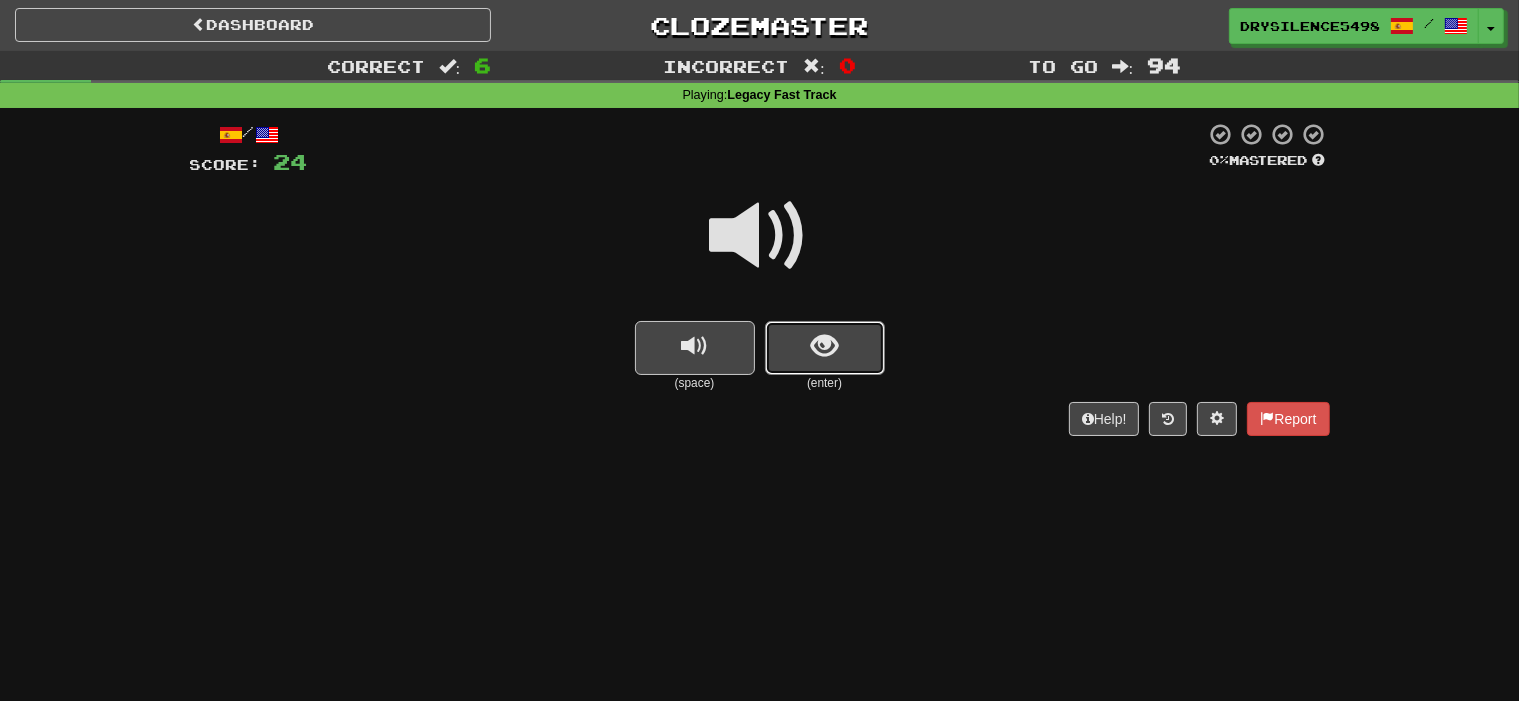click at bounding box center (824, 346) 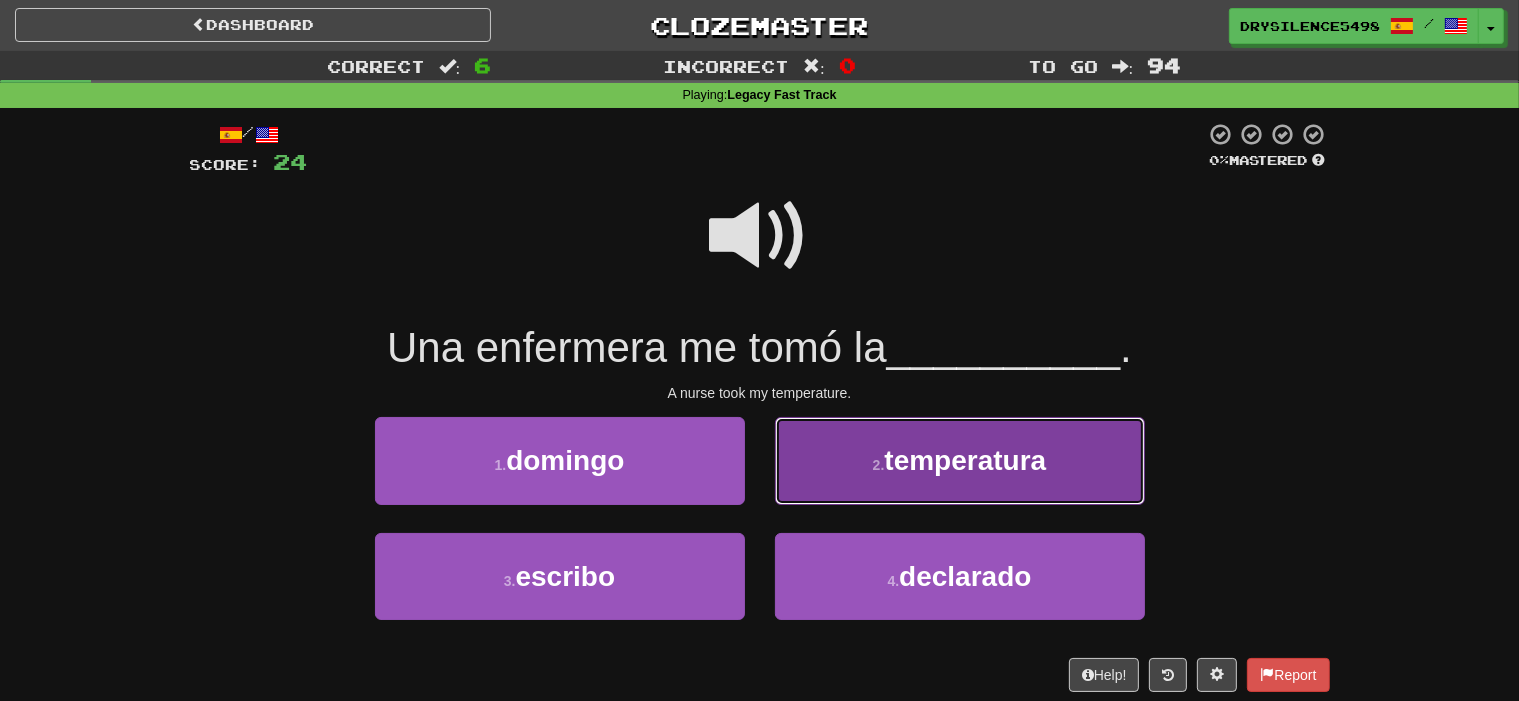 click on "2 .  temperatura" at bounding box center (960, 460) 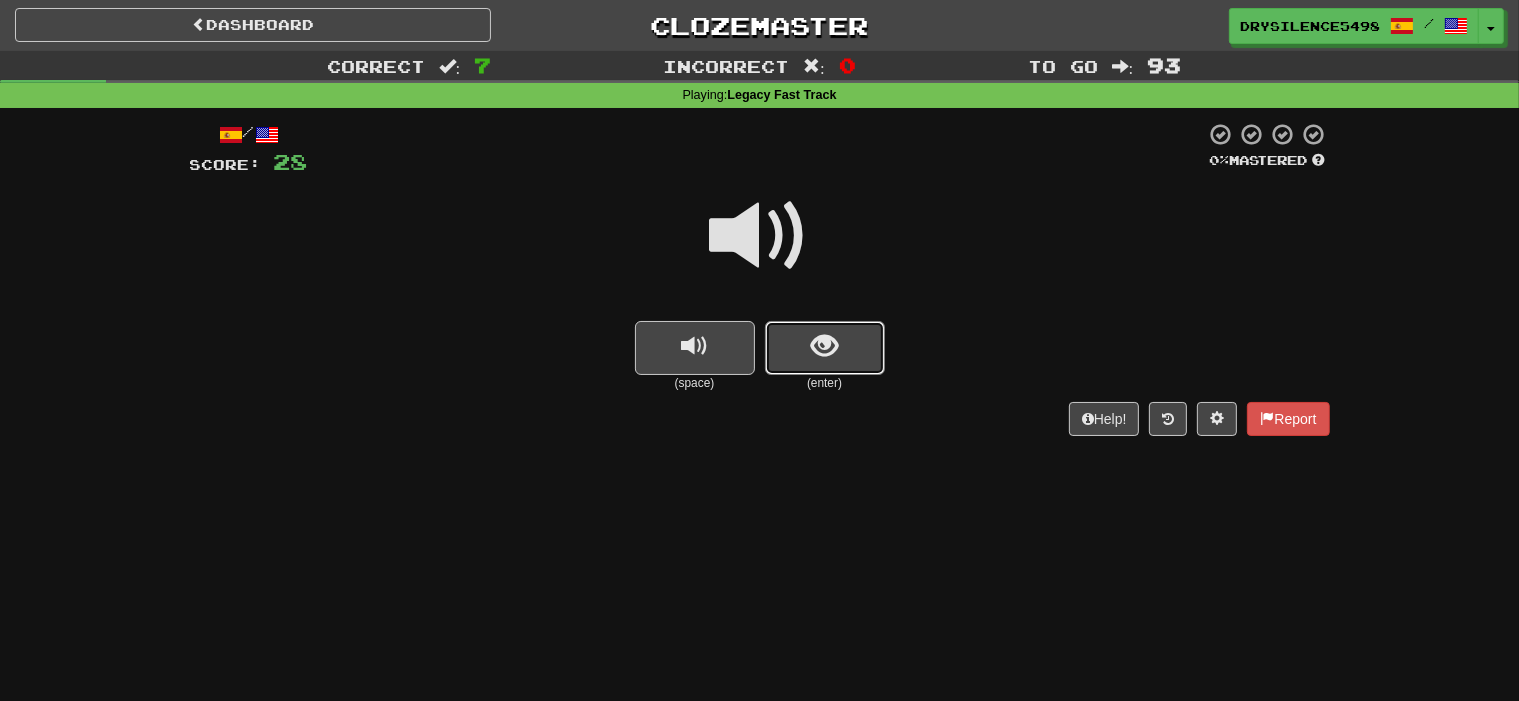 click at bounding box center [824, 346] 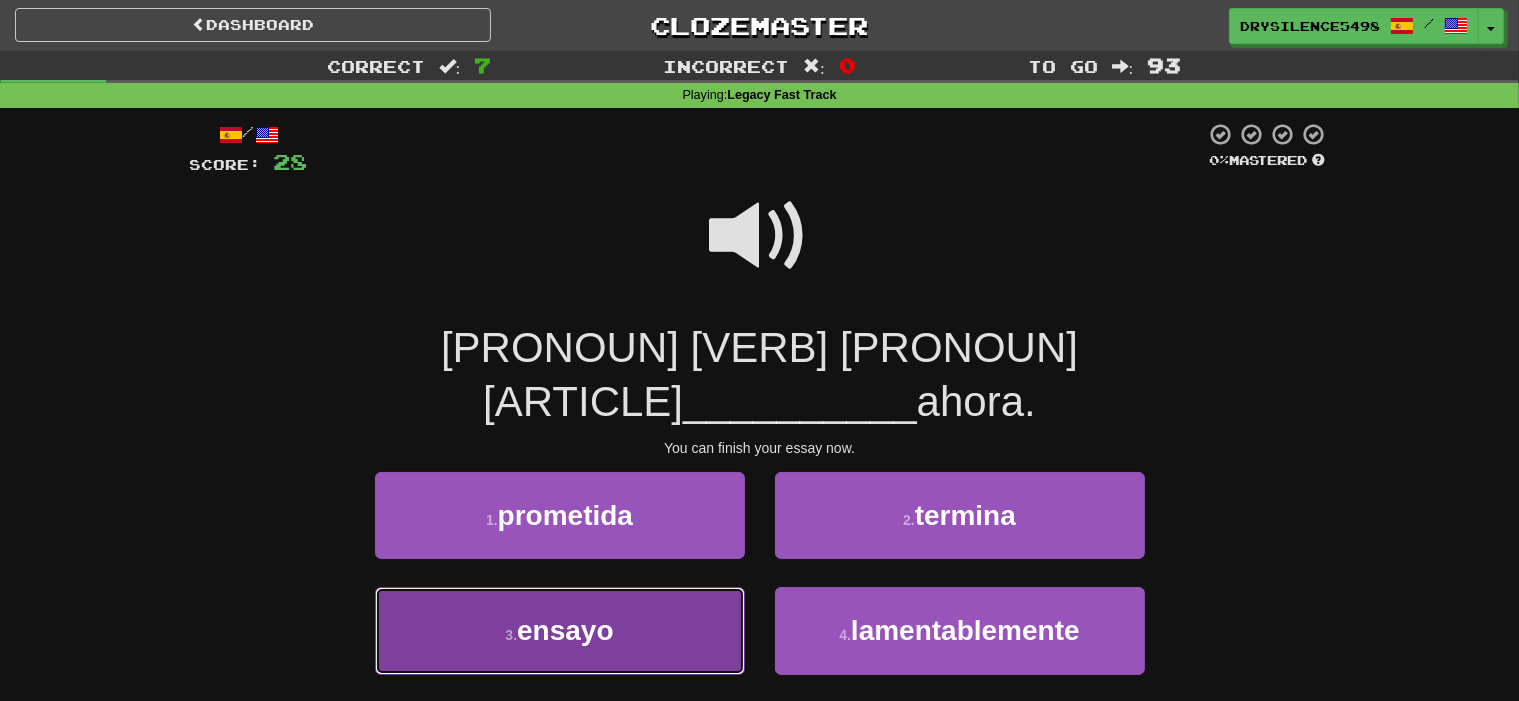 click on "3 .  ensayo" at bounding box center (560, 630) 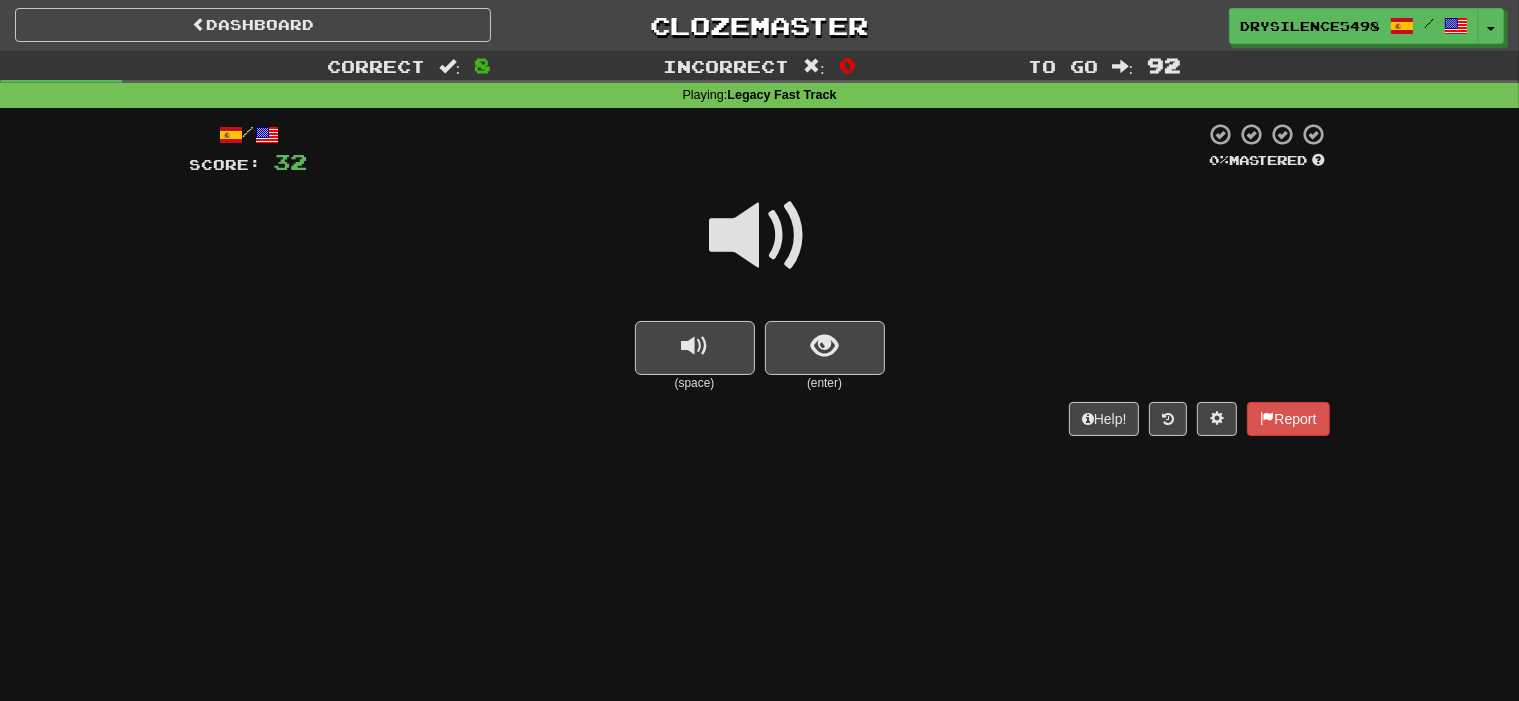 click at bounding box center (825, 348) 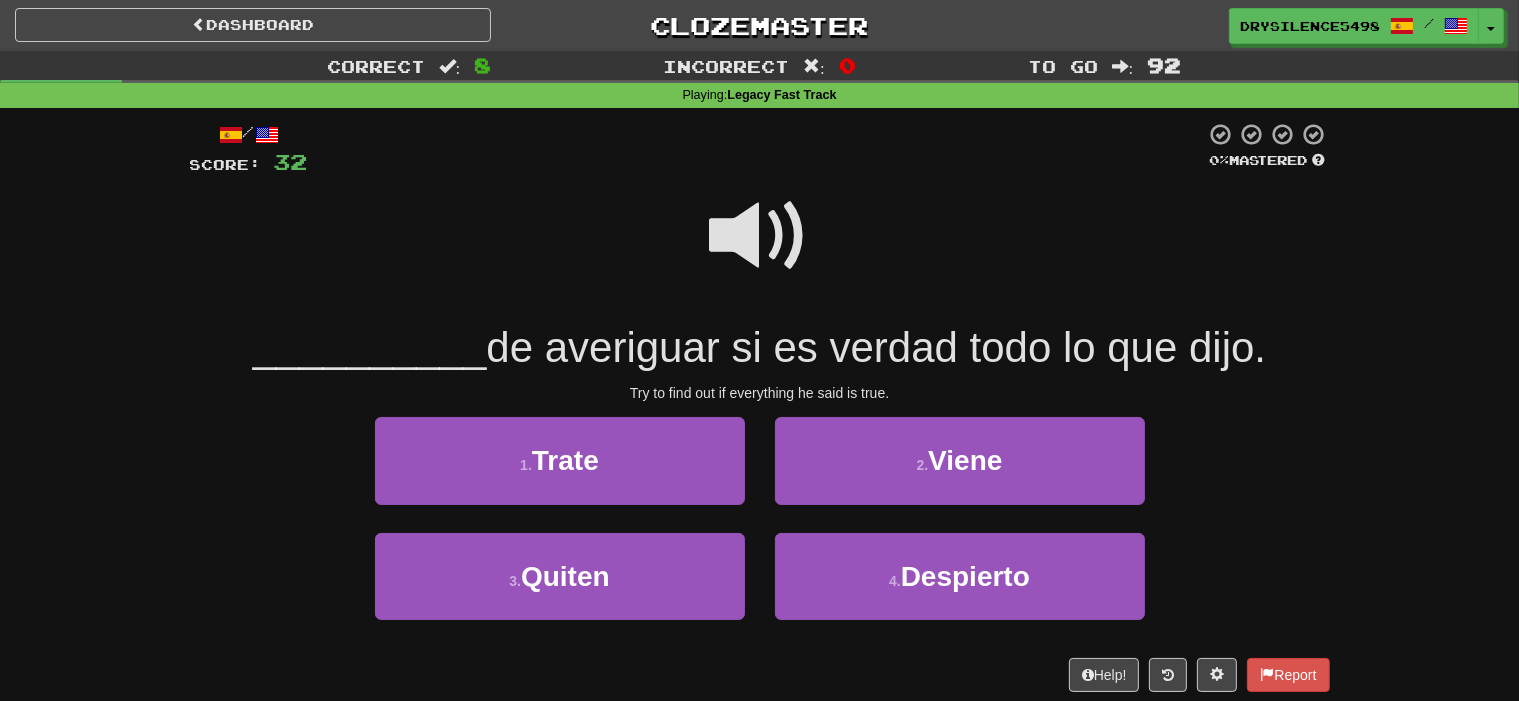 click at bounding box center (760, 236) 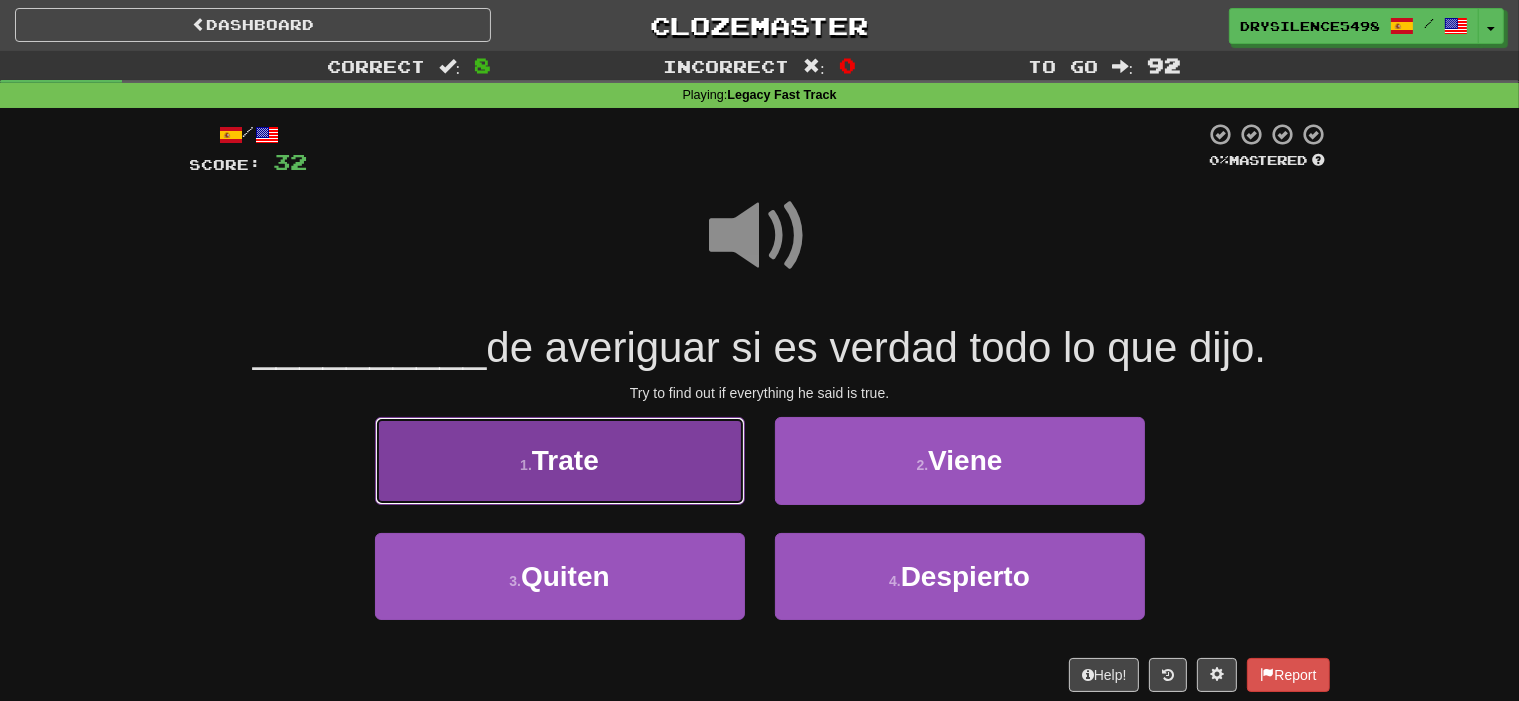 click on "1 .  Trate" at bounding box center (560, 460) 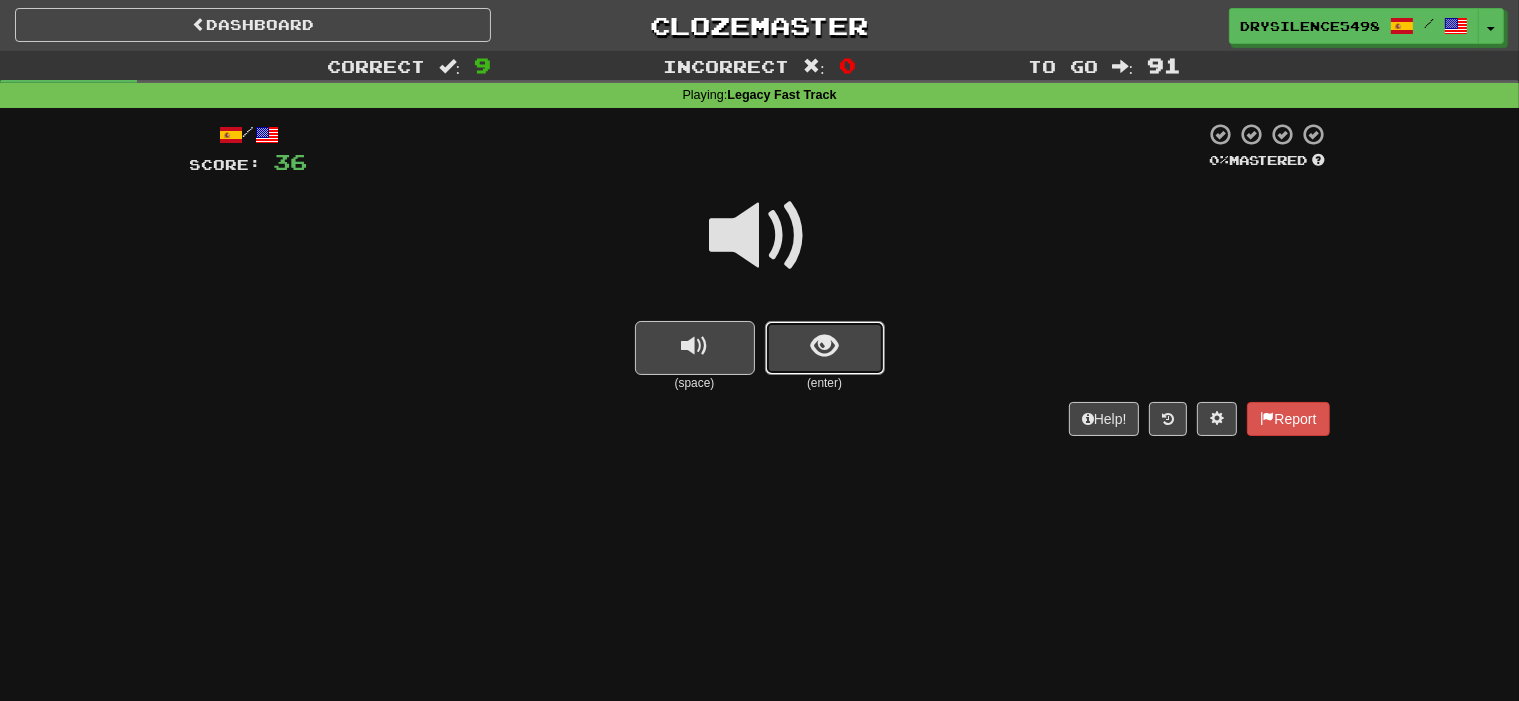 click at bounding box center (824, 346) 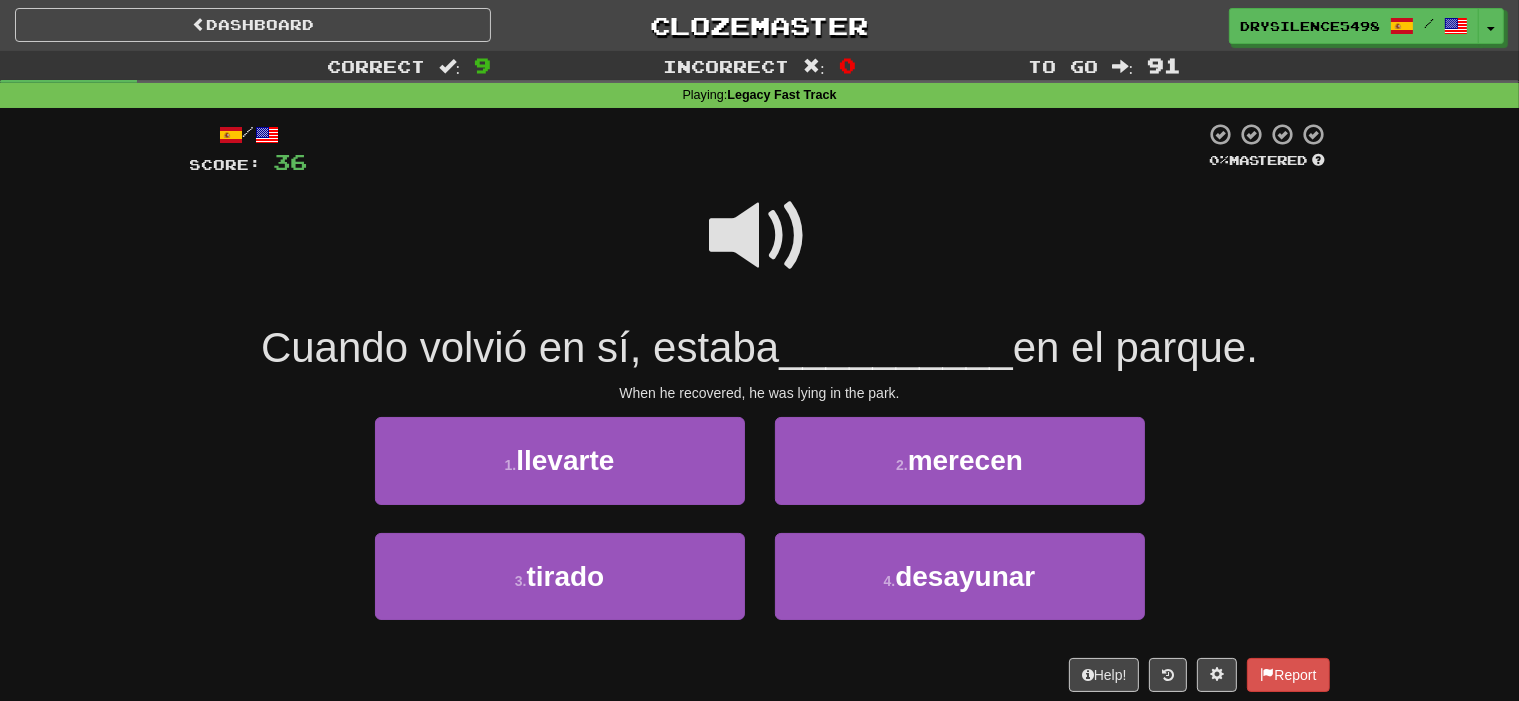 click at bounding box center [760, 236] 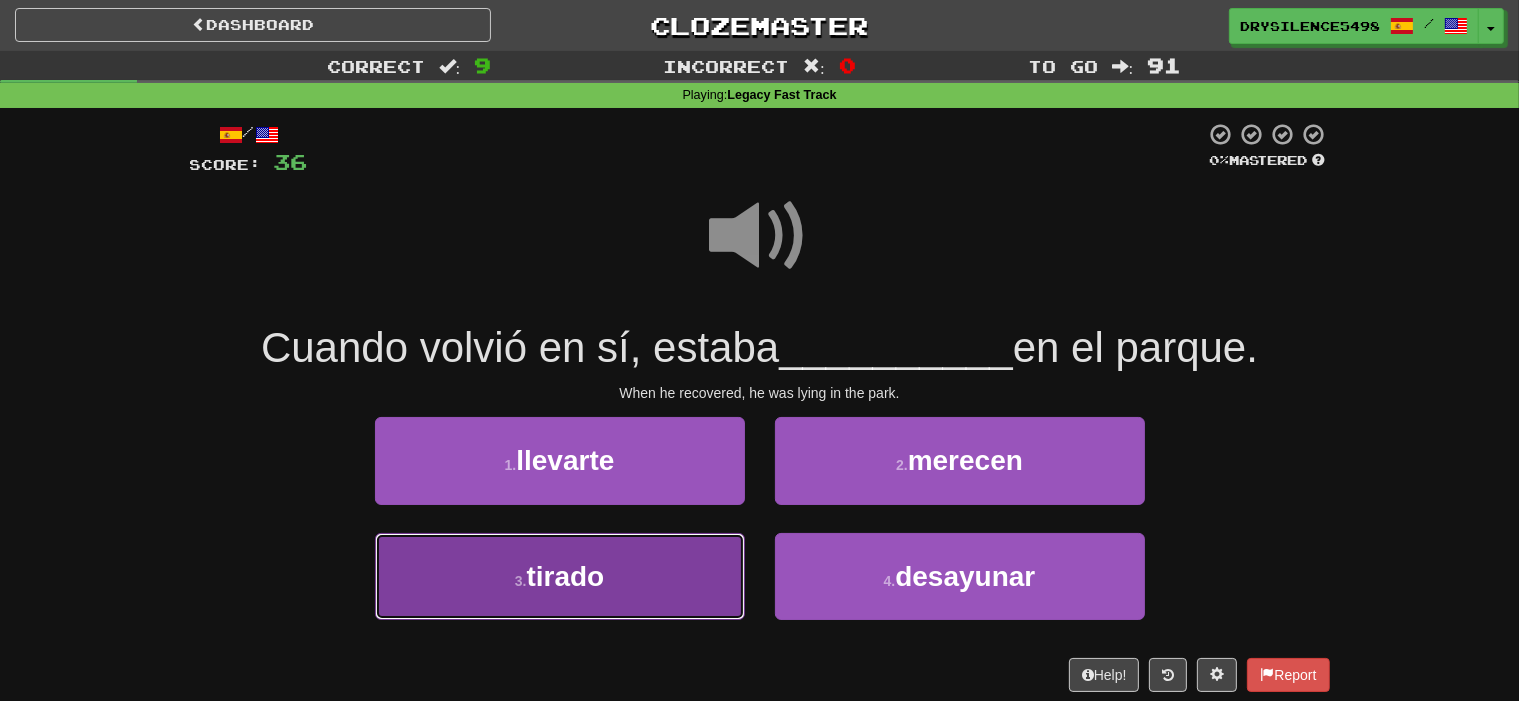 click on "3 .  tirado" at bounding box center [560, 576] 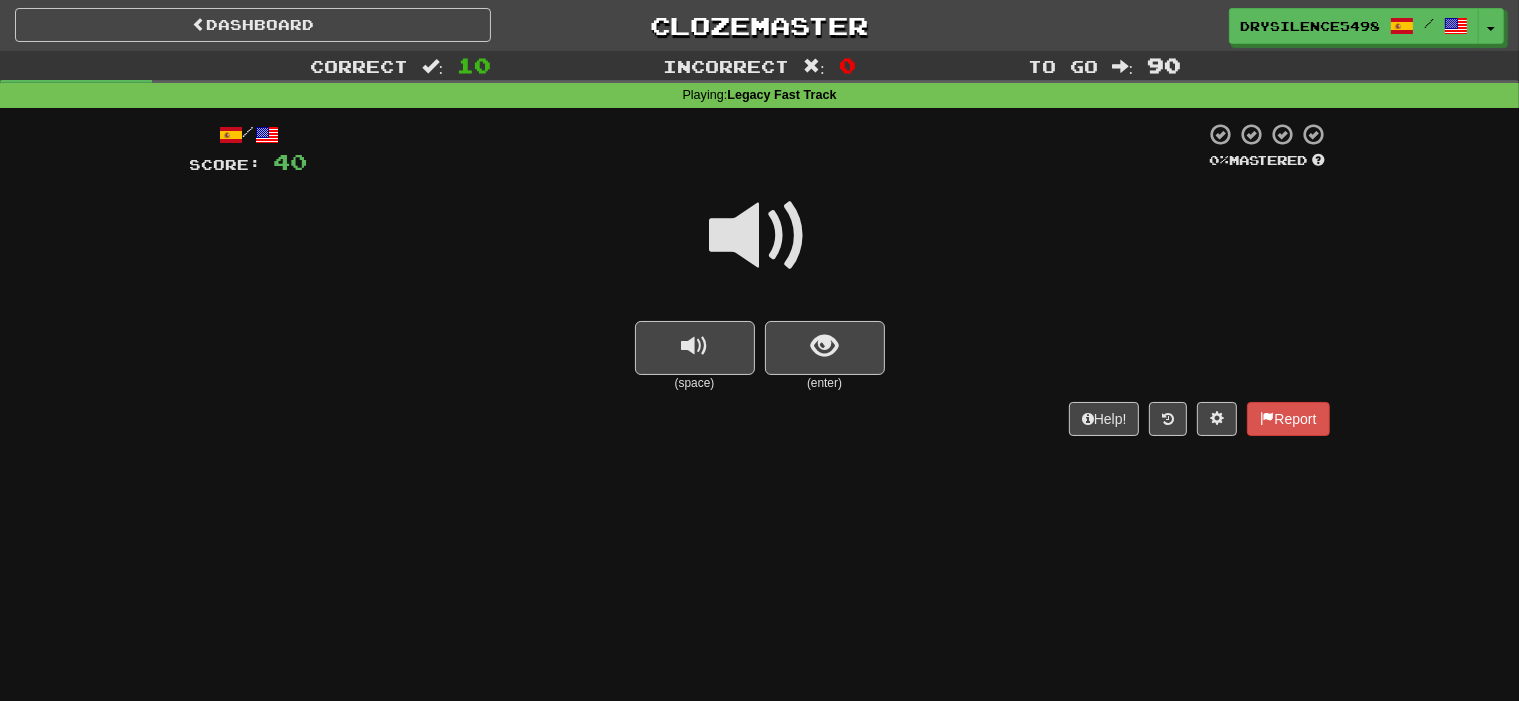 click at bounding box center (825, 348) 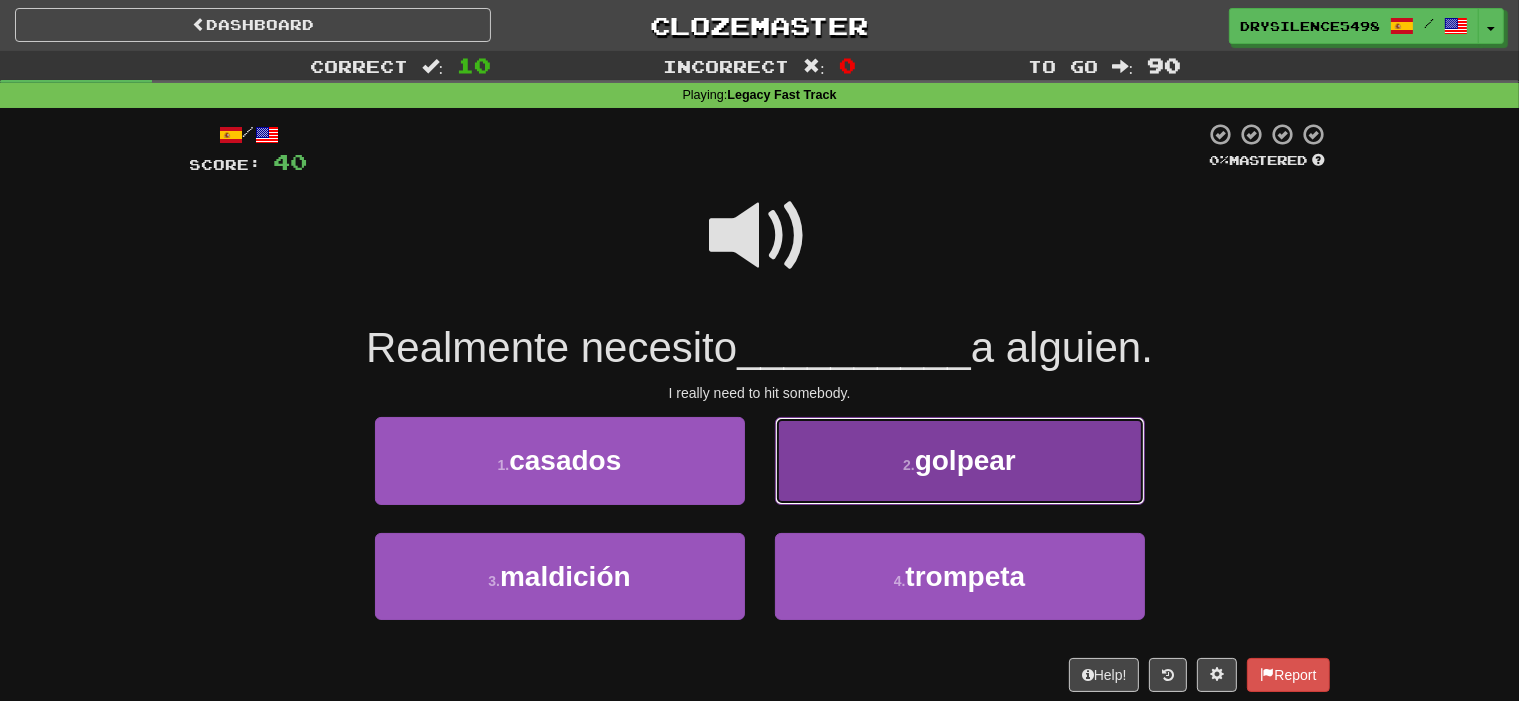 click on "2 .  golpear" at bounding box center [960, 460] 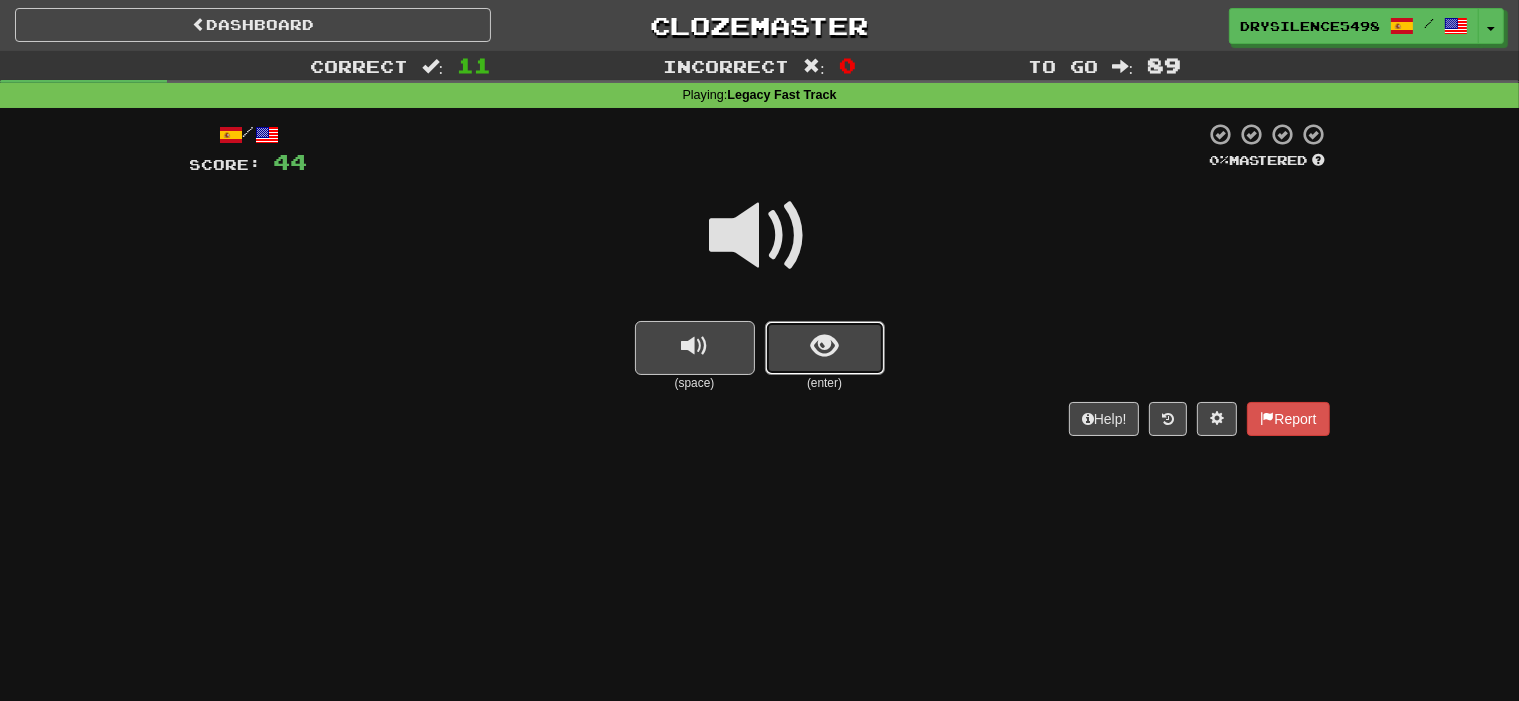 click at bounding box center (824, 346) 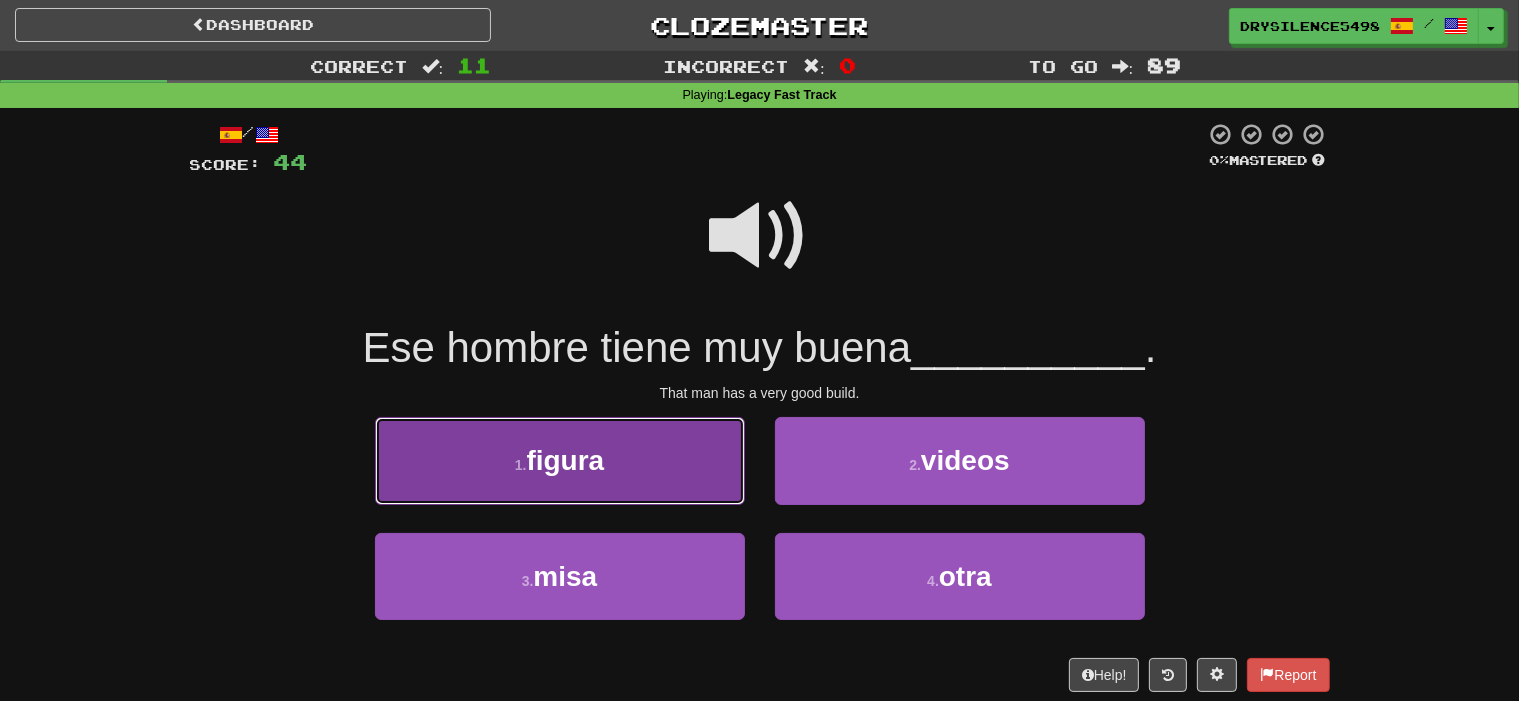 click on "1 .  figura" at bounding box center [560, 460] 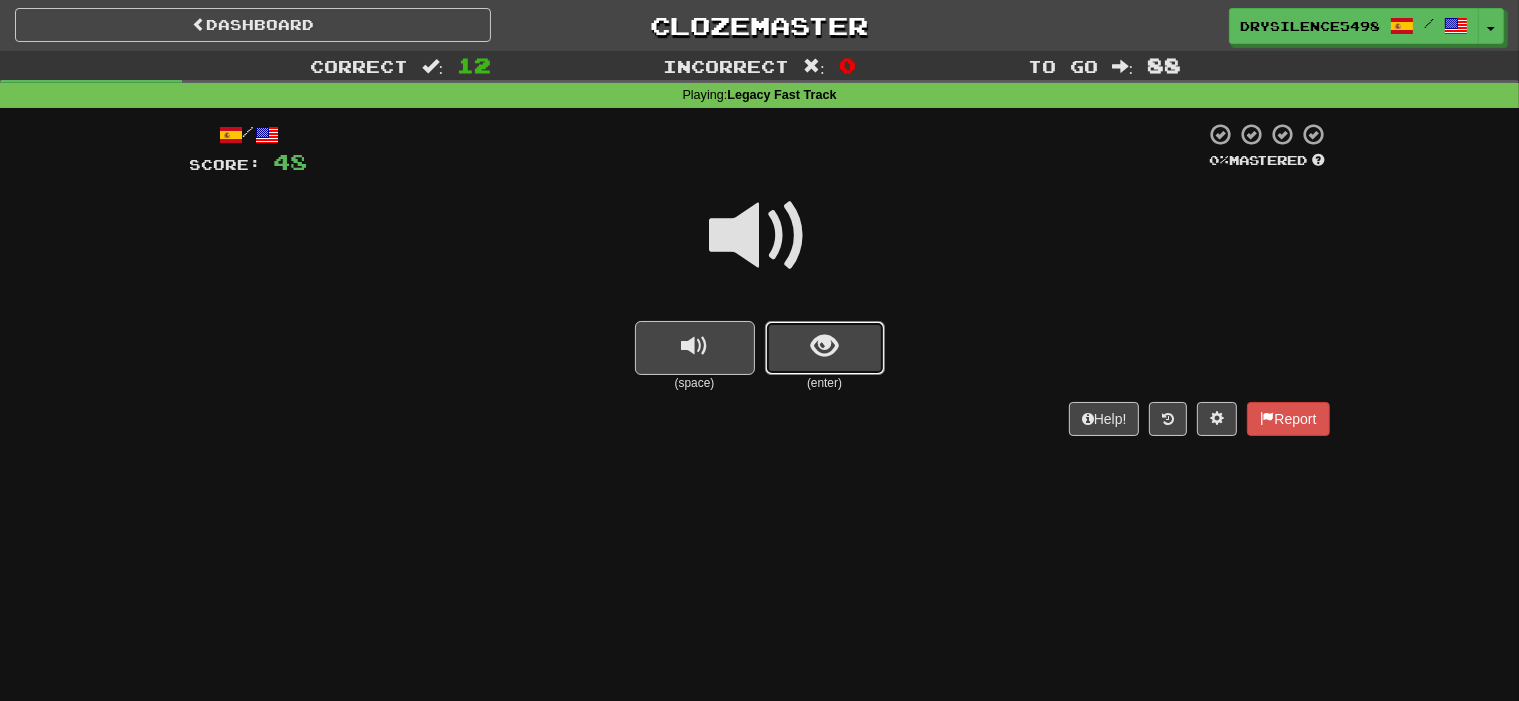 click at bounding box center (824, 346) 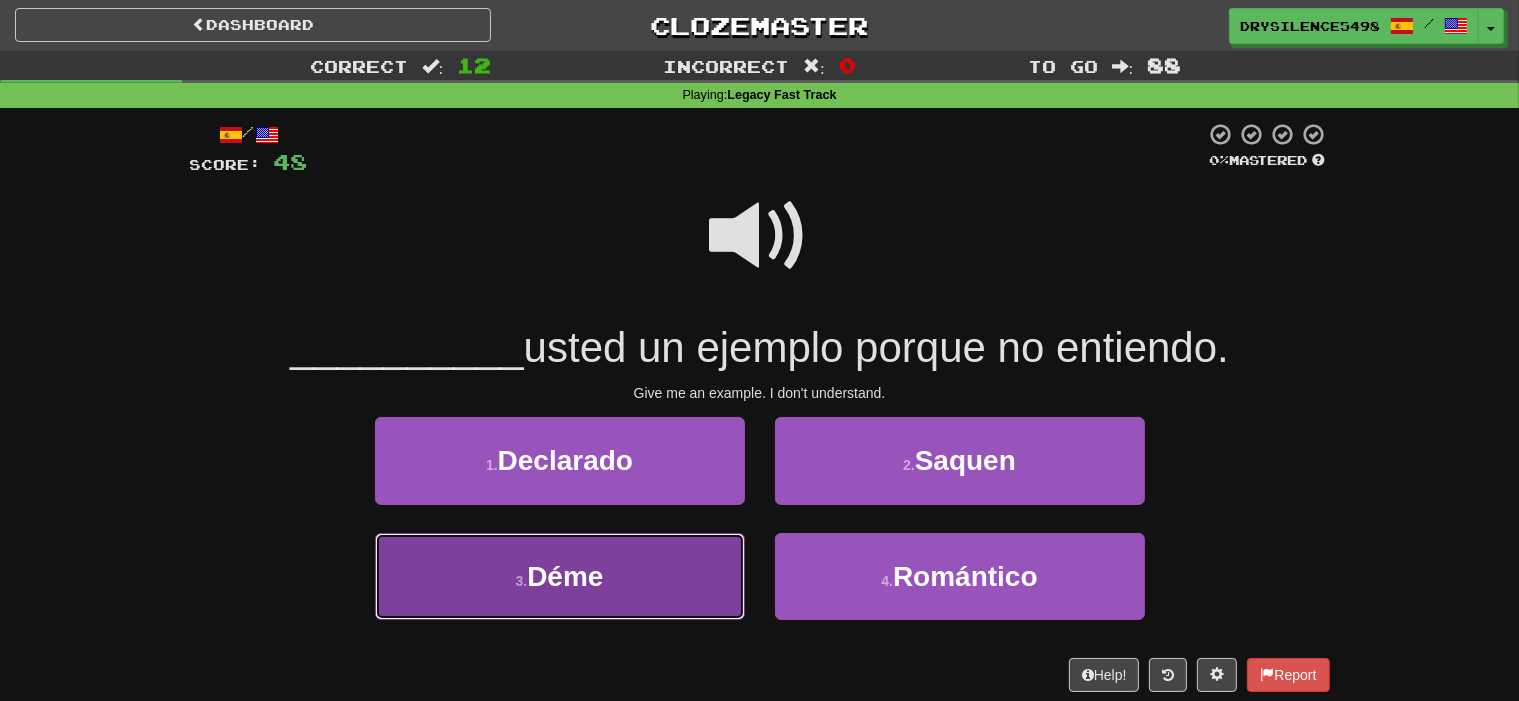 click on "3 .  Déme" at bounding box center [560, 576] 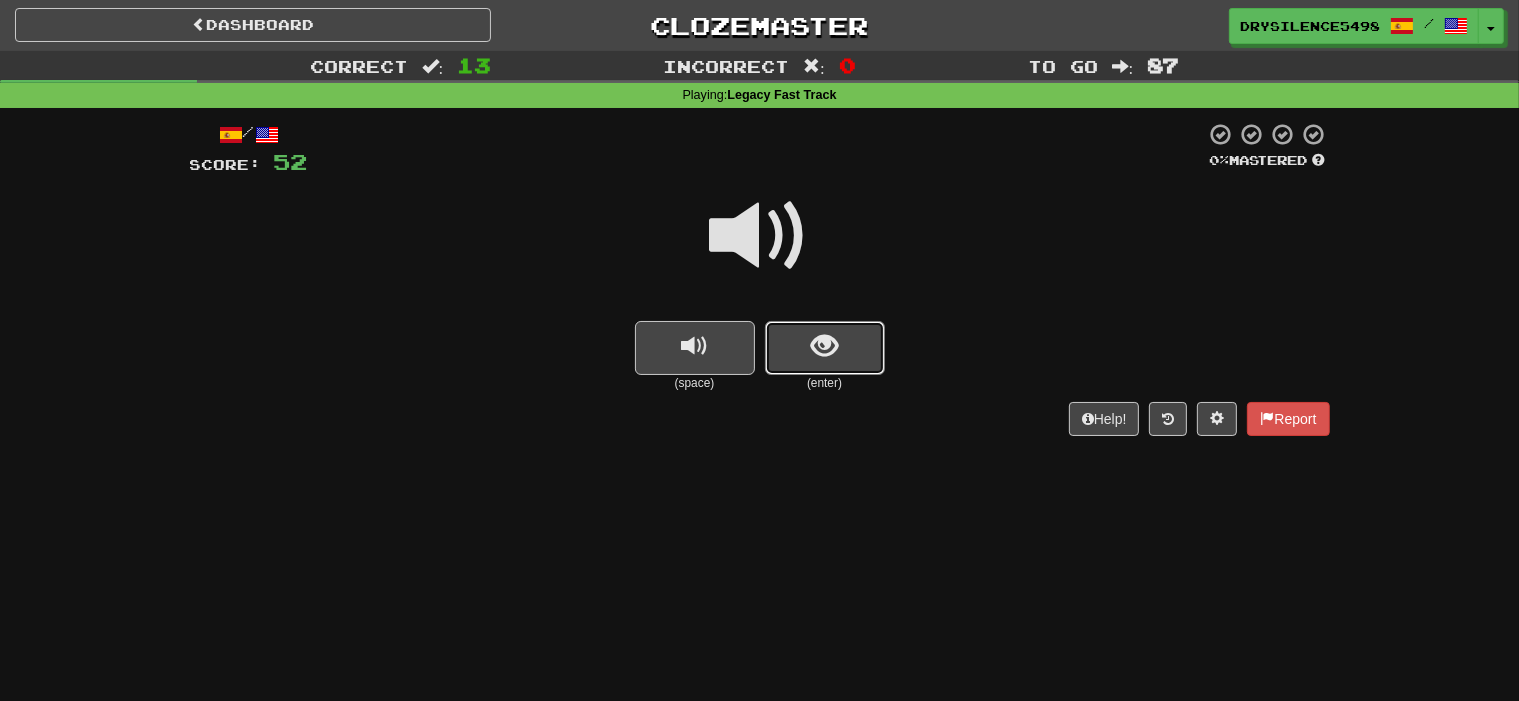 click at bounding box center [824, 346] 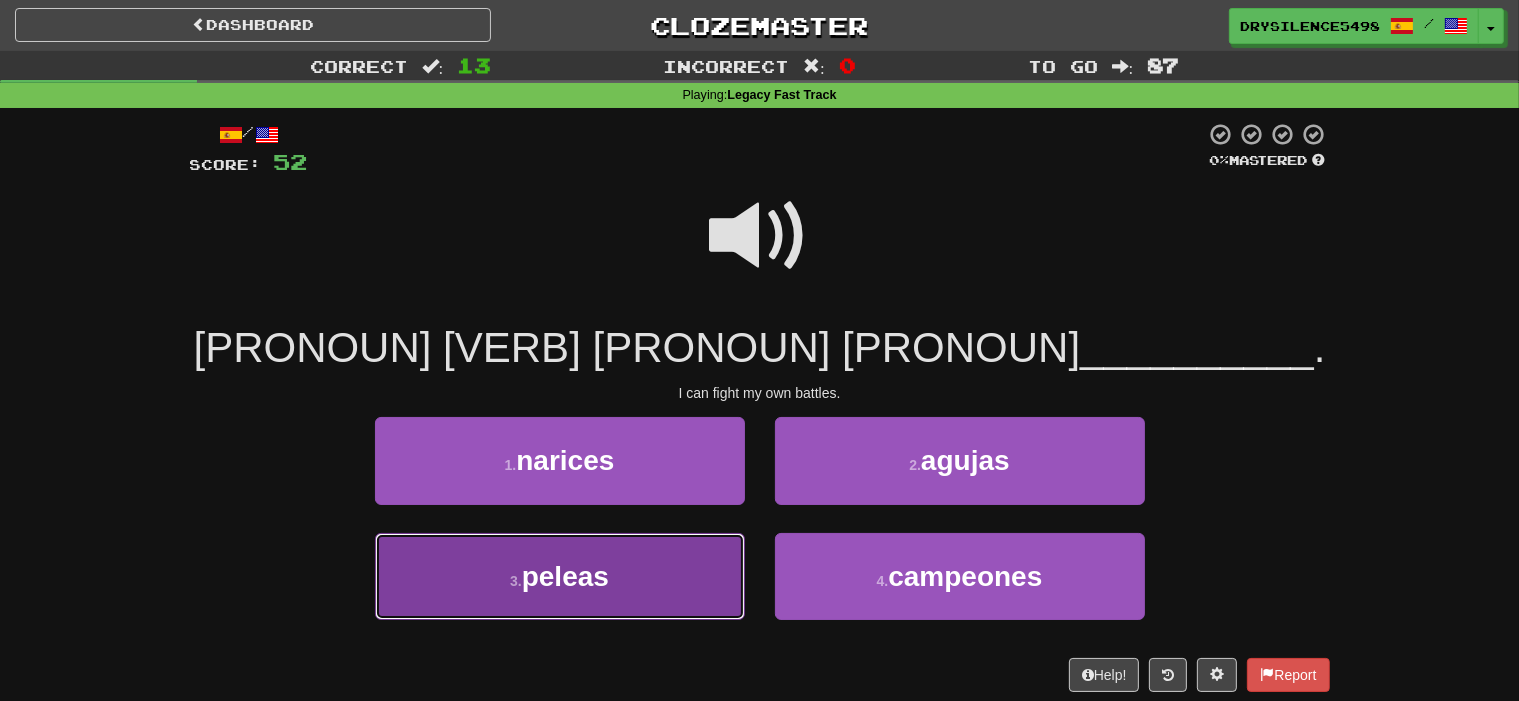 click on "3 .  peleas" at bounding box center (560, 576) 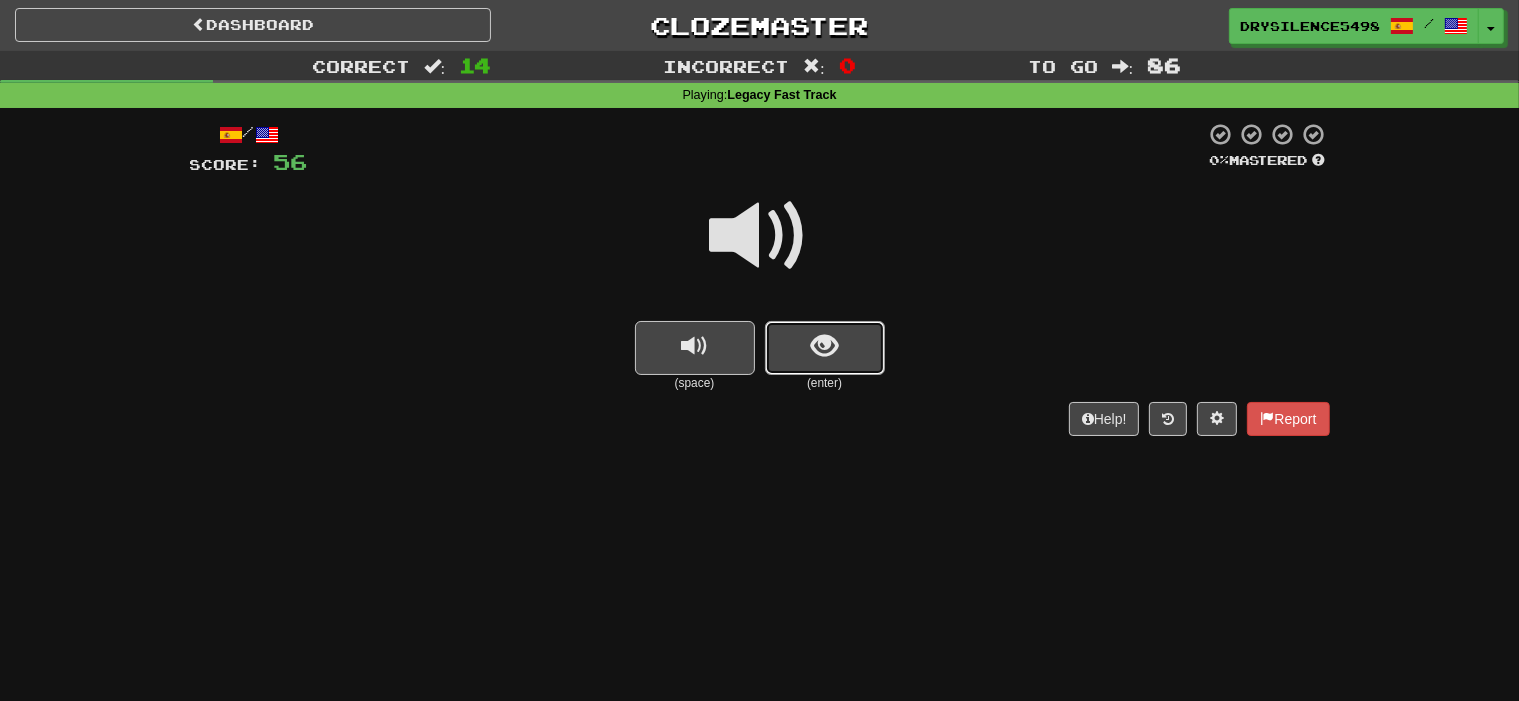 click at bounding box center (825, 348) 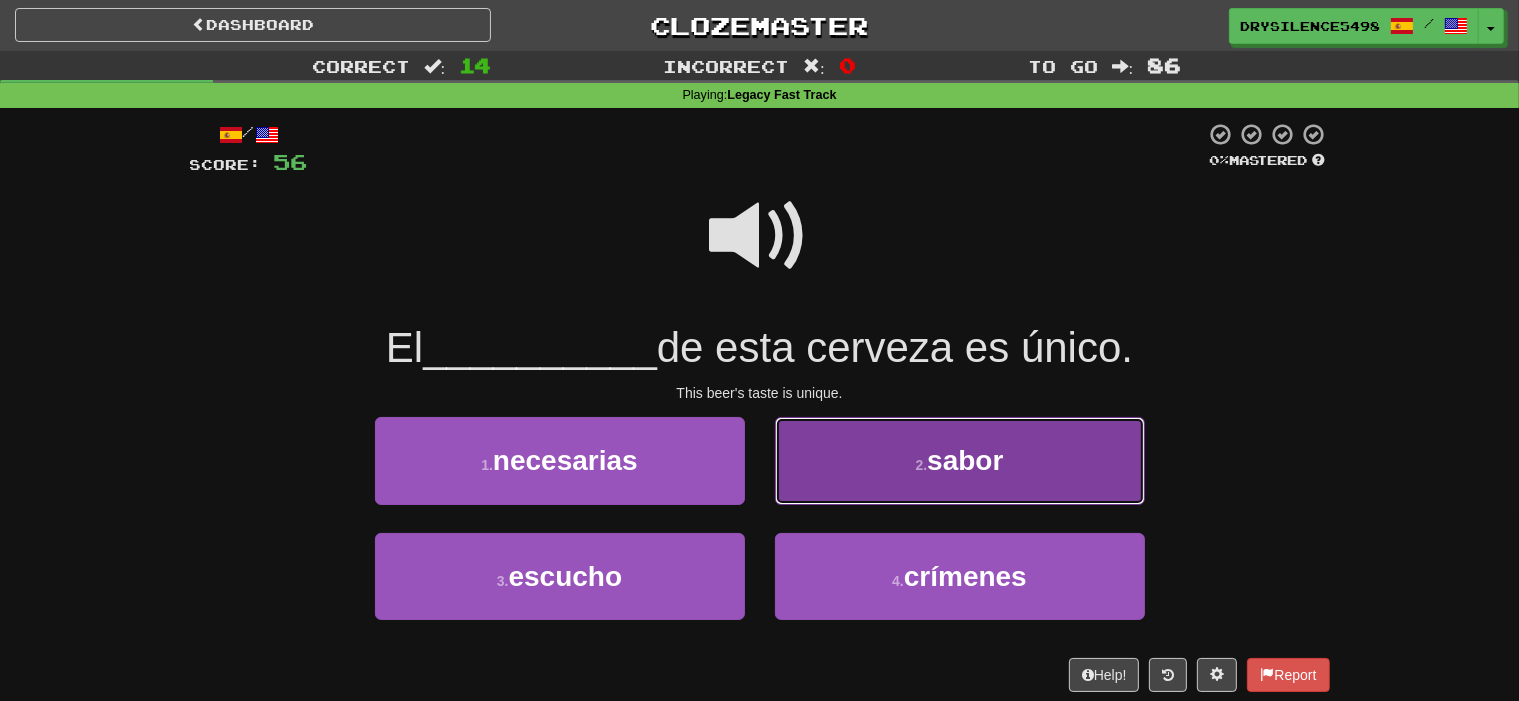 click on "2 .  sabor" at bounding box center (960, 460) 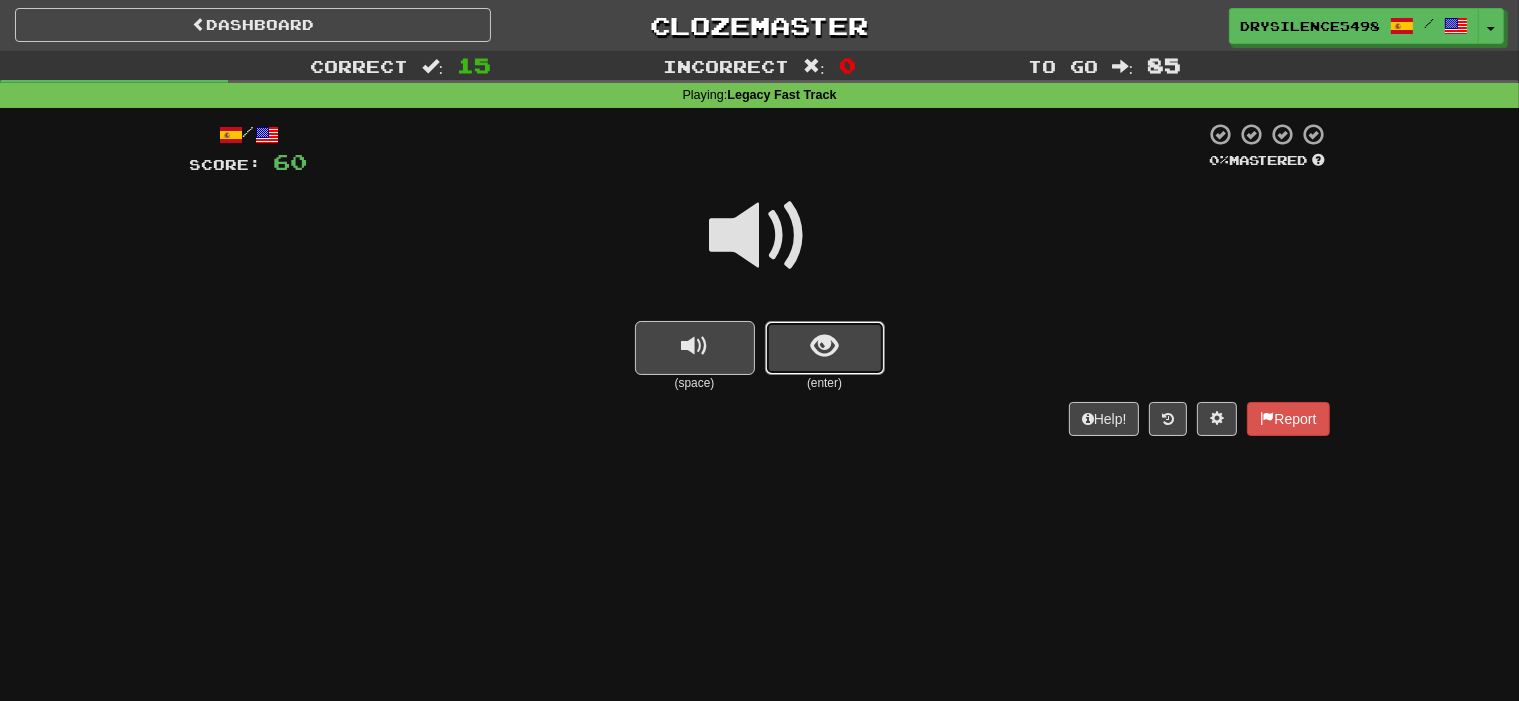 click at bounding box center [825, 348] 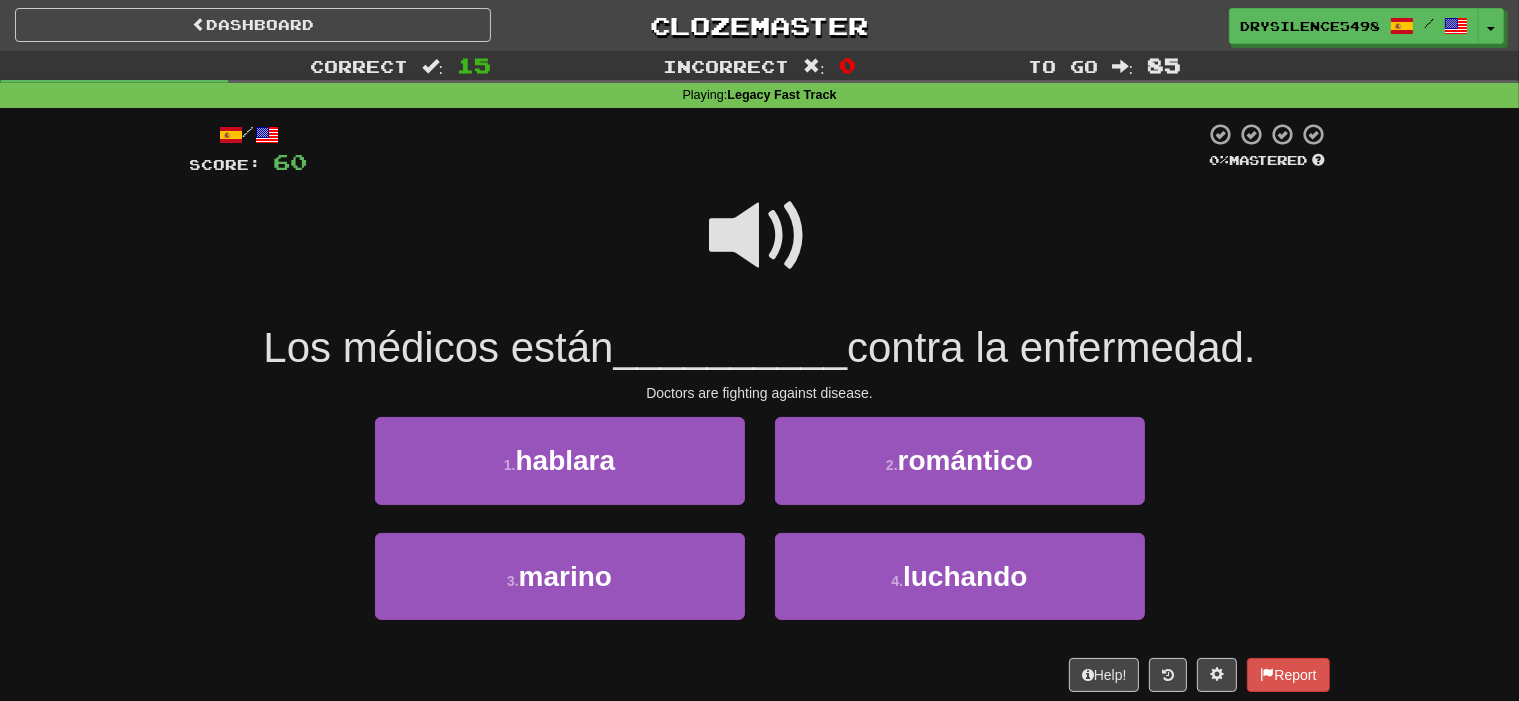 click at bounding box center (760, 236) 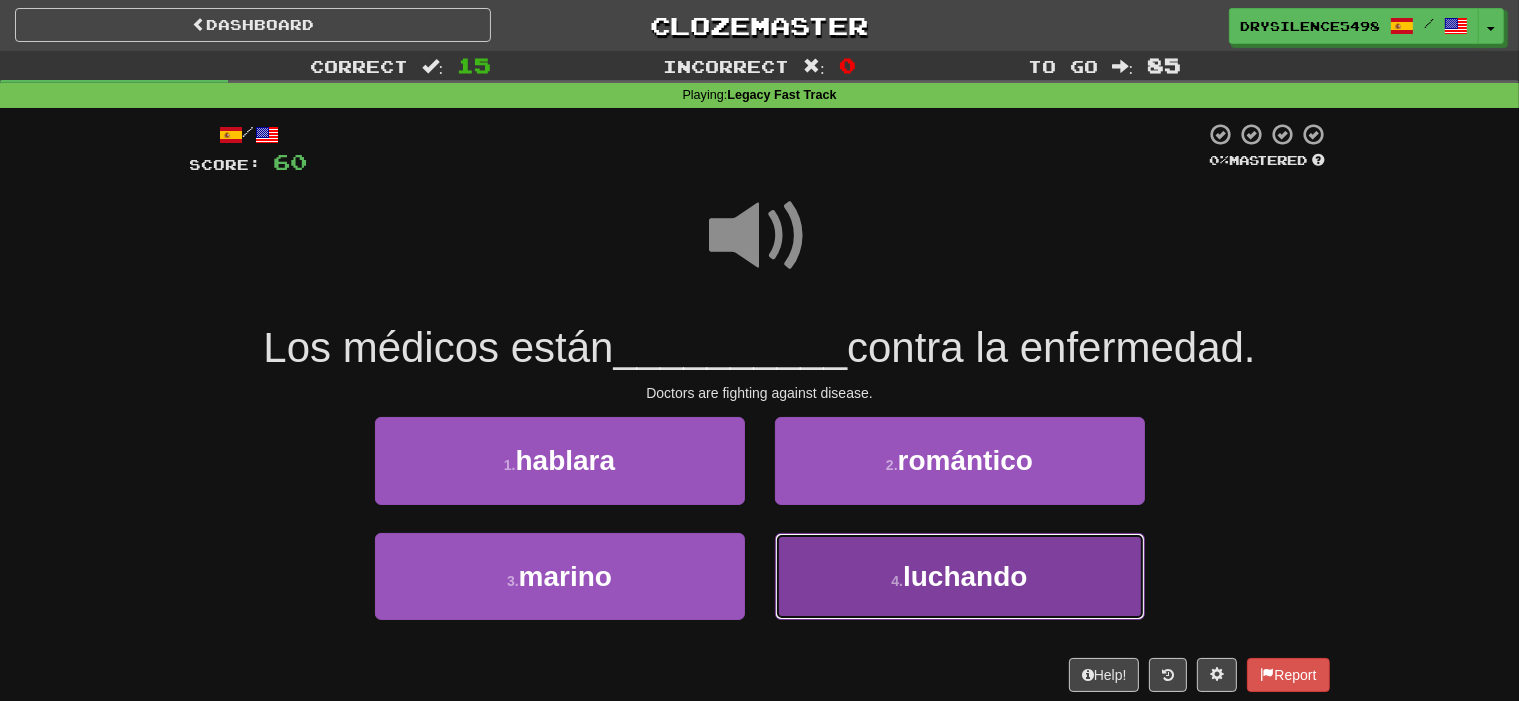 click on "4 .  luchando" at bounding box center (960, 576) 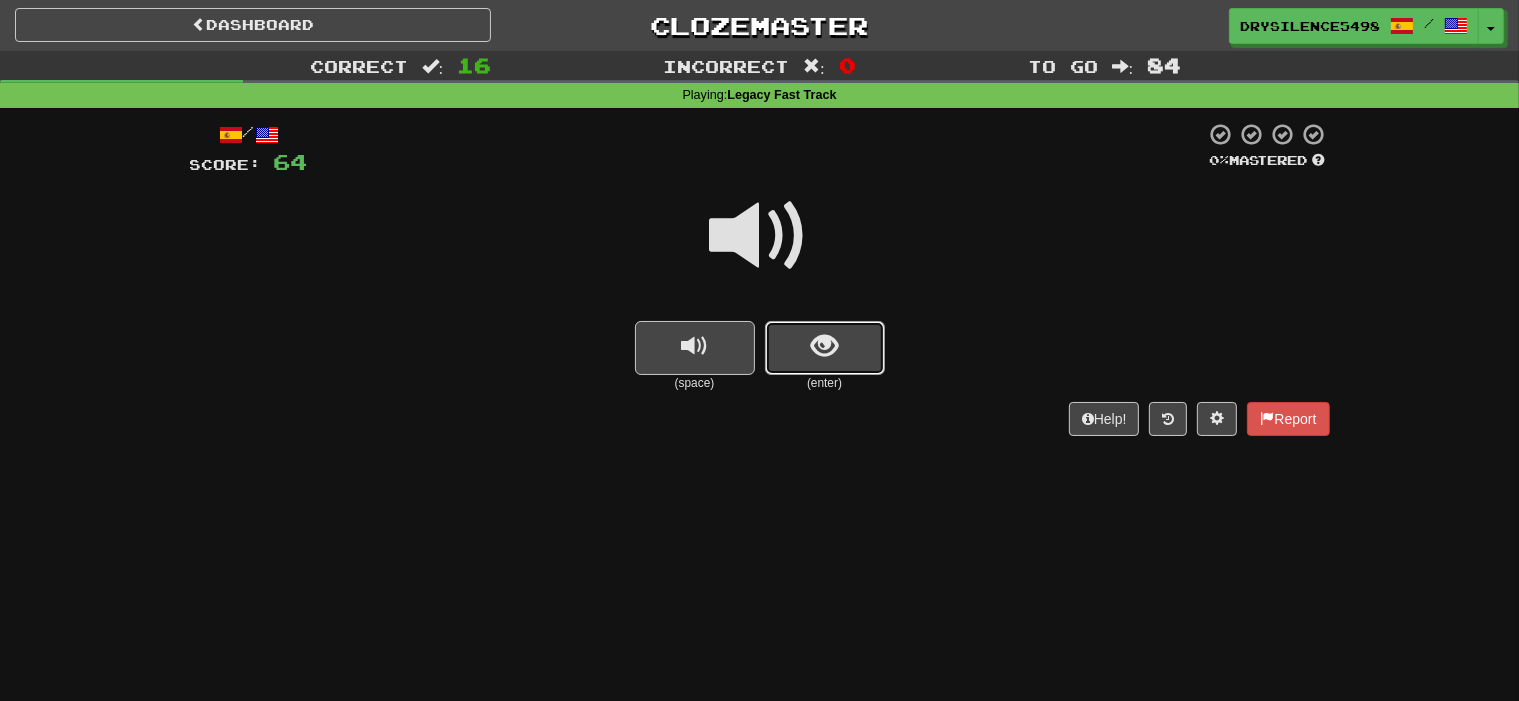 click at bounding box center [825, 348] 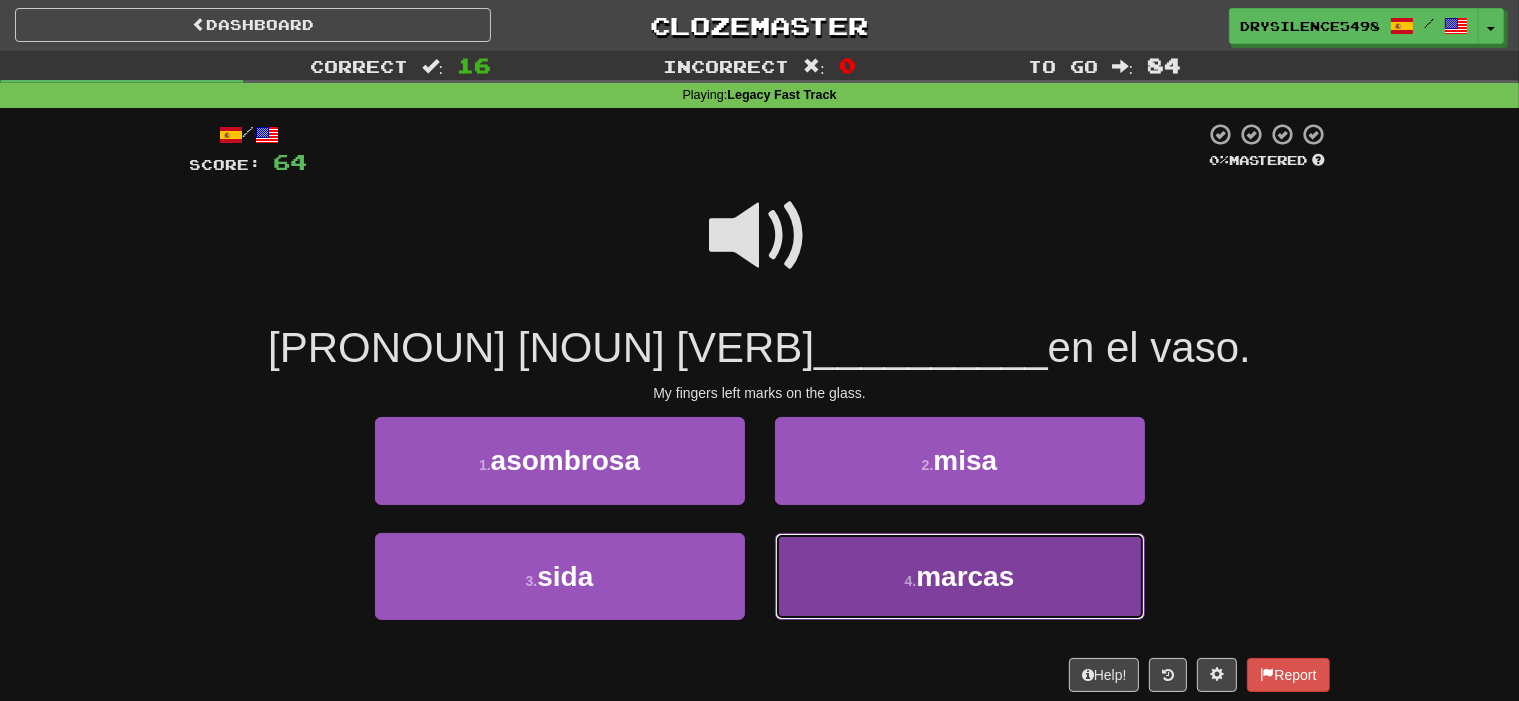 click on "4 .  marcas" at bounding box center [960, 576] 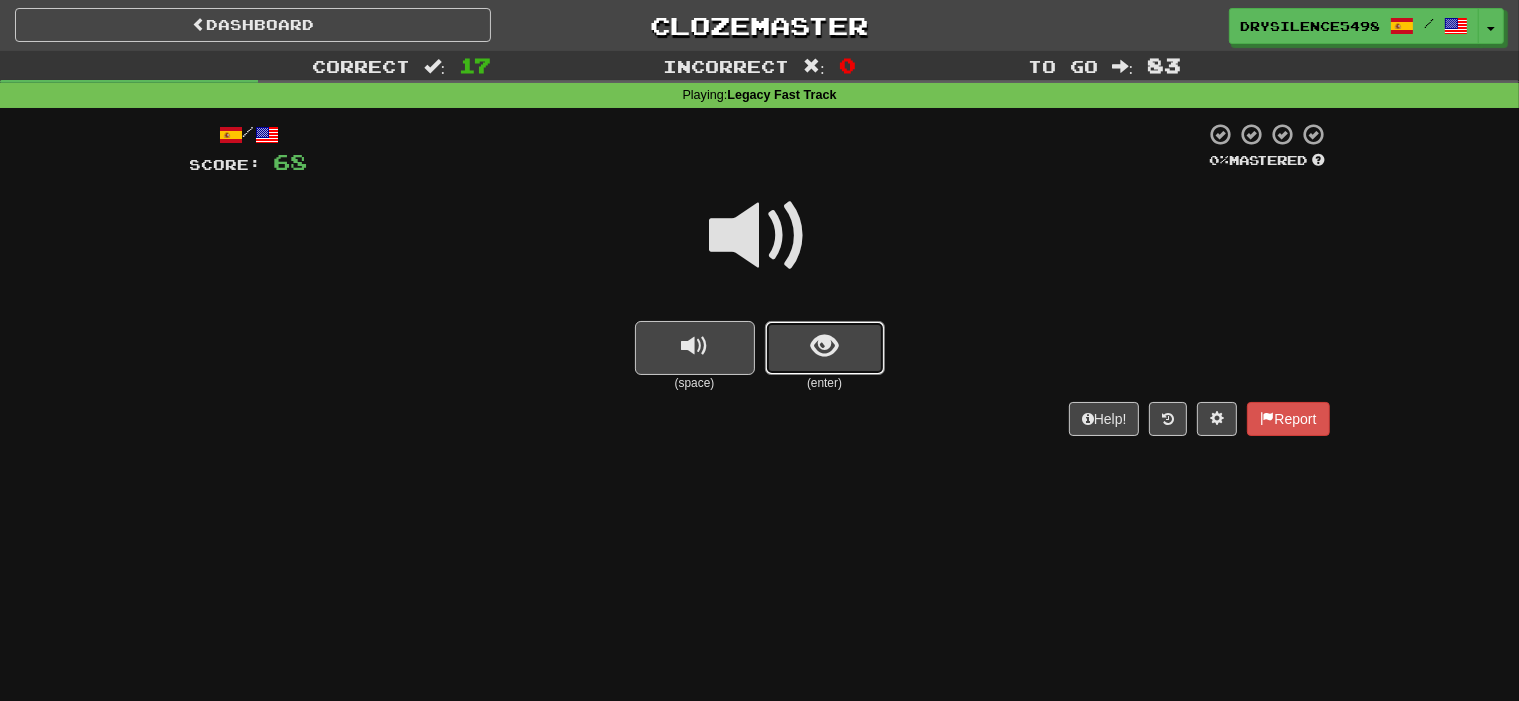 click at bounding box center [825, 348] 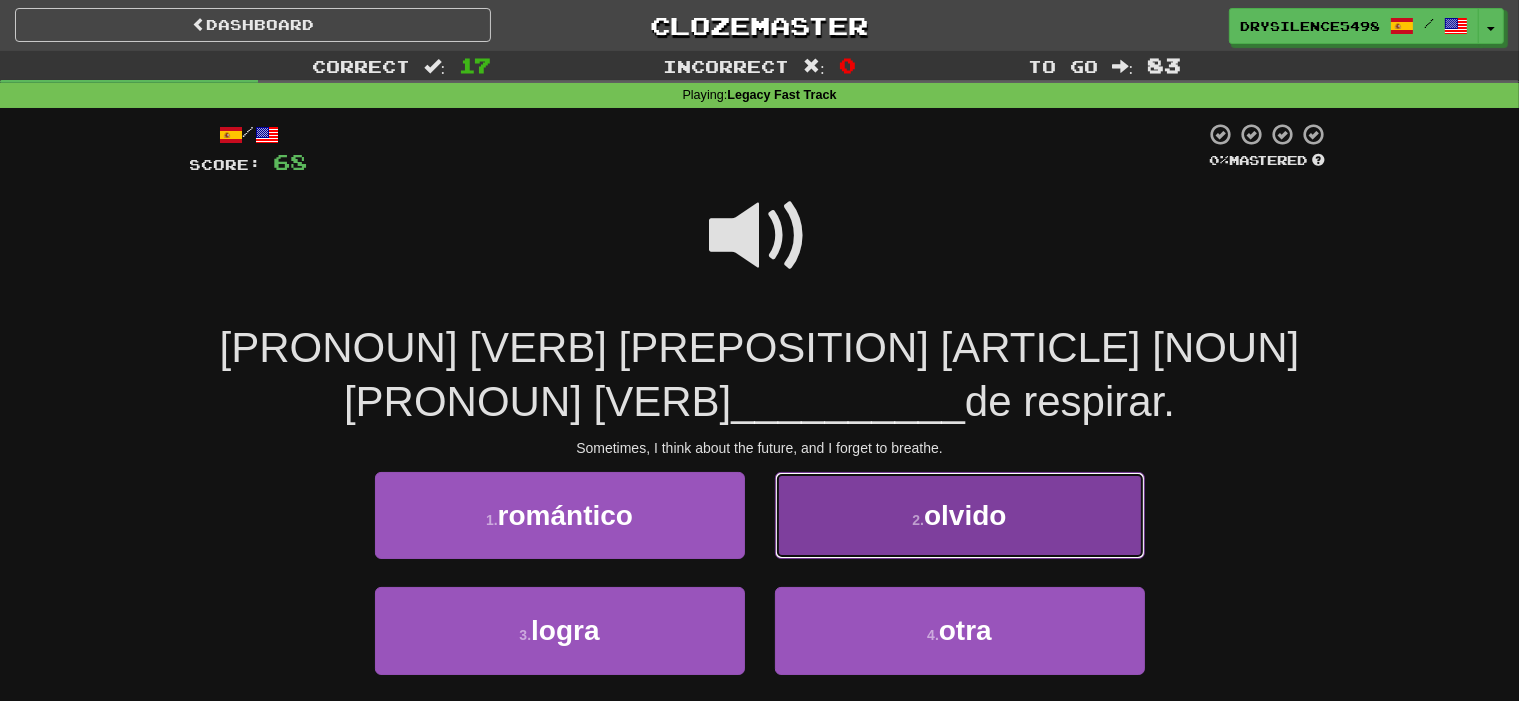 click on "2 .  olvido" at bounding box center [960, 515] 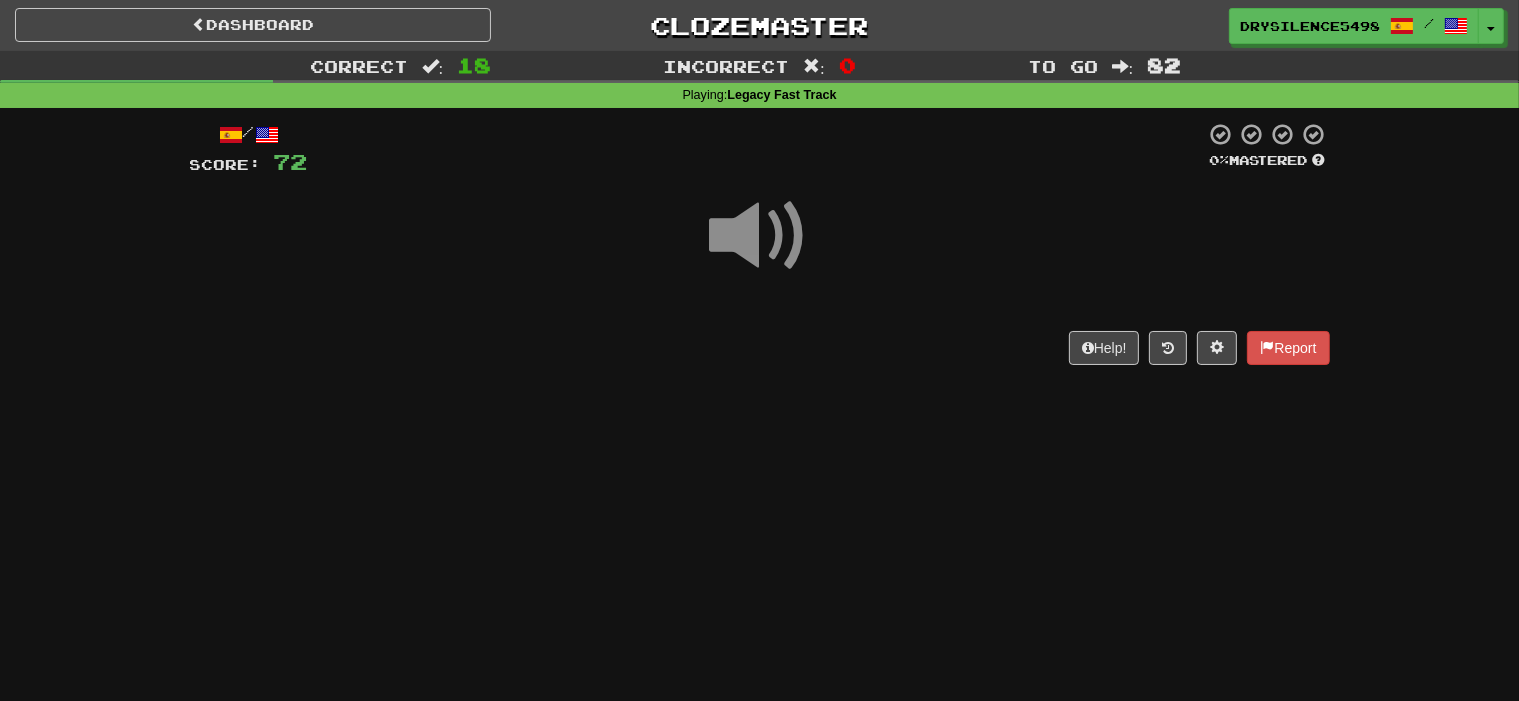 click on "/  Score:   72 0 %  Mastered  Help!  Report" at bounding box center [760, 243] 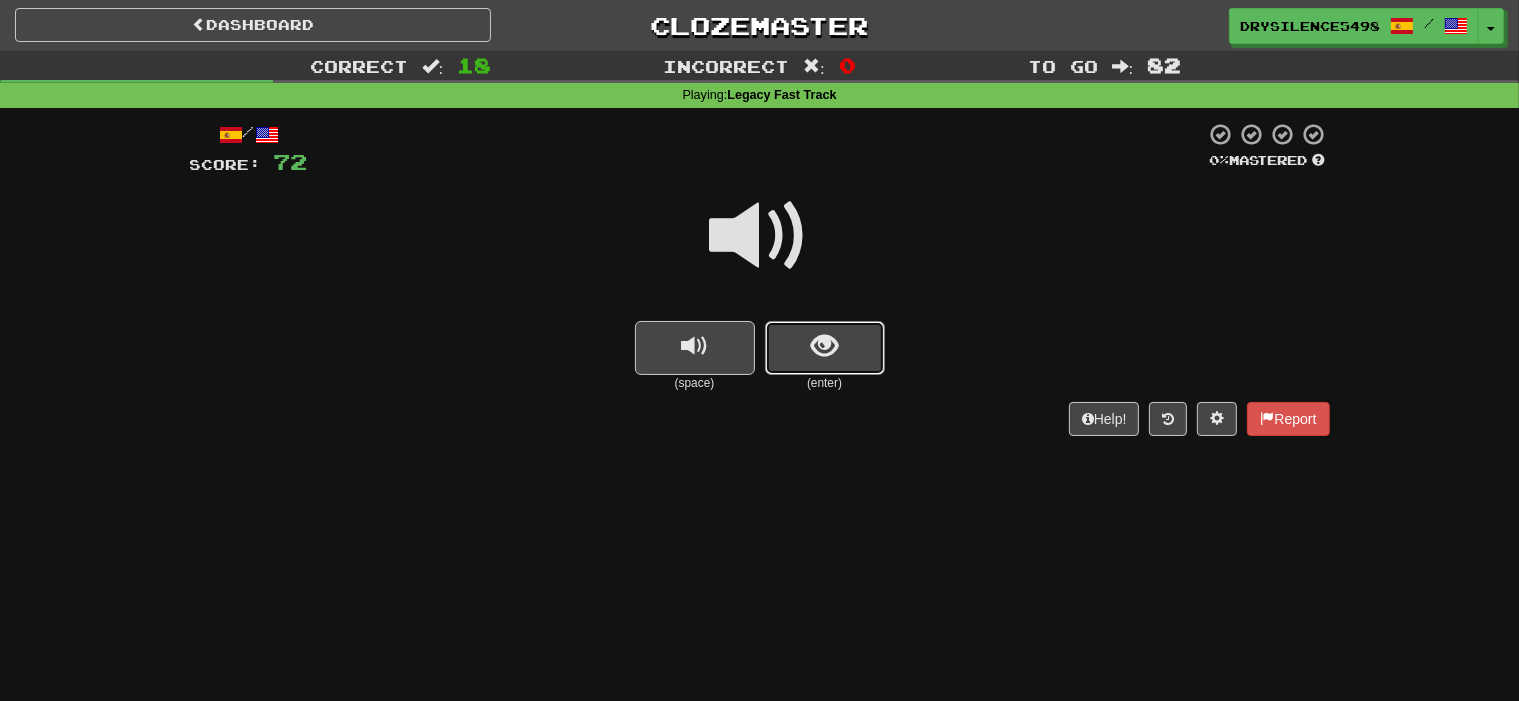 click at bounding box center (824, 346) 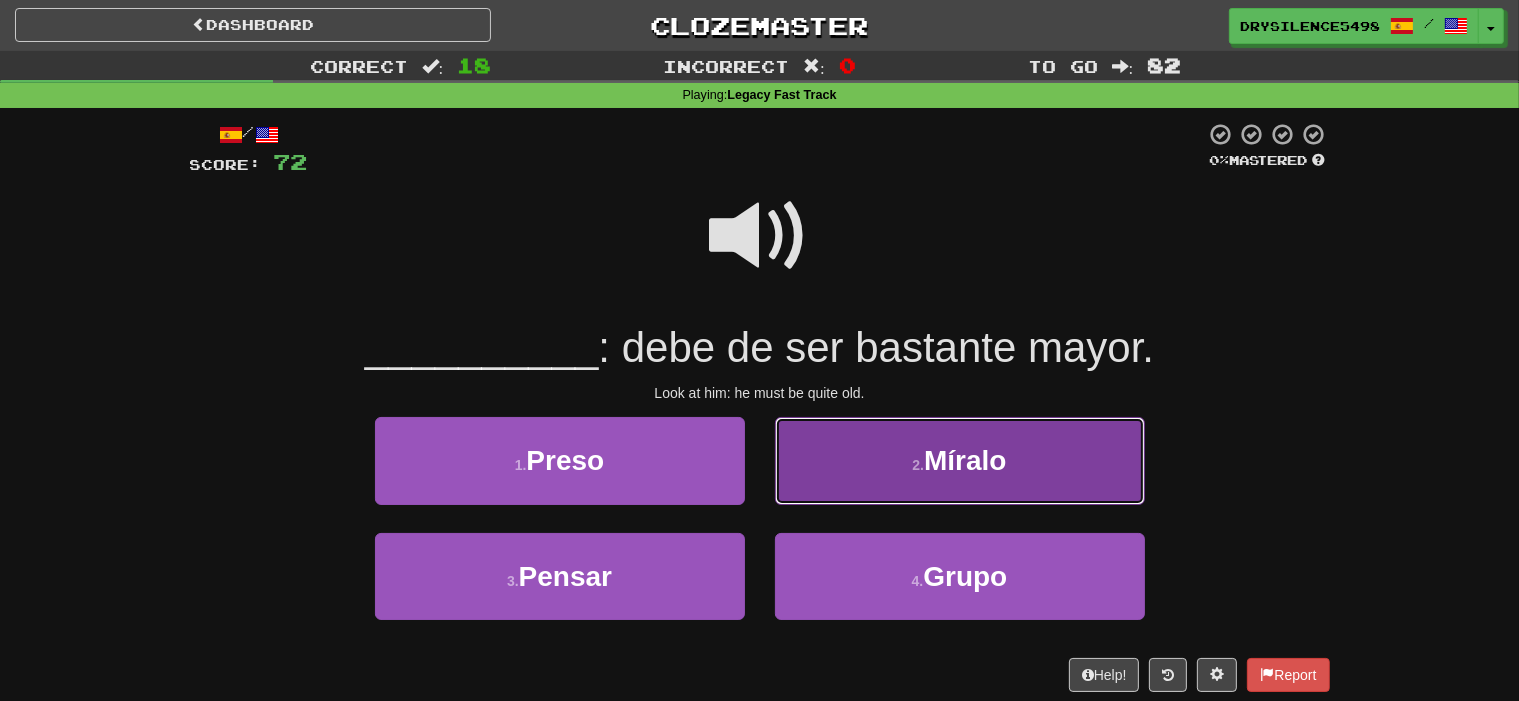 click on "2 .  Míralo" at bounding box center [960, 460] 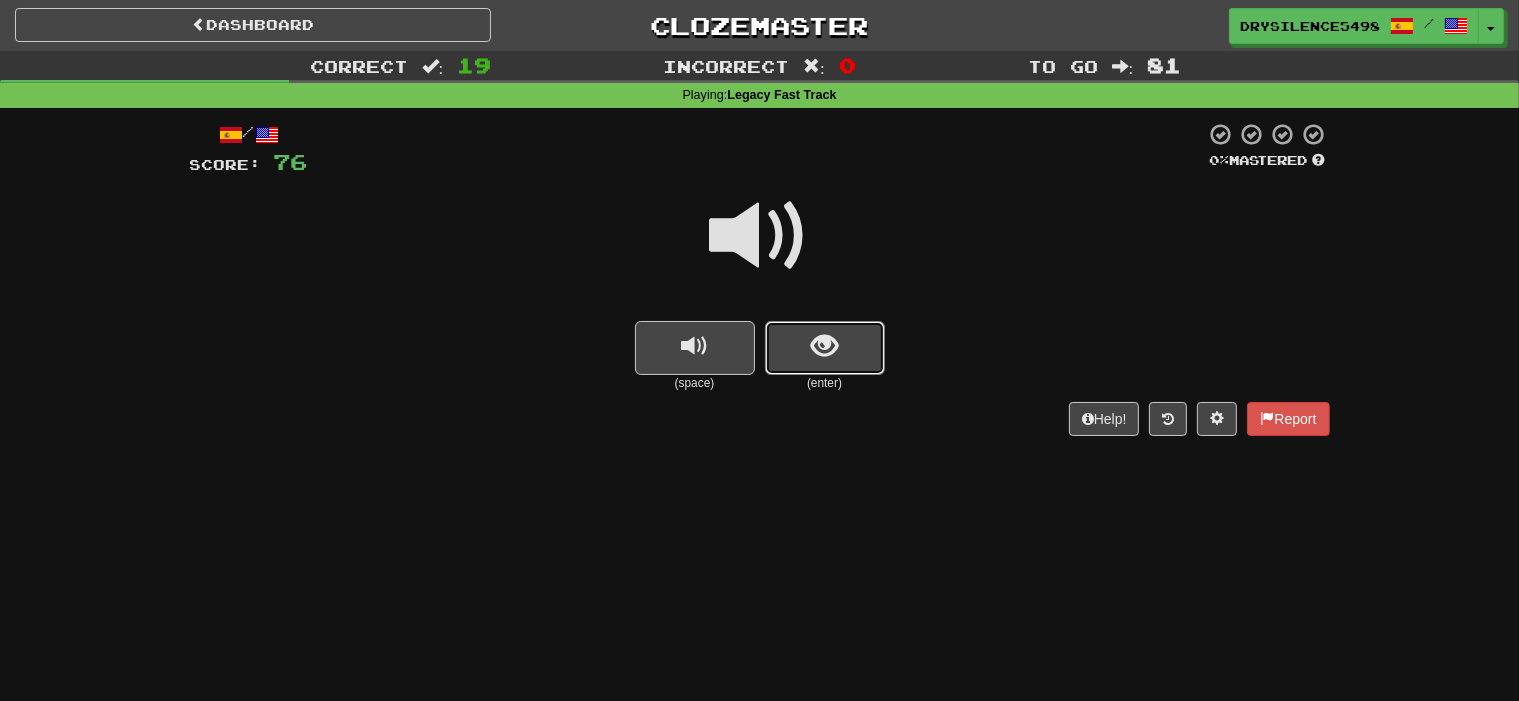 click at bounding box center [824, 346] 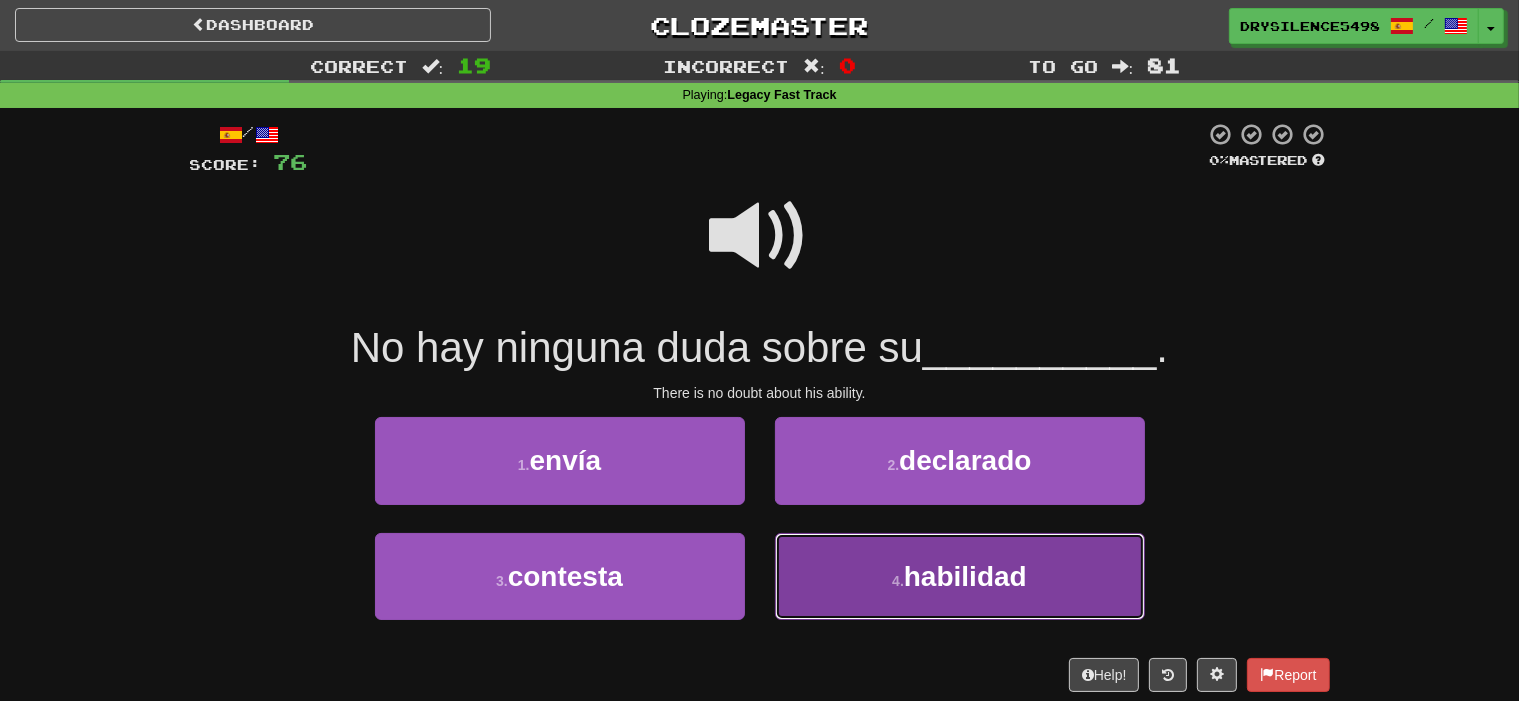 click on "4 .  habilidad" at bounding box center [960, 576] 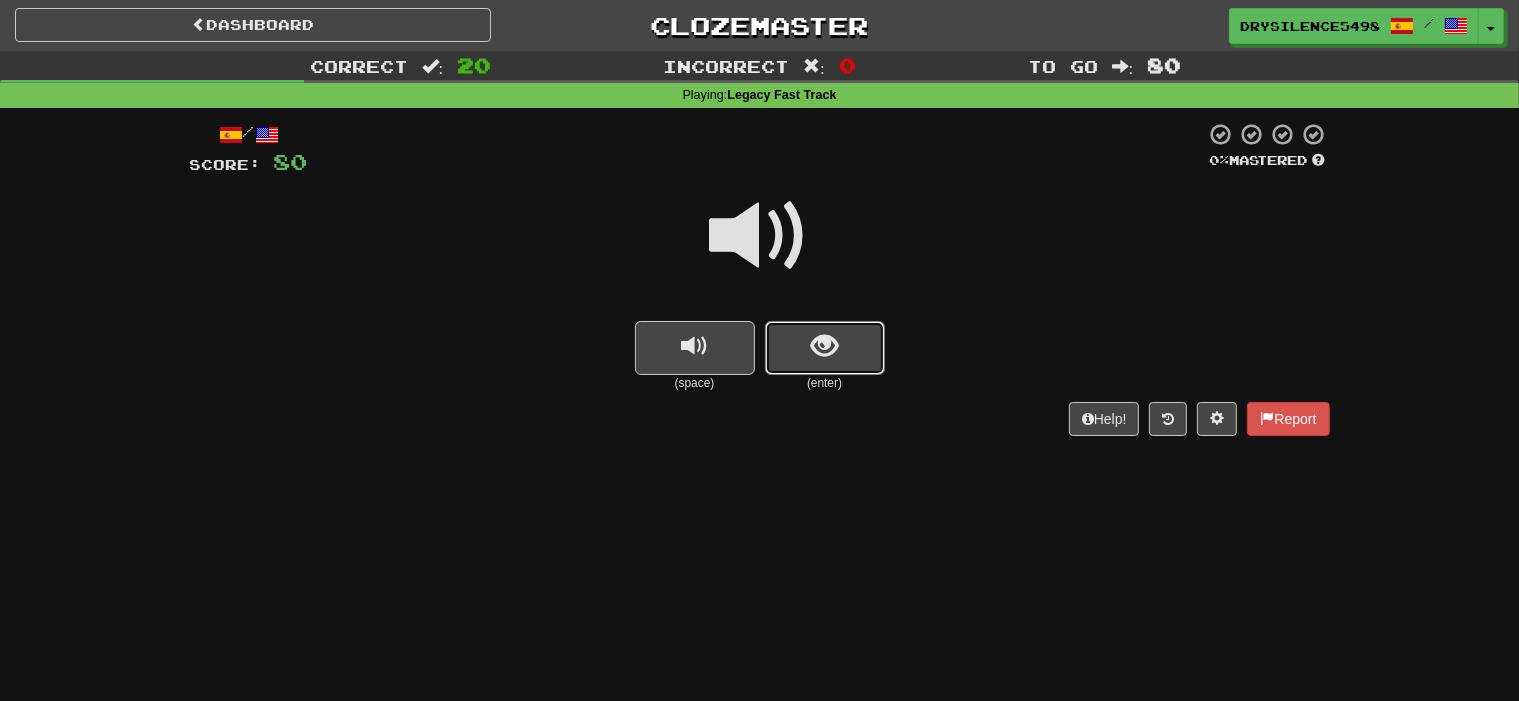 click at bounding box center [824, 346] 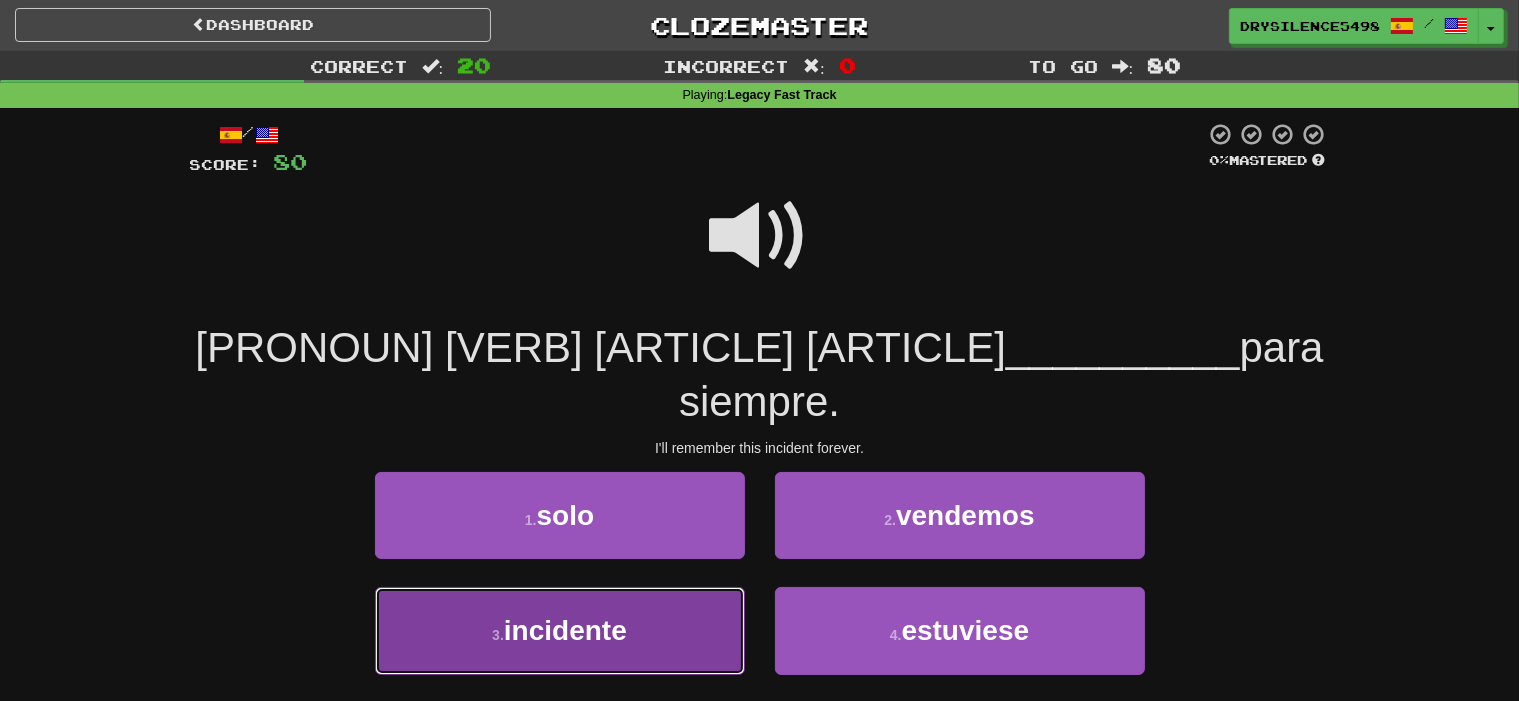 click on "3 .  incidente" at bounding box center (560, 630) 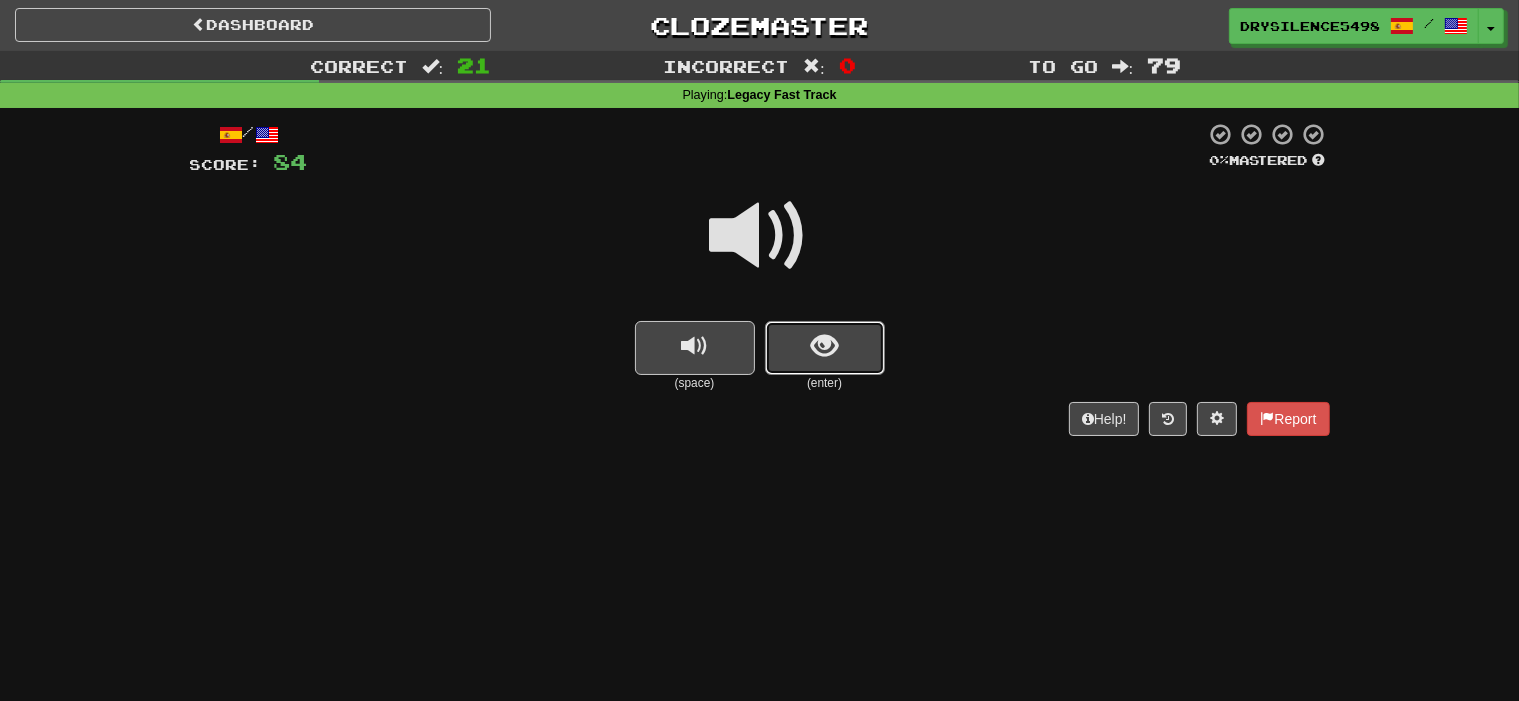 click at bounding box center [824, 346] 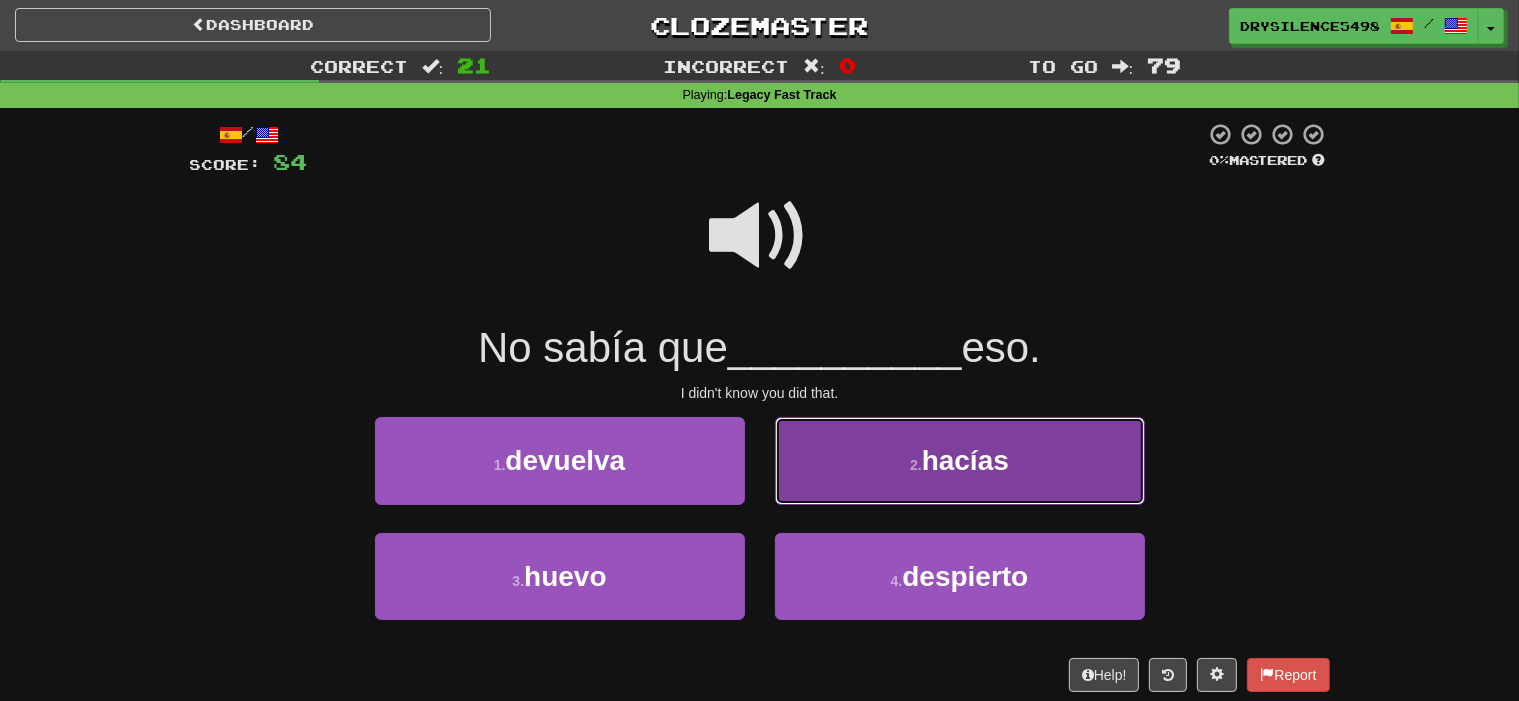 click on "2 .  hacías" at bounding box center (960, 460) 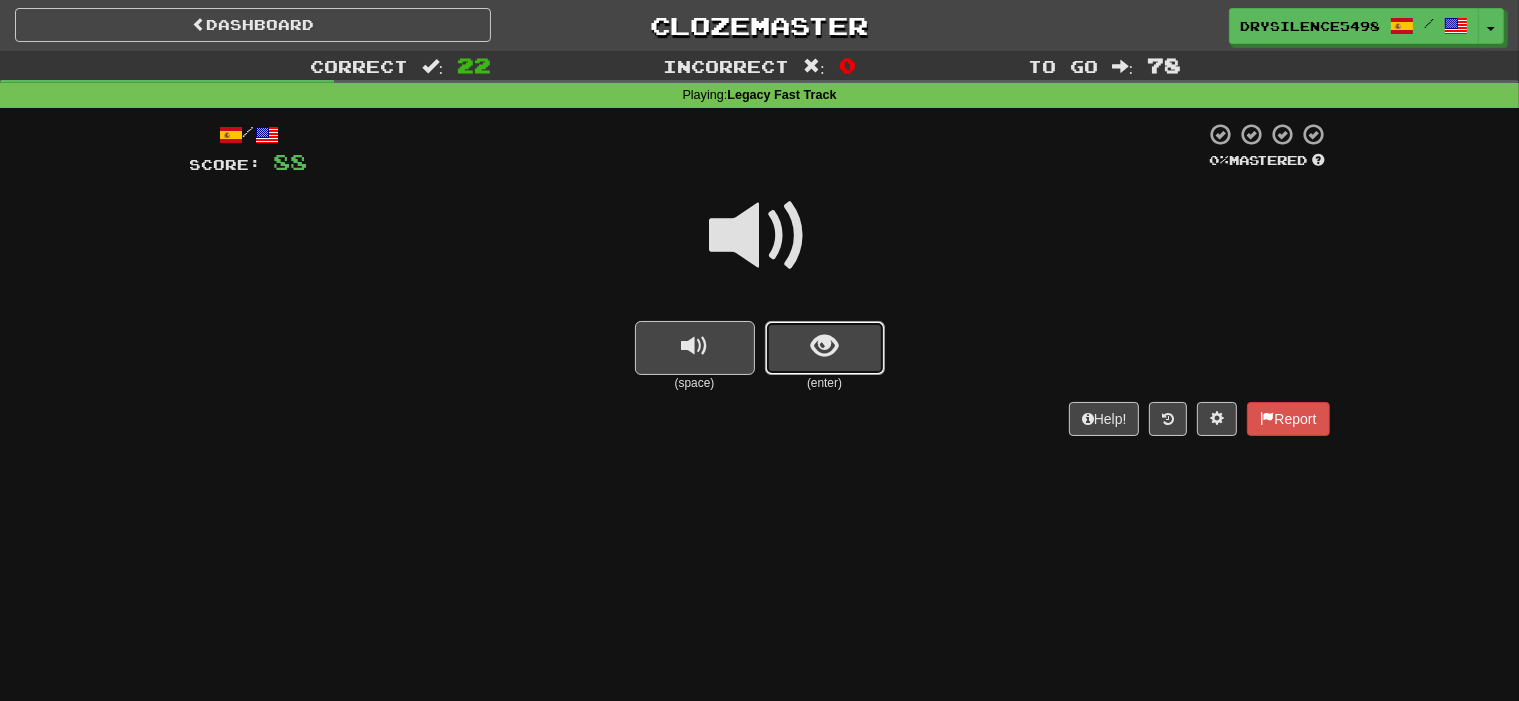 click at bounding box center [824, 346] 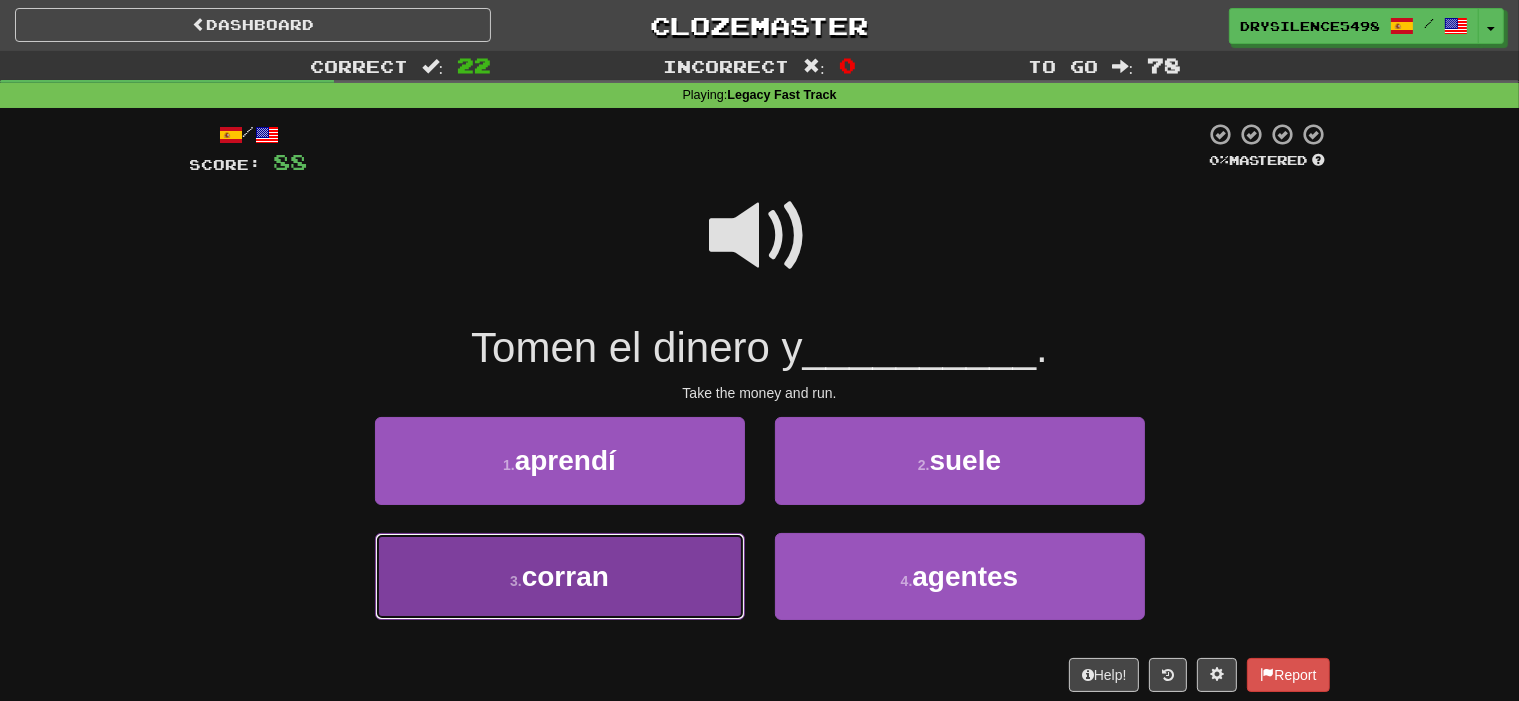click on "3 .  corran" at bounding box center [560, 576] 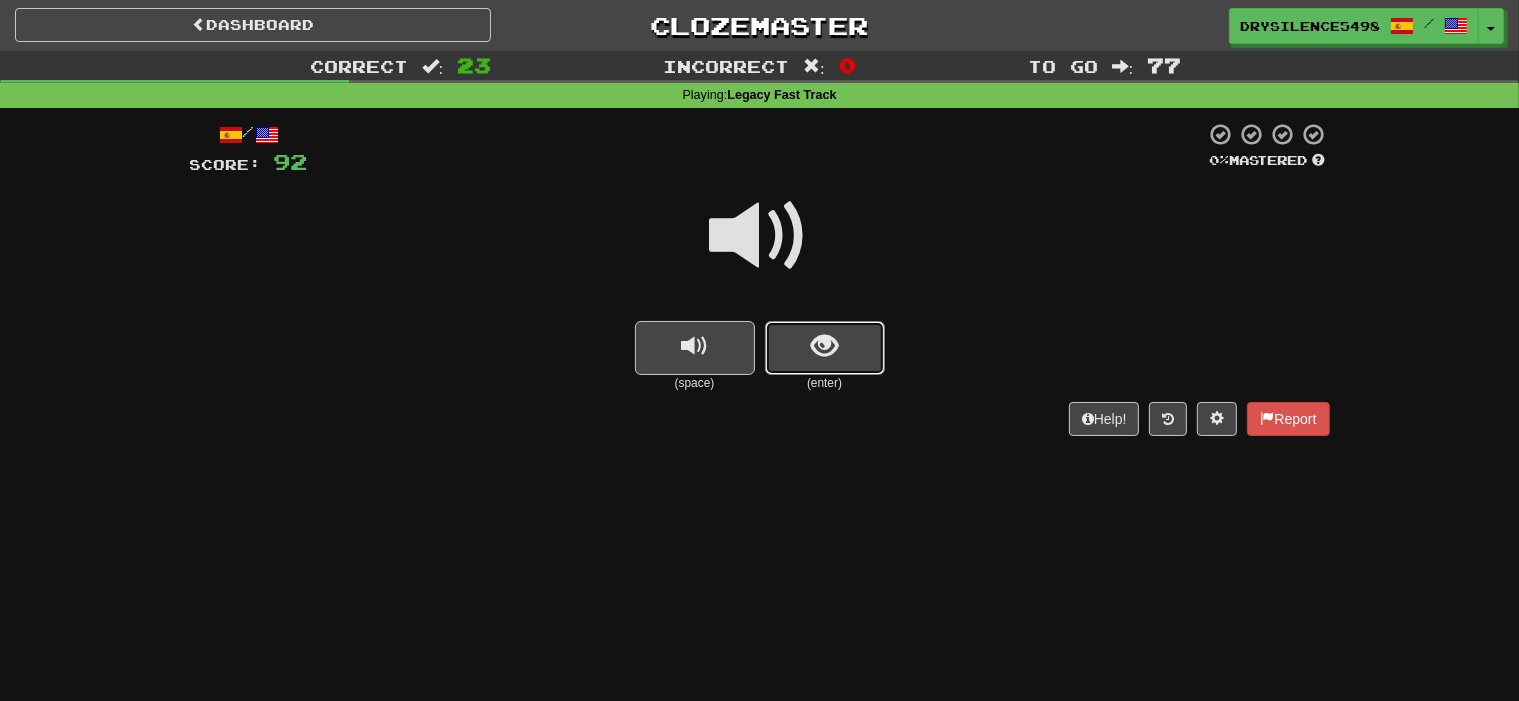 click at bounding box center [824, 346] 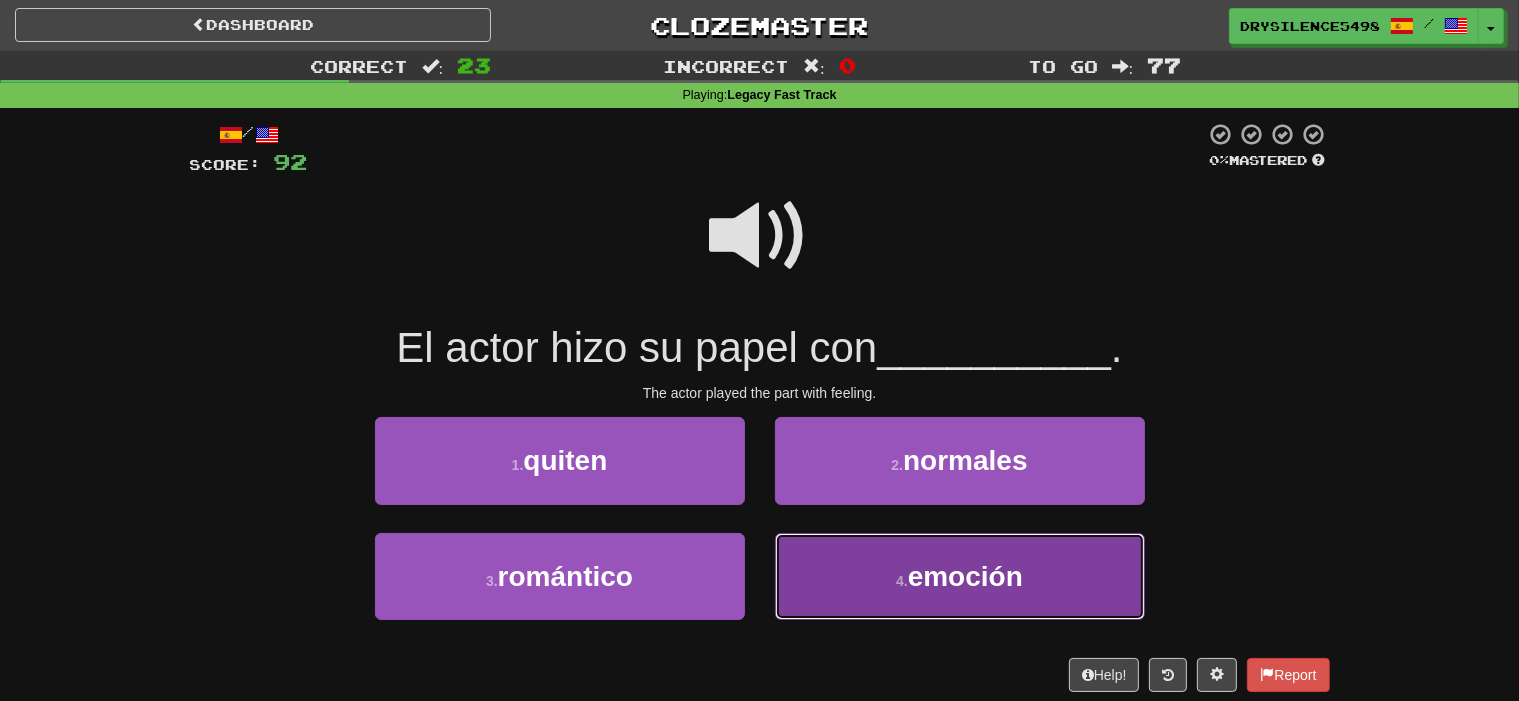 click on "4 .  emoción" at bounding box center [960, 576] 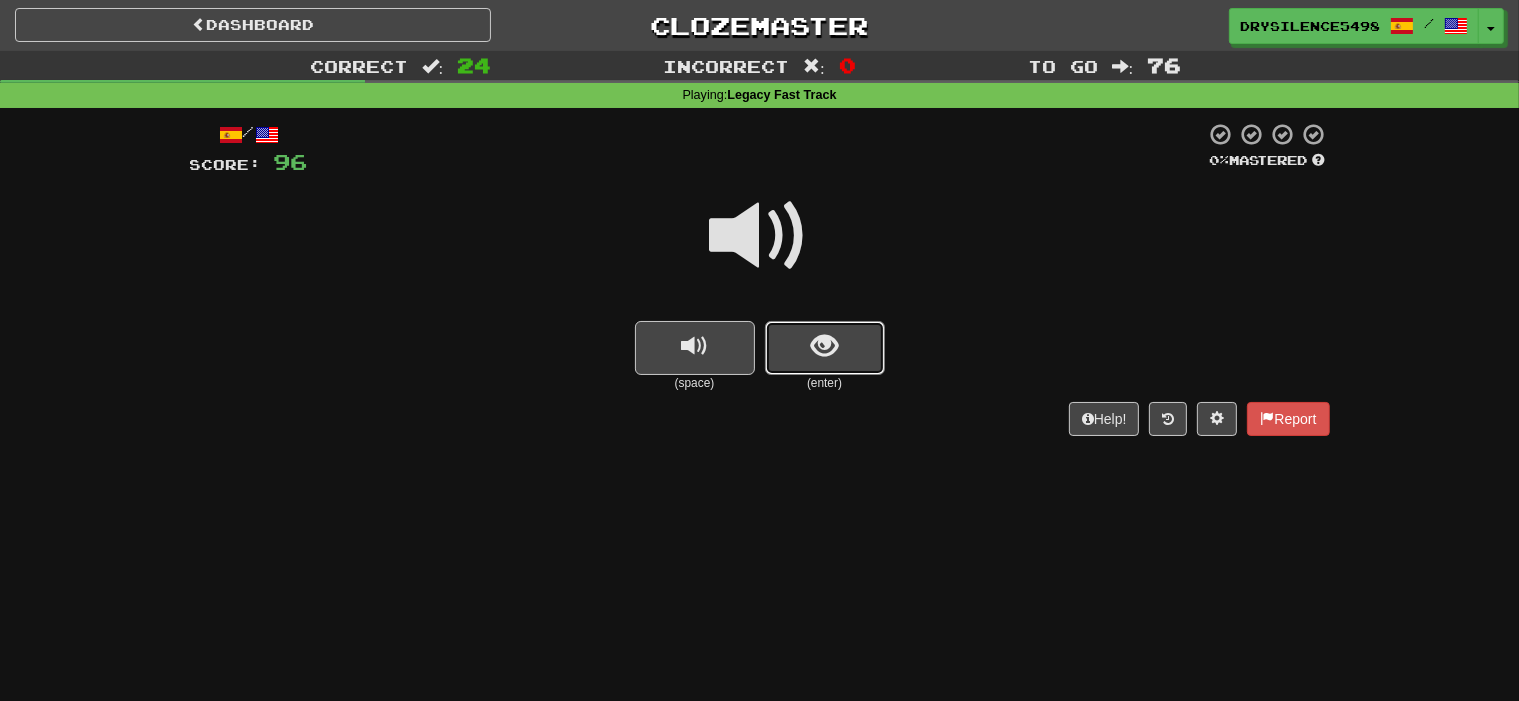 click at bounding box center (825, 348) 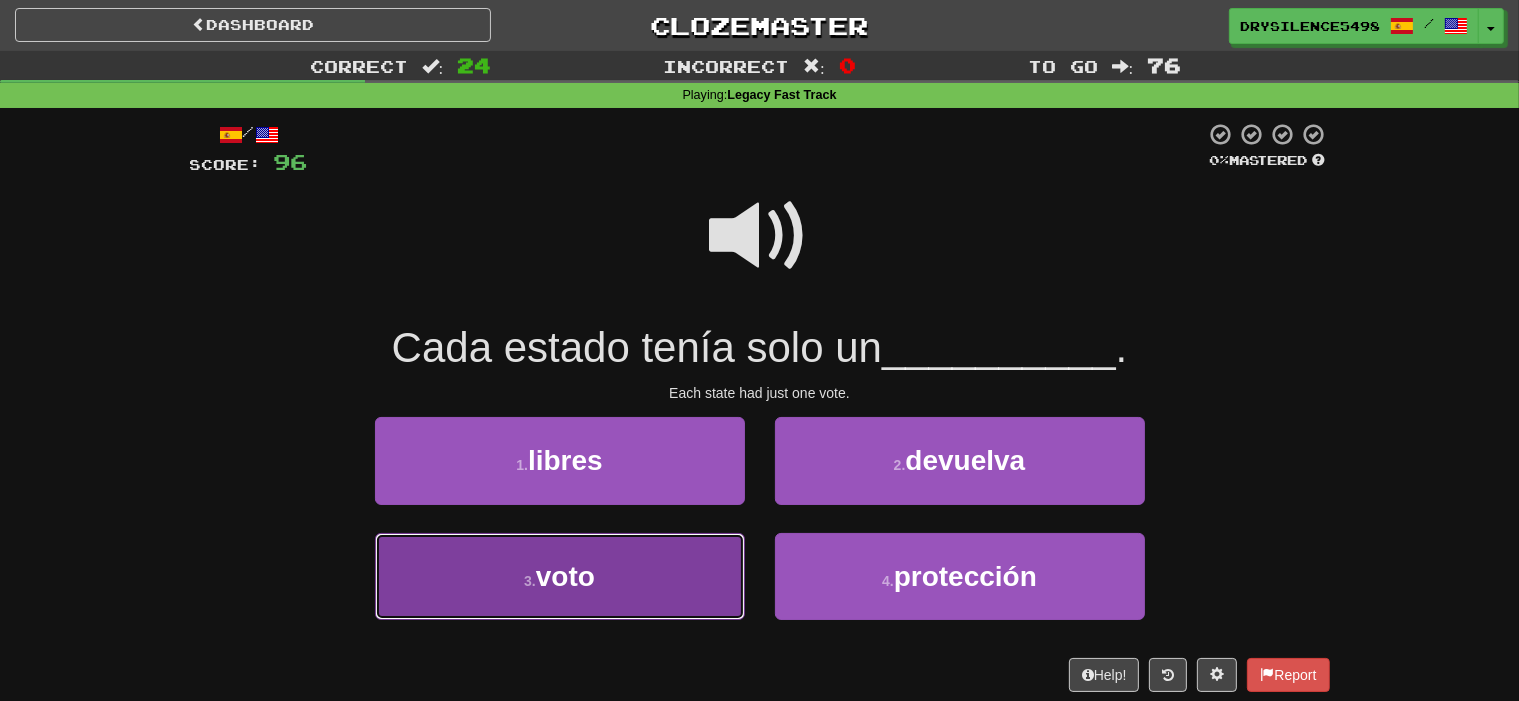click on "3 .  voto" at bounding box center (560, 576) 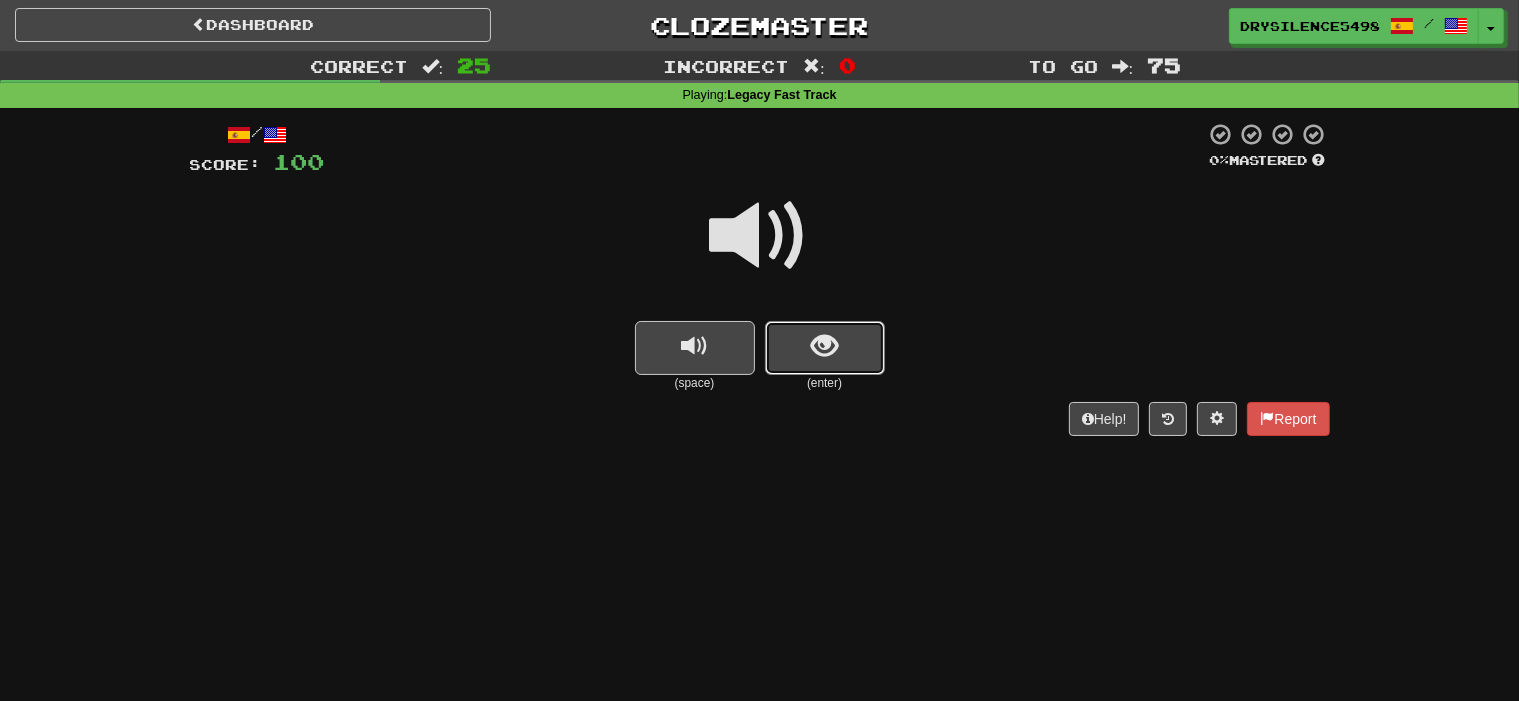 click at bounding box center (825, 348) 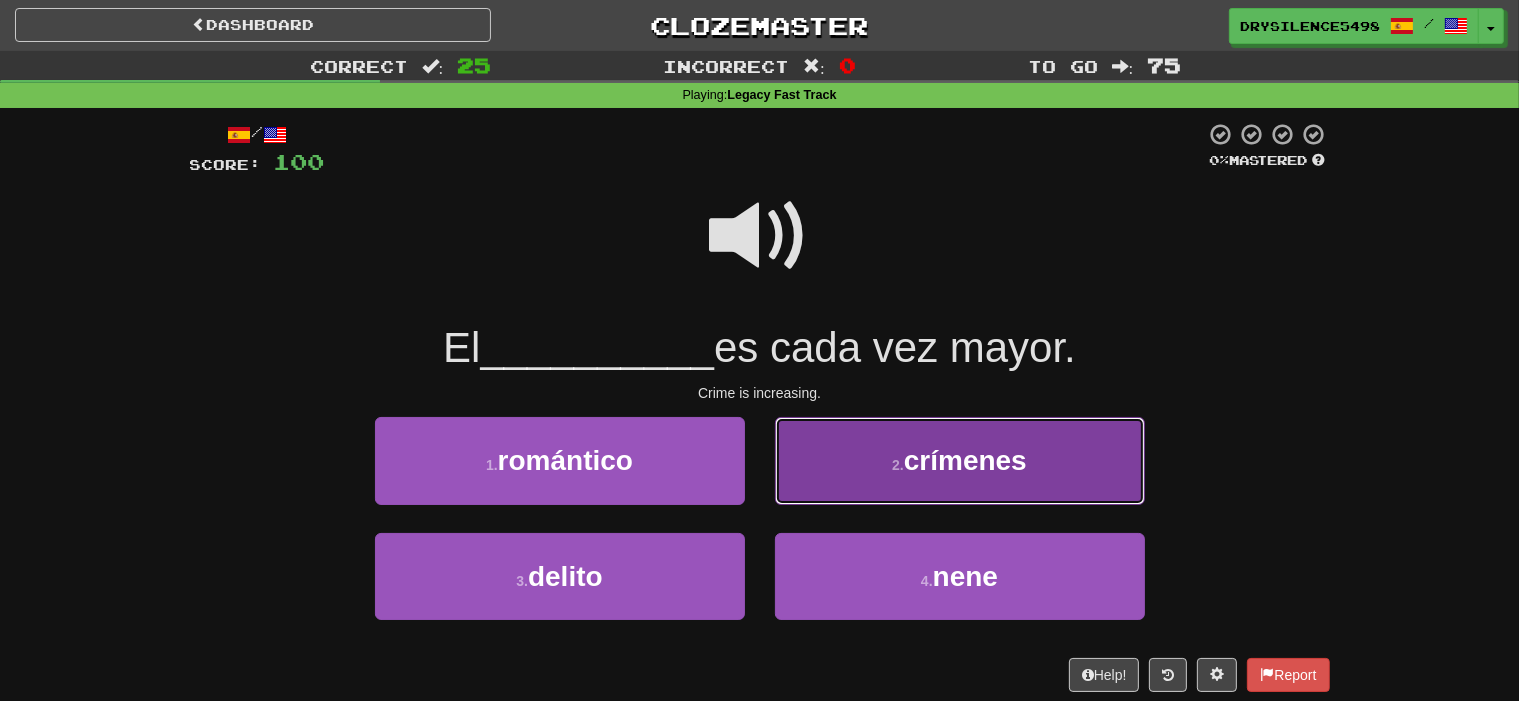 click on "crímenes" at bounding box center (965, 460) 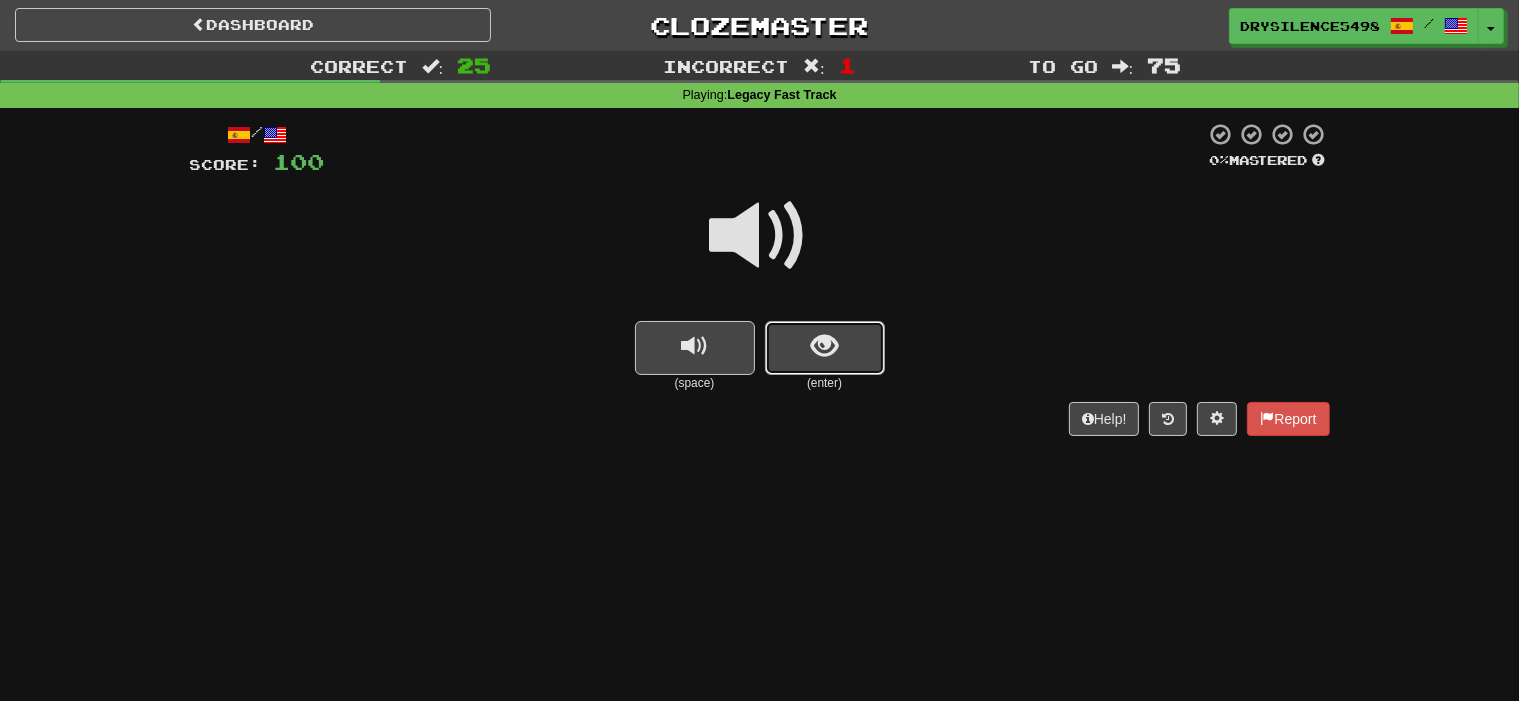 click at bounding box center [825, 348] 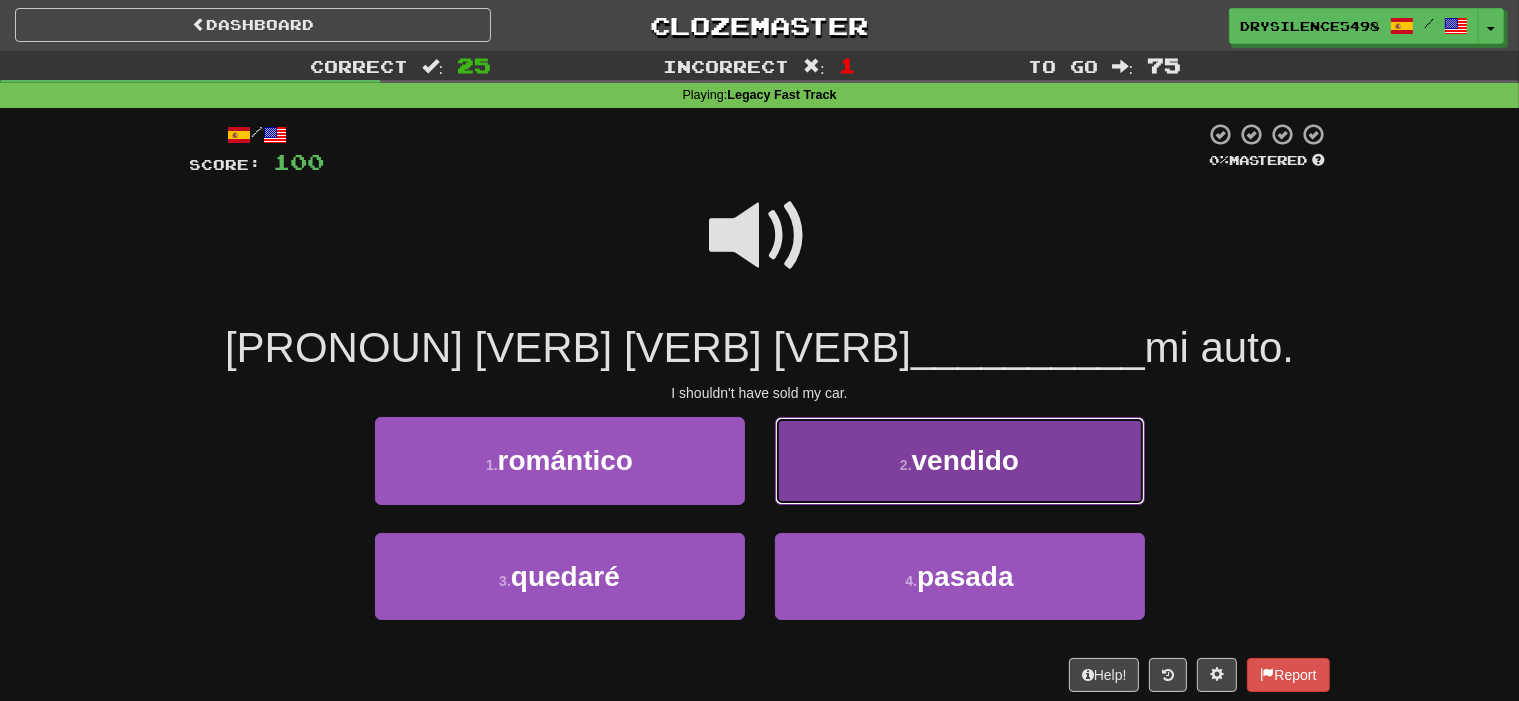 click on "2 .  vendido" at bounding box center [960, 460] 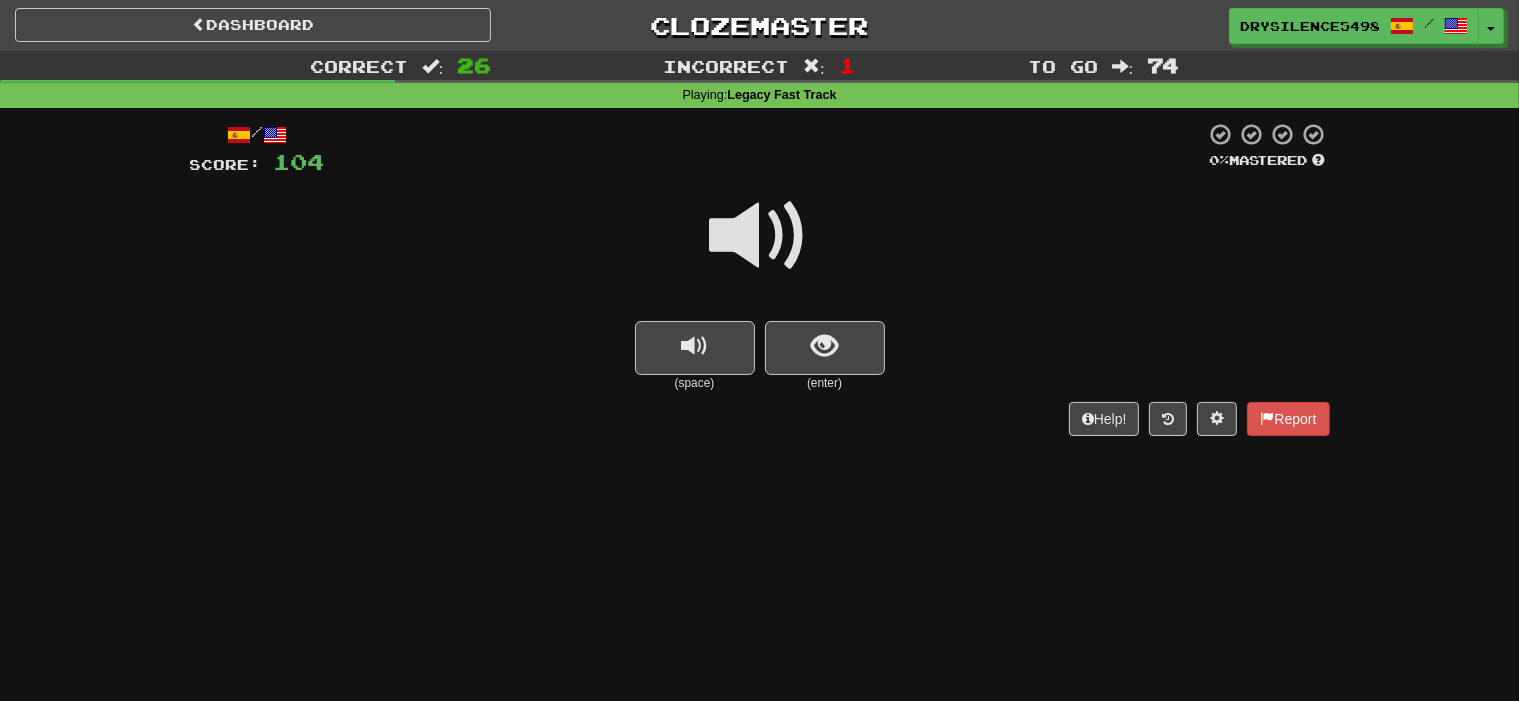click at bounding box center (825, 348) 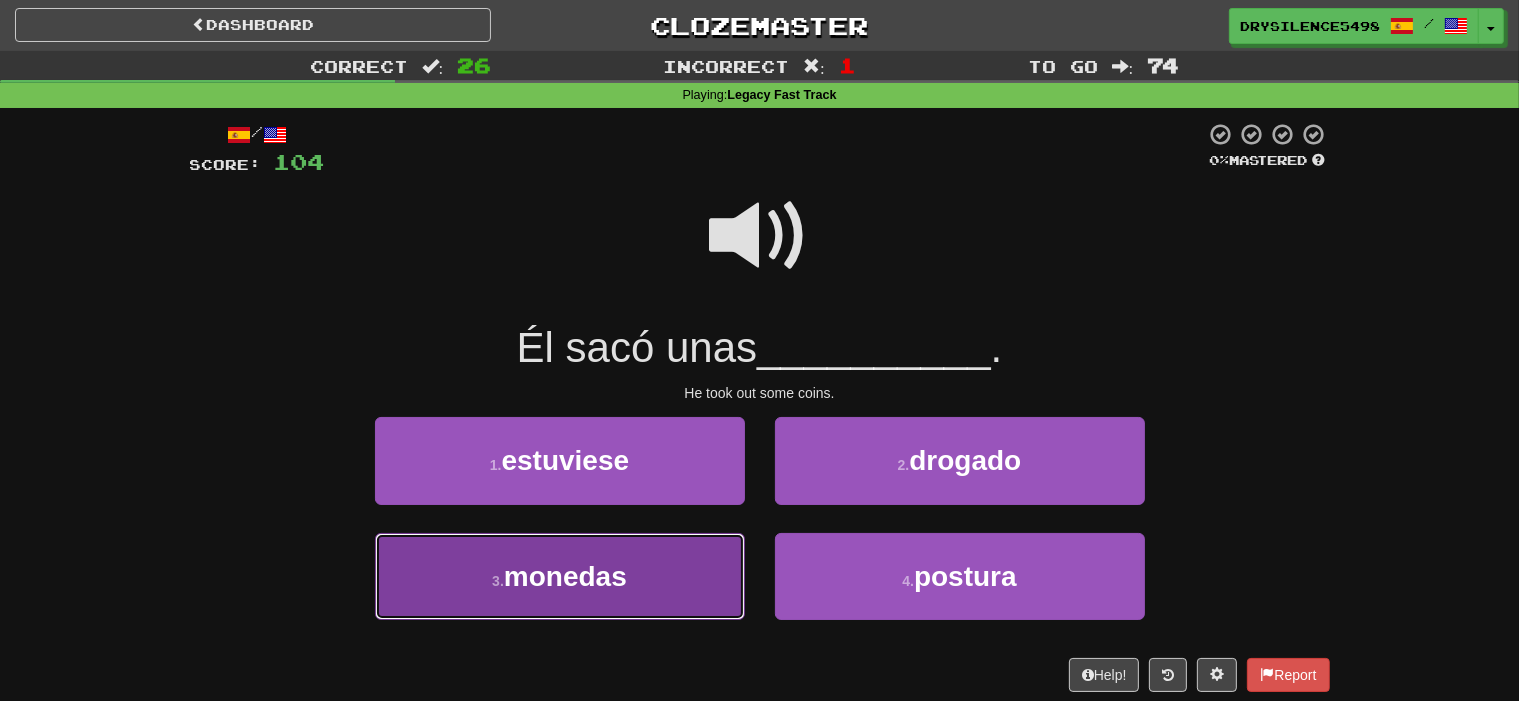 click on "3 .  monedas" at bounding box center (560, 576) 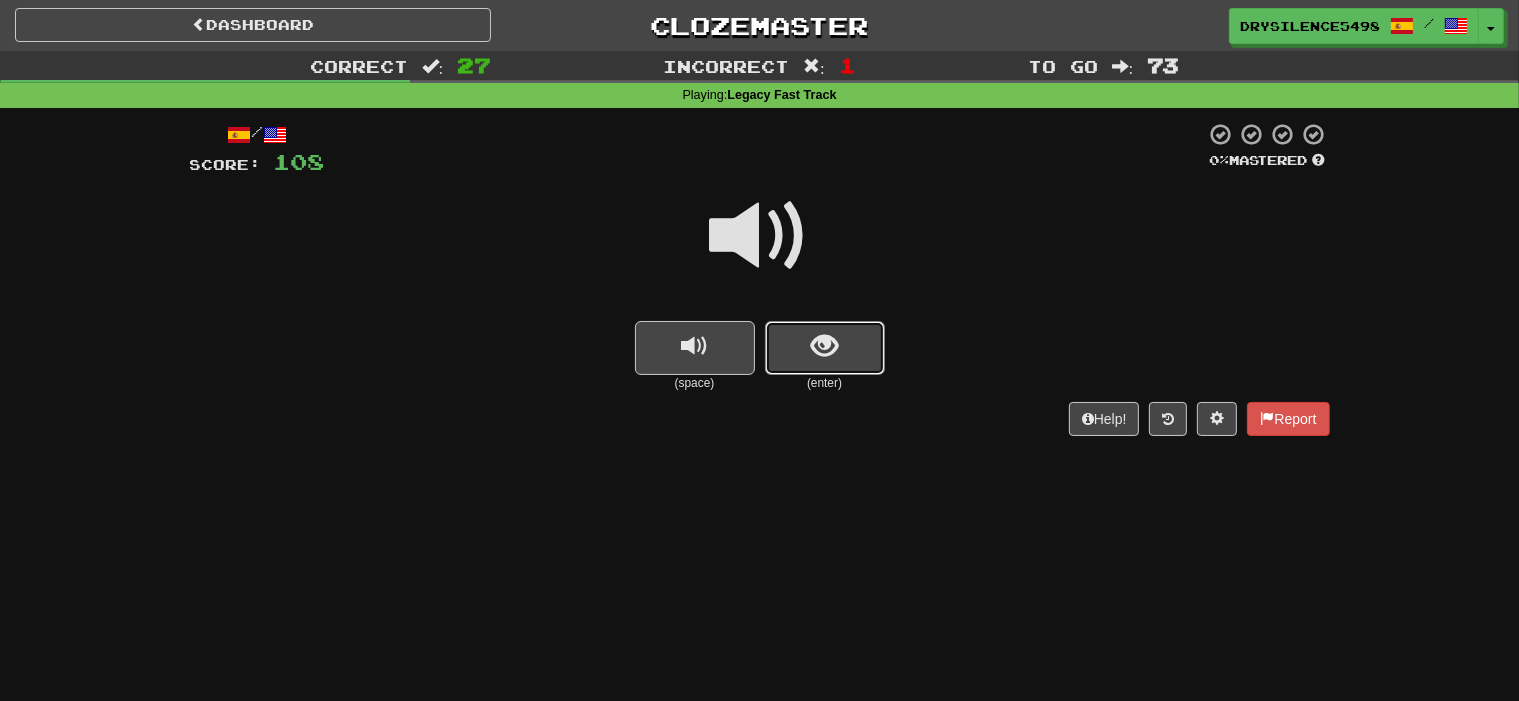 click at bounding box center (825, 348) 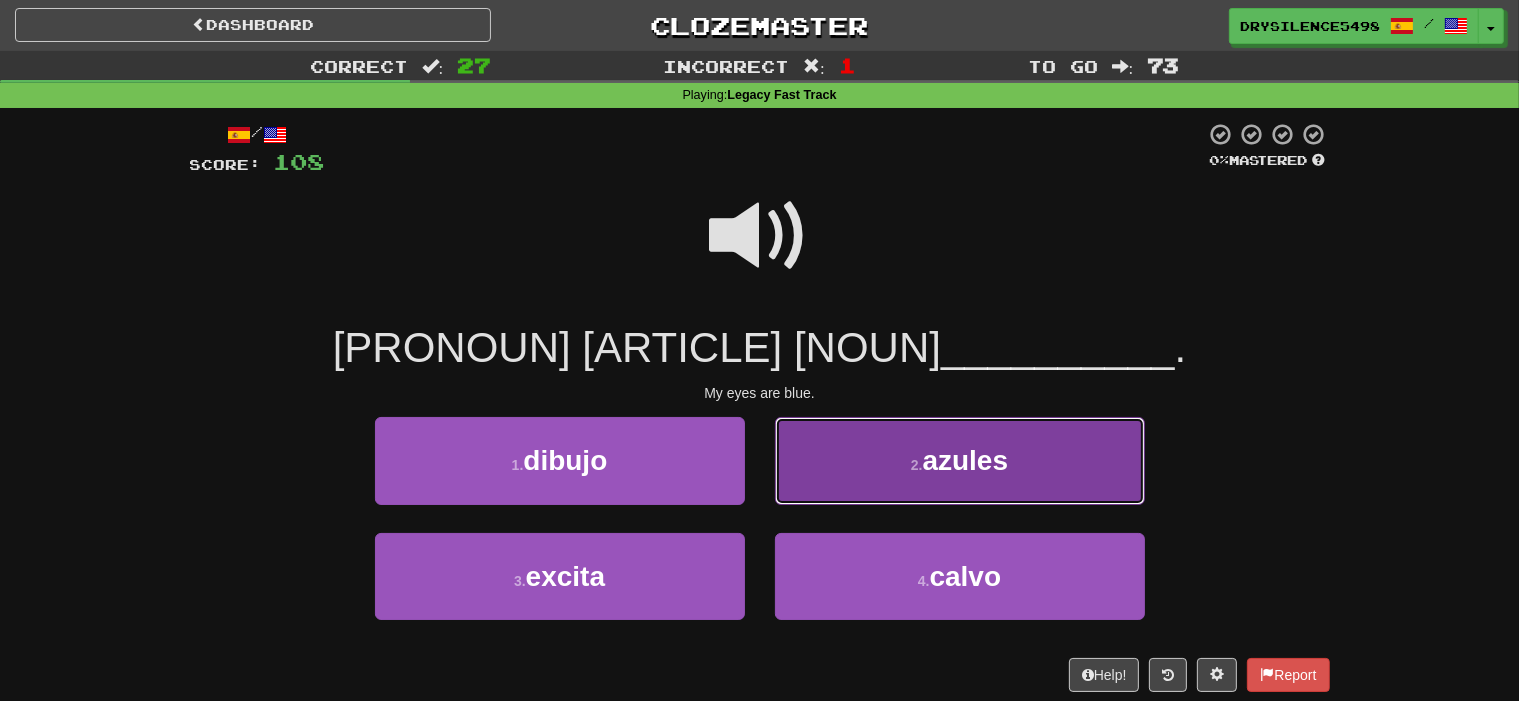 click on "2 .  azules" at bounding box center [960, 460] 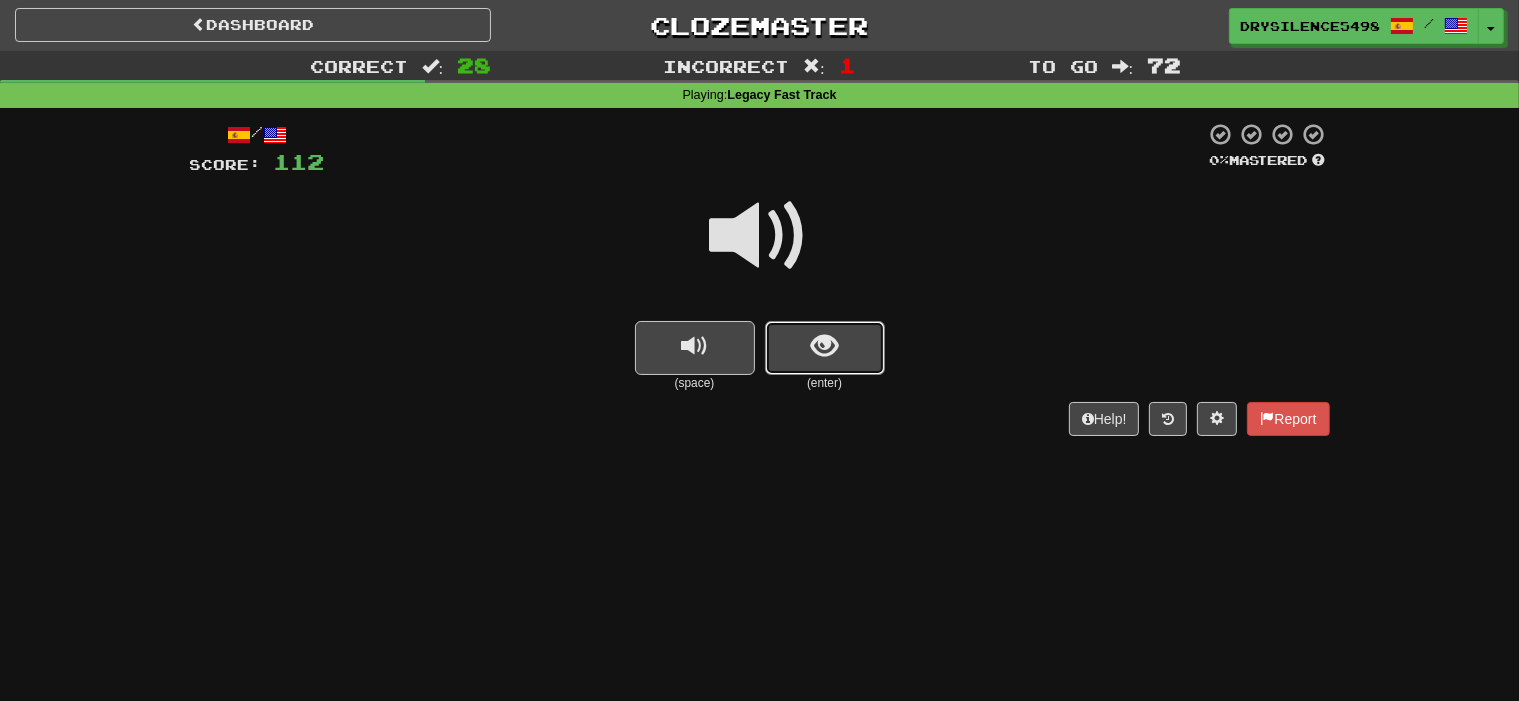 click at bounding box center (824, 346) 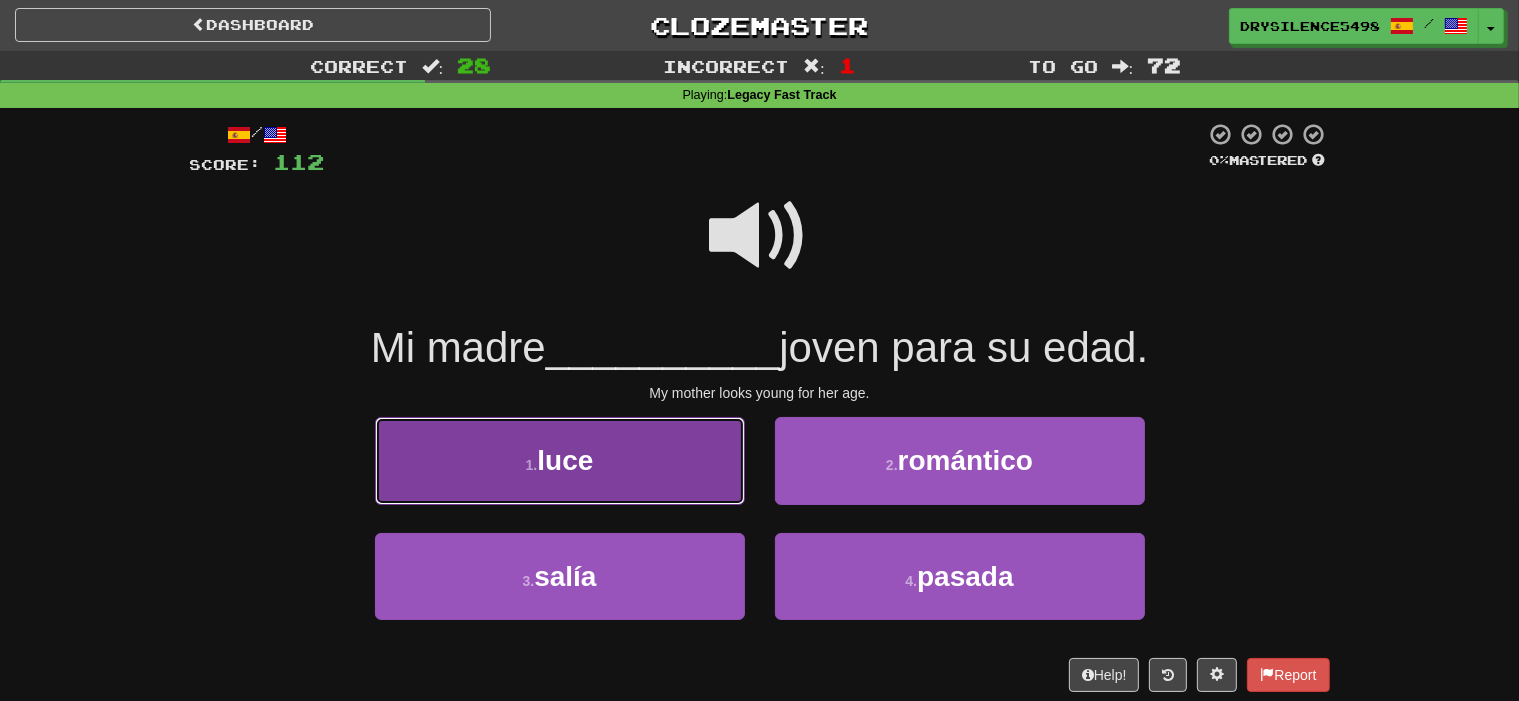 click on "1 .  luce" at bounding box center [560, 460] 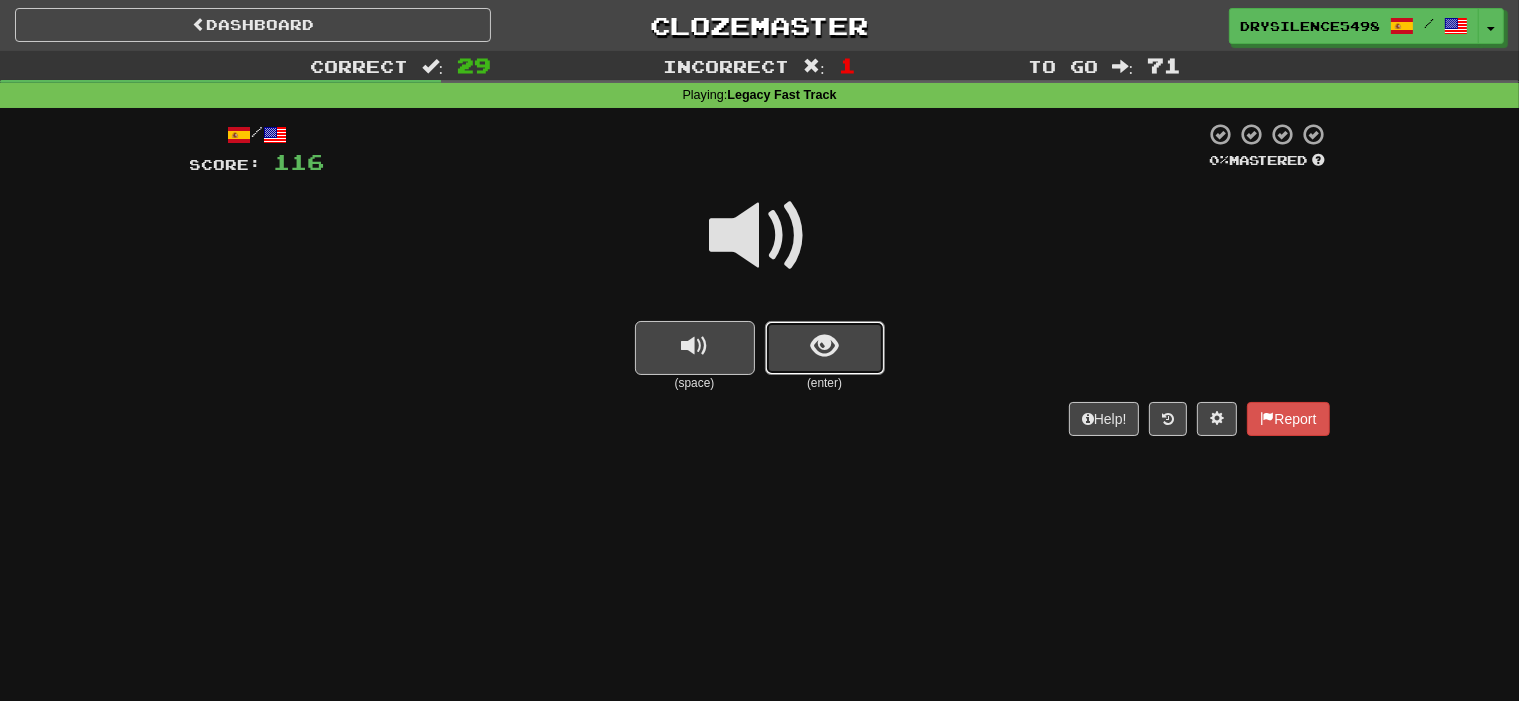 click at bounding box center [824, 346] 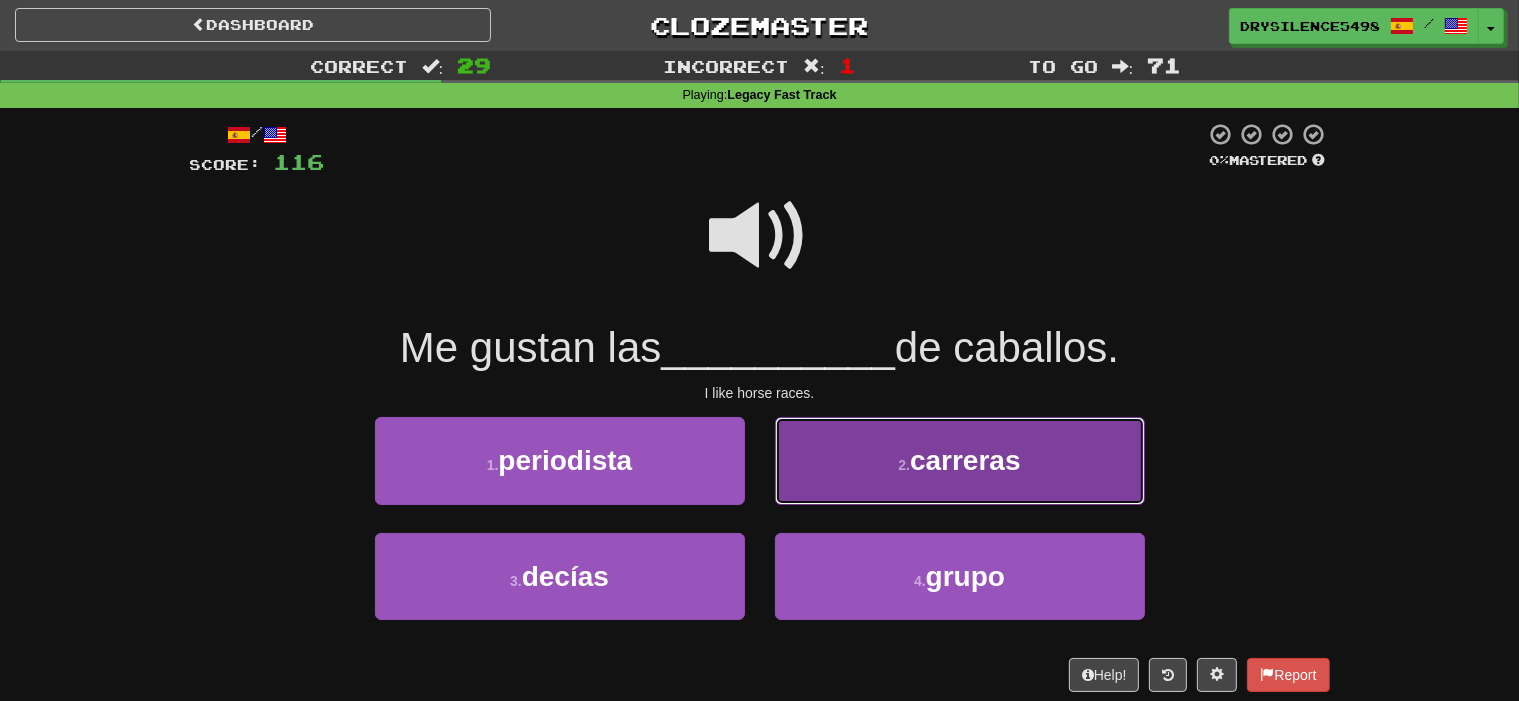 click on "2 .  carreras" at bounding box center [960, 460] 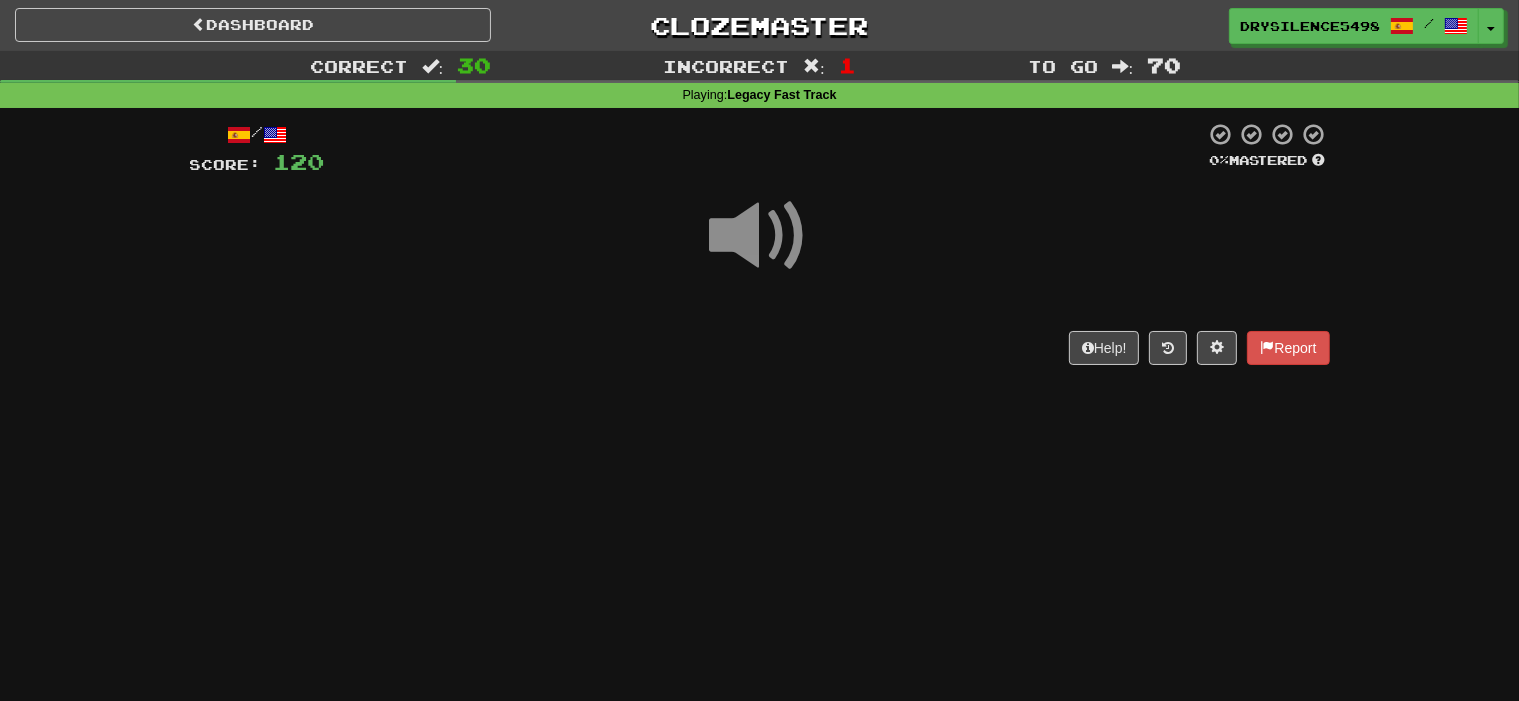 click on "/  Score:   120 0 %  Mastered  Help!  Report" at bounding box center (760, 250) 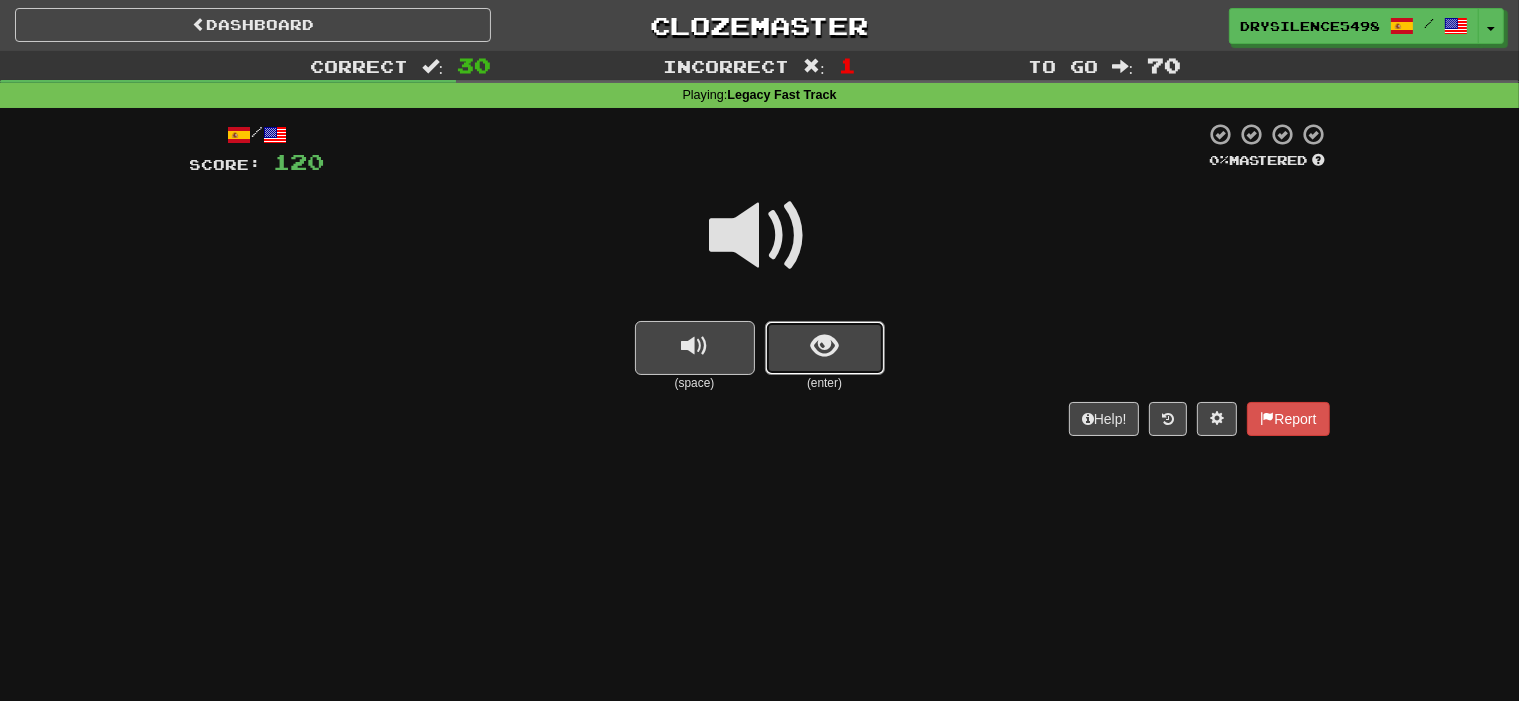 click at bounding box center [825, 348] 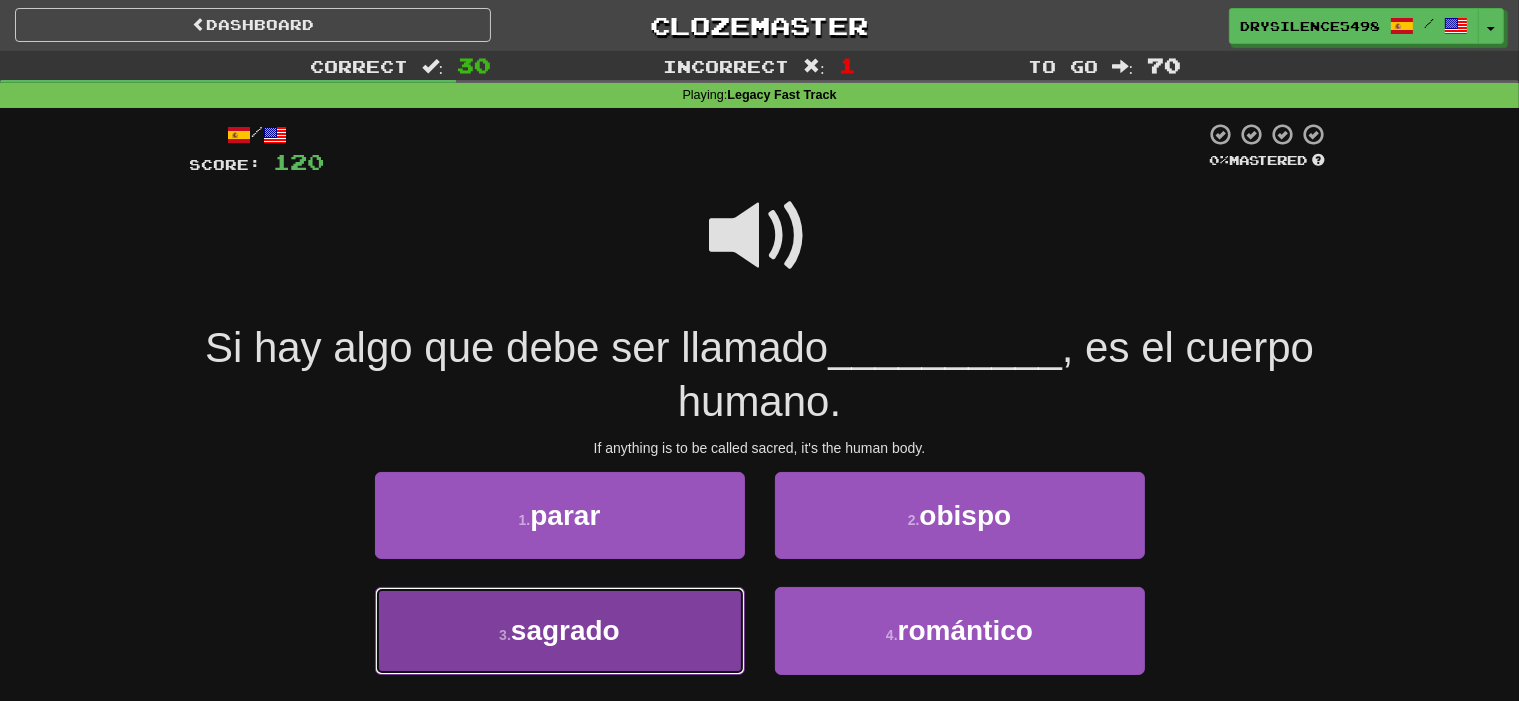 click on "3 .  sagrado" at bounding box center (560, 630) 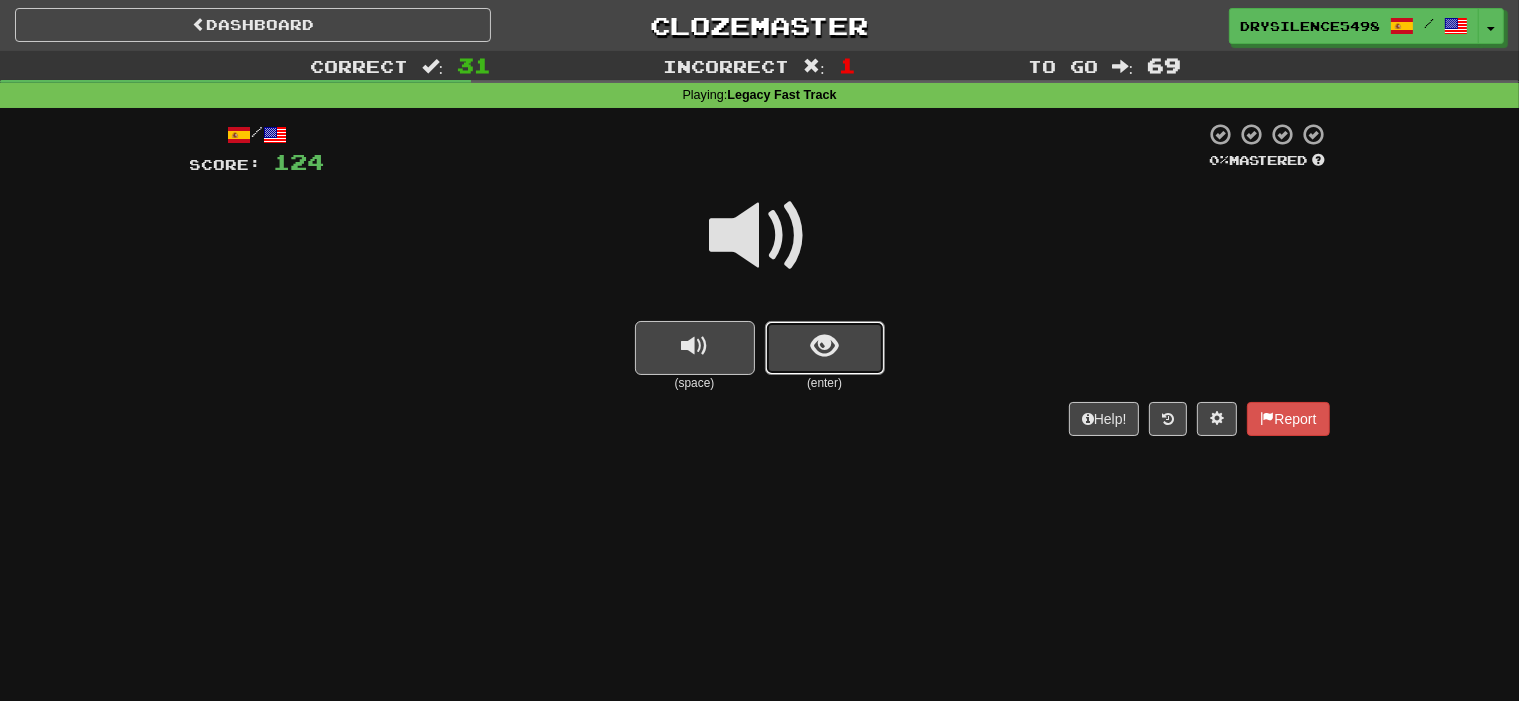 click at bounding box center [825, 348] 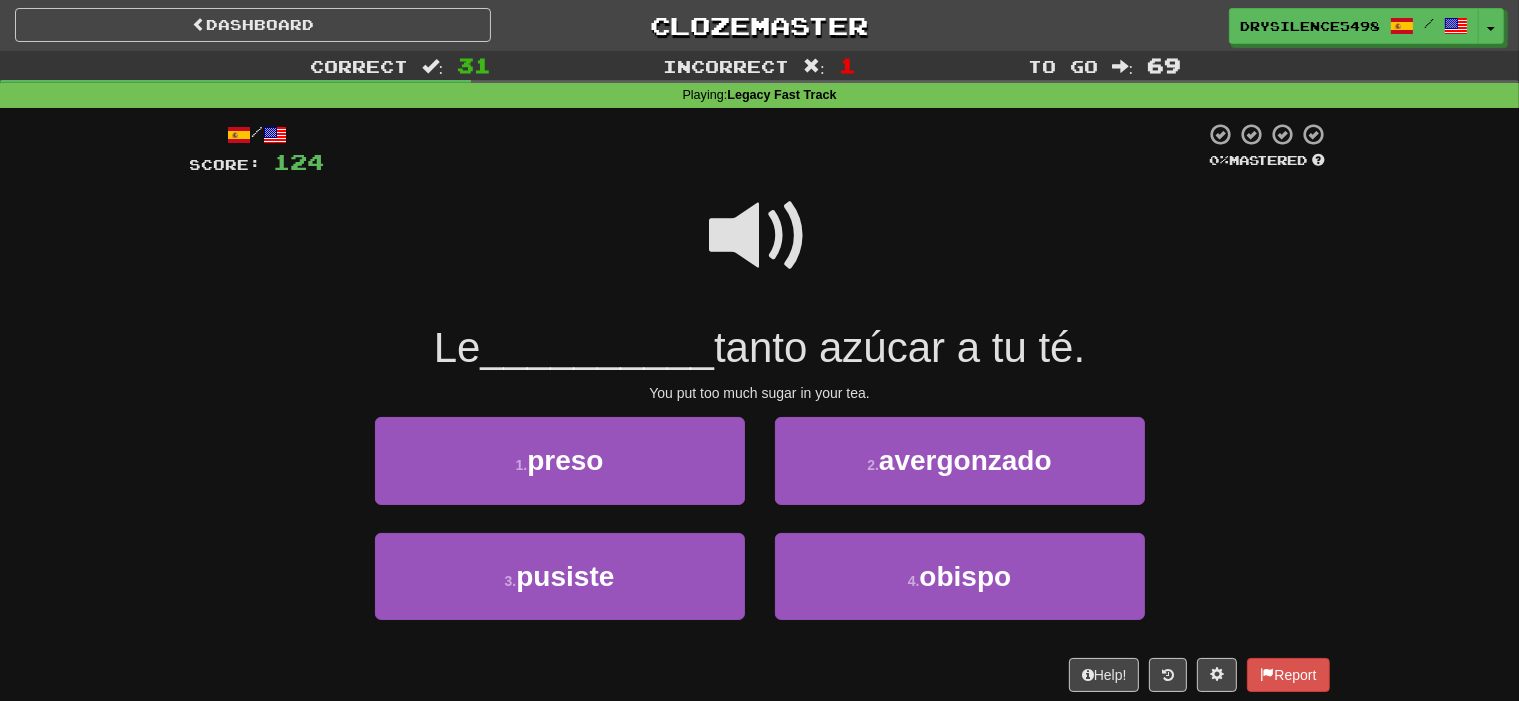 click at bounding box center [760, 236] 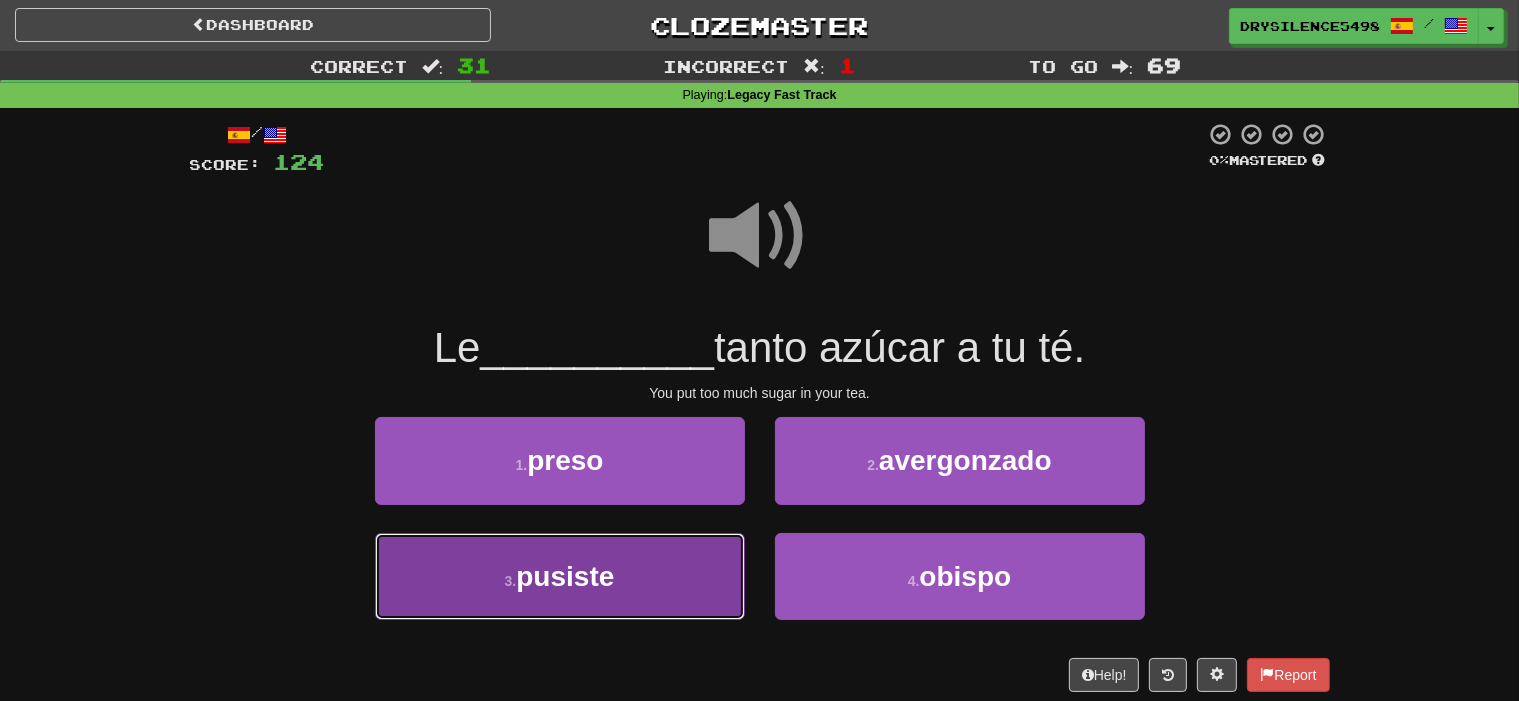 click on "3 .  pusiste" at bounding box center (560, 576) 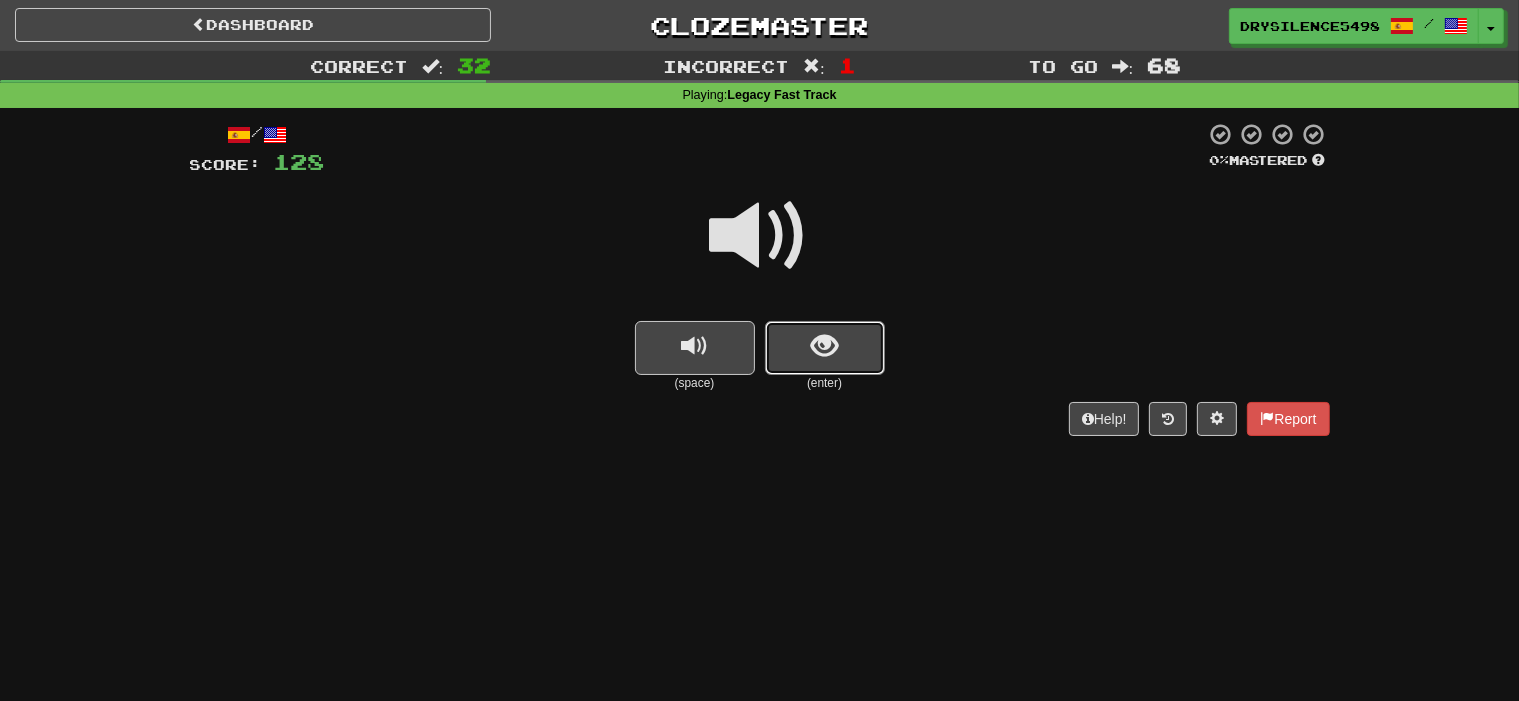 click at bounding box center [824, 346] 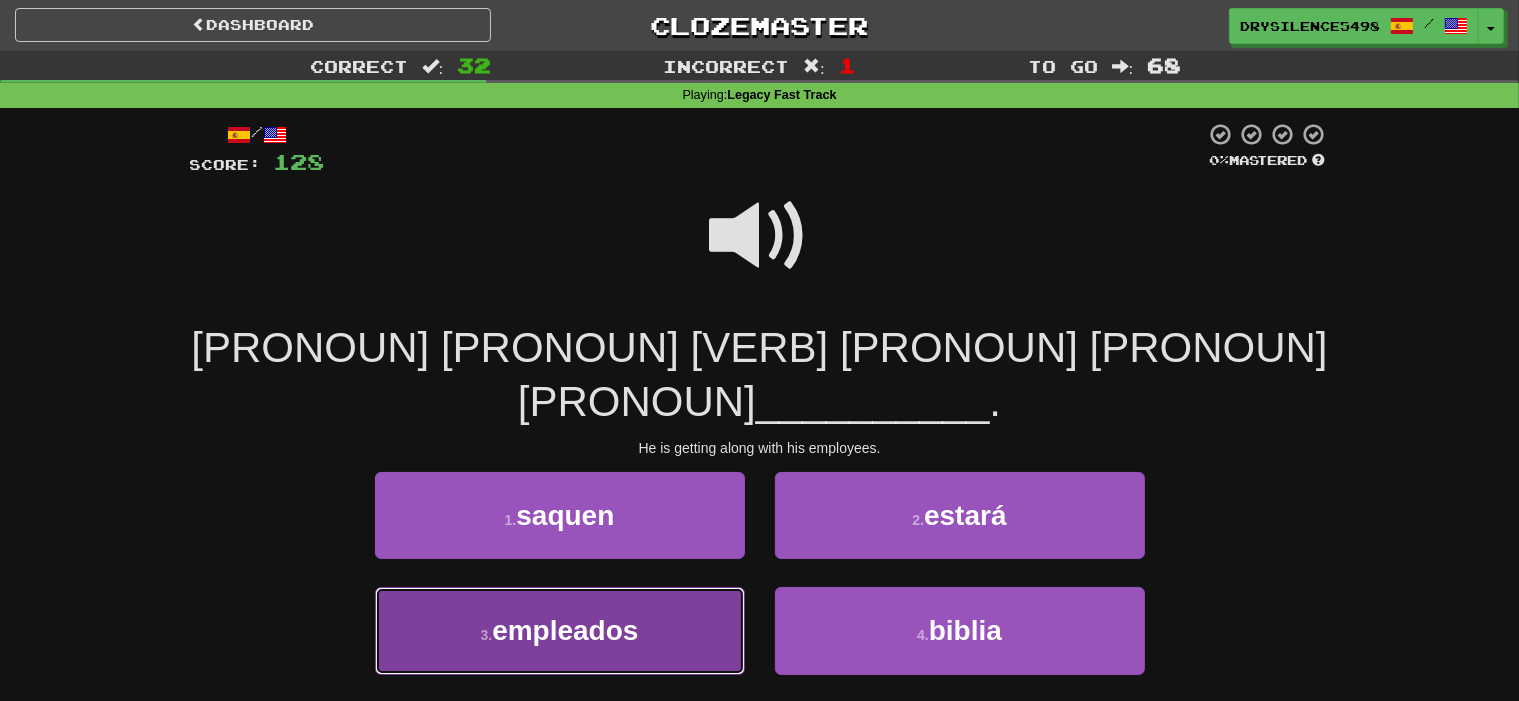 click on "empleados" at bounding box center (565, 630) 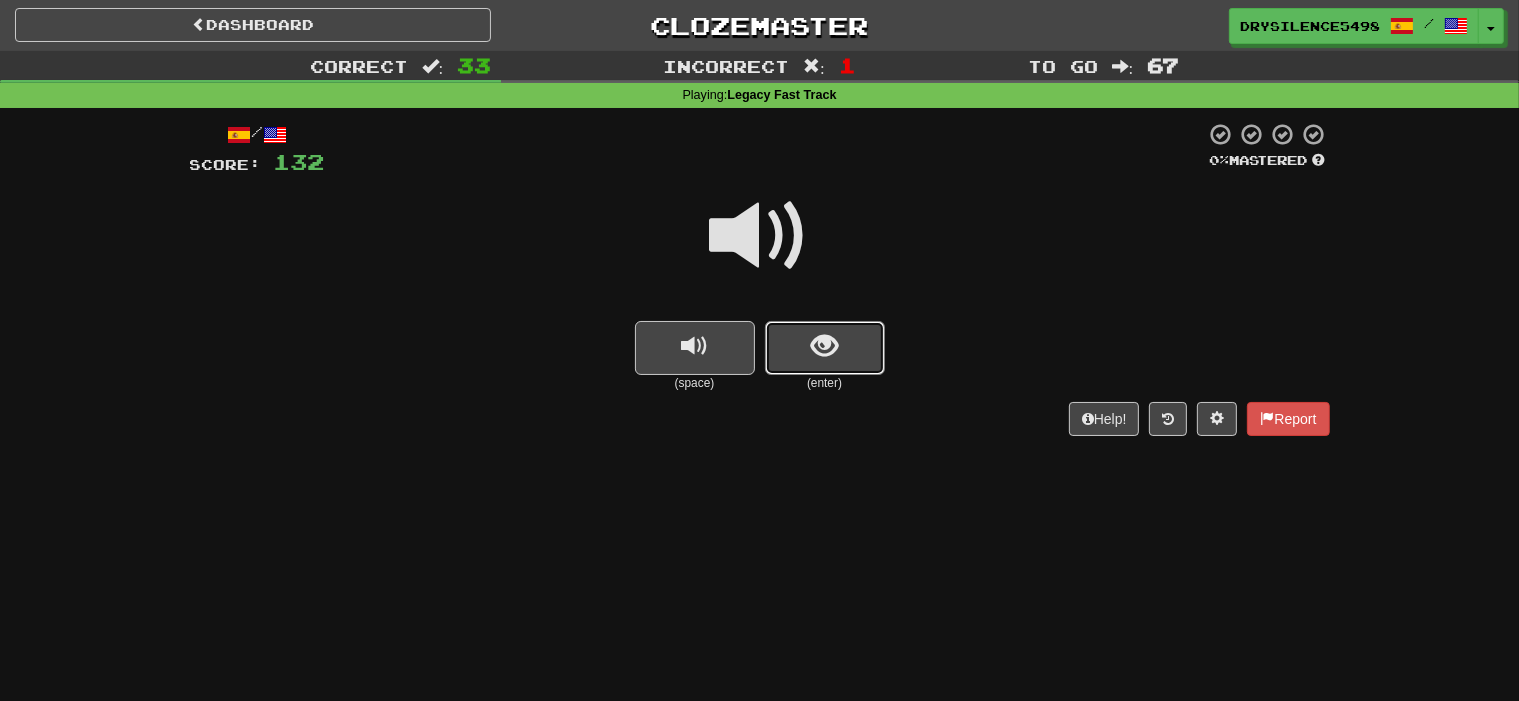 click at bounding box center (825, 348) 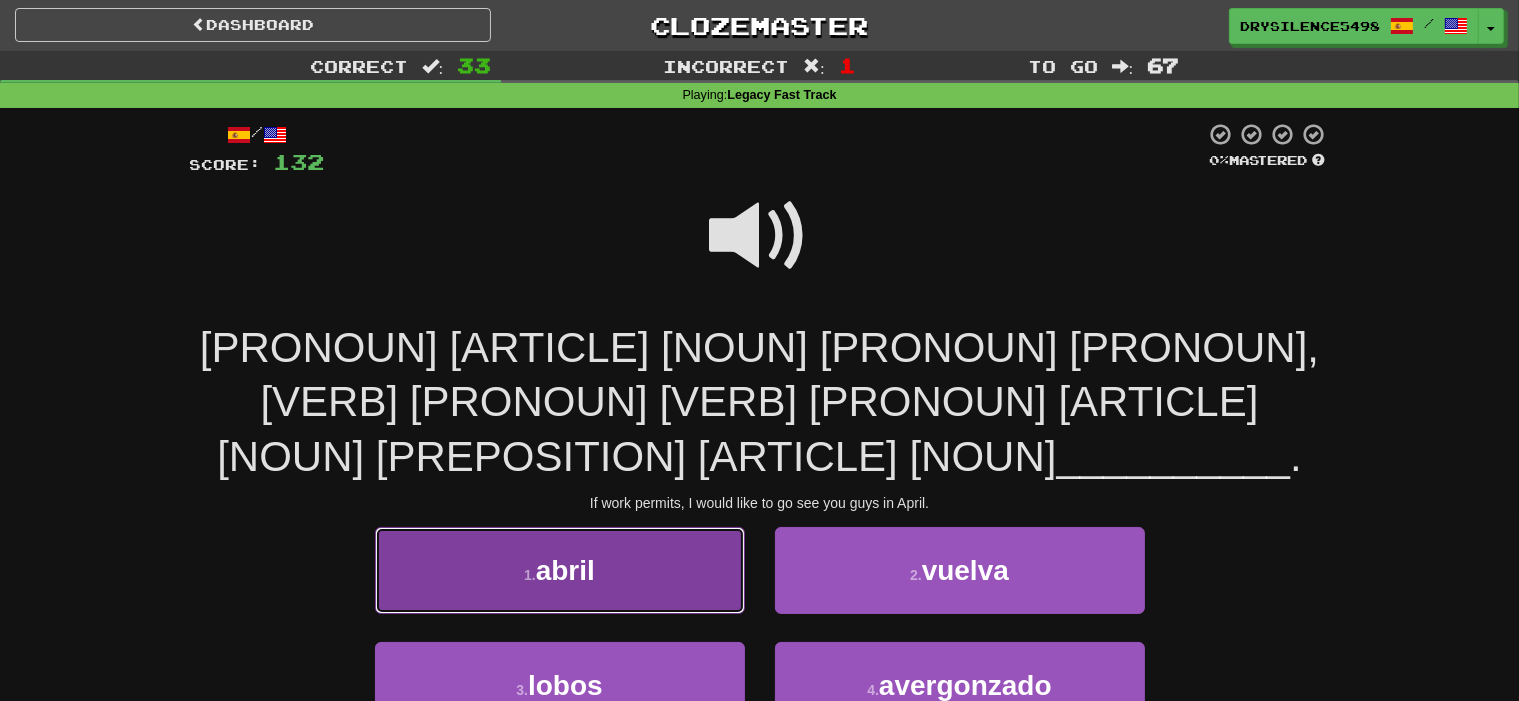 click on "1 .  abril" at bounding box center (560, 570) 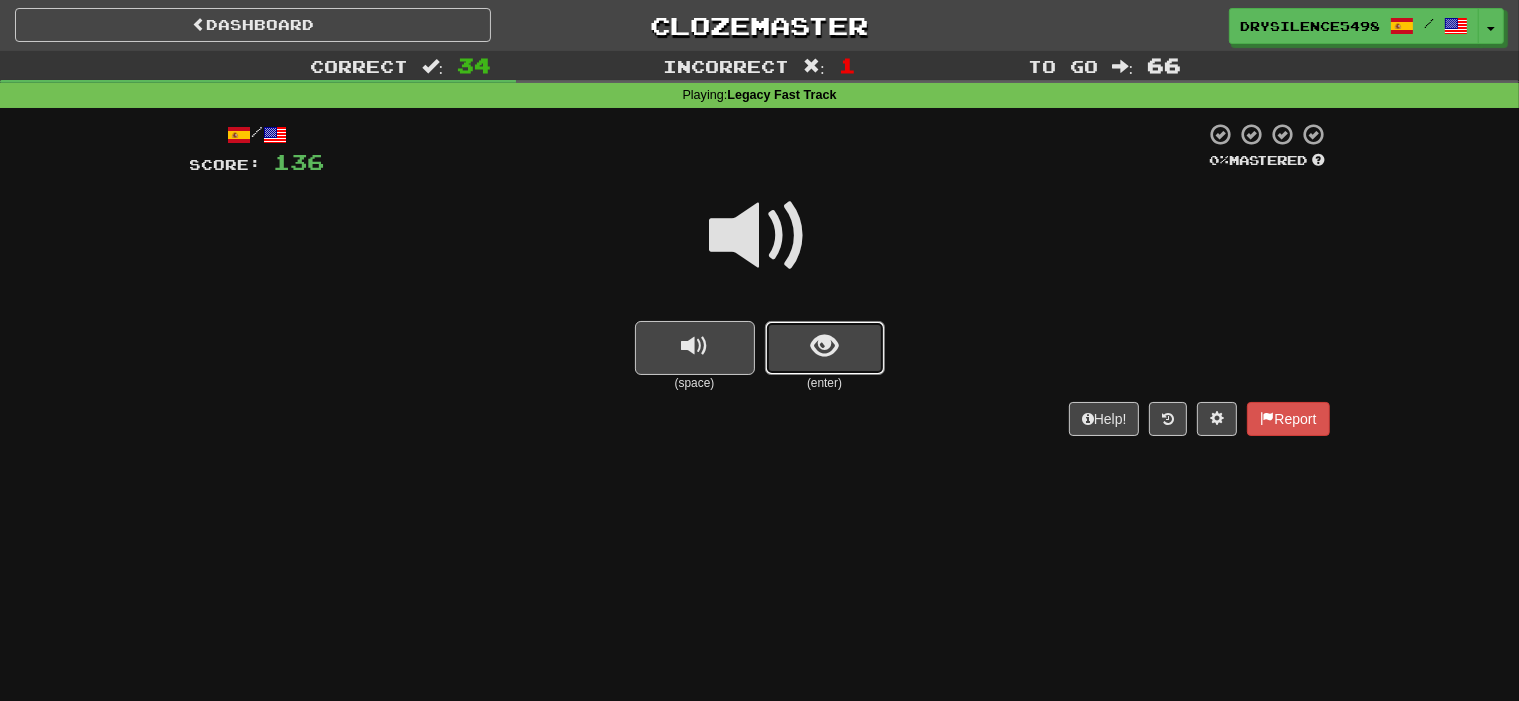 click at bounding box center [824, 346] 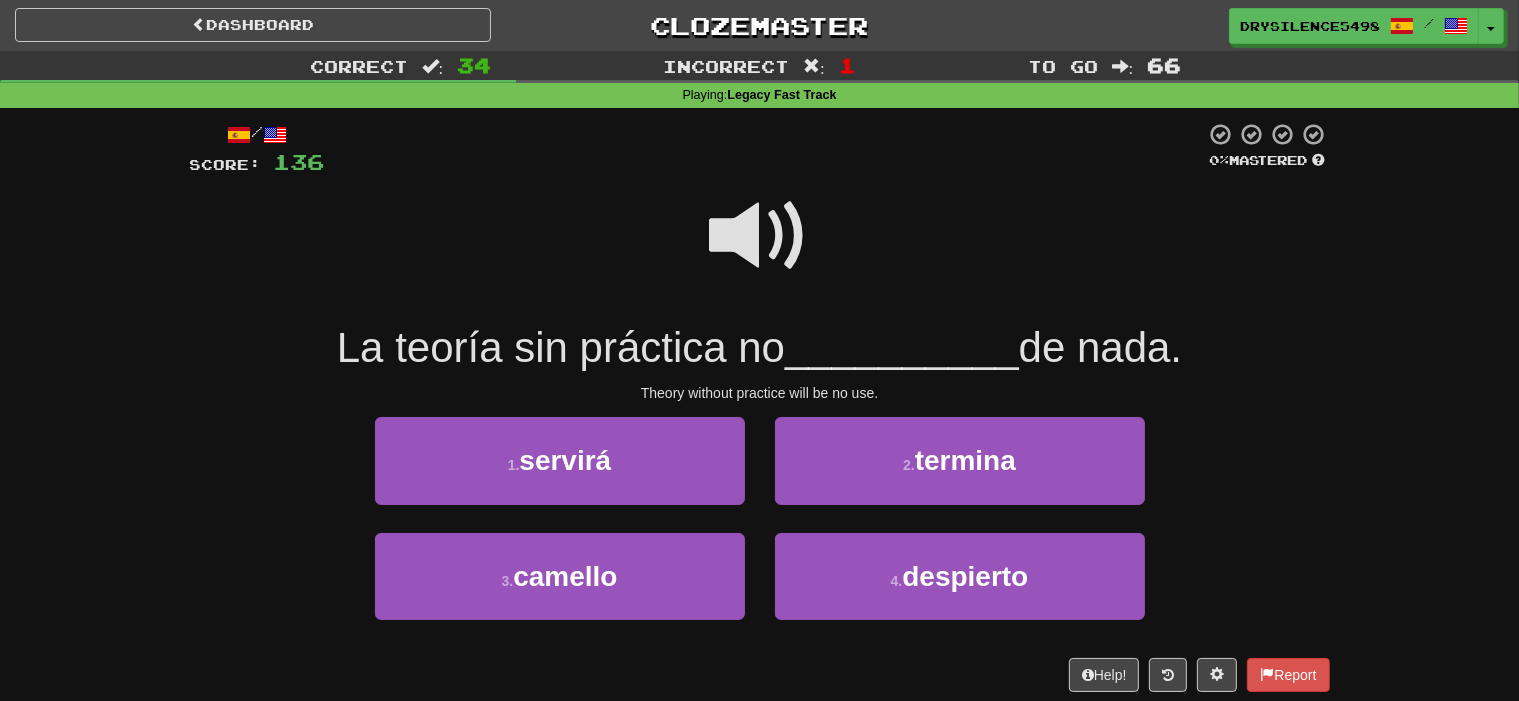 click at bounding box center [760, 236] 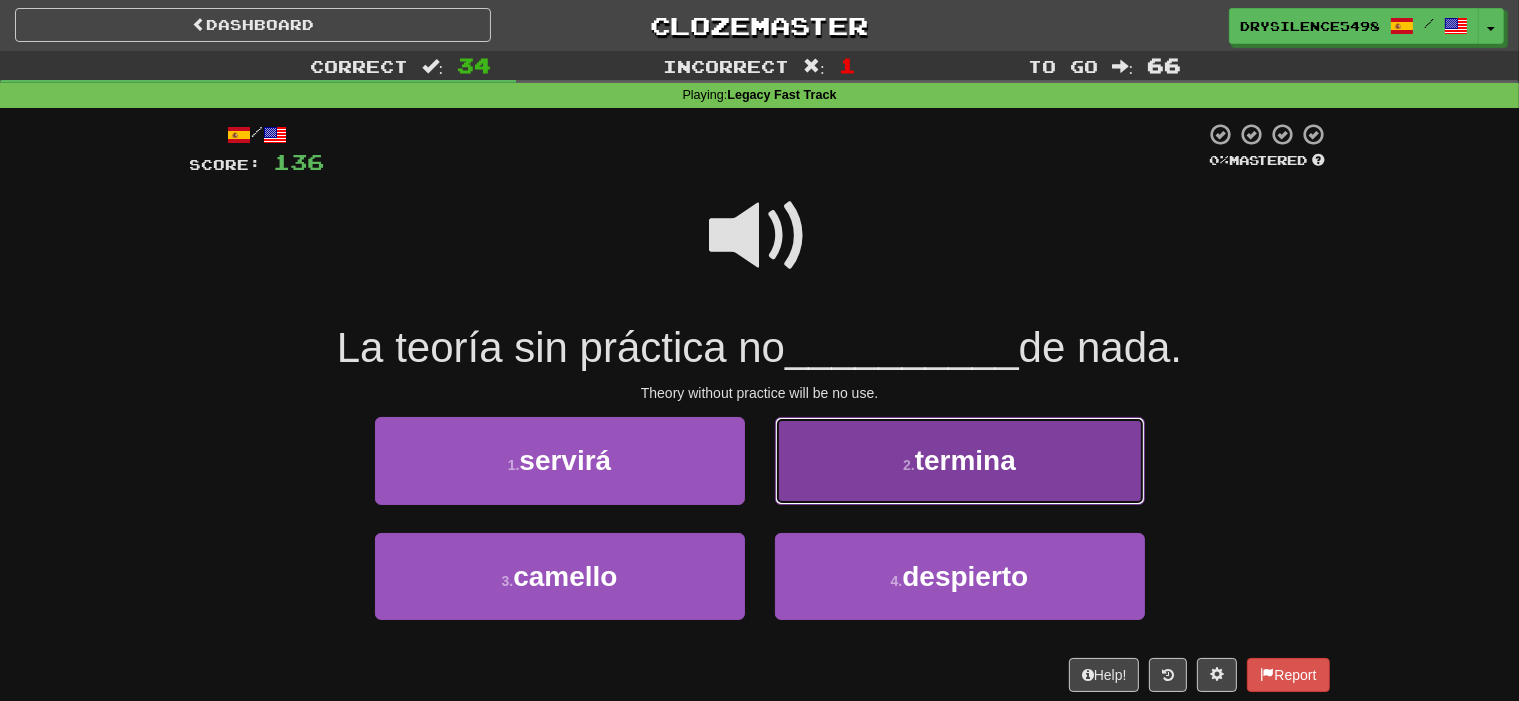 click on "2 .  termina" at bounding box center [960, 460] 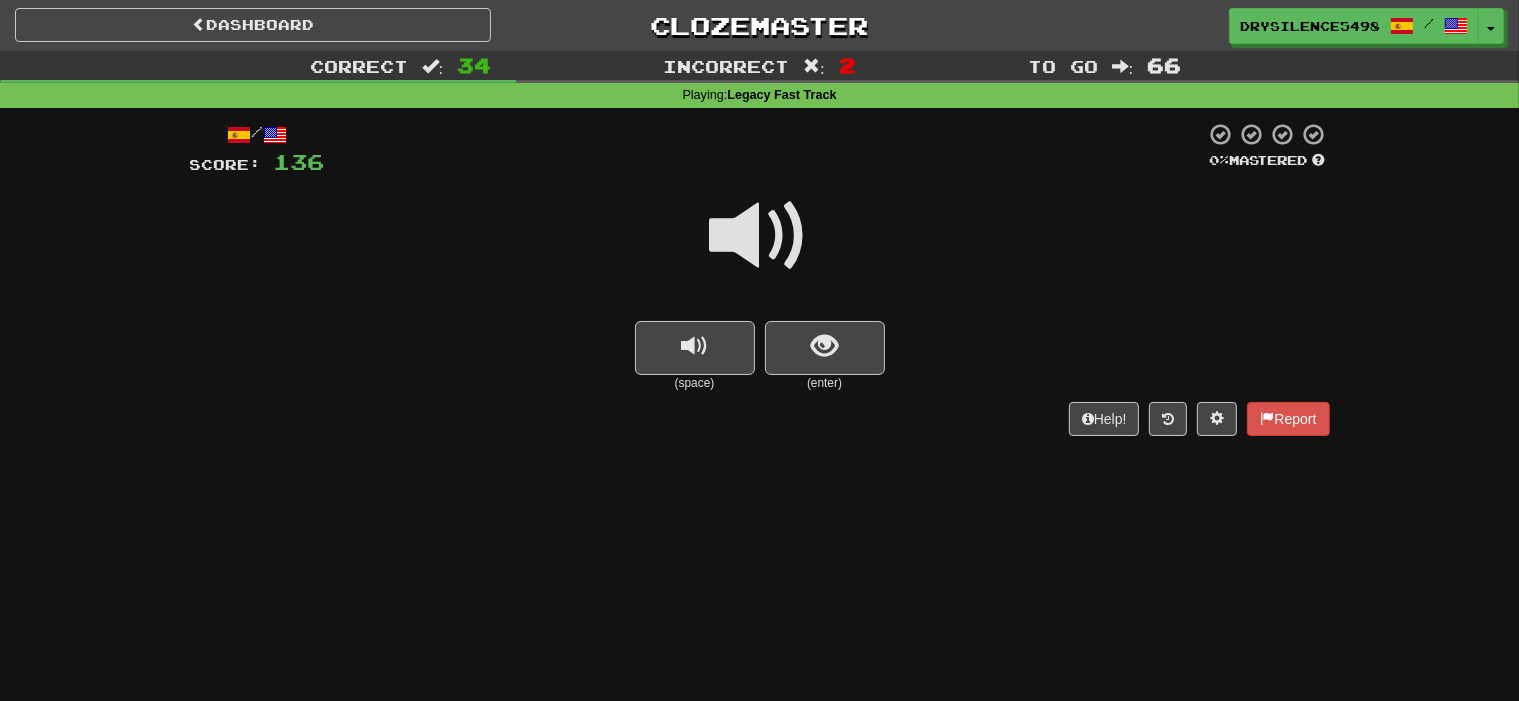click at bounding box center (825, 348) 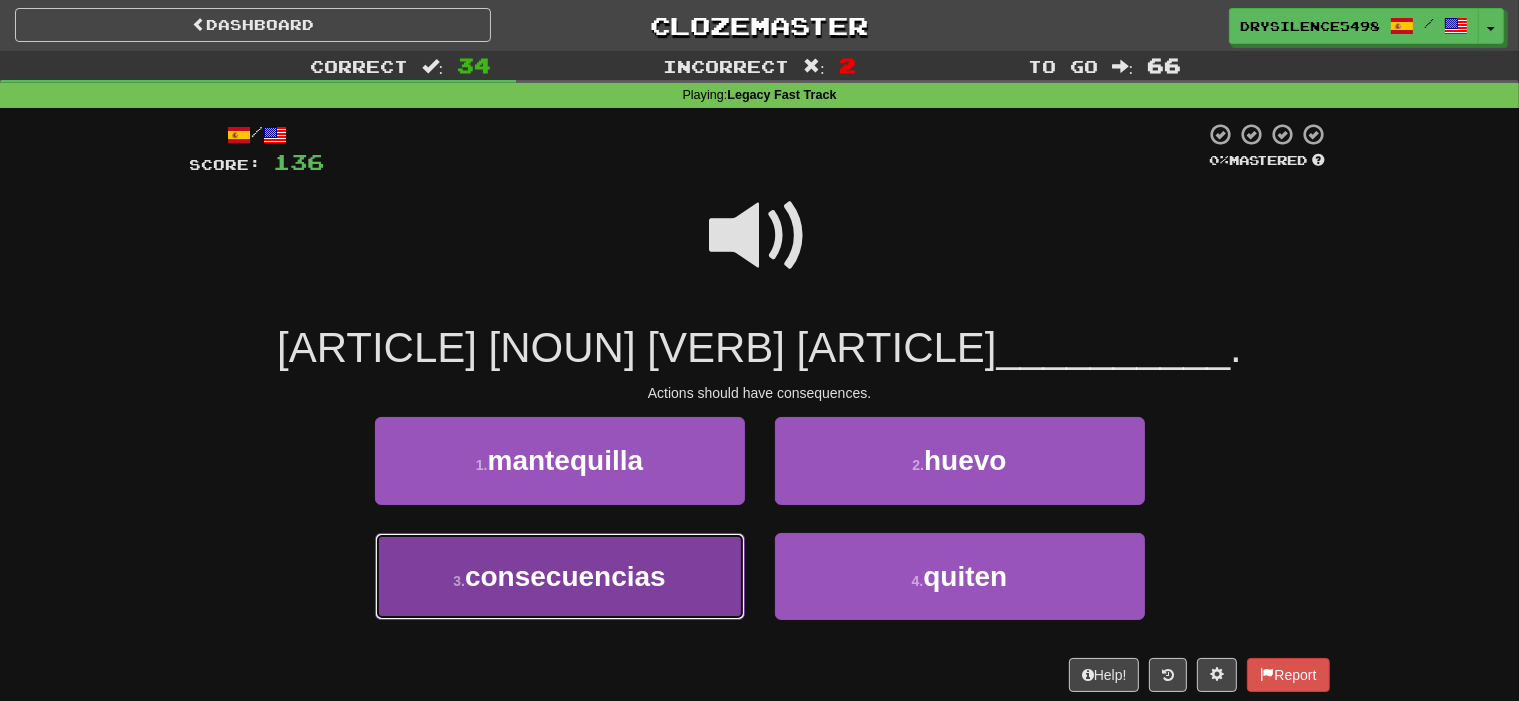click on "3 .  consecuencias" at bounding box center [560, 576] 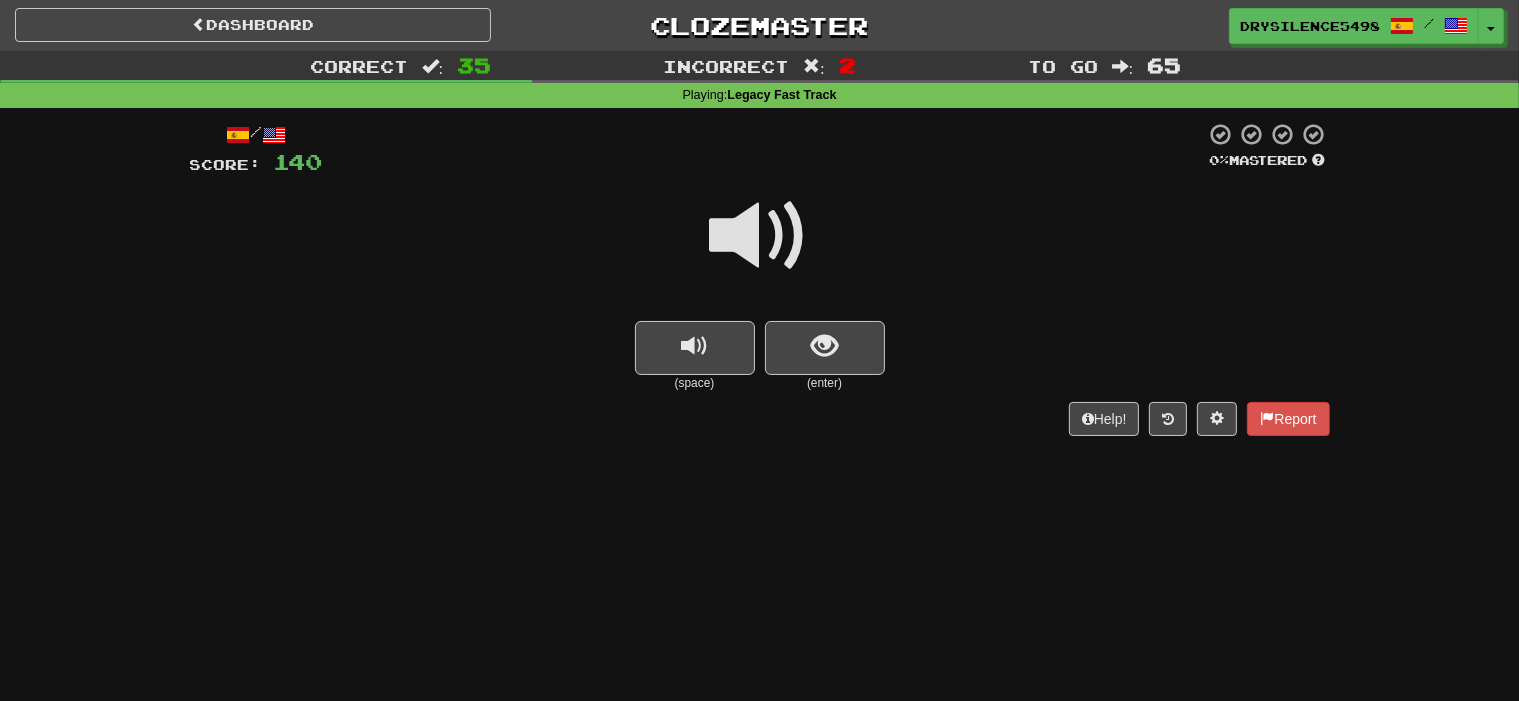 click at bounding box center [825, 348] 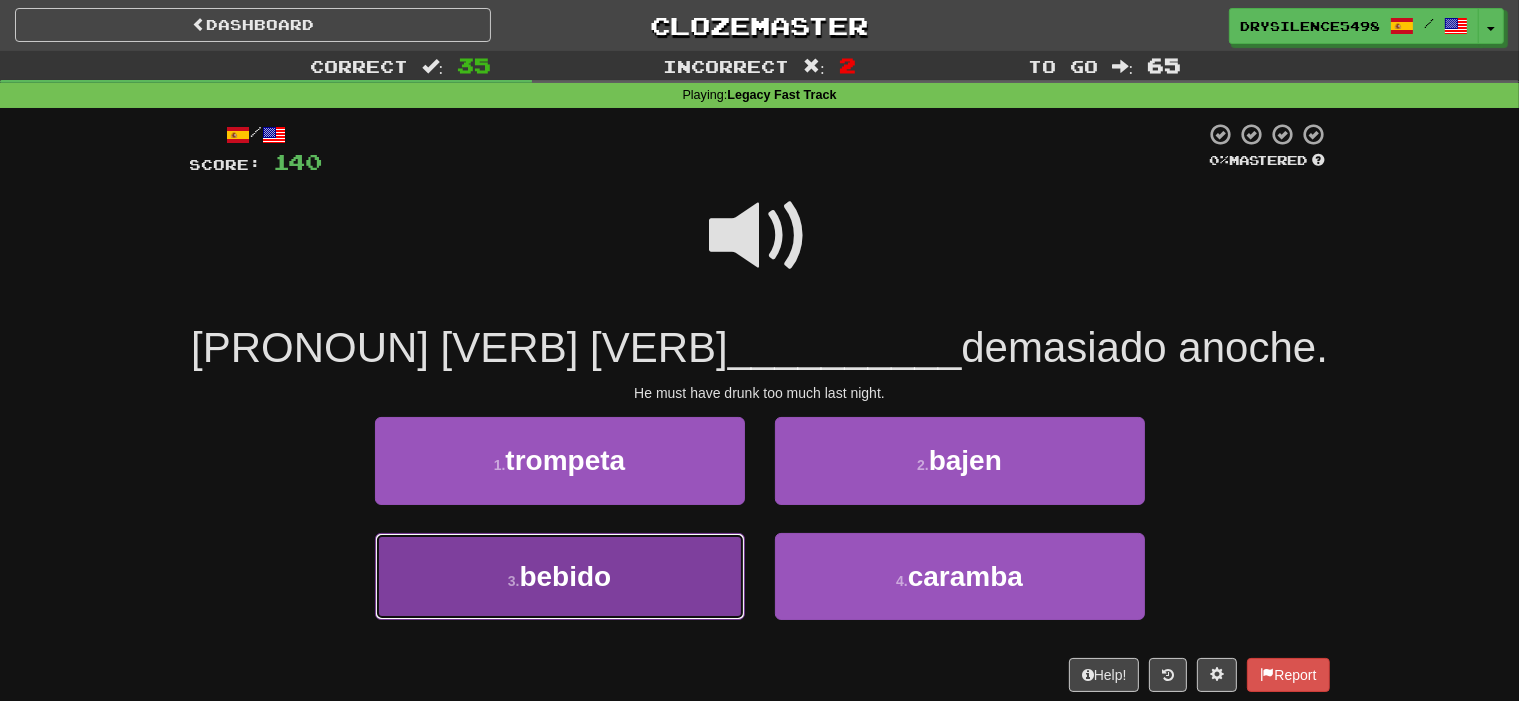 click on "3 .  bebido" at bounding box center [560, 576] 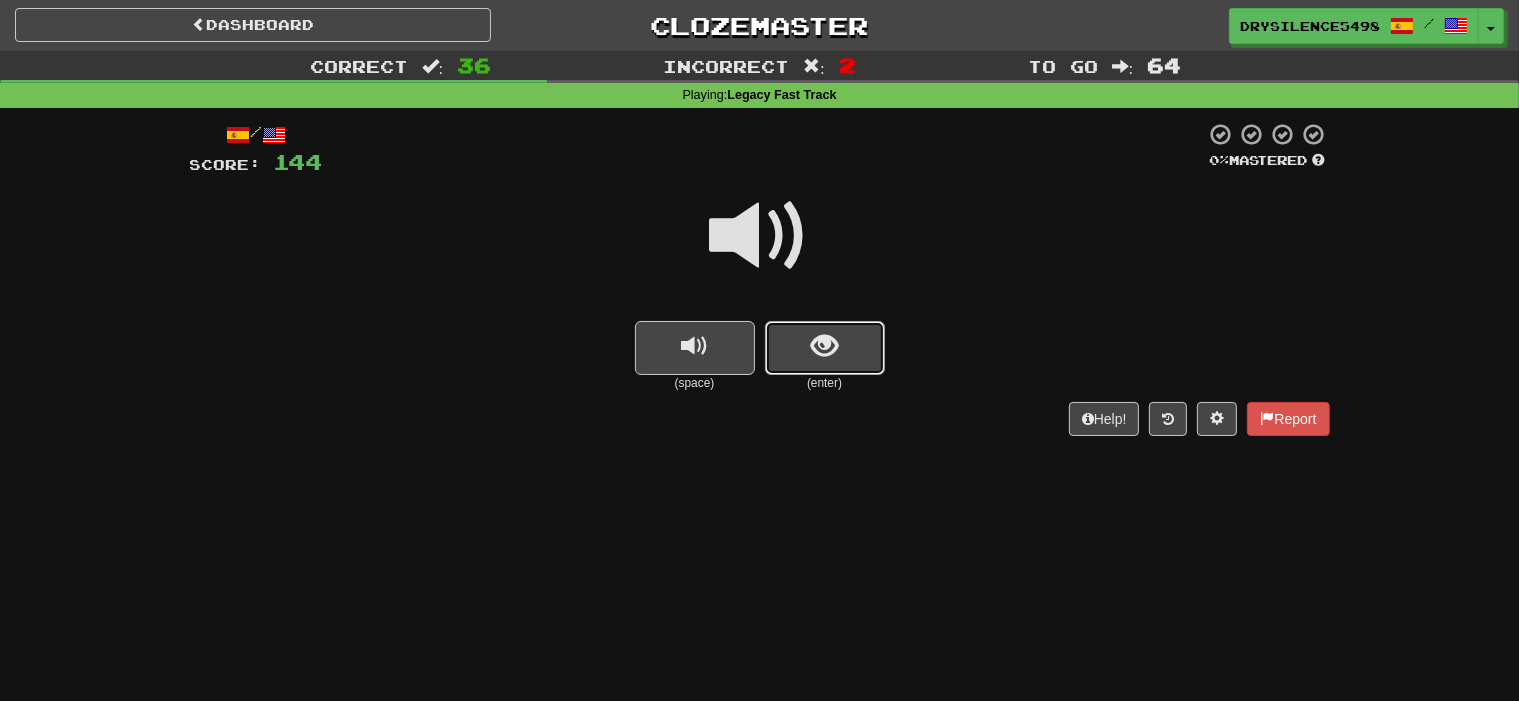 click at bounding box center [824, 346] 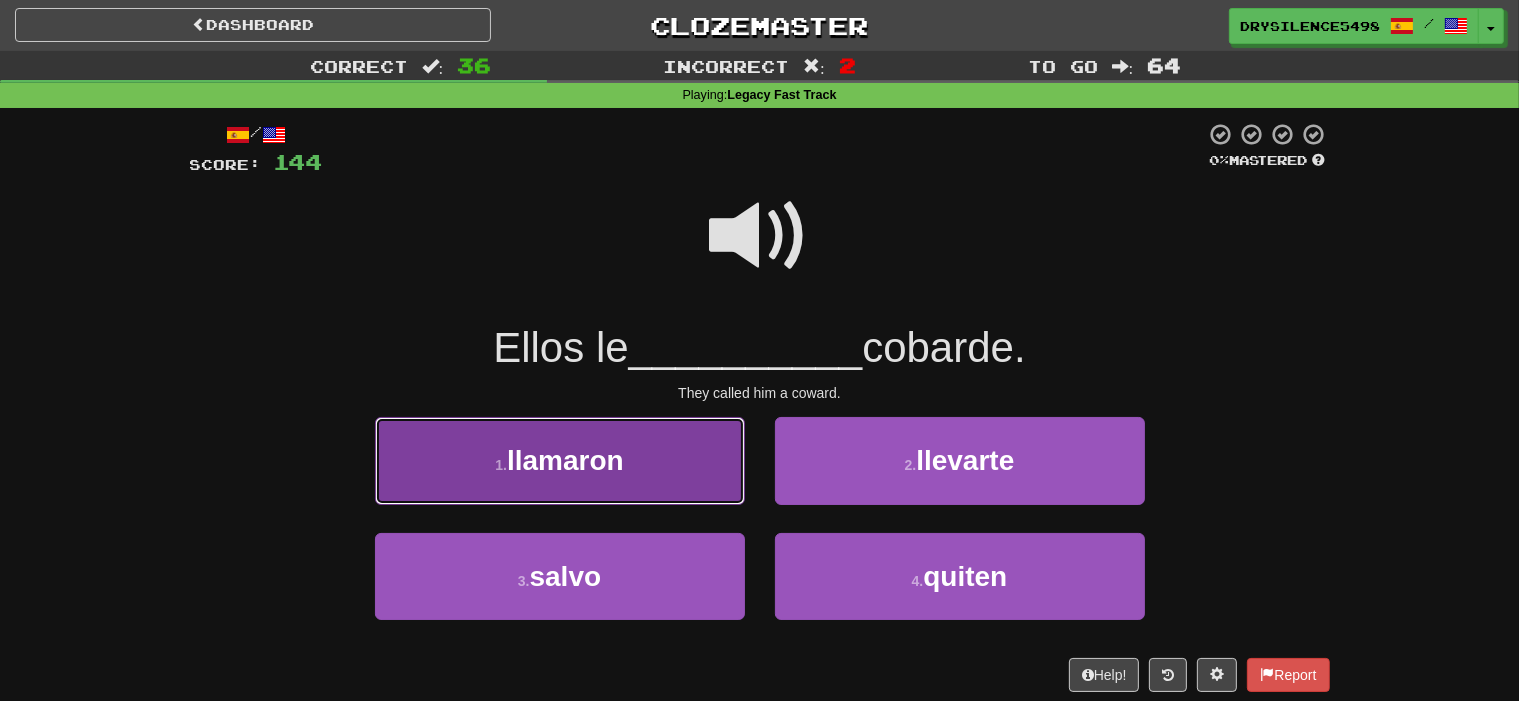 click on "1 .  llamaron" at bounding box center (560, 460) 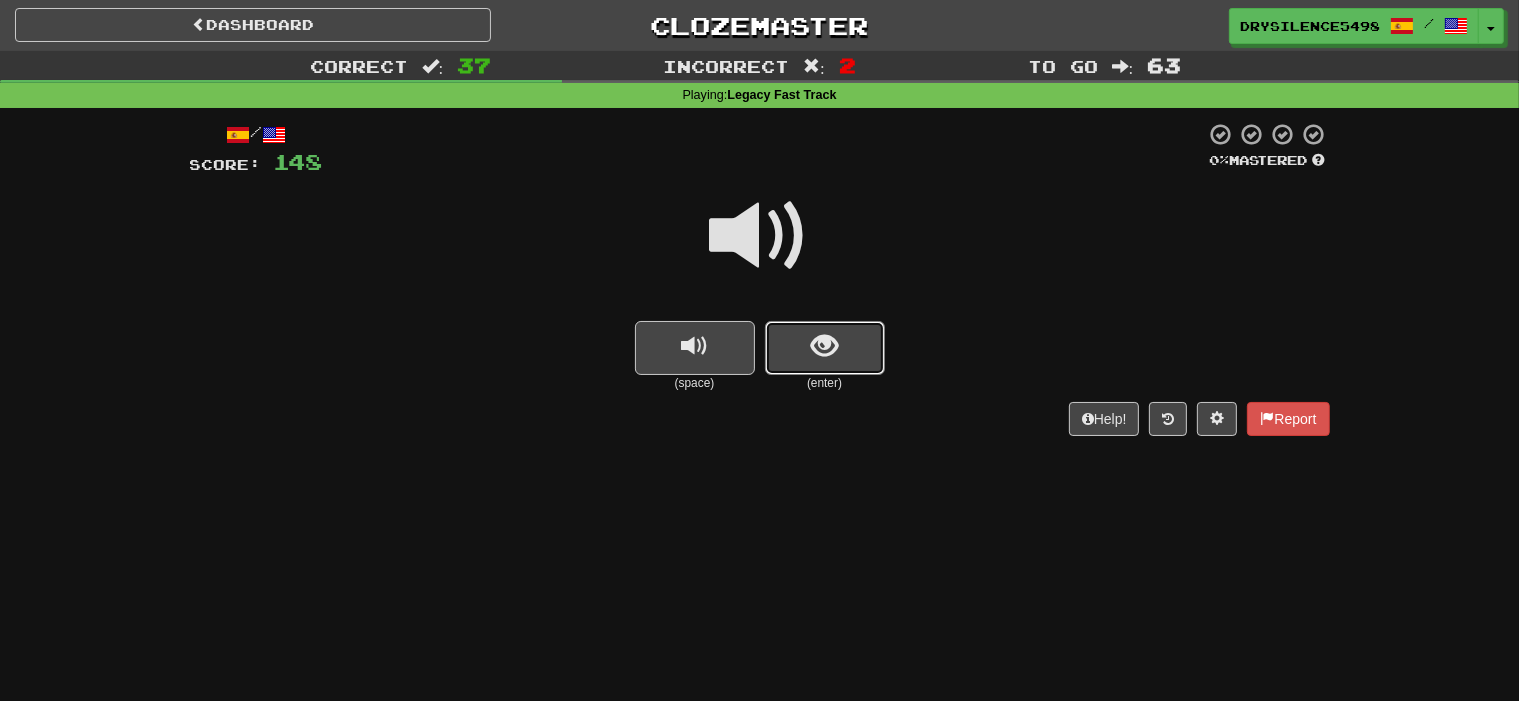 click at bounding box center [824, 346] 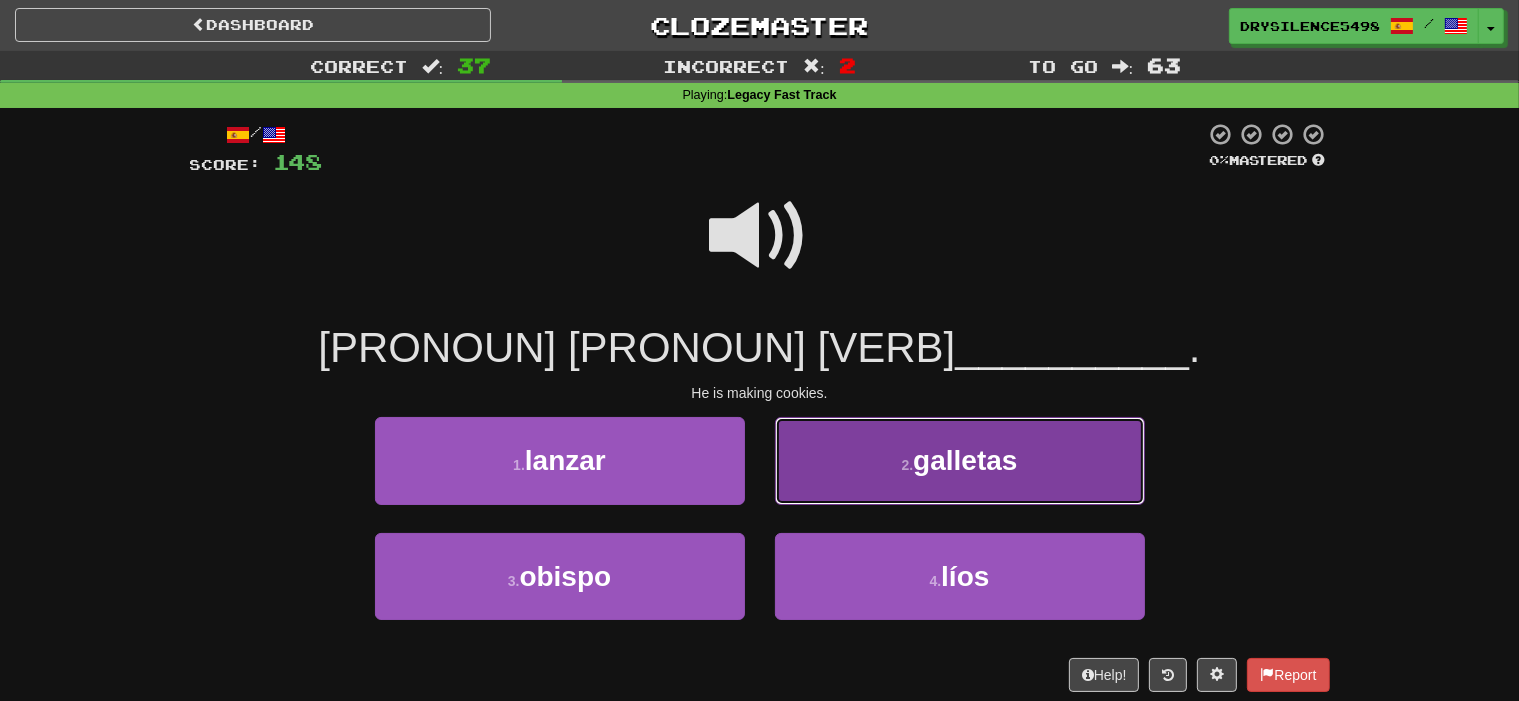 click on "2 .  galletas" at bounding box center (960, 460) 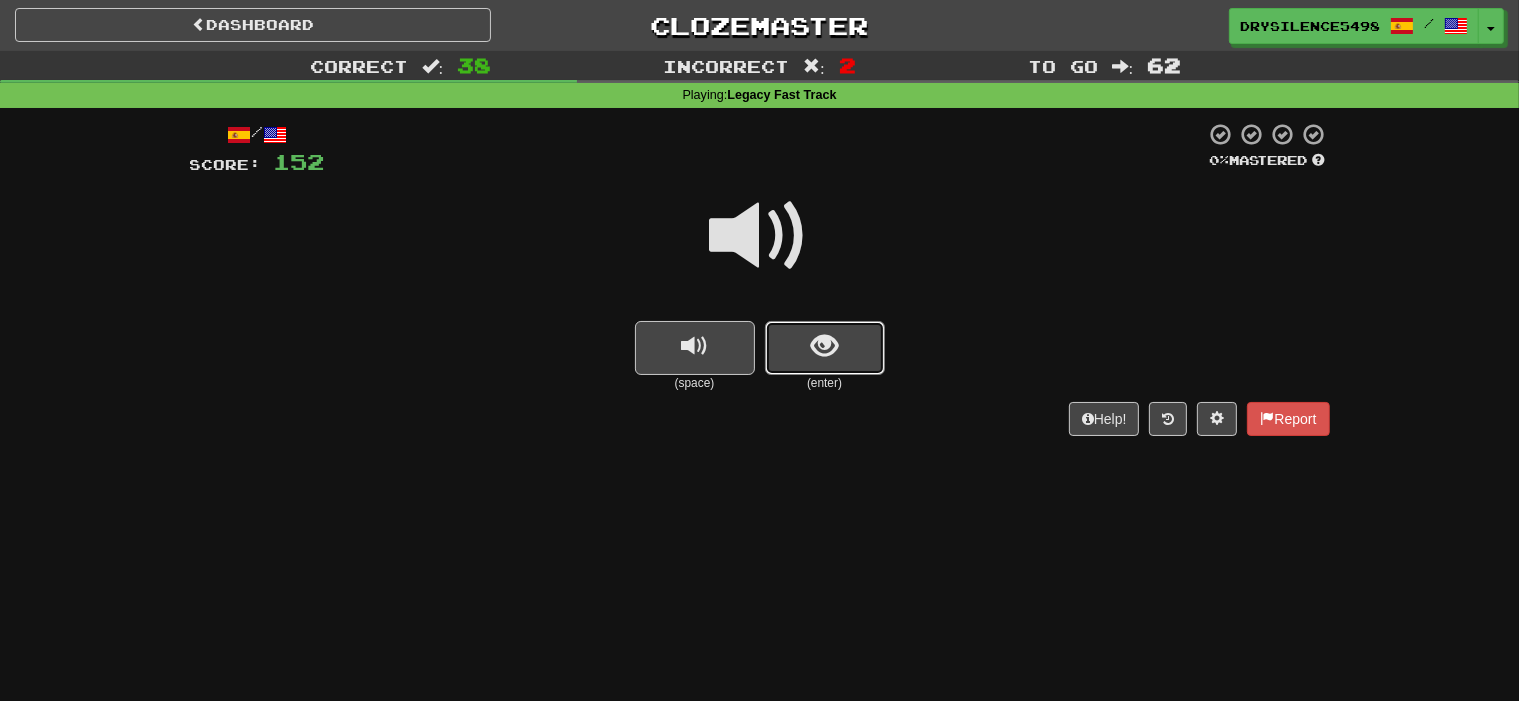click at bounding box center (825, 348) 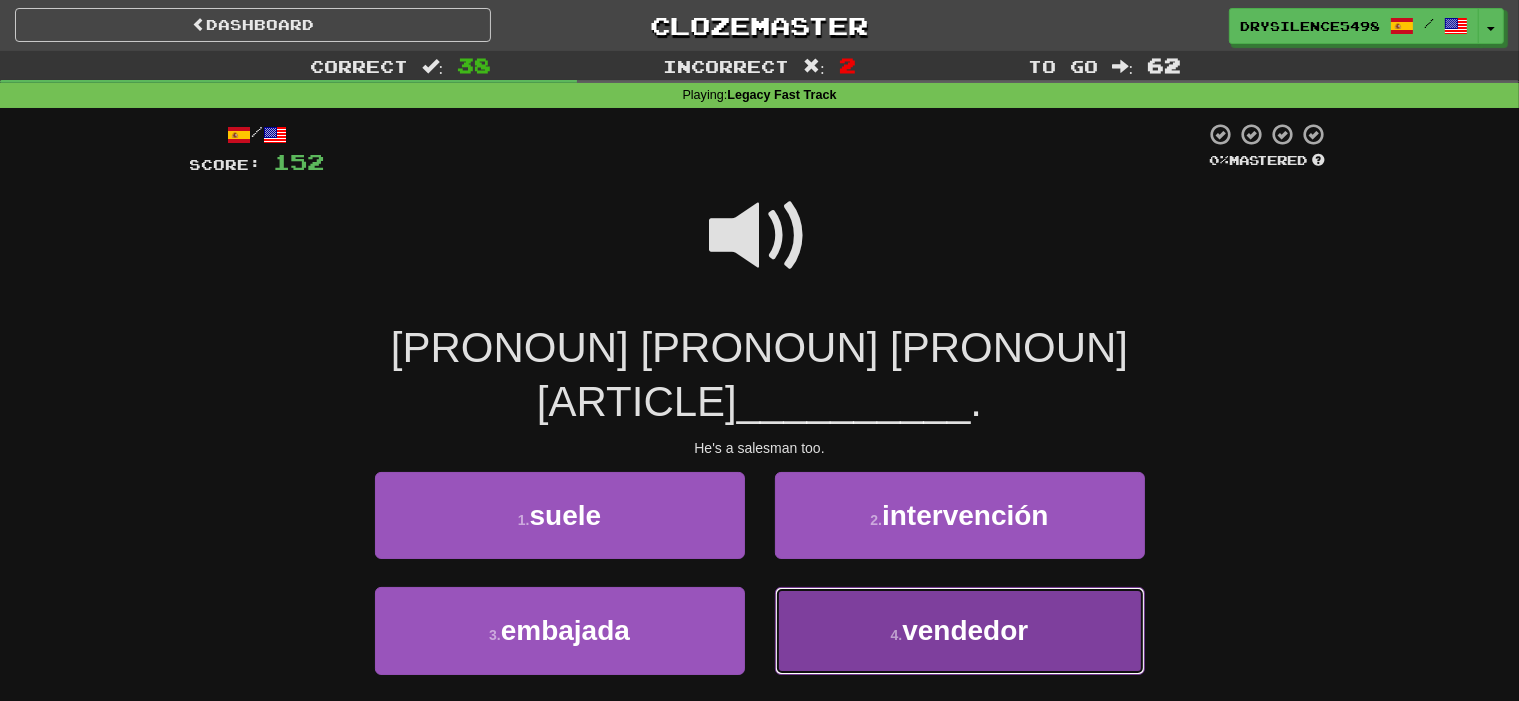 click on "vendedor" at bounding box center (965, 630) 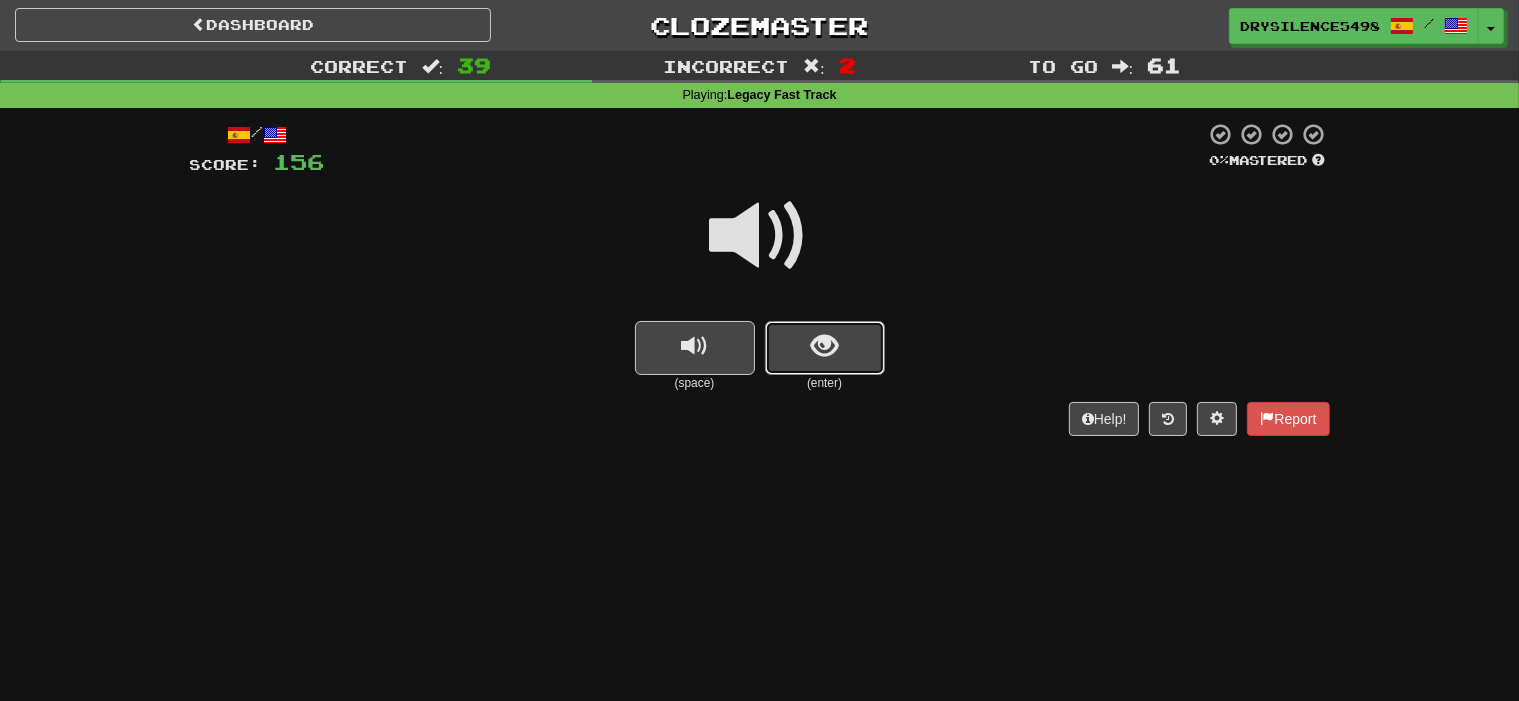 click at bounding box center (824, 346) 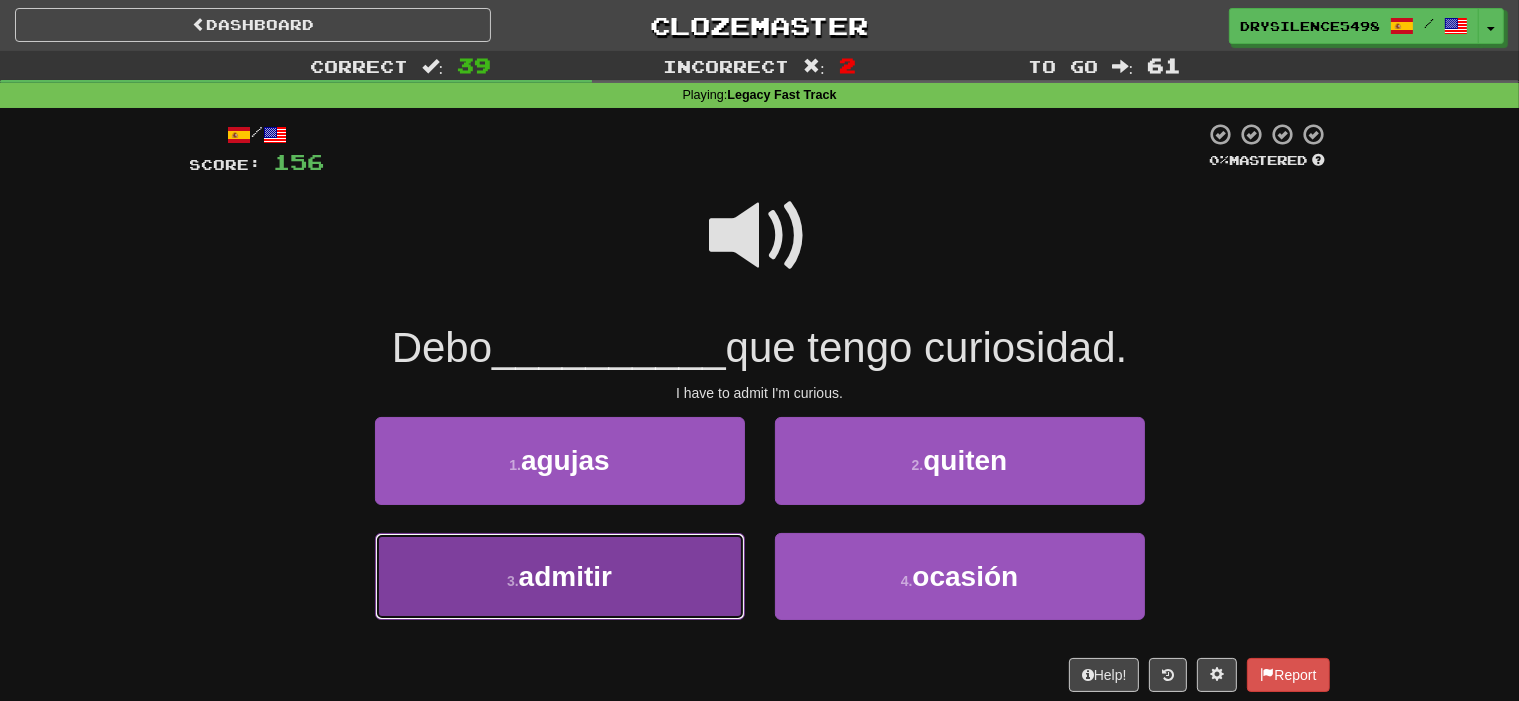 click on "3 .  admitir" at bounding box center (560, 576) 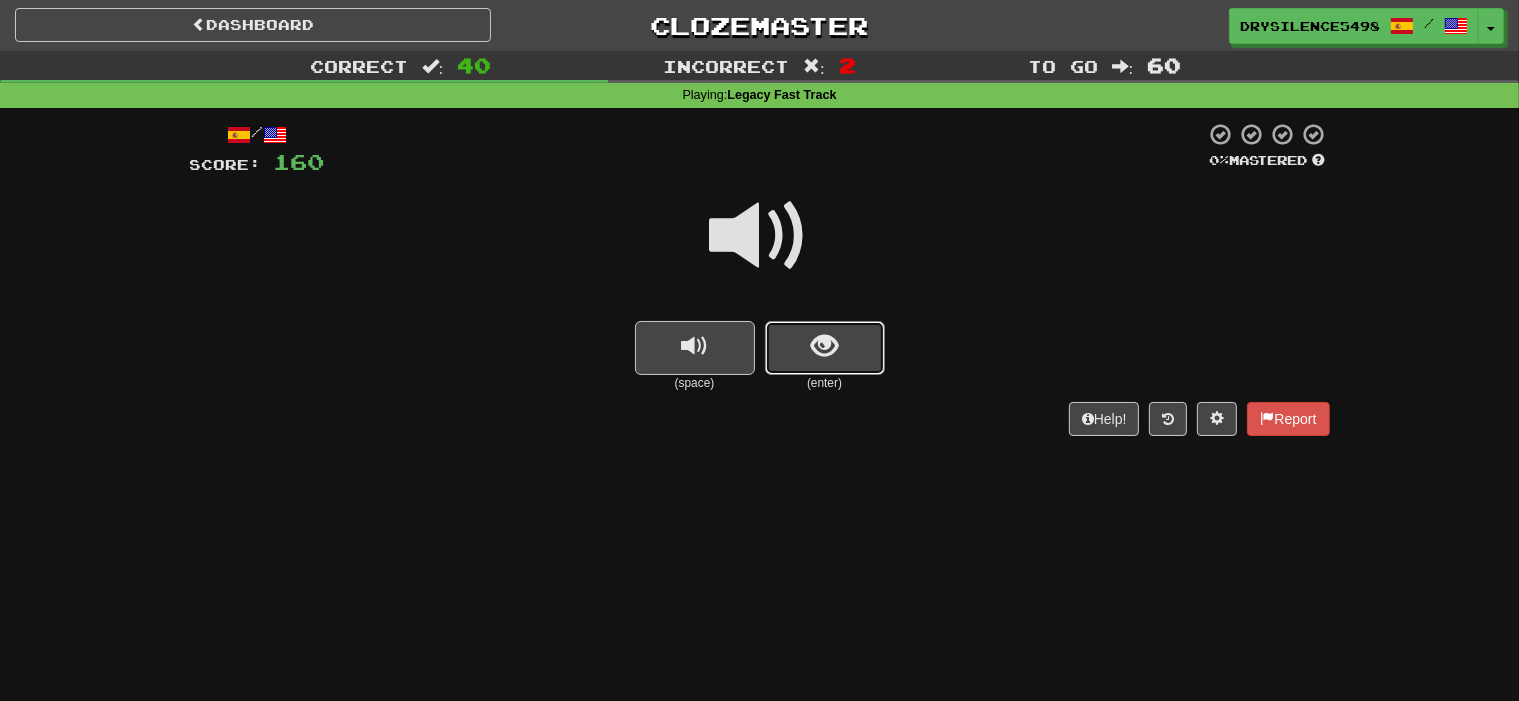 click at bounding box center [824, 346] 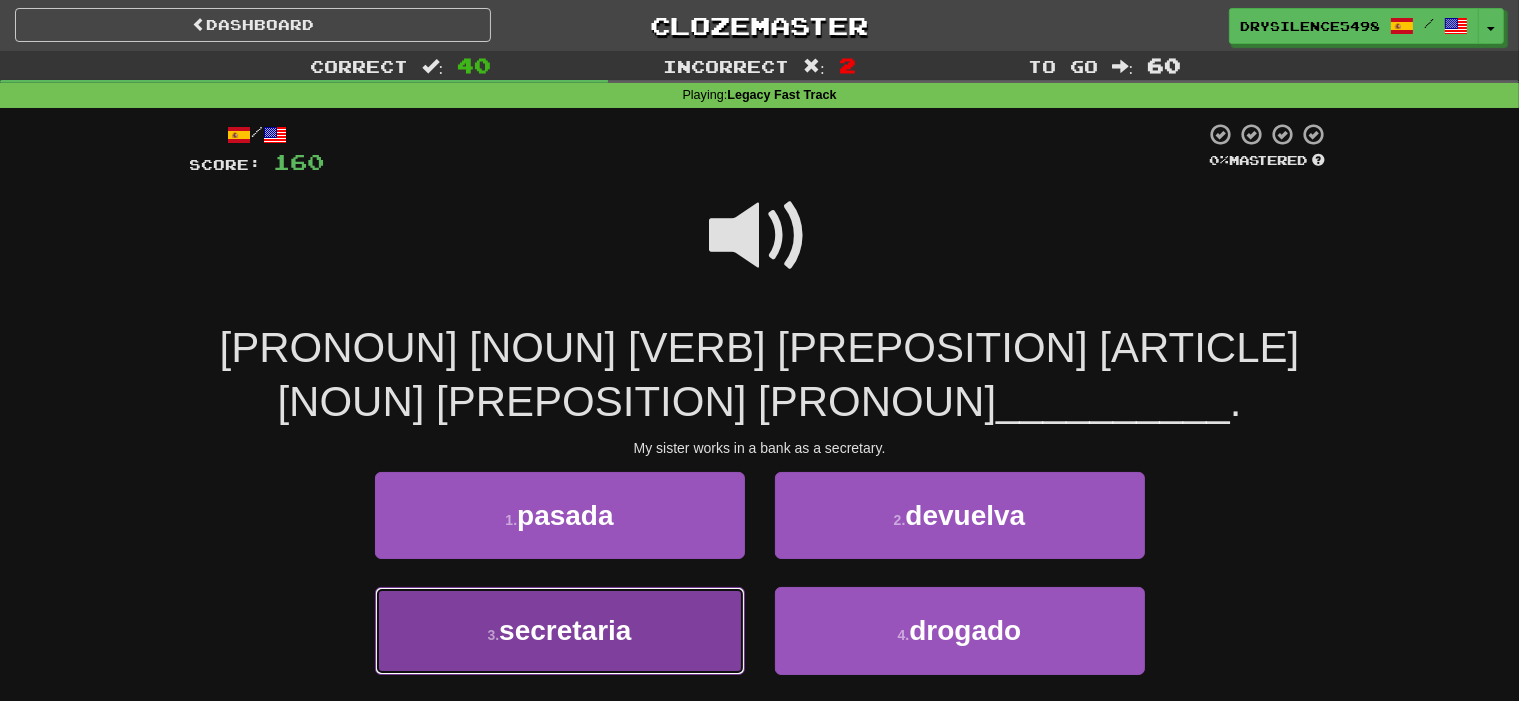 click on "3 .  secretaria" at bounding box center [560, 630] 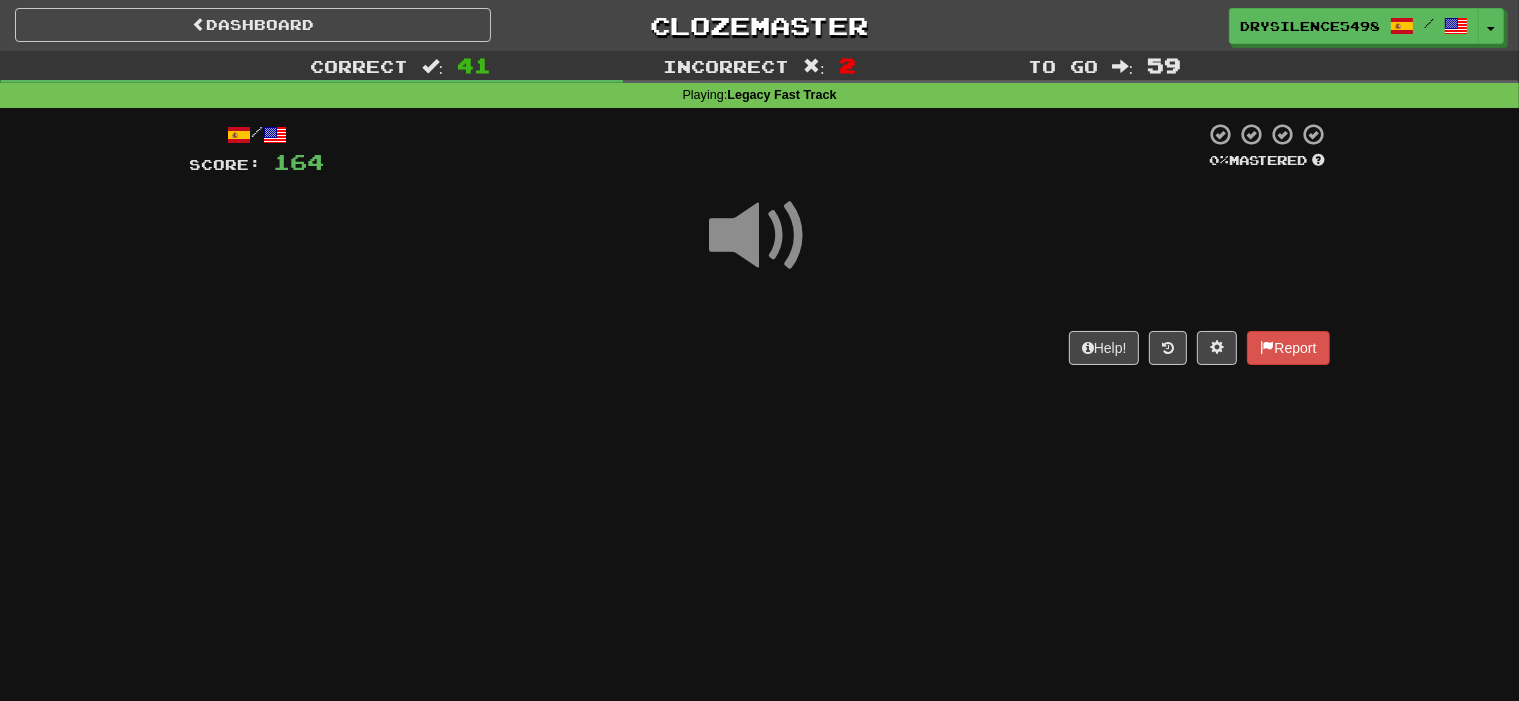 click on "Help!  Report" at bounding box center (760, 348) 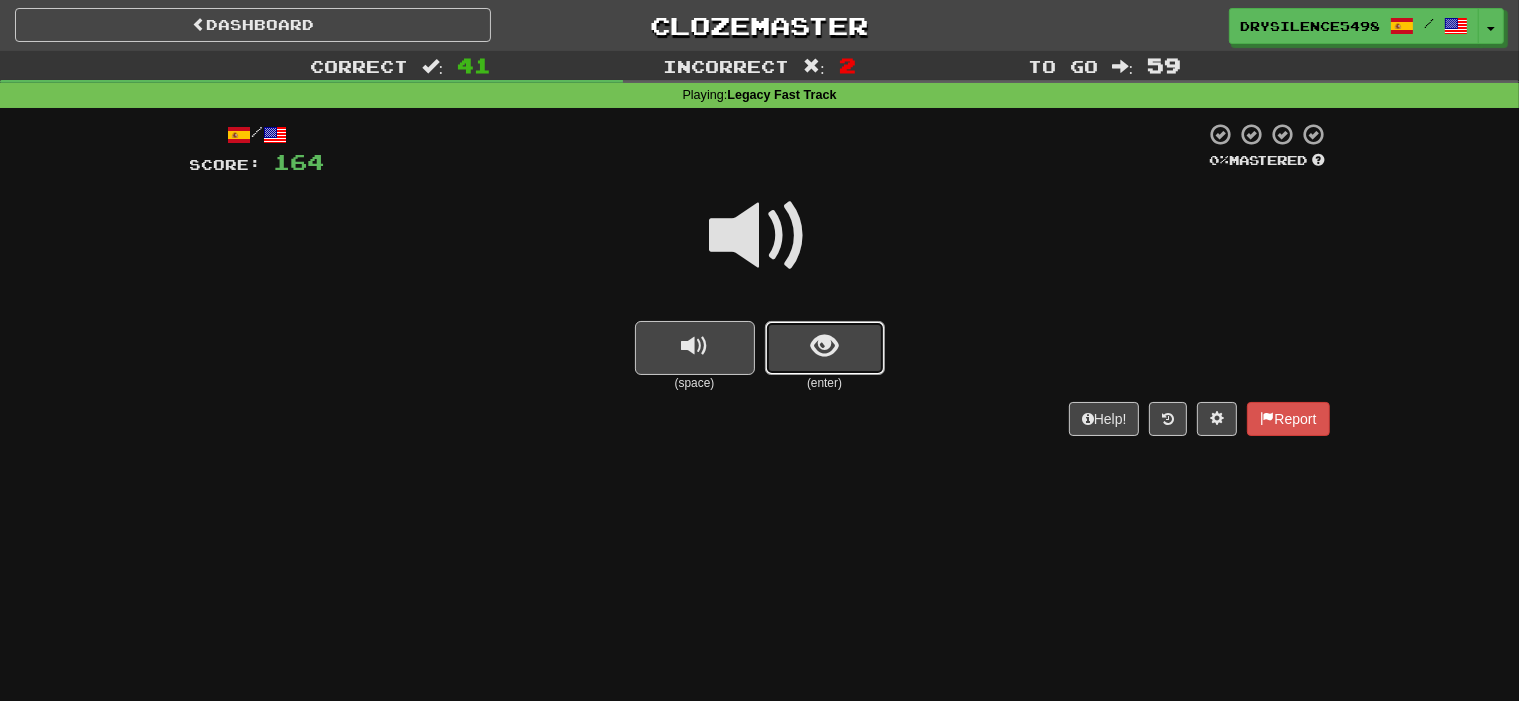 click at bounding box center (824, 346) 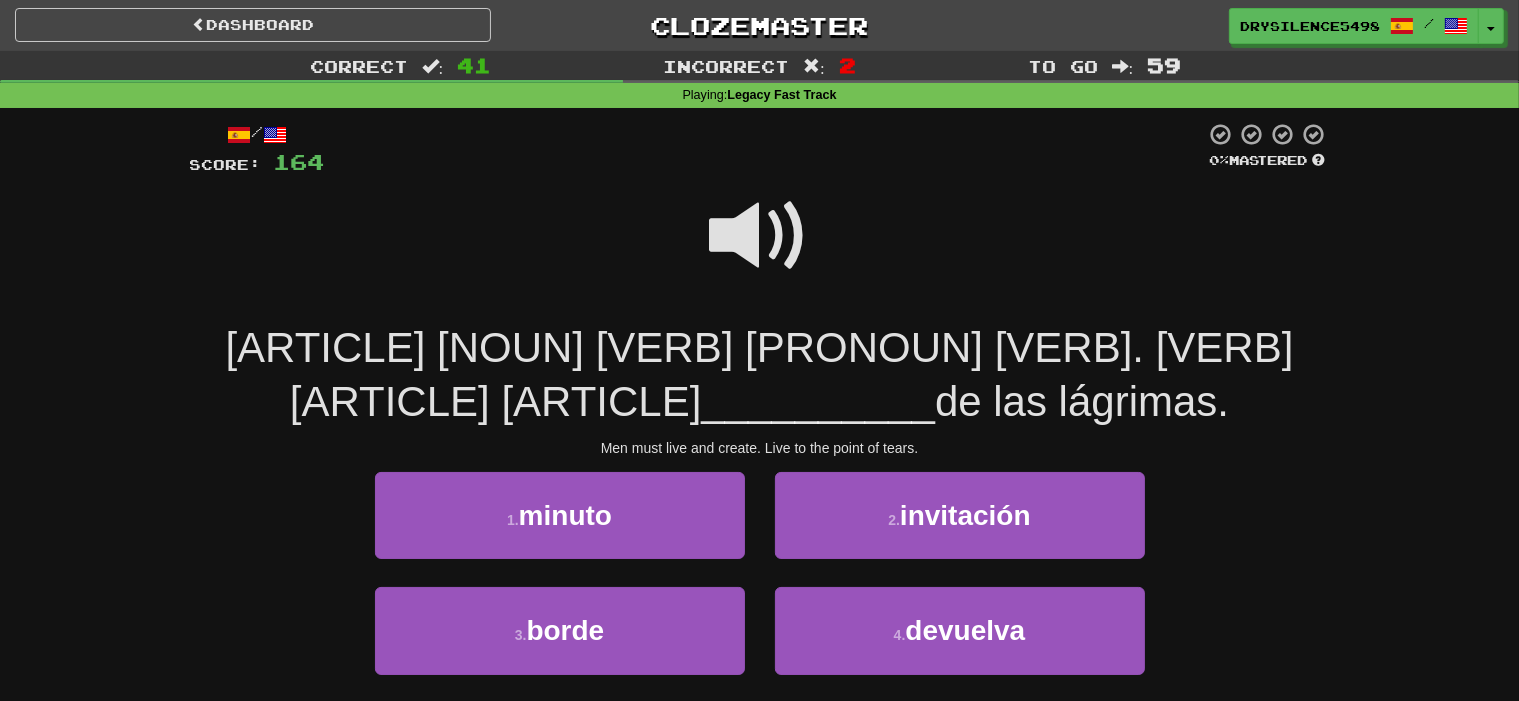 click at bounding box center (760, 249) 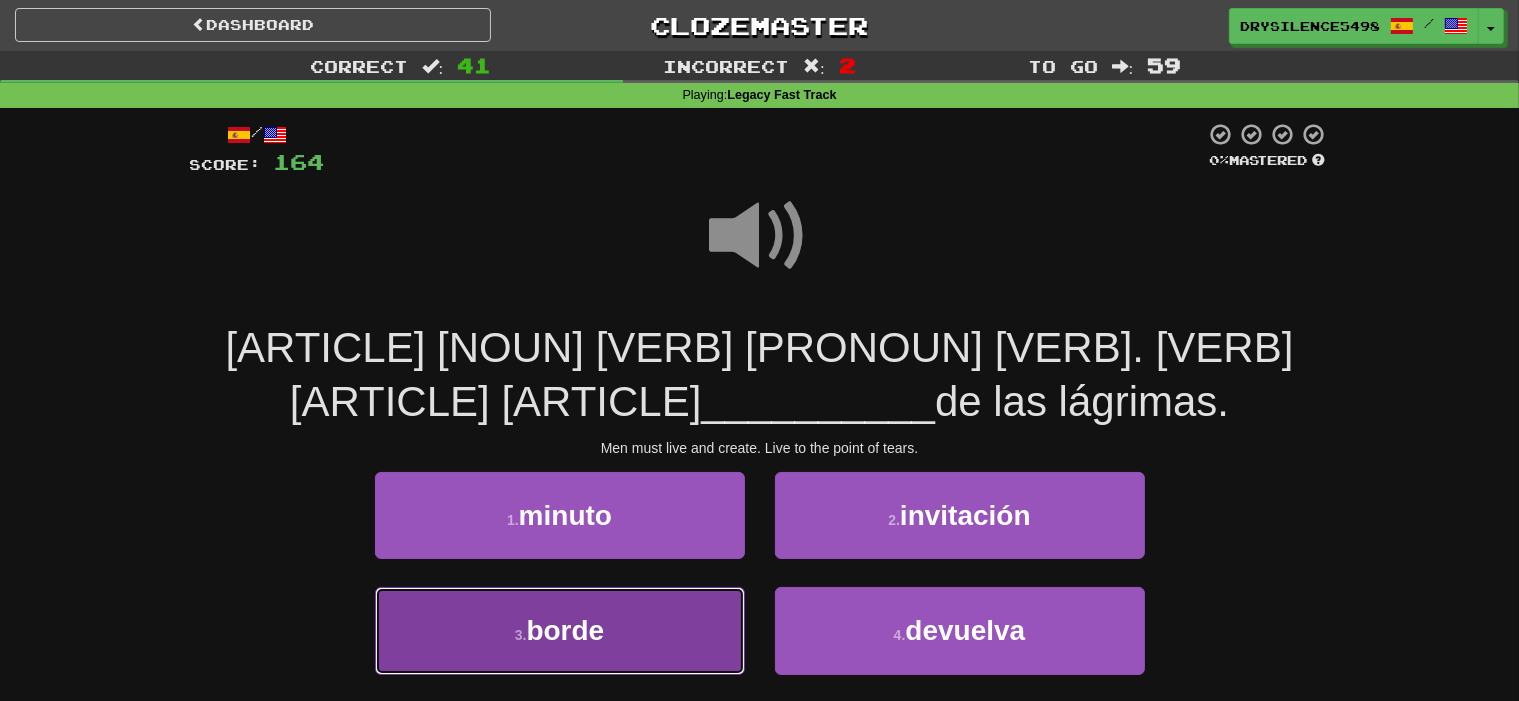 click on "3 .  borde" at bounding box center (560, 630) 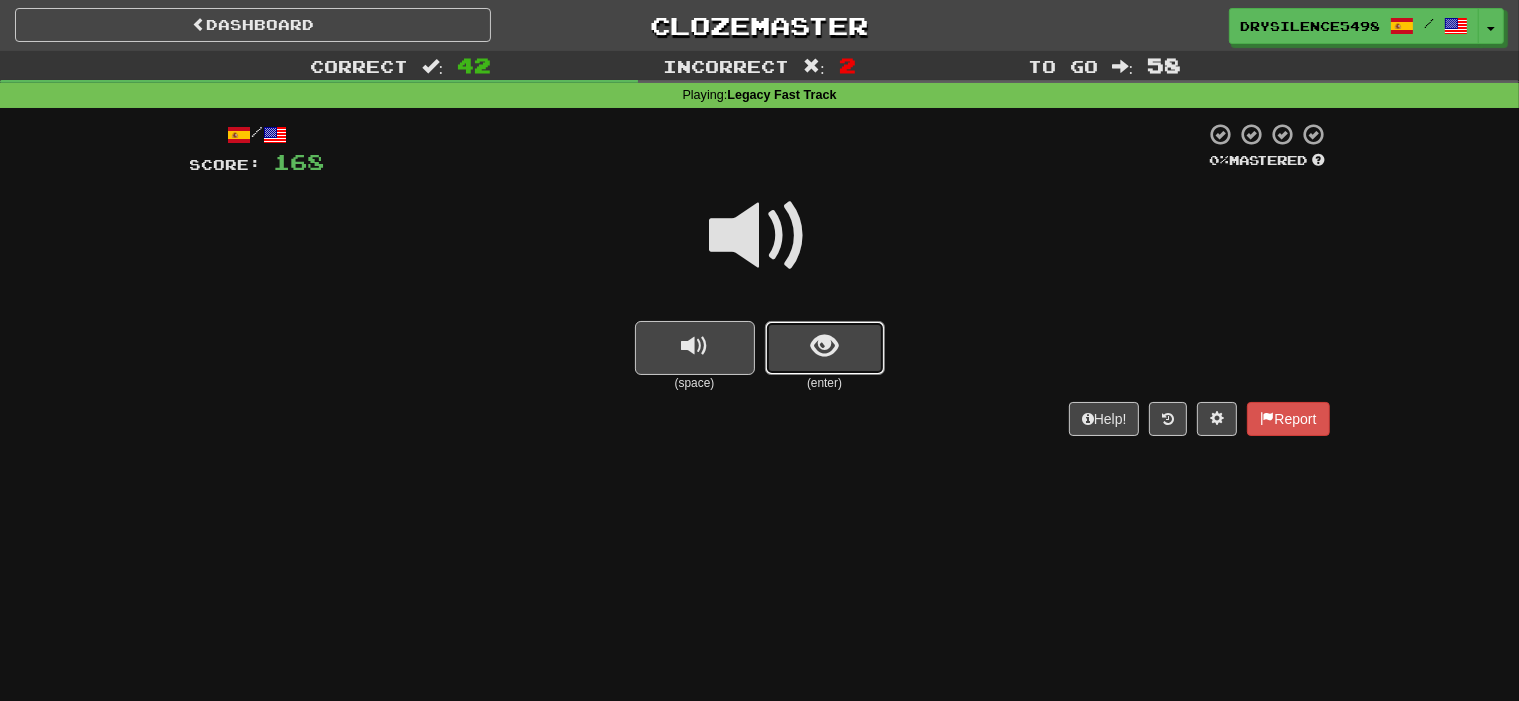 click at bounding box center (825, 348) 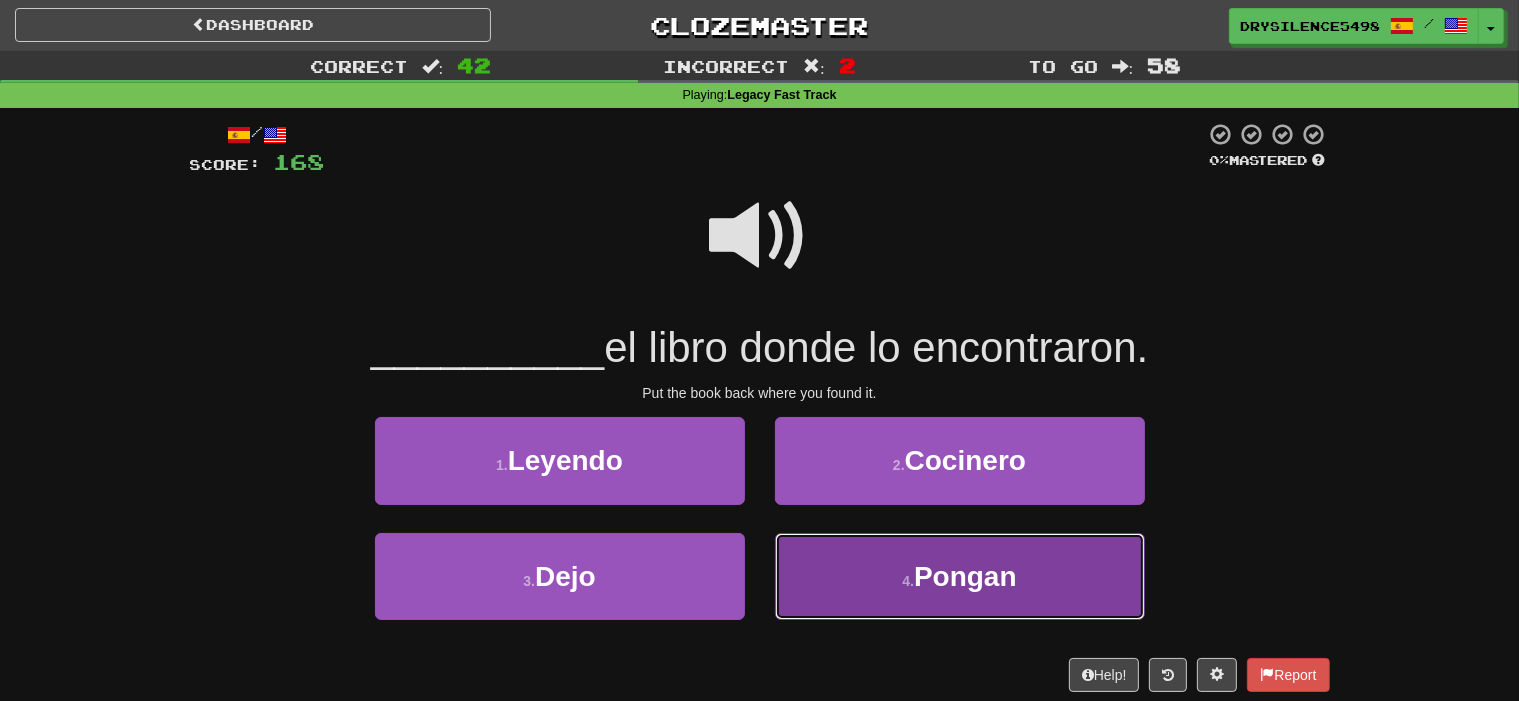 click on "4 .  Pongan" at bounding box center [960, 576] 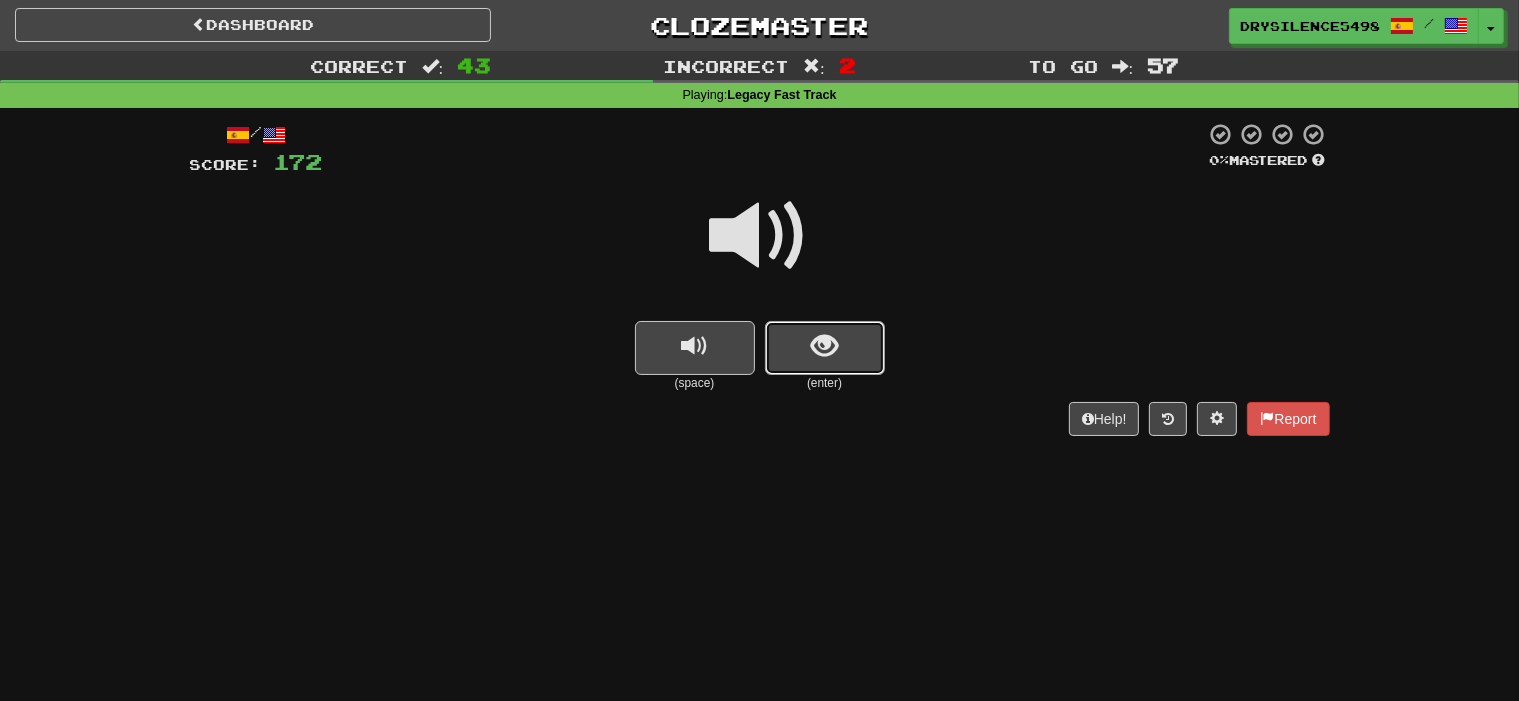 click at bounding box center [824, 346] 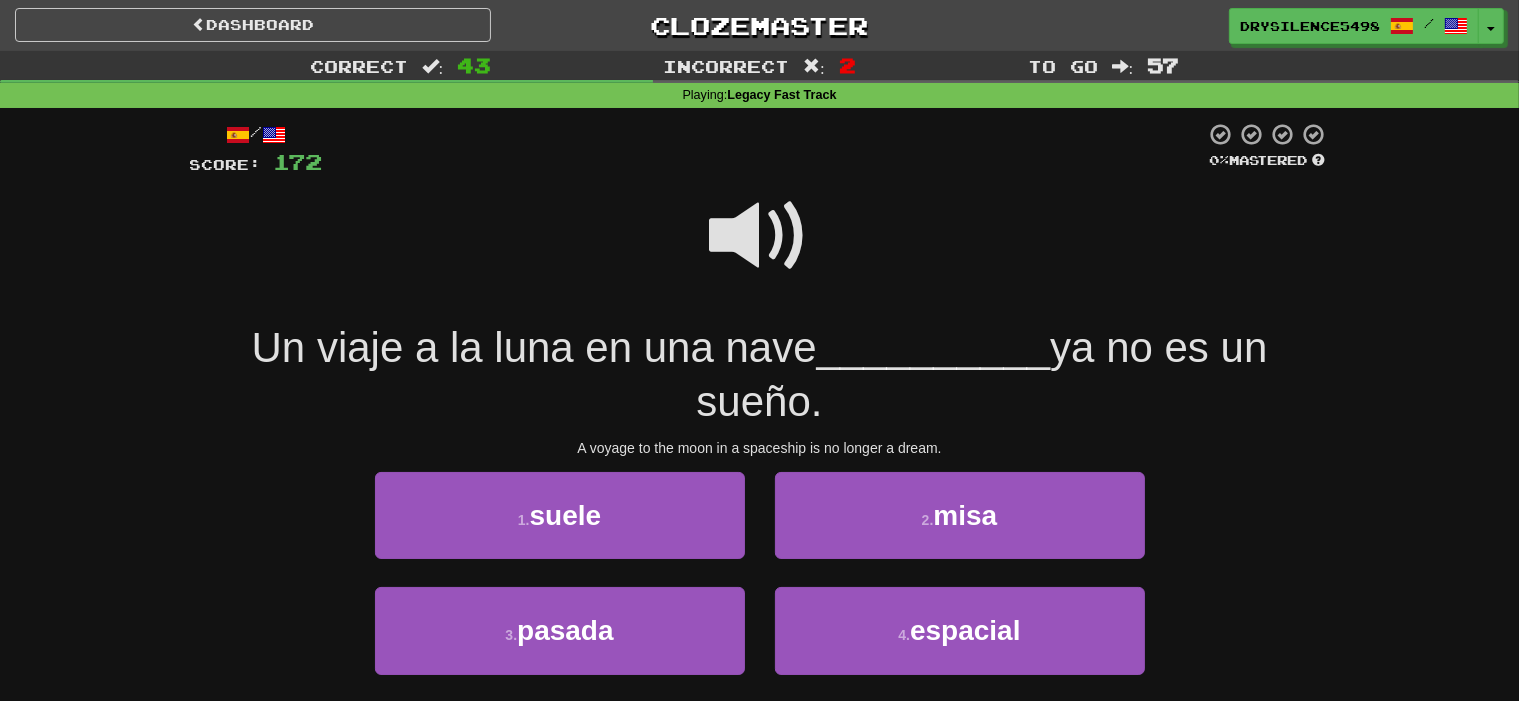 click at bounding box center (760, 236) 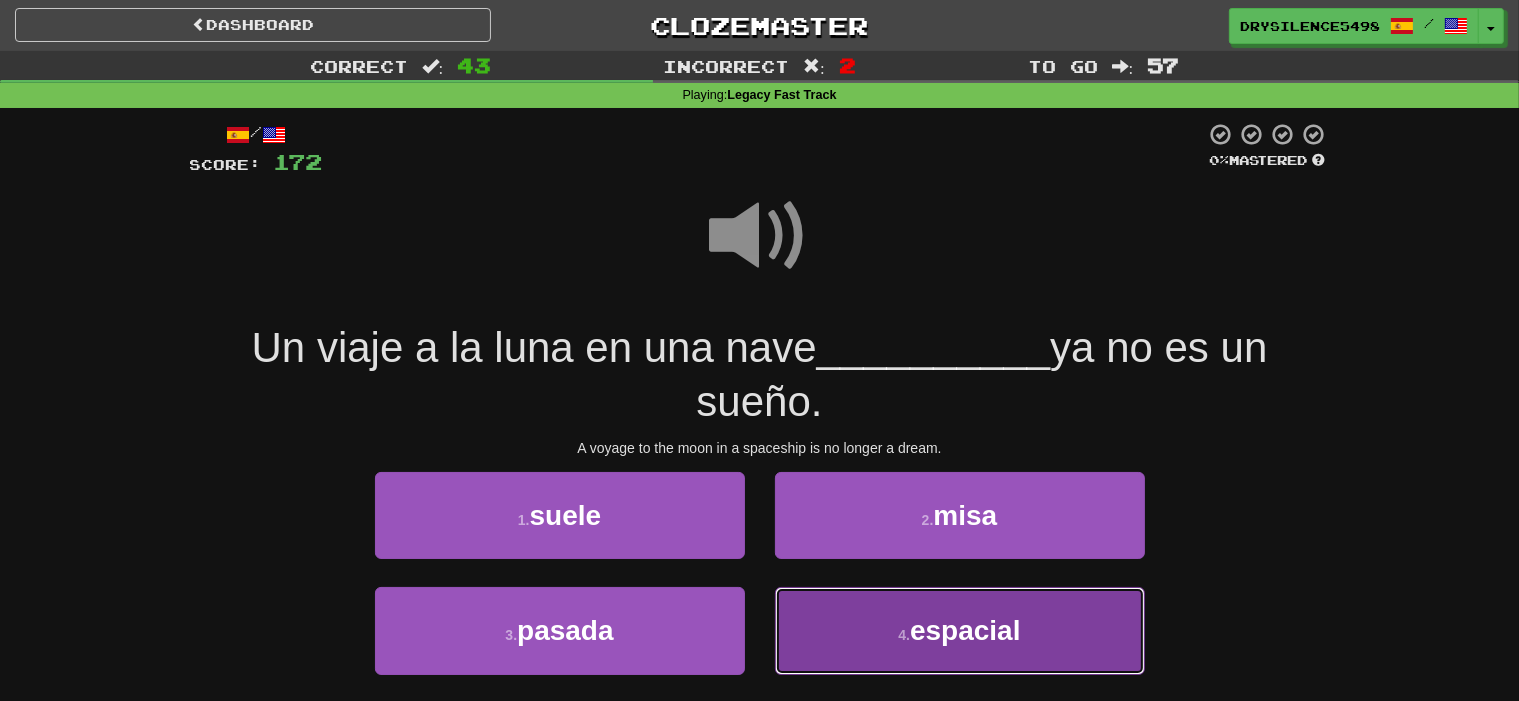 click on "4 .  espacial" at bounding box center (960, 630) 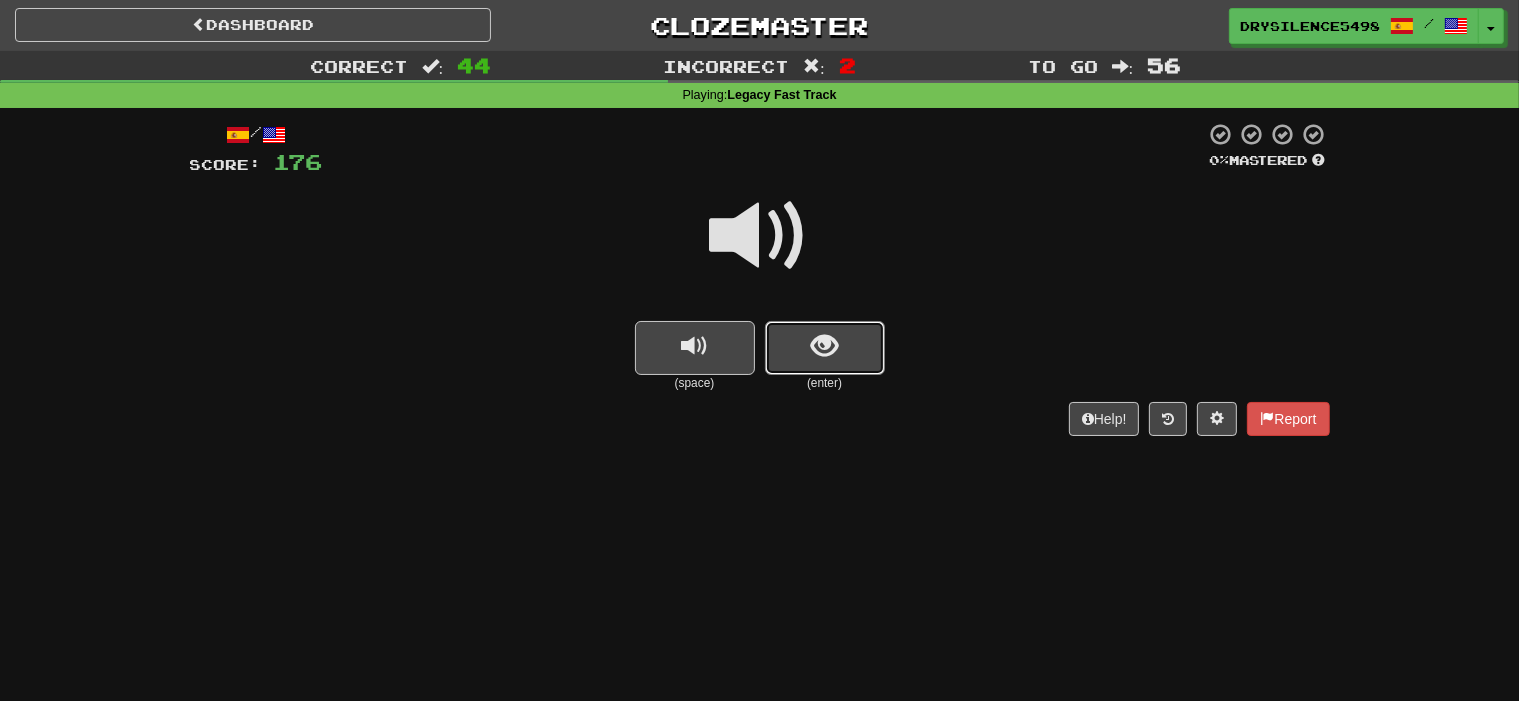 click at bounding box center (824, 346) 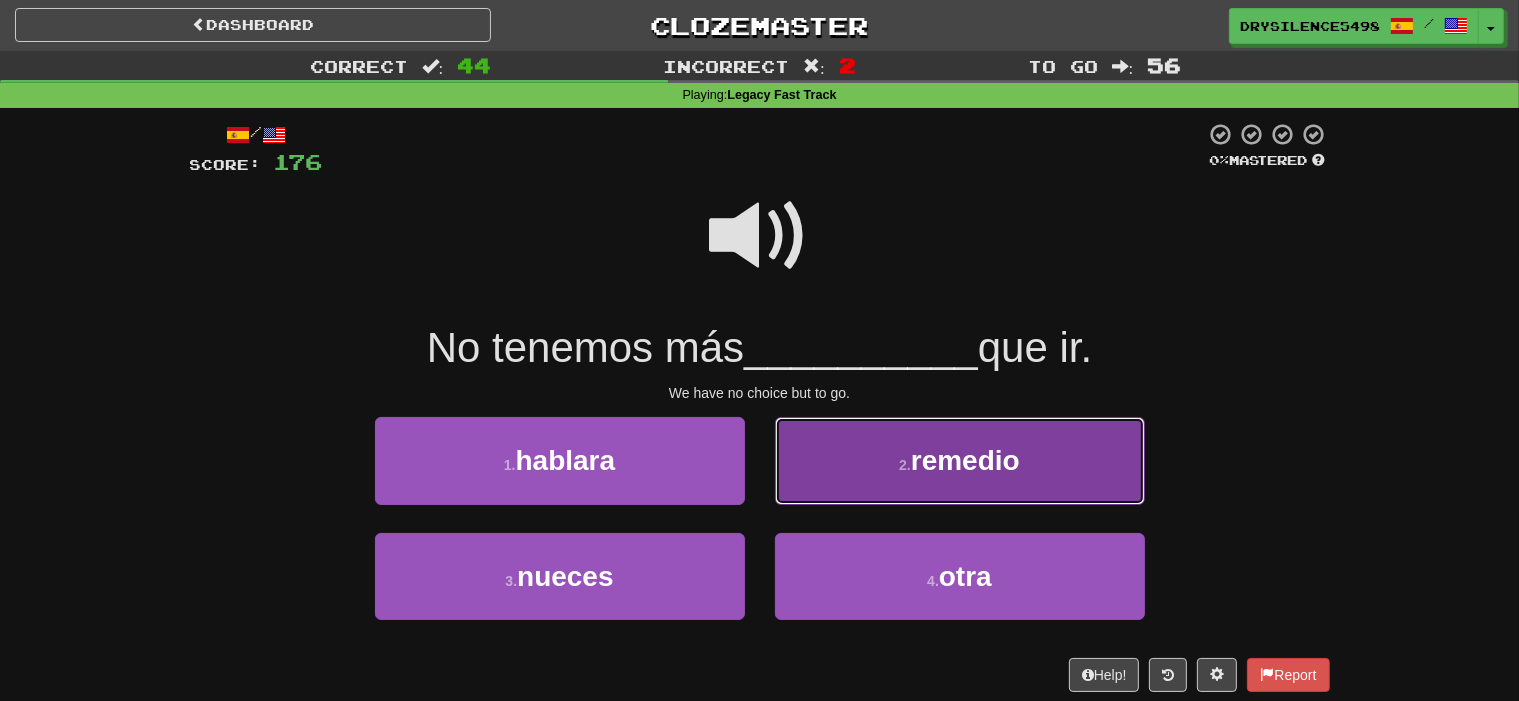 click on "2 .  remedio" at bounding box center [960, 460] 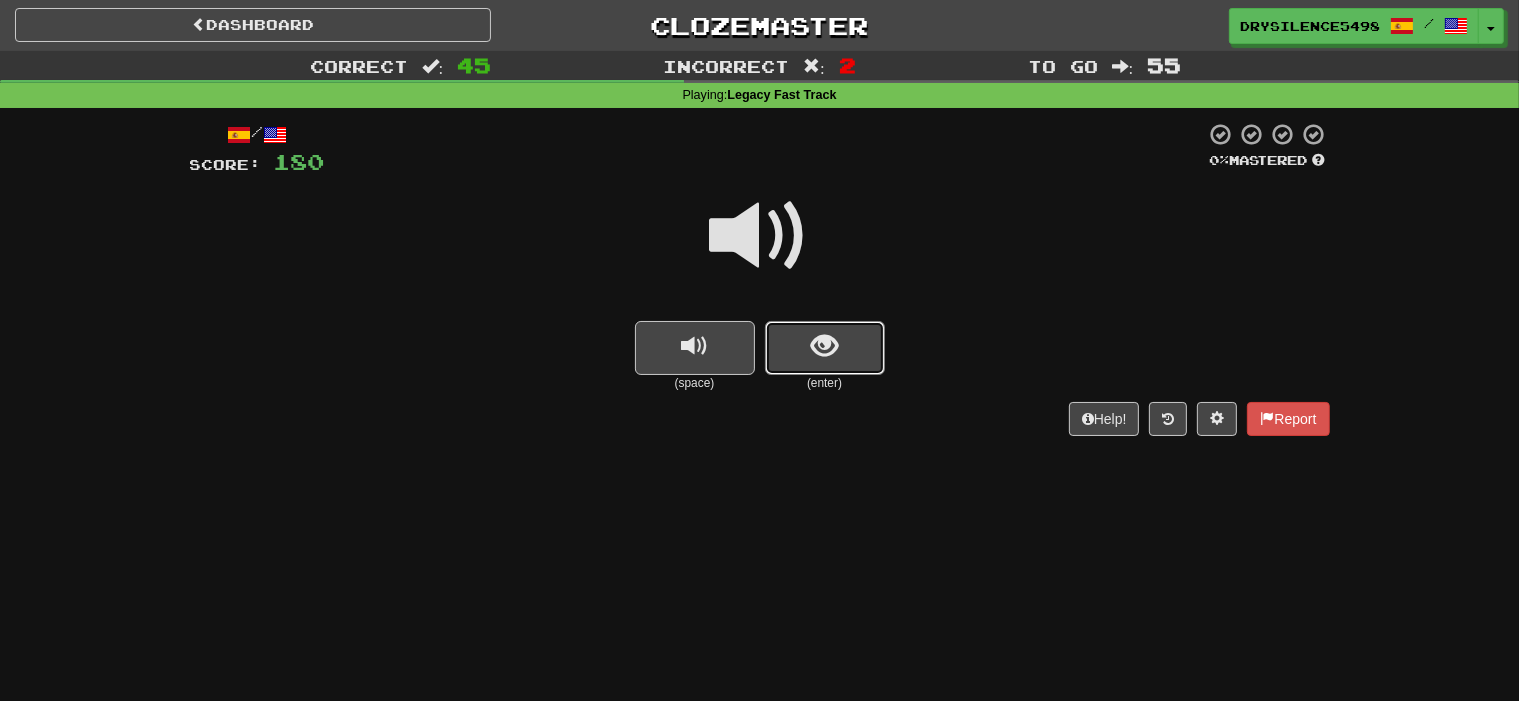 click at bounding box center [825, 348] 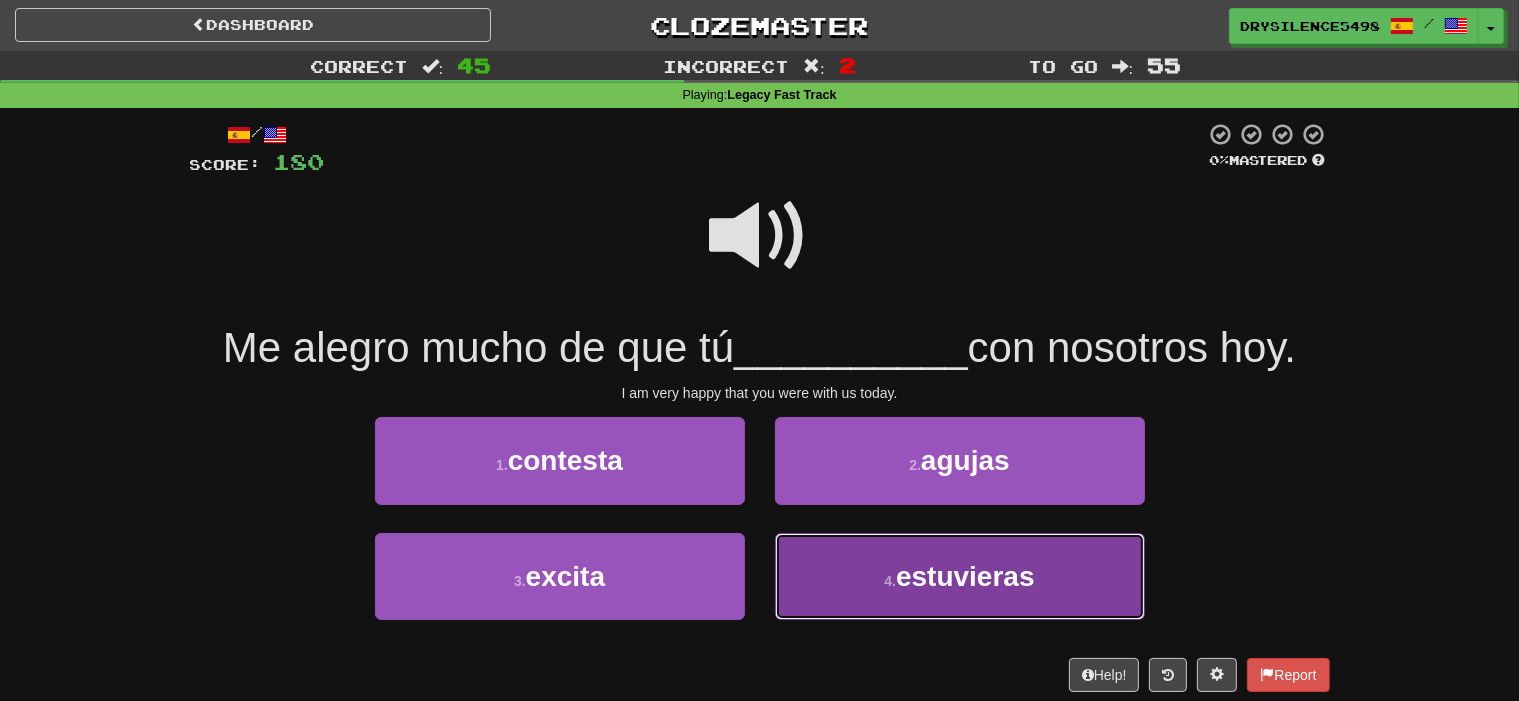 click on "4 .  estuvieras" at bounding box center [960, 576] 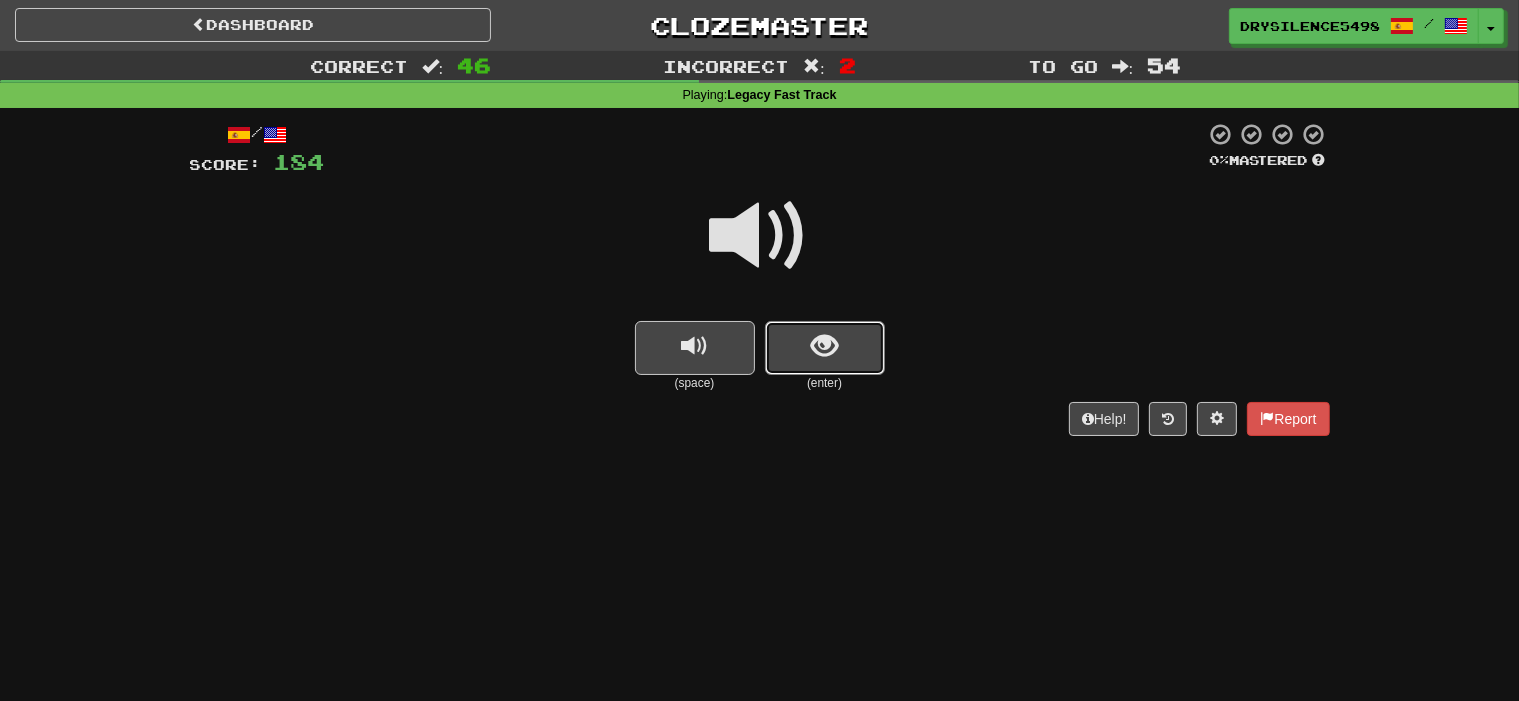 click at bounding box center (824, 346) 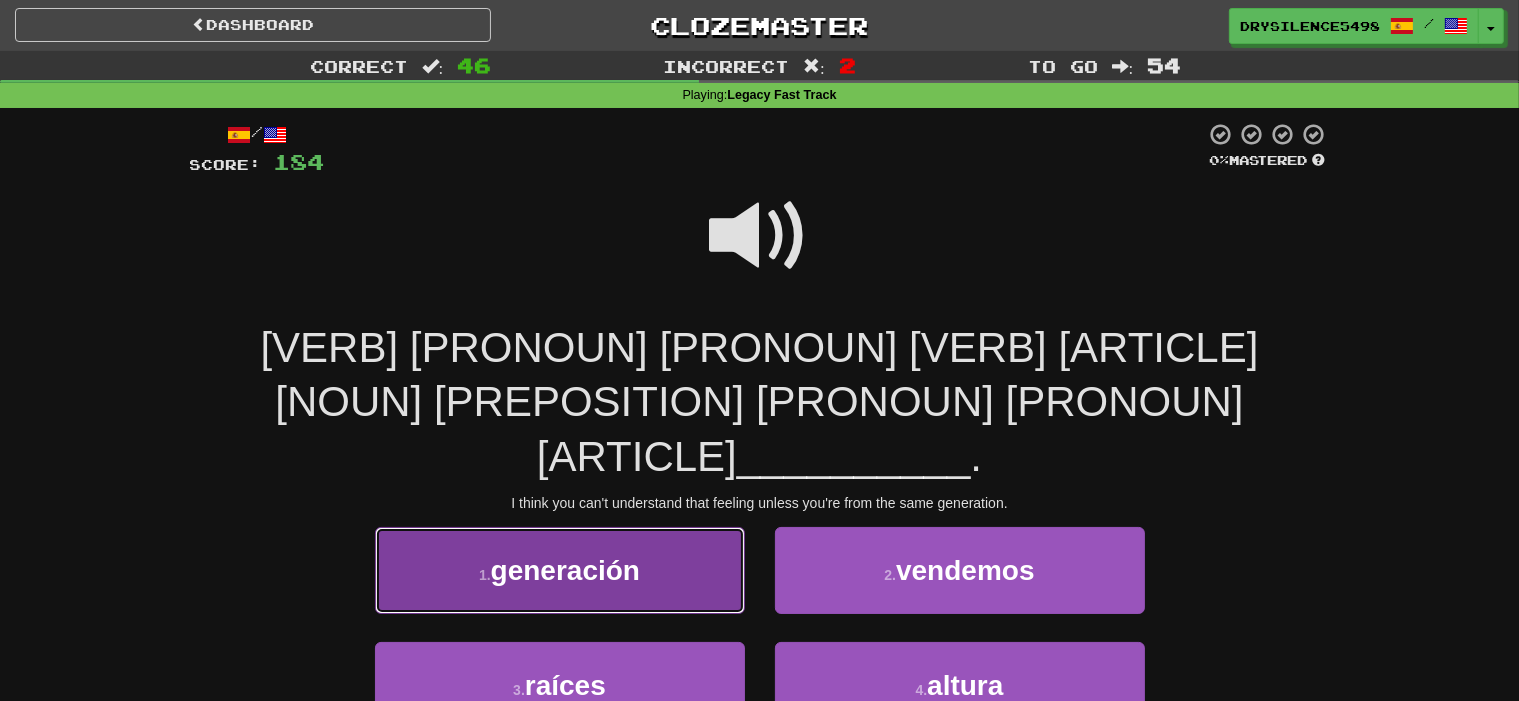 click on "1 .  generación" at bounding box center [560, 570] 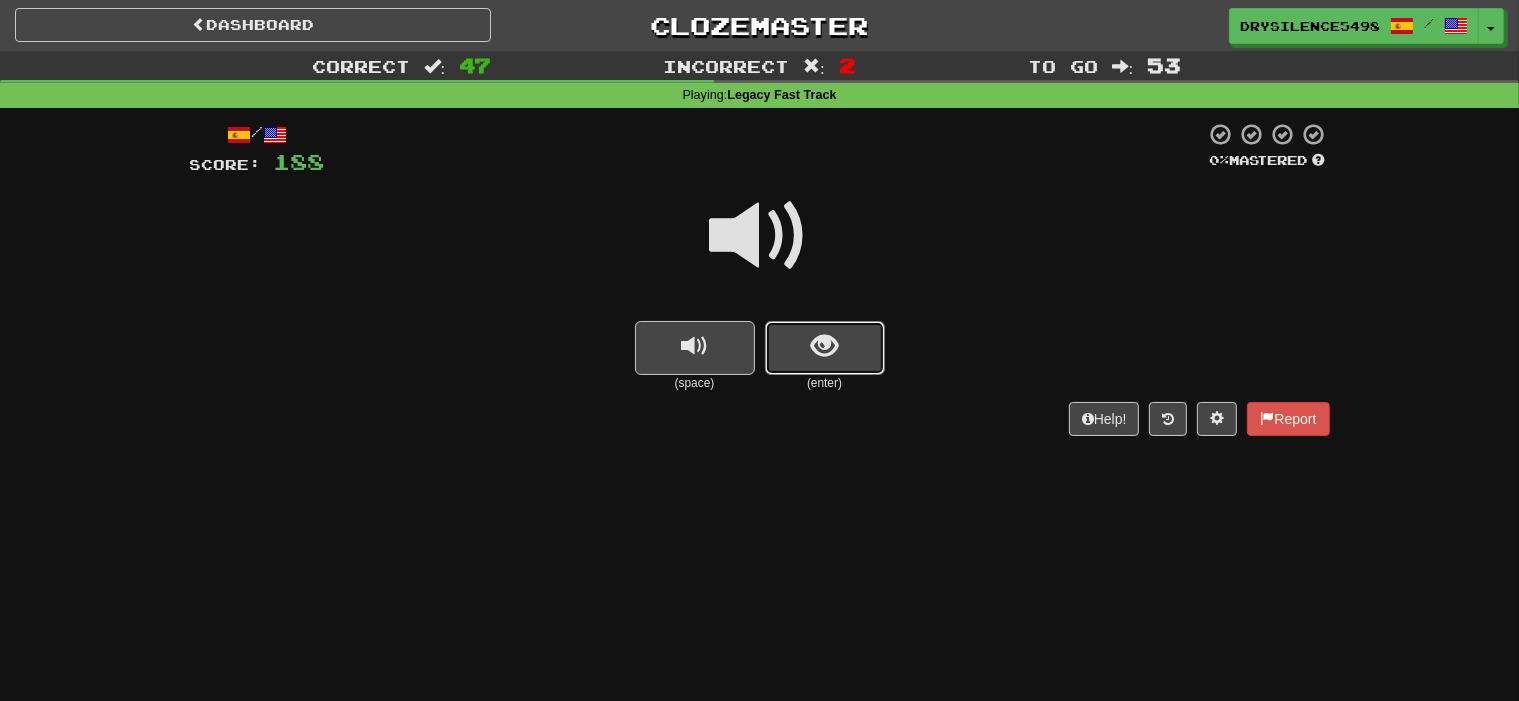 click at bounding box center (825, 348) 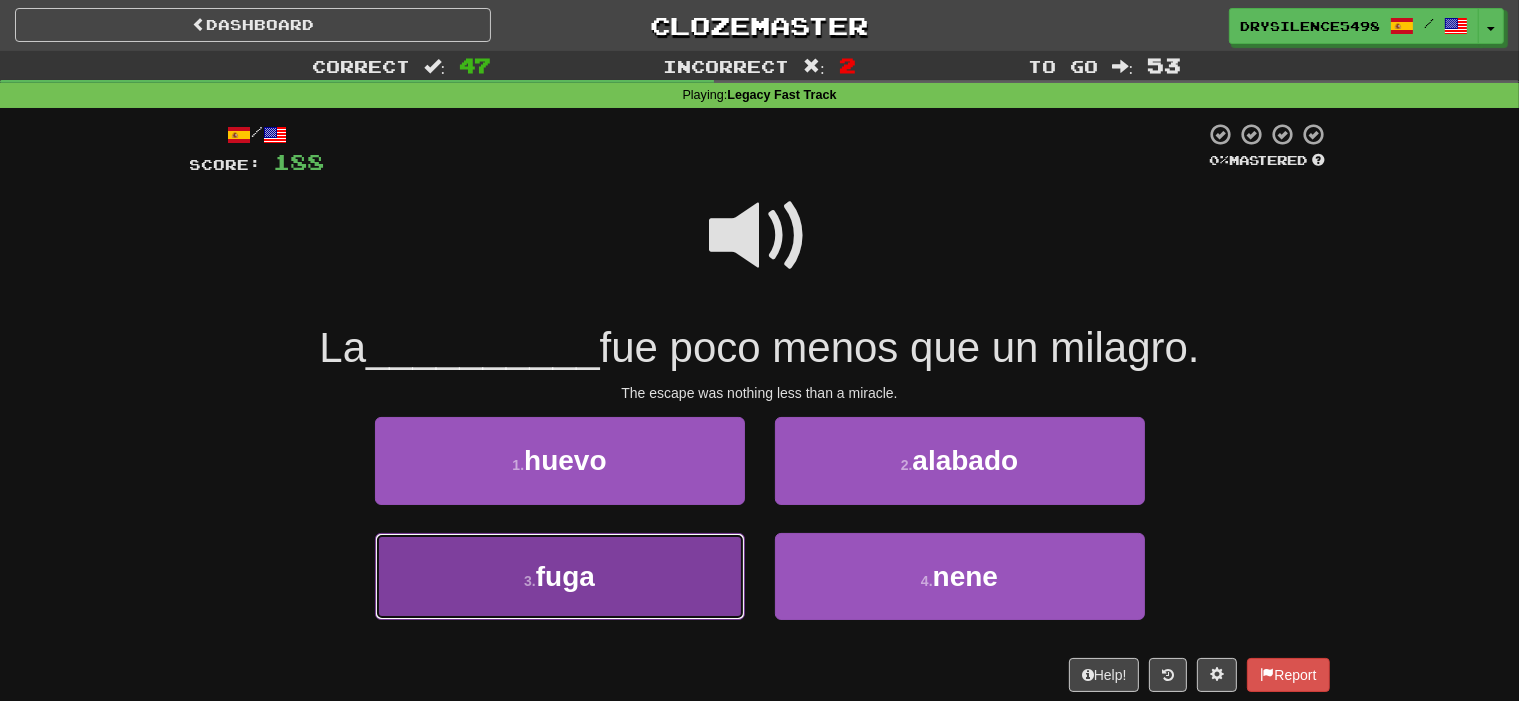 click on "3 .  fuga" at bounding box center (560, 576) 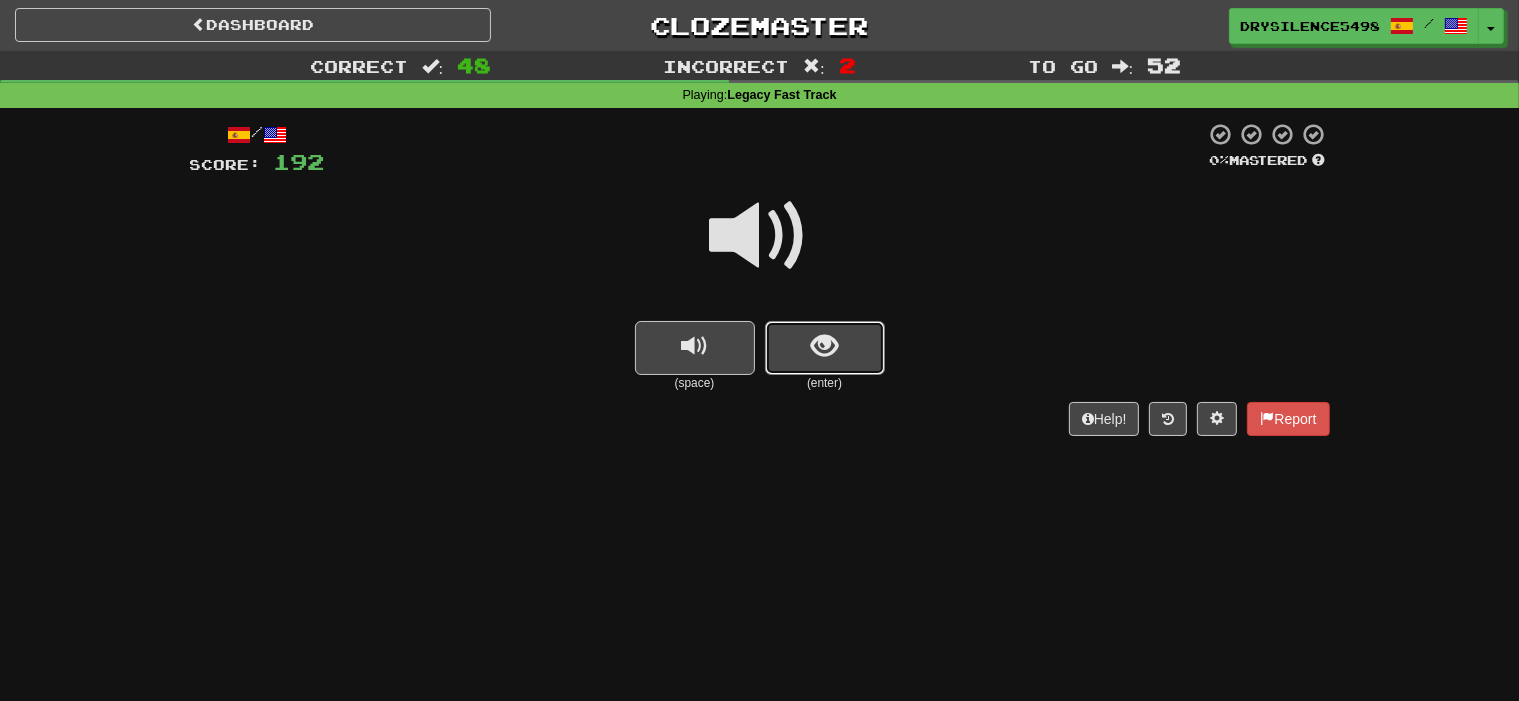 click at bounding box center (825, 348) 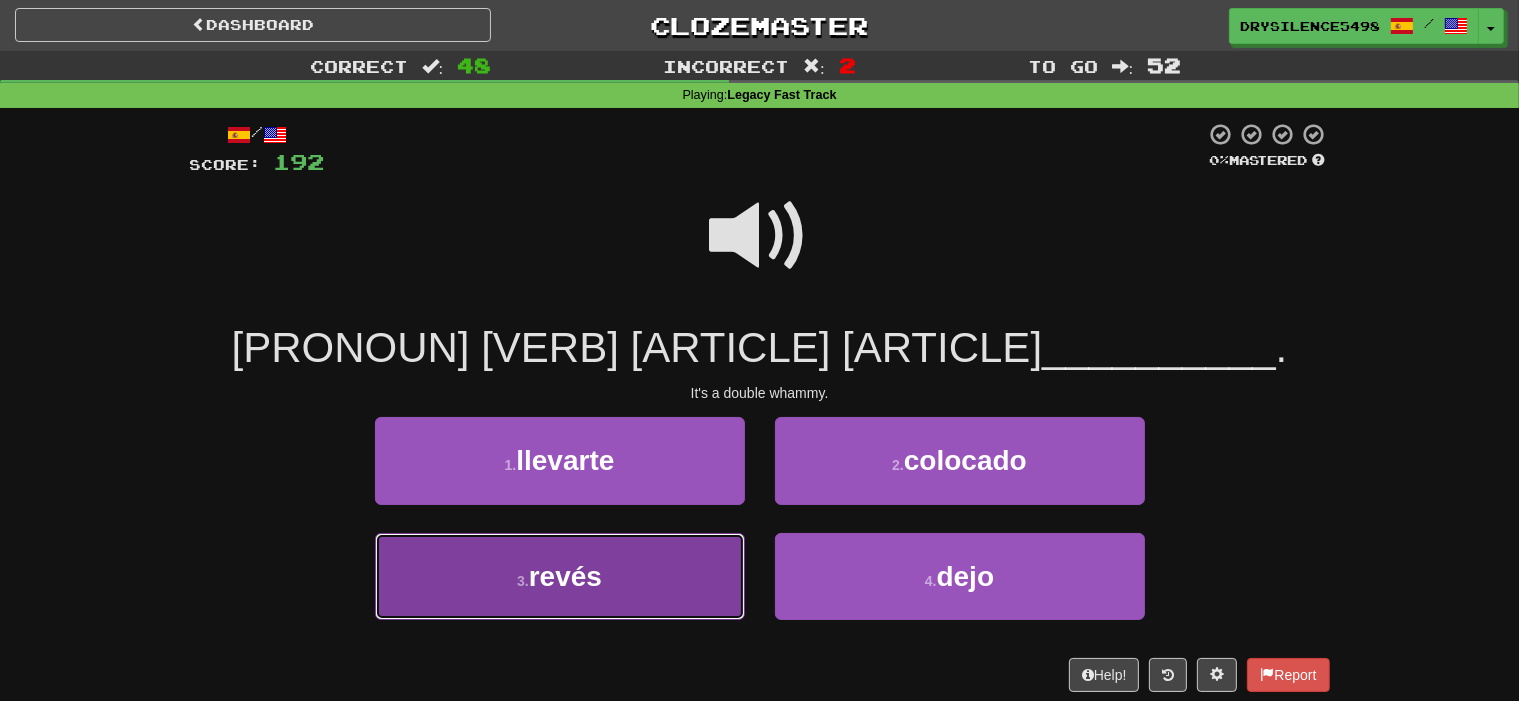 click on "3 .  revés" at bounding box center (560, 576) 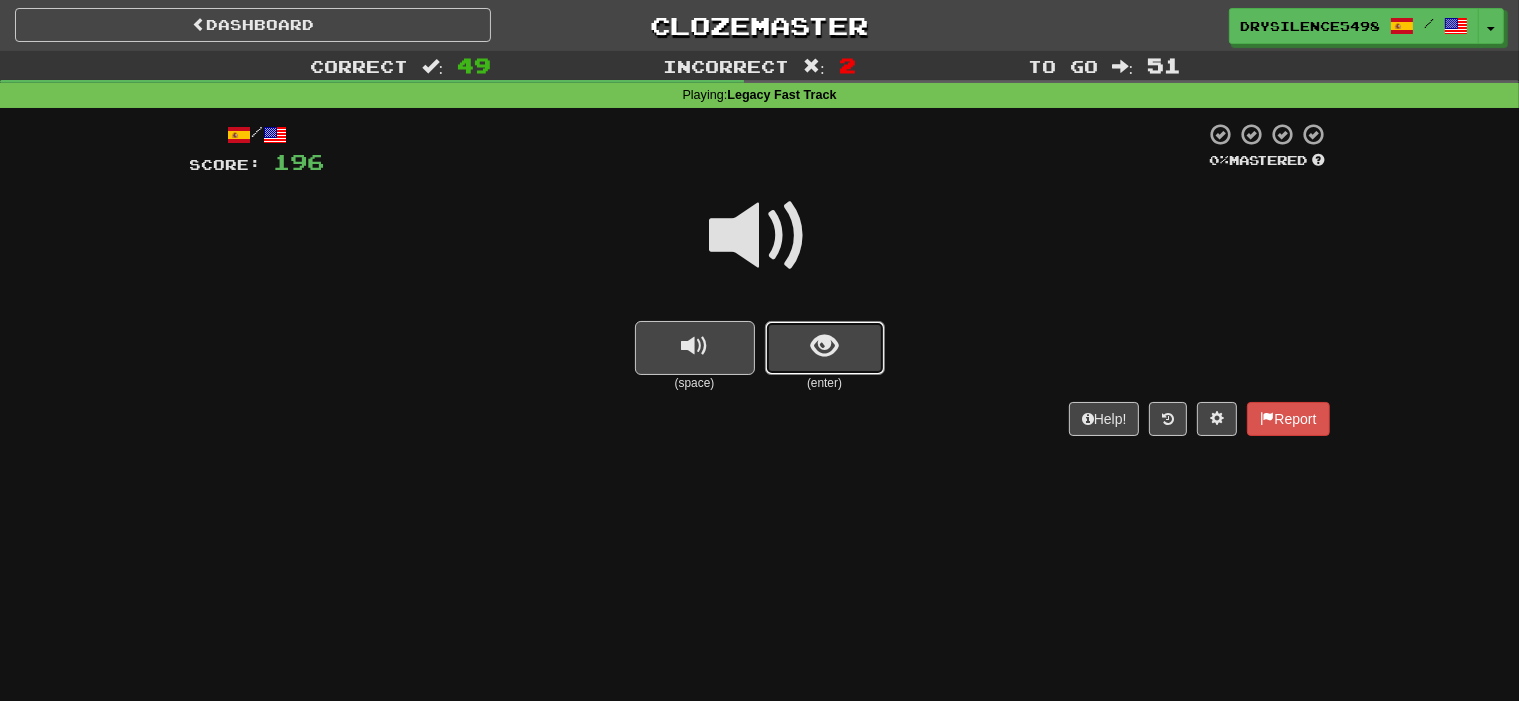 click at bounding box center [824, 346] 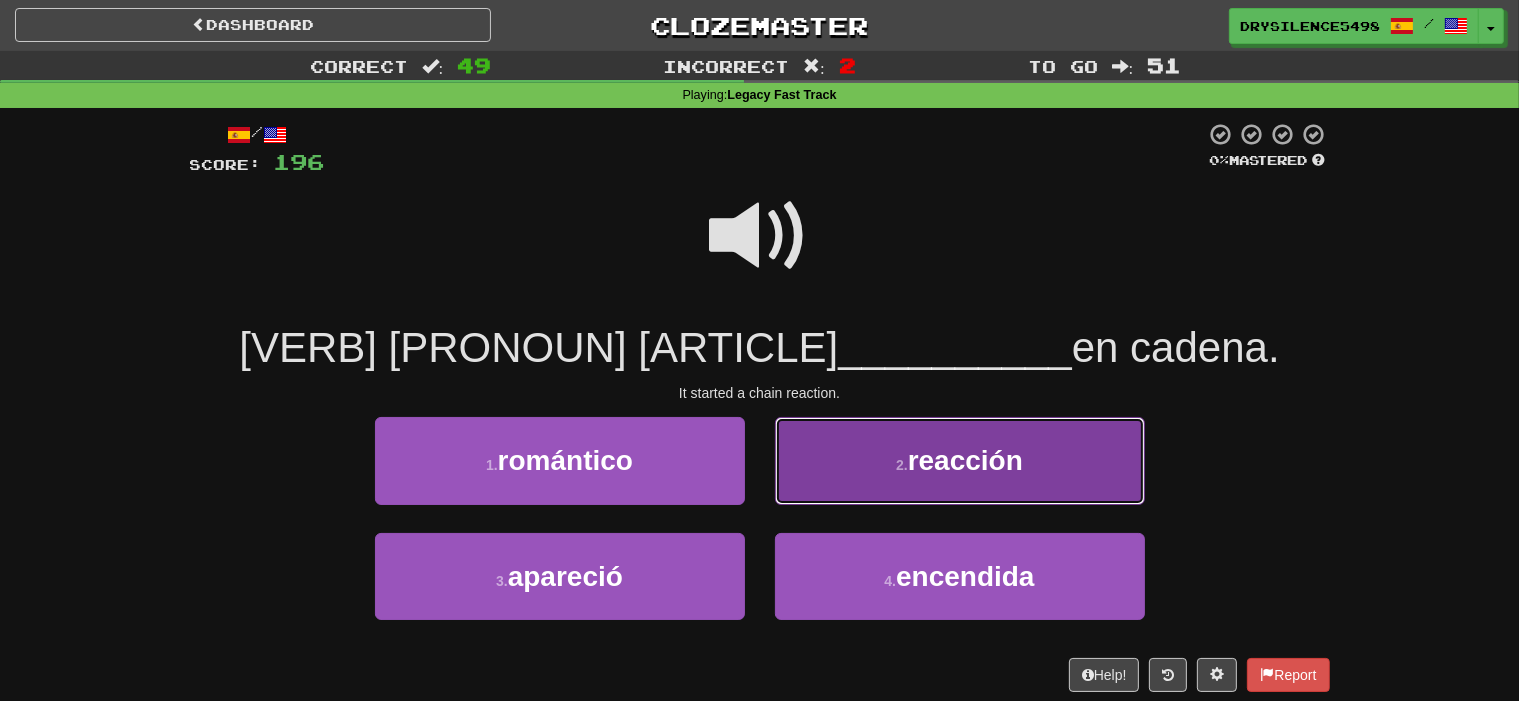 click on "2 .  reacción" at bounding box center (960, 460) 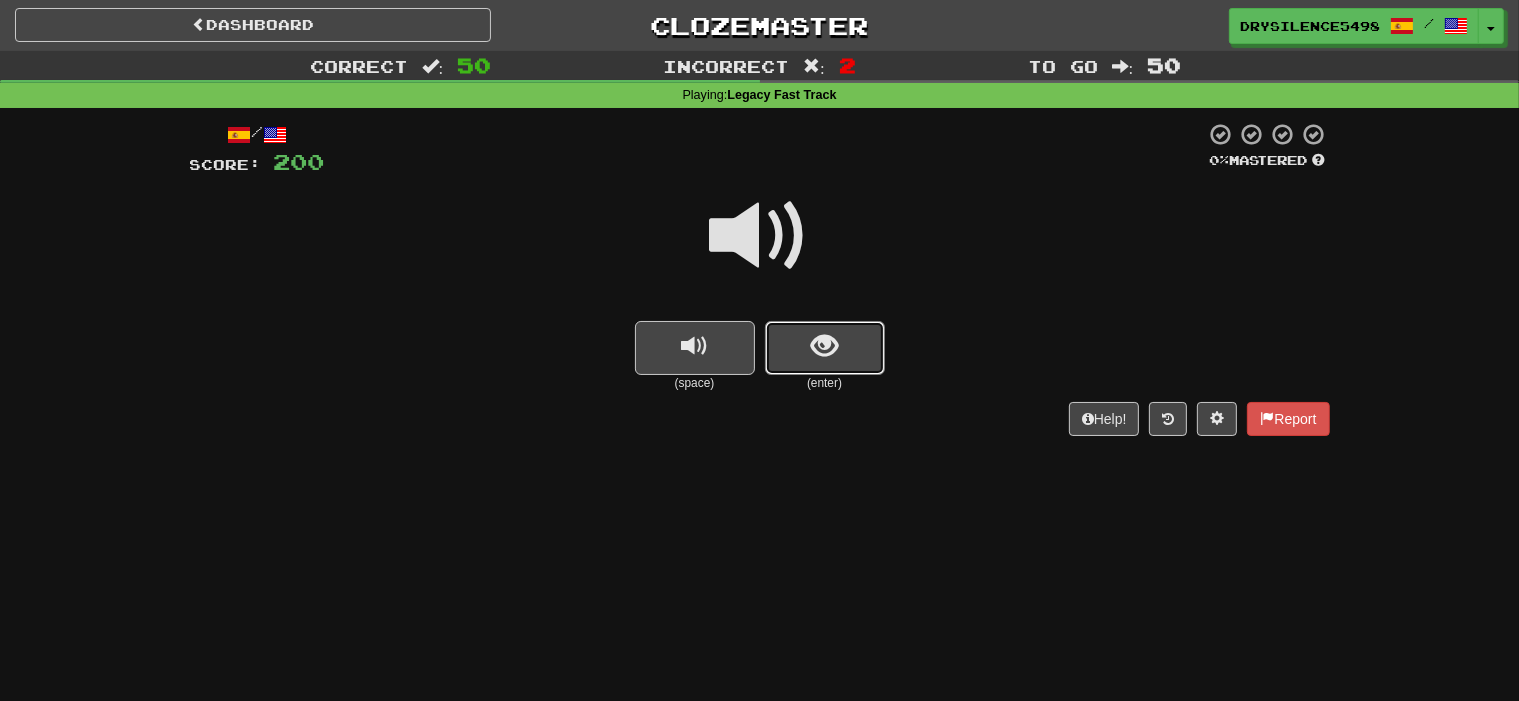 click at bounding box center [824, 346] 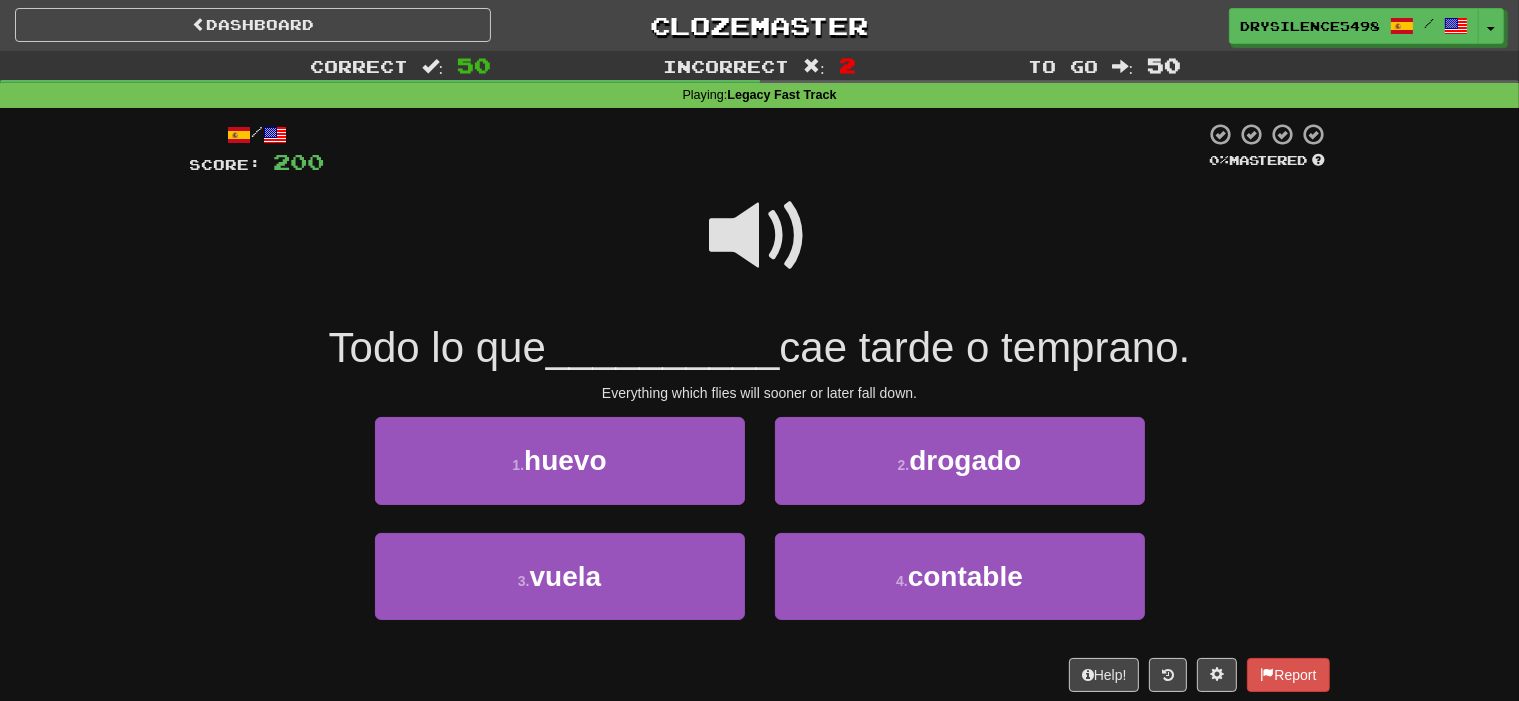 click at bounding box center (760, 236) 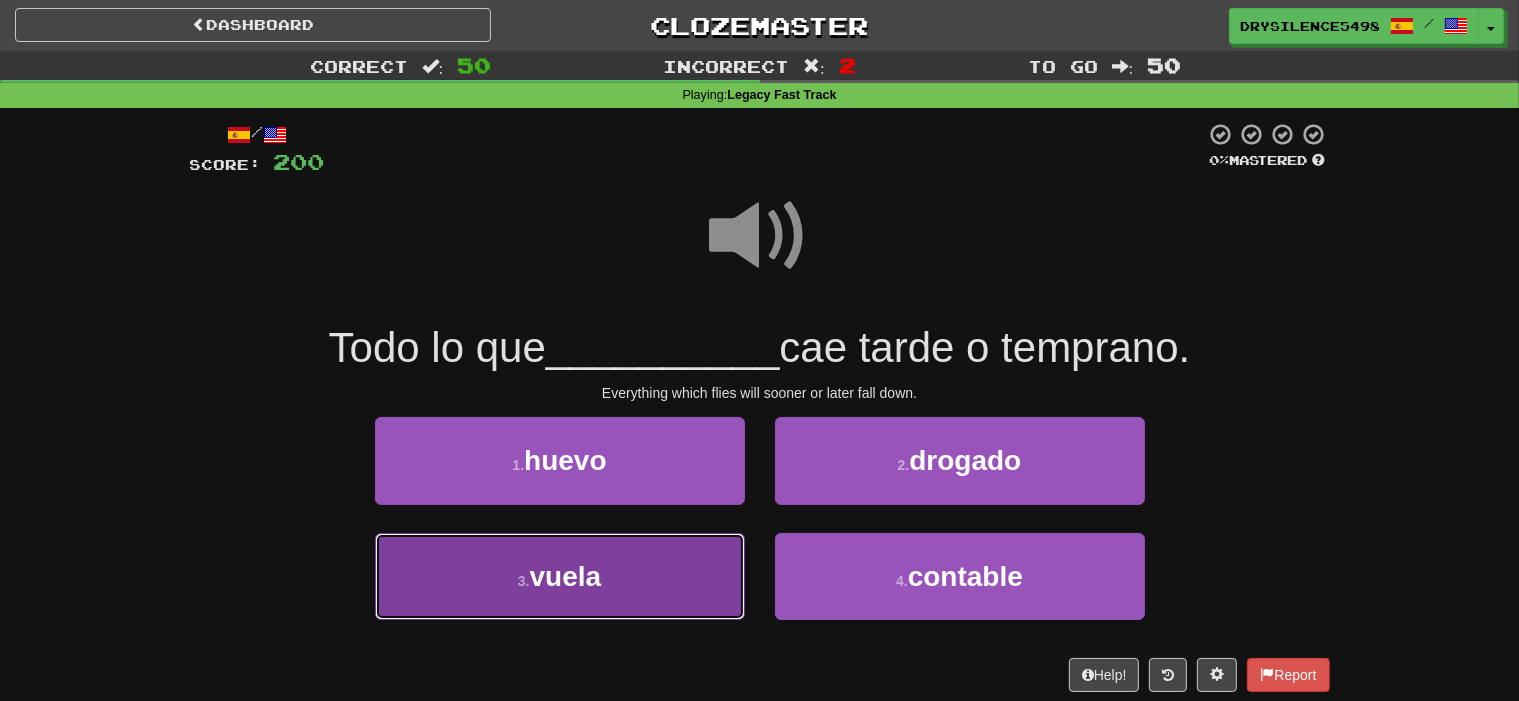 click on "3 .  vuela" at bounding box center (560, 576) 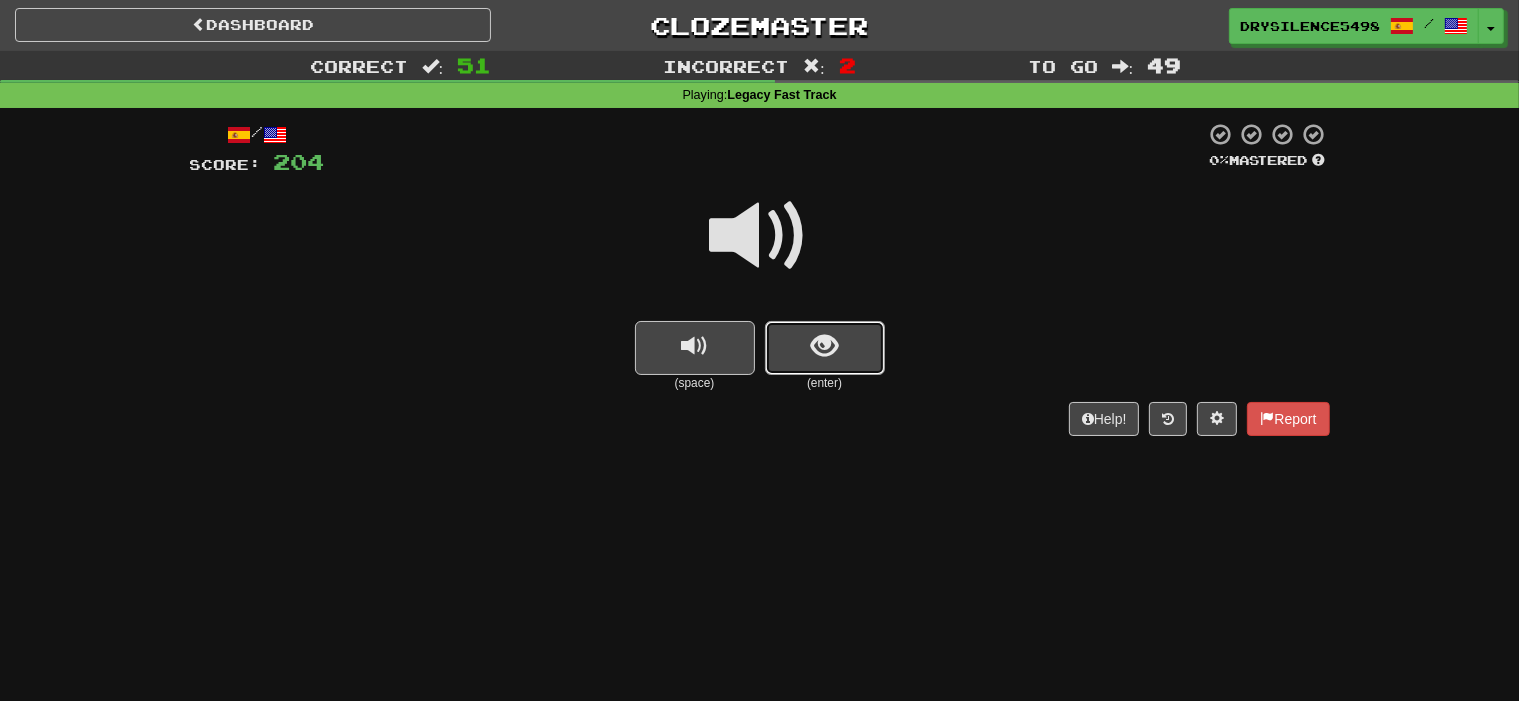 click at bounding box center (825, 348) 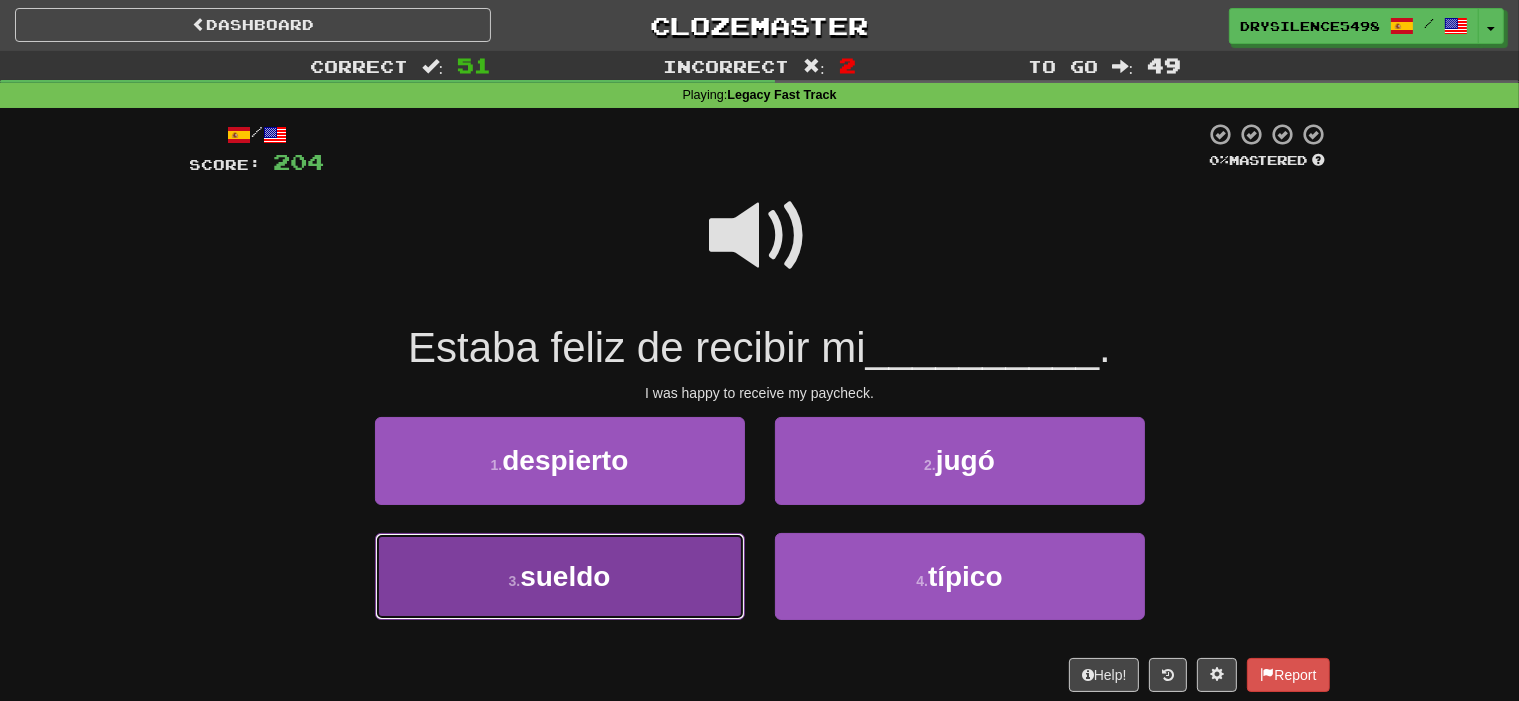 click on "3 .  sueldo" at bounding box center (560, 576) 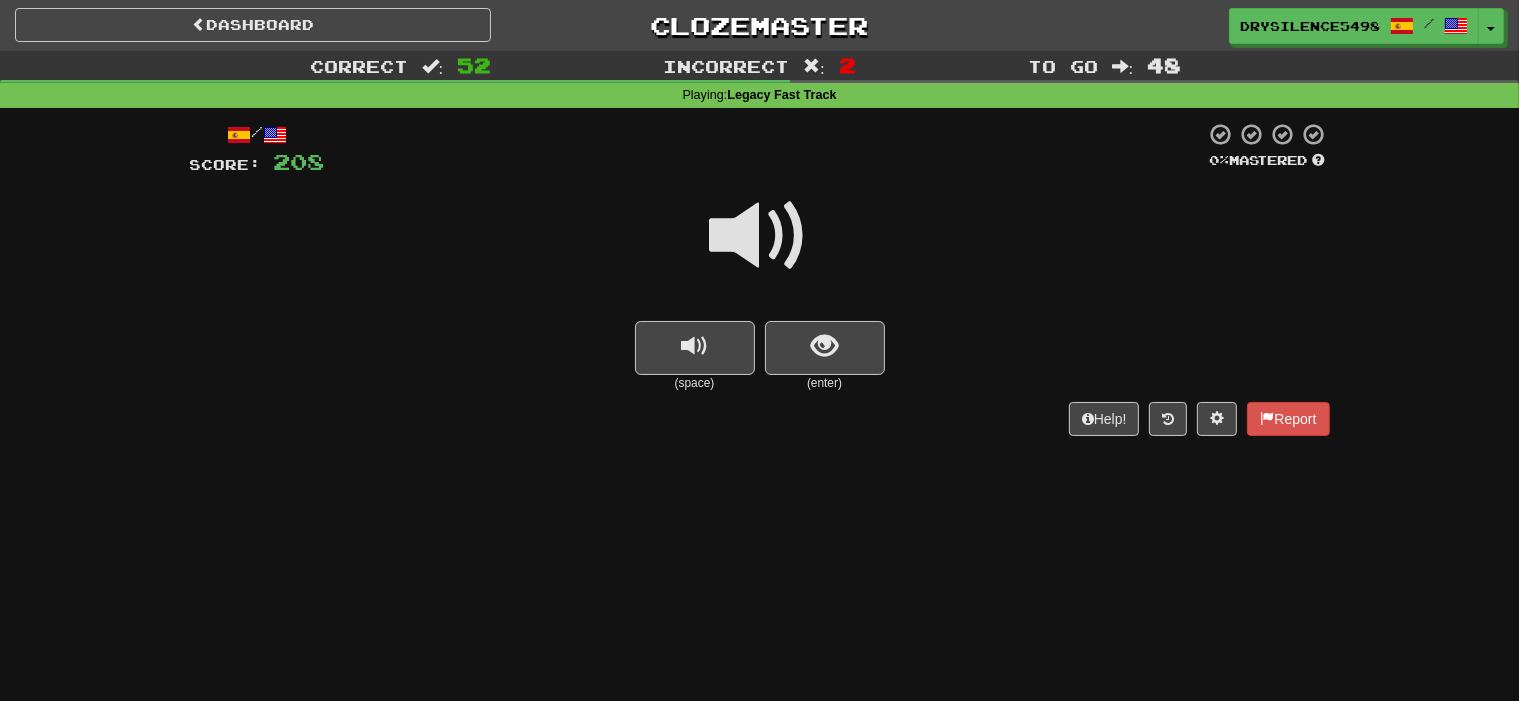click at bounding box center (824, 346) 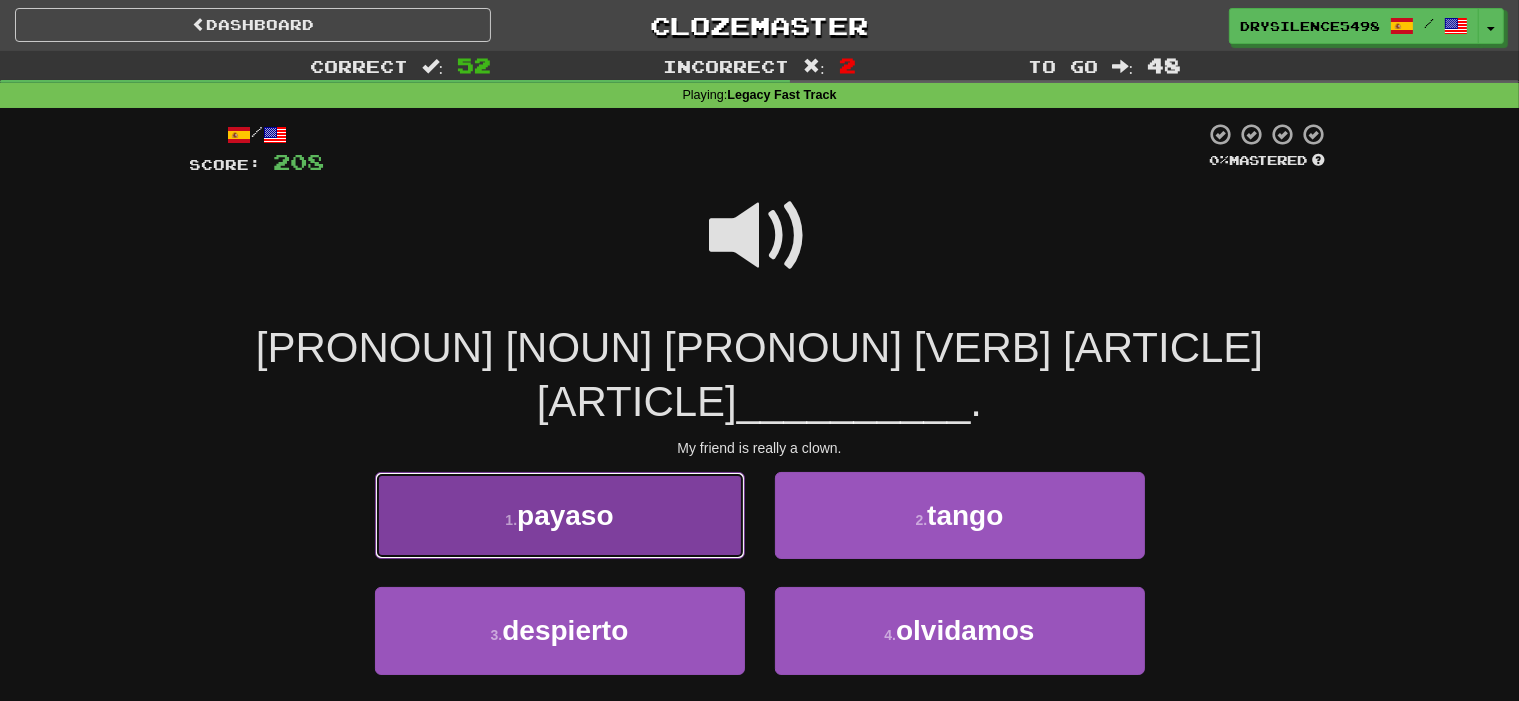 click on "1 .  payaso" at bounding box center [560, 515] 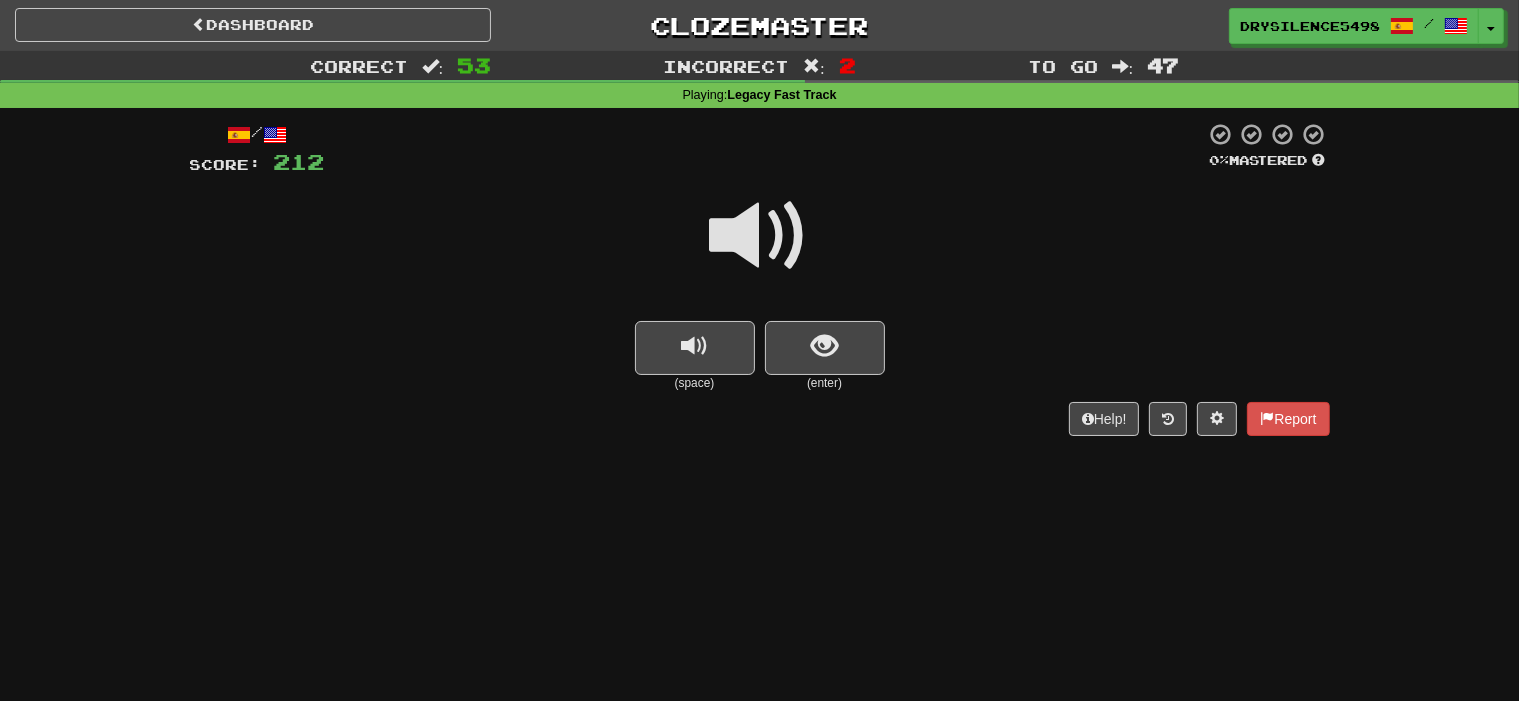 click at bounding box center (824, 346) 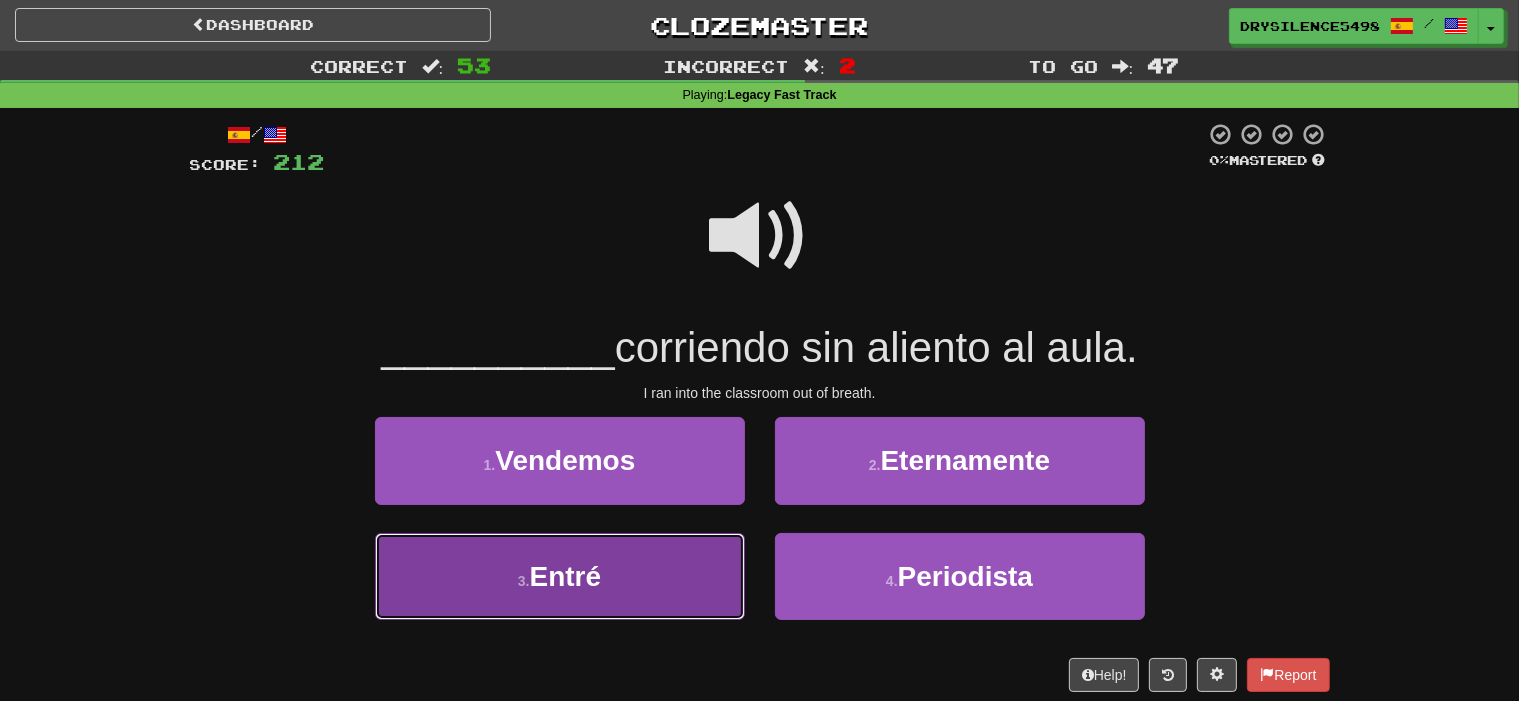 click on "3 .  Entré" at bounding box center (560, 576) 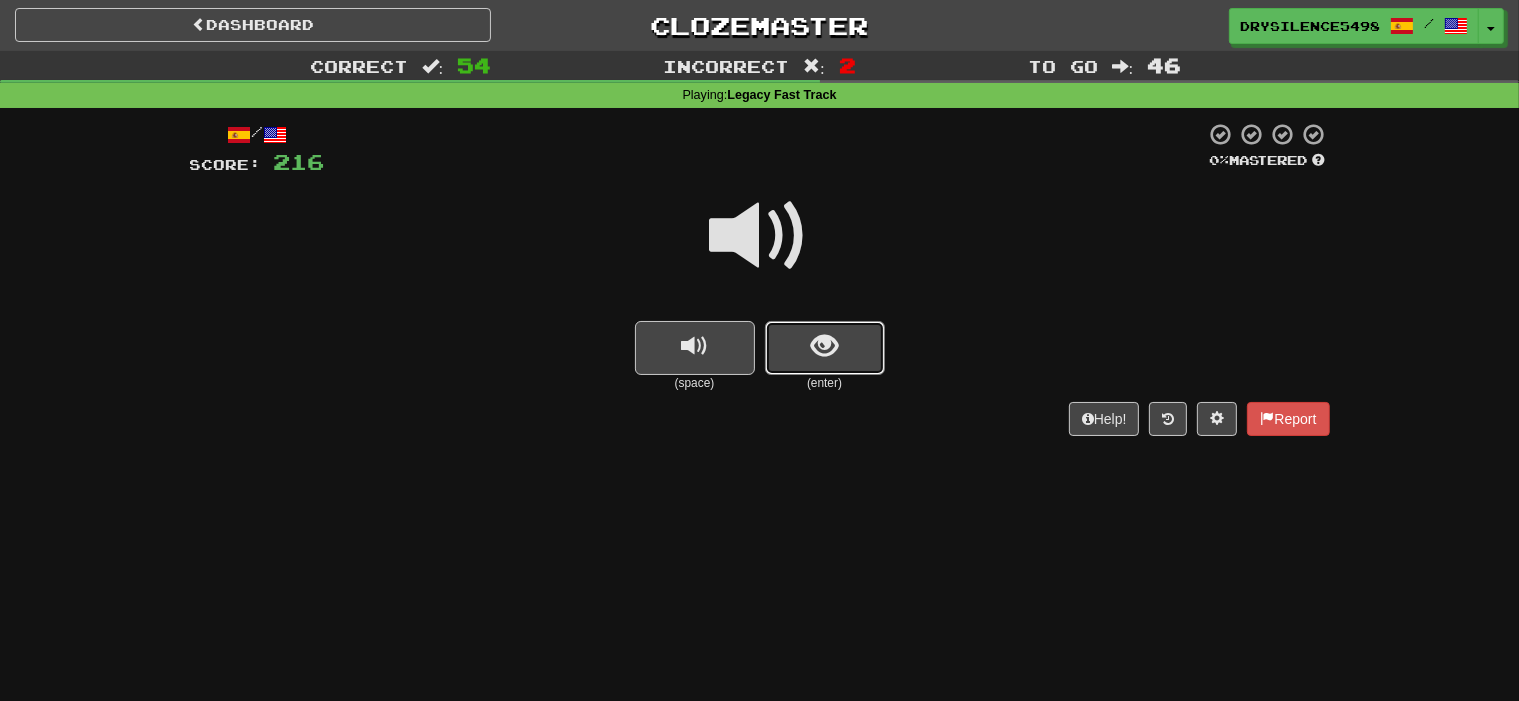 click at bounding box center [824, 346] 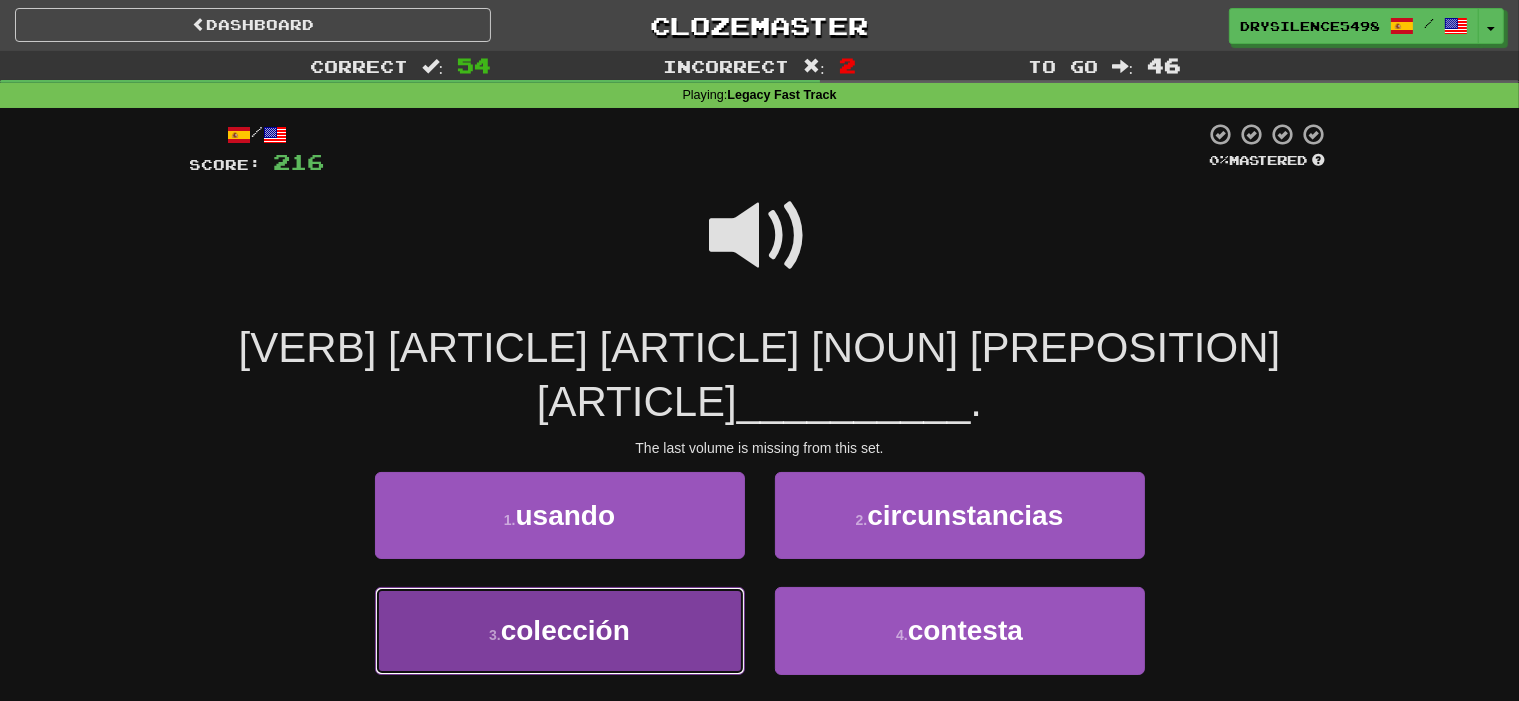 click on "3 .  colección" at bounding box center [560, 630] 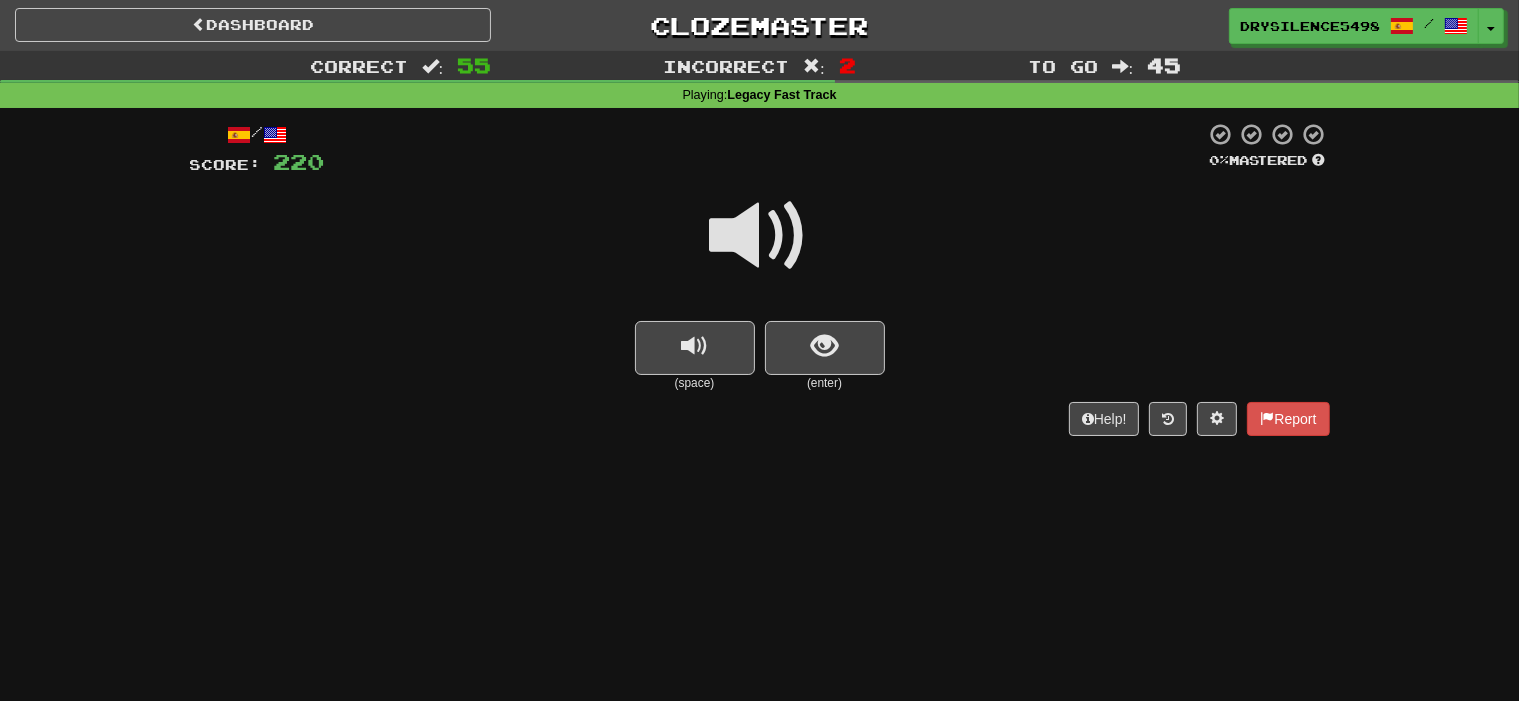 click on "(enter)" at bounding box center [825, 383] 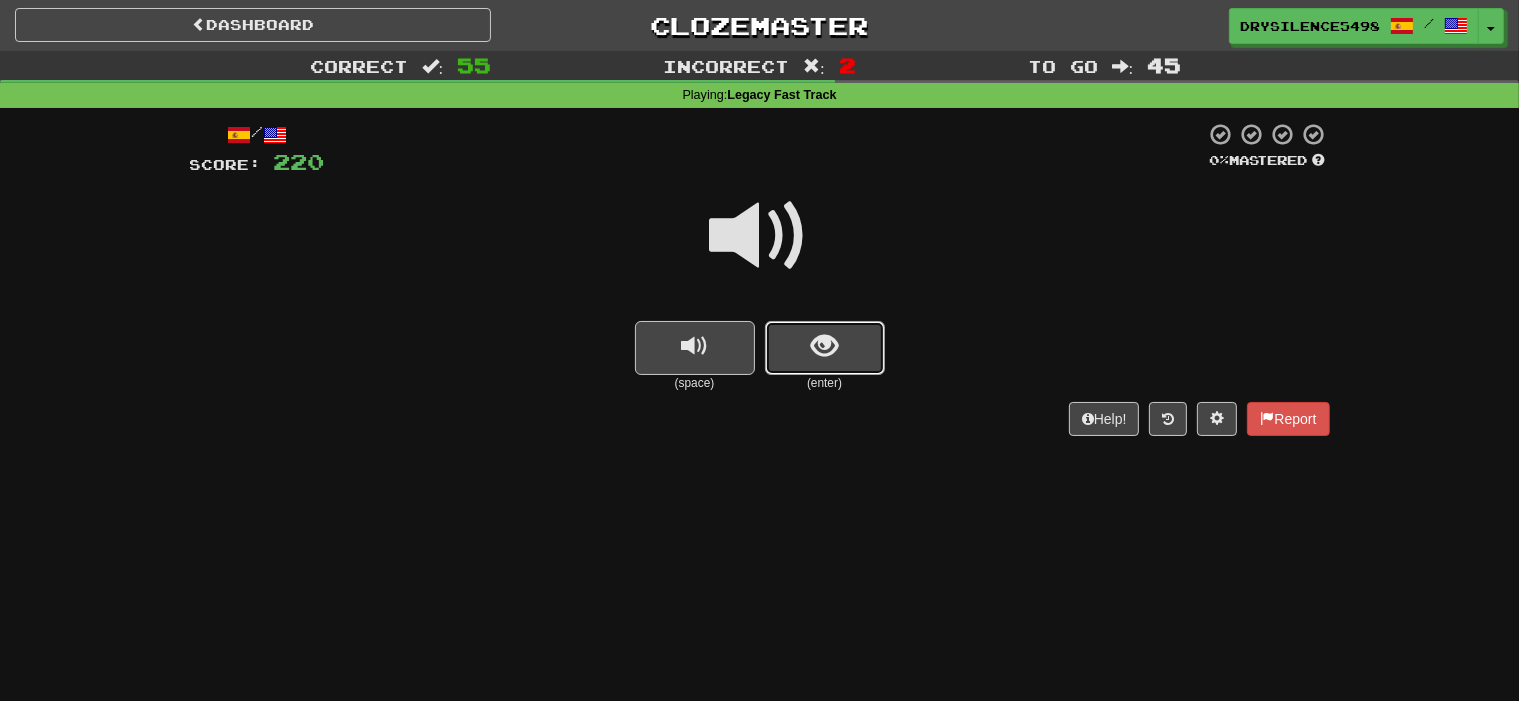 click at bounding box center [825, 348] 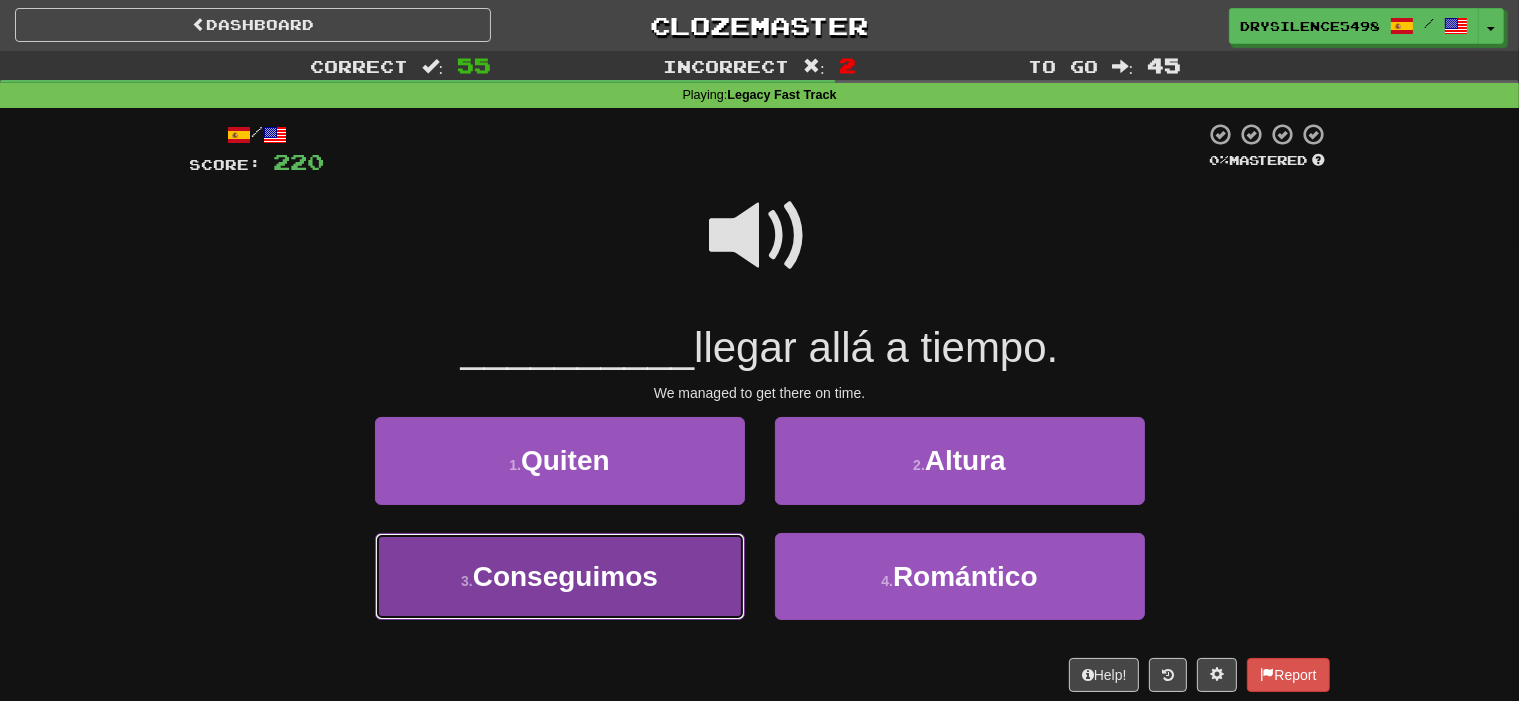 click on "Conseguimos" at bounding box center (565, 576) 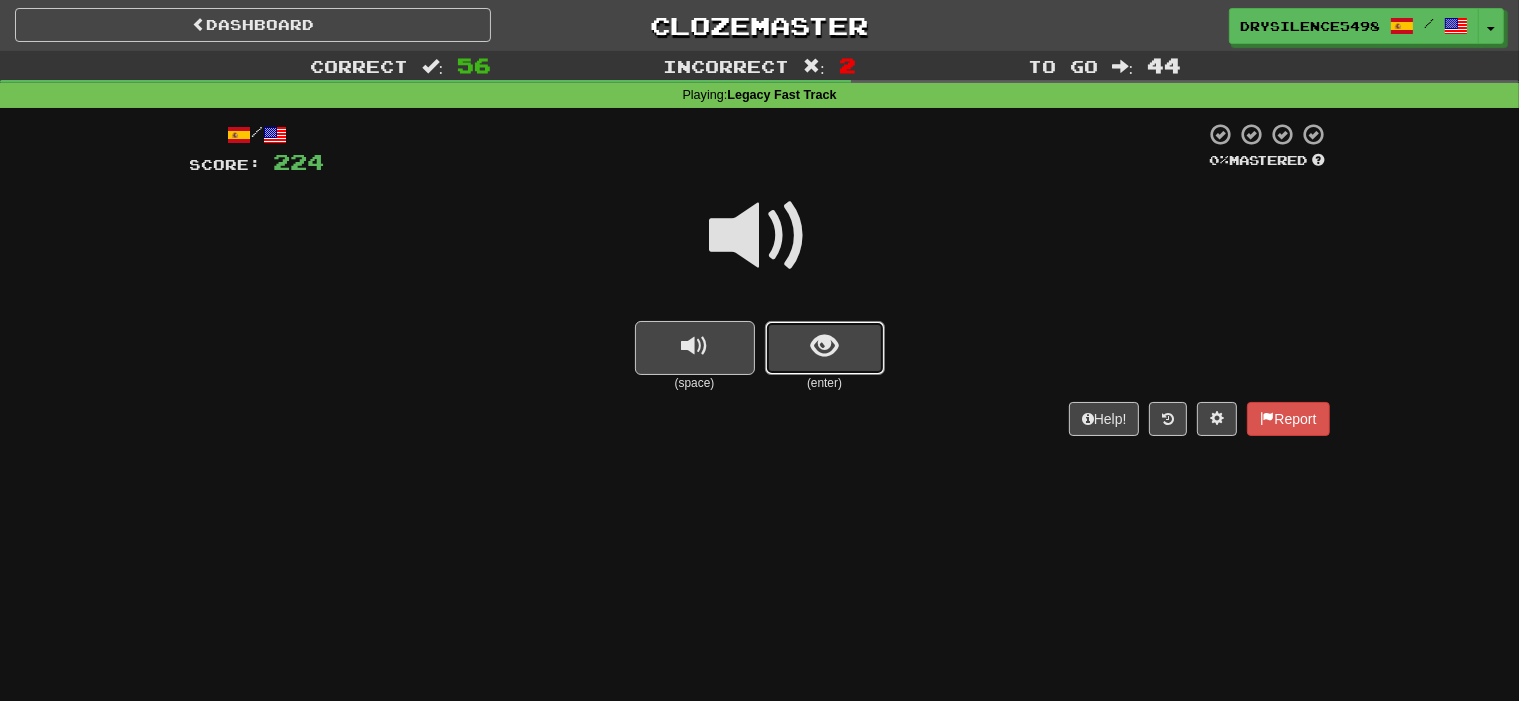 click at bounding box center [825, 348] 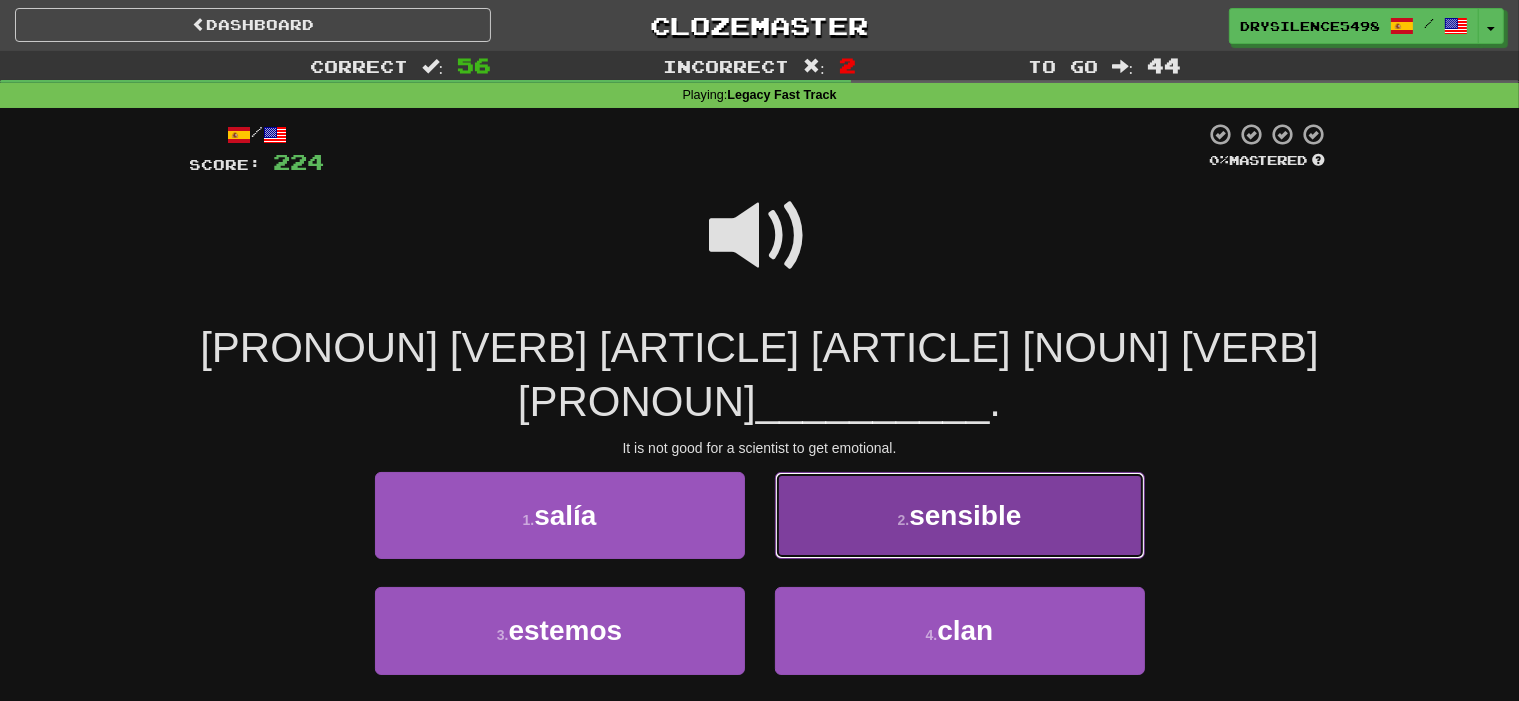 click on "2 .  sensible" at bounding box center [960, 515] 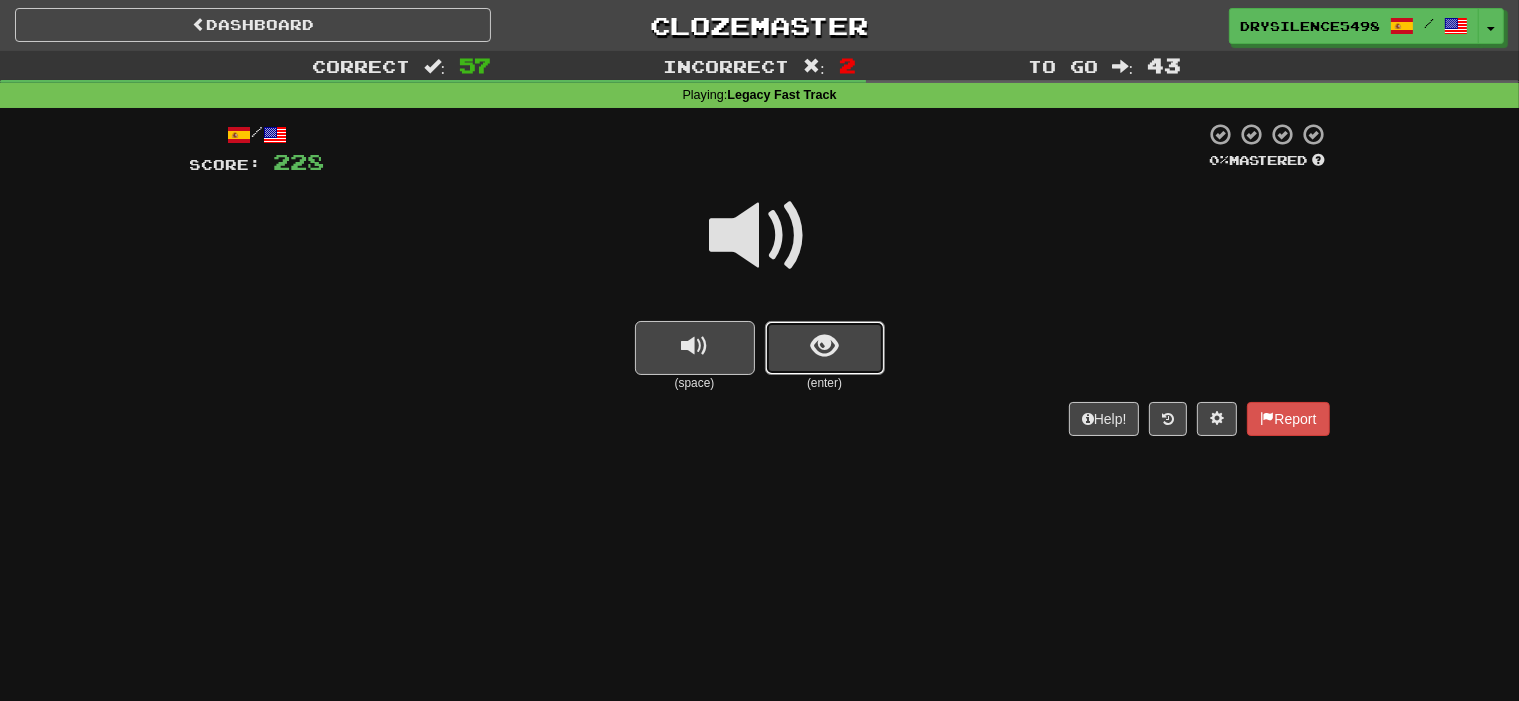 click at bounding box center [825, 348] 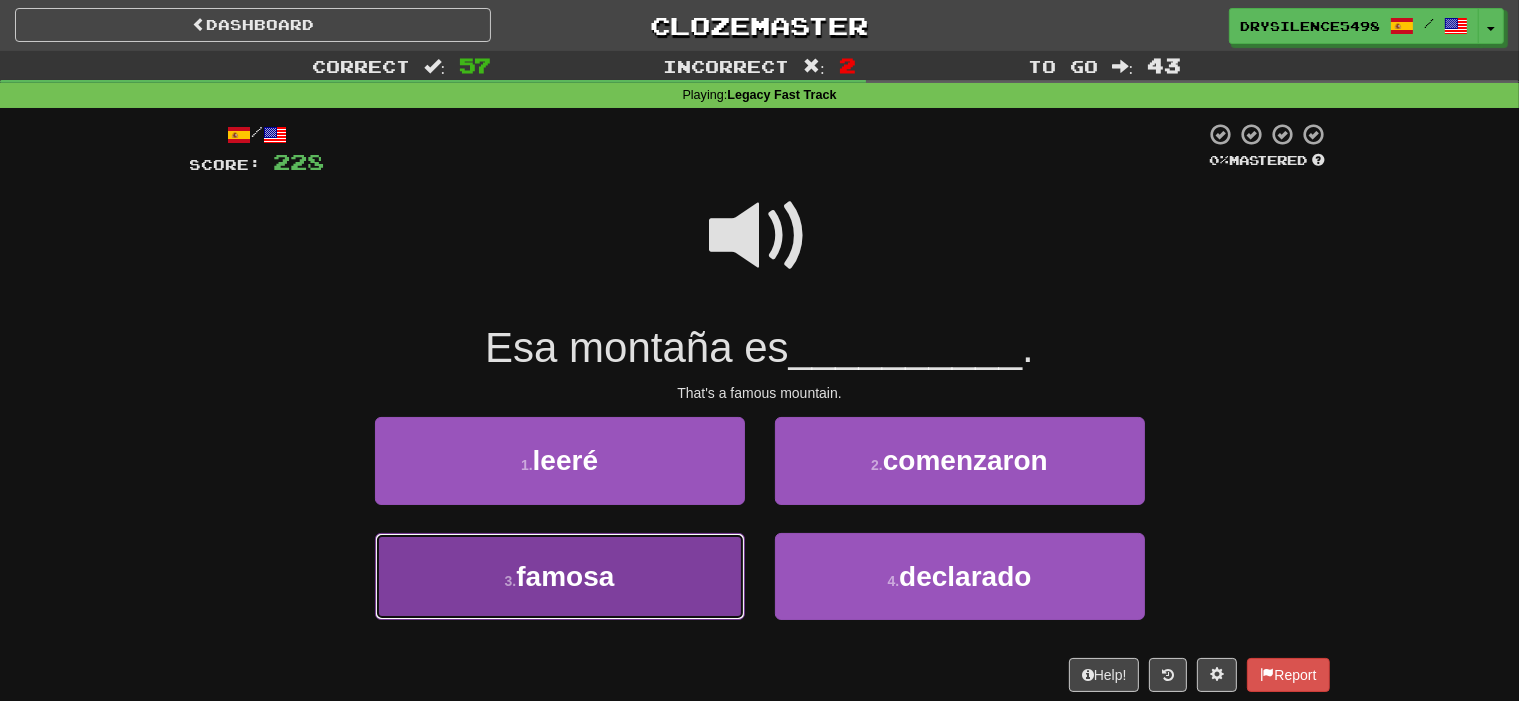 click on "3 .  famosa" at bounding box center (560, 576) 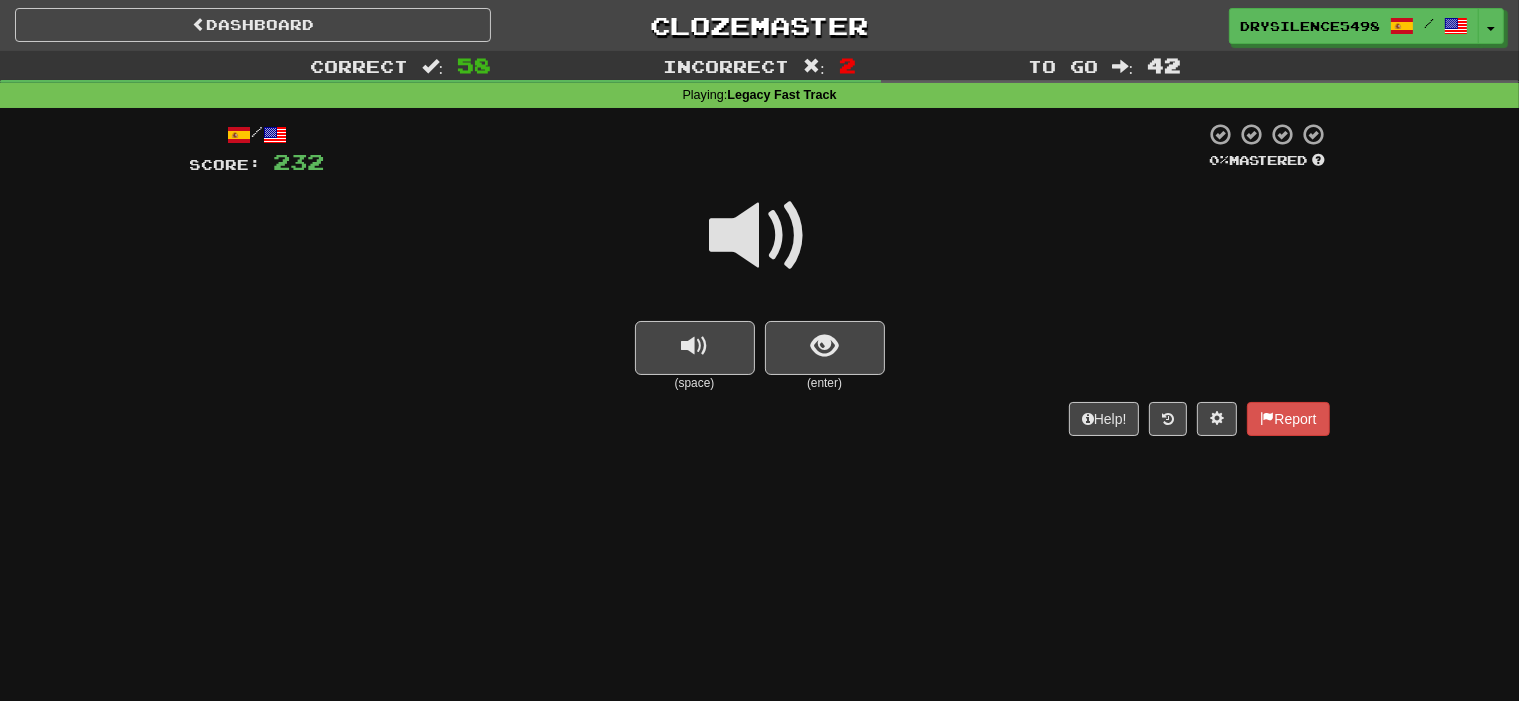 click at bounding box center (825, 348) 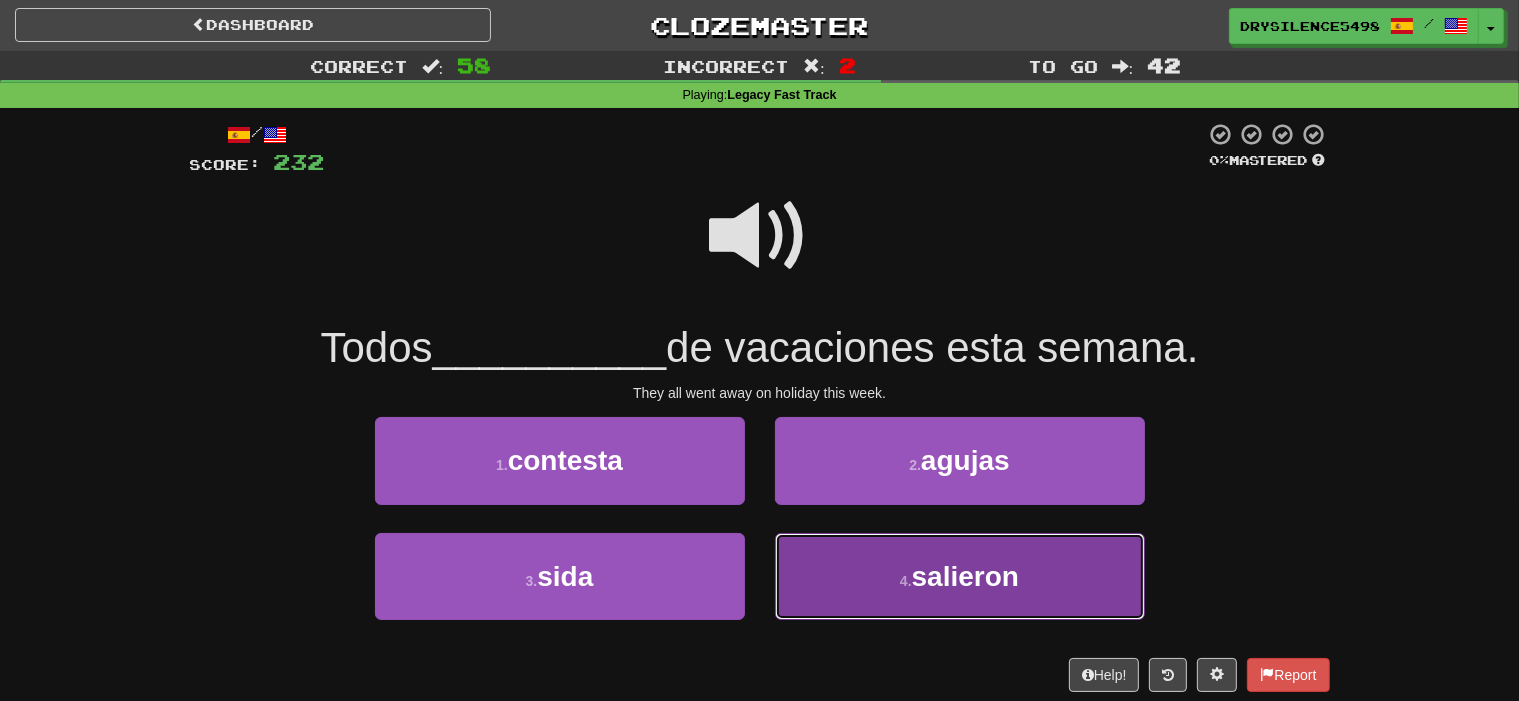 click on "4 .  salieron" at bounding box center (960, 576) 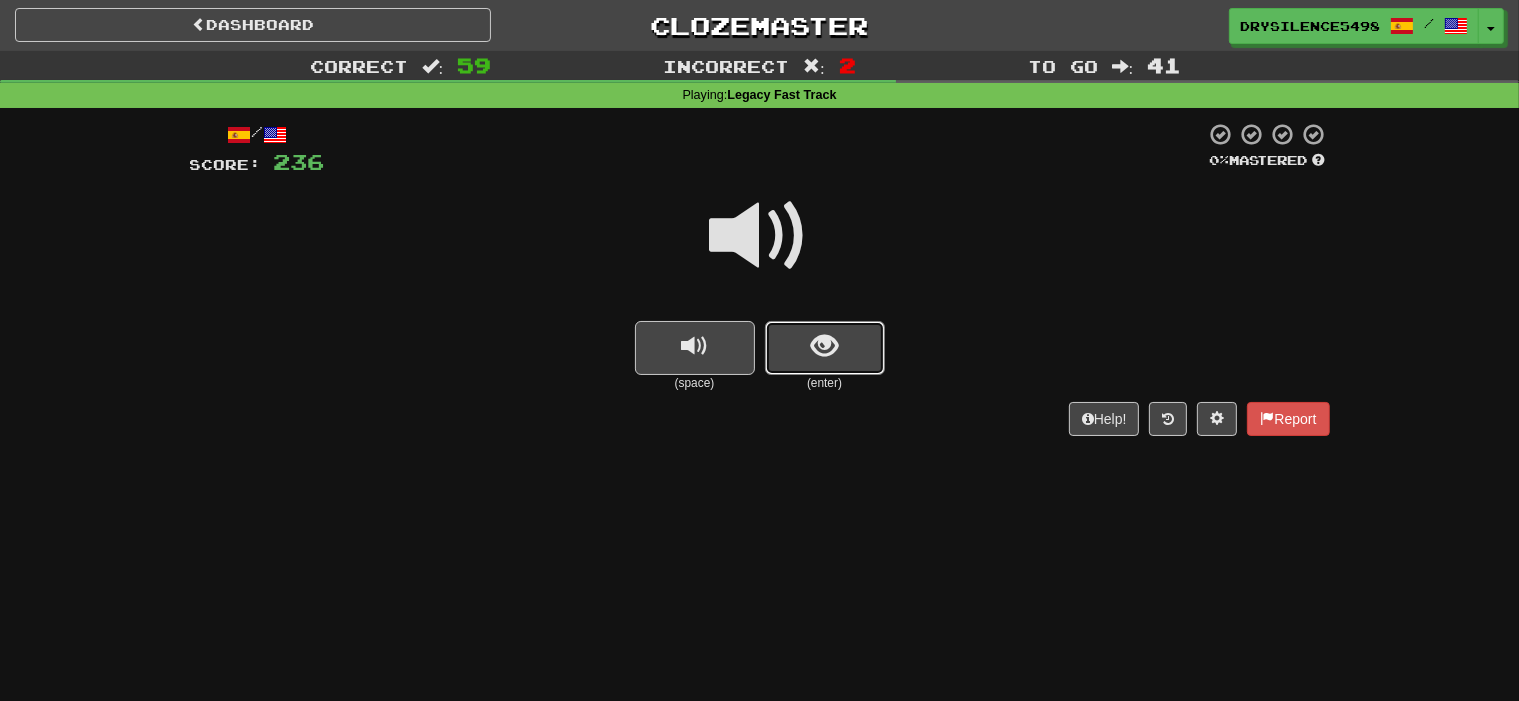 click at bounding box center [825, 348] 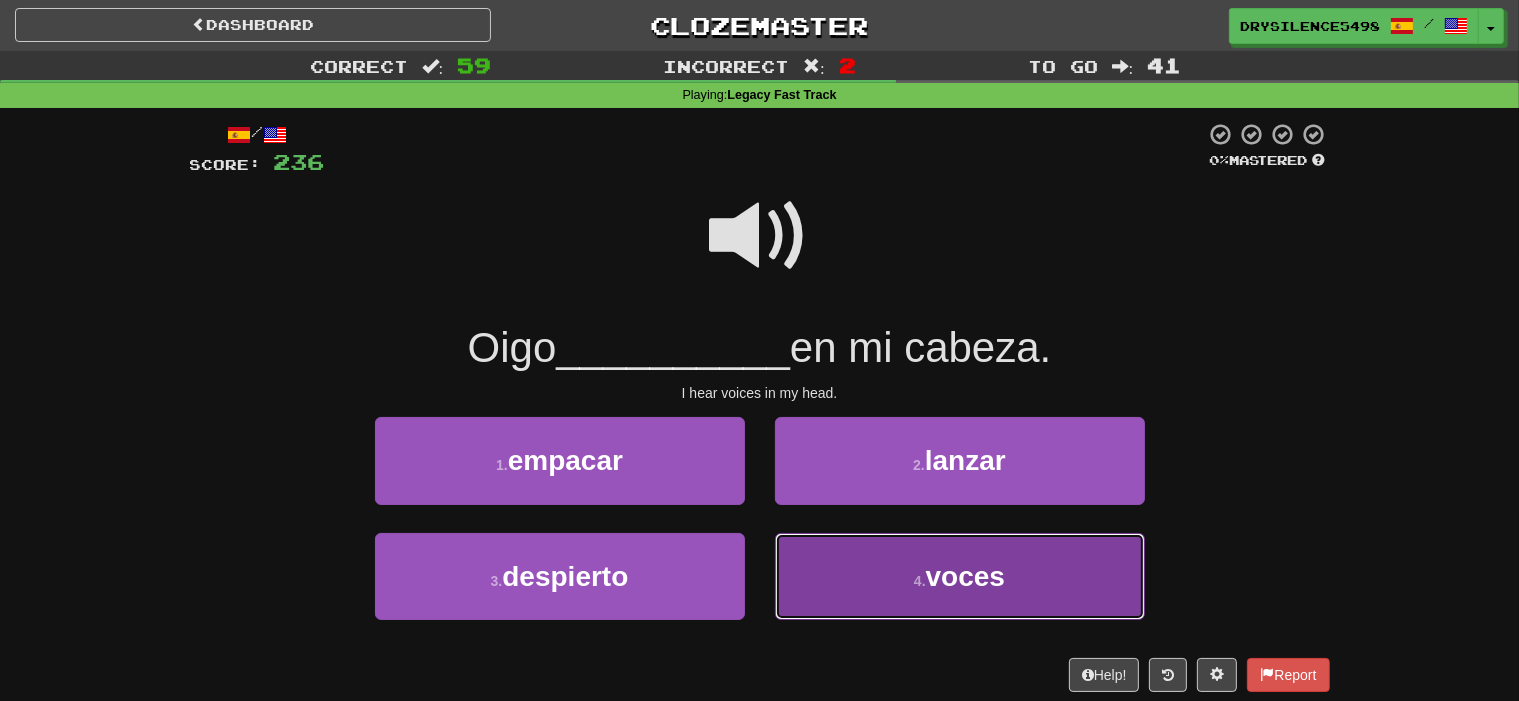 click on "4 .  voces" at bounding box center (960, 576) 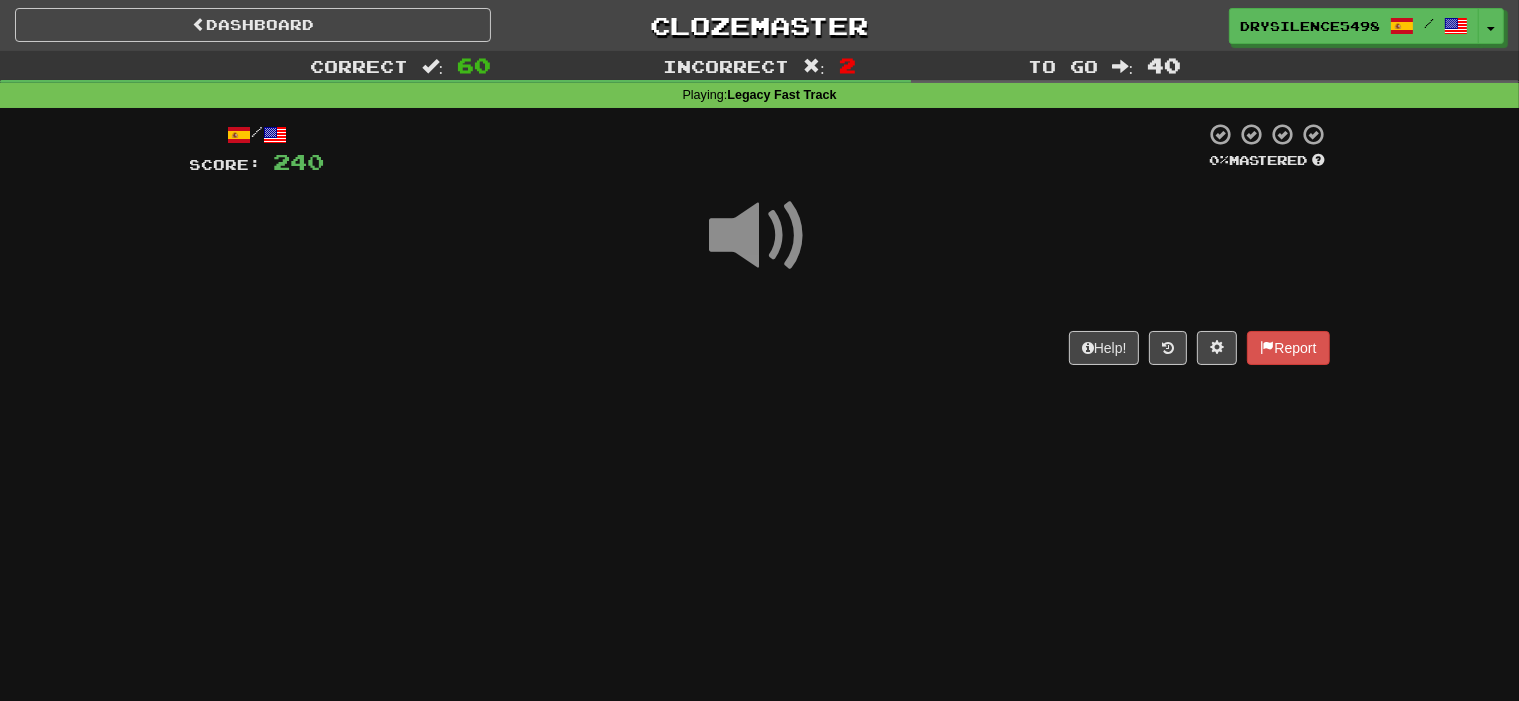 click on "Help!  Report" at bounding box center (760, 348) 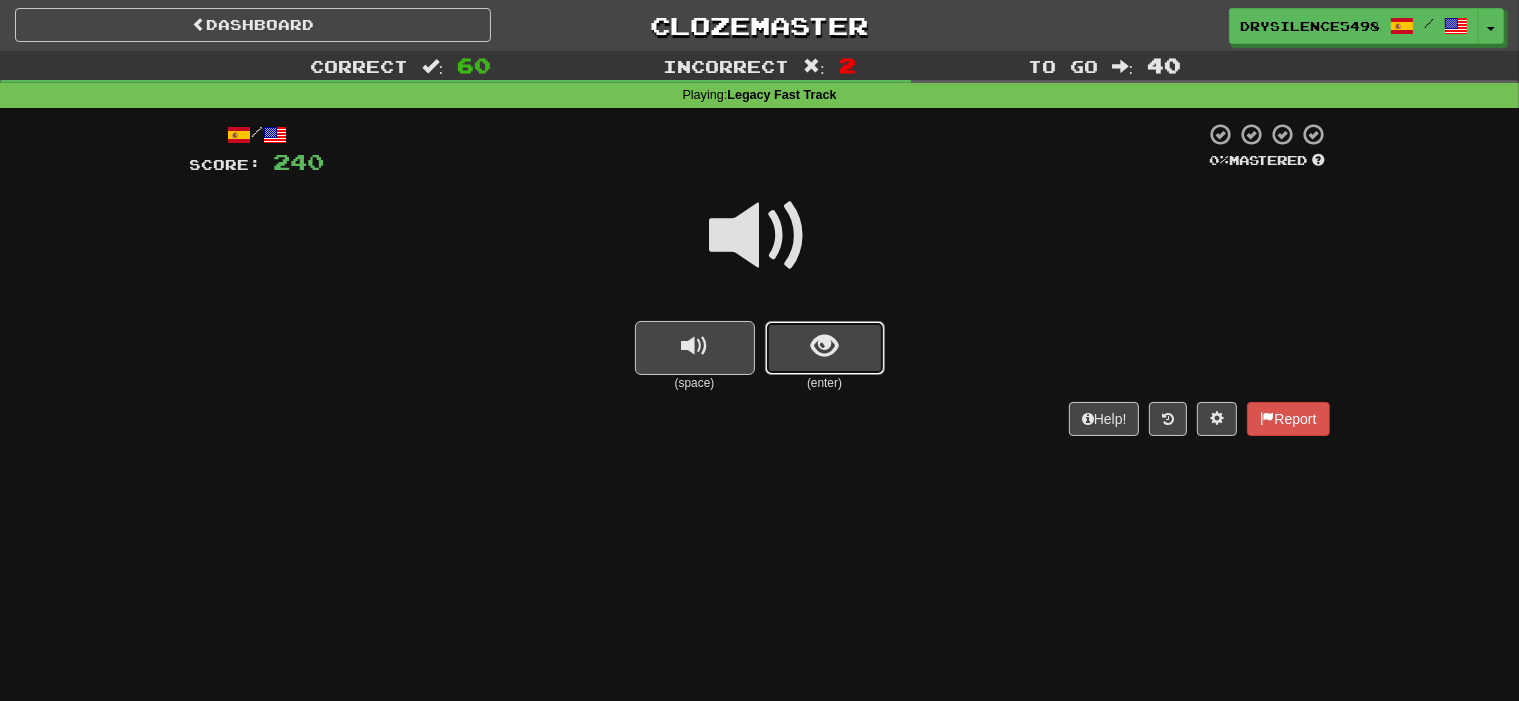 click at bounding box center [824, 346] 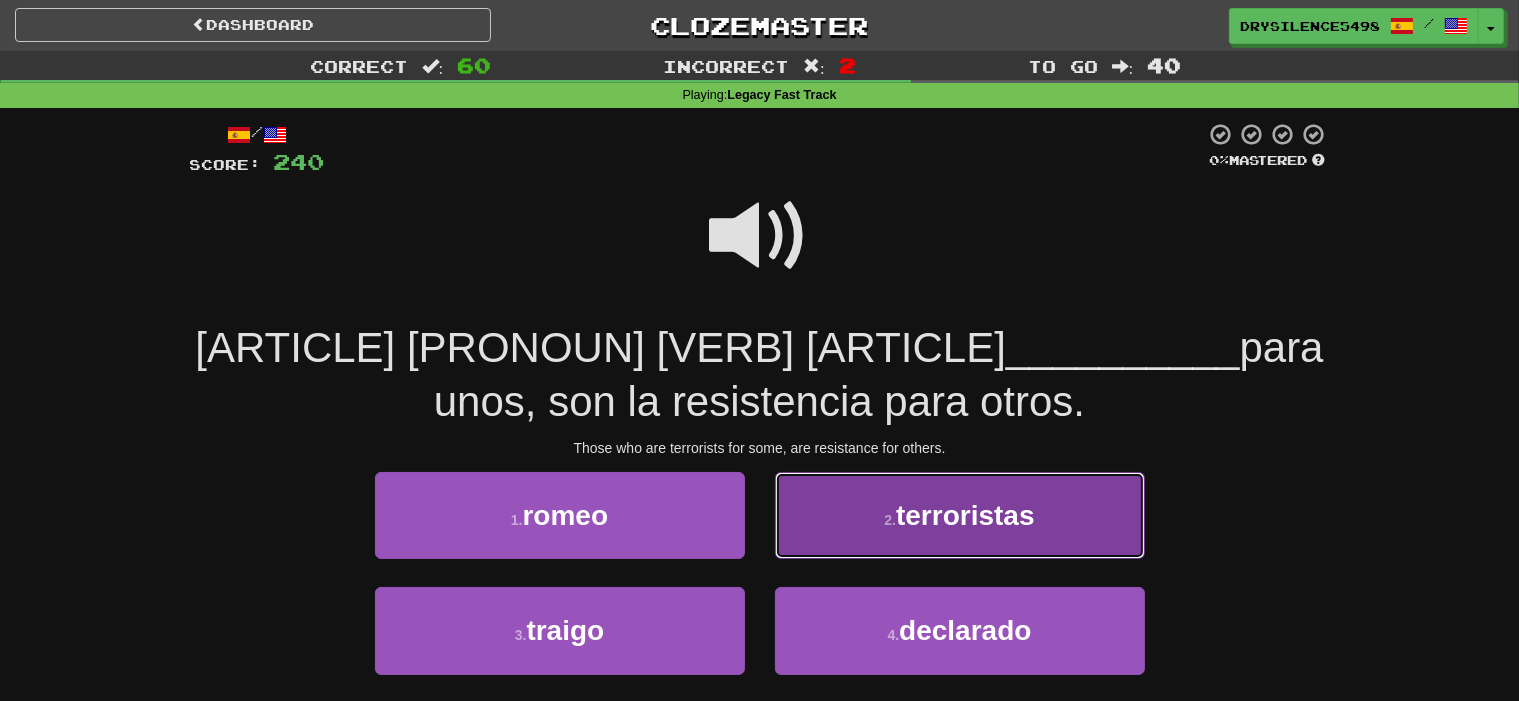 click on "2 .  terroristas" at bounding box center (960, 515) 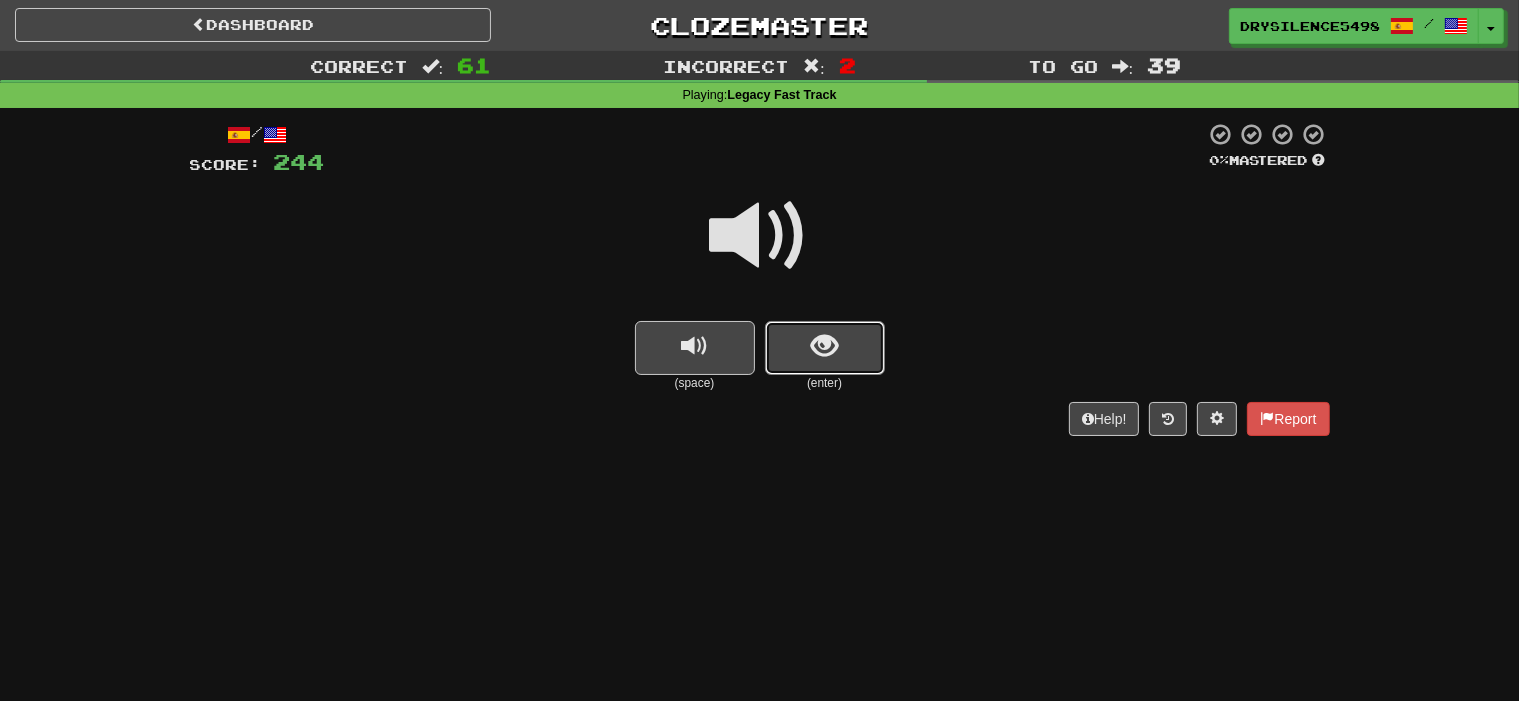 click at bounding box center (825, 348) 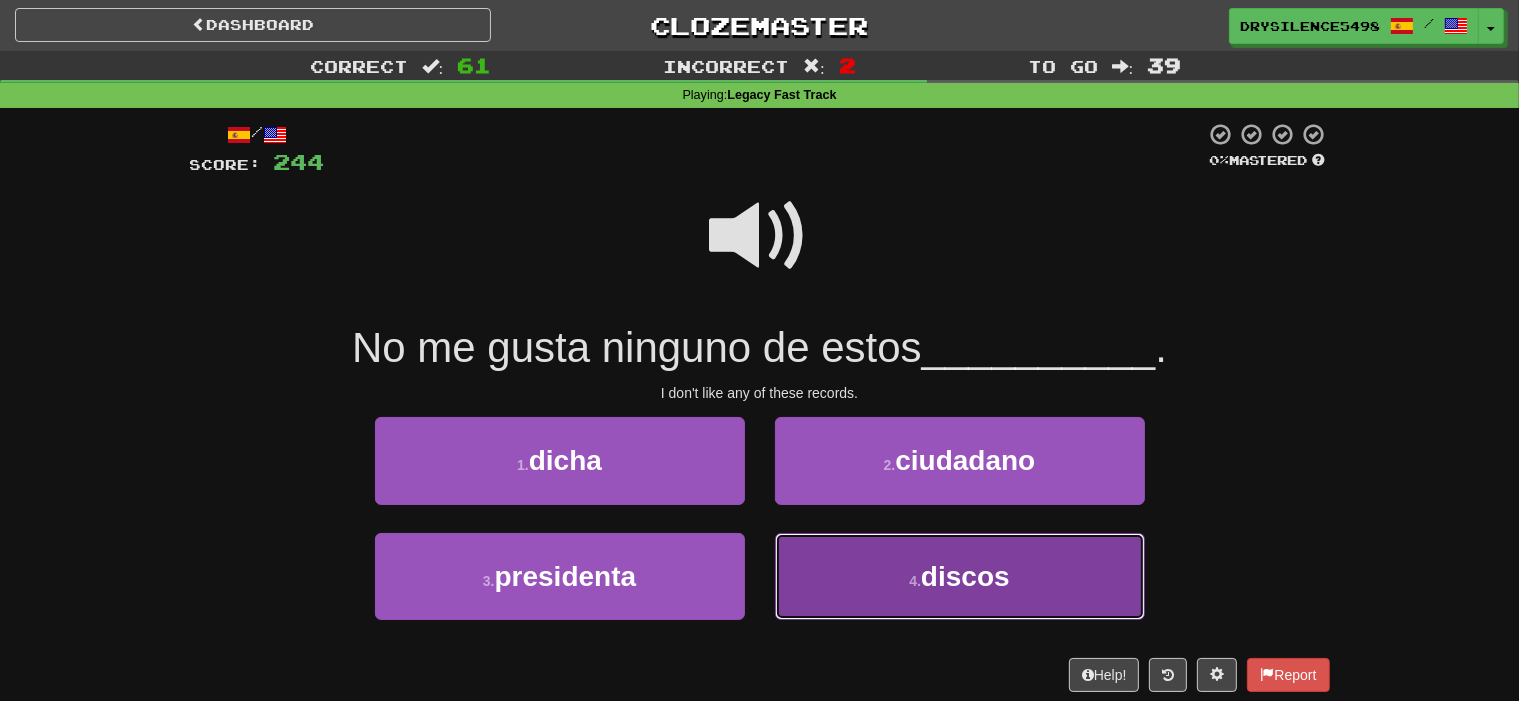 click on "4 .  discos" at bounding box center (960, 576) 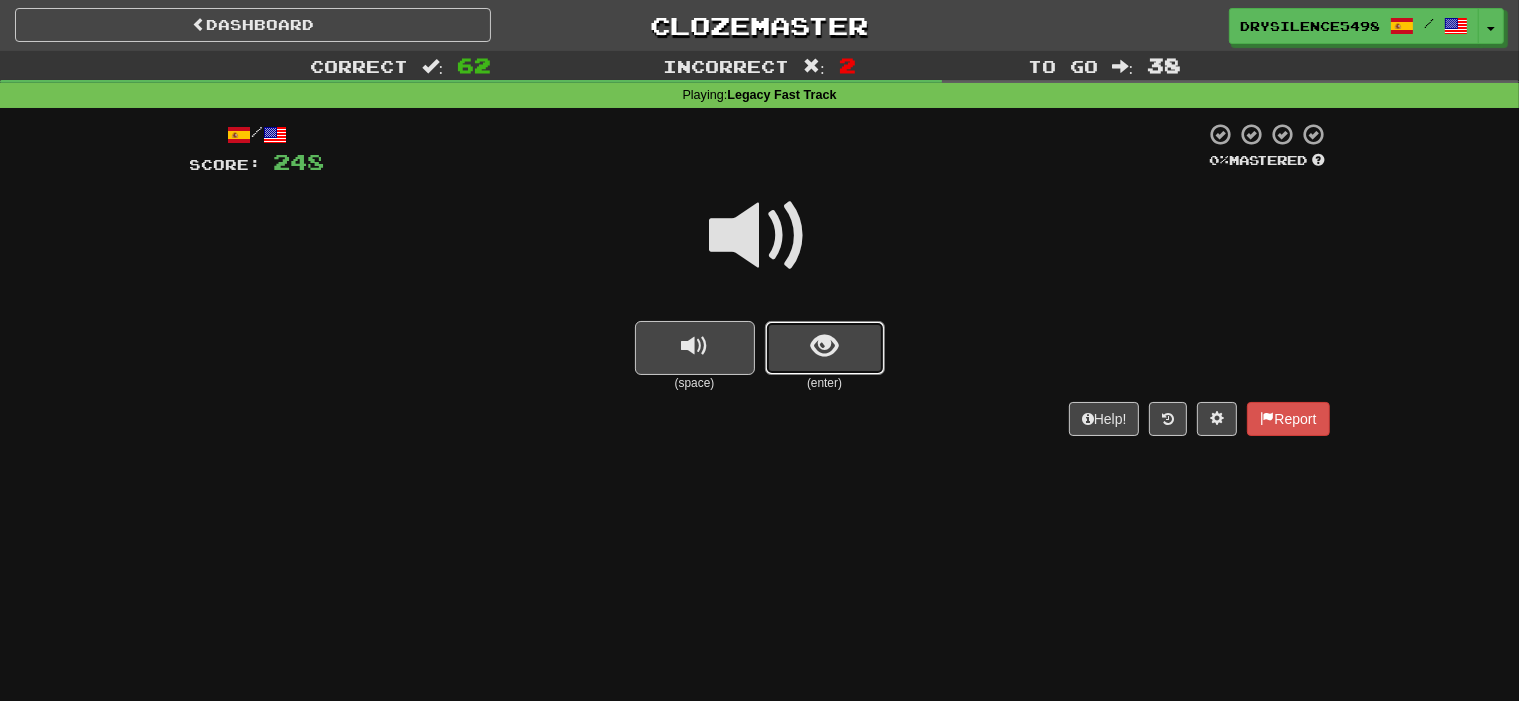 click at bounding box center (825, 348) 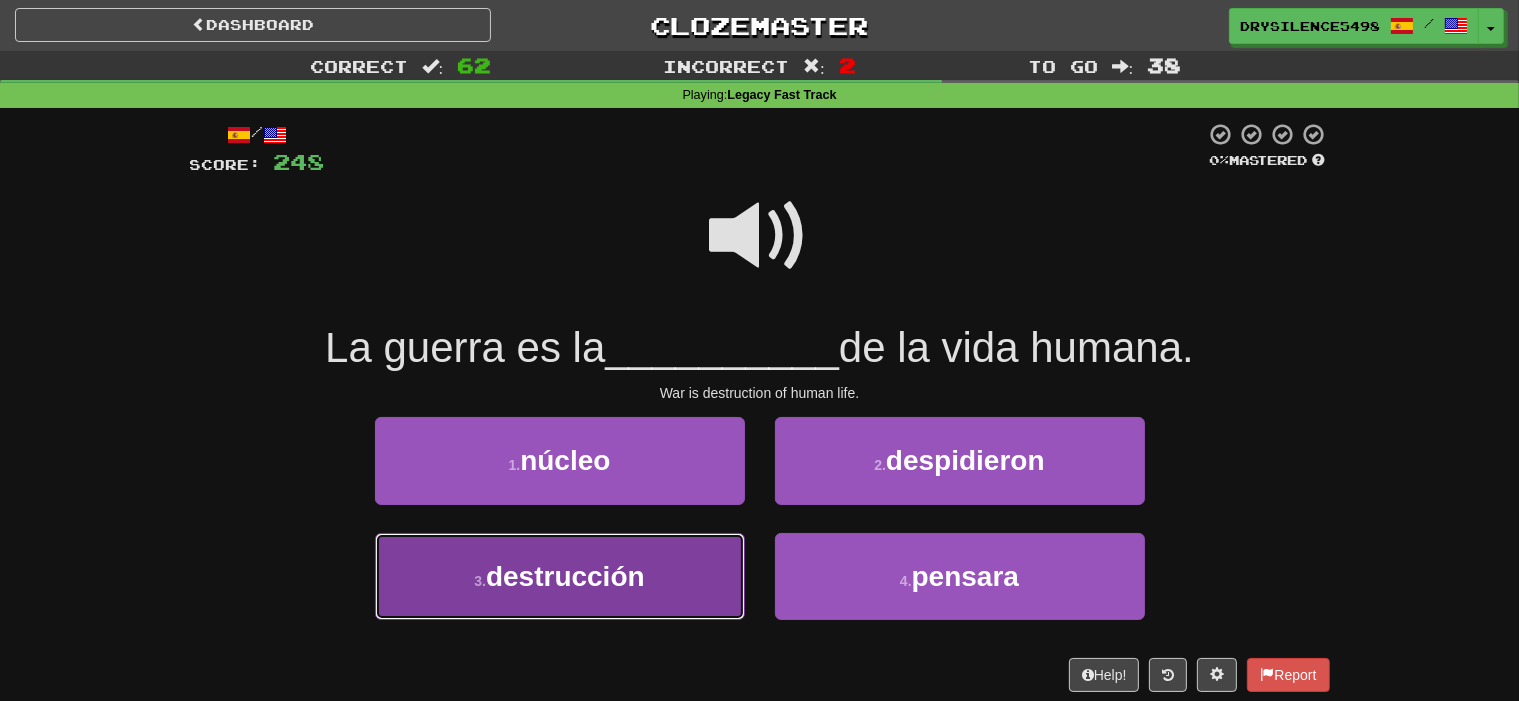 click on "3 .  destrucción" at bounding box center [560, 576] 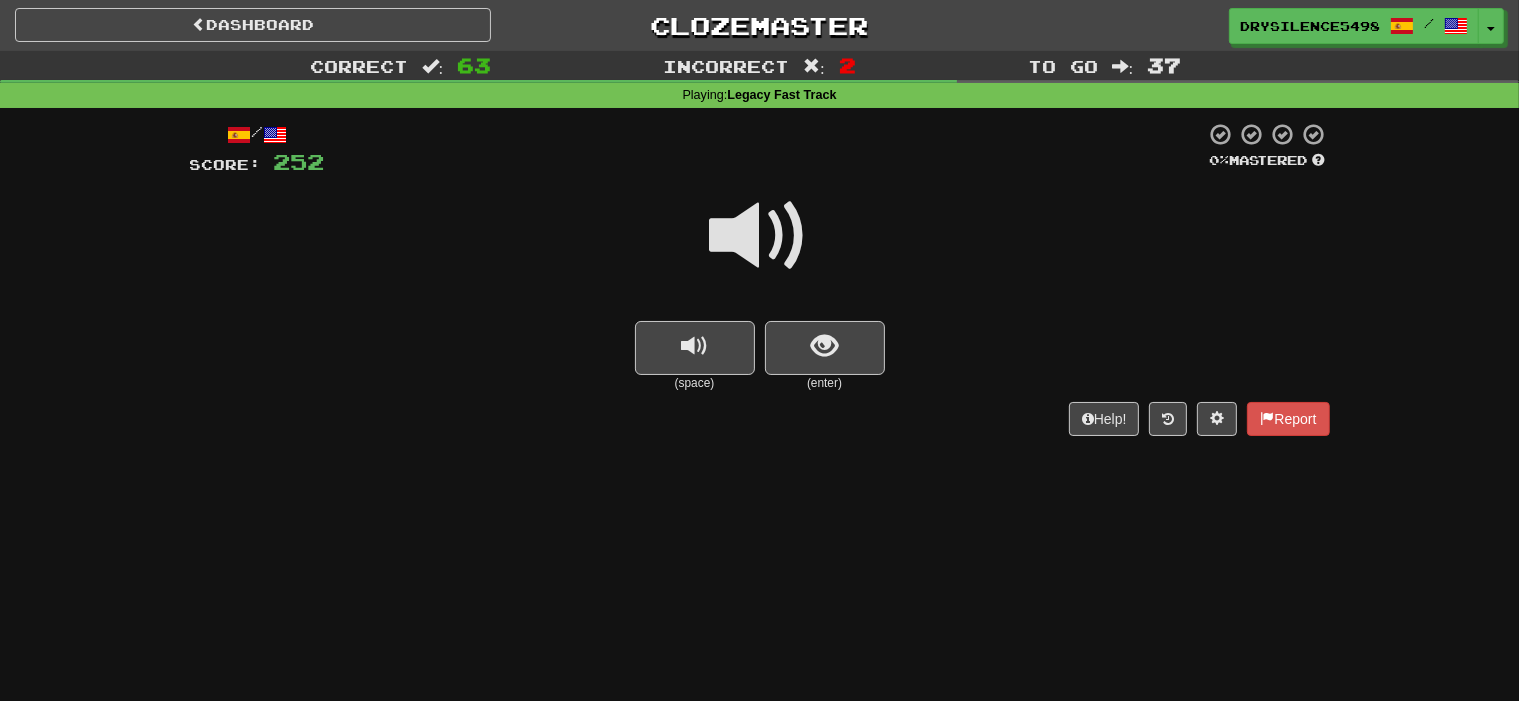 click at bounding box center (824, 346) 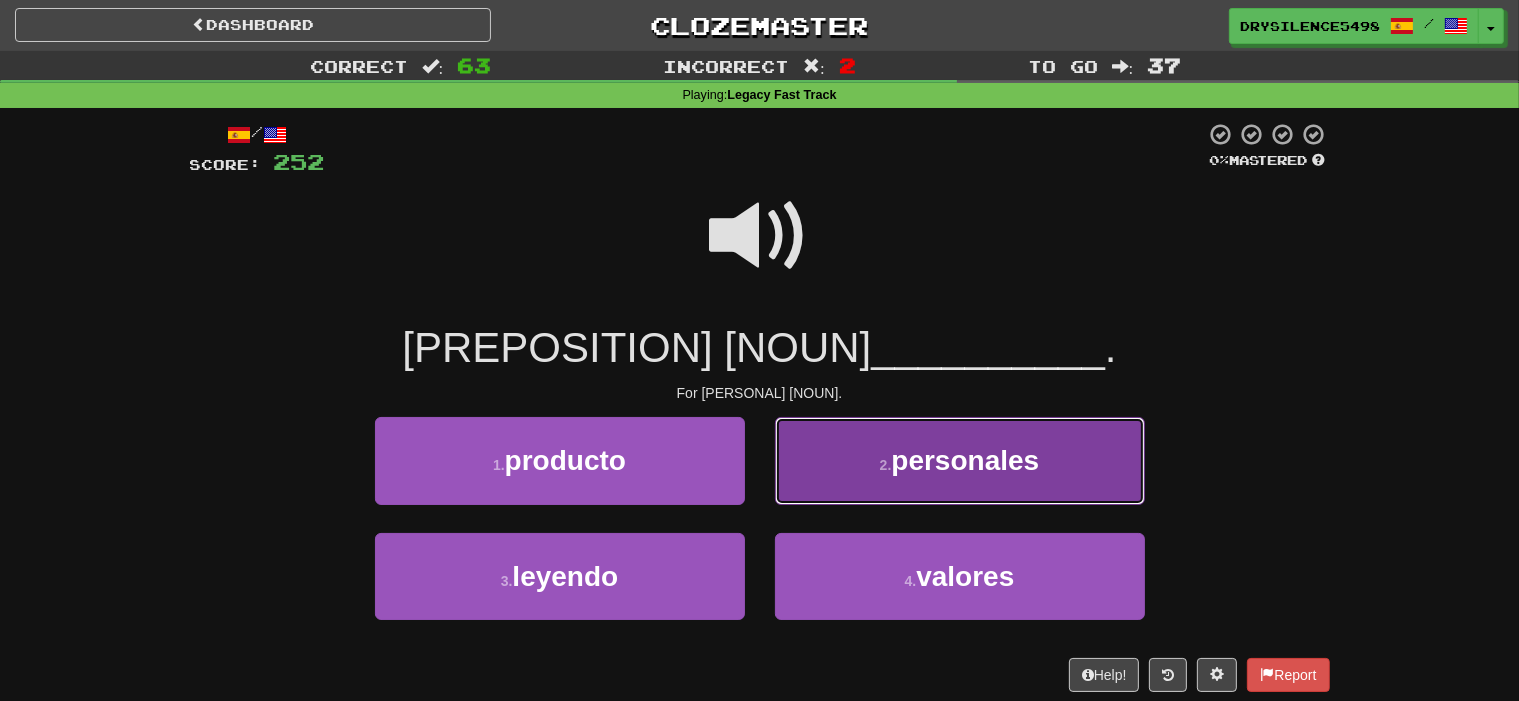 click on "2 .  personales" at bounding box center [960, 460] 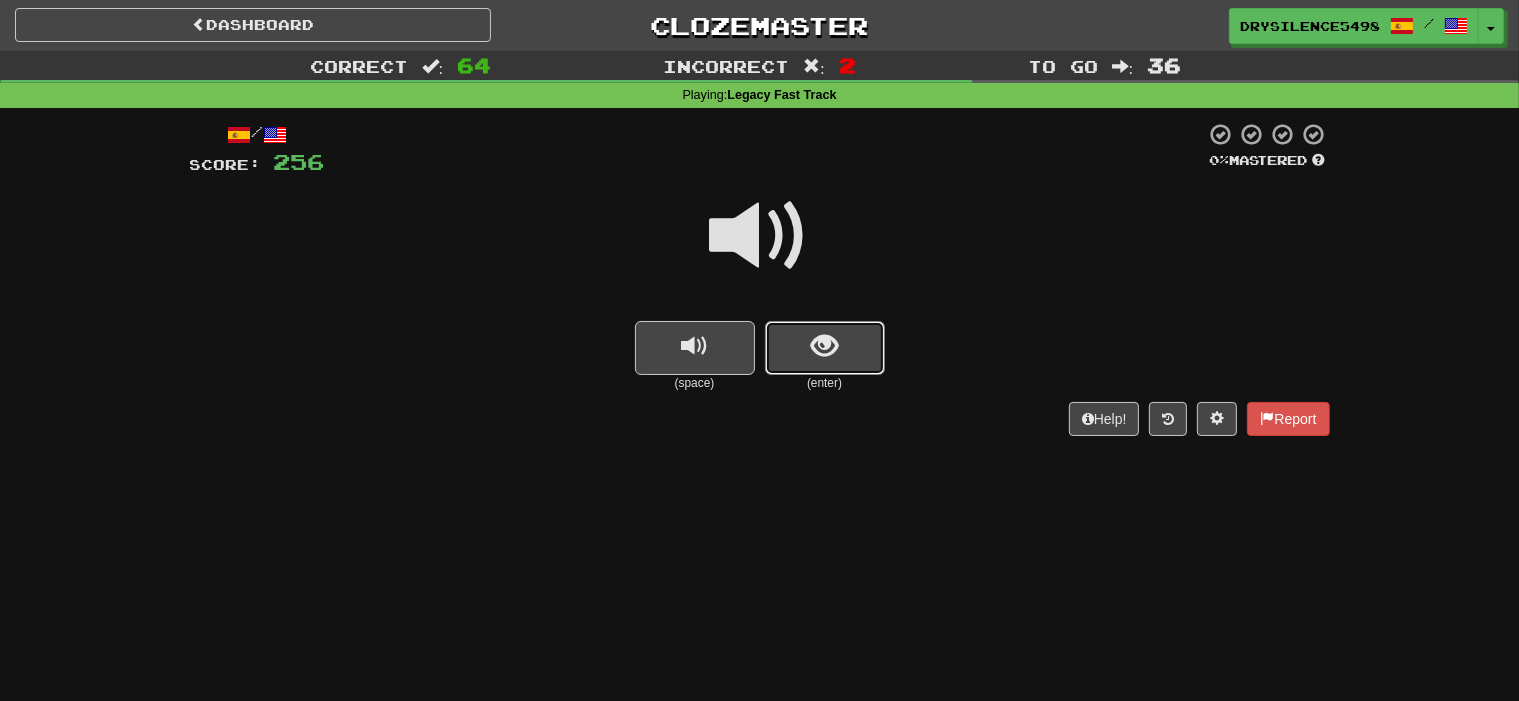 click at bounding box center [824, 346] 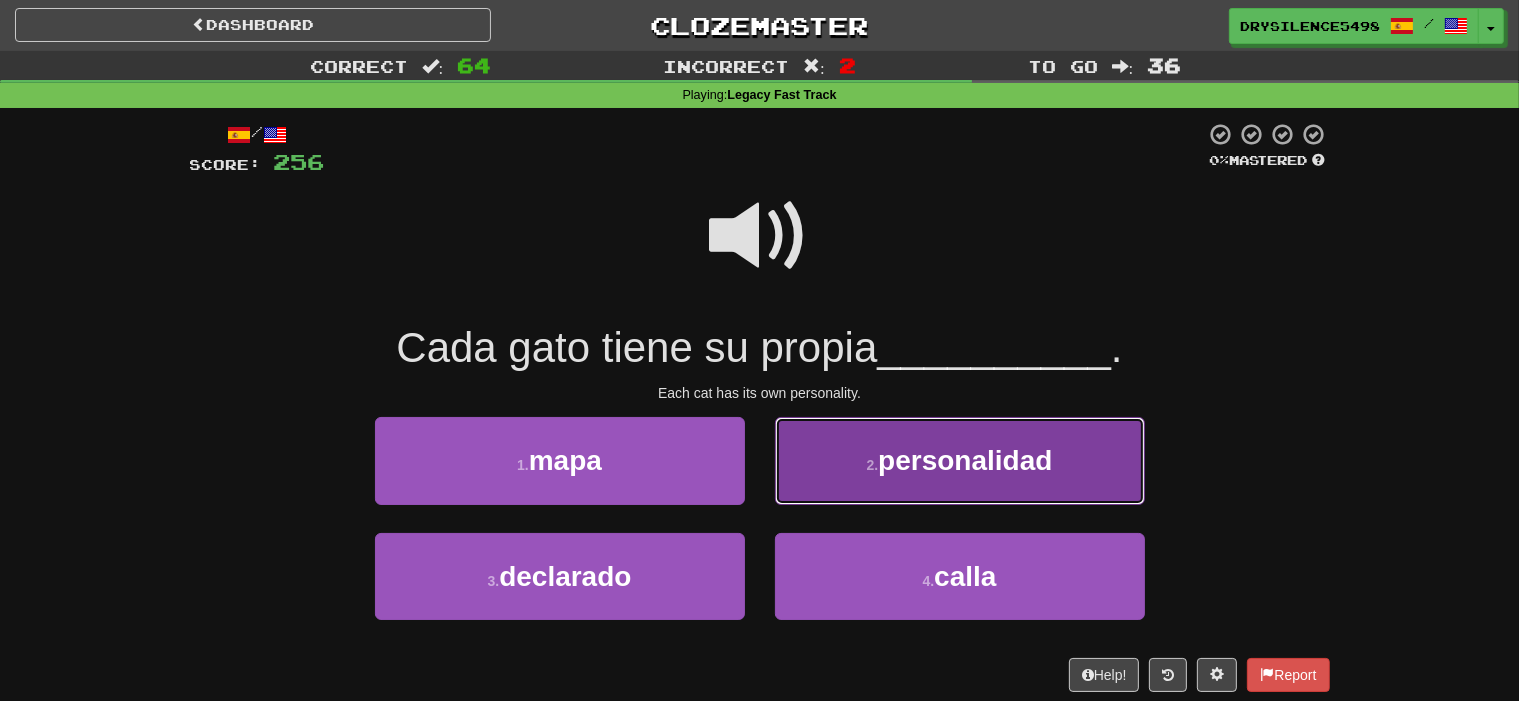 click on "2 .  personalidad" at bounding box center [960, 460] 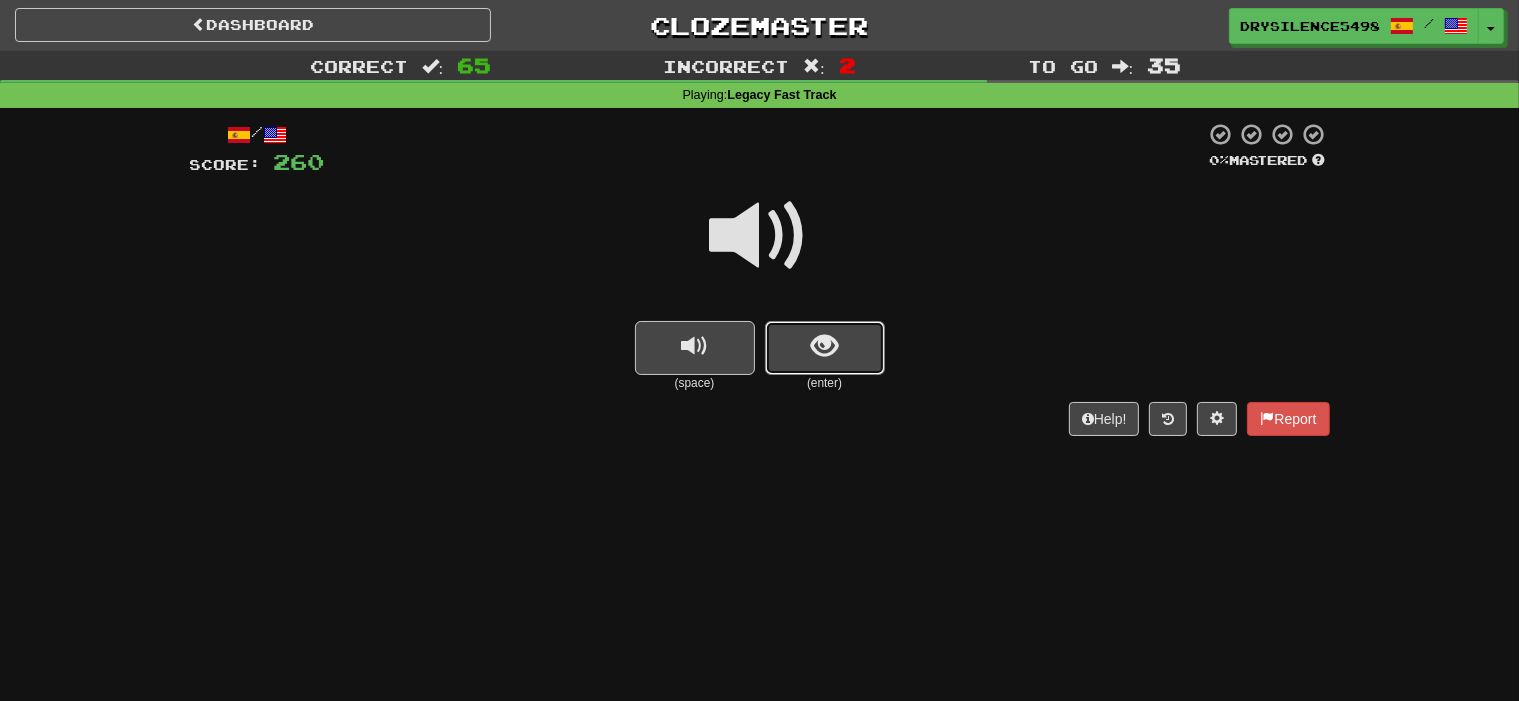 click at bounding box center (825, 348) 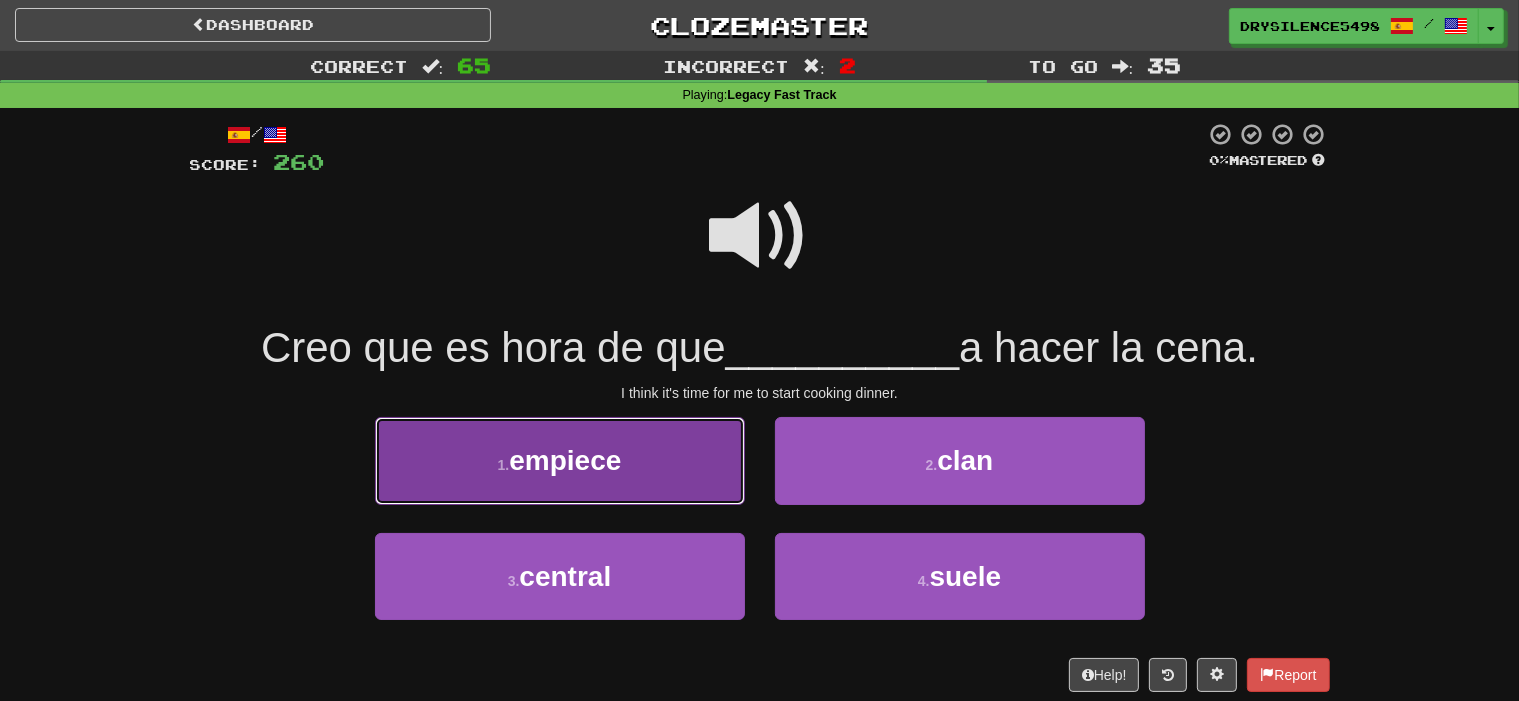 click on "1 .  empiece" at bounding box center [560, 460] 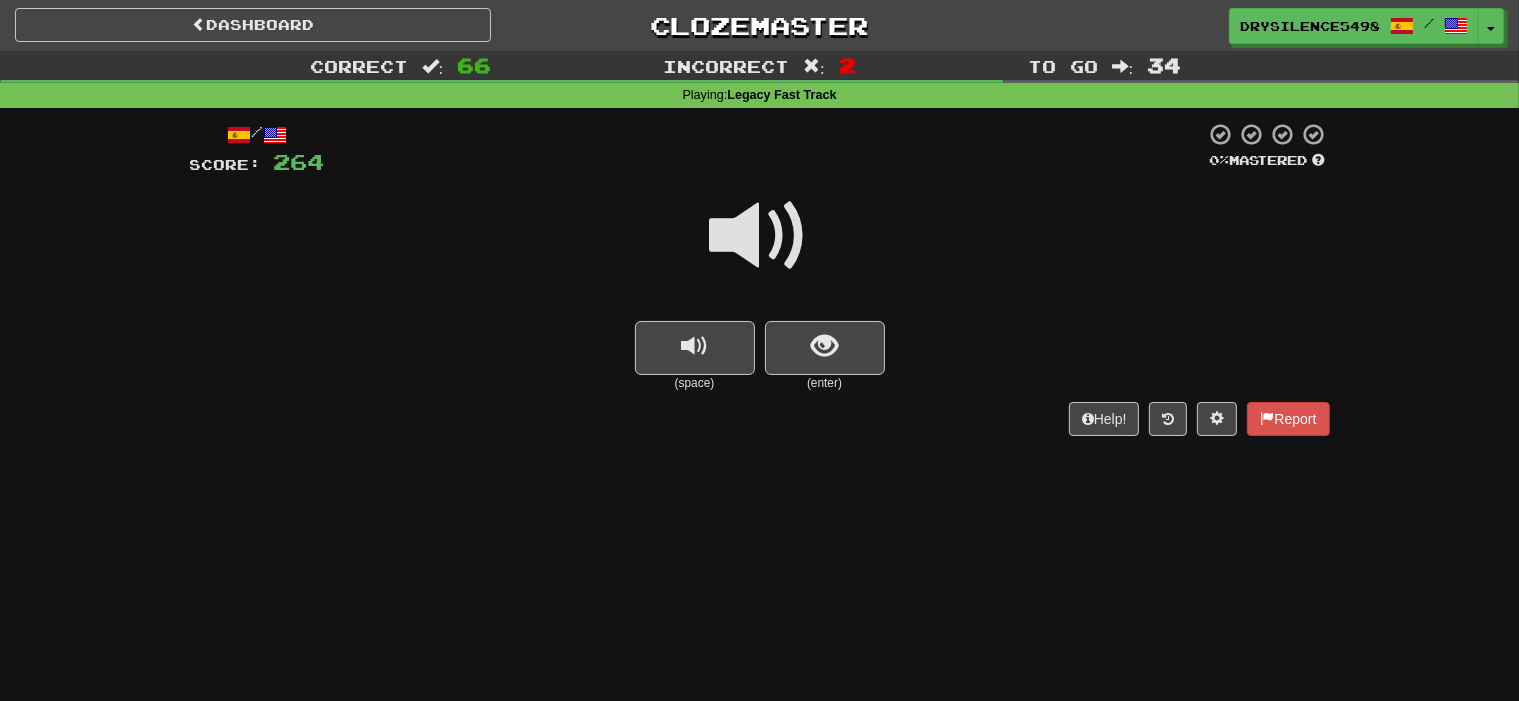 click at bounding box center [825, 348] 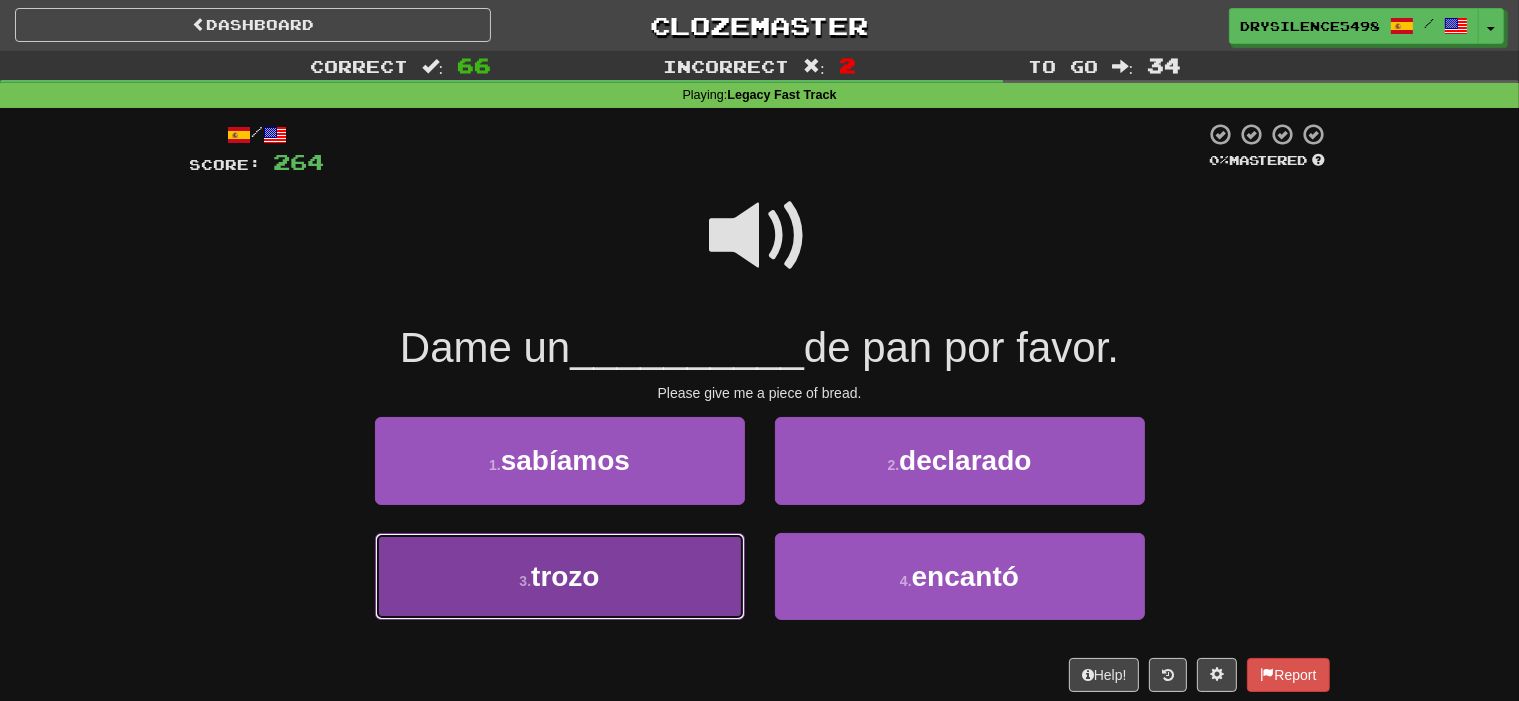 click on "3 .  trozo" at bounding box center [560, 576] 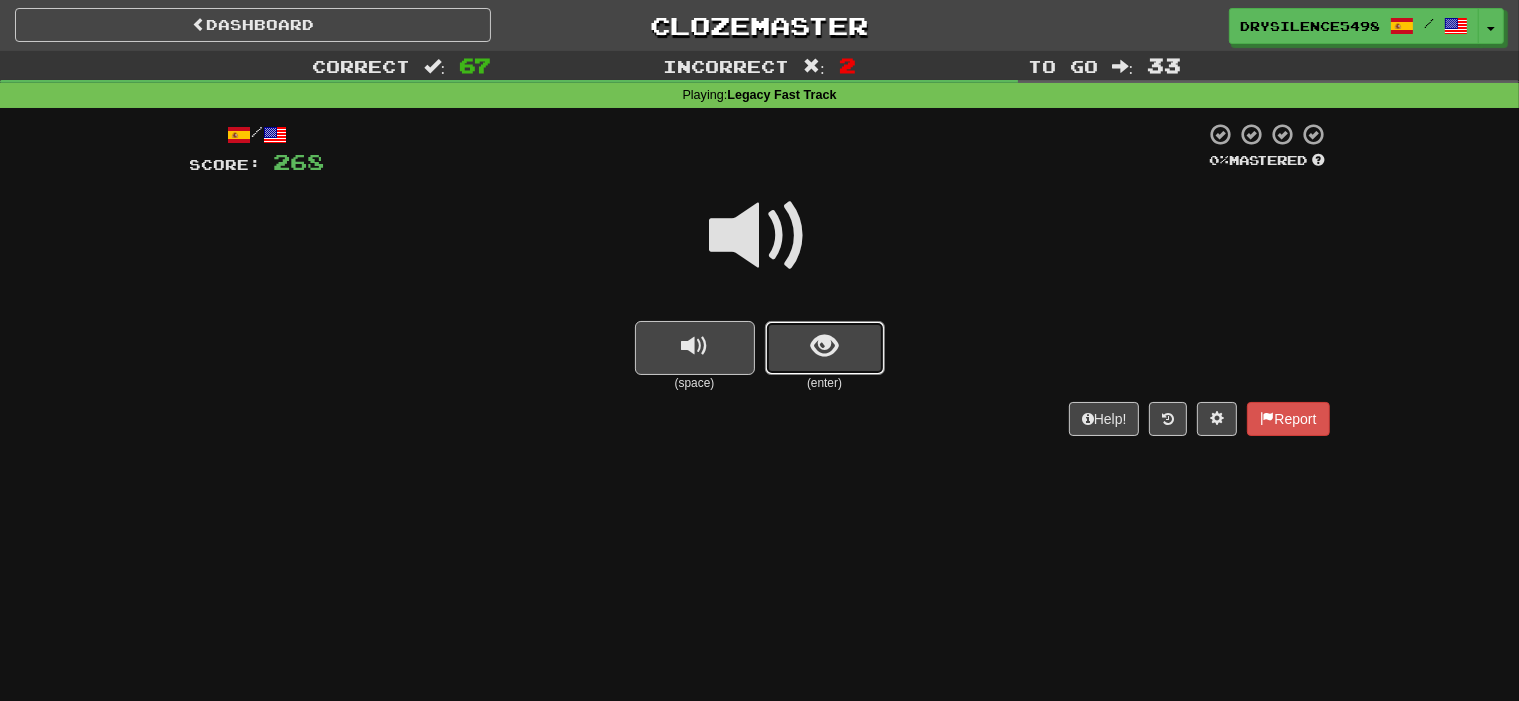 click at bounding box center [824, 346] 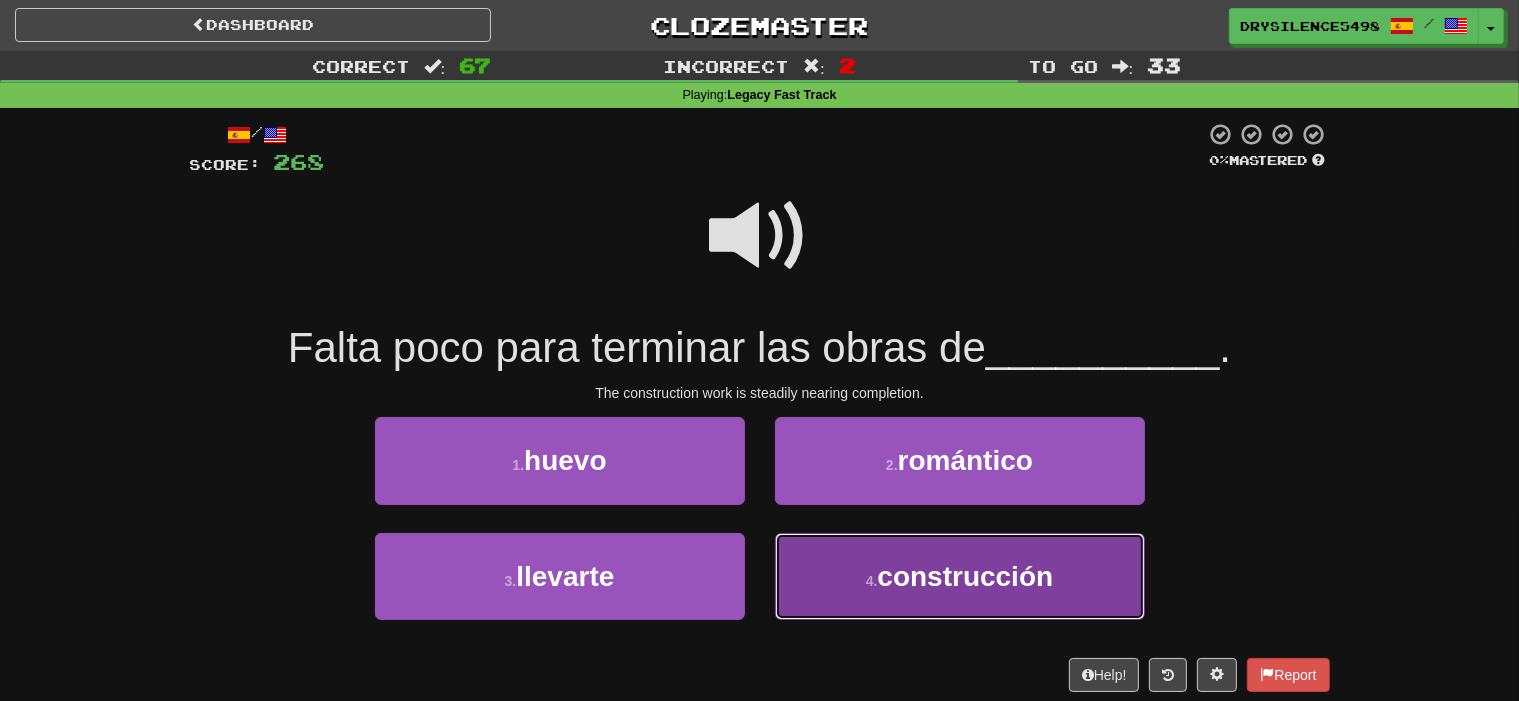 click on "4 .  construcción" at bounding box center [960, 576] 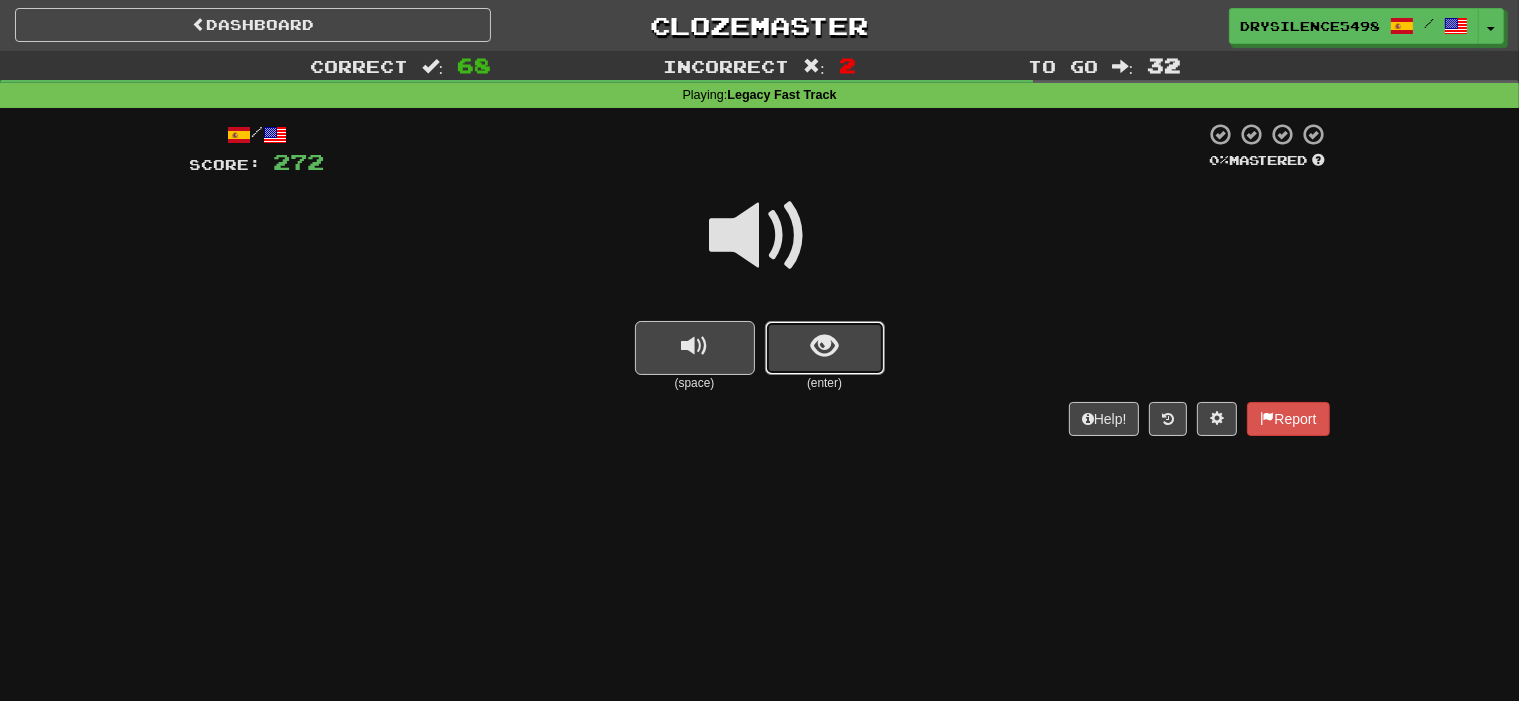 click at bounding box center [824, 346] 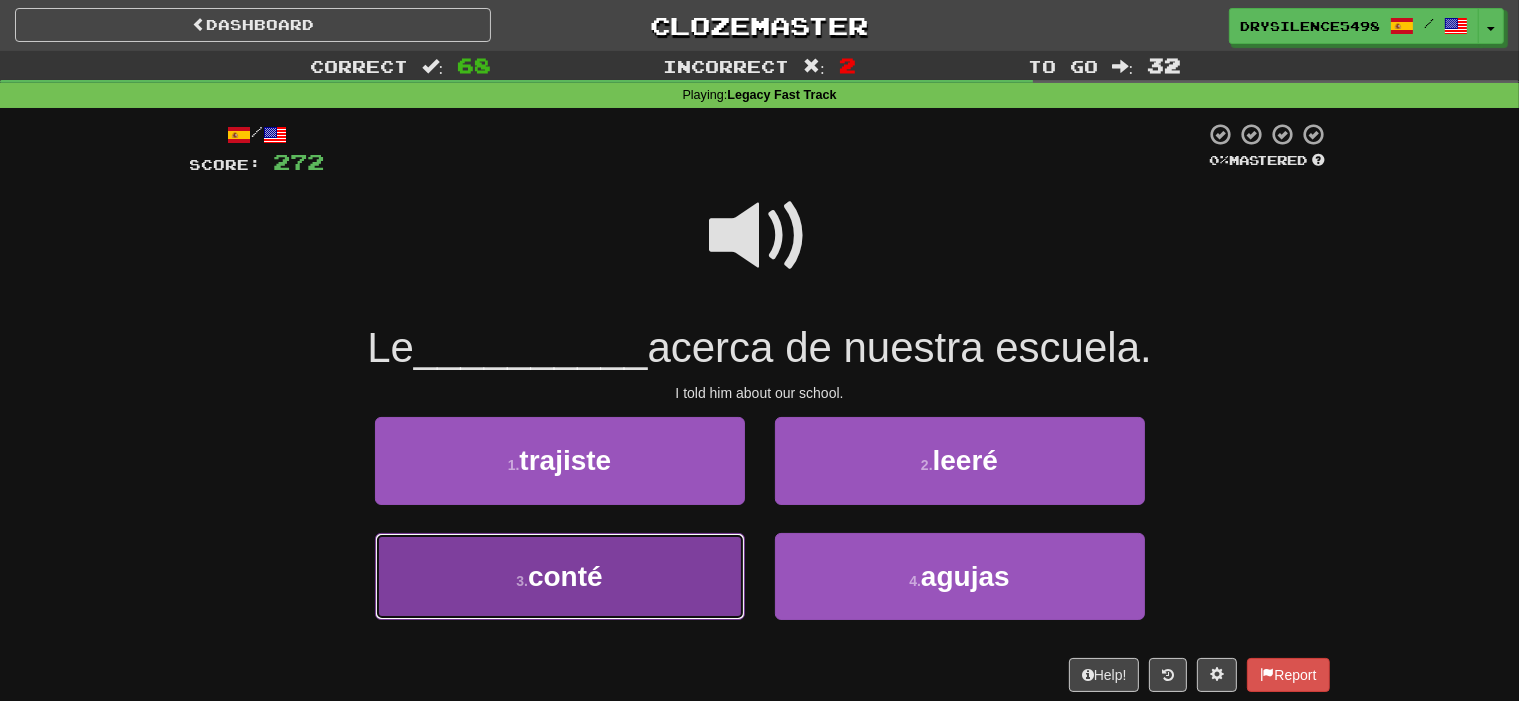 click on "3 .  conté" at bounding box center [560, 576] 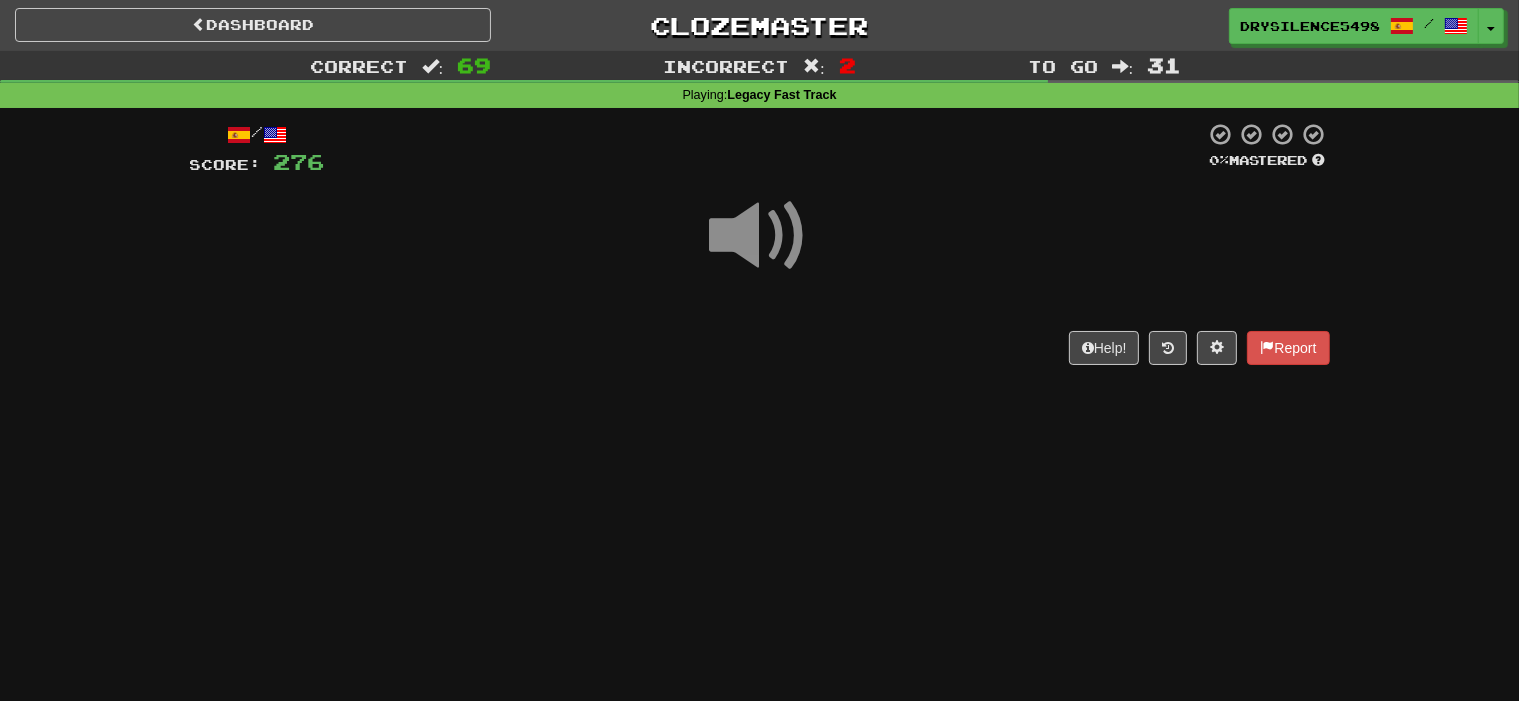 click on "Help!  Report" at bounding box center [760, 348] 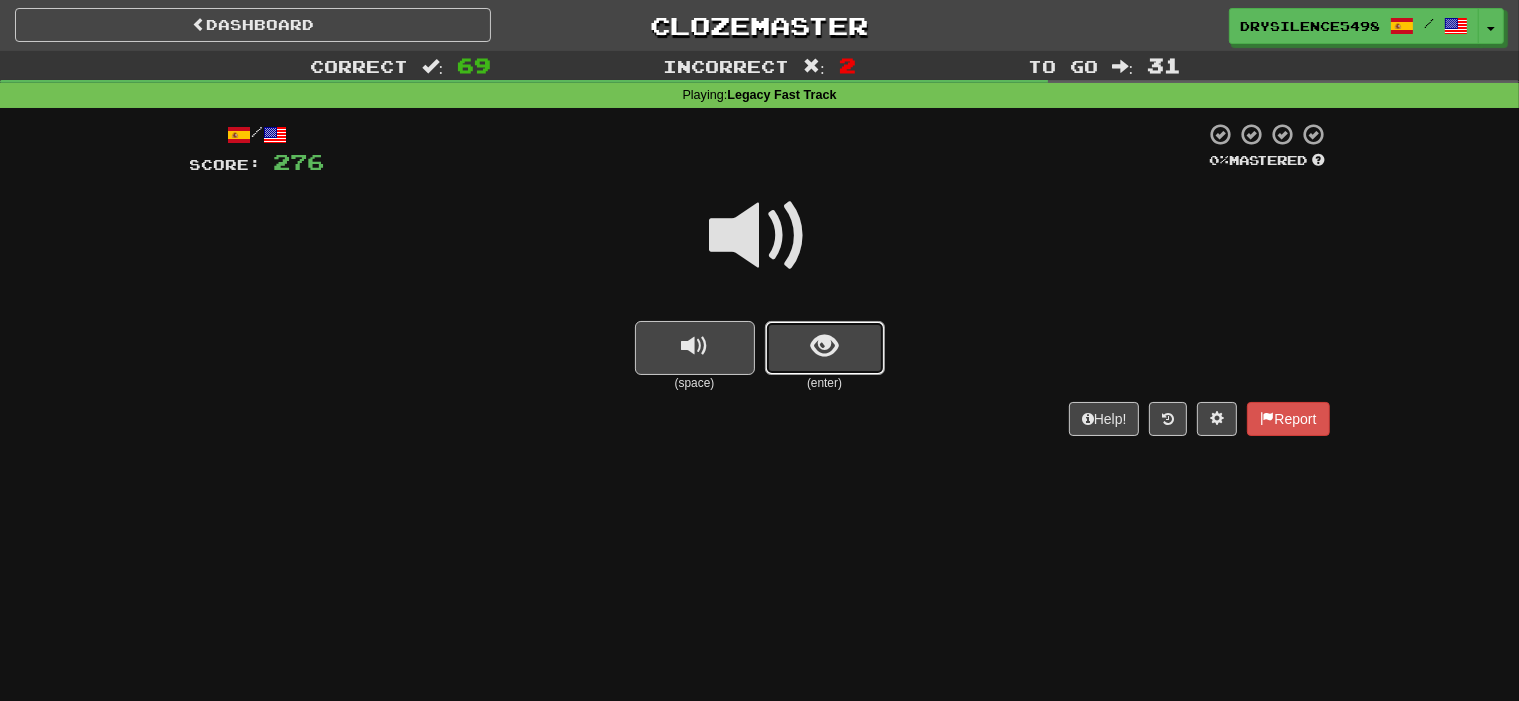 click at bounding box center (825, 348) 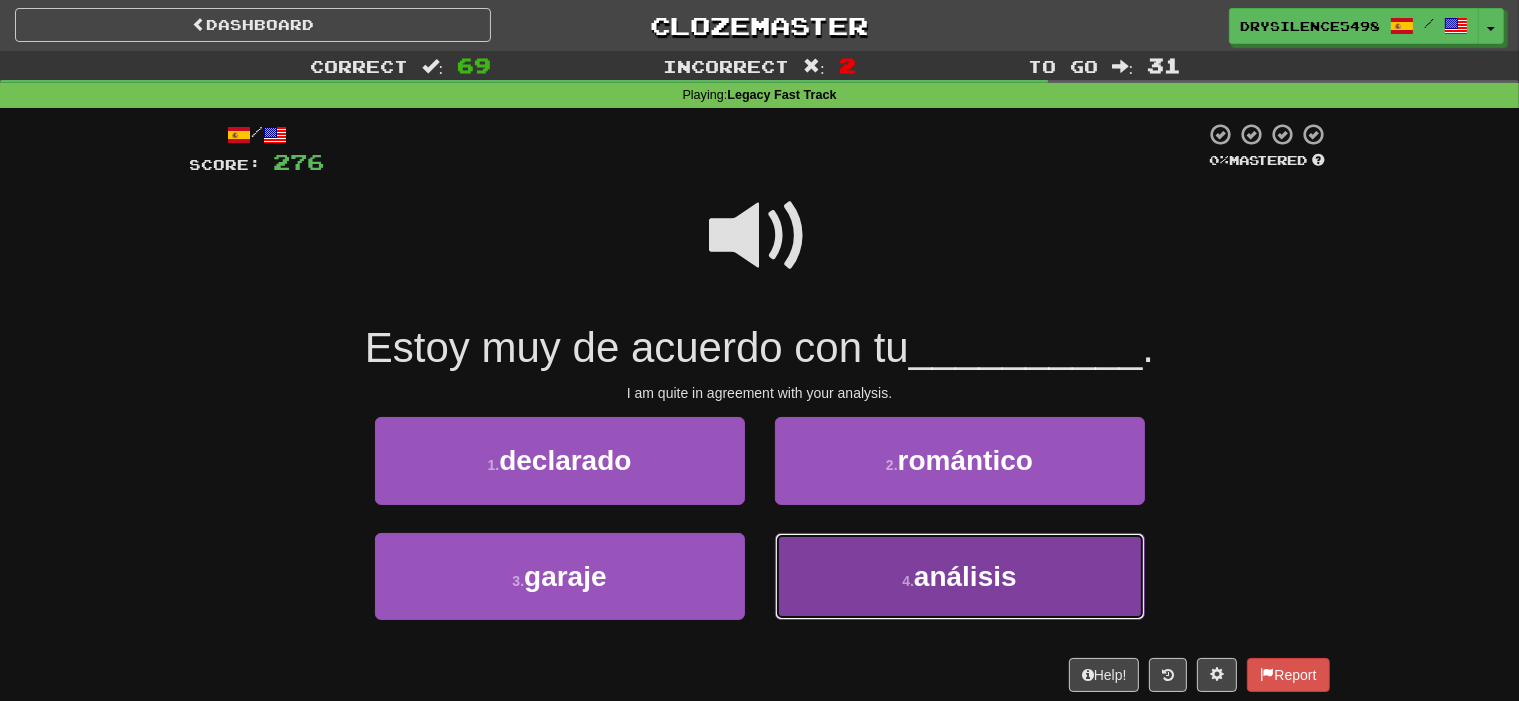click on "4 .  análisis" at bounding box center [960, 576] 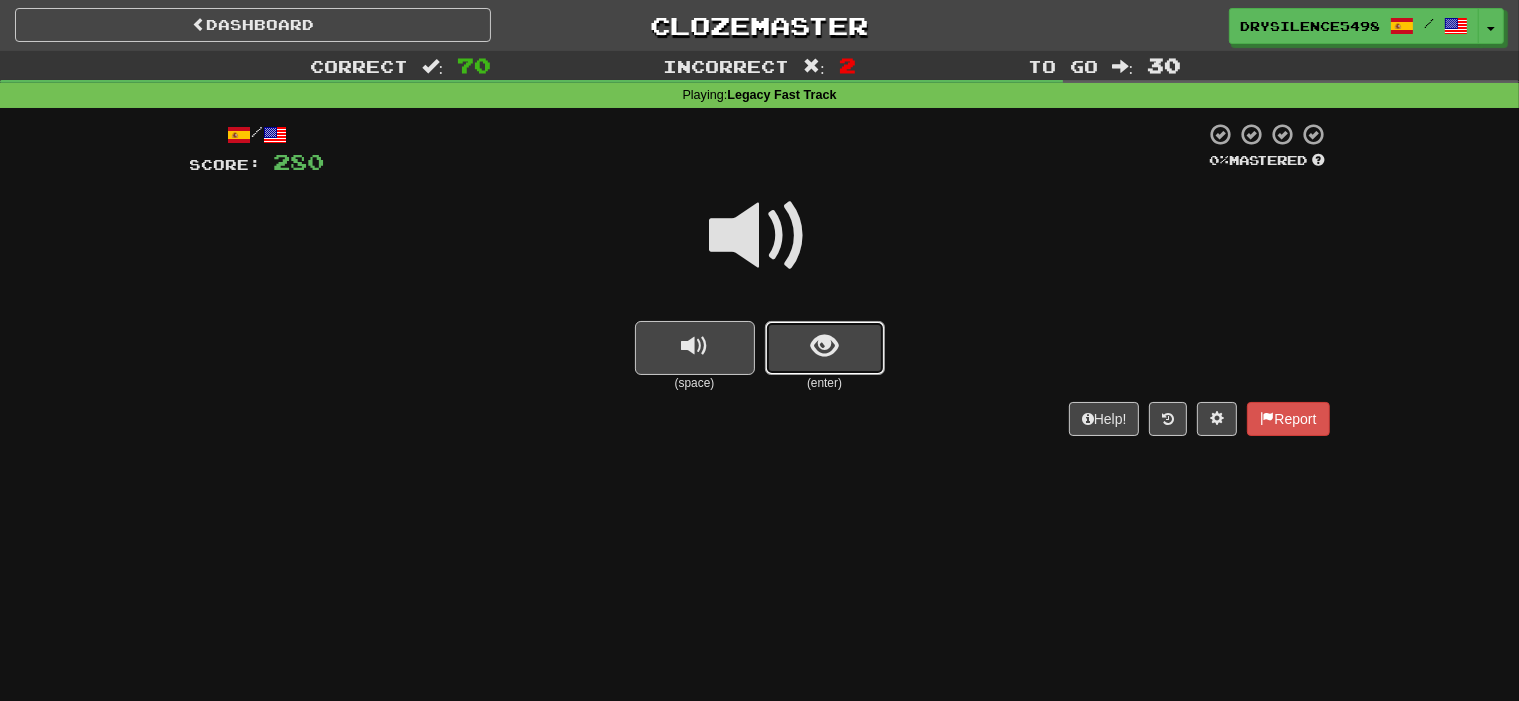 click at bounding box center [825, 348] 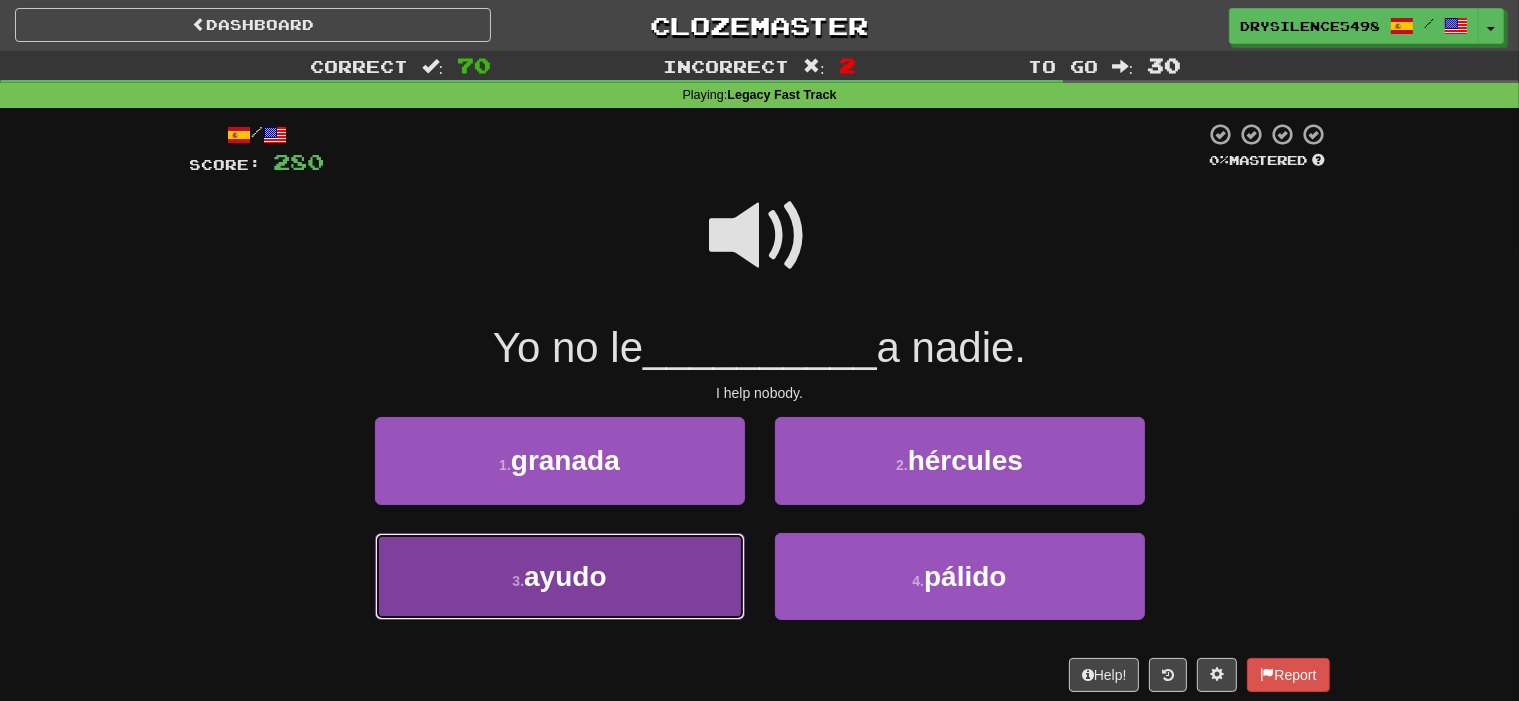 click on "3 .  ayudo" at bounding box center (560, 576) 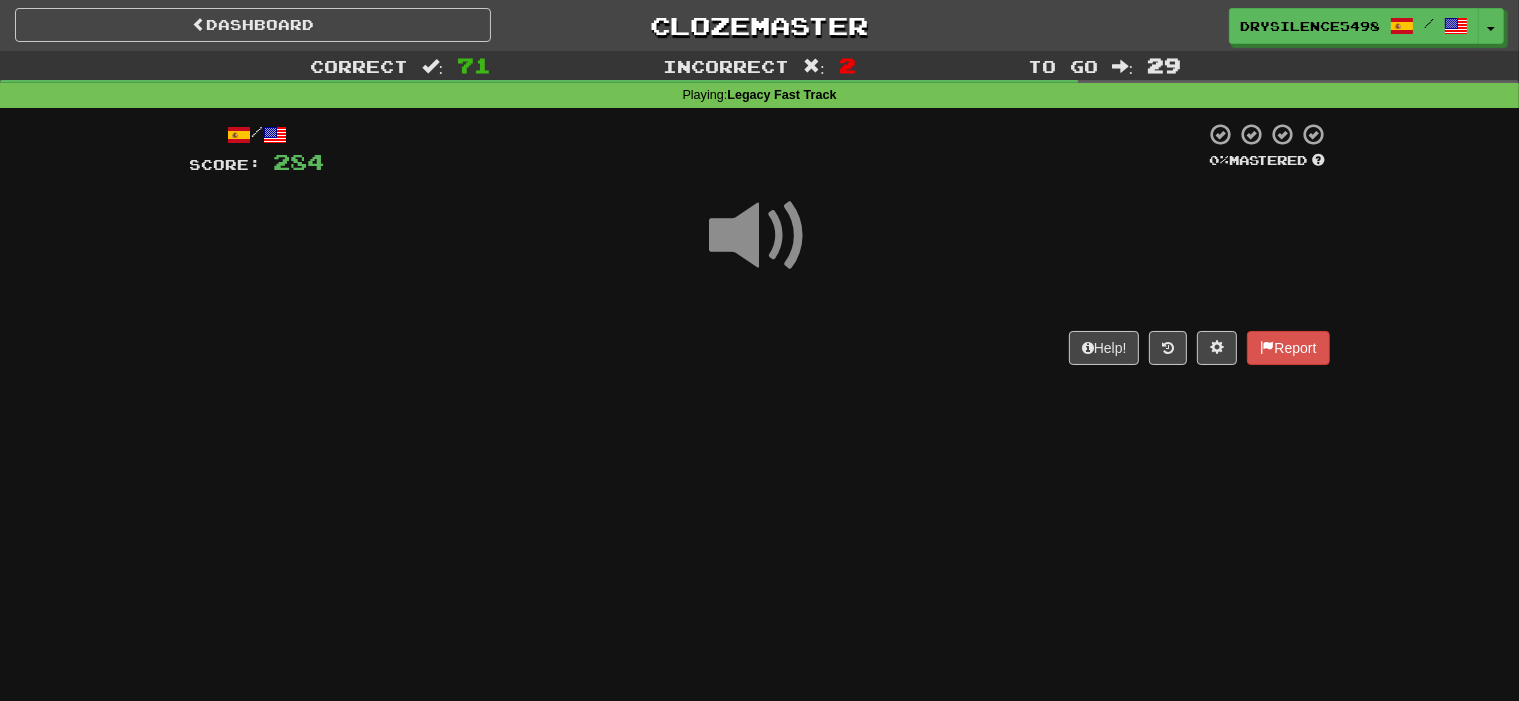 drag, startPoint x: 839, startPoint y: 370, endPoint x: 856, endPoint y: 348, distance: 27.802877 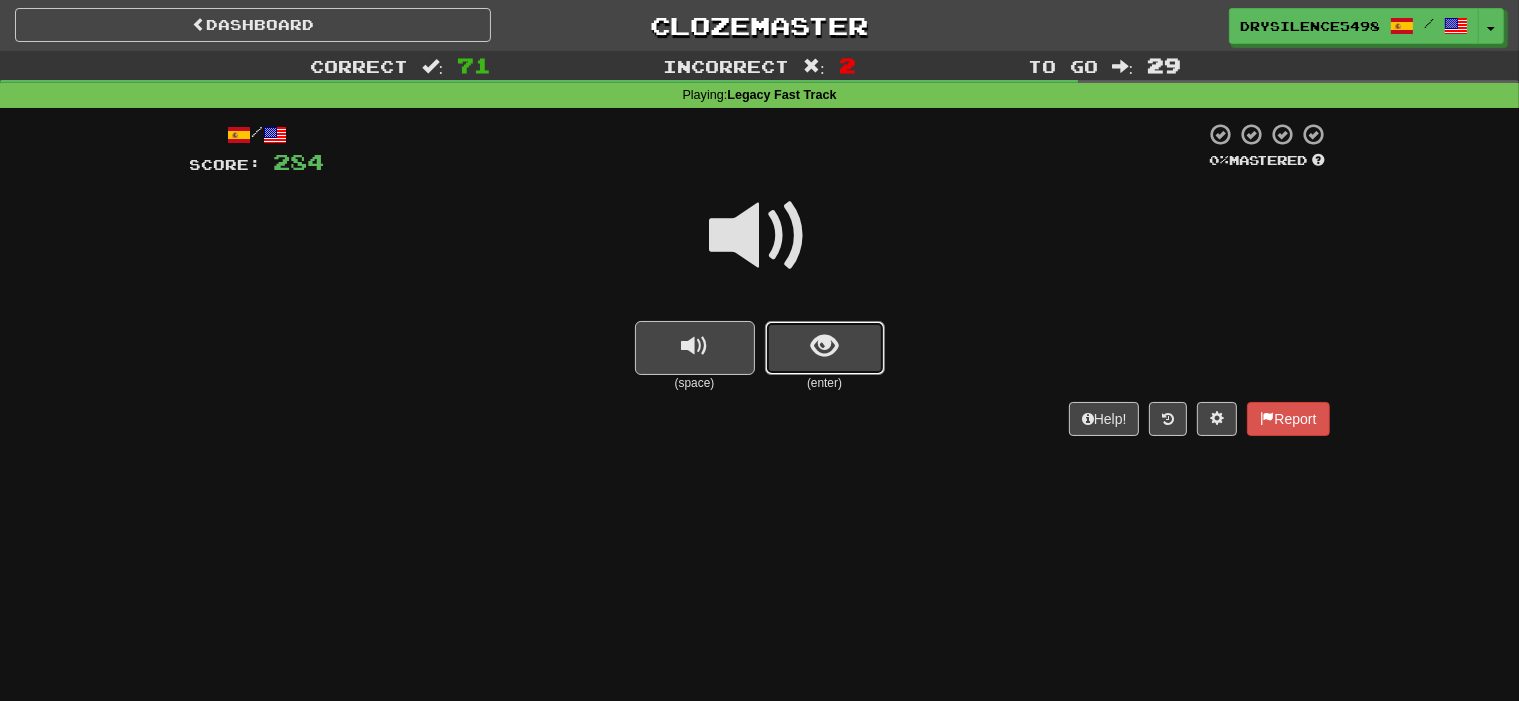 click at bounding box center [825, 348] 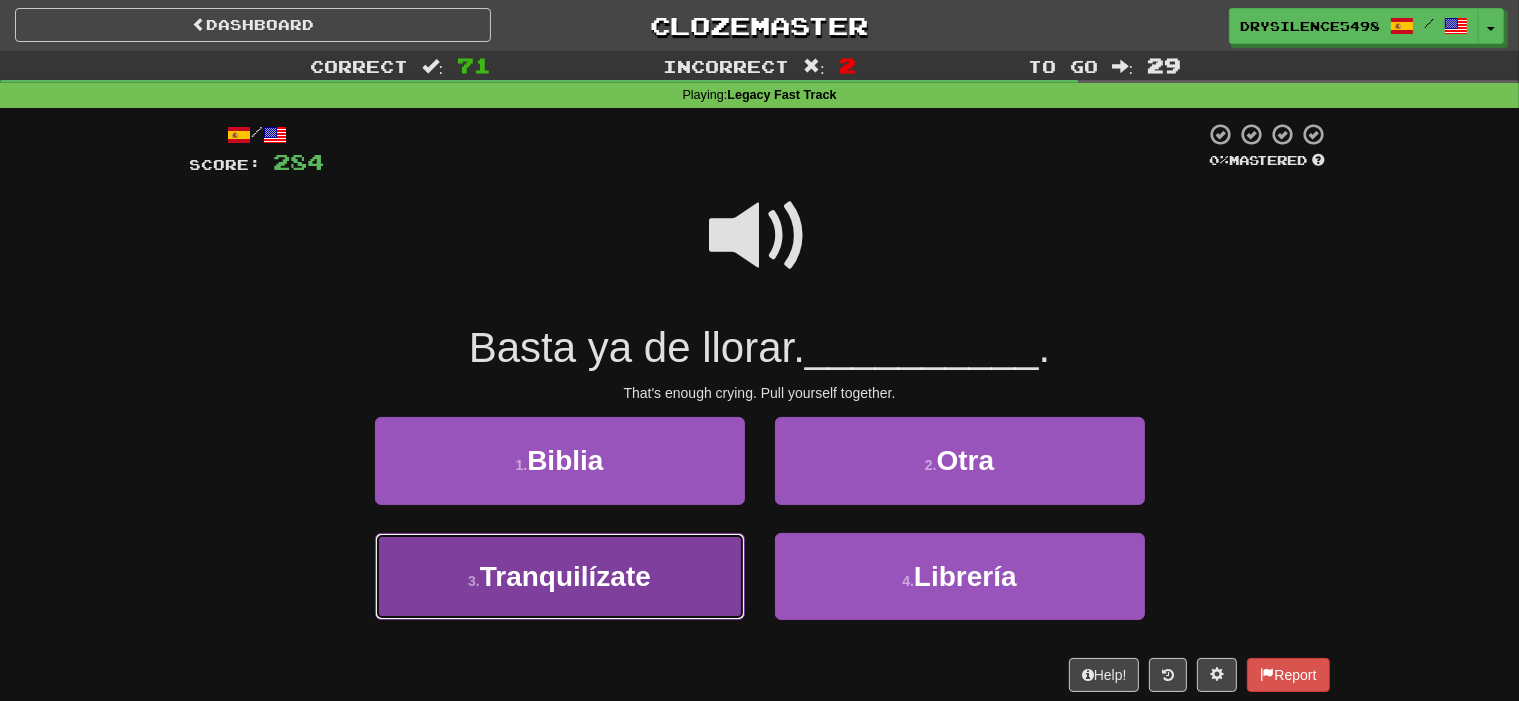click on "3 .  Tranquilízate" at bounding box center (560, 576) 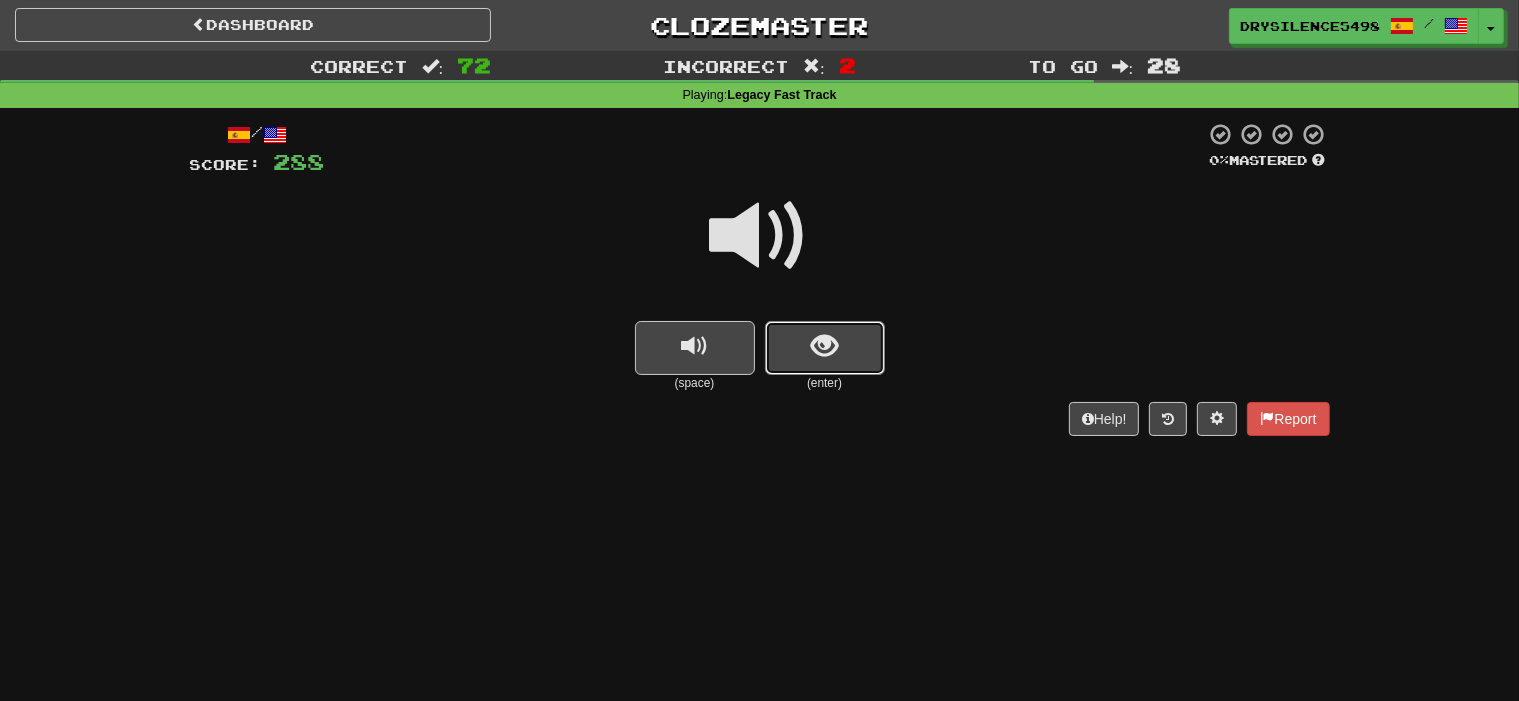 click at bounding box center [824, 346] 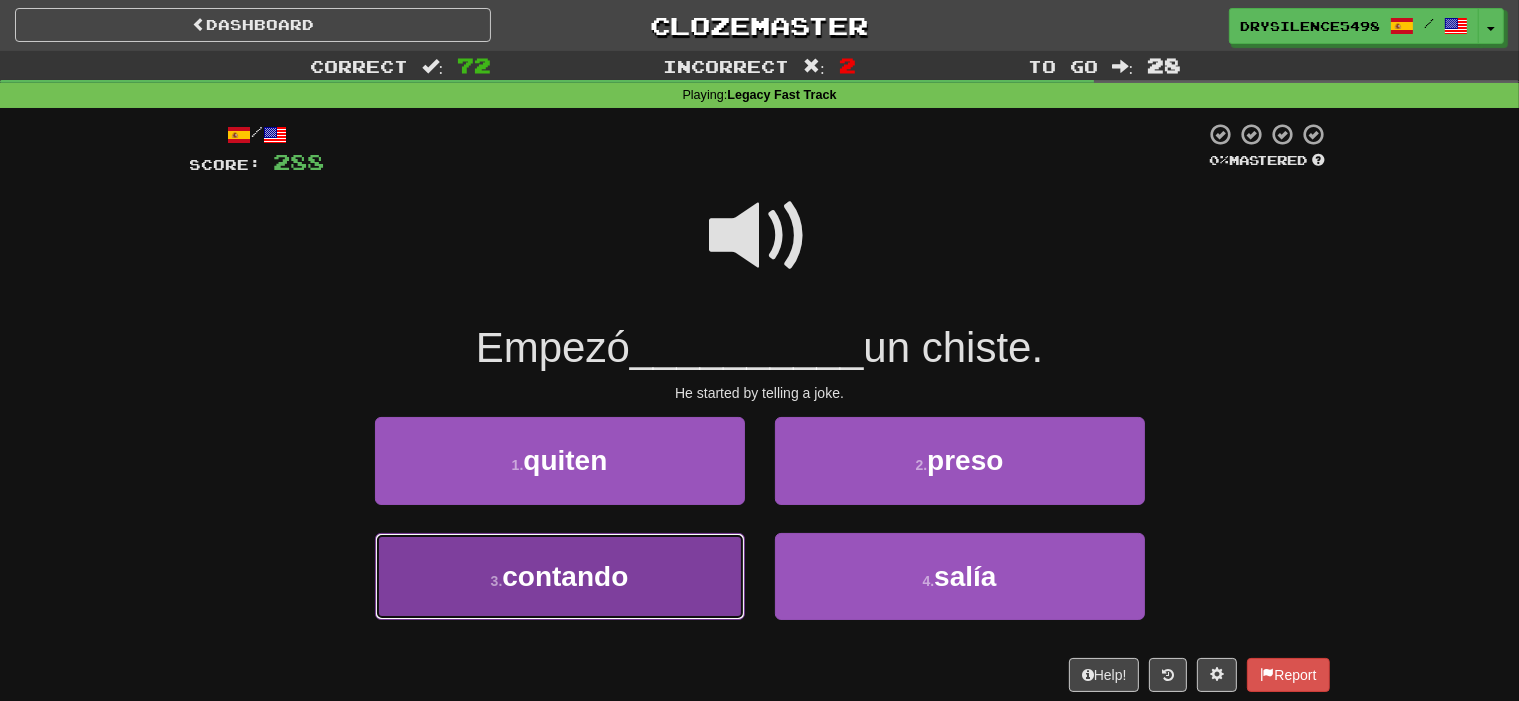 click on "3 .  contando" at bounding box center [560, 576] 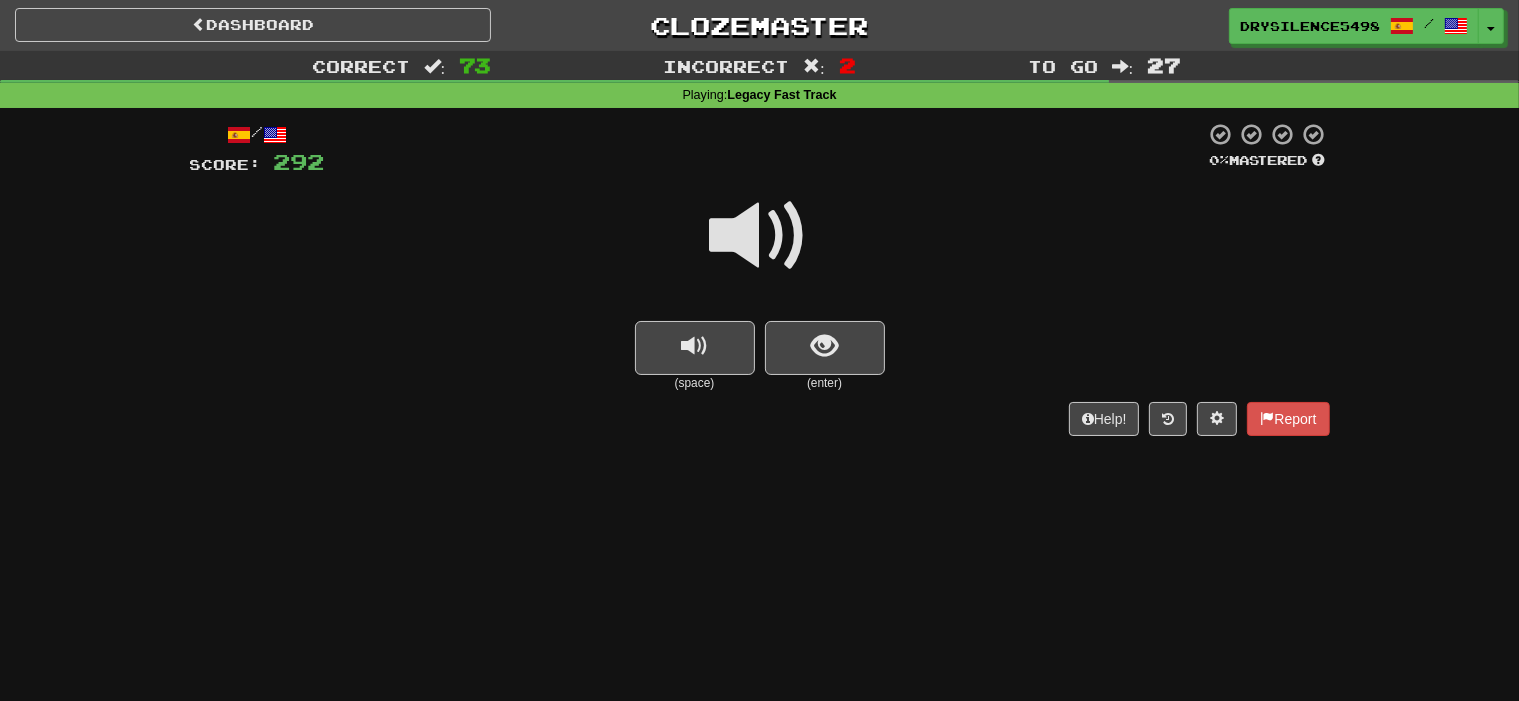 click at bounding box center (825, 348) 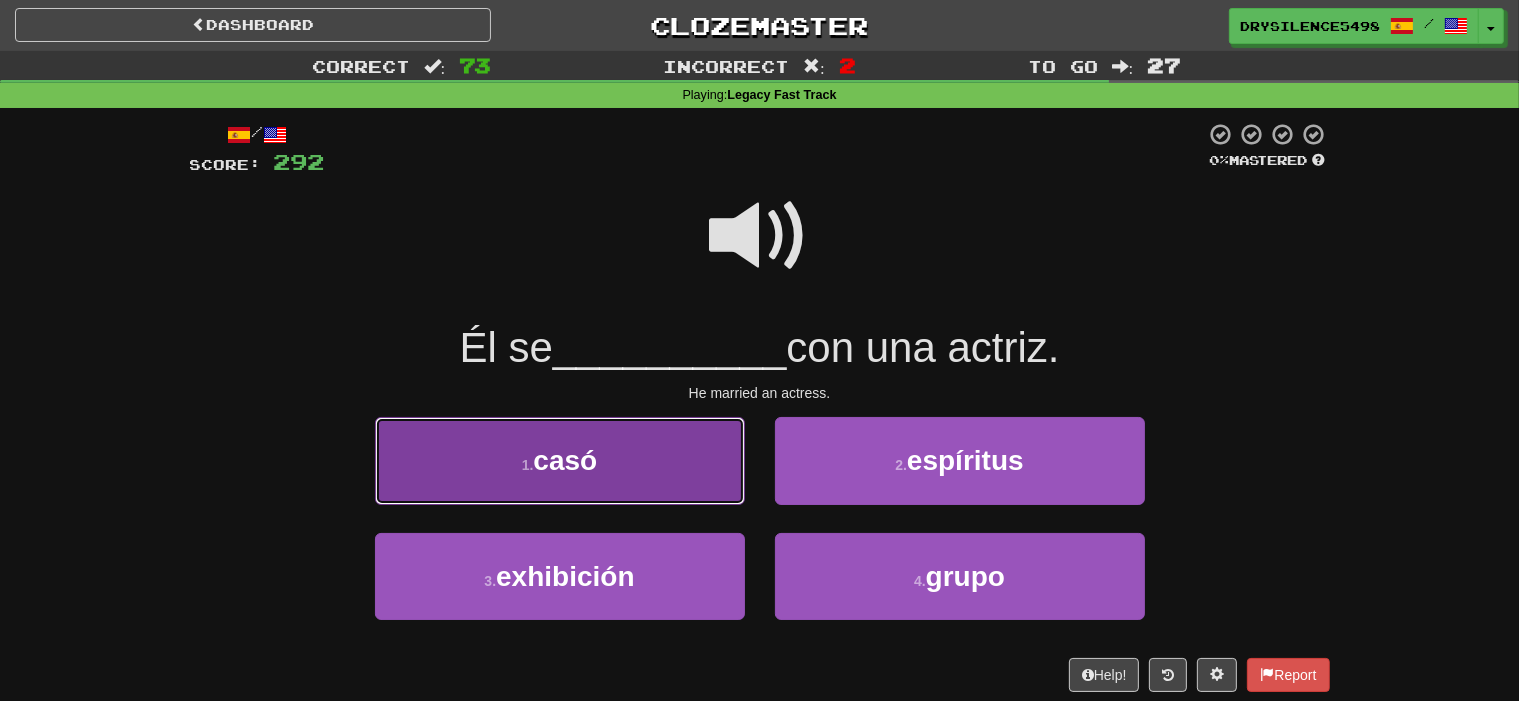 click on "1 .  casó" at bounding box center [560, 460] 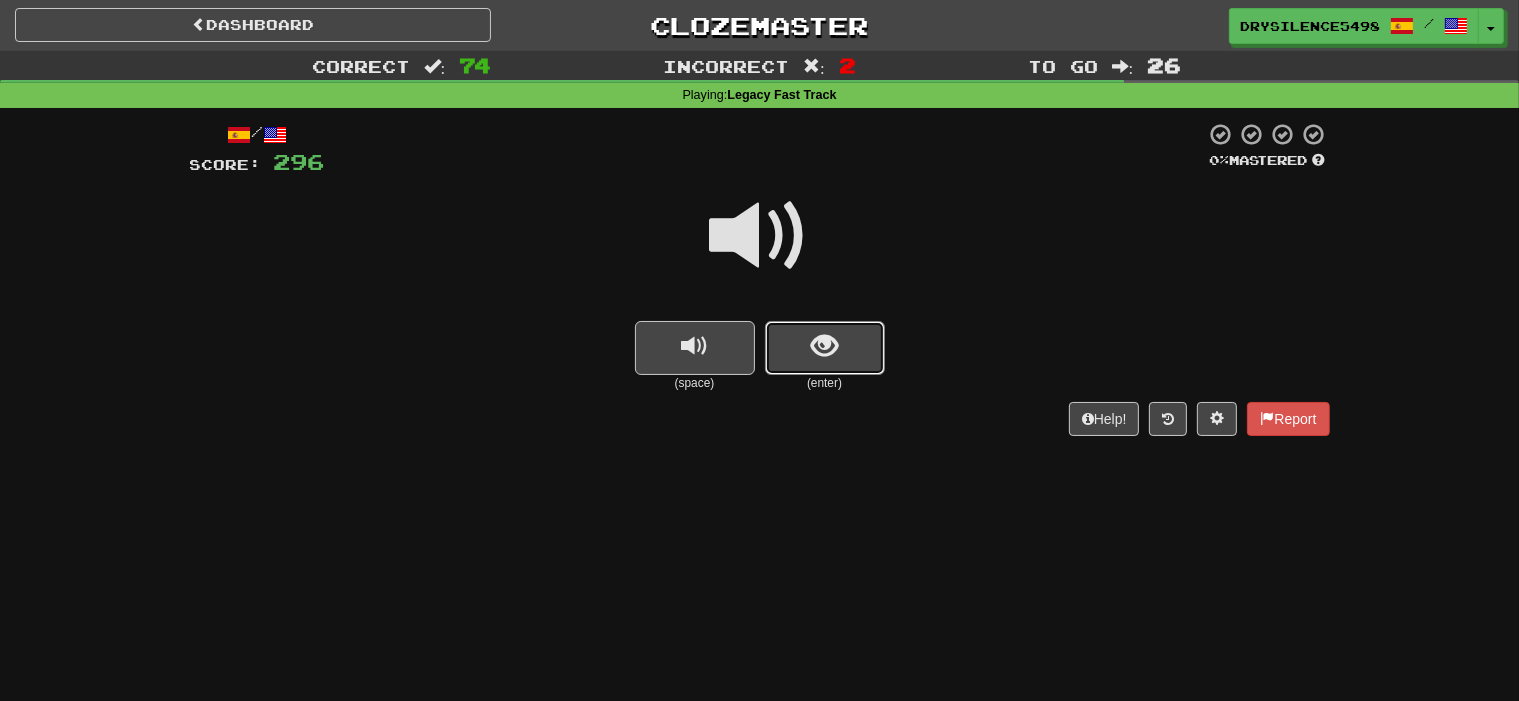 click at bounding box center (825, 348) 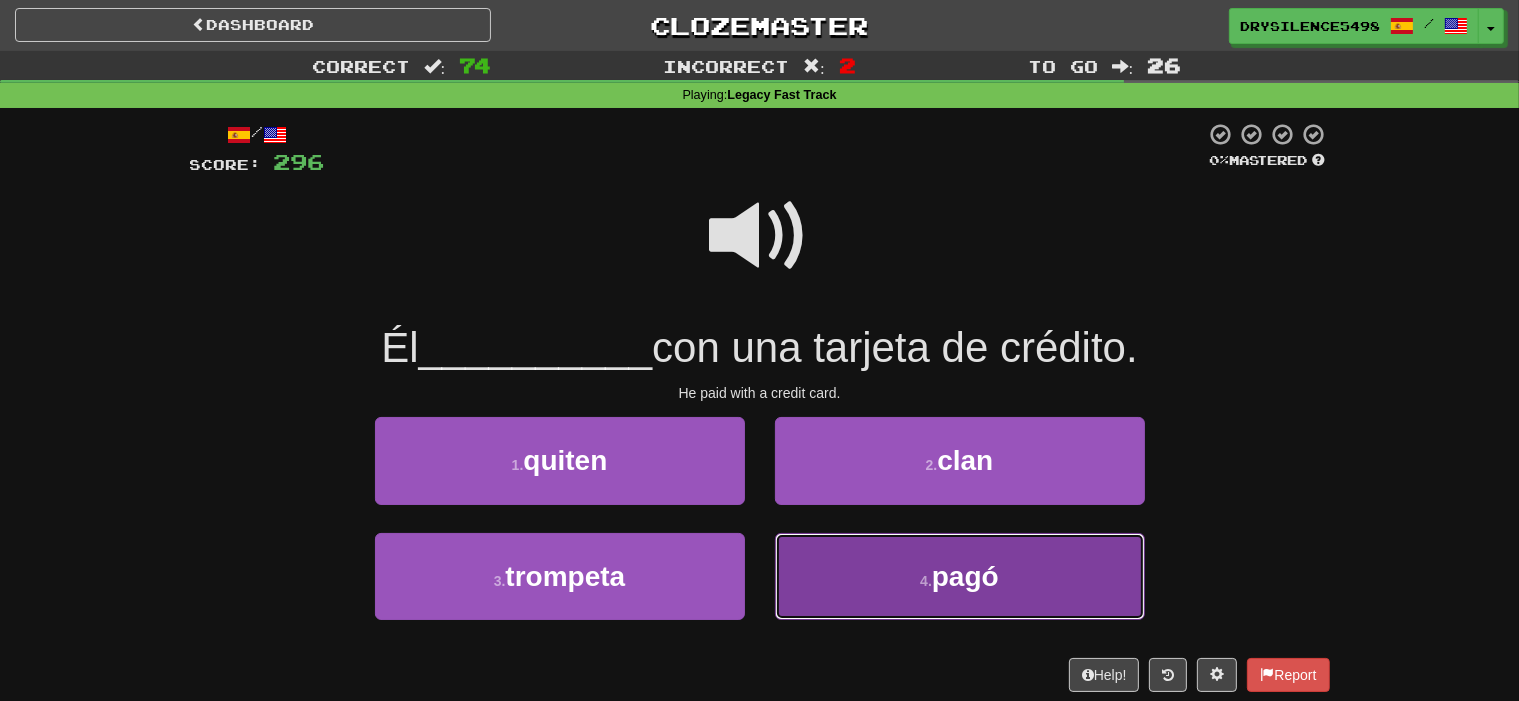 click on "4 .  pagó" at bounding box center (960, 576) 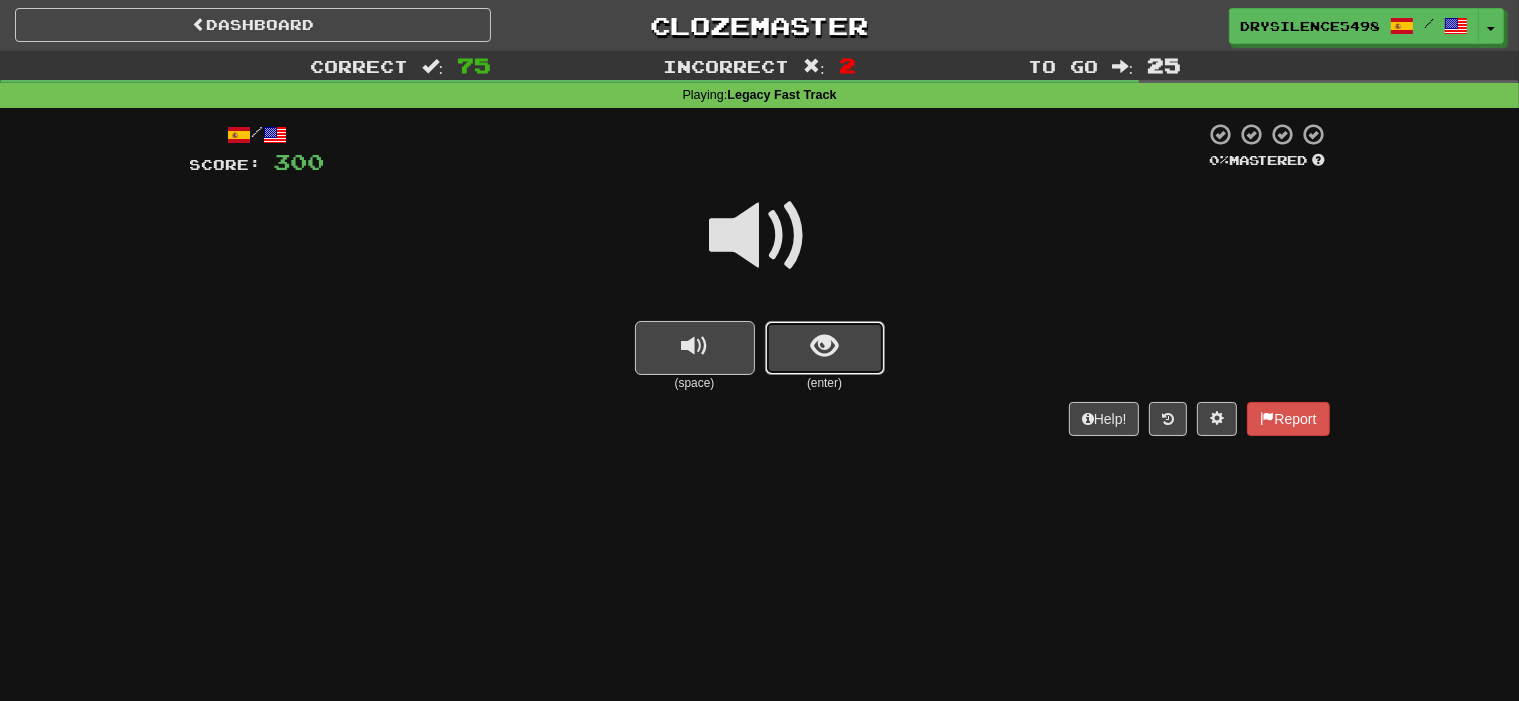click at bounding box center (825, 348) 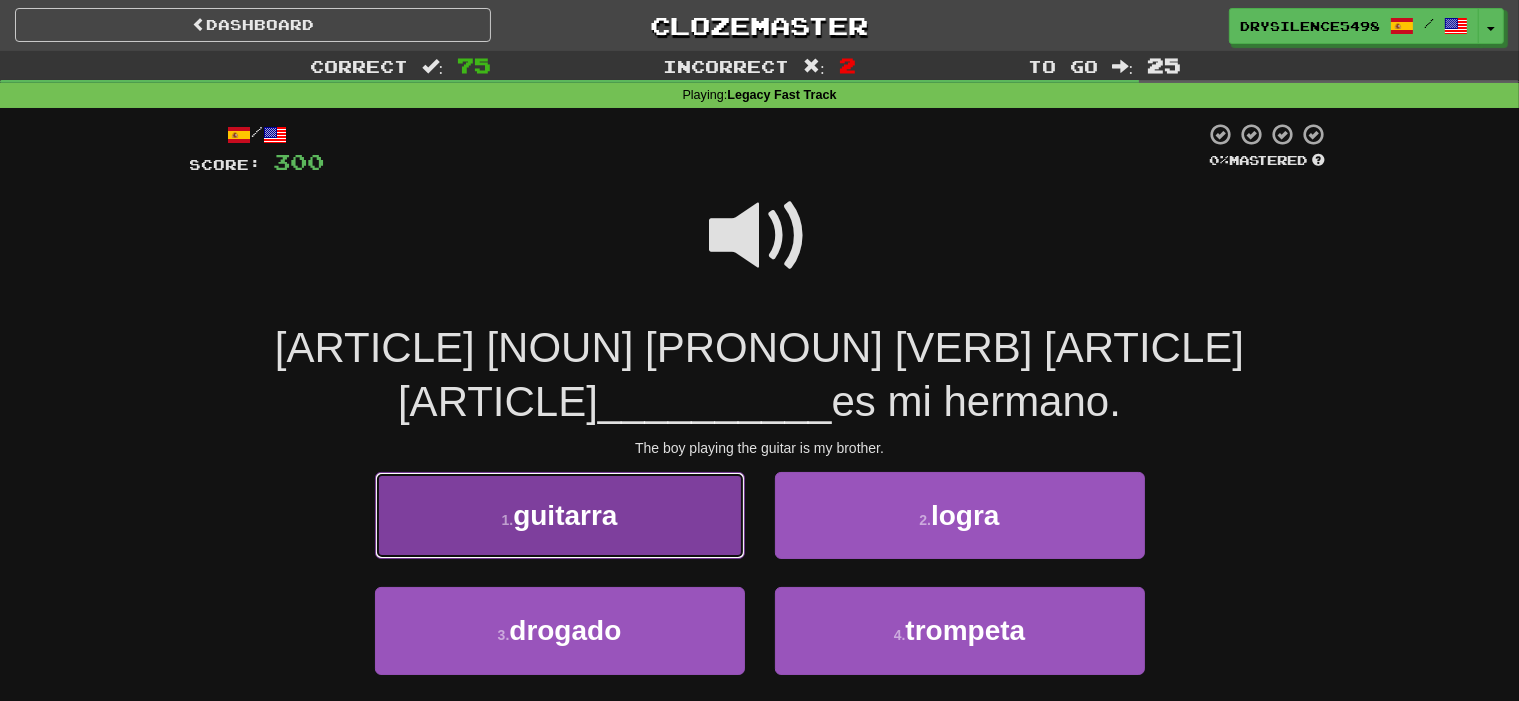 click on "1 .  guitarra" at bounding box center [560, 515] 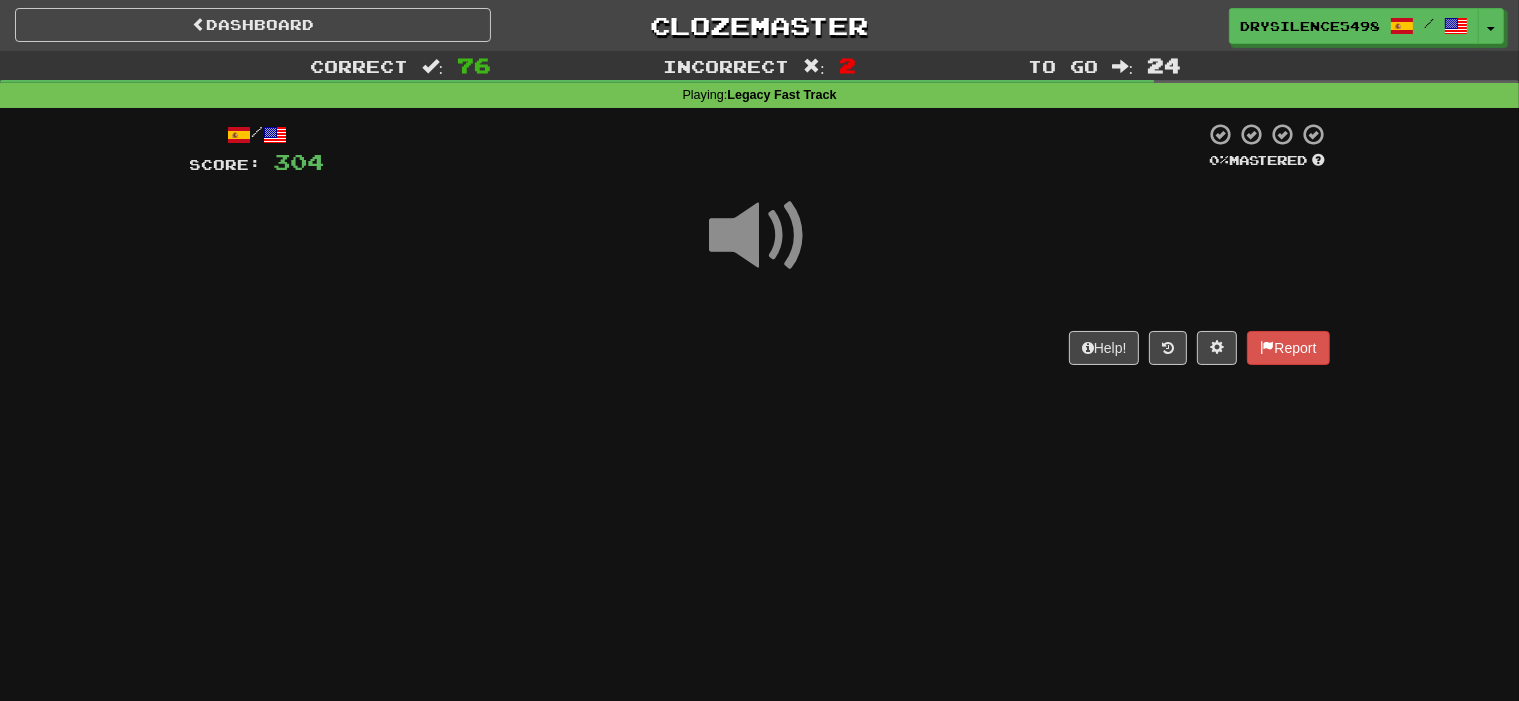 click on "Help!  Report" at bounding box center (760, 348) 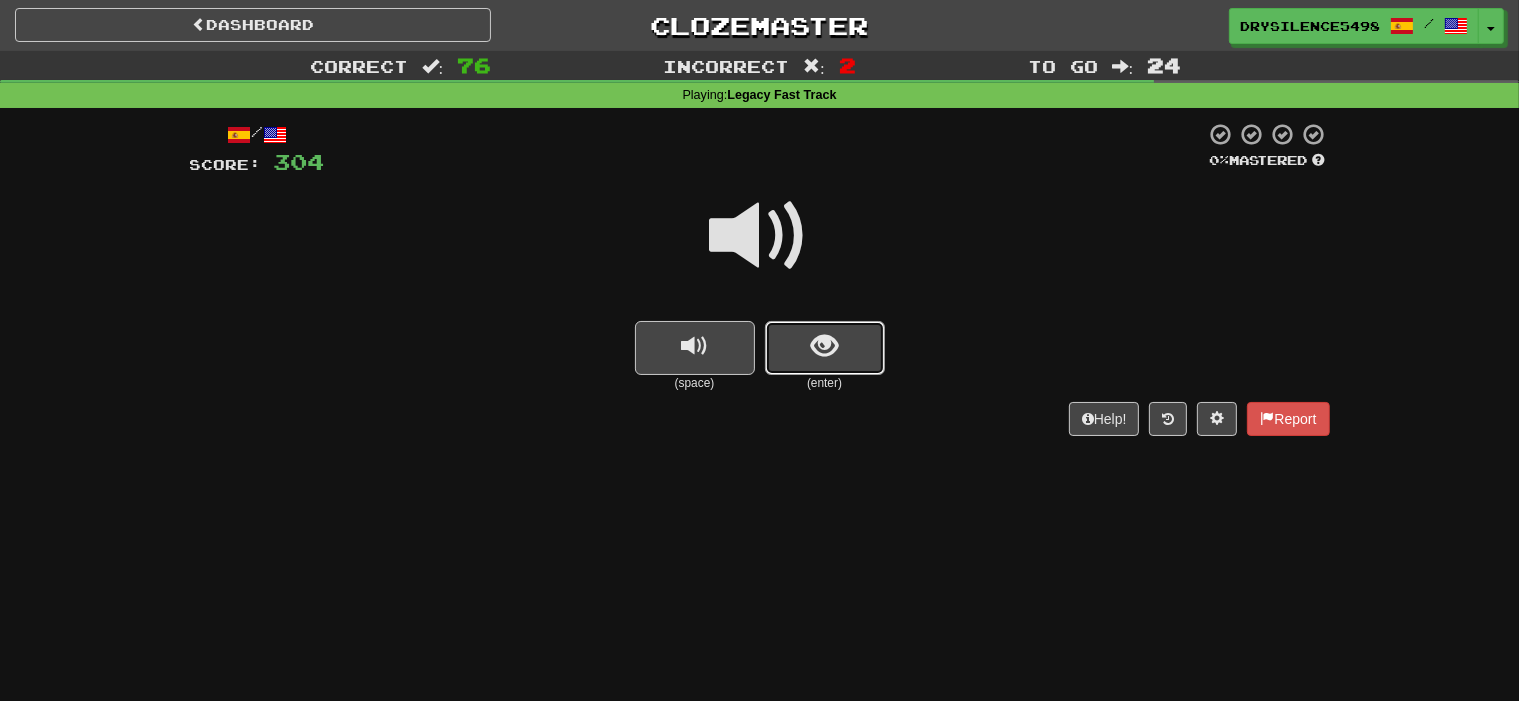 click at bounding box center (825, 348) 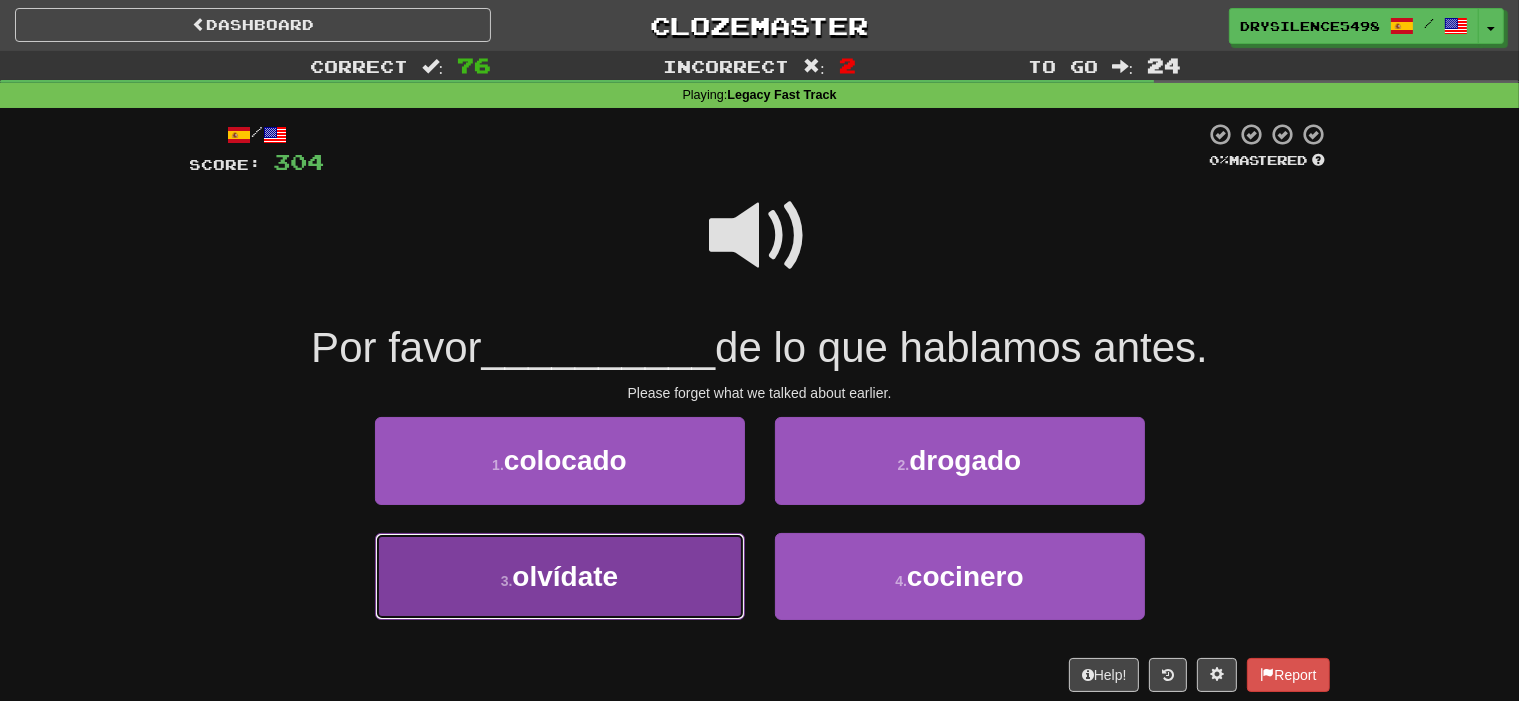 click on "3 .  olvídate" at bounding box center (560, 576) 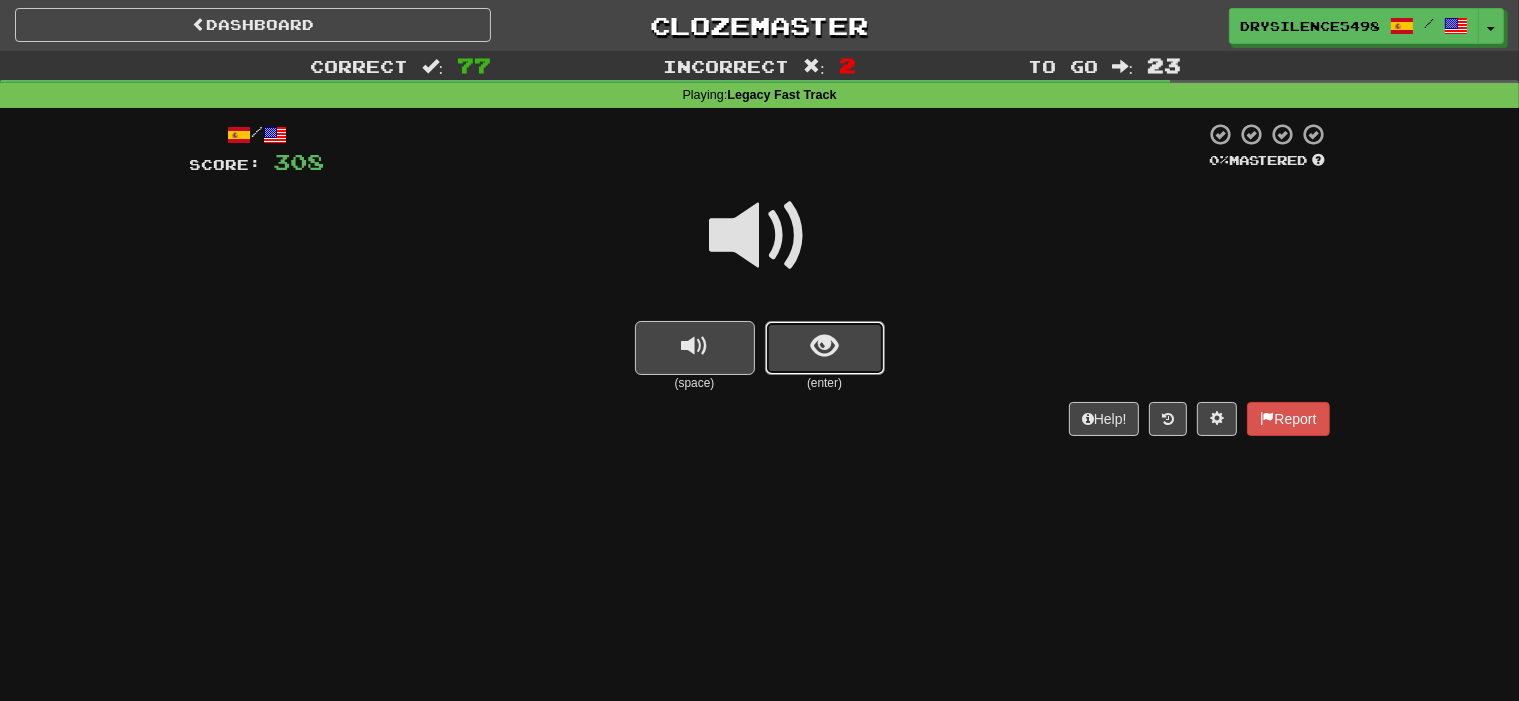 click at bounding box center (824, 346) 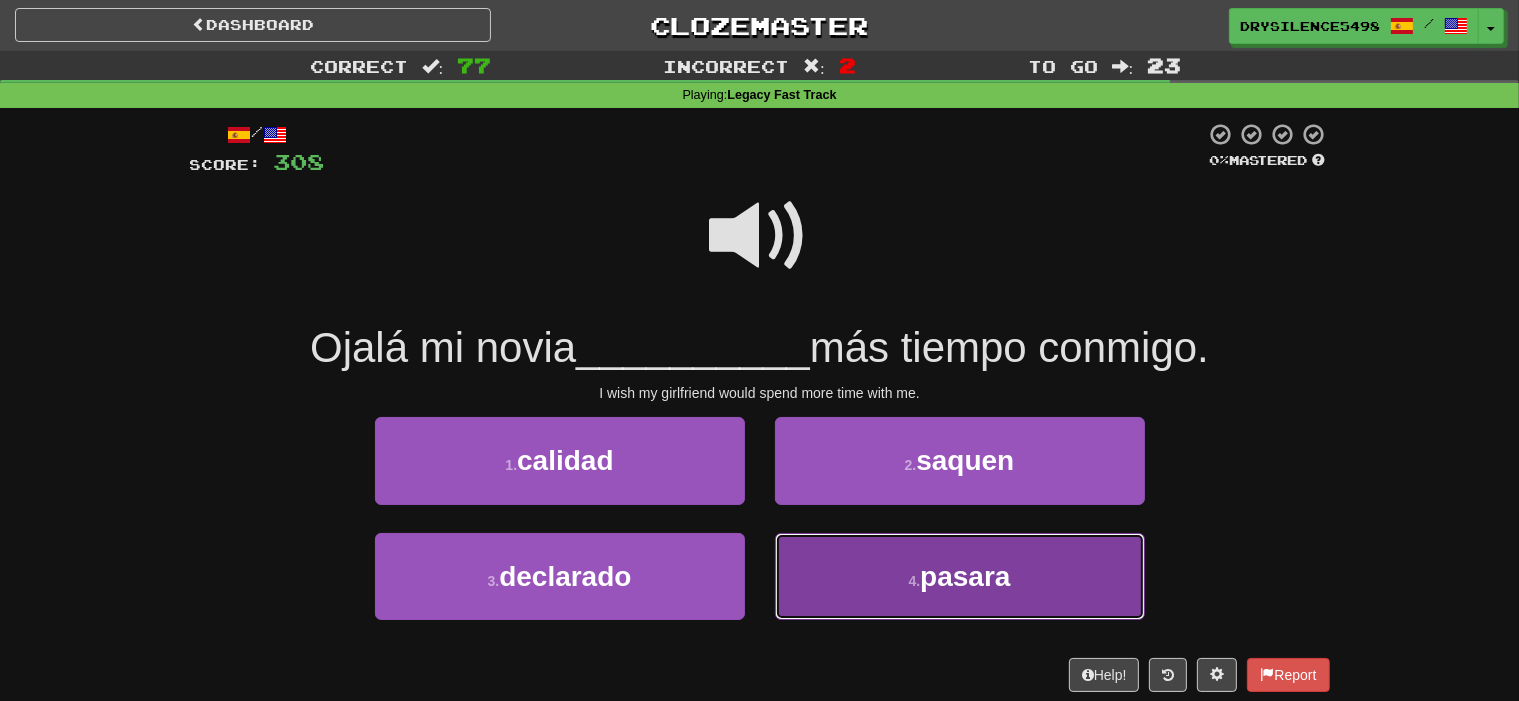 click on "4 .  pasara" at bounding box center (960, 576) 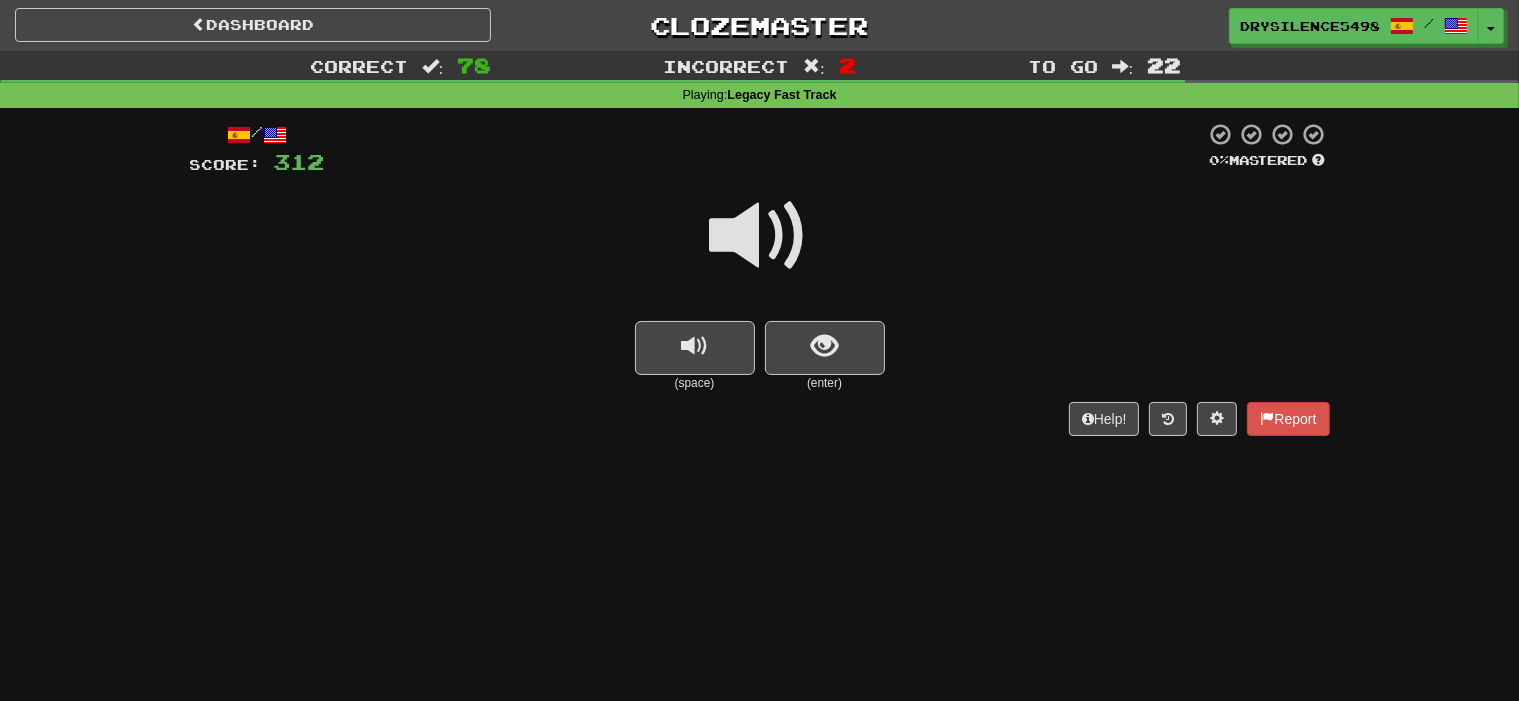 click at bounding box center (825, 348) 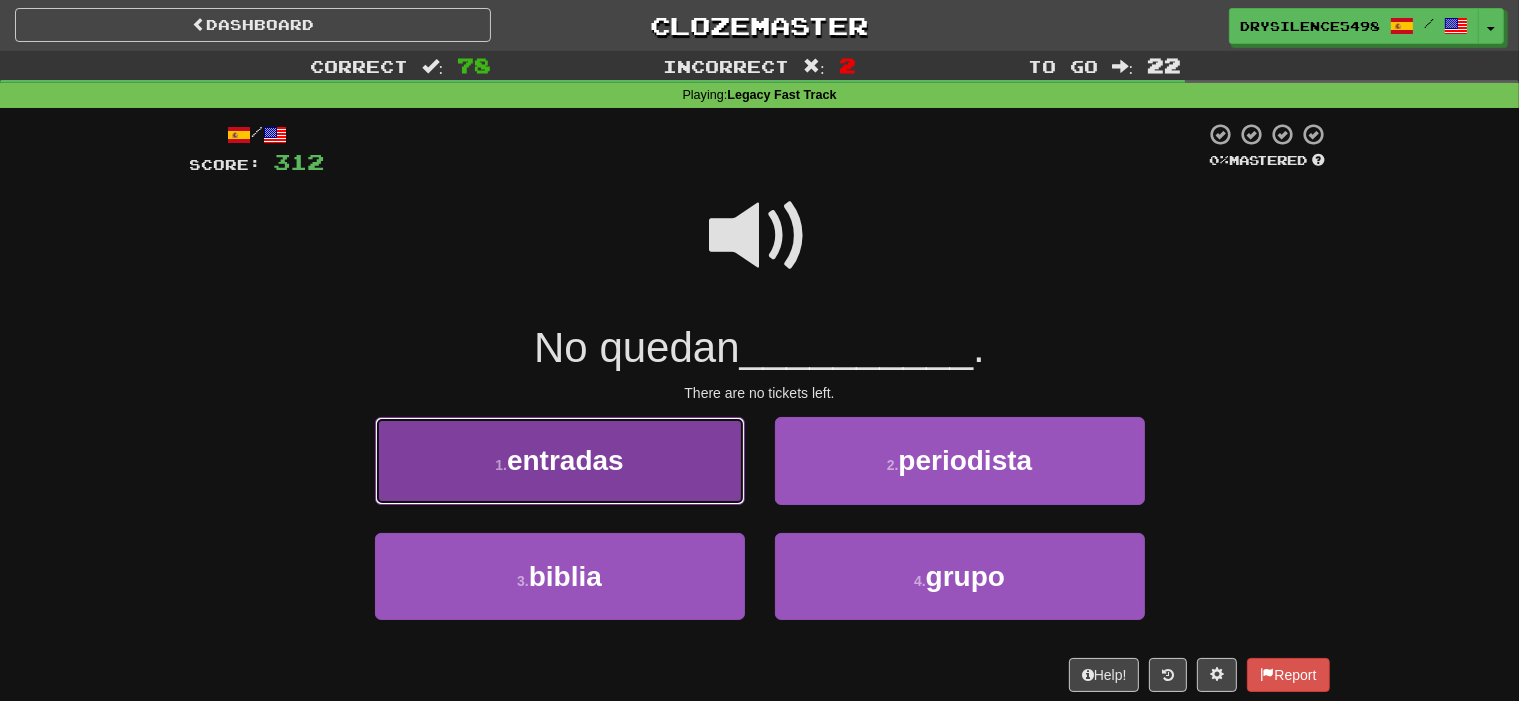 click on "1 .  entradas" at bounding box center [560, 460] 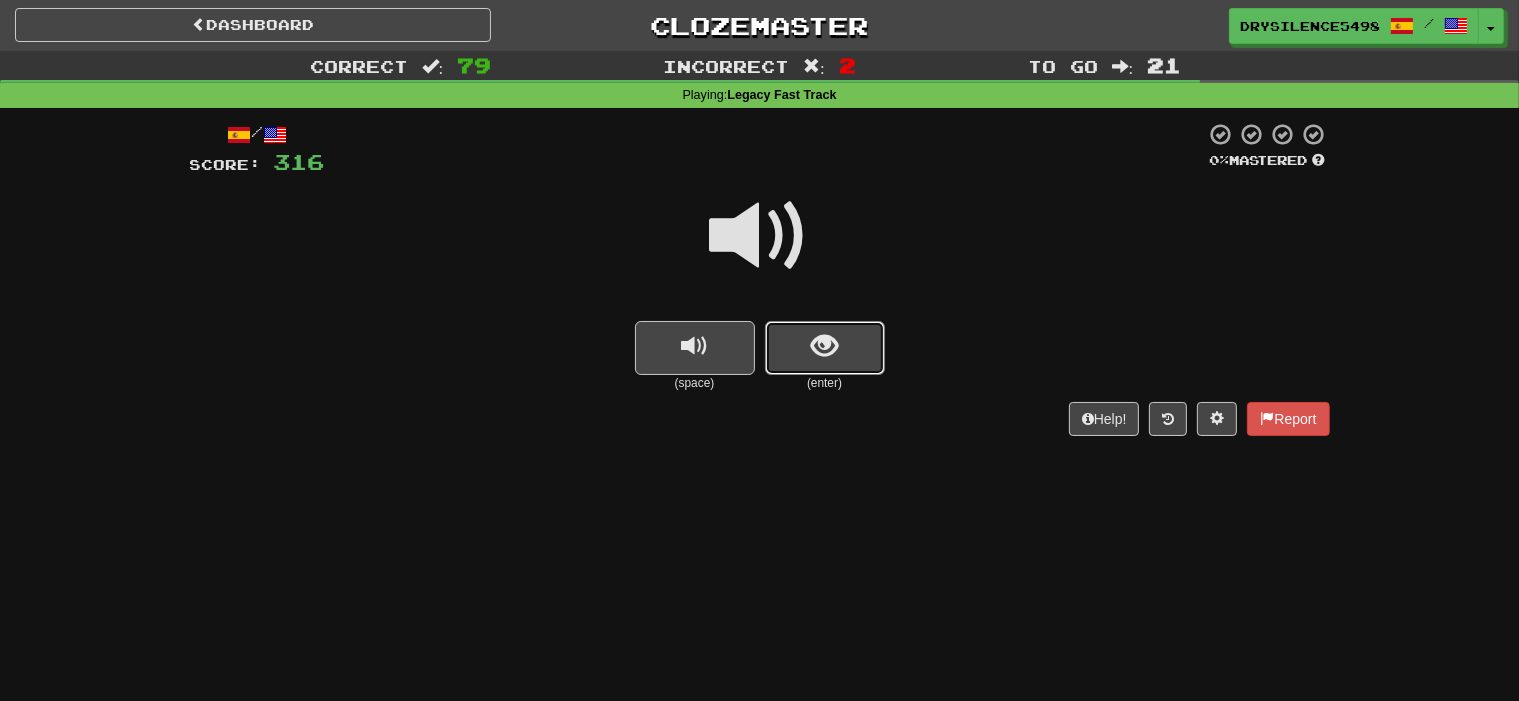 click at bounding box center [824, 346] 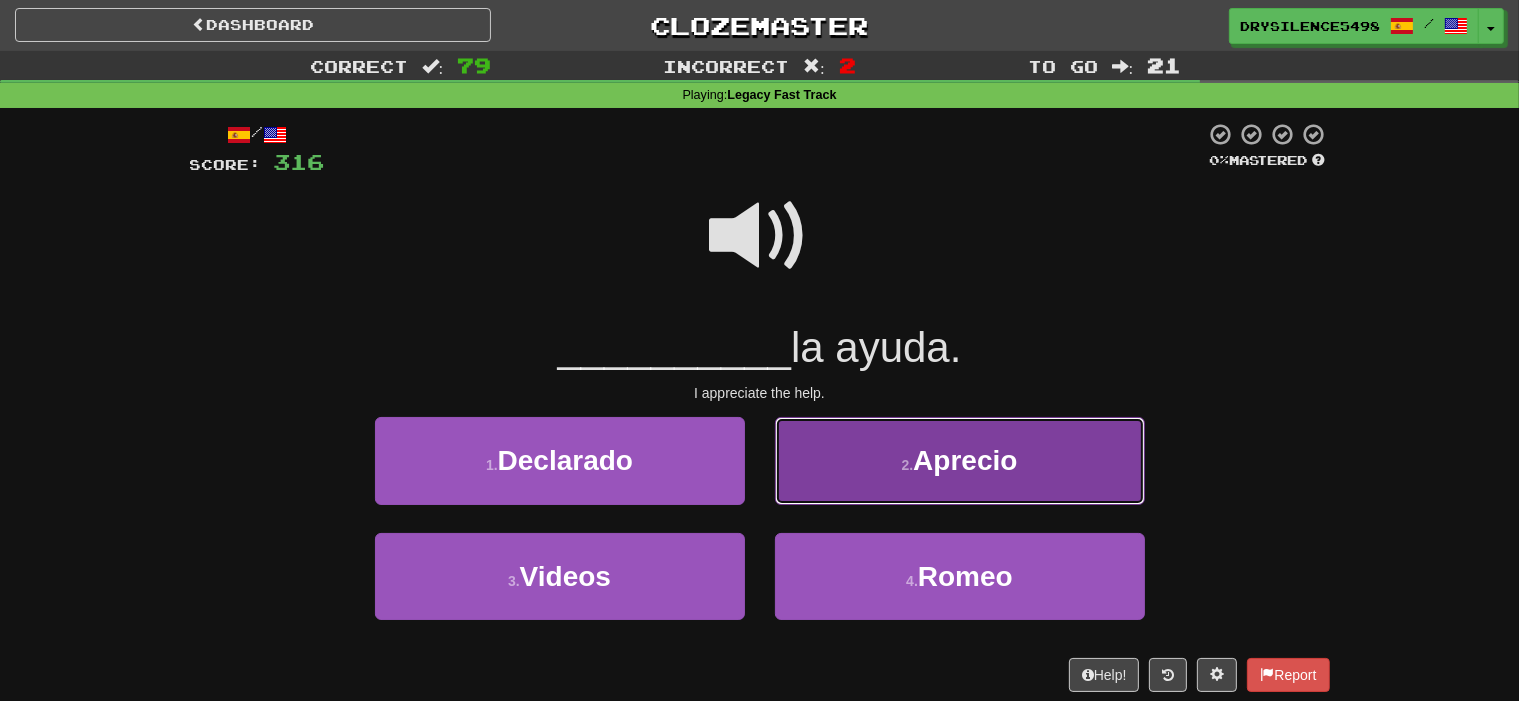 click on "2 .  Aprecio" at bounding box center [960, 460] 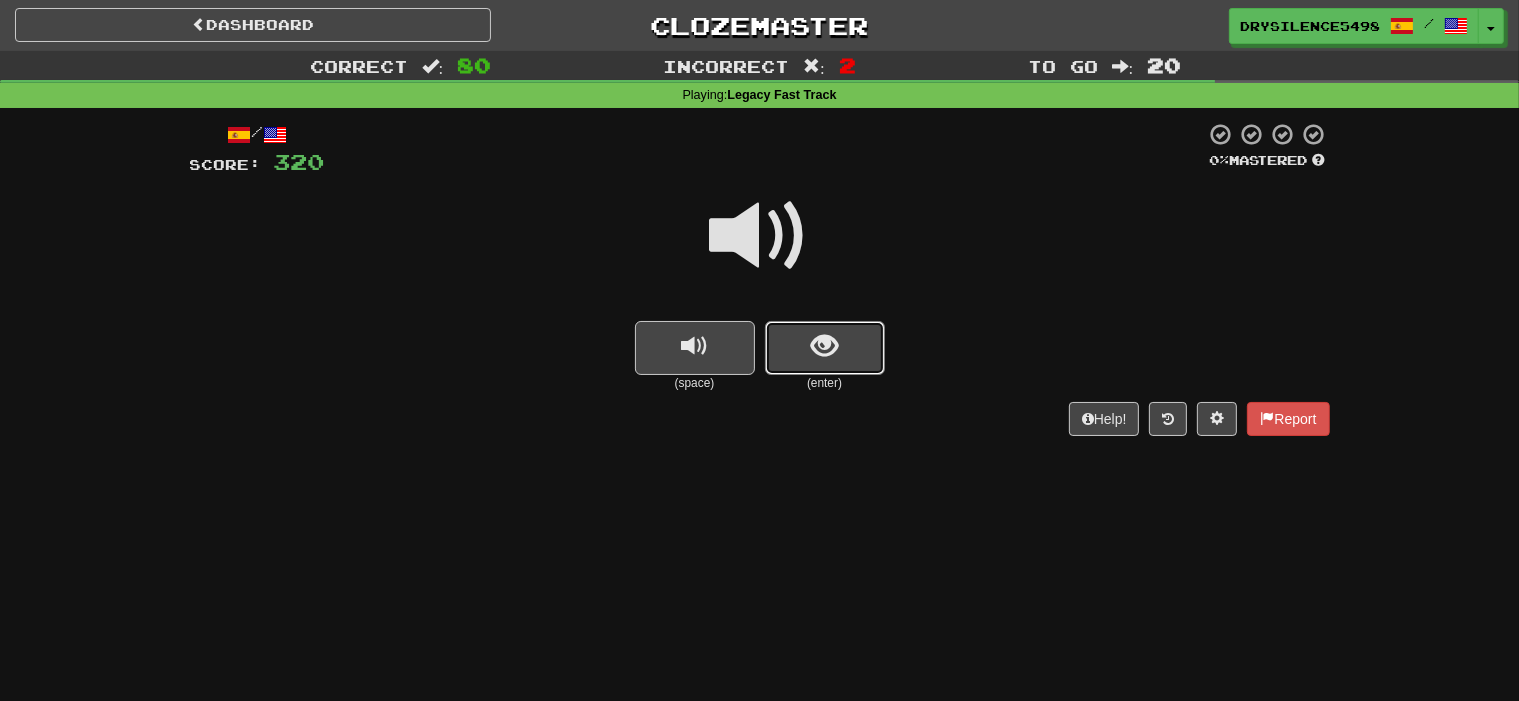 click at bounding box center (824, 346) 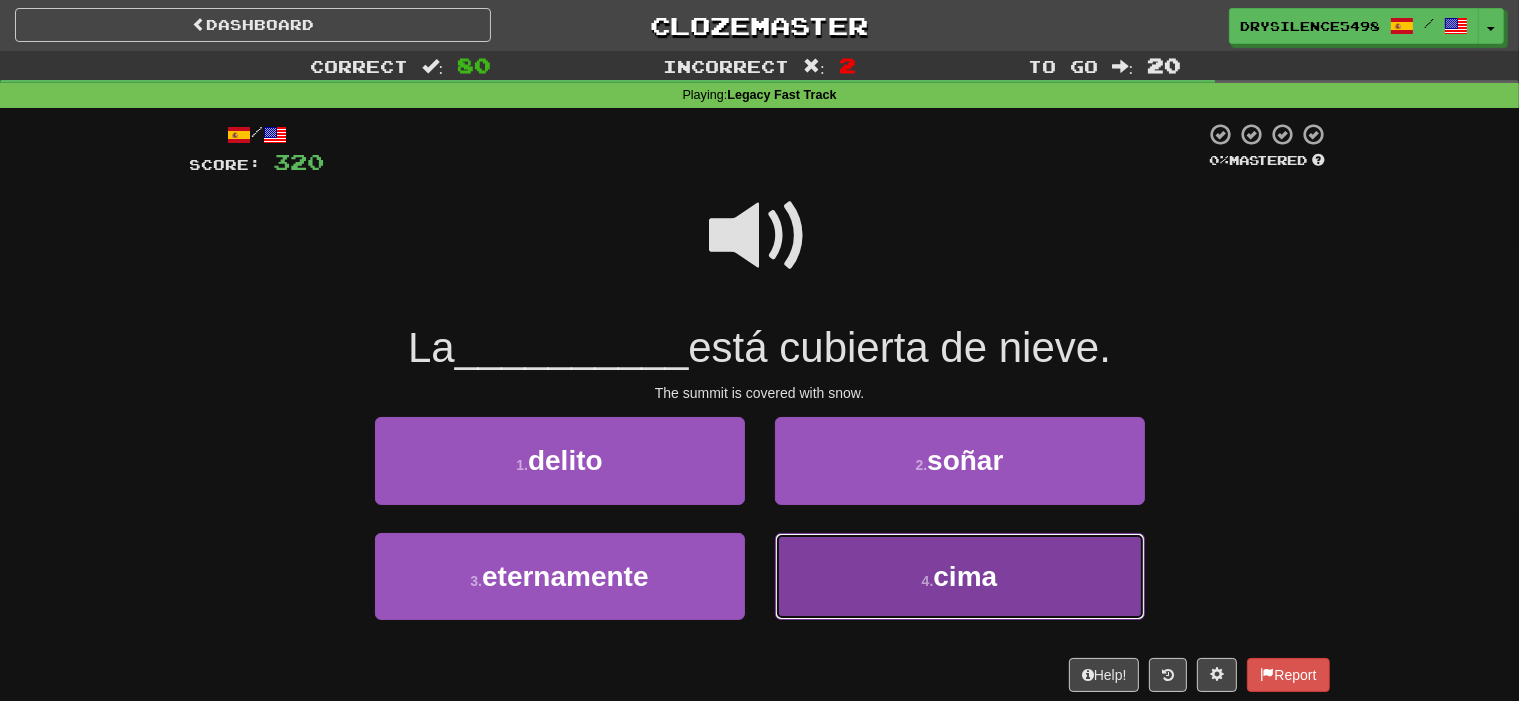 click on "4 .  cima" at bounding box center [960, 576] 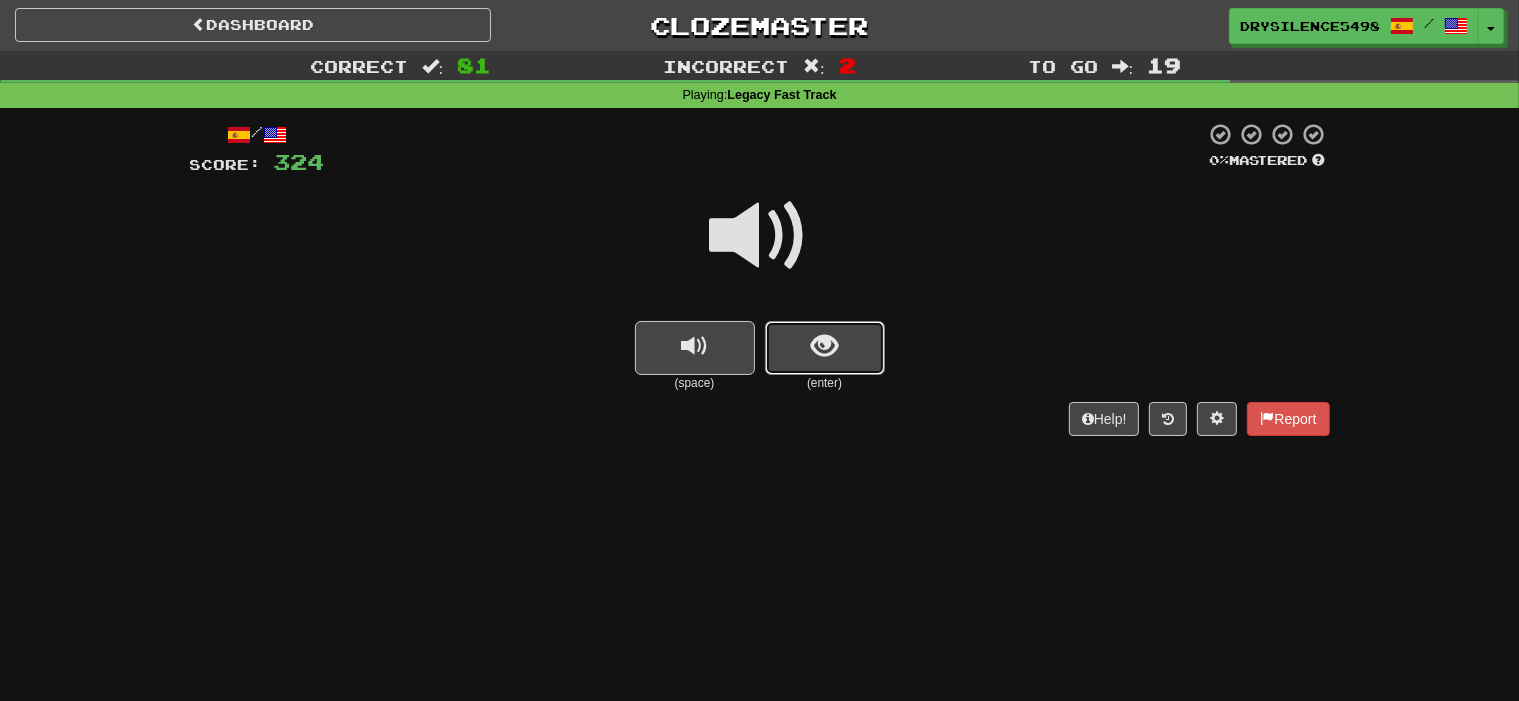 click at bounding box center [824, 346] 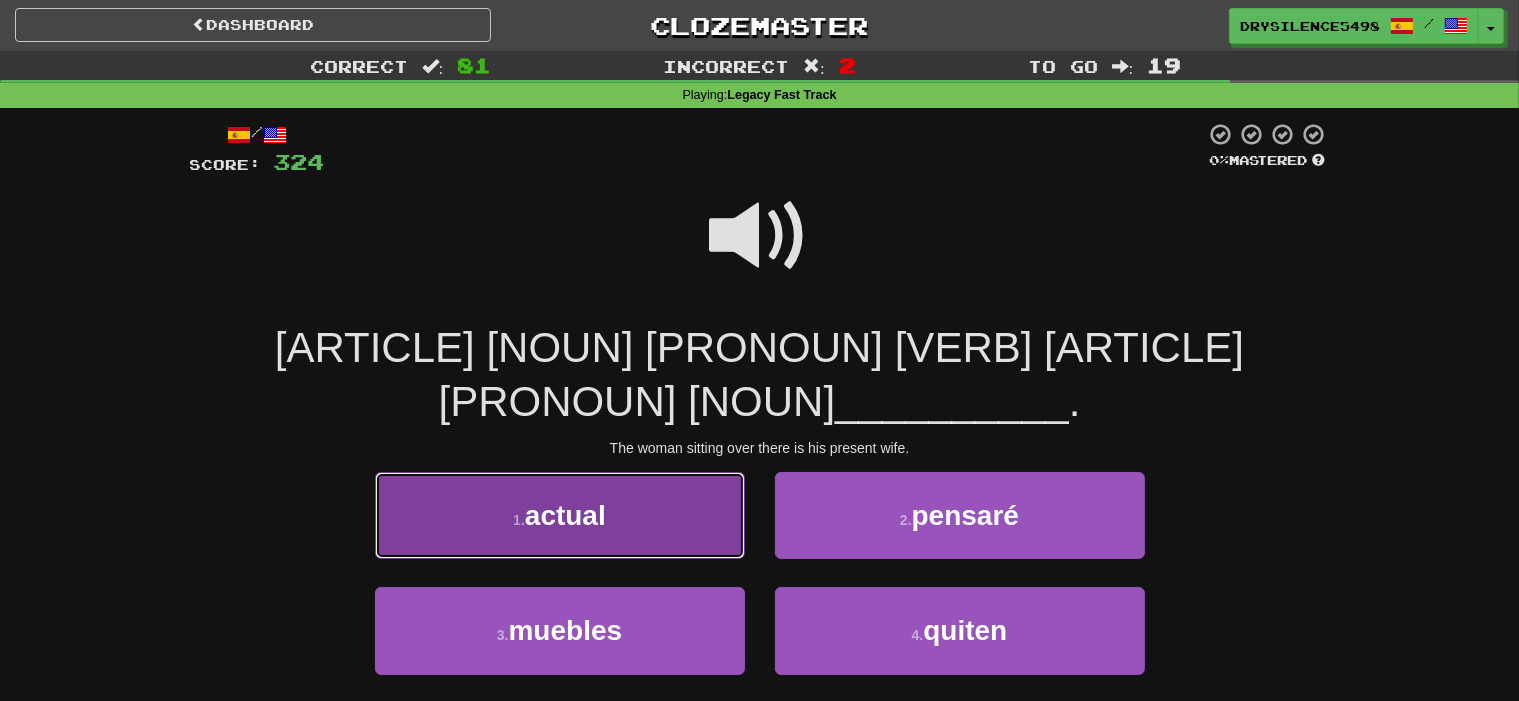 click on "1 .  actual" at bounding box center [560, 515] 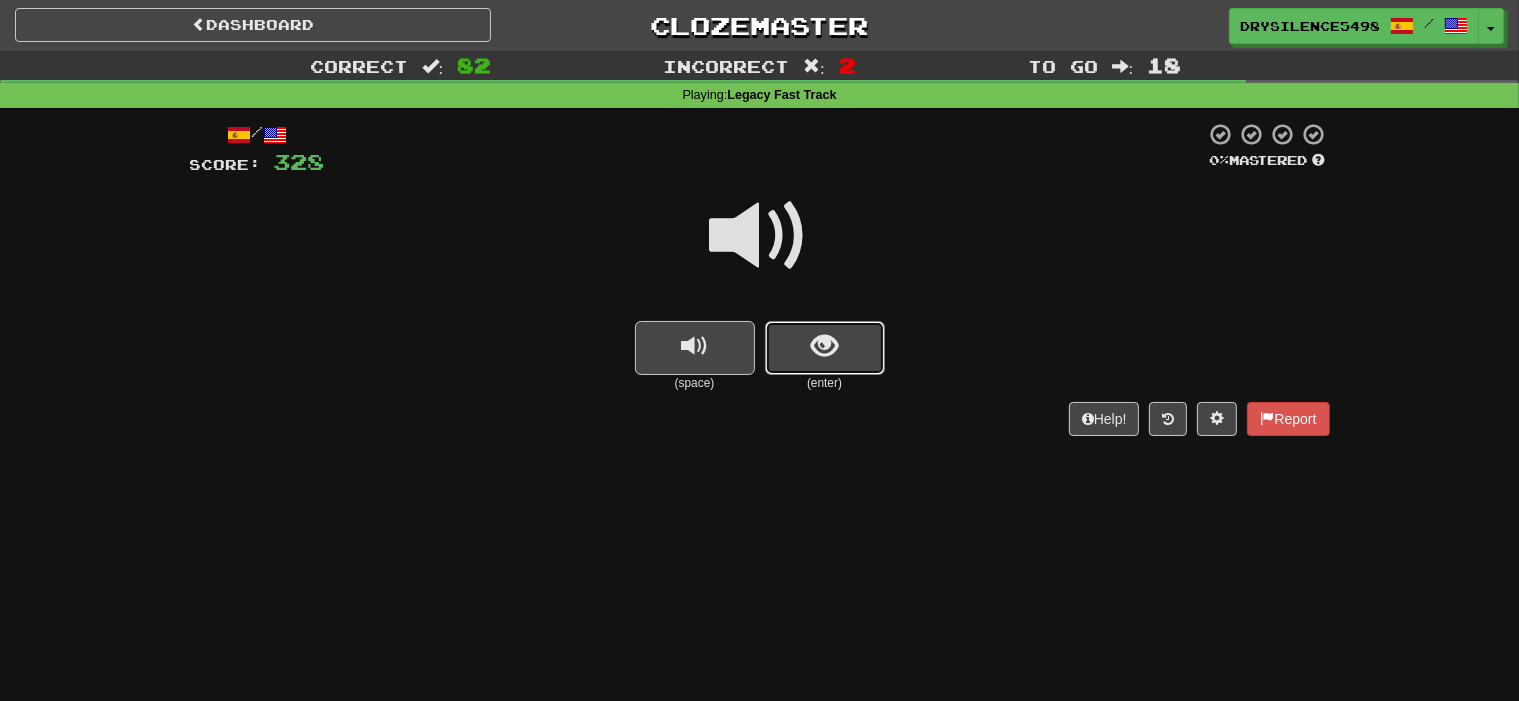 click at bounding box center [824, 346] 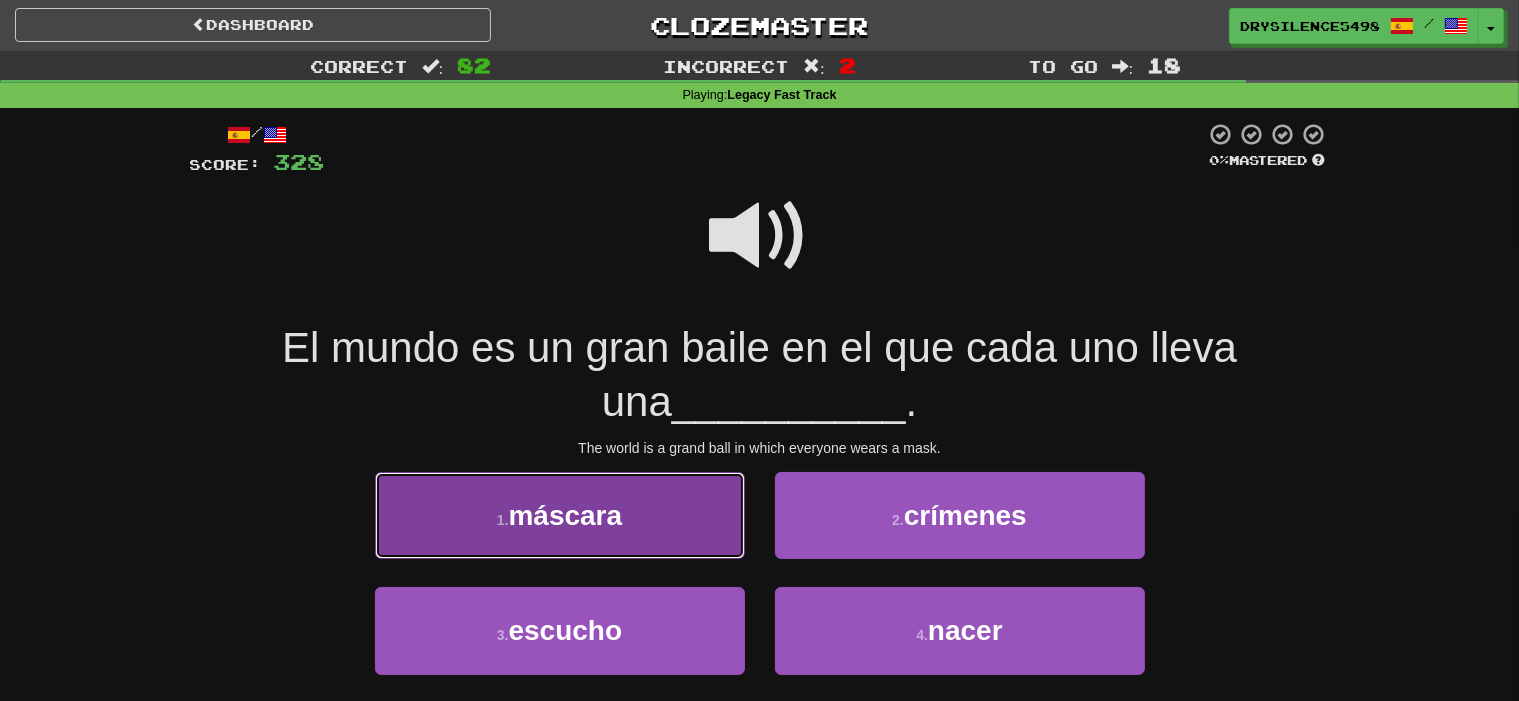 click on "1 .  máscara" at bounding box center [560, 515] 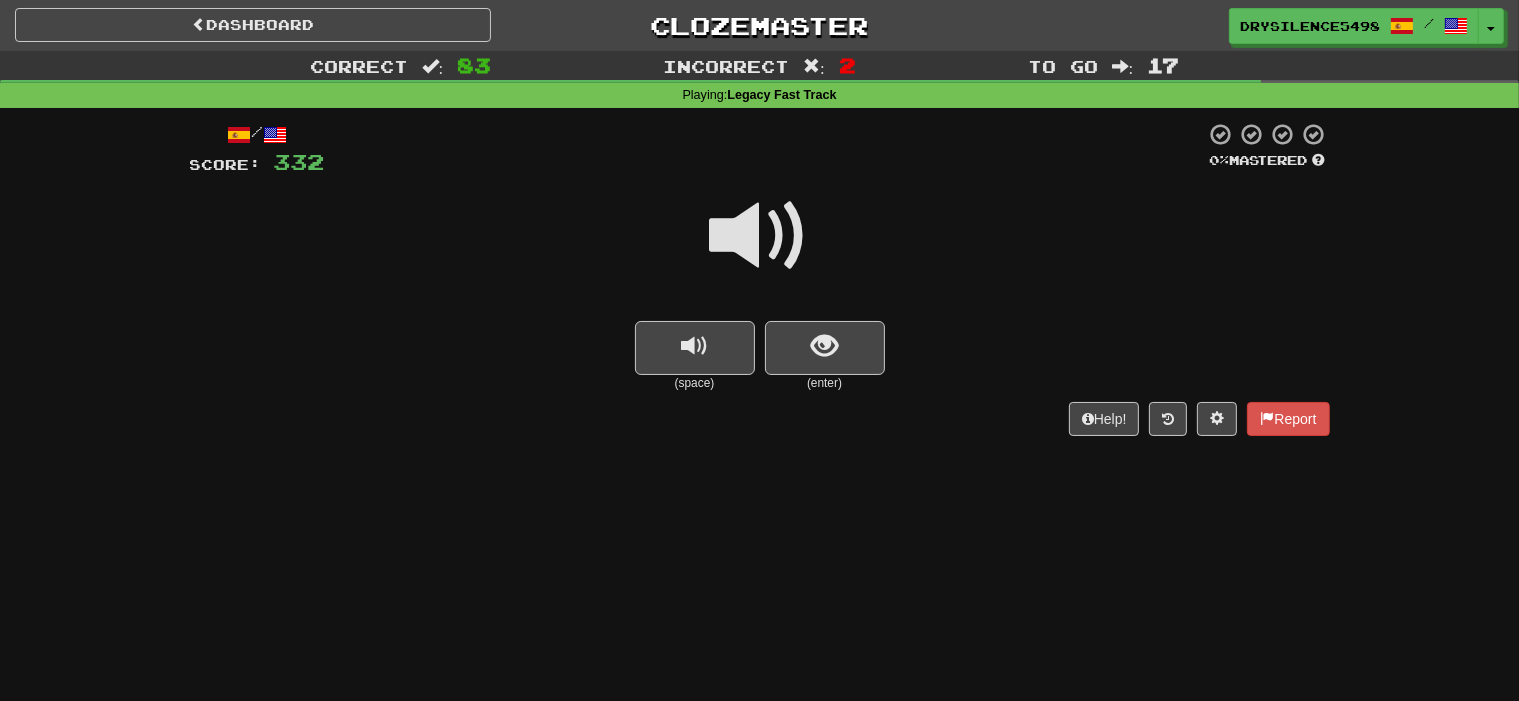 click on "/  Score:   332 0 %  Mastered (space) (enter)  Help!  Report" at bounding box center (760, 278) 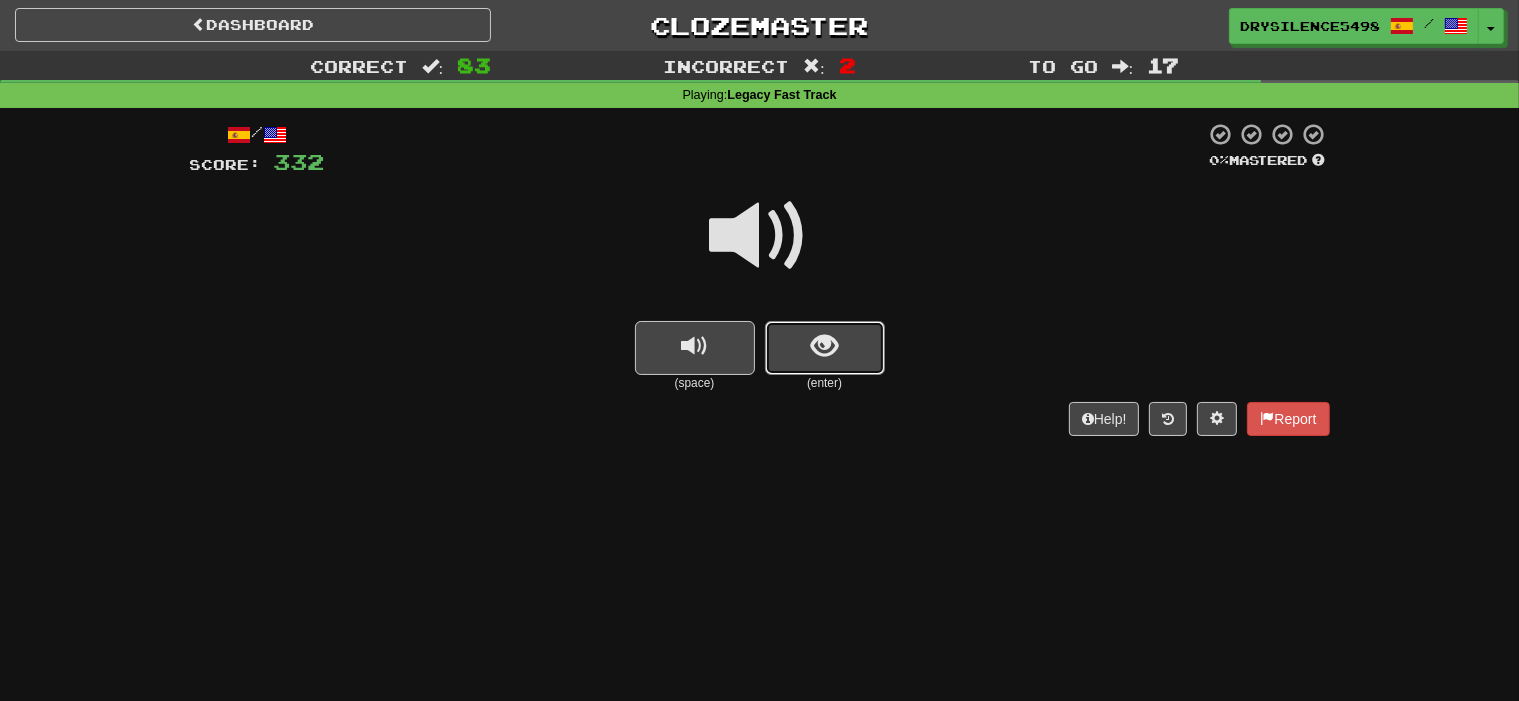 click at bounding box center (825, 348) 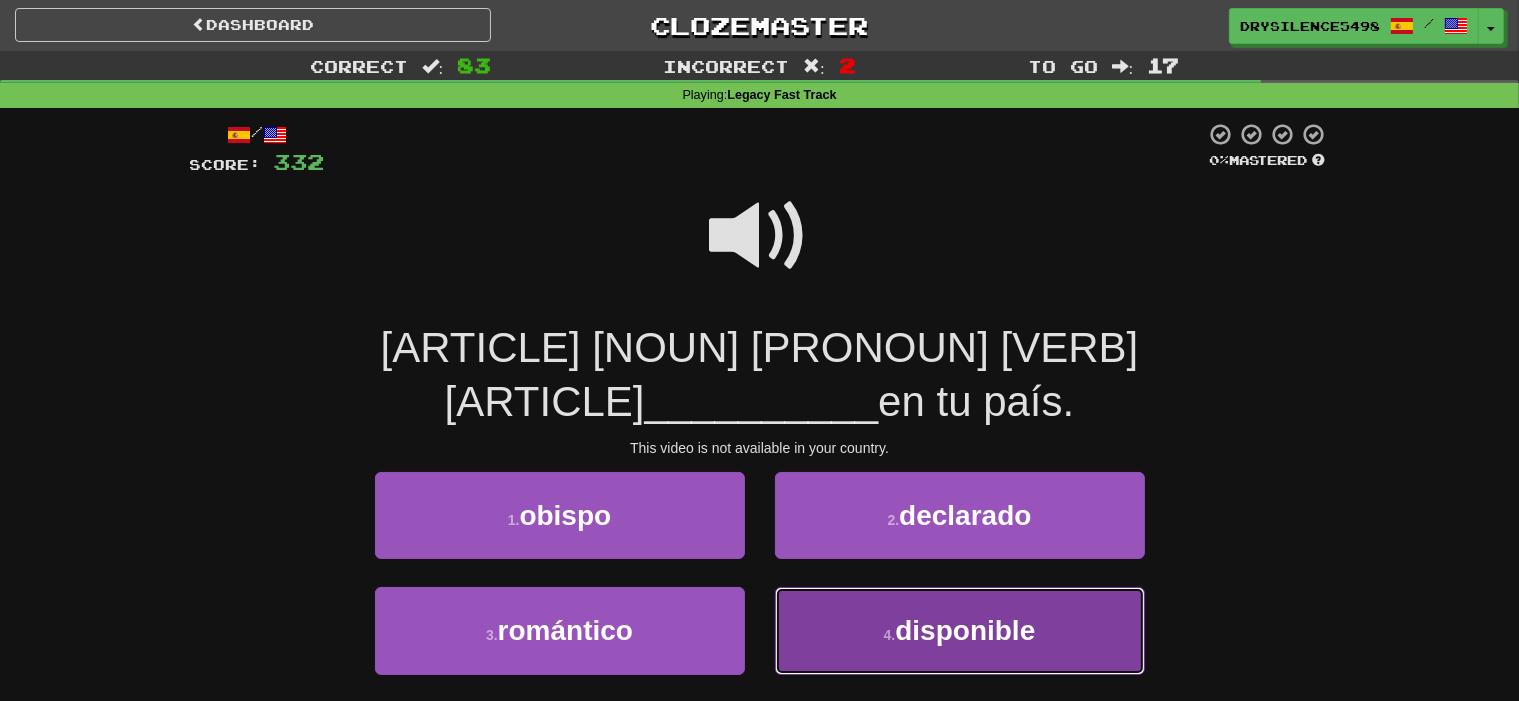 click on "4 .  disponible" at bounding box center [960, 630] 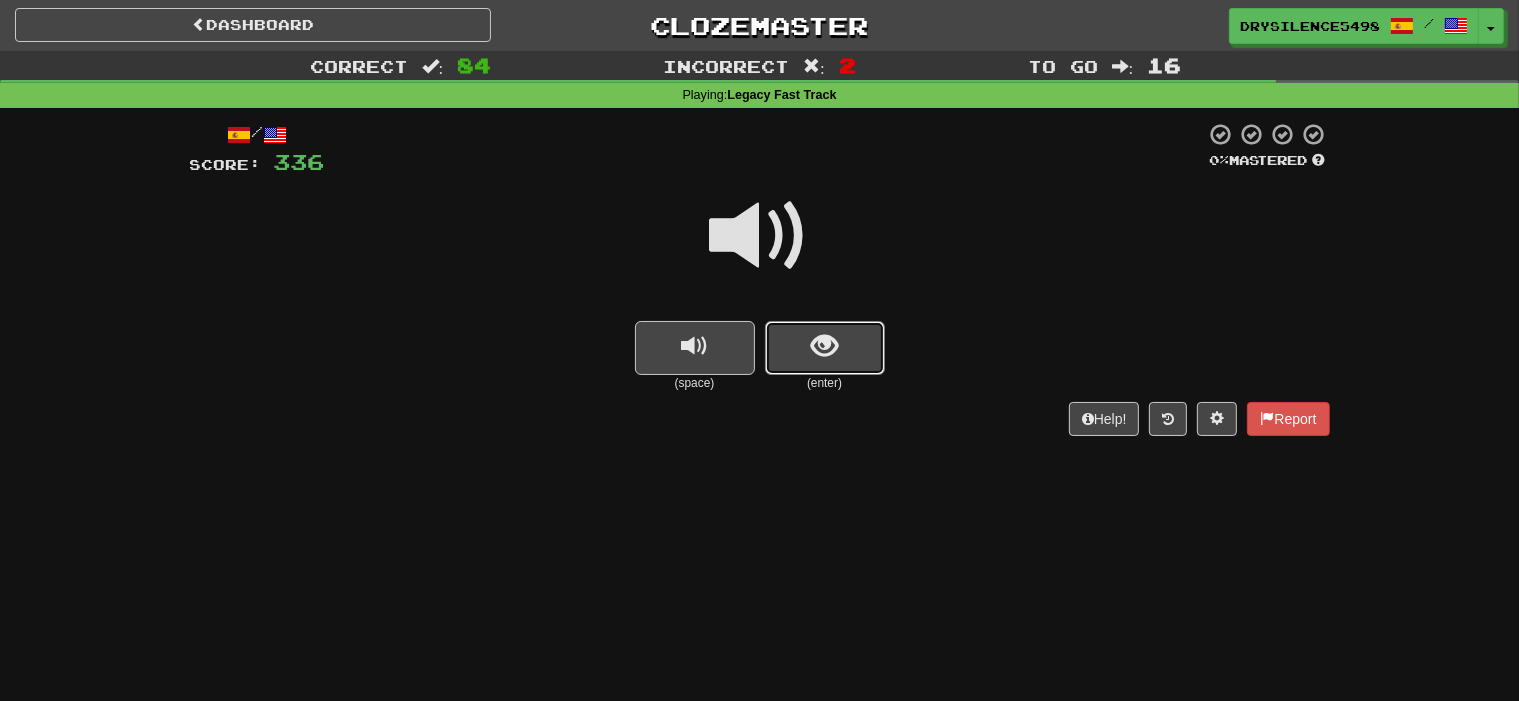 click at bounding box center [824, 346] 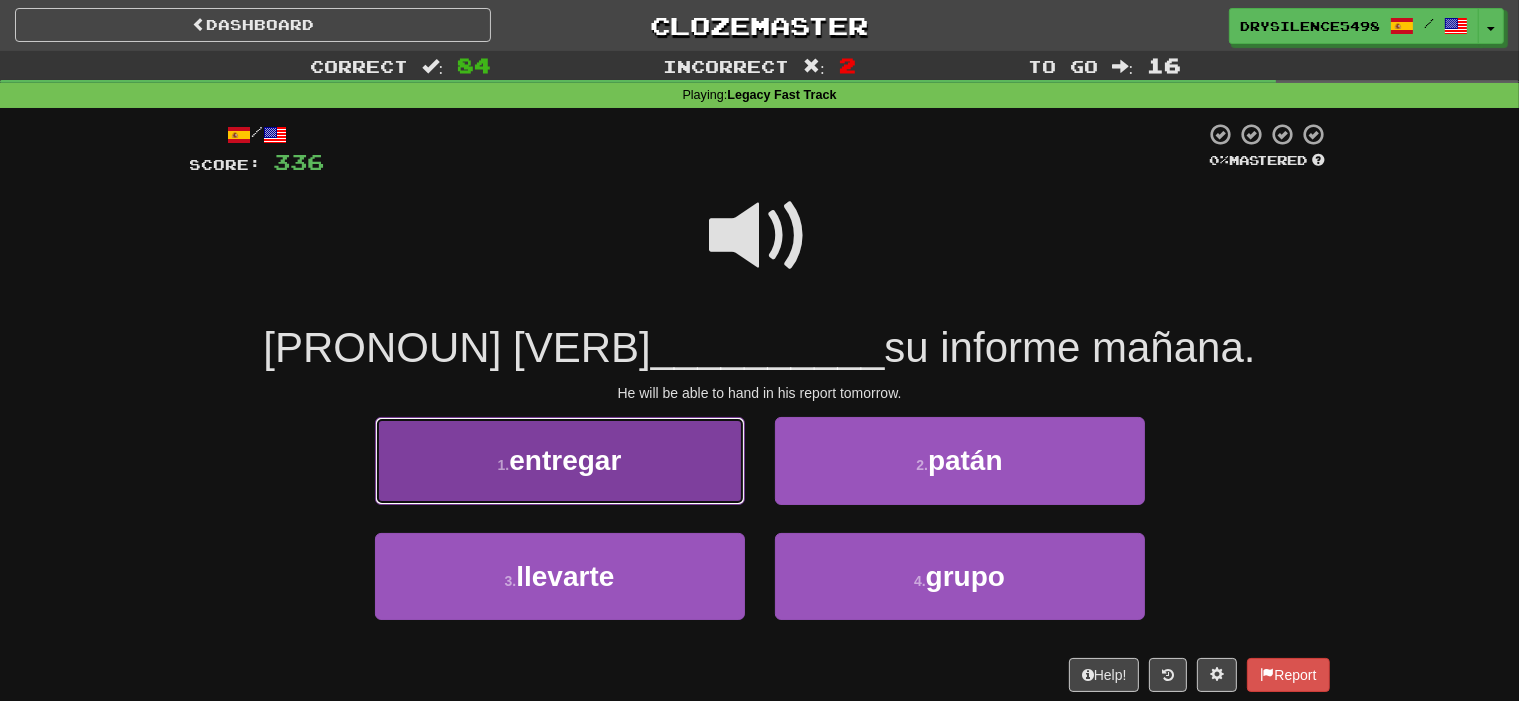 click on "1 .  entregar" at bounding box center [560, 460] 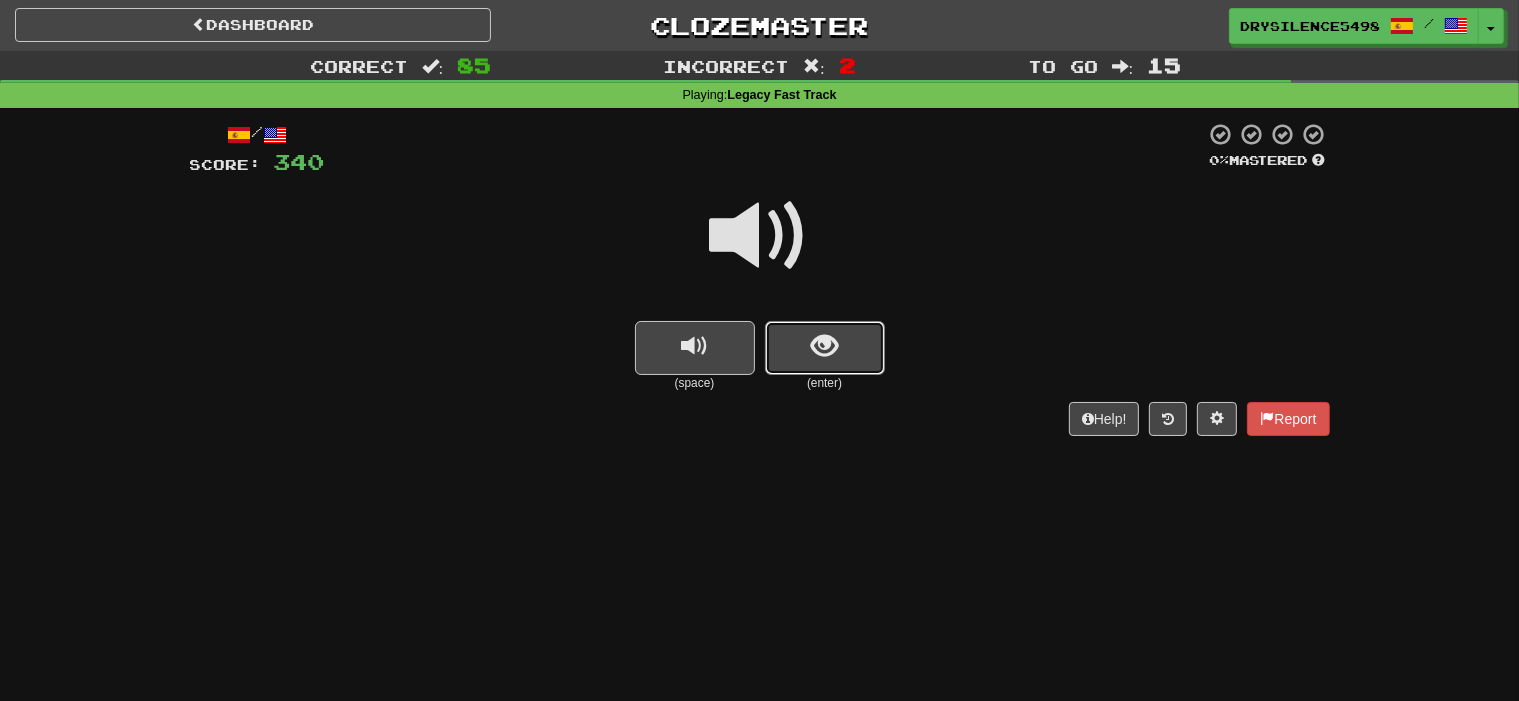 click at bounding box center (825, 348) 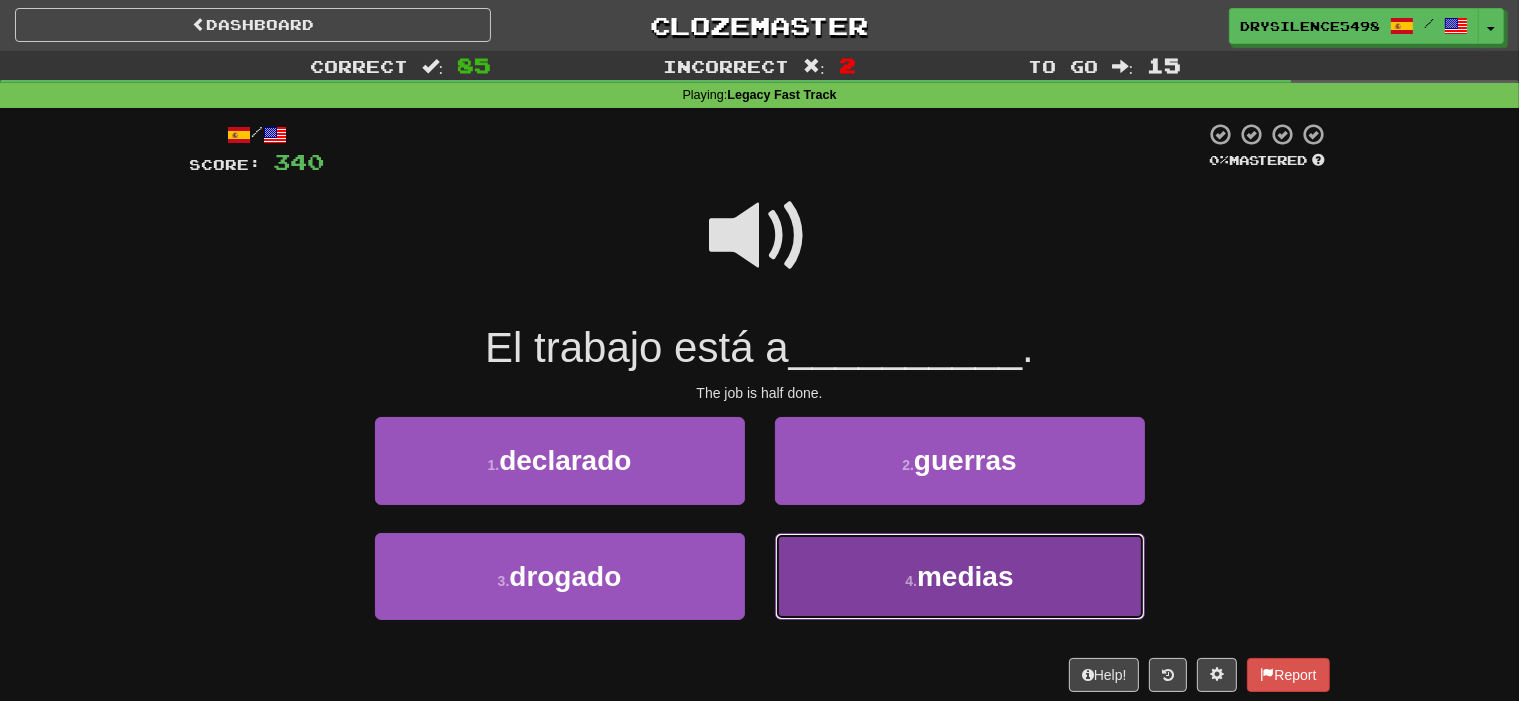 click on "4 .  medias" at bounding box center (960, 576) 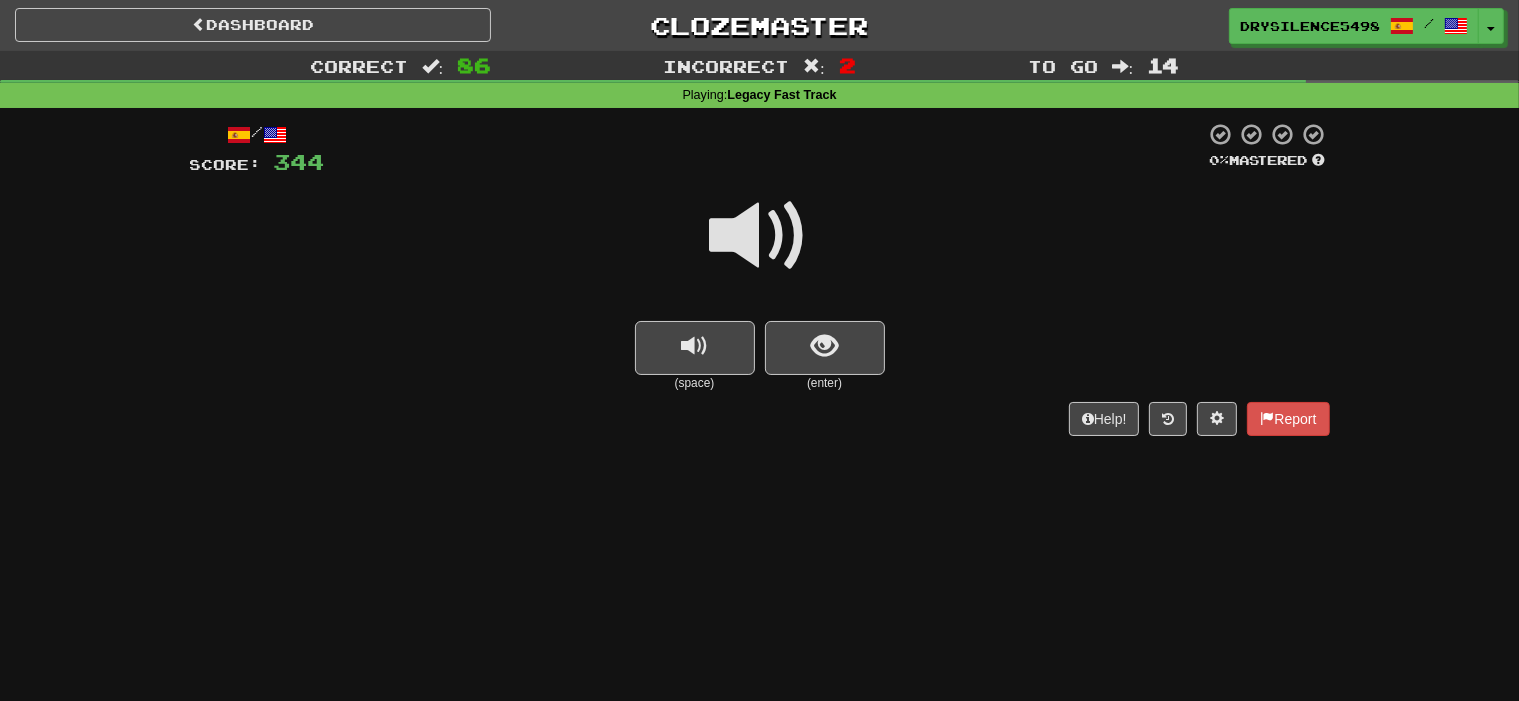 click at bounding box center [824, 346] 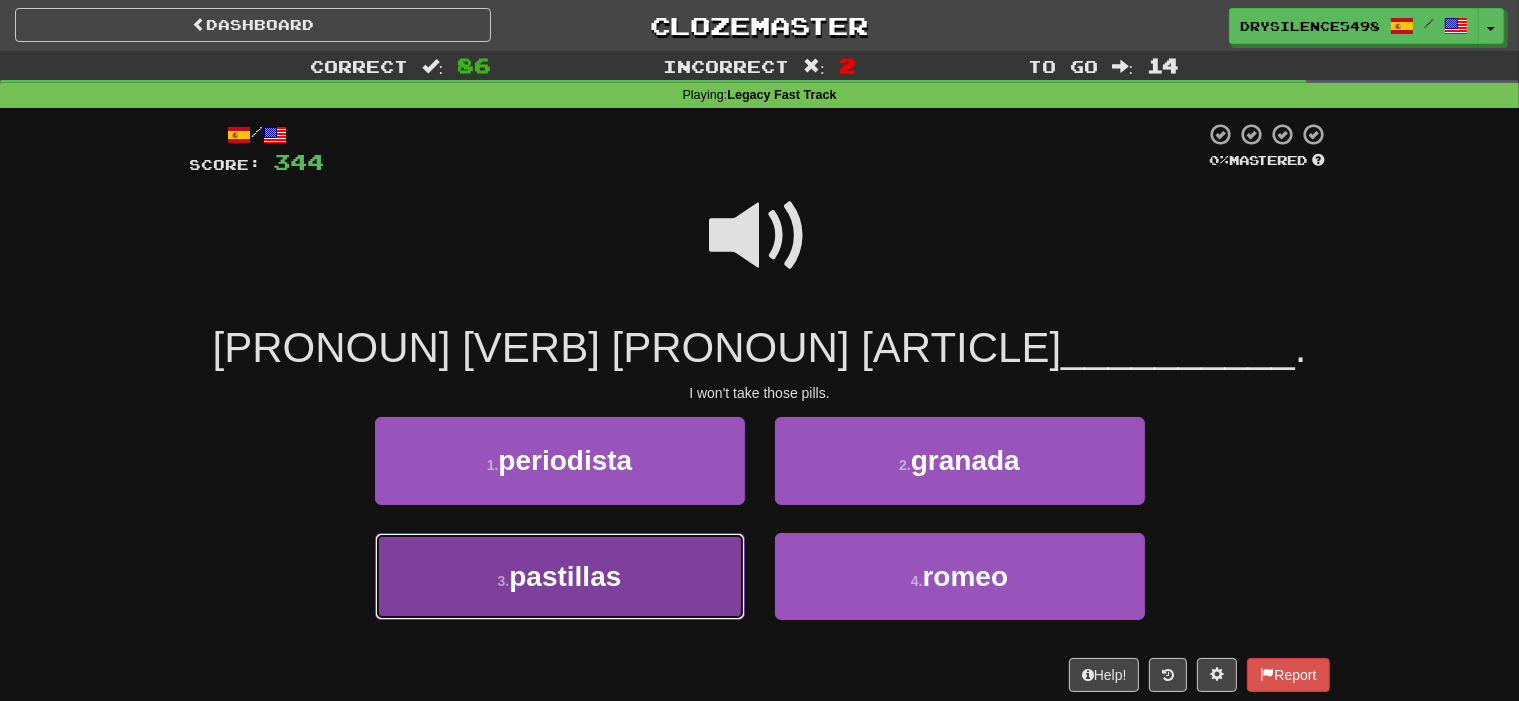 click on "3 .  pastillas" at bounding box center [560, 576] 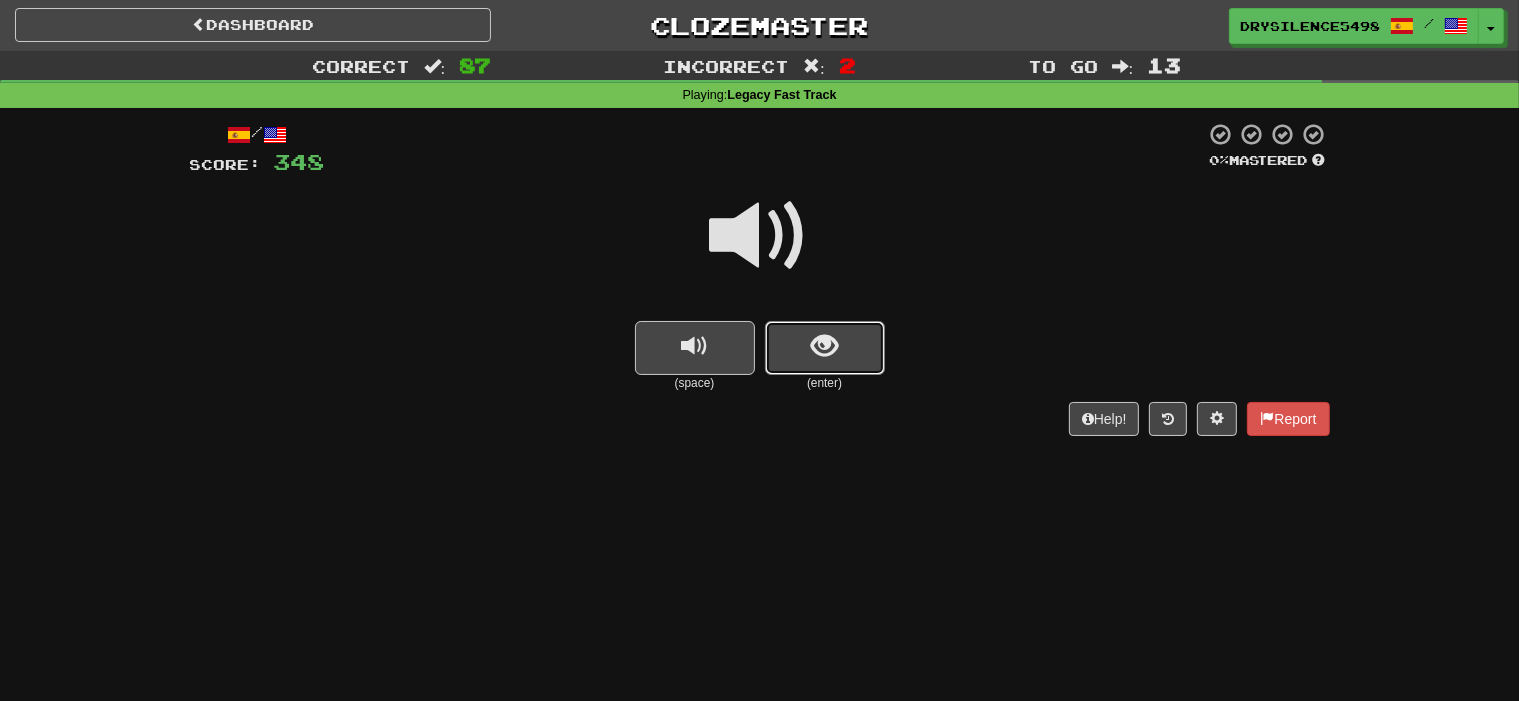 click at bounding box center [824, 346] 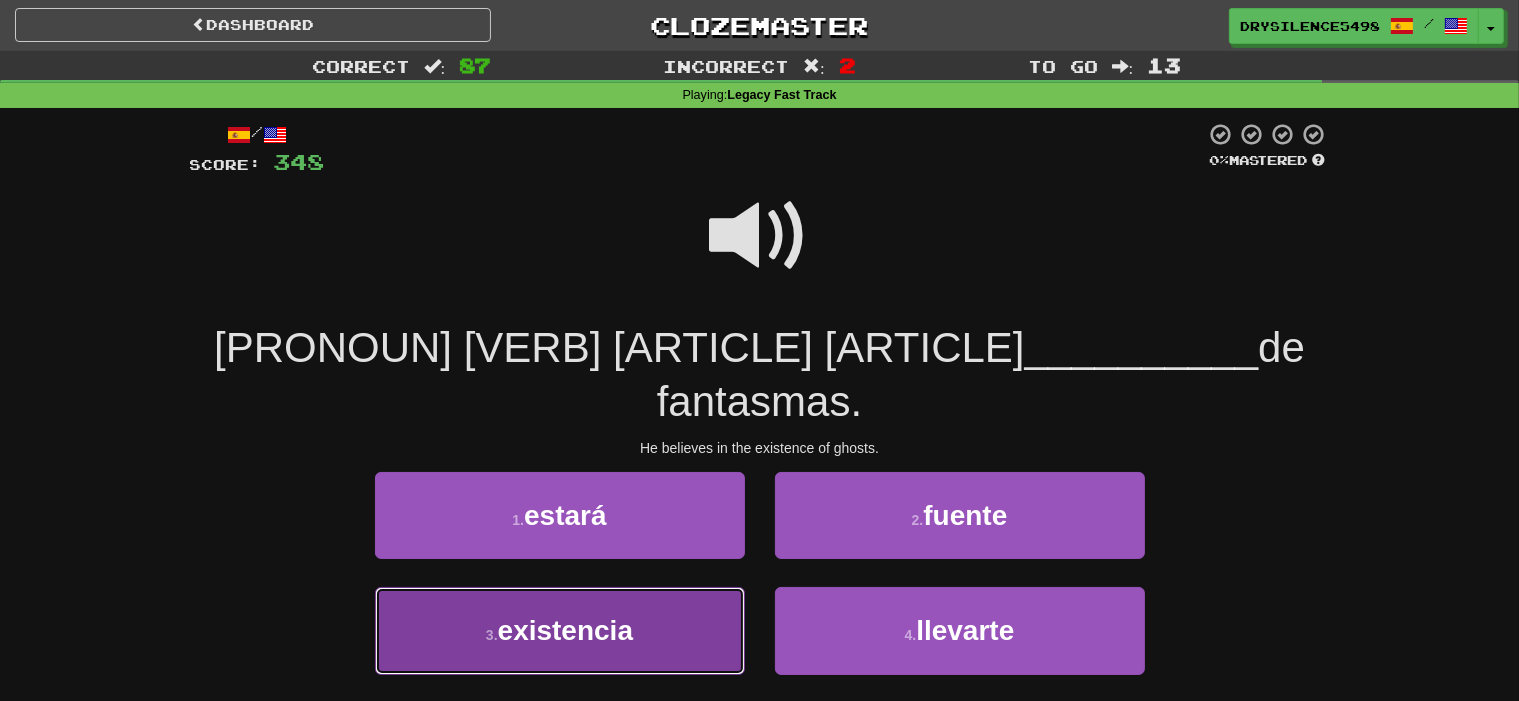 click on "3 .  existencia" at bounding box center [560, 630] 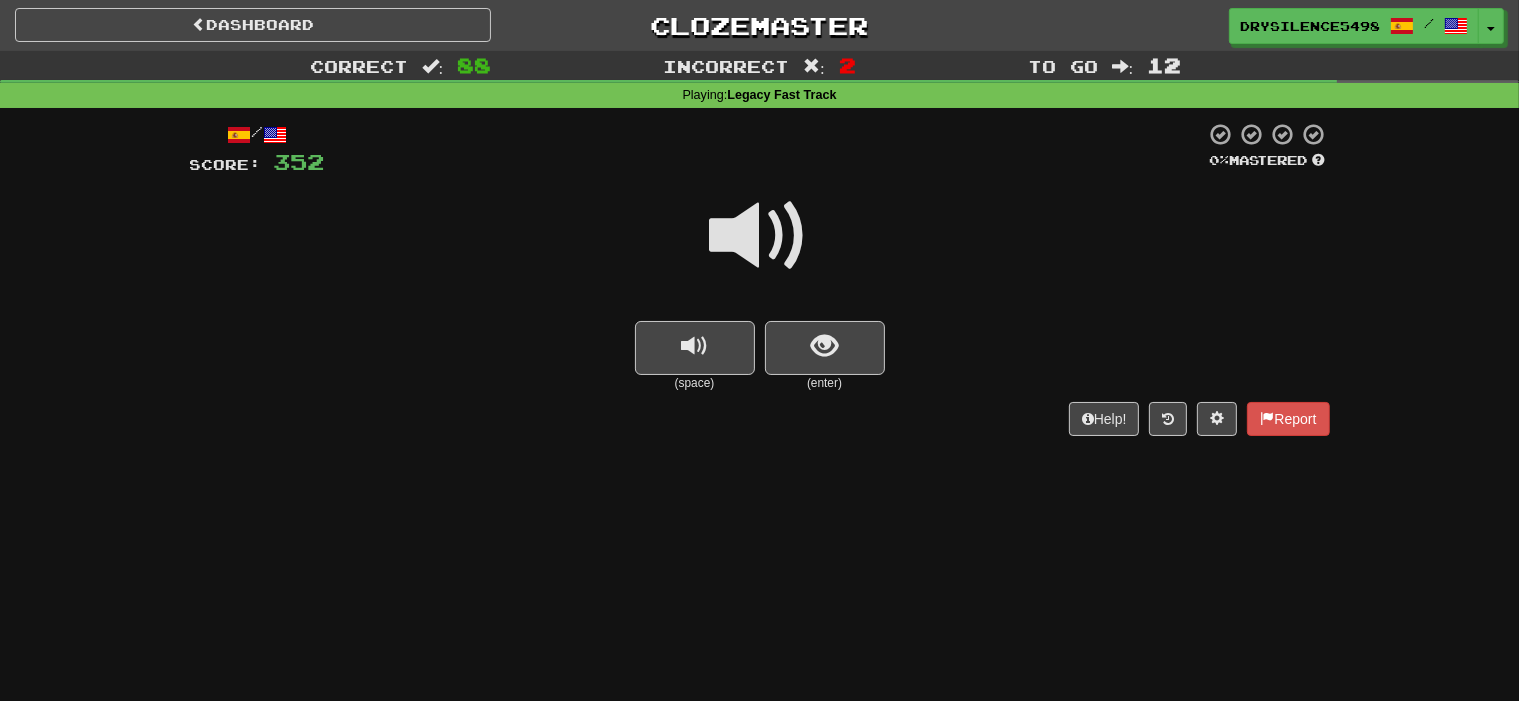 click at bounding box center (760, 249) 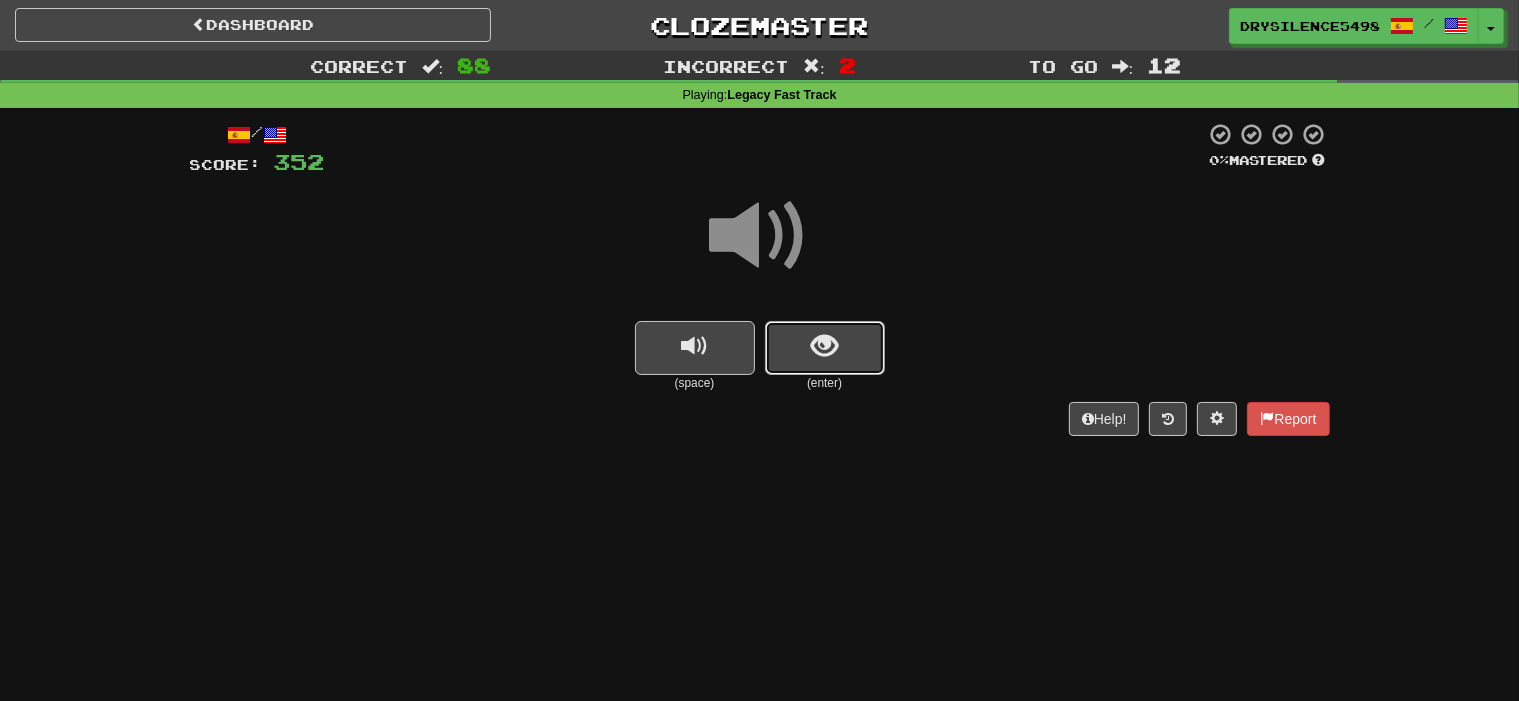 click at bounding box center [824, 346] 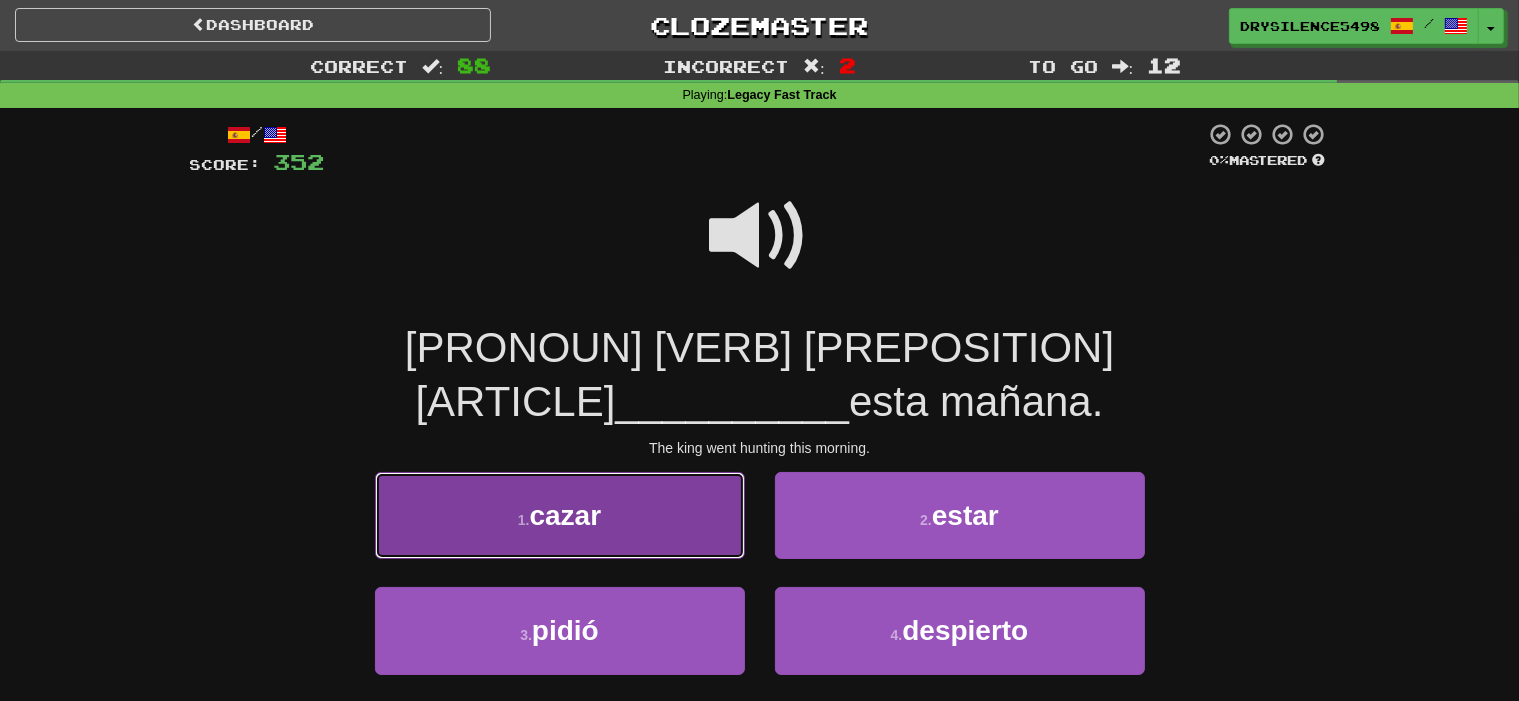click on "1 .  cazar" at bounding box center (560, 515) 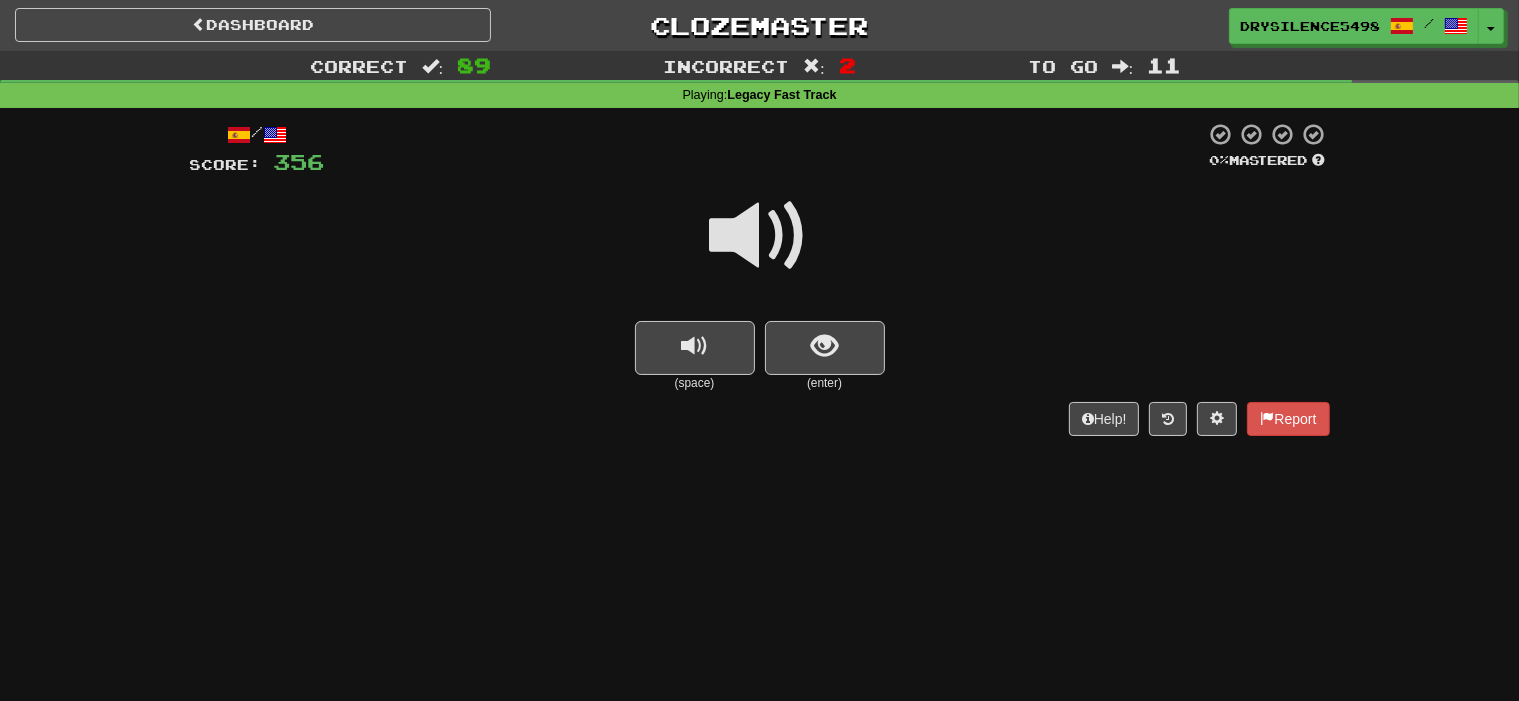 click at bounding box center (824, 346) 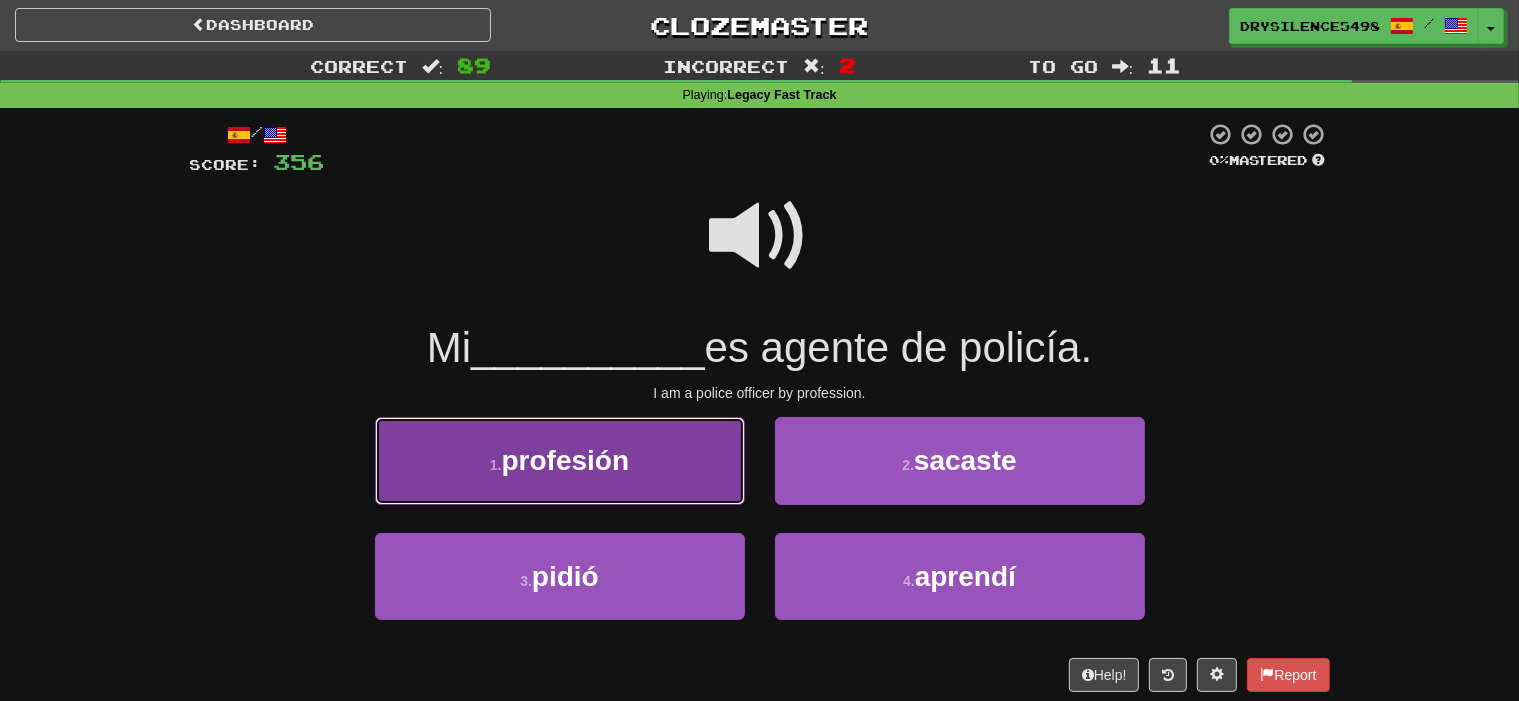 click on "1 .  profesión" at bounding box center (560, 460) 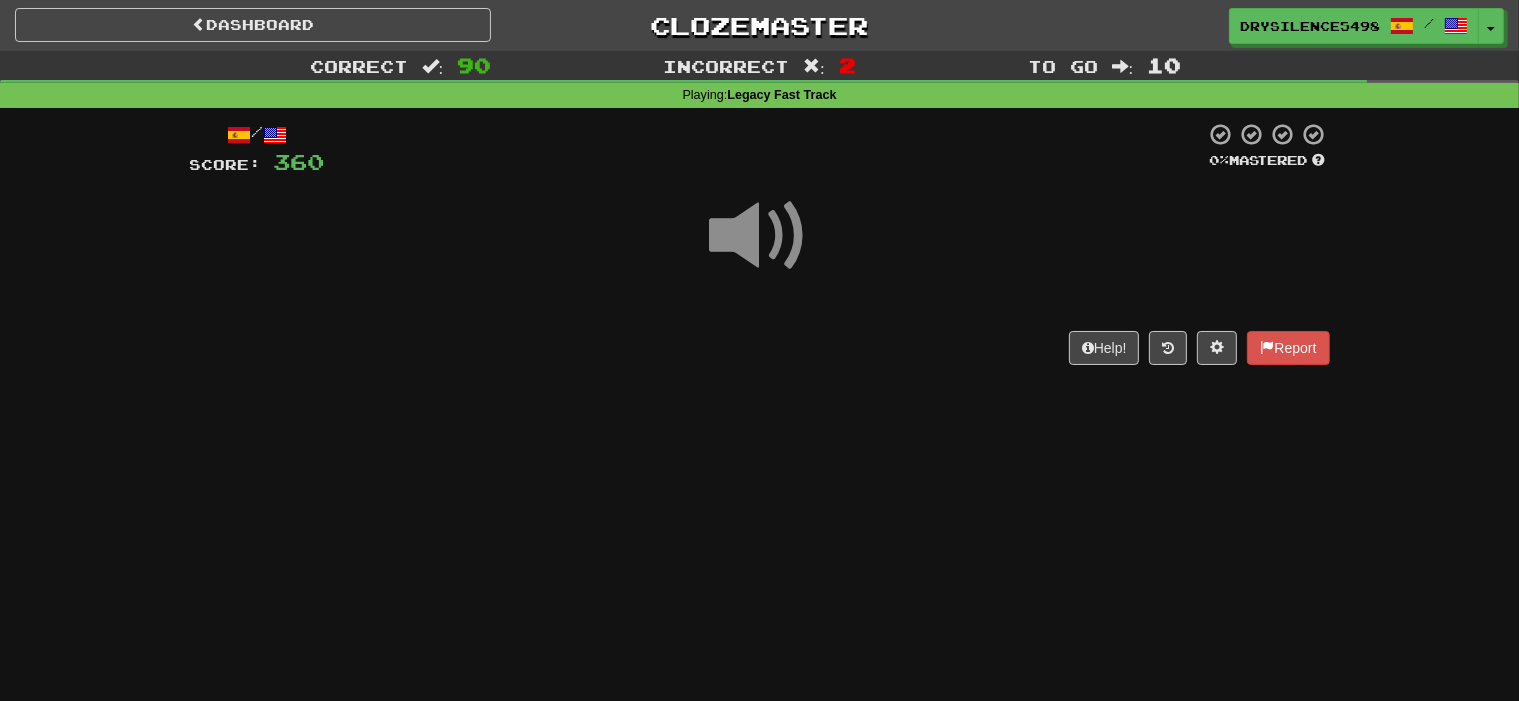 click on "Help!  Report" at bounding box center [760, 348] 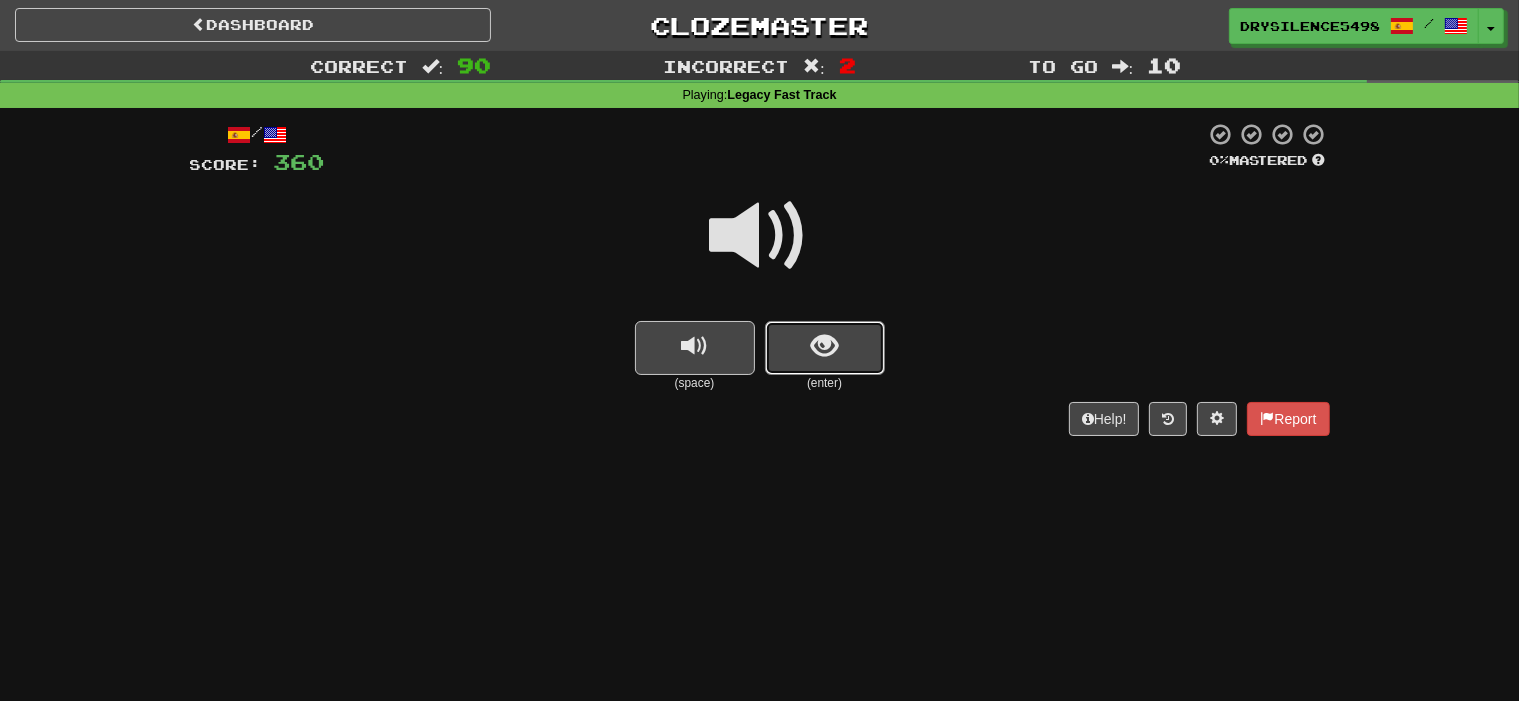 click at bounding box center [824, 346] 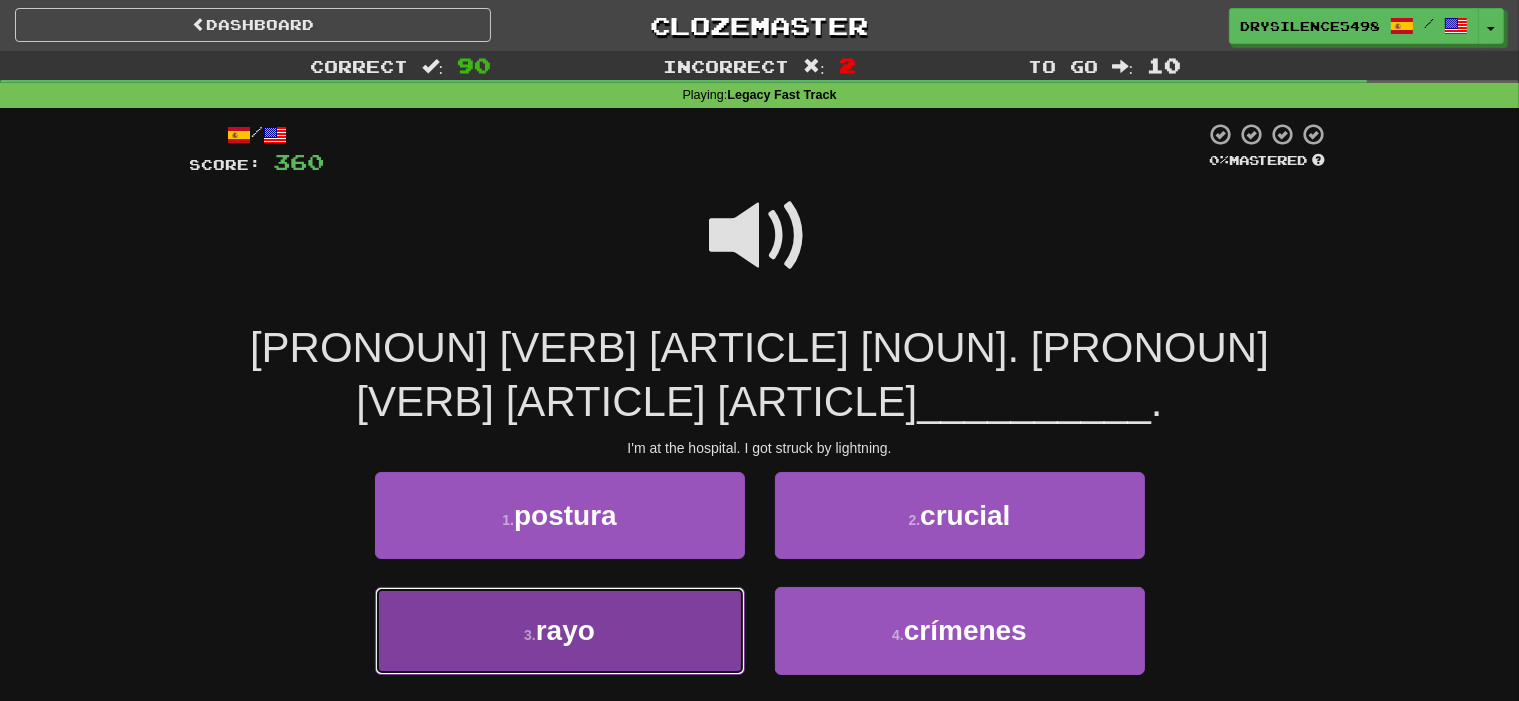 click on "3 .  rayo" at bounding box center (560, 630) 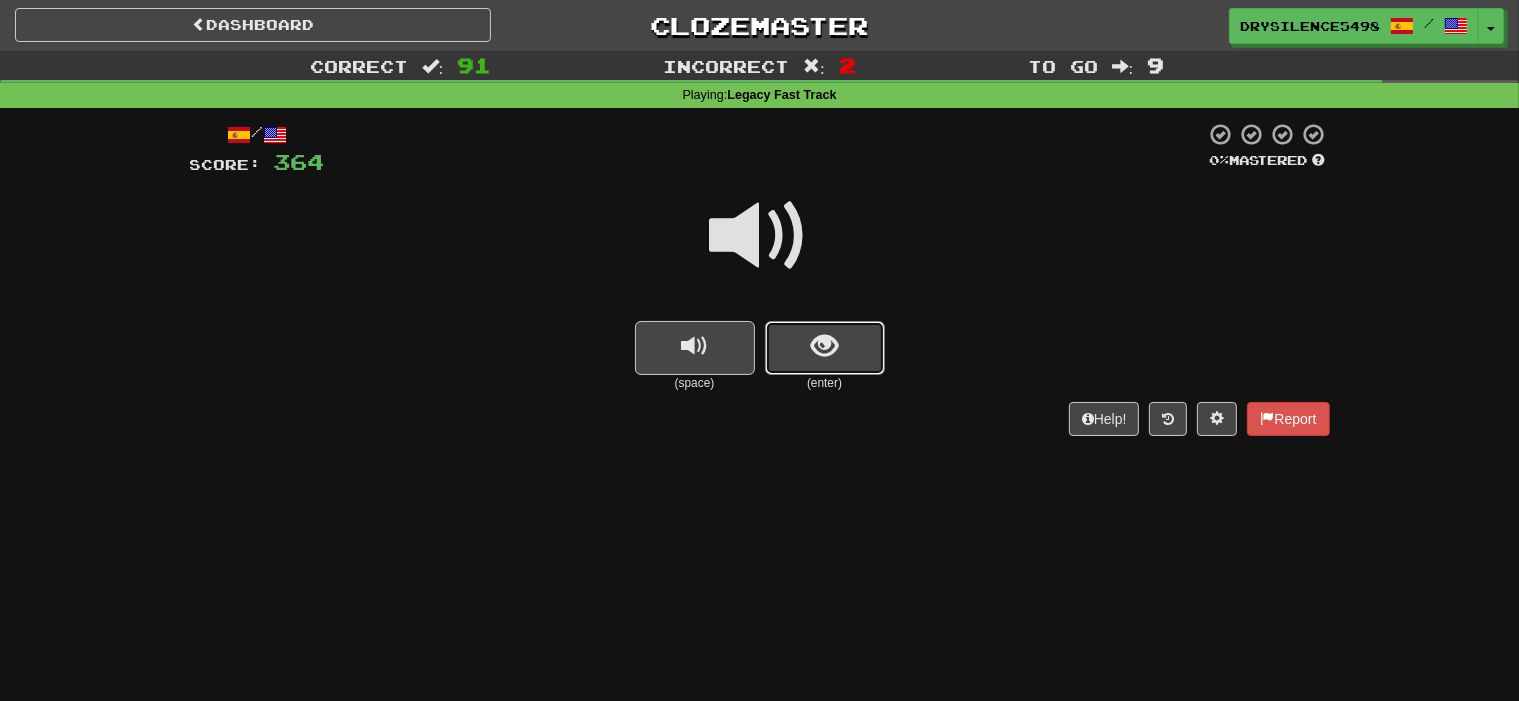click at bounding box center (824, 346) 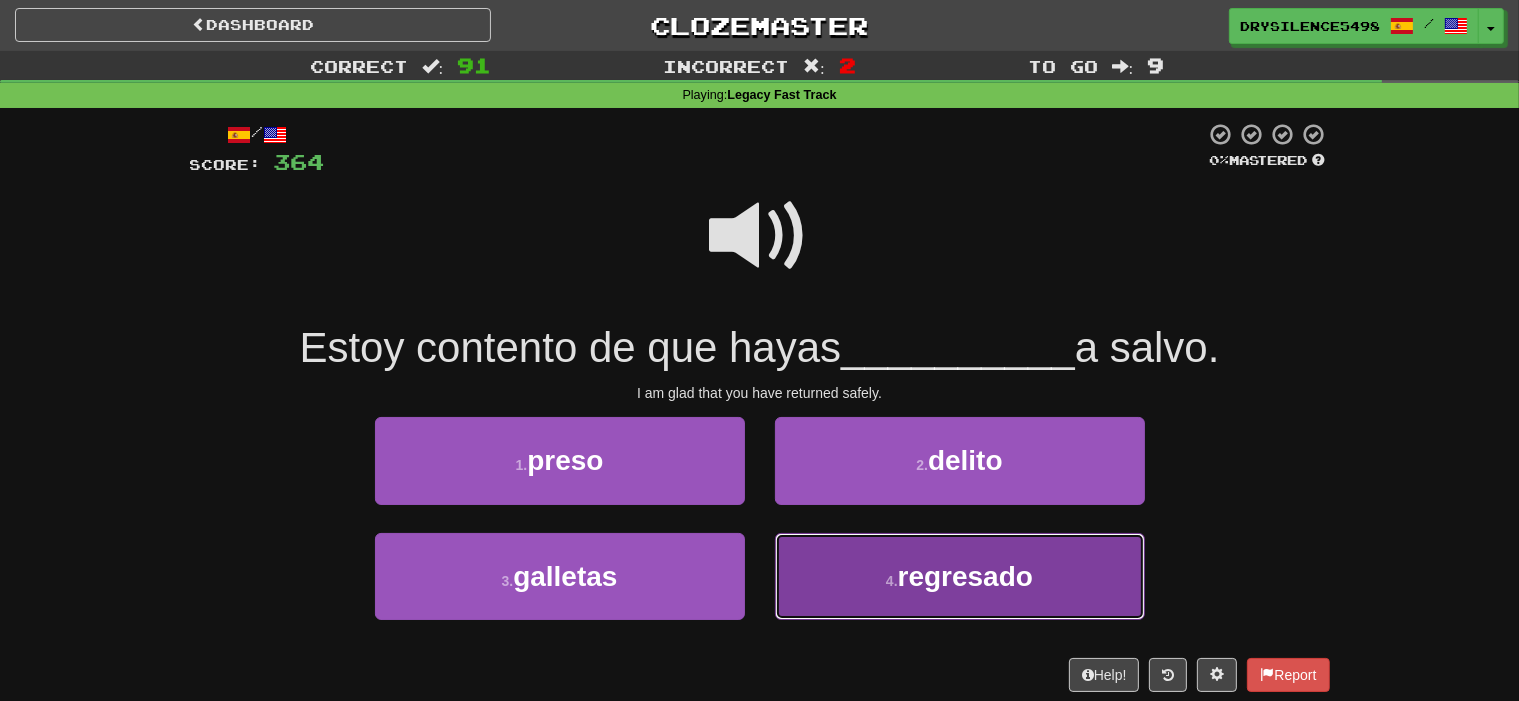 click on "4 .  regresado" at bounding box center [960, 576] 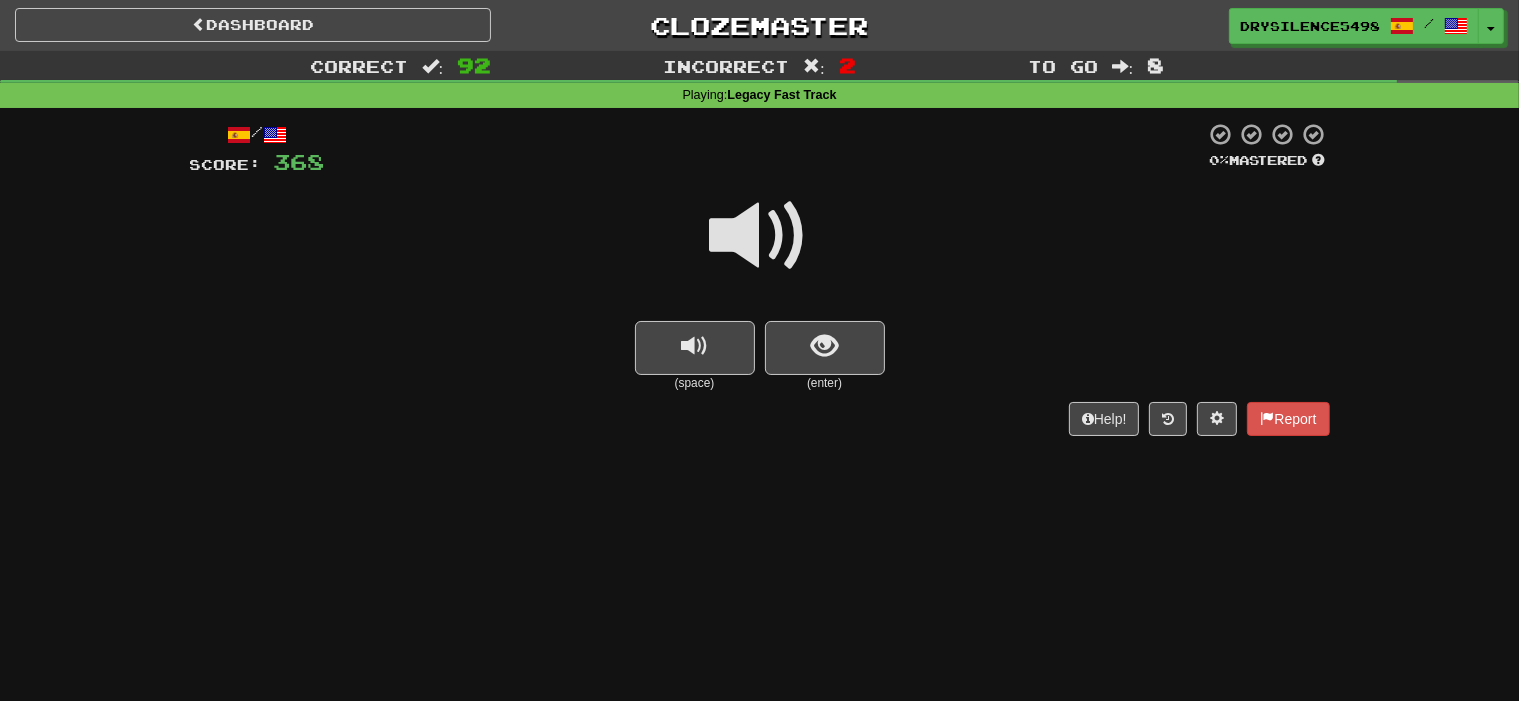 click at bounding box center [825, 348] 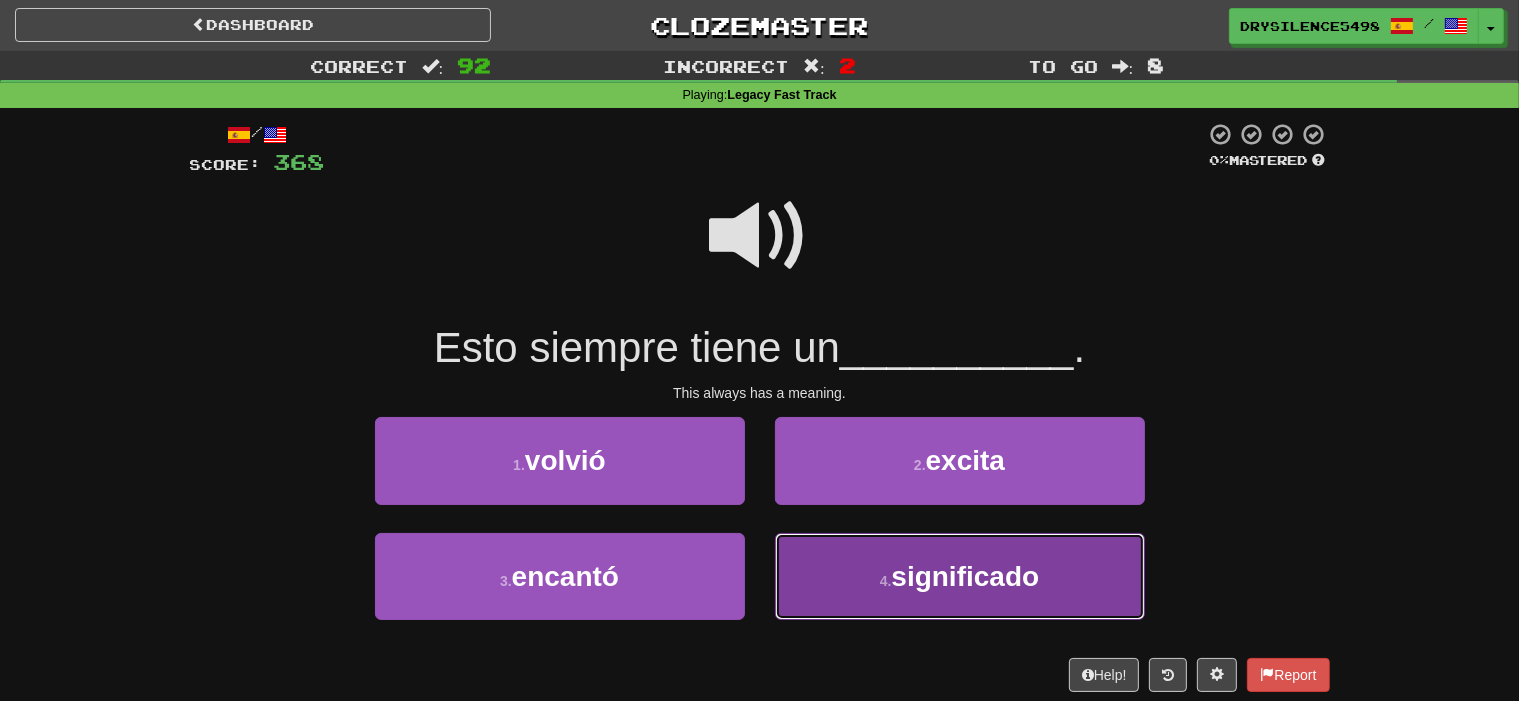 click on "4 .  significado" at bounding box center (960, 576) 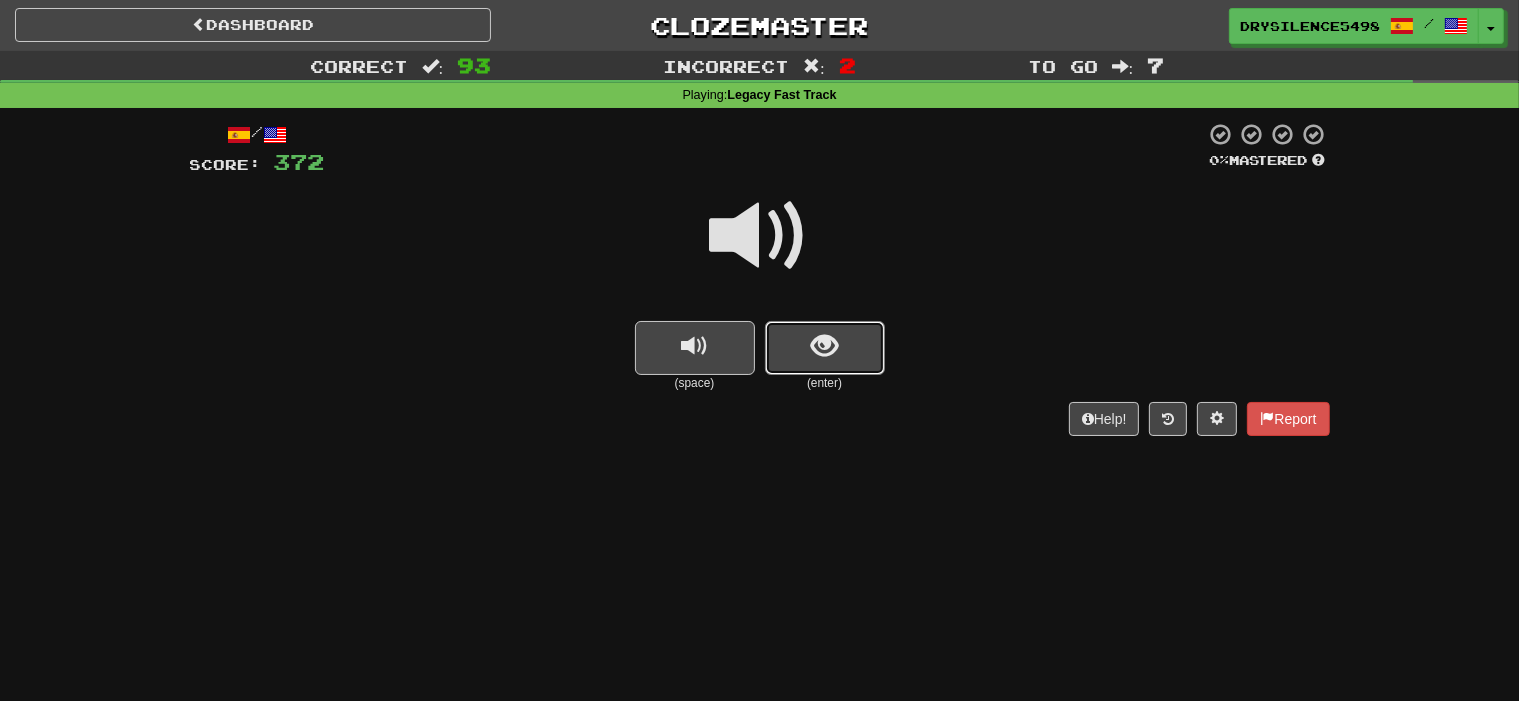 click at bounding box center [824, 346] 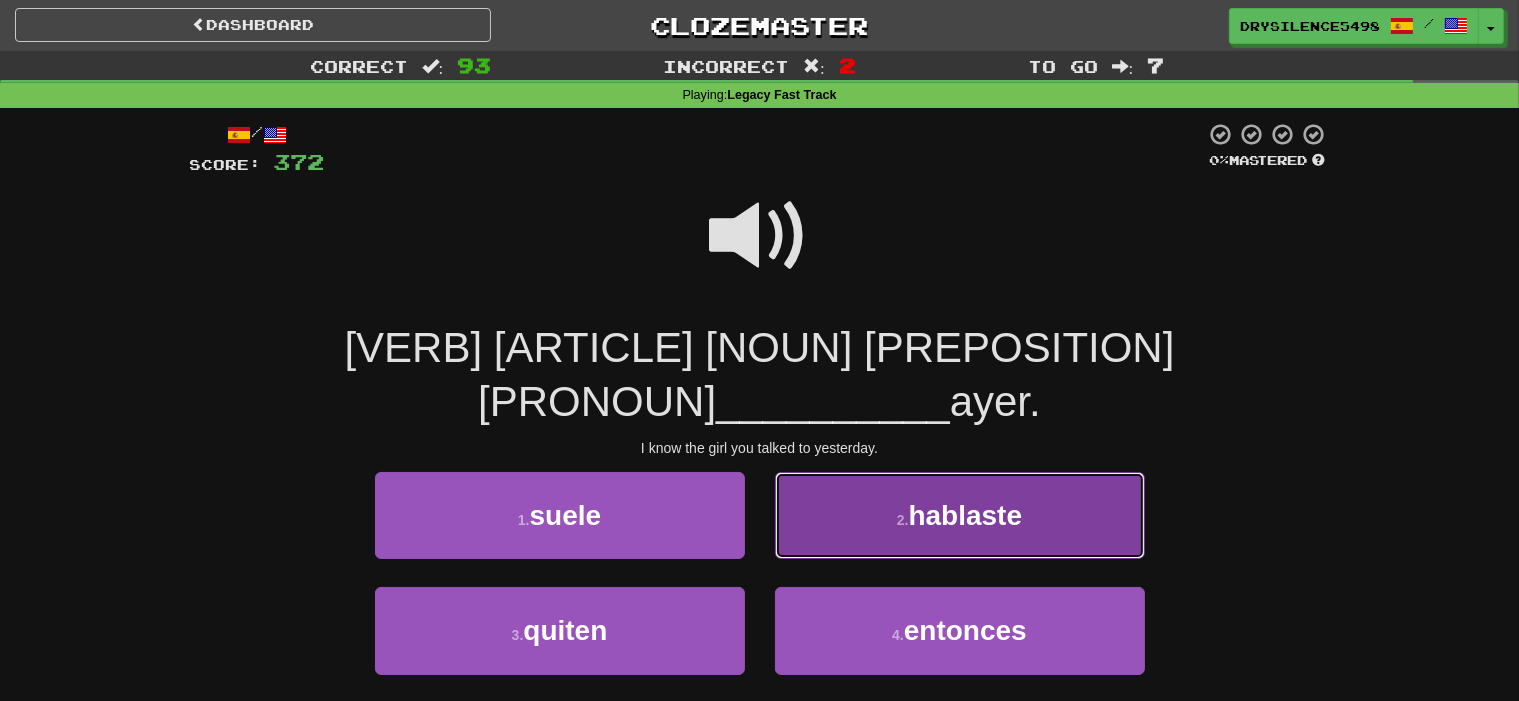 click on "2 .  hablaste" at bounding box center (960, 515) 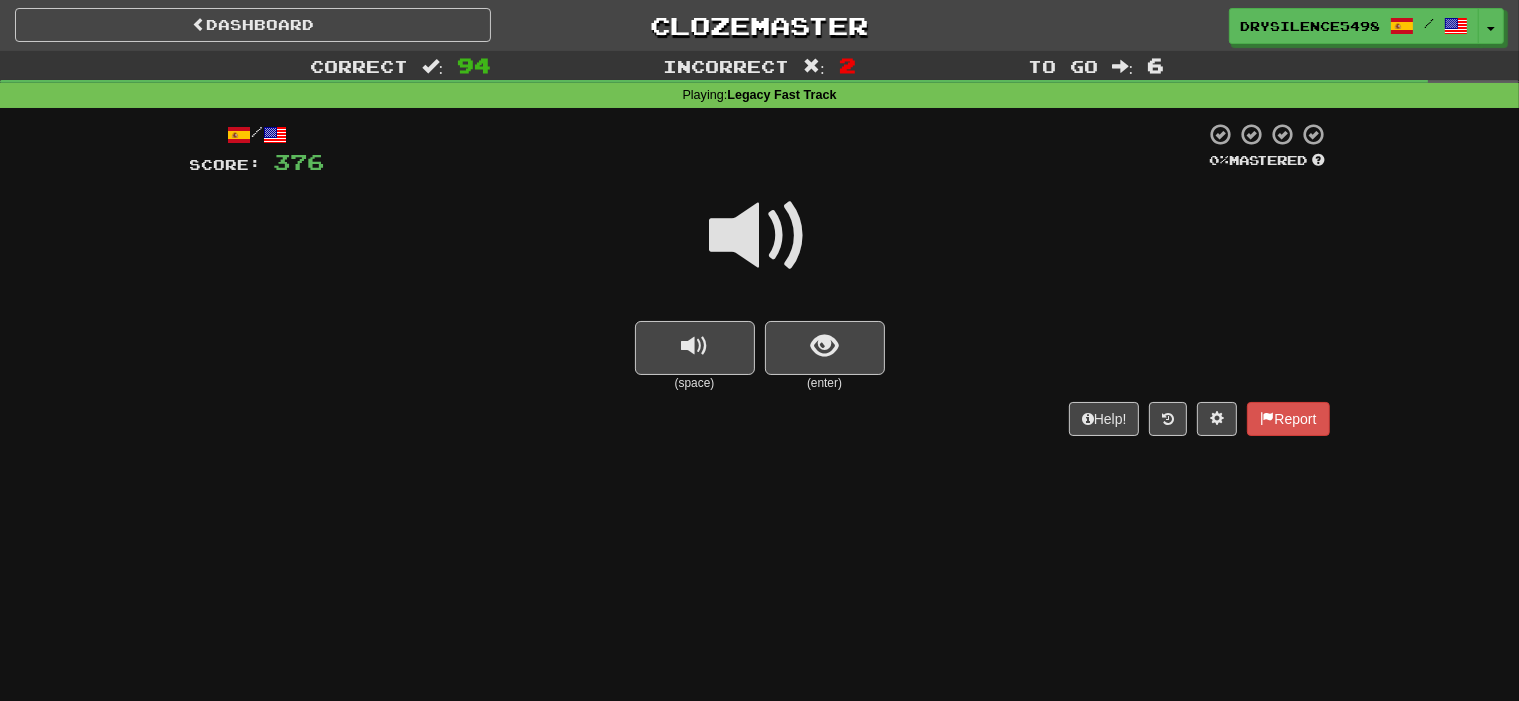 click at bounding box center [825, 348] 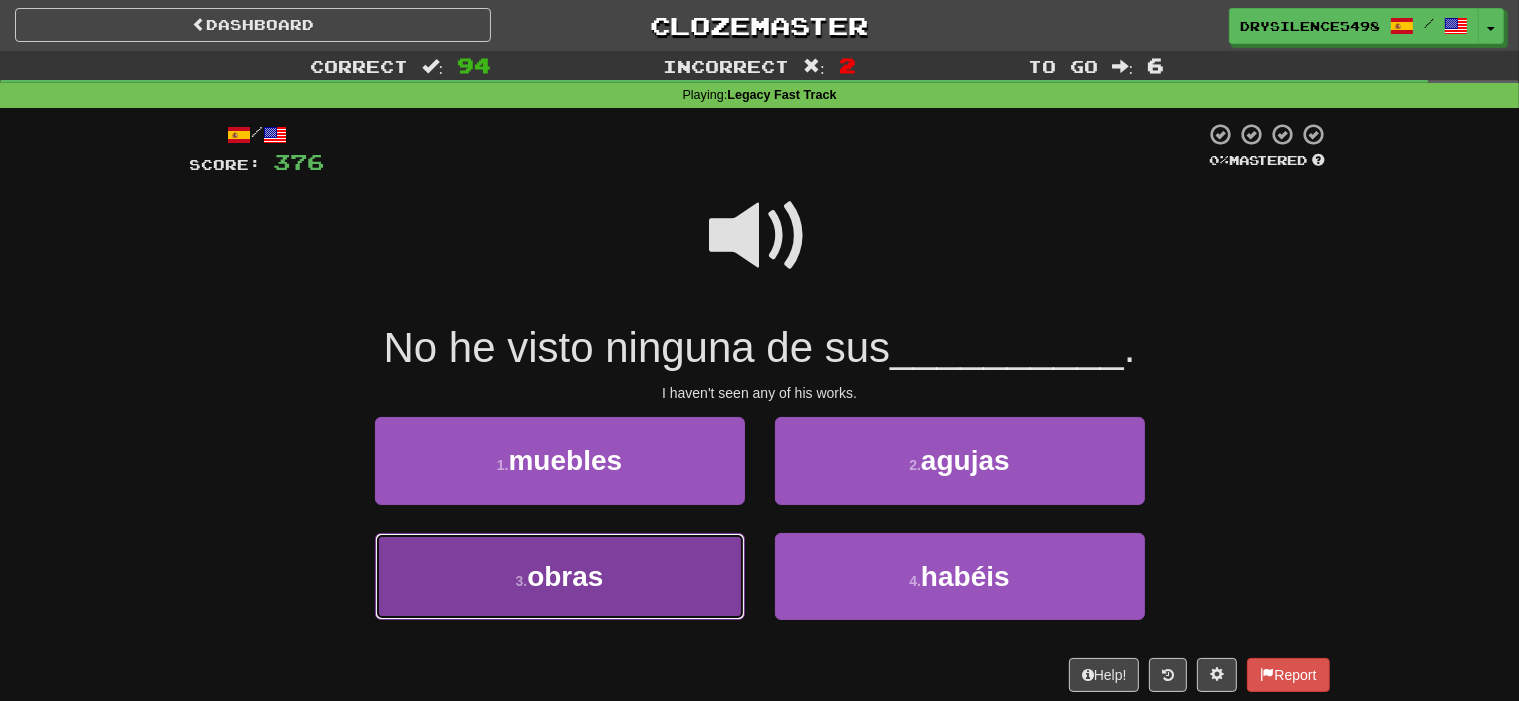 click on "3 .  obras" at bounding box center [560, 576] 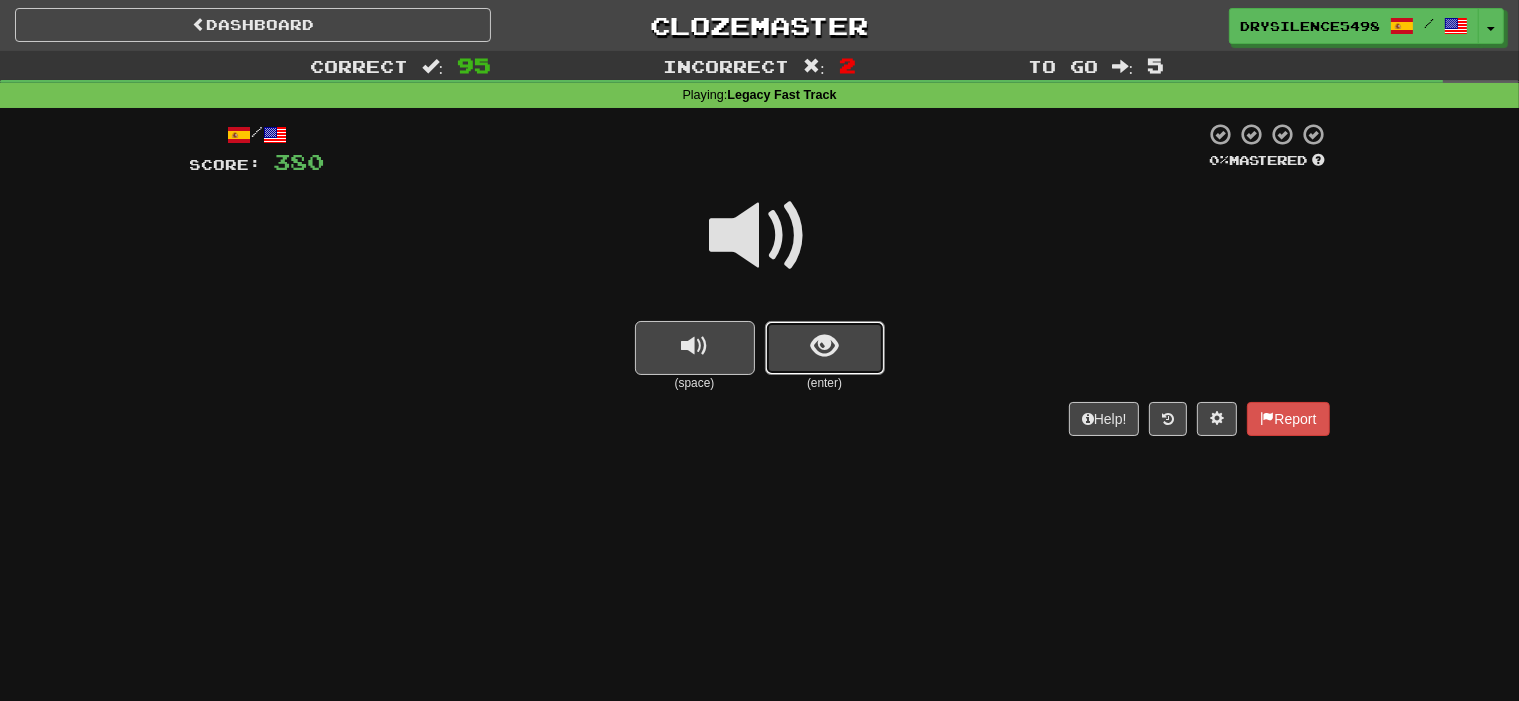 click at bounding box center (824, 346) 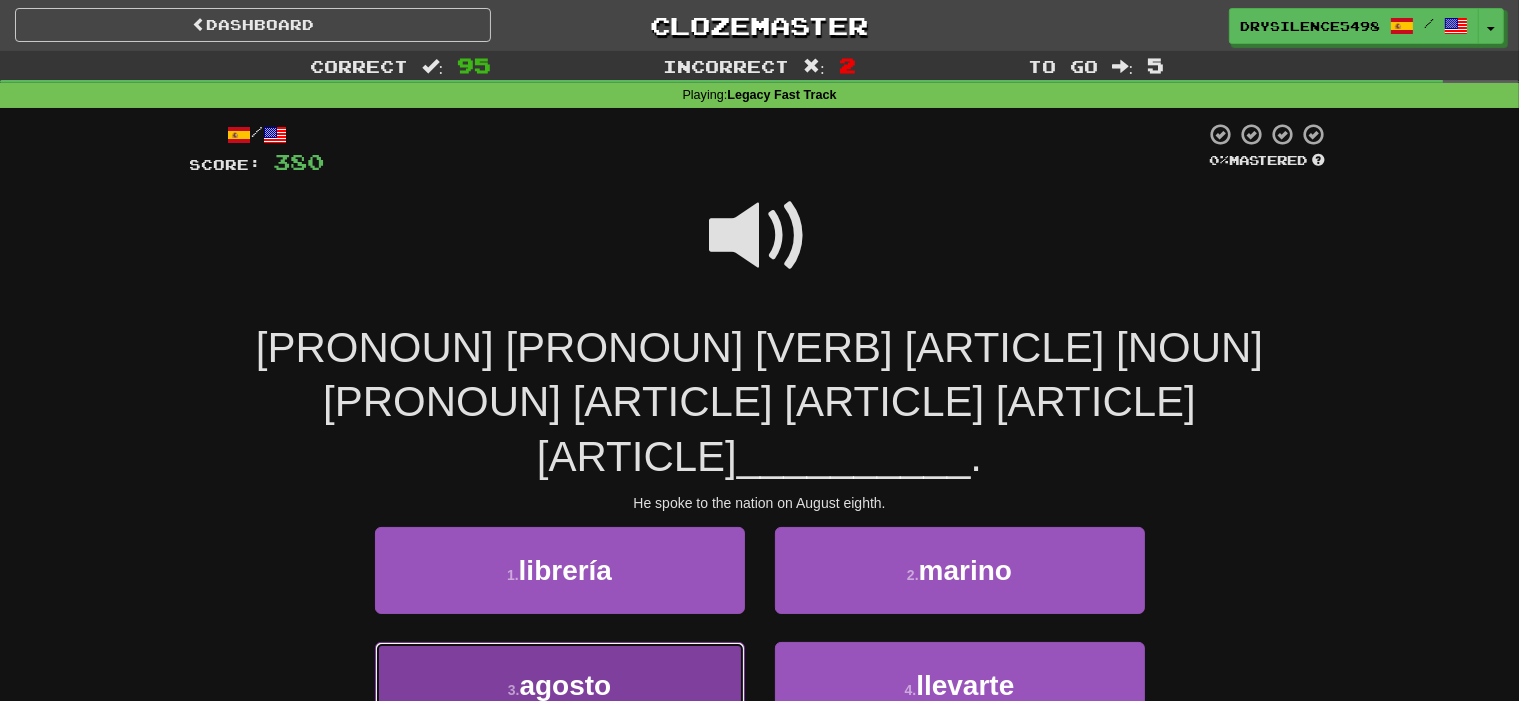 click on "3 .  agosto" at bounding box center [560, 685] 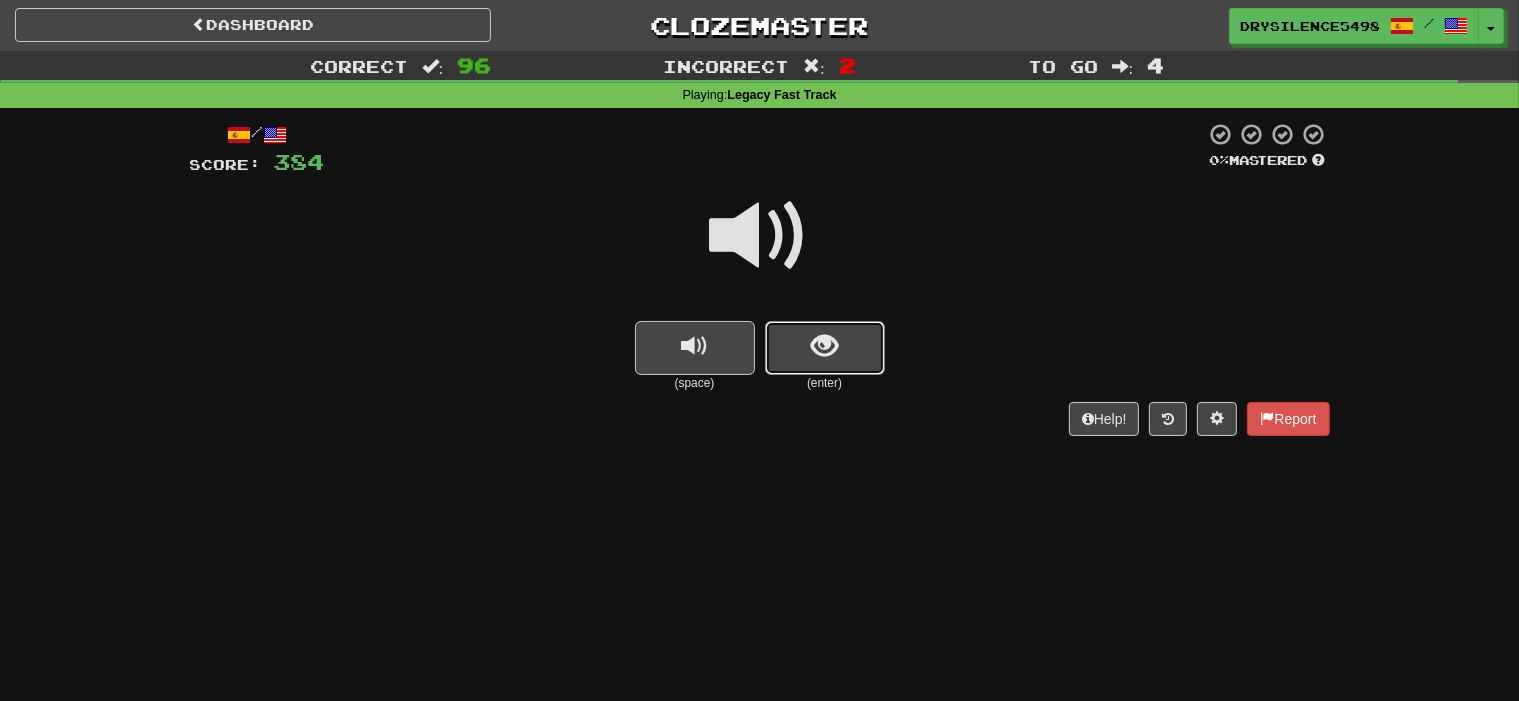 click at bounding box center [824, 346] 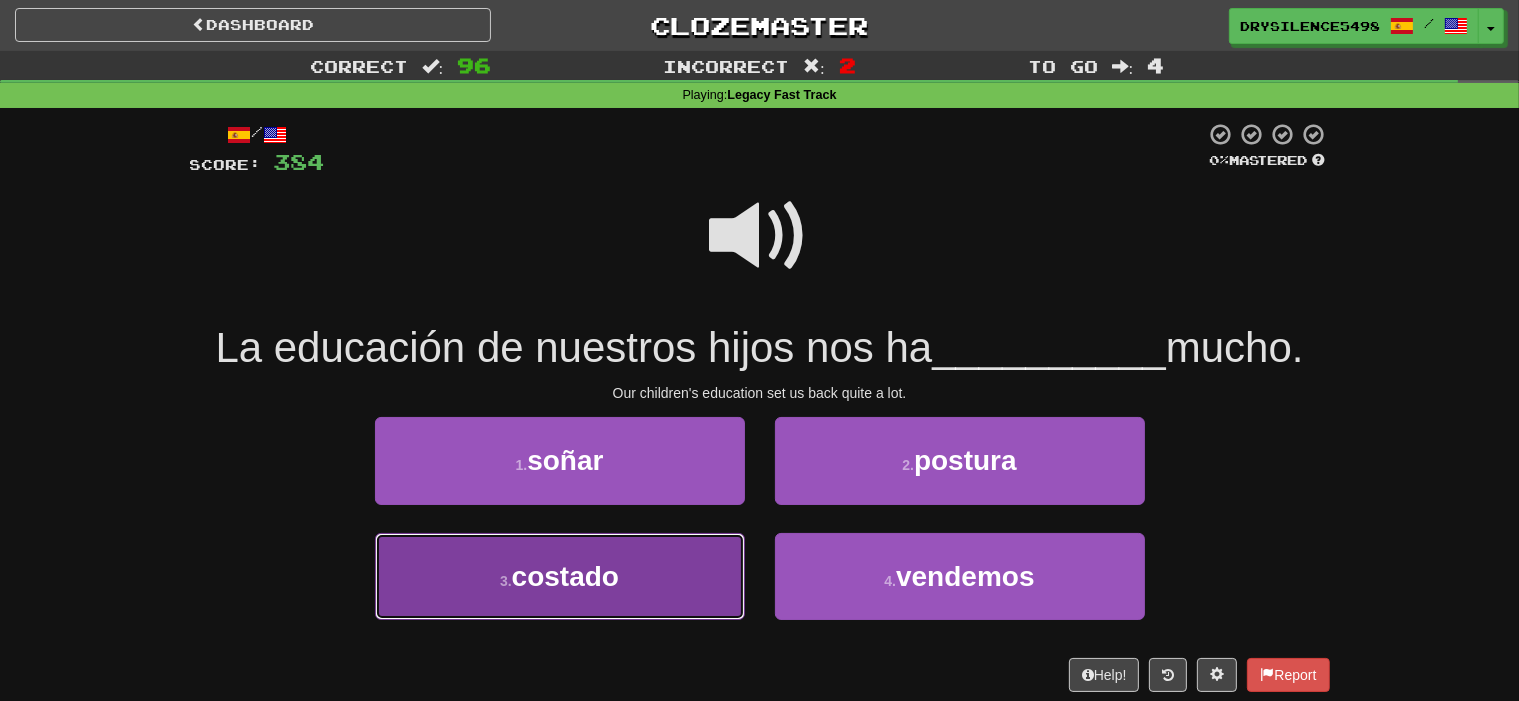 click on "3 .  costado" at bounding box center [560, 576] 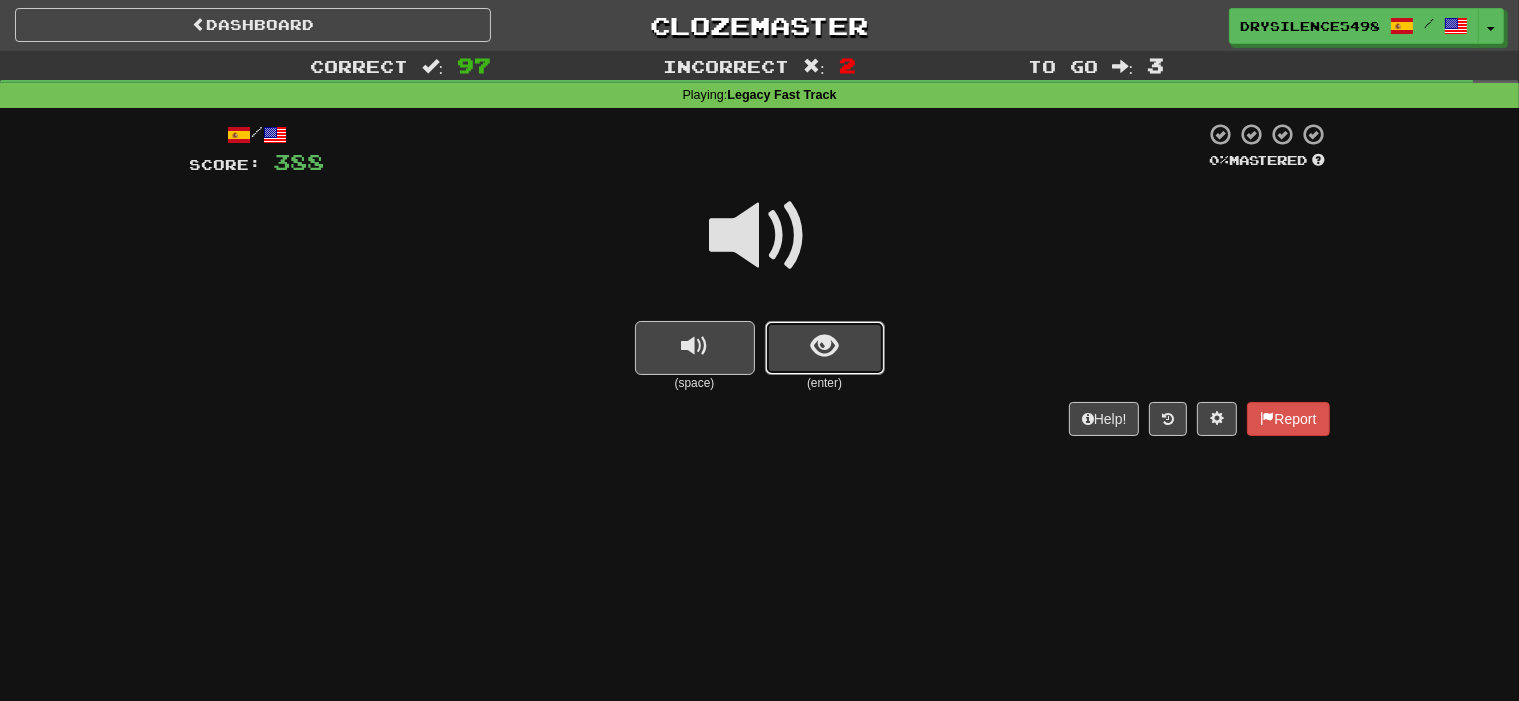 click at bounding box center (824, 346) 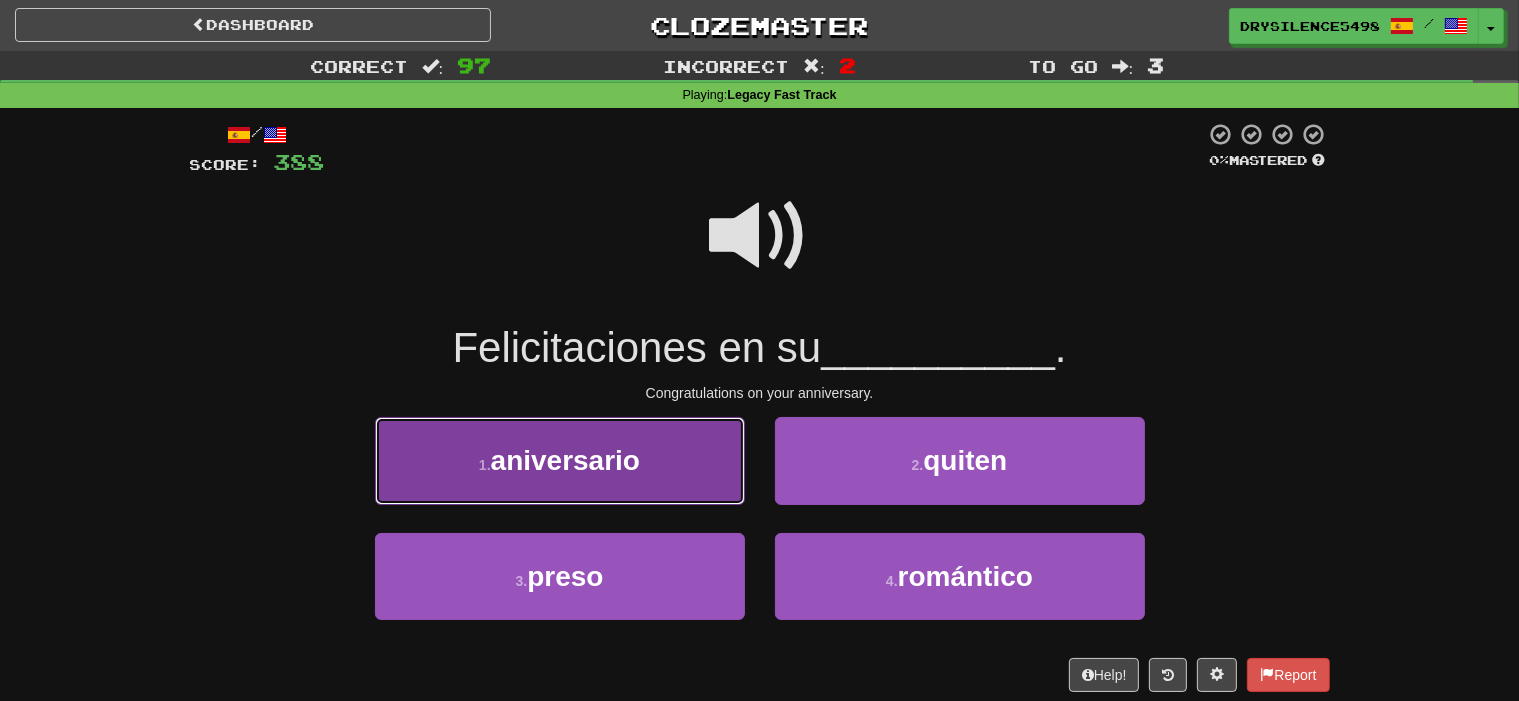 click on "1 .  aniversario" at bounding box center [560, 460] 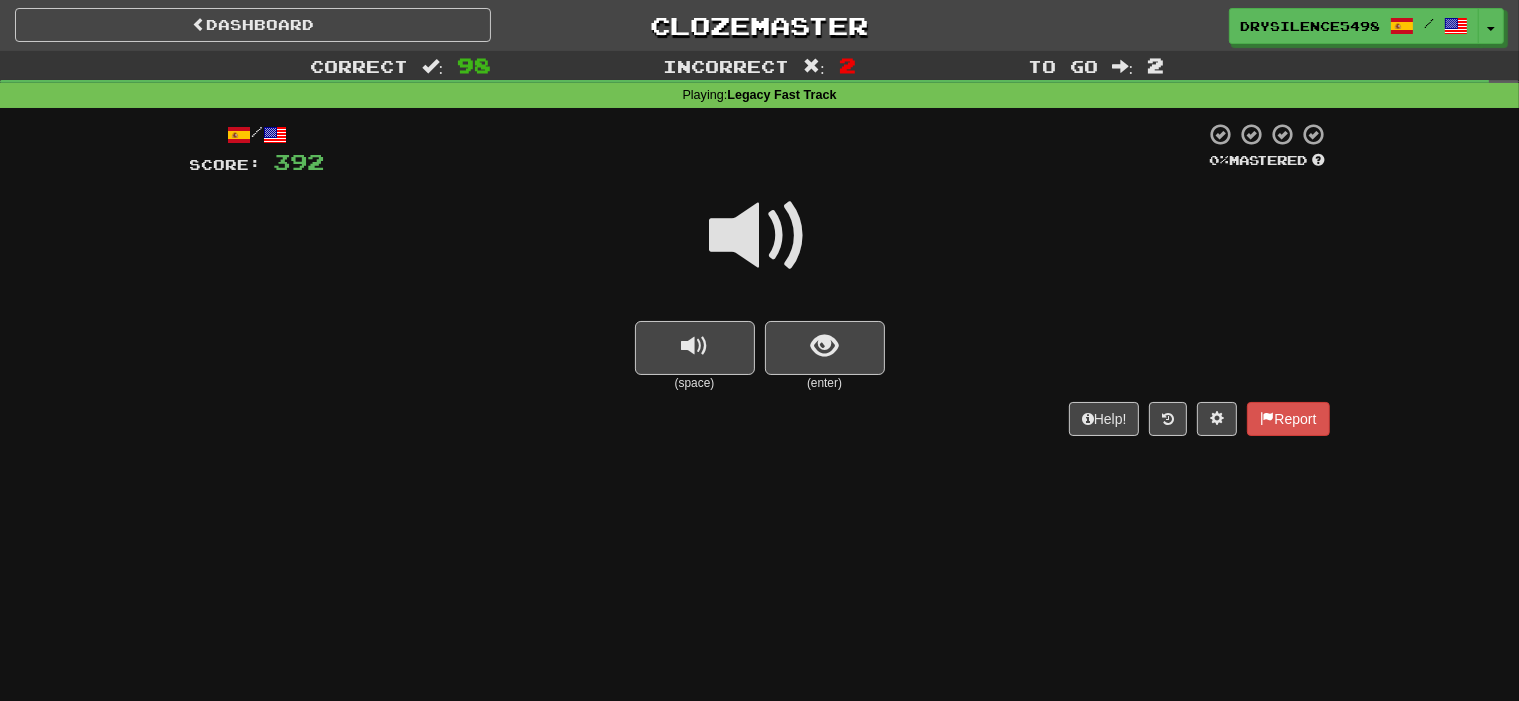 click at bounding box center (824, 346) 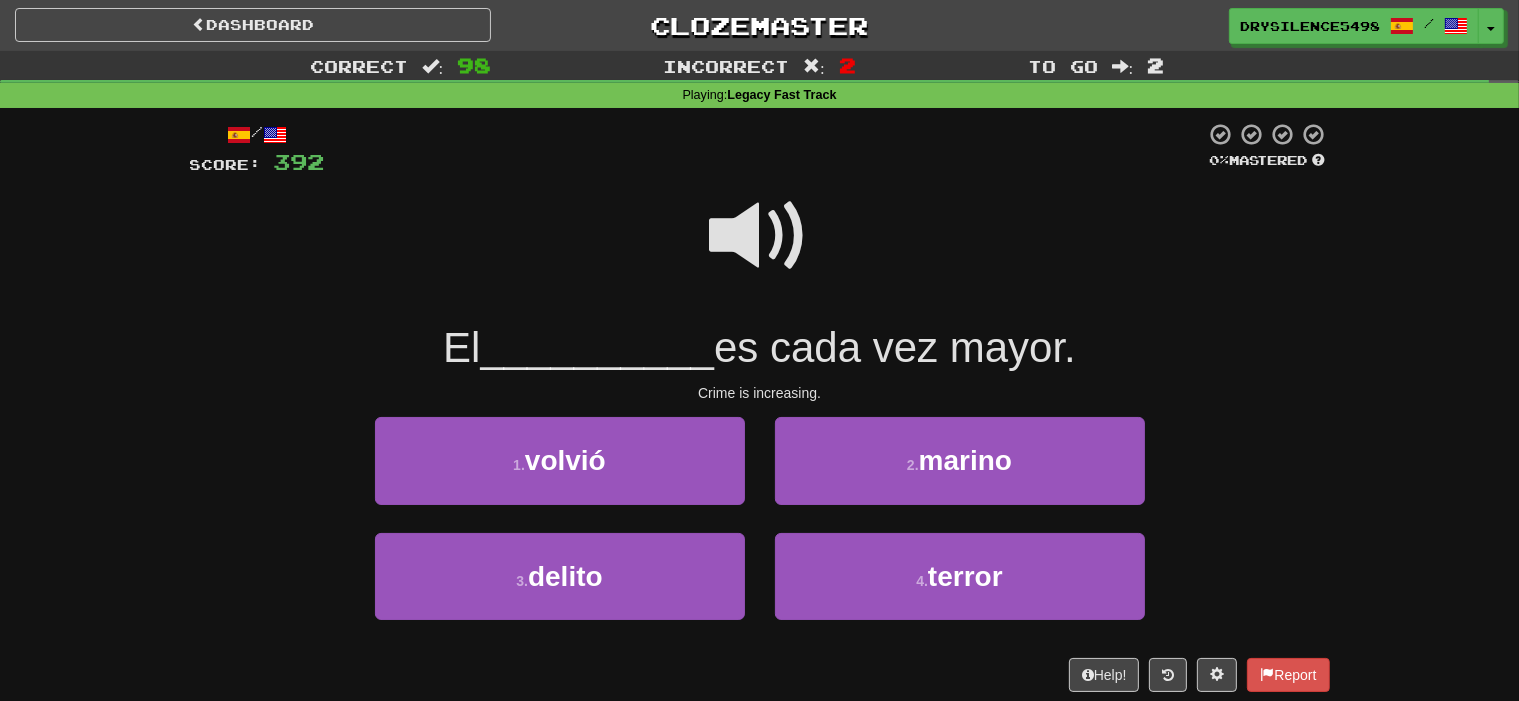 click at bounding box center [760, 236] 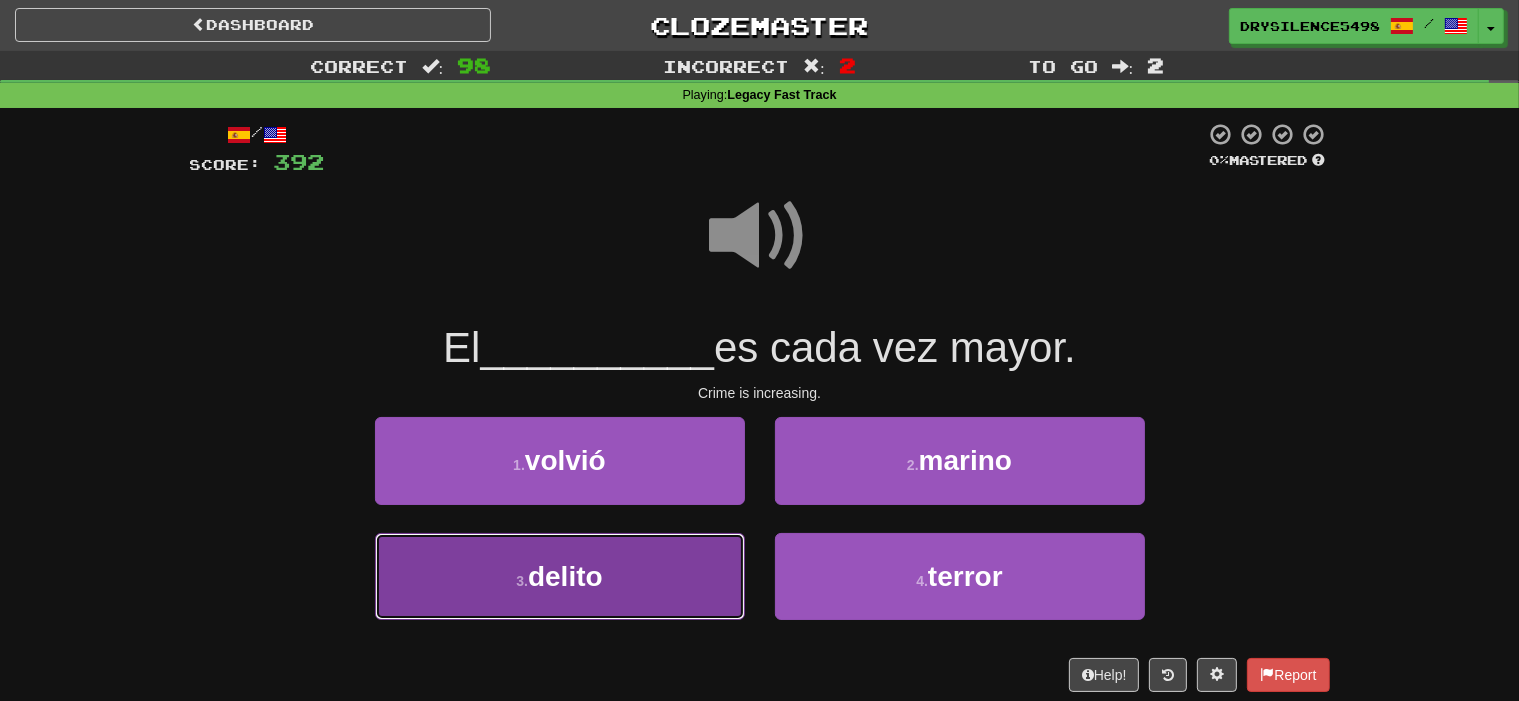 click on "3 .  delito" at bounding box center [560, 576] 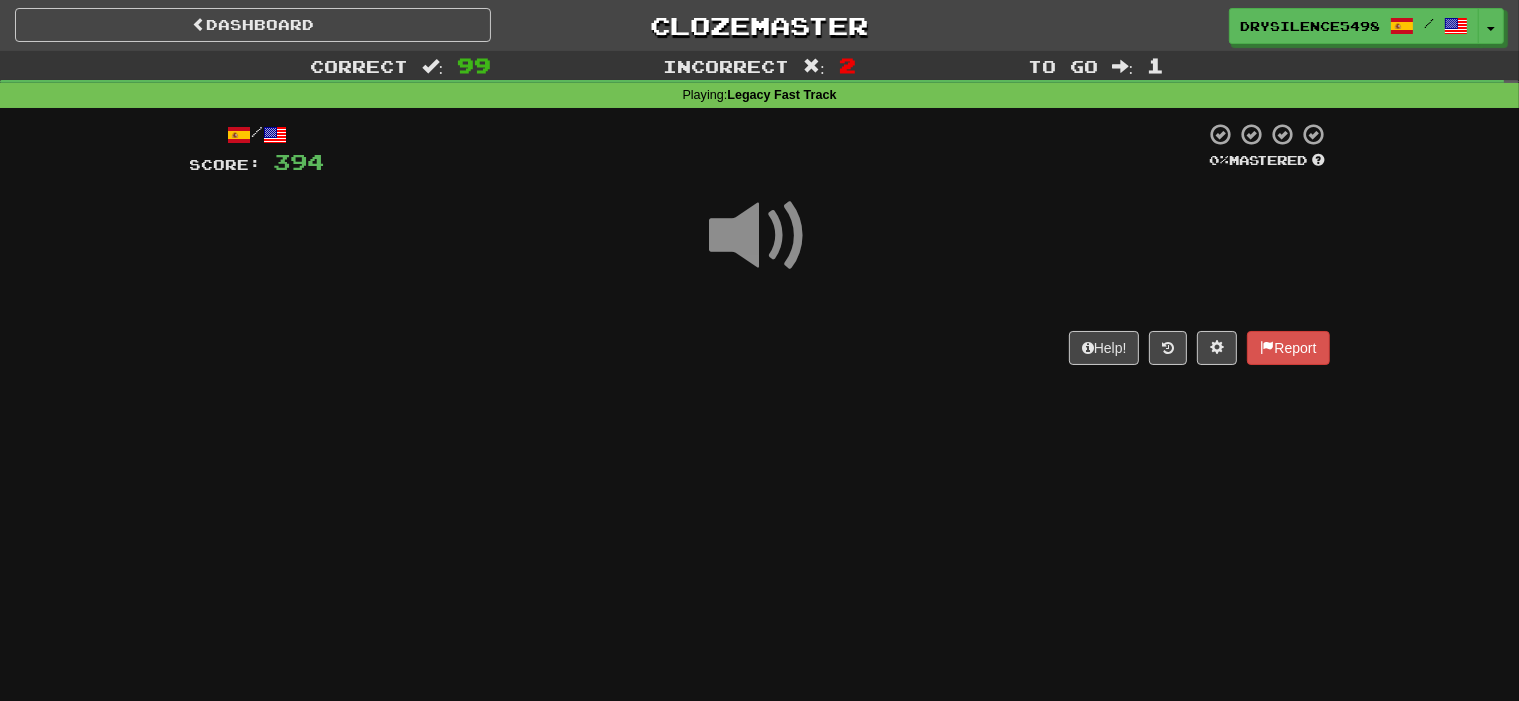 click on "Help!  Report" at bounding box center [760, 348] 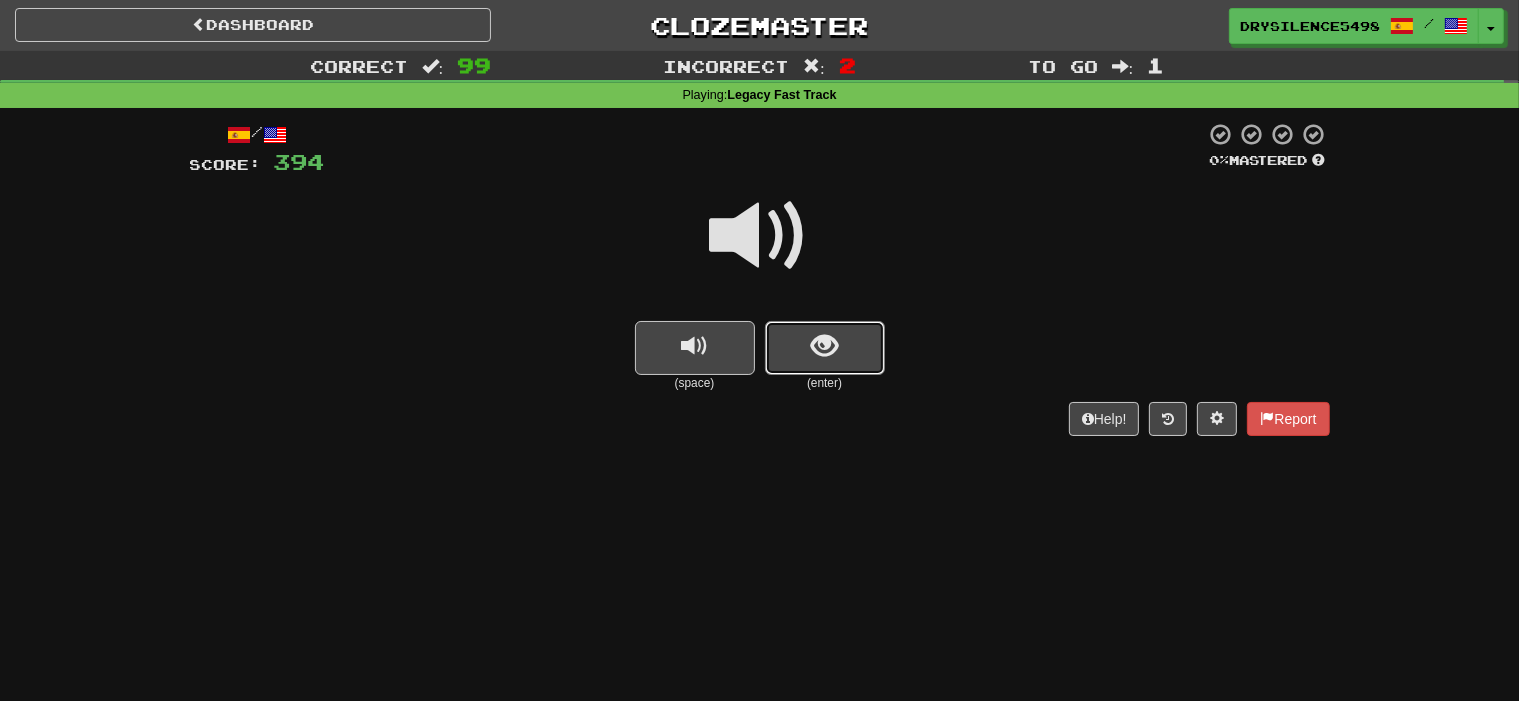 click at bounding box center [824, 346] 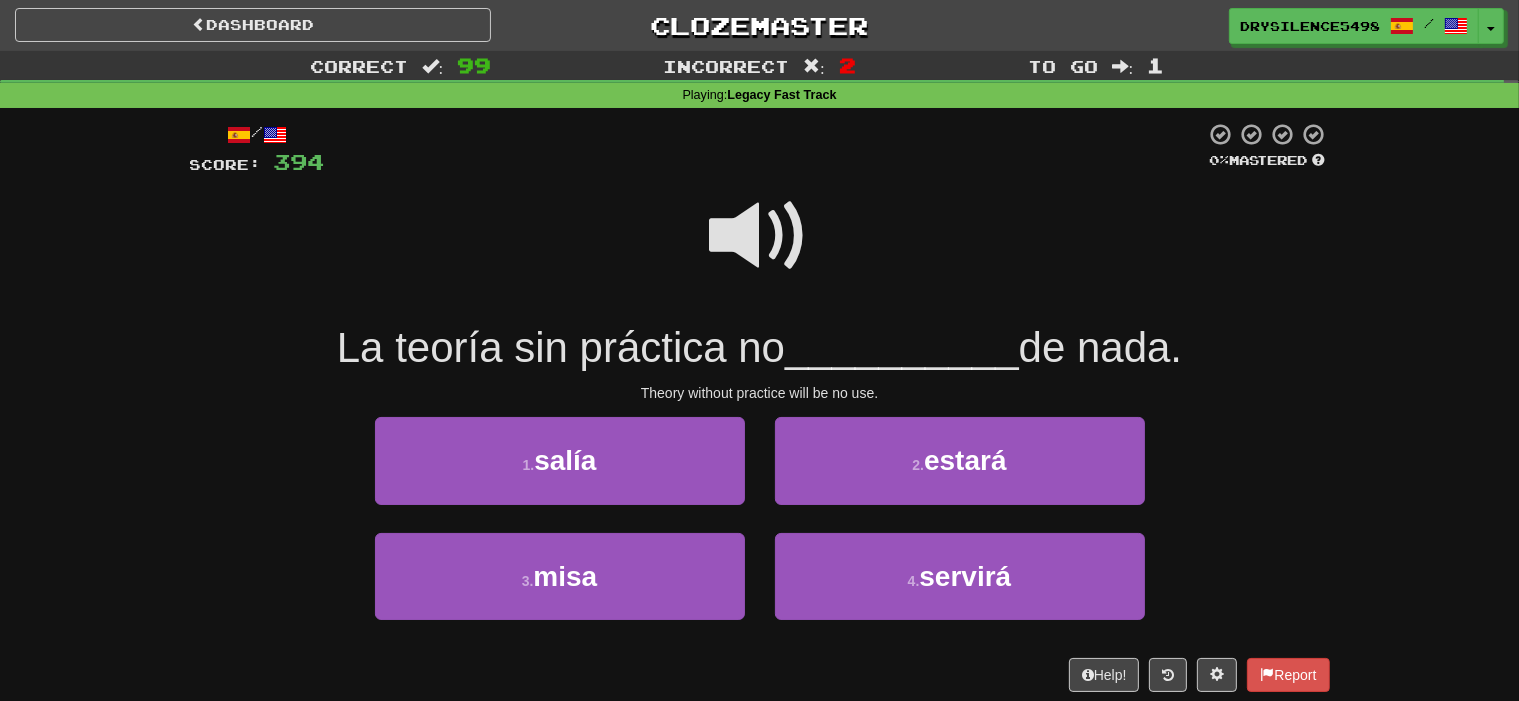 click at bounding box center (760, 236) 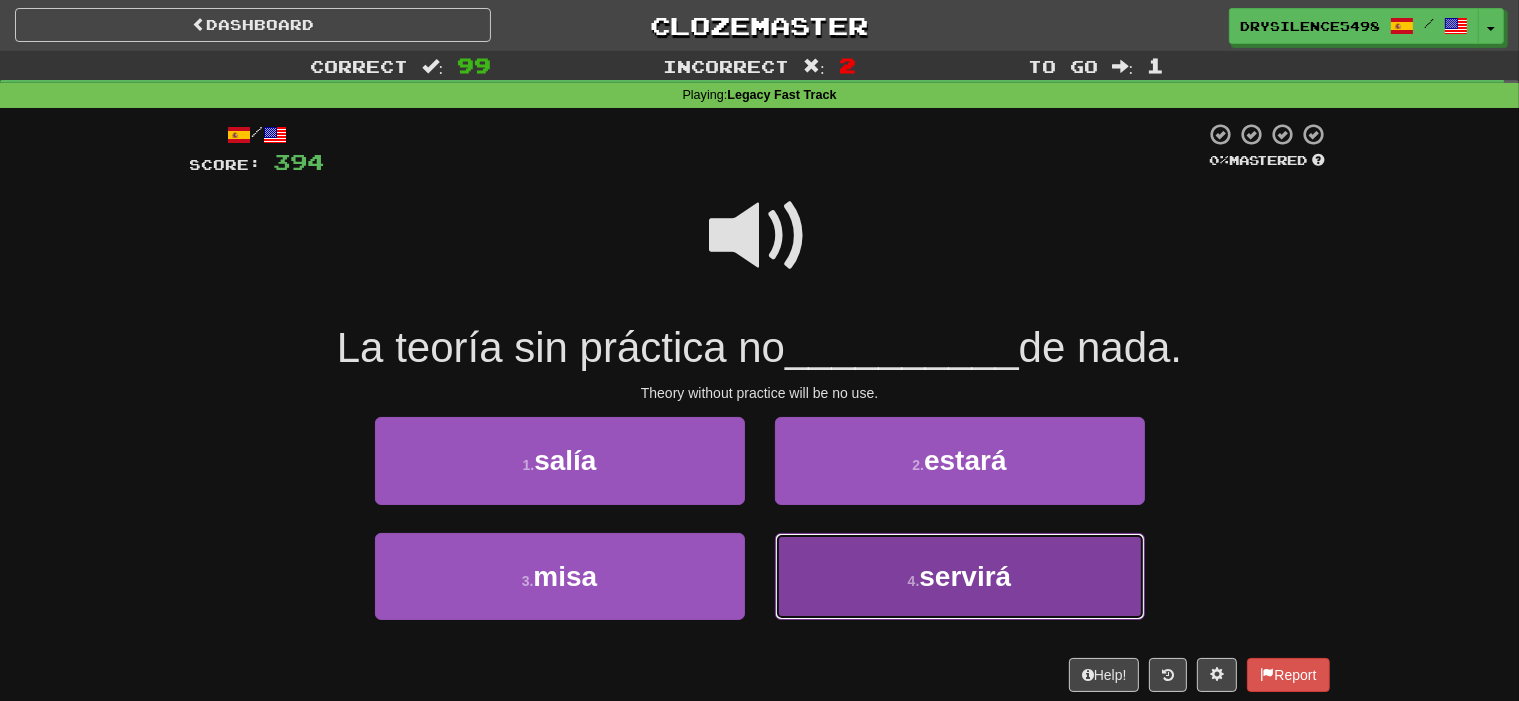 click on "4 .  servirá" at bounding box center (960, 576) 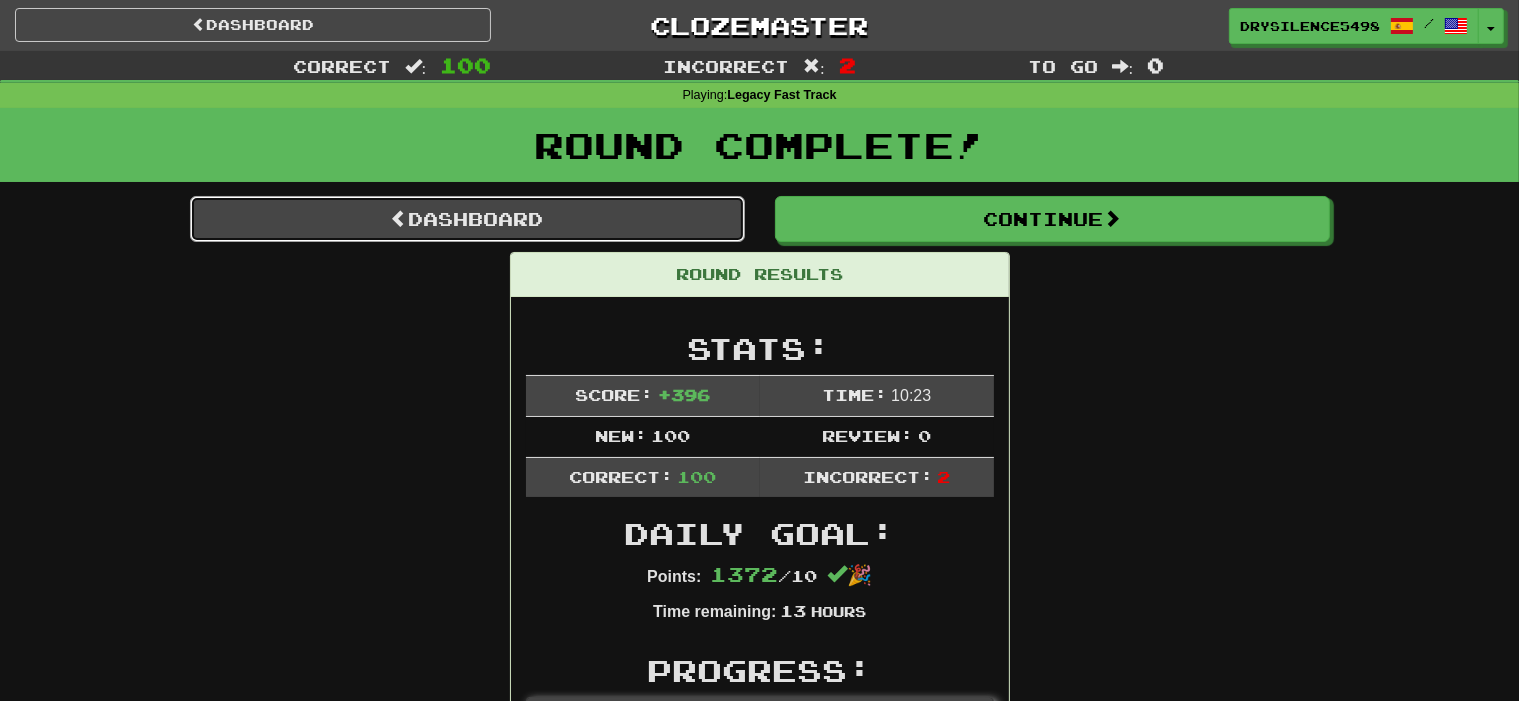 click on "Dashboard" at bounding box center (467, 219) 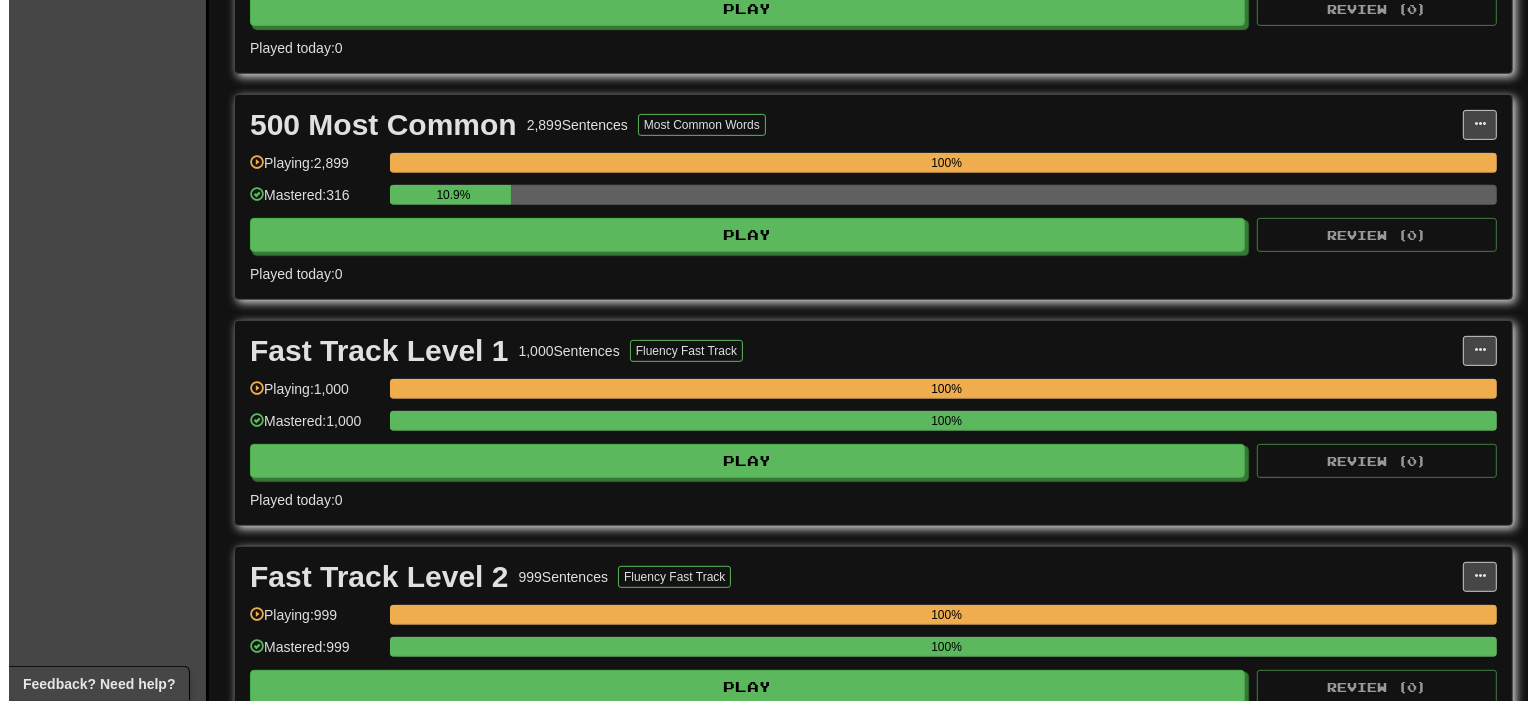 scroll, scrollTop: 831, scrollLeft: 0, axis: vertical 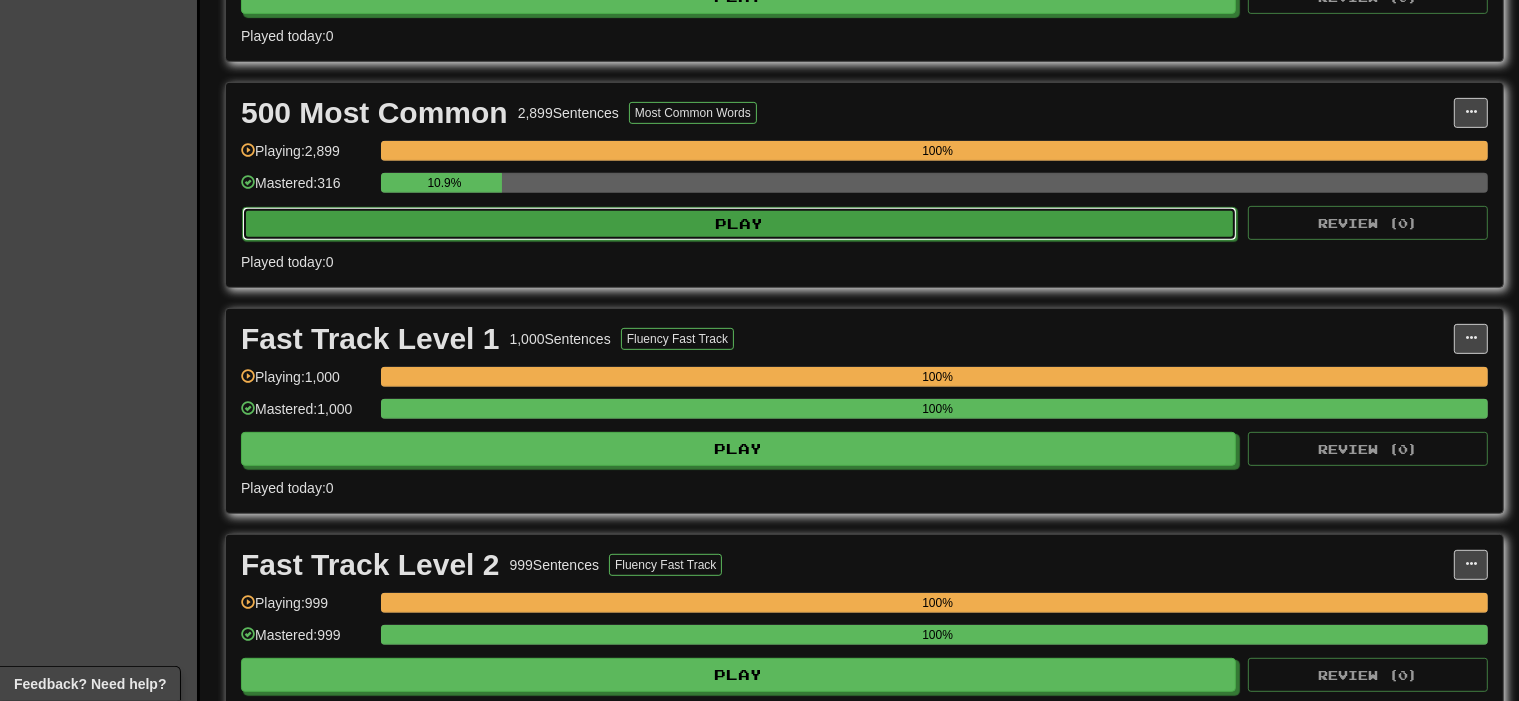 click on "Play" at bounding box center [739, 224] 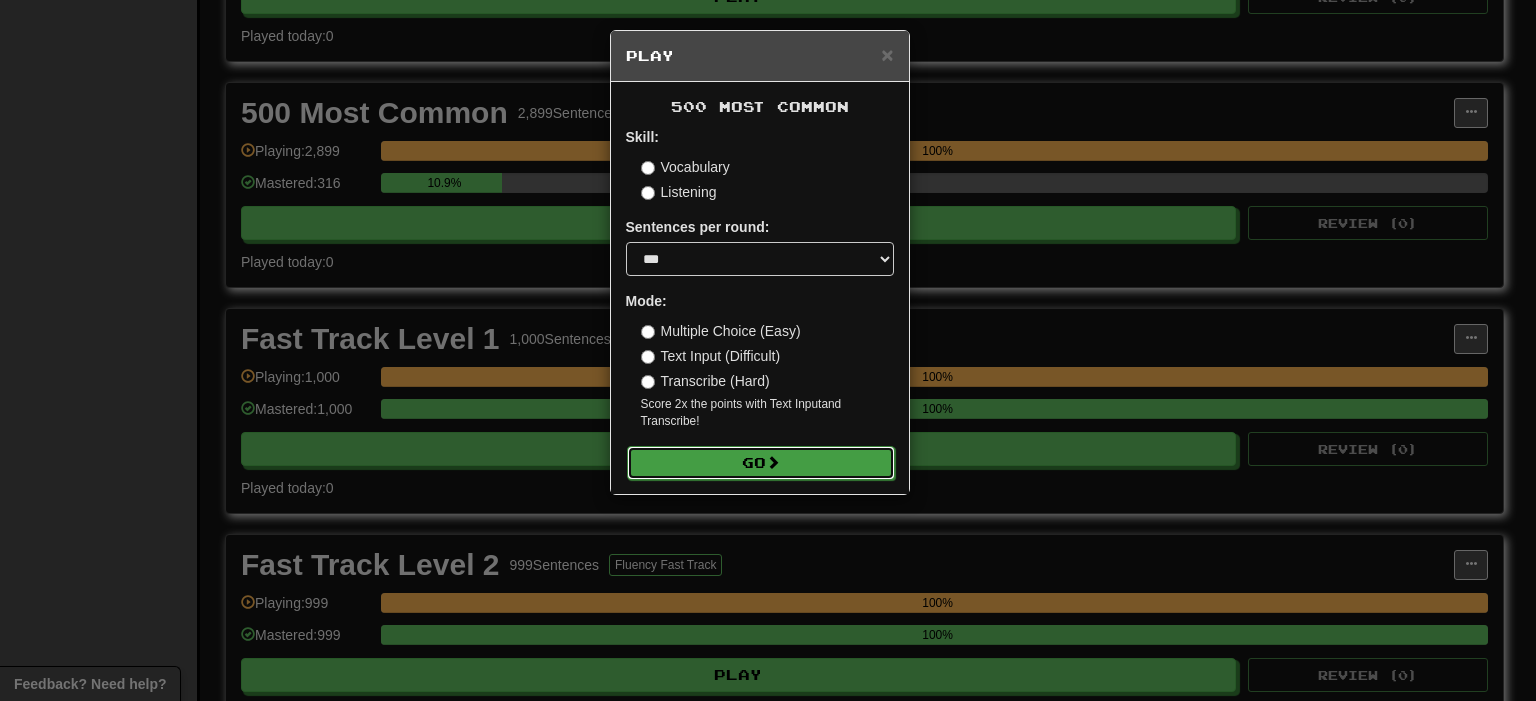click on "Go" at bounding box center (761, 463) 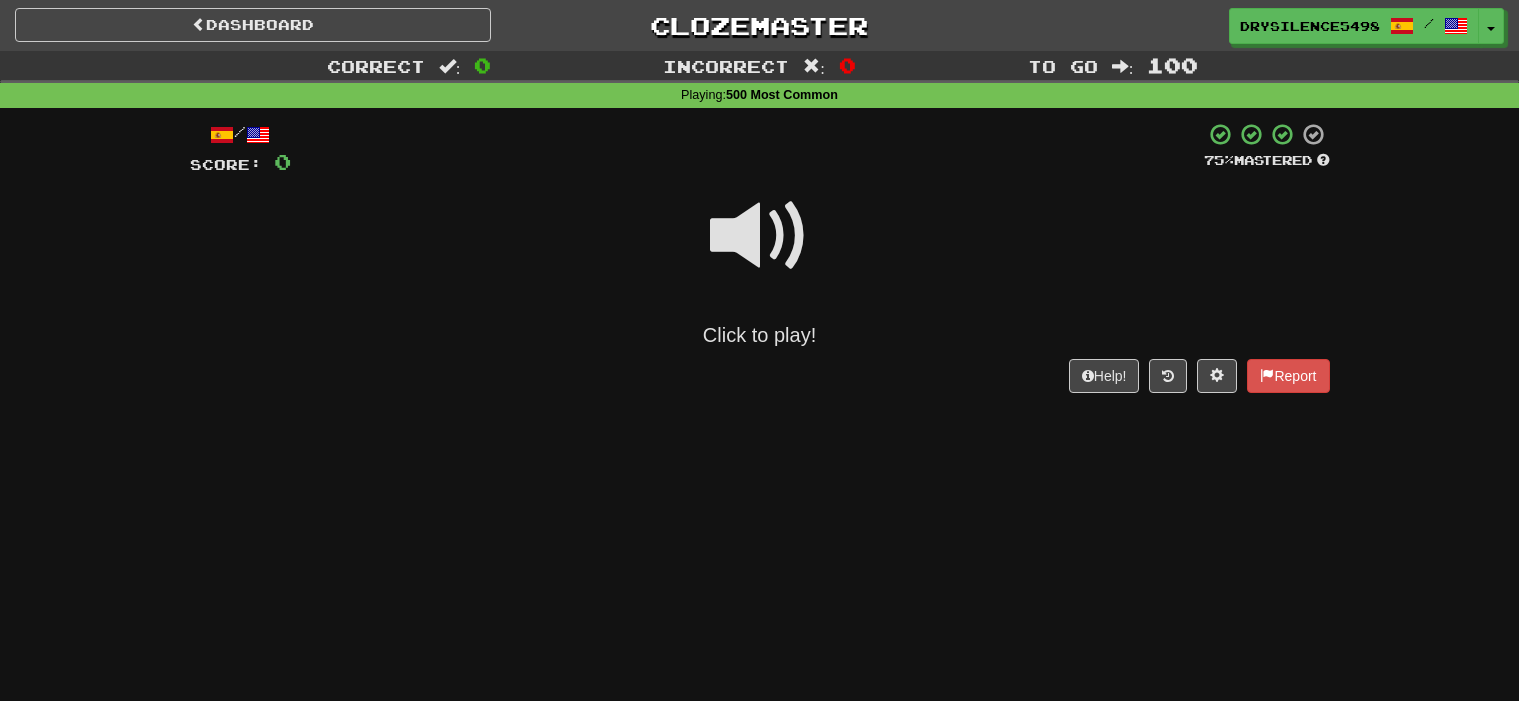 scroll, scrollTop: 0, scrollLeft: 0, axis: both 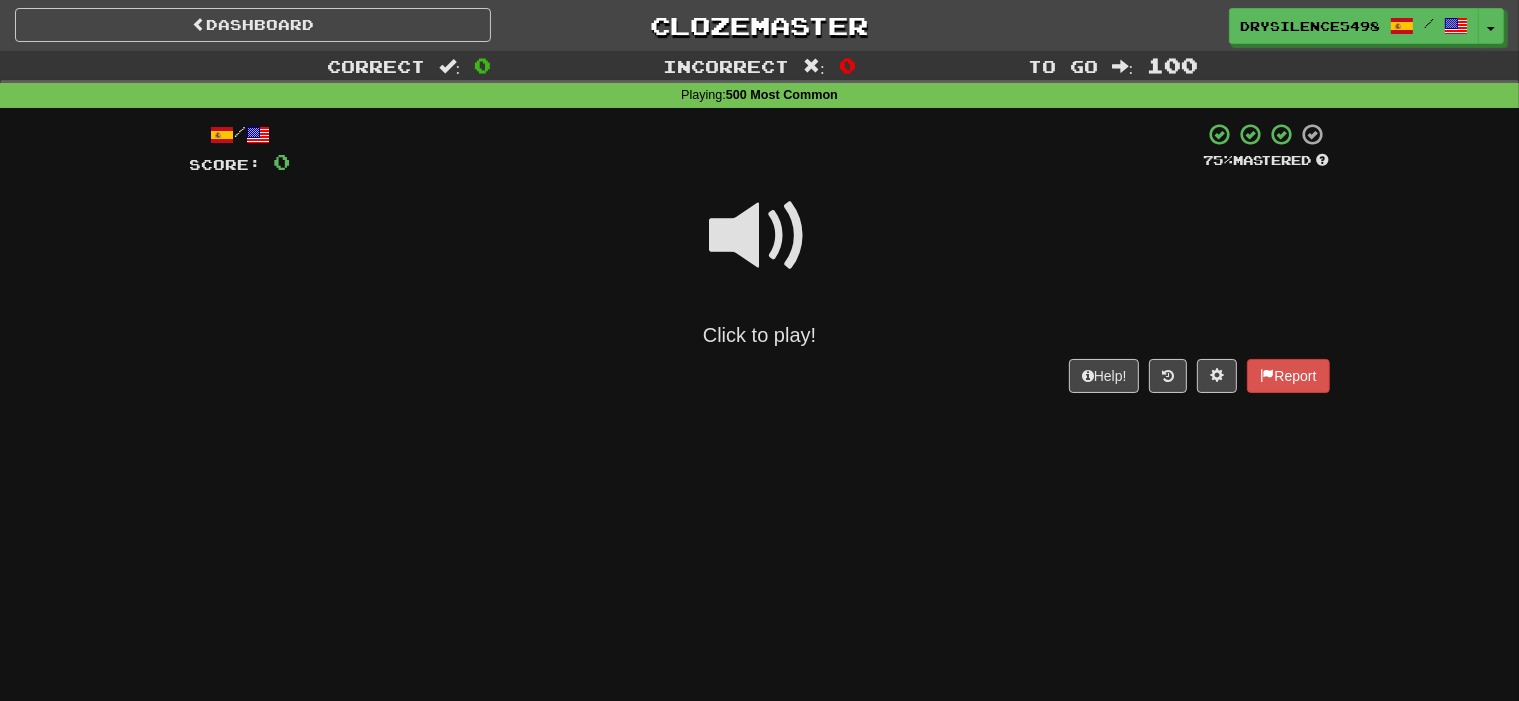 click at bounding box center (760, 236) 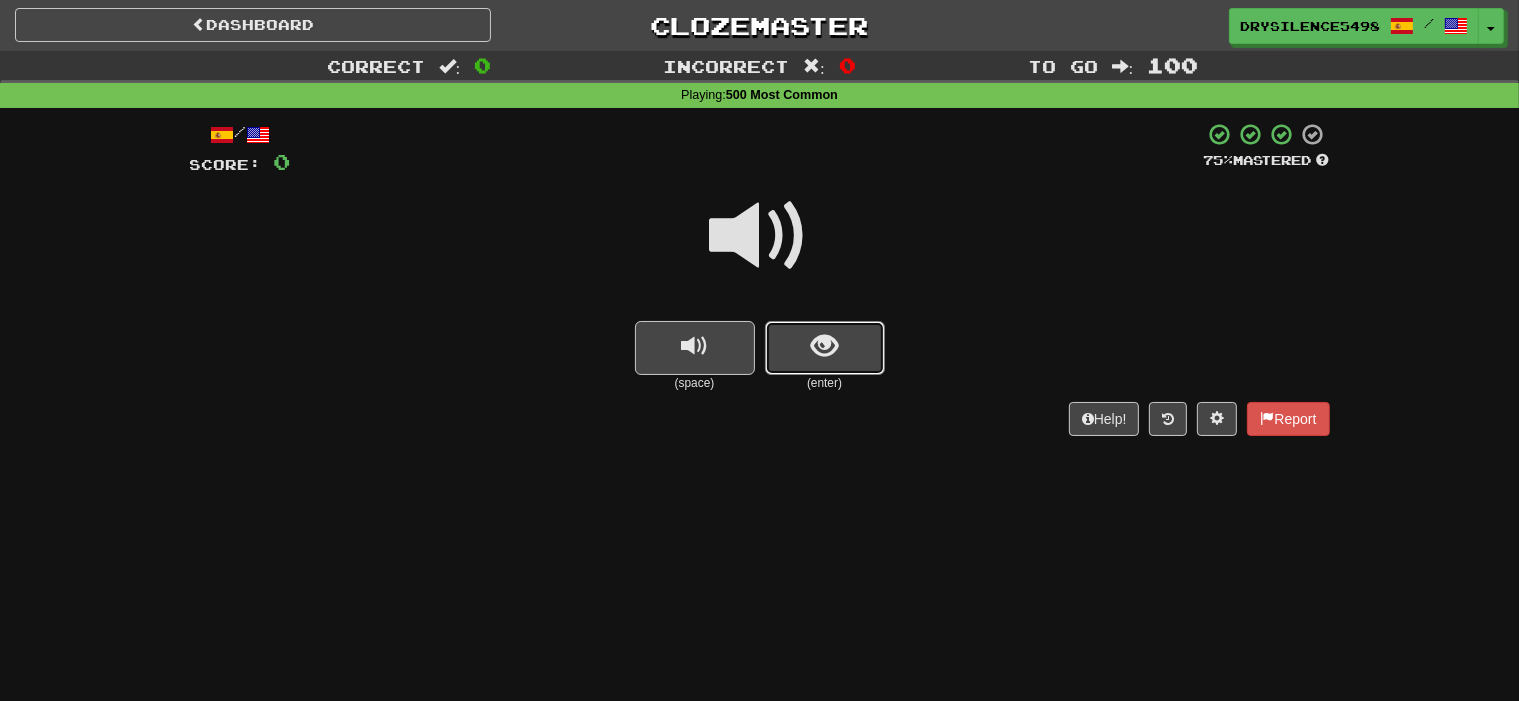click at bounding box center [824, 346] 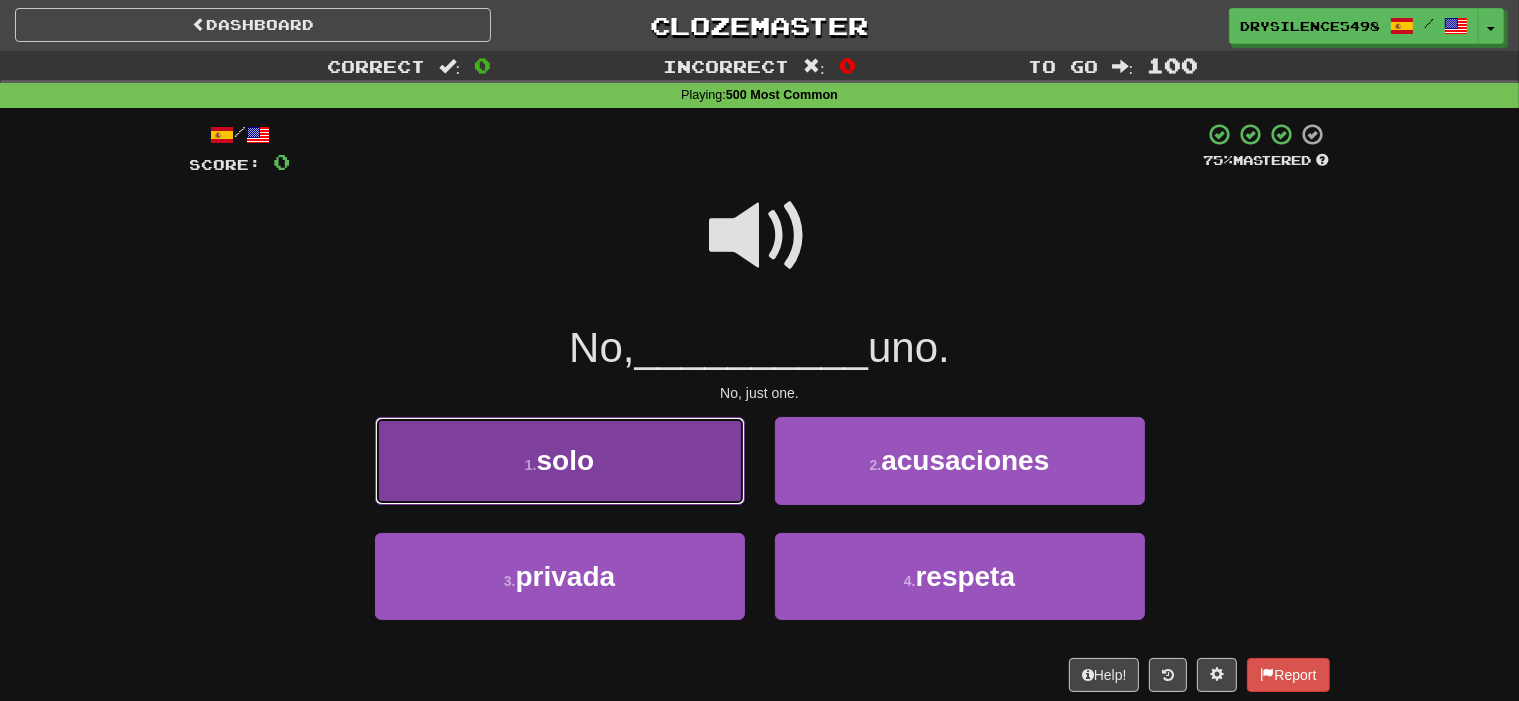 click on "1 .  solo" at bounding box center (560, 460) 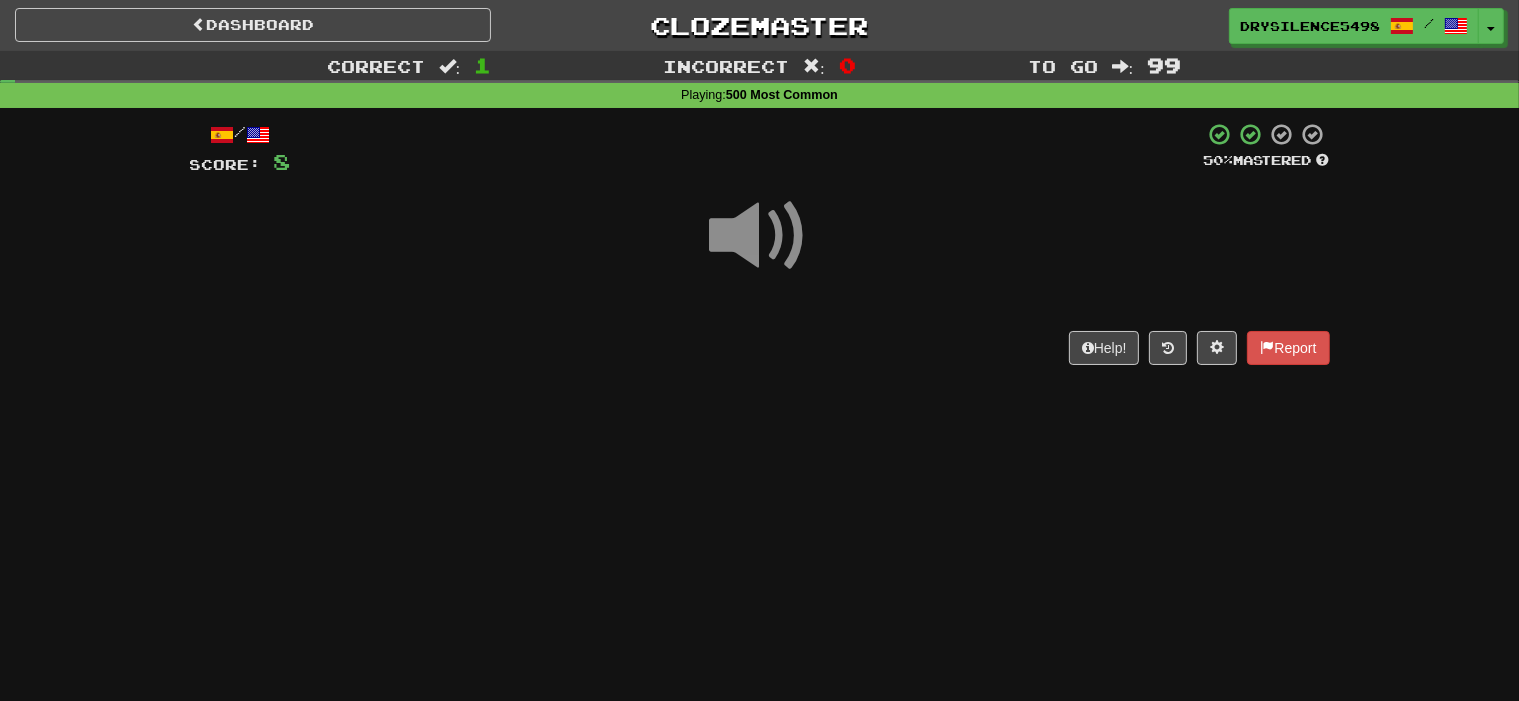 click on "Help!  Report" at bounding box center [760, 348] 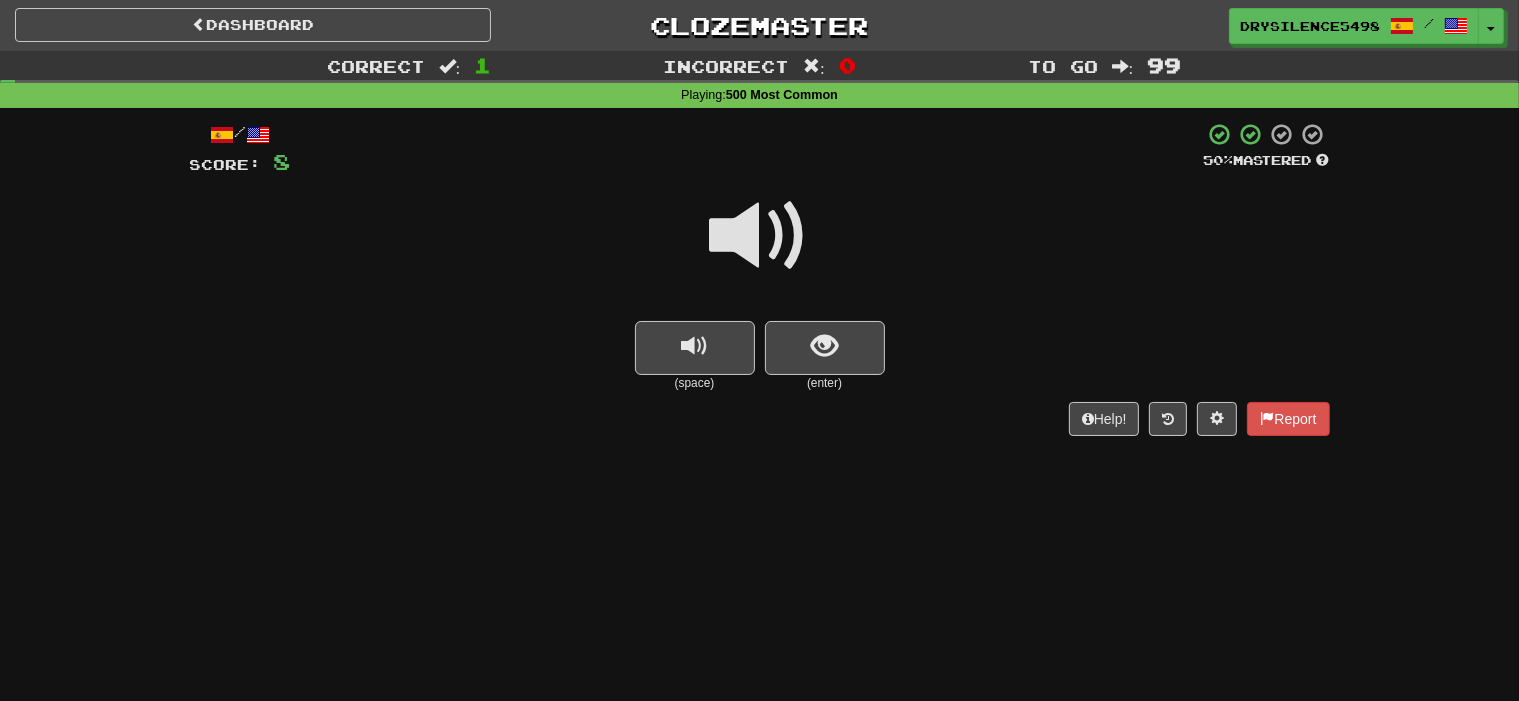 click at bounding box center (824, 346) 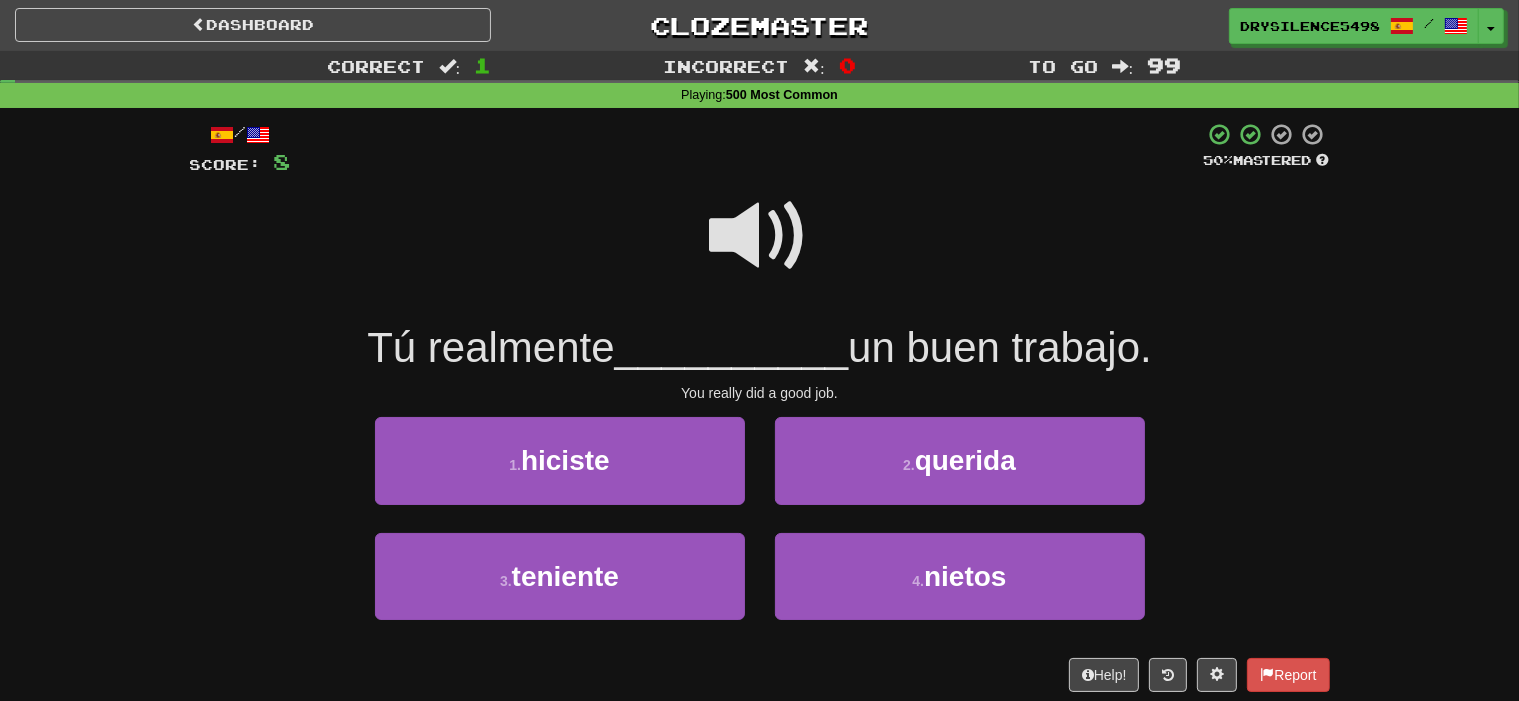 click on "__________" at bounding box center [732, 347] 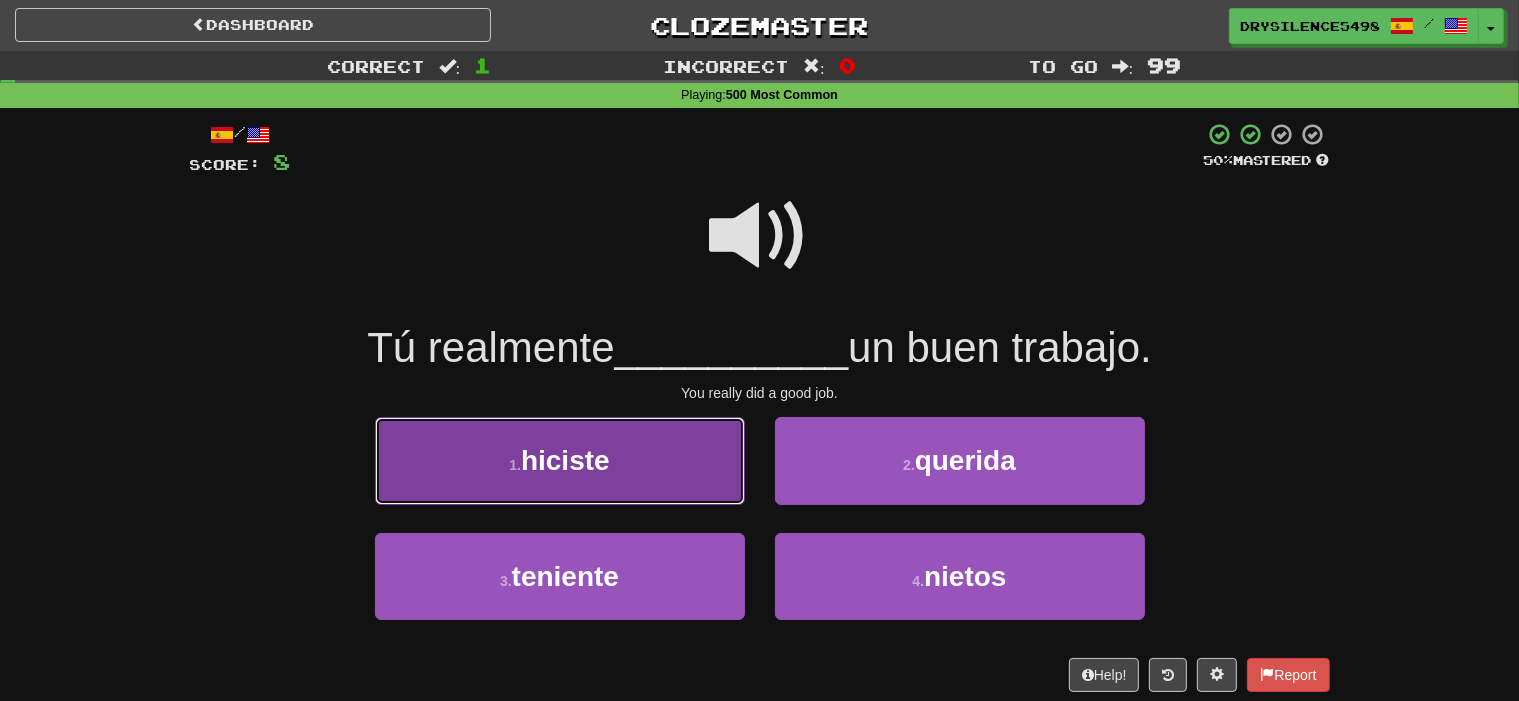 click on "1 .  hiciste" at bounding box center (560, 460) 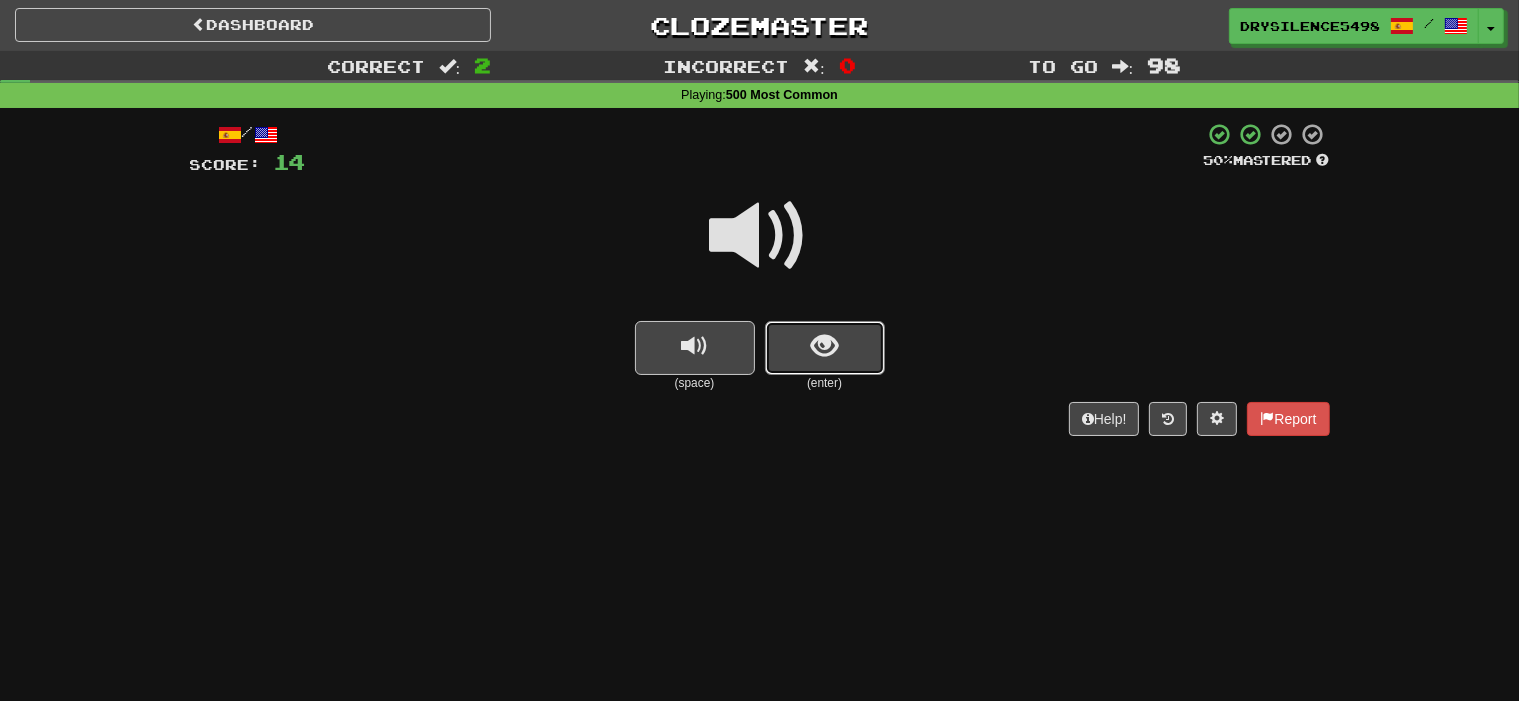click at bounding box center [824, 346] 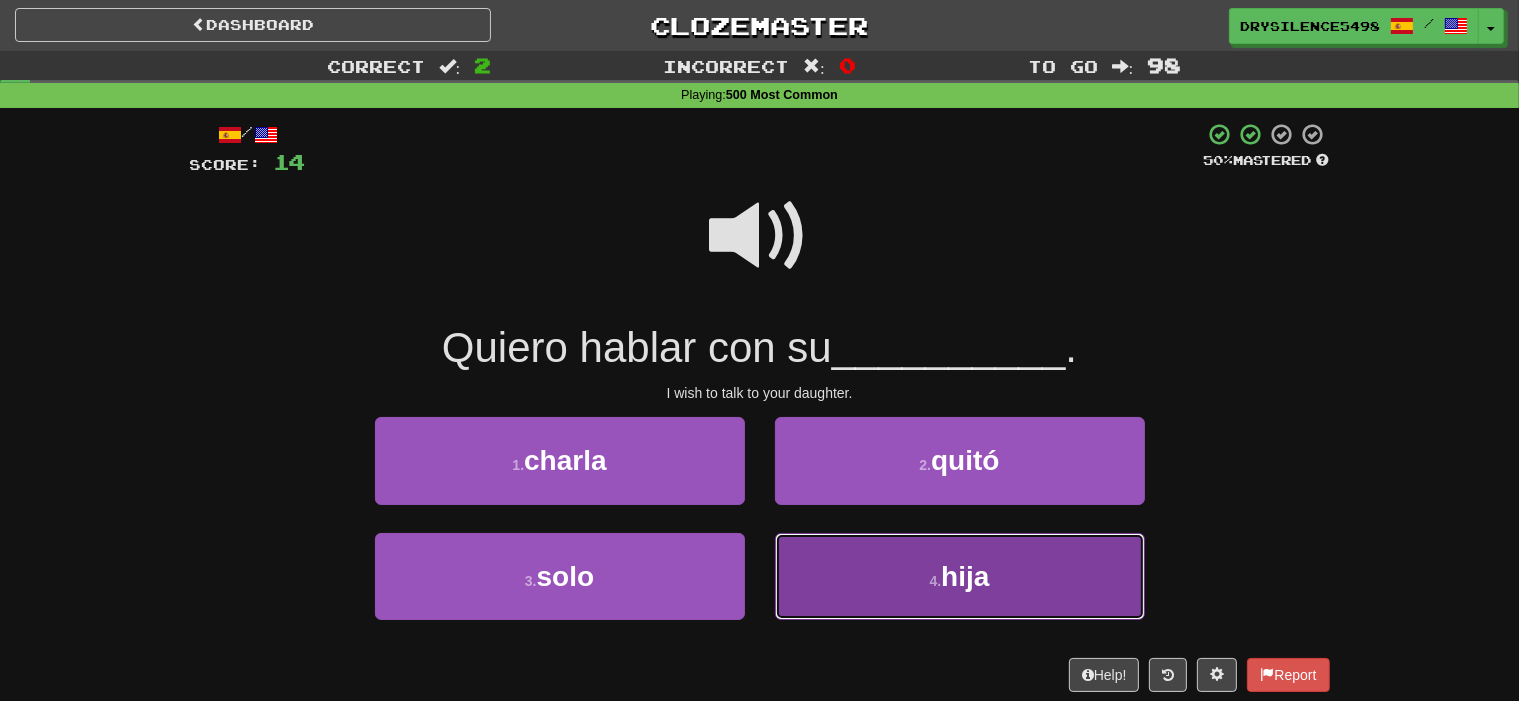 click on "4 .  hija" at bounding box center (960, 576) 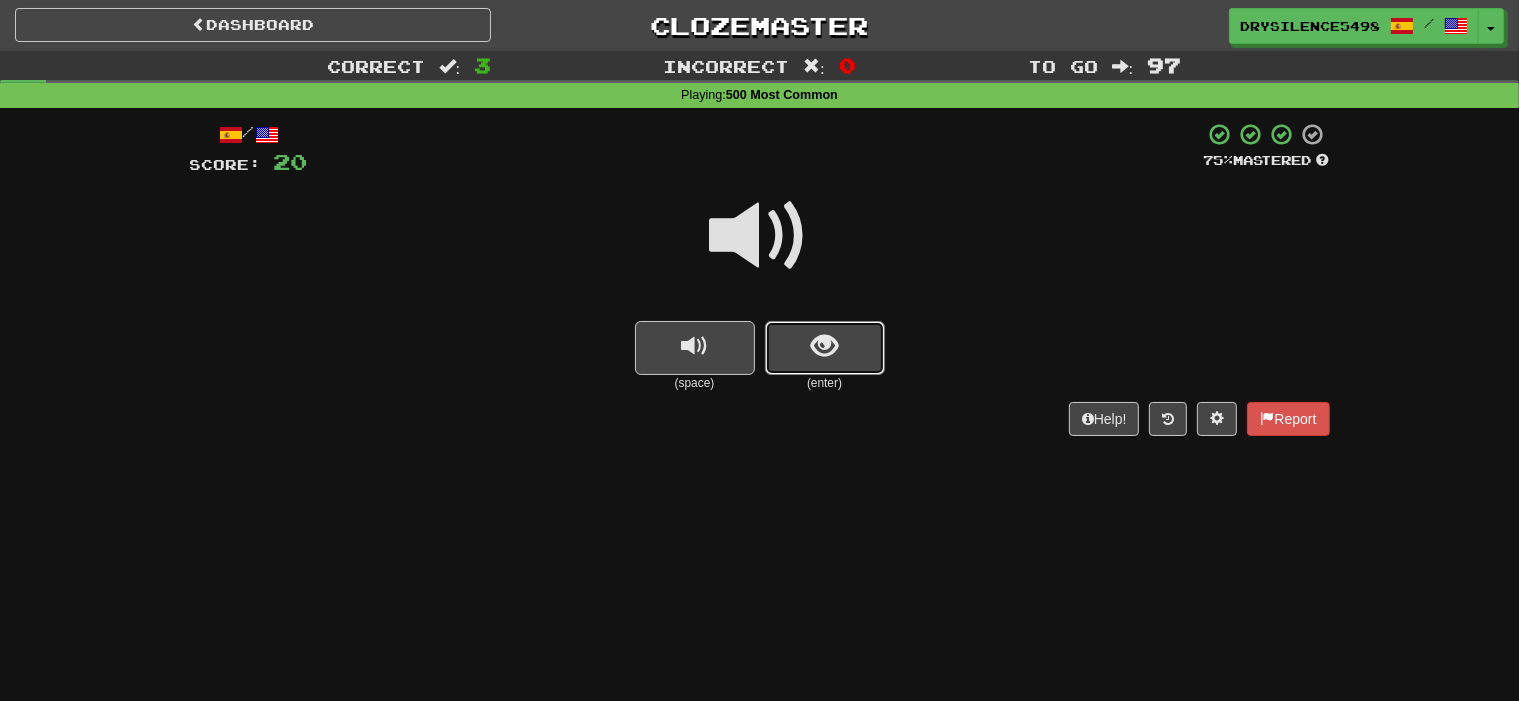 click at bounding box center (824, 346) 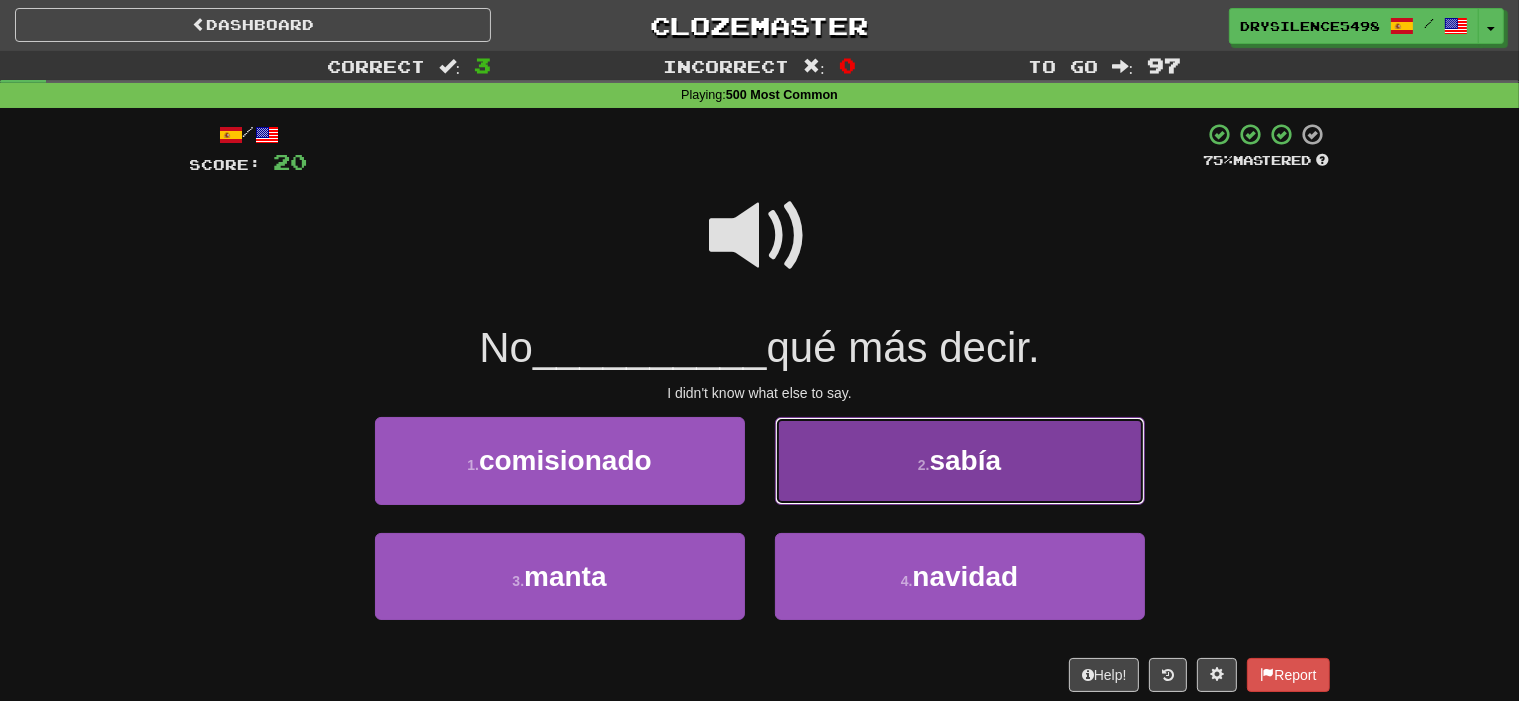 click on "2 .  sabía" at bounding box center (960, 460) 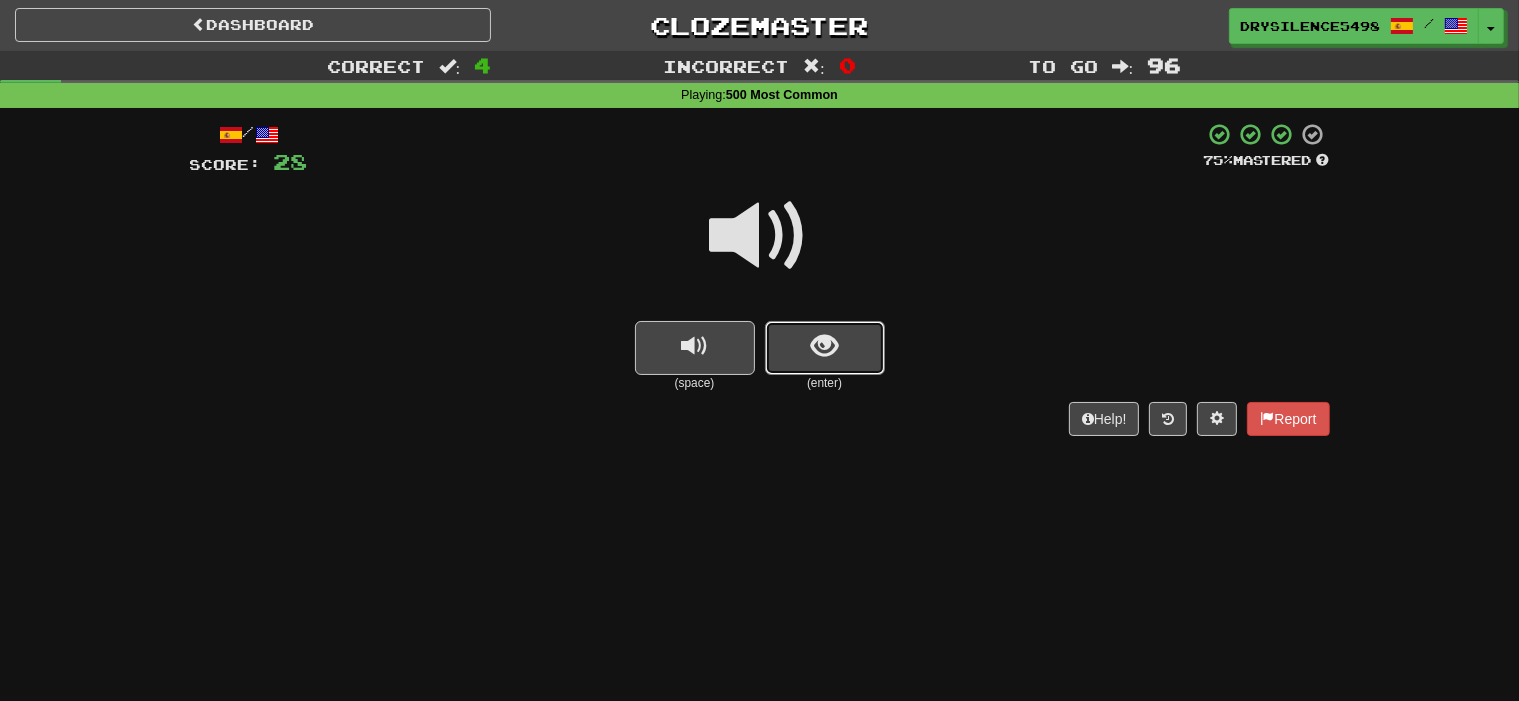 click at bounding box center (824, 346) 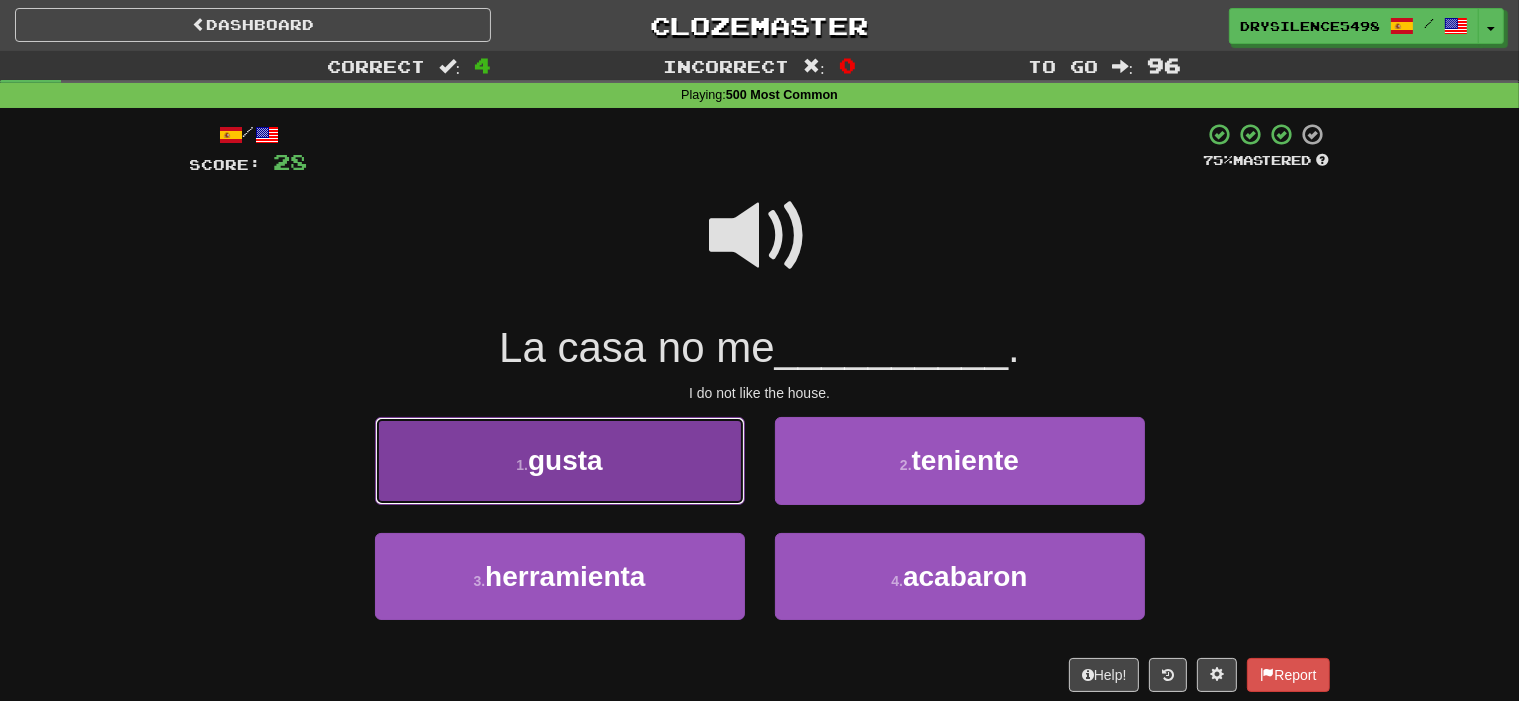 click on "1 .  gusta" at bounding box center [560, 460] 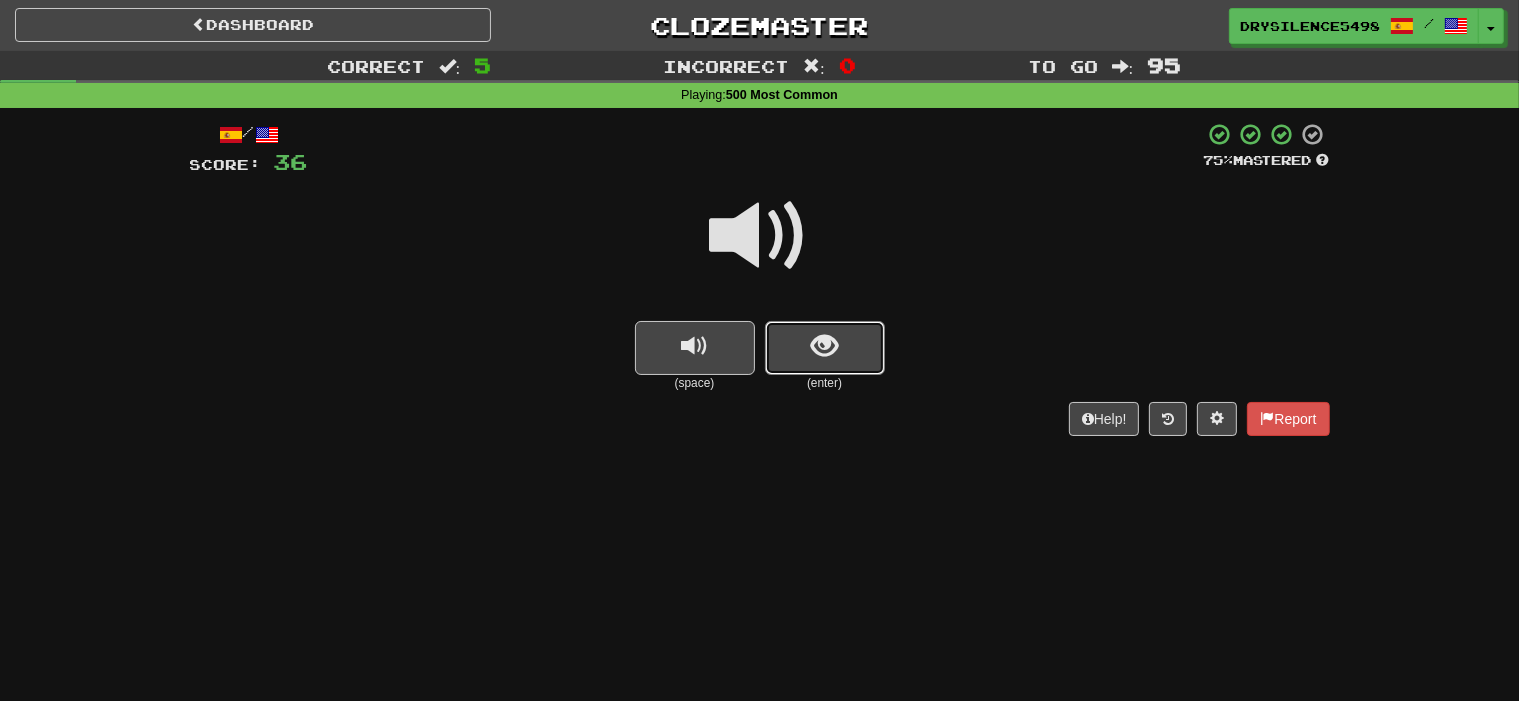 click at bounding box center [825, 348] 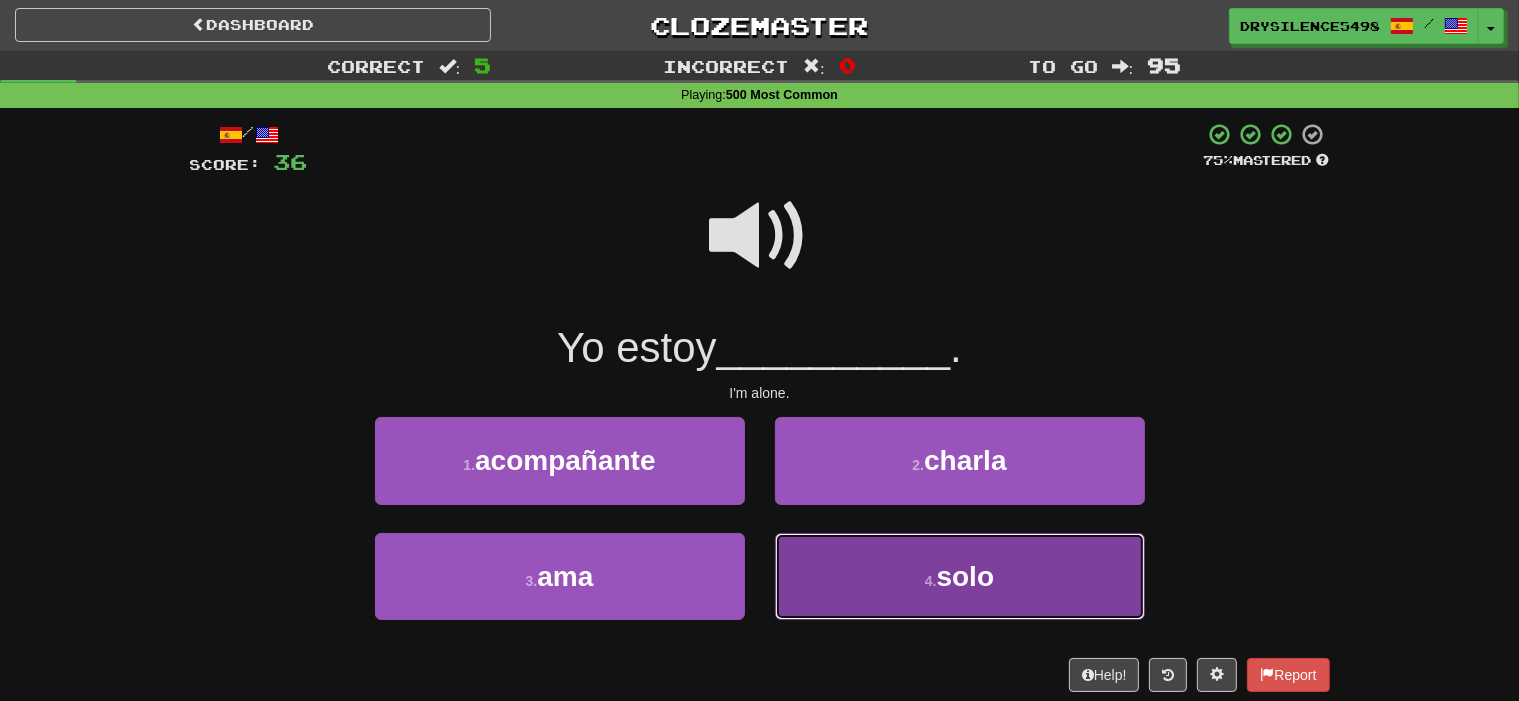 click on "4 .  solo" at bounding box center [960, 576] 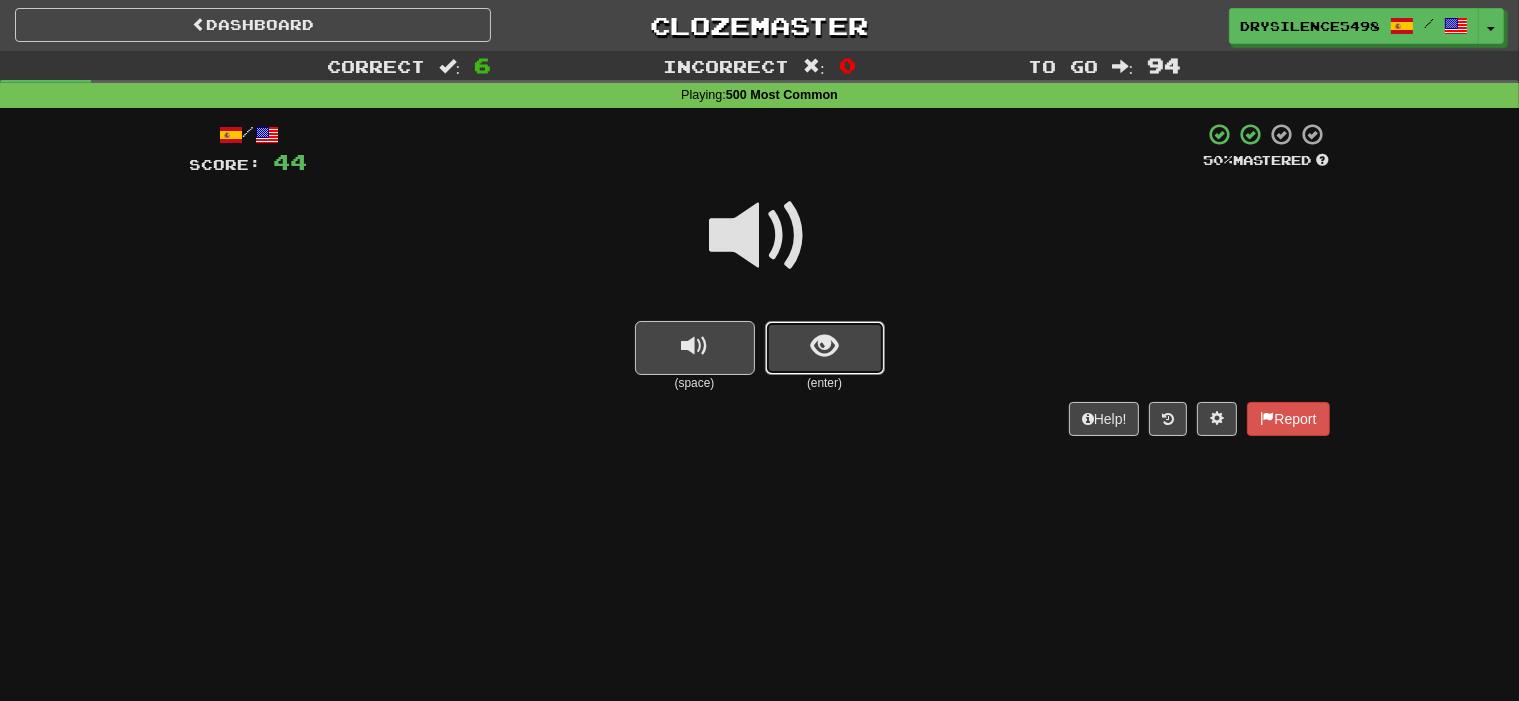 click at bounding box center (824, 346) 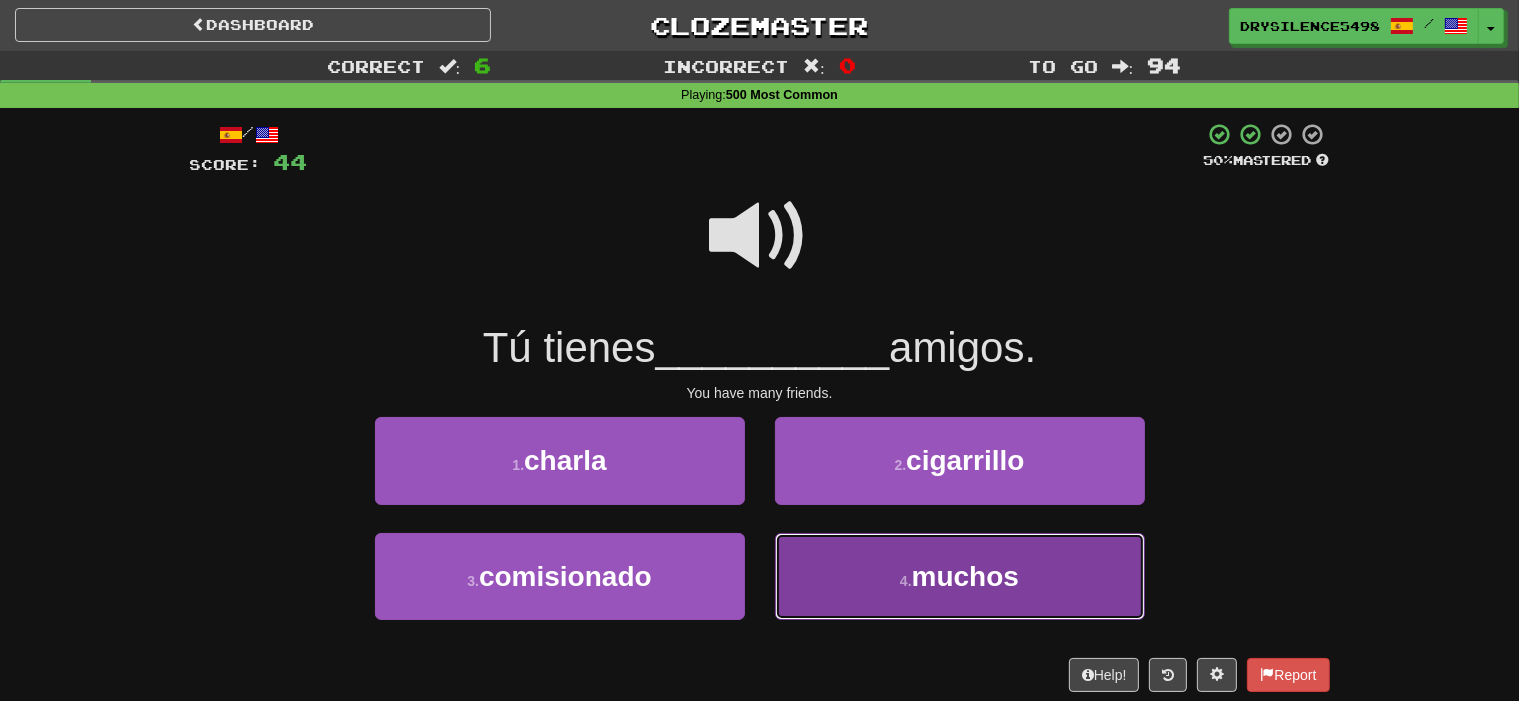click on "4 .  muchos" at bounding box center (960, 576) 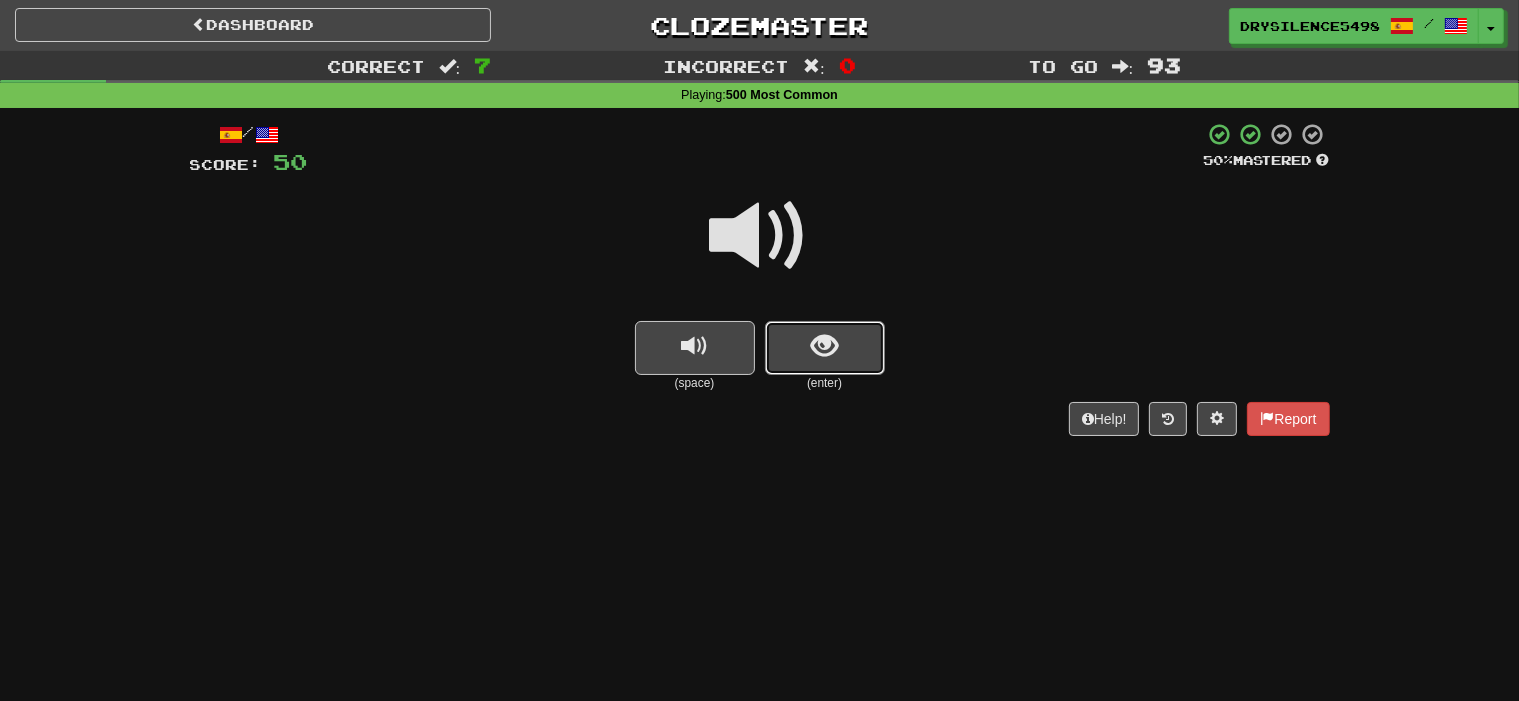 click at bounding box center (824, 346) 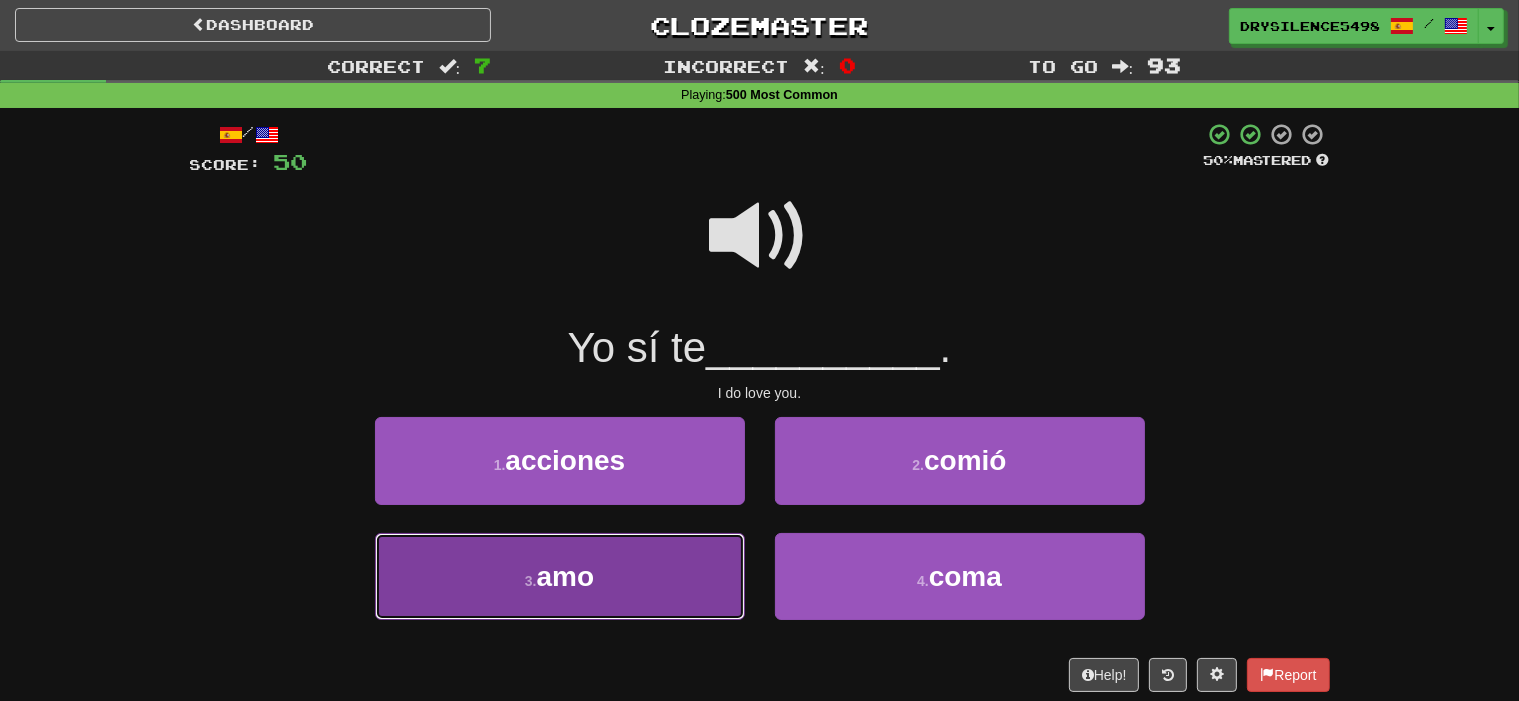 click on "3 .  amo" at bounding box center [560, 576] 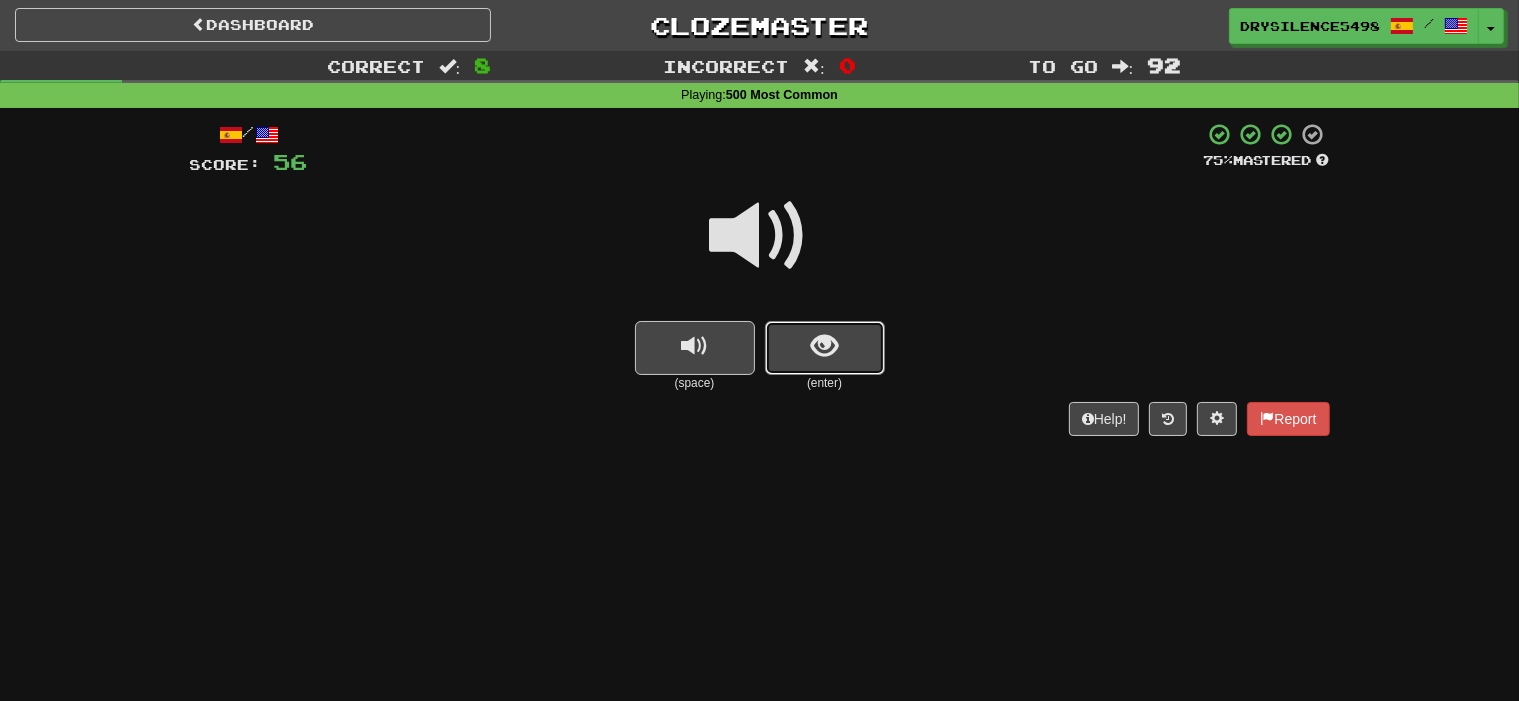 click at bounding box center (824, 346) 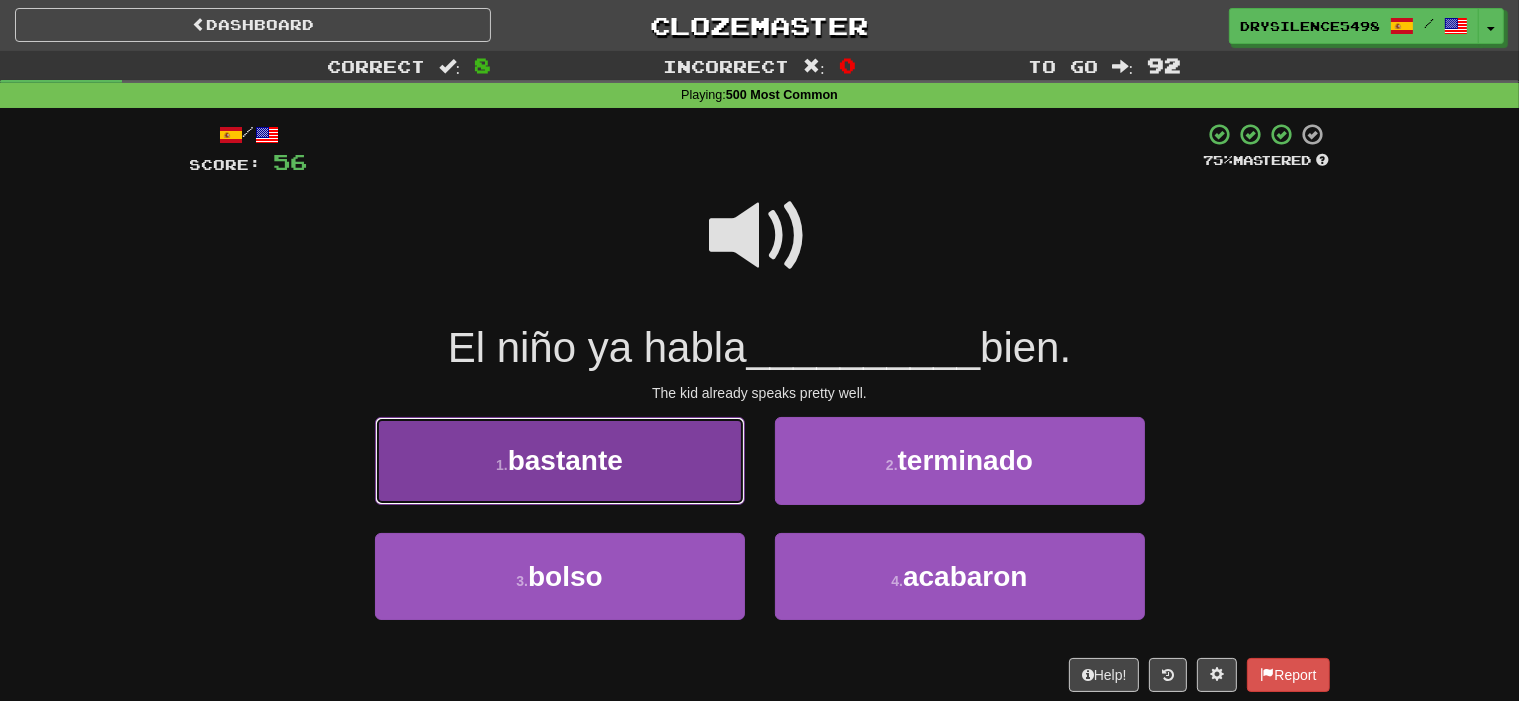 click on "1 .  bastante" at bounding box center [560, 460] 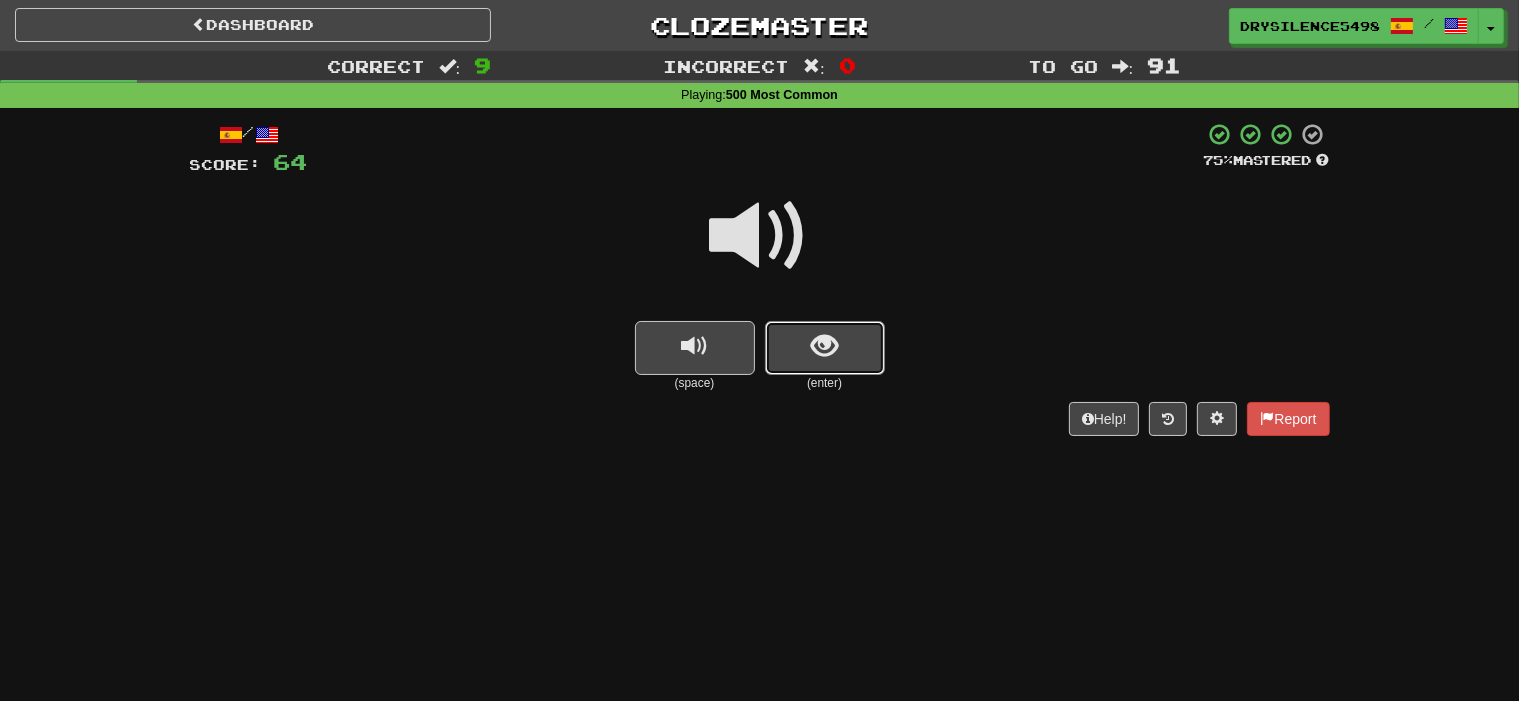click at bounding box center (825, 348) 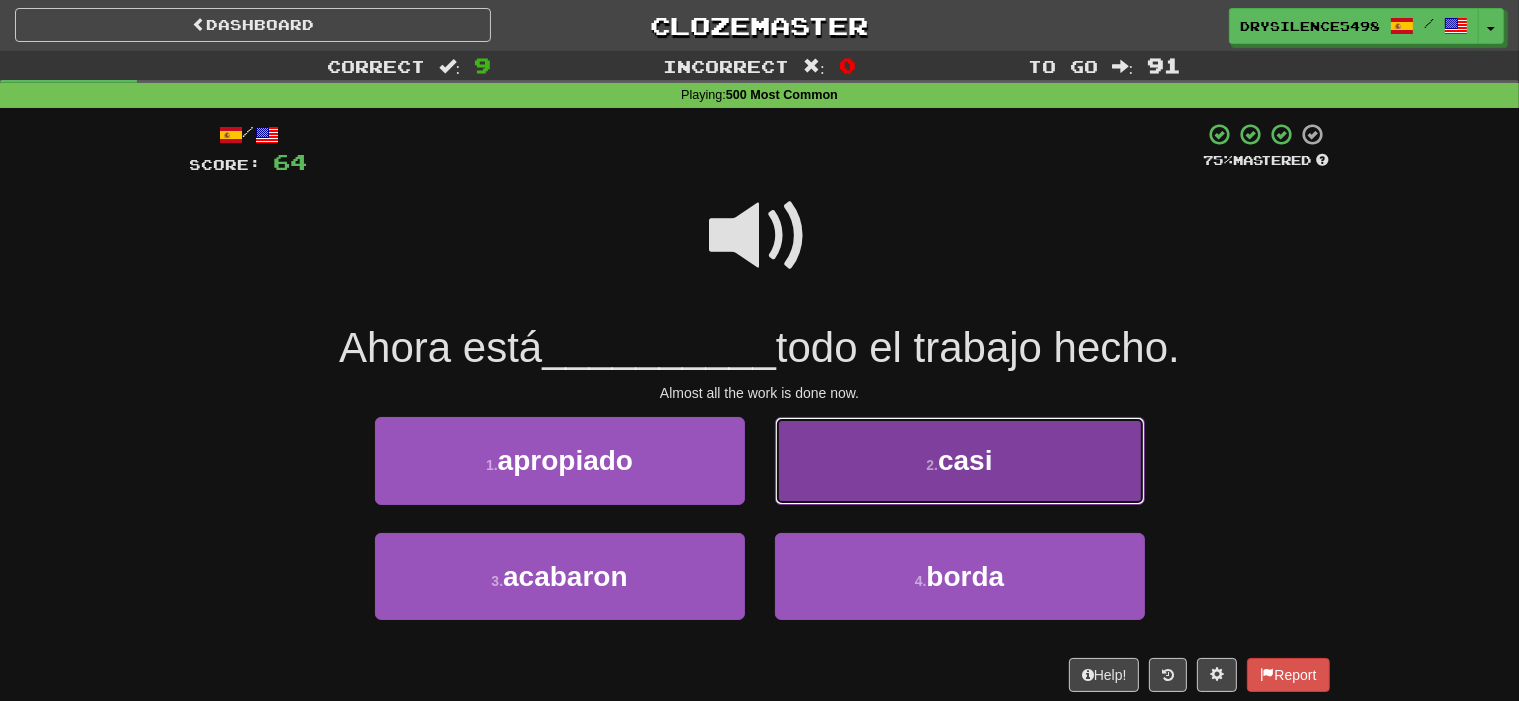 click on "2 .  casi" at bounding box center [960, 460] 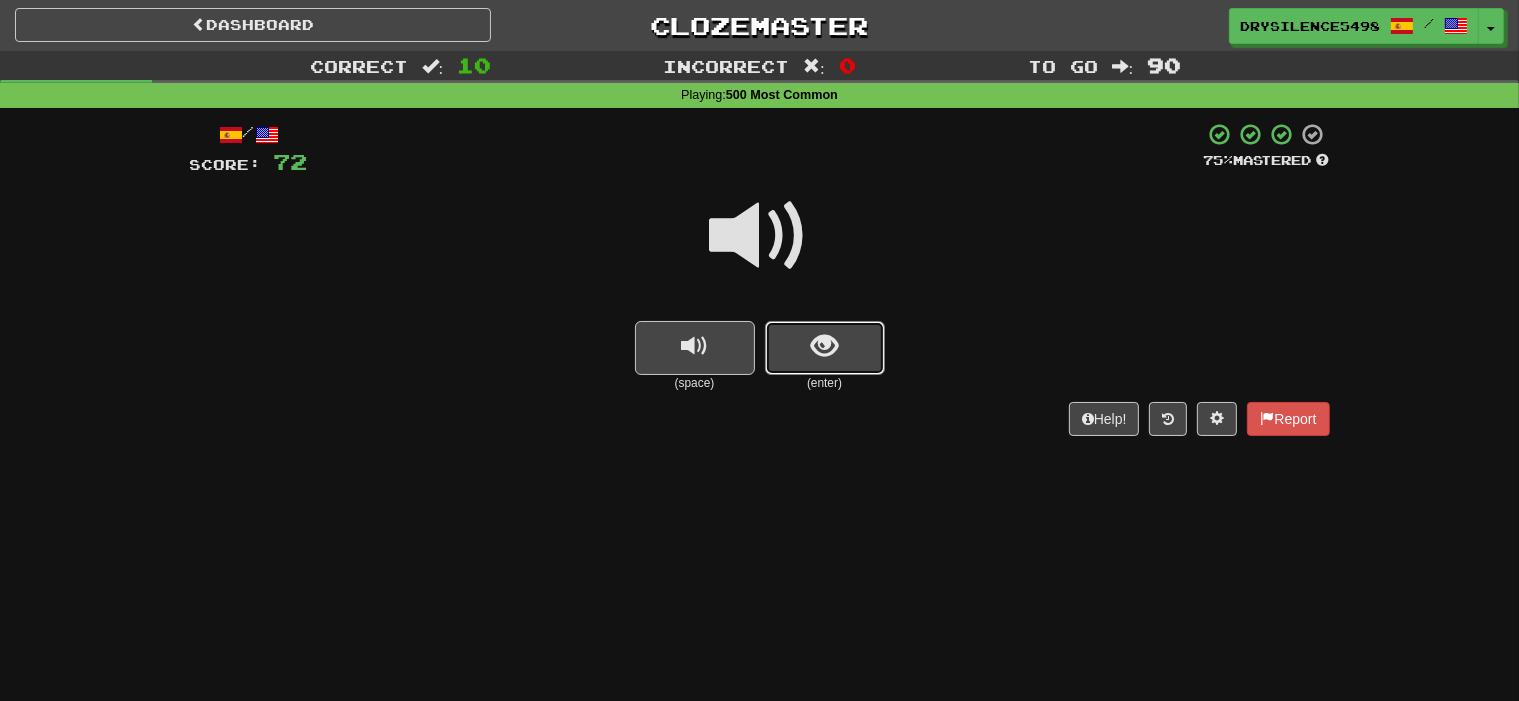 click at bounding box center (825, 348) 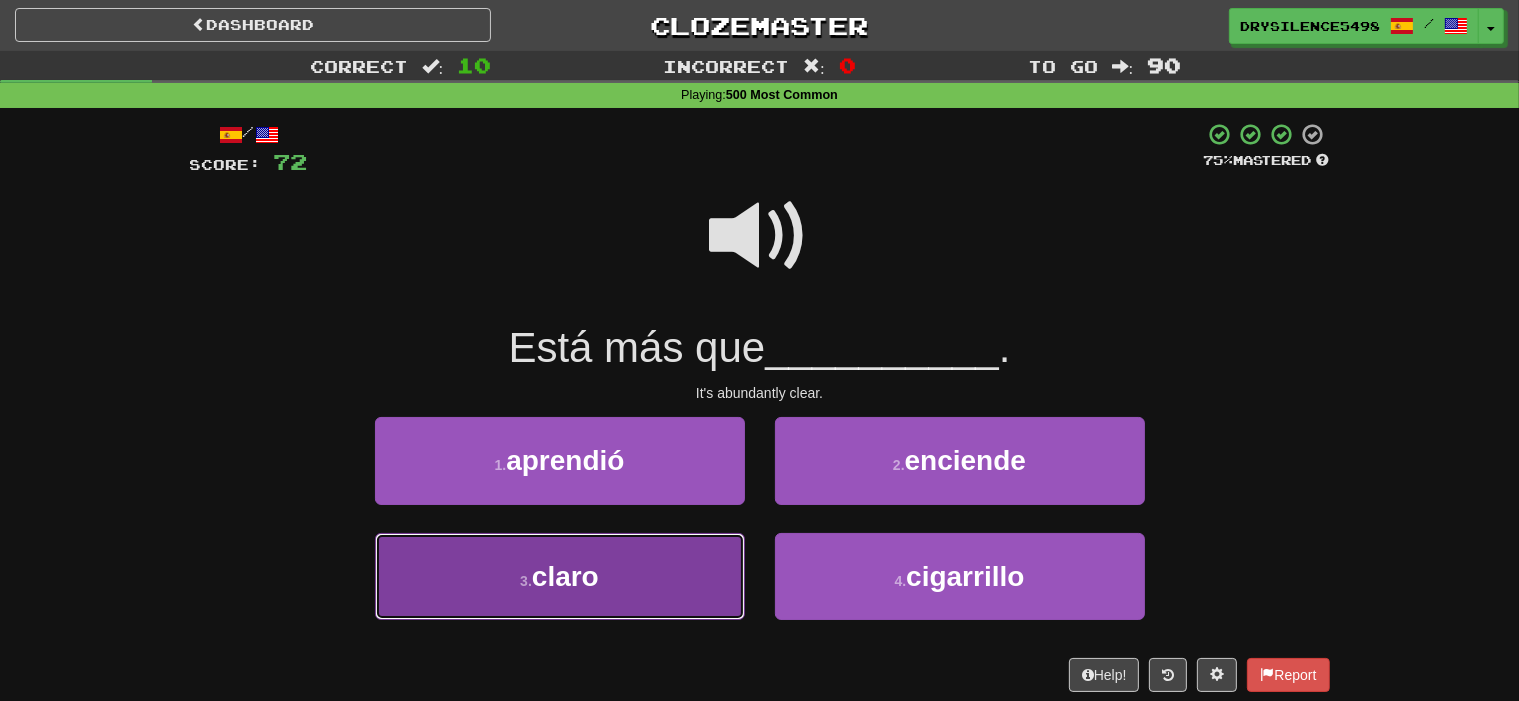 click on "3 .  claro" at bounding box center [560, 576] 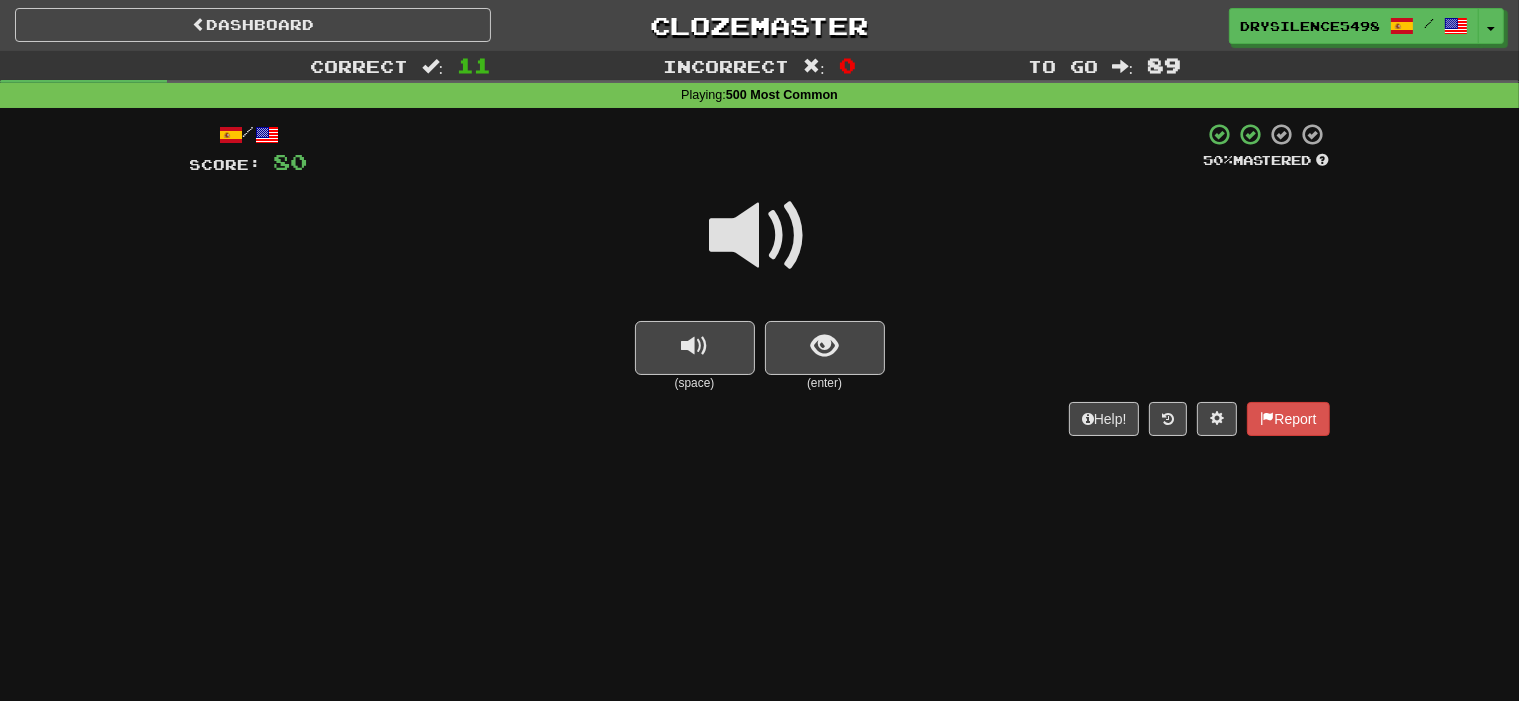 click at bounding box center (824, 346) 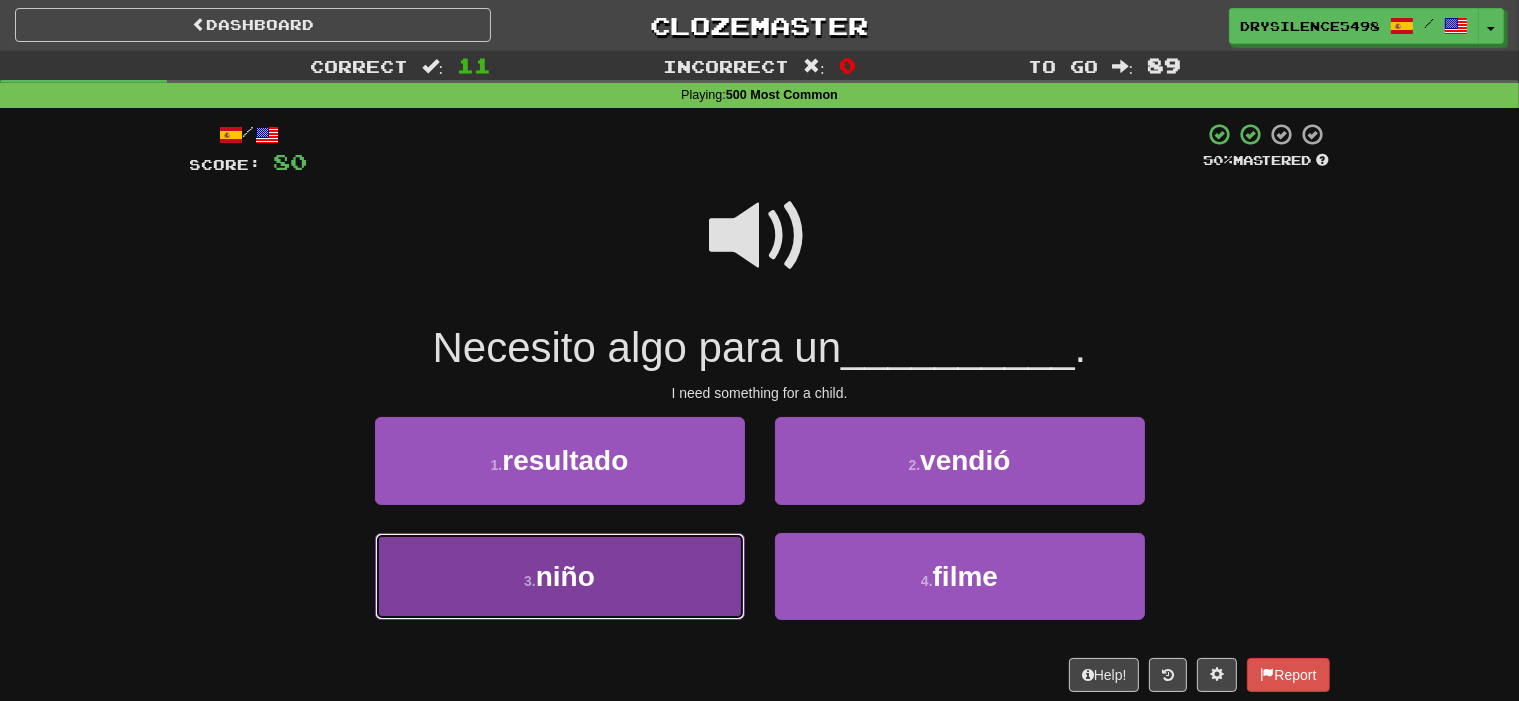 click on "3 .  niño" at bounding box center (560, 576) 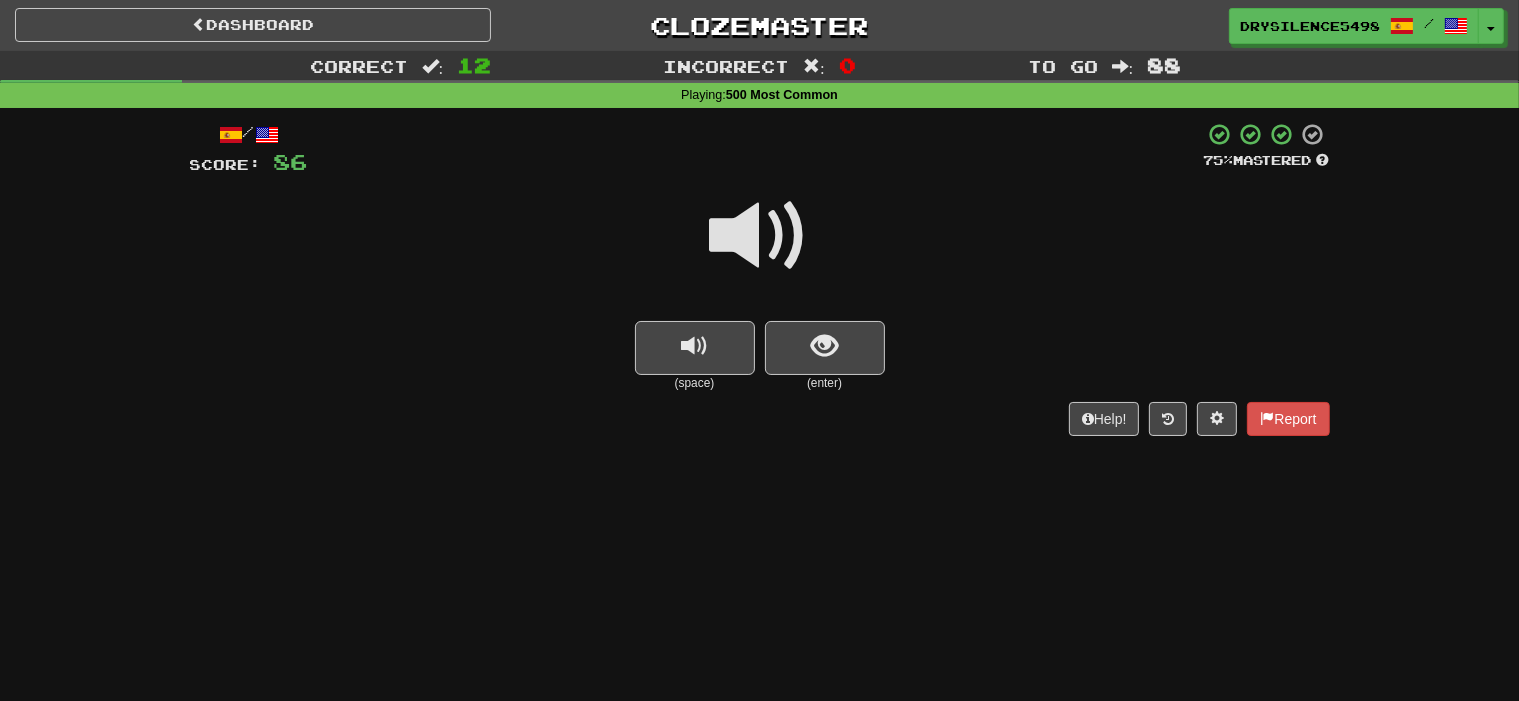 click at bounding box center (824, 346) 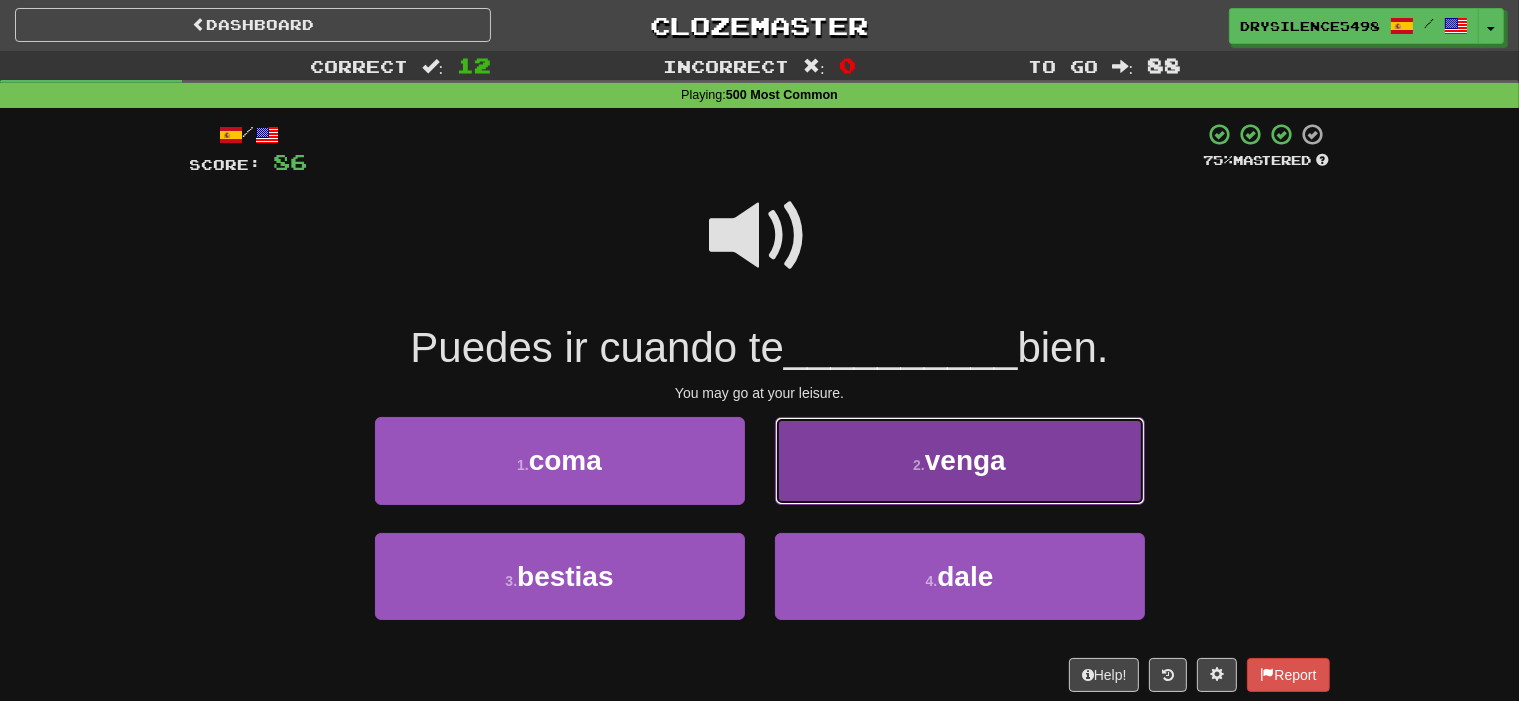 click on "2 .  venga" at bounding box center [960, 460] 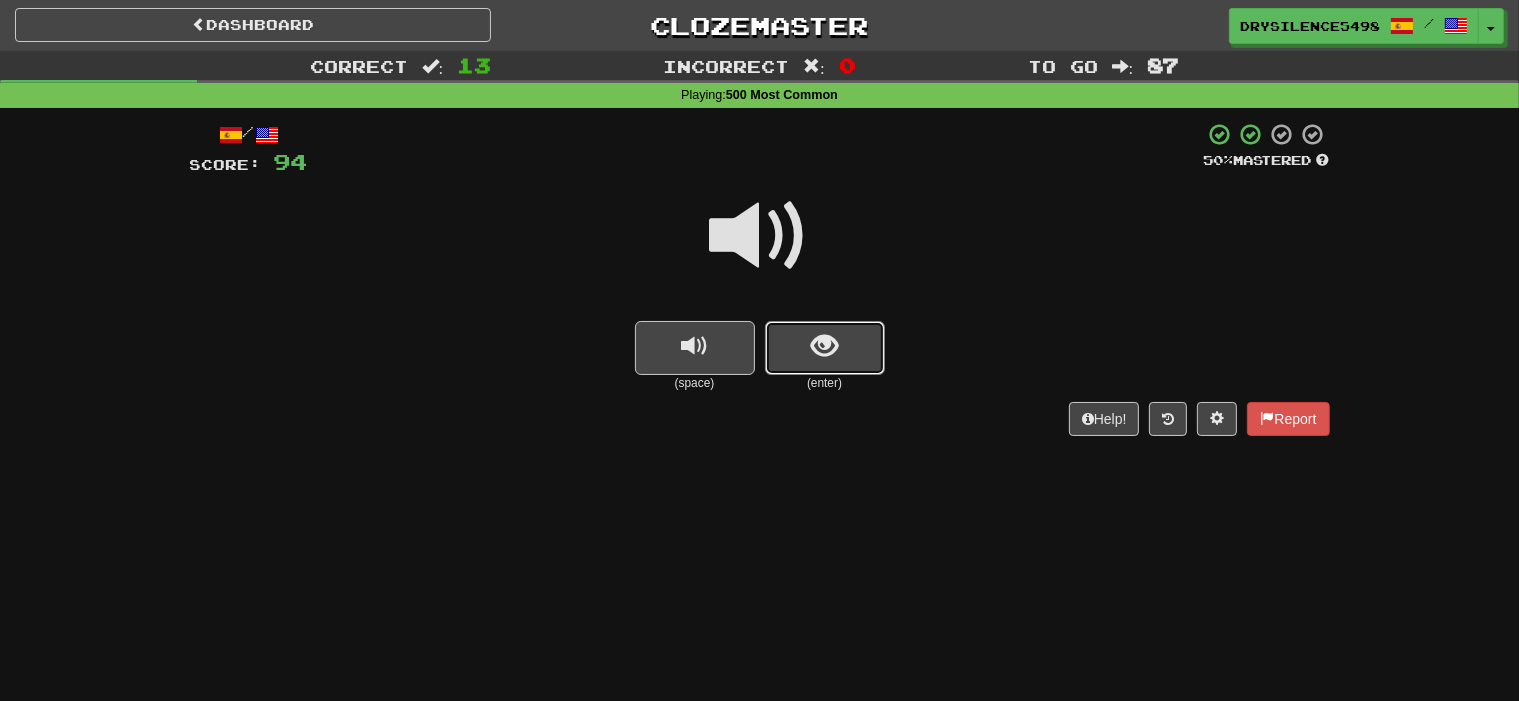 click at bounding box center [825, 348] 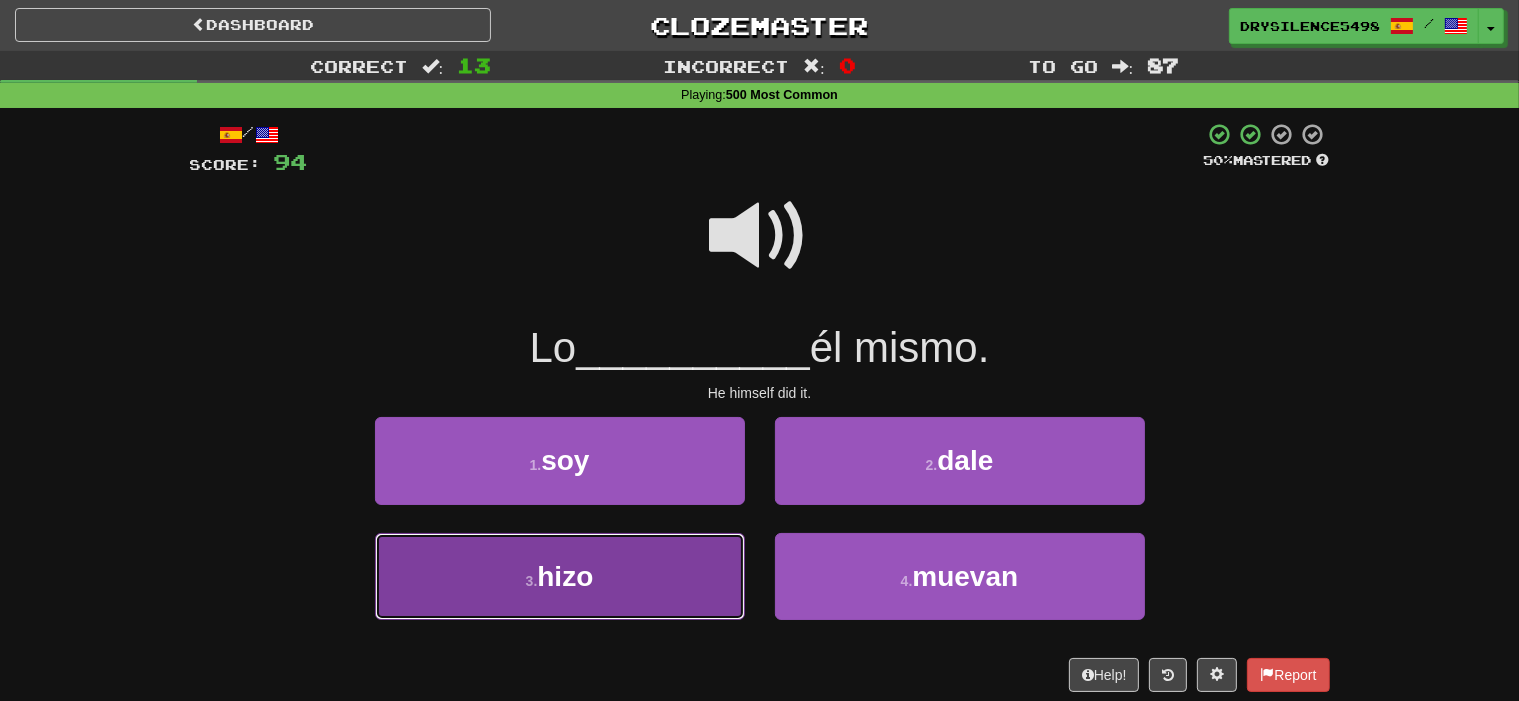 click on "3 .  hizo" at bounding box center [560, 576] 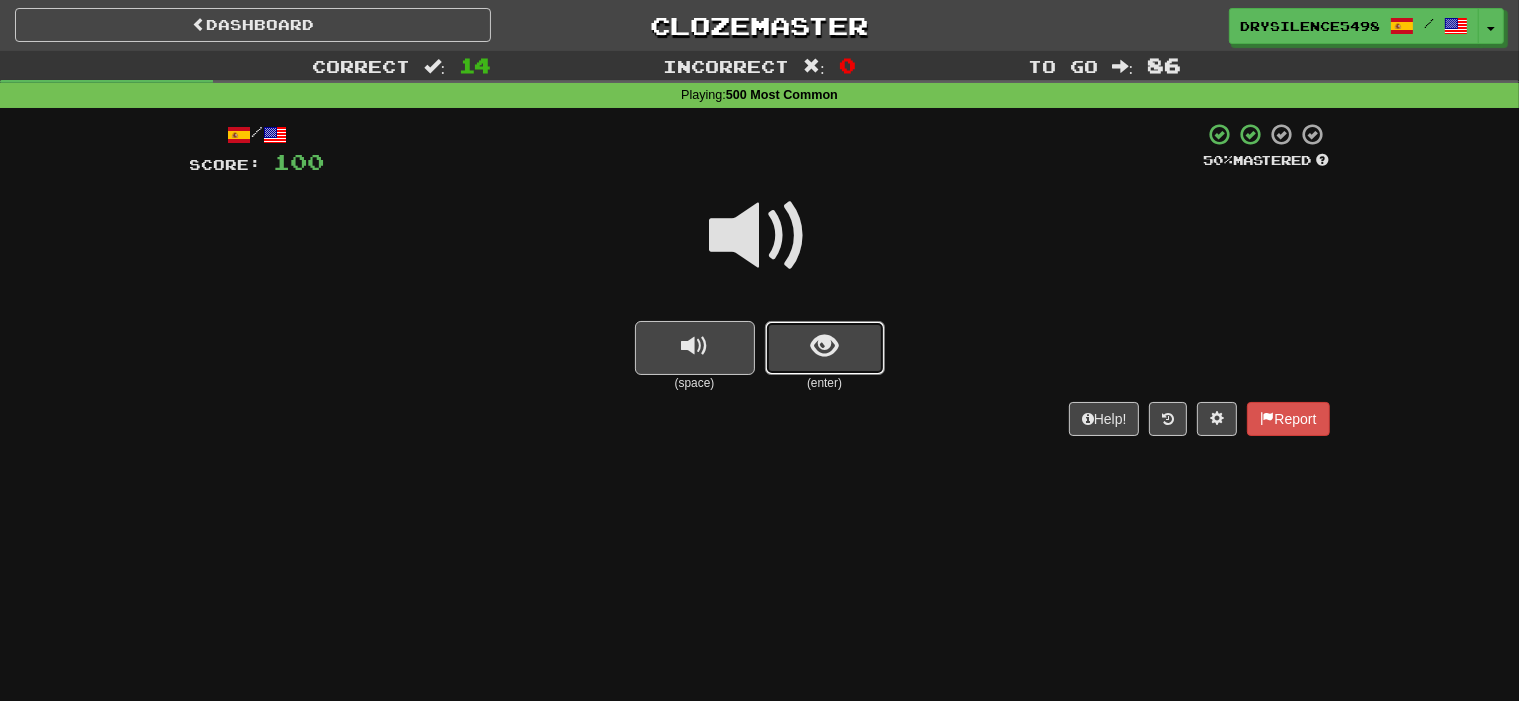 click at bounding box center (825, 348) 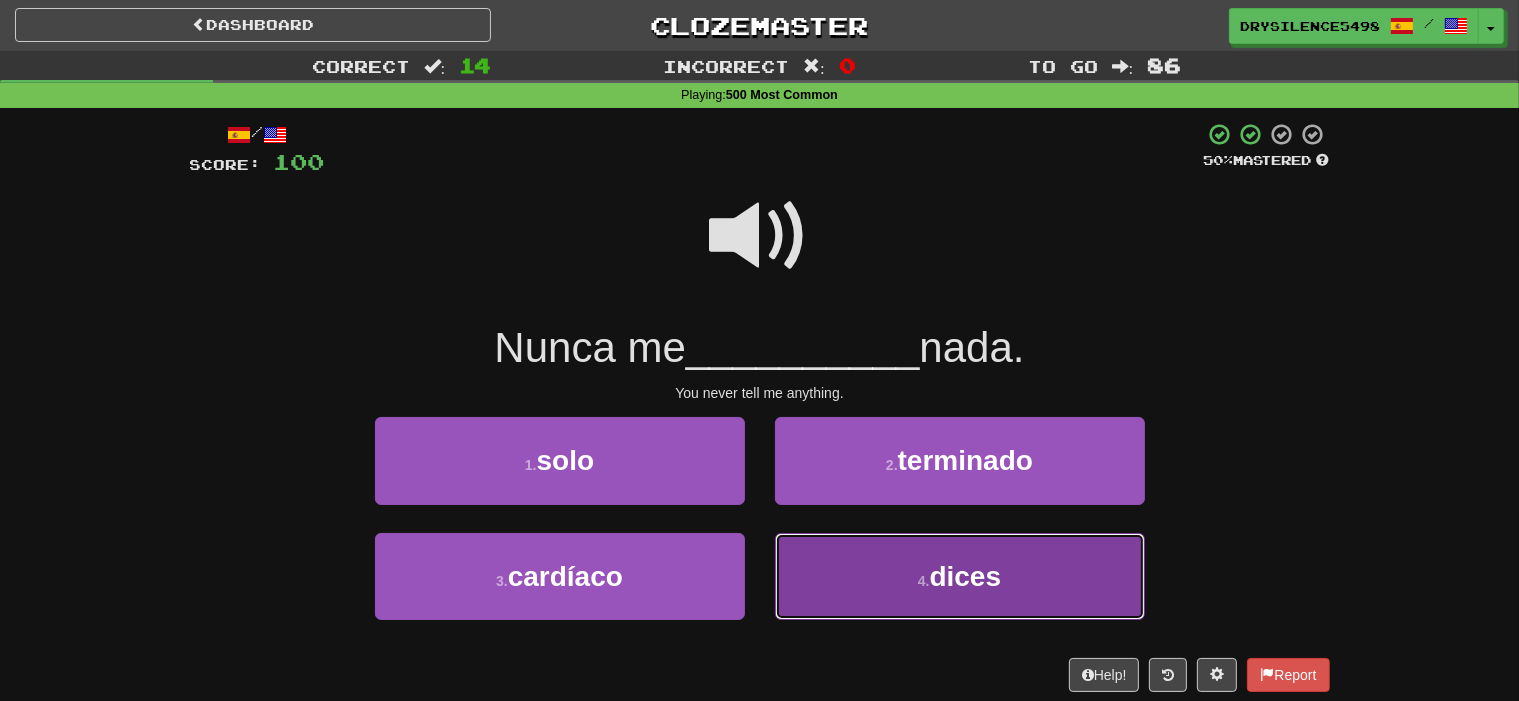 click on "4 .  dices" at bounding box center (960, 576) 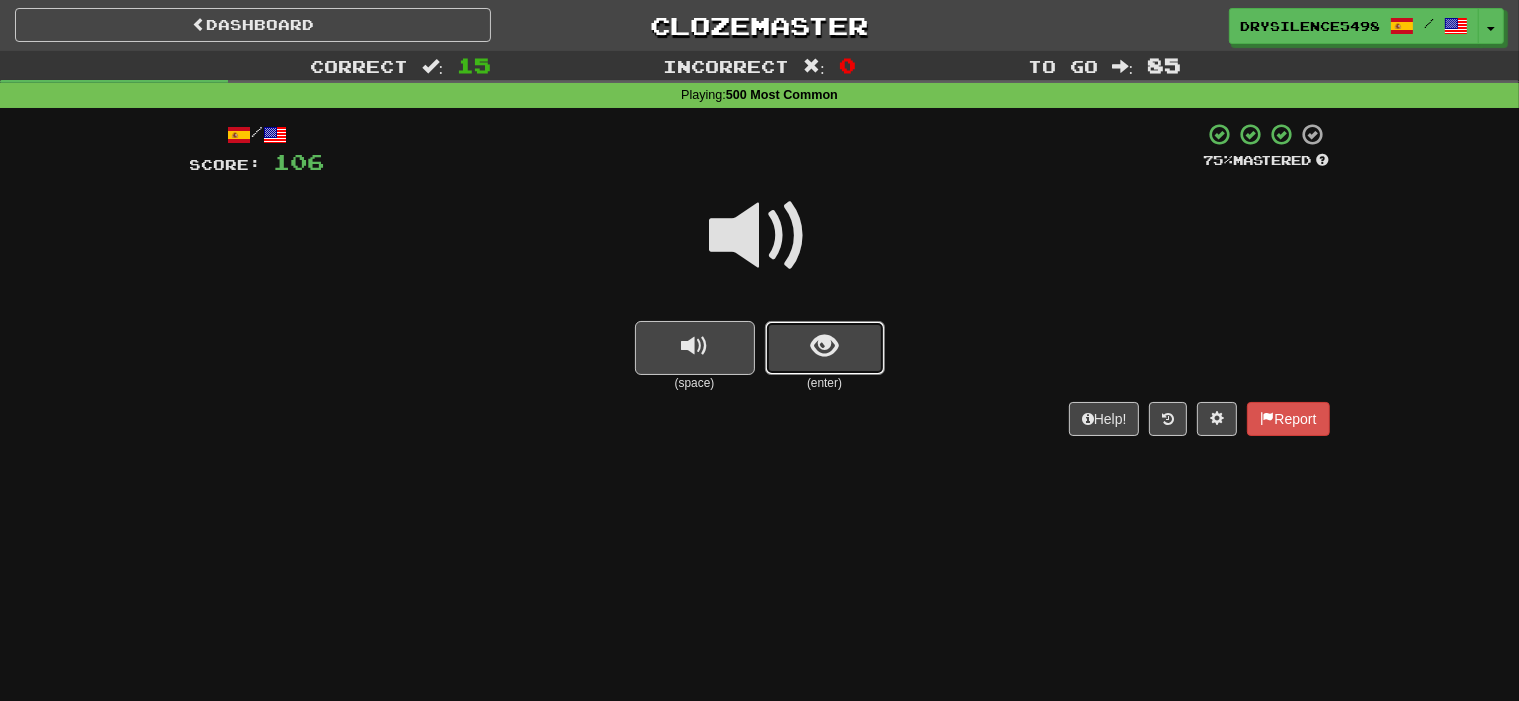 click at bounding box center [825, 348] 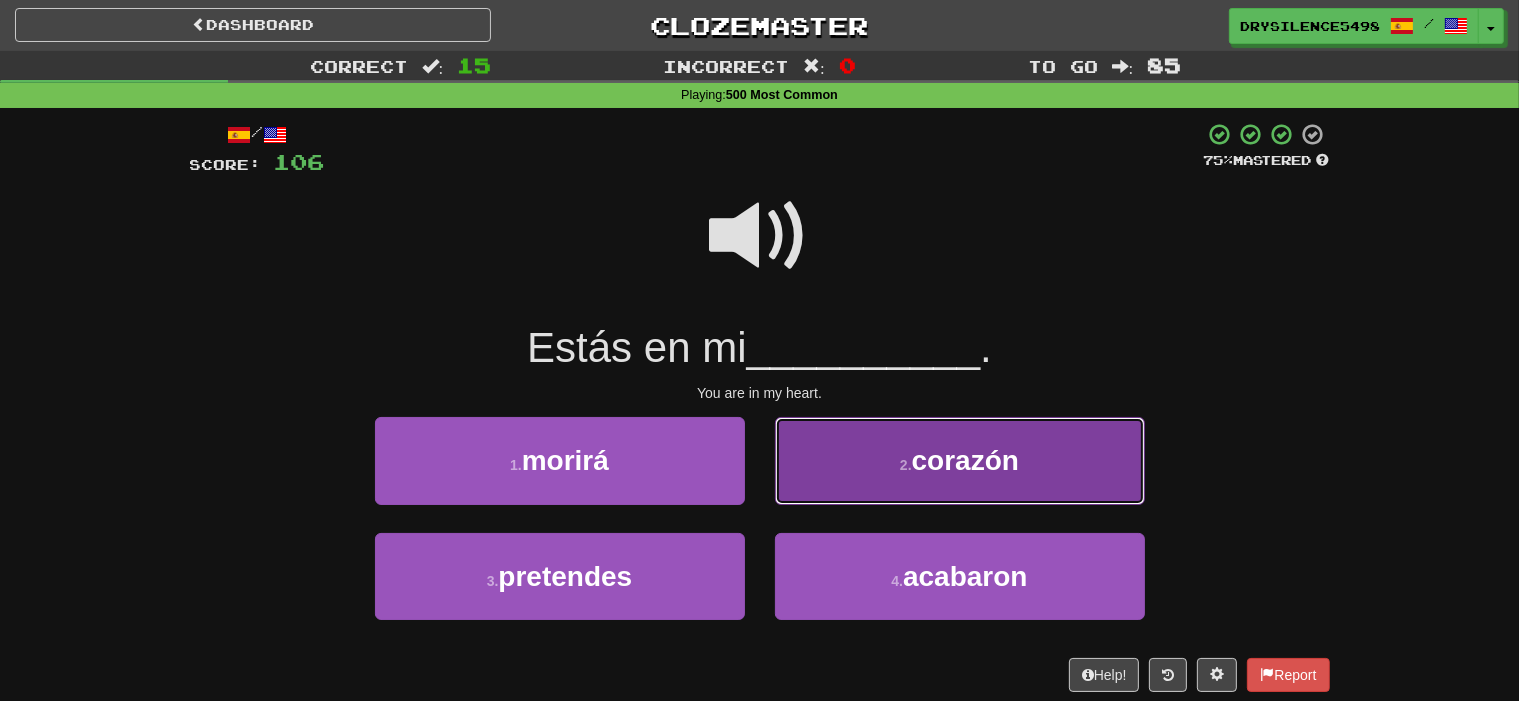 click on "2 .  corazón" at bounding box center [960, 460] 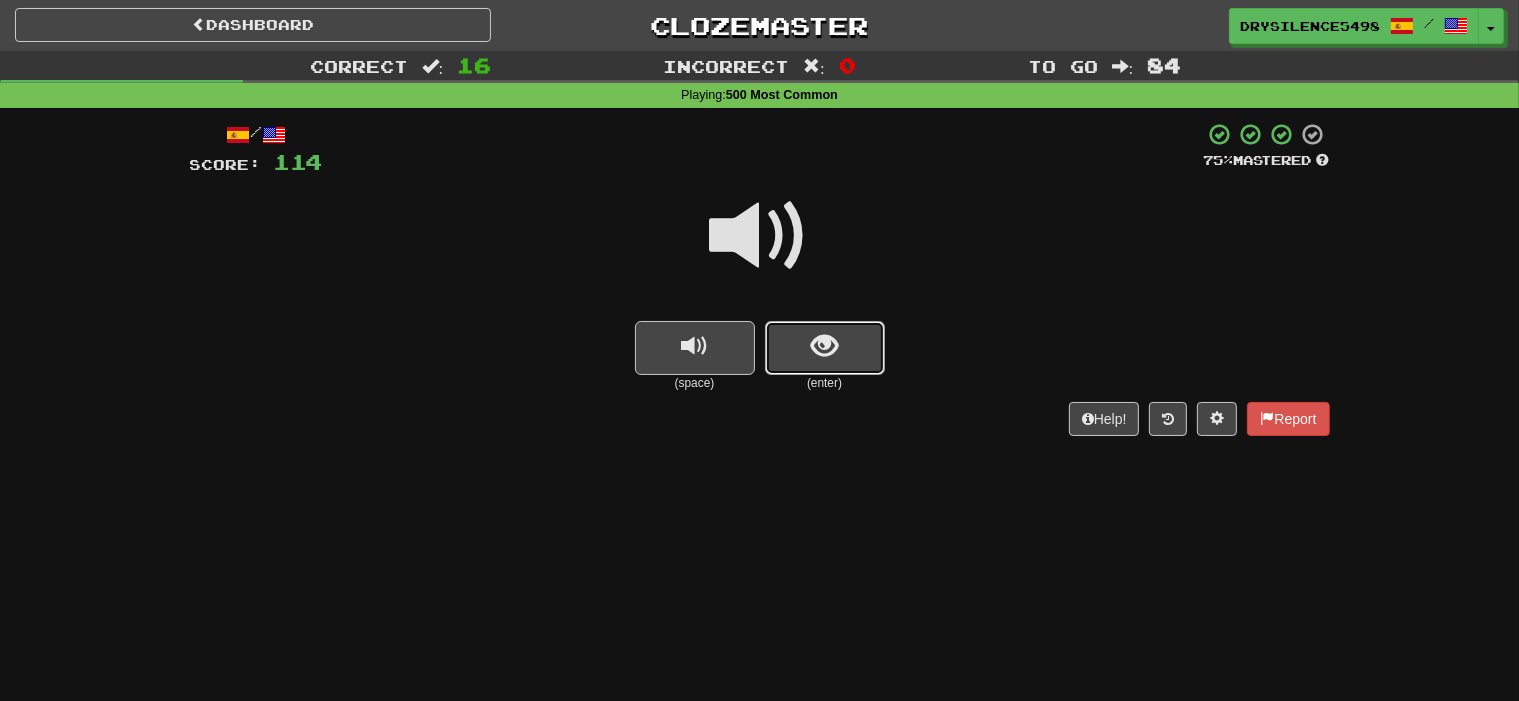 click at bounding box center (825, 348) 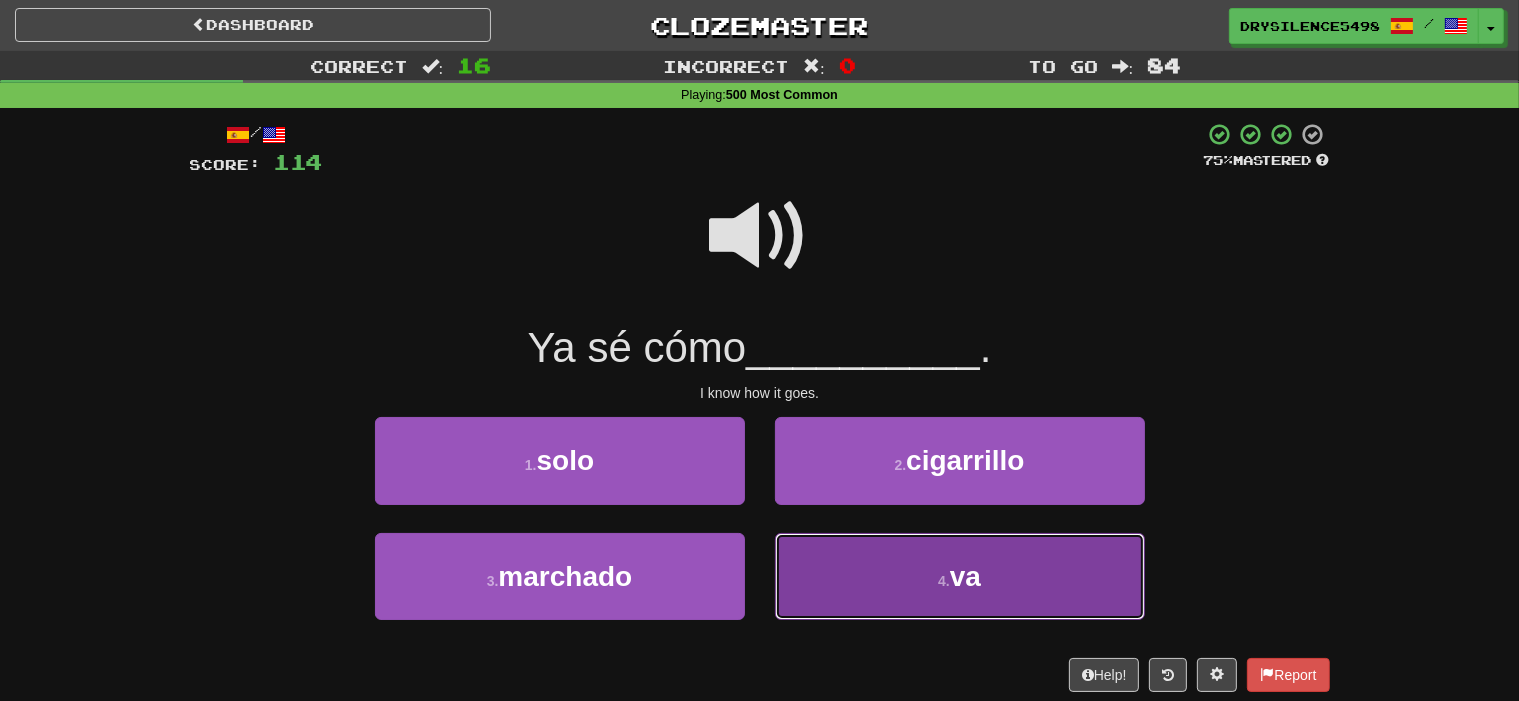 click on "4 .  va" at bounding box center [960, 576] 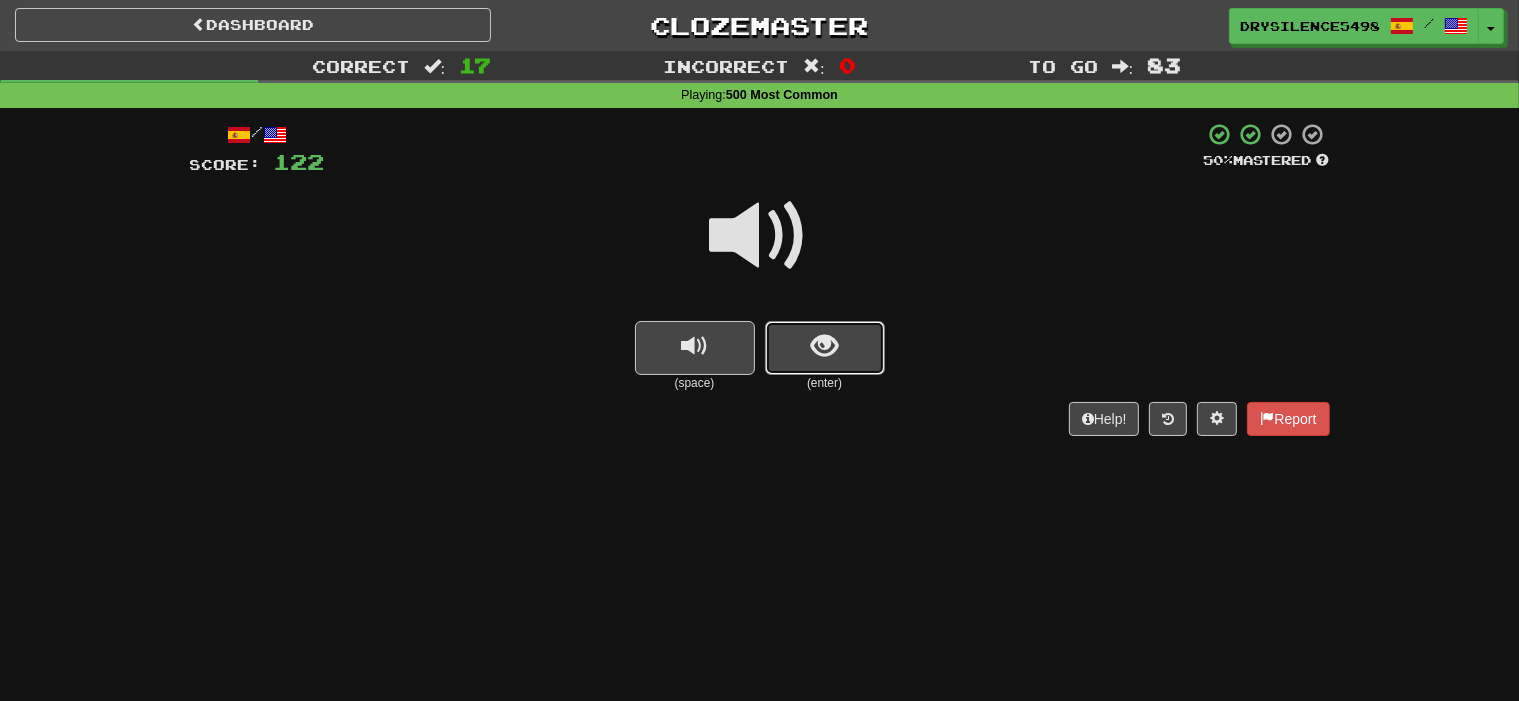 click at bounding box center [824, 346] 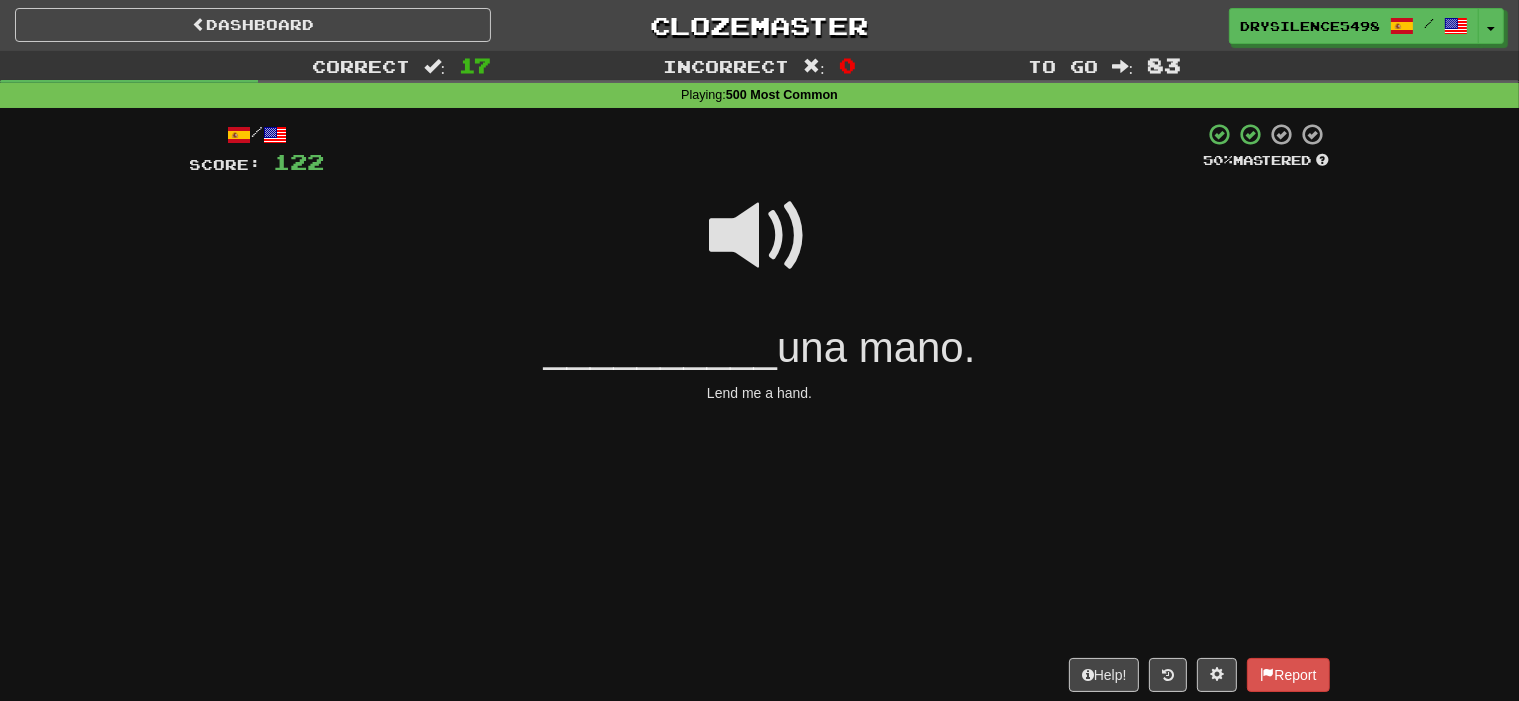 click on "una mano." at bounding box center [876, 347] 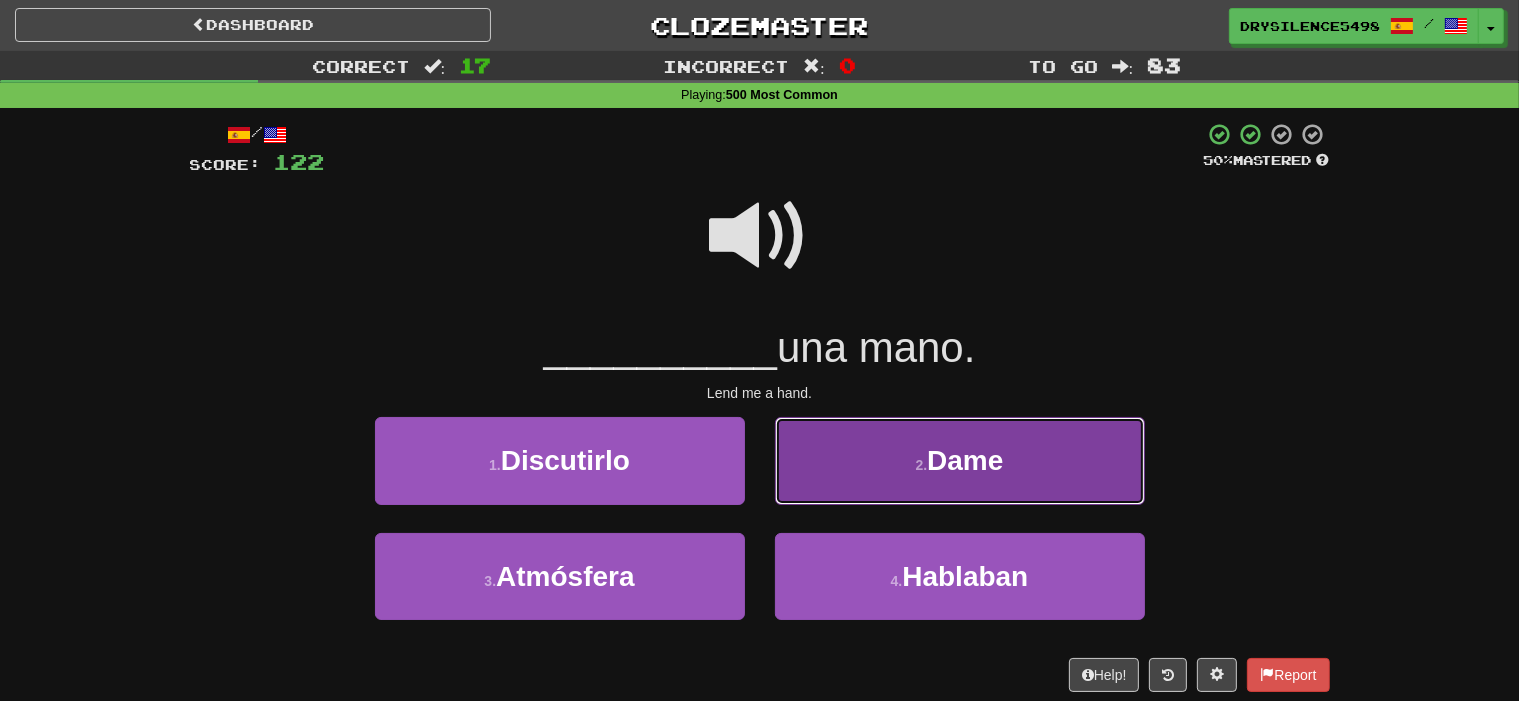 click on "2 .  Dame" at bounding box center (960, 460) 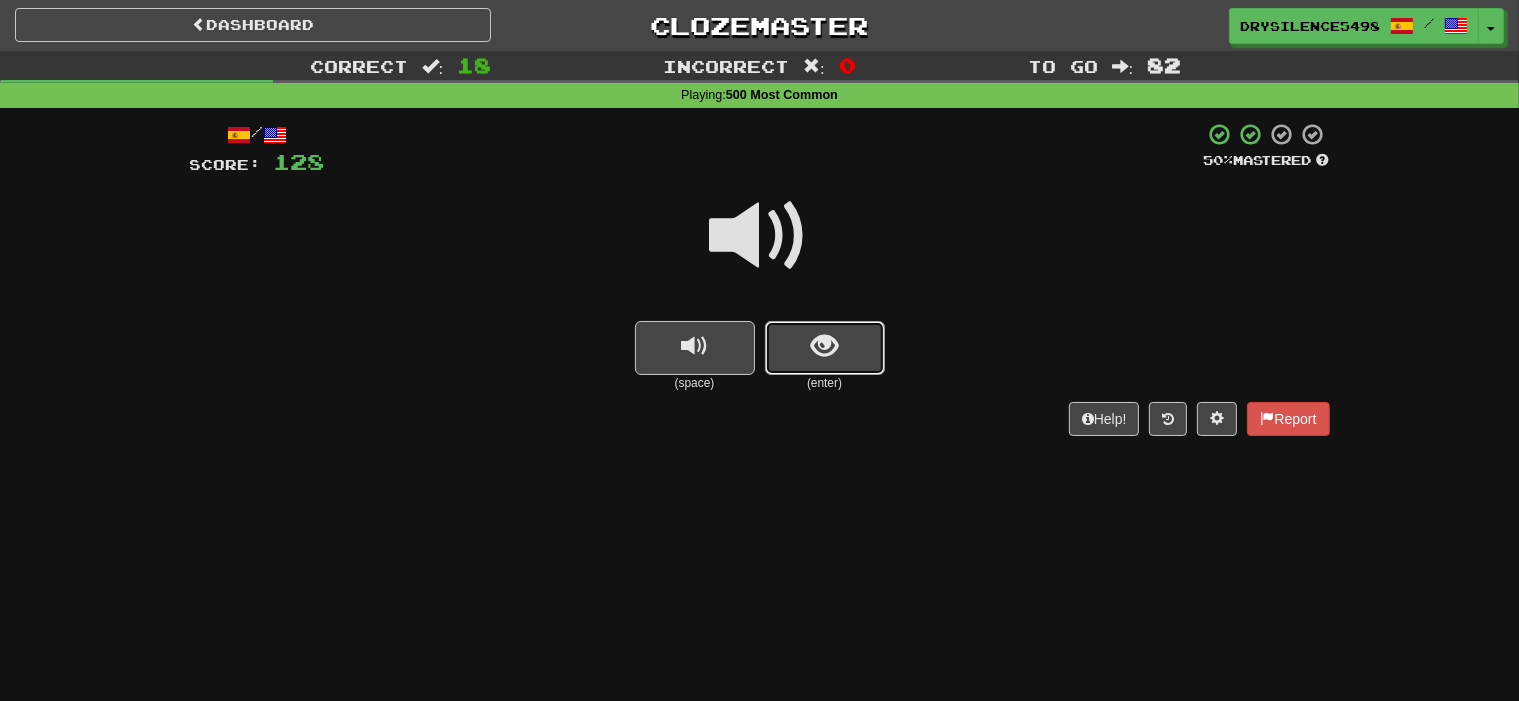 click at bounding box center (824, 346) 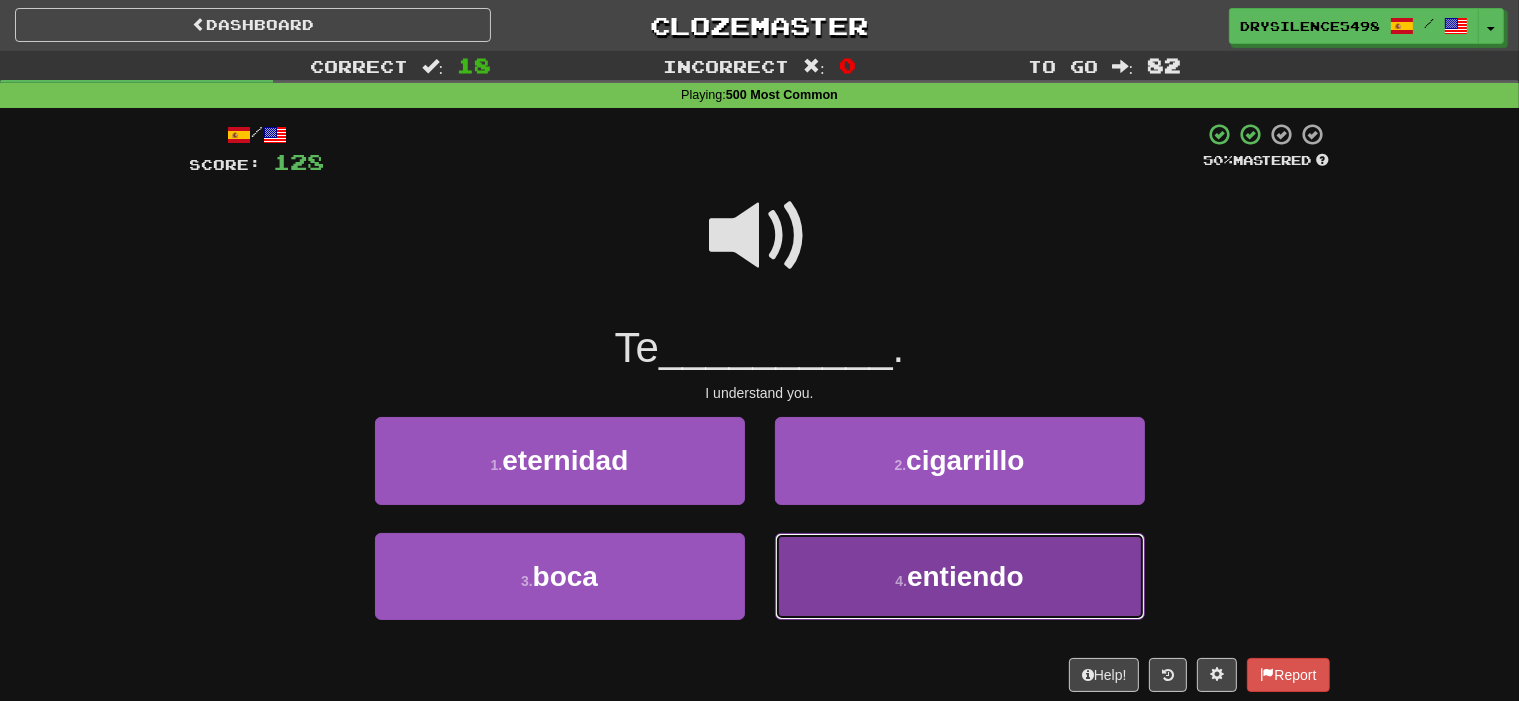 click on "4 .  entiendo" at bounding box center [960, 576] 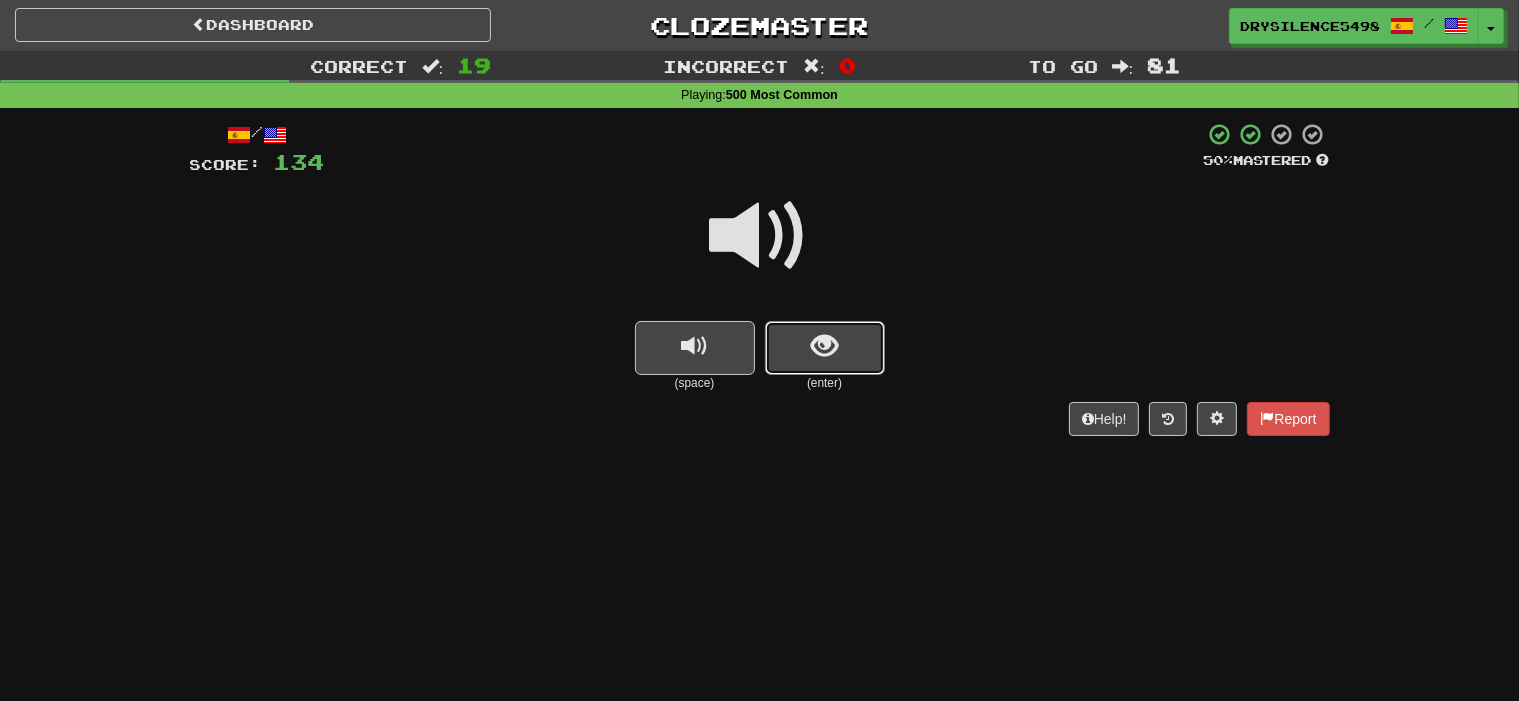 click at bounding box center (825, 348) 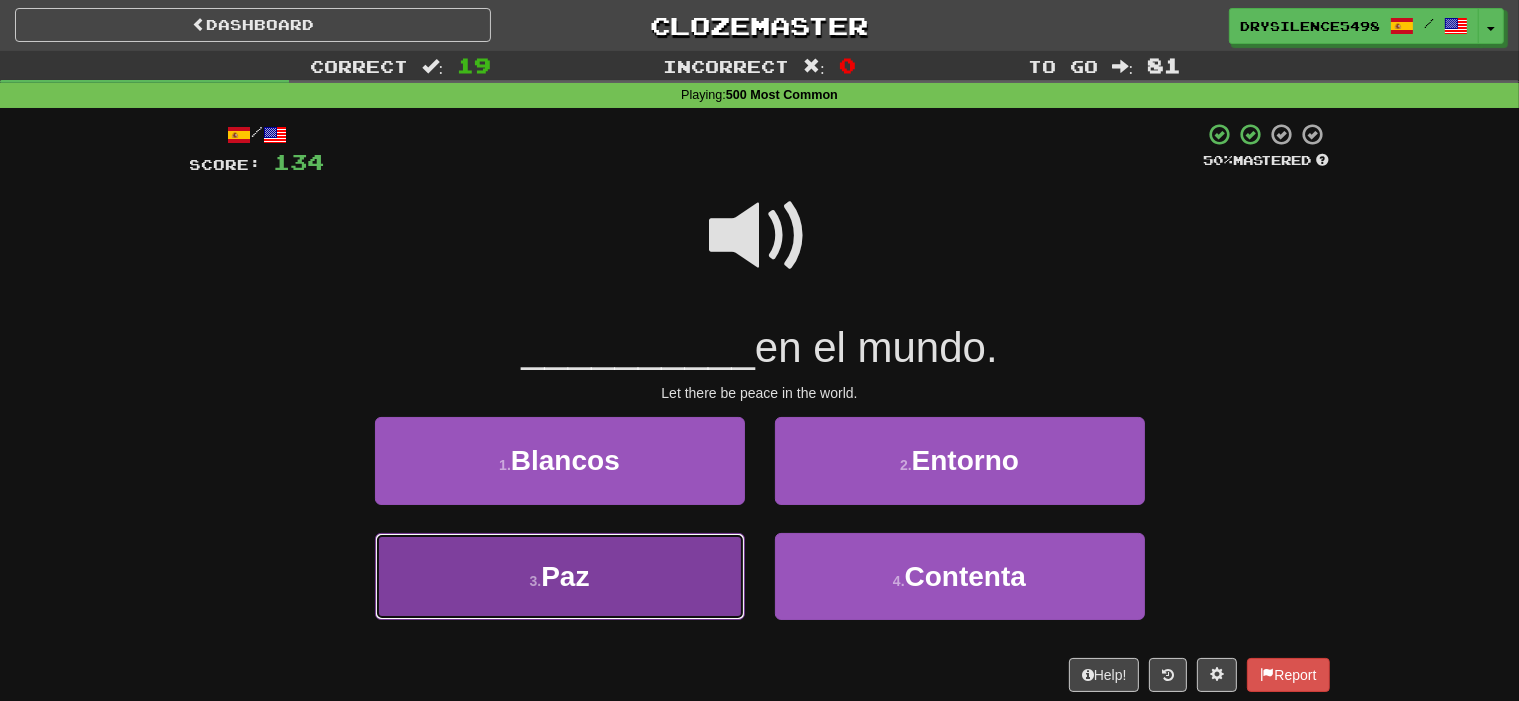 click on "3 .  Paz" at bounding box center [560, 576] 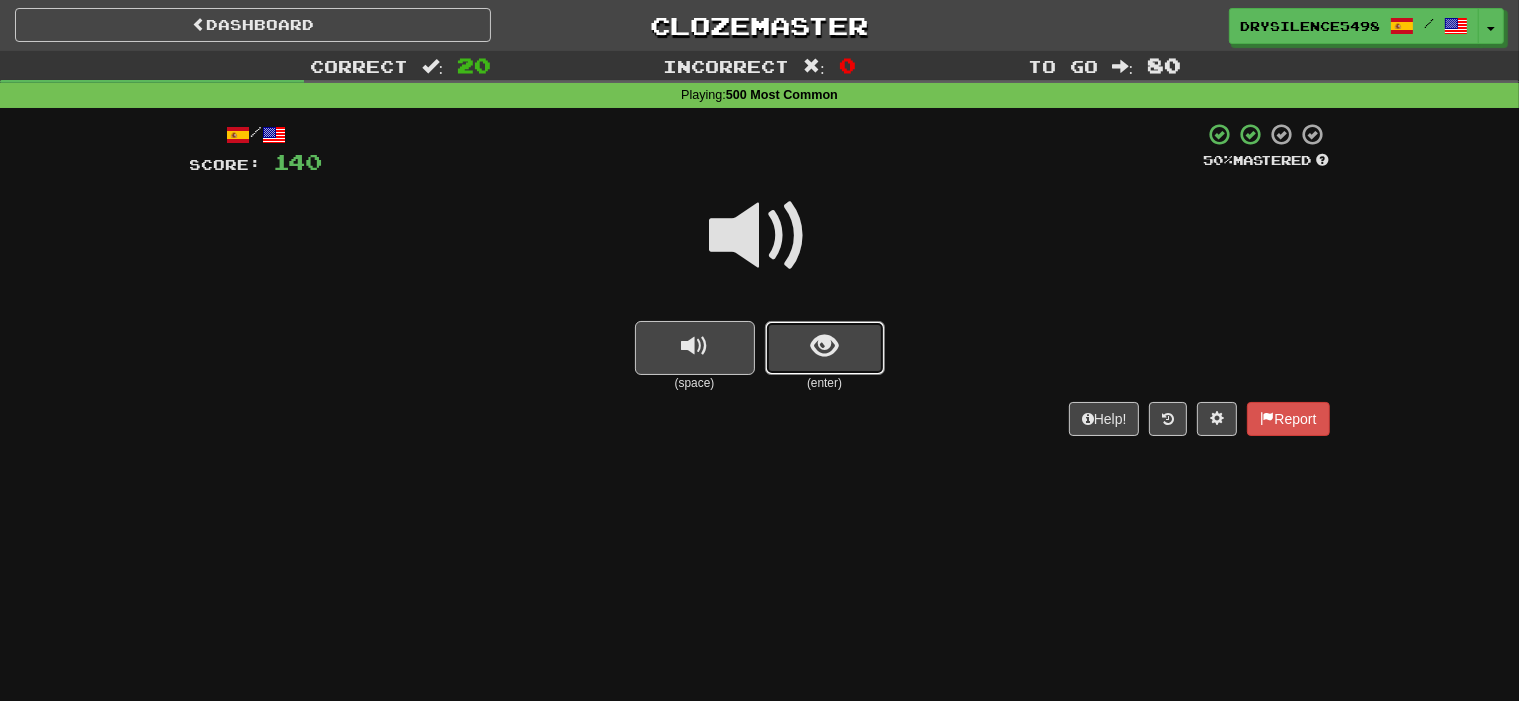 click at bounding box center (824, 346) 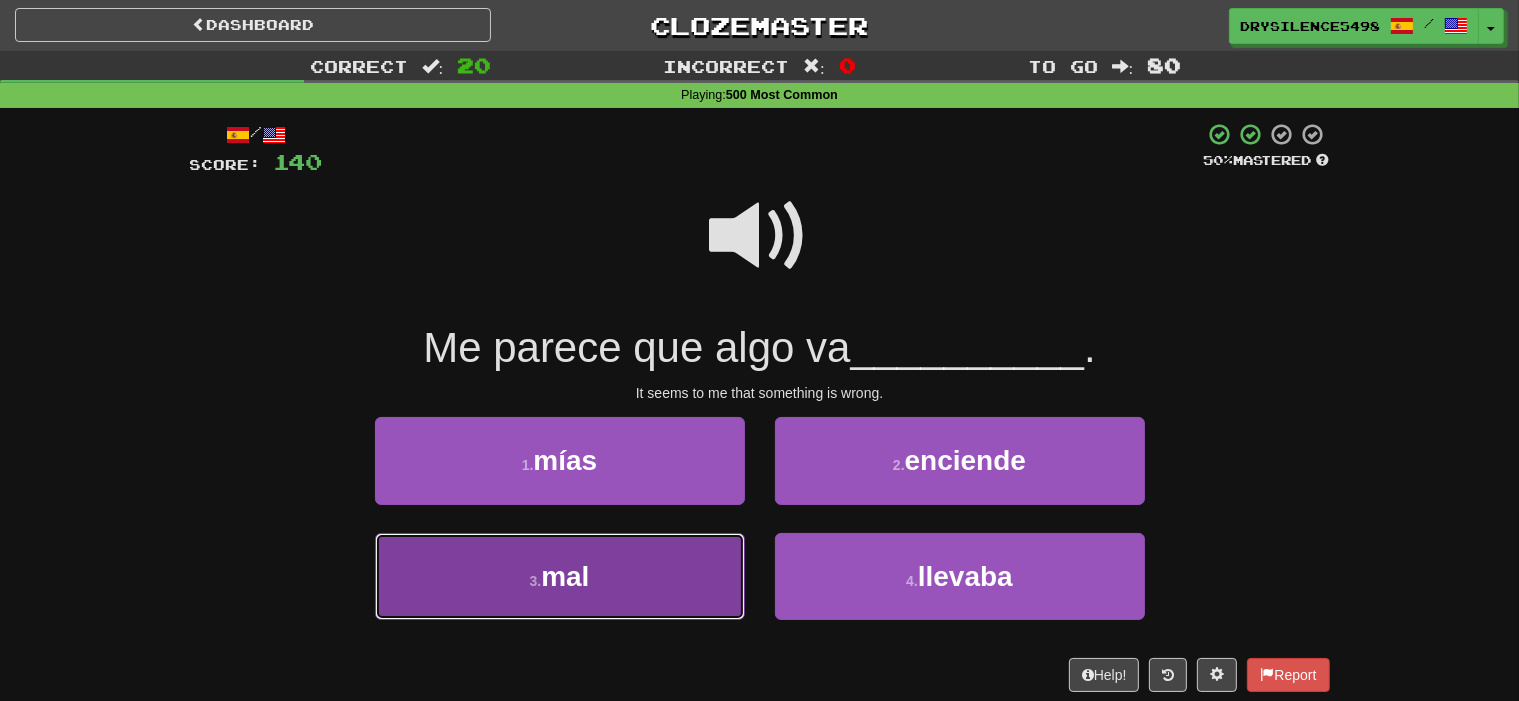 click on "3 .  mal" at bounding box center [560, 576] 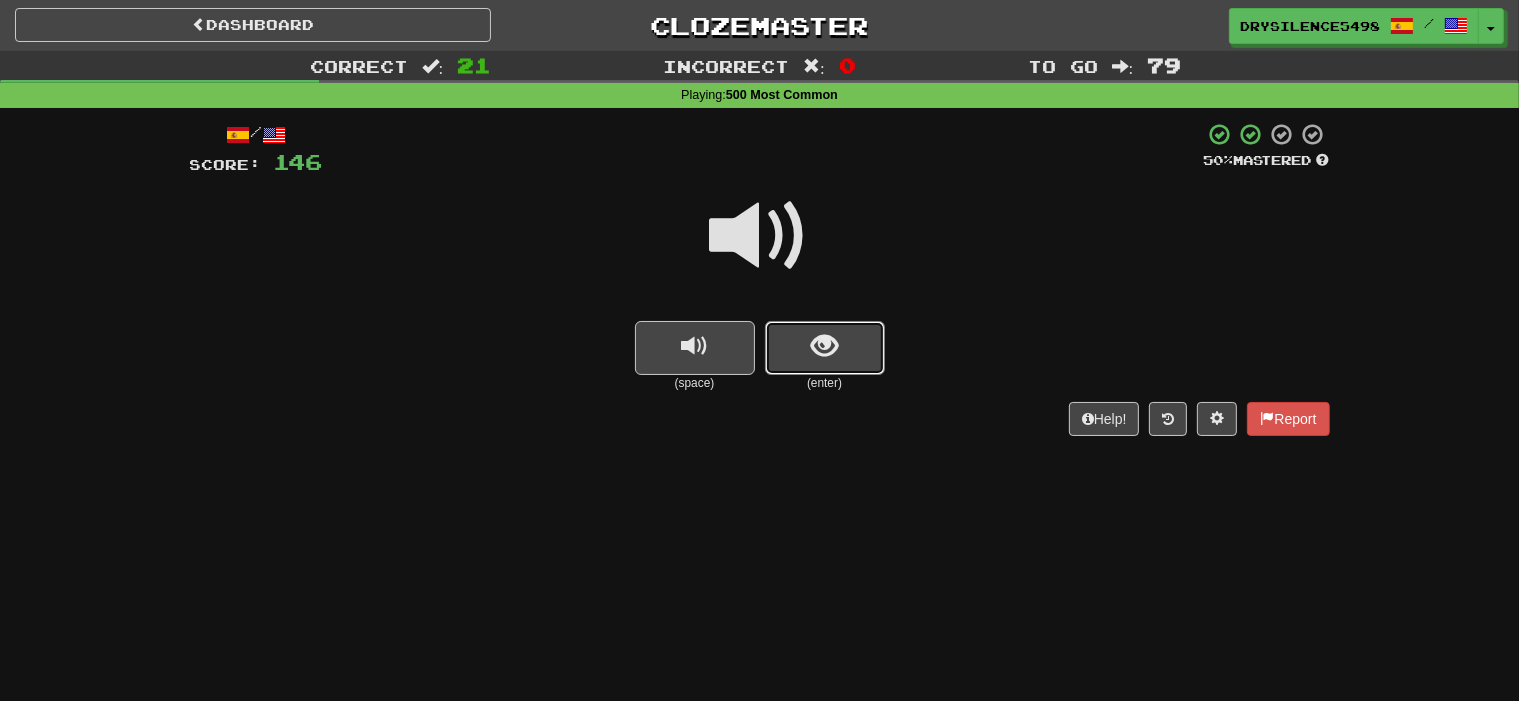 click at bounding box center (824, 346) 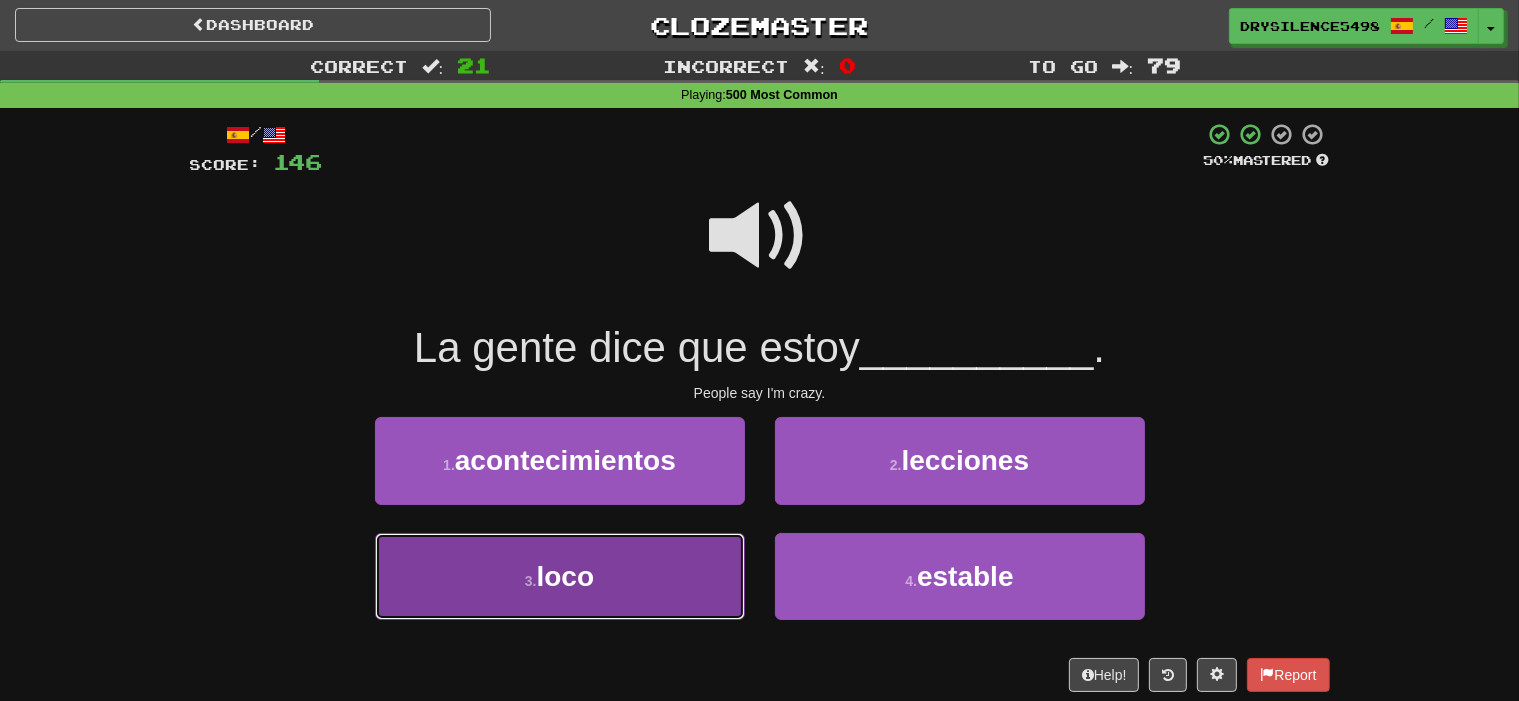 click on "3 .  loco" at bounding box center [560, 576] 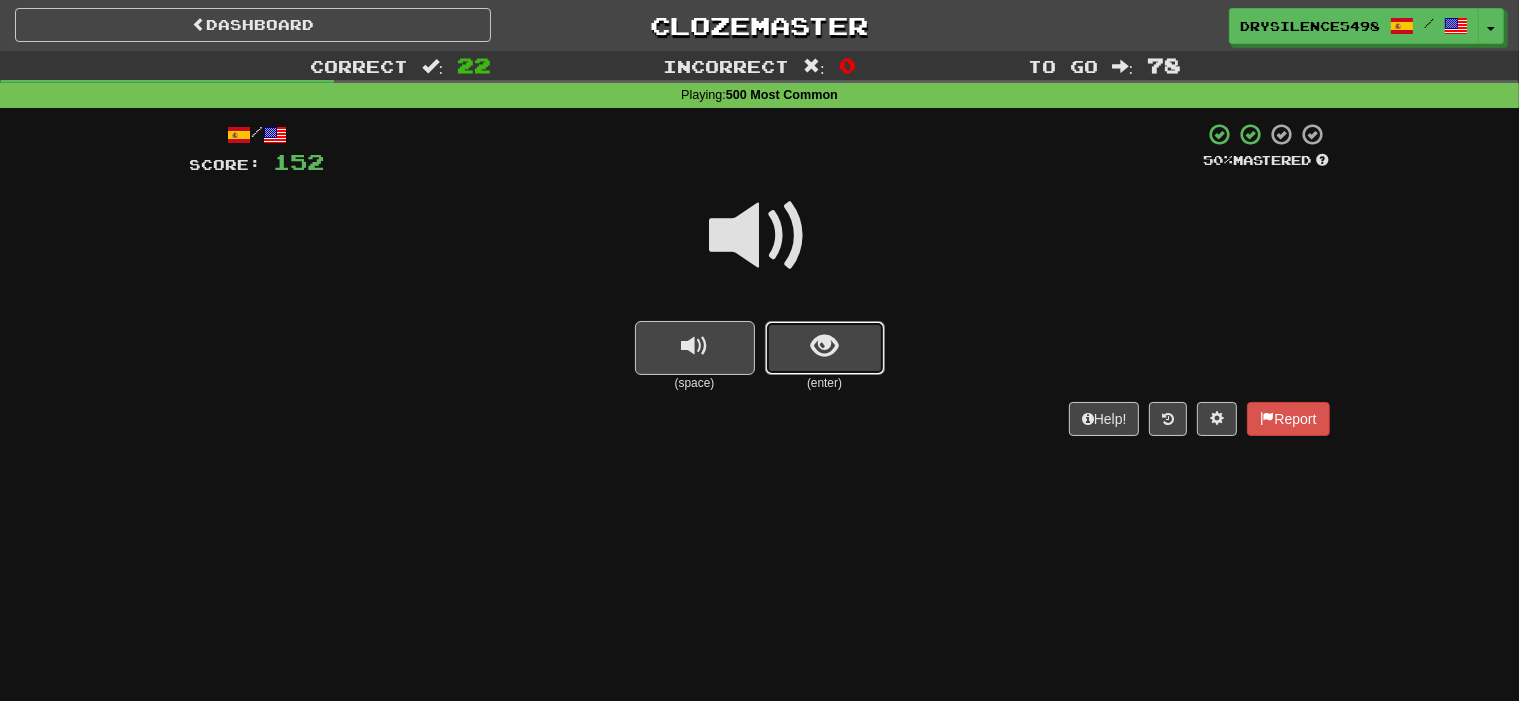 click at bounding box center (825, 348) 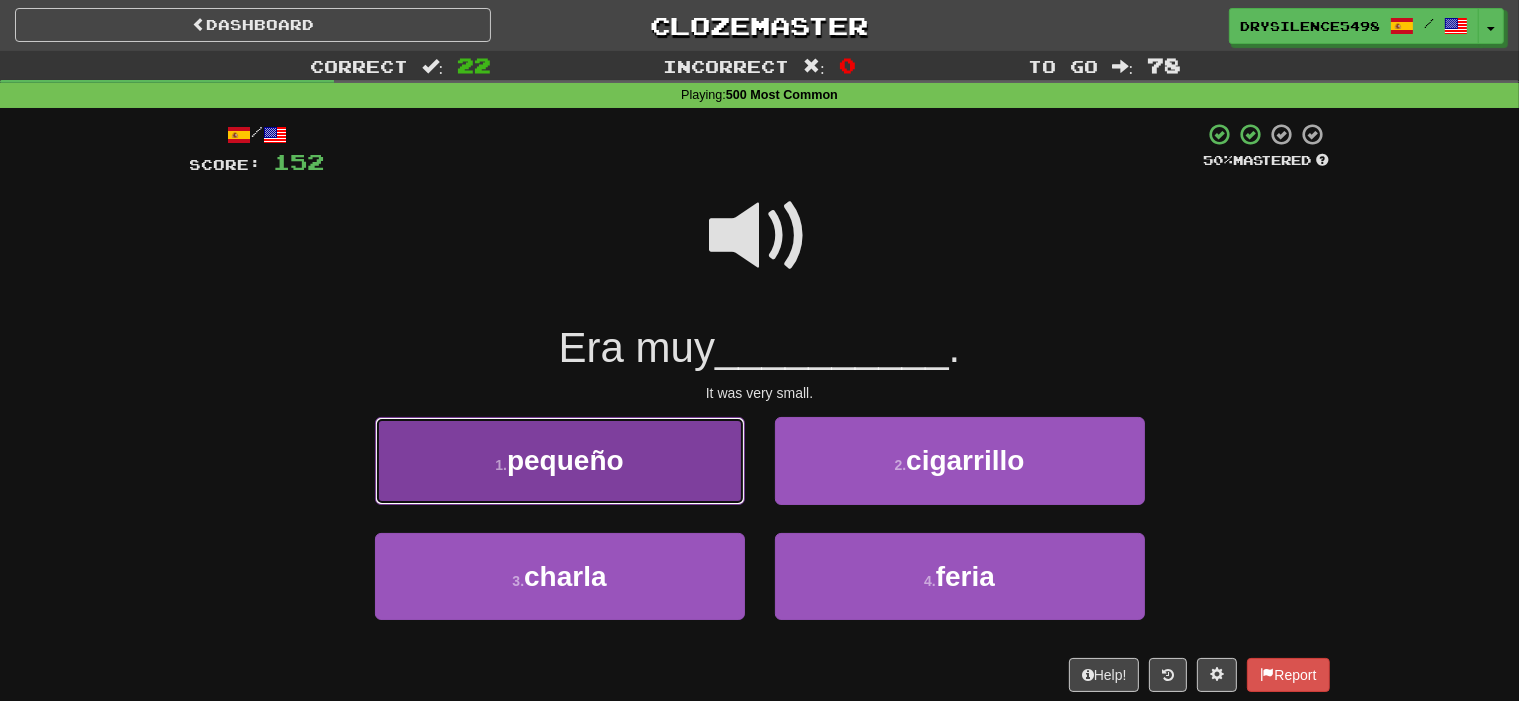 click on "1 .  pequeño" at bounding box center [560, 460] 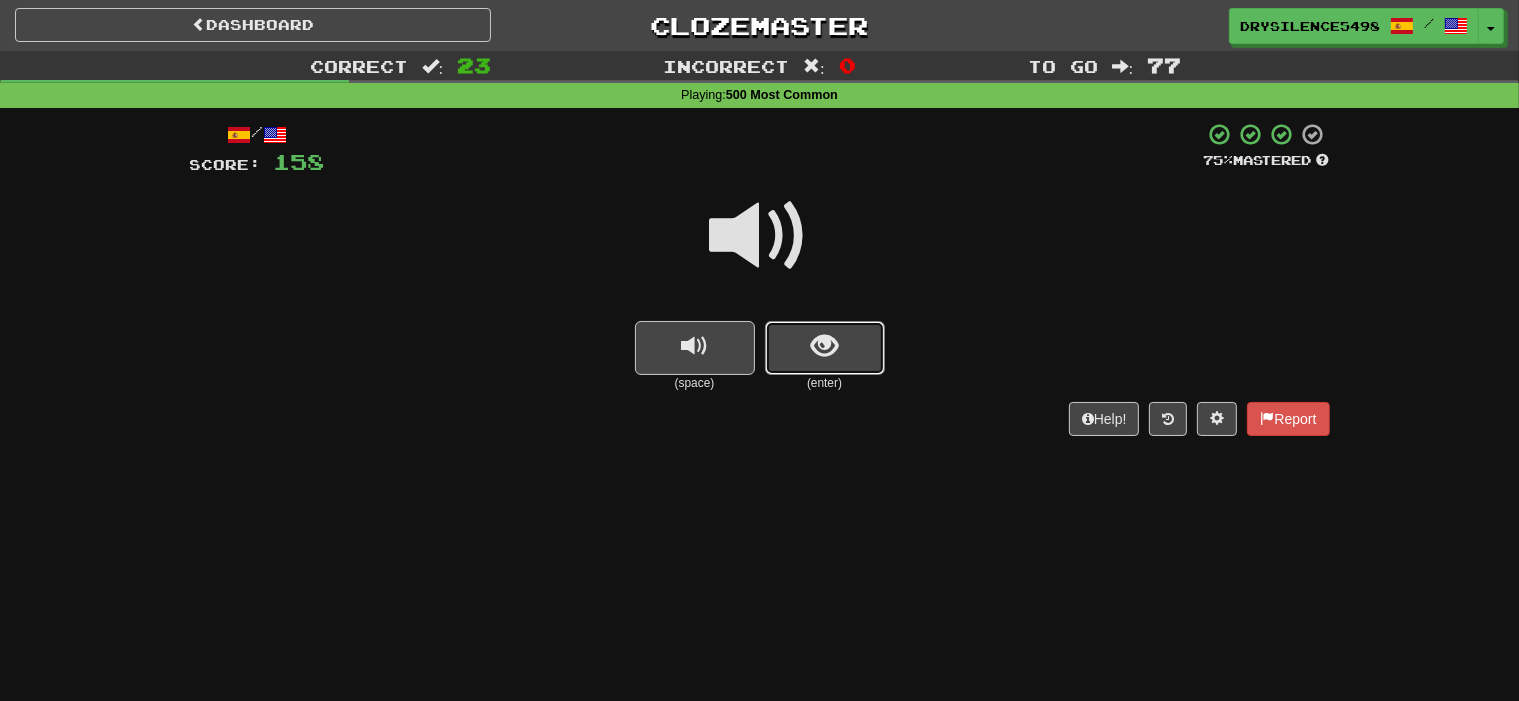 click at bounding box center (825, 348) 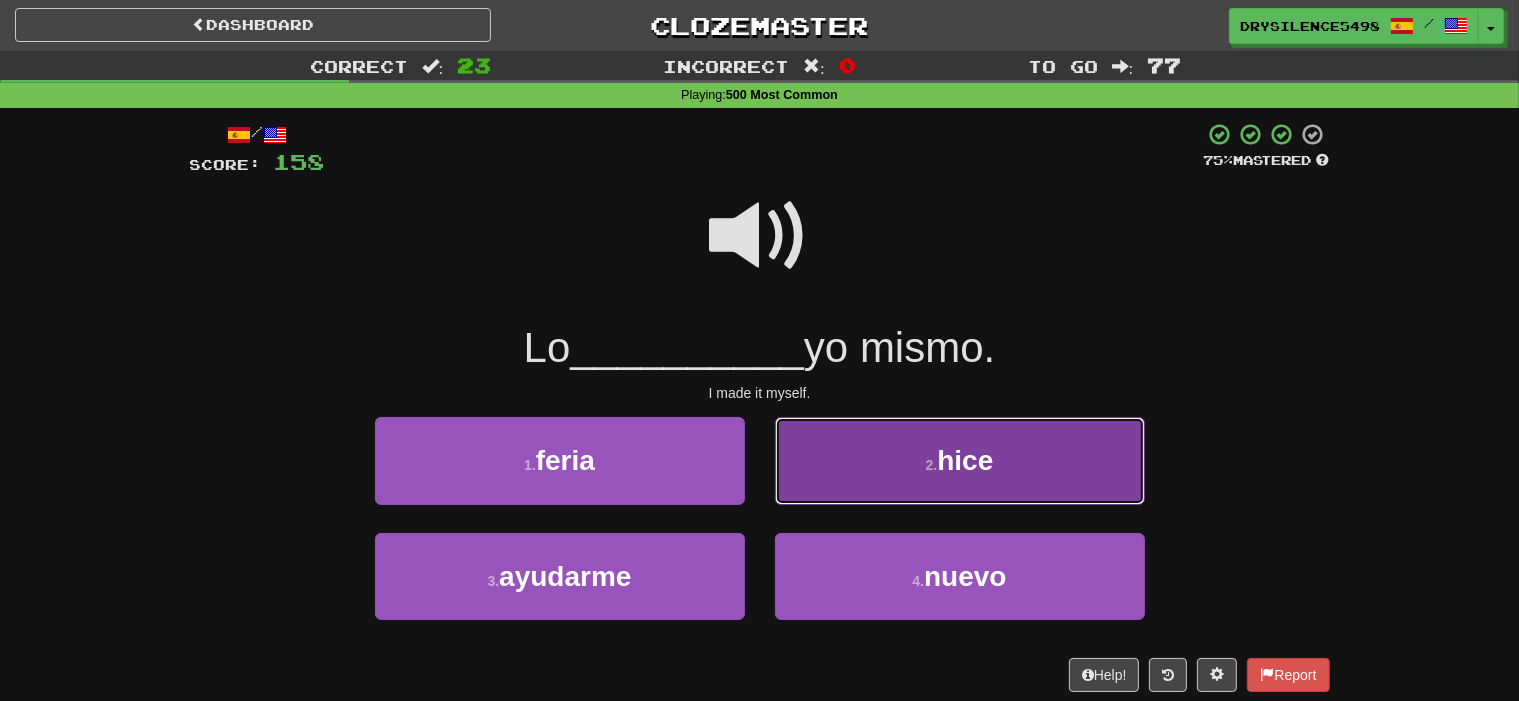 click on "2 .  hice" at bounding box center [960, 460] 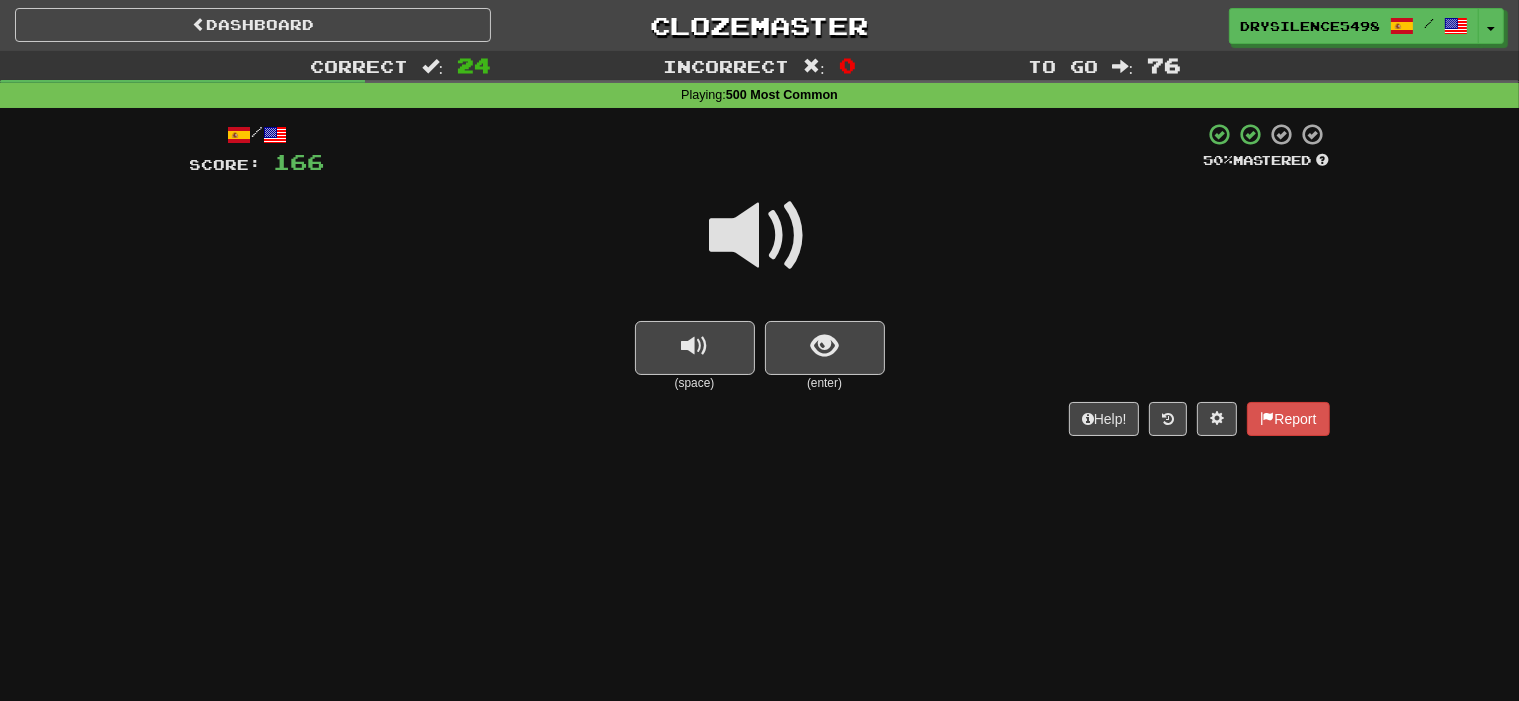 click at bounding box center [824, 346] 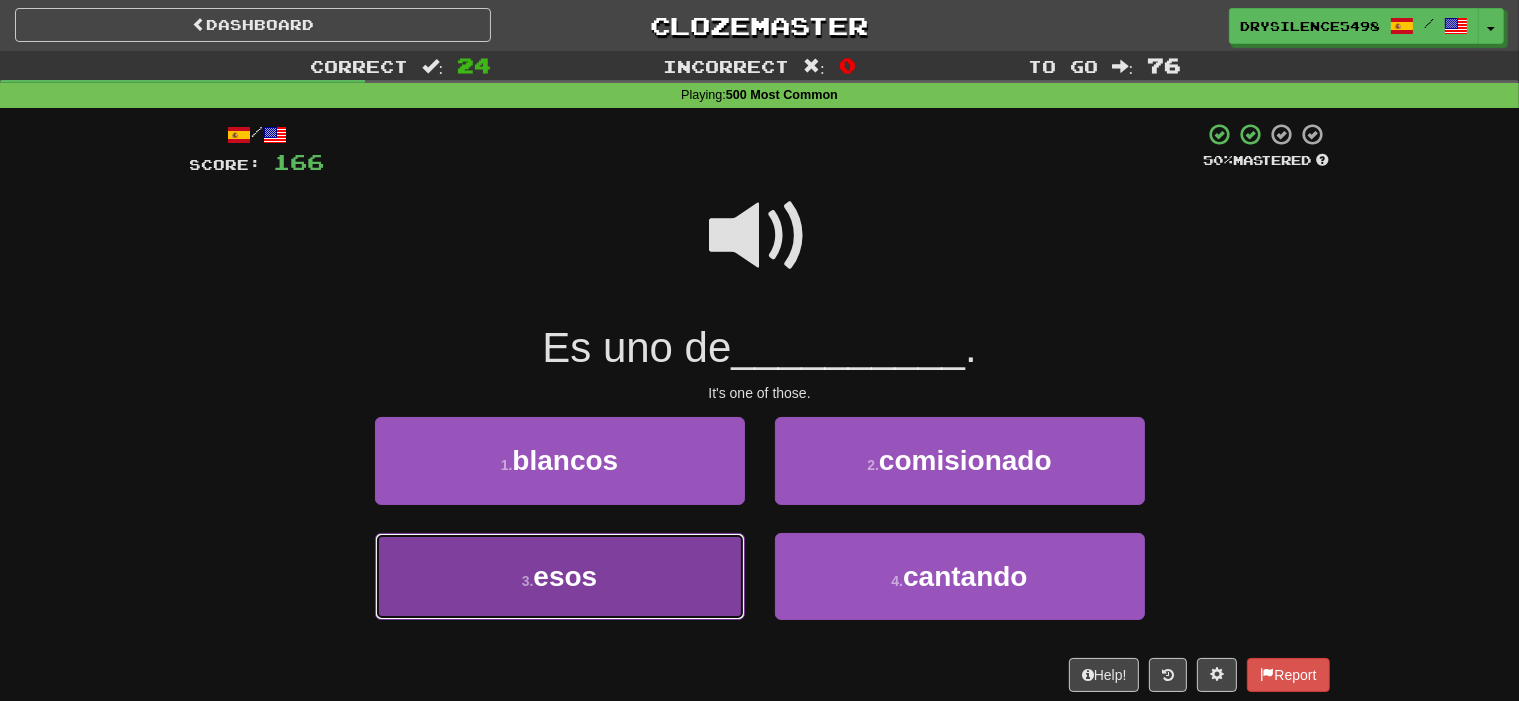 click on "3 .  esos" at bounding box center (560, 576) 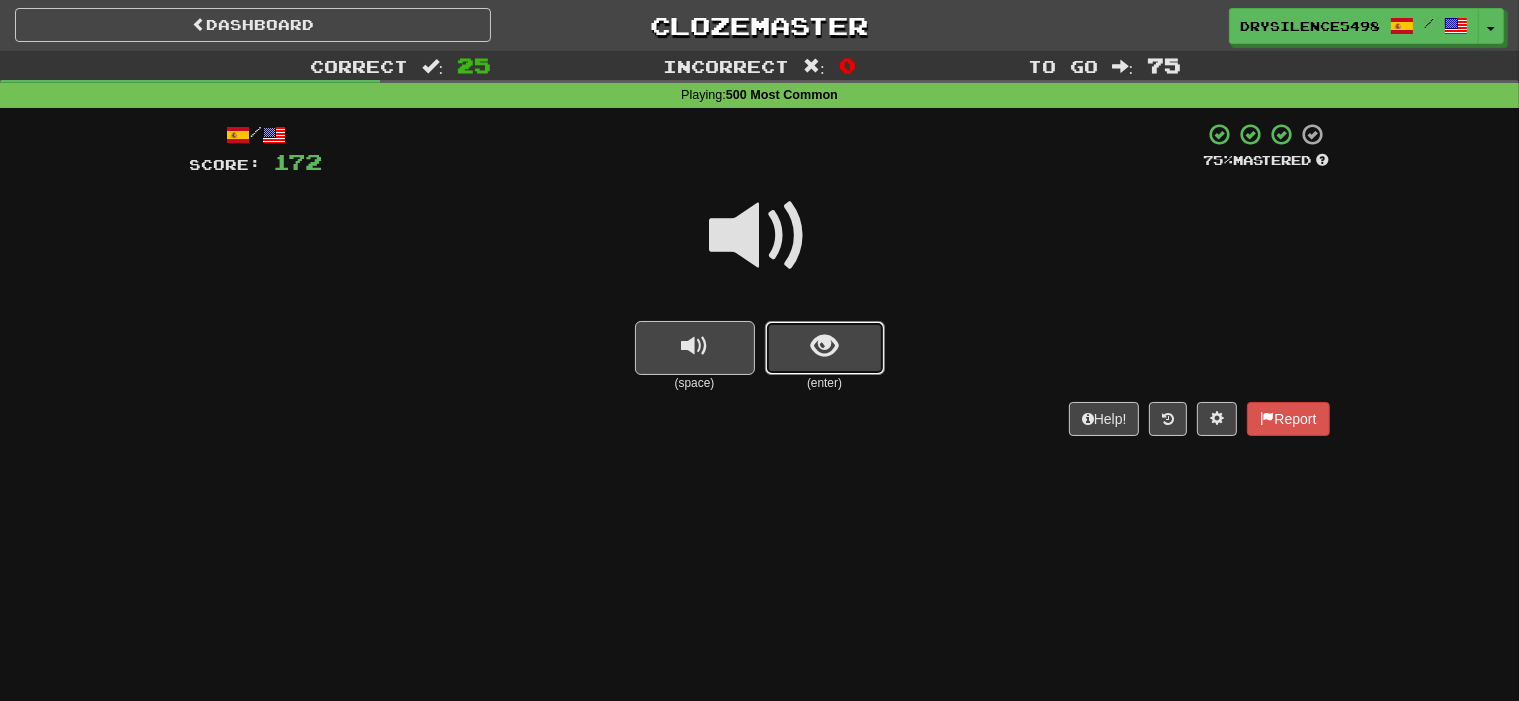 click at bounding box center (825, 348) 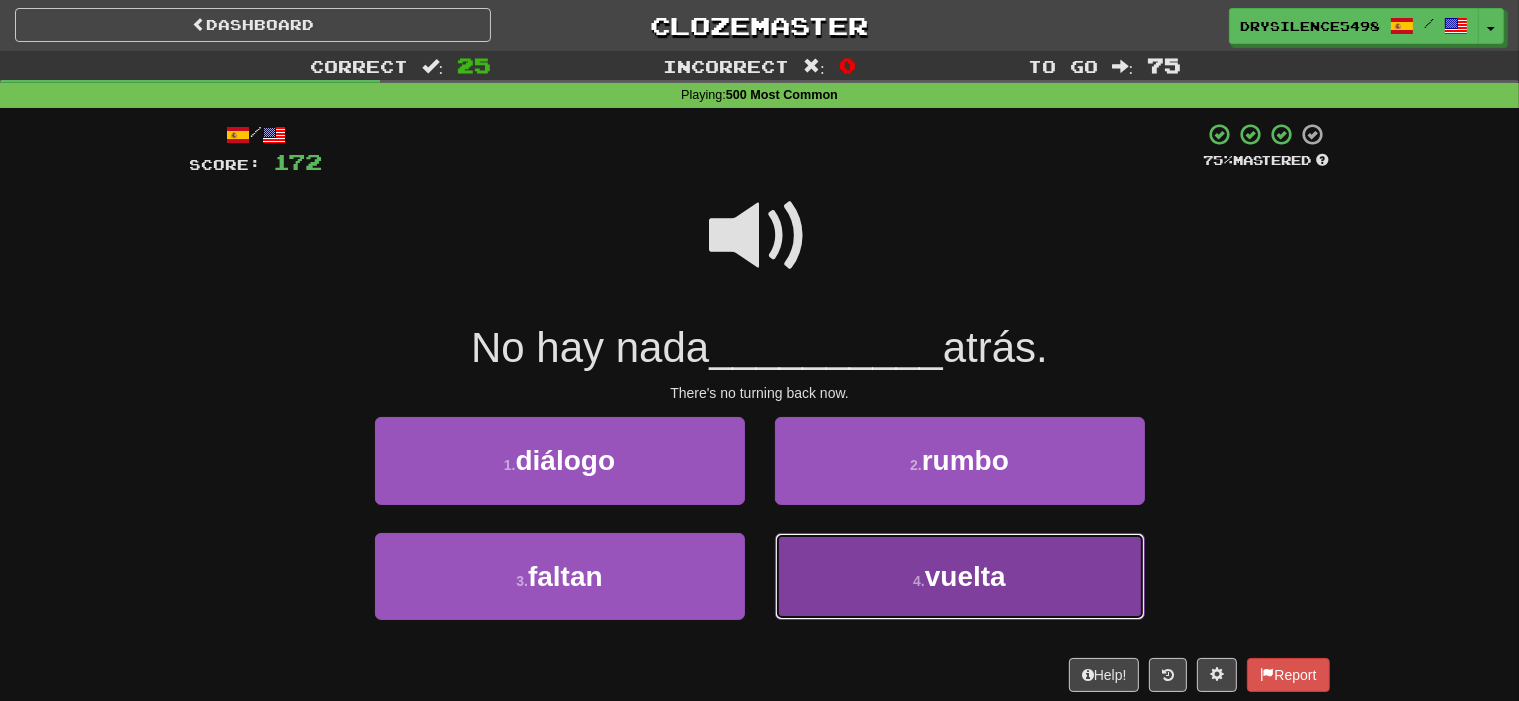 click on "4 .  vuelta" at bounding box center (960, 576) 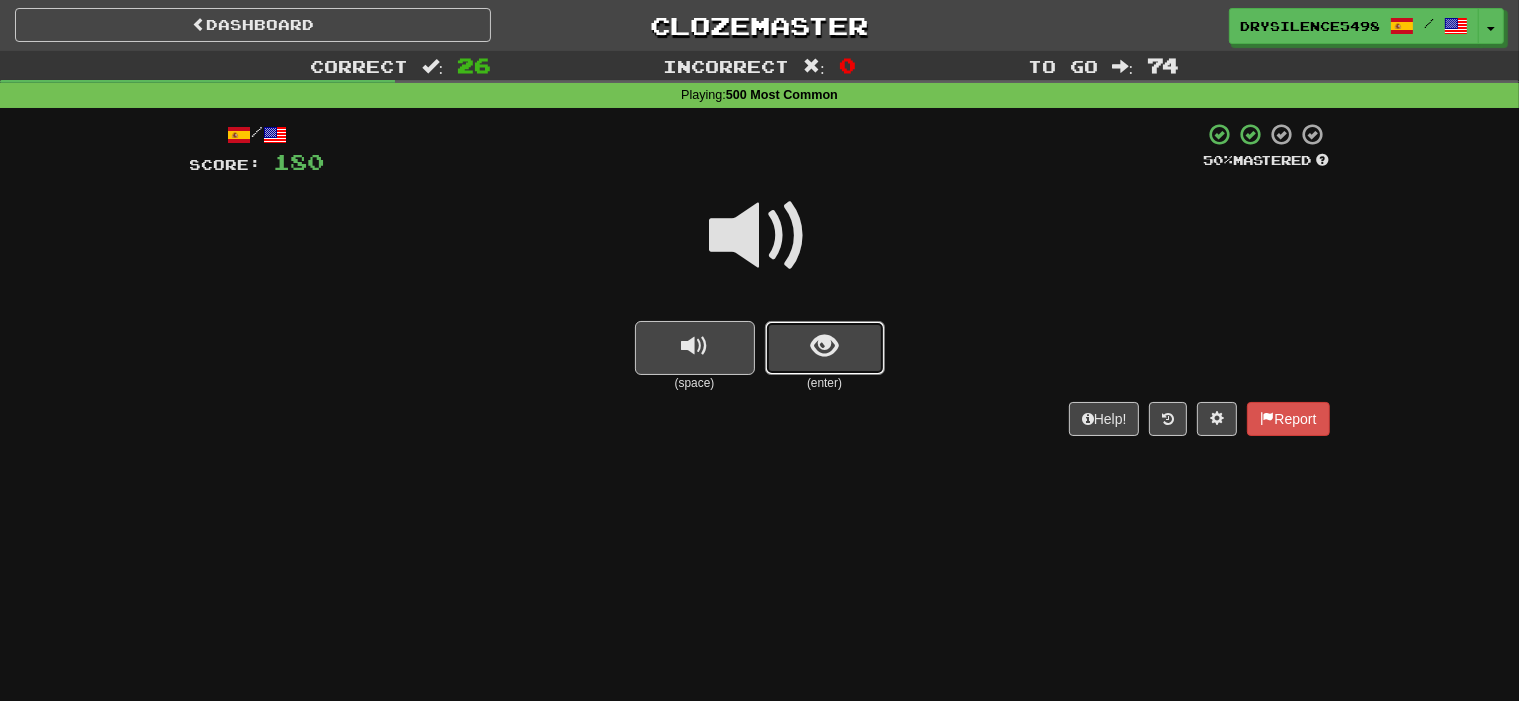click at bounding box center (825, 348) 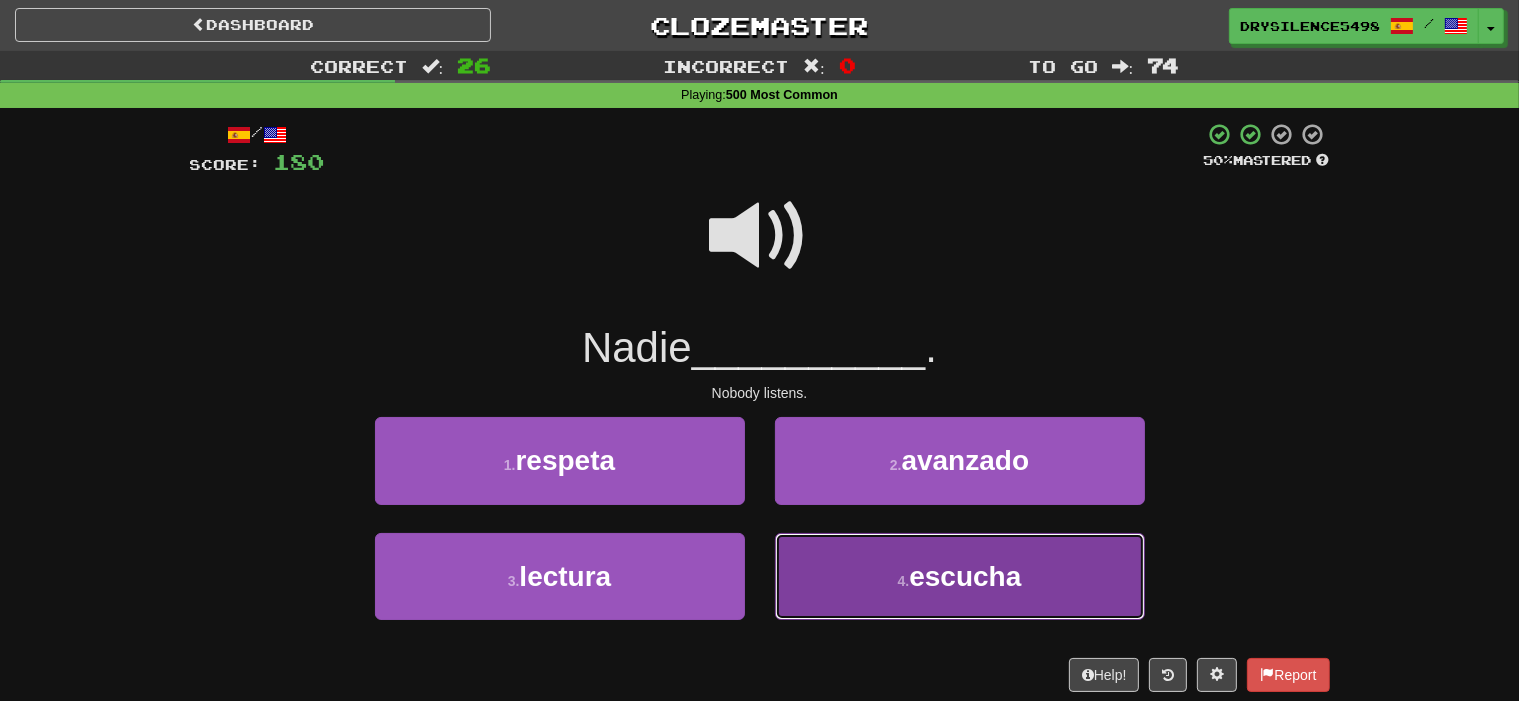 click on "4 .  escucha" at bounding box center (960, 576) 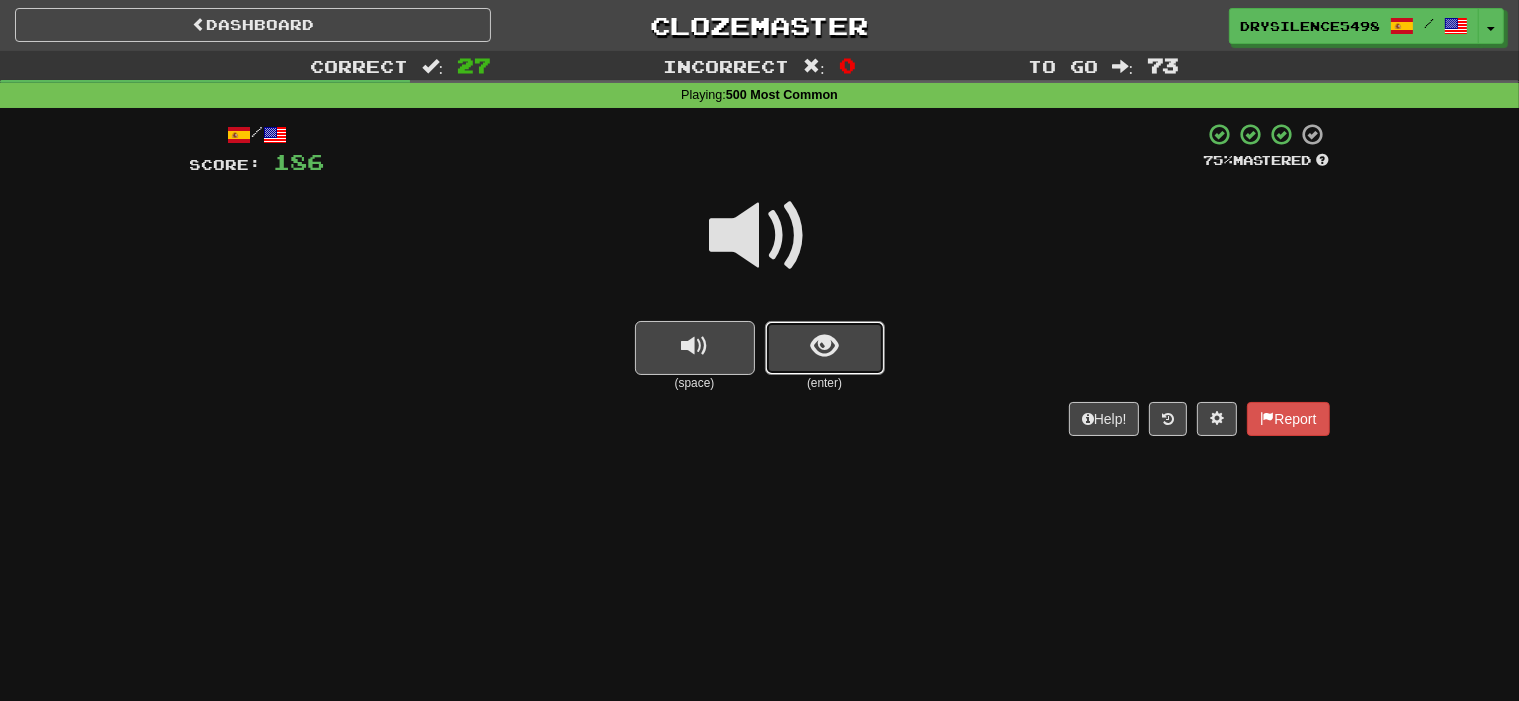 click at bounding box center [825, 348] 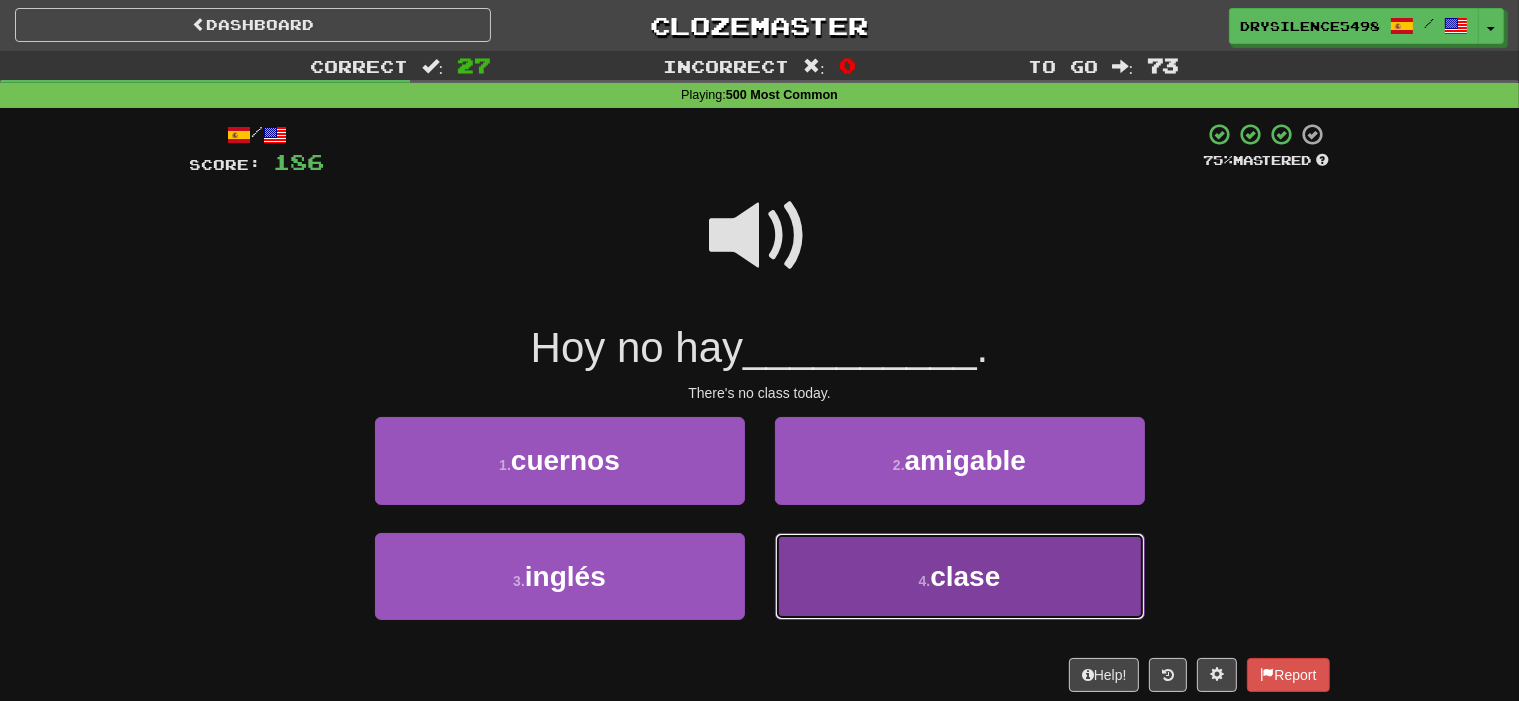 click on "4 .  clase" at bounding box center [960, 576] 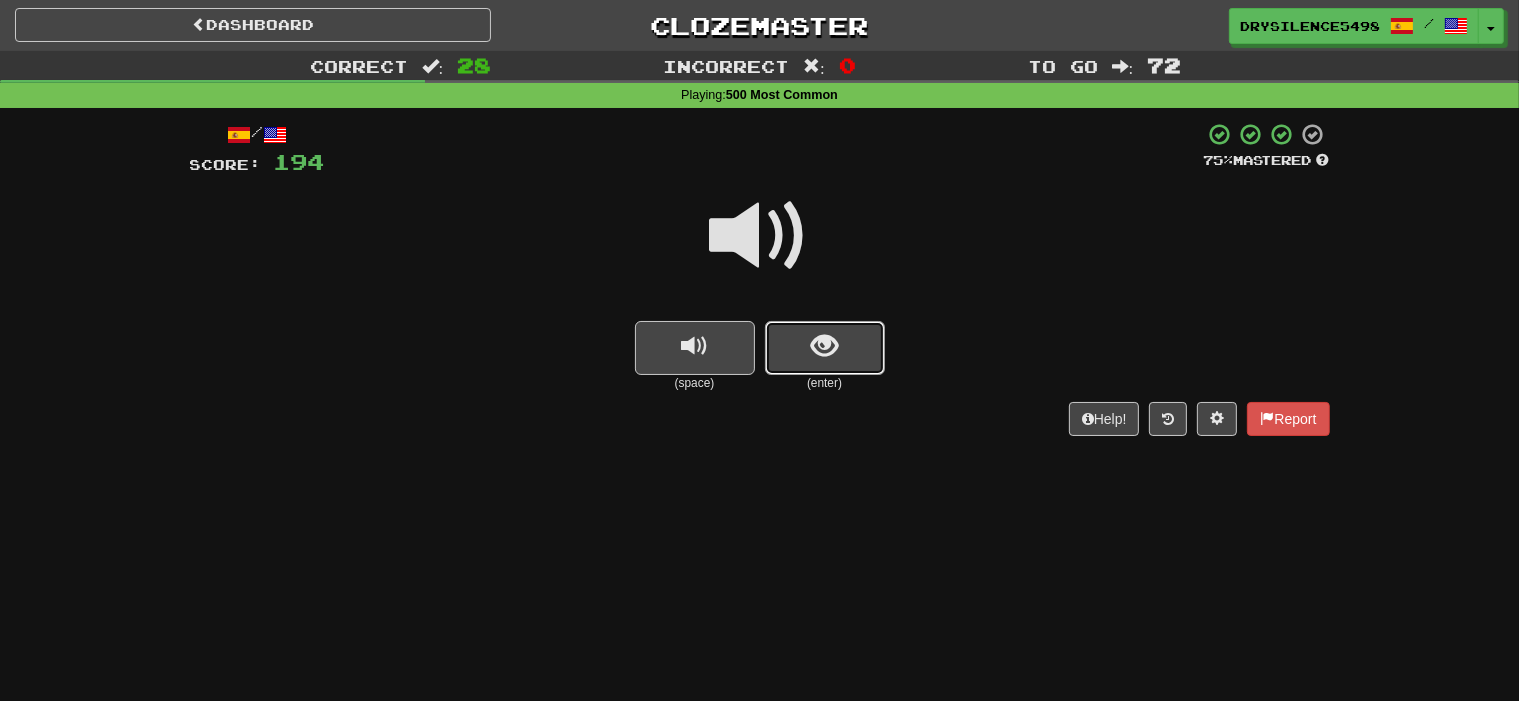 click at bounding box center (825, 348) 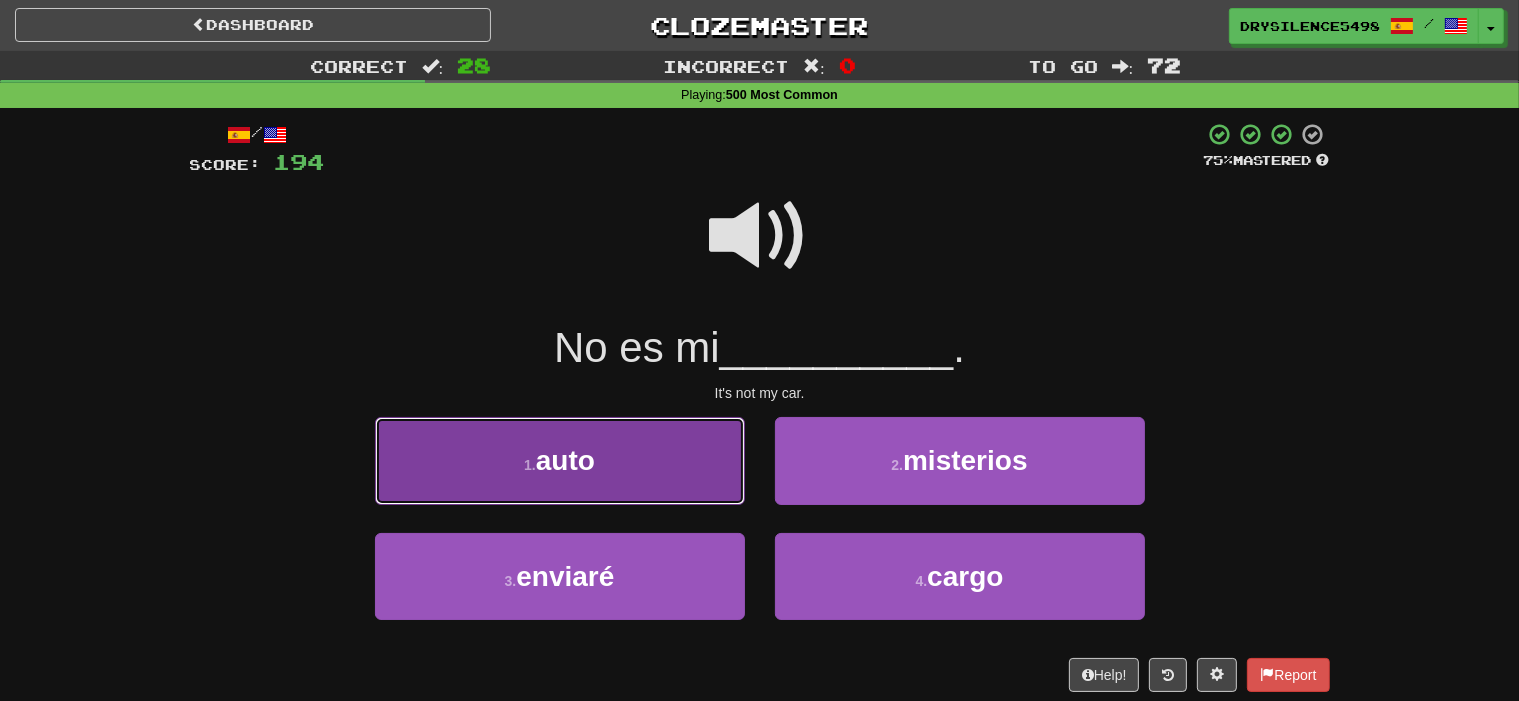 click on "1 .  auto" at bounding box center [560, 460] 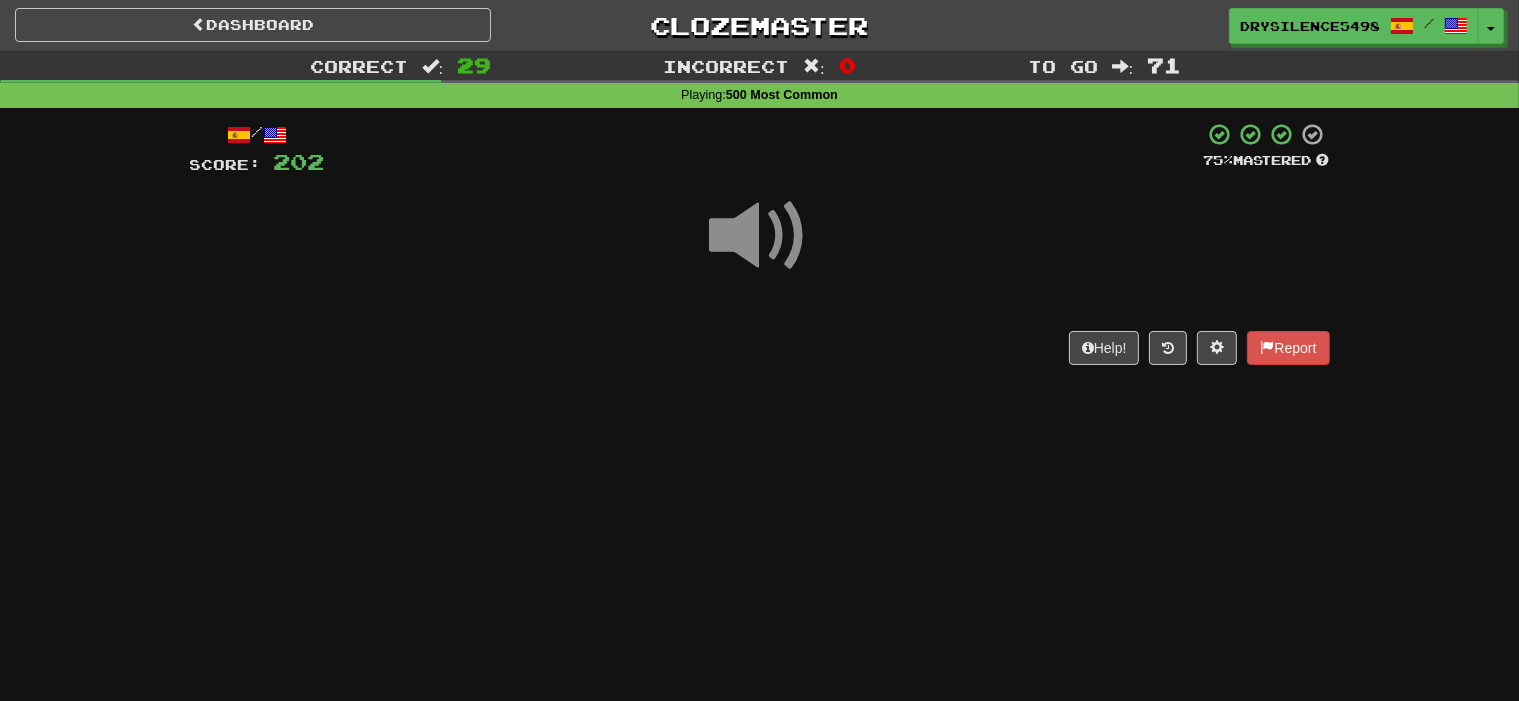 click on "Help!  Report" at bounding box center [760, 348] 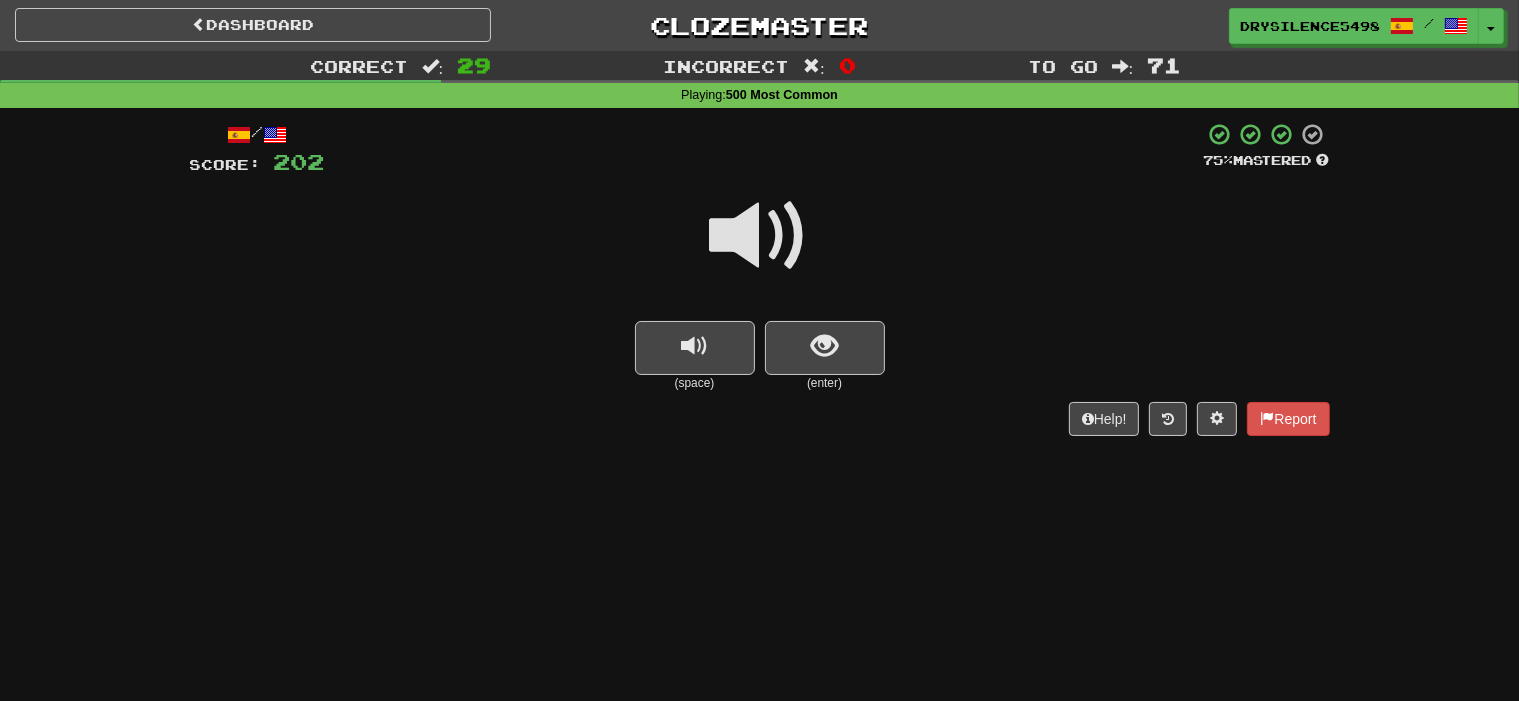 click at bounding box center (825, 348) 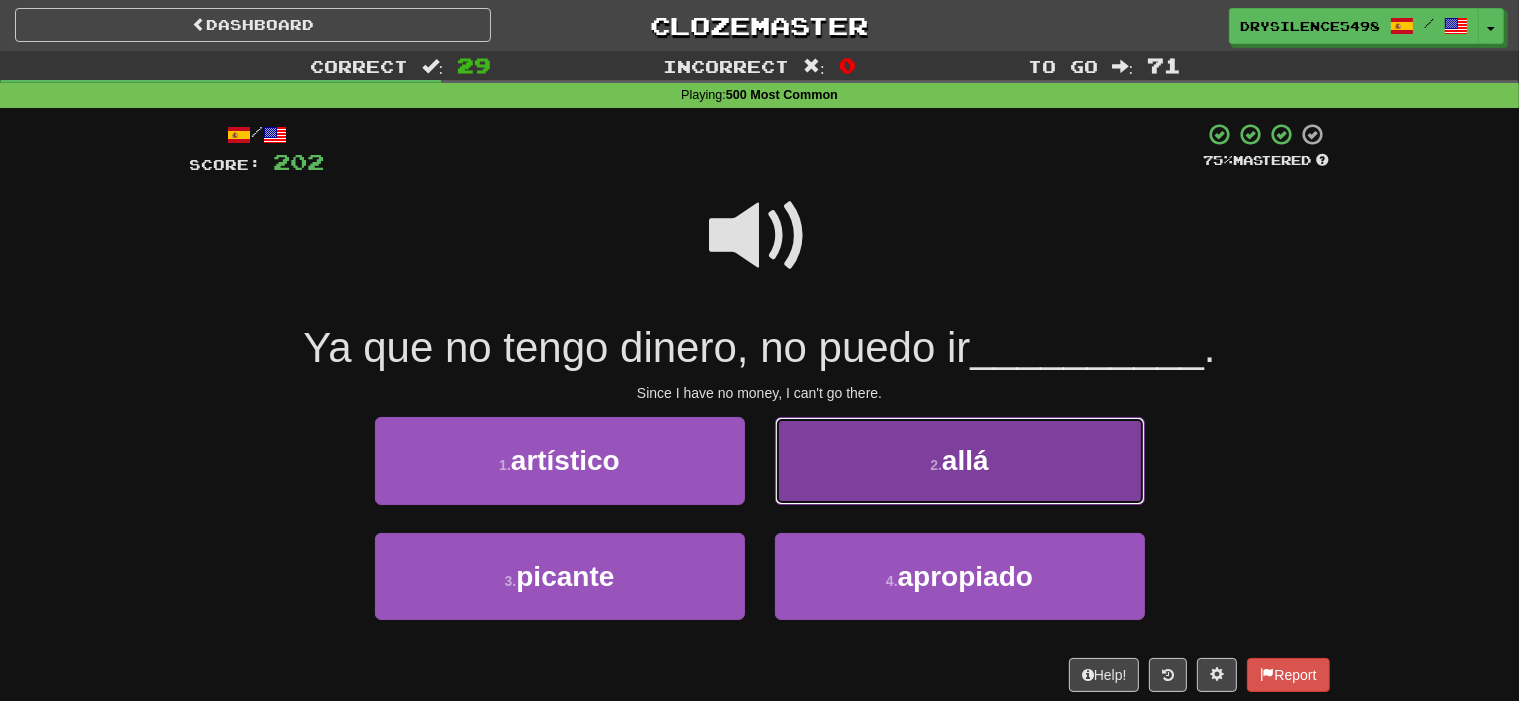 click on "2 .  allá" at bounding box center (960, 460) 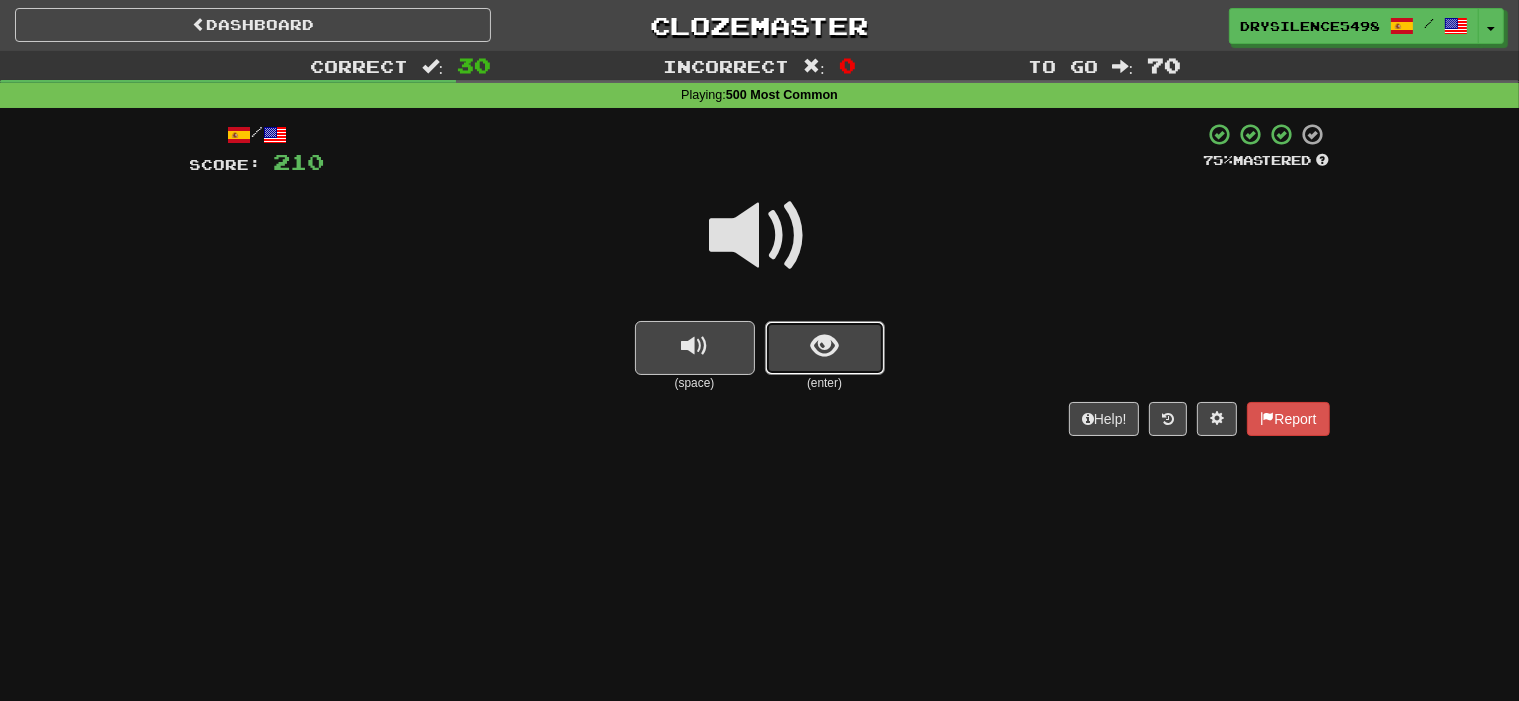 click at bounding box center (825, 348) 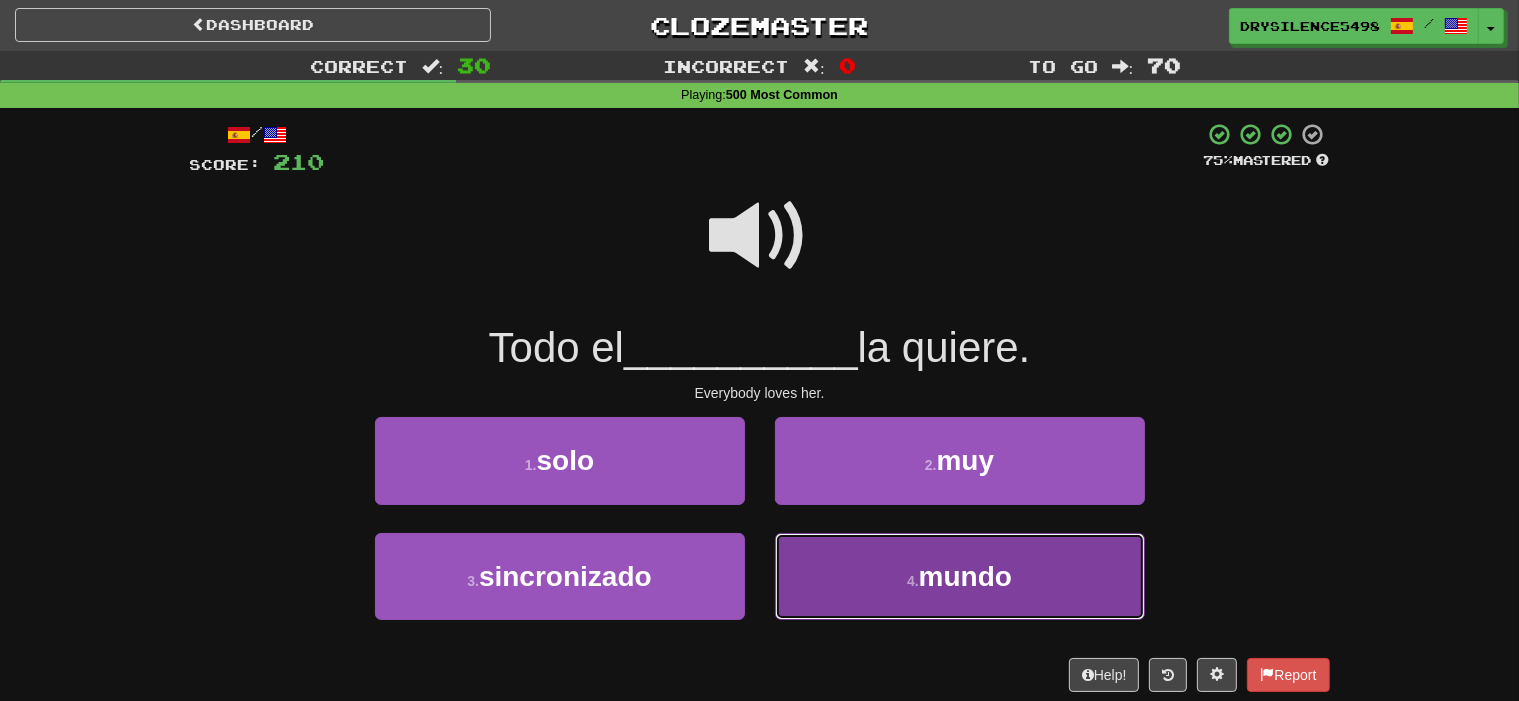 click on "4 .  mundo" at bounding box center (960, 576) 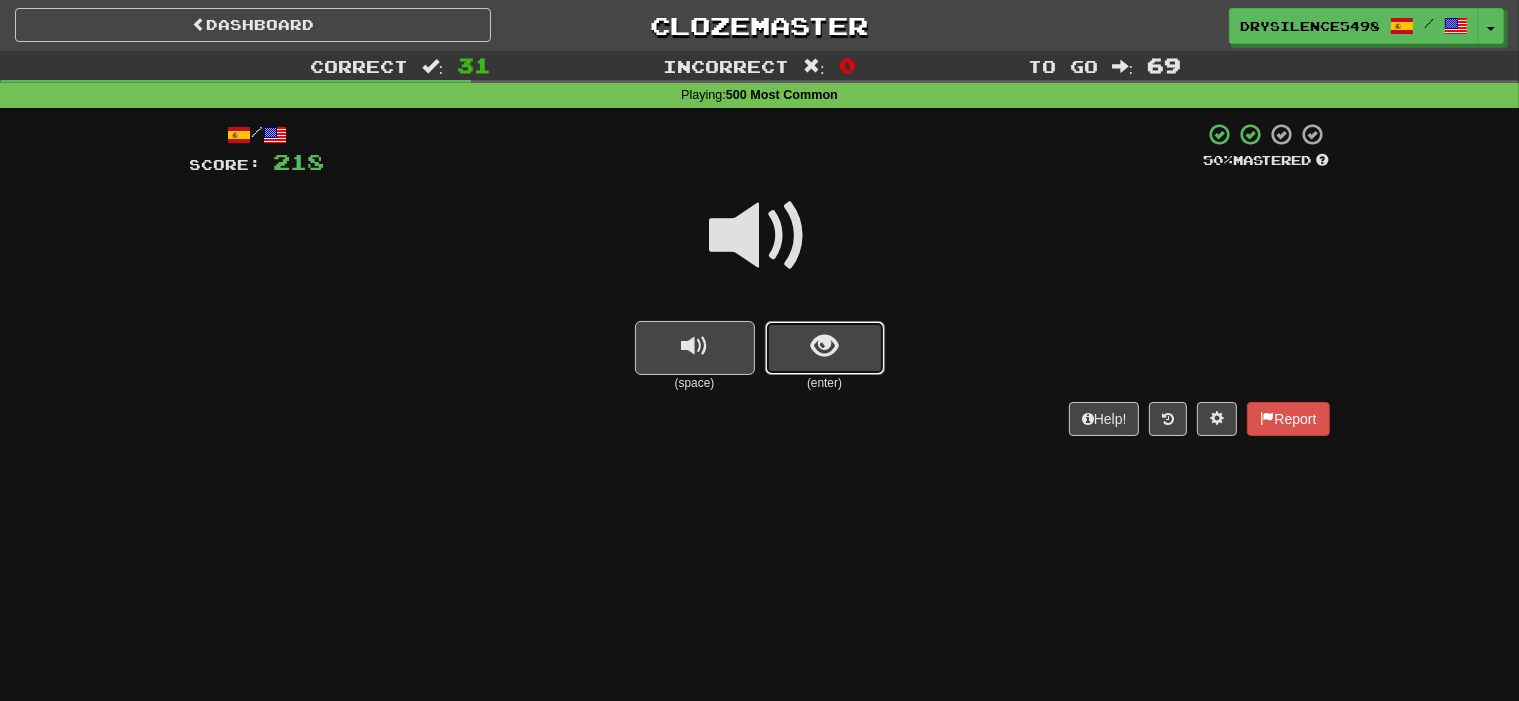click at bounding box center [824, 346] 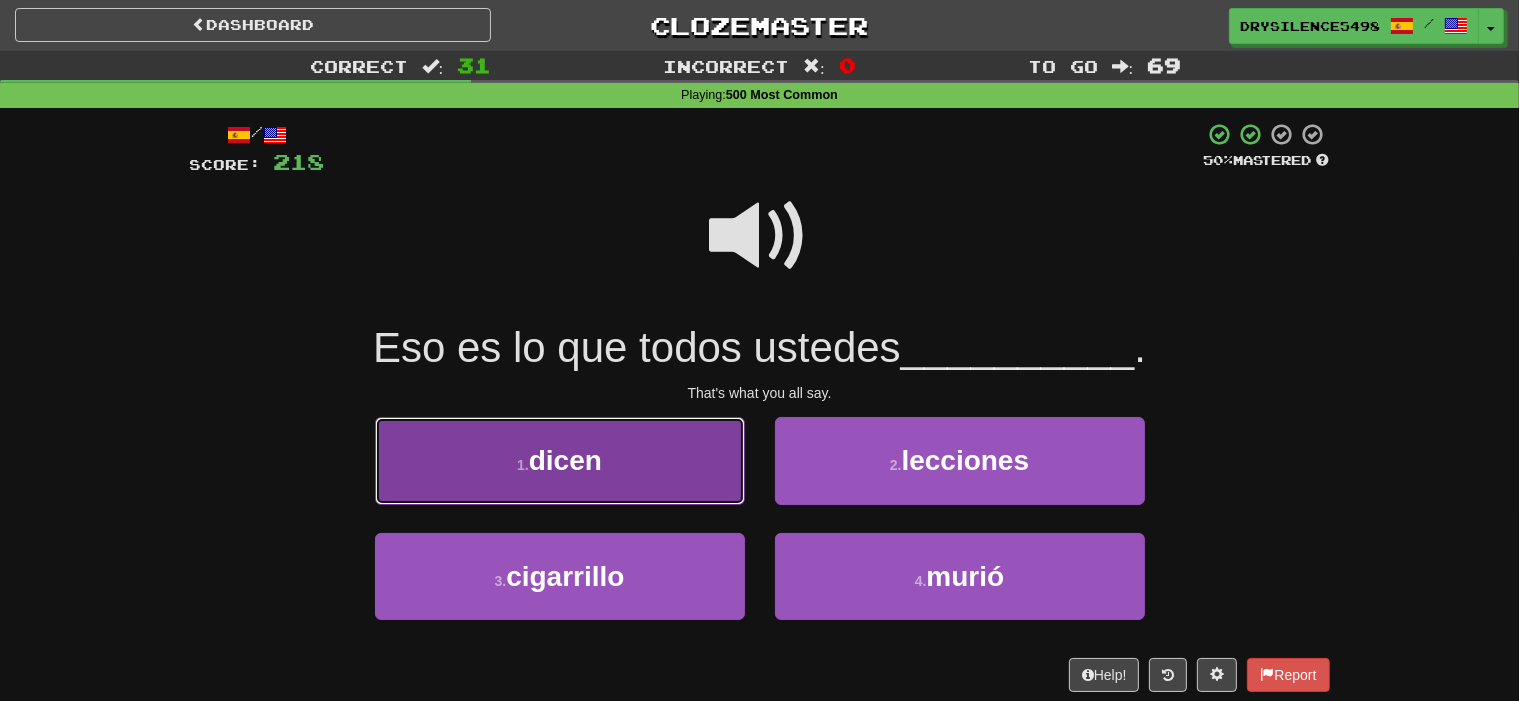 click on "1 .  dicen" at bounding box center [560, 460] 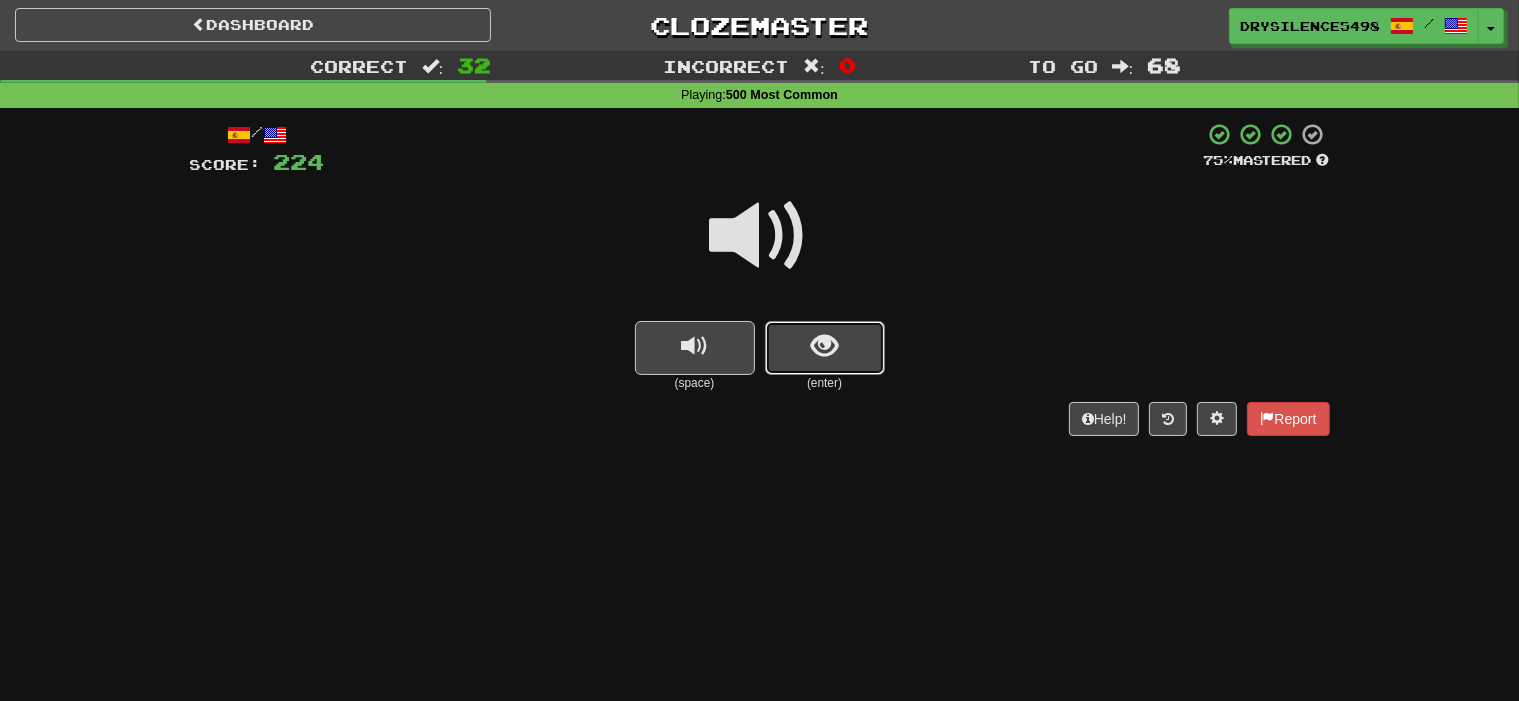 click at bounding box center (825, 348) 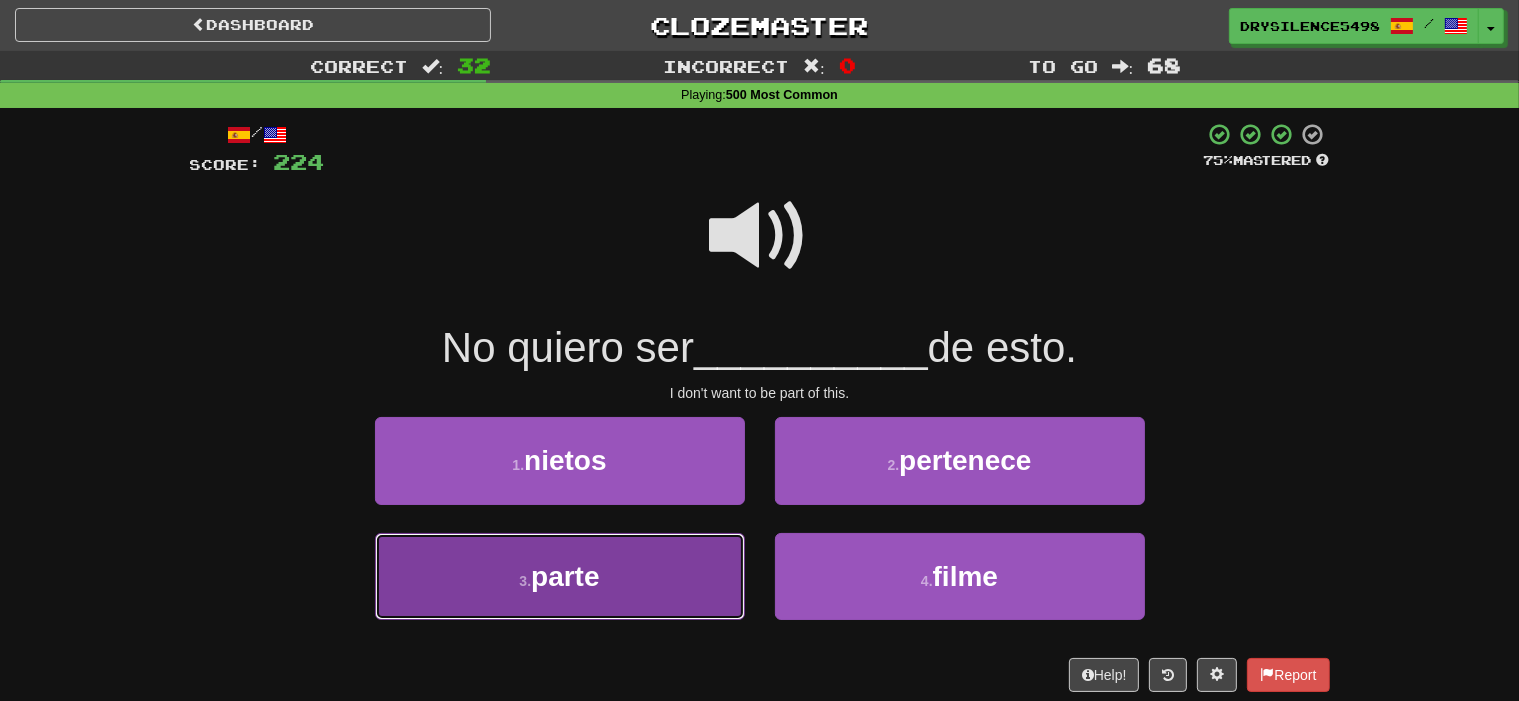click on "3 .  parte" at bounding box center (560, 576) 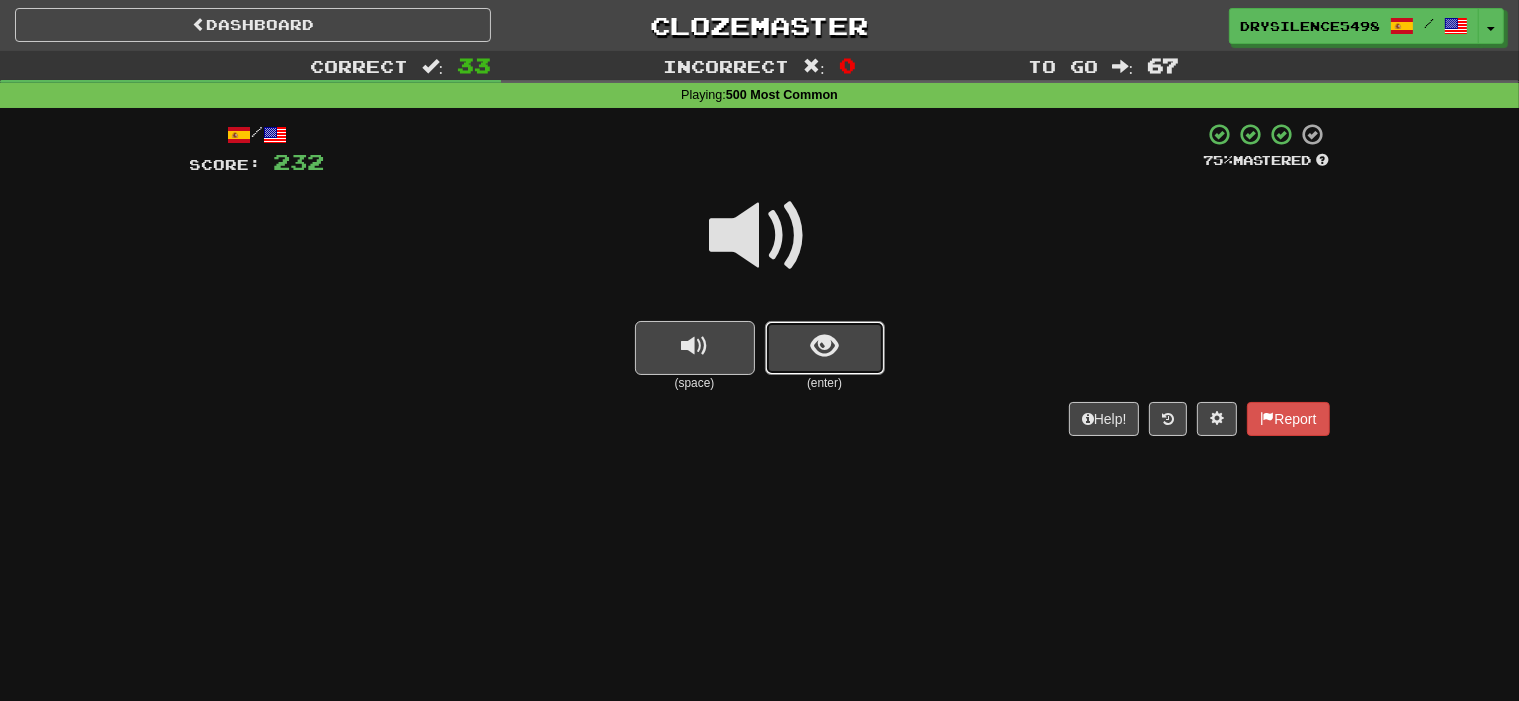 click at bounding box center [825, 348] 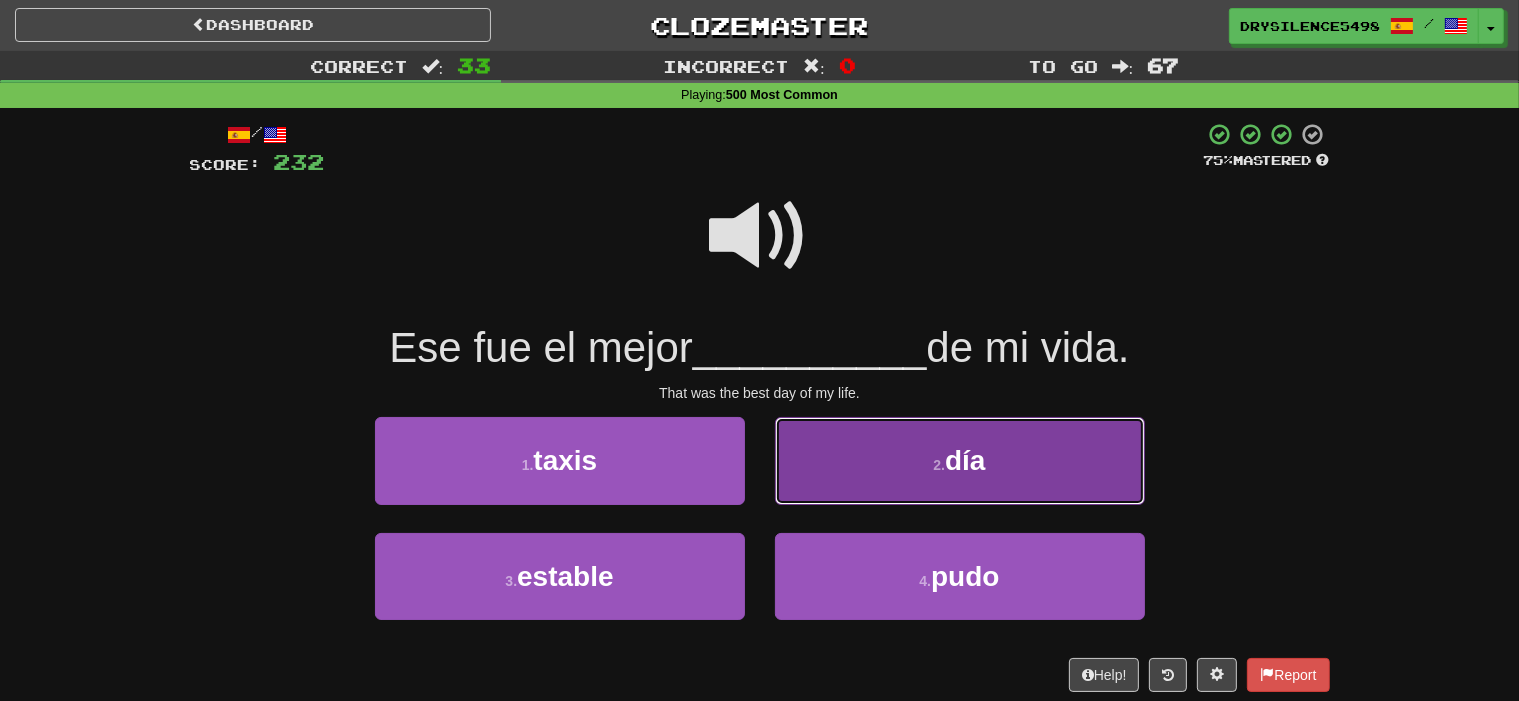click on "2 .  día" at bounding box center (960, 460) 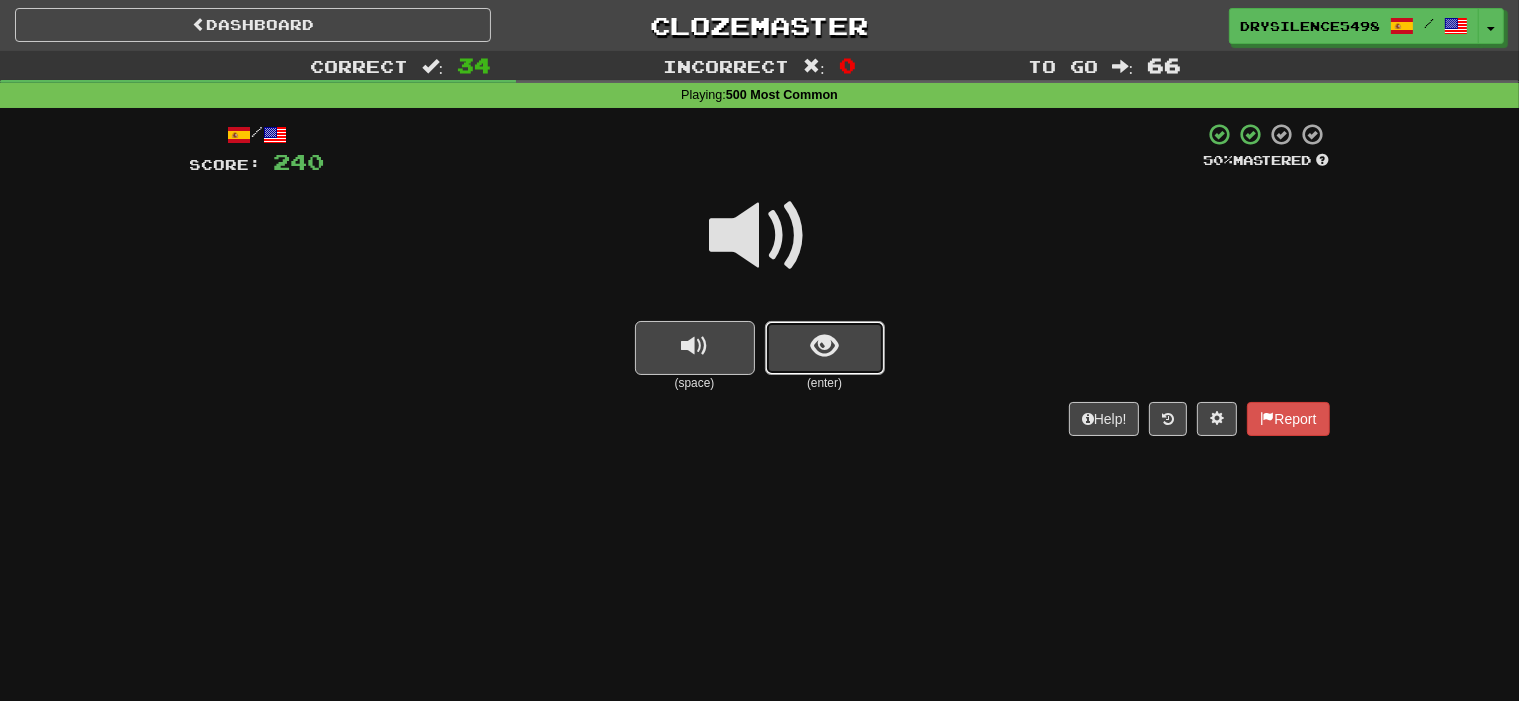 click at bounding box center (825, 348) 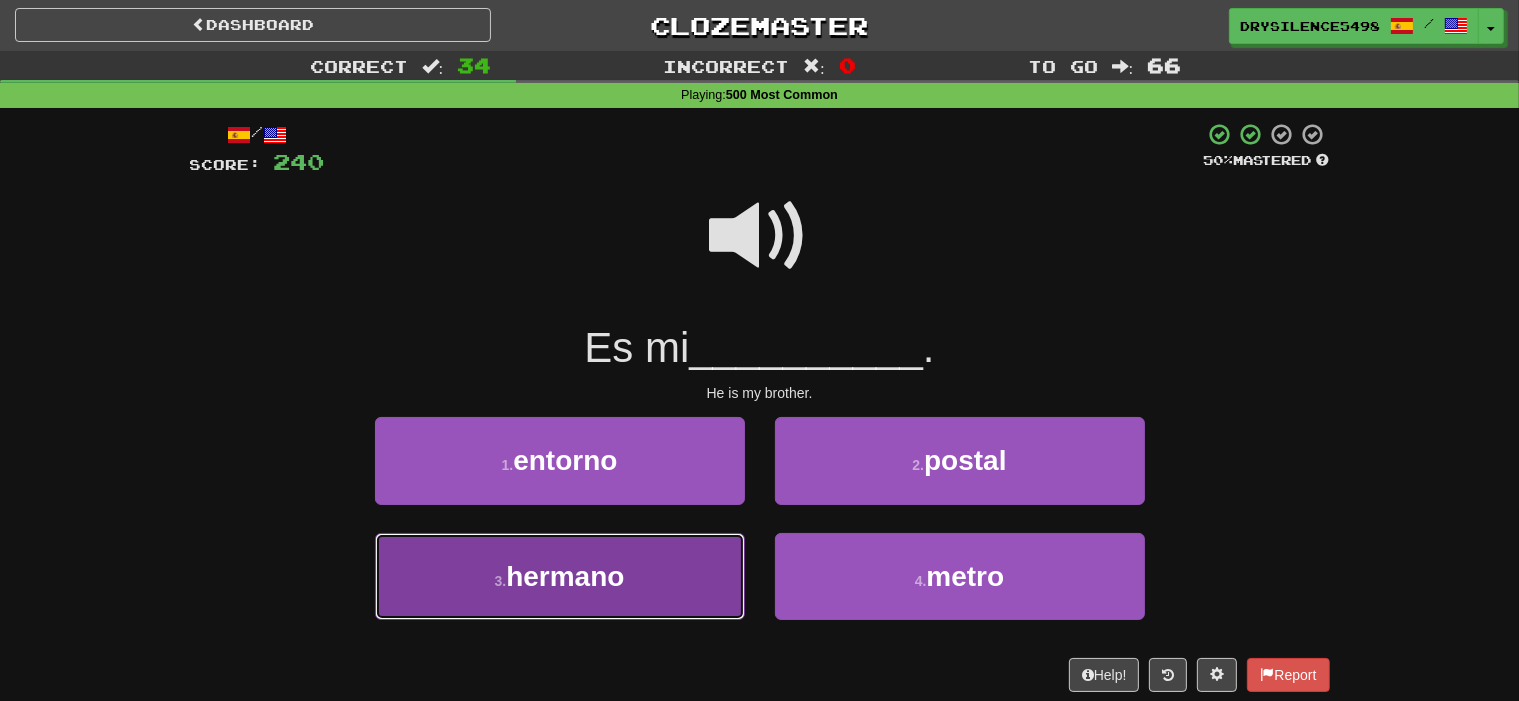 click on "3 .  hermano" at bounding box center (560, 576) 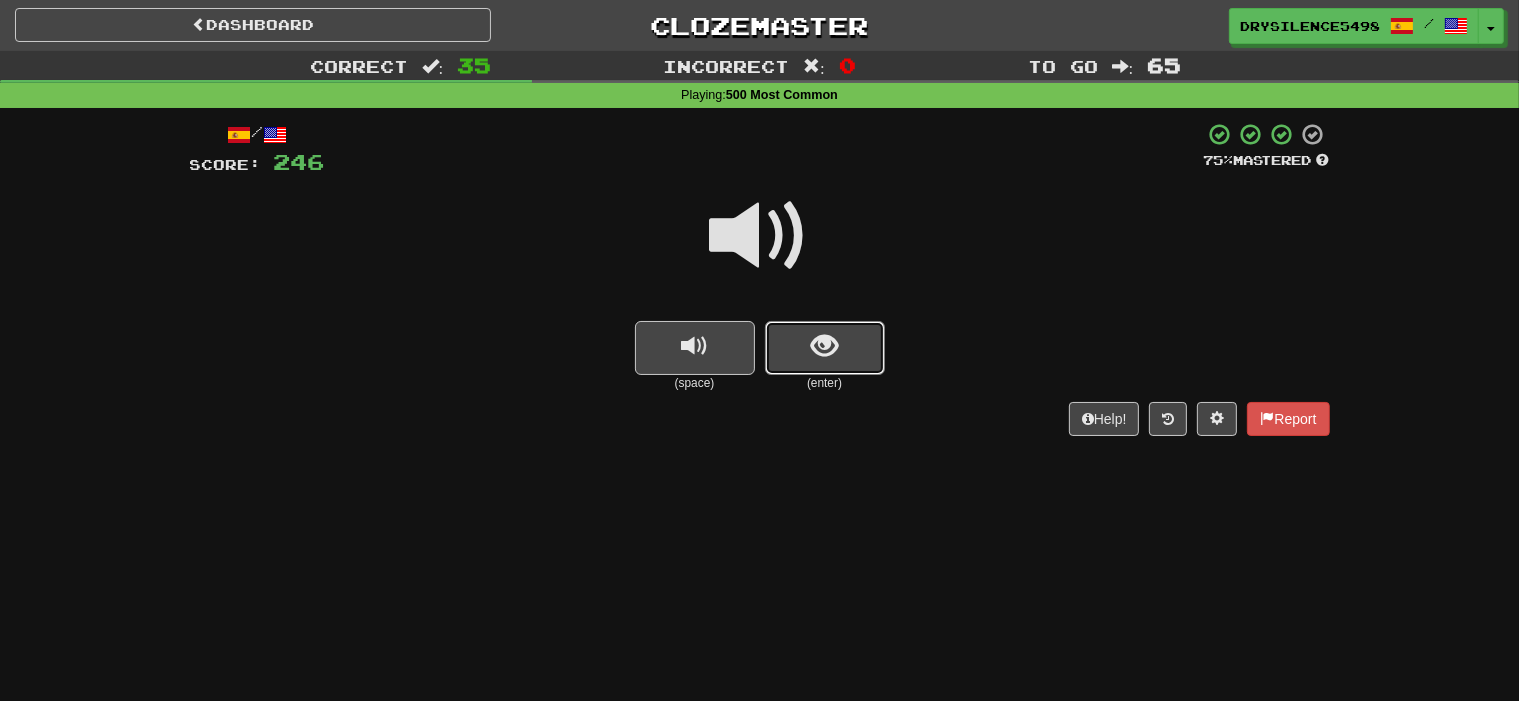 click at bounding box center [824, 346] 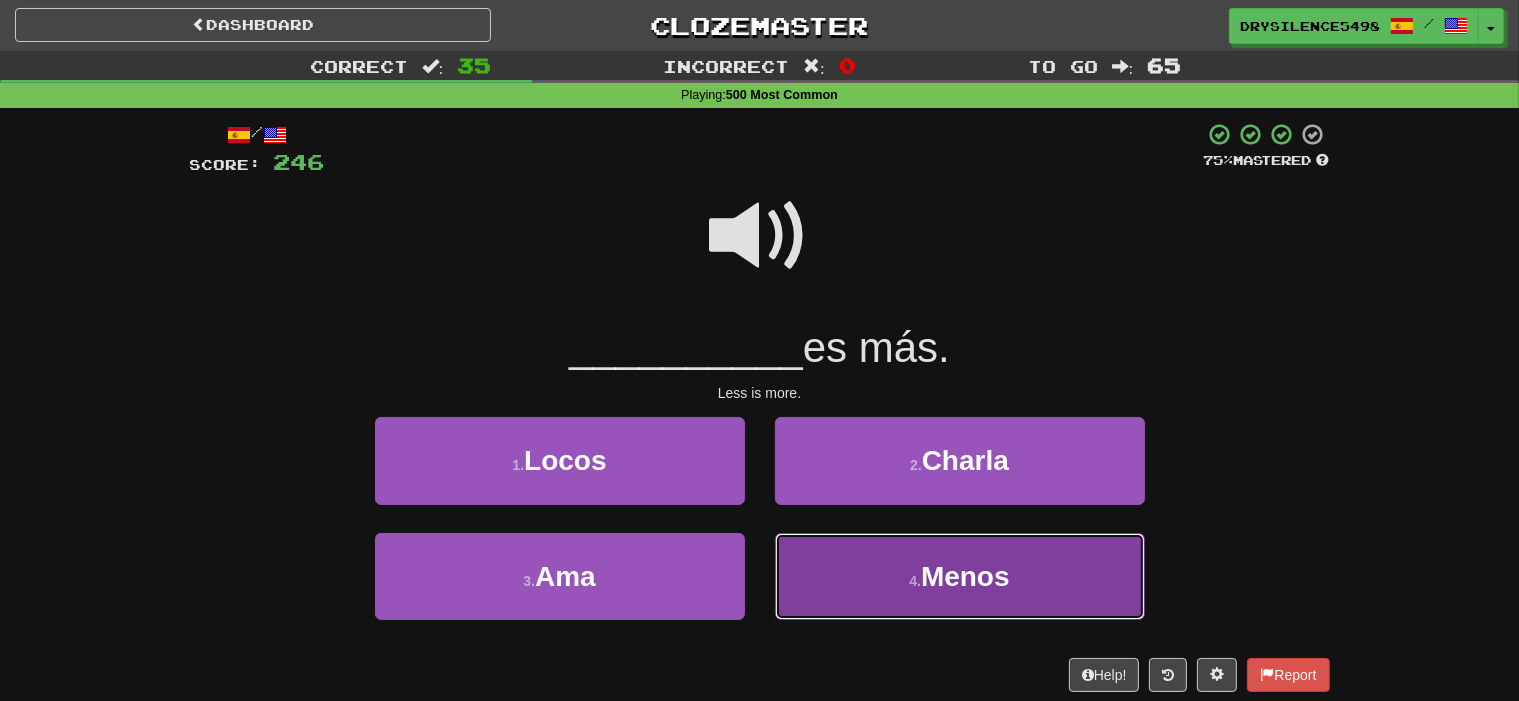 click on "4 .  Menos" at bounding box center [960, 576] 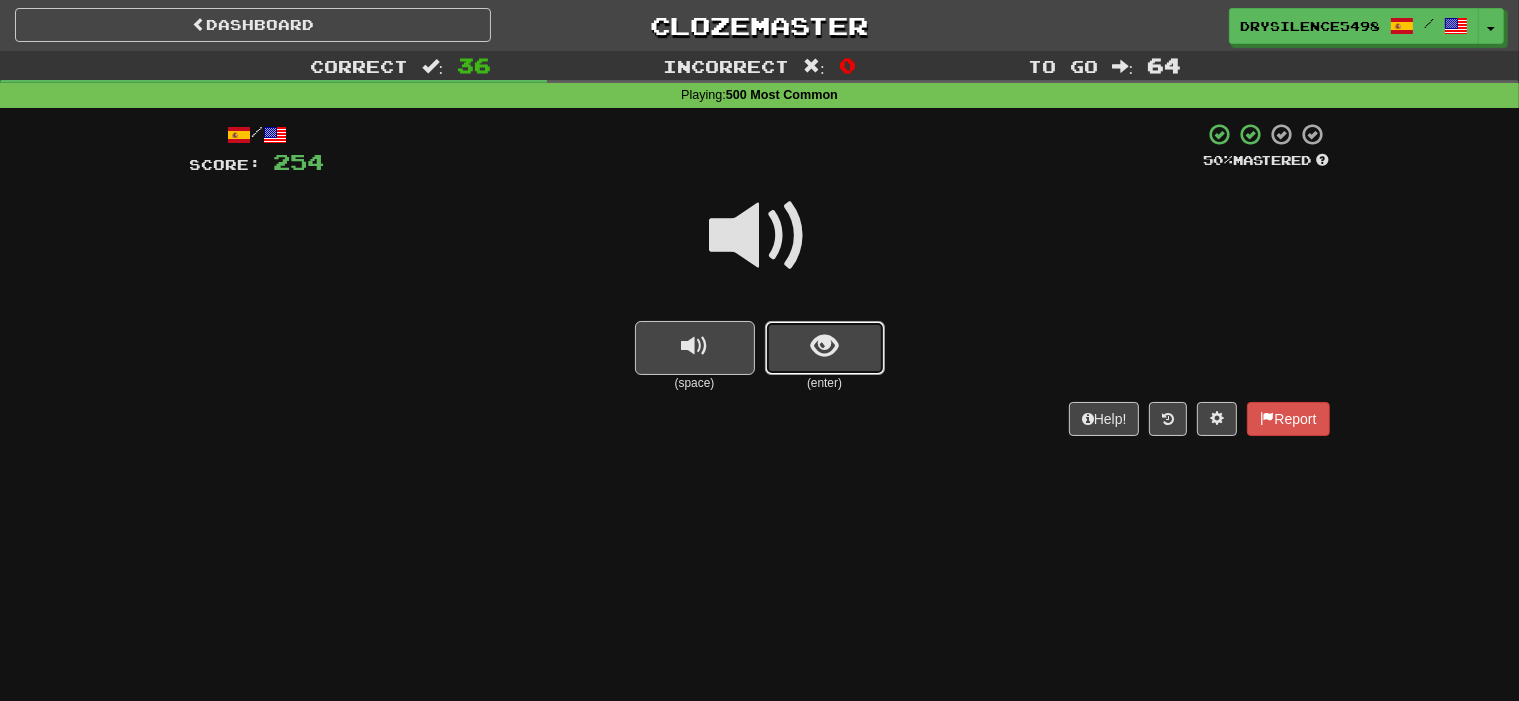 click at bounding box center [825, 348] 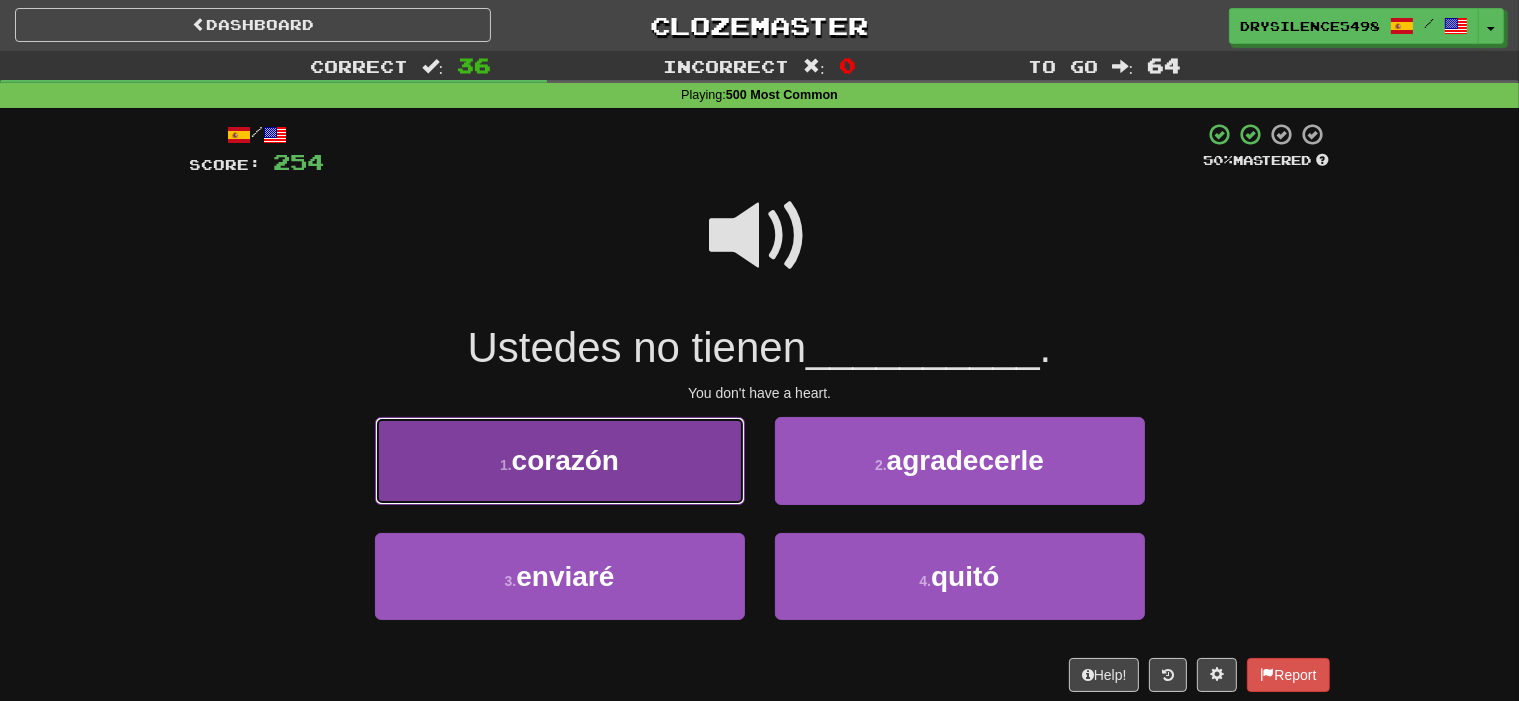 click on "1 .  corazón" at bounding box center [560, 460] 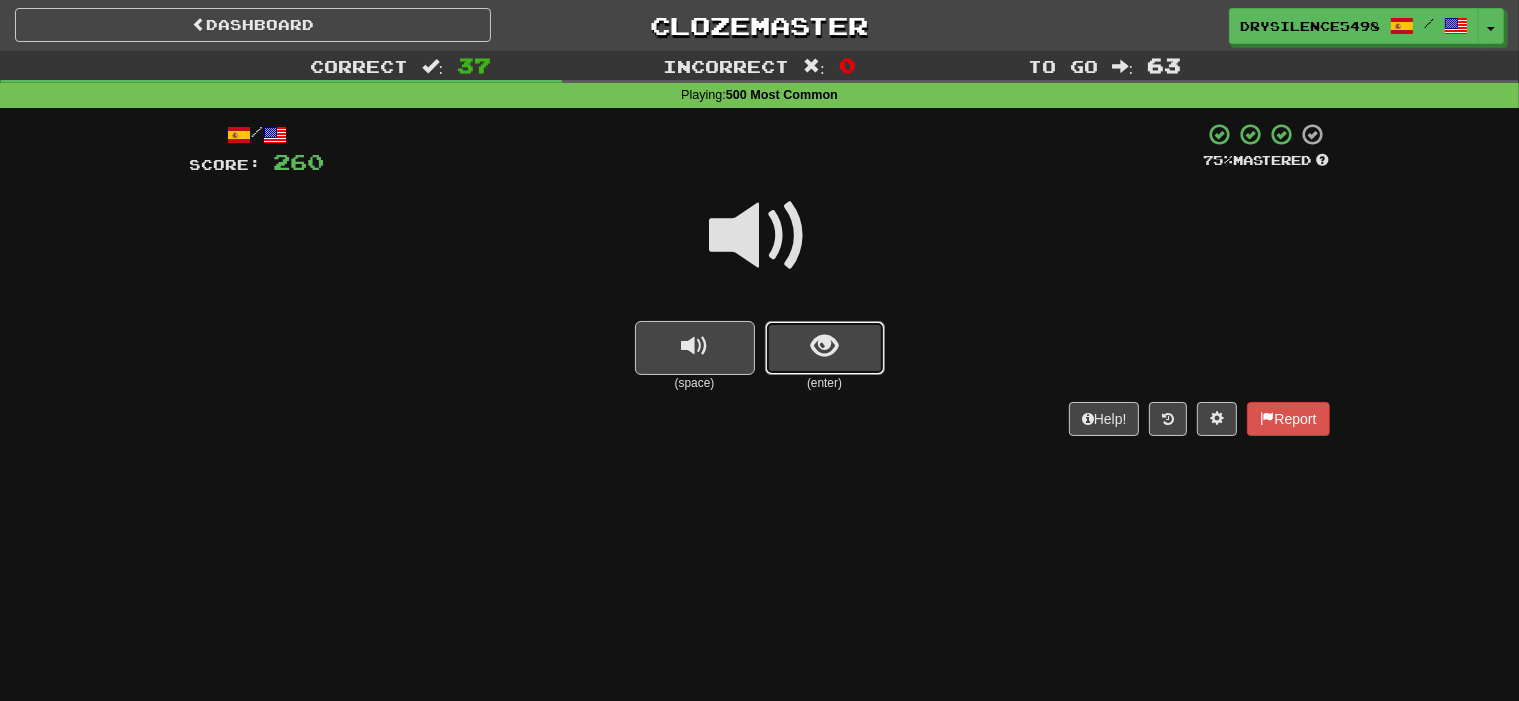 click at bounding box center [824, 346] 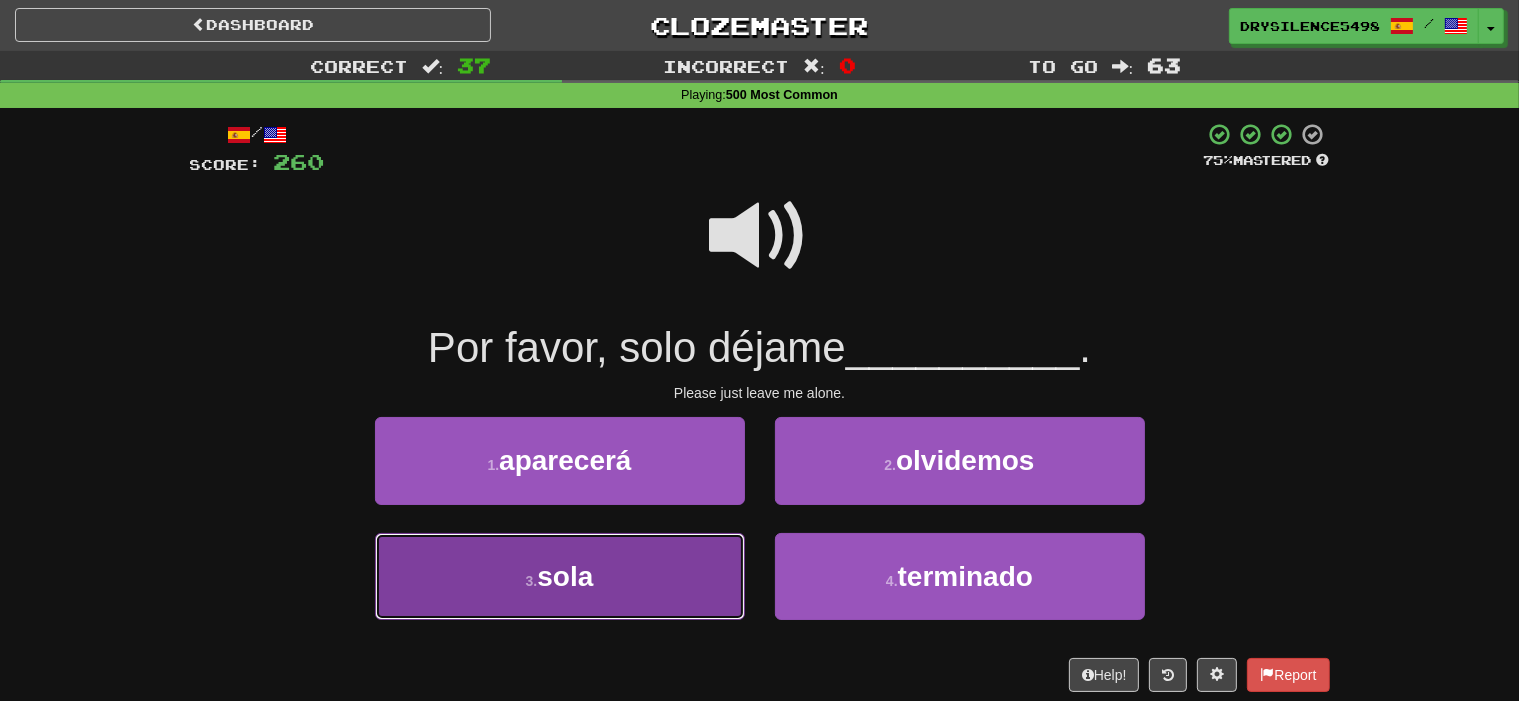 click on "3 .  sola" at bounding box center (560, 576) 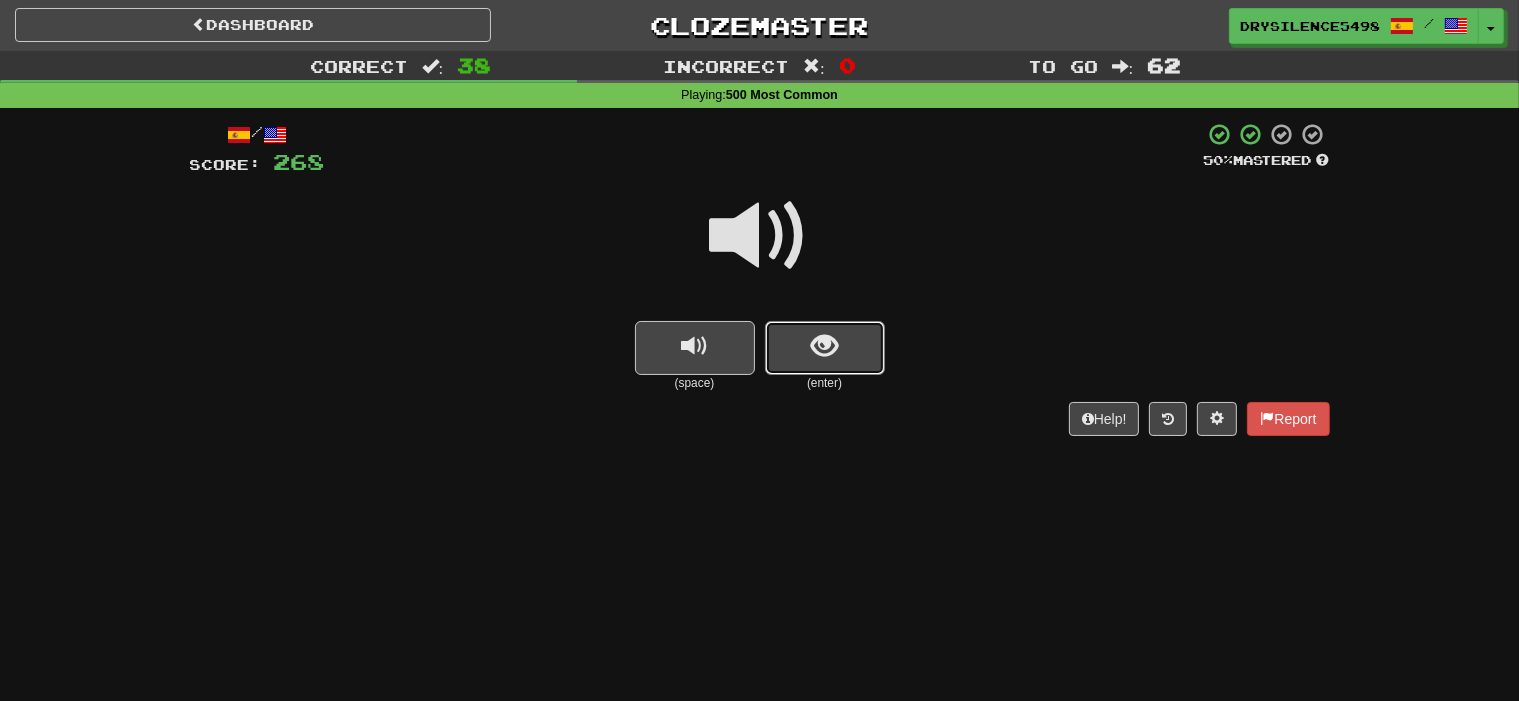 click at bounding box center [824, 346] 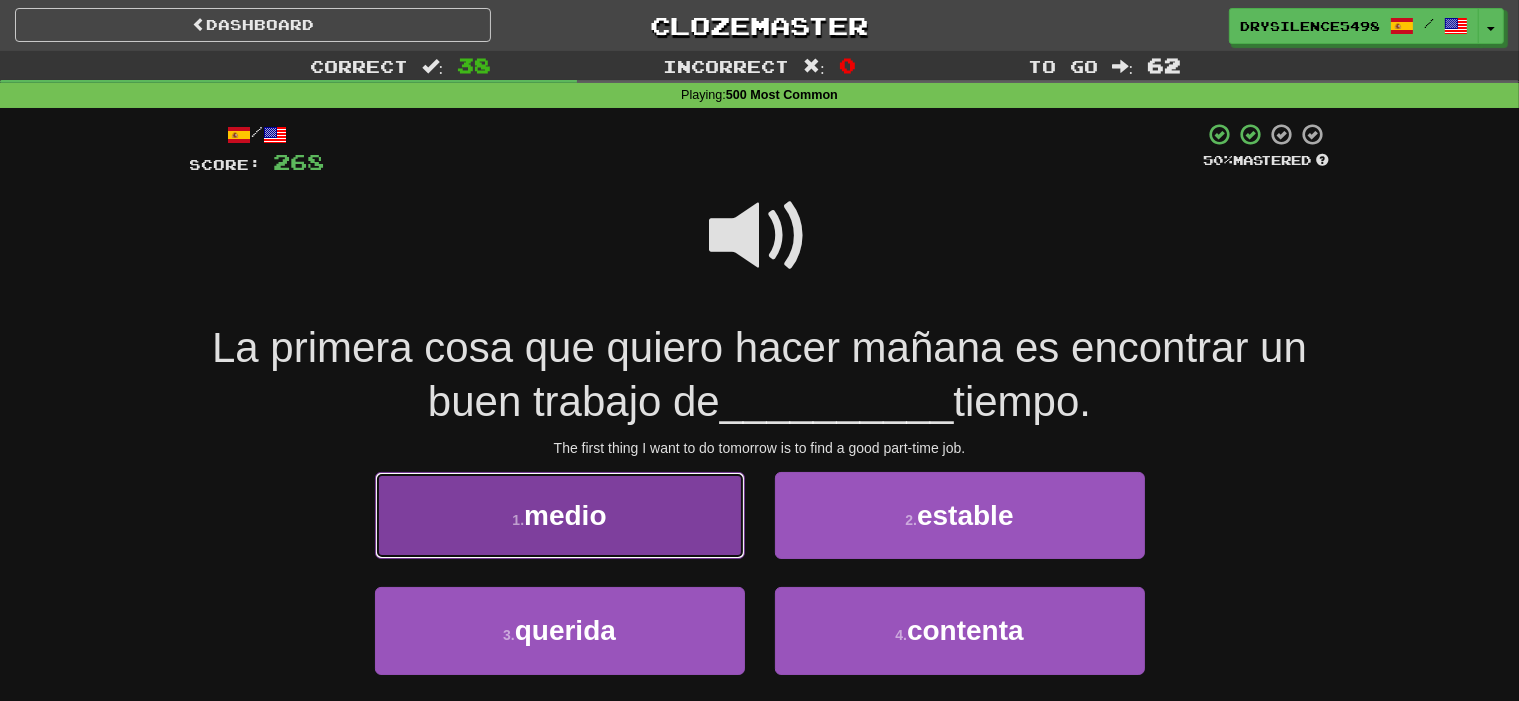 click on "1 .  medio" at bounding box center (560, 515) 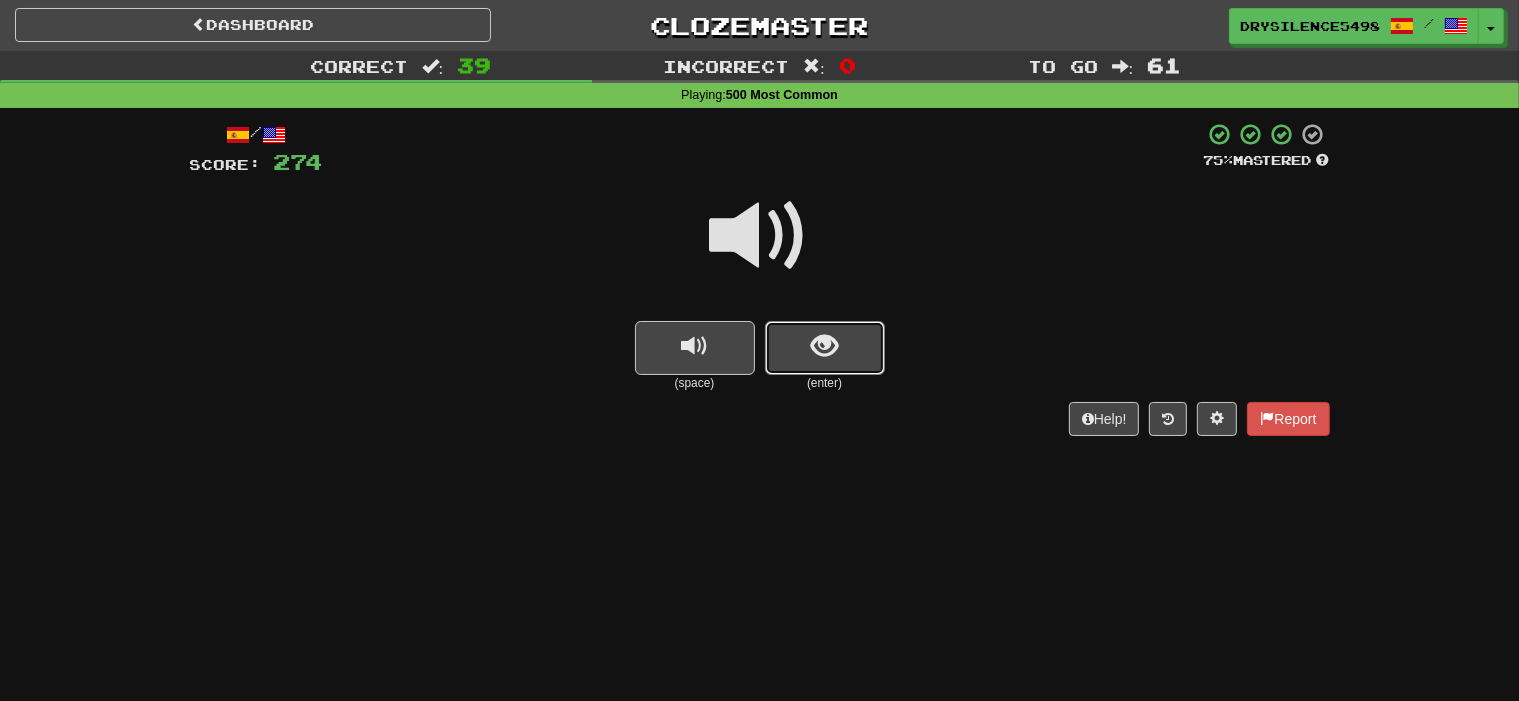 click at bounding box center [825, 348] 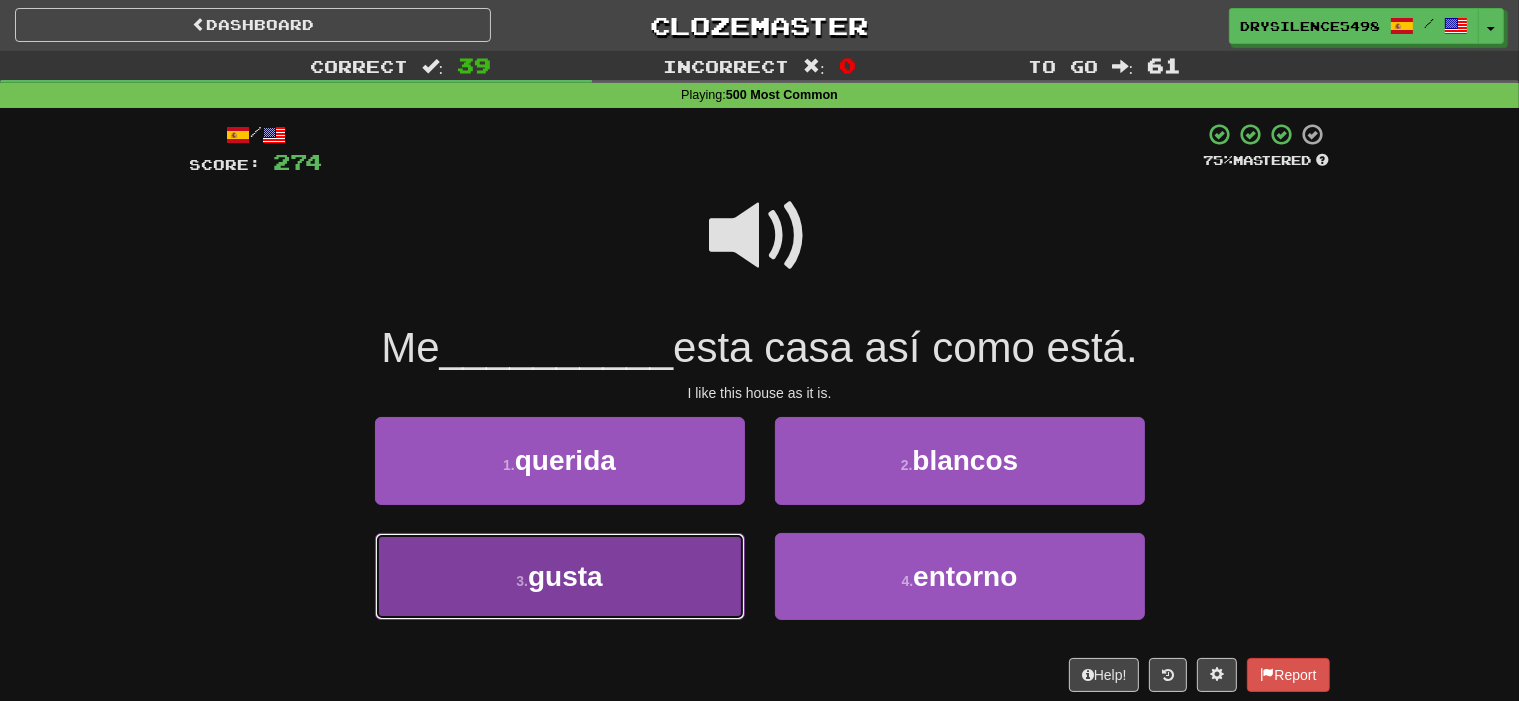 click on "3 .  gusta" at bounding box center (560, 576) 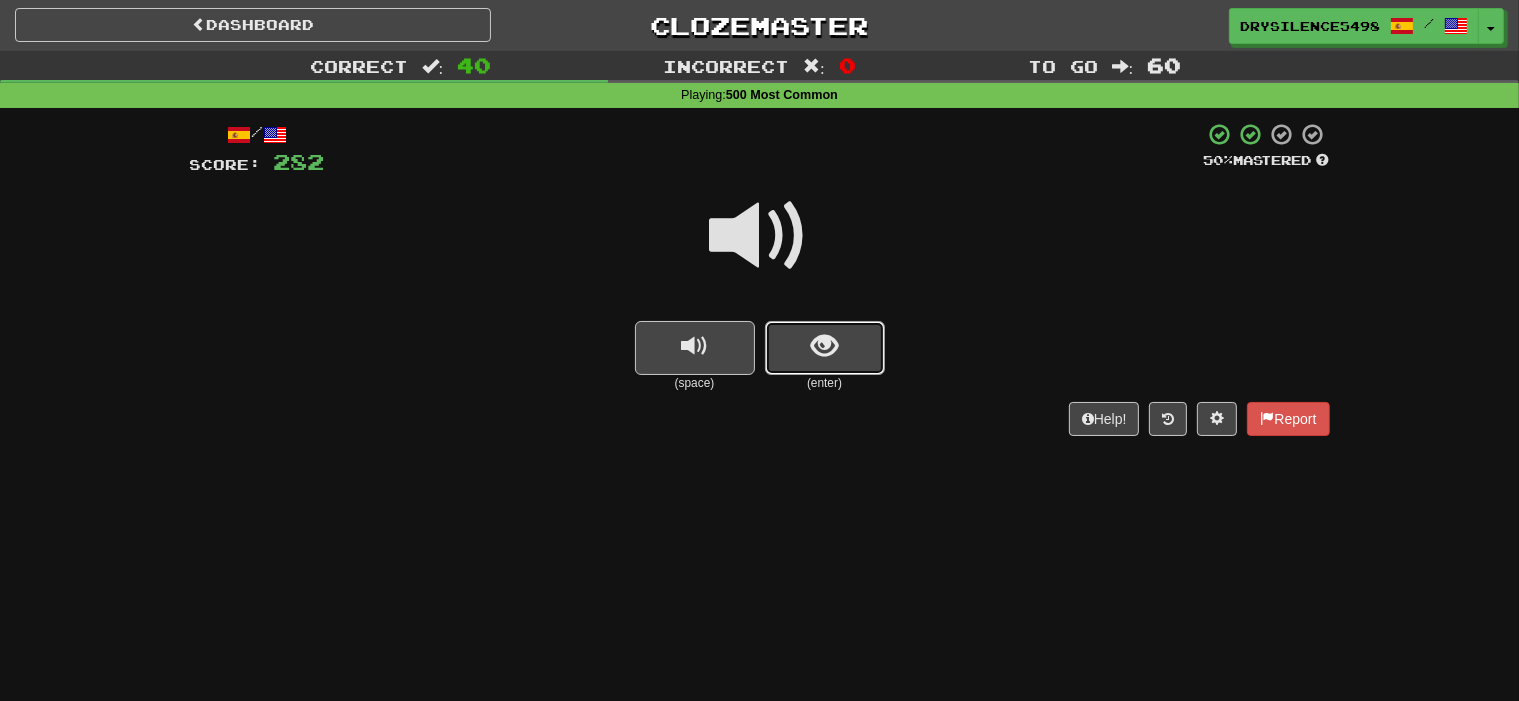 click at bounding box center (824, 346) 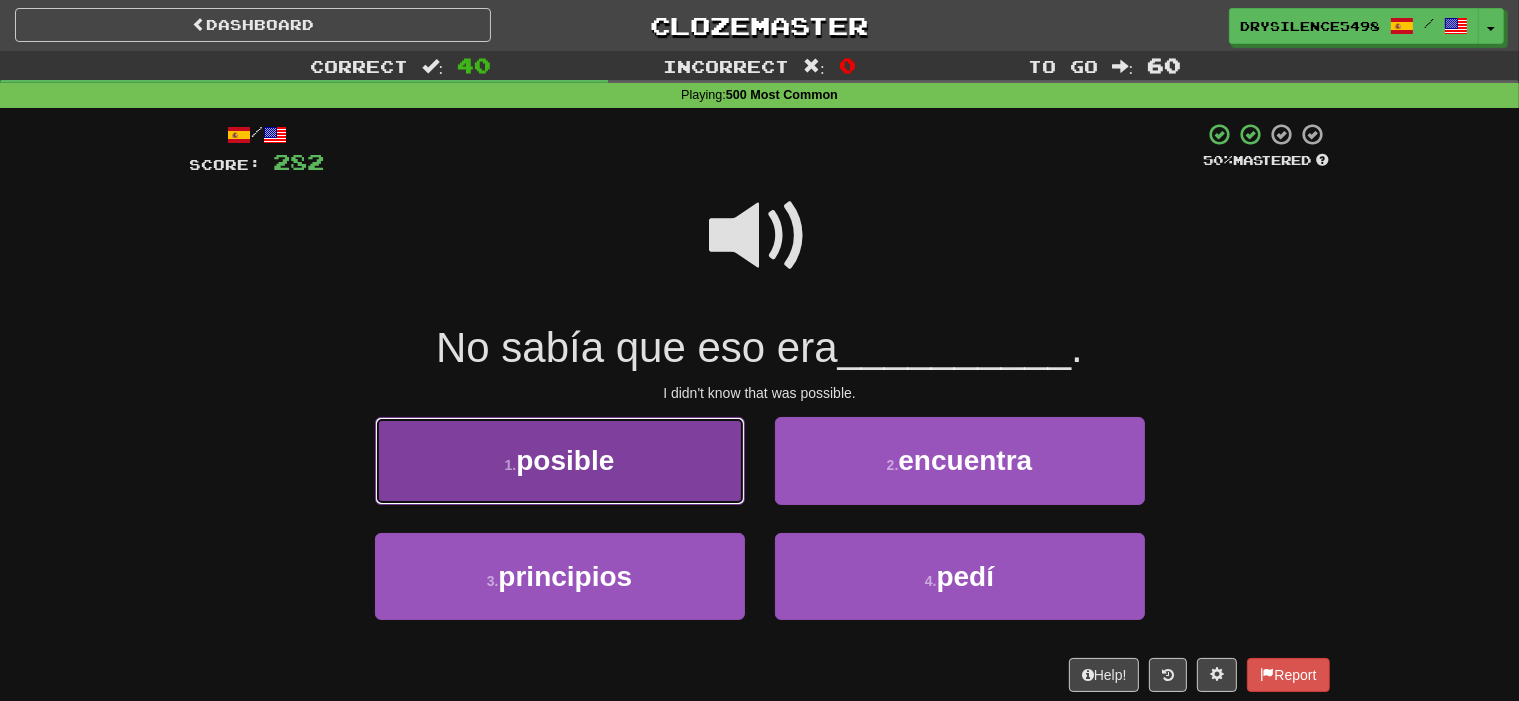 click on "1 .  posible" at bounding box center [560, 460] 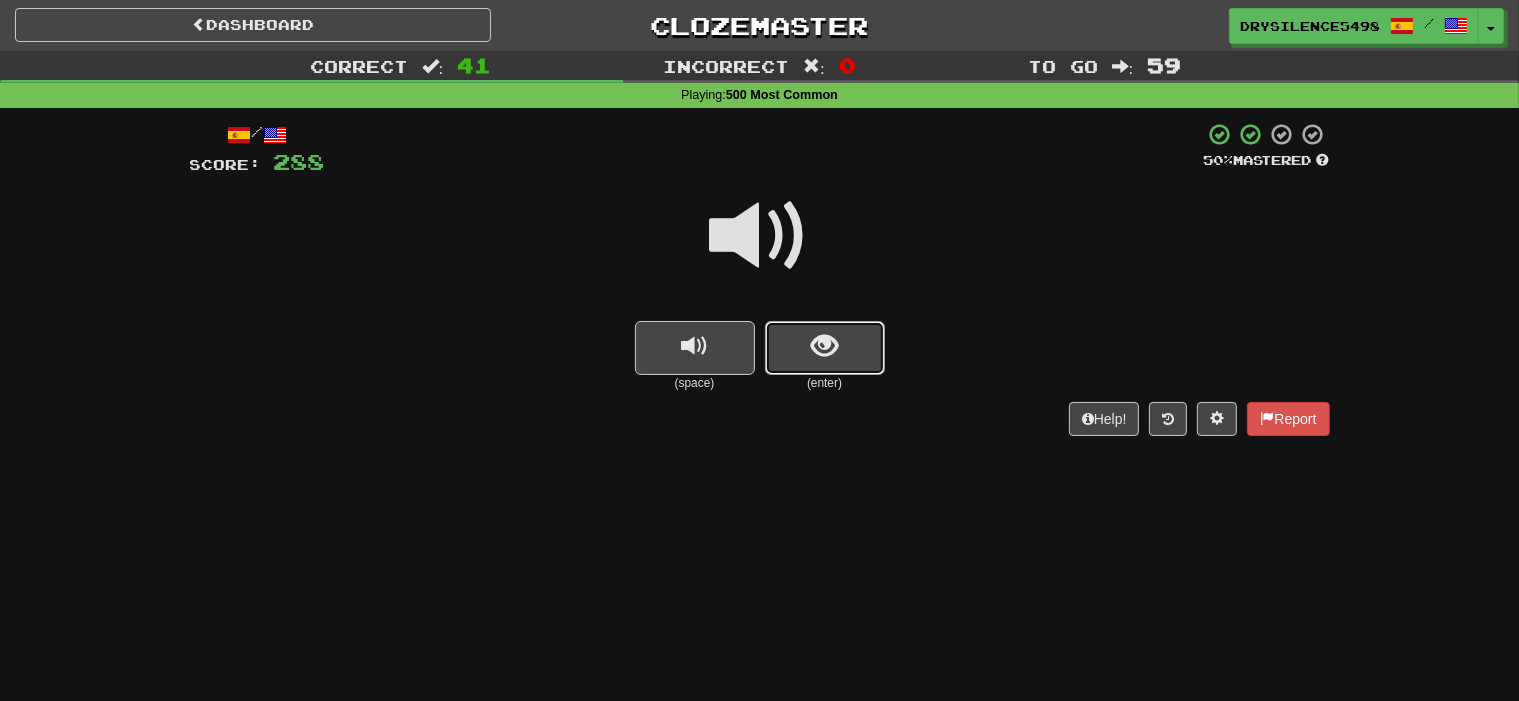 click at bounding box center [825, 348] 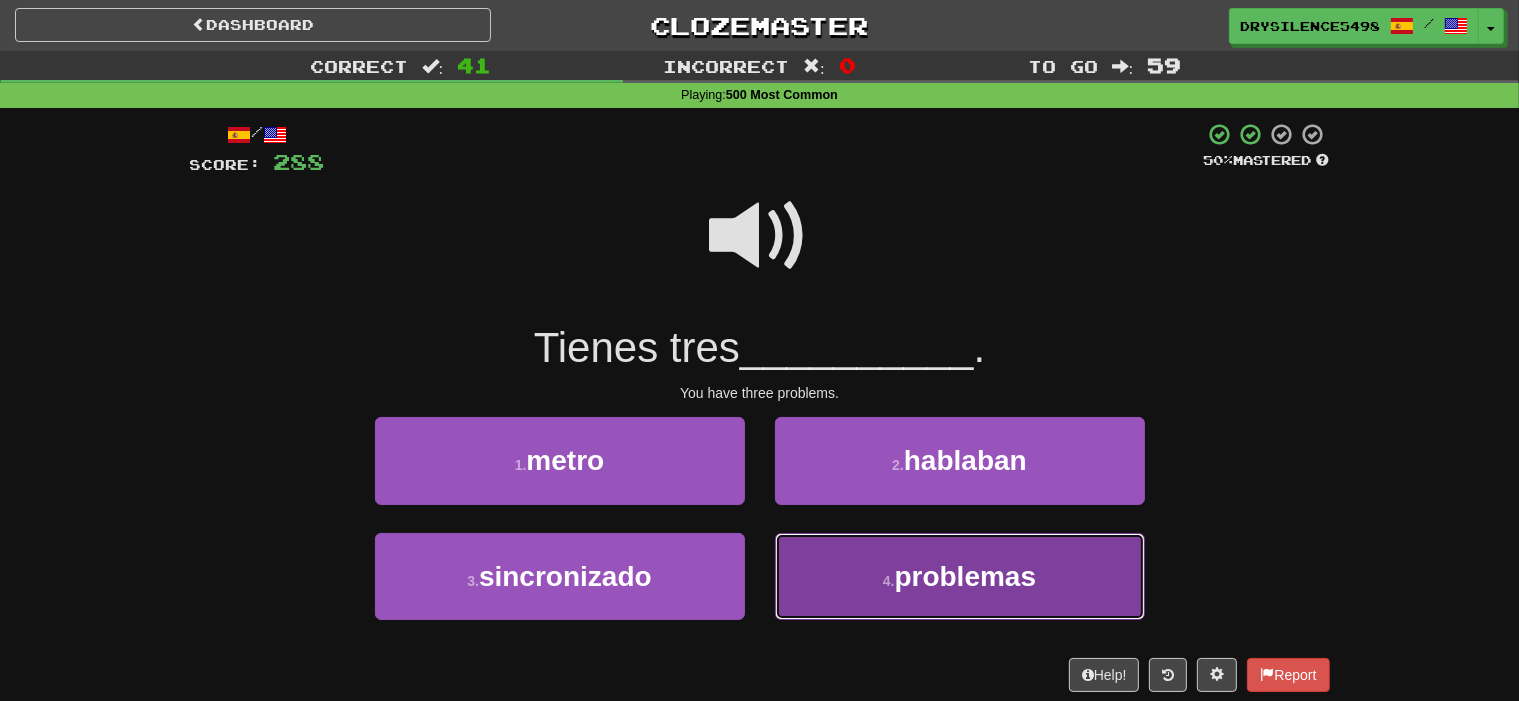 click on "4 .  problemas" at bounding box center (960, 576) 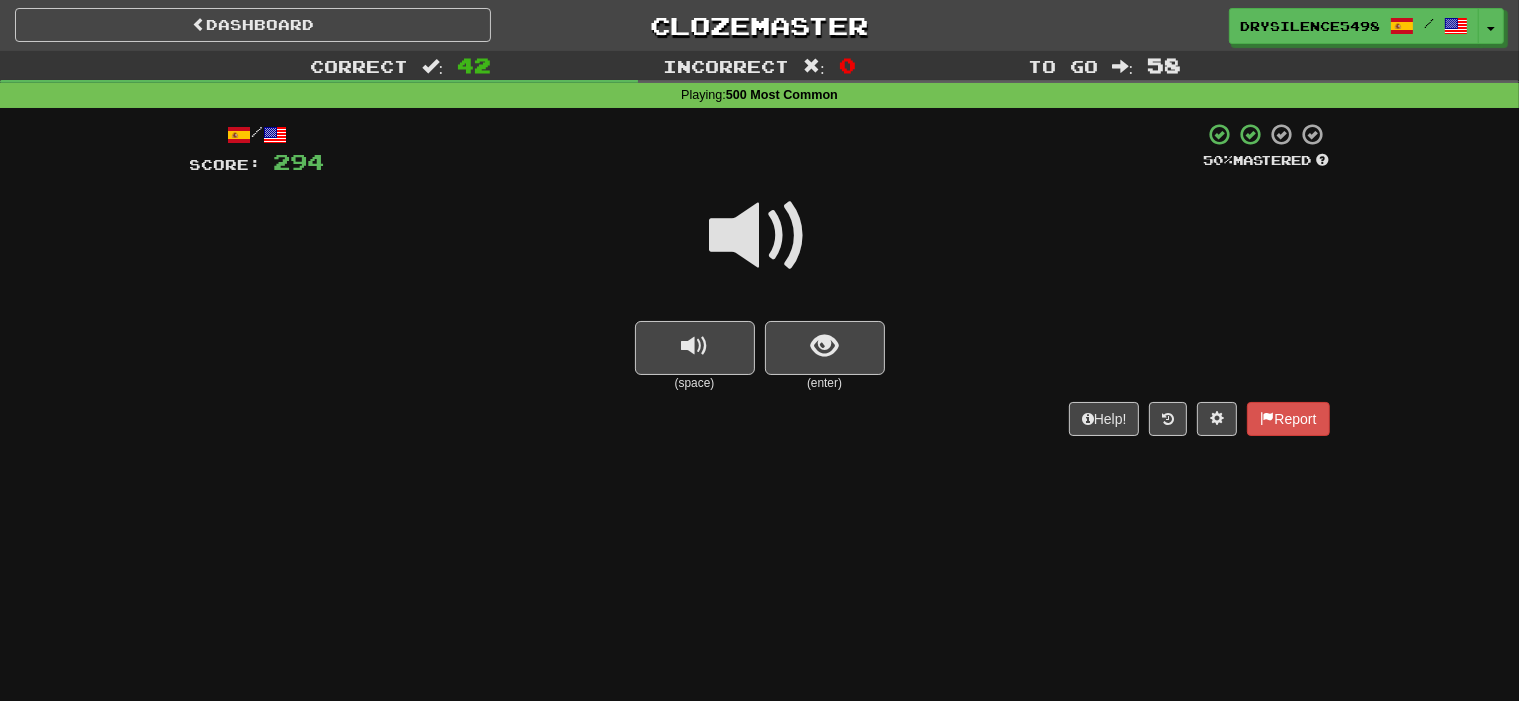 click on "/  Score:   294 50 %  Mastered (space) (enter)  Help!  Report" at bounding box center (760, 278) 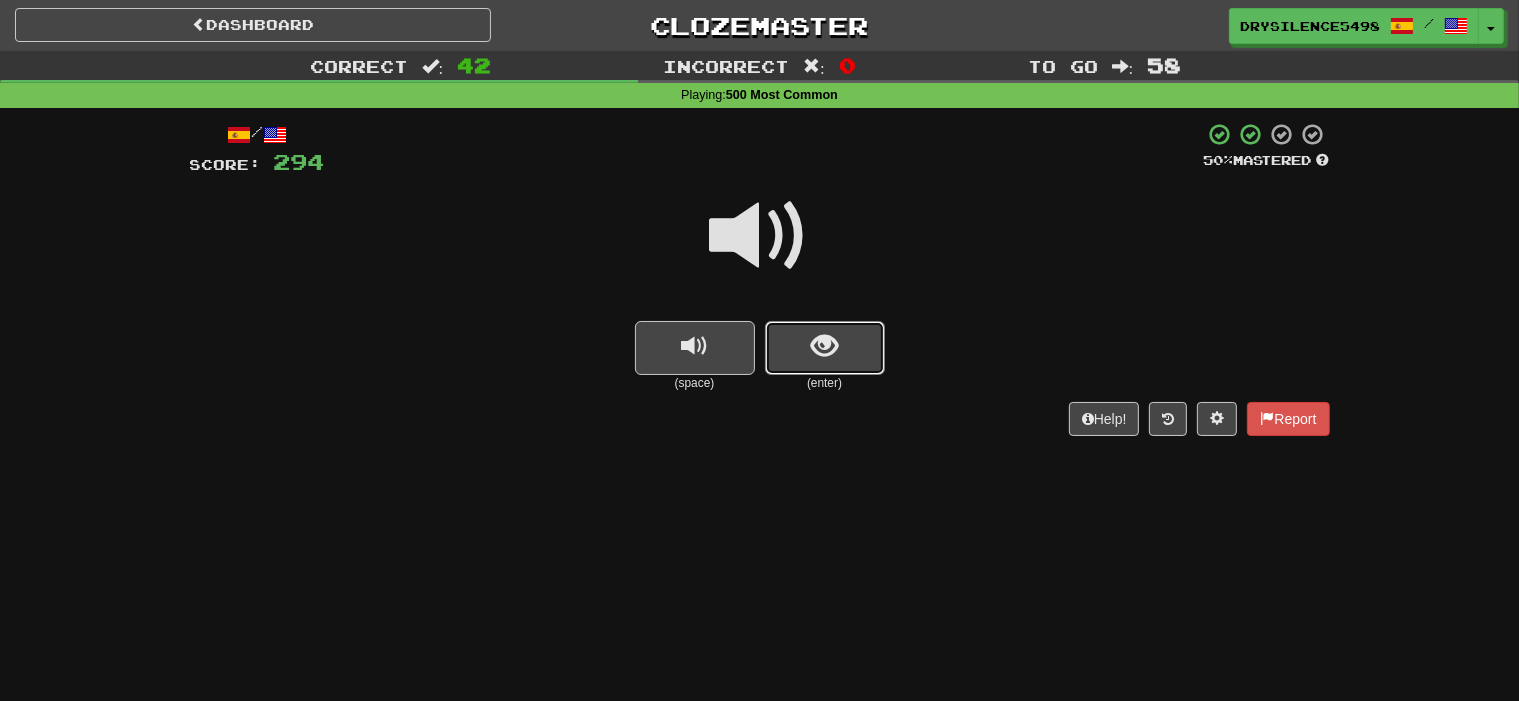 click at bounding box center (825, 348) 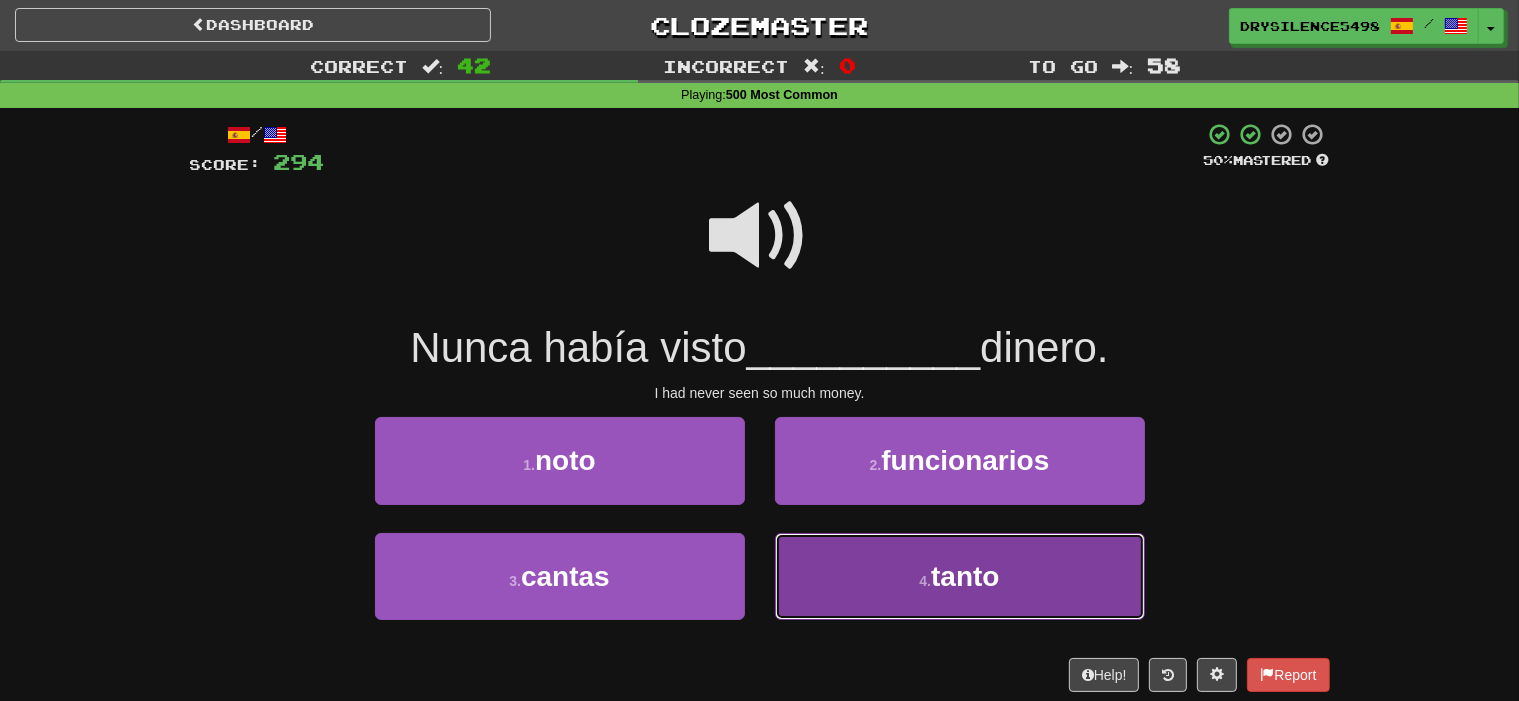 click on "4 .  tanto" at bounding box center (960, 576) 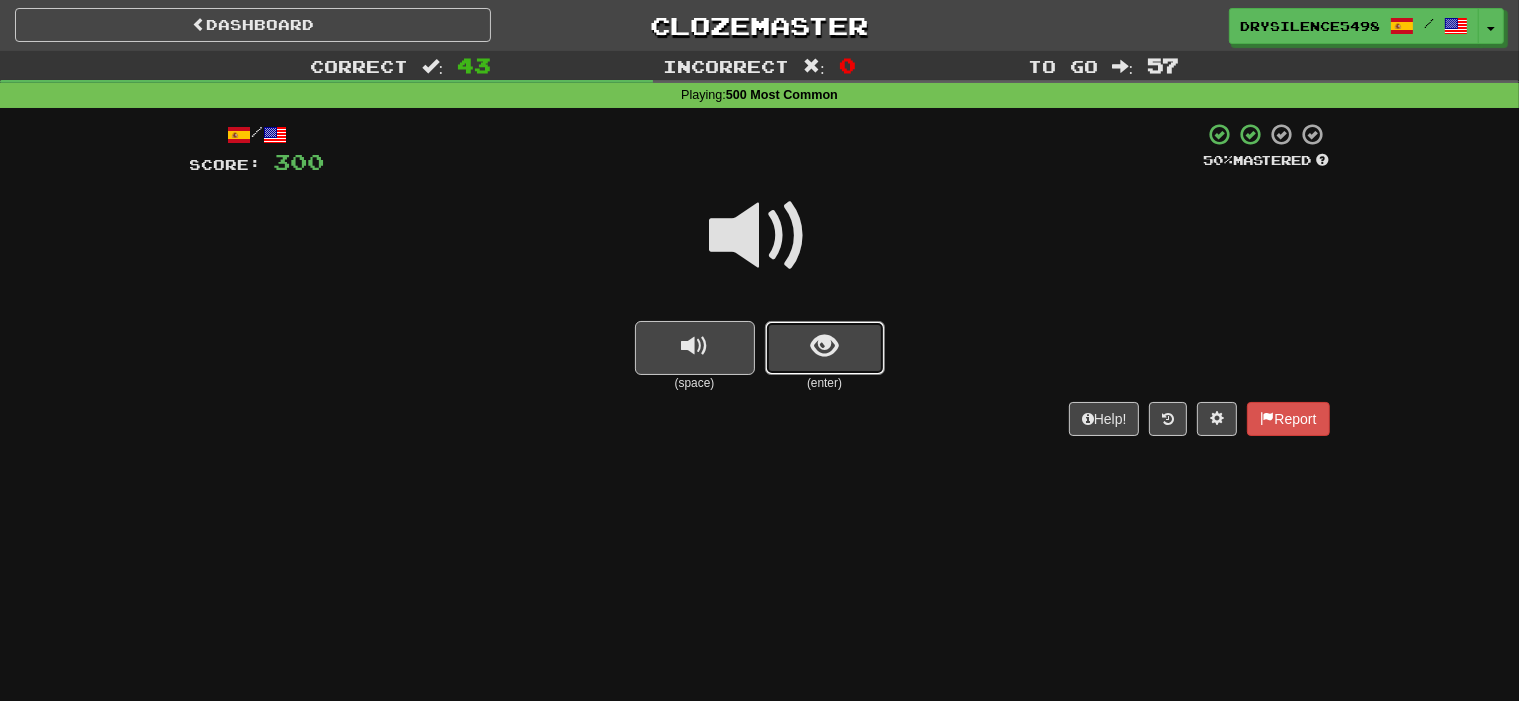click at bounding box center [824, 346] 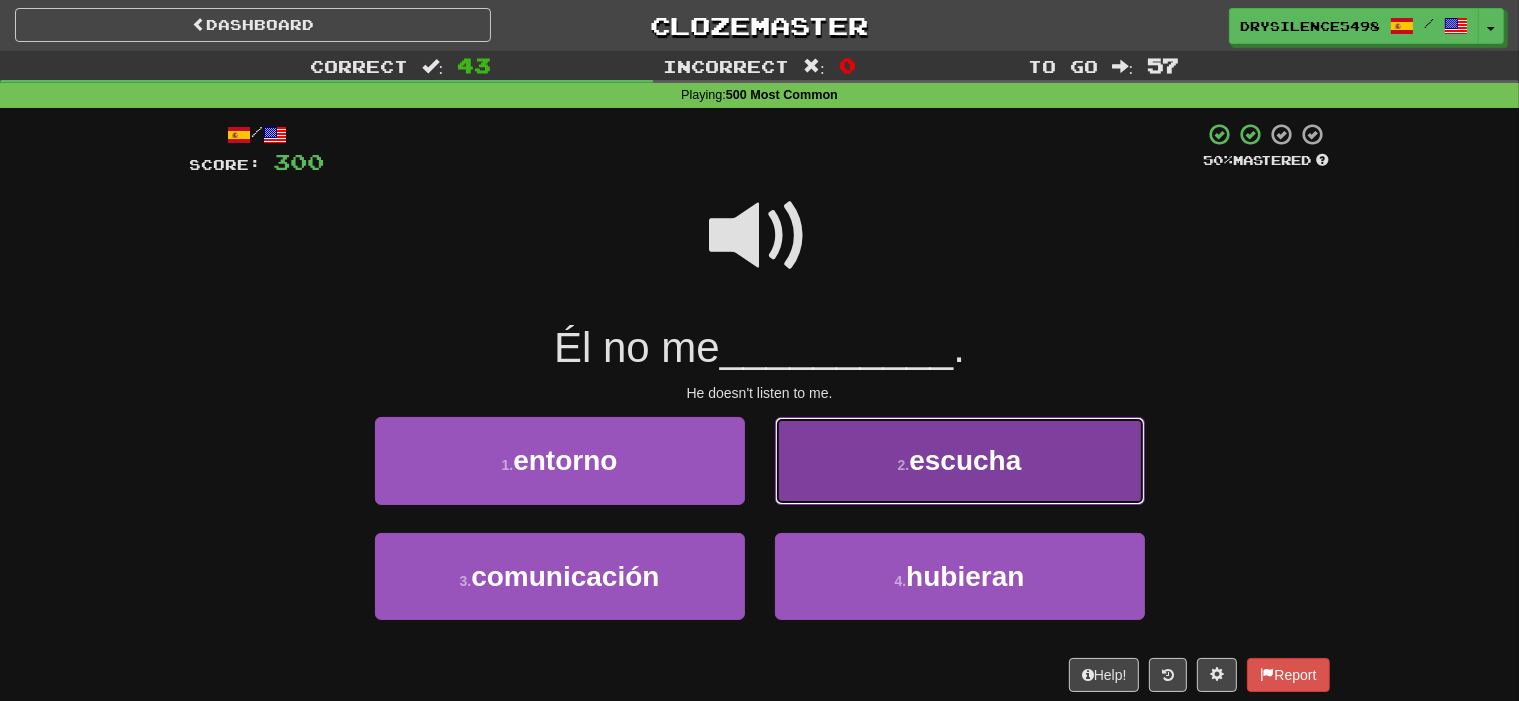 click on "2 .  escucha" at bounding box center [960, 460] 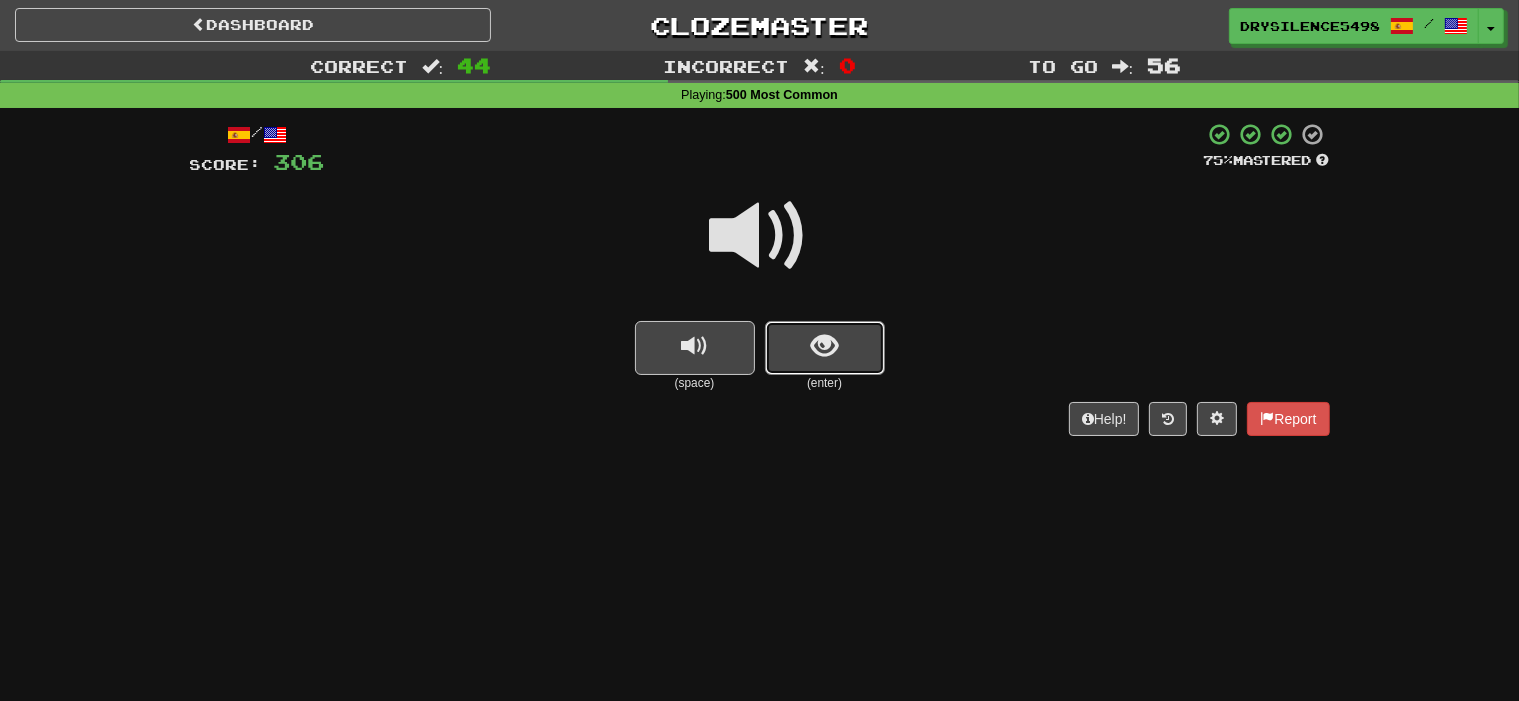 click at bounding box center (825, 348) 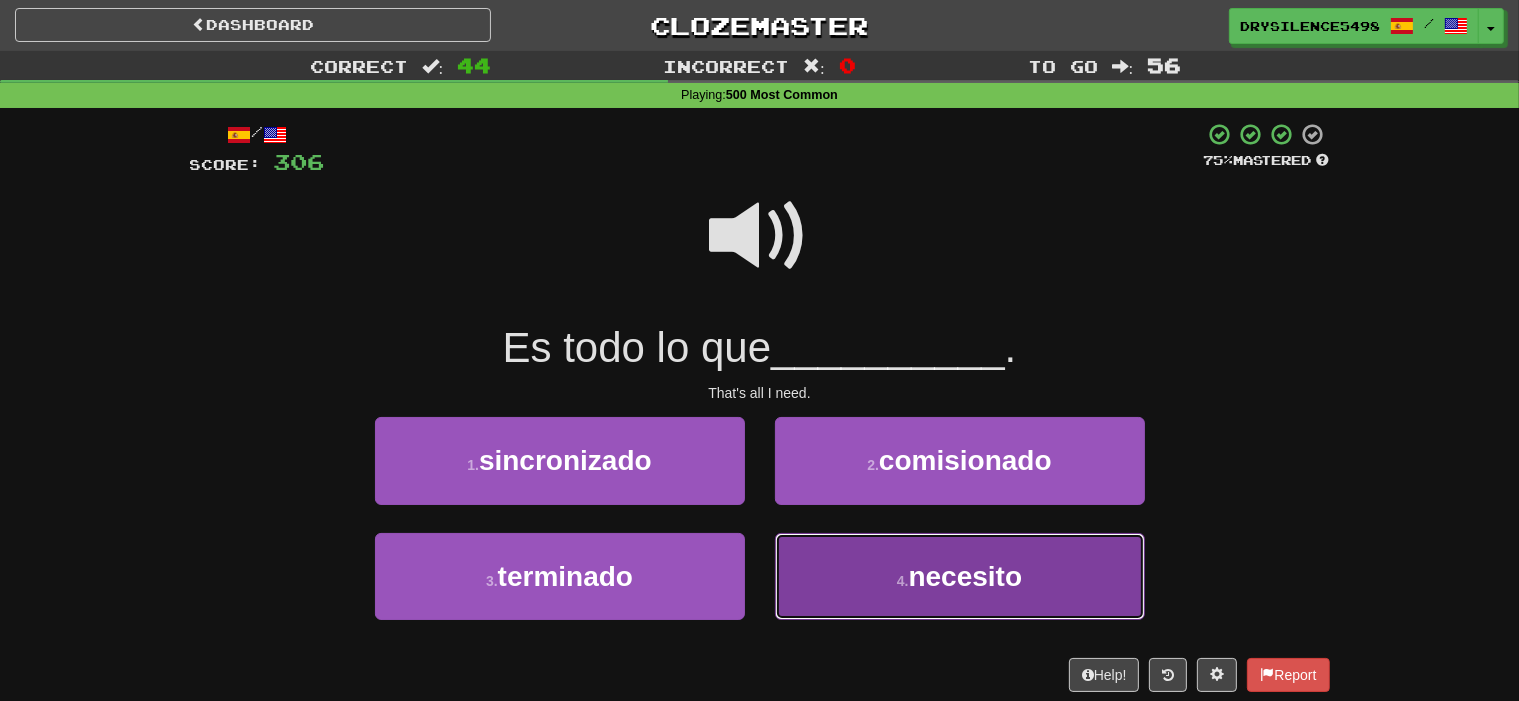 click on "4 .  necesito" at bounding box center [960, 576] 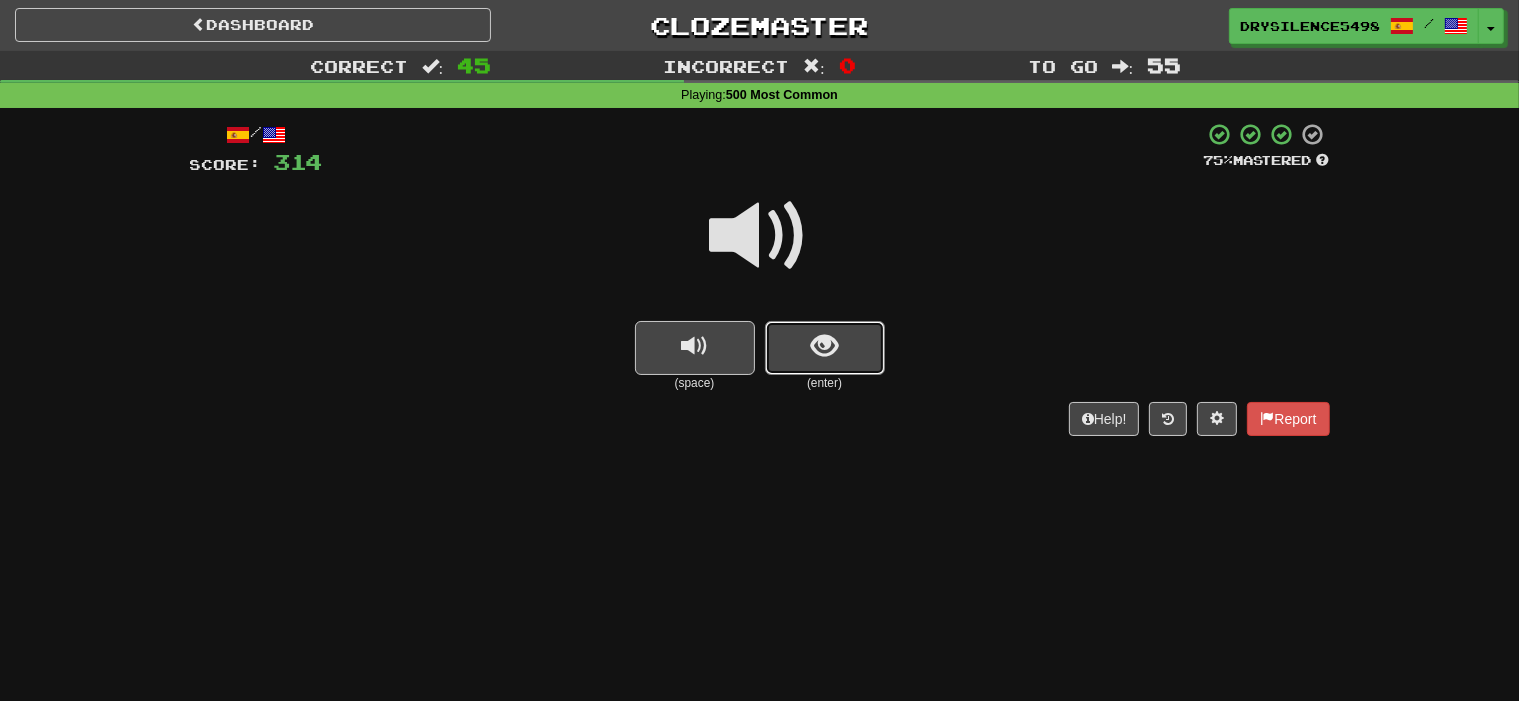 click at bounding box center [825, 348] 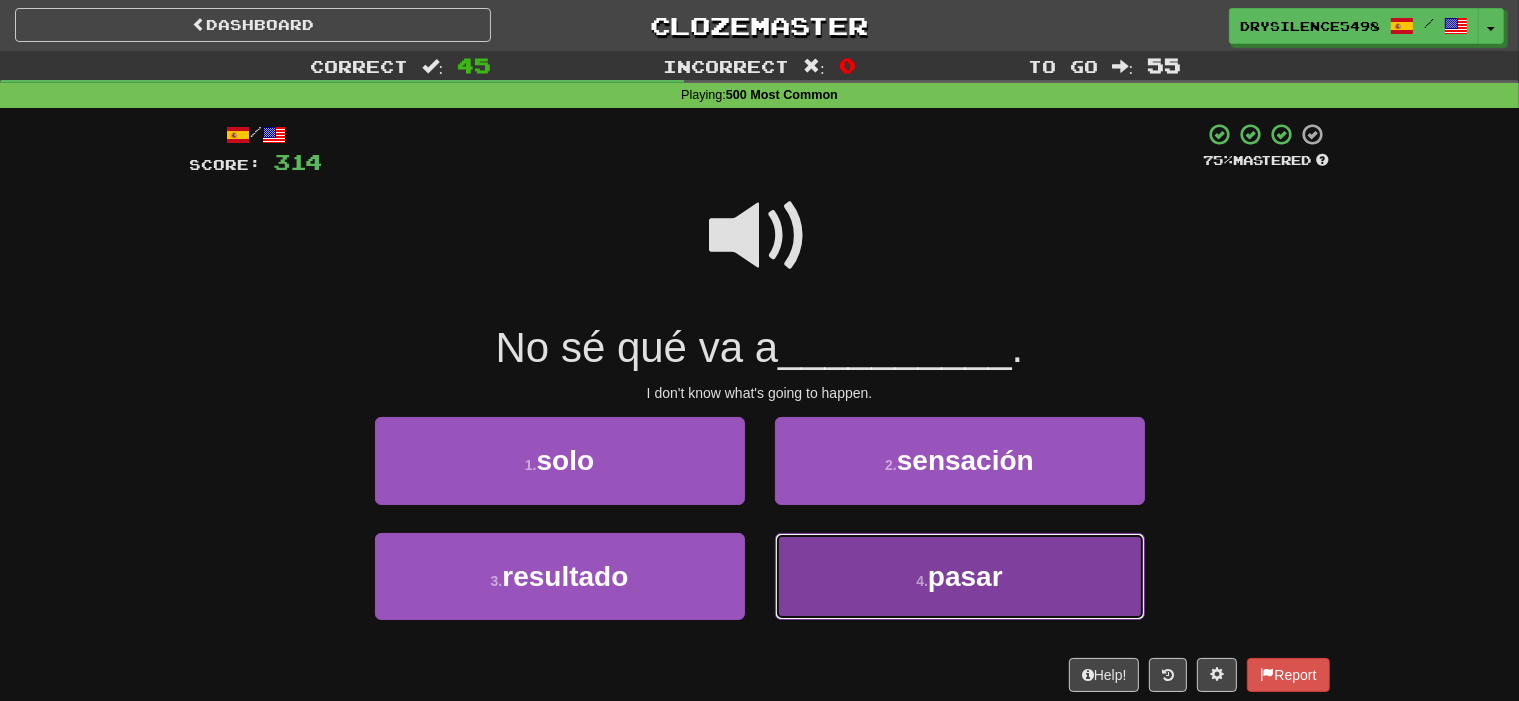 click on "4 .  pasar" at bounding box center (960, 576) 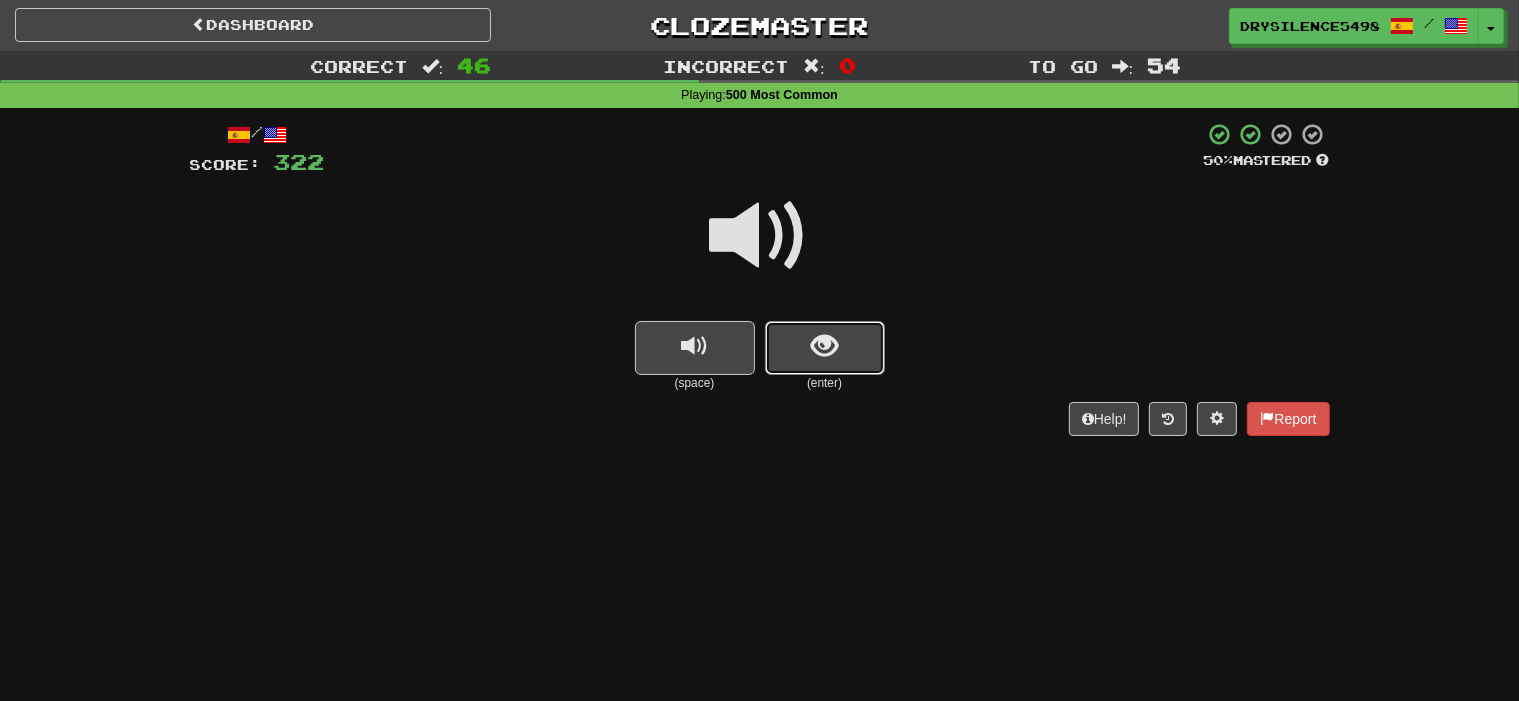 click at bounding box center (825, 348) 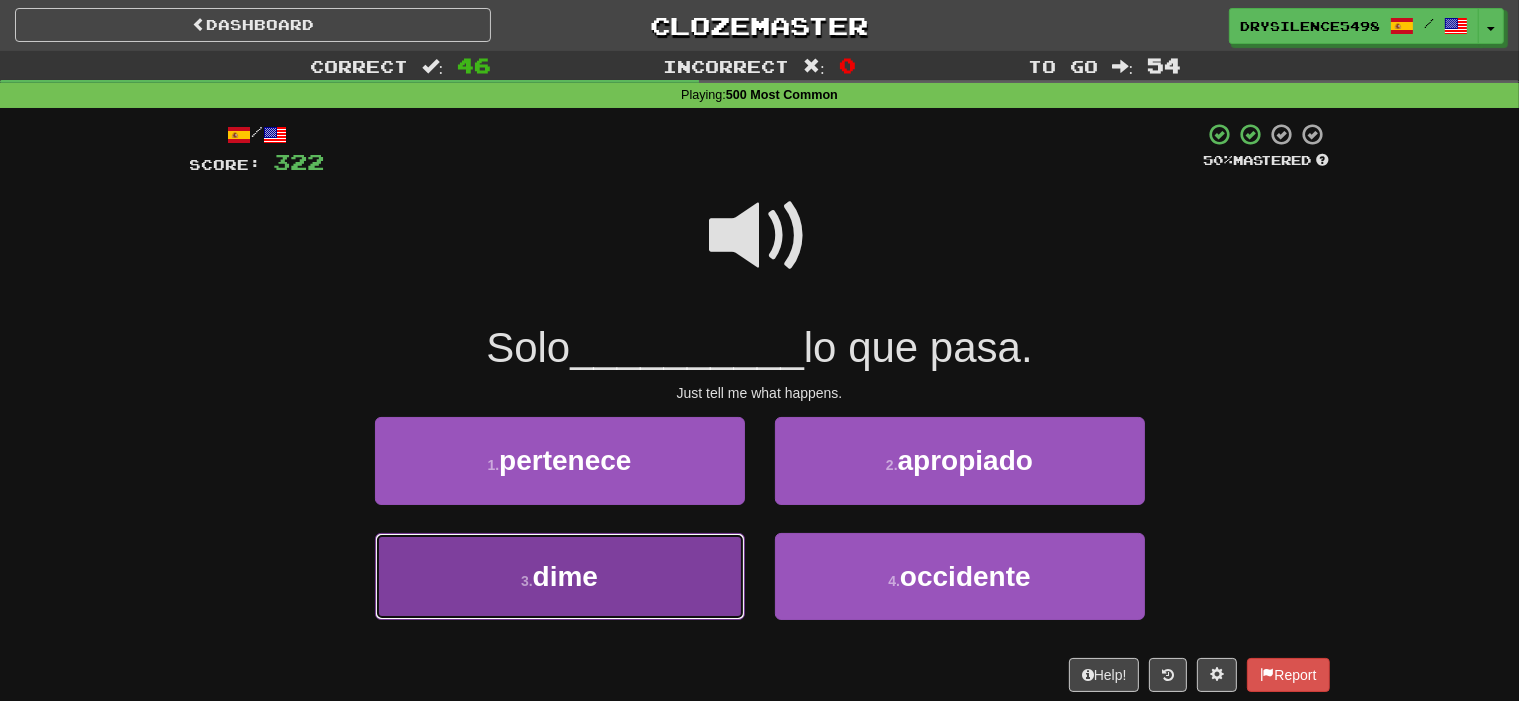 click on "3 .  dime" at bounding box center (560, 576) 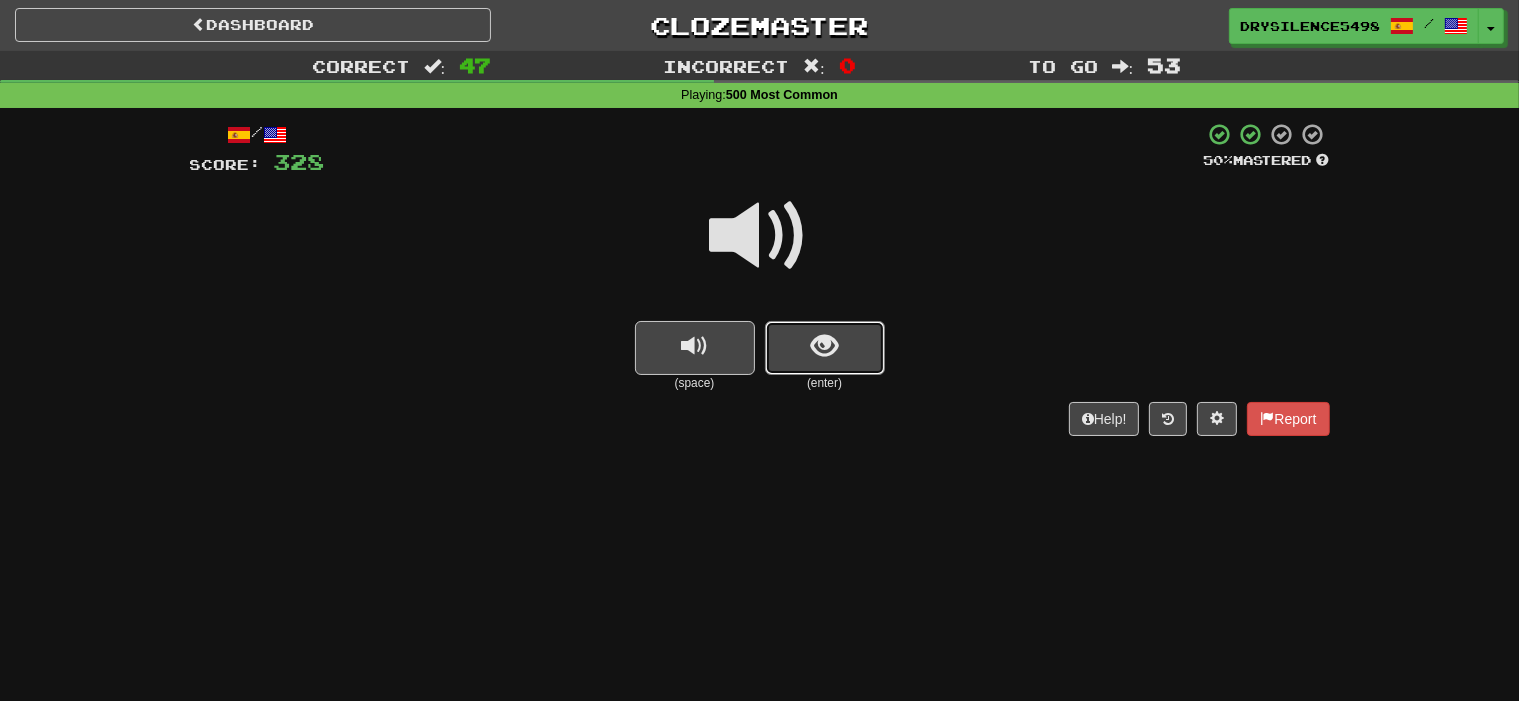 click at bounding box center (825, 348) 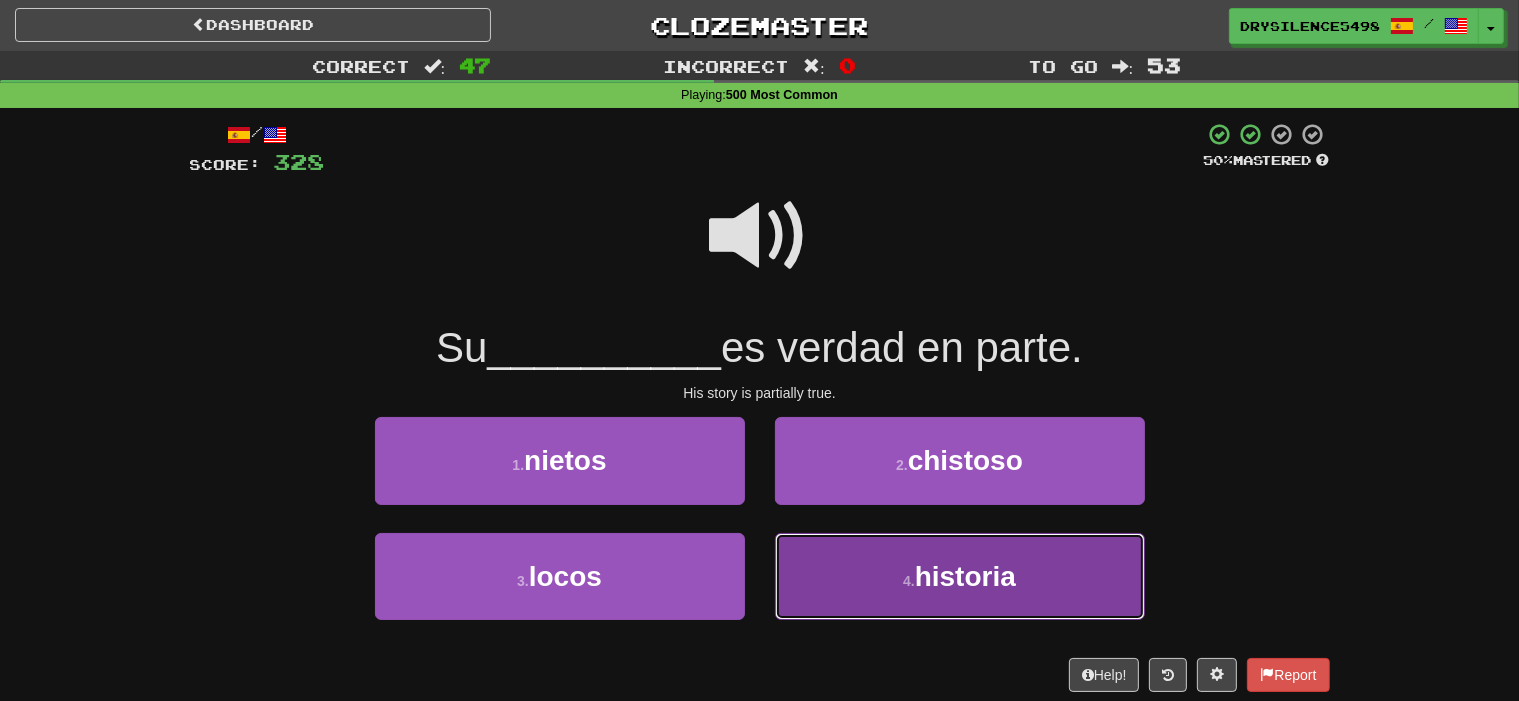 click on "4 .  historia" at bounding box center [960, 576] 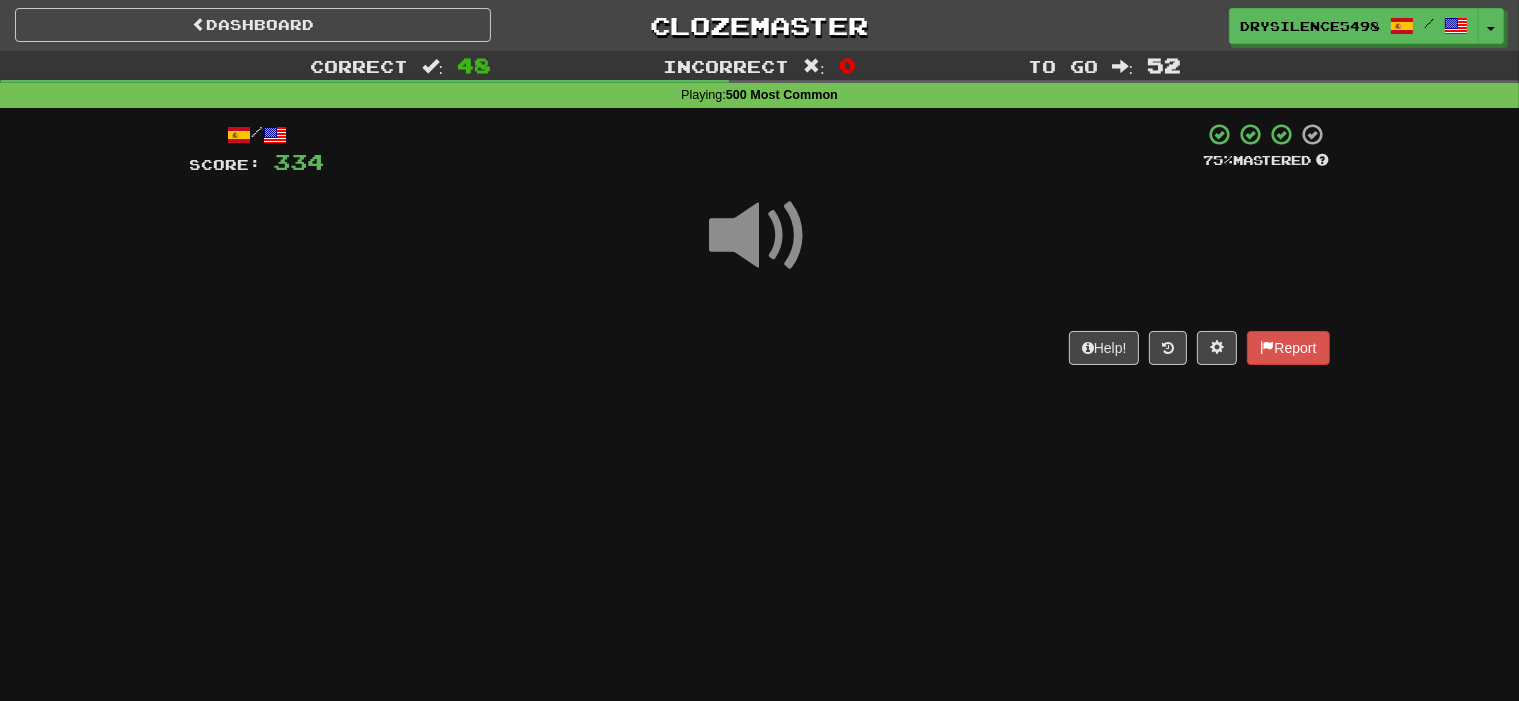 click on "/  Score:   334 75 %  Mastered  Help!  Report" at bounding box center [760, 243] 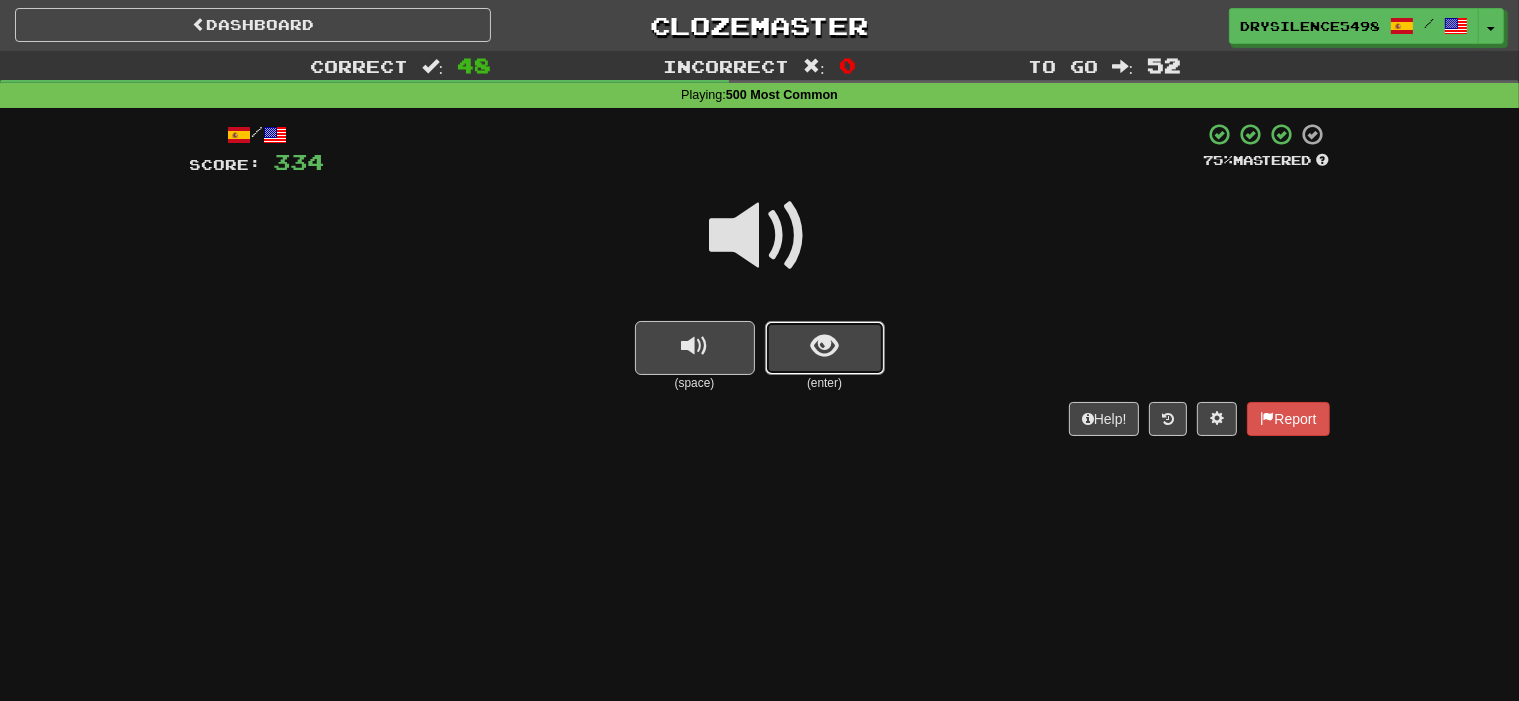 click at bounding box center (825, 348) 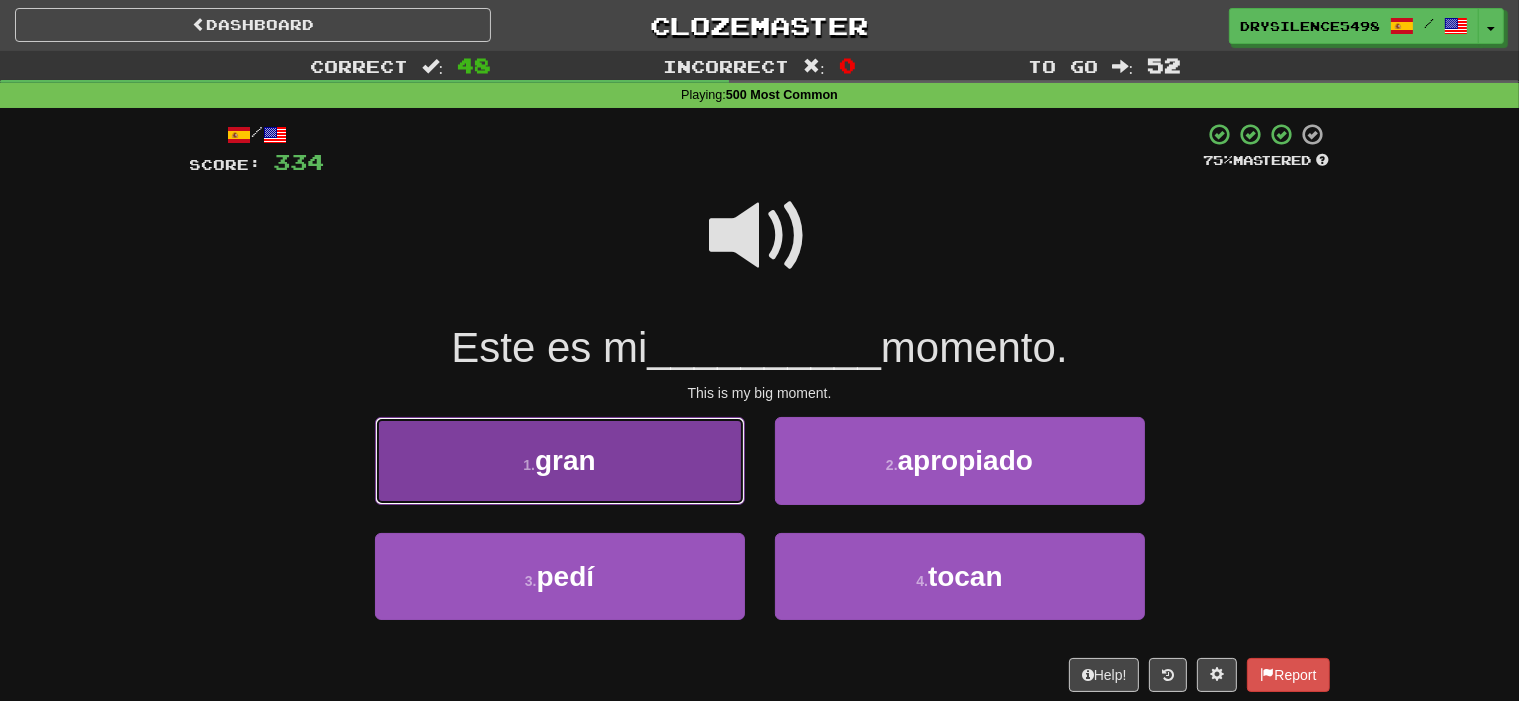 click on "1 .  gran" at bounding box center (560, 460) 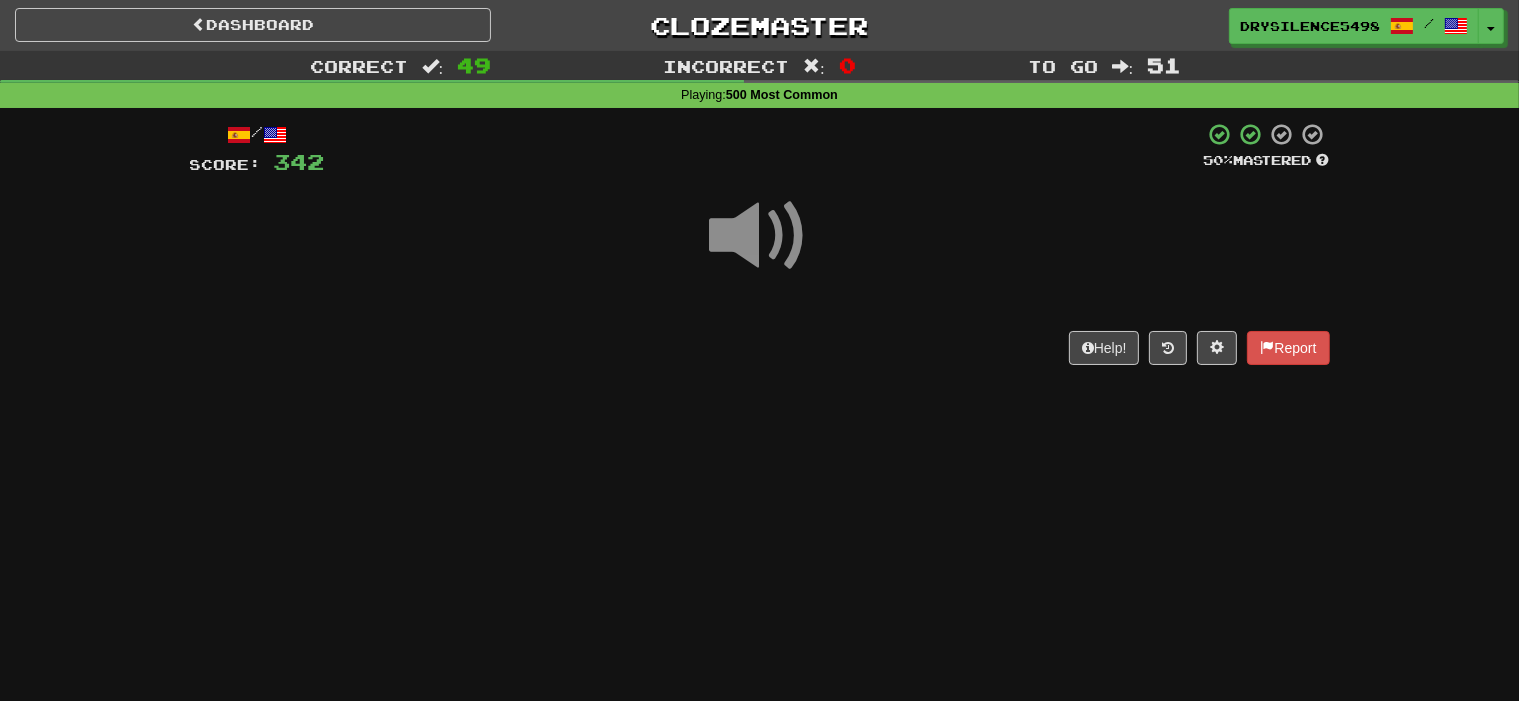 click on "Help!  Report" at bounding box center [760, 348] 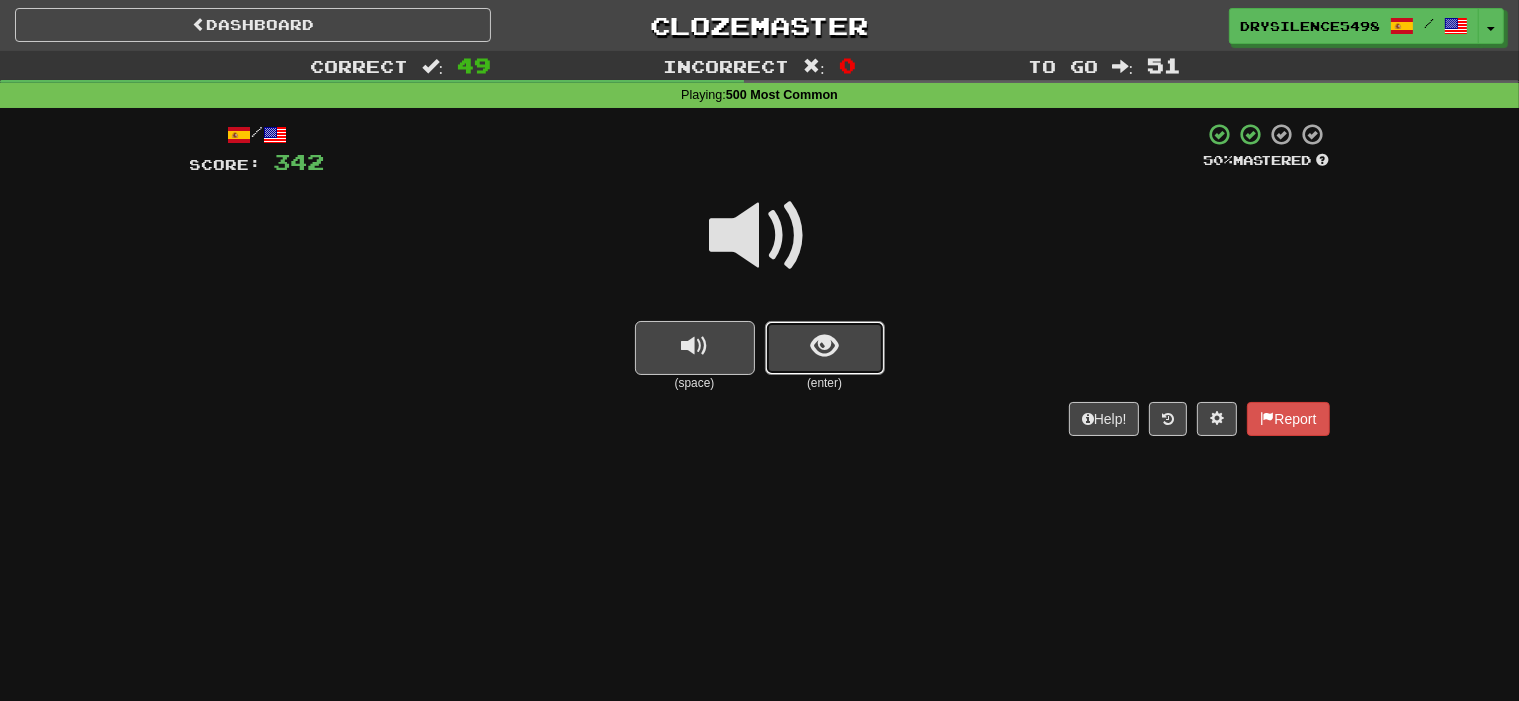 click at bounding box center [824, 346] 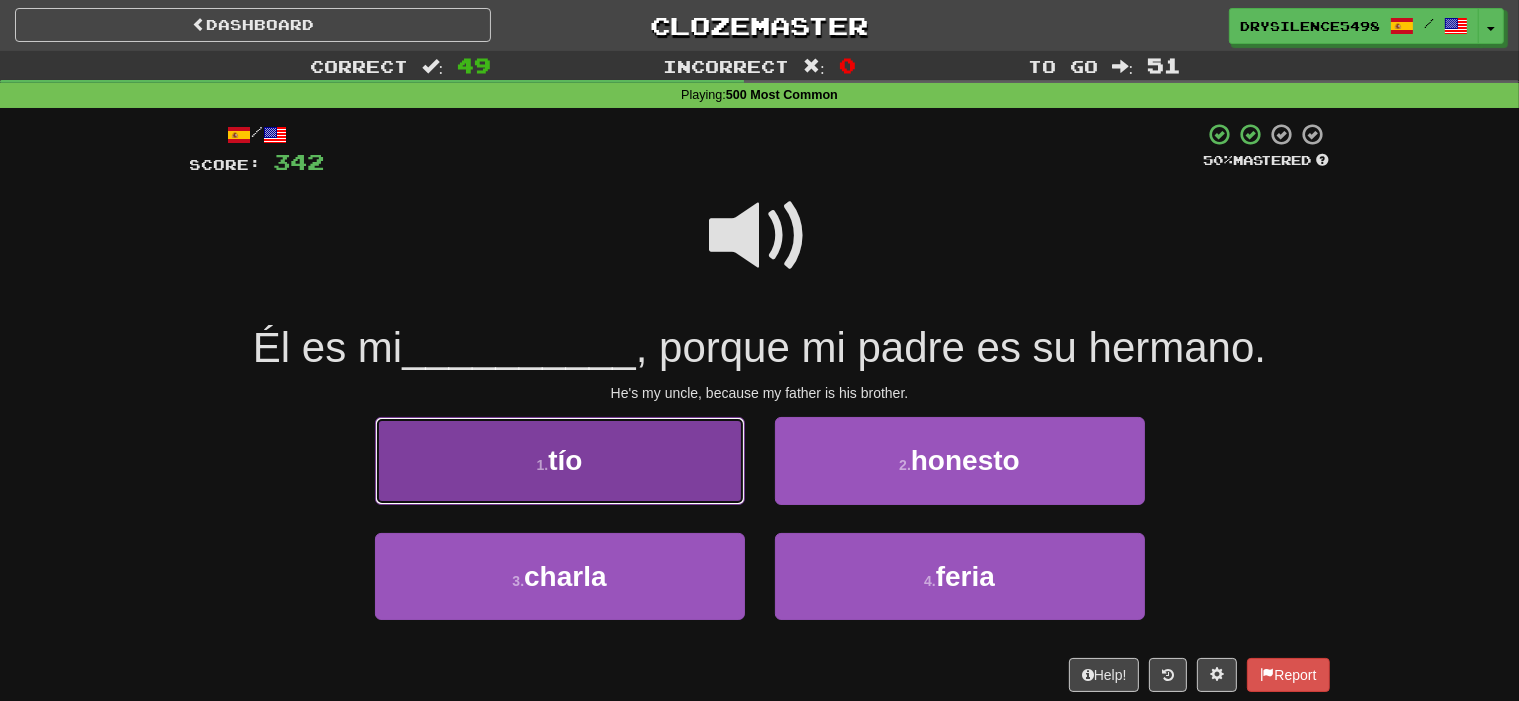 click on "1 .  tío" at bounding box center (560, 460) 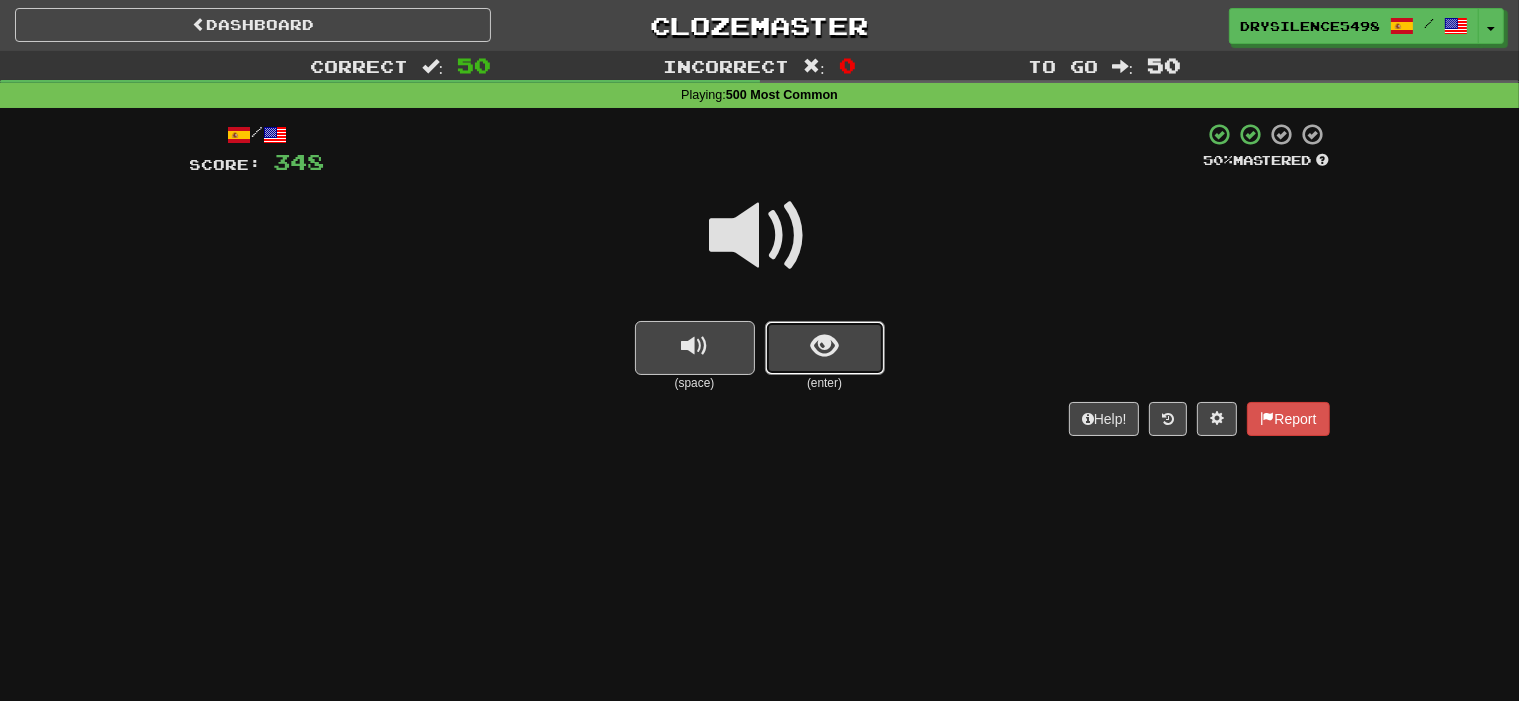 click at bounding box center [825, 348] 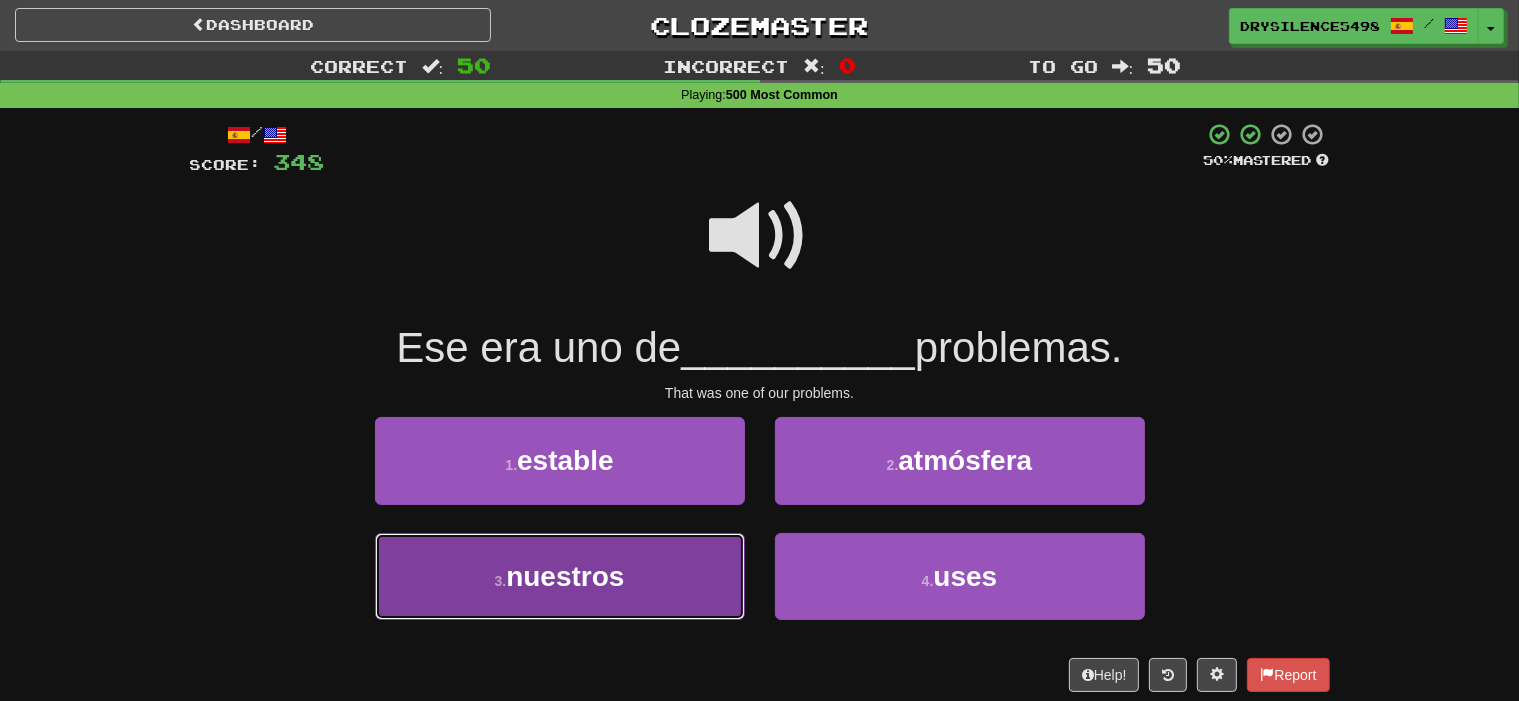 click on "3 .  nuestros" at bounding box center [560, 576] 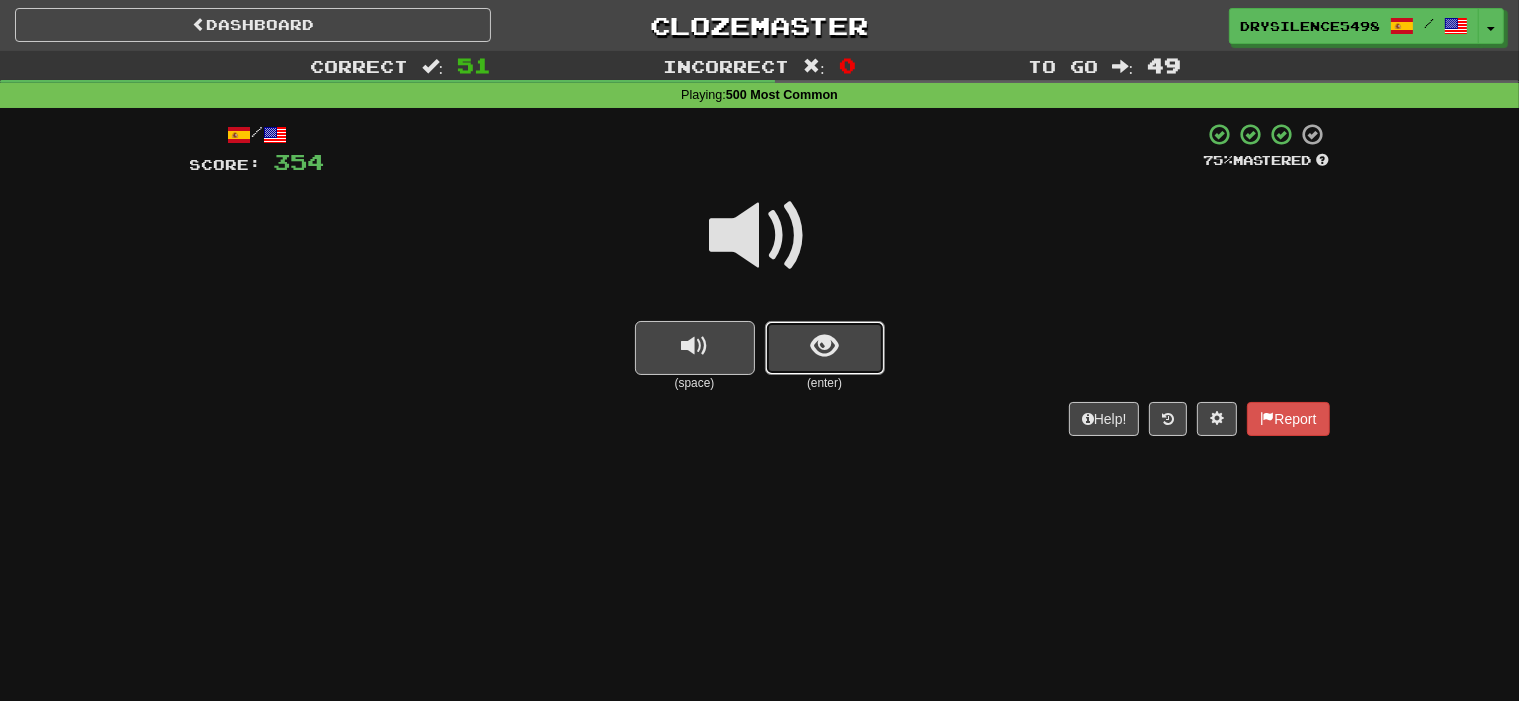 click at bounding box center (825, 348) 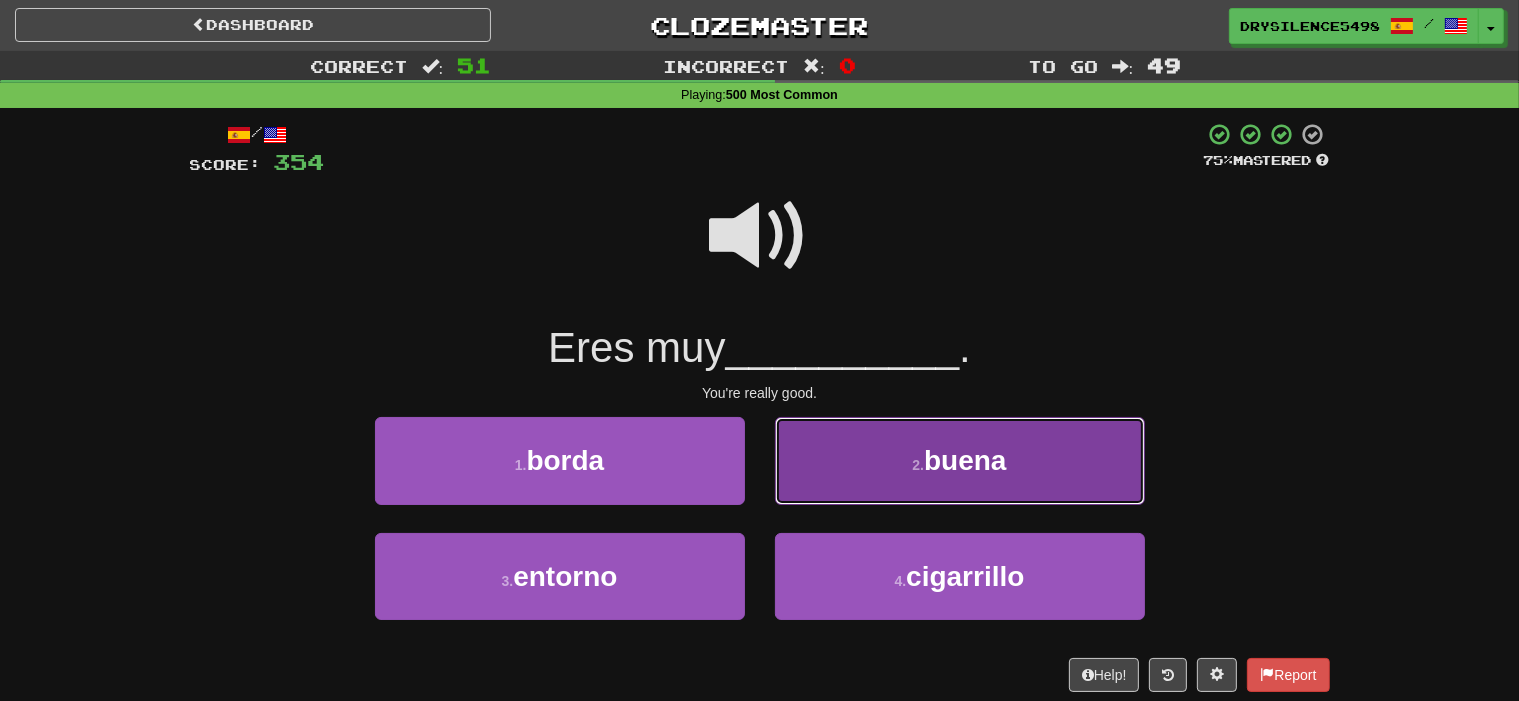 click on "2 .  buena" at bounding box center [960, 460] 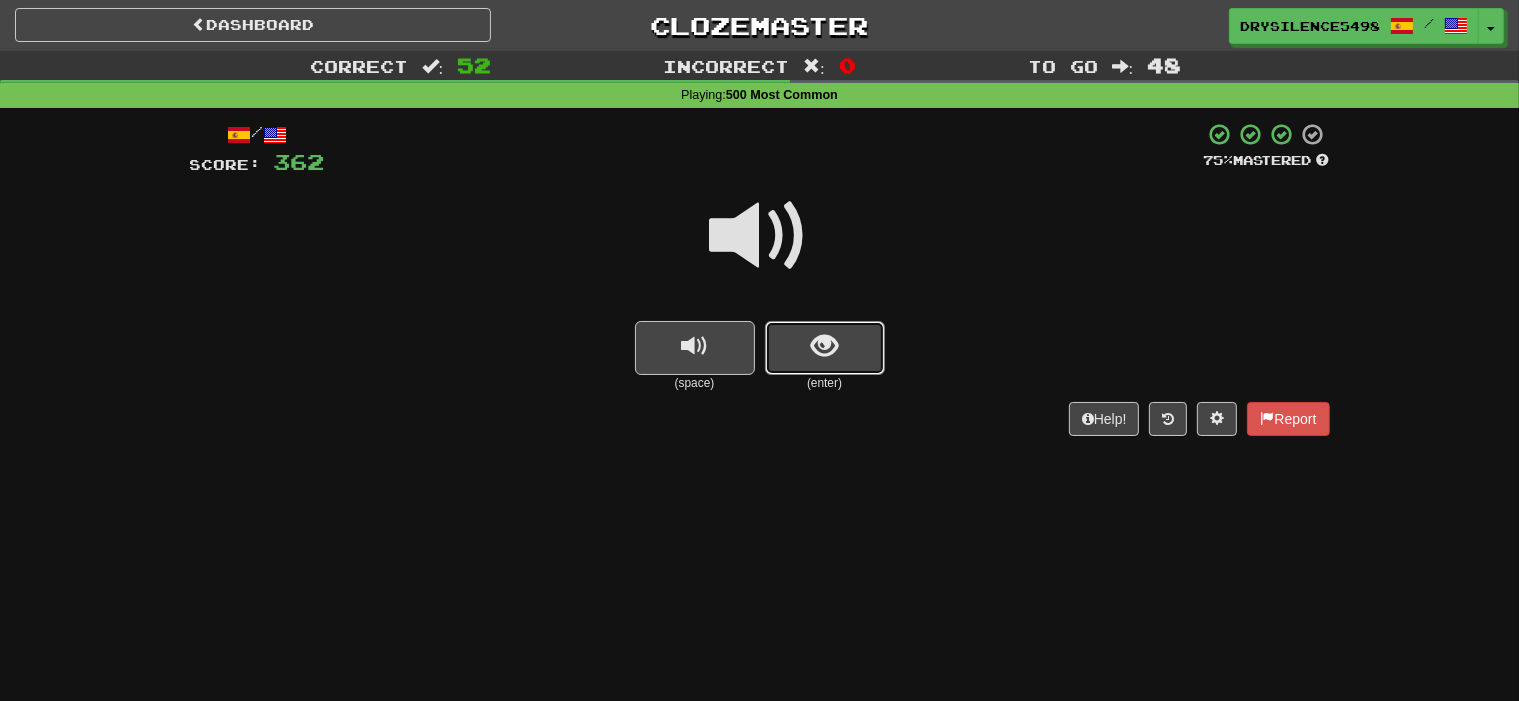 click at bounding box center (824, 346) 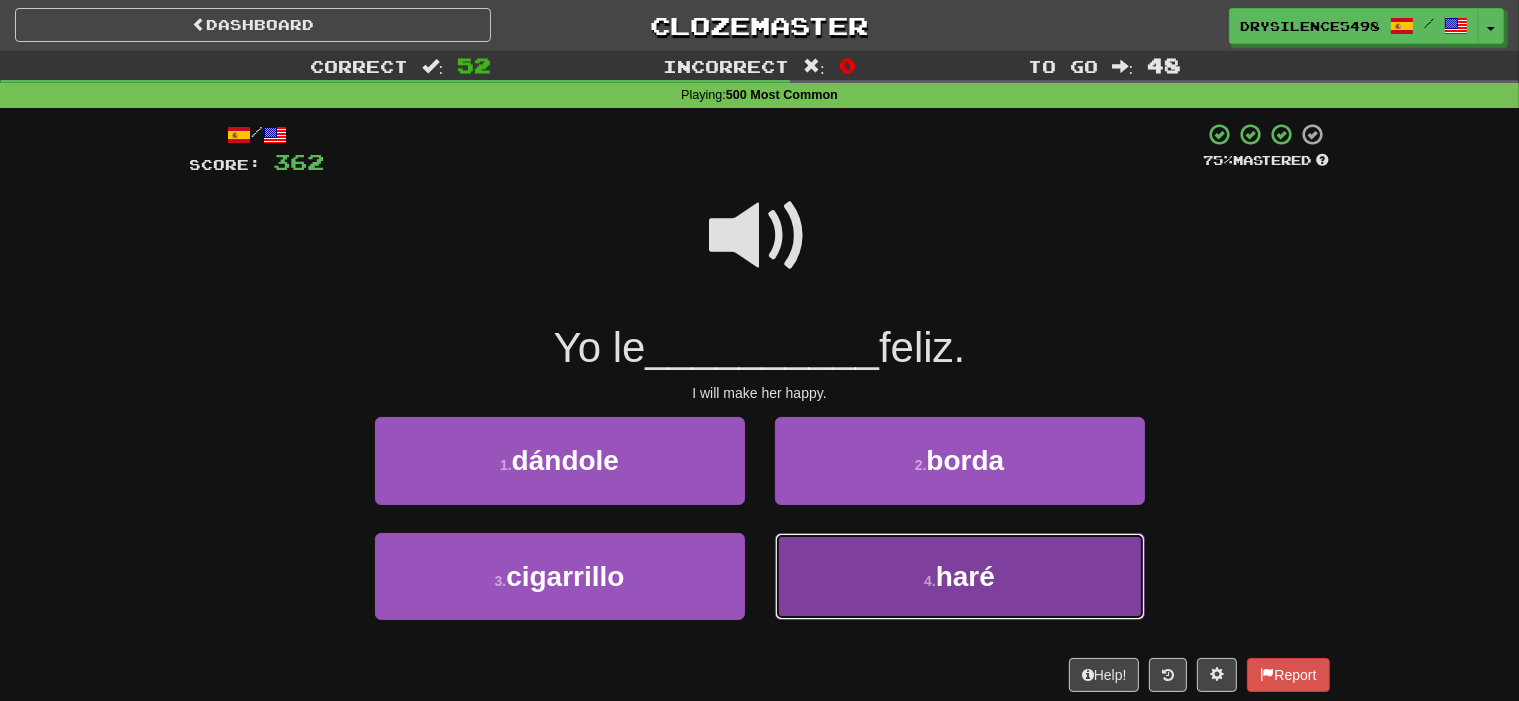 click on "4 .  haré" at bounding box center [960, 576] 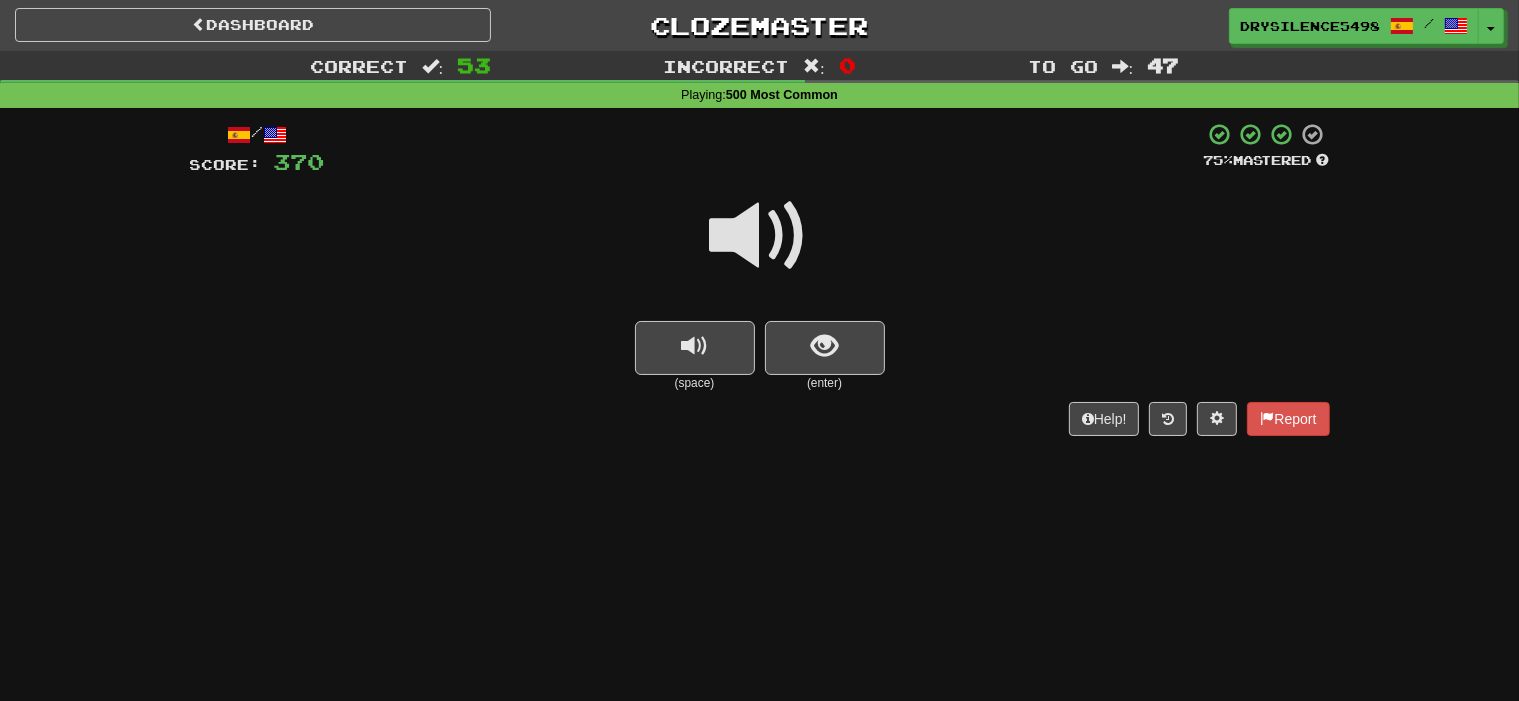 click on "(enter)" at bounding box center [825, 383] 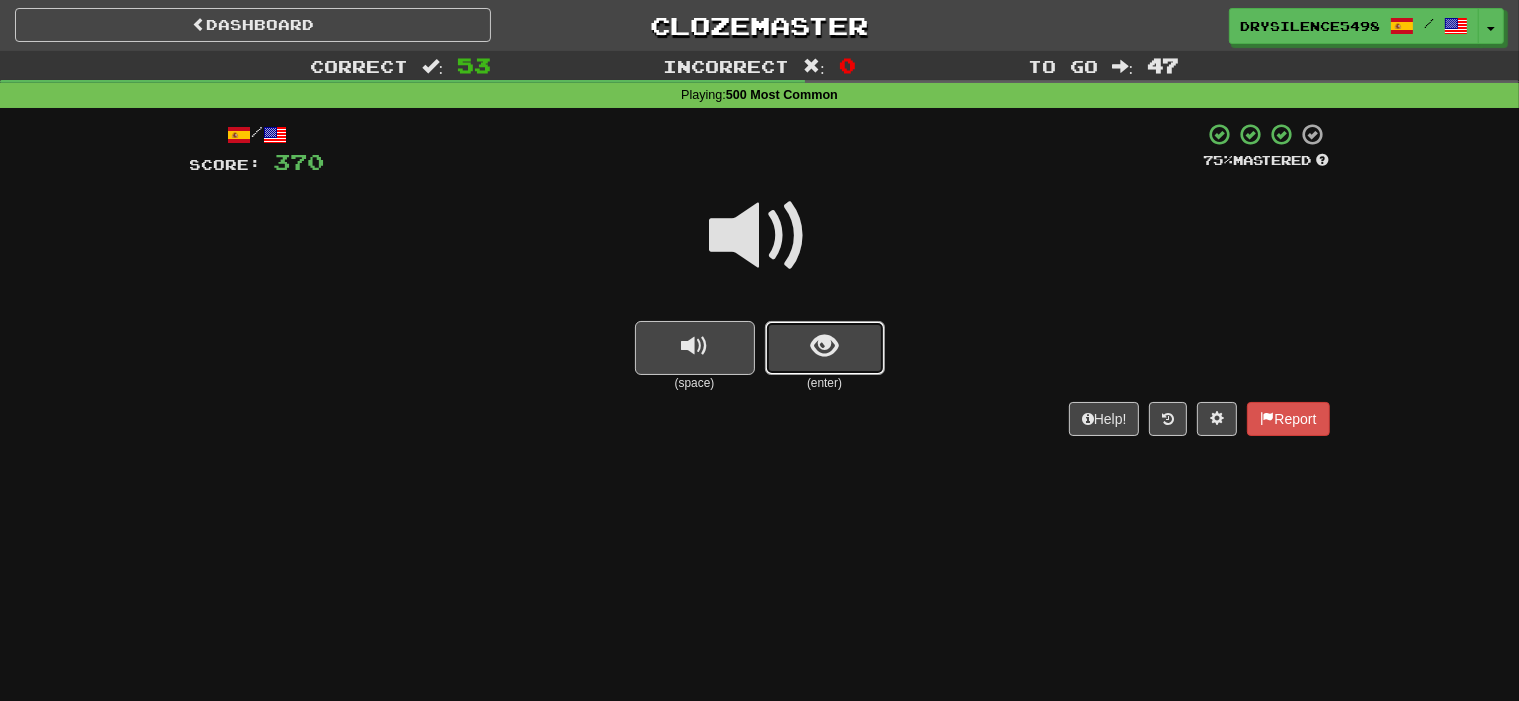 click at bounding box center (825, 348) 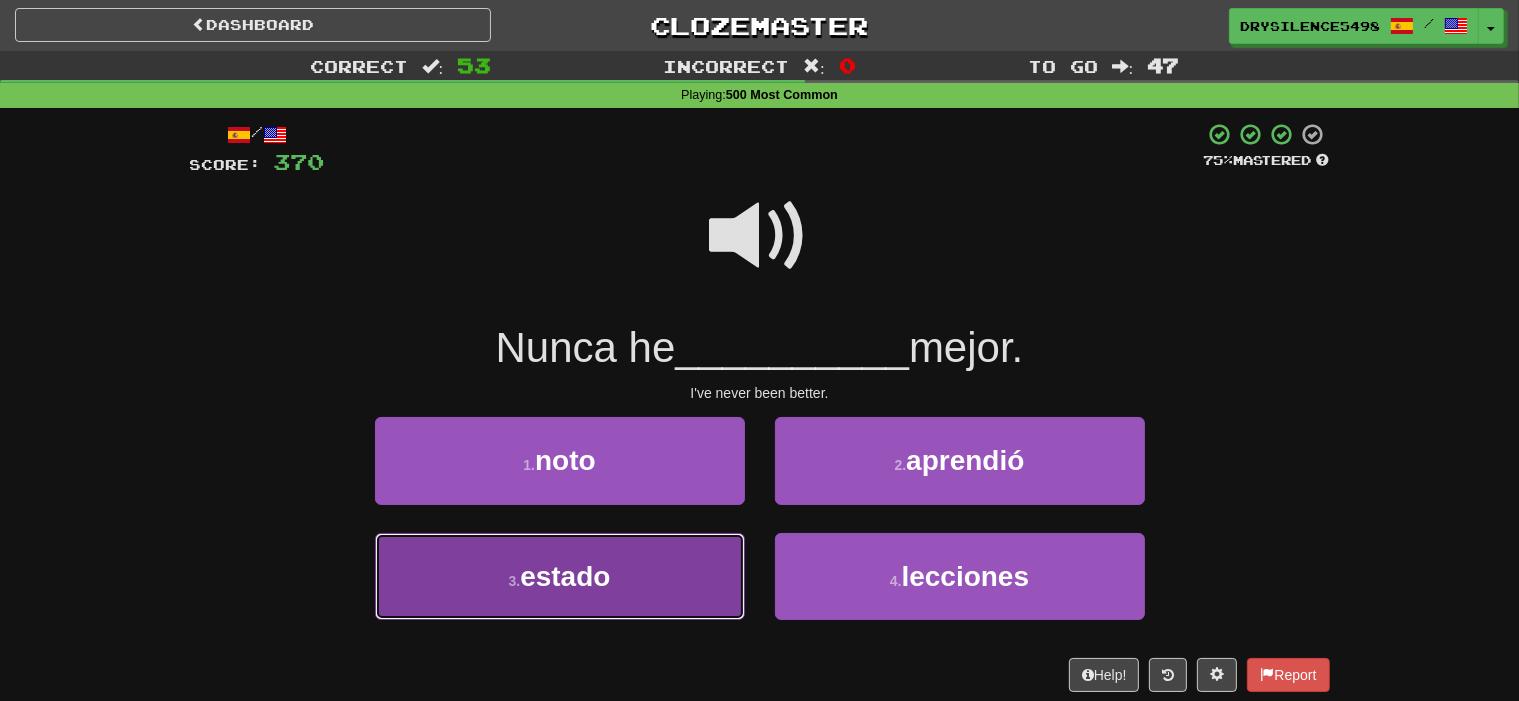click on "3 .  estado" at bounding box center [560, 576] 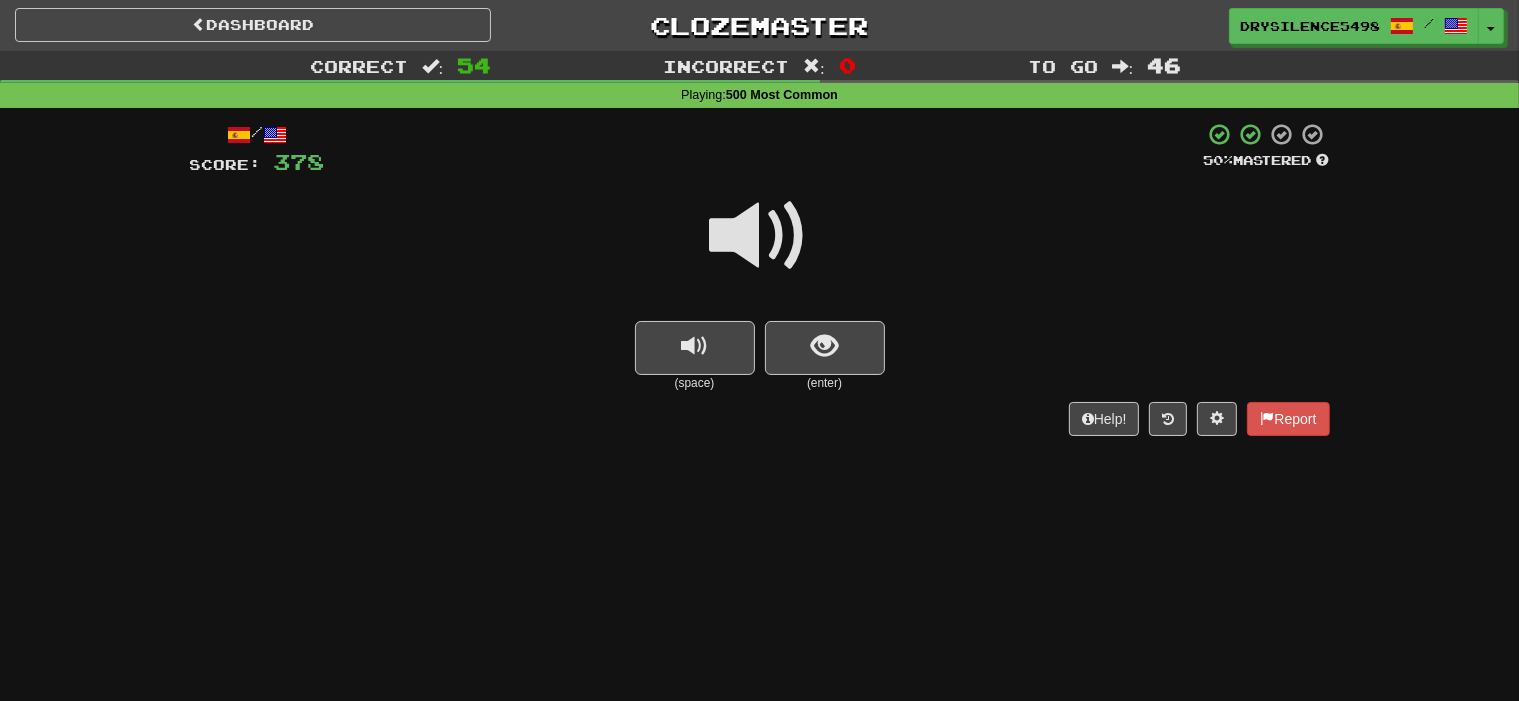 click on "(enter)" at bounding box center [825, 383] 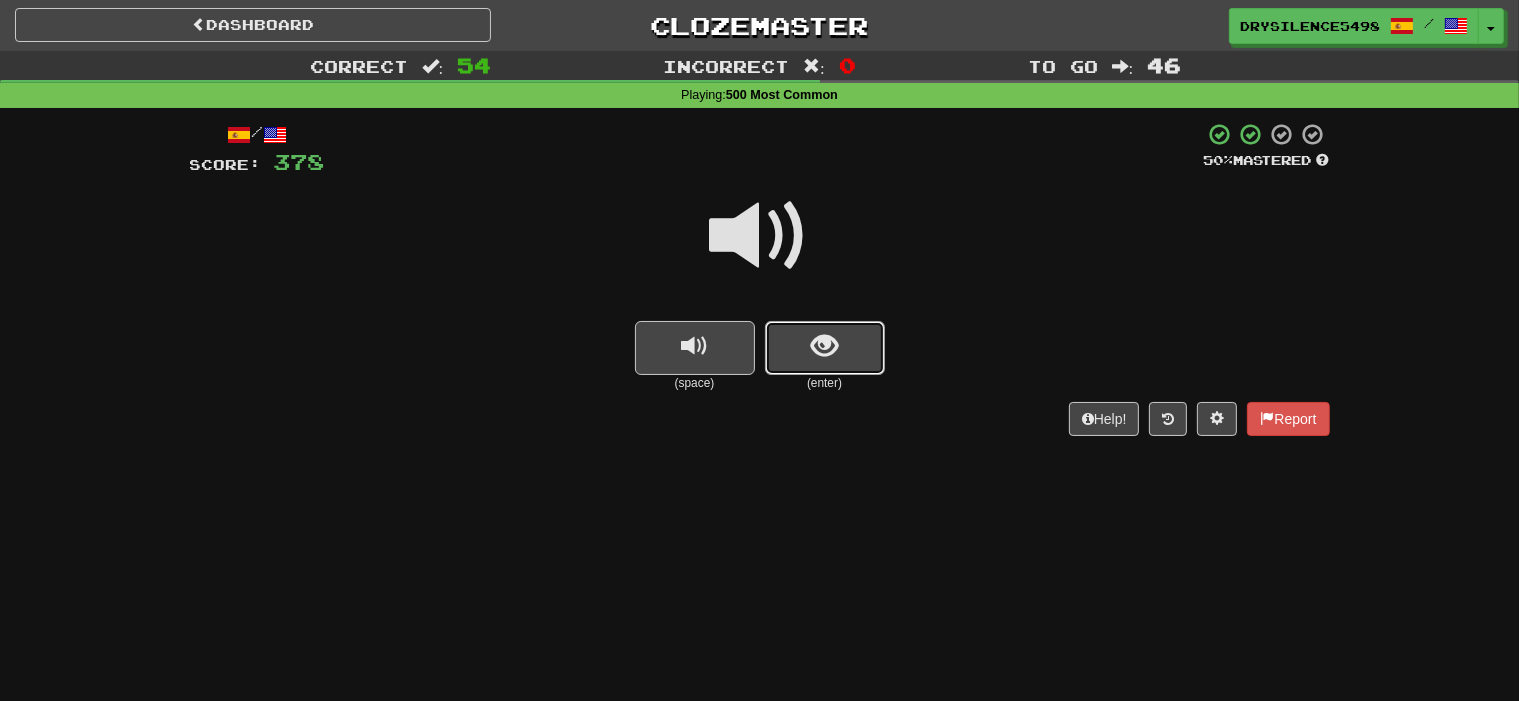 click at bounding box center [825, 348] 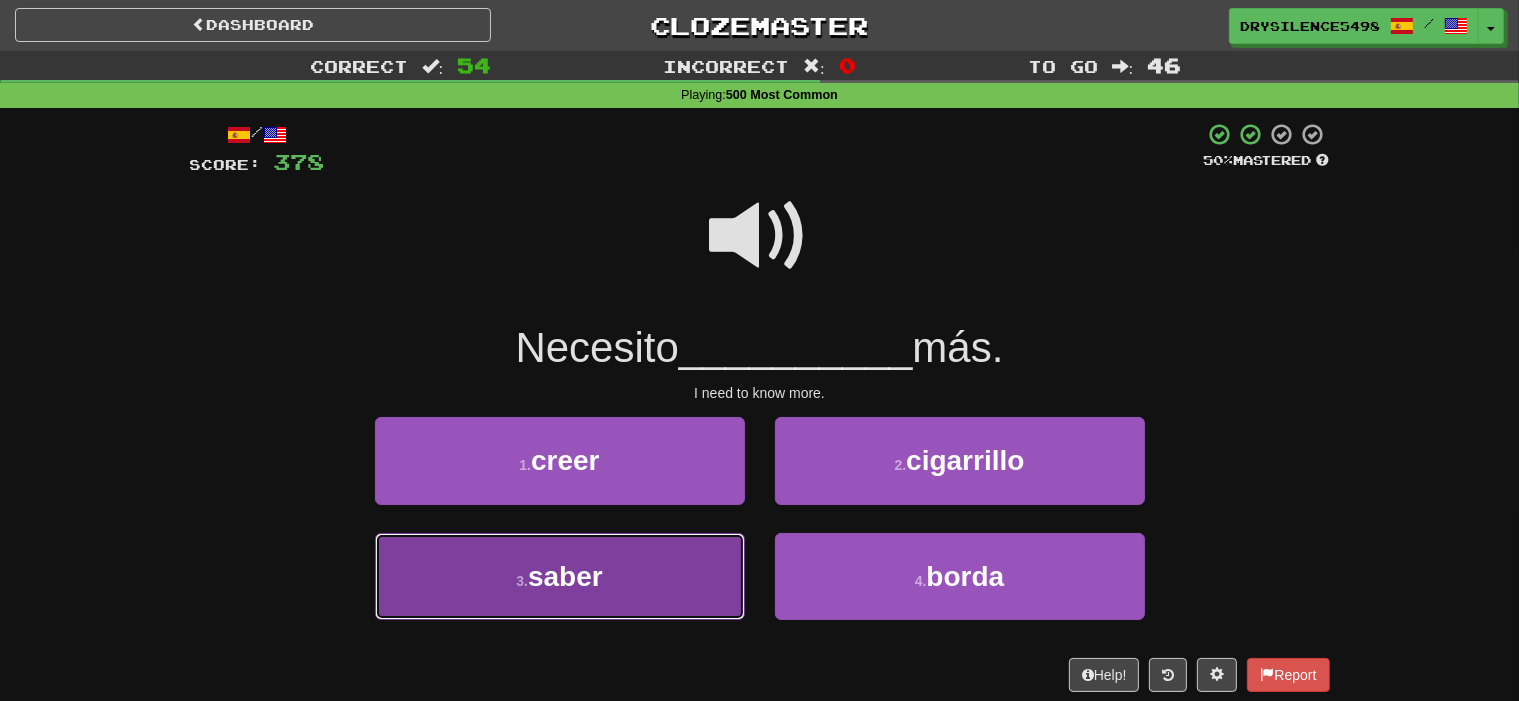 click on "3 .  saber" at bounding box center [560, 576] 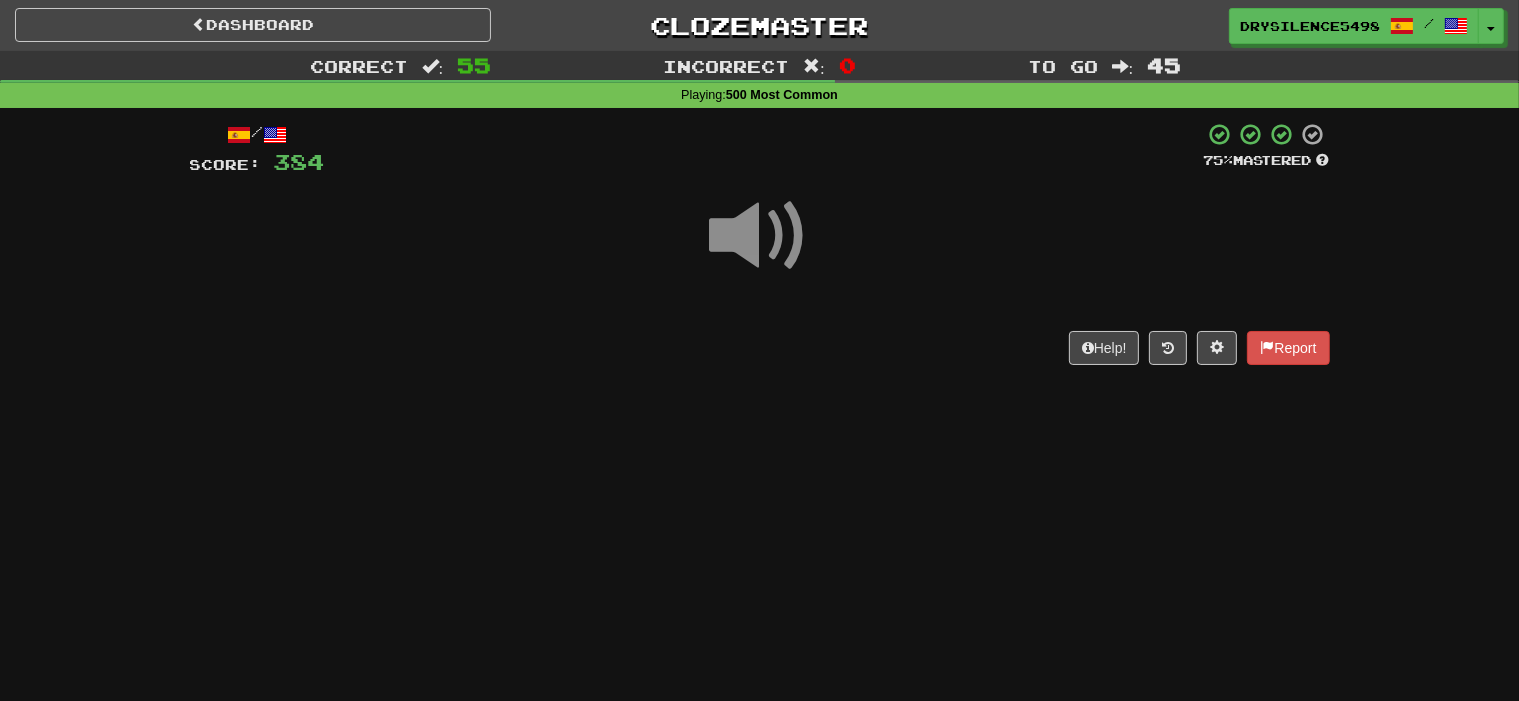 click on "Help!  Report" at bounding box center [760, 348] 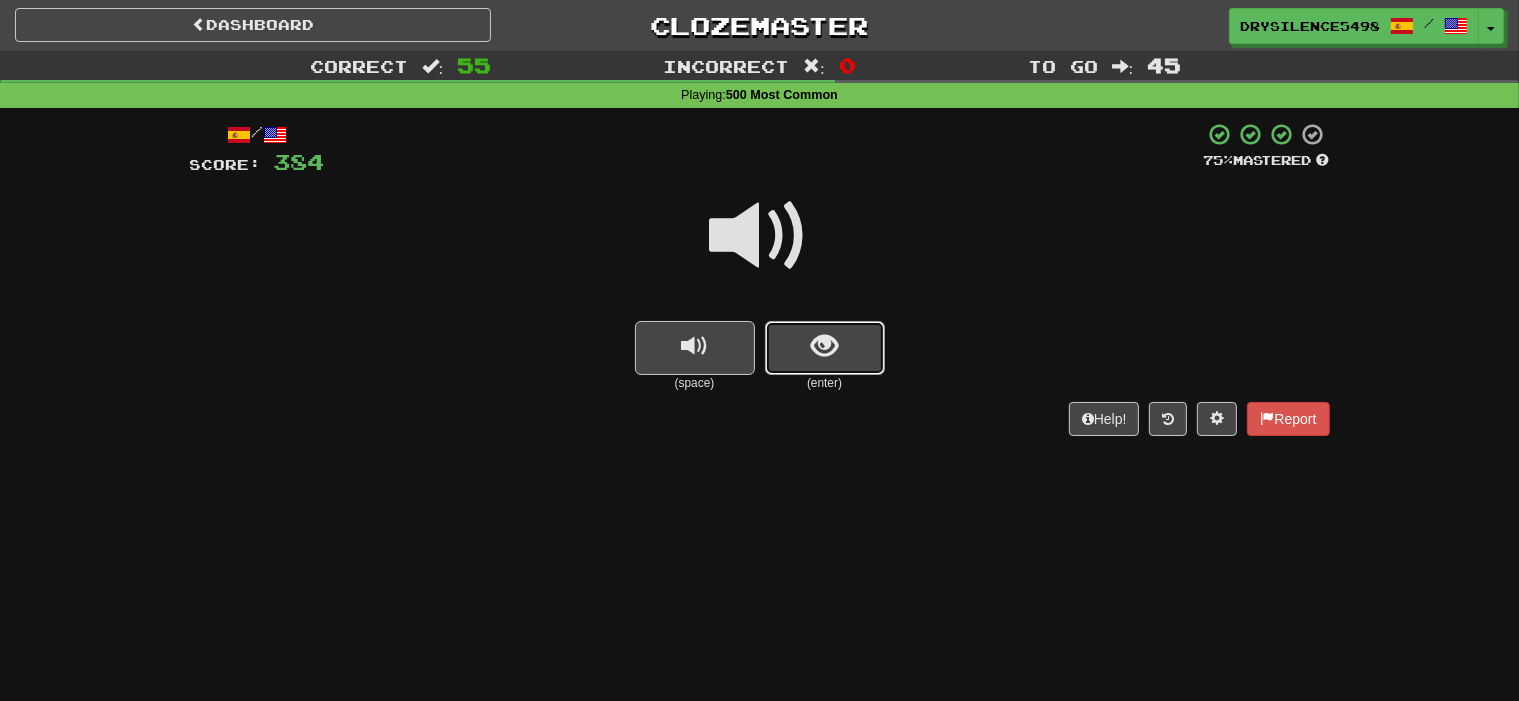 click at bounding box center [824, 346] 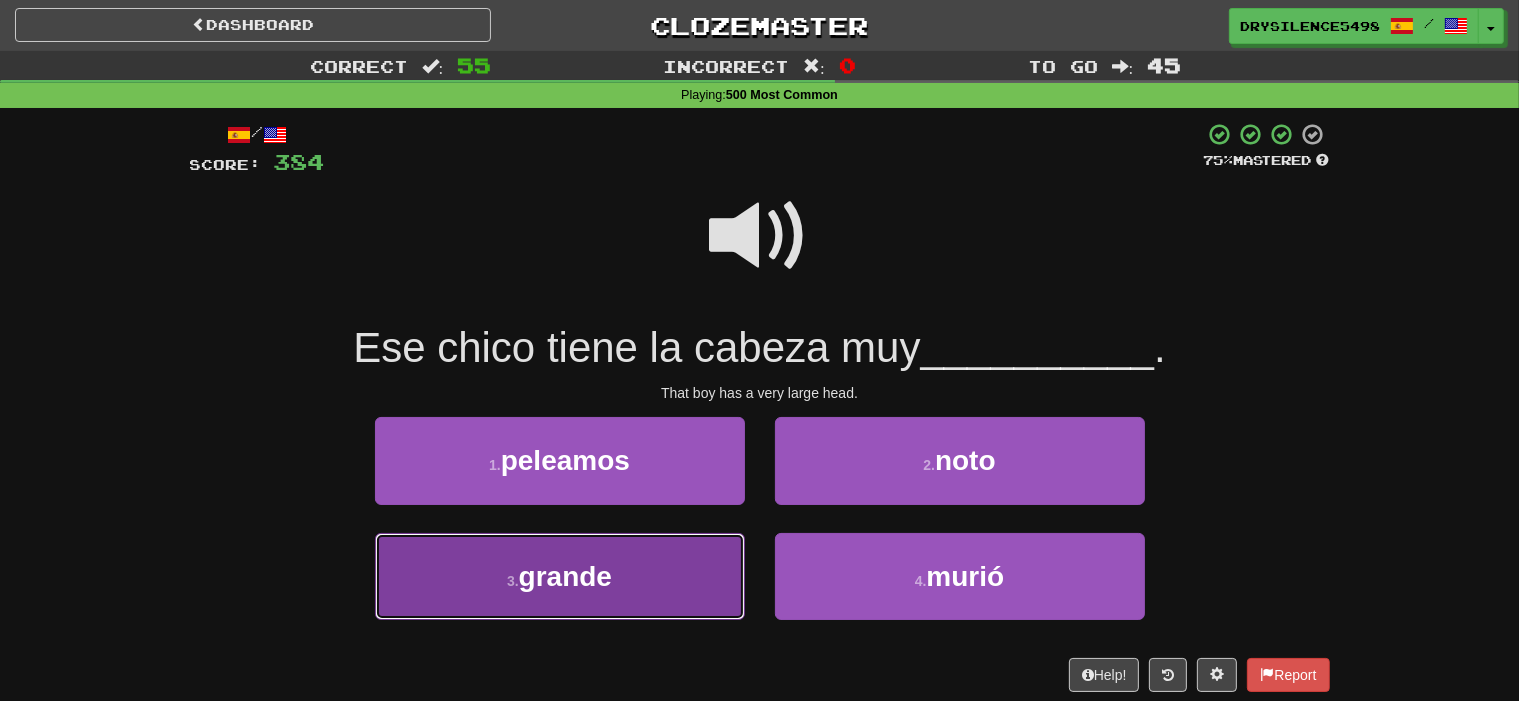 click on "3 .  grande" at bounding box center (560, 576) 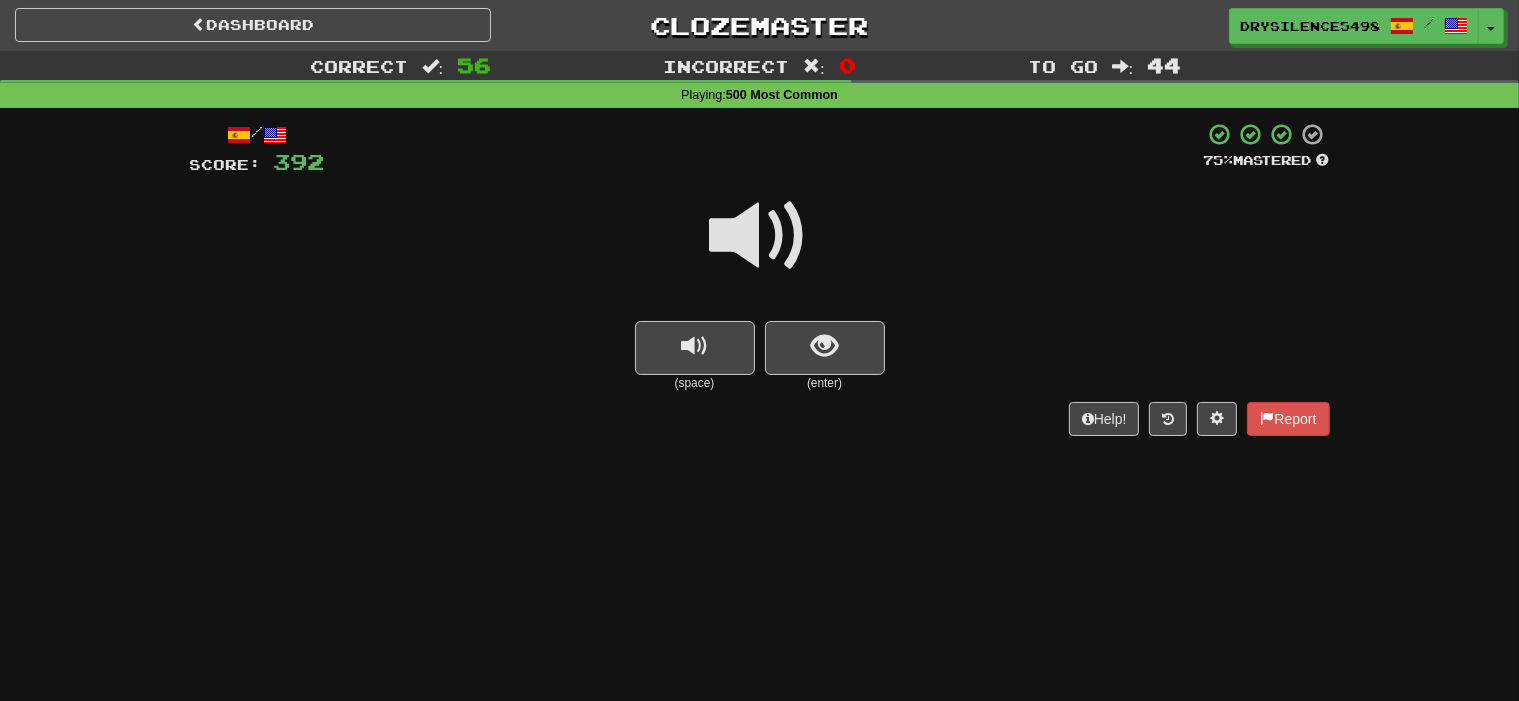 click at bounding box center (825, 348) 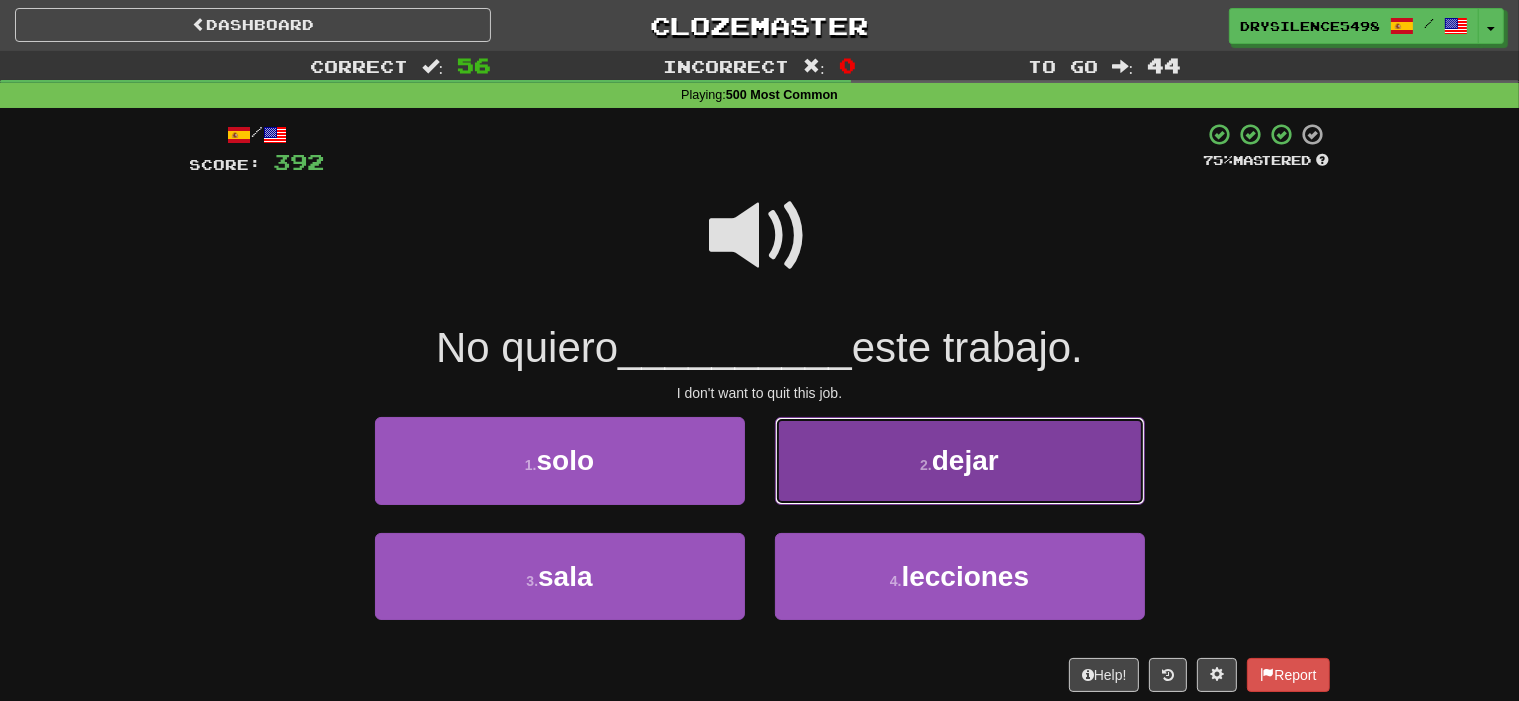 click on "2 .  dejar" at bounding box center (960, 460) 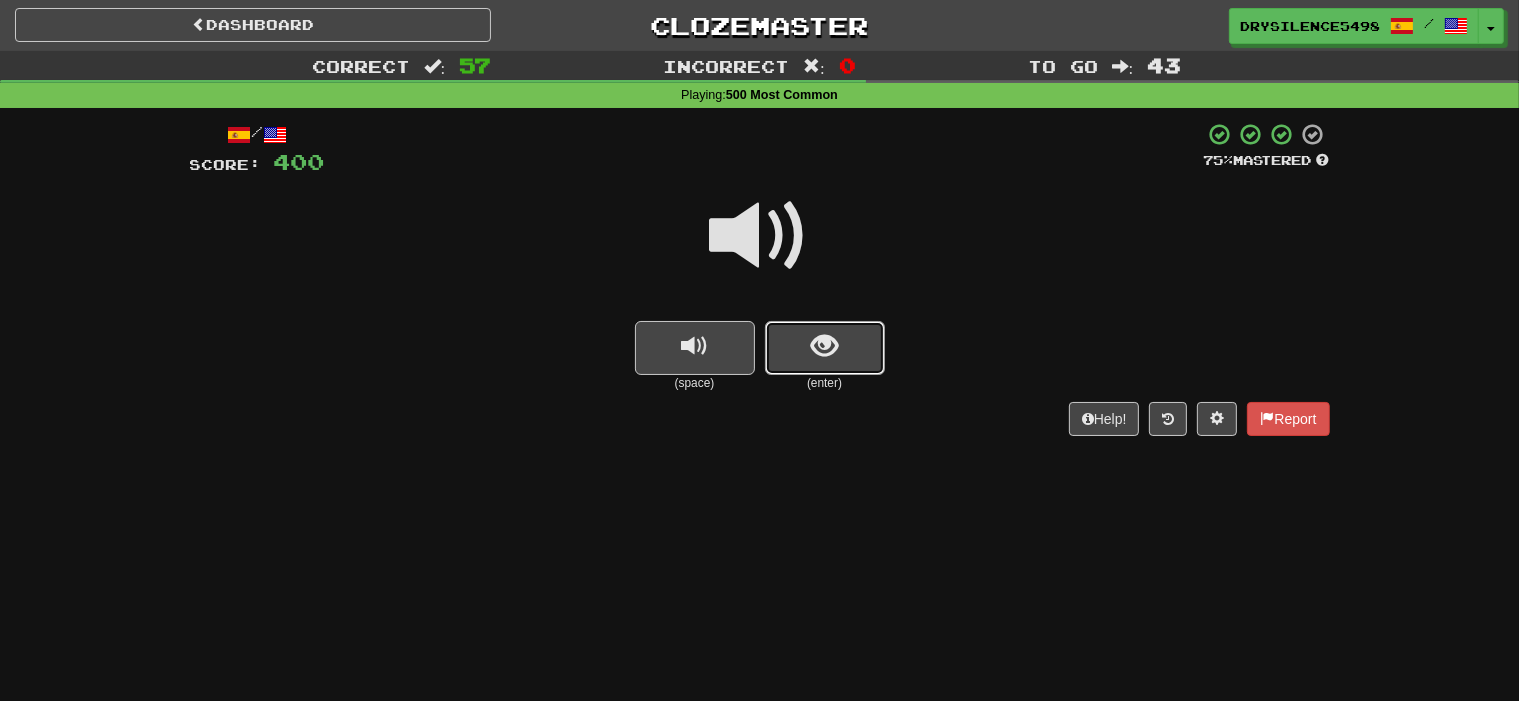 click at bounding box center [825, 348] 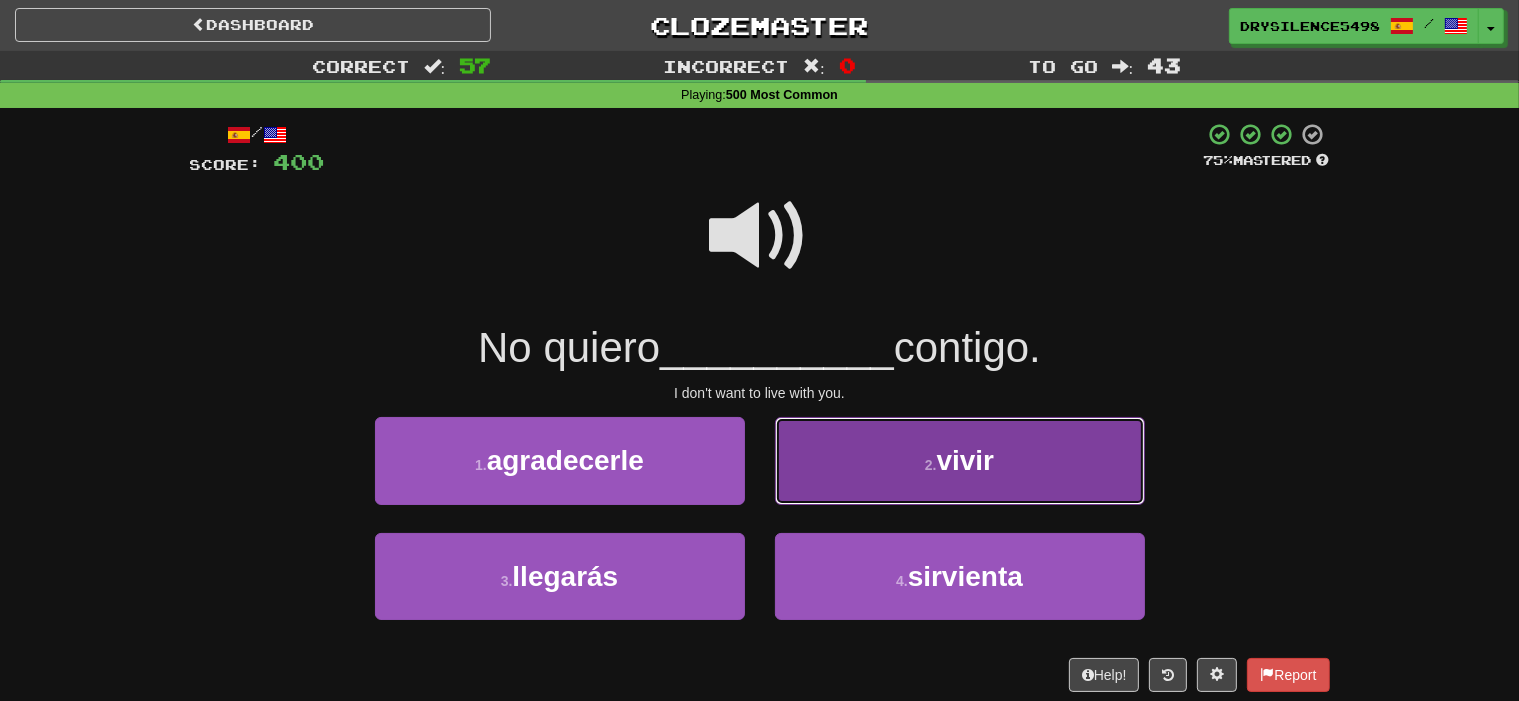 click on "2 .  vivir" at bounding box center (960, 460) 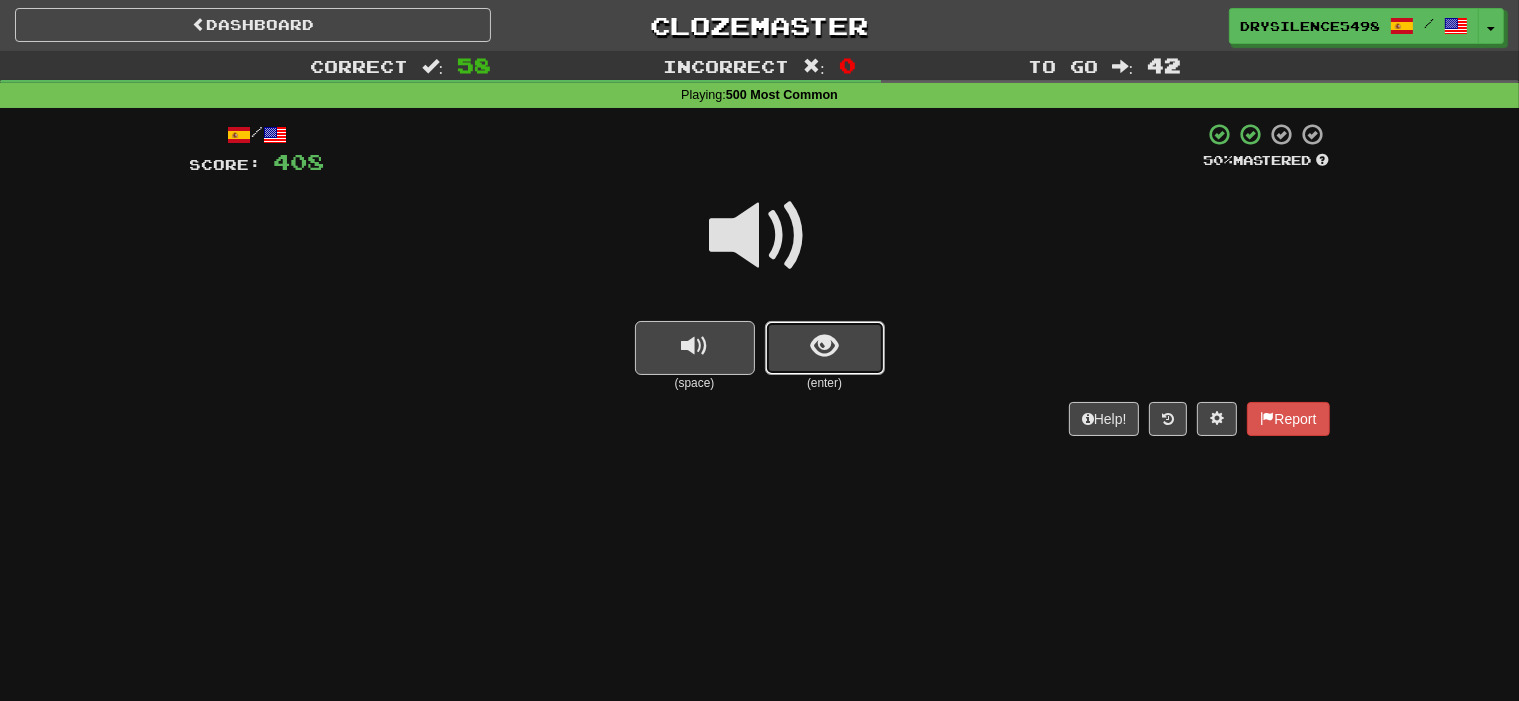 click at bounding box center (825, 348) 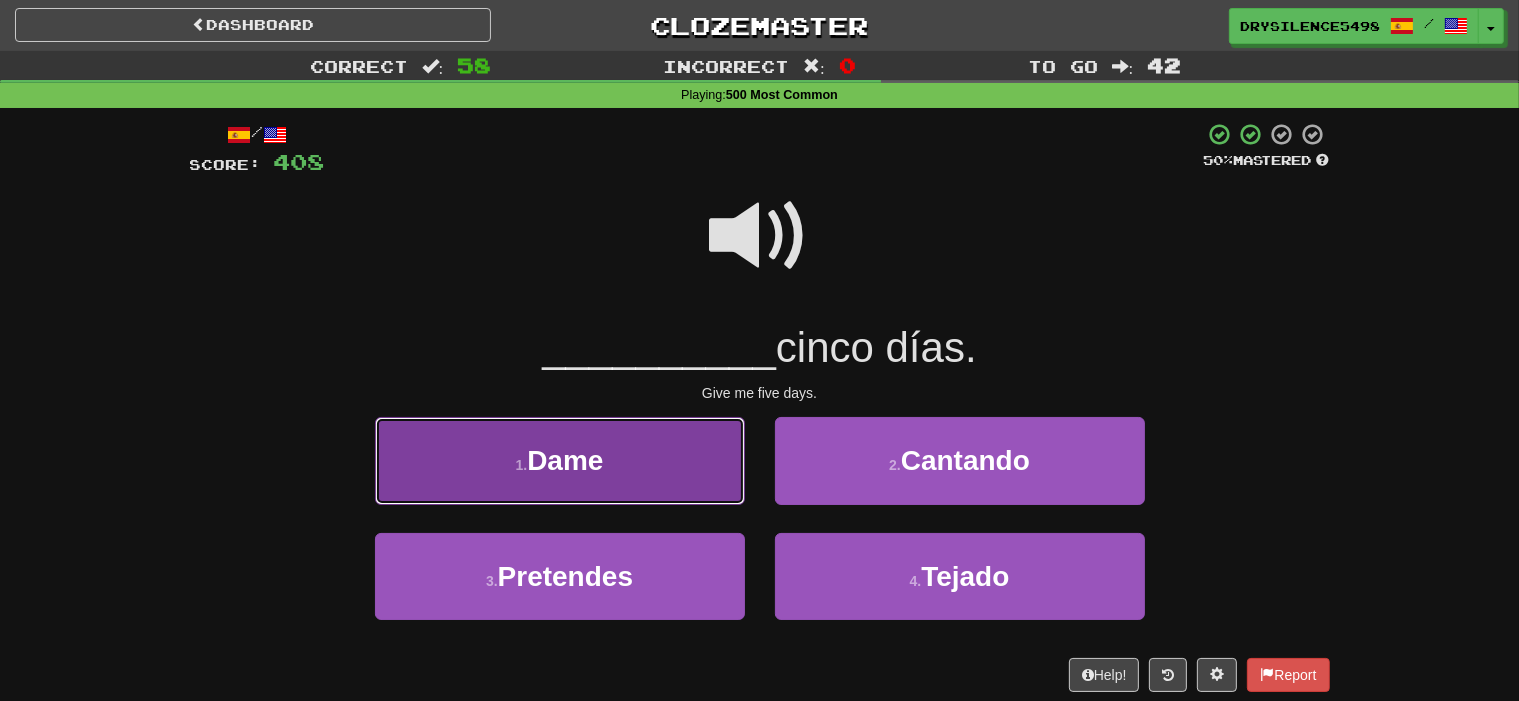 click on "1 .  Dame" at bounding box center (560, 460) 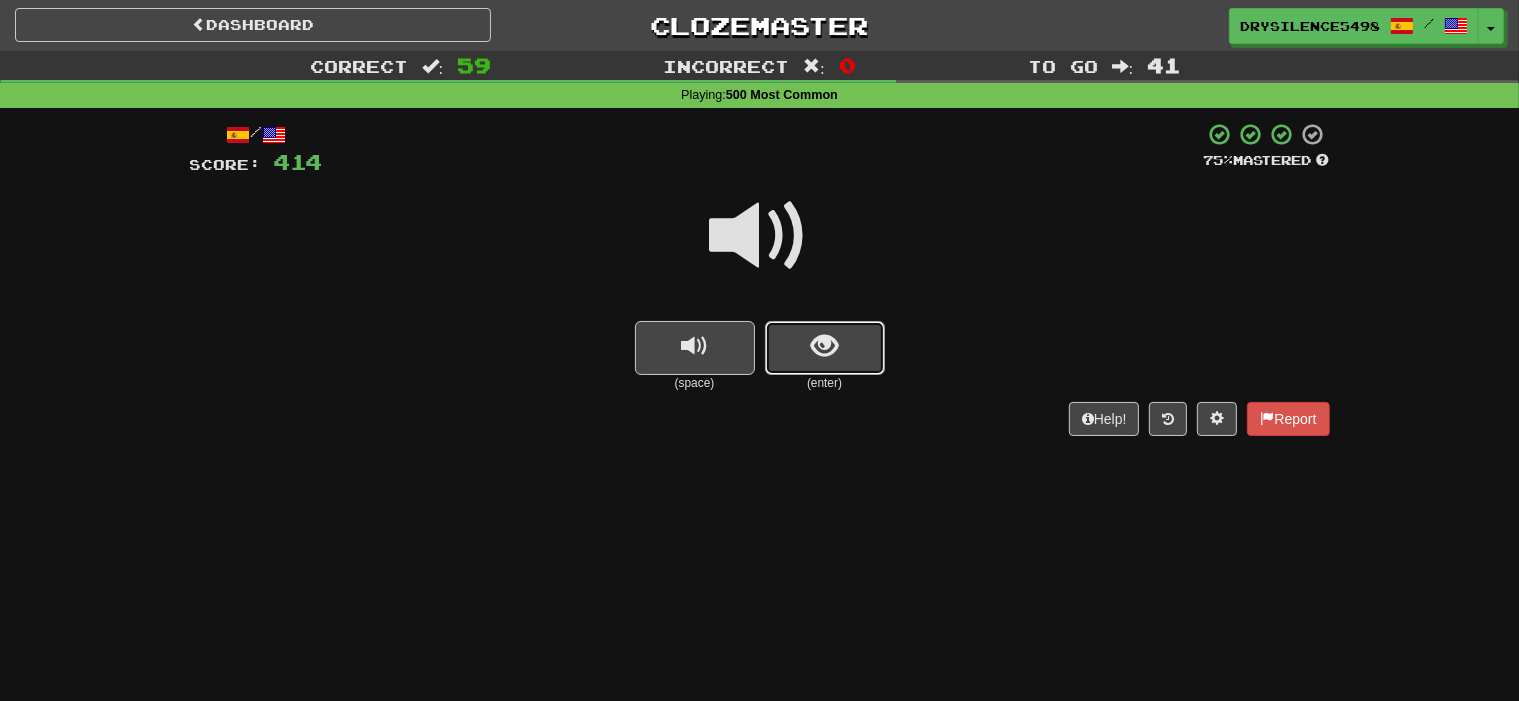 click at bounding box center (825, 348) 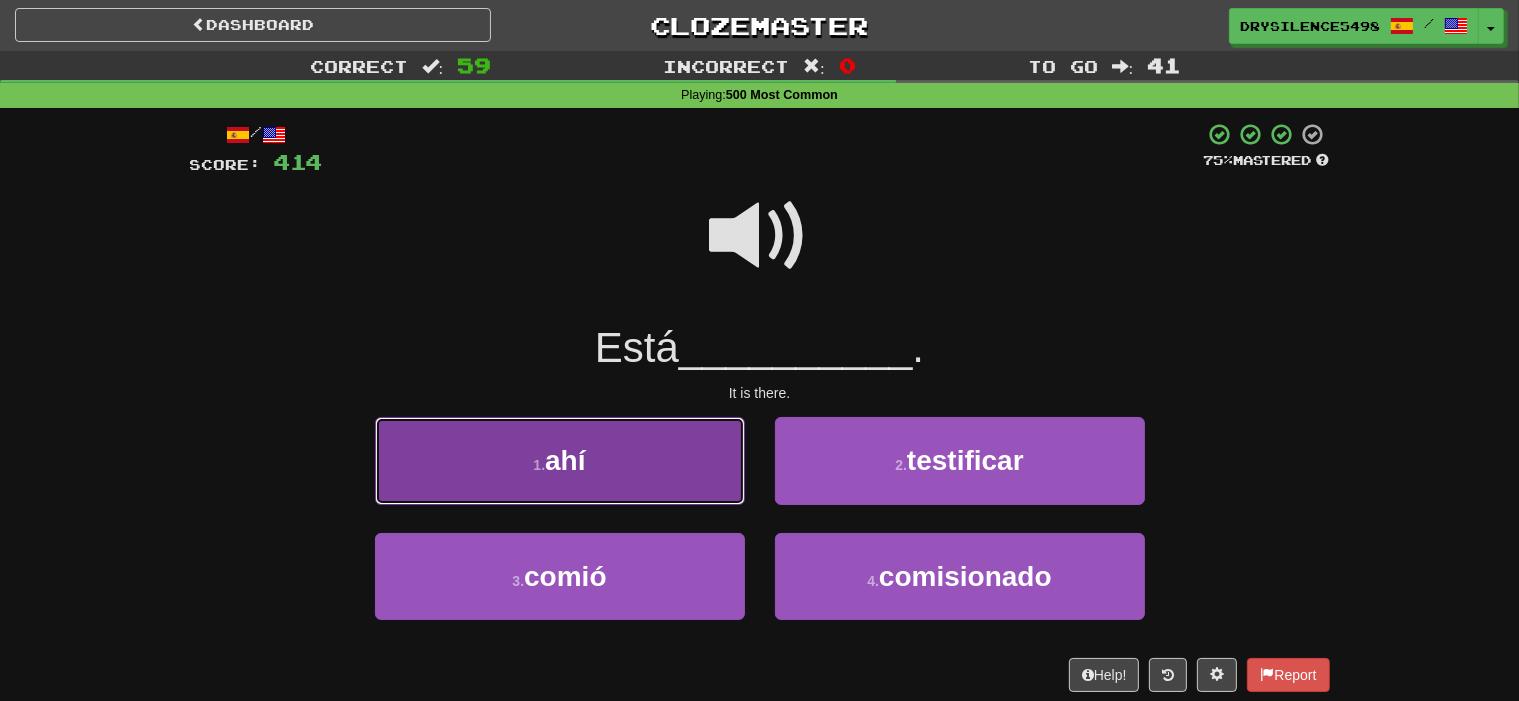 click on "1 .  ahí" at bounding box center (560, 460) 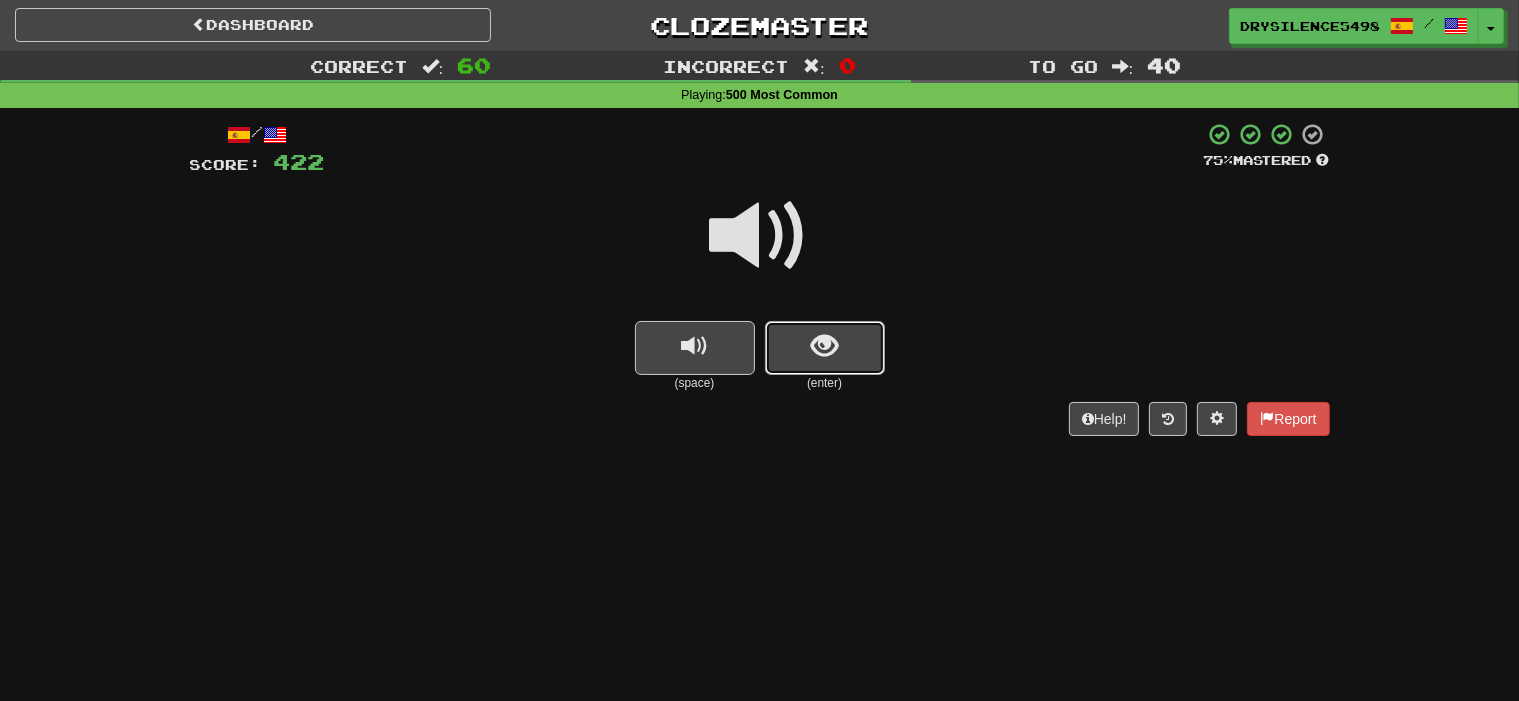 click at bounding box center (825, 348) 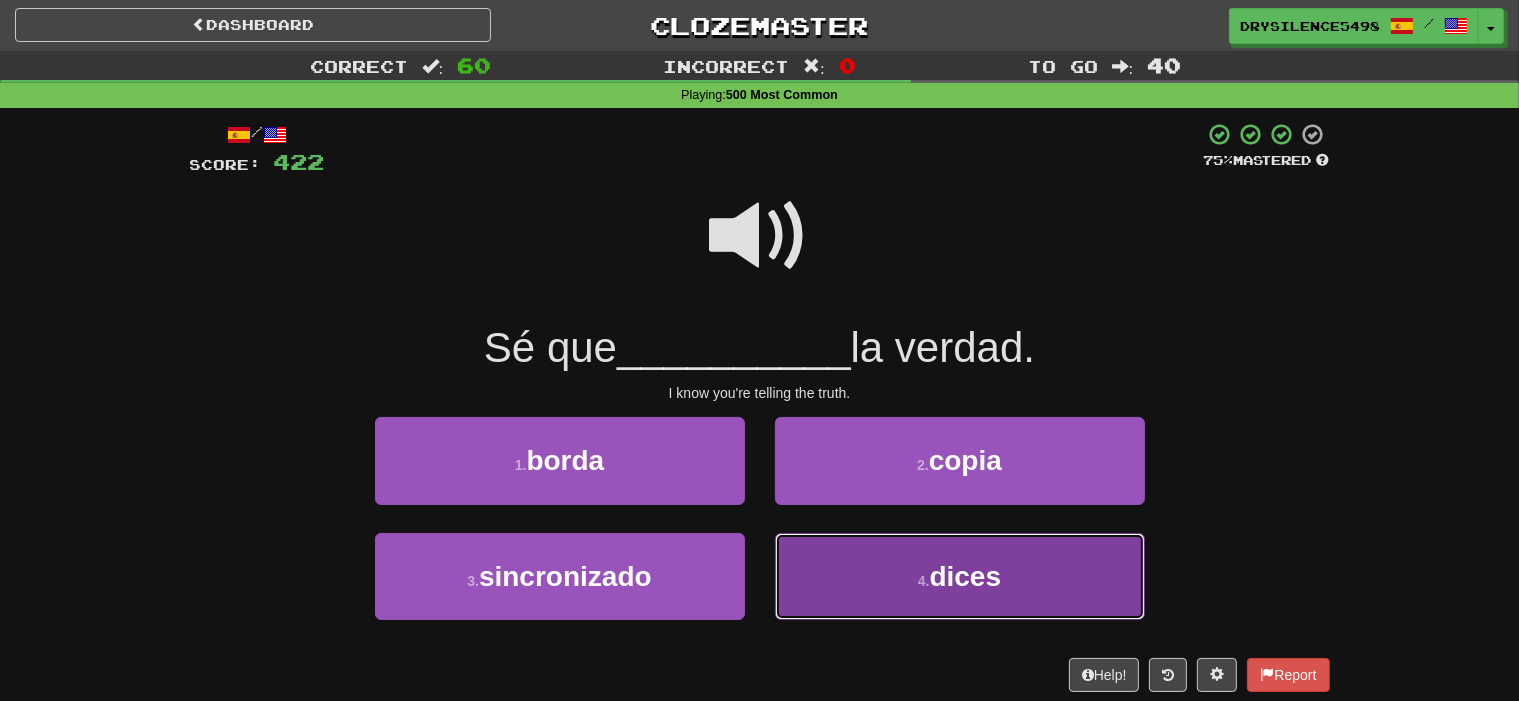 click on "4 .  dices" at bounding box center (960, 576) 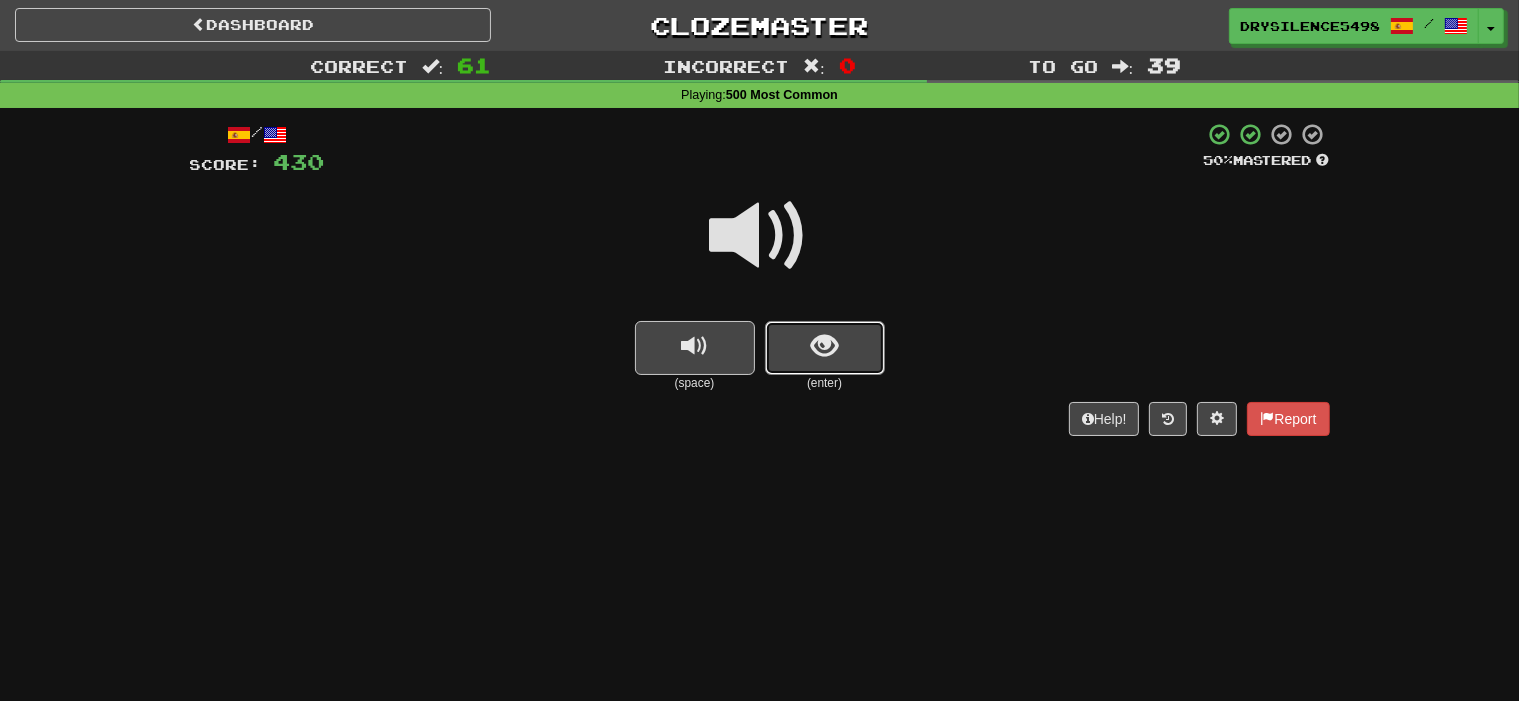 click at bounding box center [824, 346] 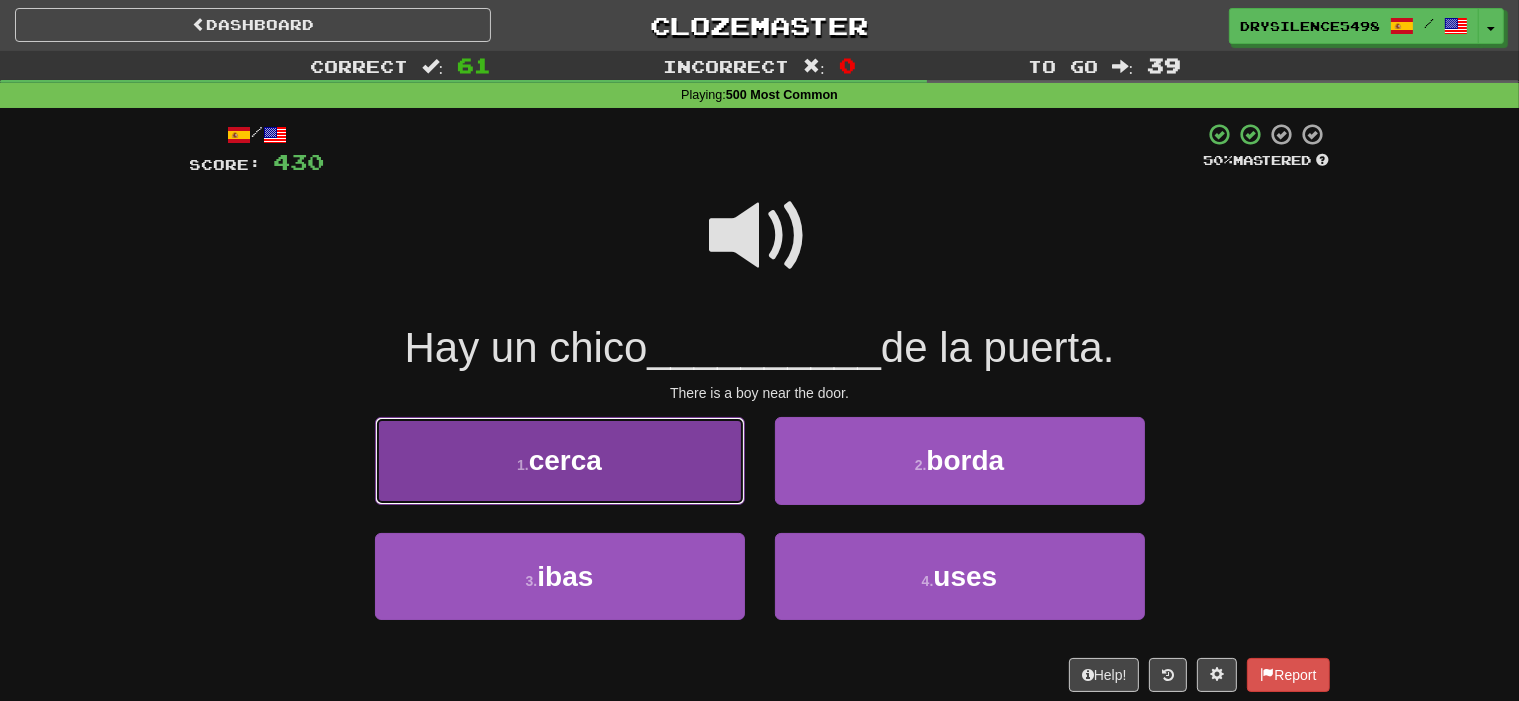 click on "1 .  cerca" at bounding box center [560, 460] 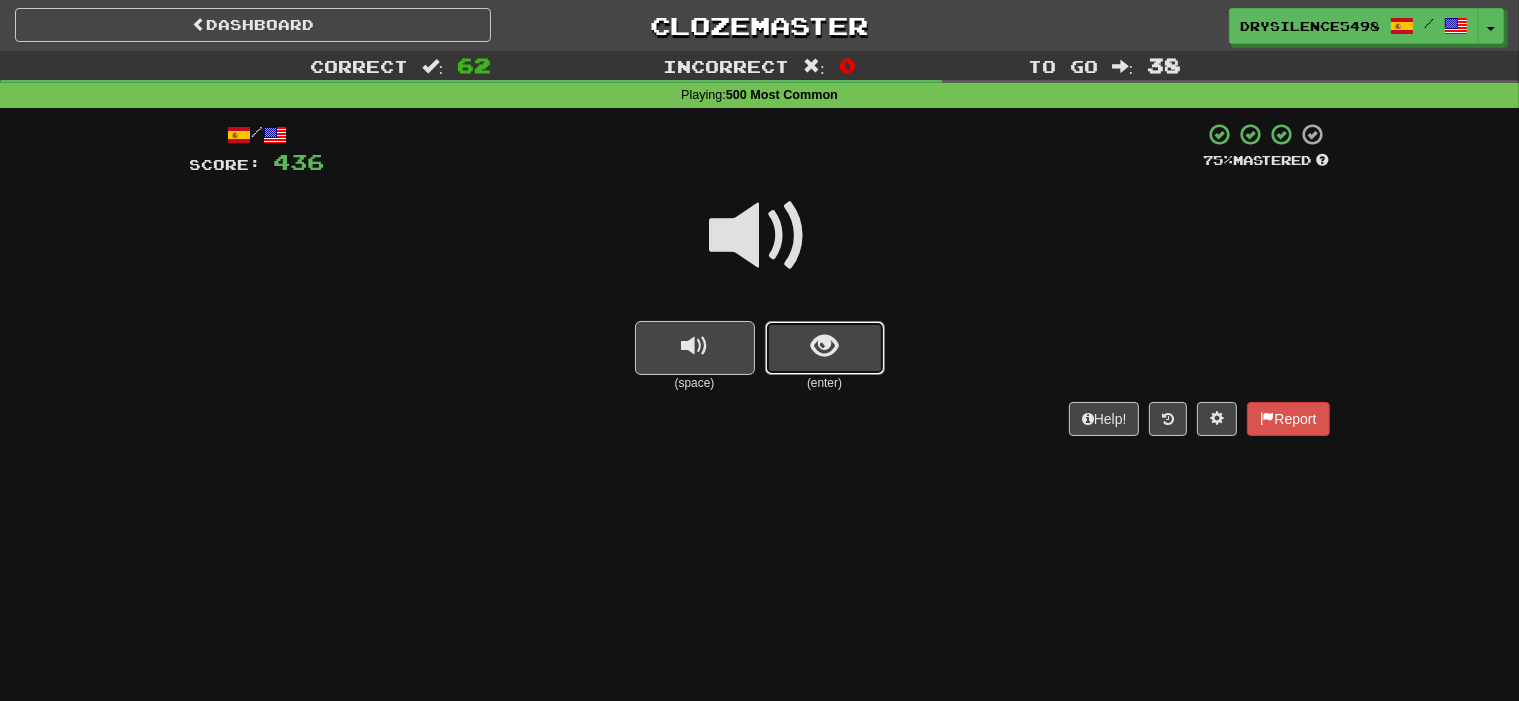 click at bounding box center (825, 348) 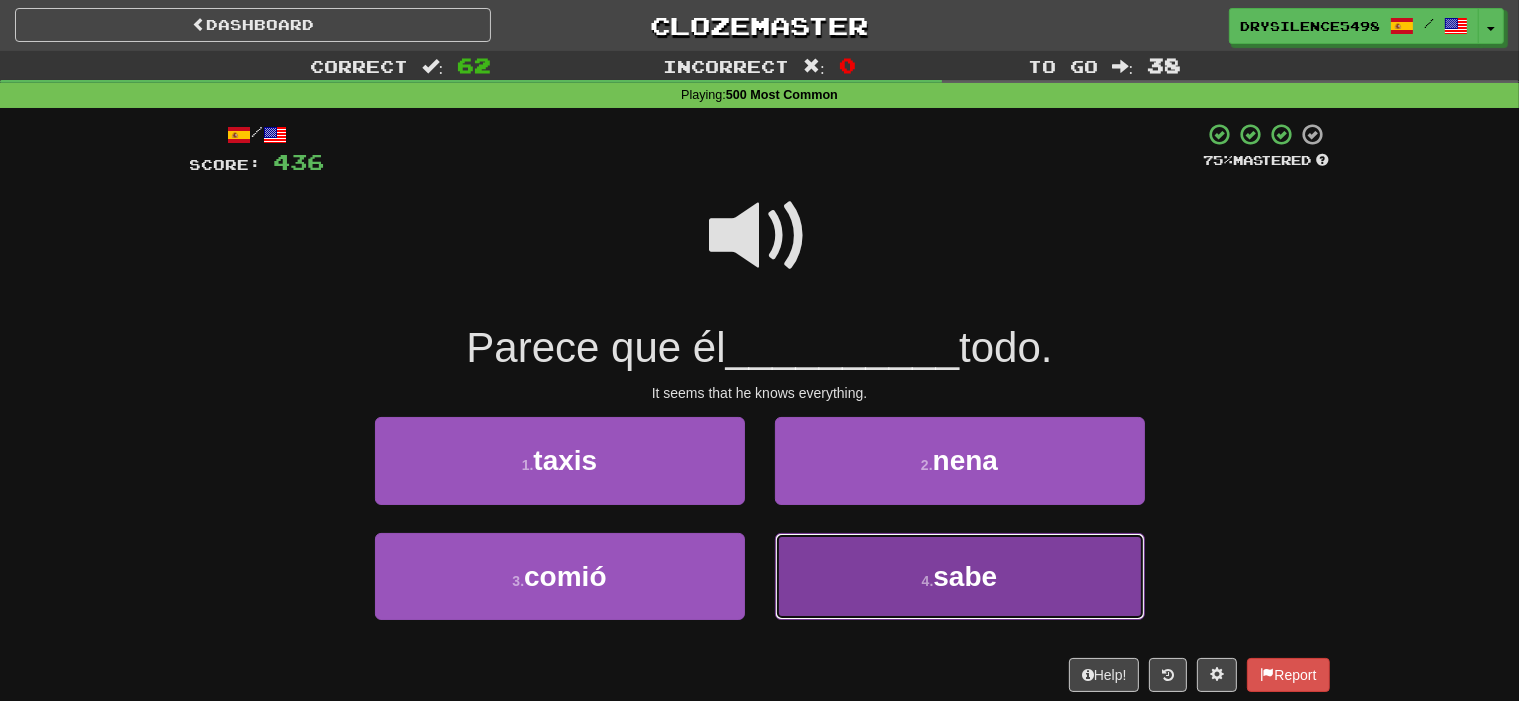 click on "4 .  sabe" at bounding box center (960, 576) 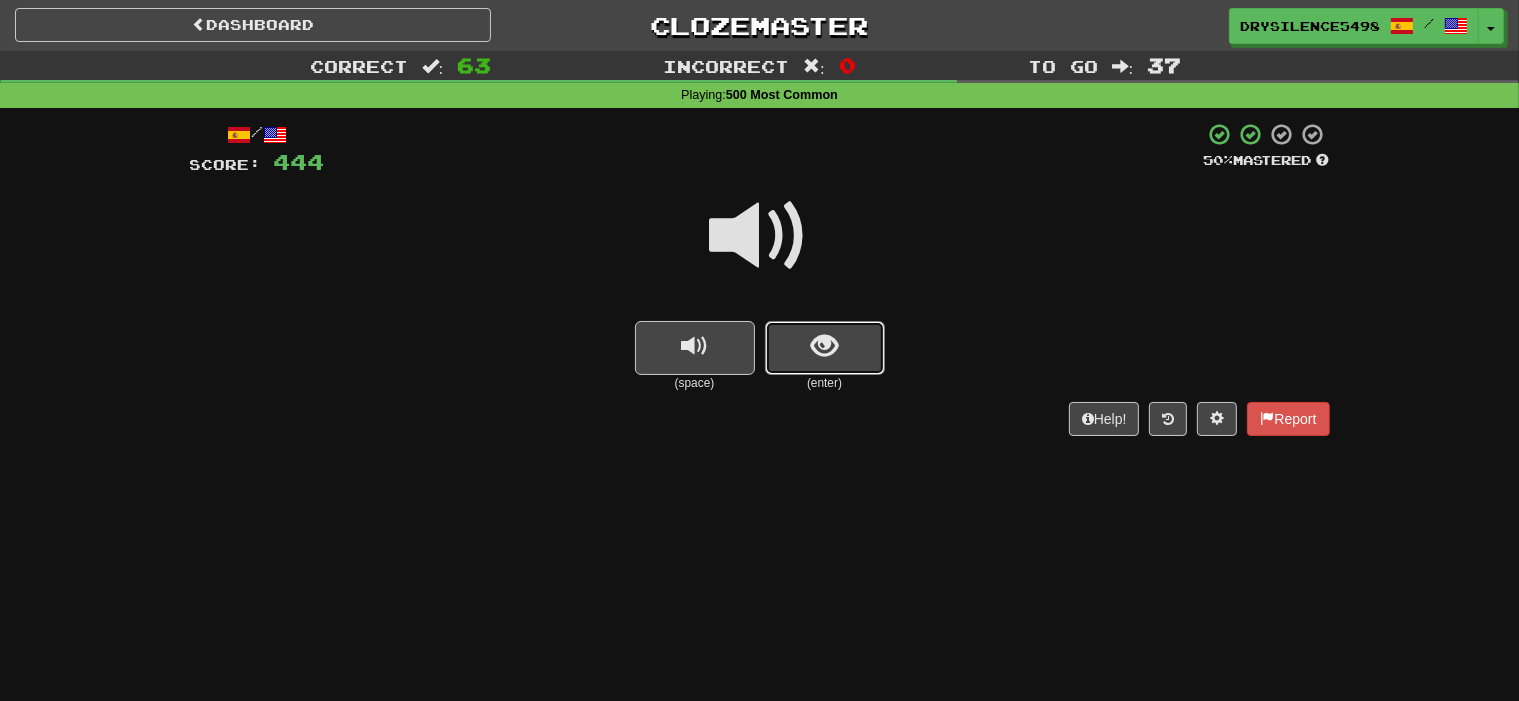 click at bounding box center [824, 346] 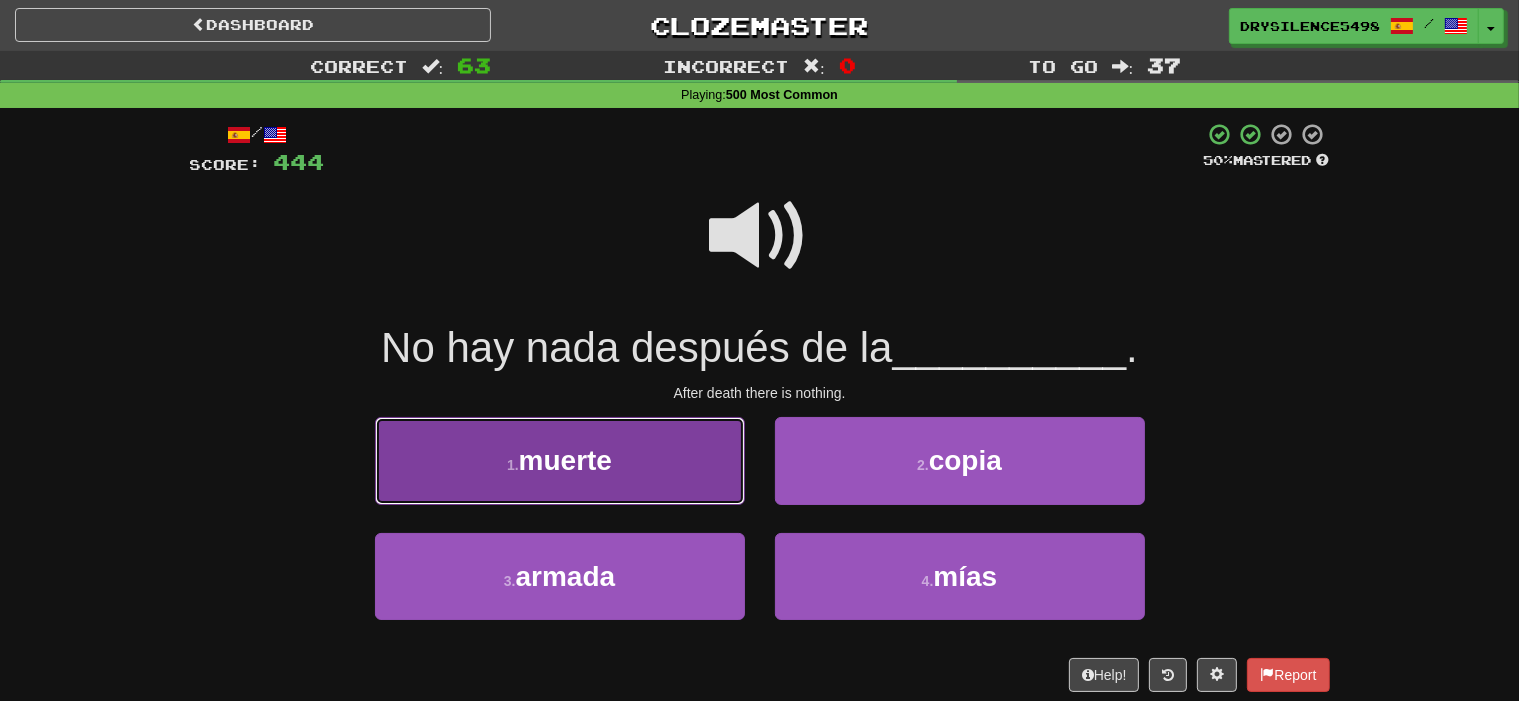 click on "1 .  muerte" at bounding box center (560, 460) 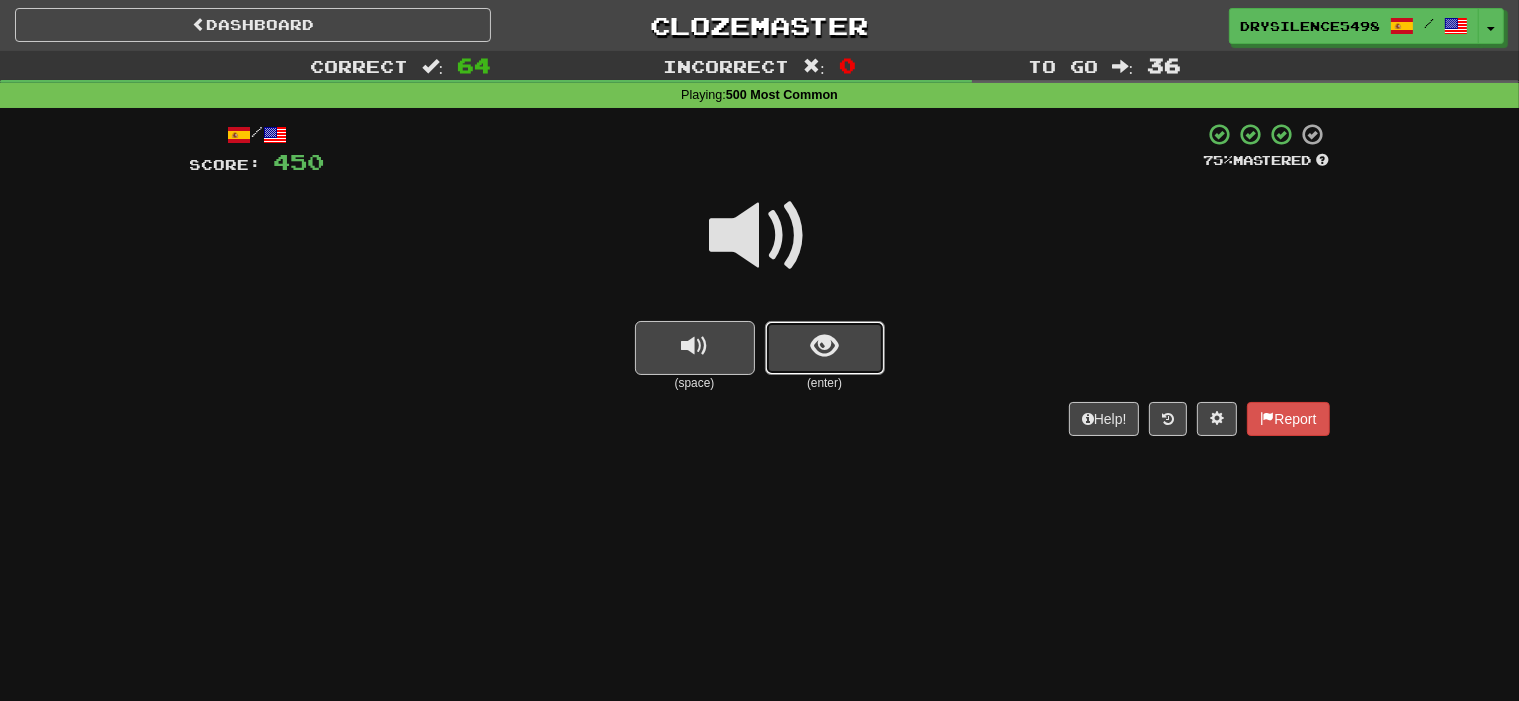 click at bounding box center (824, 346) 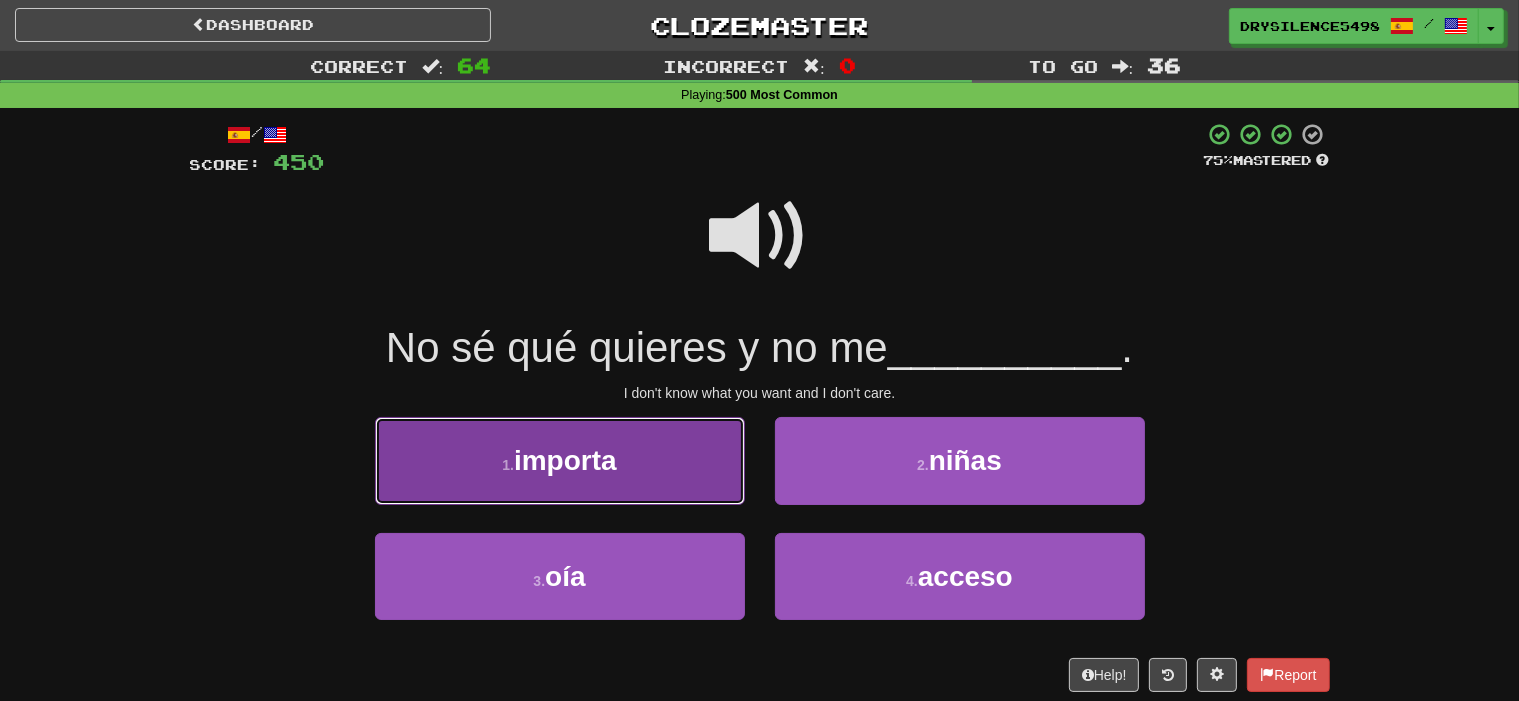 click on "1 .  importa" at bounding box center (560, 460) 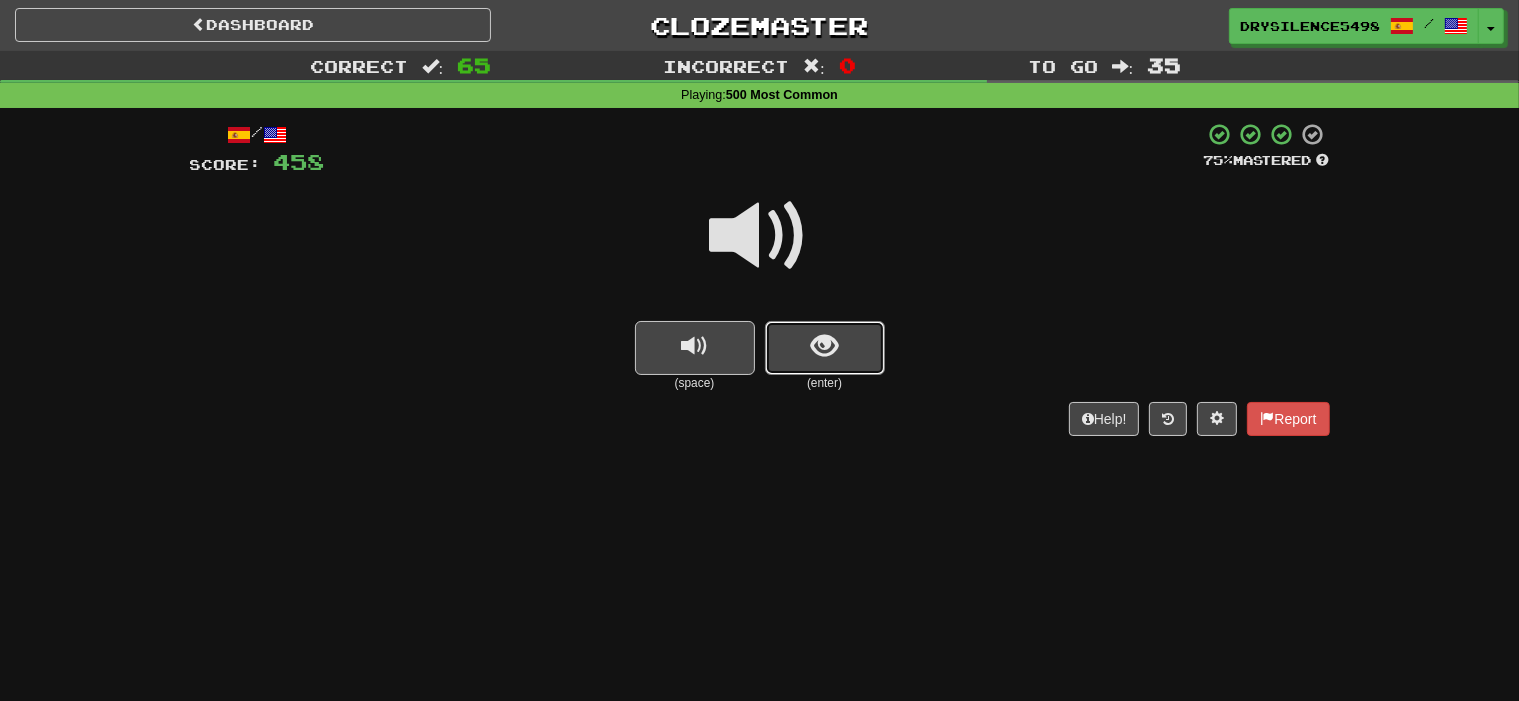 click at bounding box center (824, 346) 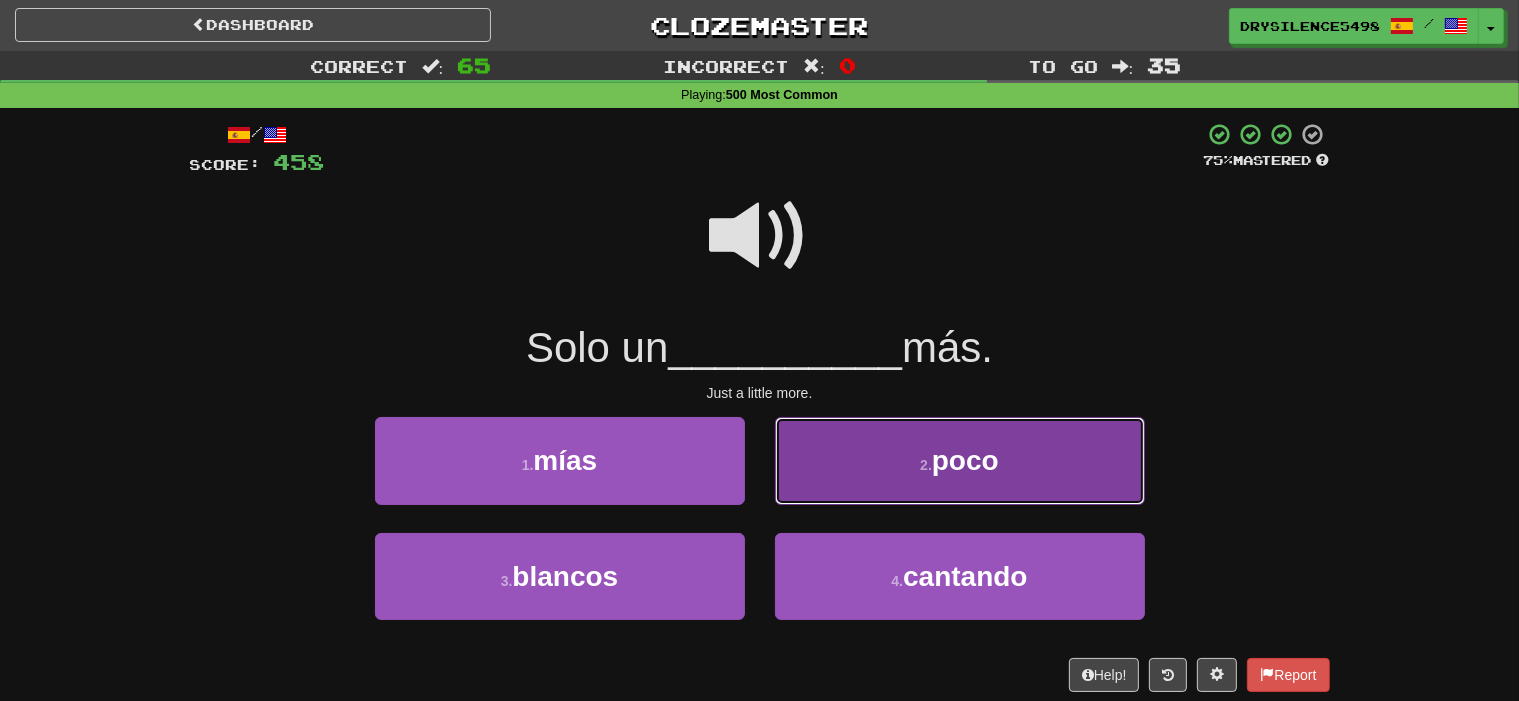 click on "2 .  poco" at bounding box center [960, 460] 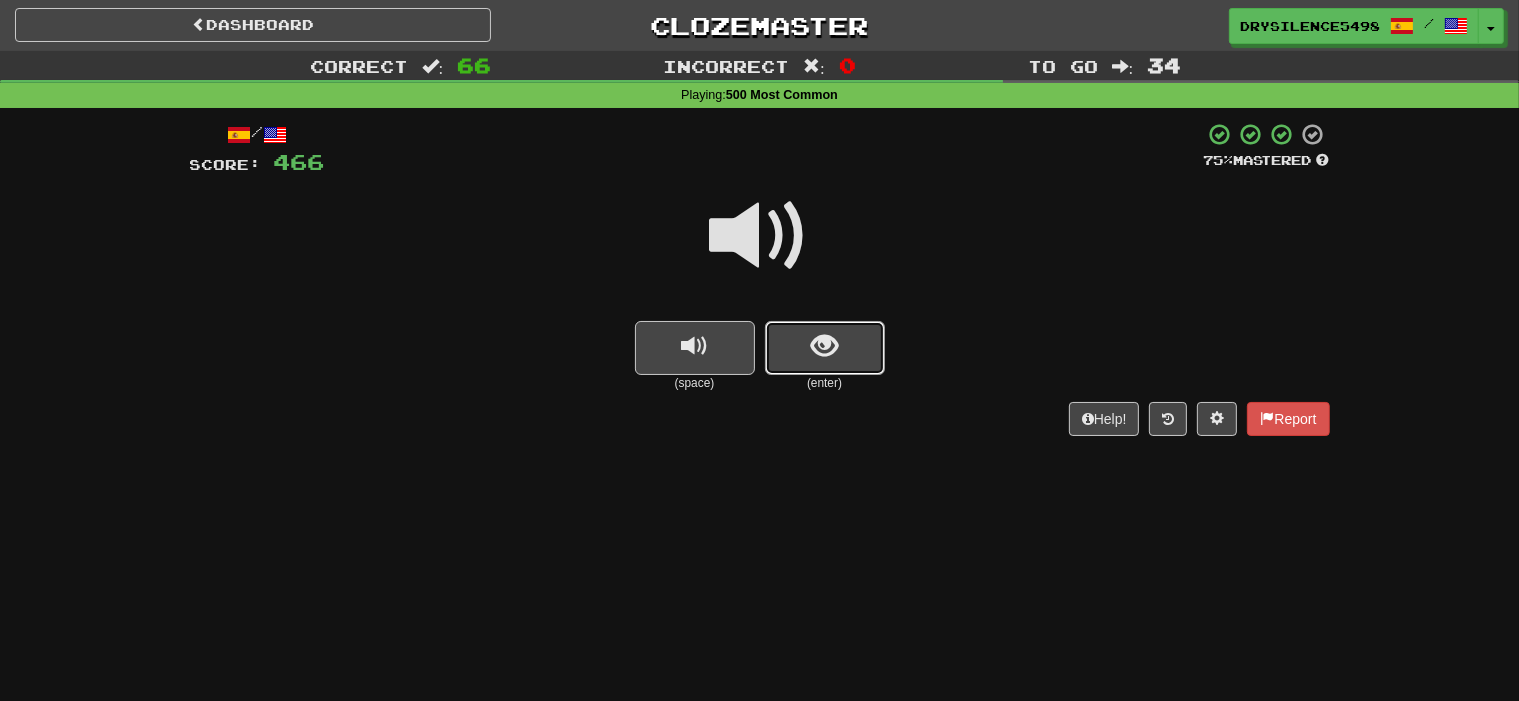 click at bounding box center (825, 348) 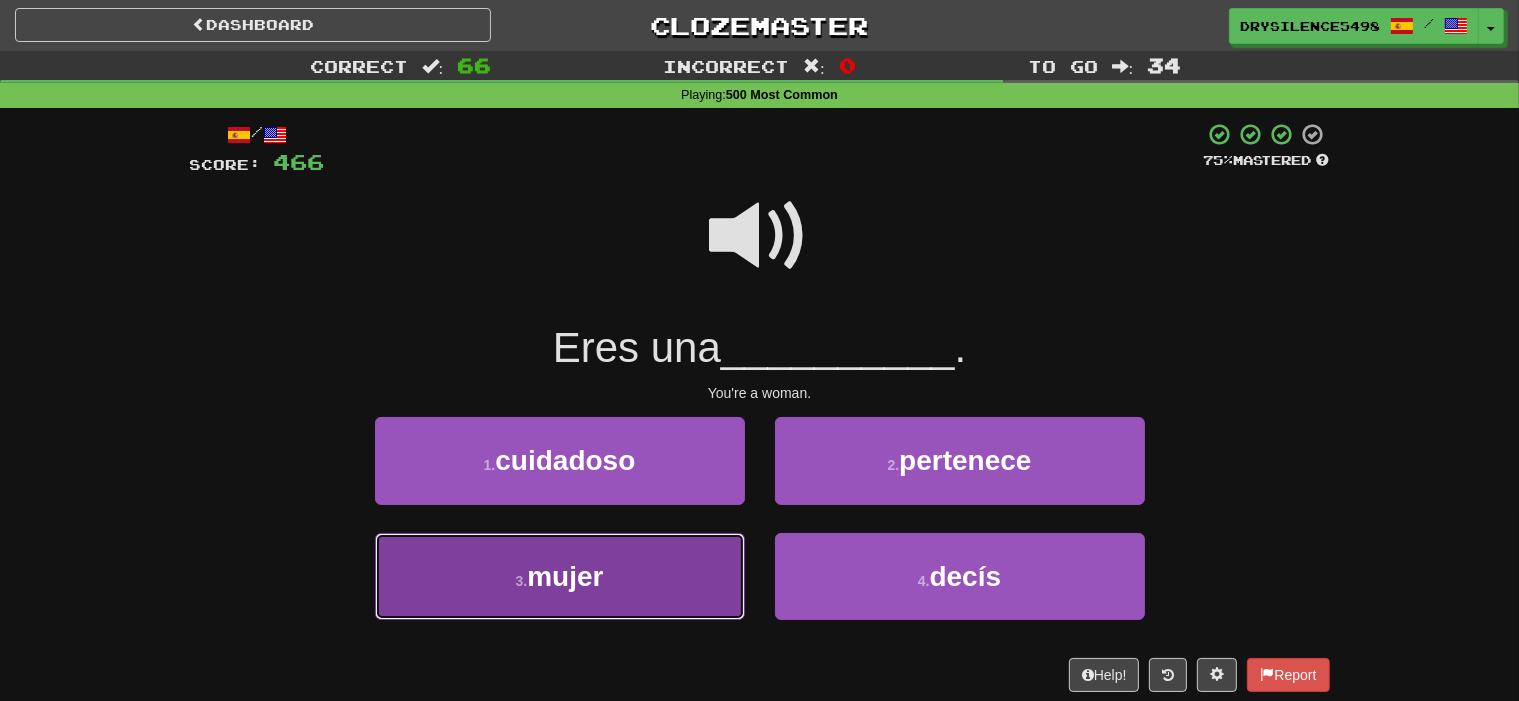 click on "3 .  mujer" at bounding box center [560, 576] 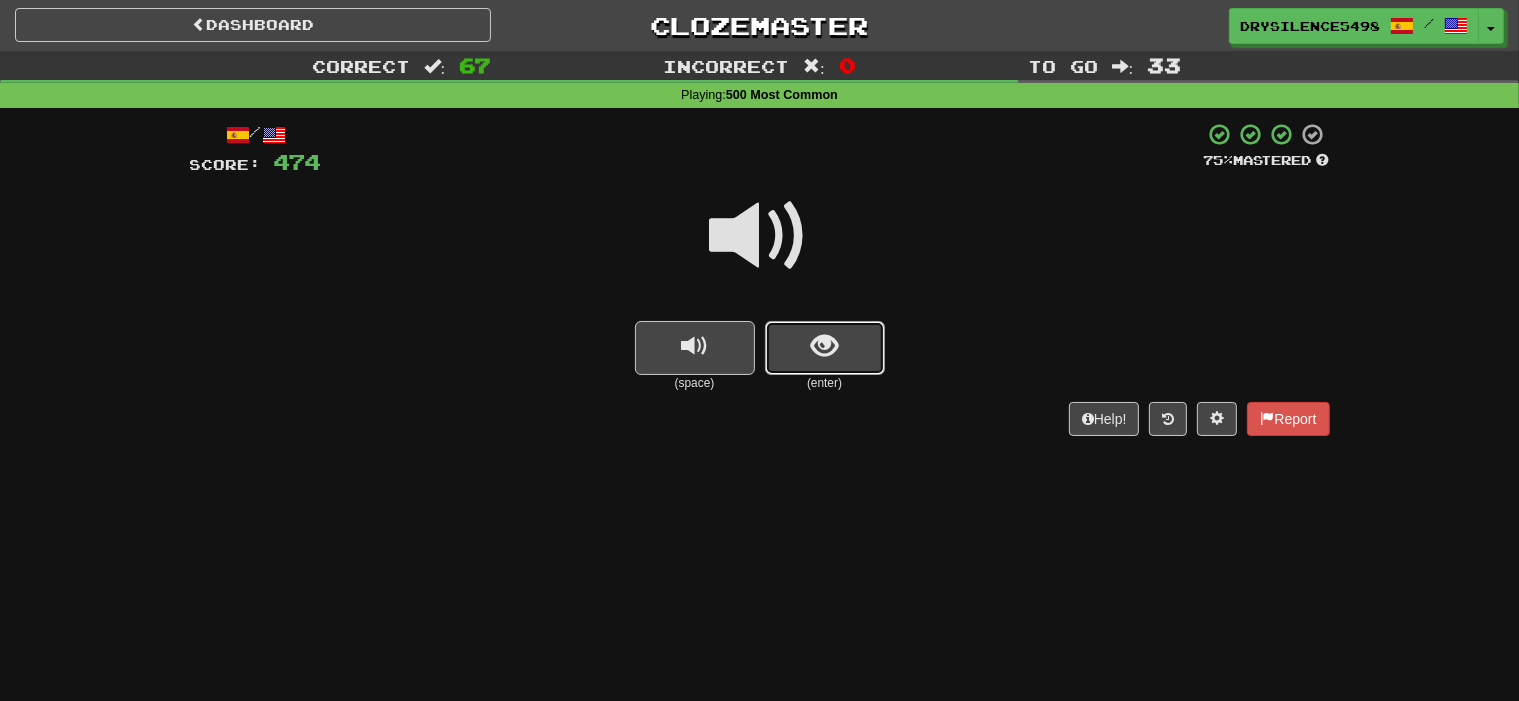 click at bounding box center (825, 348) 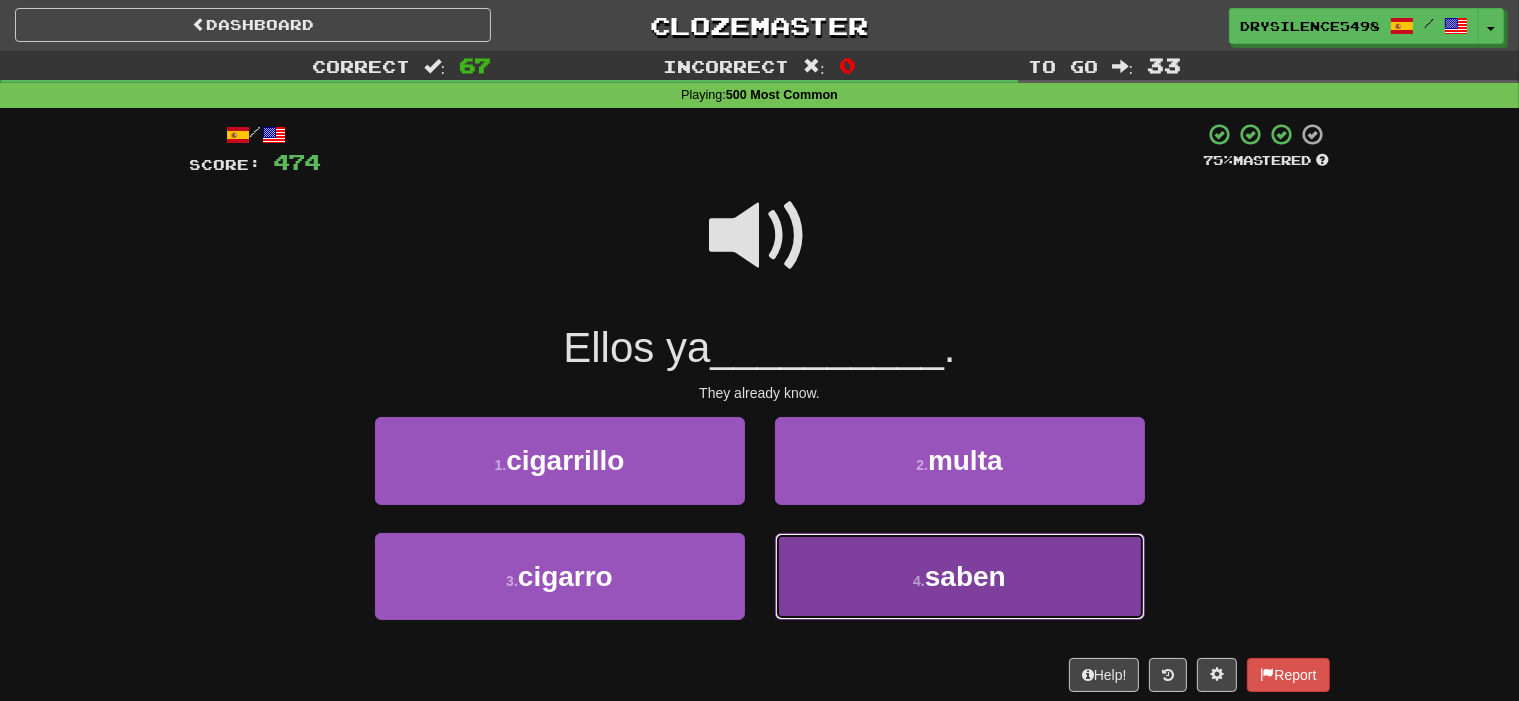 click on "4 .  saben" at bounding box center [960, 576] 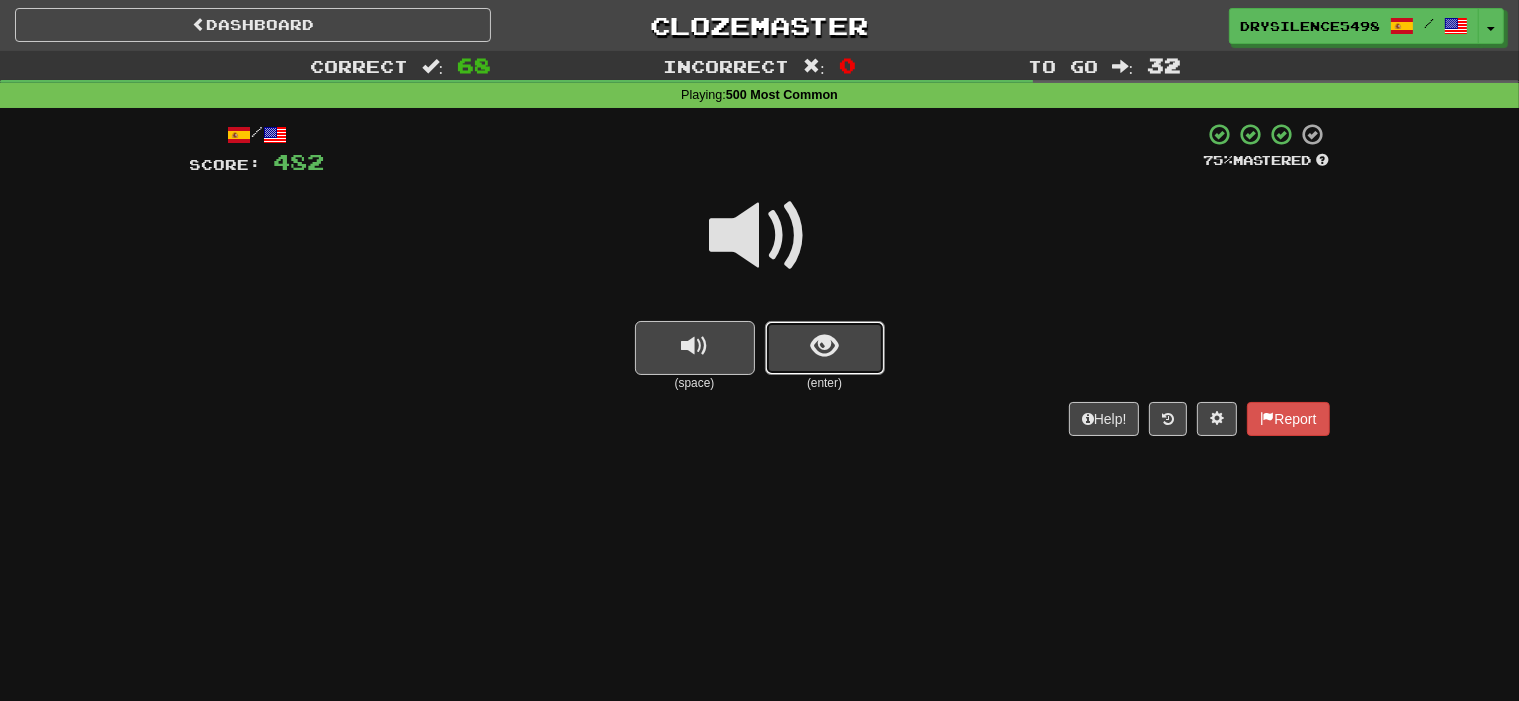 click at bounding box center (825, 348) 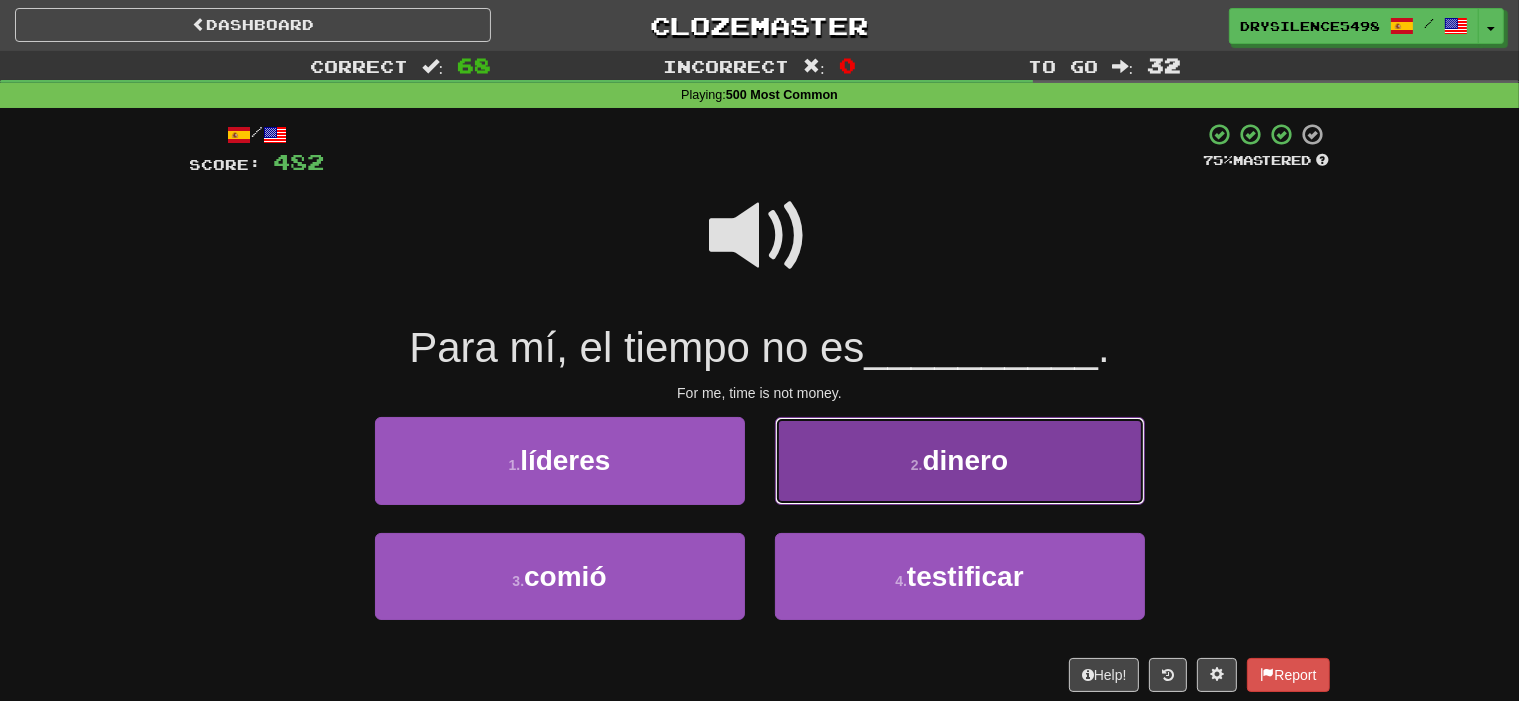 click on "2 .  dinero" at bounding box center [960, 460] 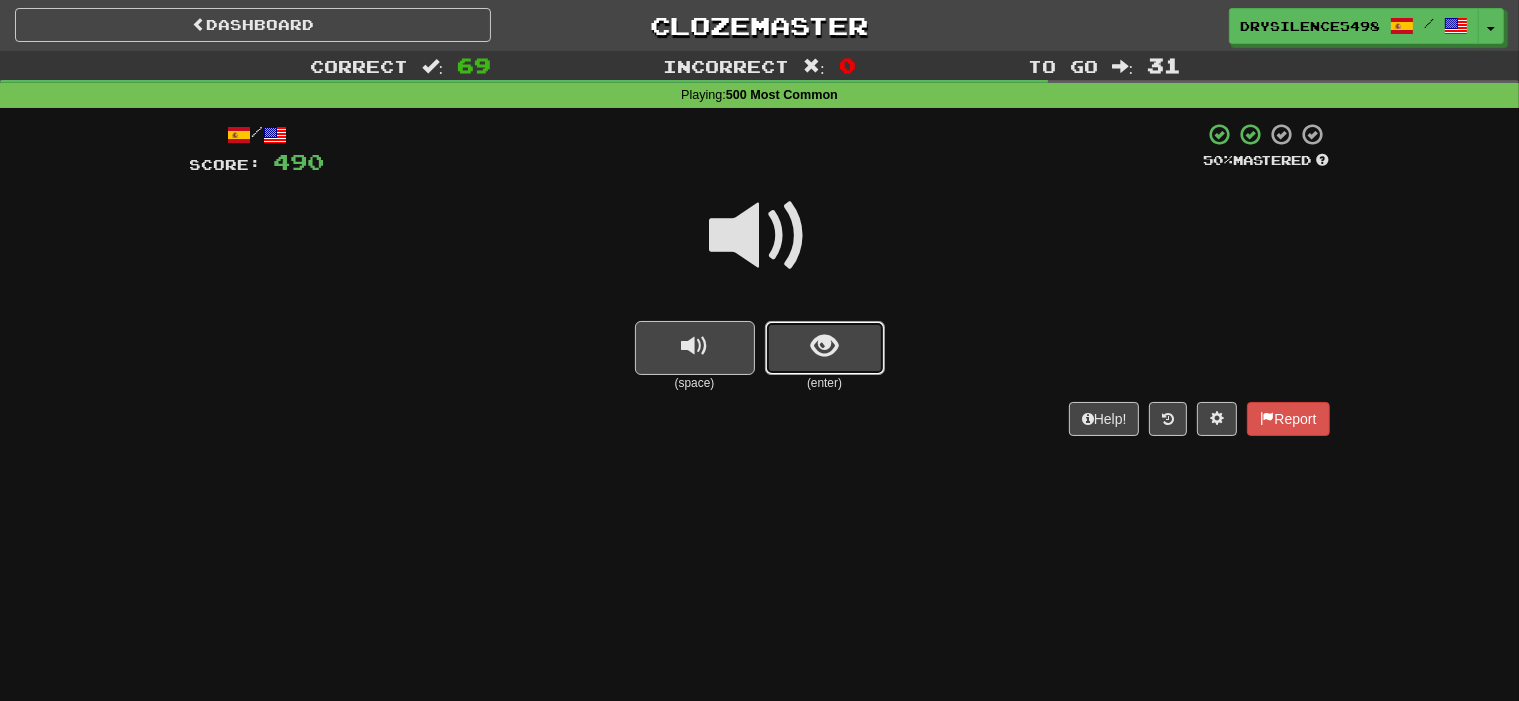 click at bounding box center (824, 346) 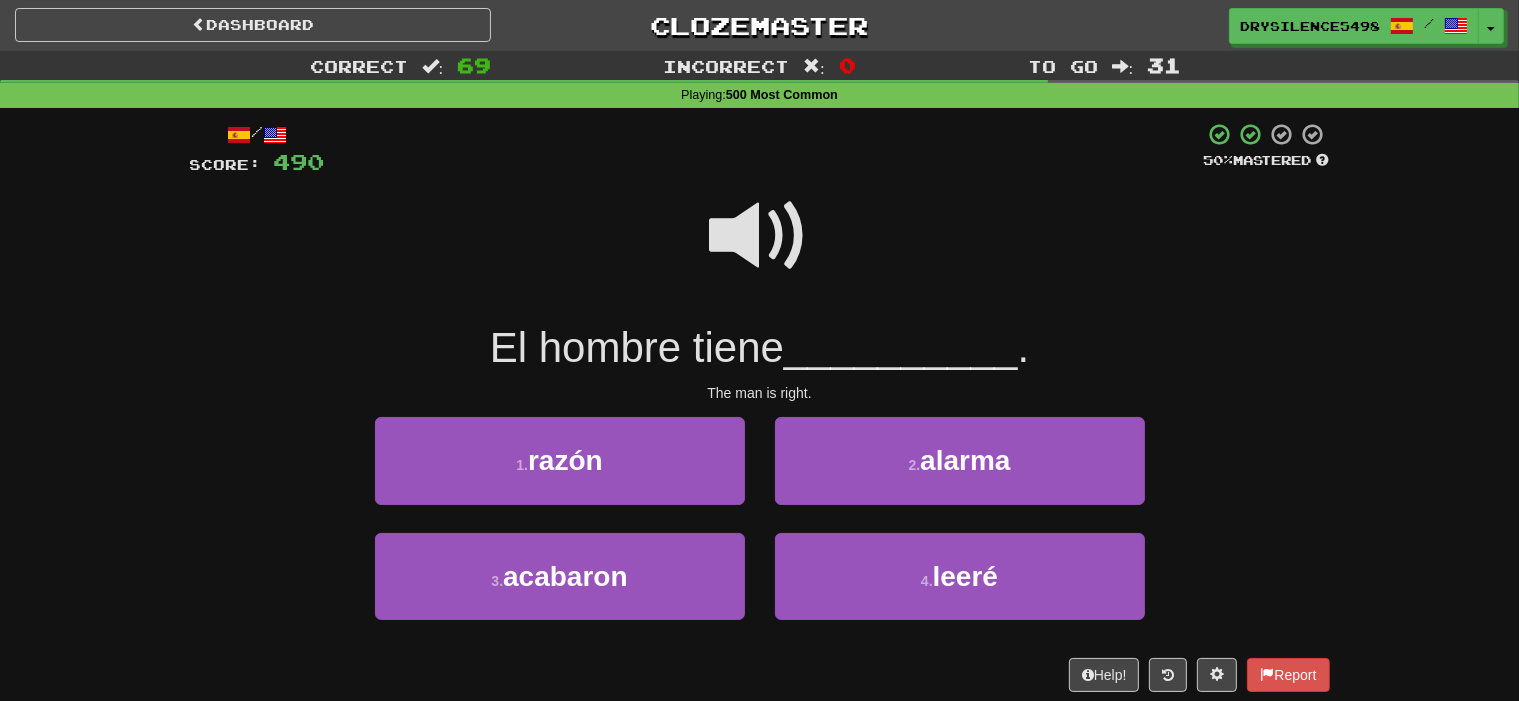 click at bounding box center [760, 236] 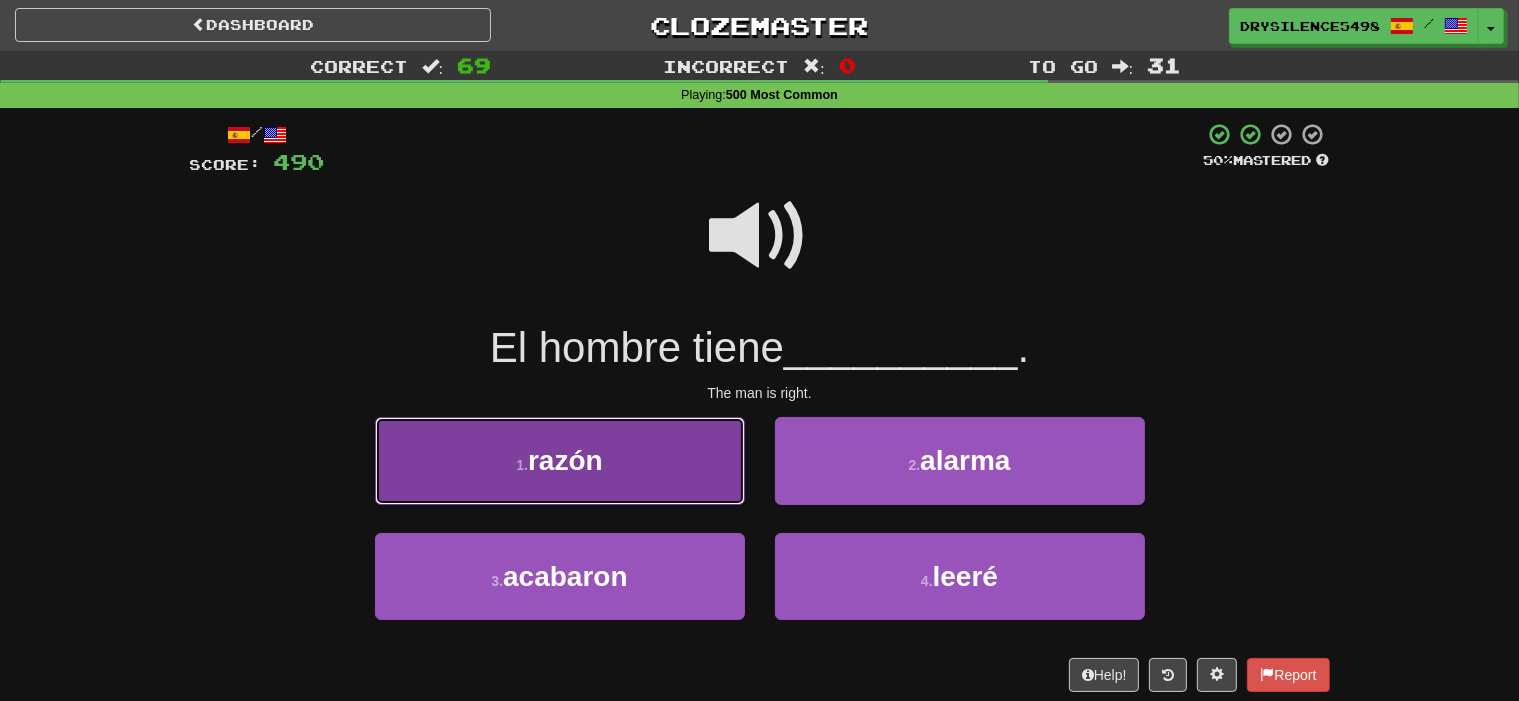 click on "1 .  razón" at bounding box center (560, 460) 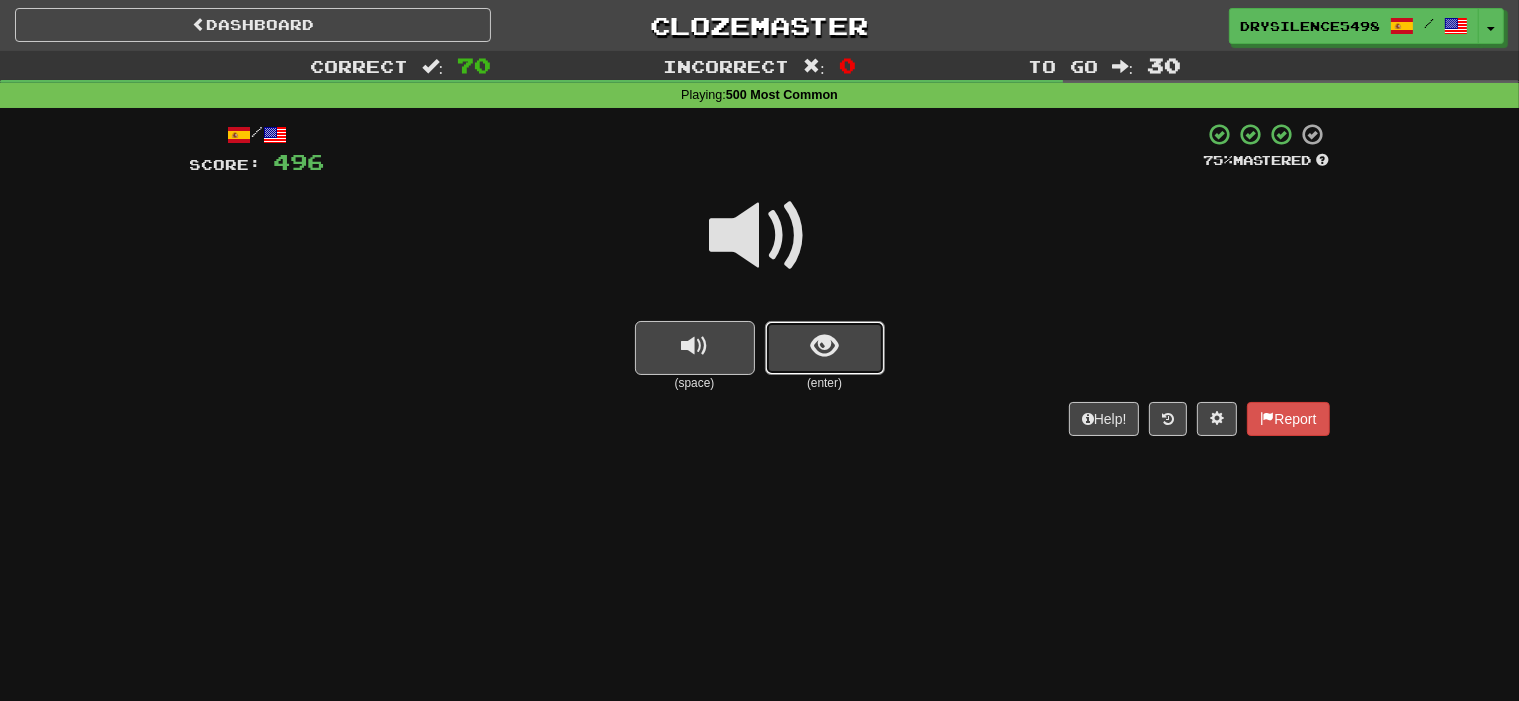 click at bounding box center [825, 348] 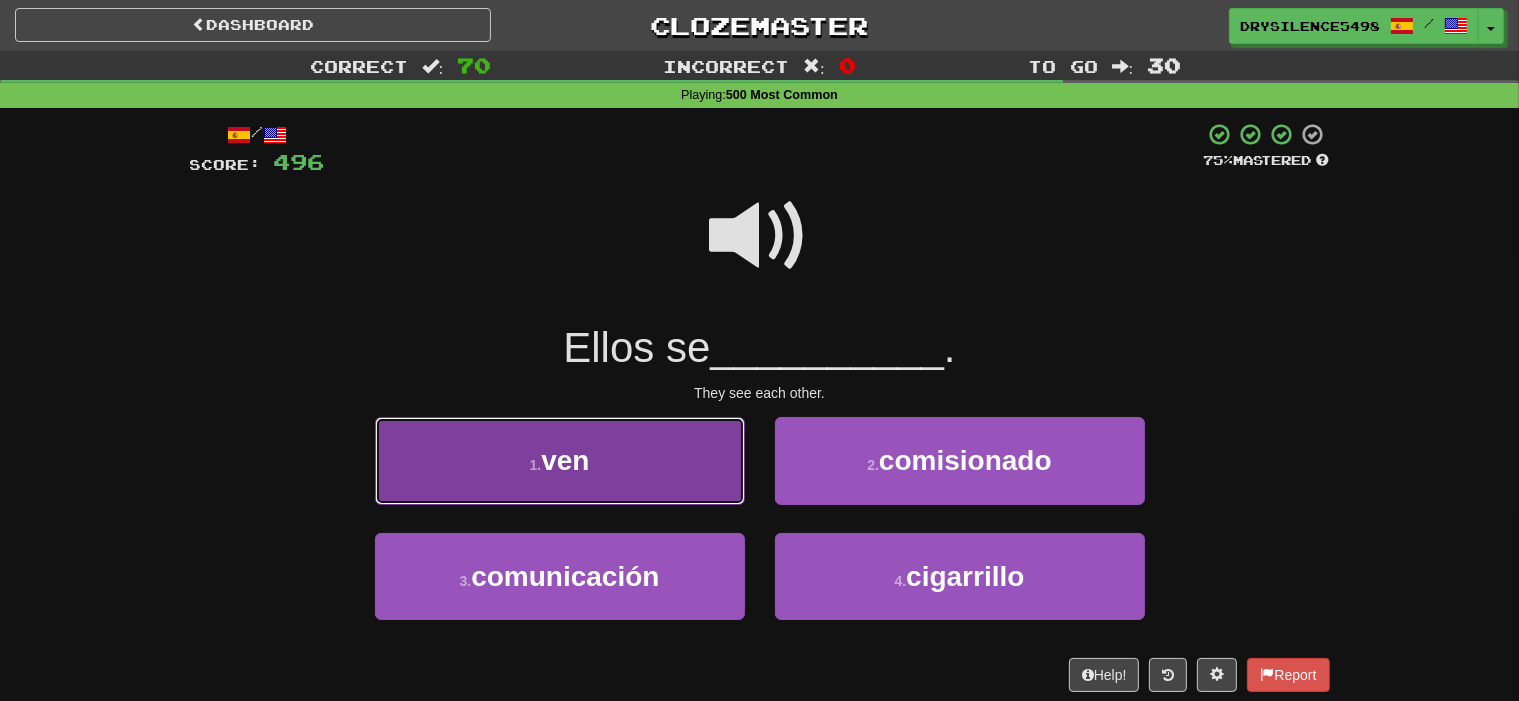 click on "1 .  ven" at bounding box center [560, 460] 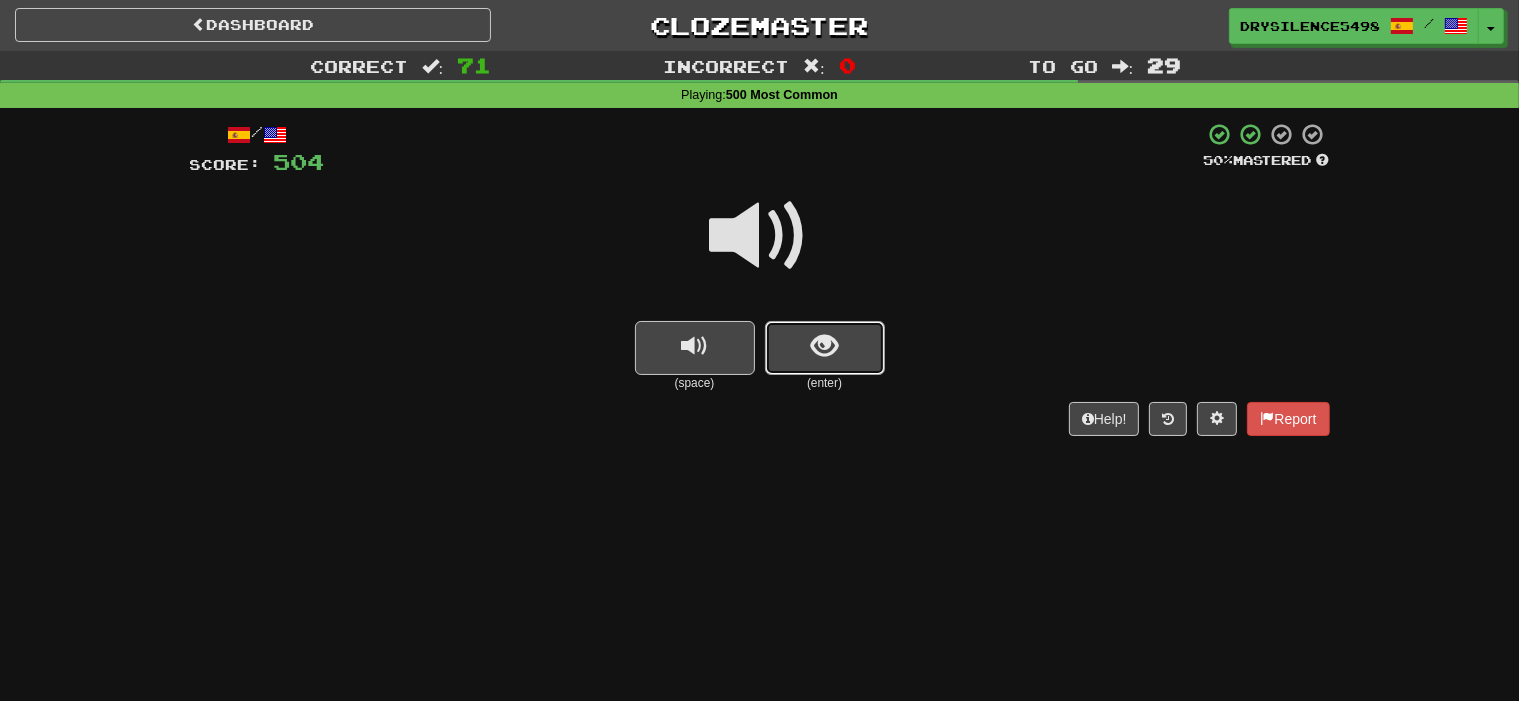 click at bounding box center (824, 346) 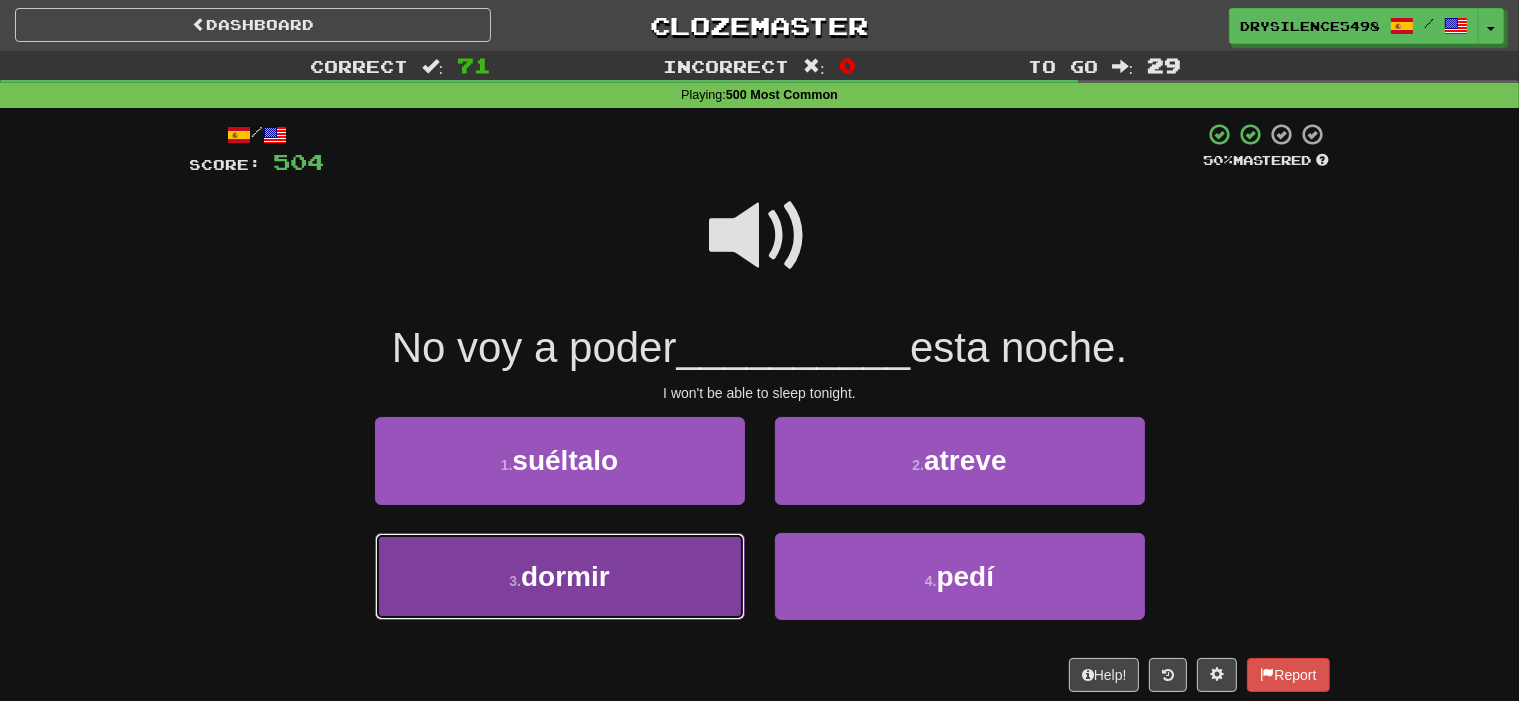 click on "3 .  dormir" at bounding box center (560, 576) 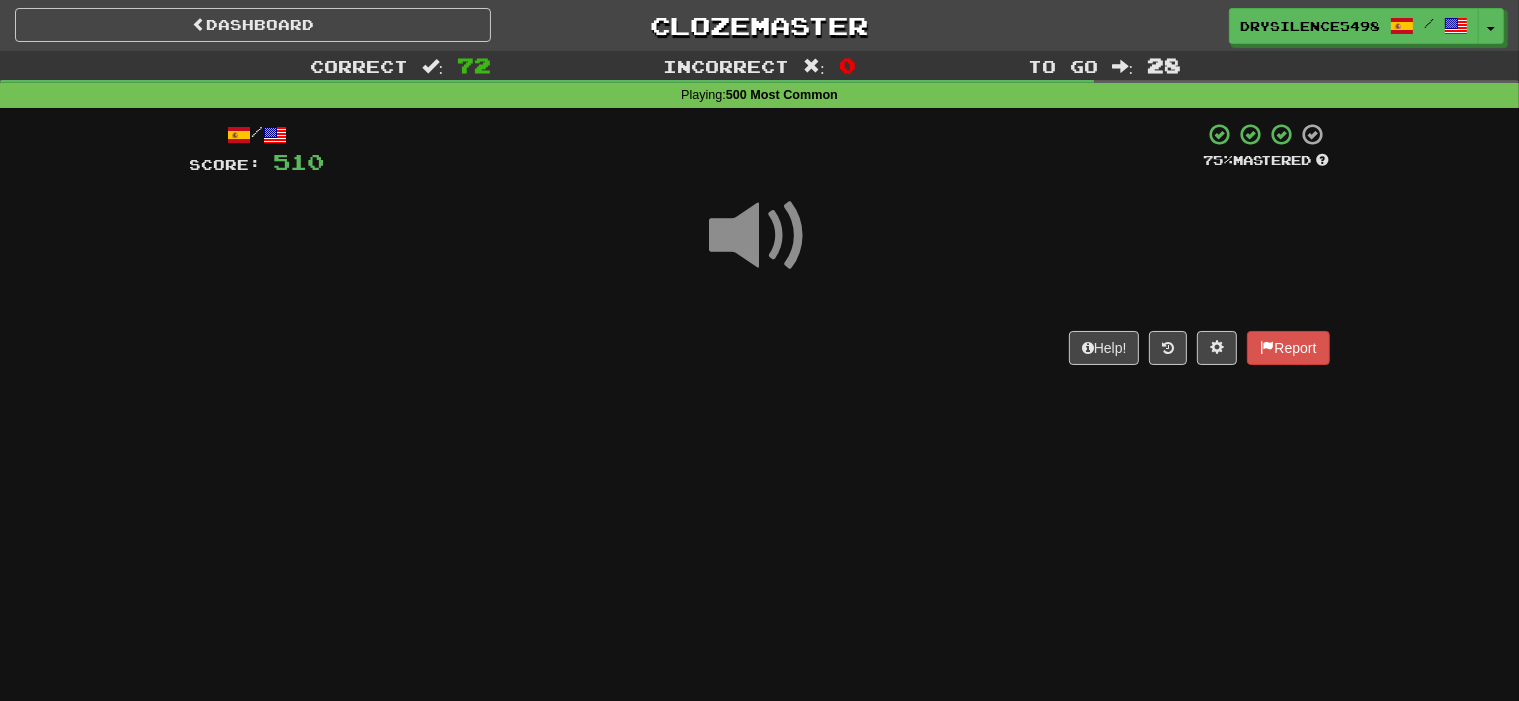 click on "Help!  Report" at bounding box center [760, 348] 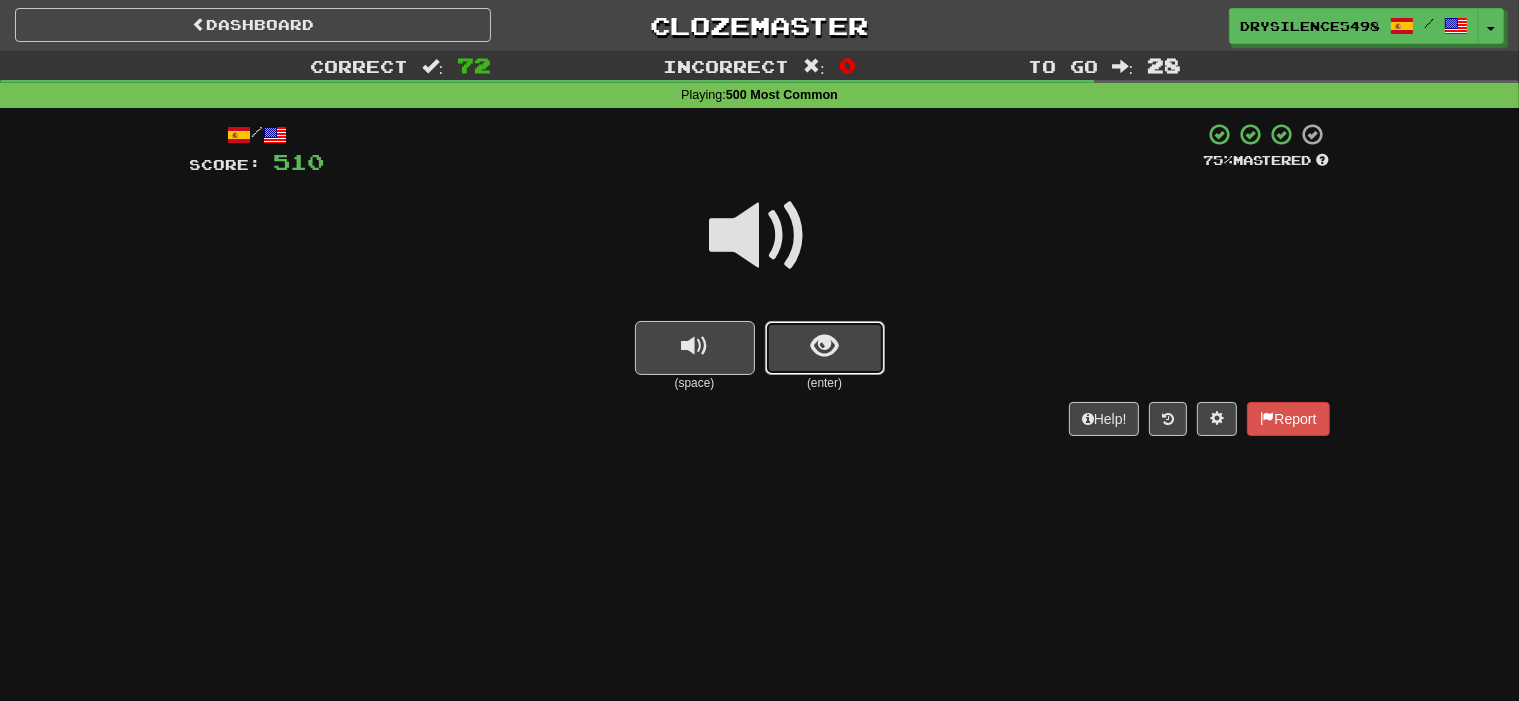 click at bounding box center (824, 346) 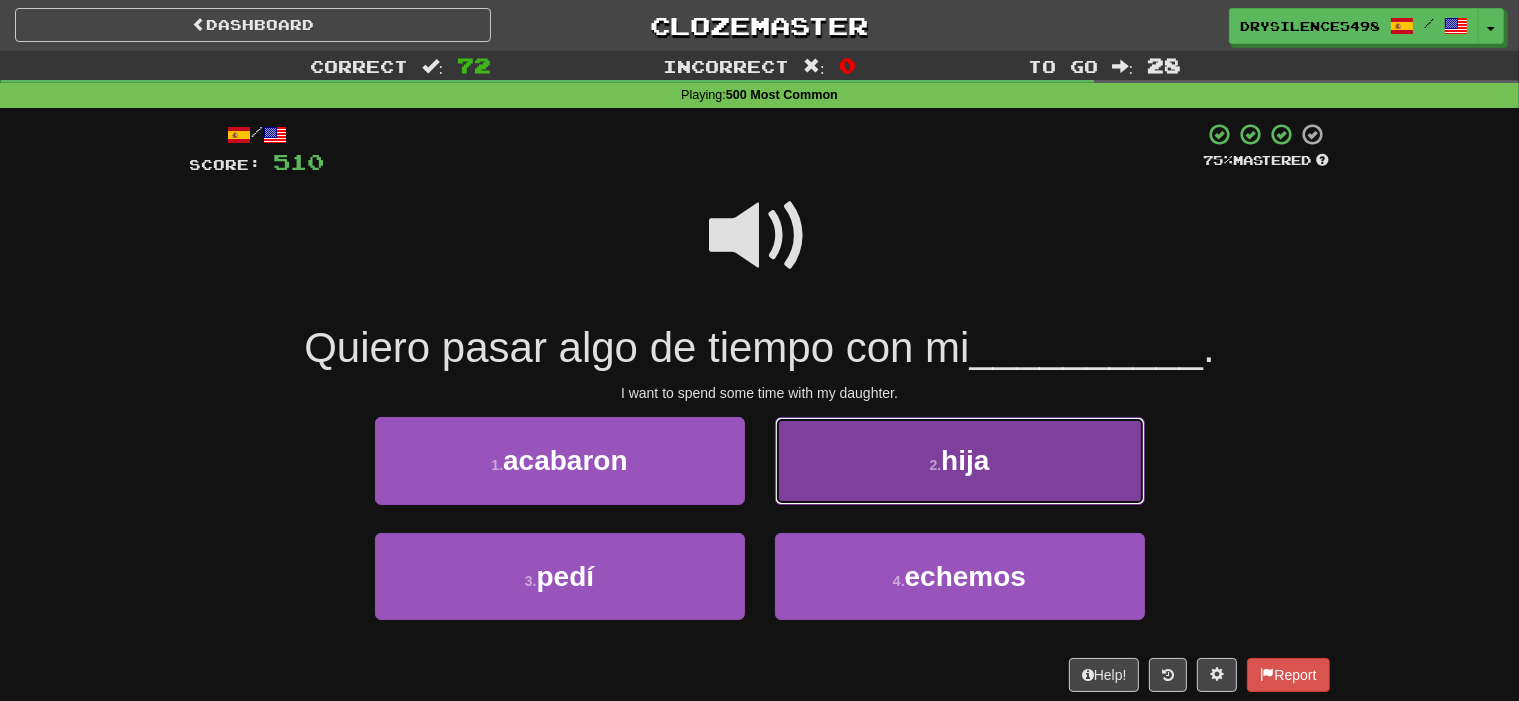 click on "2 .  hija" at bounding box center [960, 460] 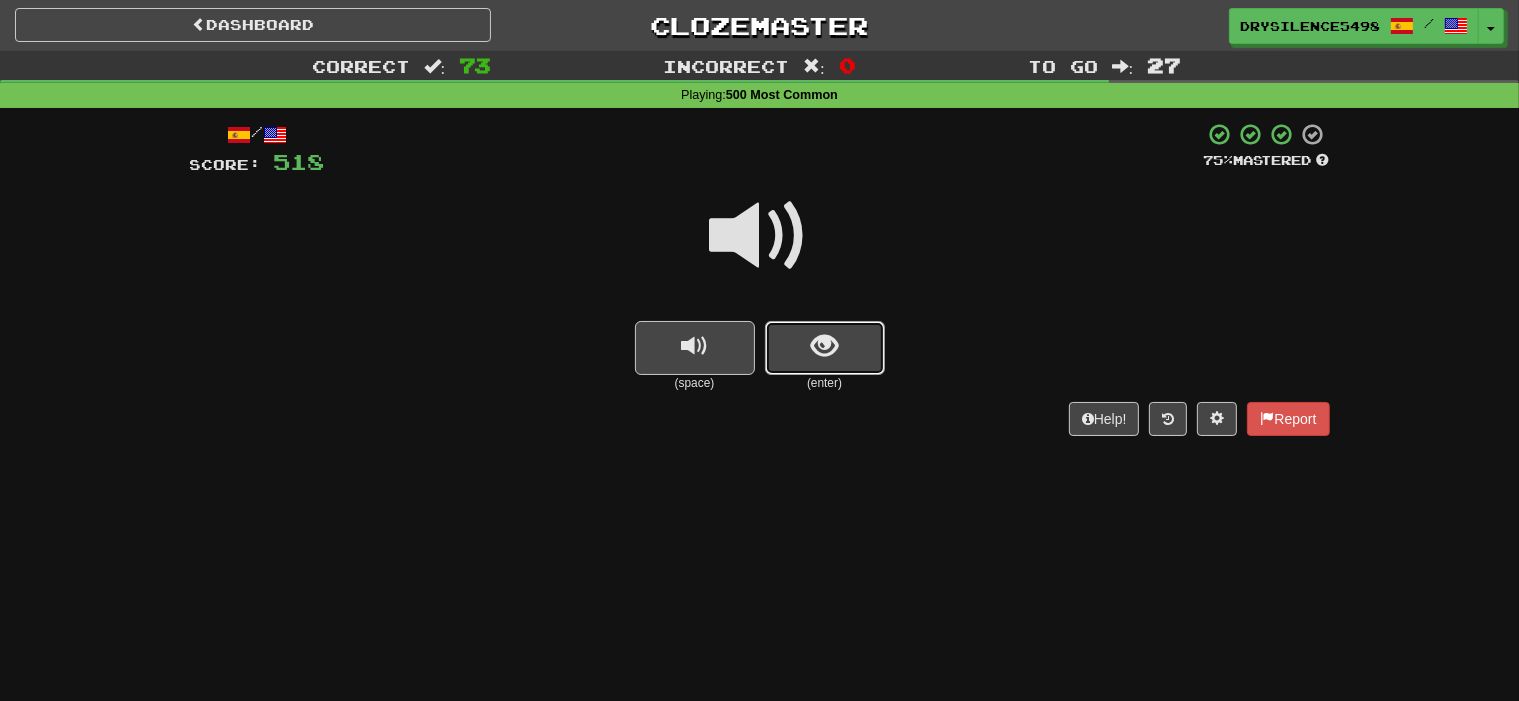 click at bounding box center [824, 346] 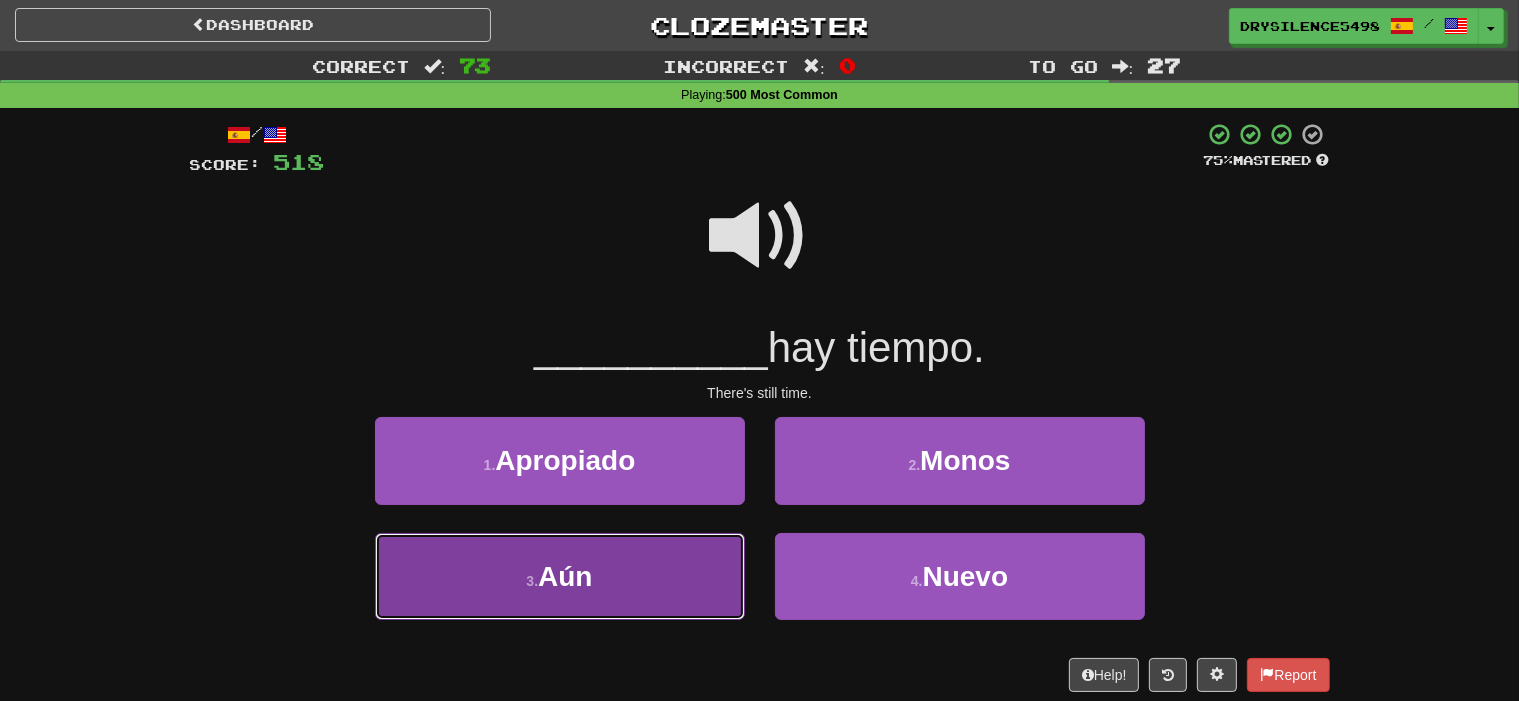 click on "3 .  Aún" at bounding box center (560, 576) 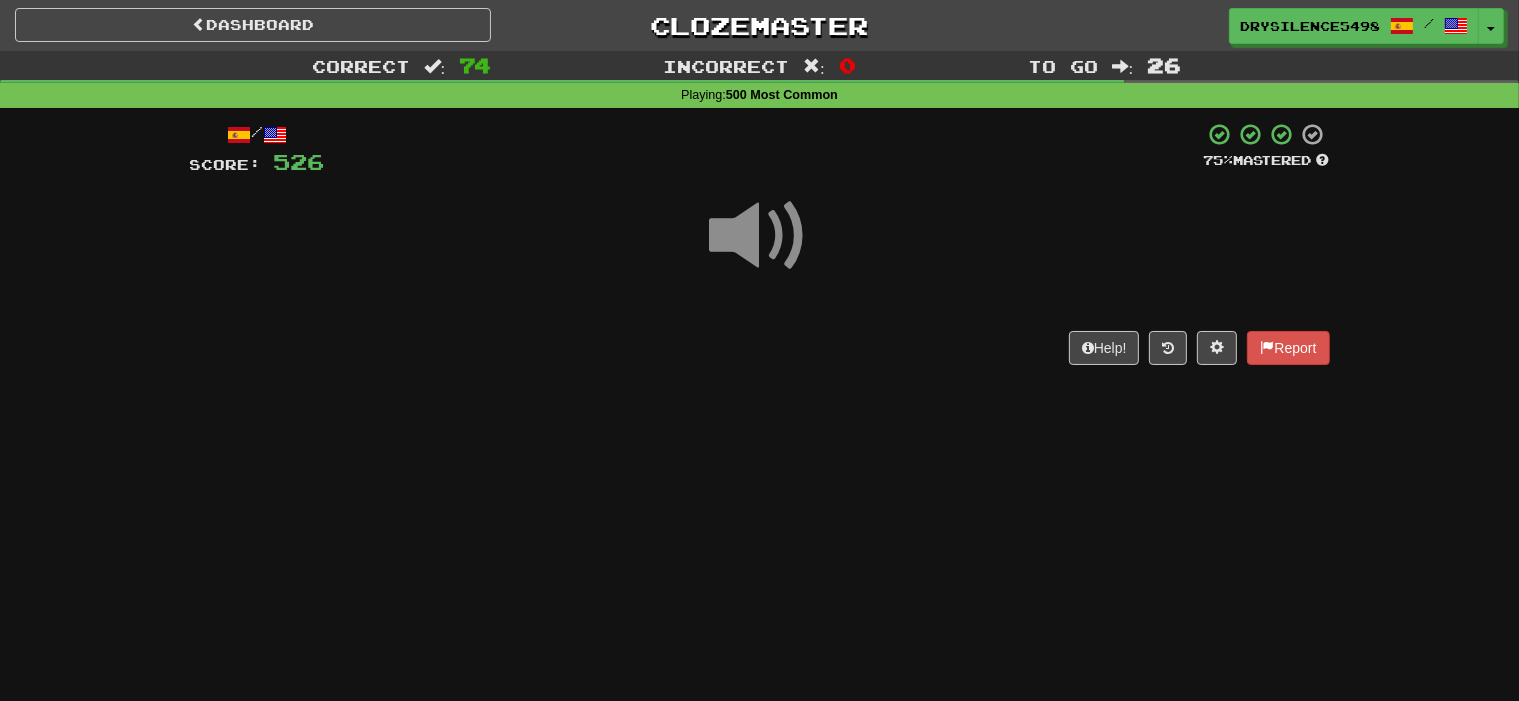 click on "/  Score:   526 75 %  Mastered  Help!  Report" at bounding box center (760, 250) 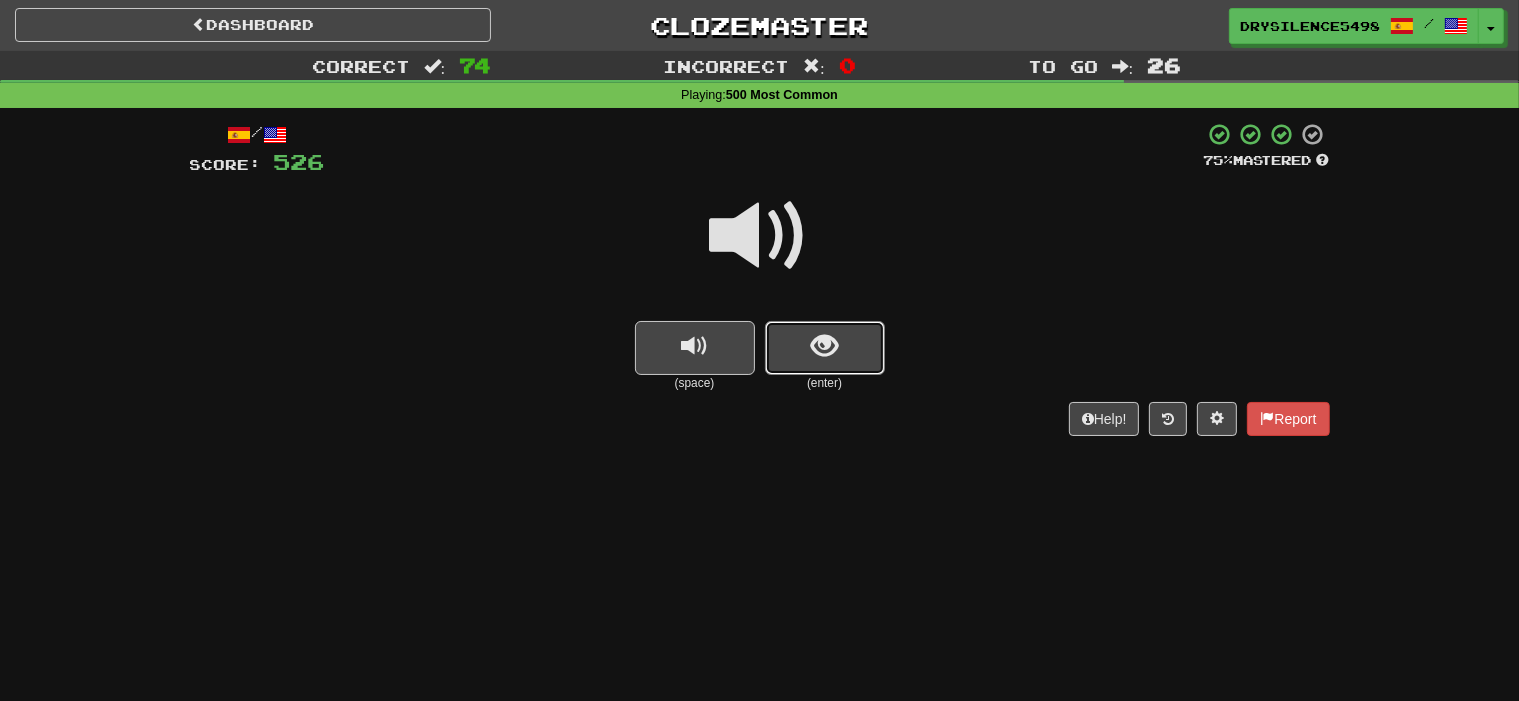 click at bounding box center [824, 346] 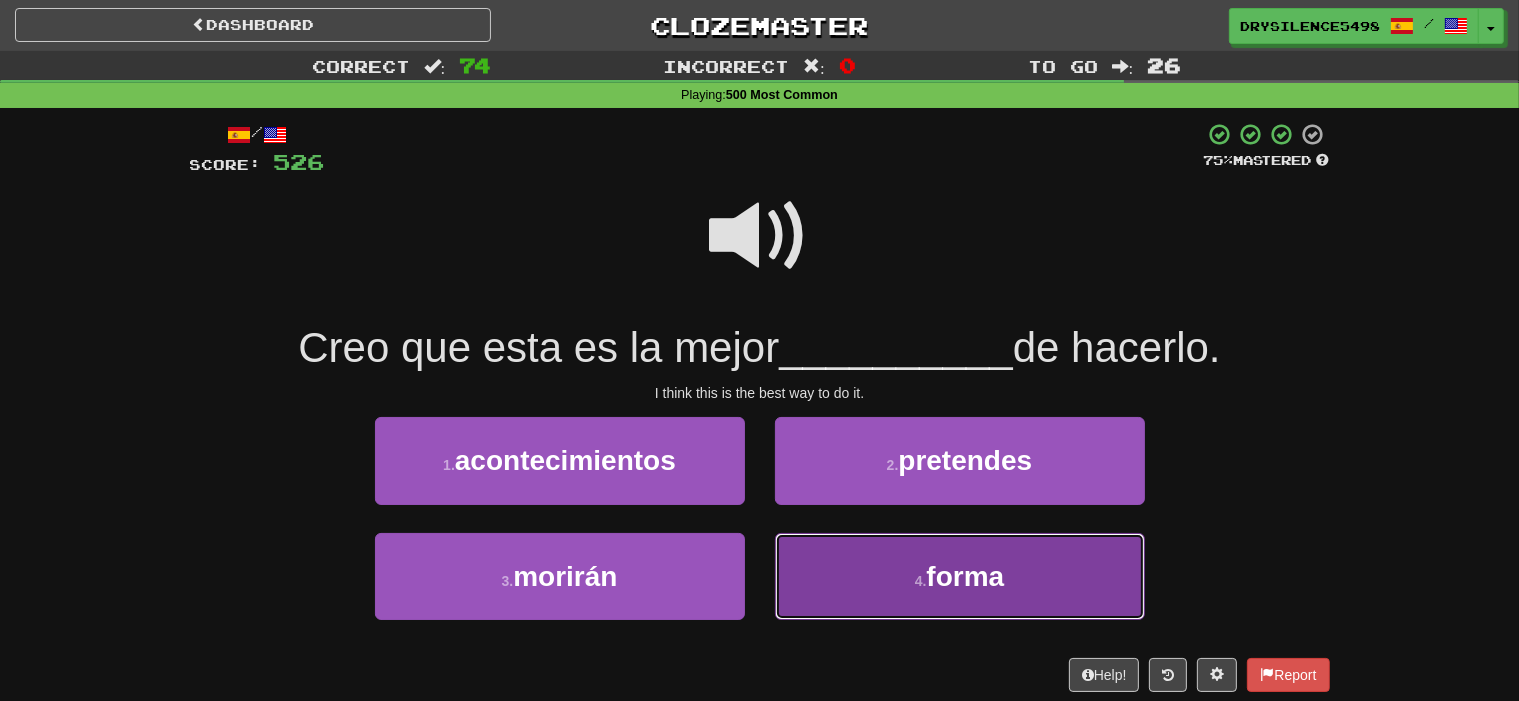 click on "4 .  forma" at bounding box center (960, 576) 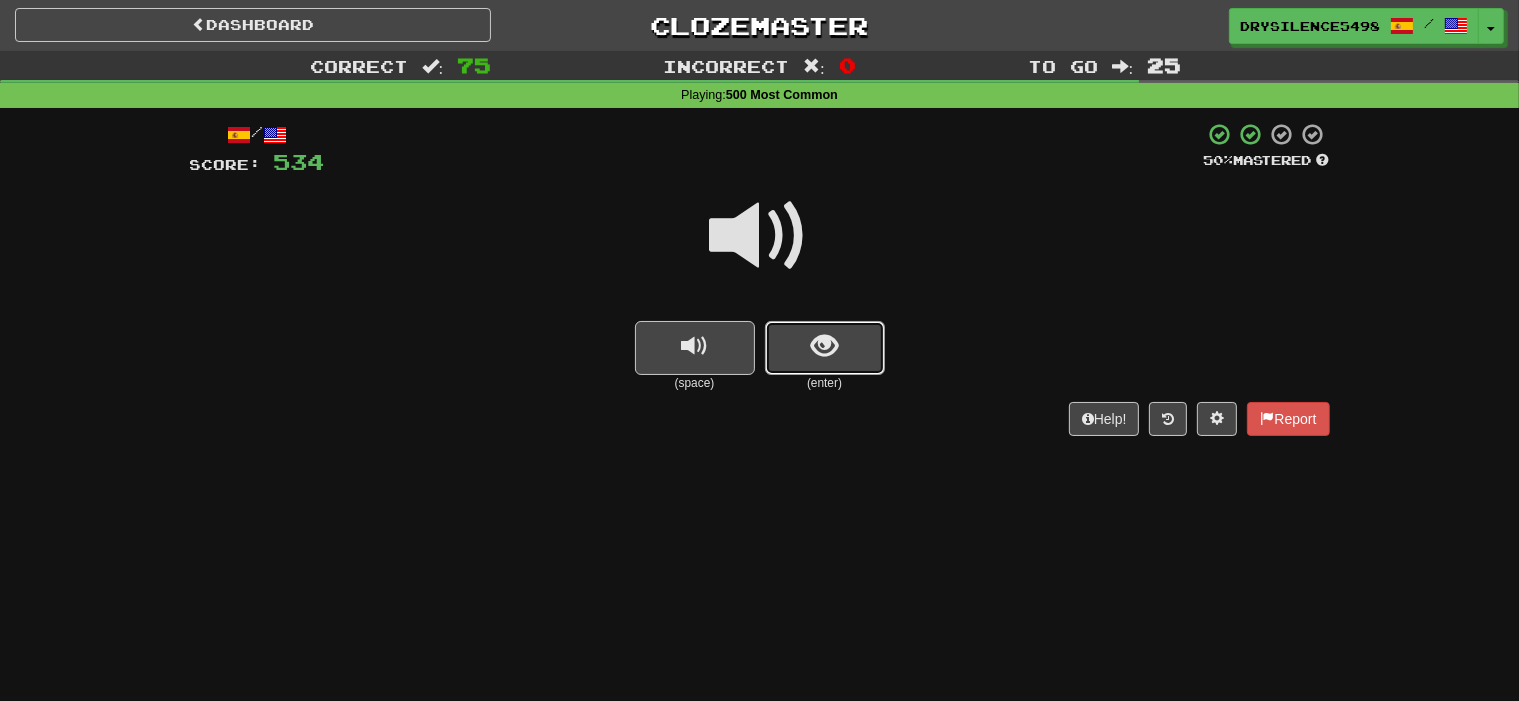 click at bounding box center (825, 348) 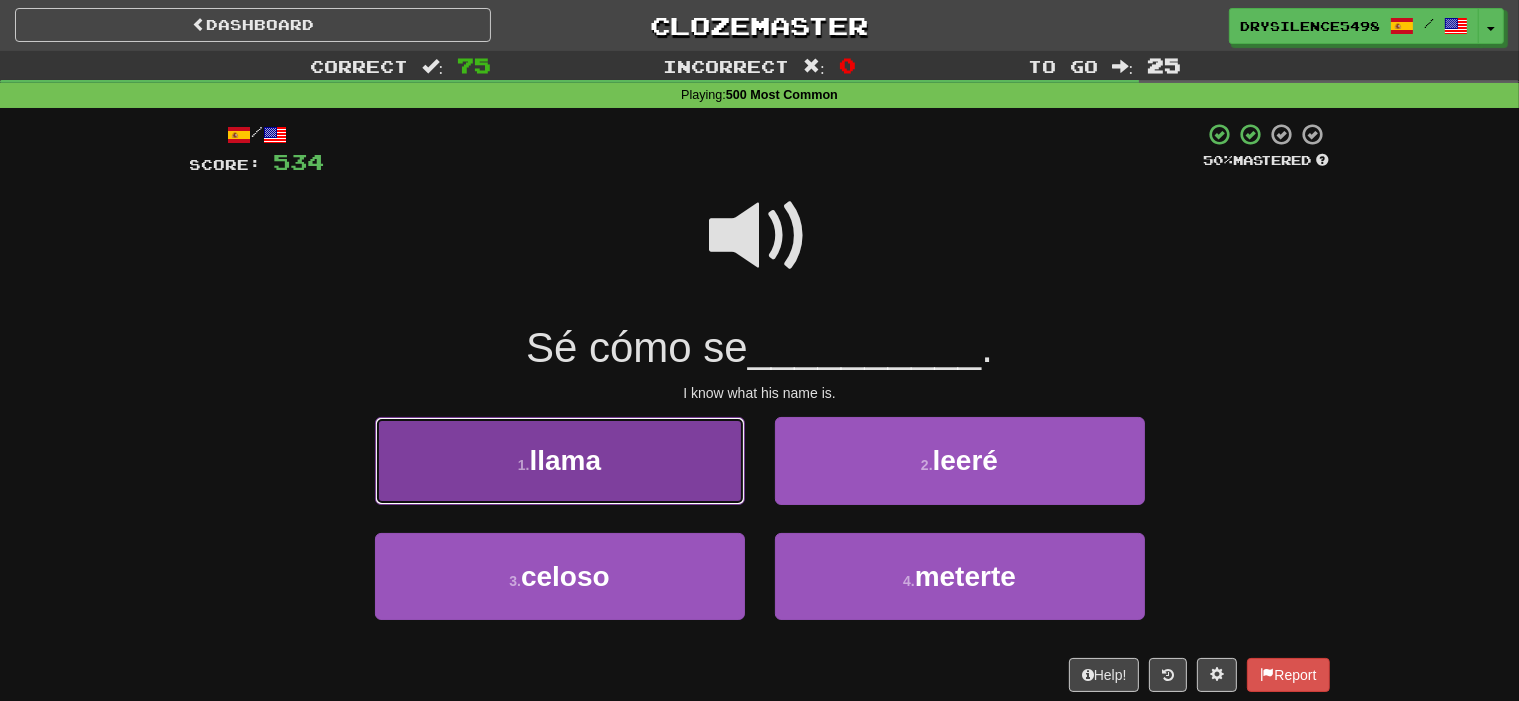 click on "1 .  llama" at bounding box center [560, 460] 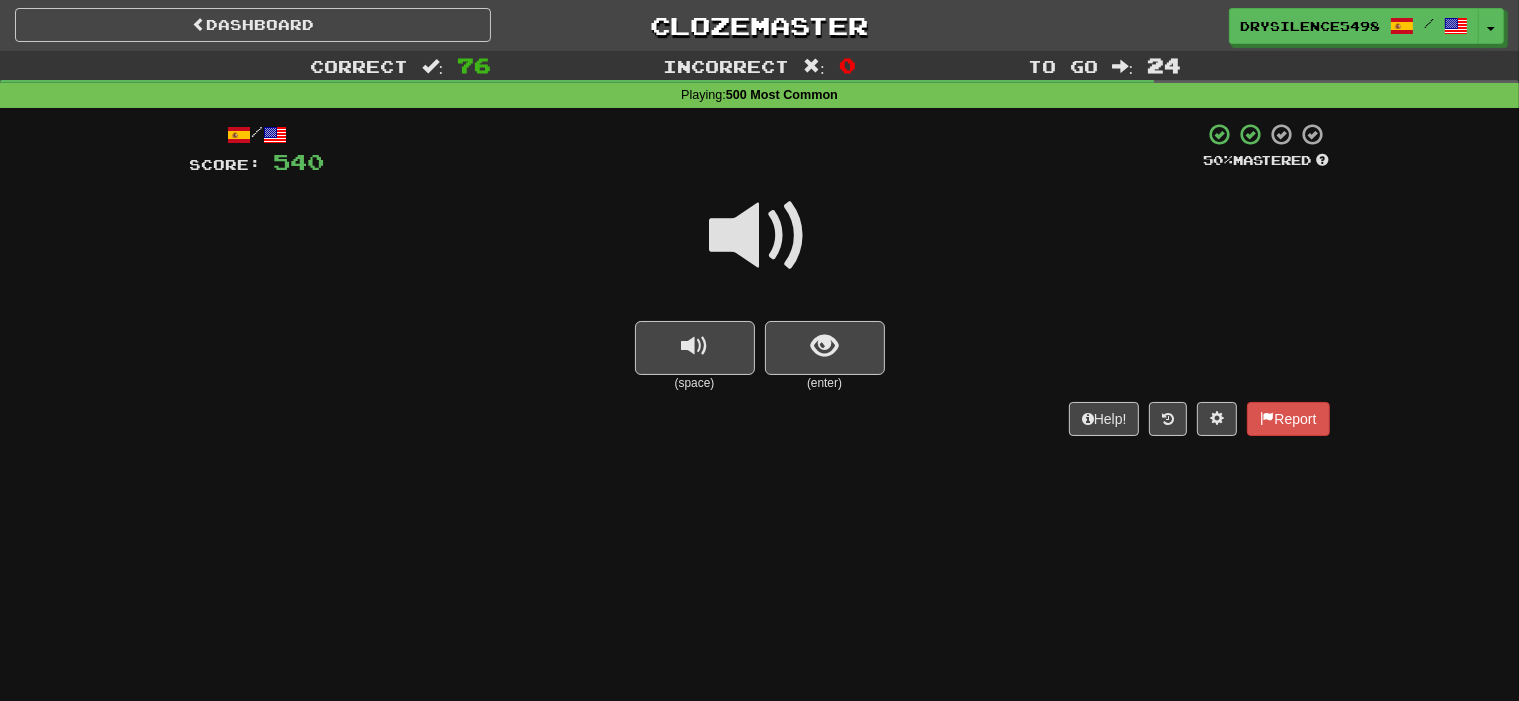 click at bounding box center (825, 348) 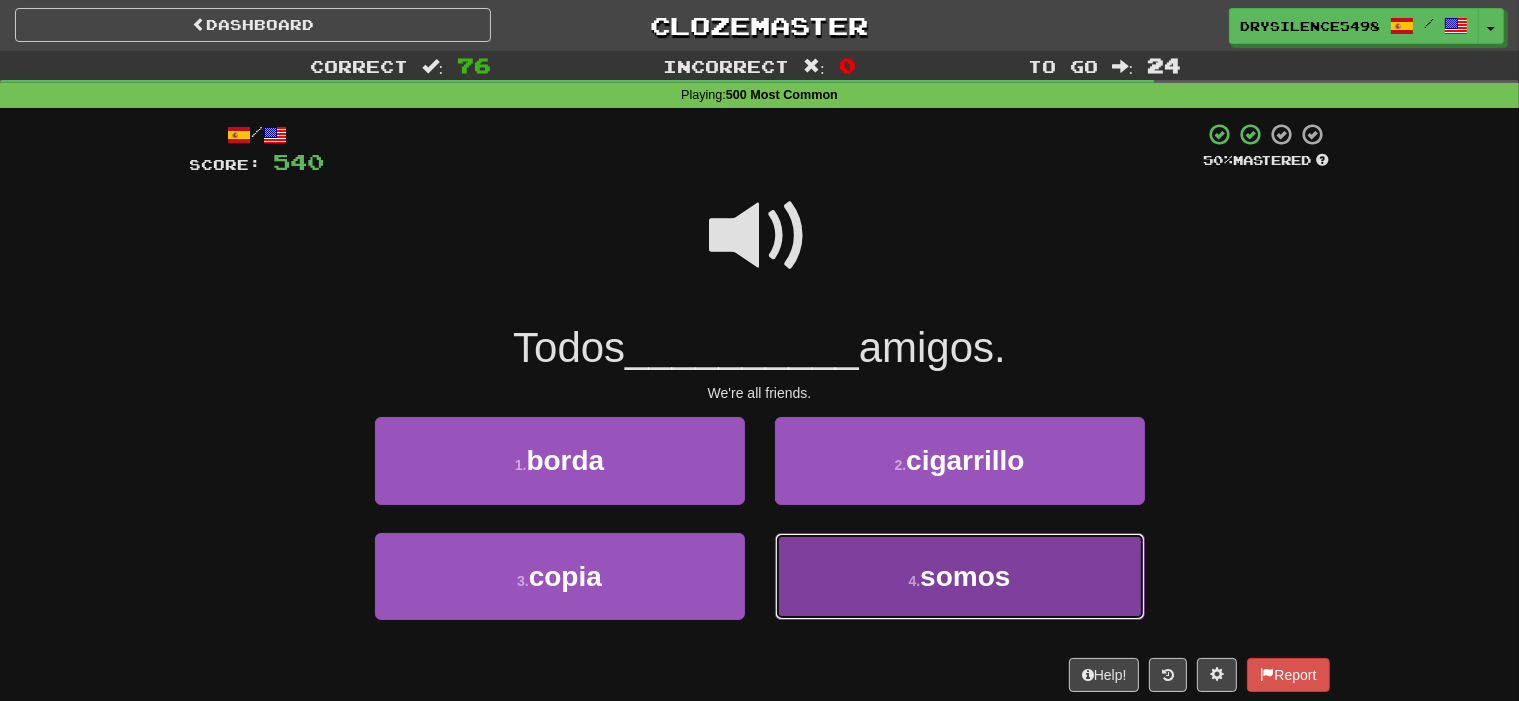 click on "4 .  somos" at bounding box center (960, 576) 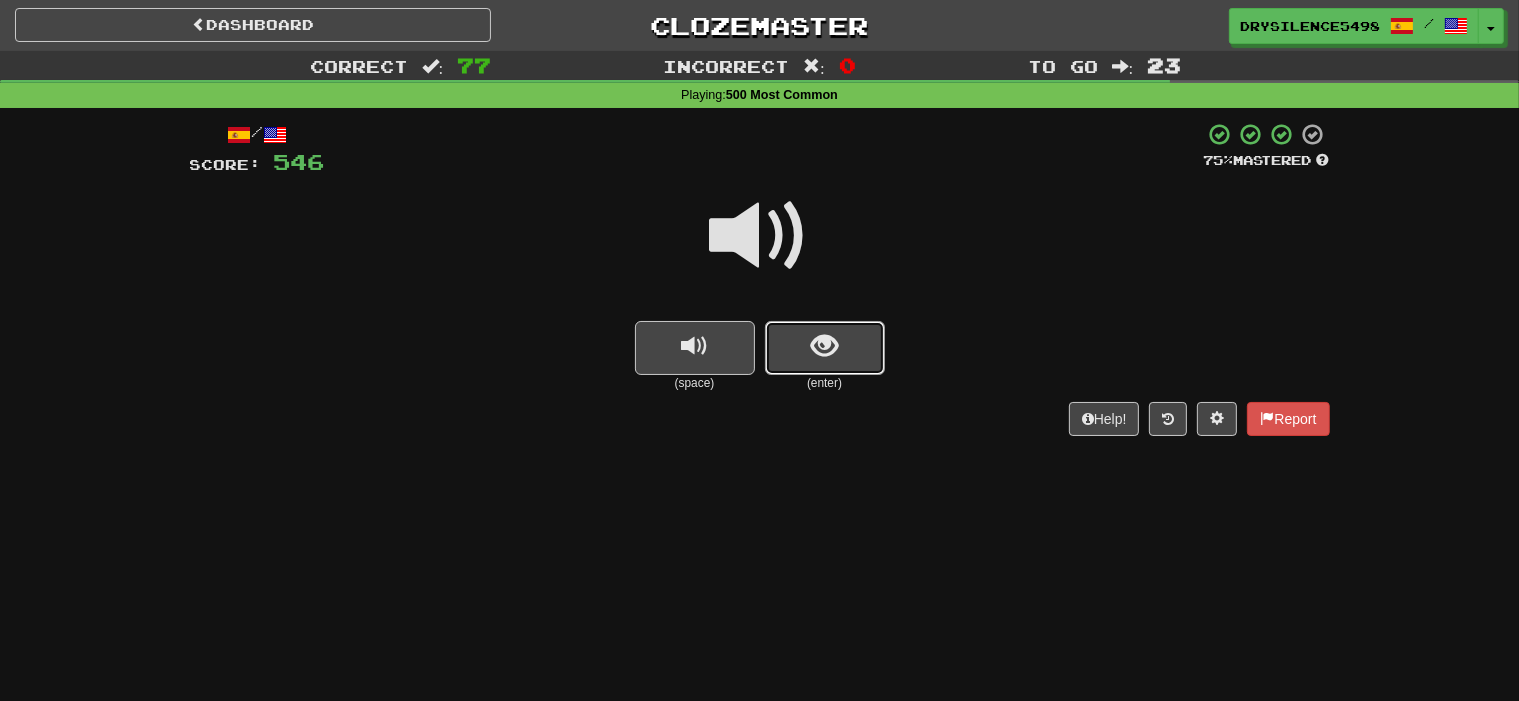 click at bounding box center [824, 346] 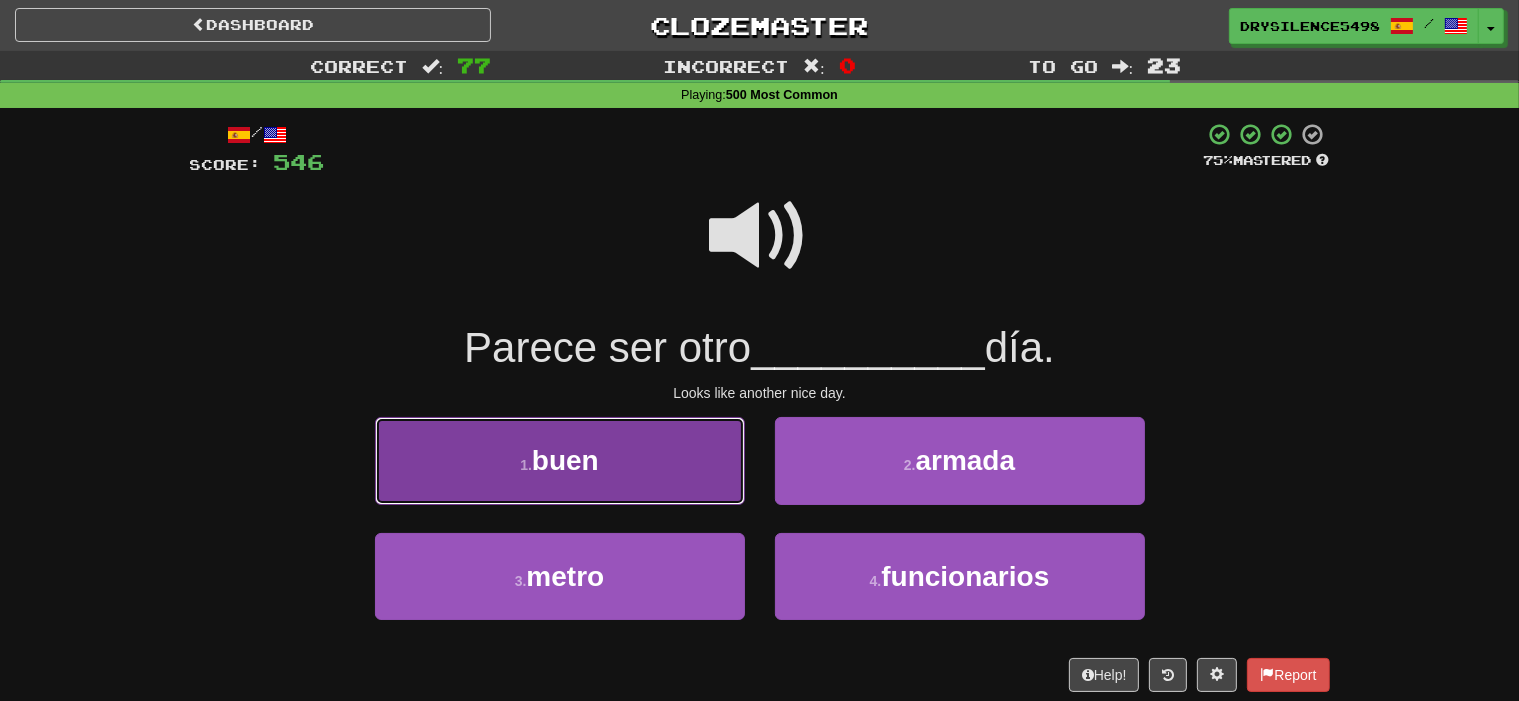 click on "1 .  buen" at bounding box center [560, 460] 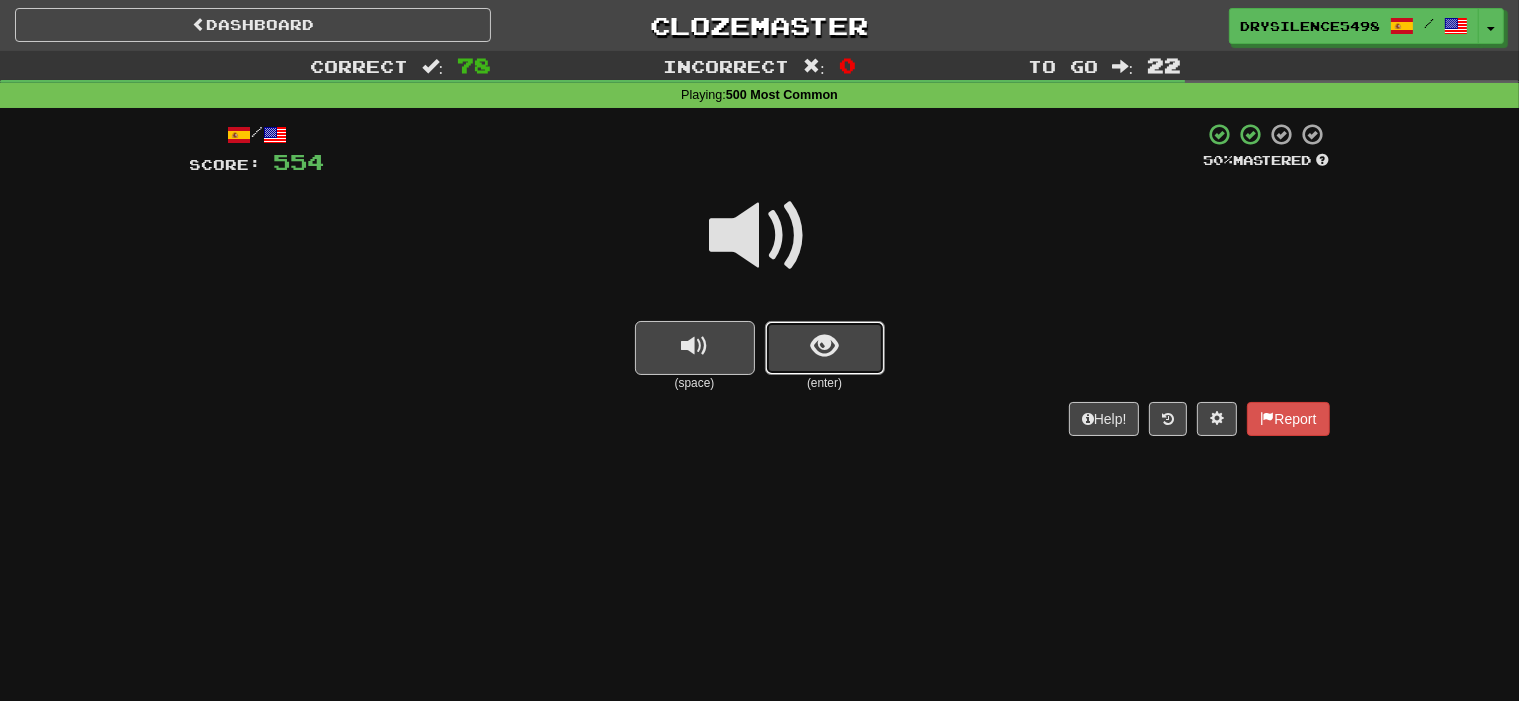 click at bounding box center [825, 348] 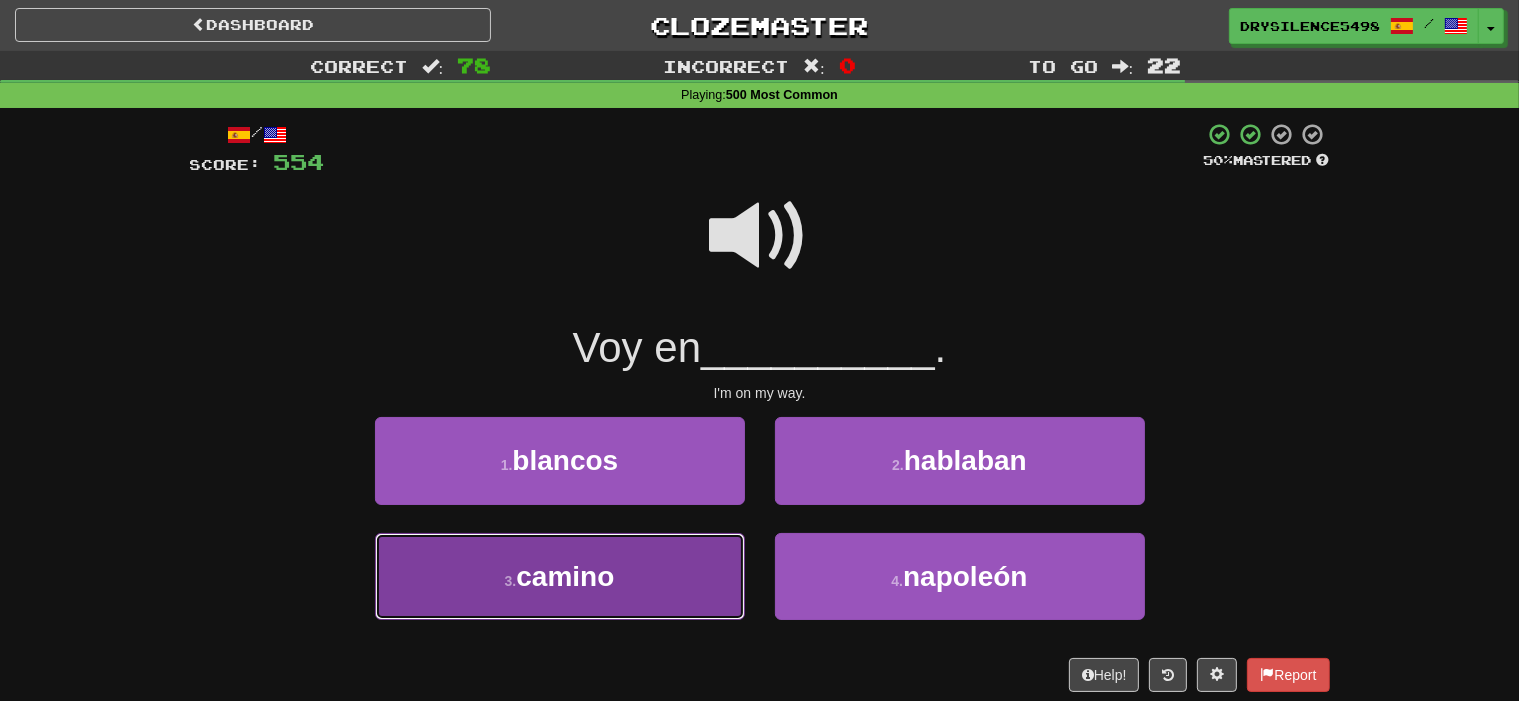 click on "camino" at bounding box center (565, 576) 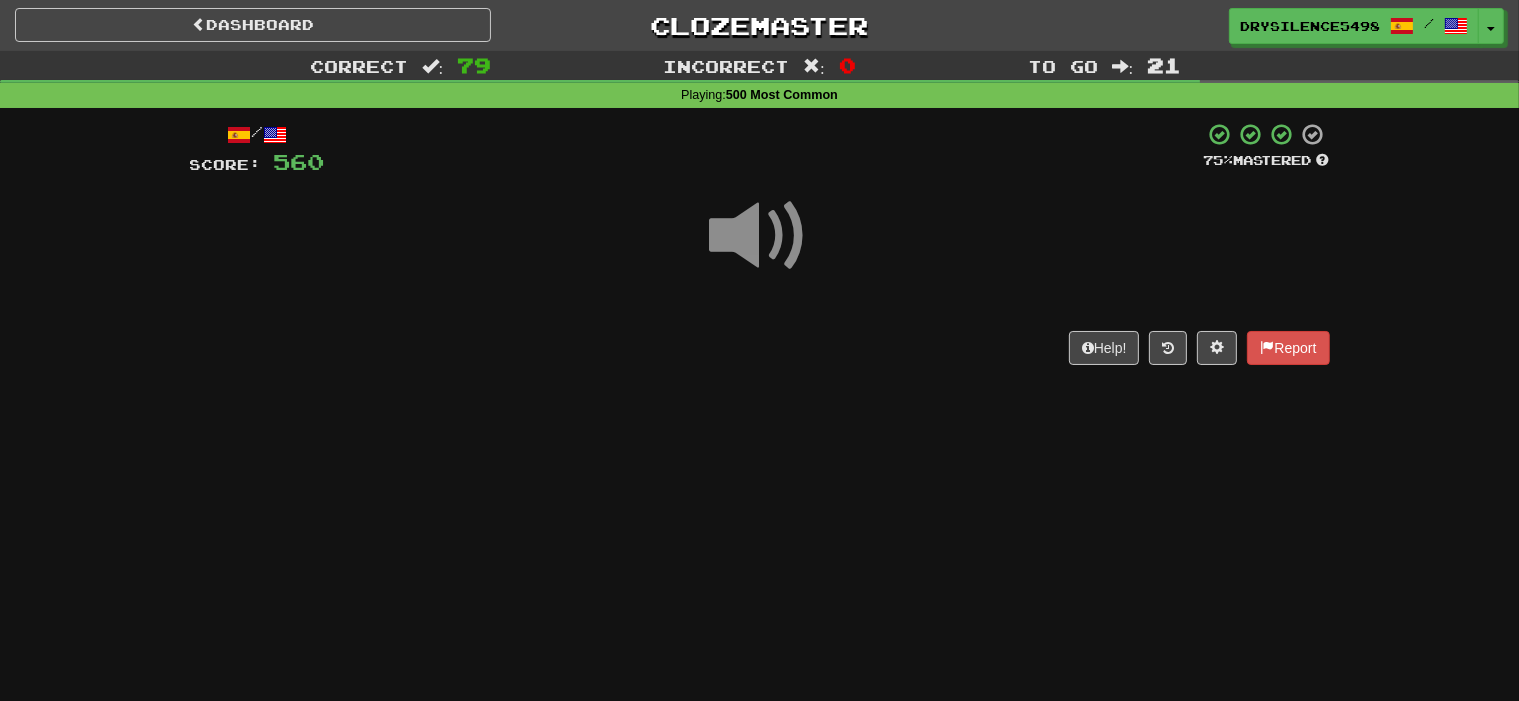 click on "Help!  Report" at bounding box center (760, 348) 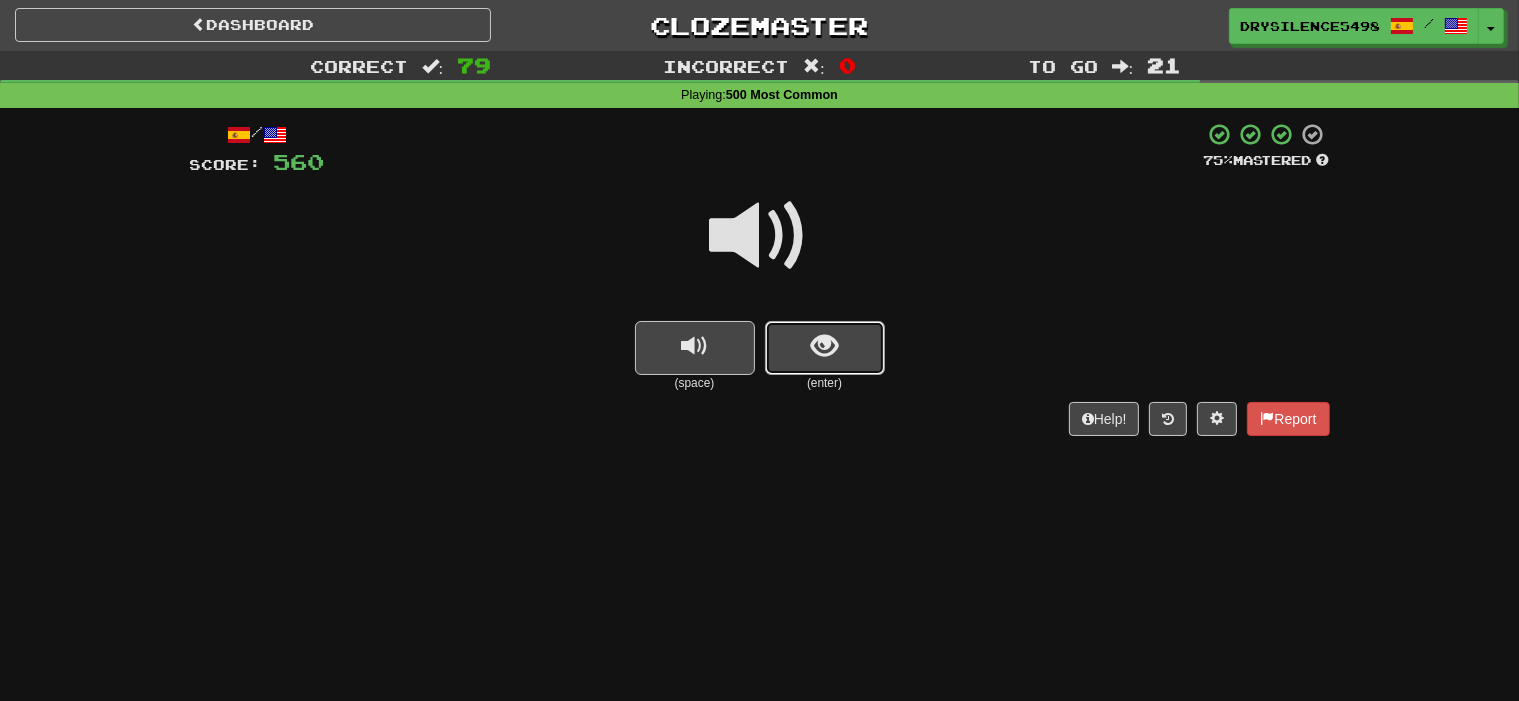click at bounding box center (825, 348) 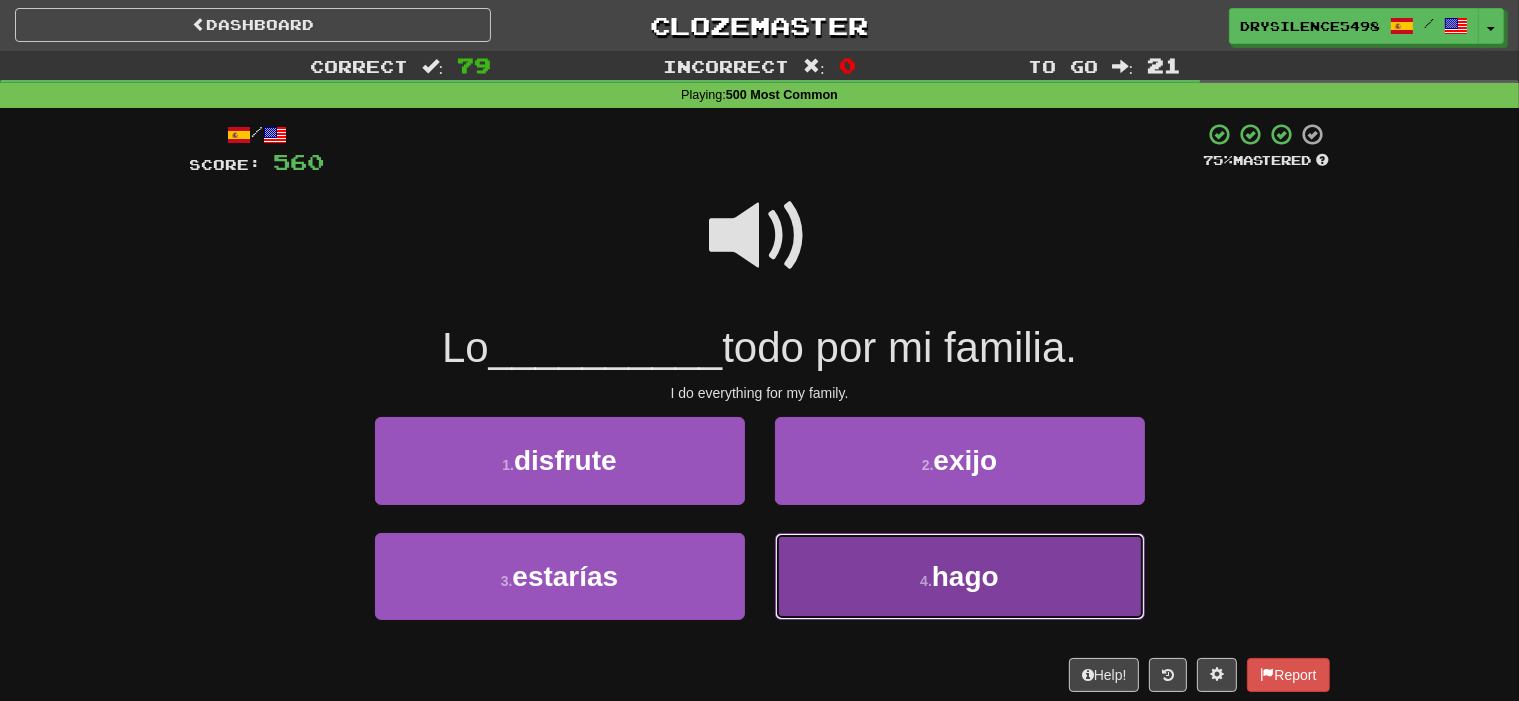 click on "4 .  hago" at bounding box center [960, 576] 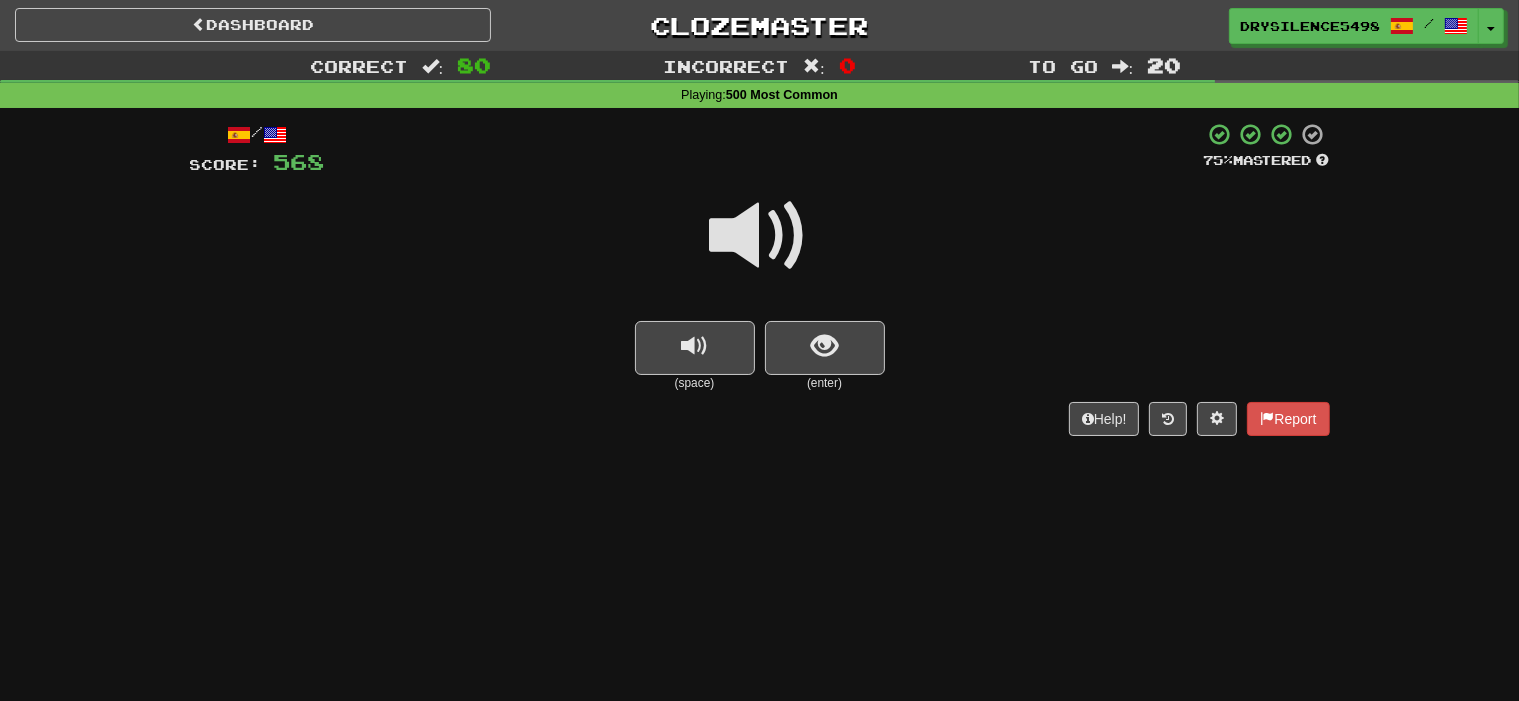 click at bounding box center (824, 346) 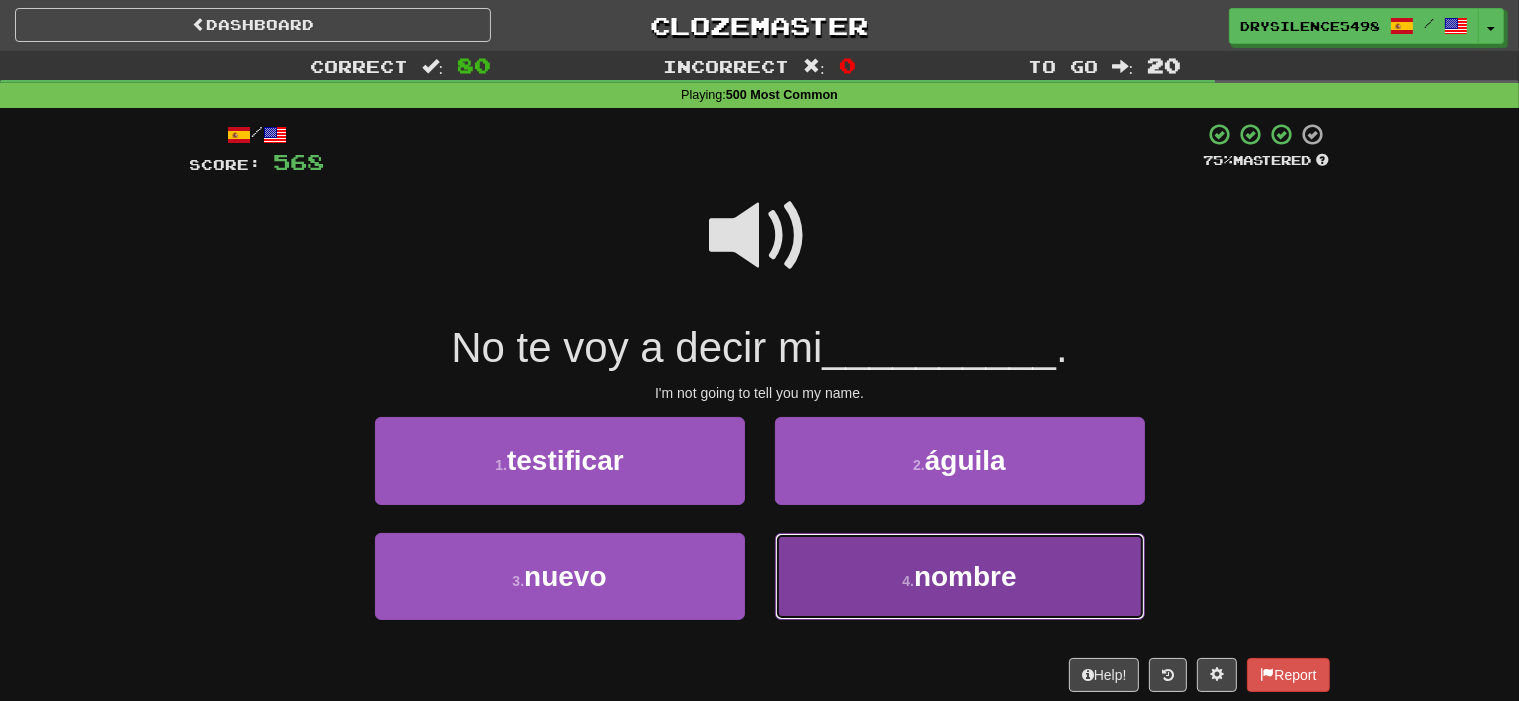 click on "4 .  nombre" at bounding box center [960, 576] 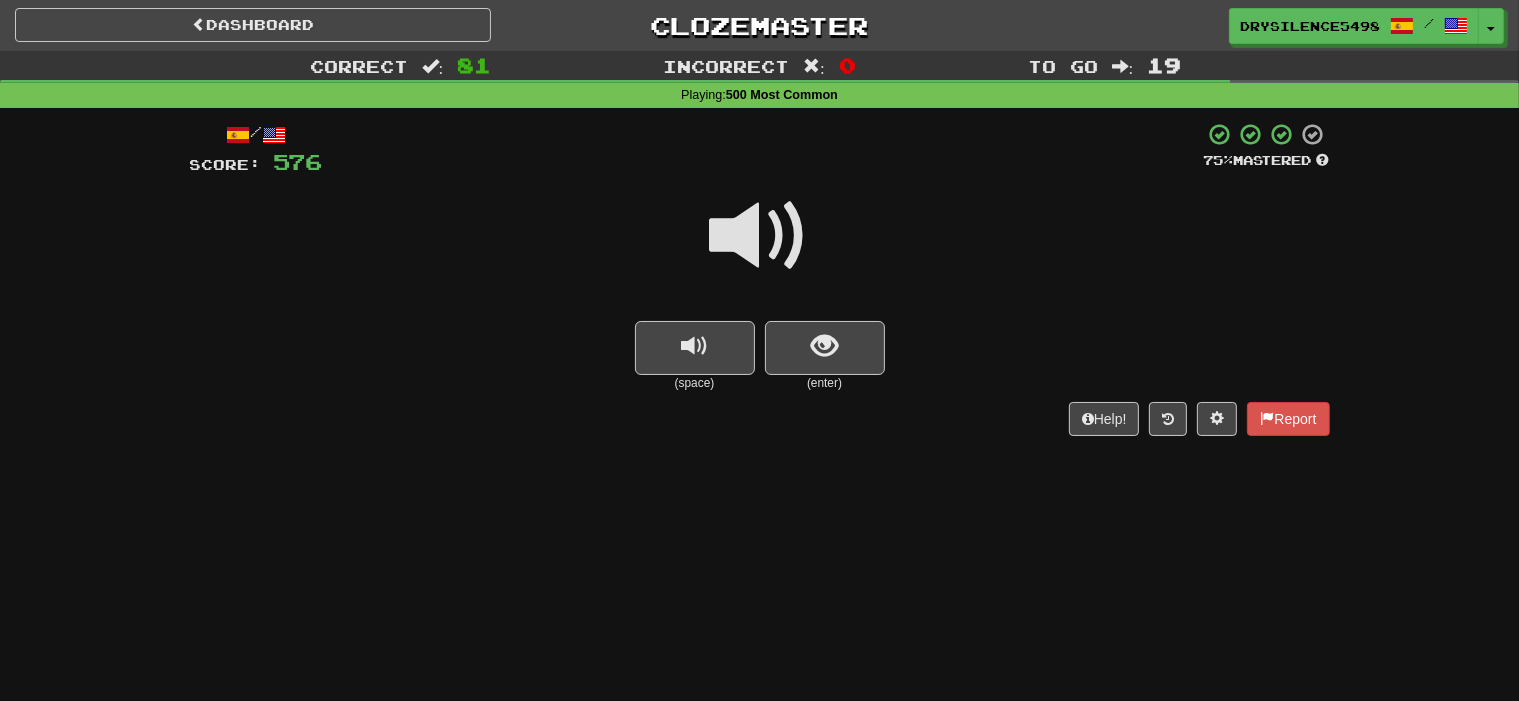 click at bounding box center (824, 346) 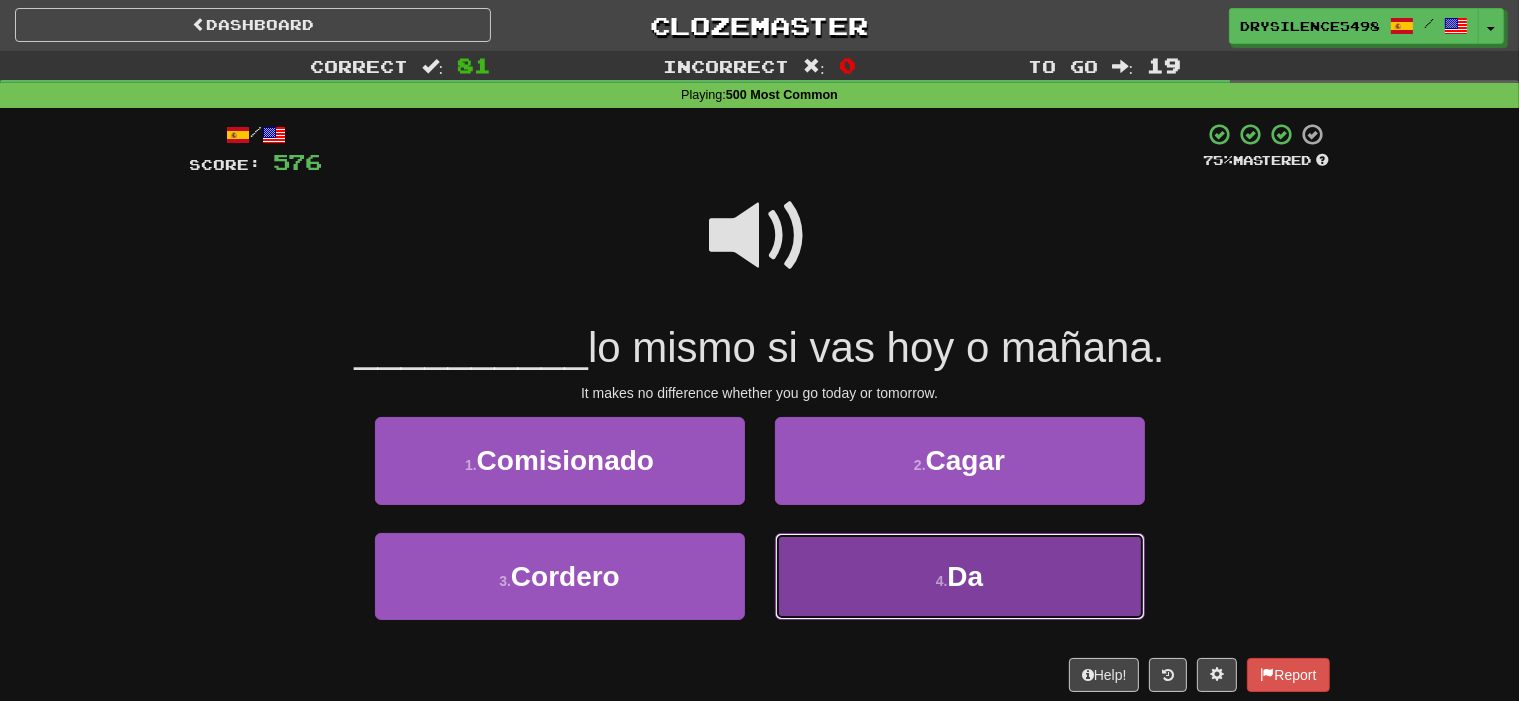 click on "4 .  Da" at bounding box center [960, 576] 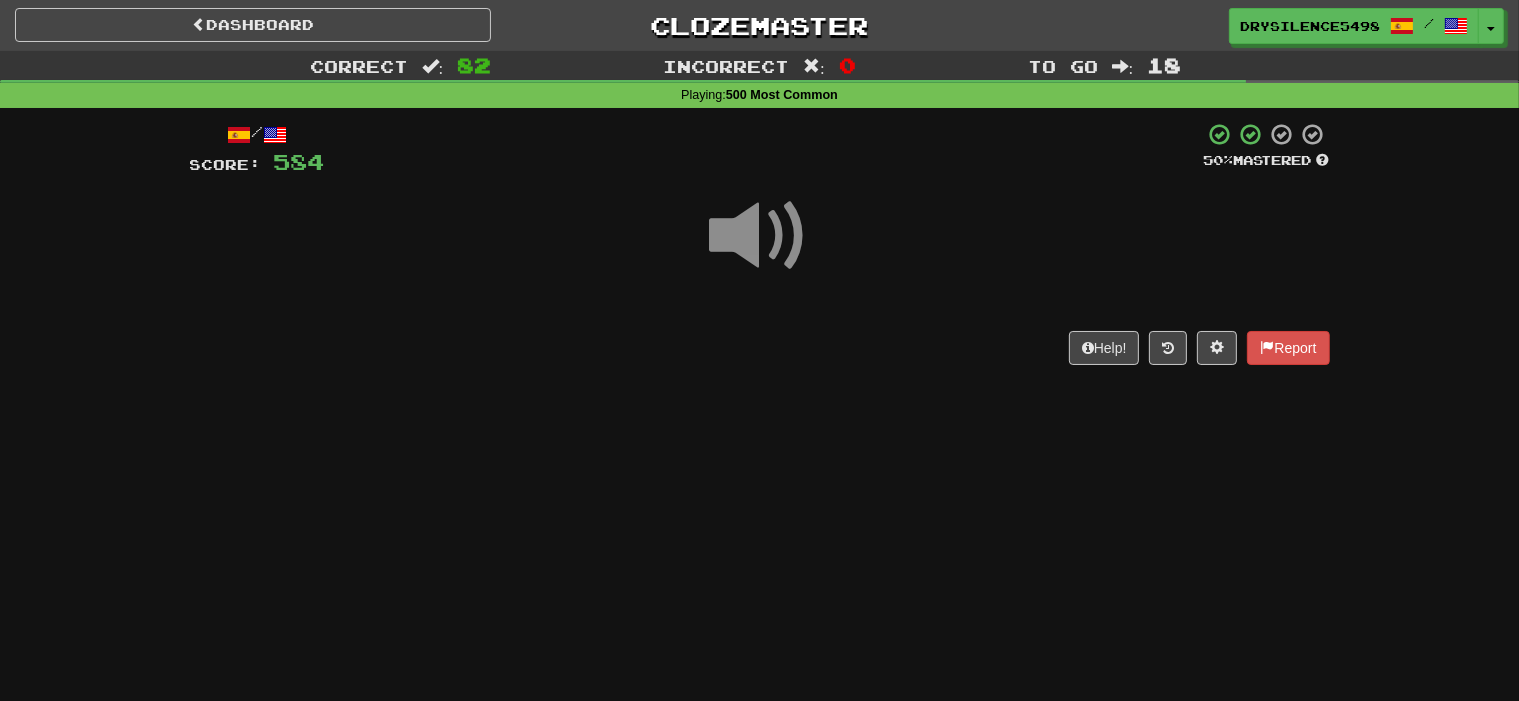 click on "Help!  Report" at bounding box center [760, 348] 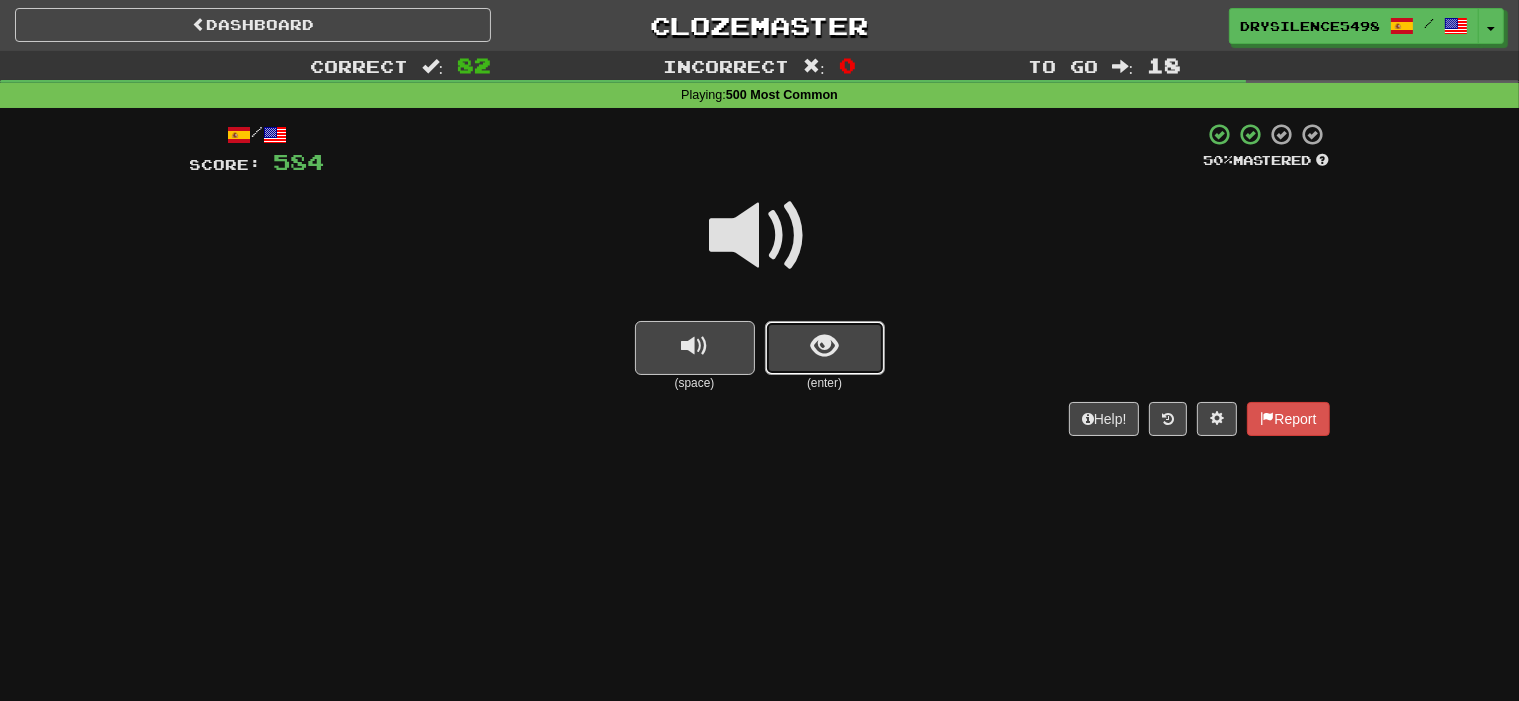 click at bounding box center (824, 346) 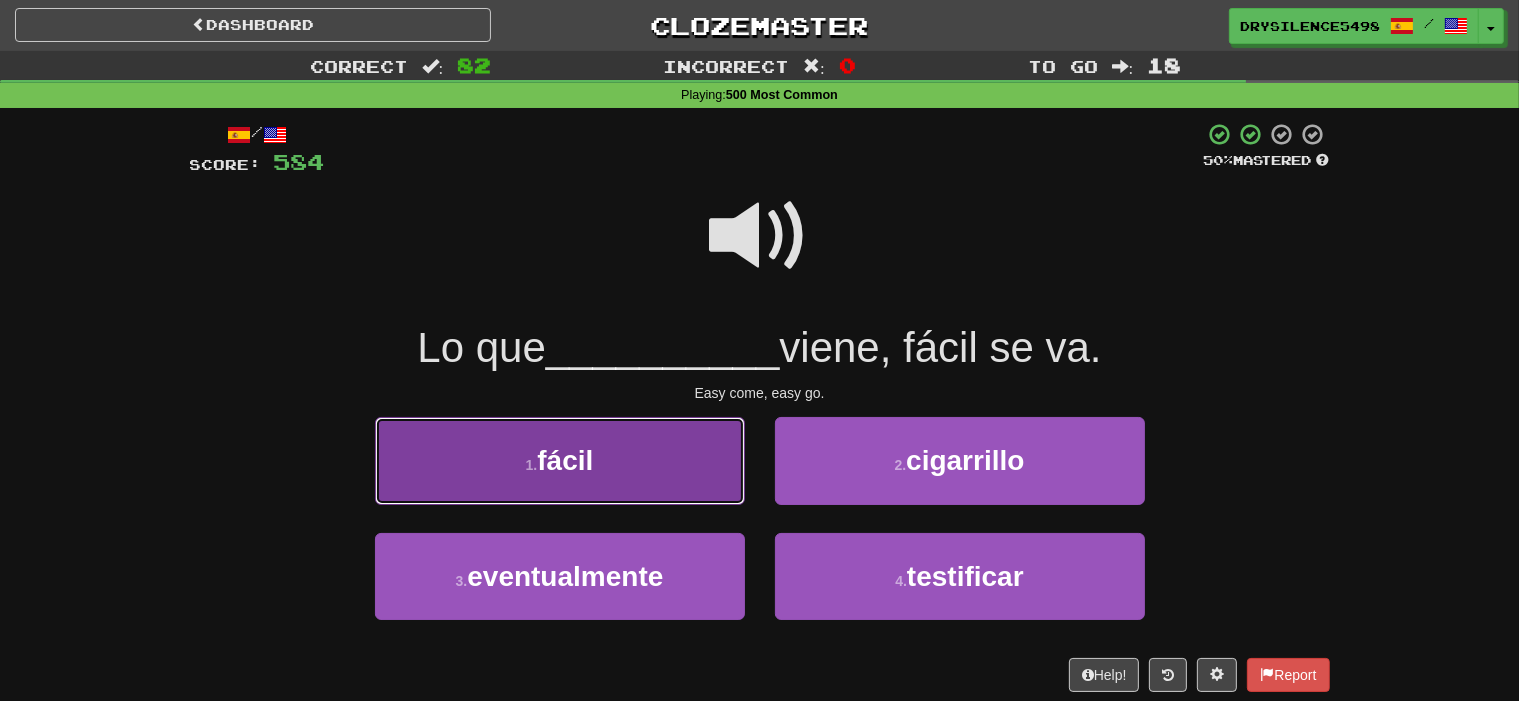 click on "1 .  fácil" at bounding box center (560, 460) 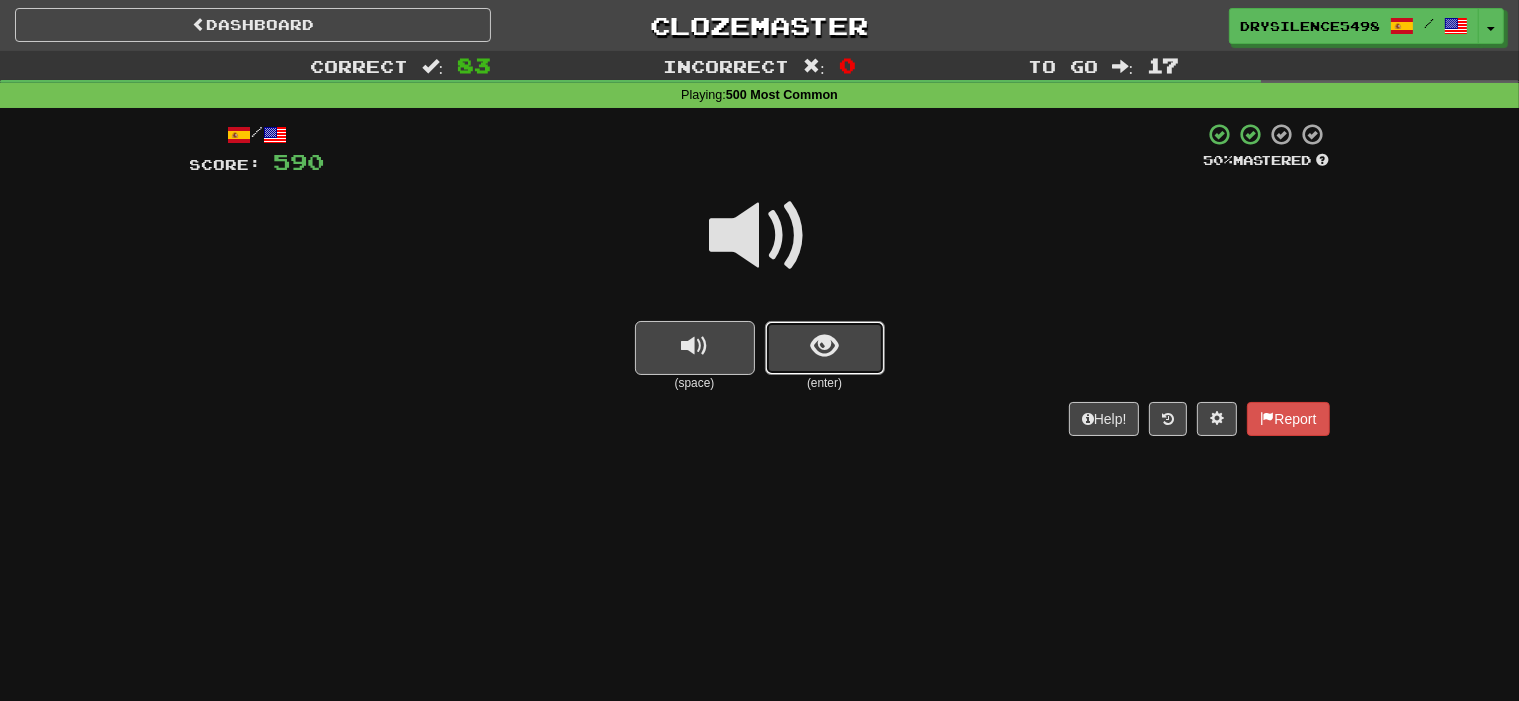 click at bounding box center [824, 346] 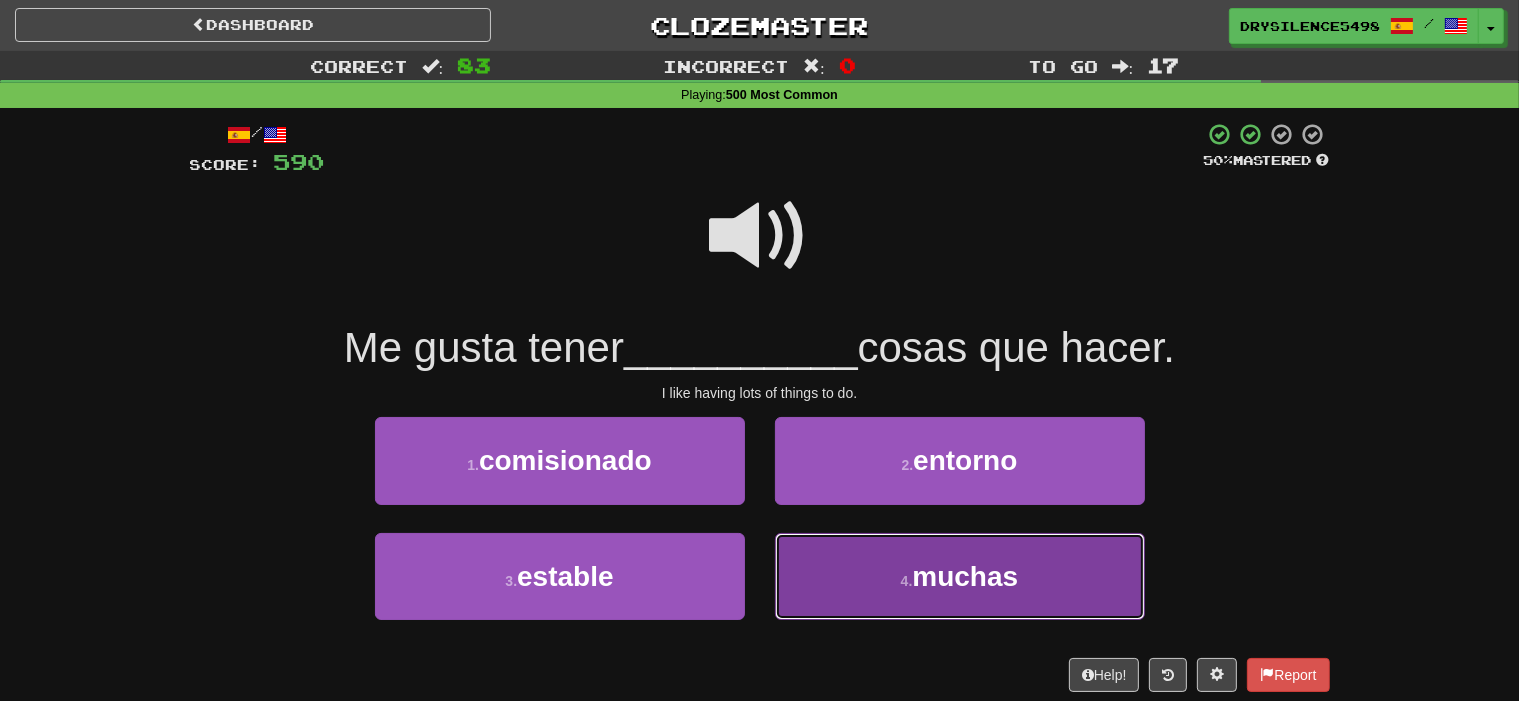 click on "4 .  muchas" at bounding box center (960, 576) 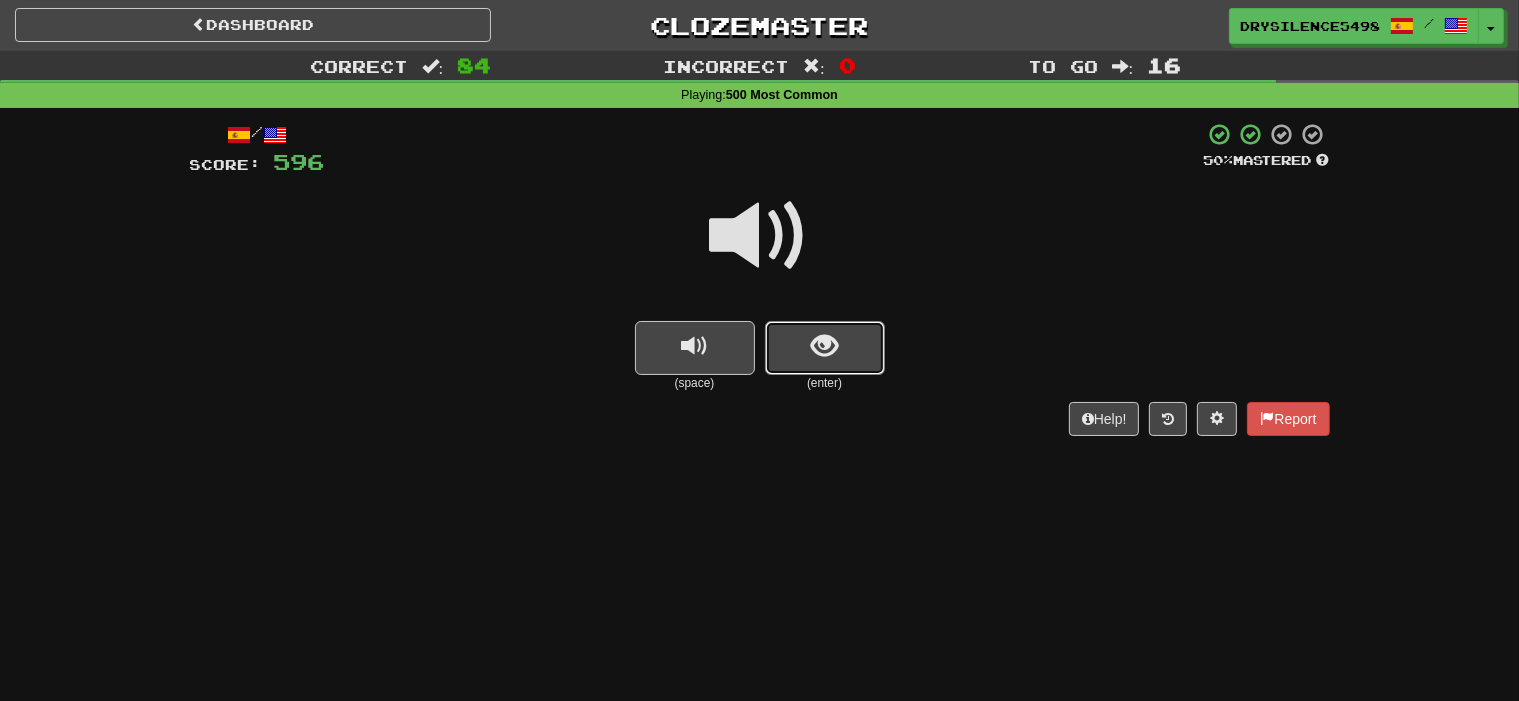 click at bounding box center (824, 346) 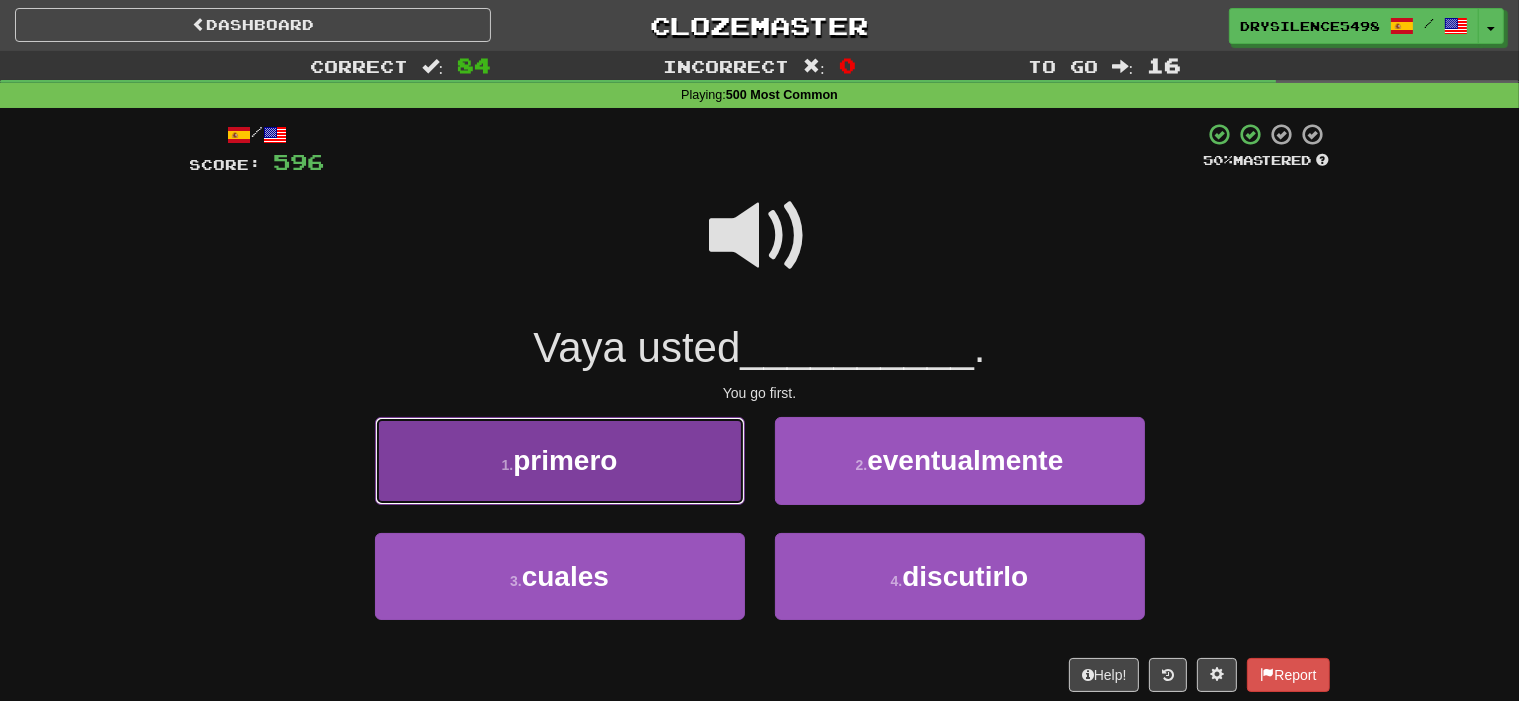 click on "1 .  primero" at bounding box center [560, 460] 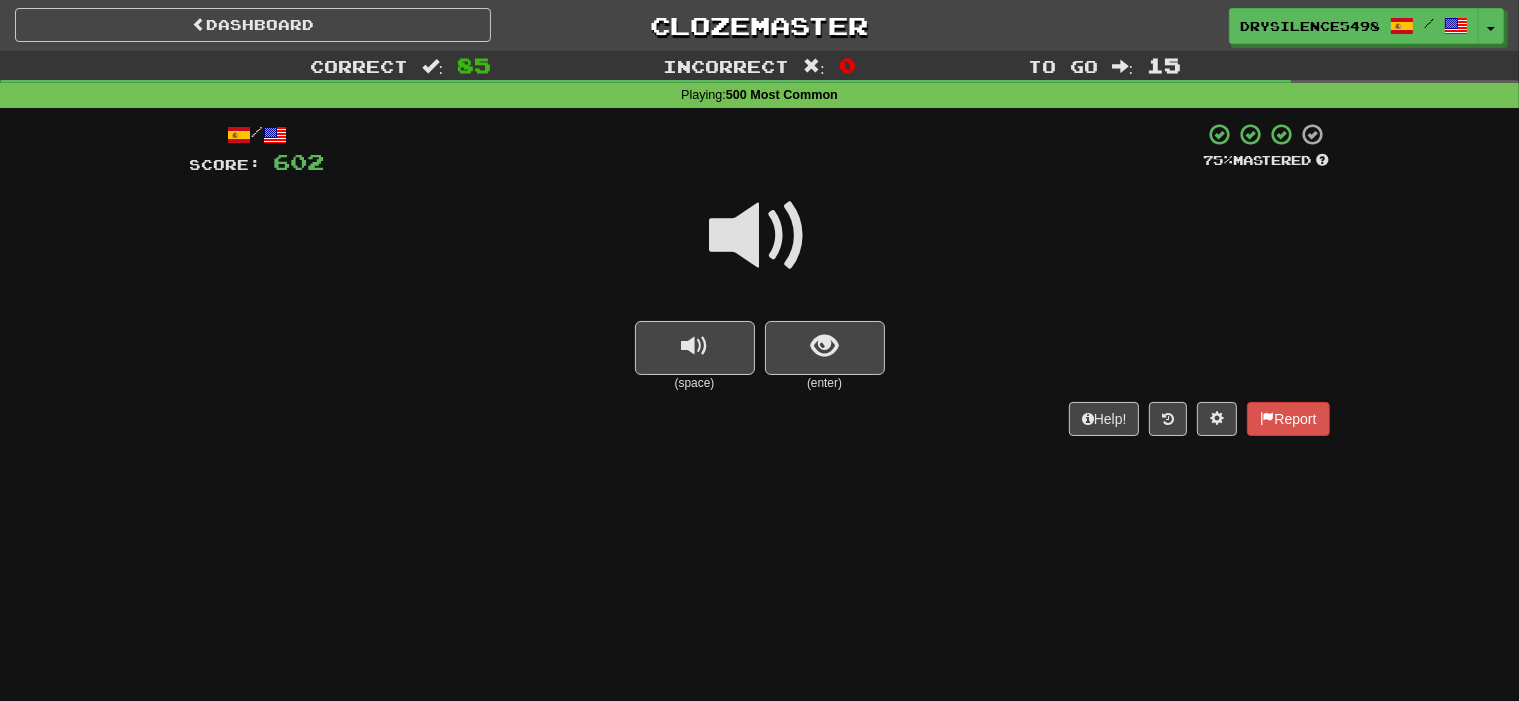 click at bounding box center [824, 346] 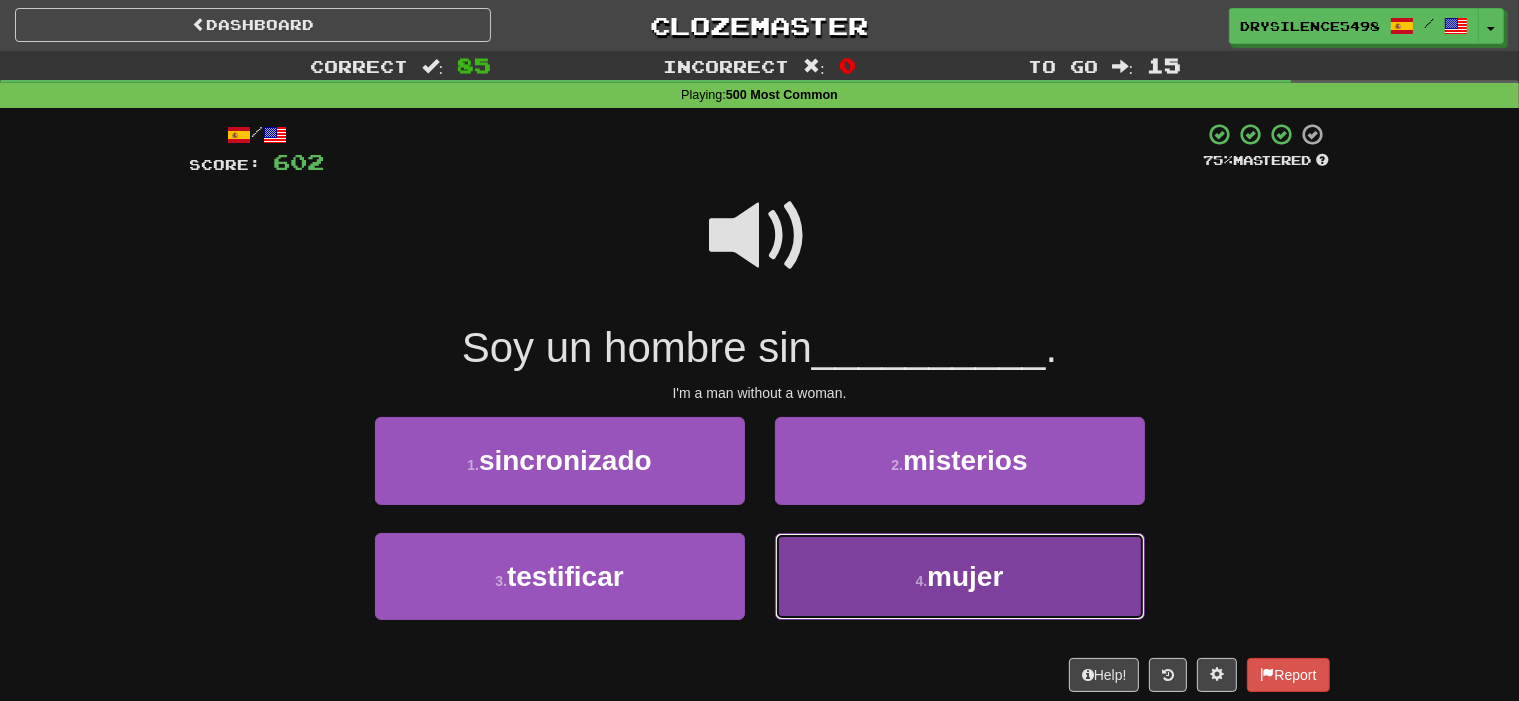click on "4 .  mujer" at bounding box center (960, 576) 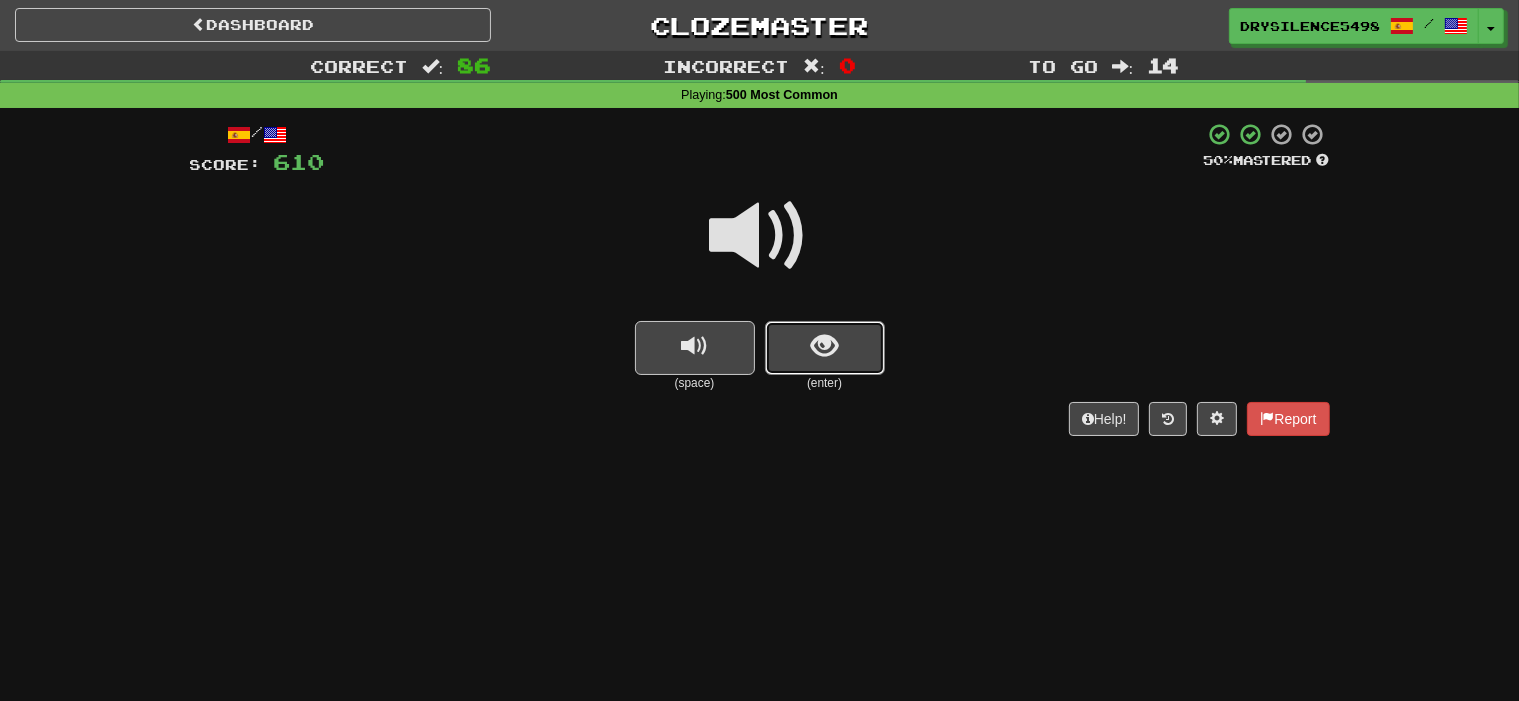 click at bounding box center (824, 346) 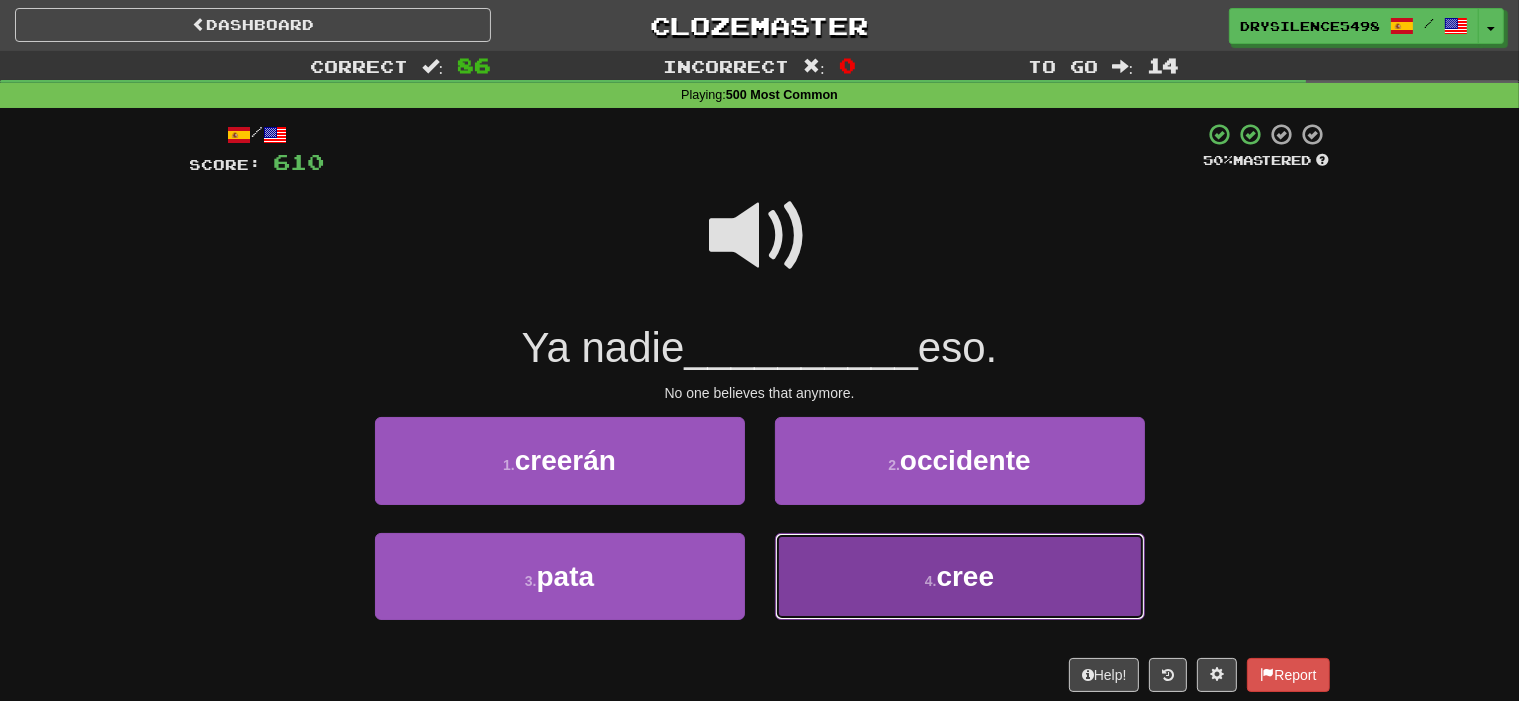 click on "4 .  cree" at bounding box center [960, 576] 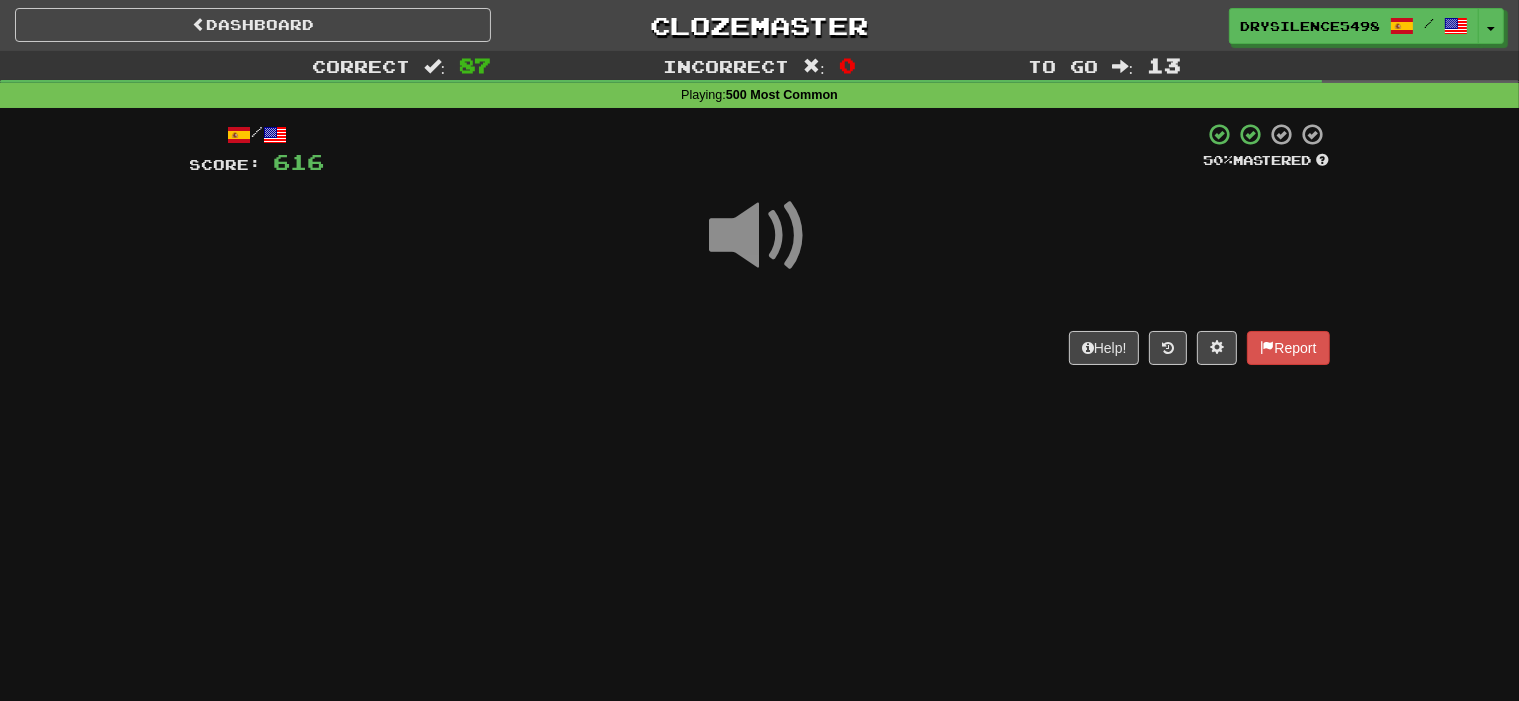 click on "Help!  Report" at bounding box center (760, 348) 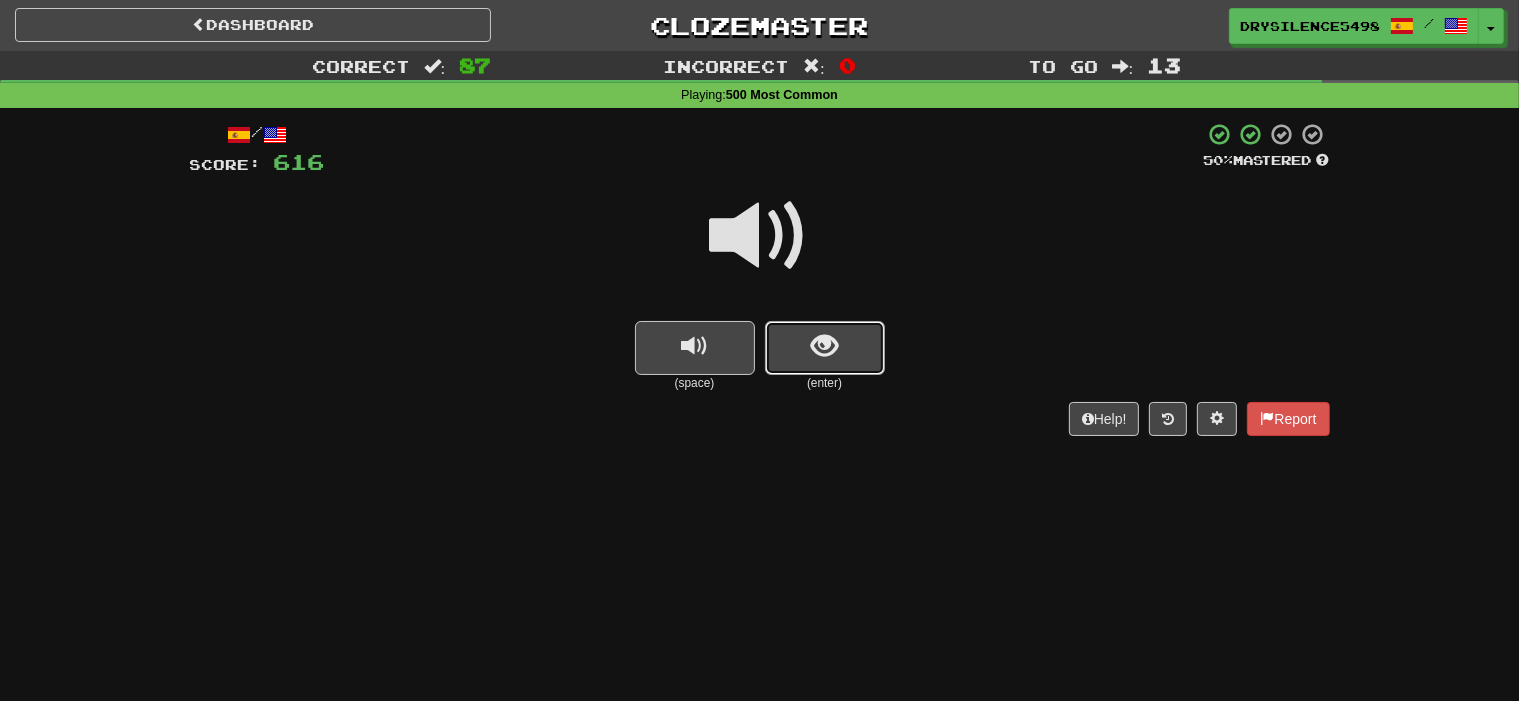 click at bounding box center [824, 346] 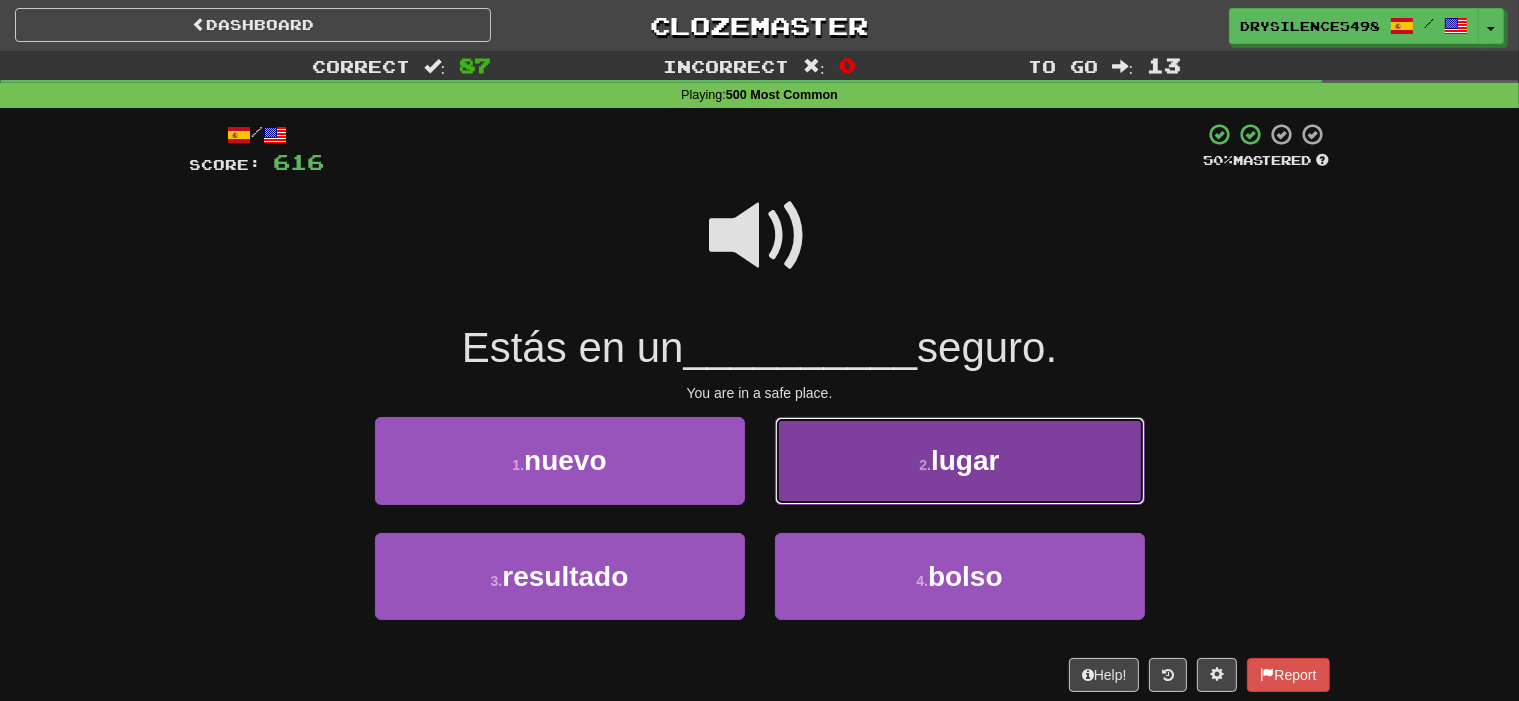 click on "2 .  lugar" at bounding box center [960, 460] 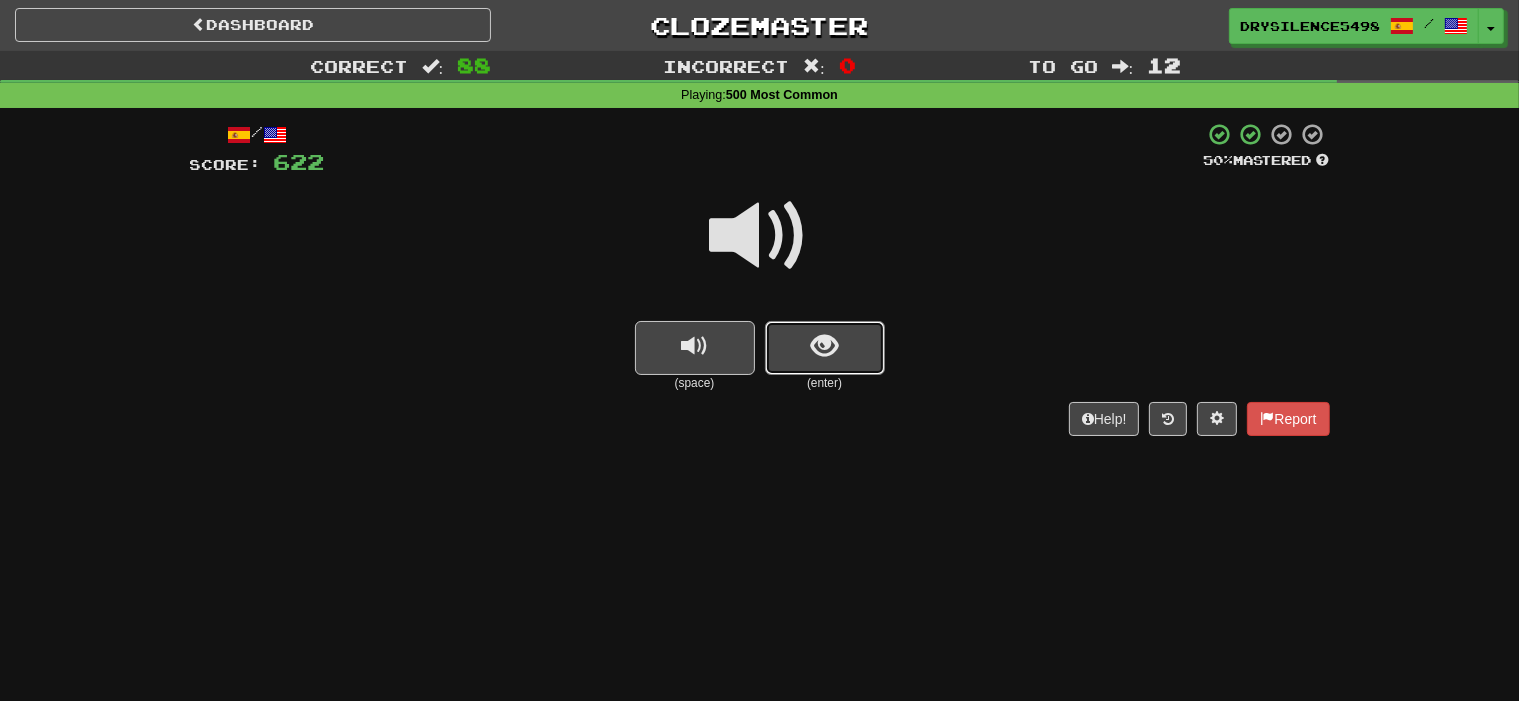 click at bounding box center [825, 348] 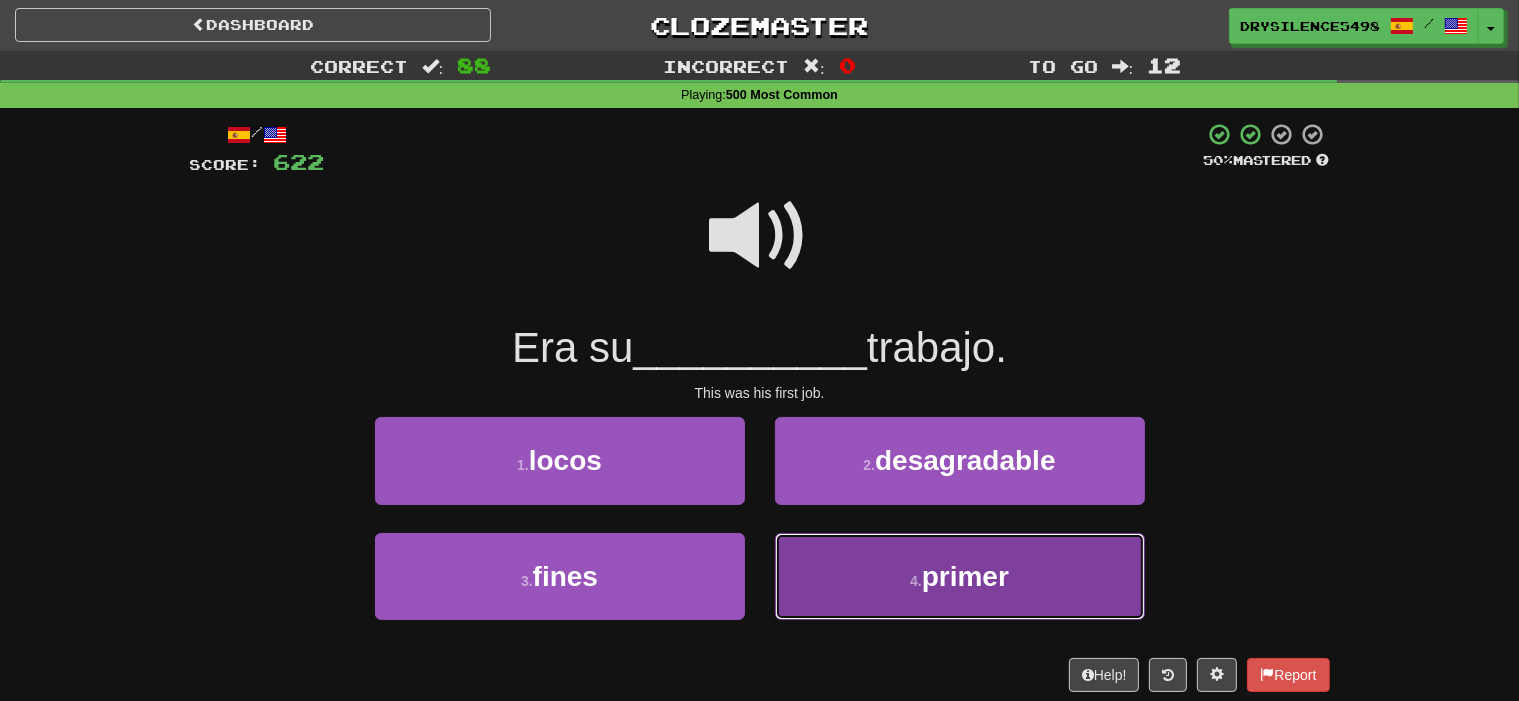 click on "4 .  primer" at bounding box center (960, 576) 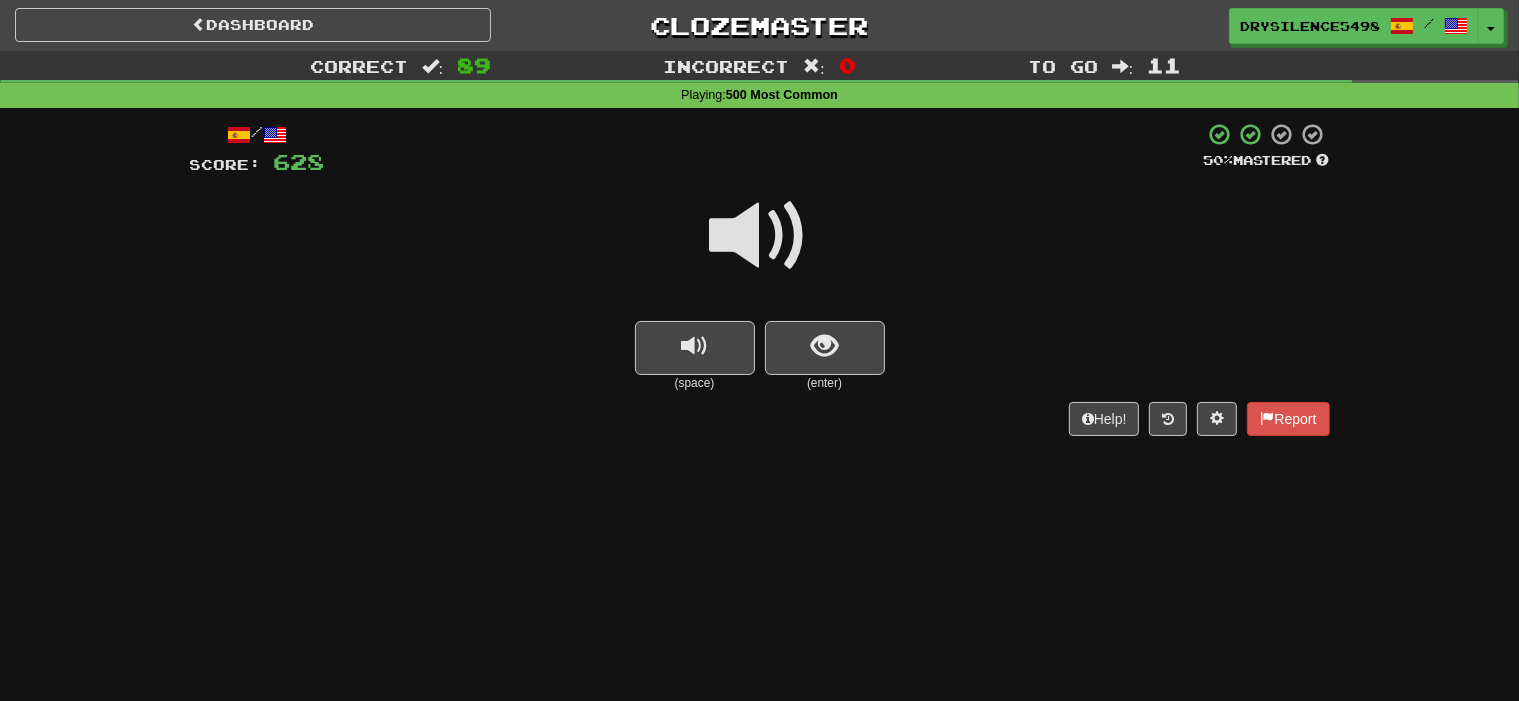 click at bounding box center [825, 348] 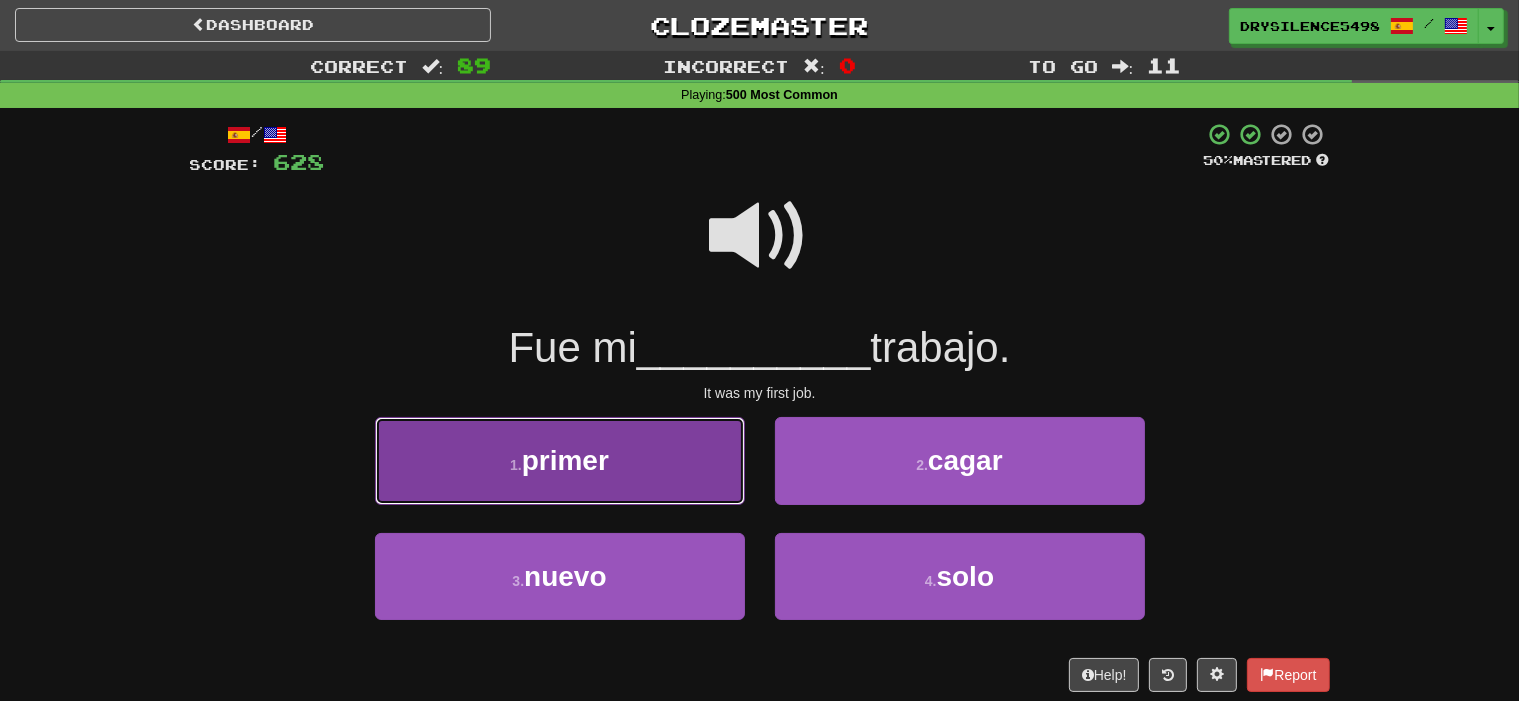 click on "1 .  primer" at bounding box center (560, 460) 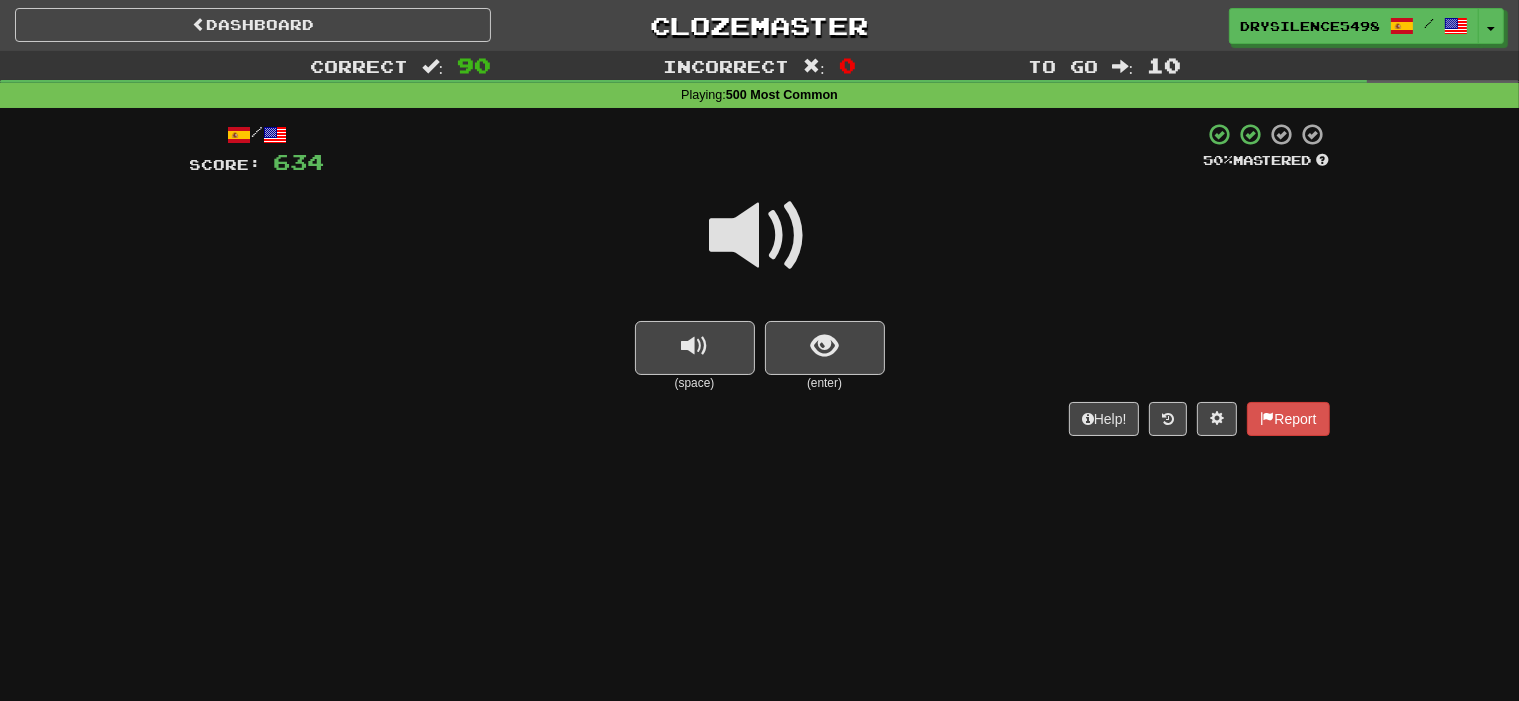 click at bounding box center [825, 348] 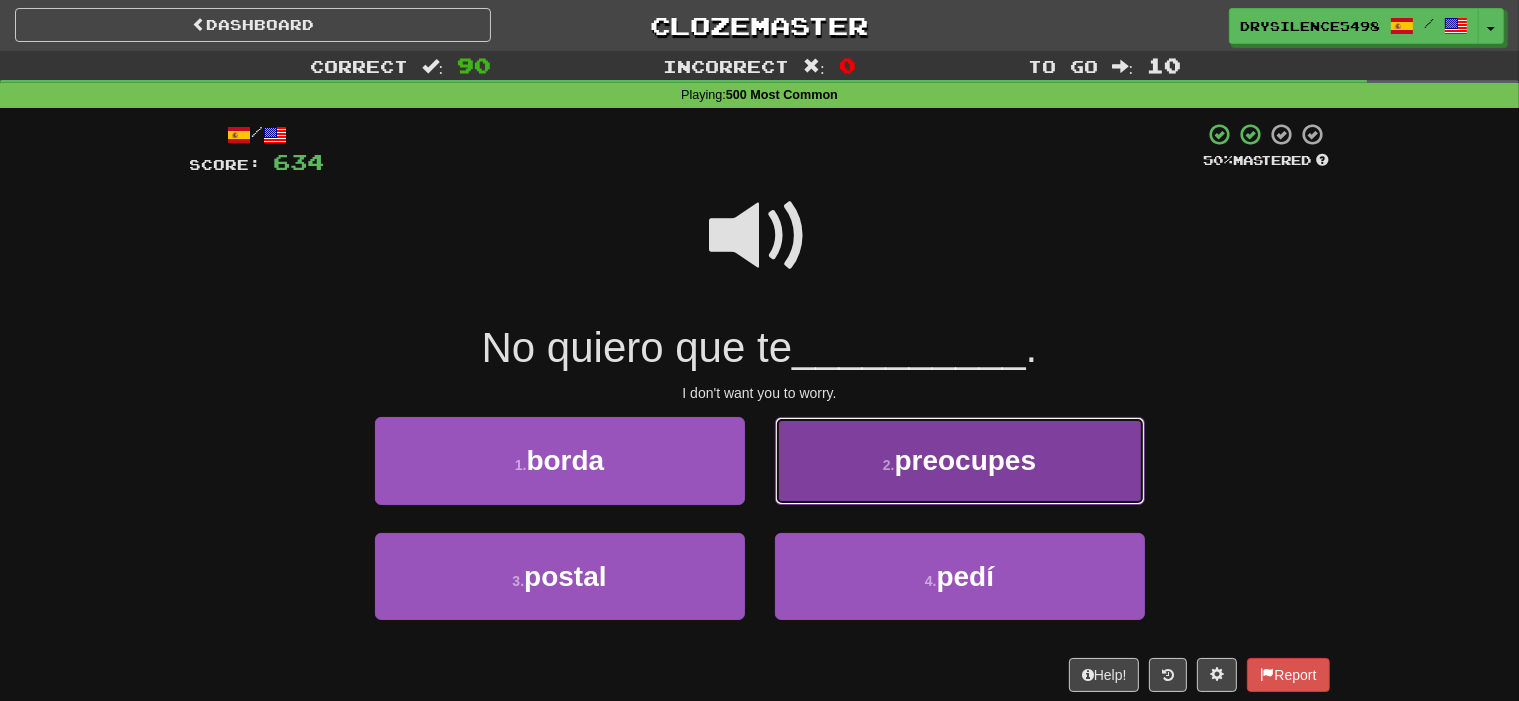 click on "2 .  preocupes" at bounding box center (960, 460) 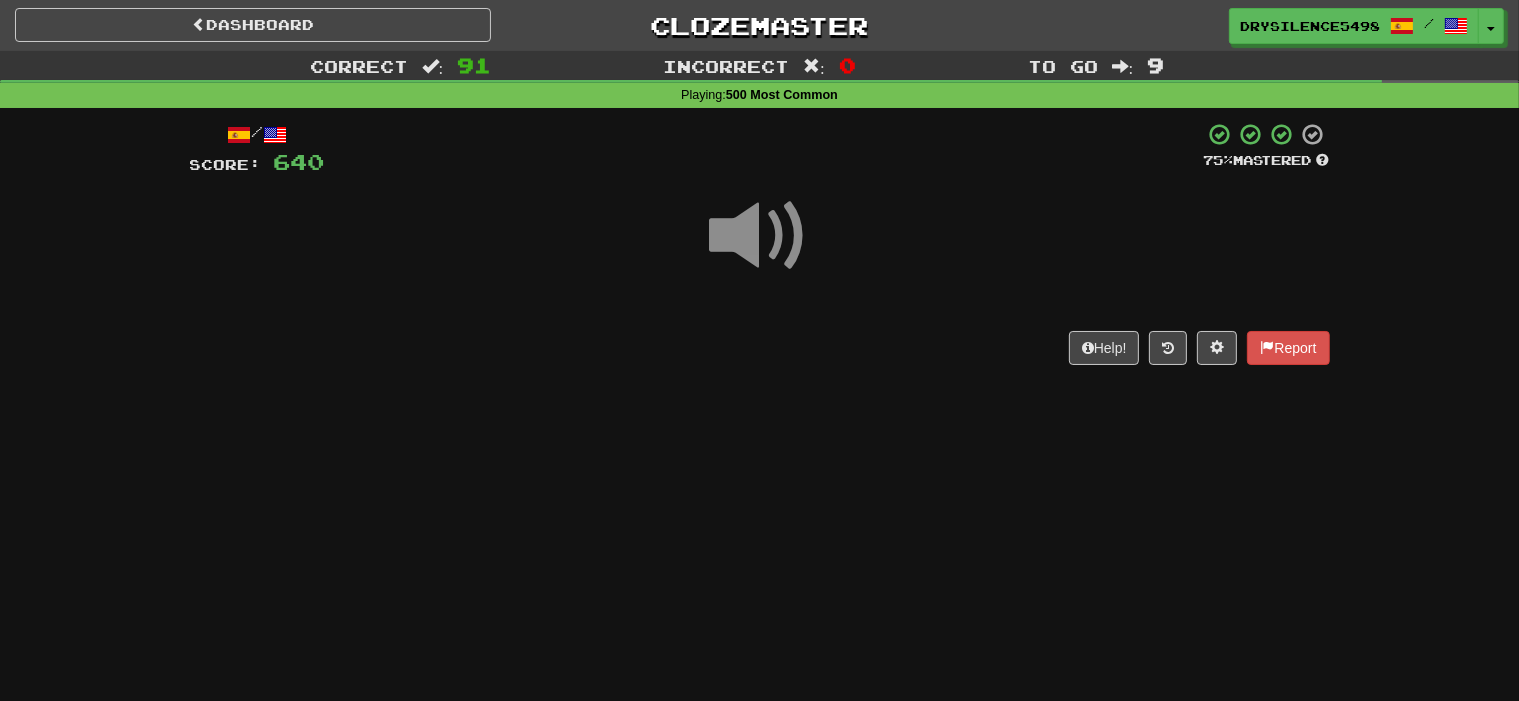 click on "/  Score:   640 75 %  Mastered  Help!  Report" at bounding box center [760, 250] 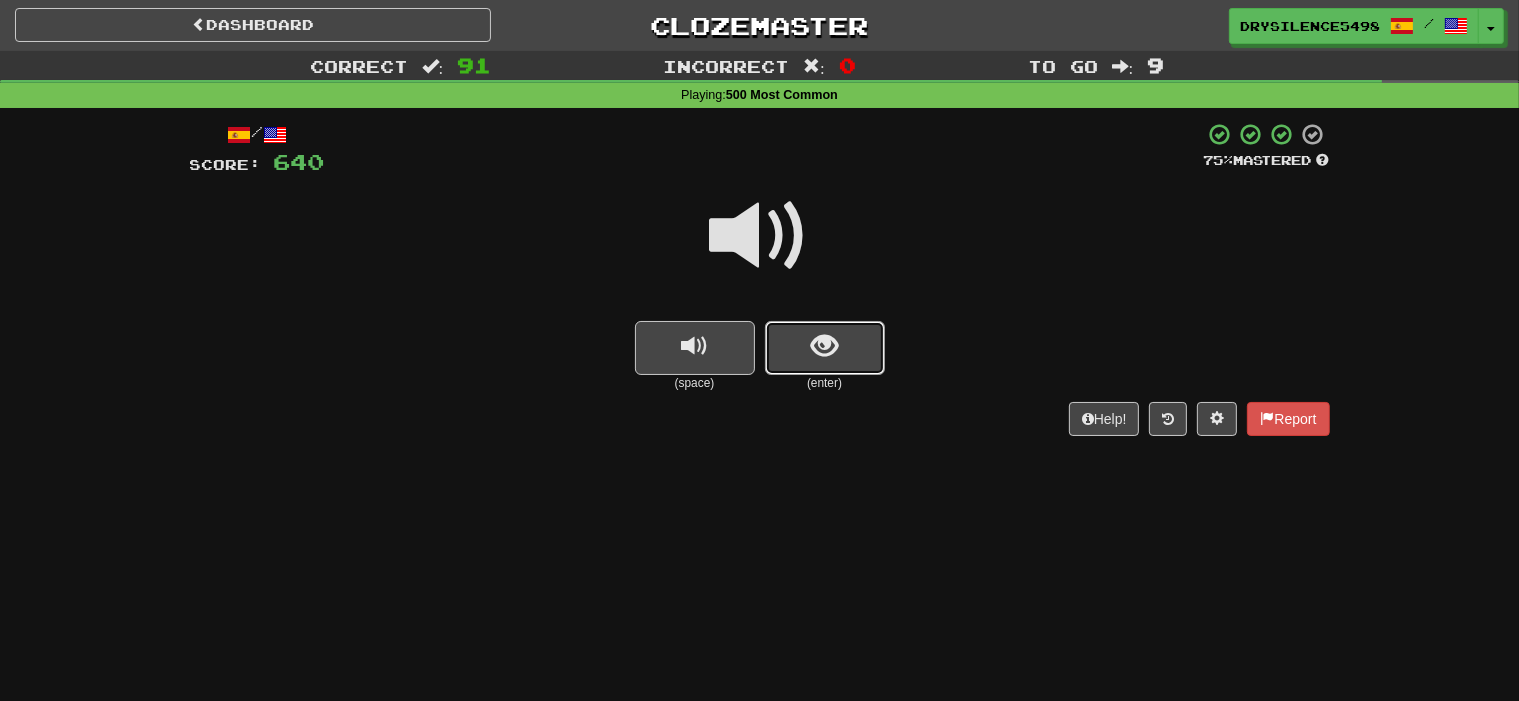 click at bounding box center [825, 348] 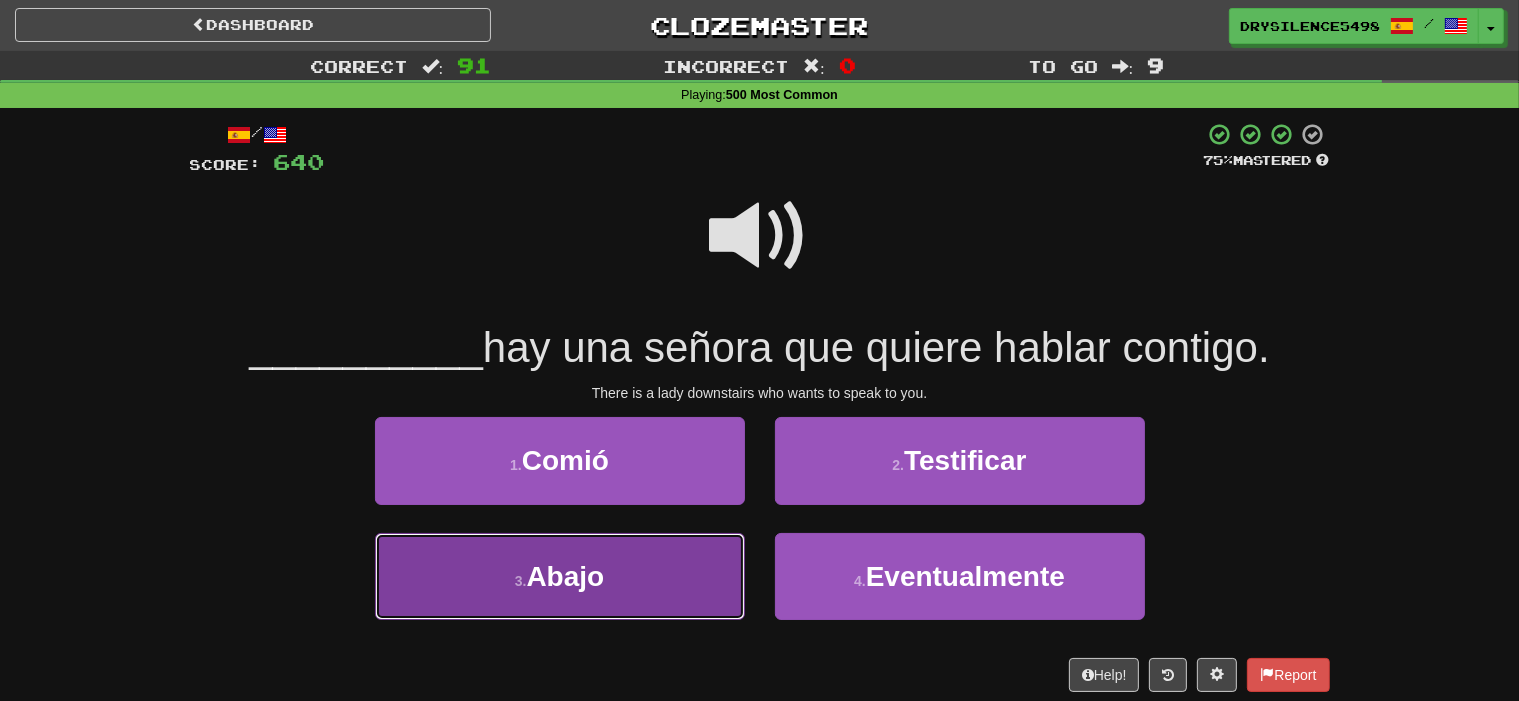 click on "3 .  Abajo" at bounding box center [560, 576] 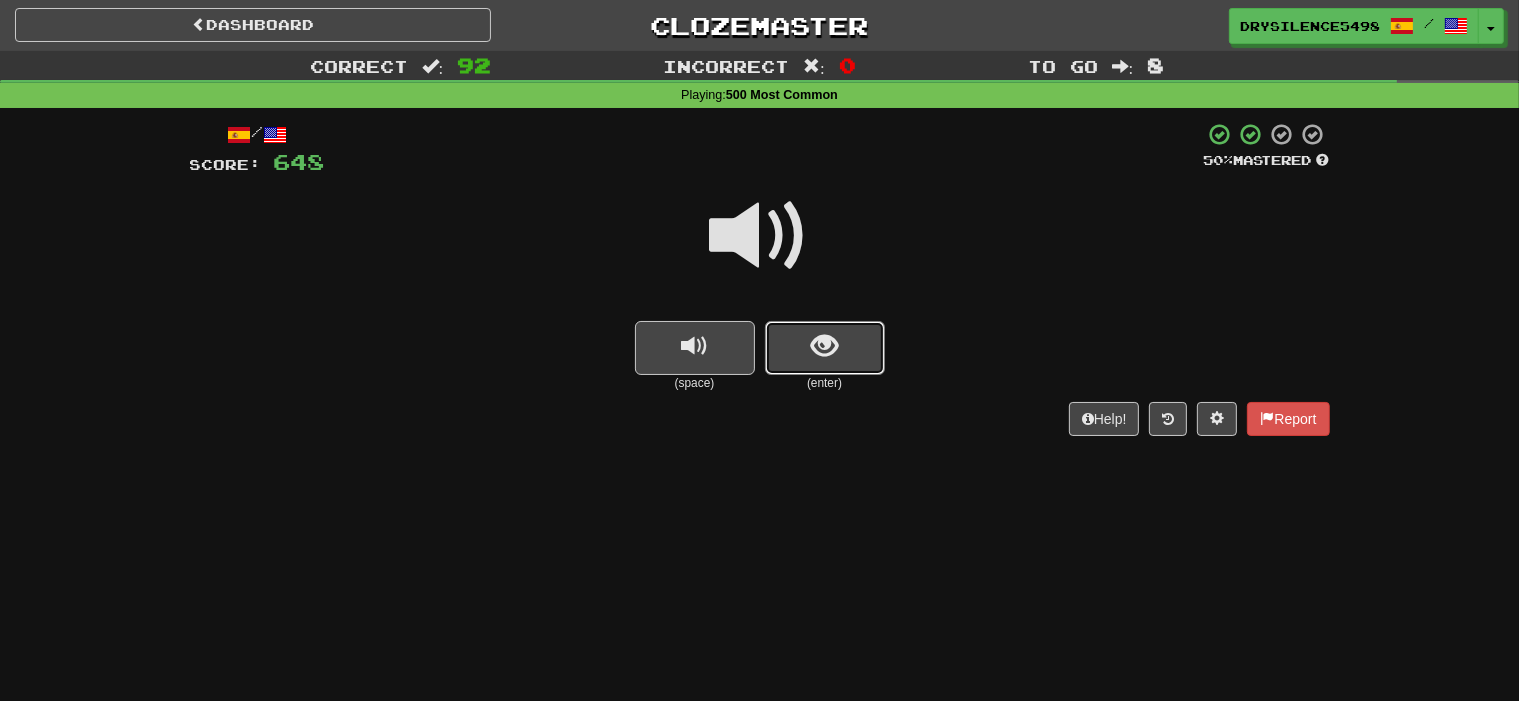 click at bounding box center [825, 348] 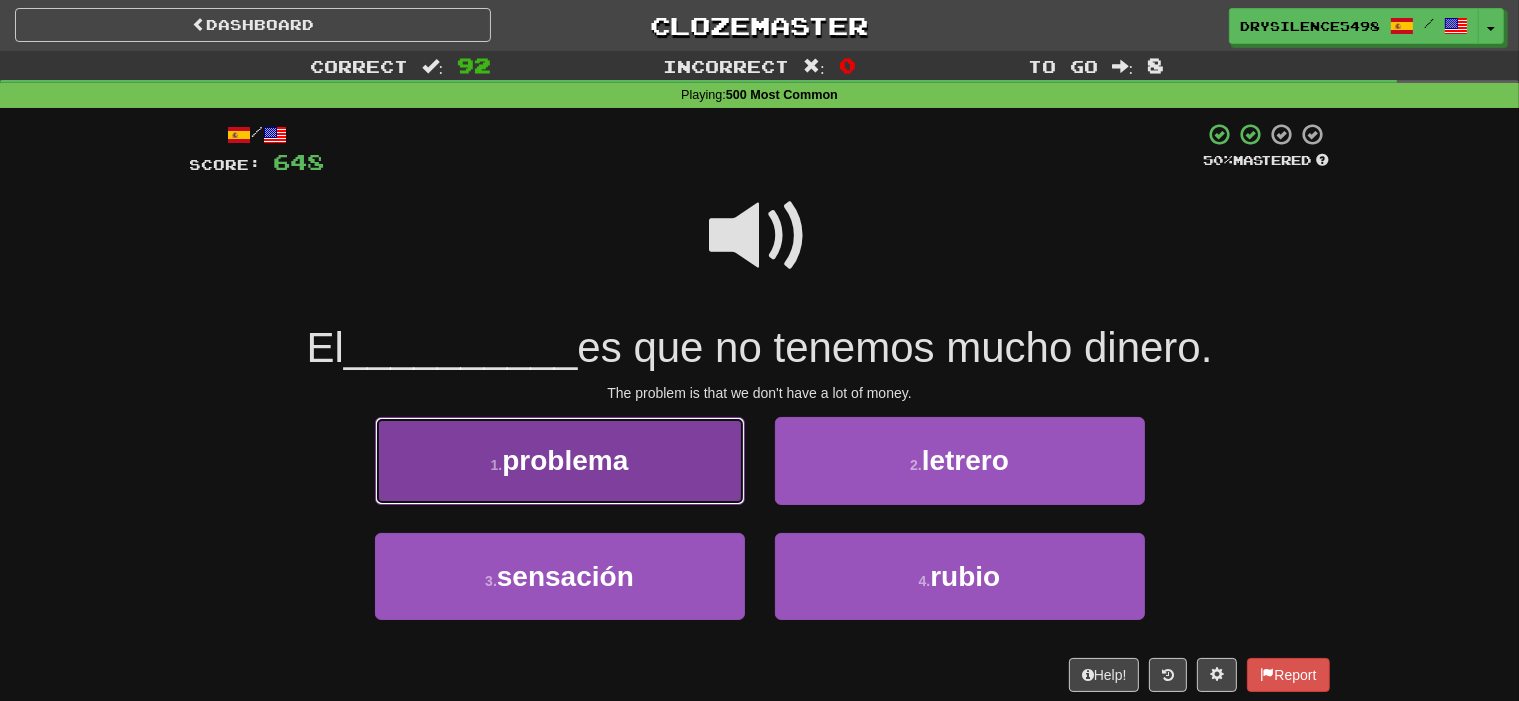 click on "1 .  problema" at bounding box center (560, 460) 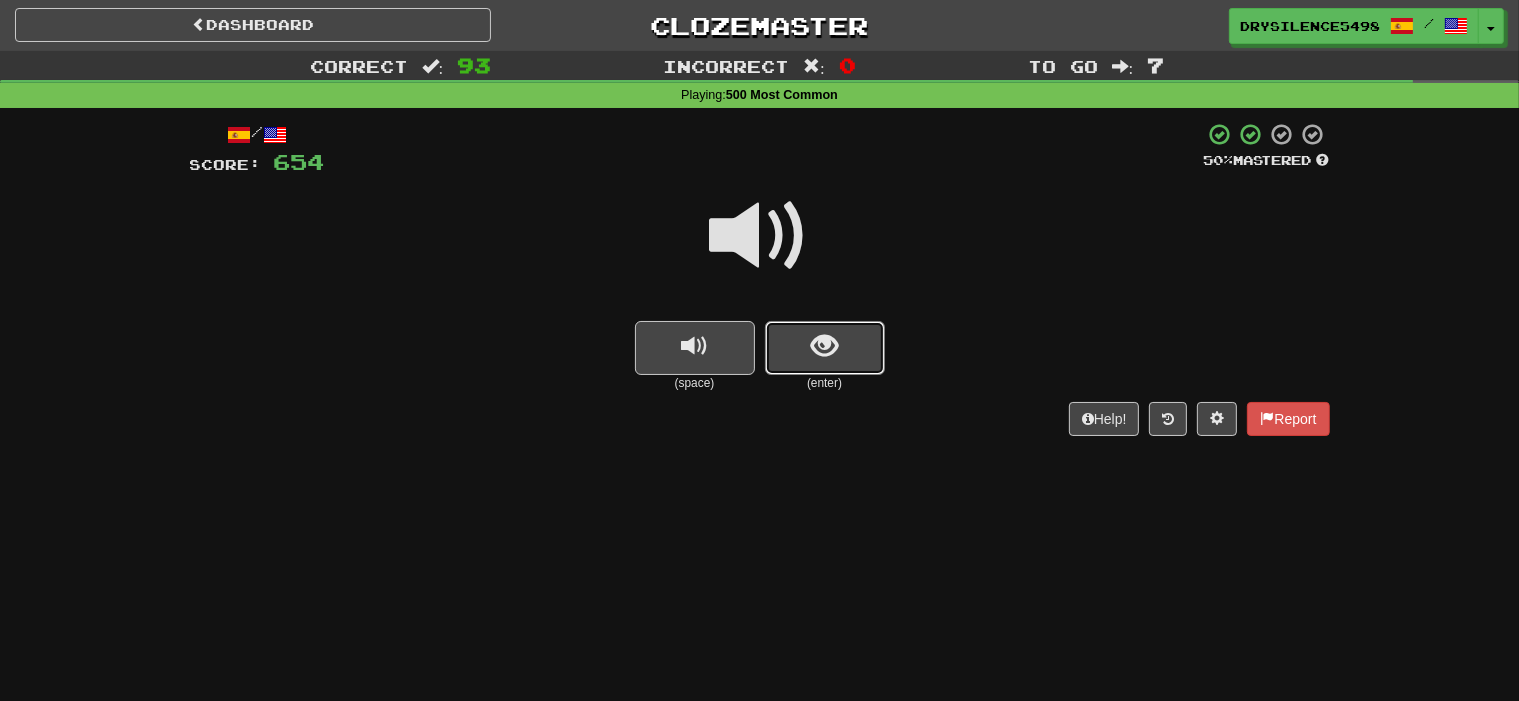 click at bounding box center (825, 348) 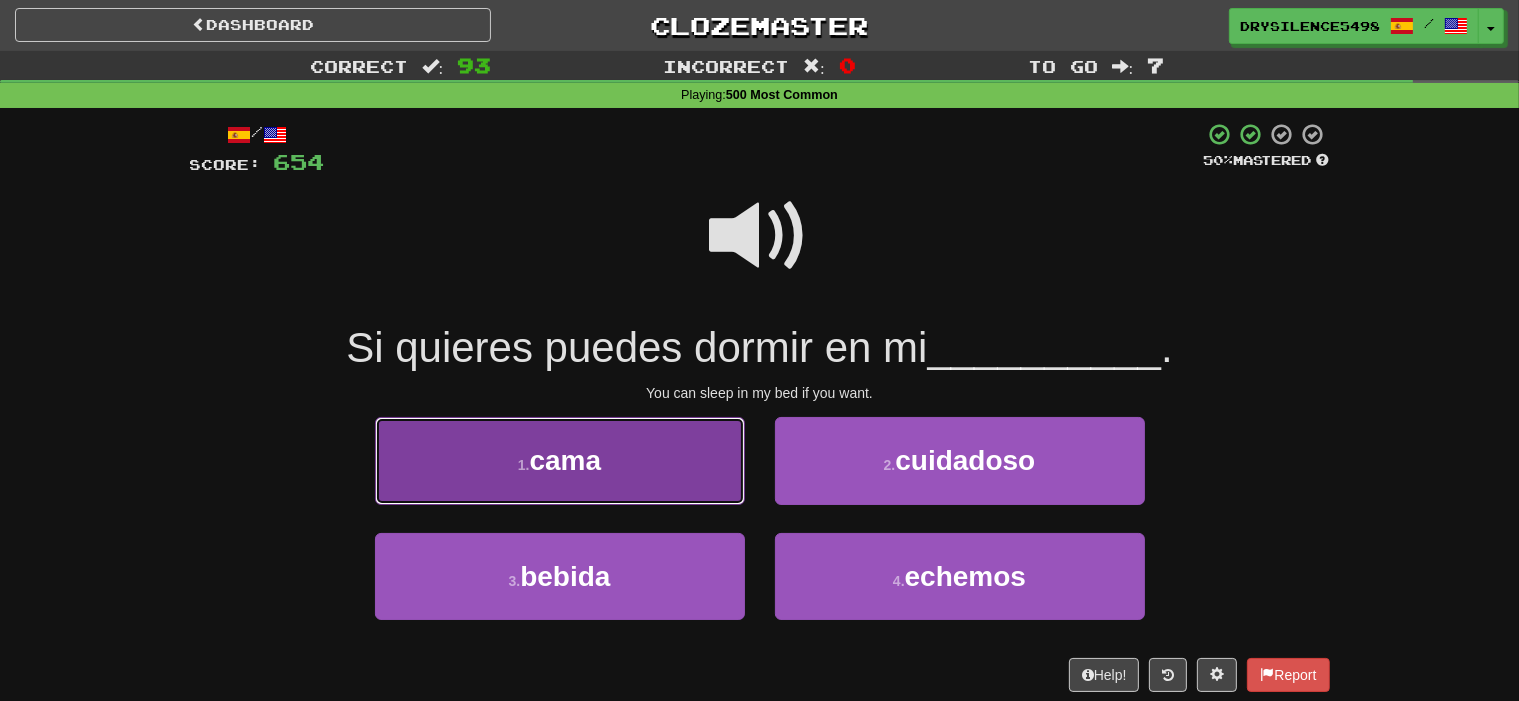 click on "1 .  cama" at bounding box center (560, 460) 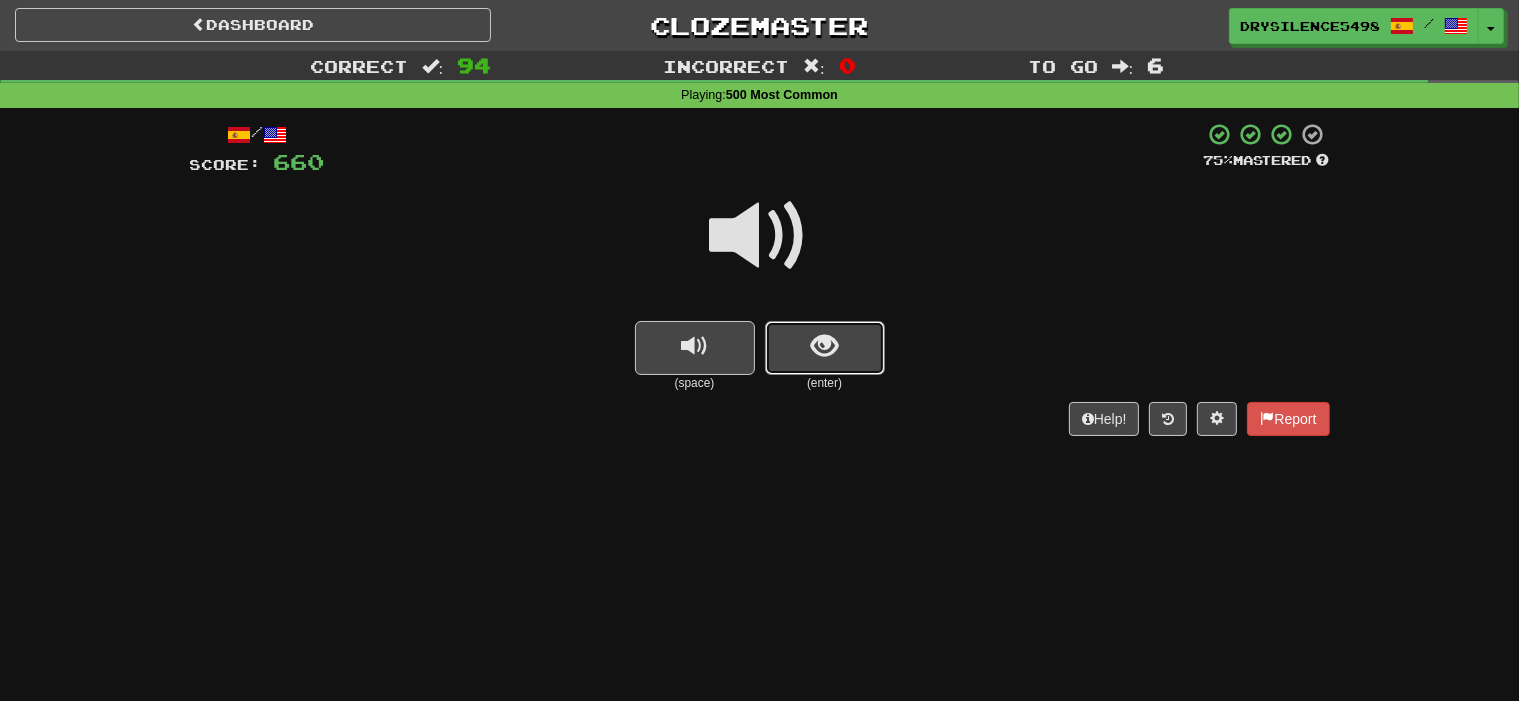 click at bounding box center (824, 346) 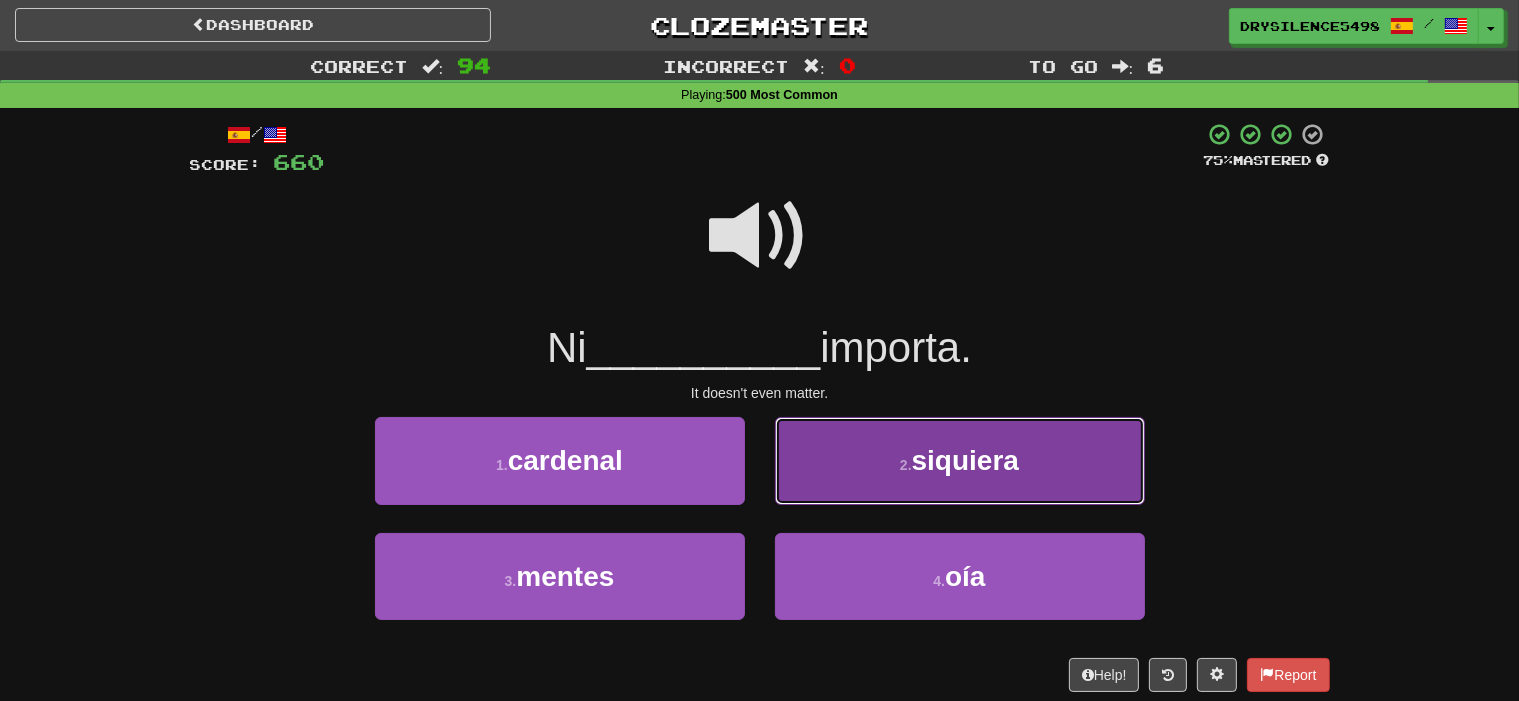 click on "2 .  siquiera" at bounding box center [960, 460] 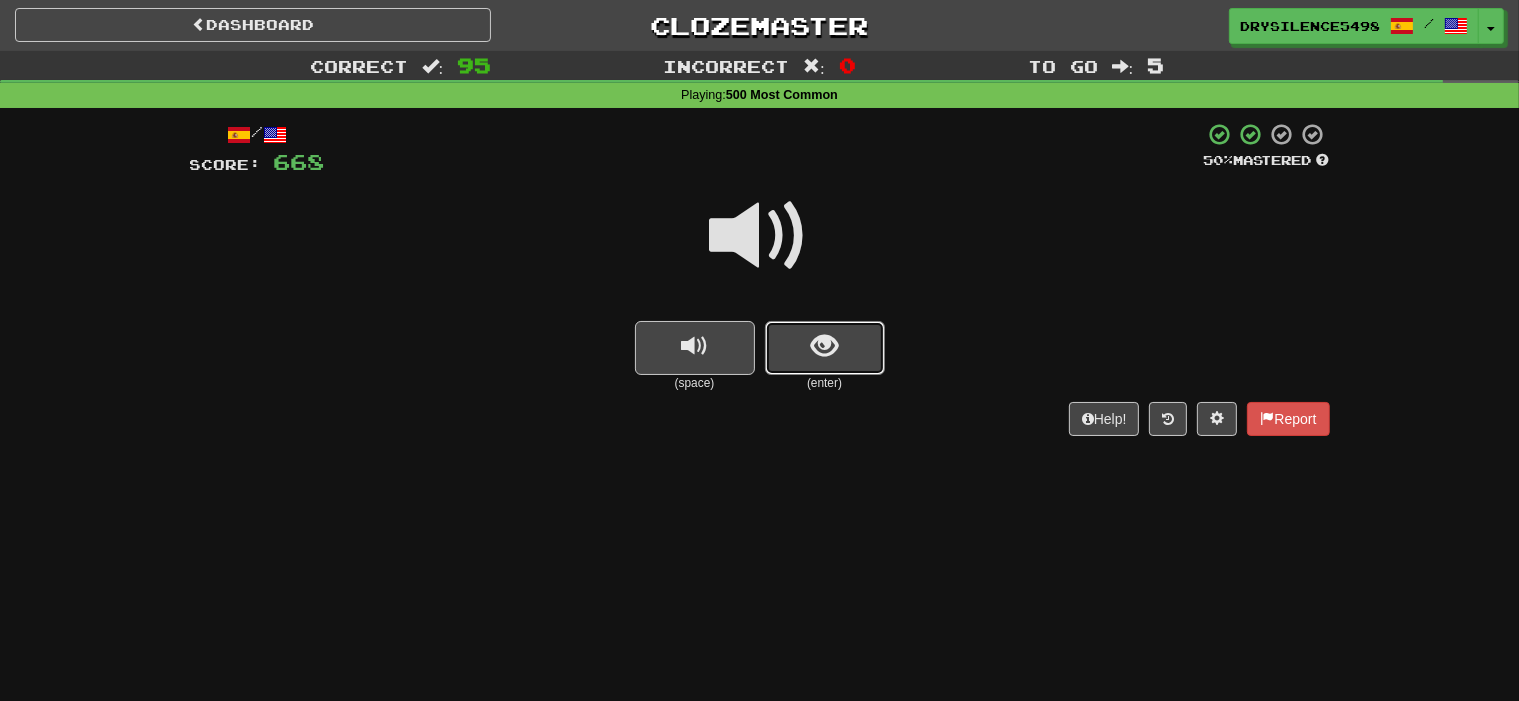 click at bounding box center (825, 348) 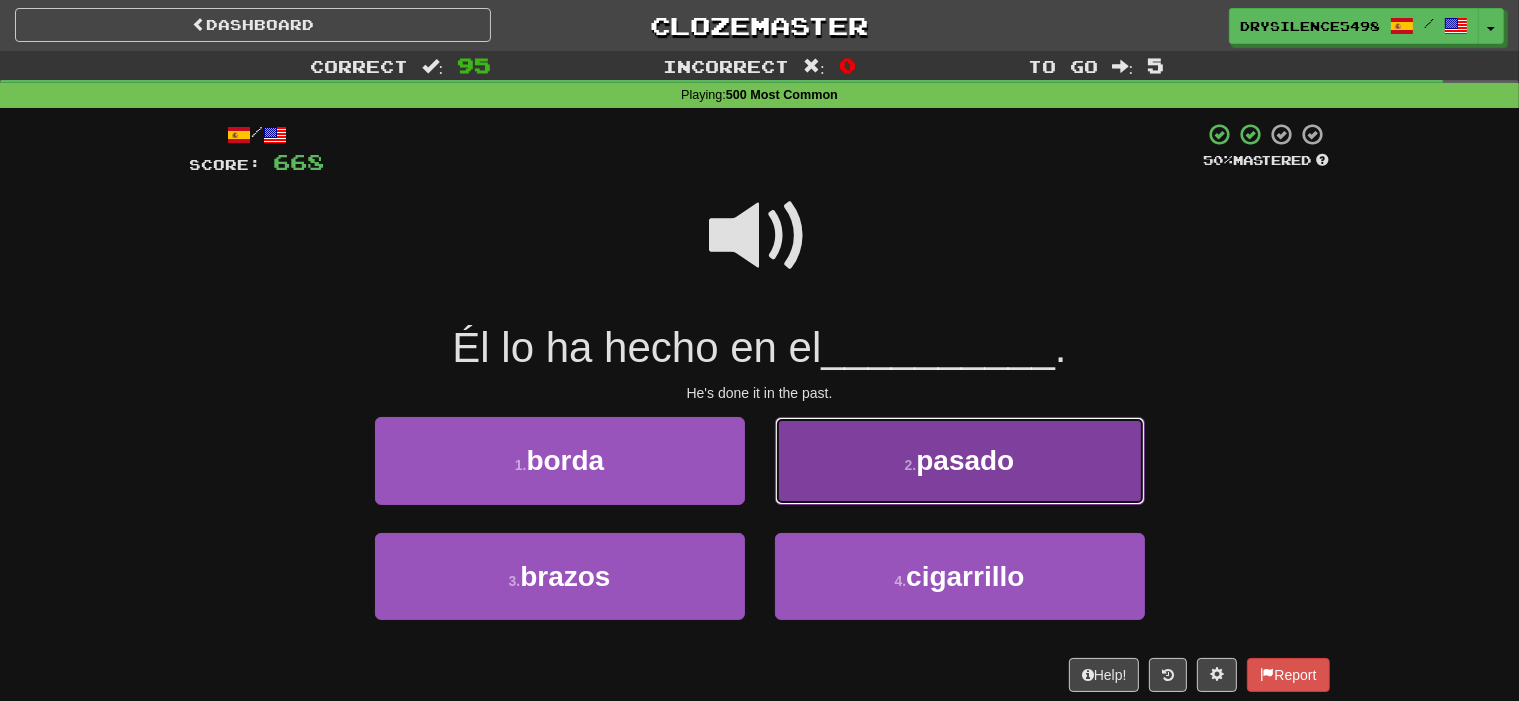 click on "2 .  pasado" at bounding box center (960, 460) 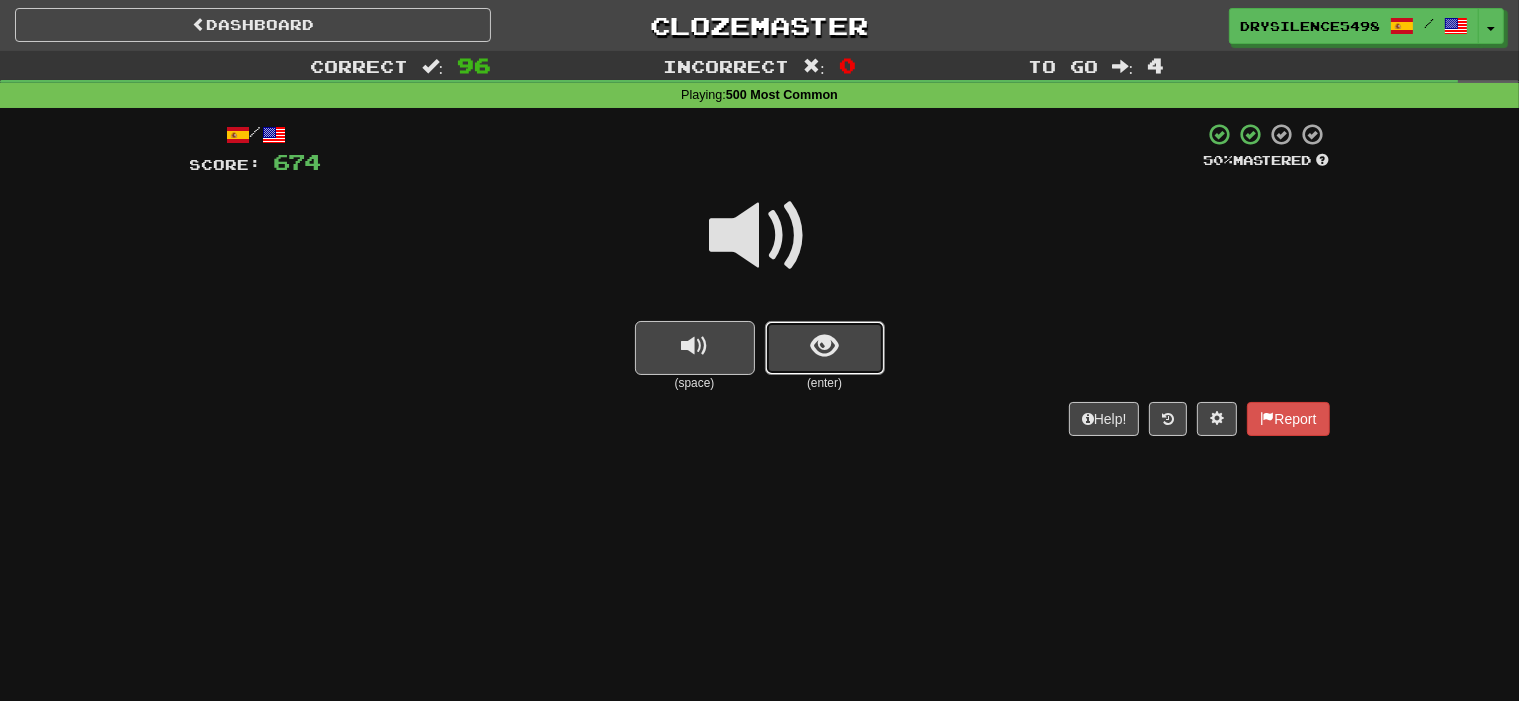 click at bounding box center [825, 348] 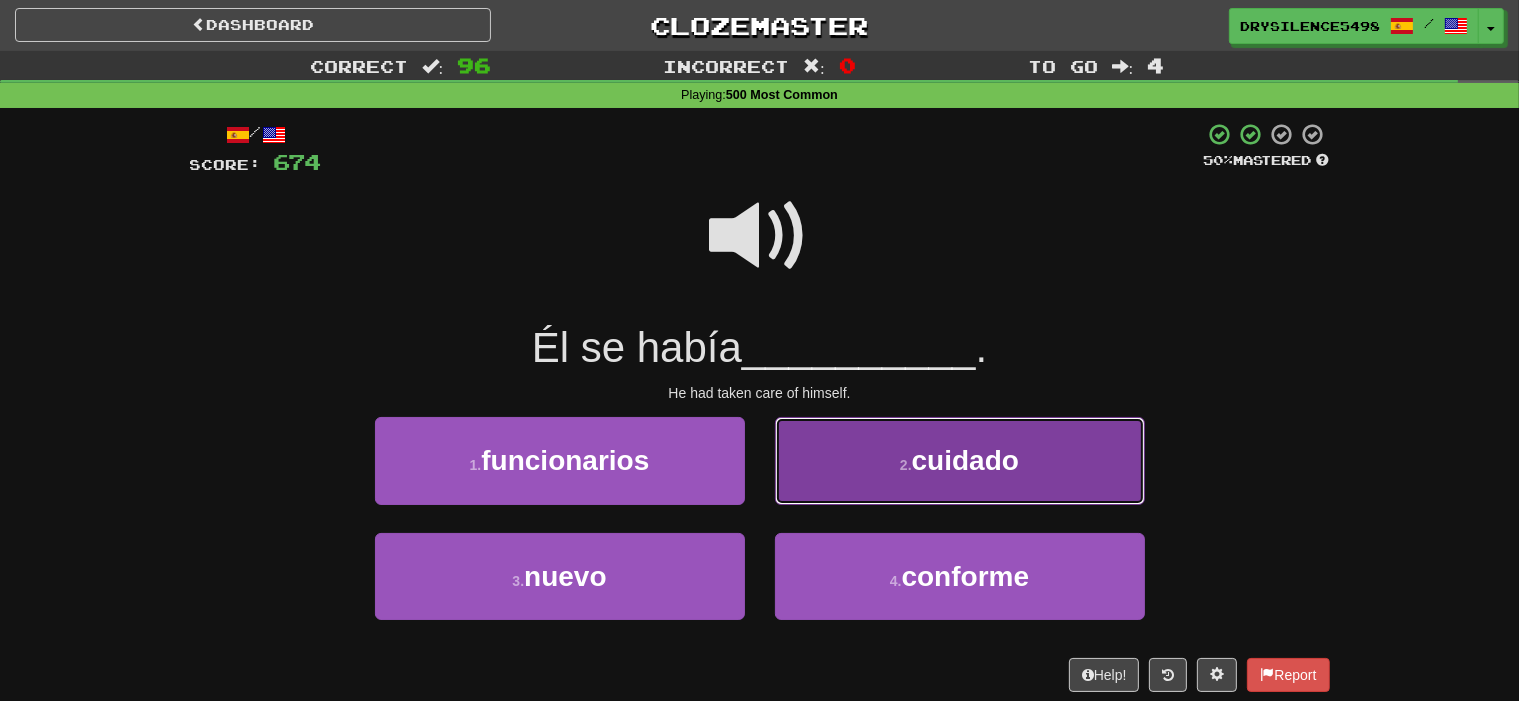 click on "2 .  cuidado" at bounding box center [960, 460] 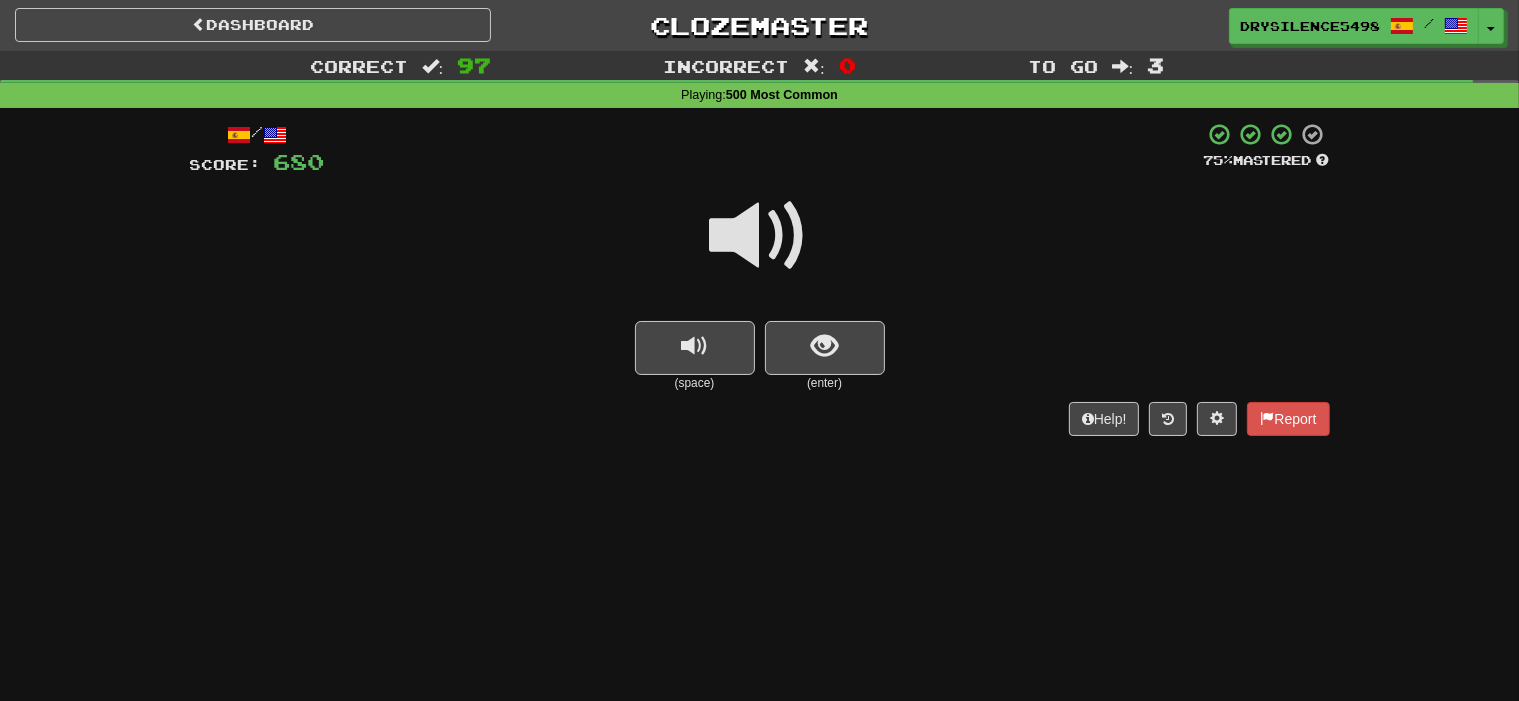 click at bounding box center [825, 348] 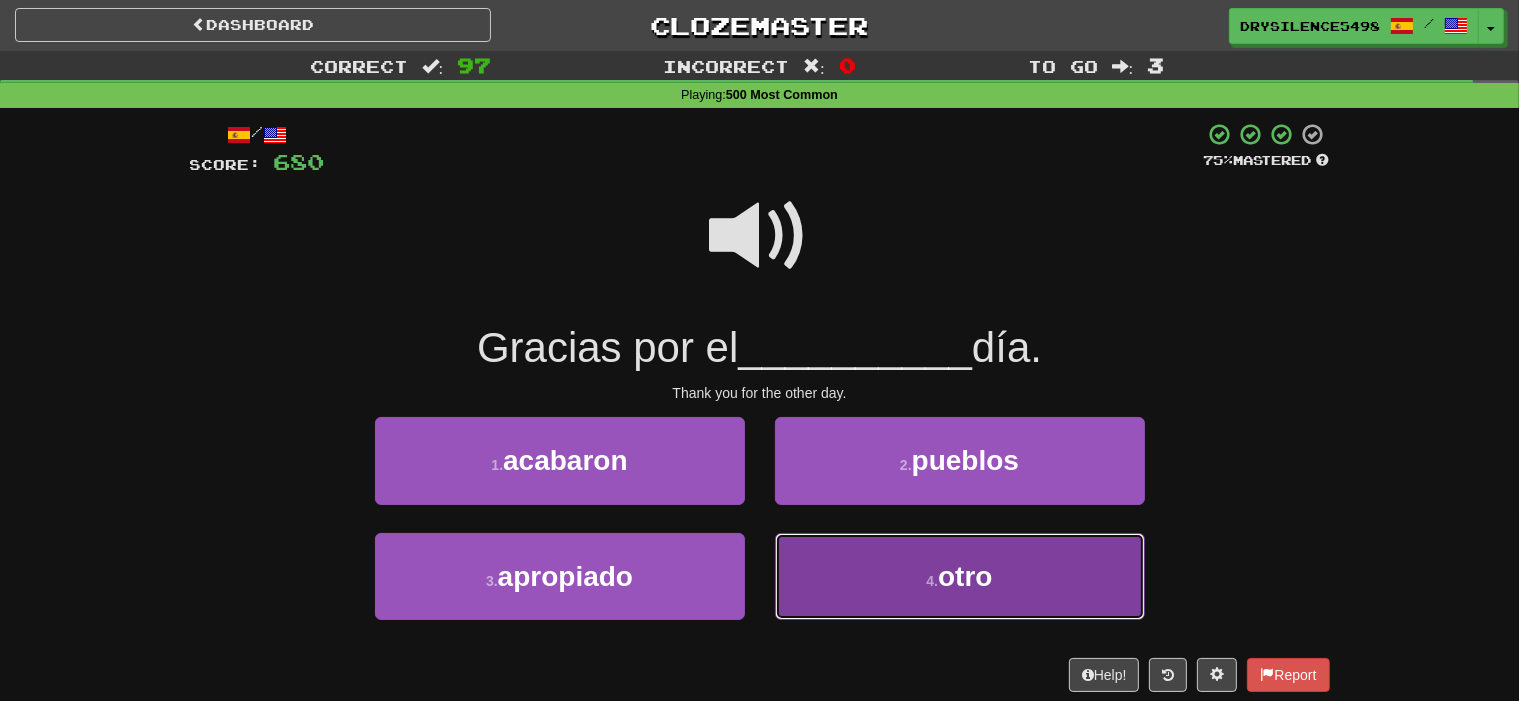 click on "4 .  otro" at bounding box center [960, 576] 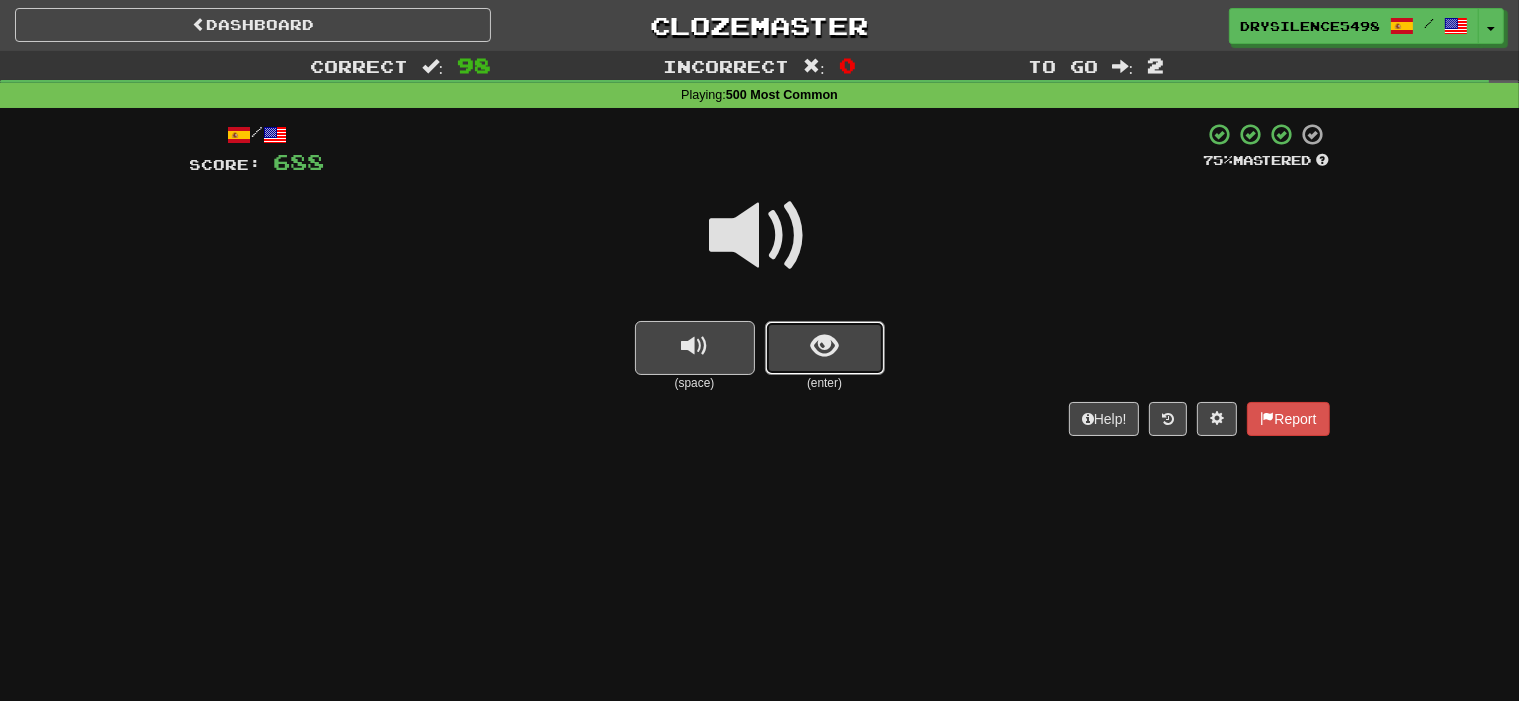 click at bounding box center [825, 348] 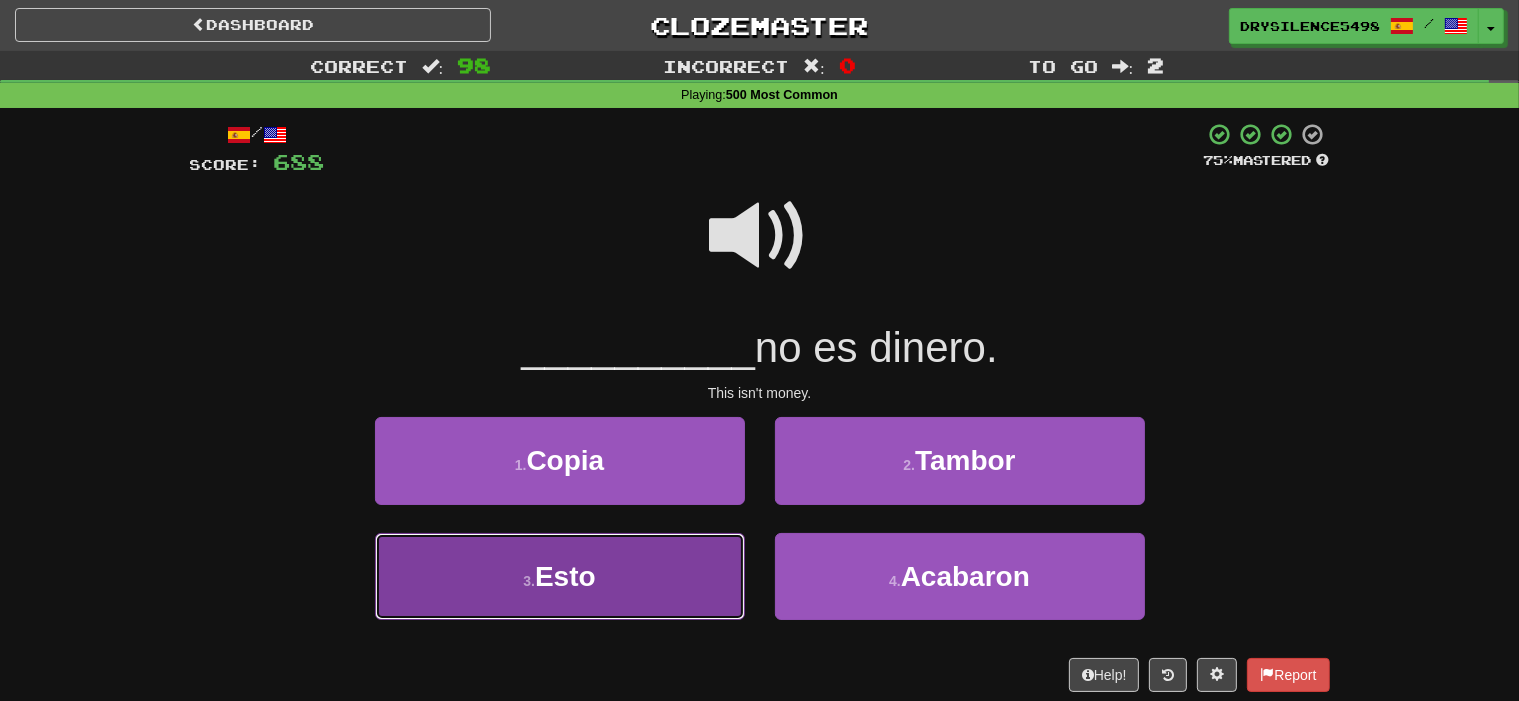 click on "3 .  Esto" at bounding box center (560, 576) 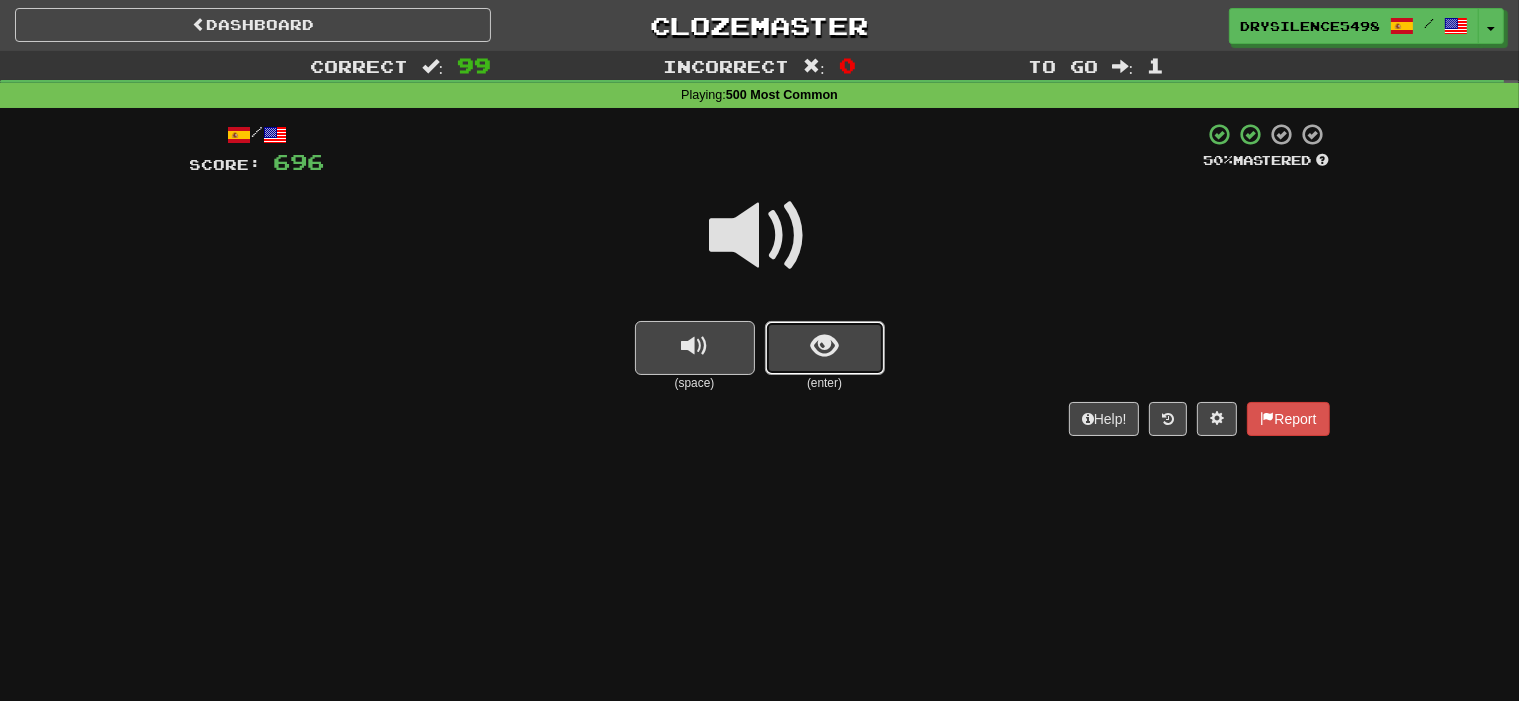 click at bounding box center [824, 346] 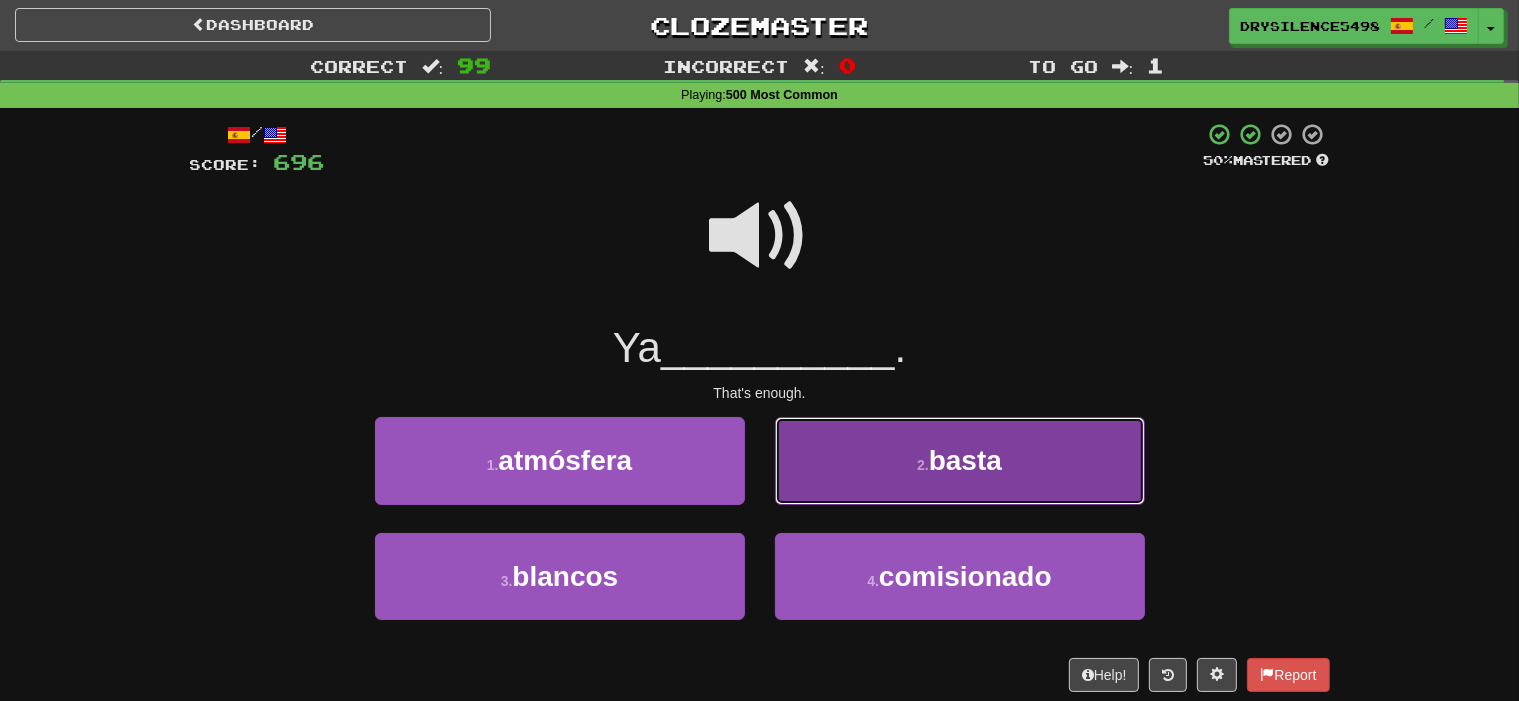 click on "2 .  basta" at bounding box center [960, 460] 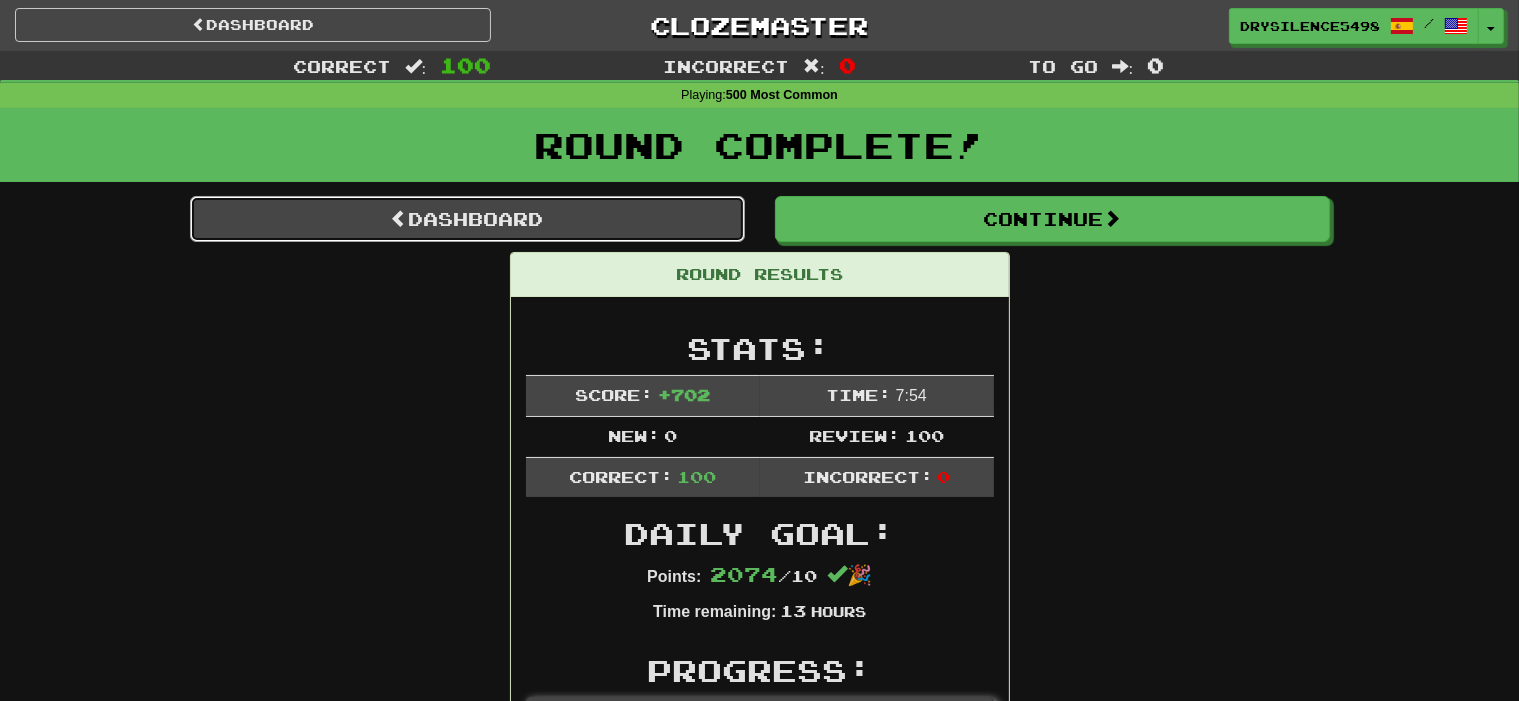 click on "Dashboard" at bounding box center (467, 219) 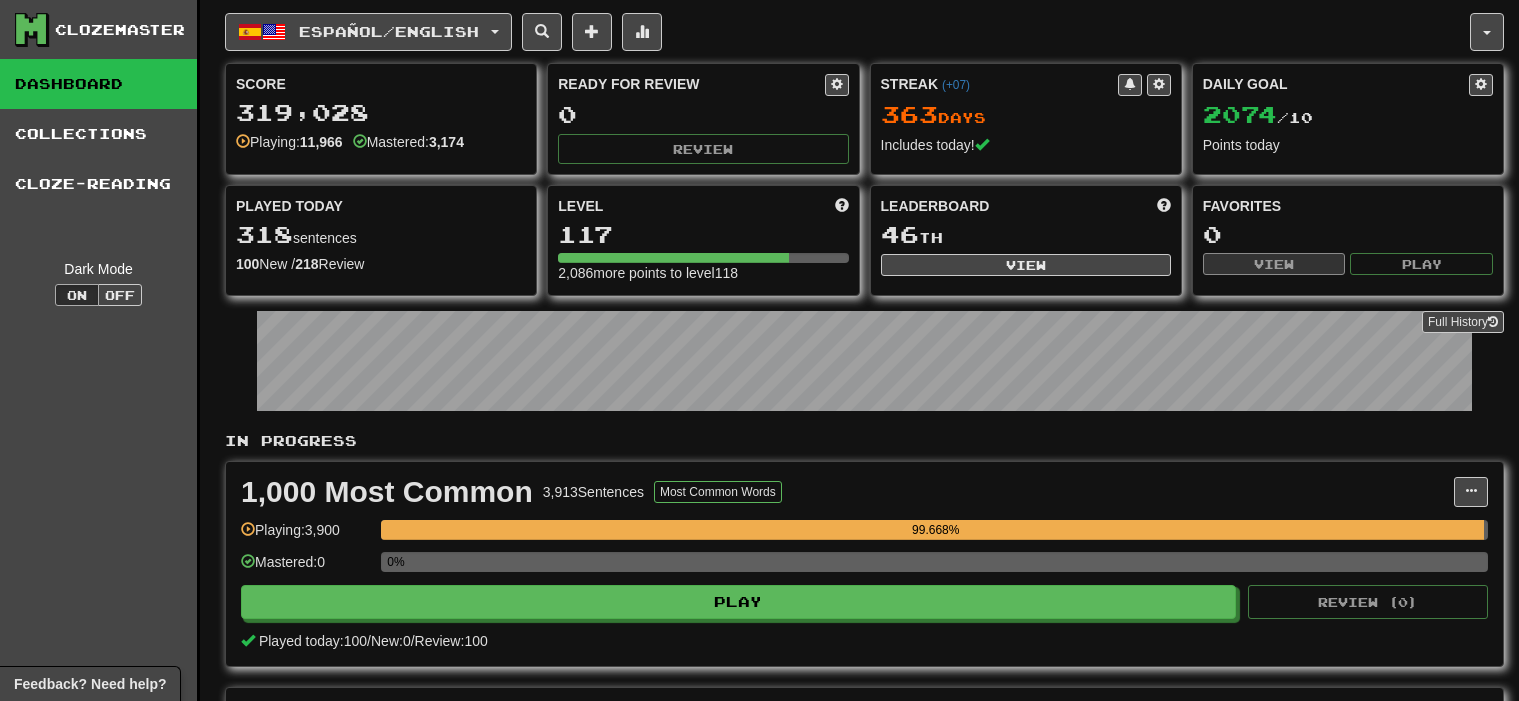 scroll, scrollTop: 0, scrollLeft: 0, axis: both 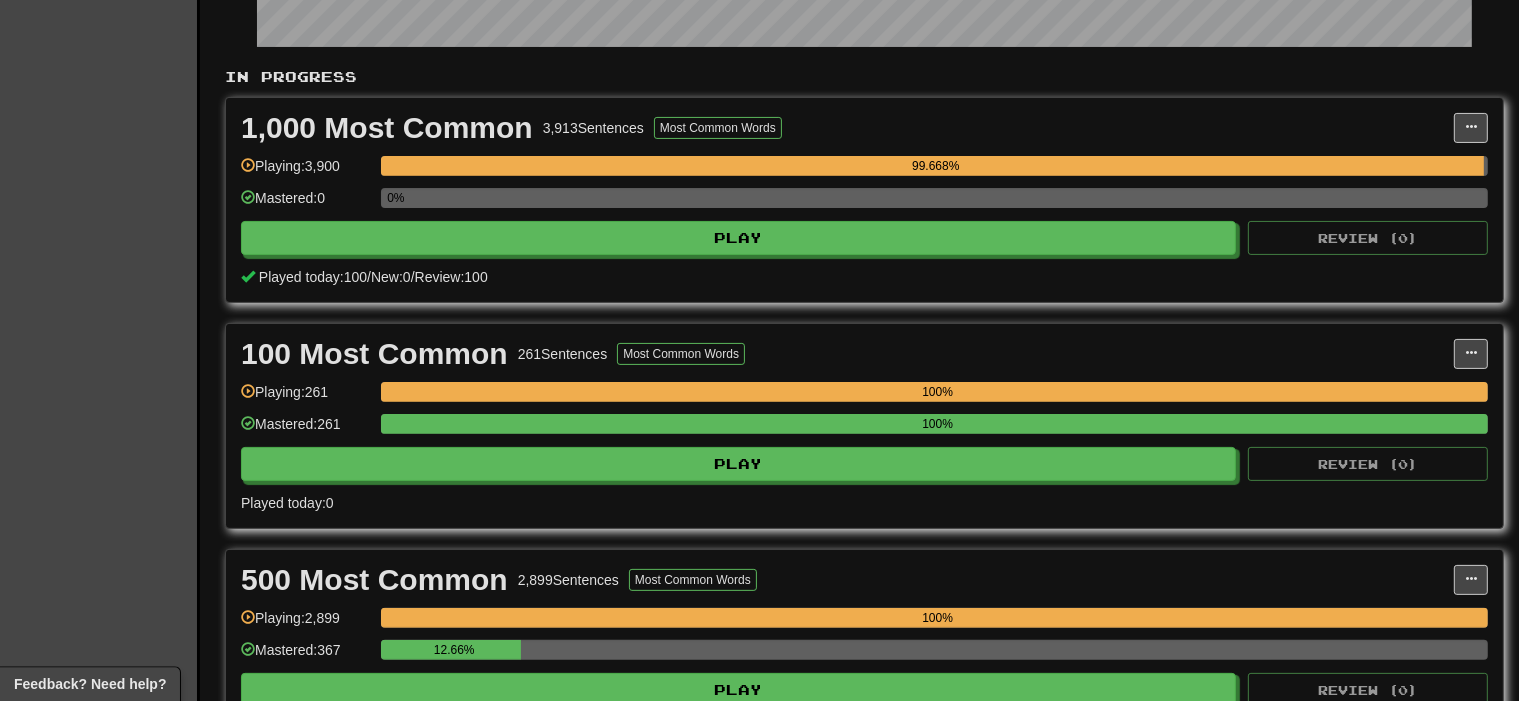 click on "1,000 Most Common 3,913  Sentences Most Common Words Manage Sentences Unpin from Dashboard  Playing:  3,900 99.668%  Mastered:  0 0% Play Review ( 0 )   Played today:  100  /  New:  0  /  Review:  100" at bounding box center [864, 200] 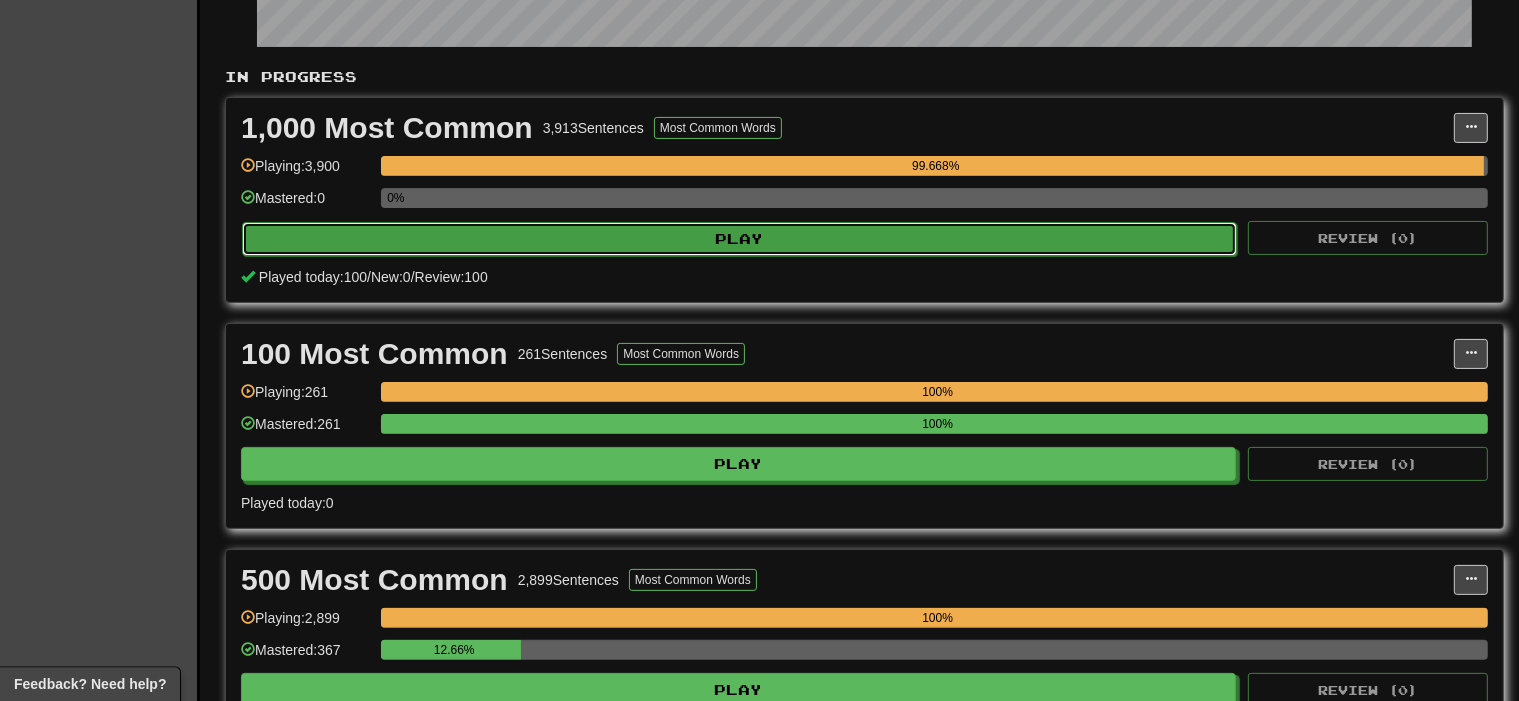 click on "Play" at bounding box center (739, 239) 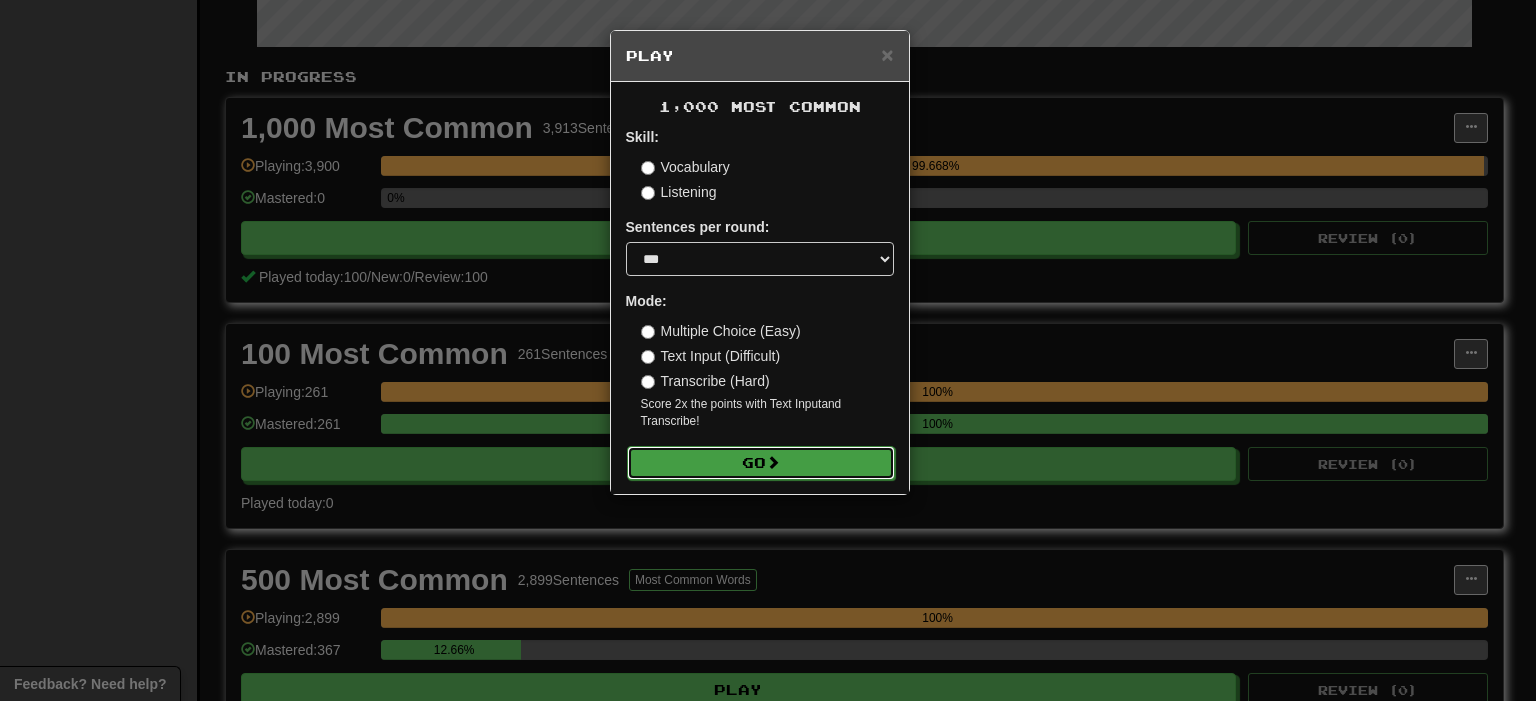 click on "Go" at bounding box center [761, 463] 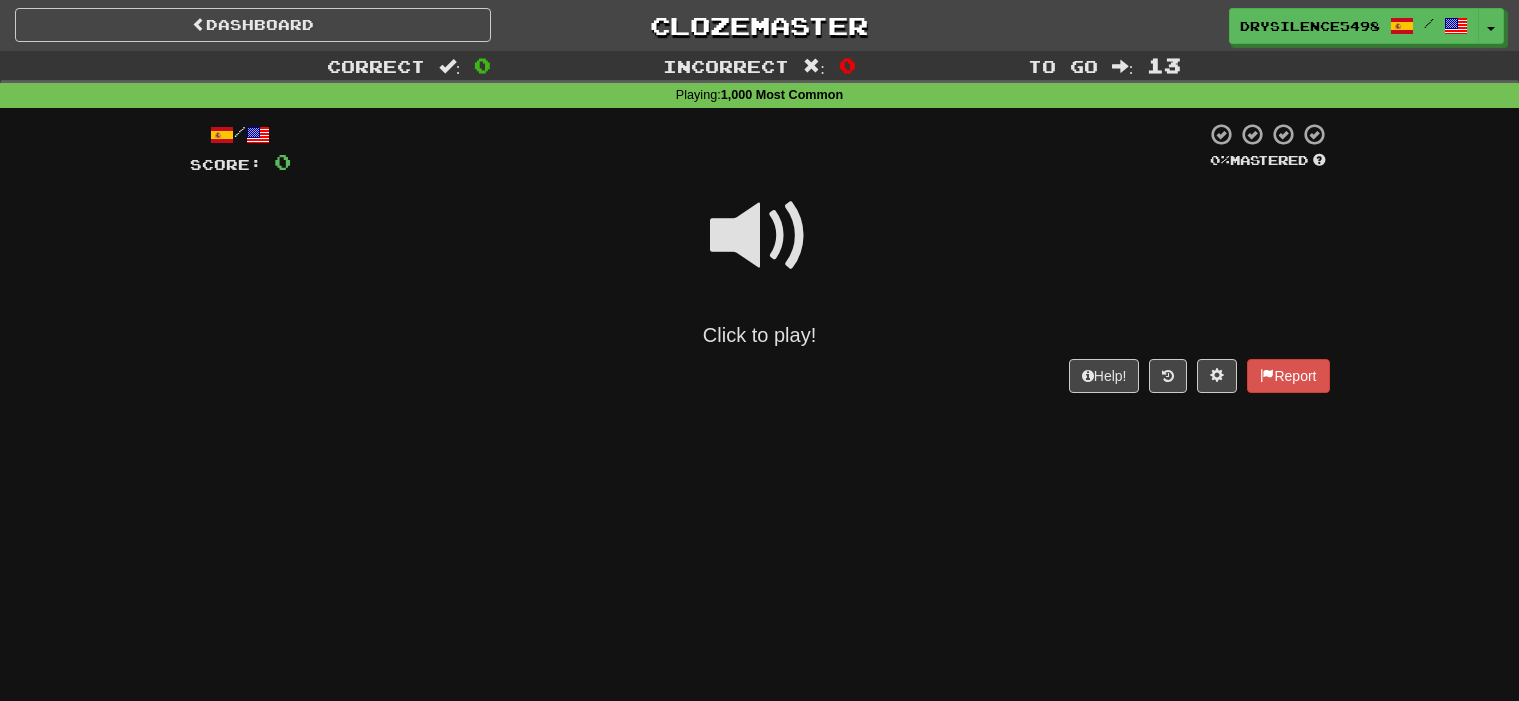 click at bounding box center (760, 236) 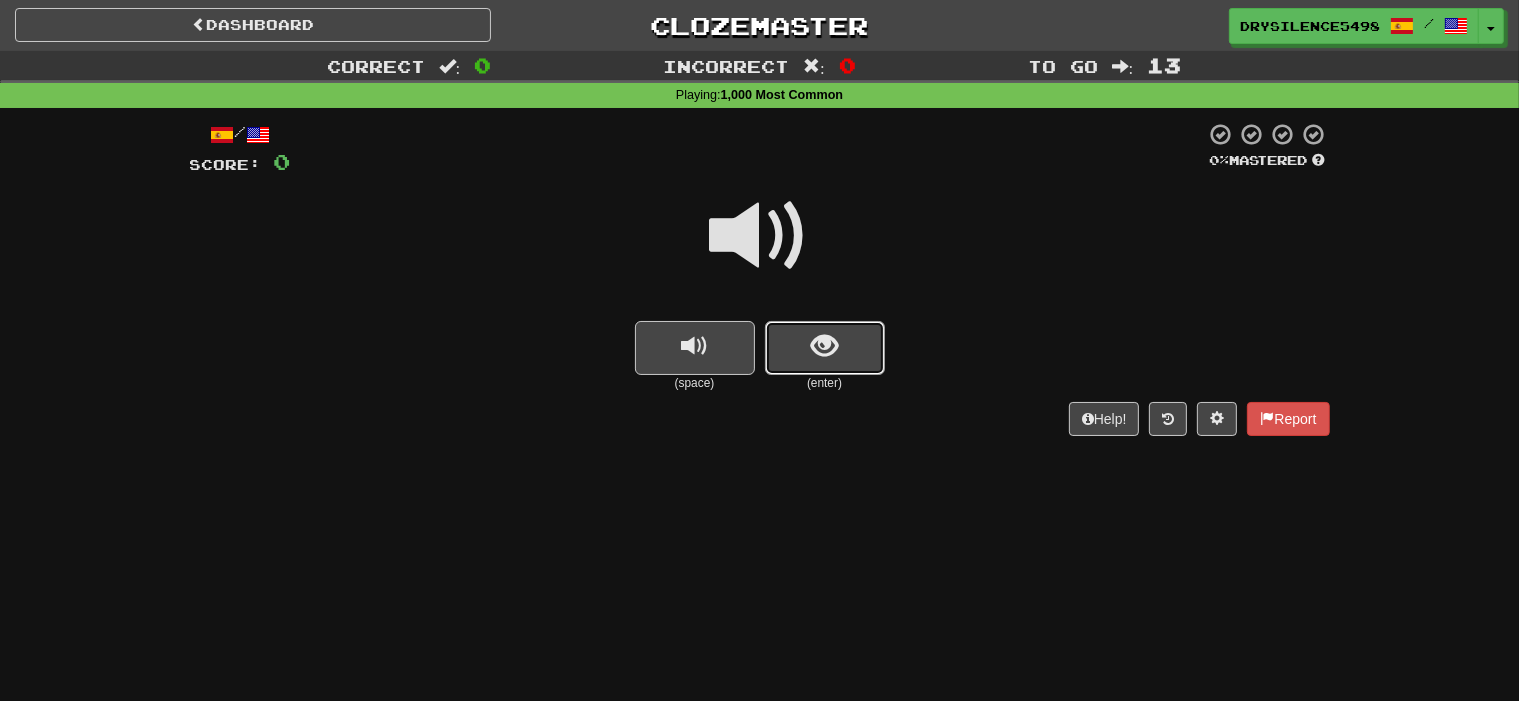 click at bounding box center (825, 348) 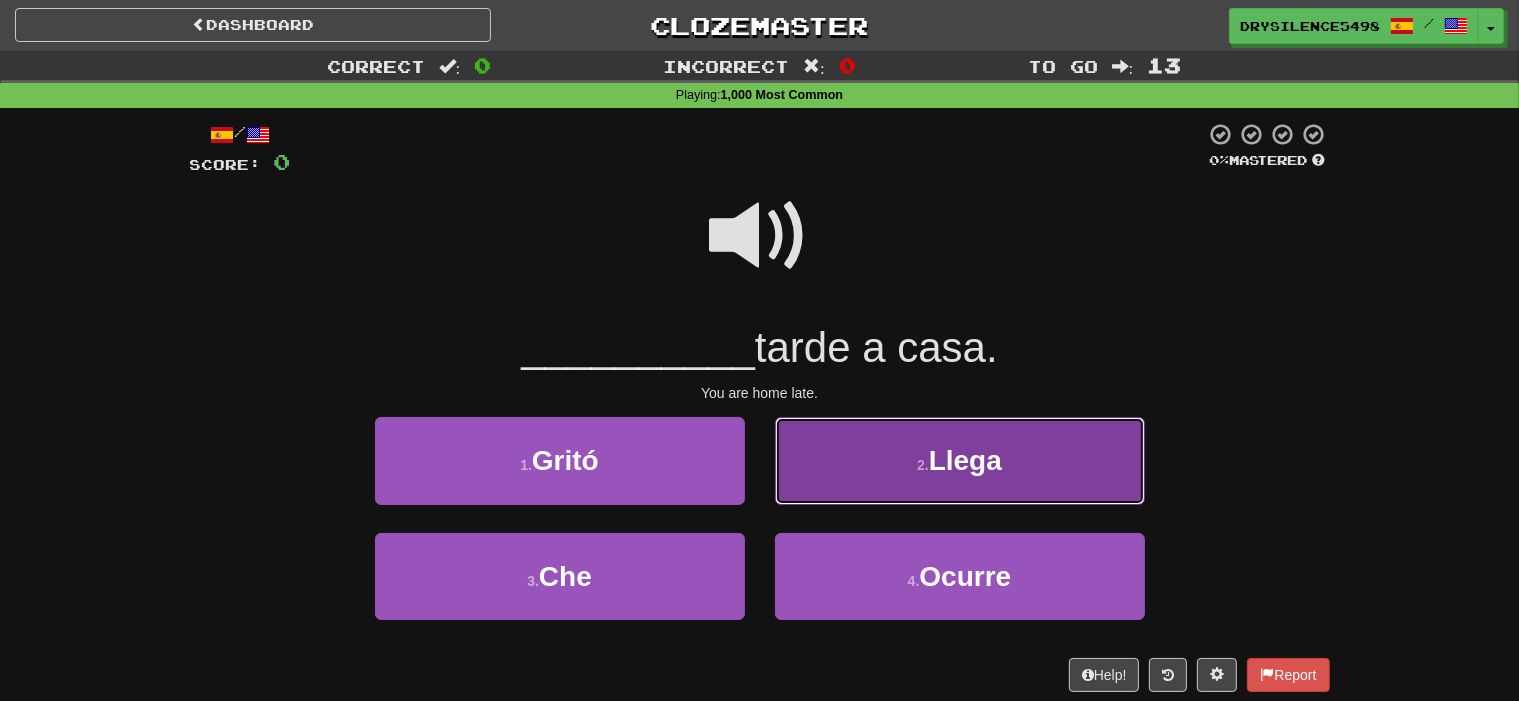 click on "2 .  Llega" at bounding box center (960, 460) 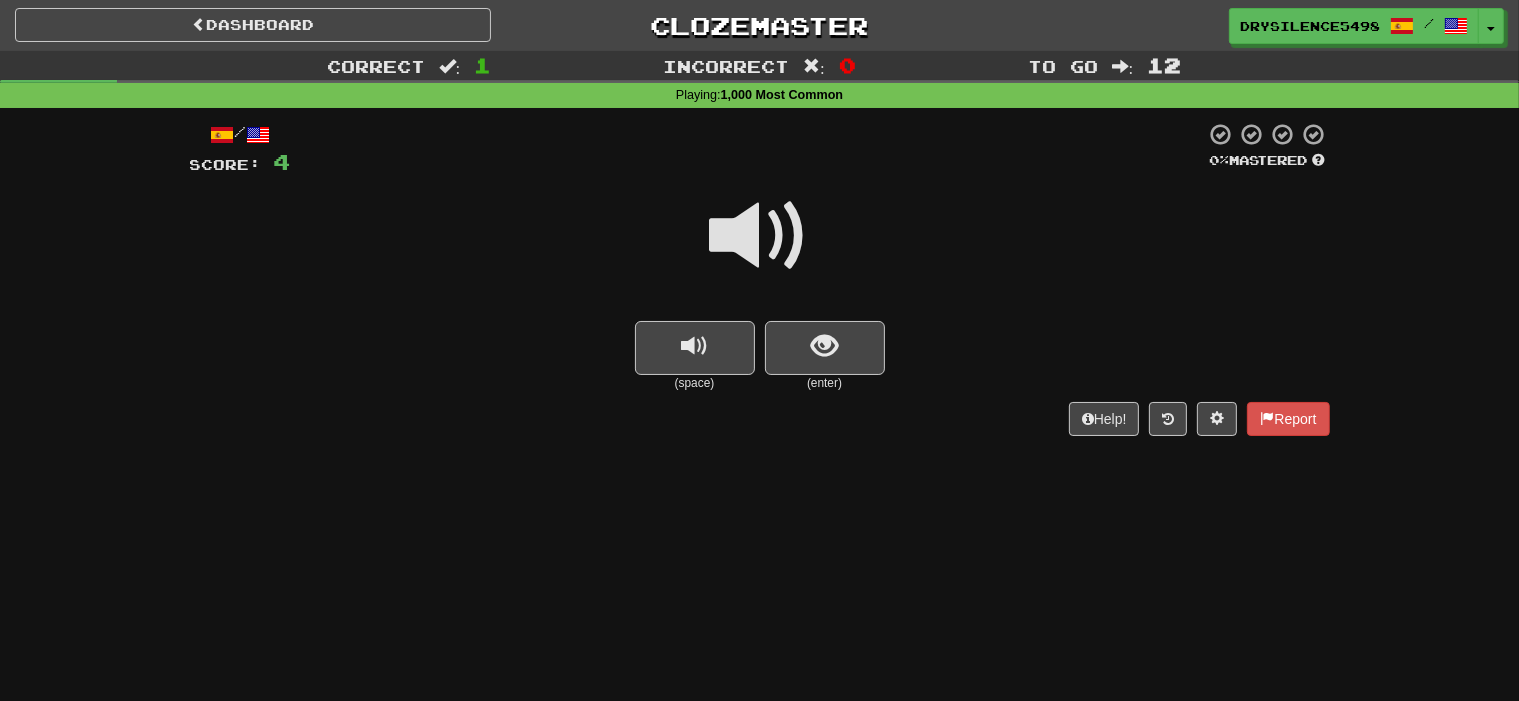 click at bounding box center [825, 348] 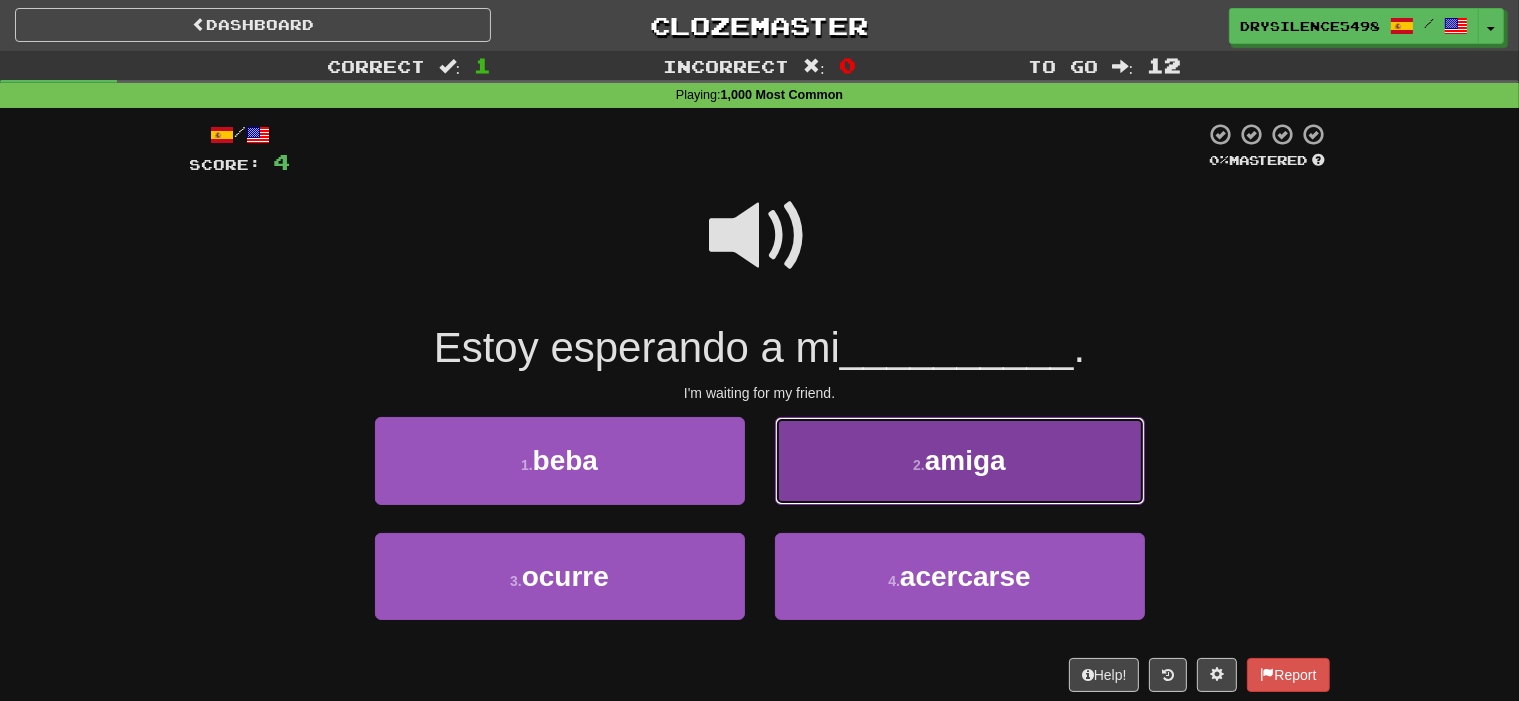 click on "2 .  amiga" at bounding box center (960, 460) 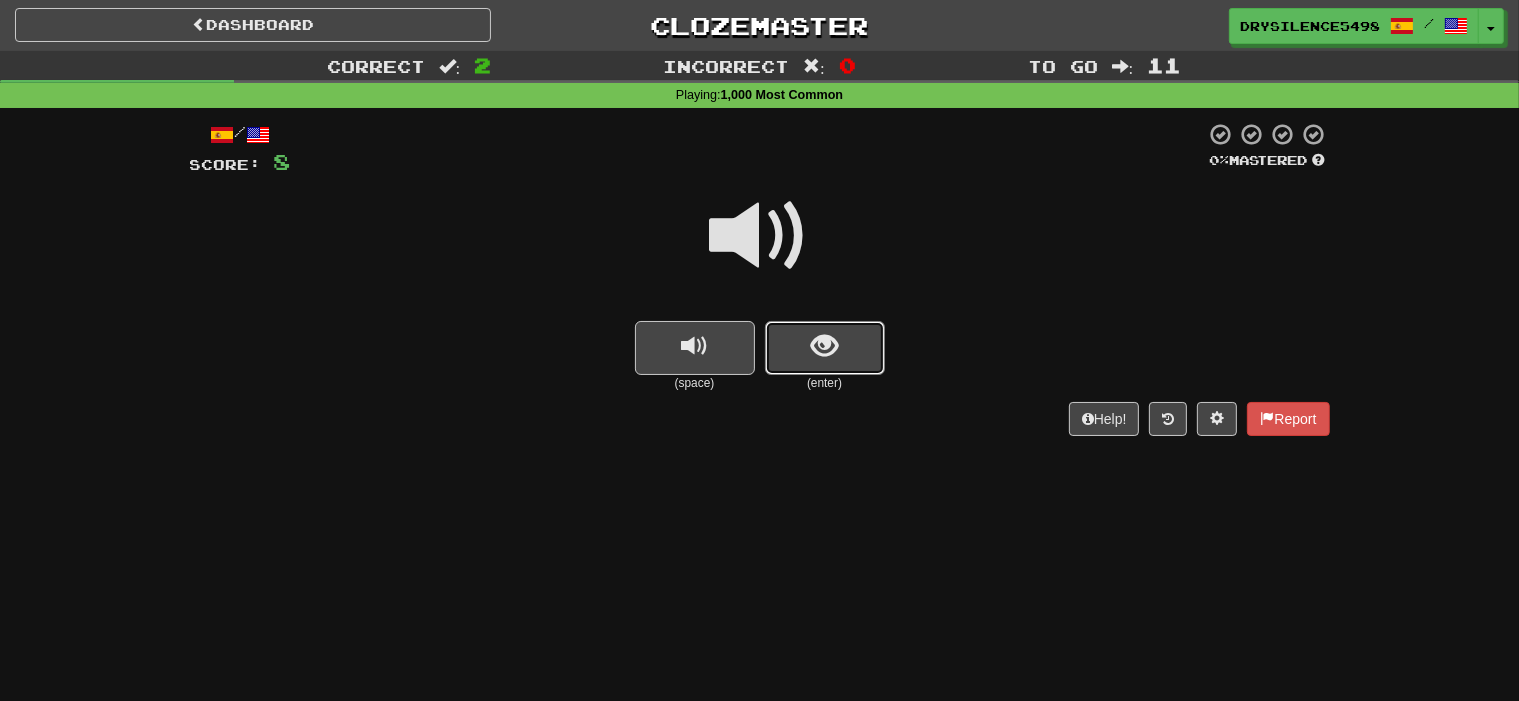 click at bounding box center (824, 346) 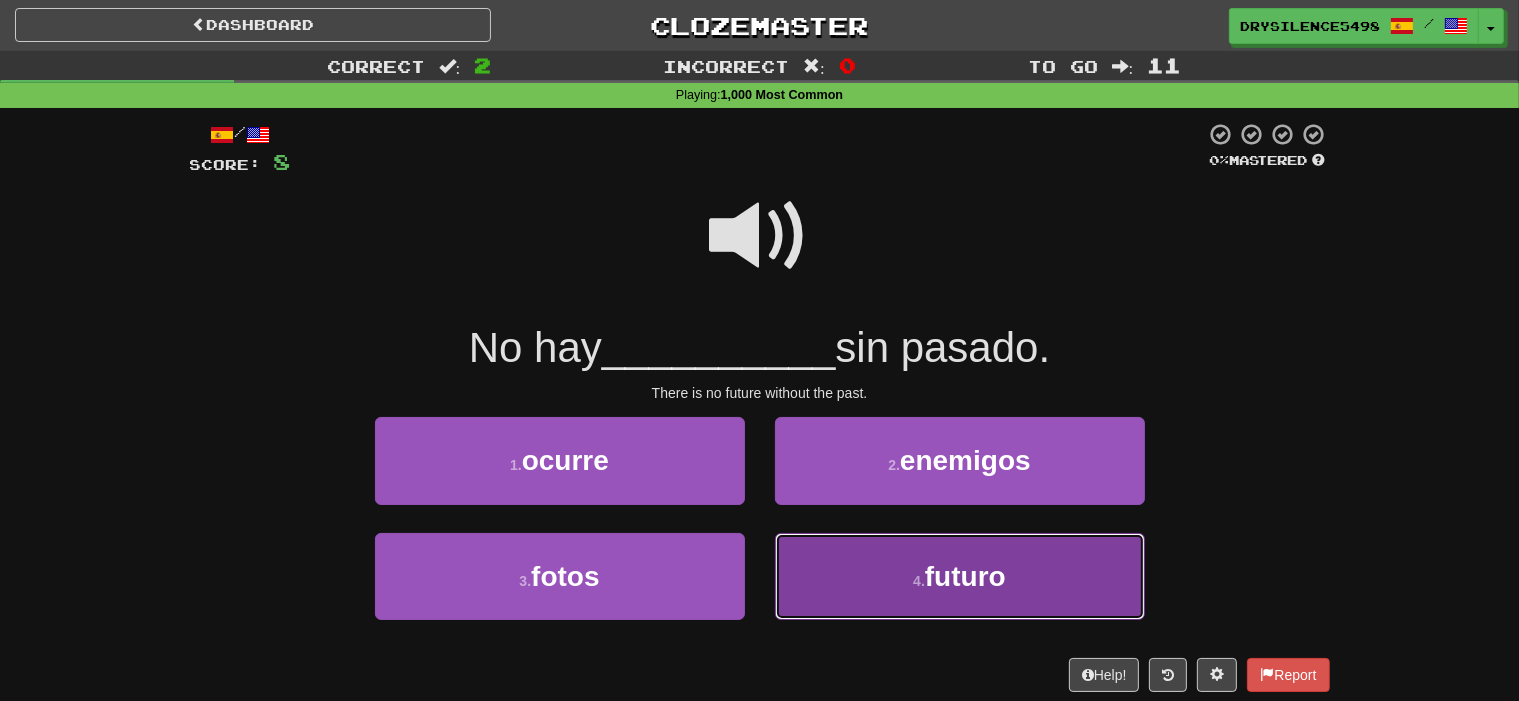 click on "4 .  futuro" at bounding box center (960, 576) 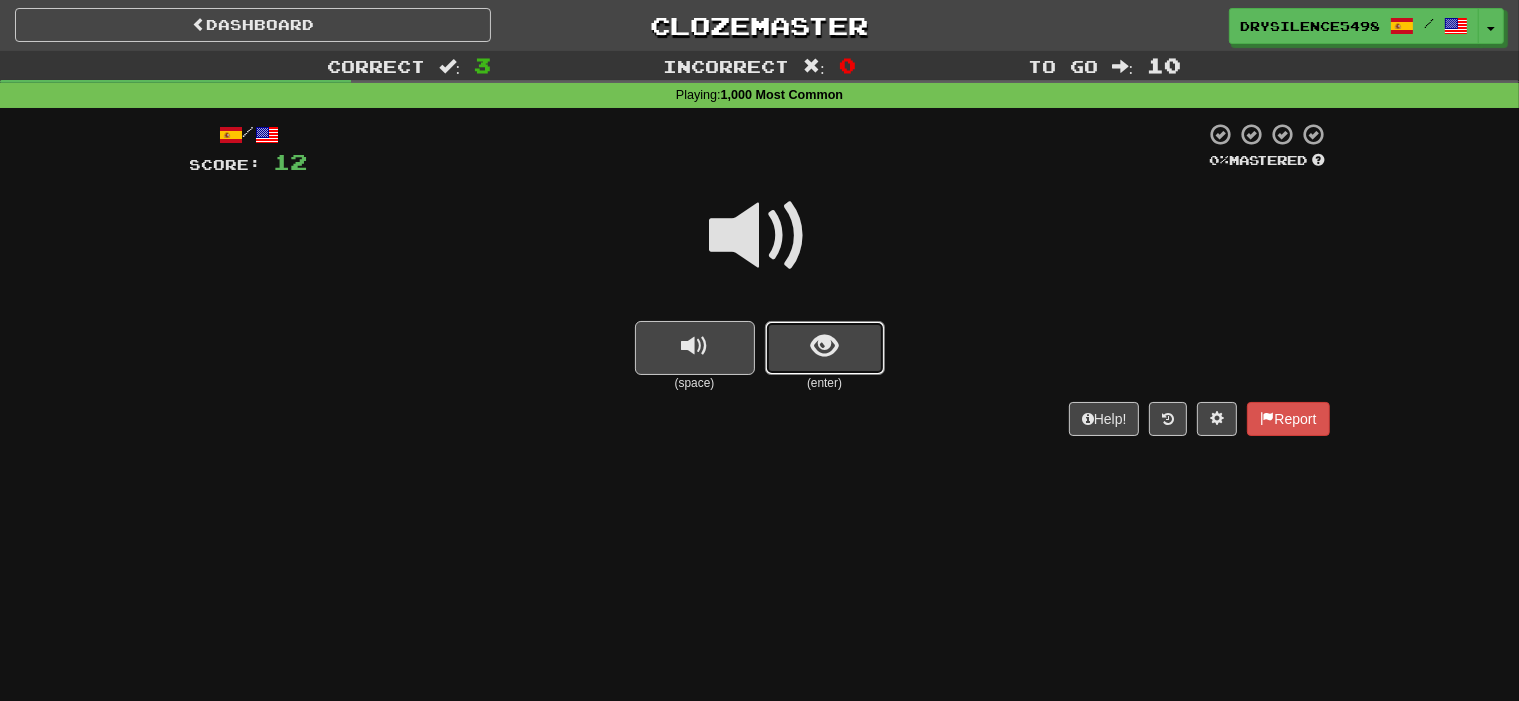 click at bounding box center (824, 346) 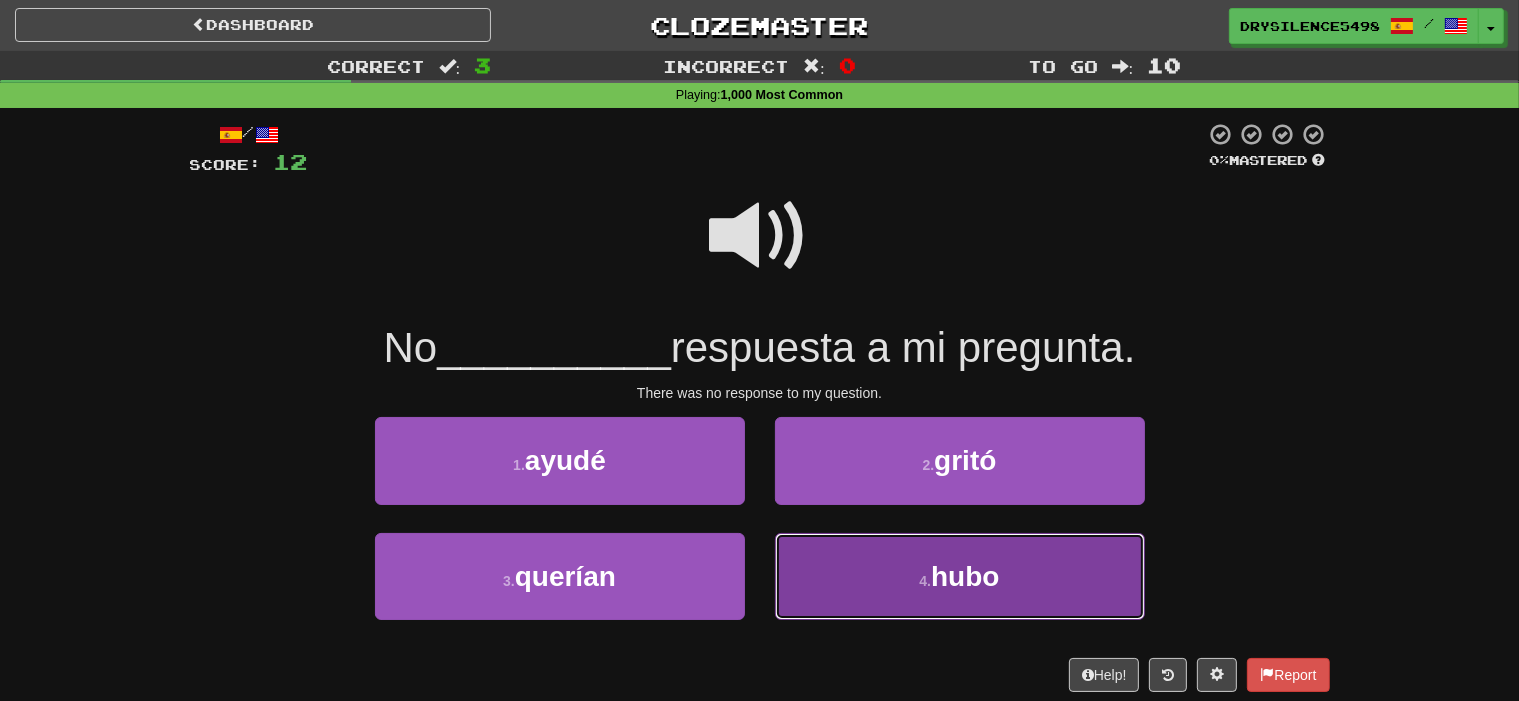 click on "4 .  hubo" at bounding box center (960, 576) 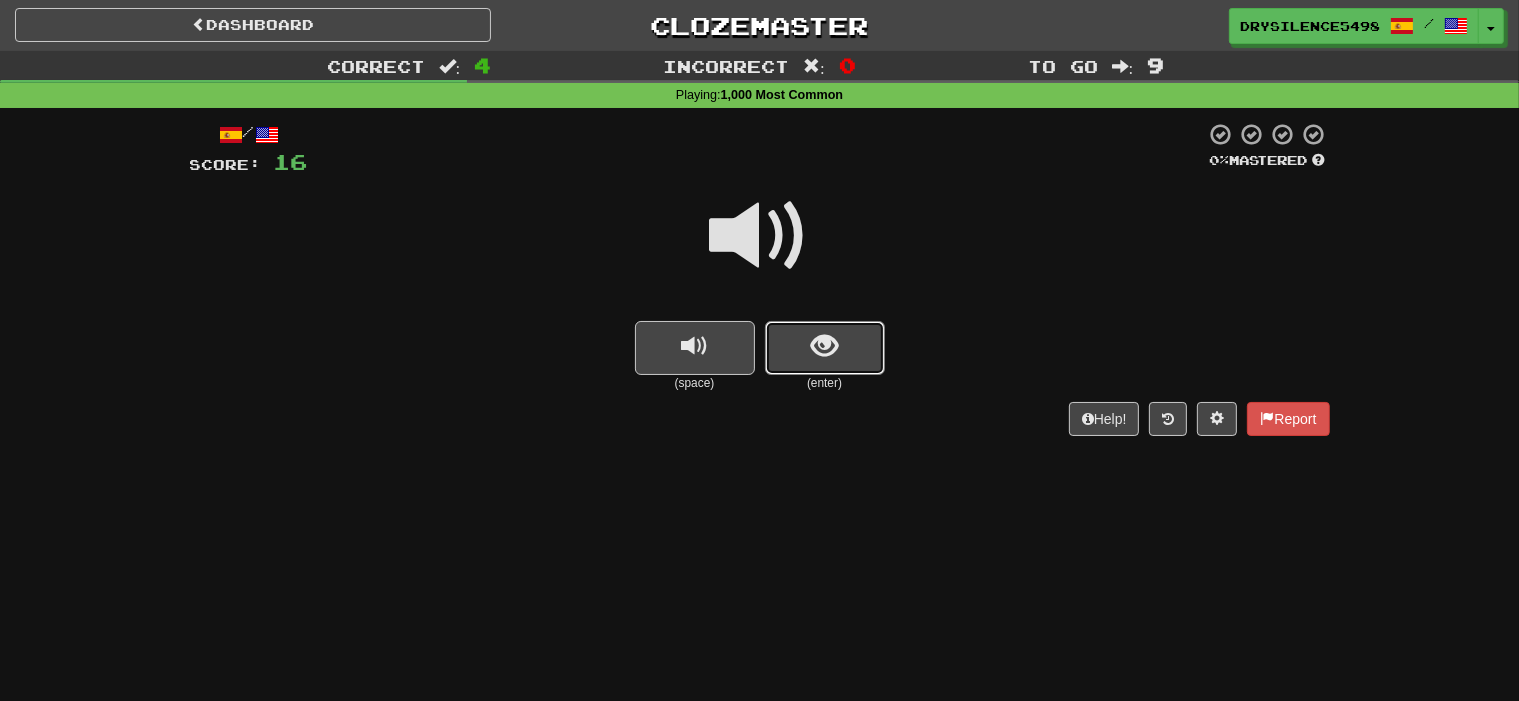 click at bounding box center (825, 348) 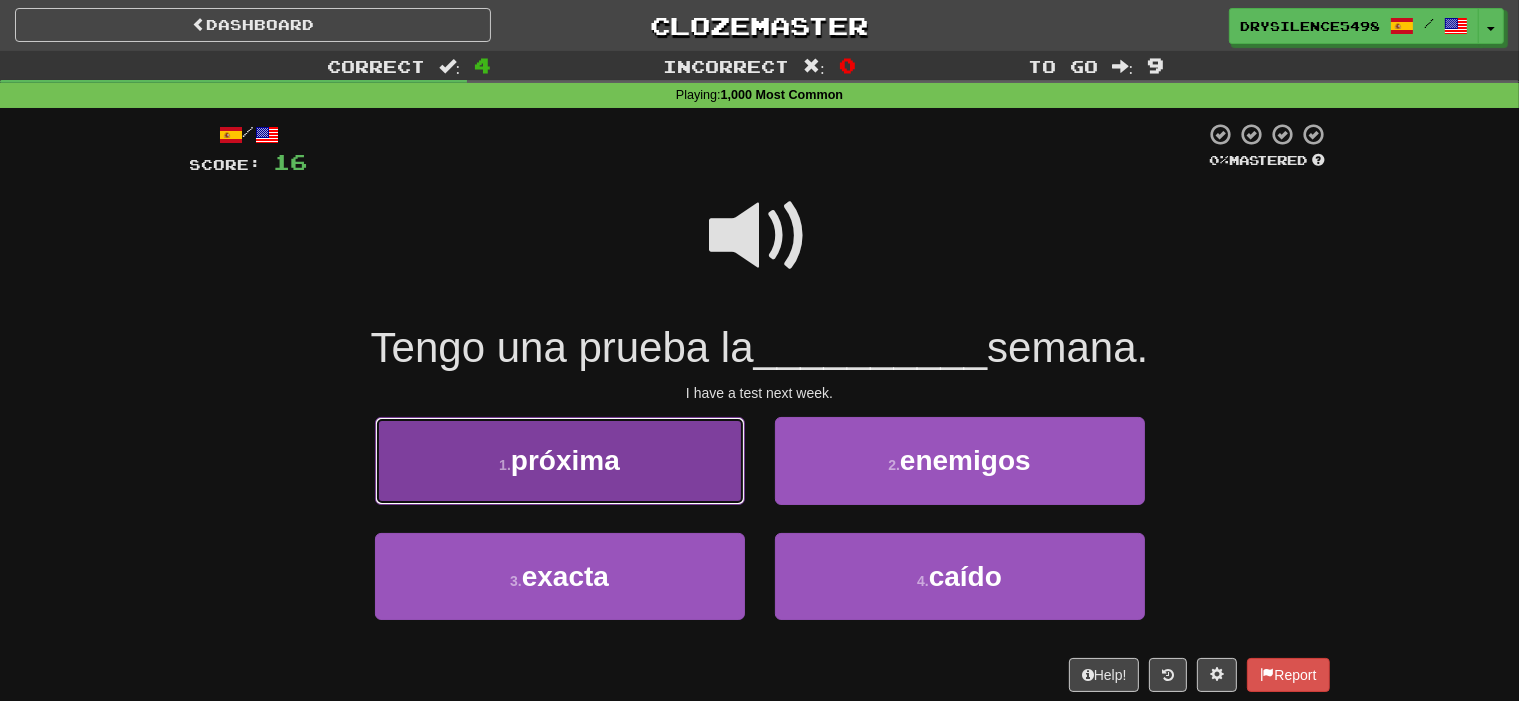click on "1 .  próxima" at bounding box center [560, 460] 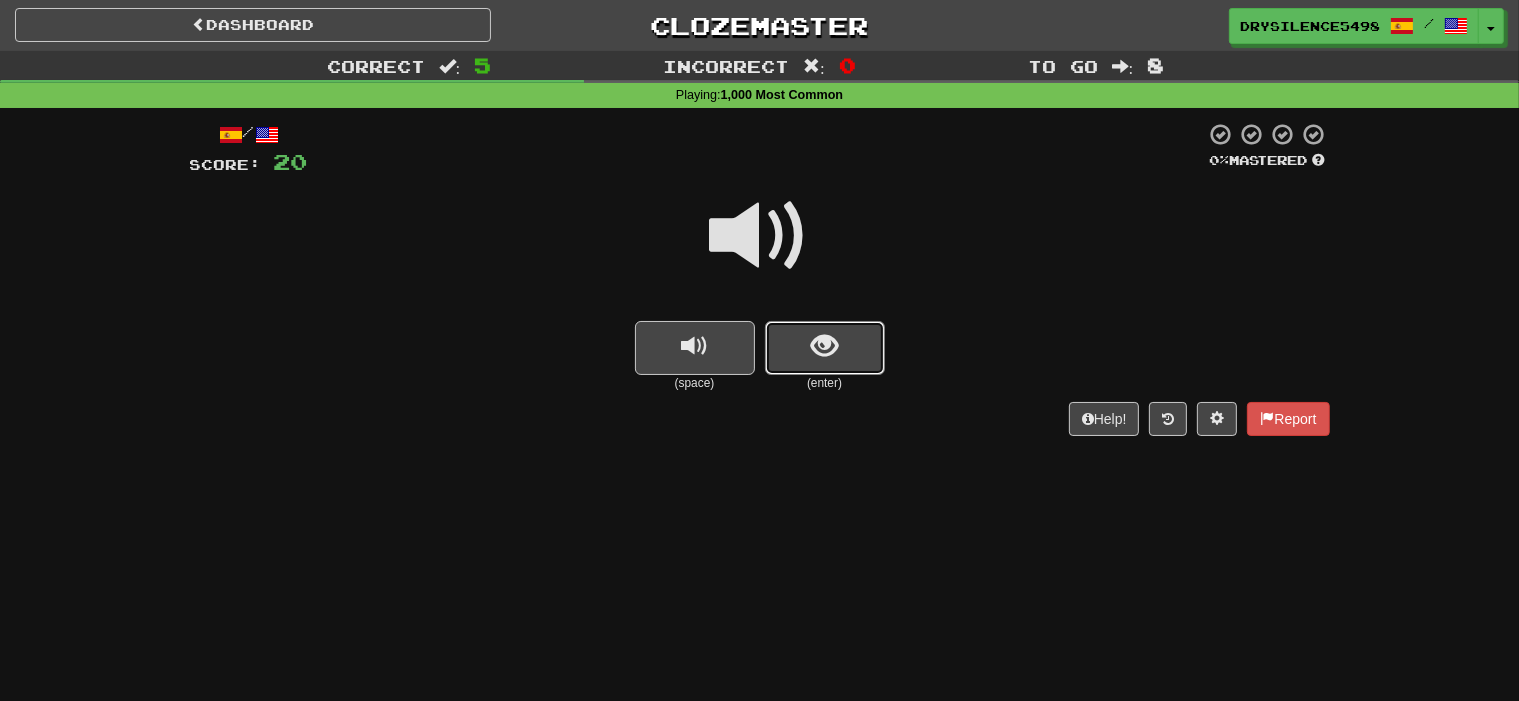 click at bounding box center (824, 346) 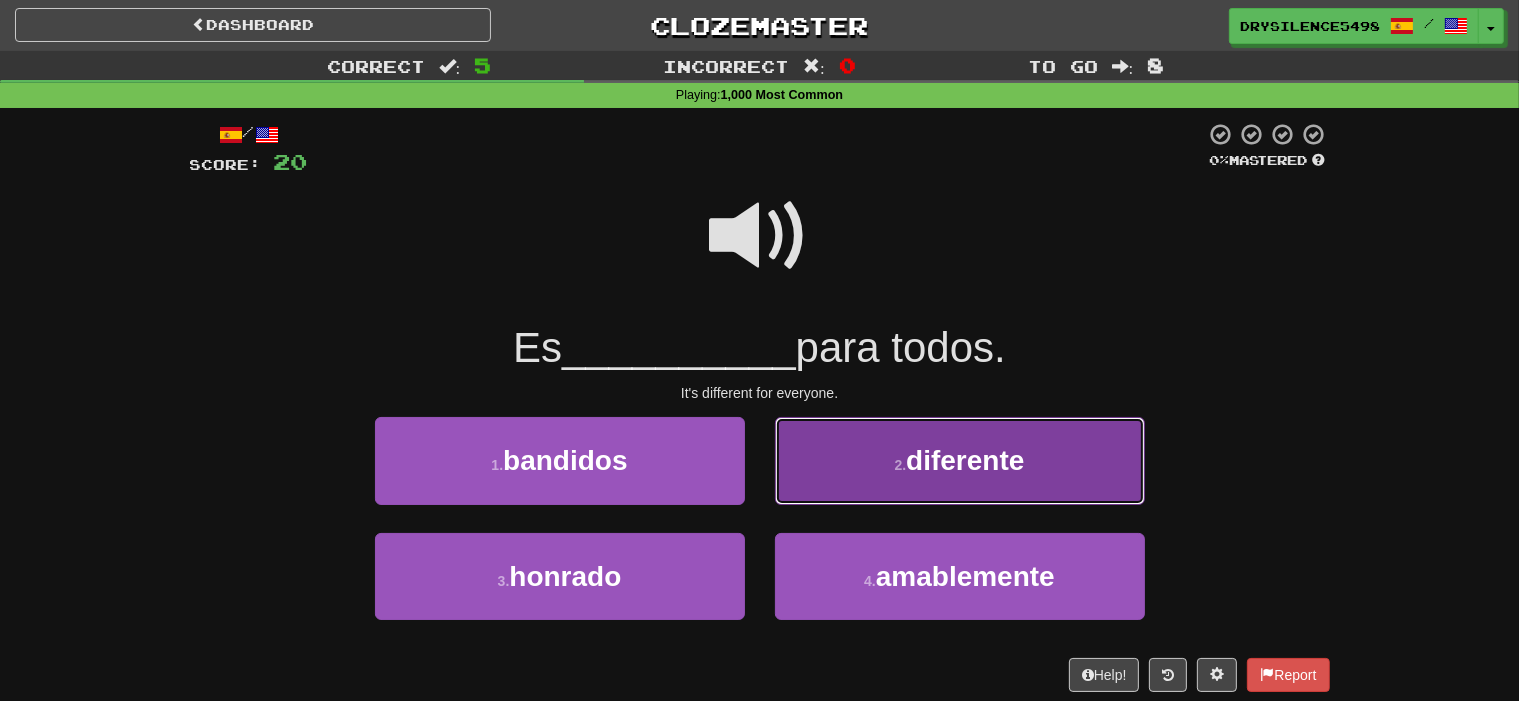 click on "2 .  diferente" at bounding box center (960, 460) 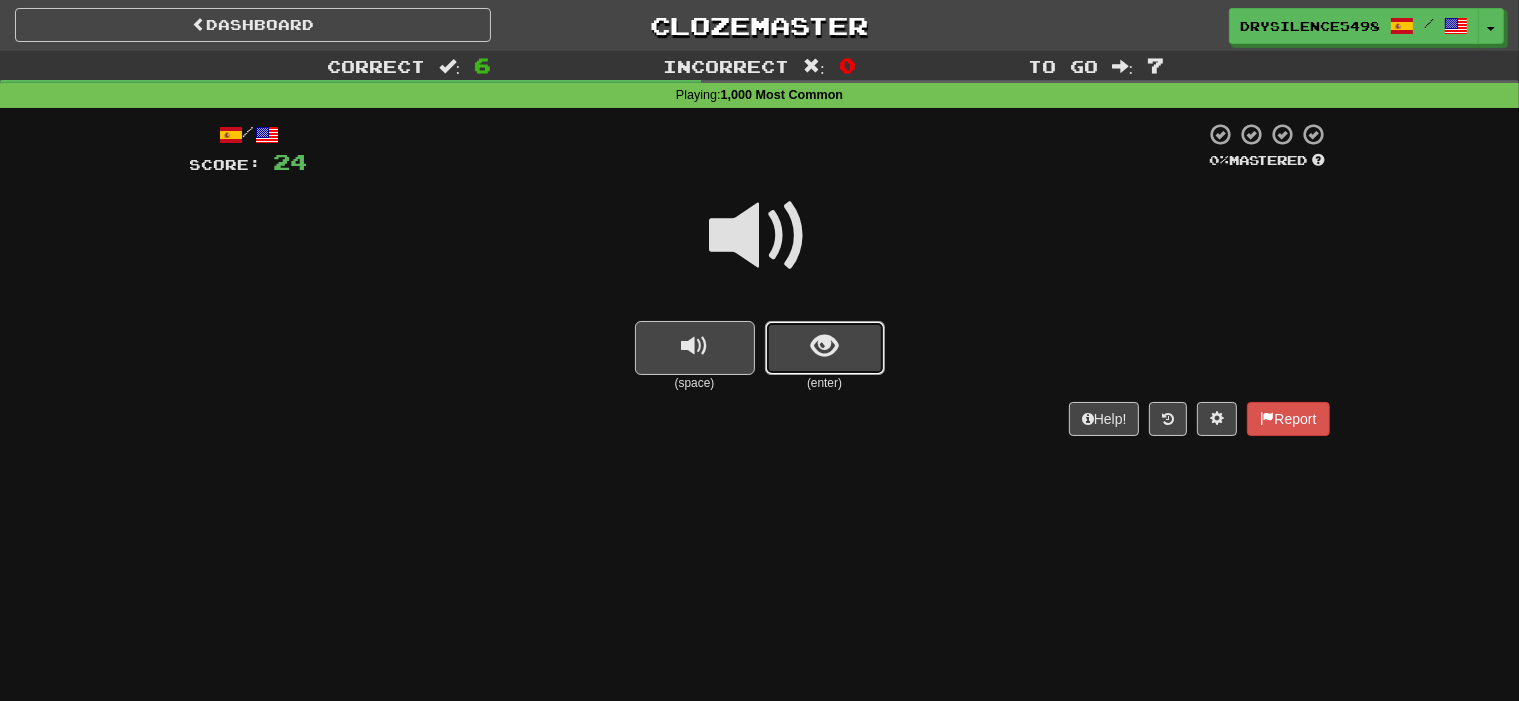 click at bounding box center (824, 346) 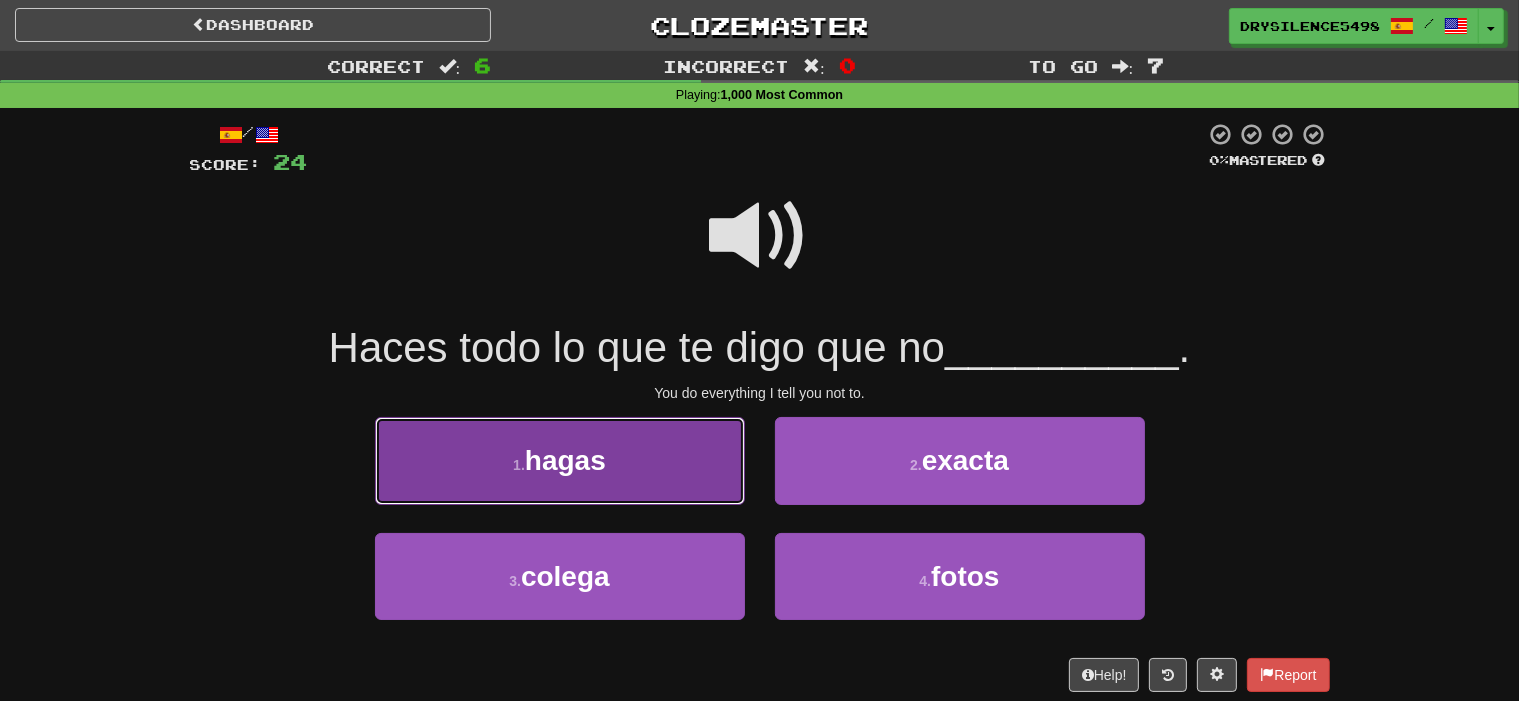 click on "1 .  hagas" at bounding box center [560, 460] 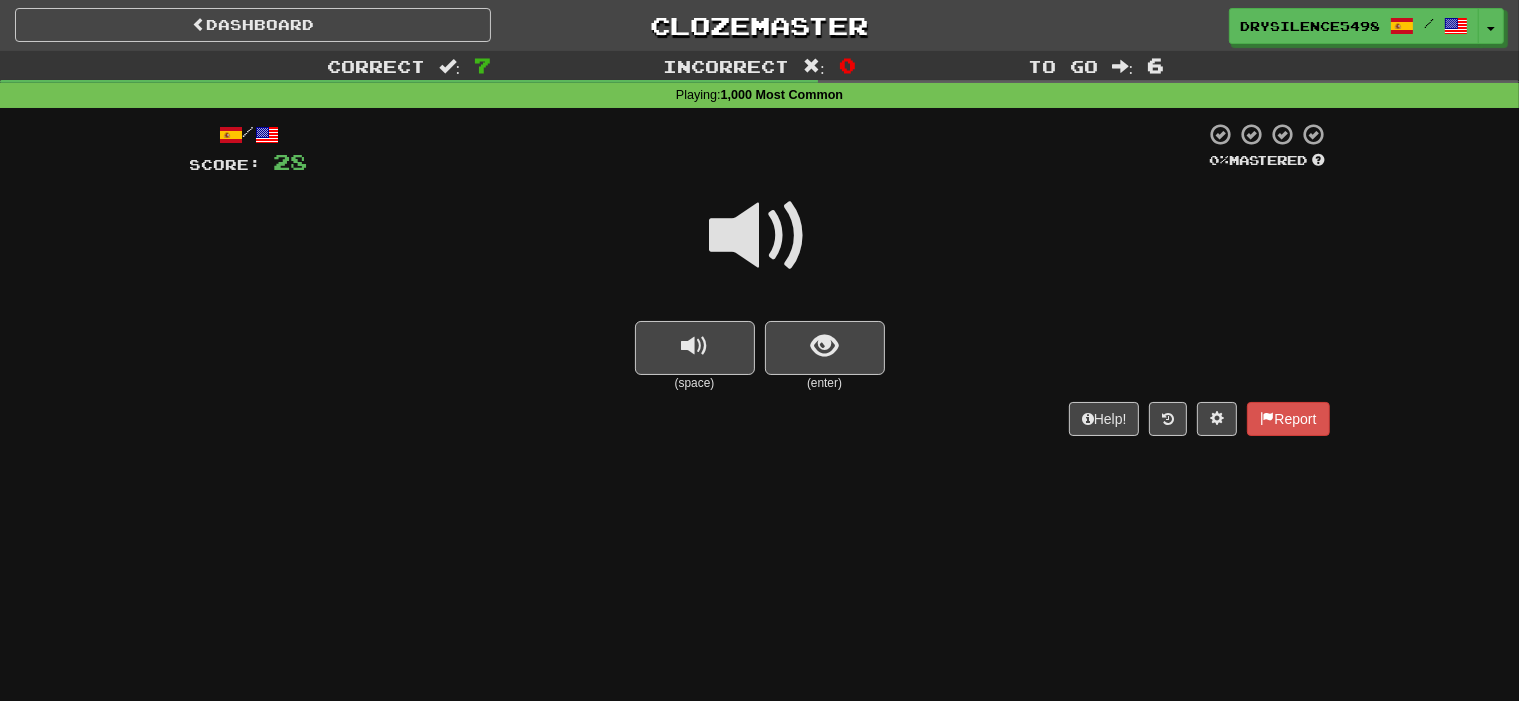 click at bounding box center (824, 346) 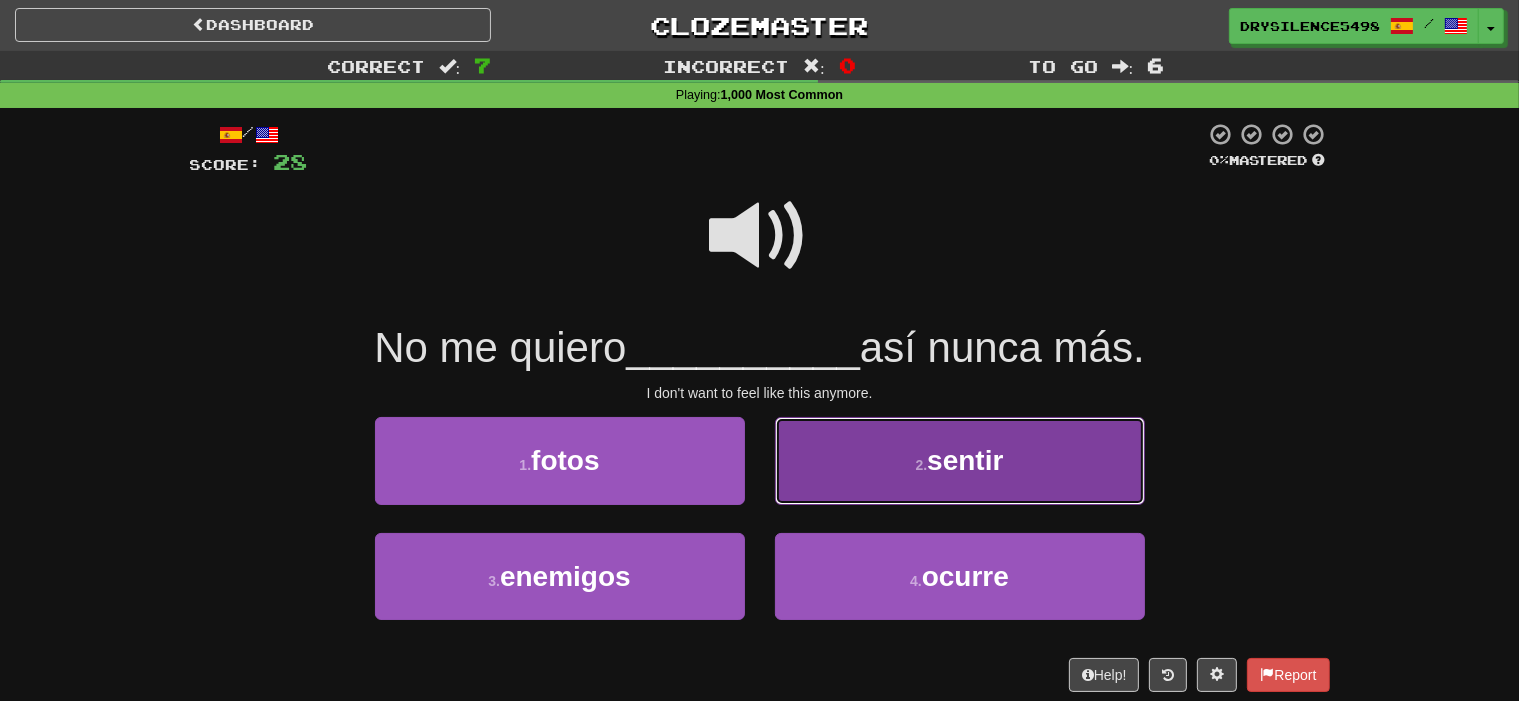 click on "2 .  sentir" at bounding box center [960, 460] 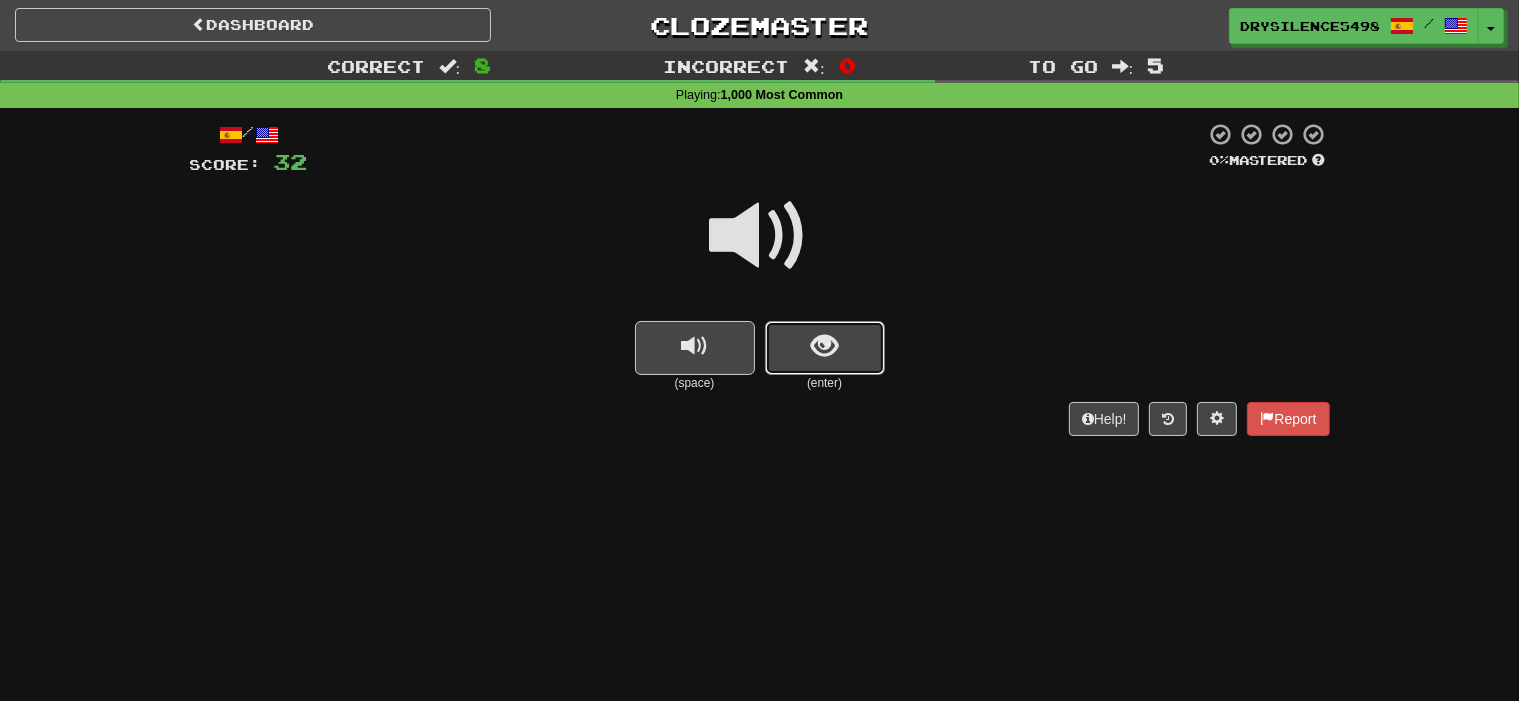 click at bounding box center (824, 346) 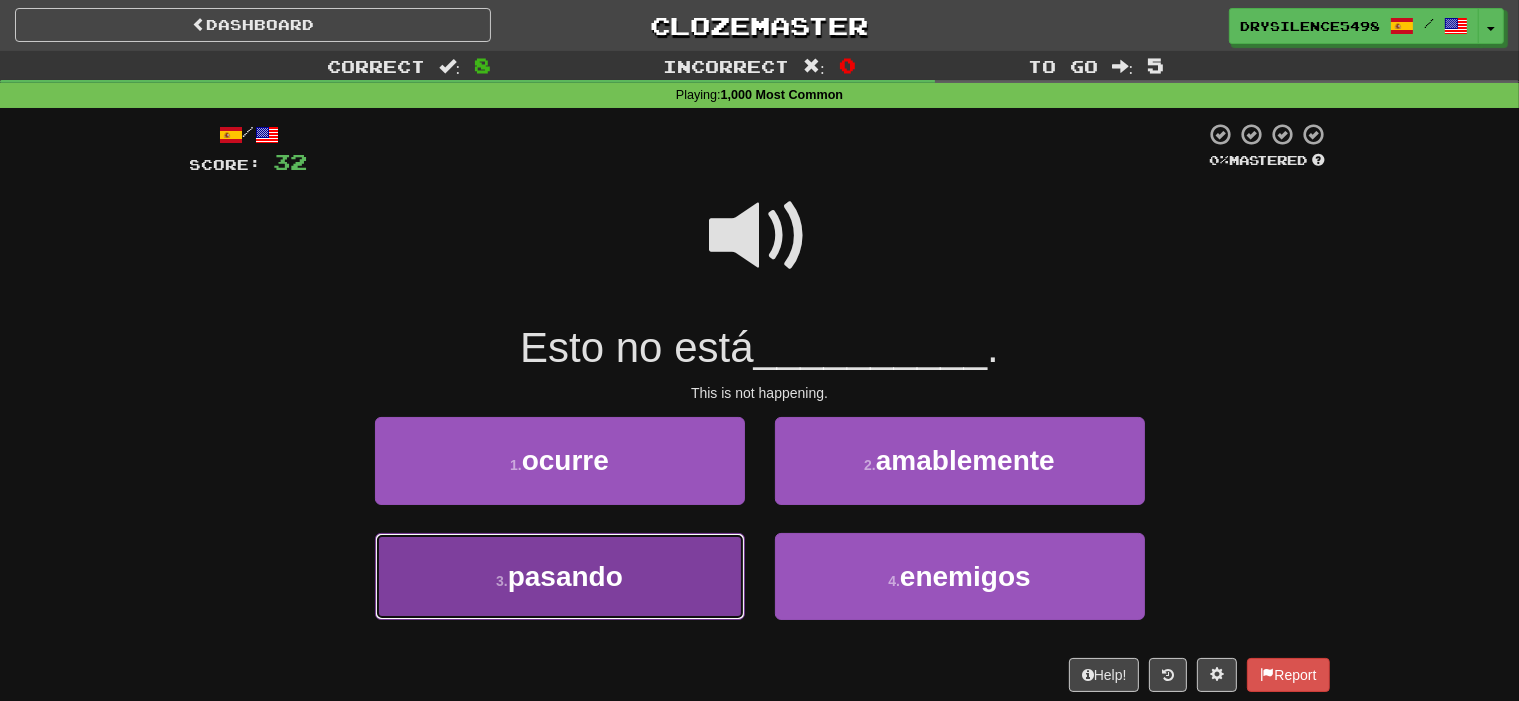 click on "3 .  pasando" at bounding box center [560, 576] 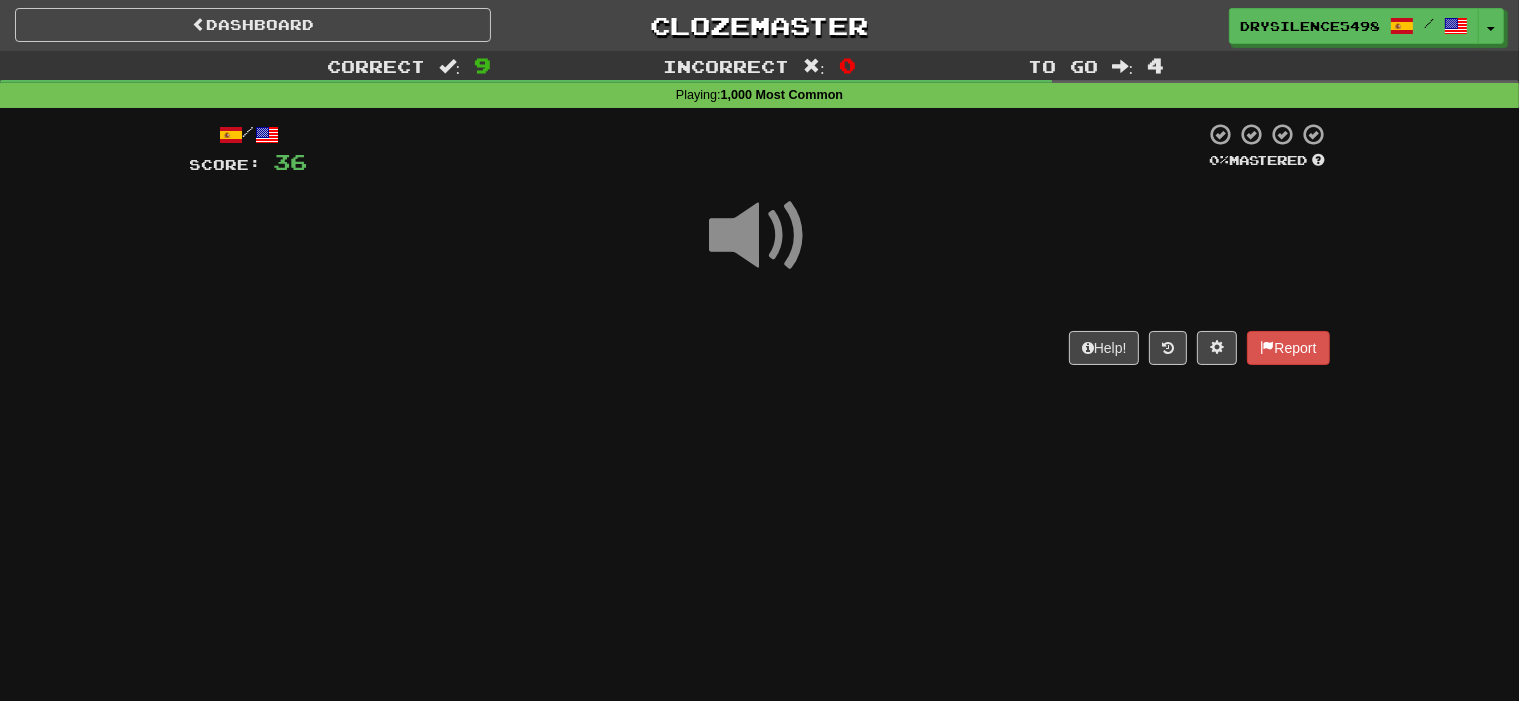 click on "Help!  Report" at bounding box center [760, 348] 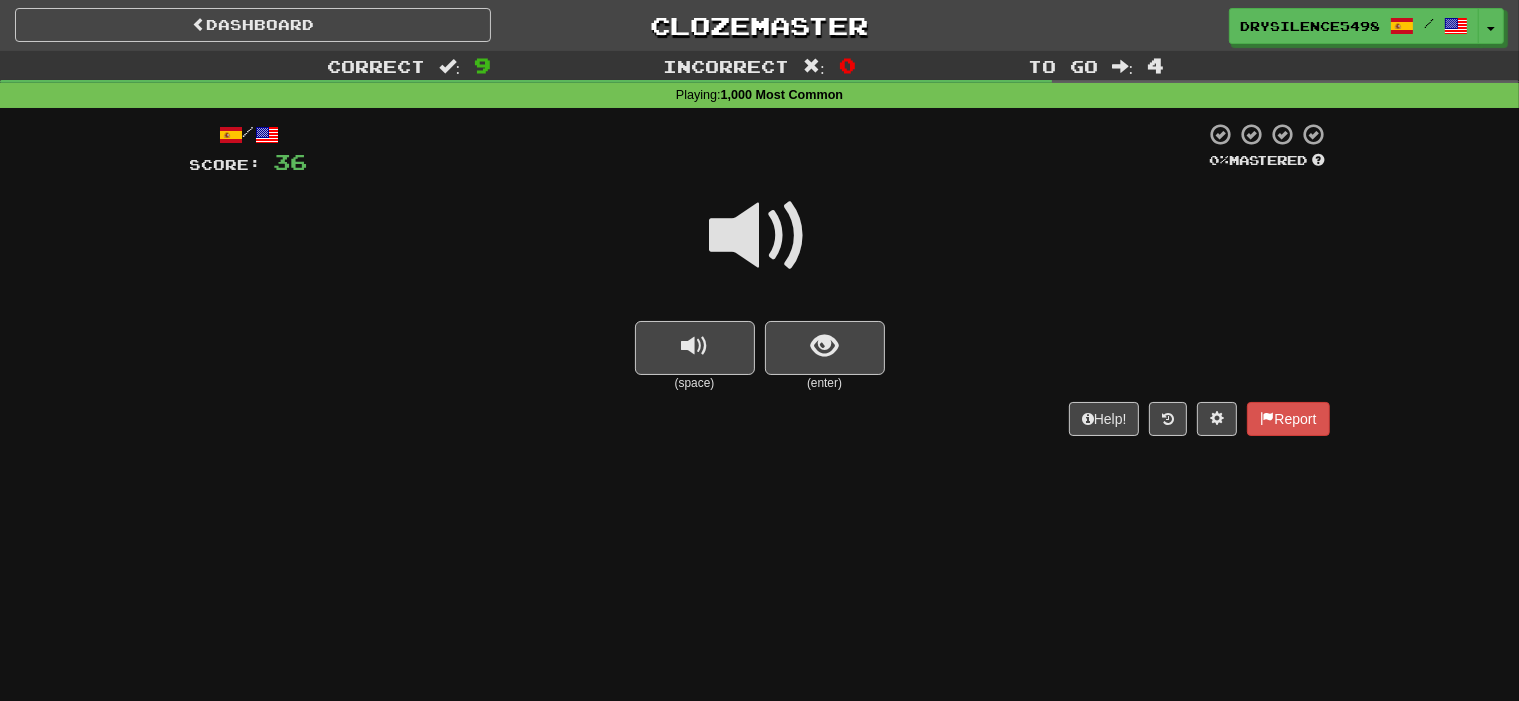 click at bounding box center [824, 346] 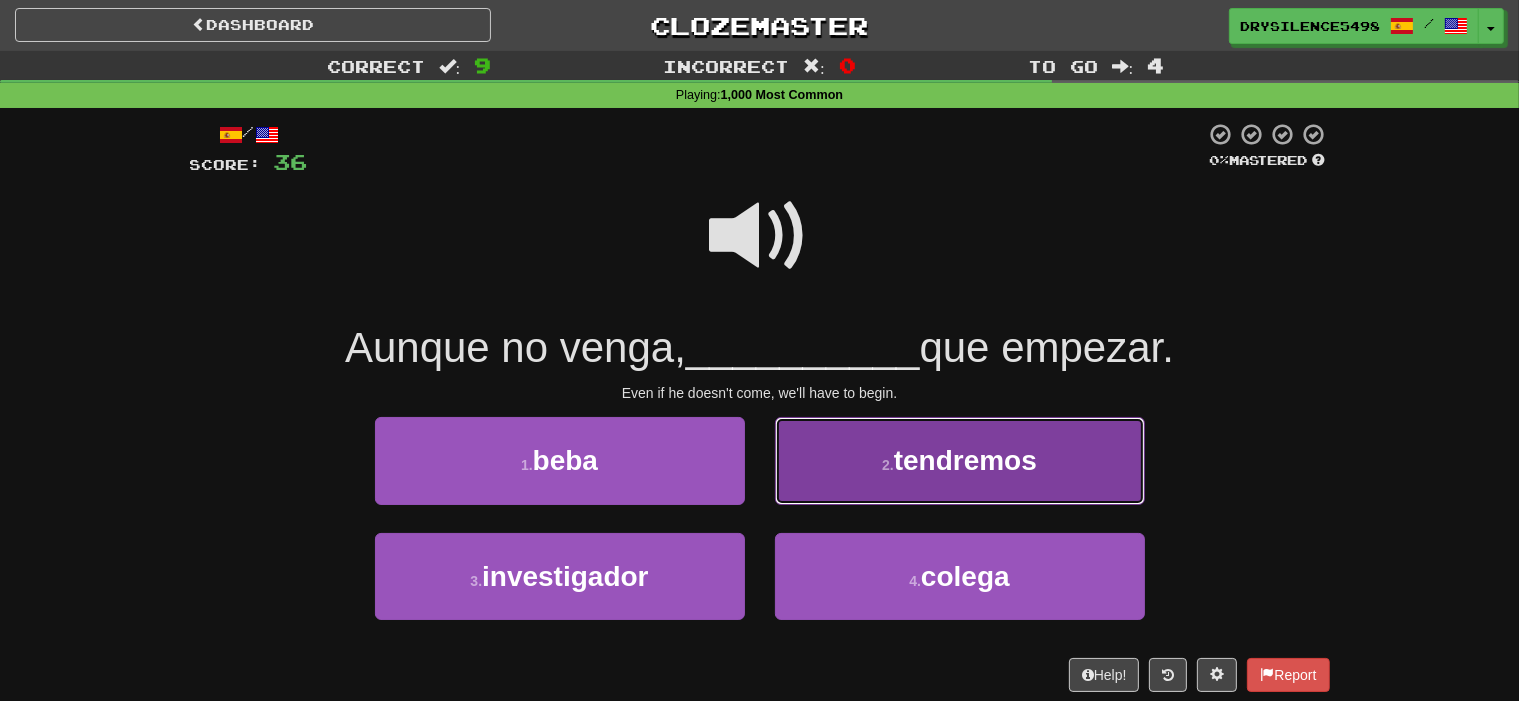 click on "2 .  tendremos" at bounding box center (960, 460) 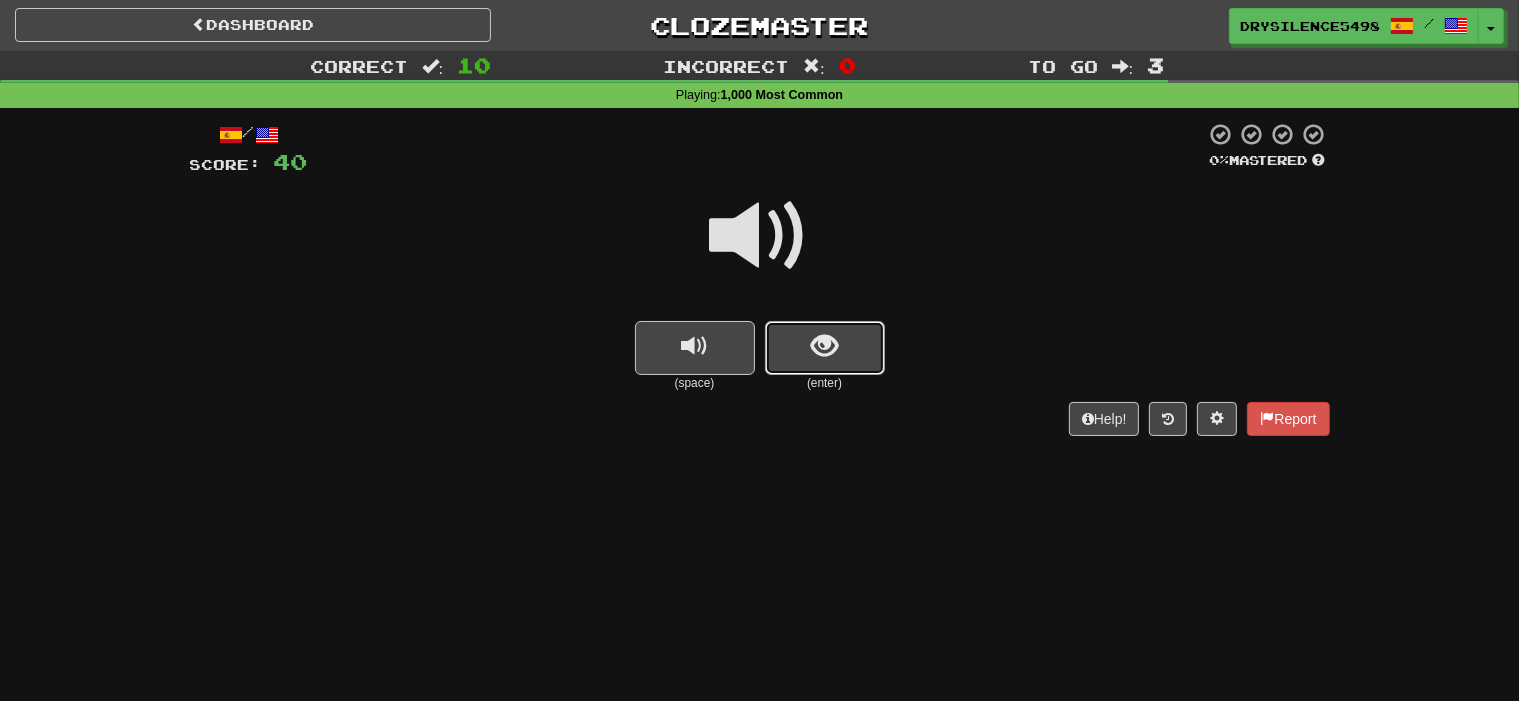 click at bounding box center [824, 346] 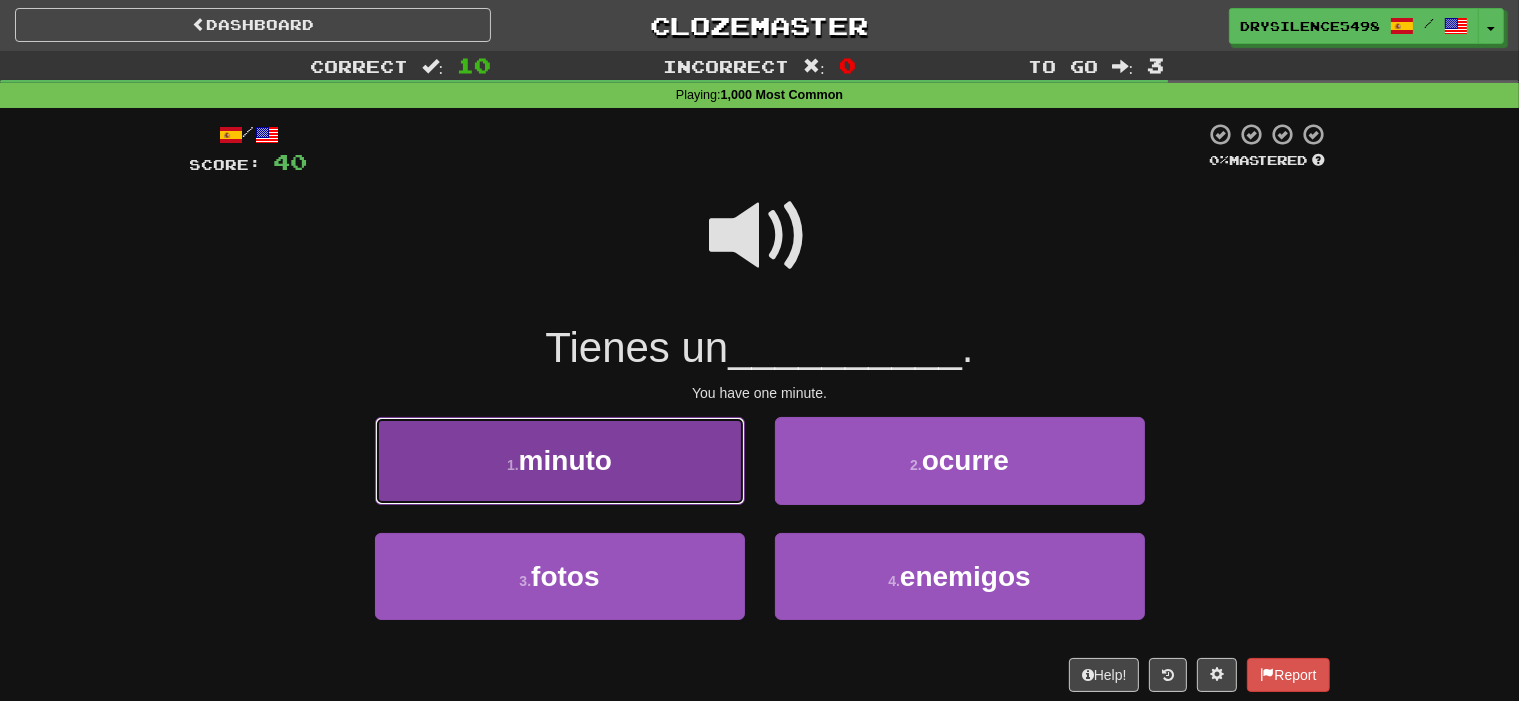 click on "1 .  minuto" at bounding box center [560, 460] 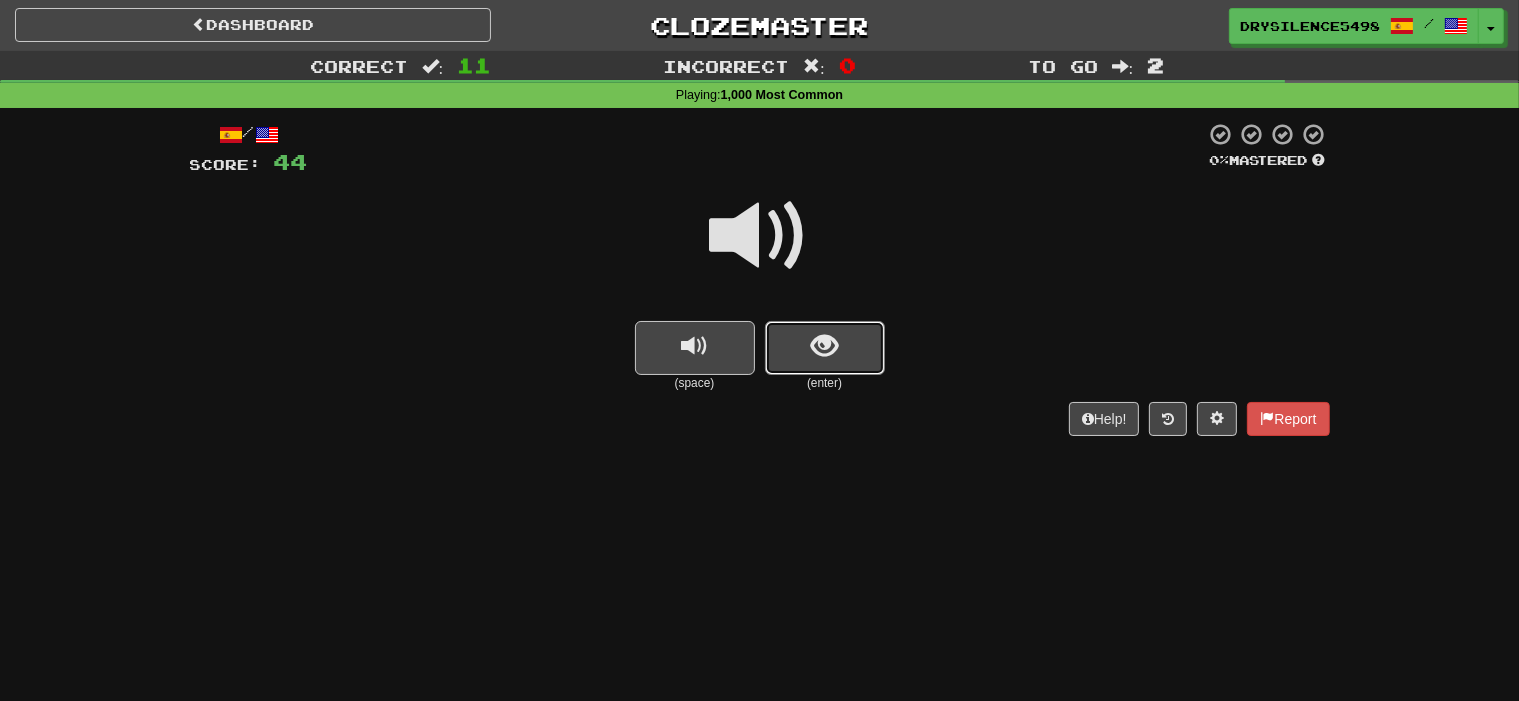 click at bounding box center (825, 348) 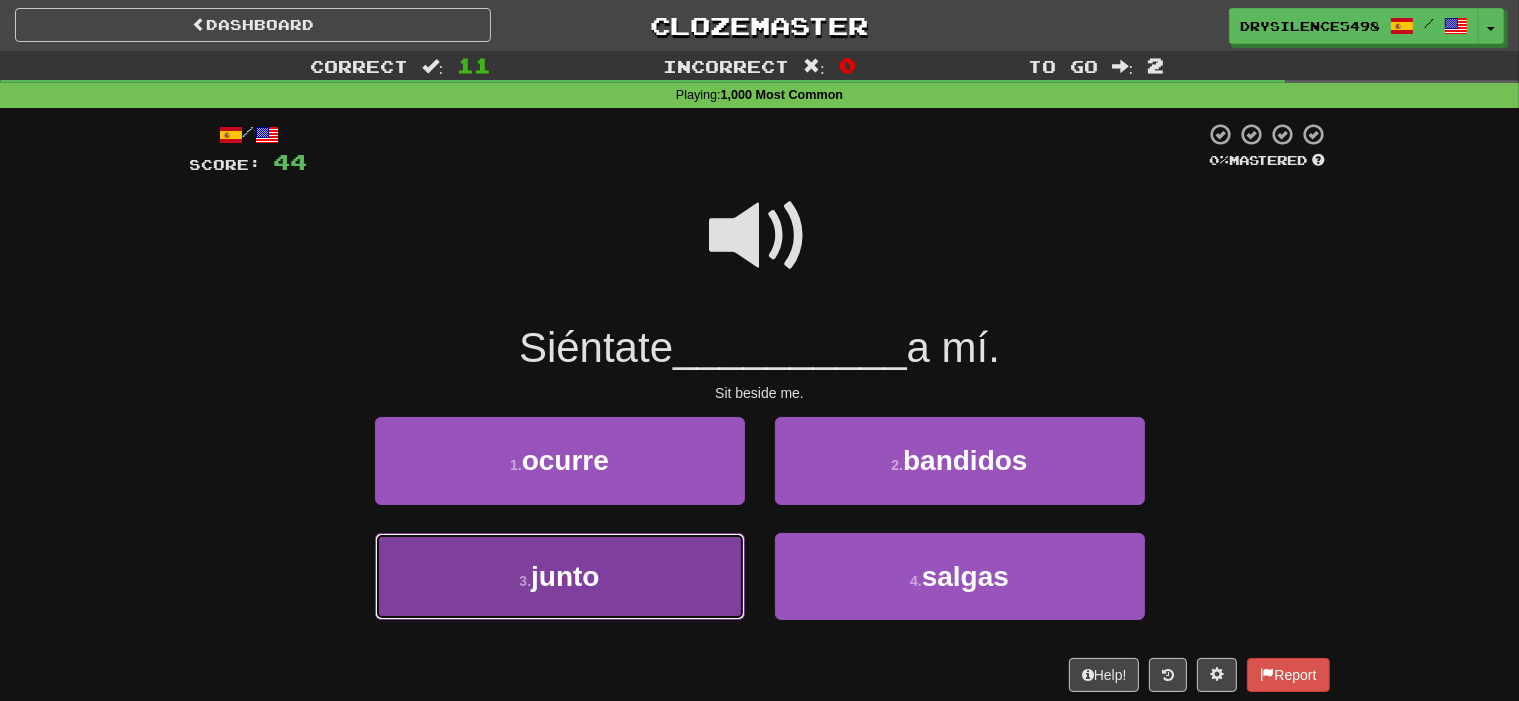 click on "3 .  junto" at bounding box center (560, 576) 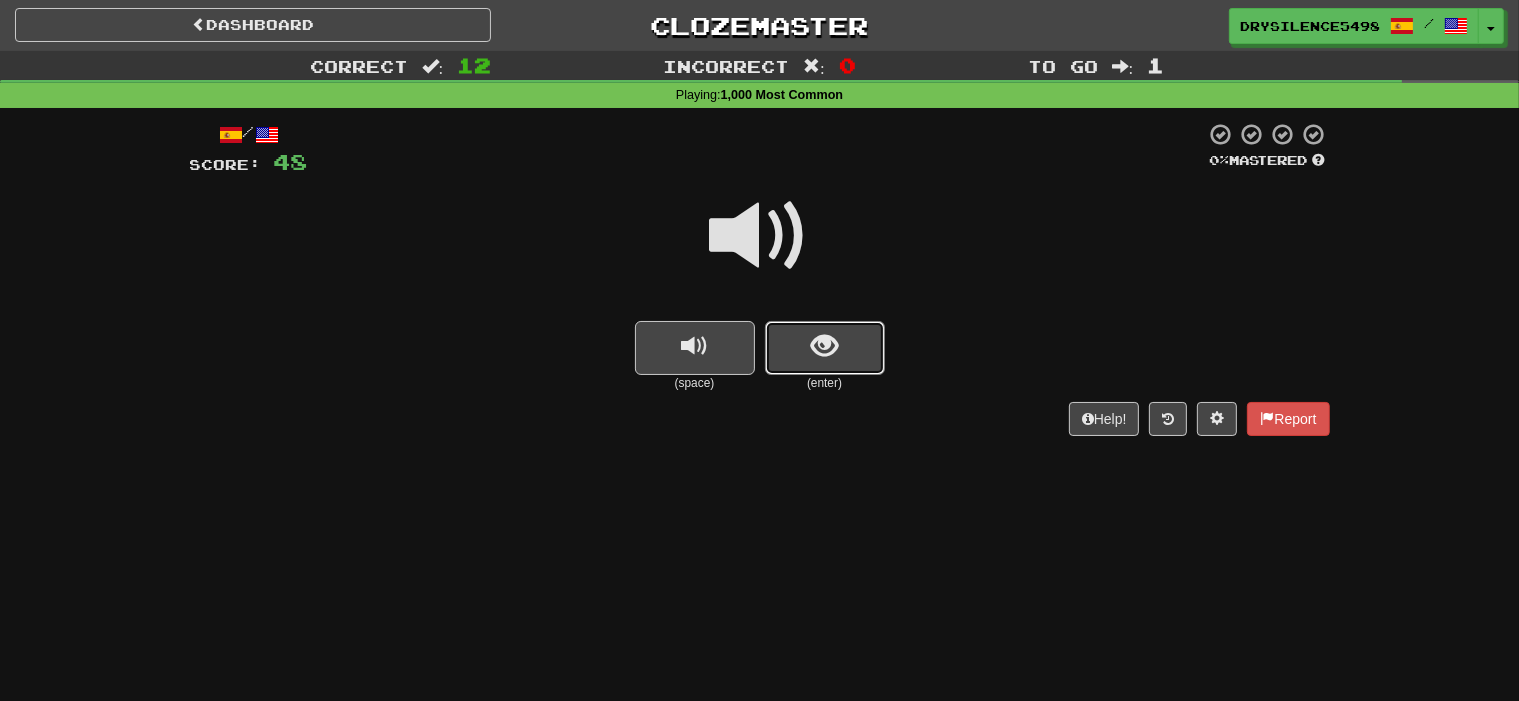 click at bounding box center (825, 348) 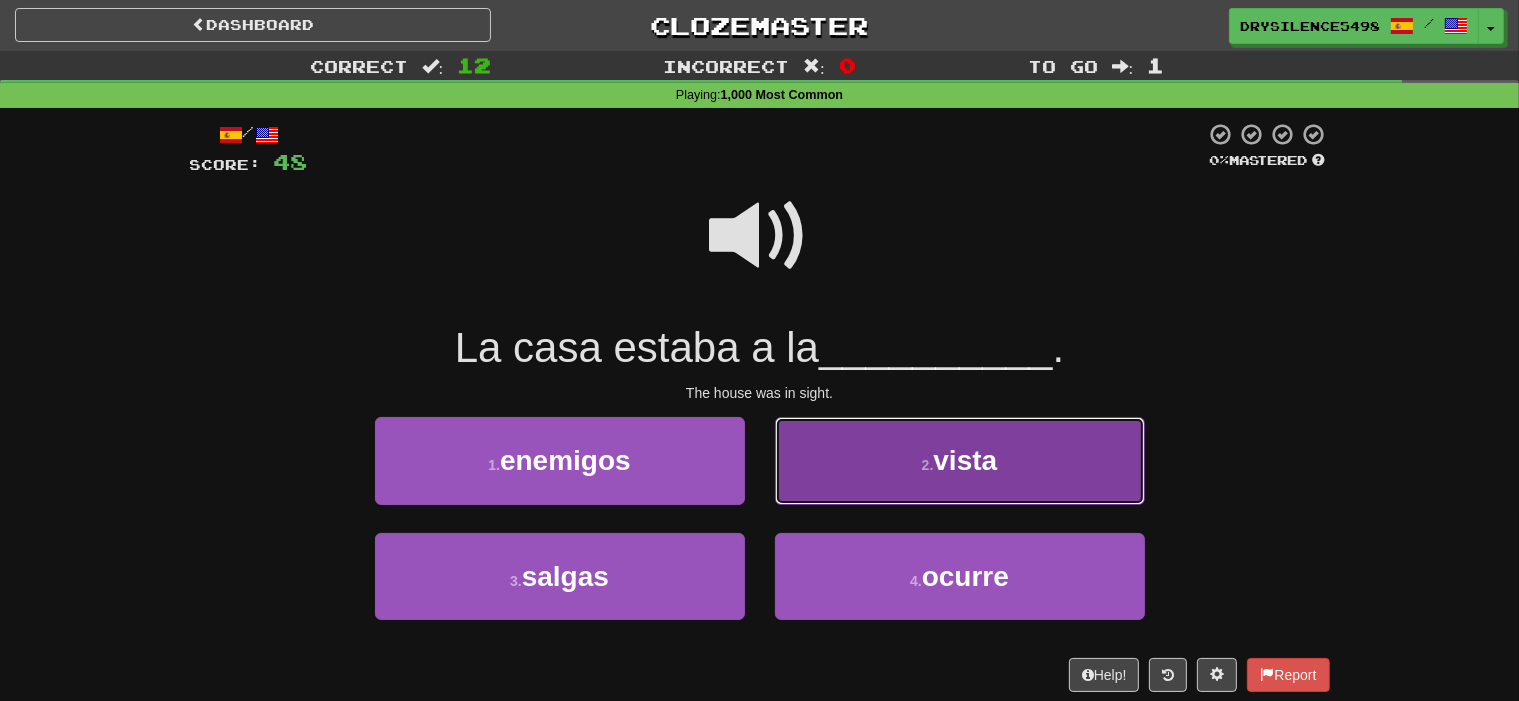 click on "2 .  vista" at bounding box center [960, 460] 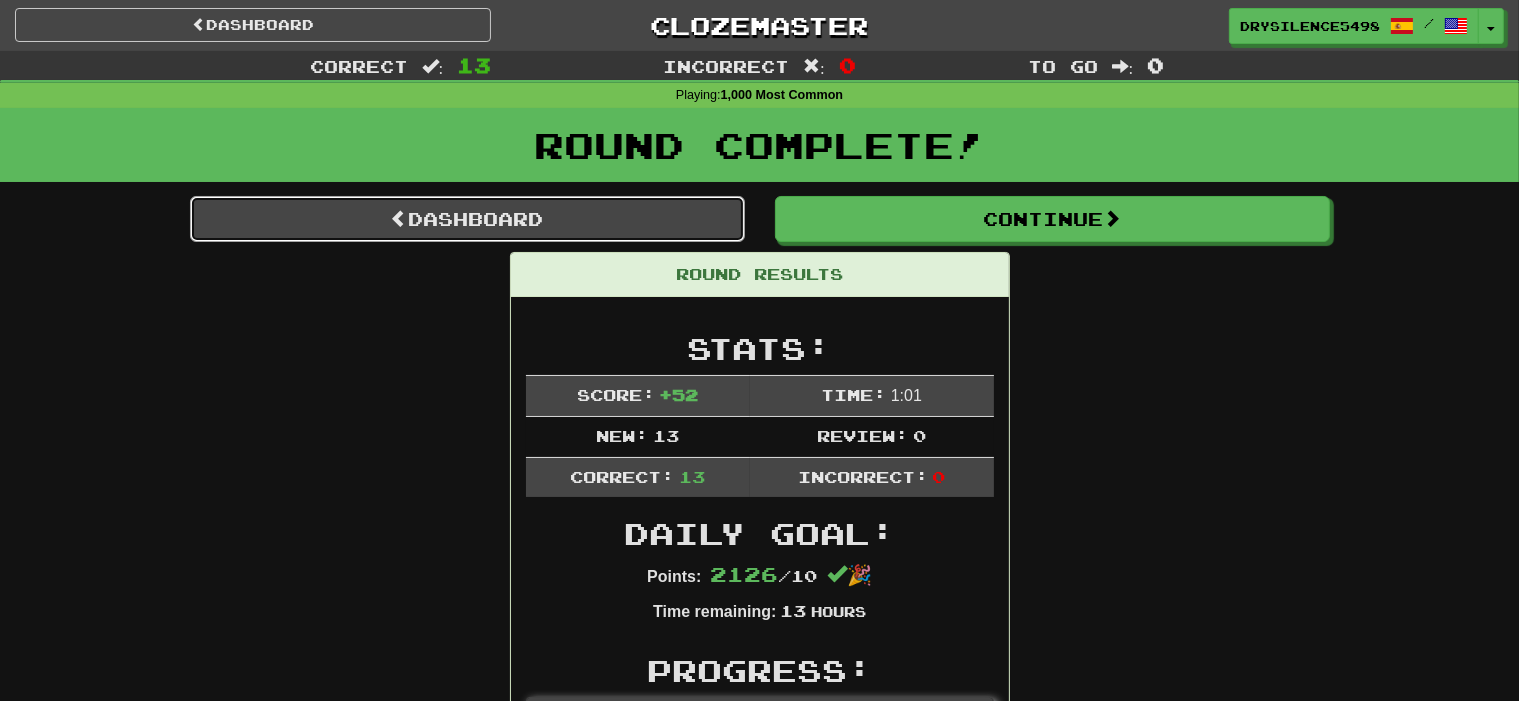 click on "Dashboard" at bounding box center (467, 219) 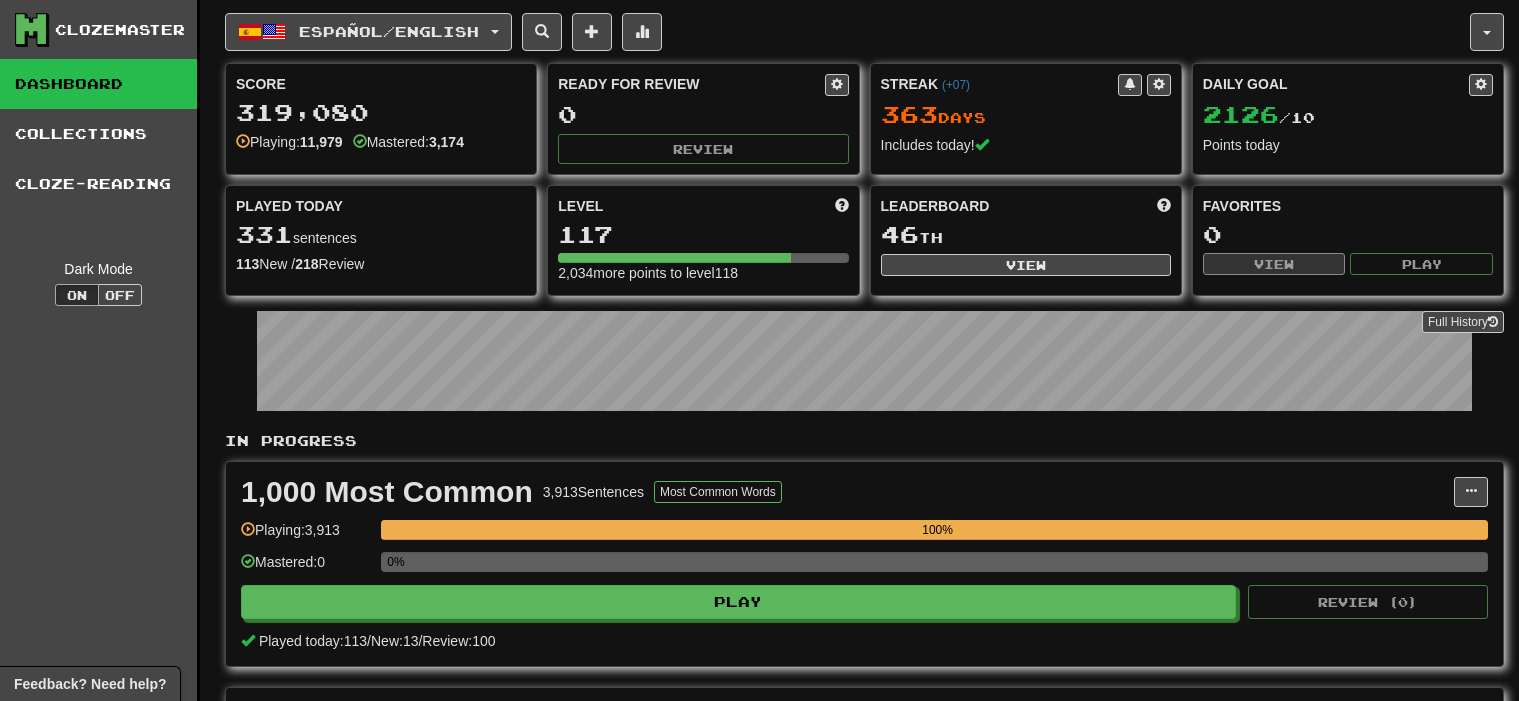 scroll, scrollTop: 0, scrollLeft: 0, axis: both 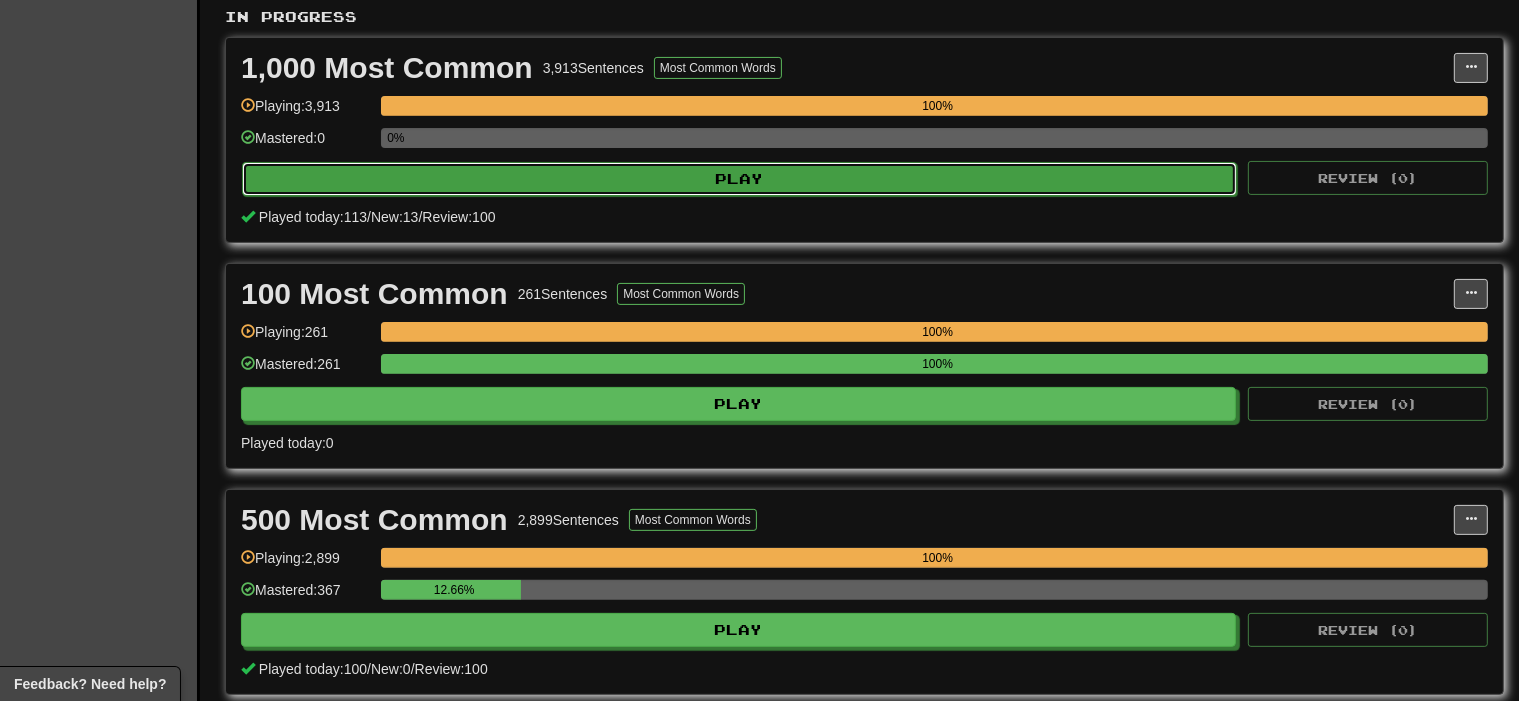 click on "Play" at bounding box center [739, 179] 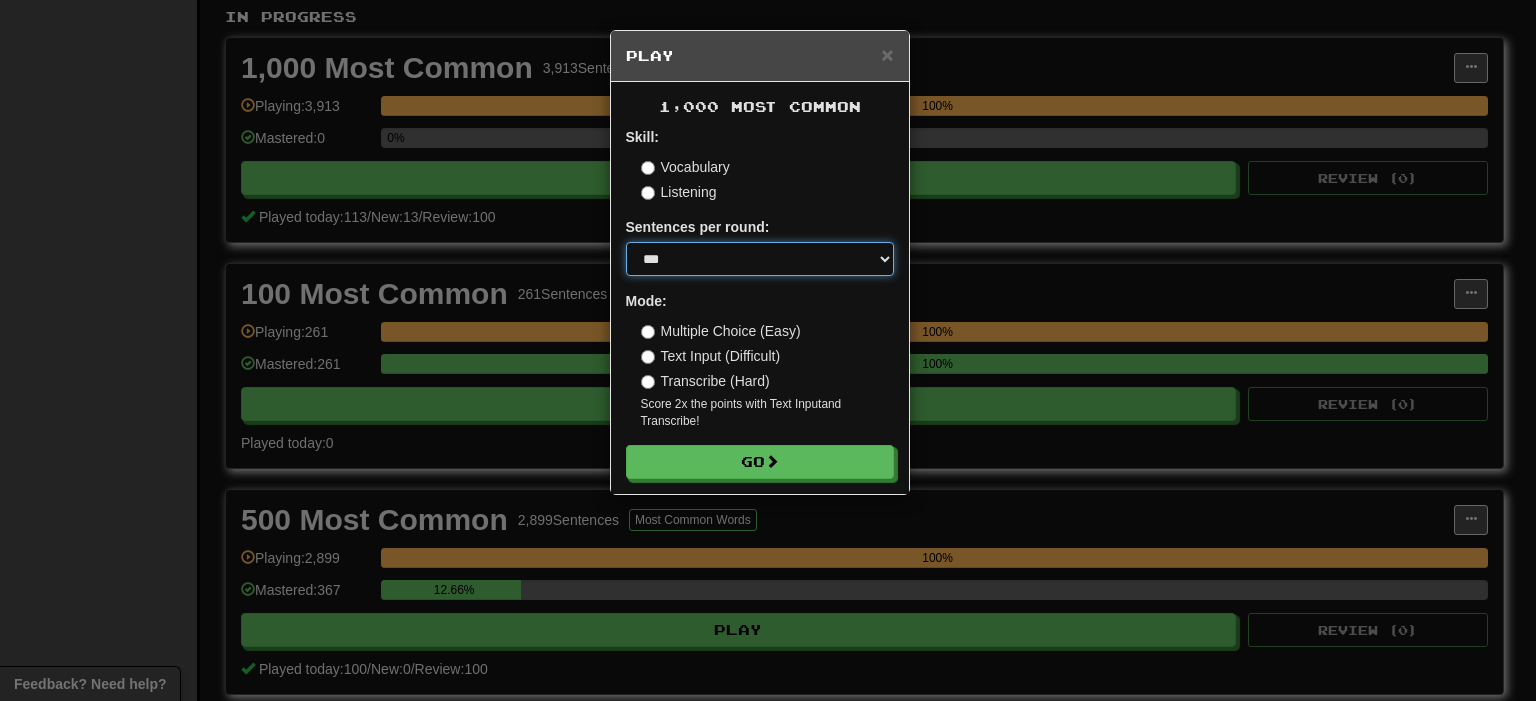 click on "* ** ** ** ** ** *** ********" at bounding box center [760, 259] 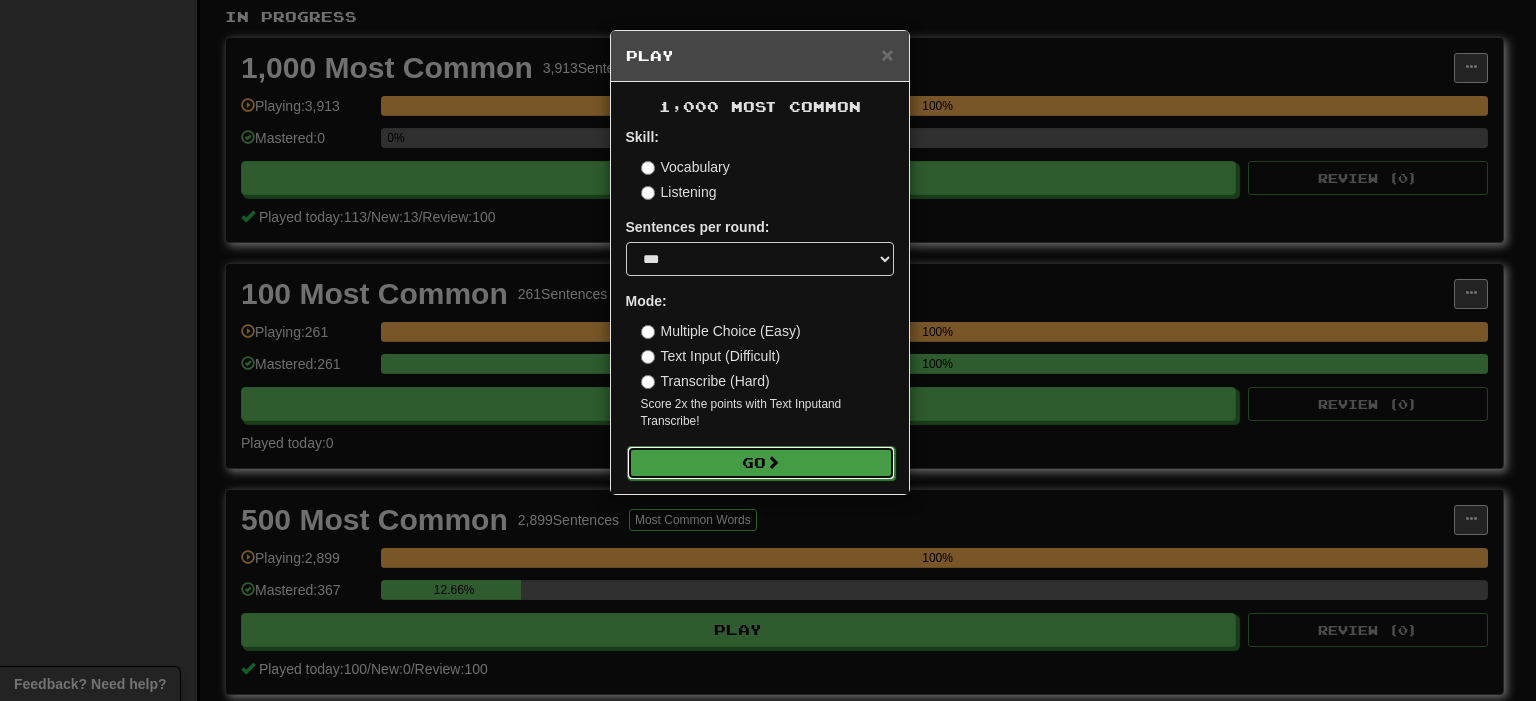 click on "Go" at bounding box center [761, 463] 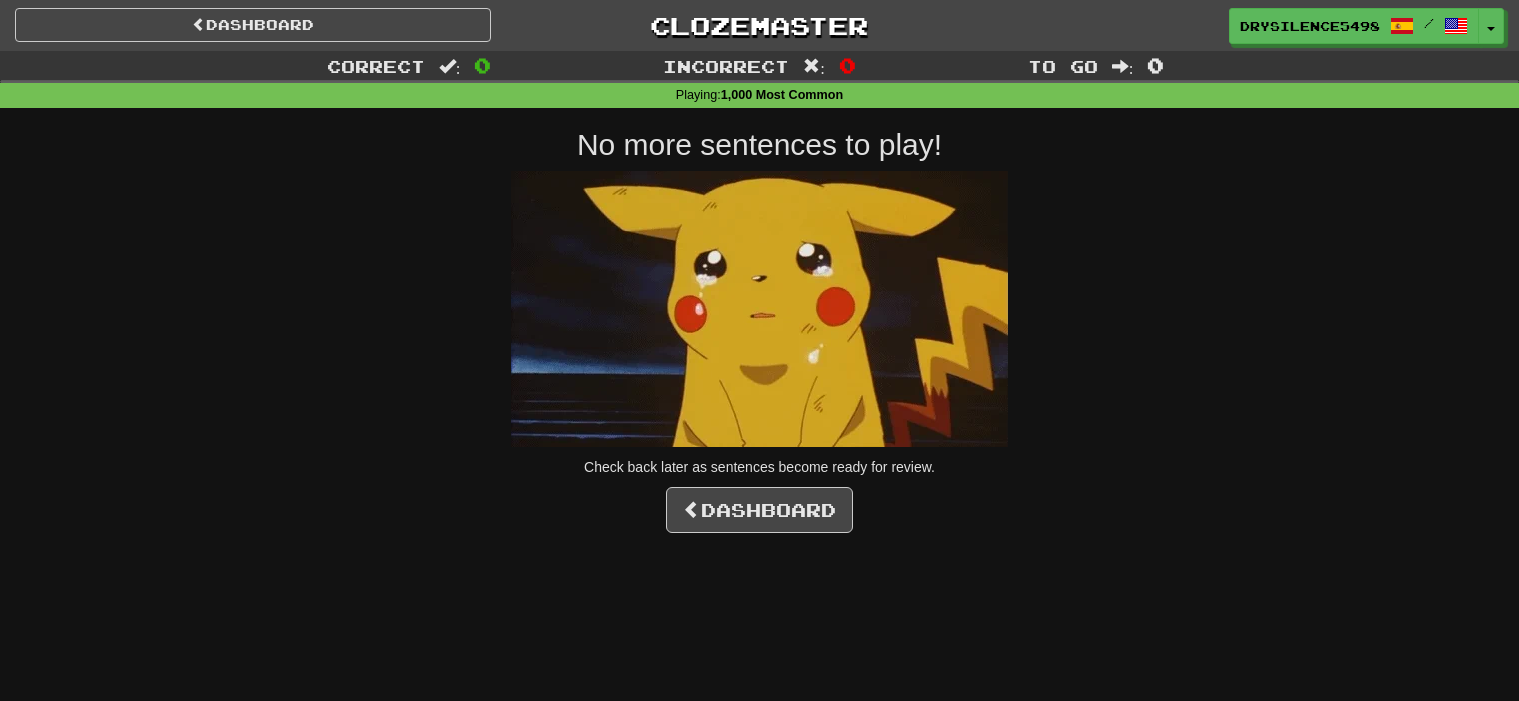 scroll, scrollTop: 0, scrollLeft: 0, axis: both 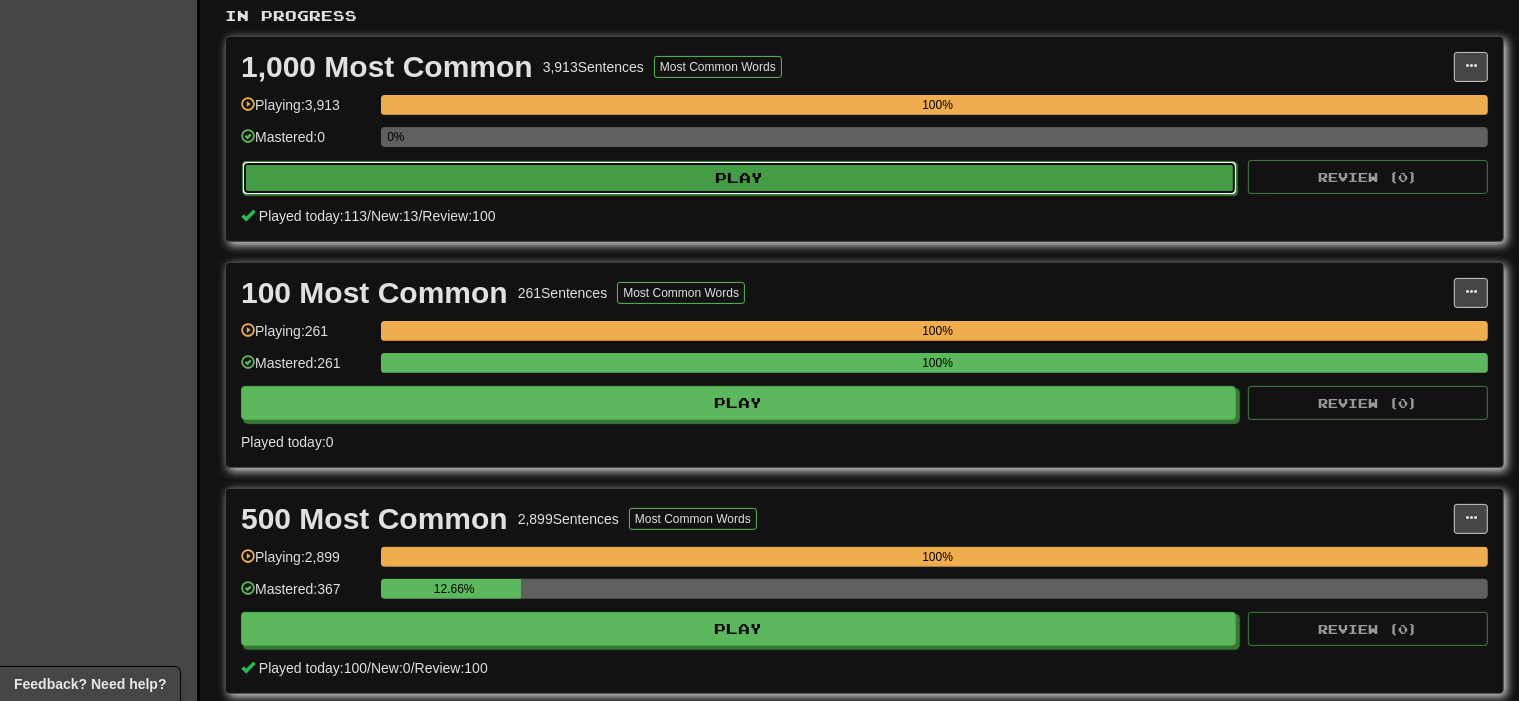 click on "Play" at bounding box center (739, 178) 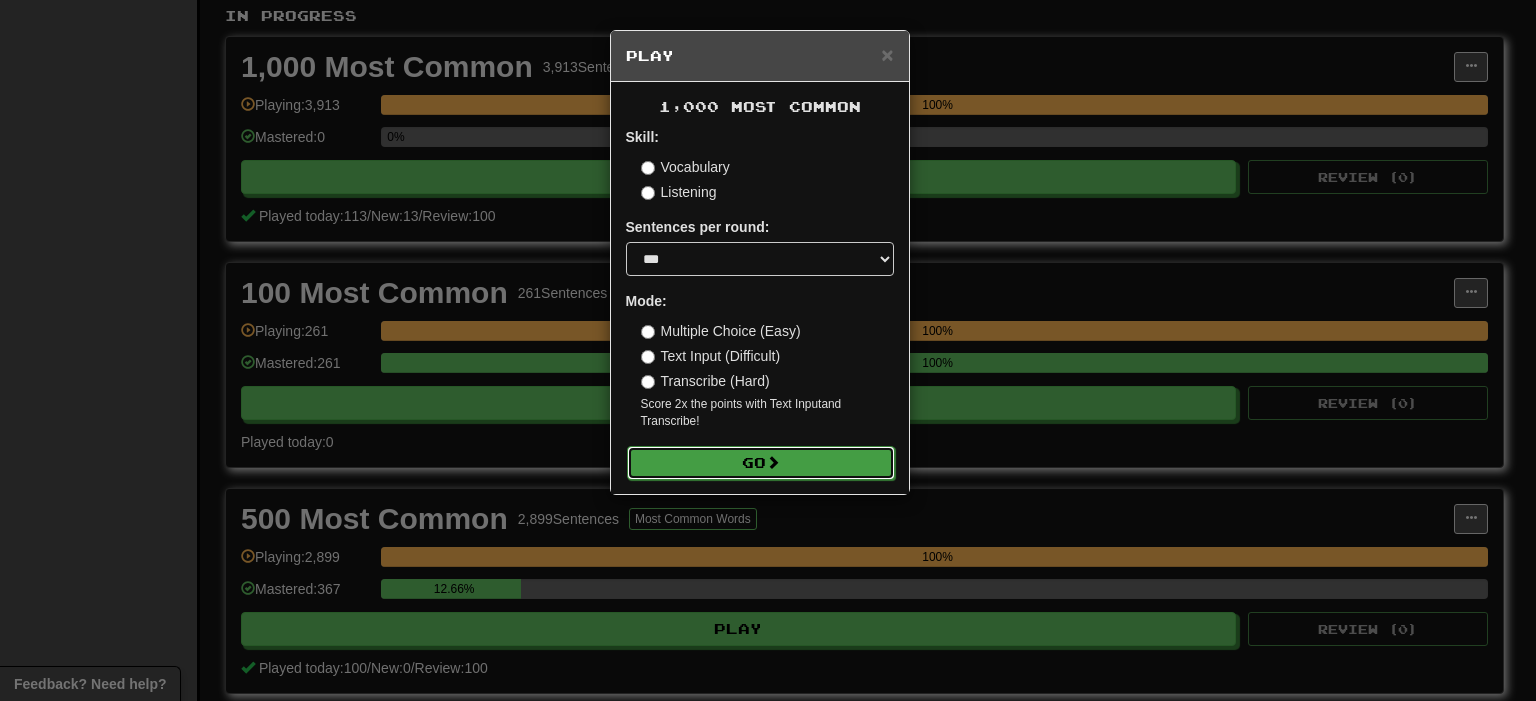 click on "Go" at bounding box center [761, 463] 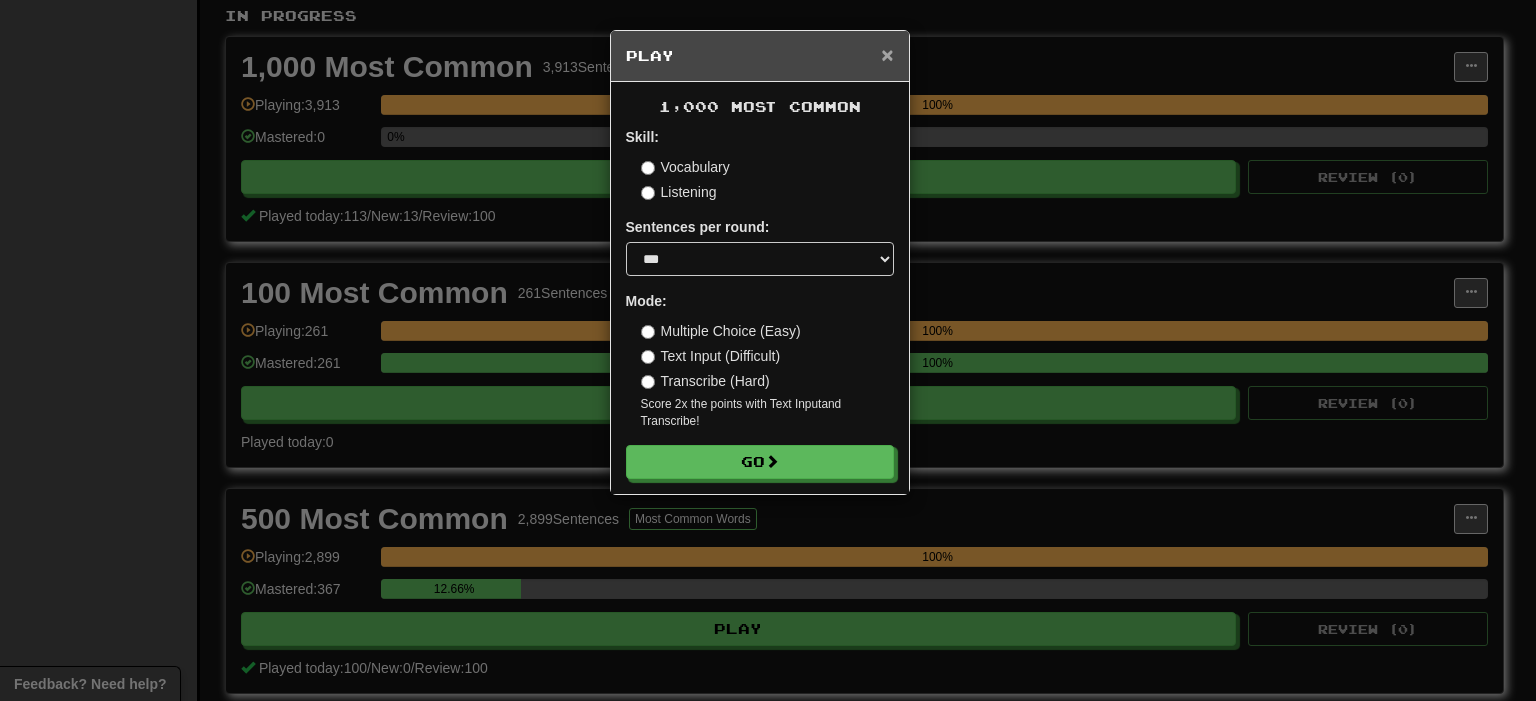 click on "×" at bounding box center [887, 54] 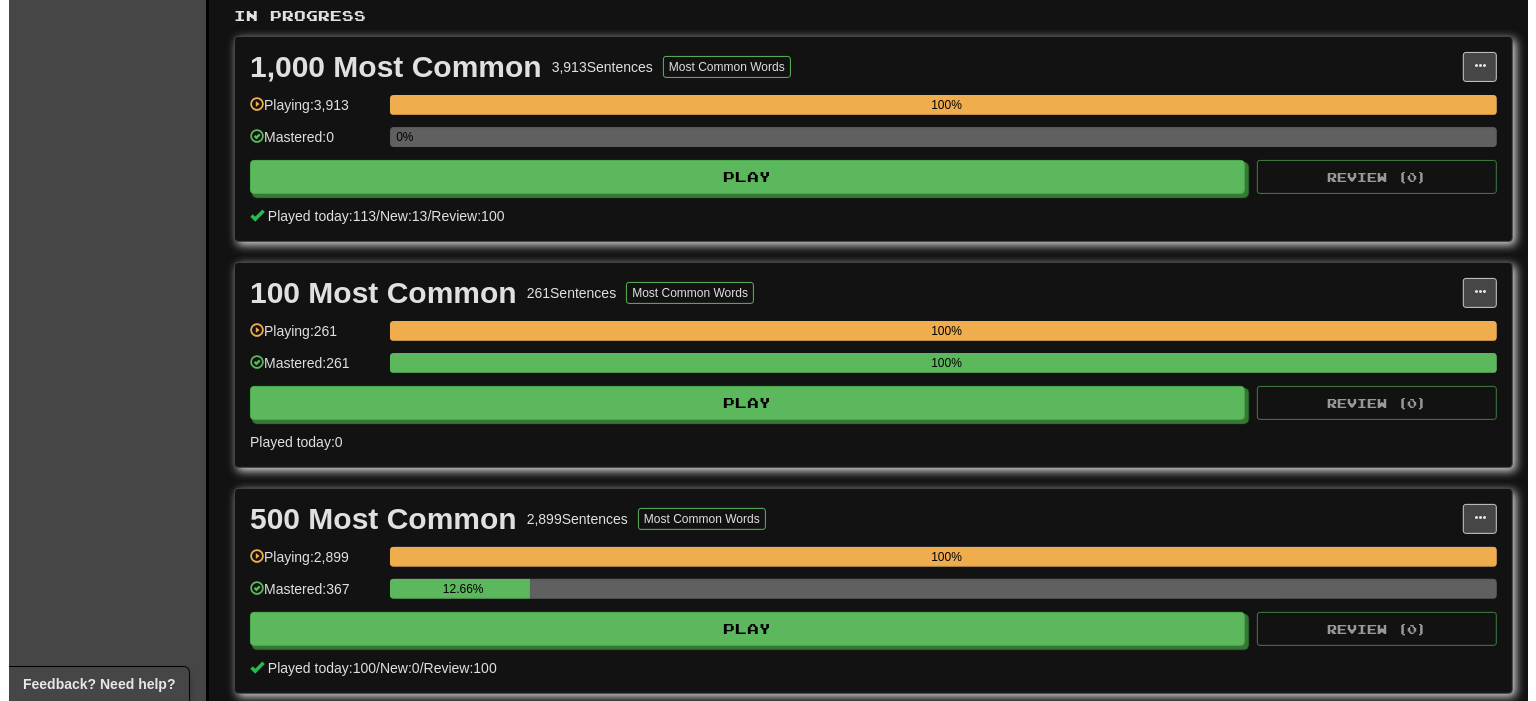 scroll, scrollTop: 0, scrollLeft: 0, axis: both 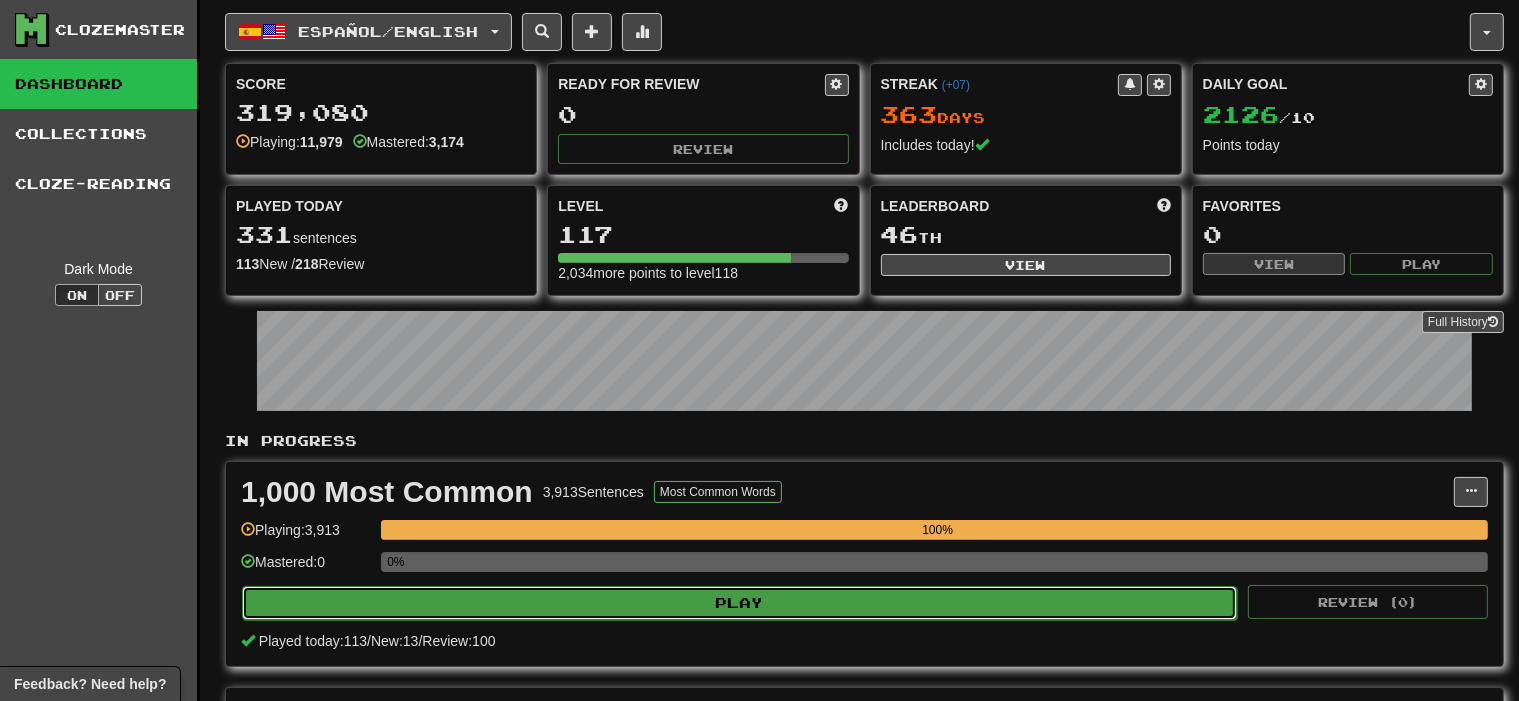 click on "Play" at bounding box center [739, 603] 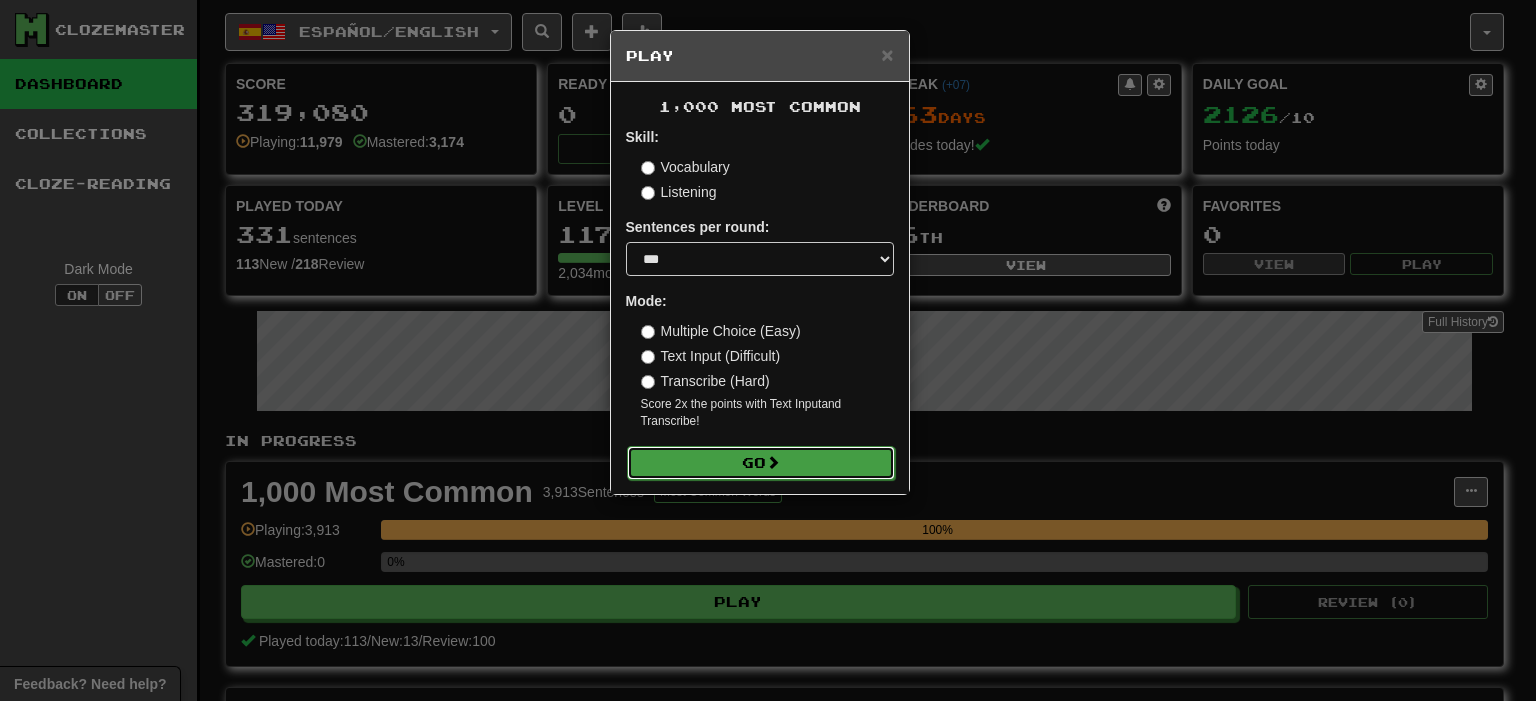 click on "Go" at bounding box center (761, 463) 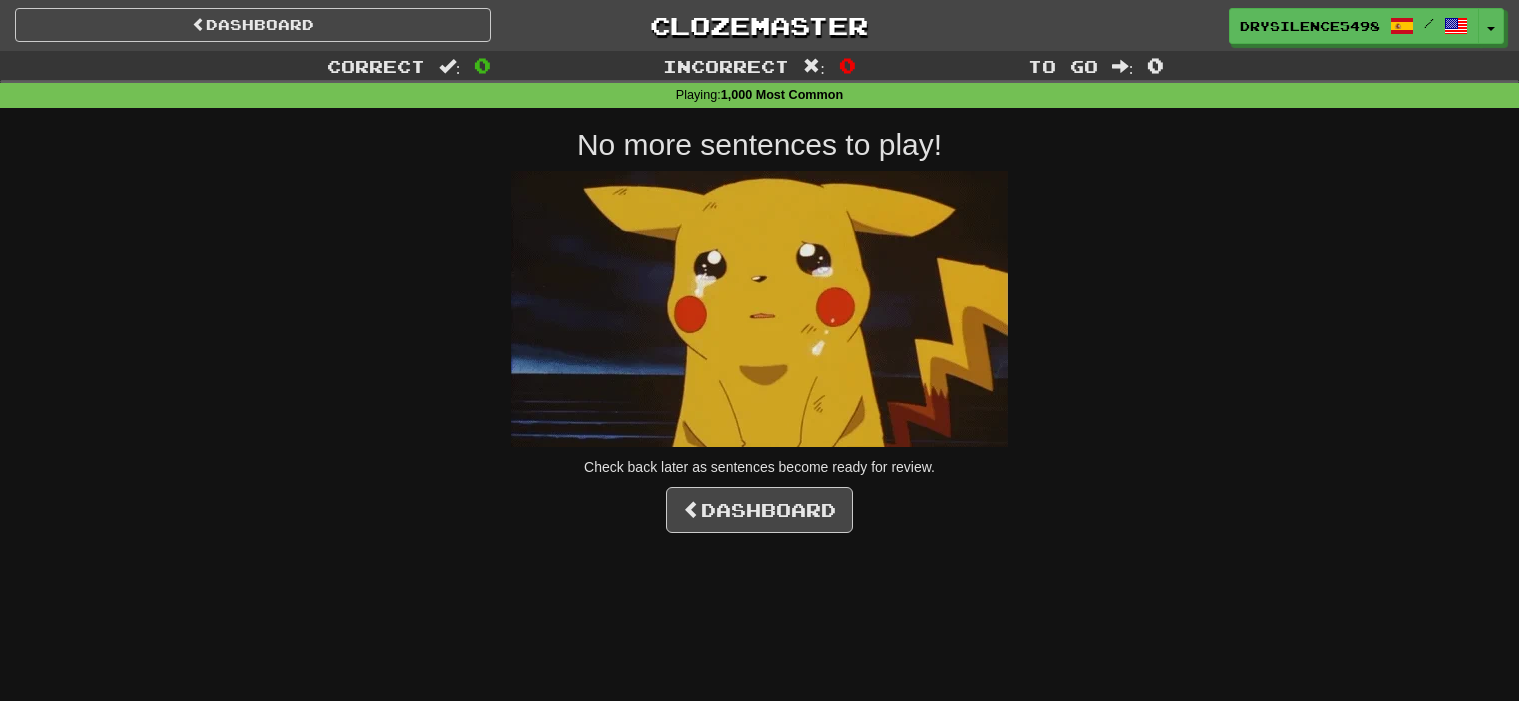 scroll, scrollTop: 0, scrollLeft: 0, axis: both 